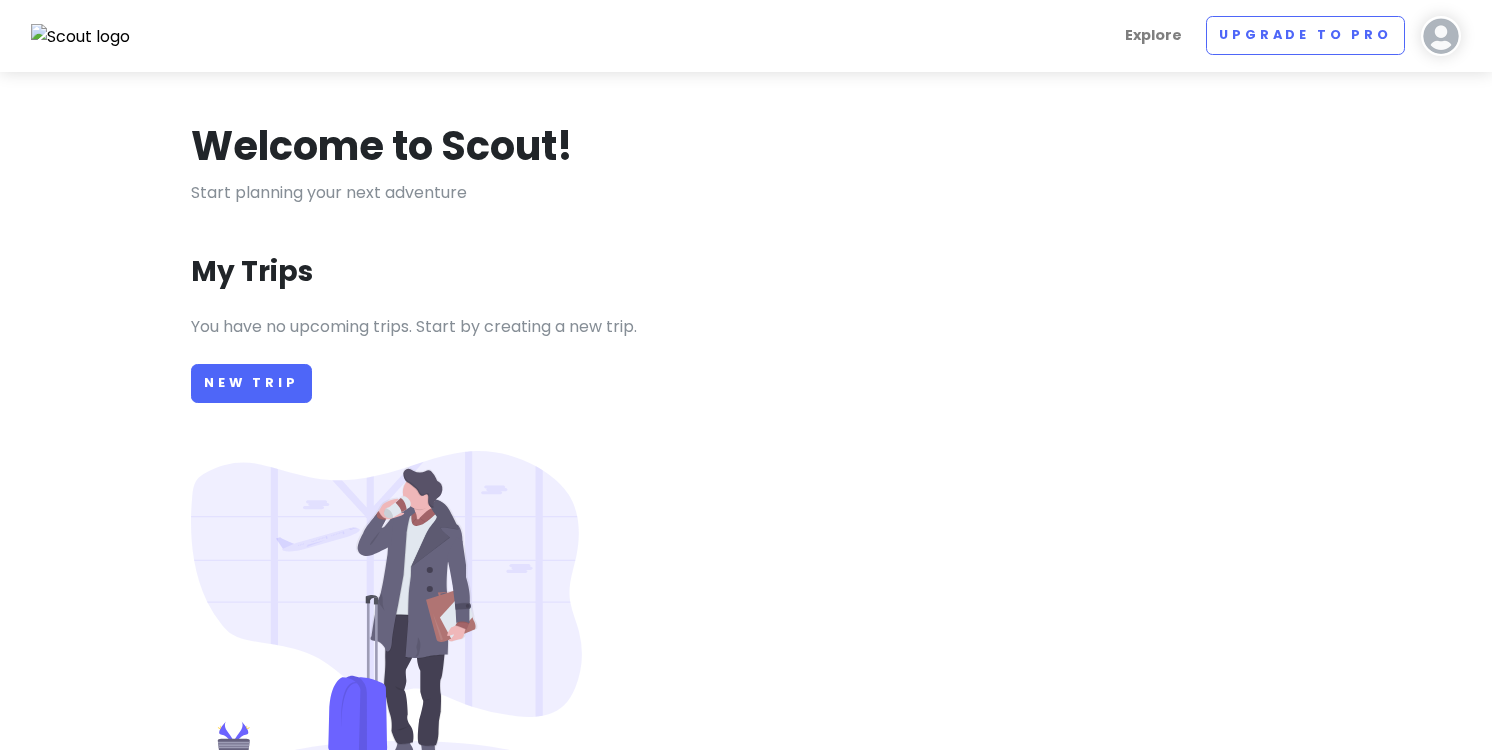 scroll, scrollTop: 0, scrollLeft: 0, axis: both 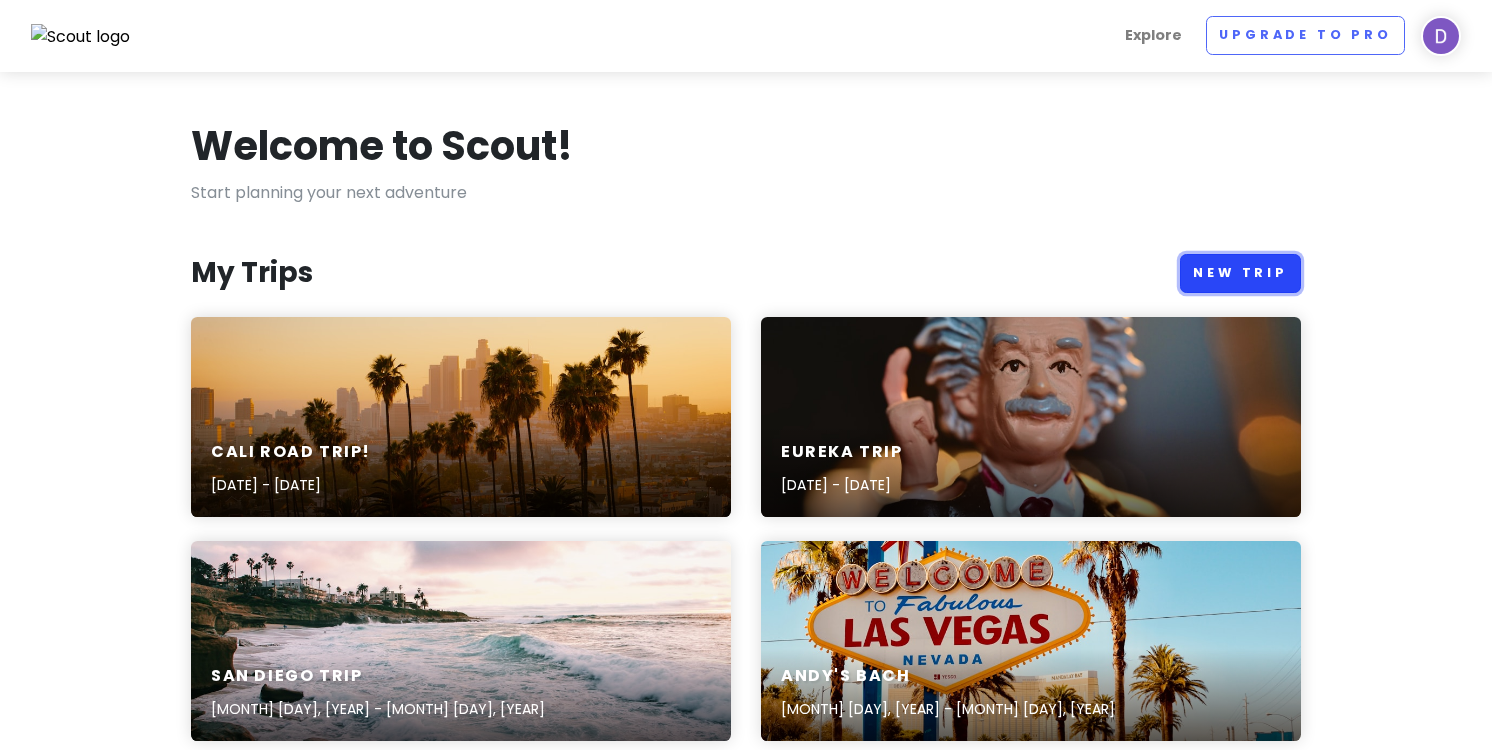 click on "New Trip" at bounding box center [1240, 273] 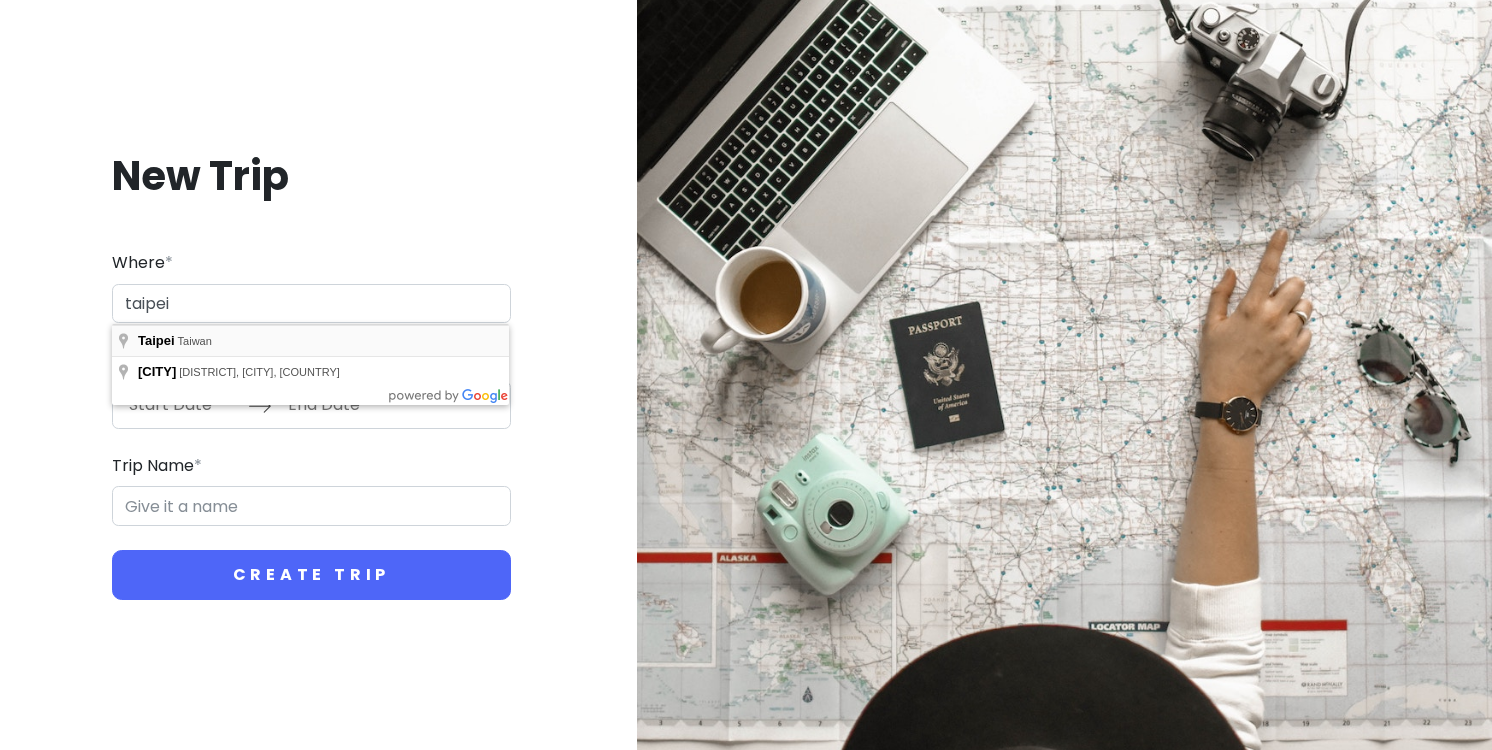 type on "Taipei, Taiwan" 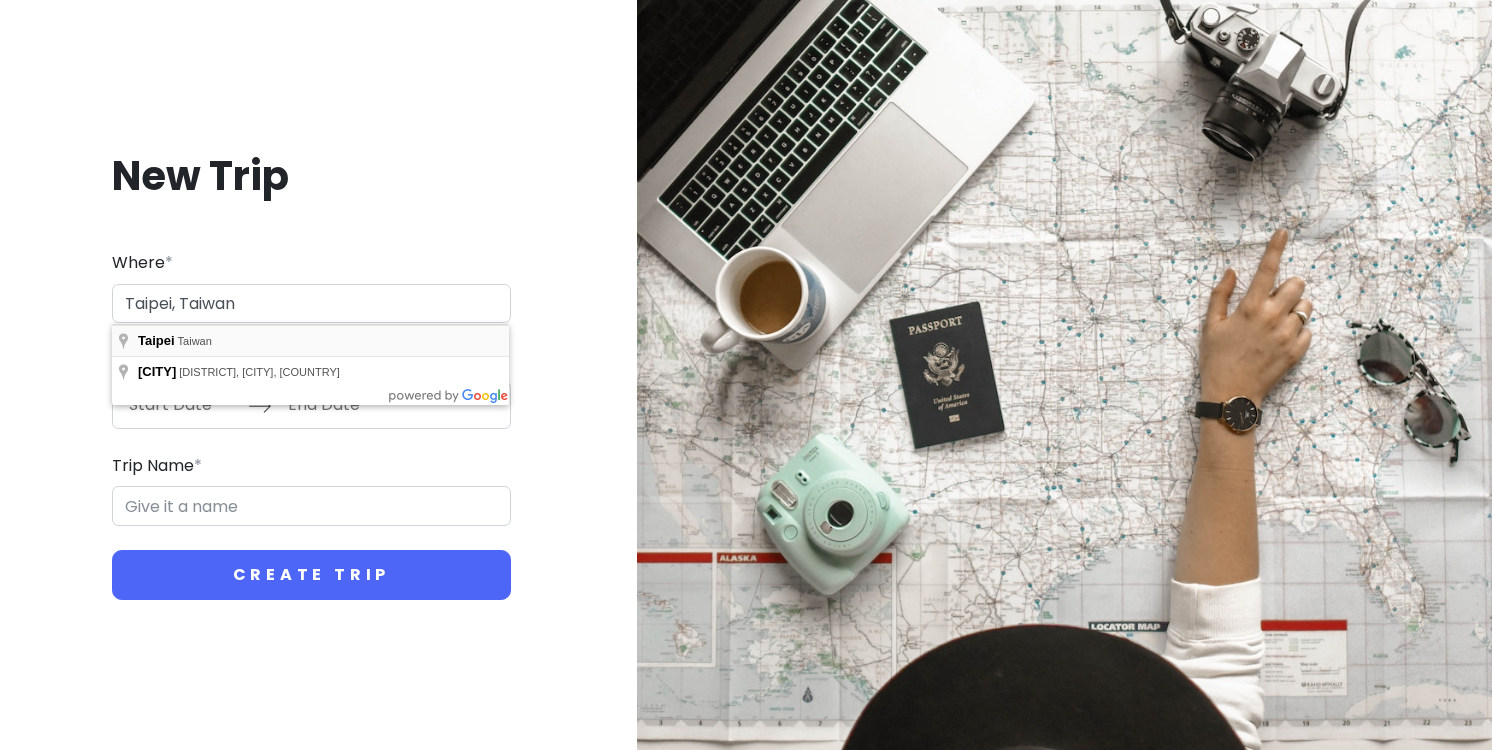 type on "Taipei Trip" 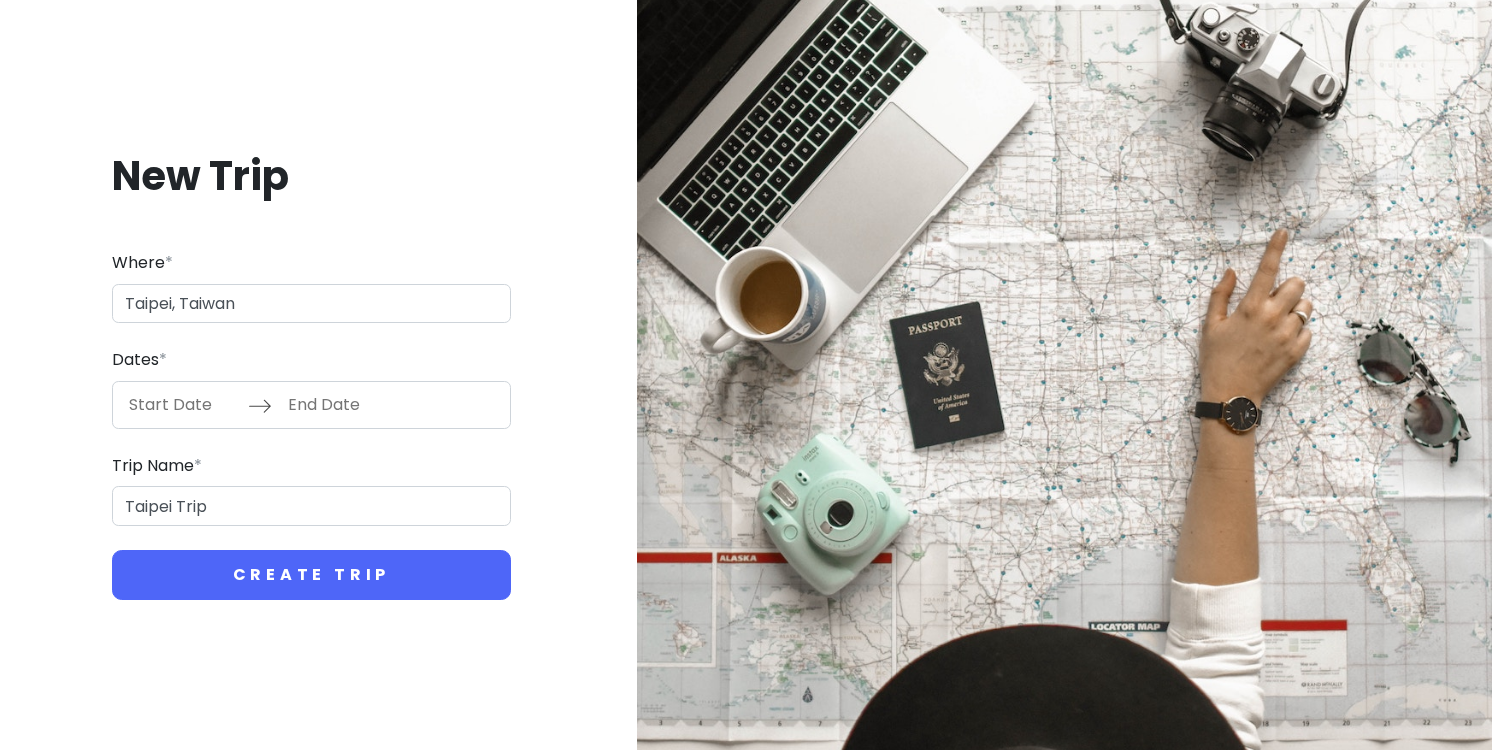 click at bounding box center [183, 405] 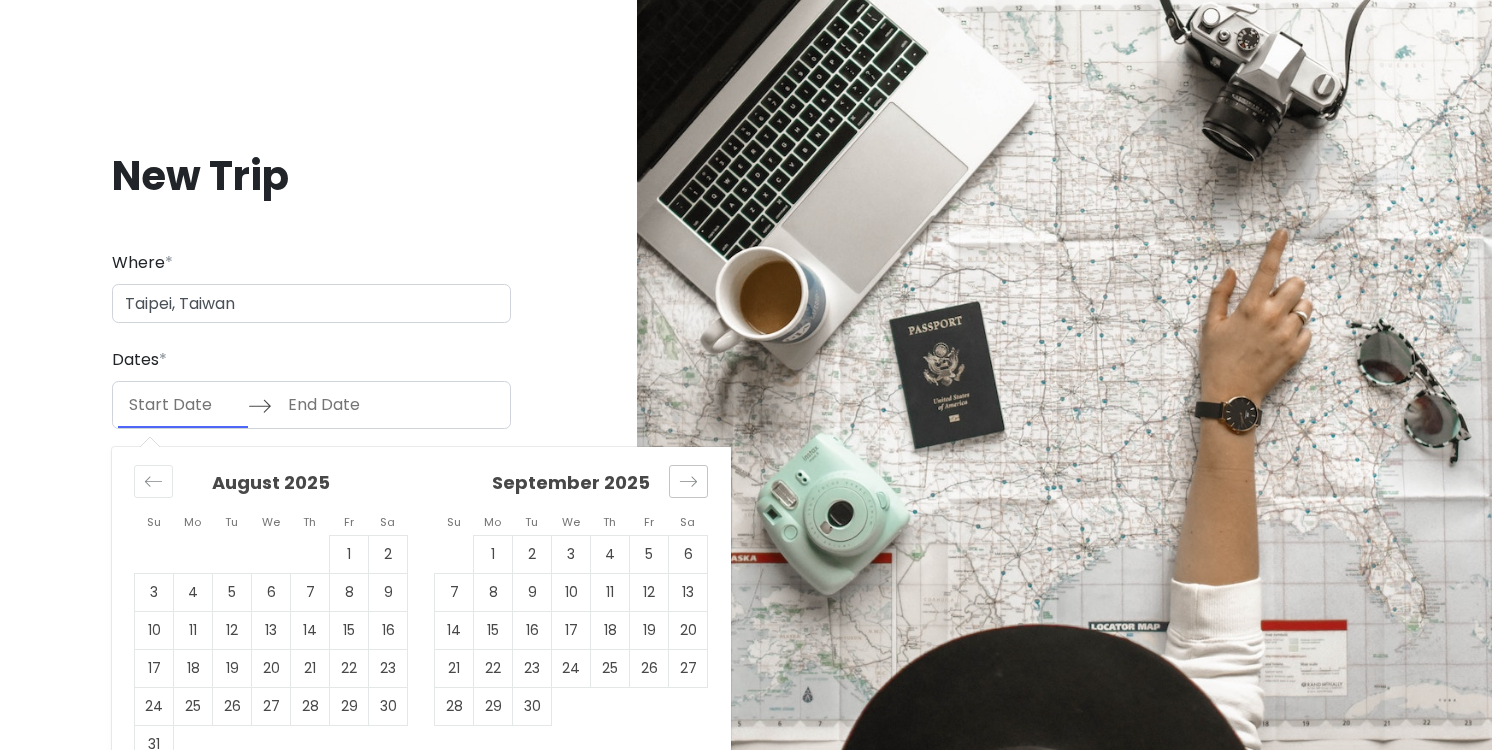 click 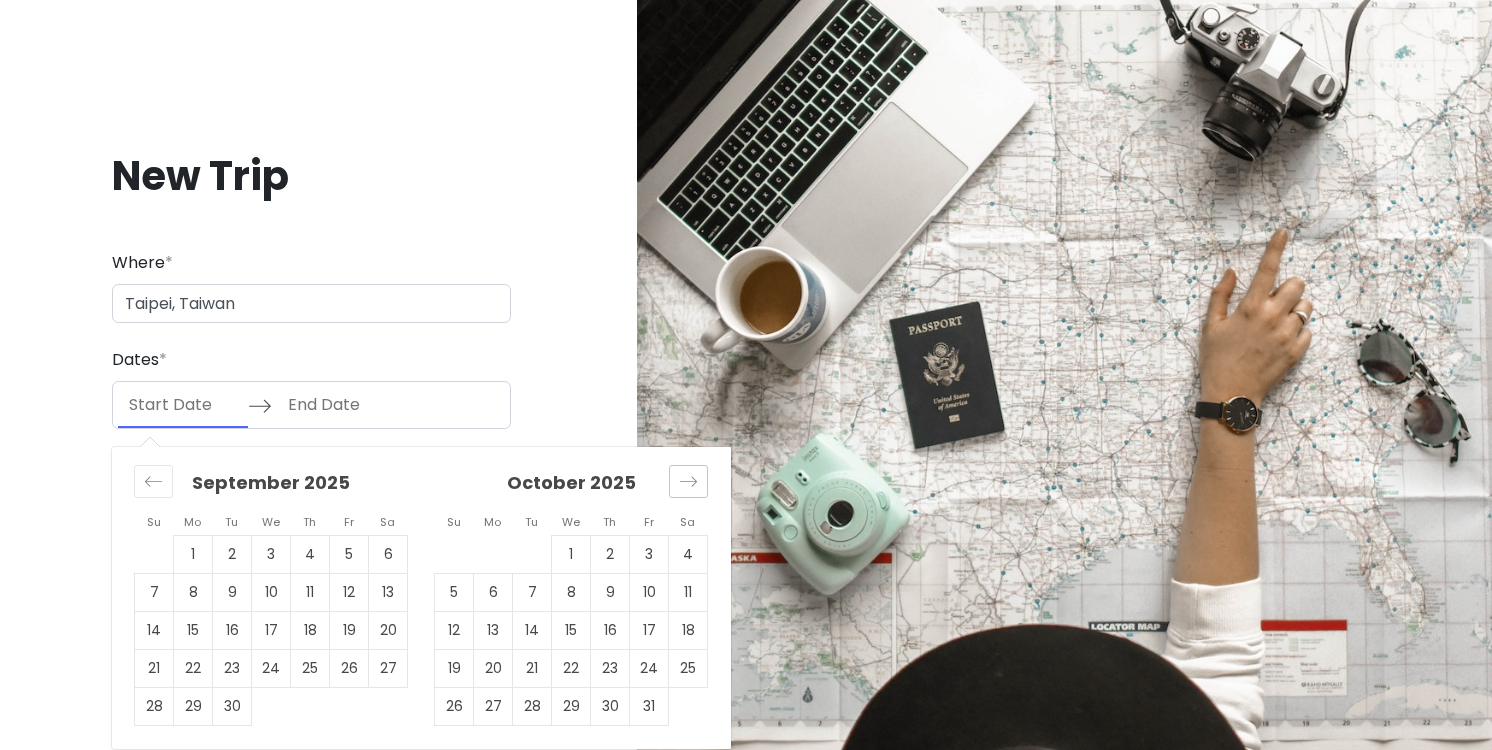 click 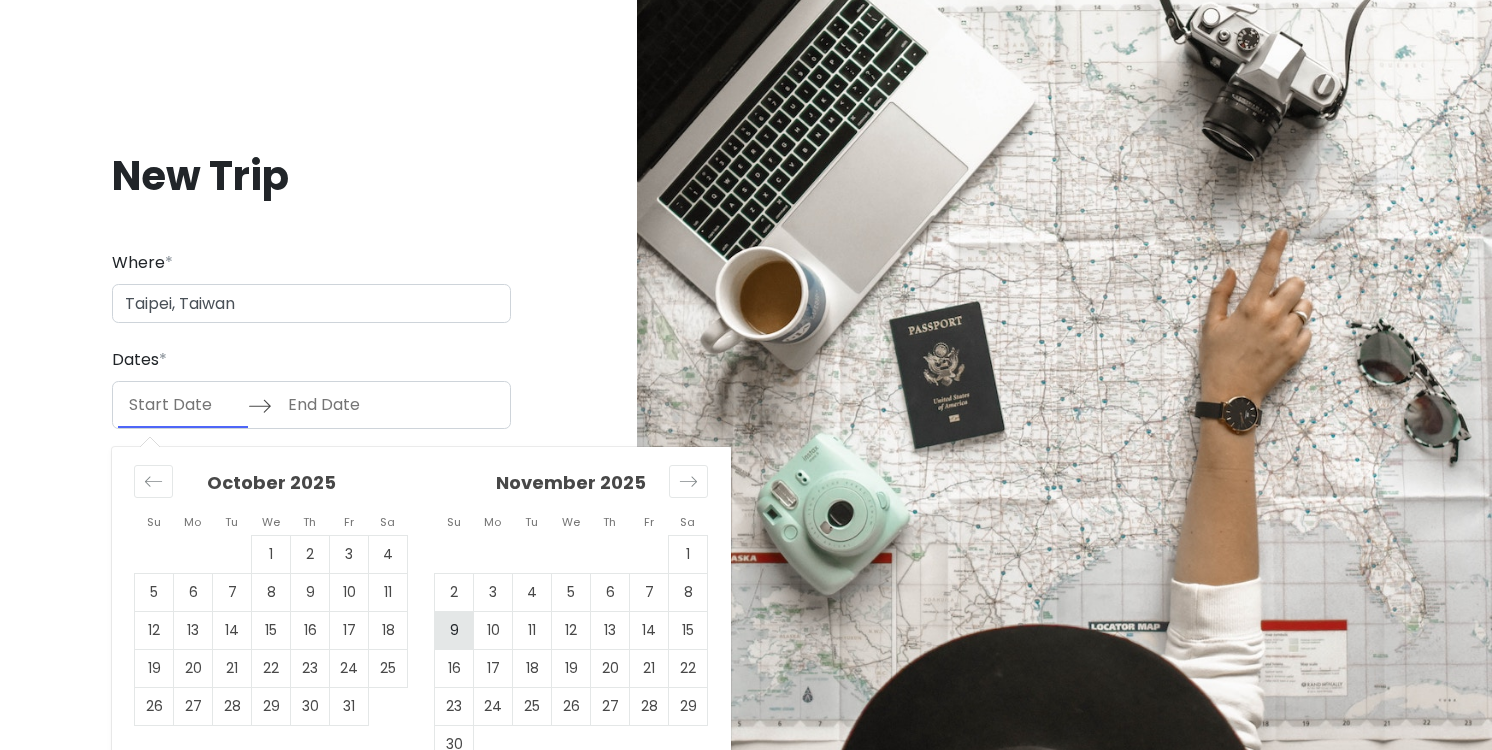 click on "9" at bounding box center [454, 630] 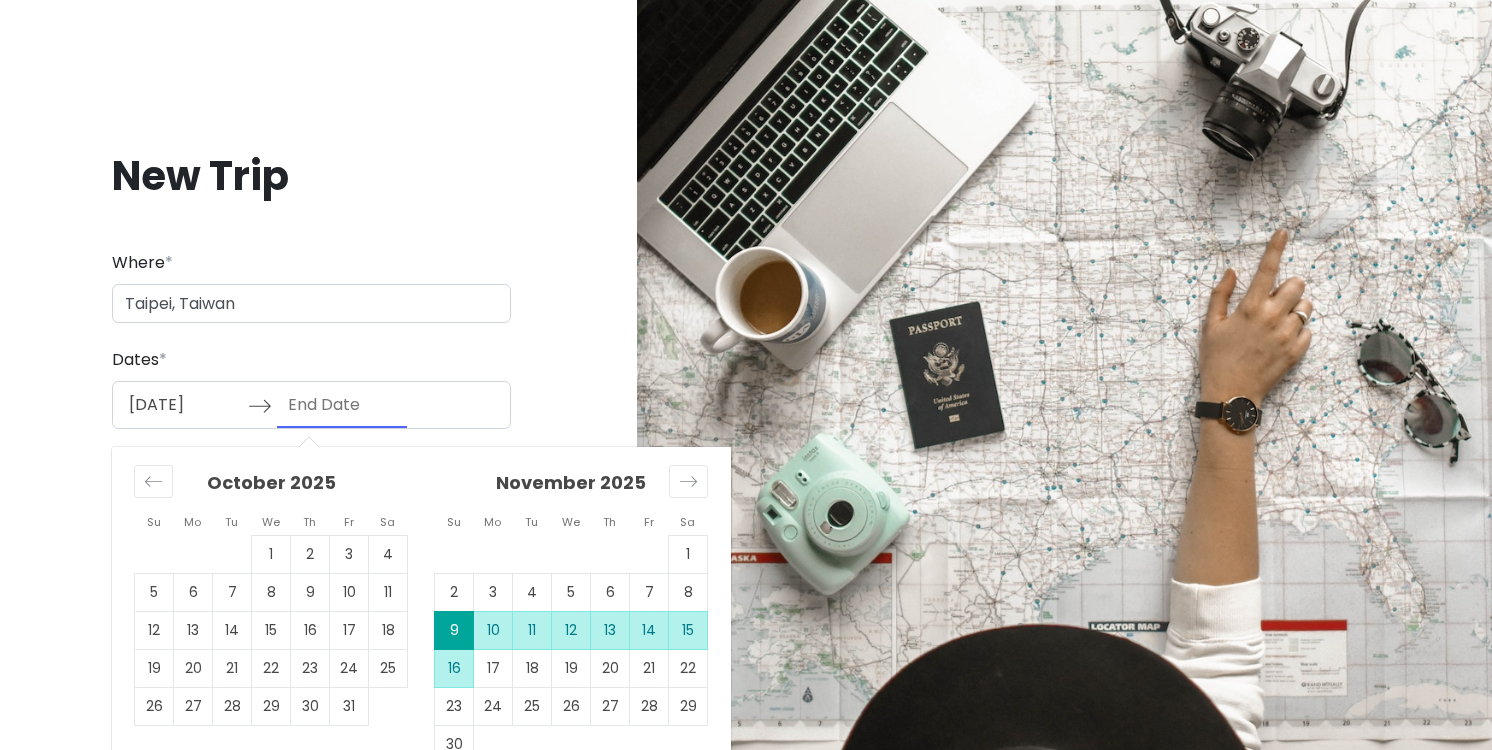 click on "16" at bounding box center [454, 668] 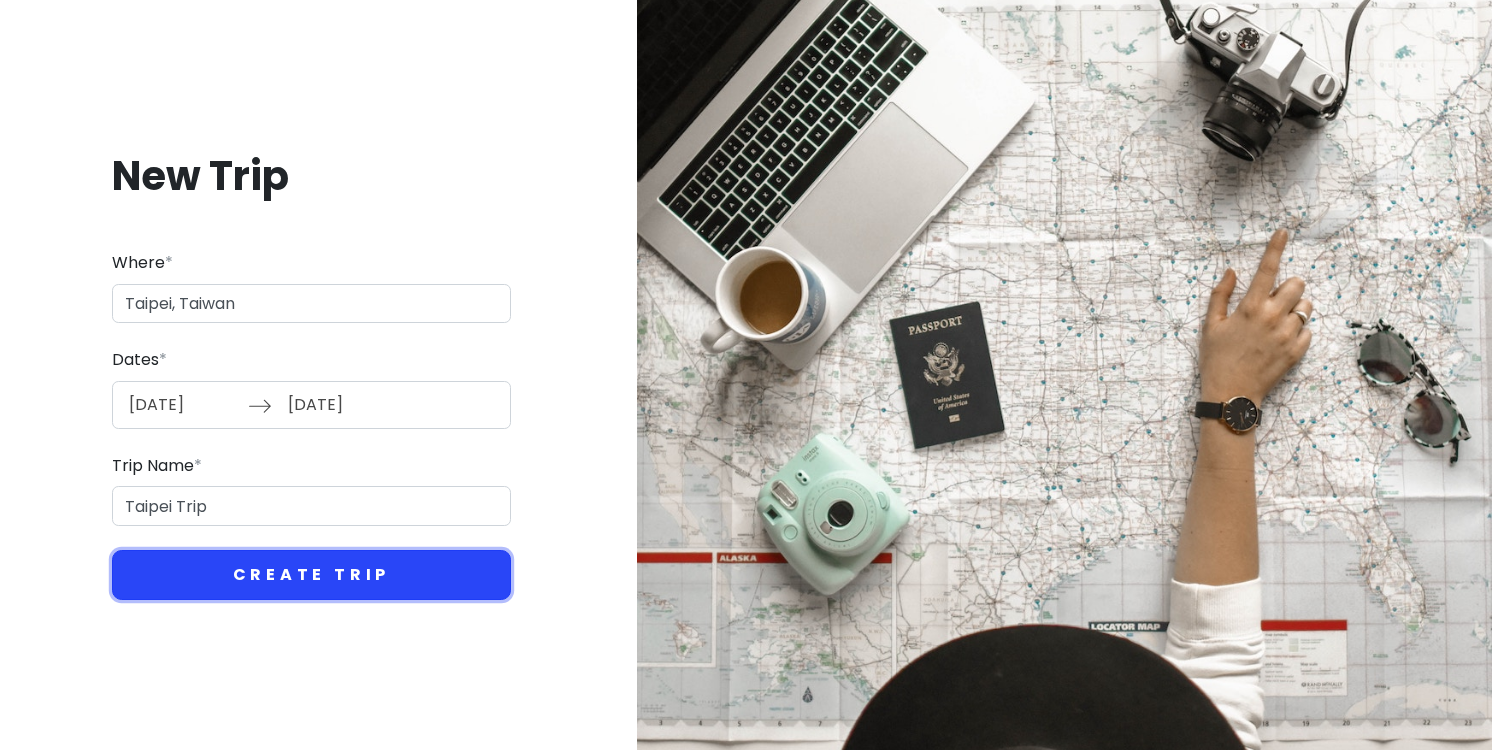 click on "Create Trip" at bounding box center (311, 575) 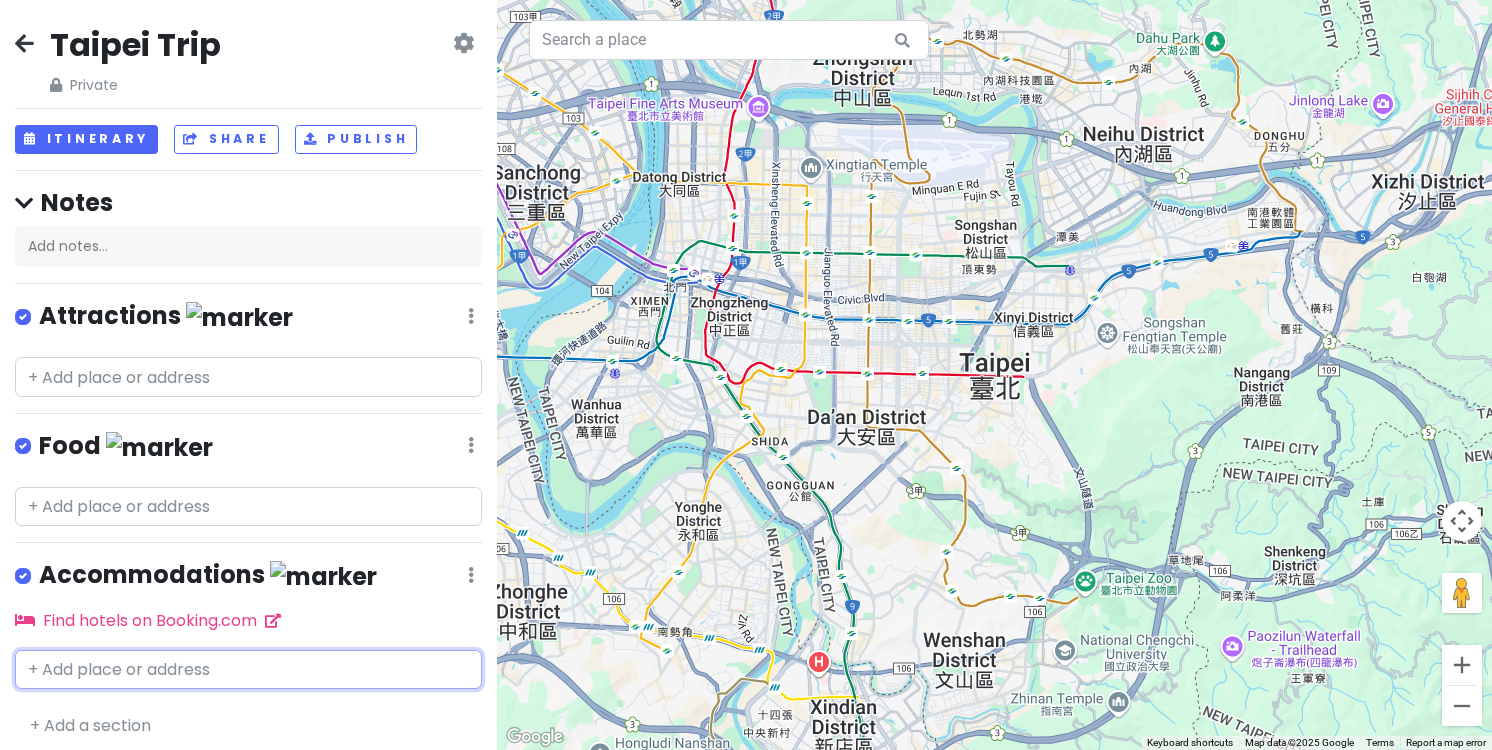 click at bounding box center (248, 670) 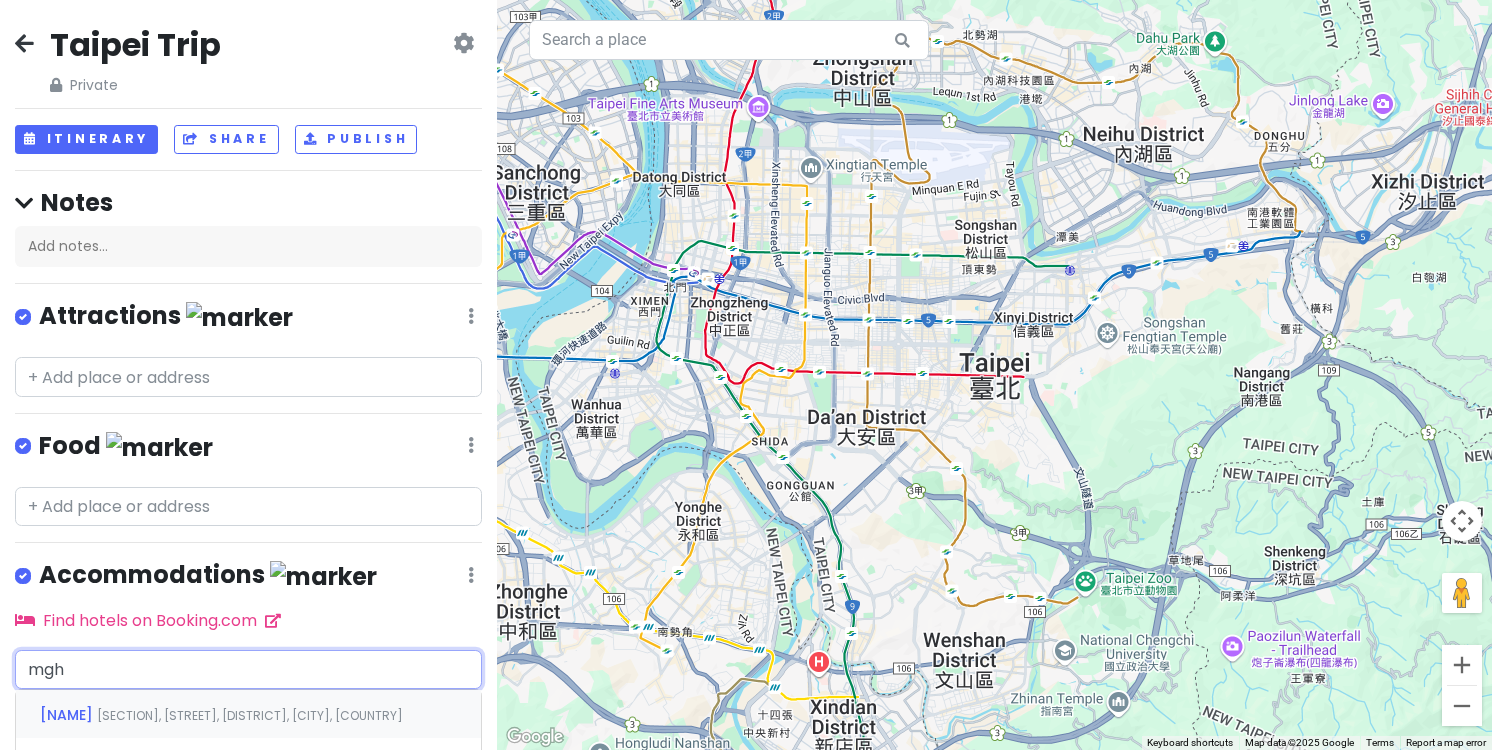 type on "mgh" 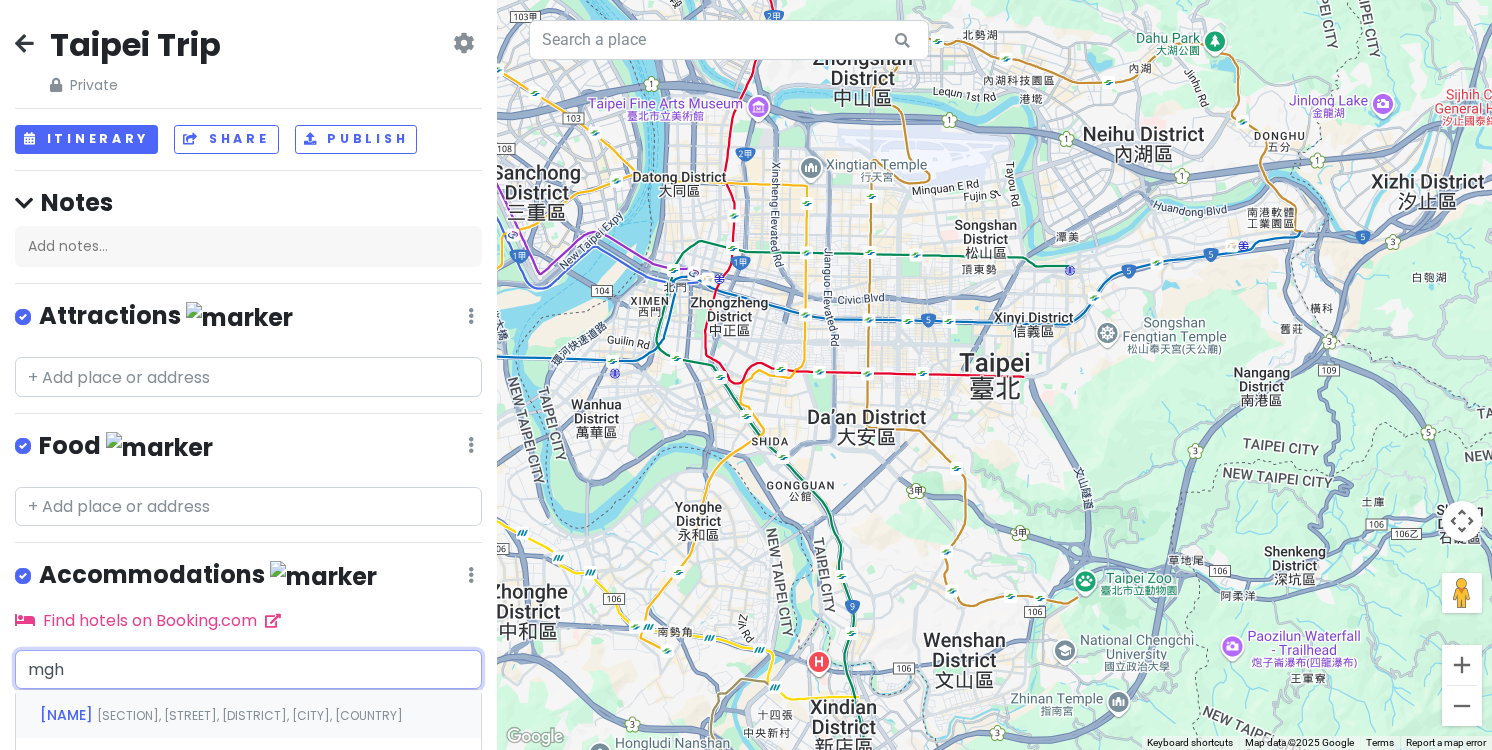 click on "[SECTION], [STREET], [DISTRICT], [CITY], [COUNTRY]" at bounding box center (250, 715) 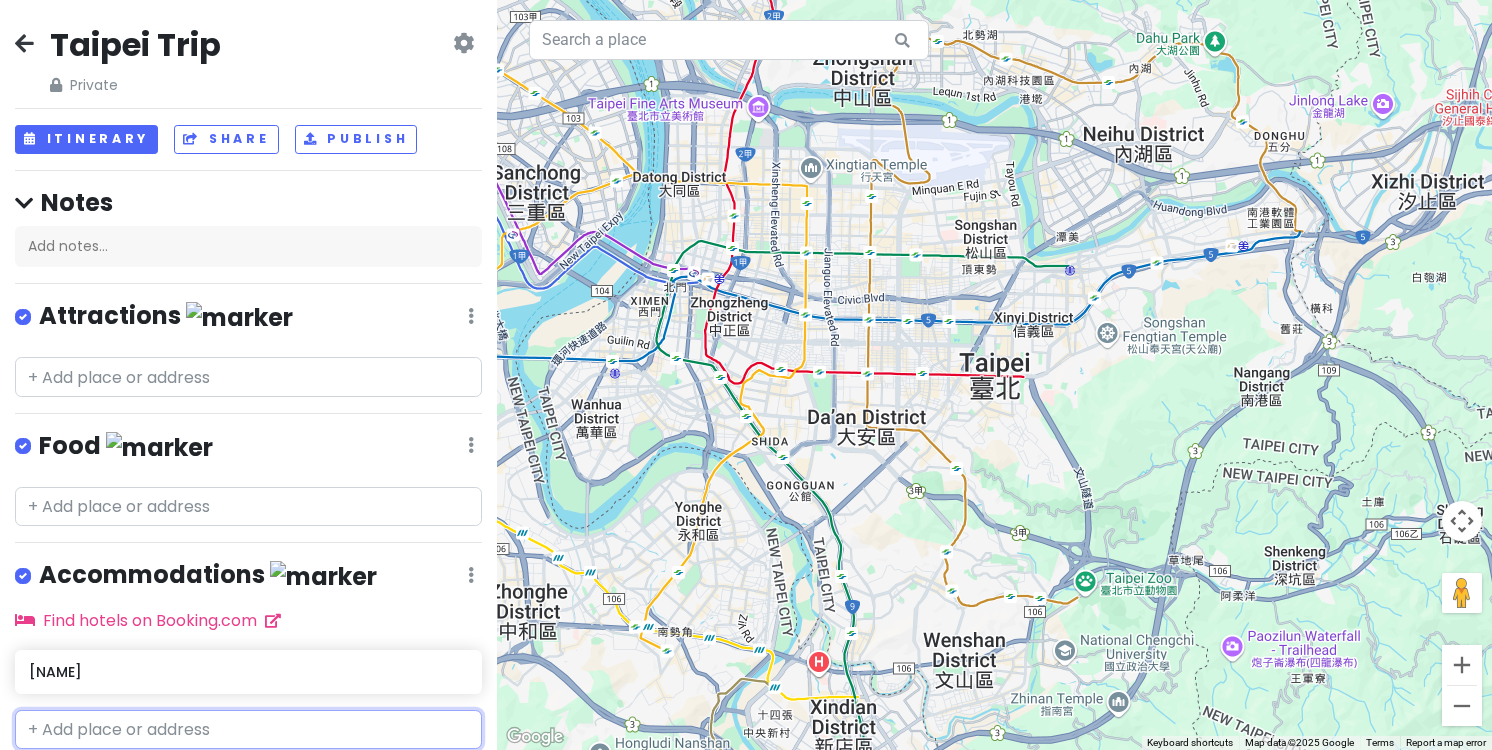 type 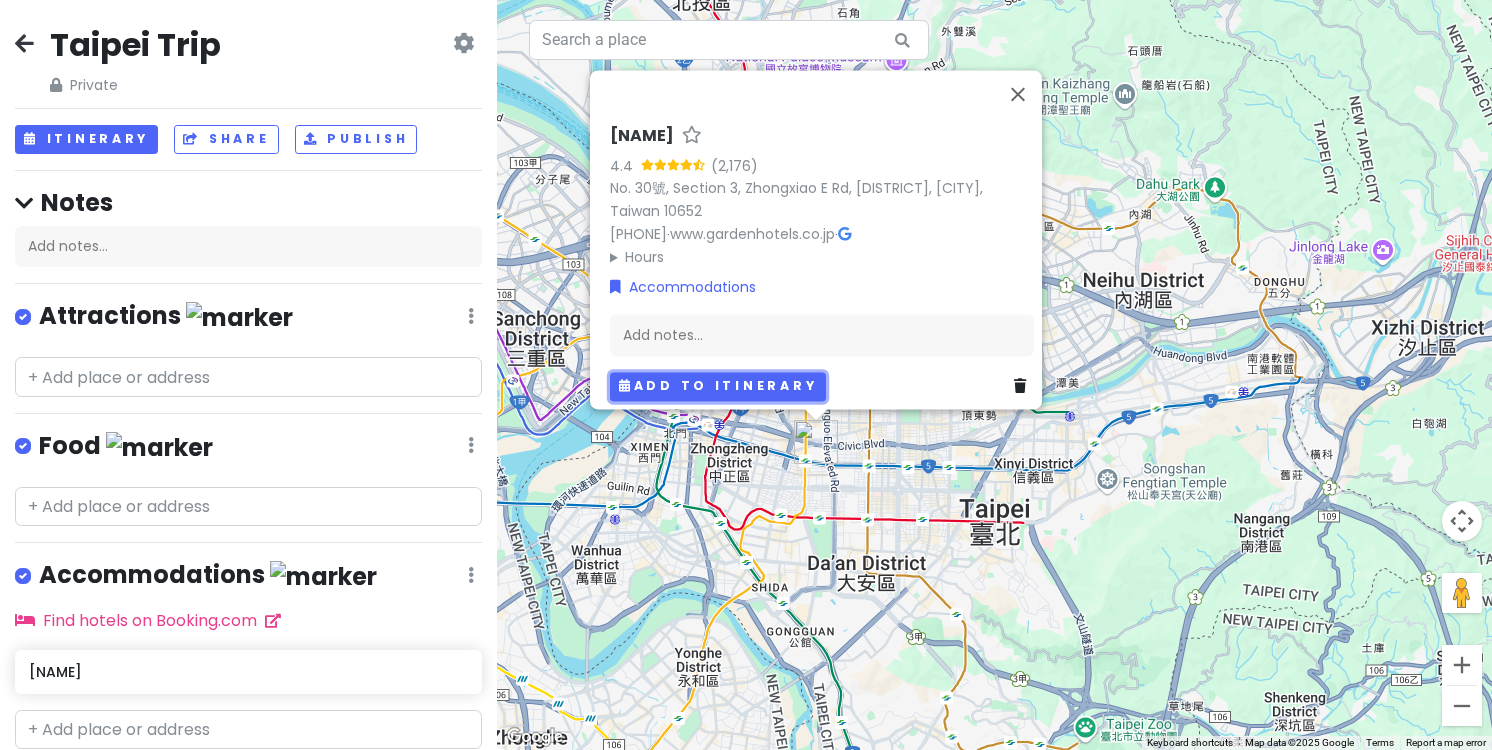 click on "Add to itinerary" at bounding box center (718, 386) 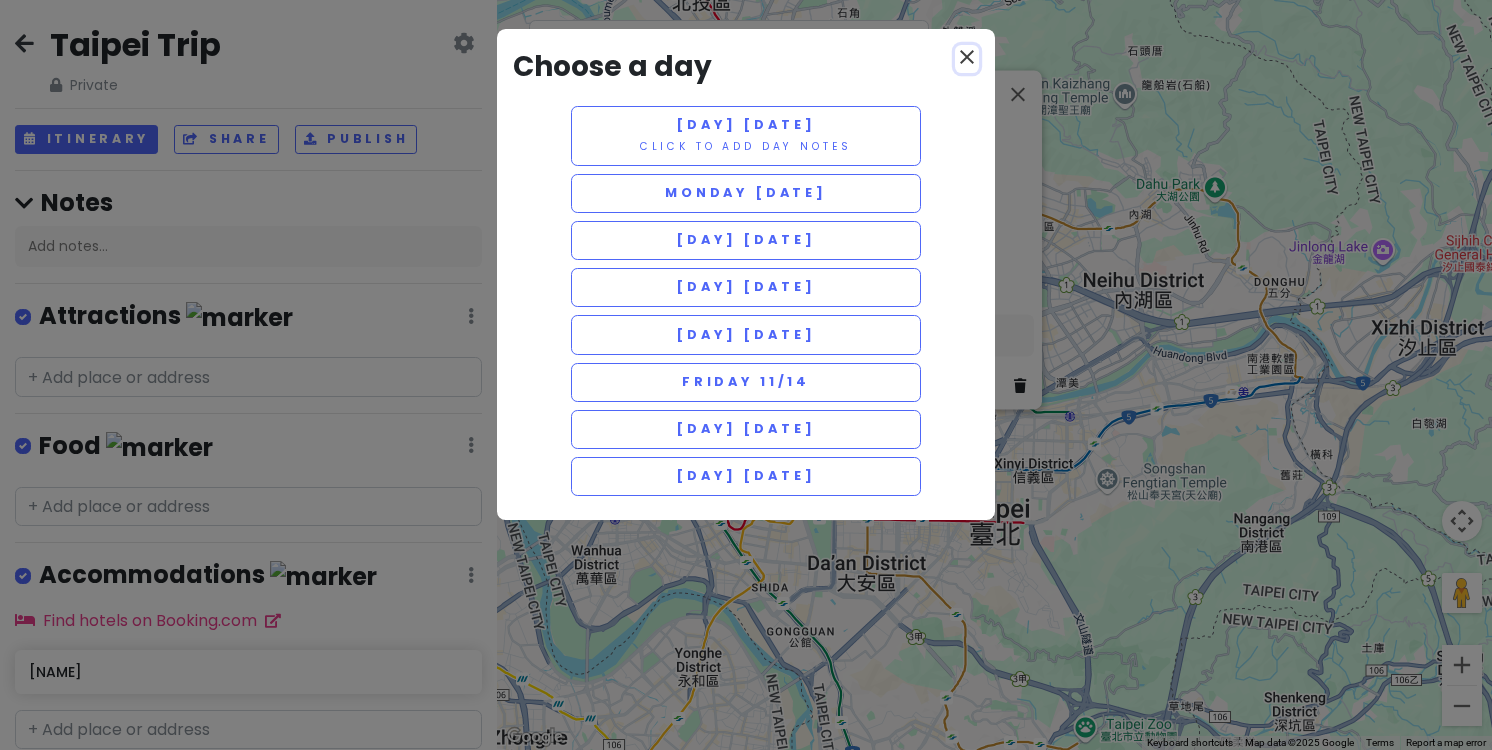click on "close" at bounding box center [967, 57] 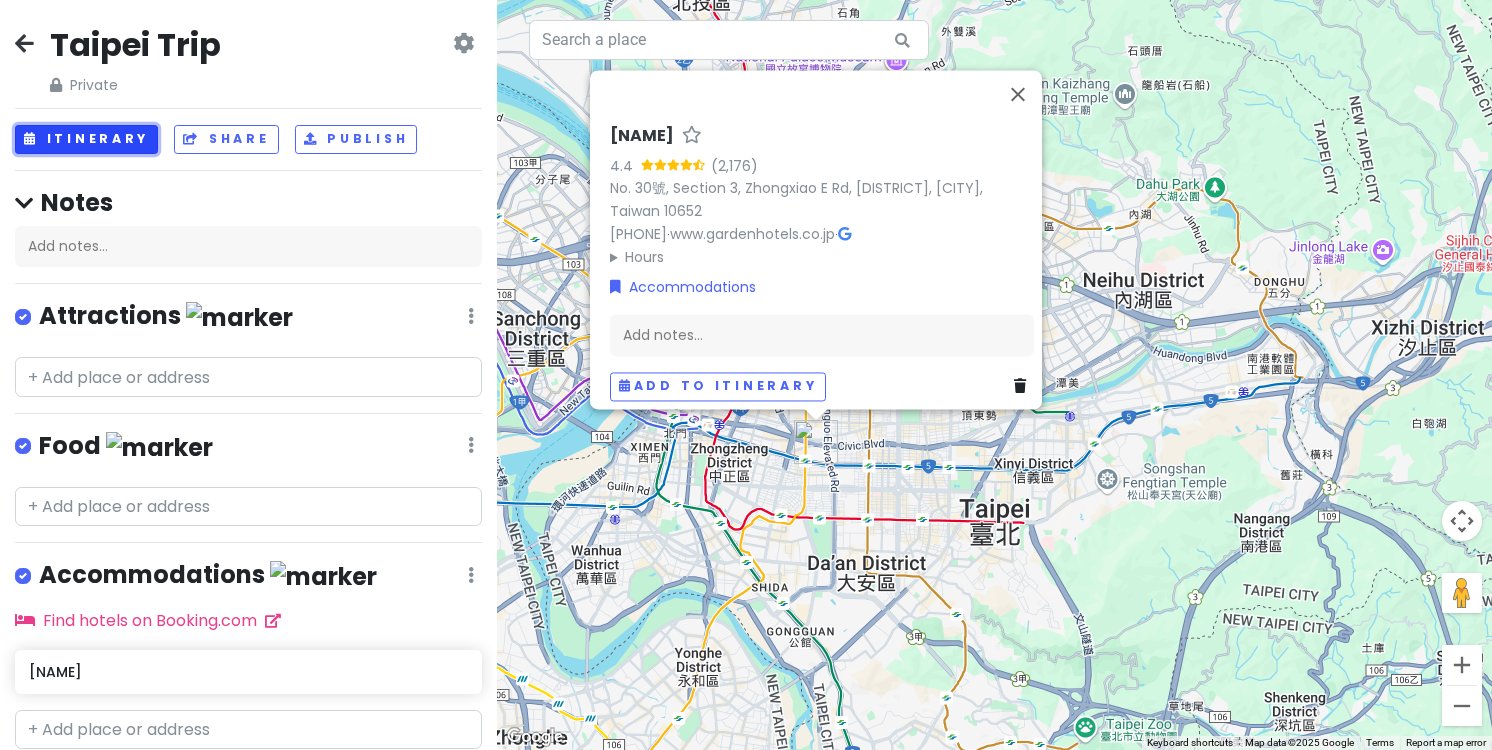 click on "Itinerary" at bounding box center (86, 139) 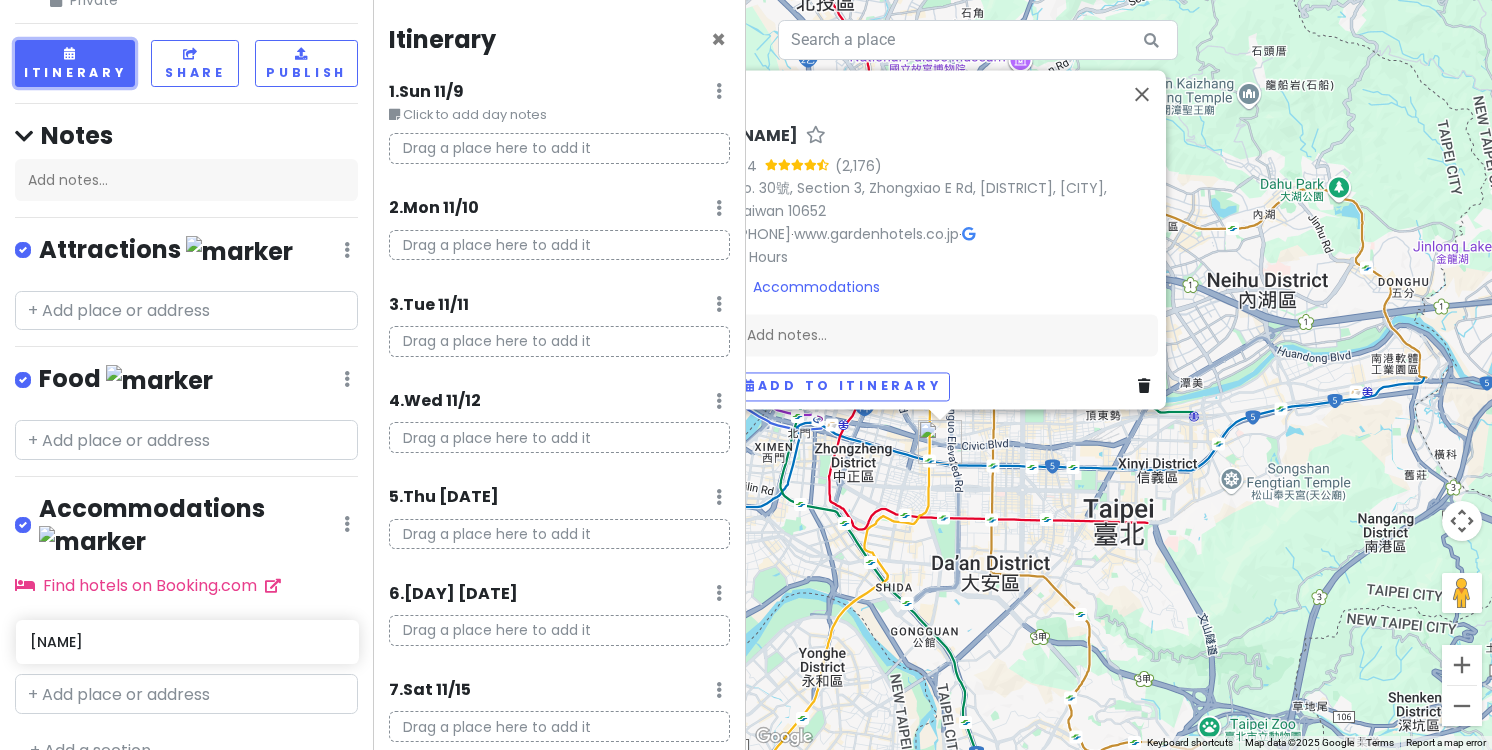 scroll, scrollTop: 86, scrollLeft: 0, axis: vertical 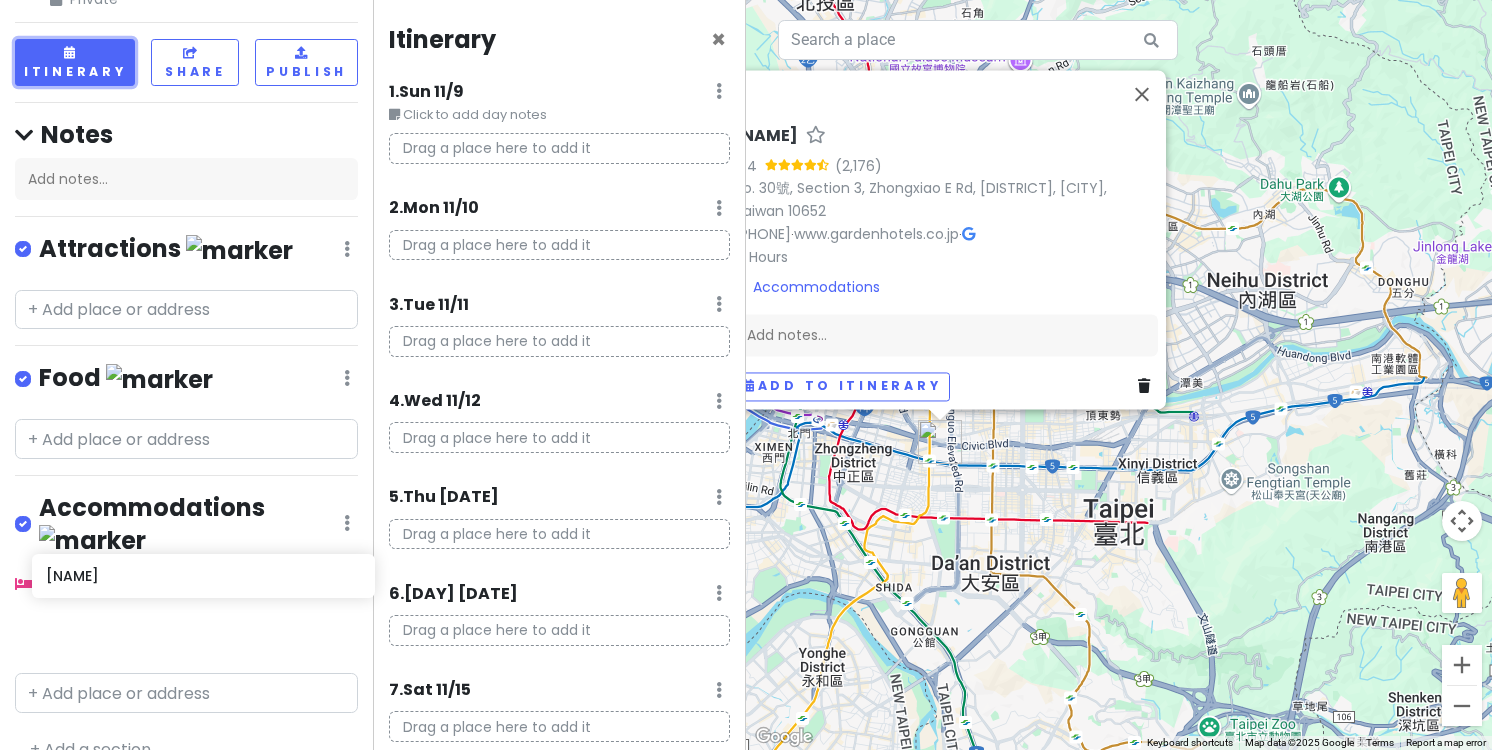 drag, startPoint x: 158, startPoint y: 686, endPoint x: 172, endPoint y: 577, distance: 109.89541 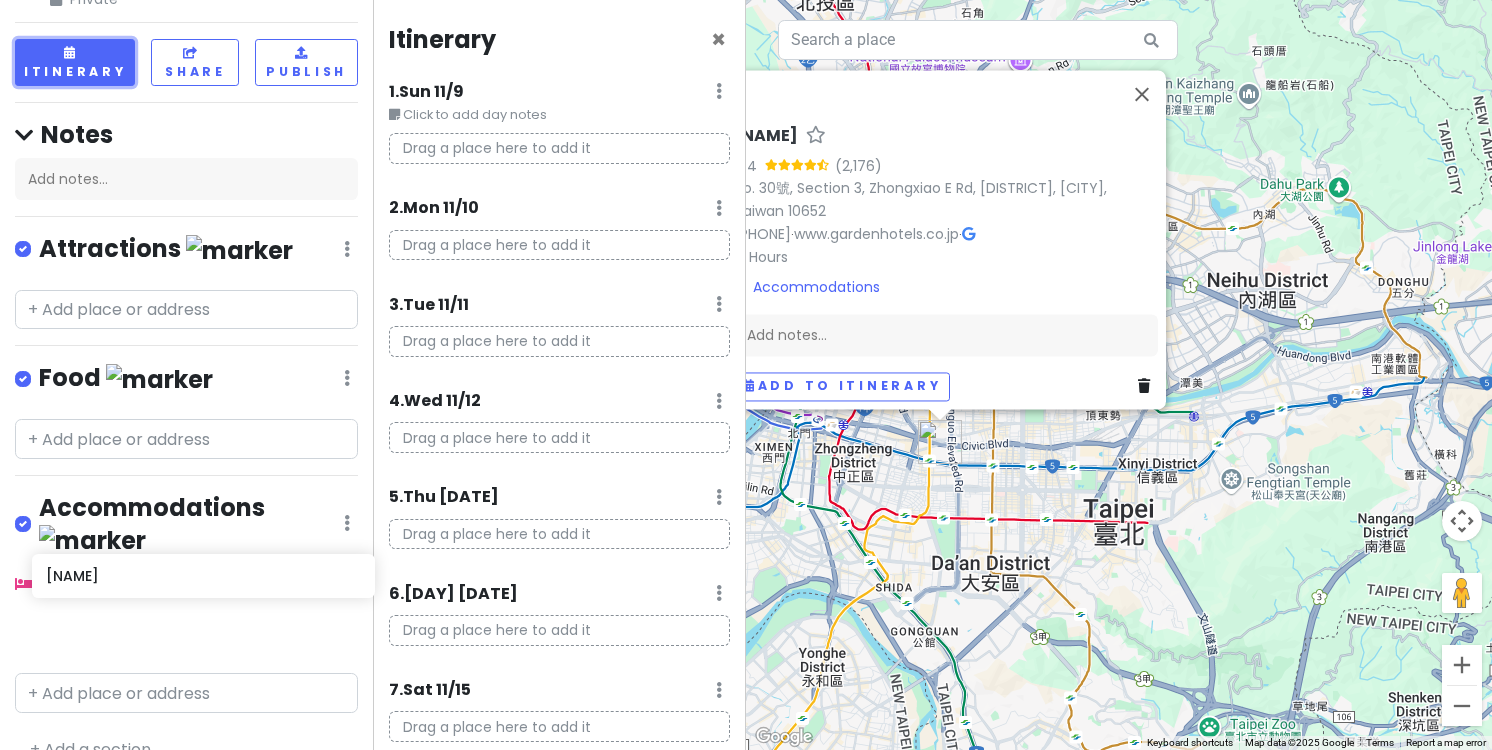 click on "[NAME]" at bounding box center (186, 640) 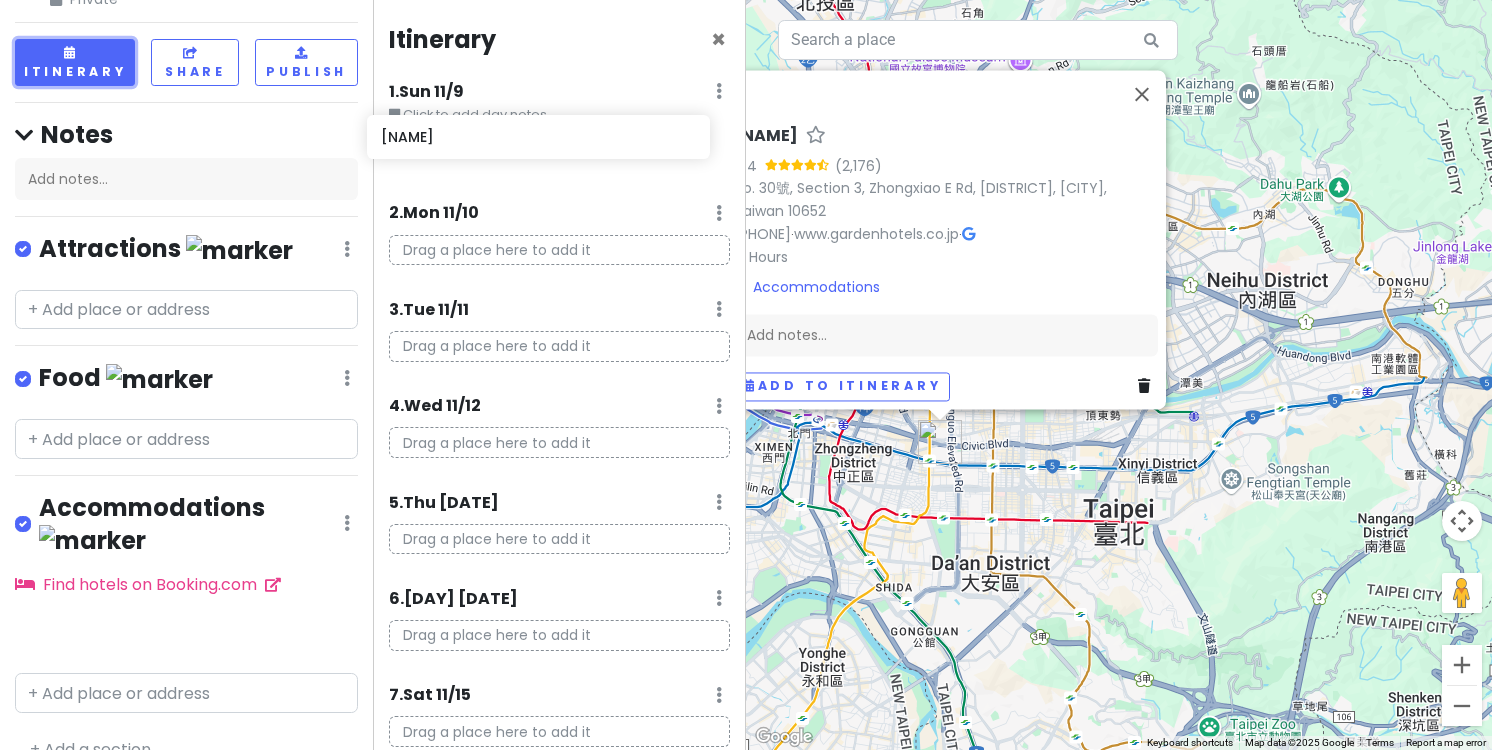 drag, startPoint x: 224, startPoint y: 603, endPoint x: 576, endPoint y: 141, distance: 580.81665 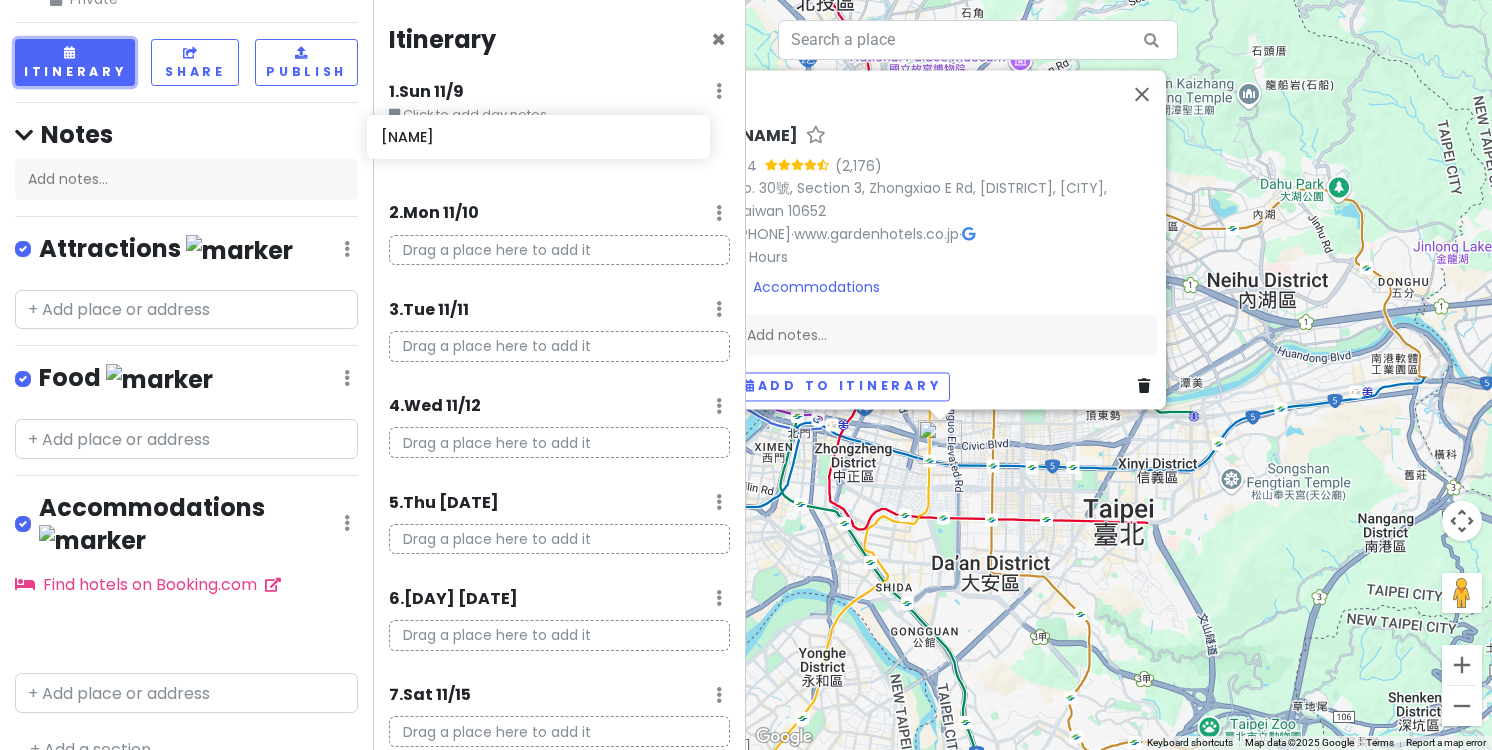 click on "× [NUMBER] .  [DAY] [DATE] Edit Day Notes Delete Day   Click to add day notes [NUMBER] .  [DAY] [DATE] Add Day Notes Delete Day Drag a place here to add it [NUMBER] .  [DAY] [DATE] Add Day Notes Delete Day Drag a place here to add it [NUMBER] .  [DAY] [DATE] Add Day Notes Delete Day Drag a place here to add it [NUMBER] .  [DAY] [DATE] Add Day Notes Delete Day Drag a place here to add it [NUMBER] .  [DAY] [DATE] Add Day Notes Delete Day Drag a place here to add it [NUMBER] .  [DAY] [DATE] Add Day Notes Delete Day Drag a place here to add it [NUMBER] .  [DAY] [DATE] Add Day Notes Delete Day Drag a place here to add it [NUMBER] .  [DAY] [DATE] Add Day Notes Delete Day Drag a place here to add it ← Move left → Move right ↑ Move up ↓ Move down + Zoom in - Zoom out Home Jump left by [PERCENTAGE]% End [RATING]" at bounding box center [746, 375] 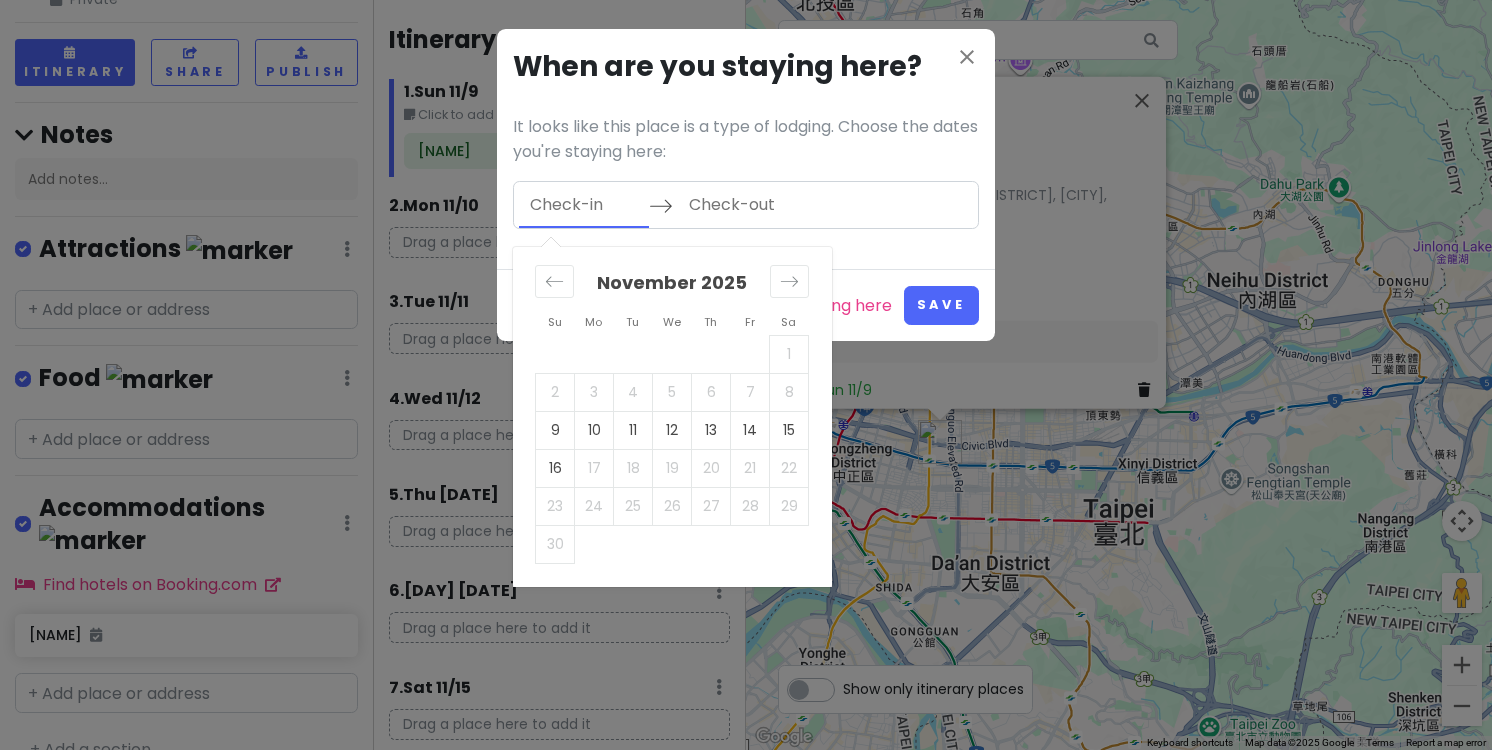 click at bounding box center [584, 205] 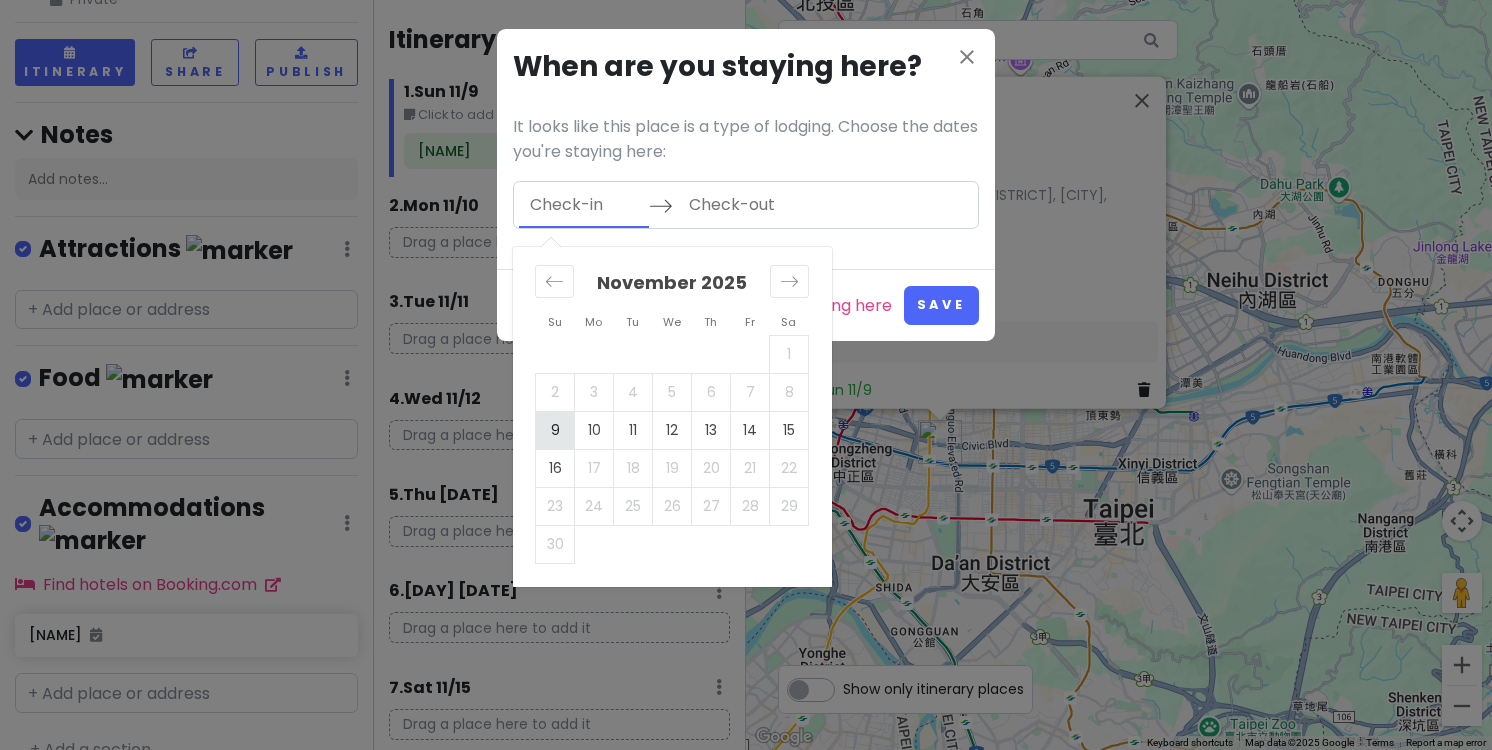 click on "9" at bounding box center [555, 430] 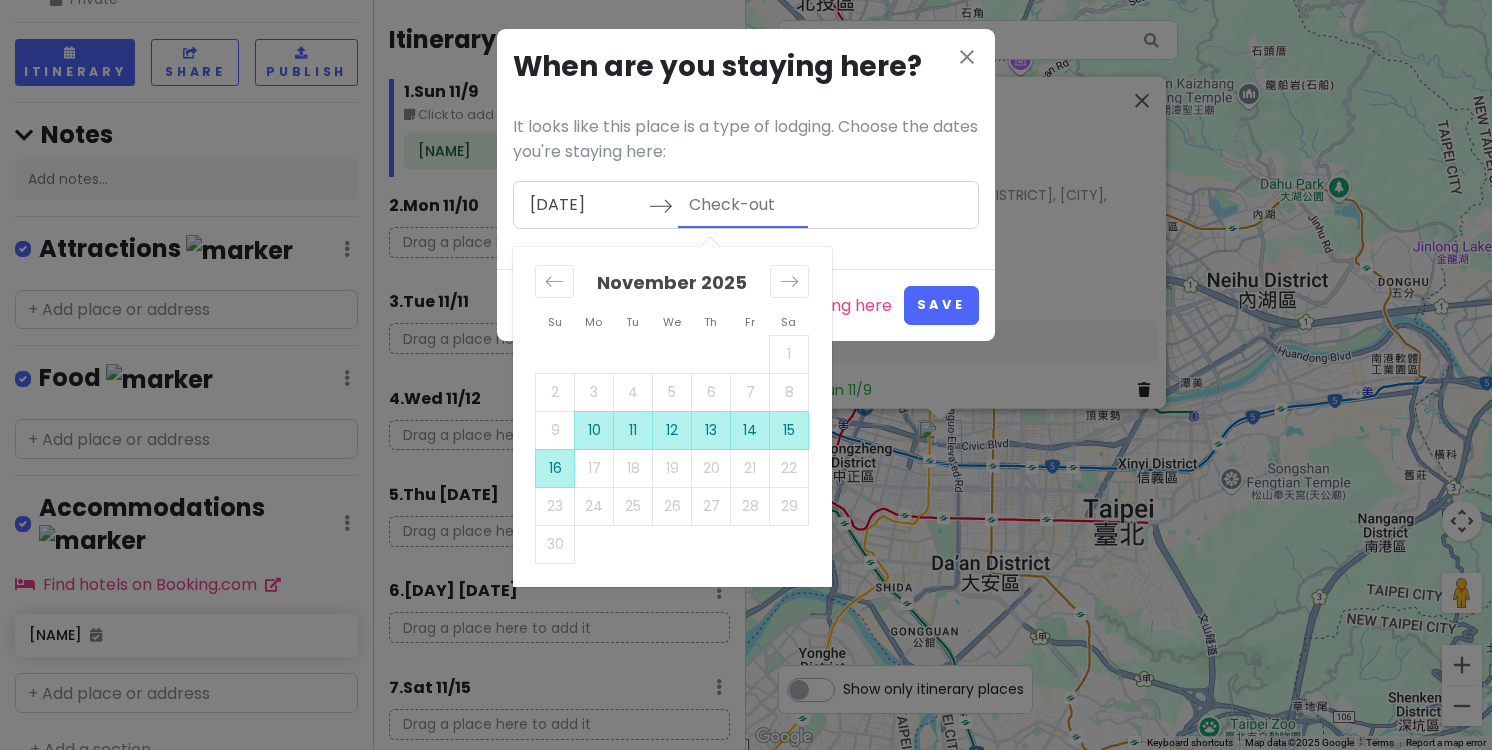 click on "16" at bounding box center (555, 468) 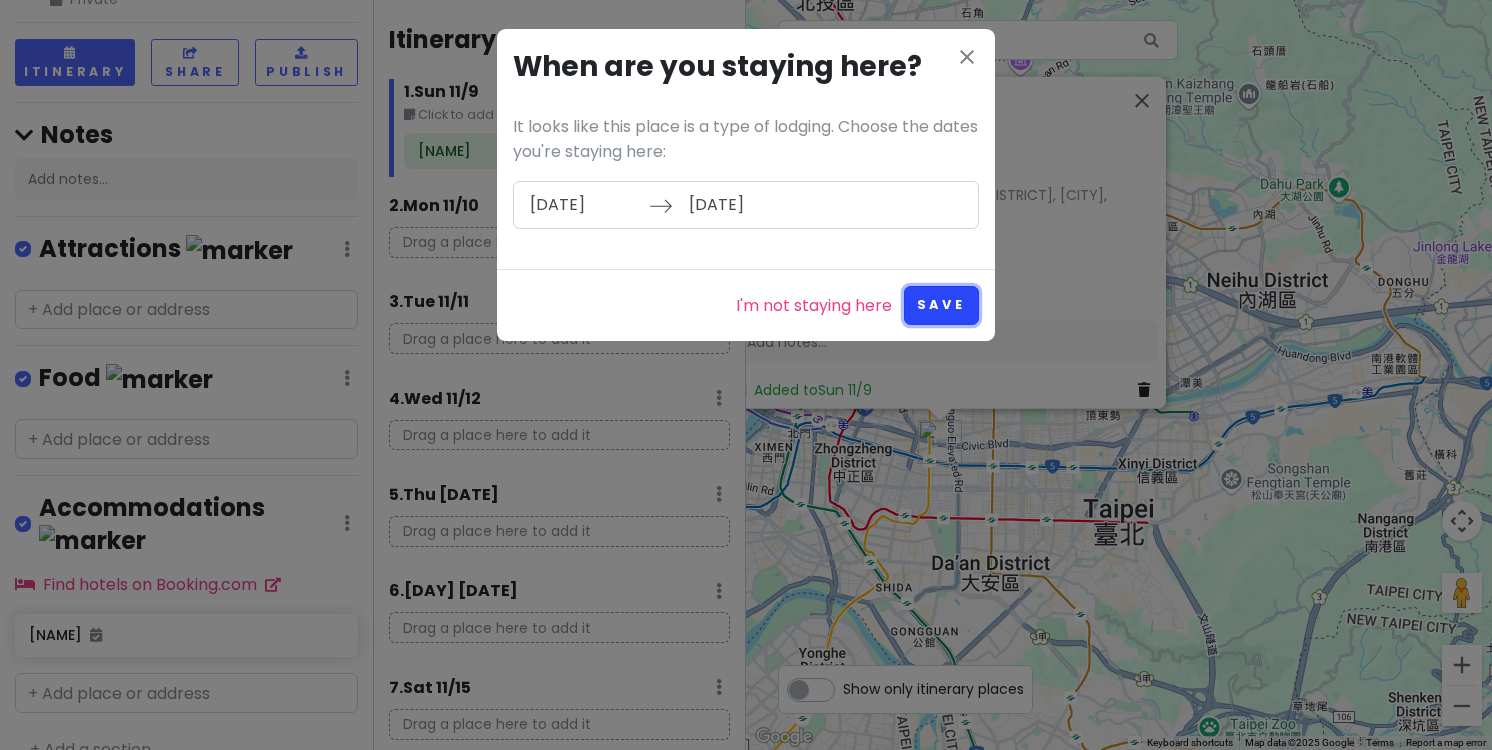 click on "Save" at bounding box center [941, 305] 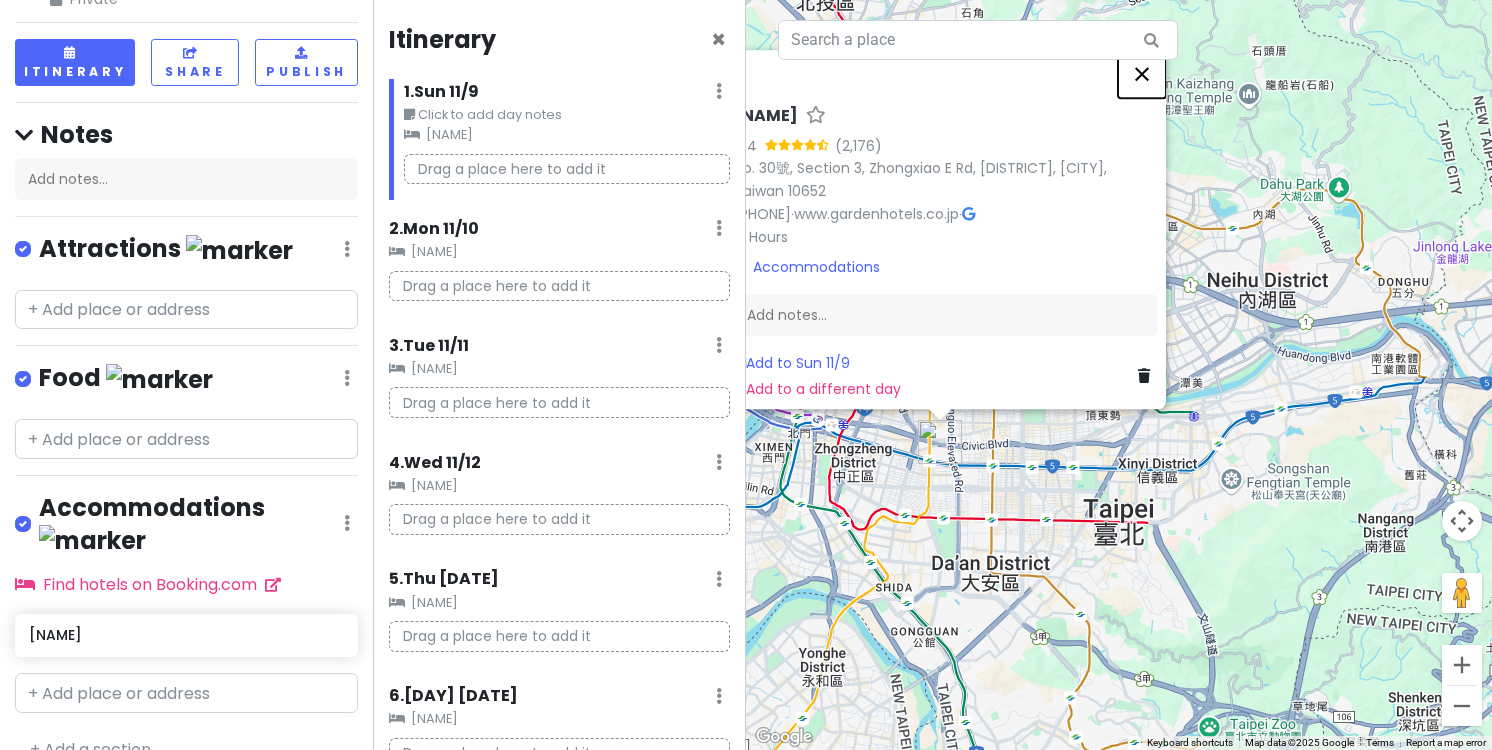 click at bounding box center (1142, 74) 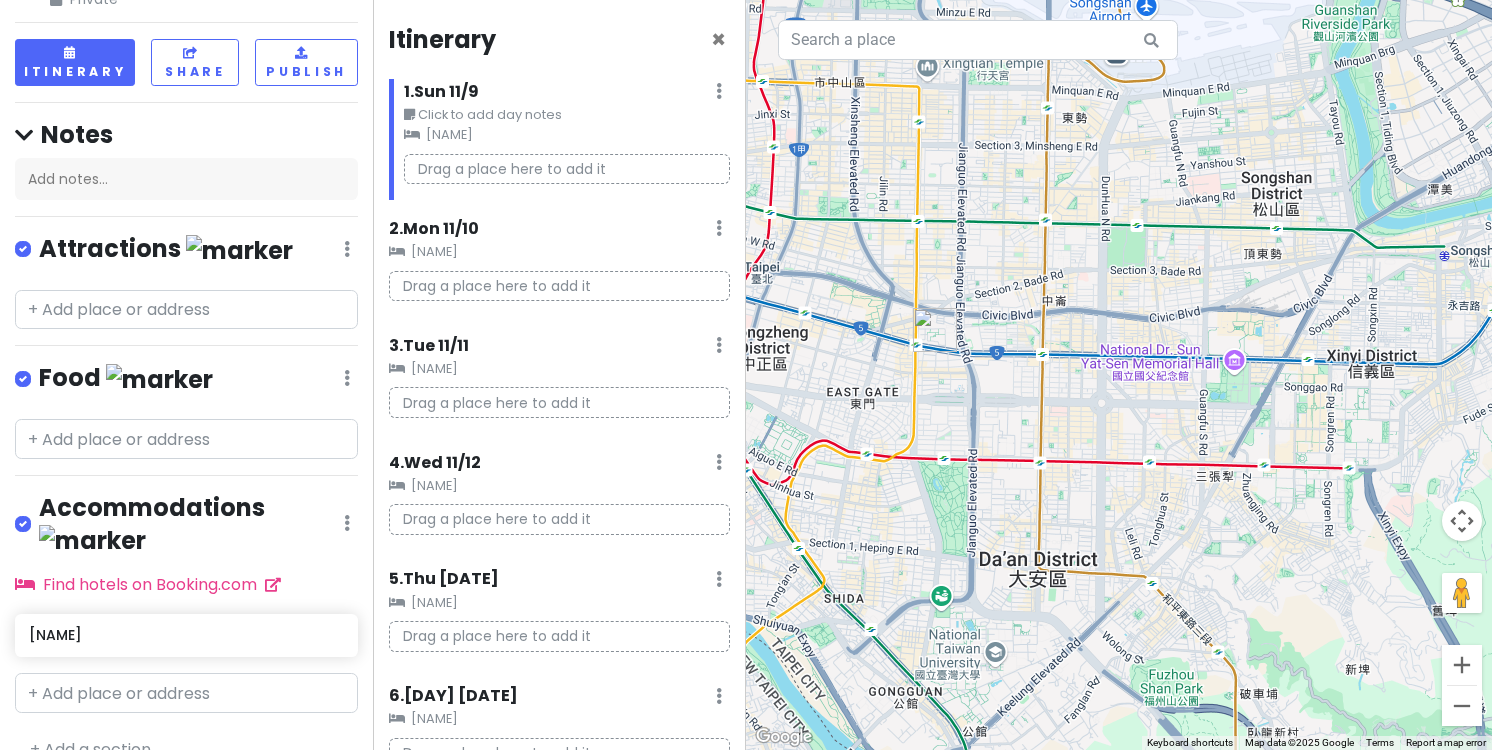 drag, startPoint x: 945, startPoint y: 484, endPoint x: 960, endPoint y: 415, distance: 70.61161 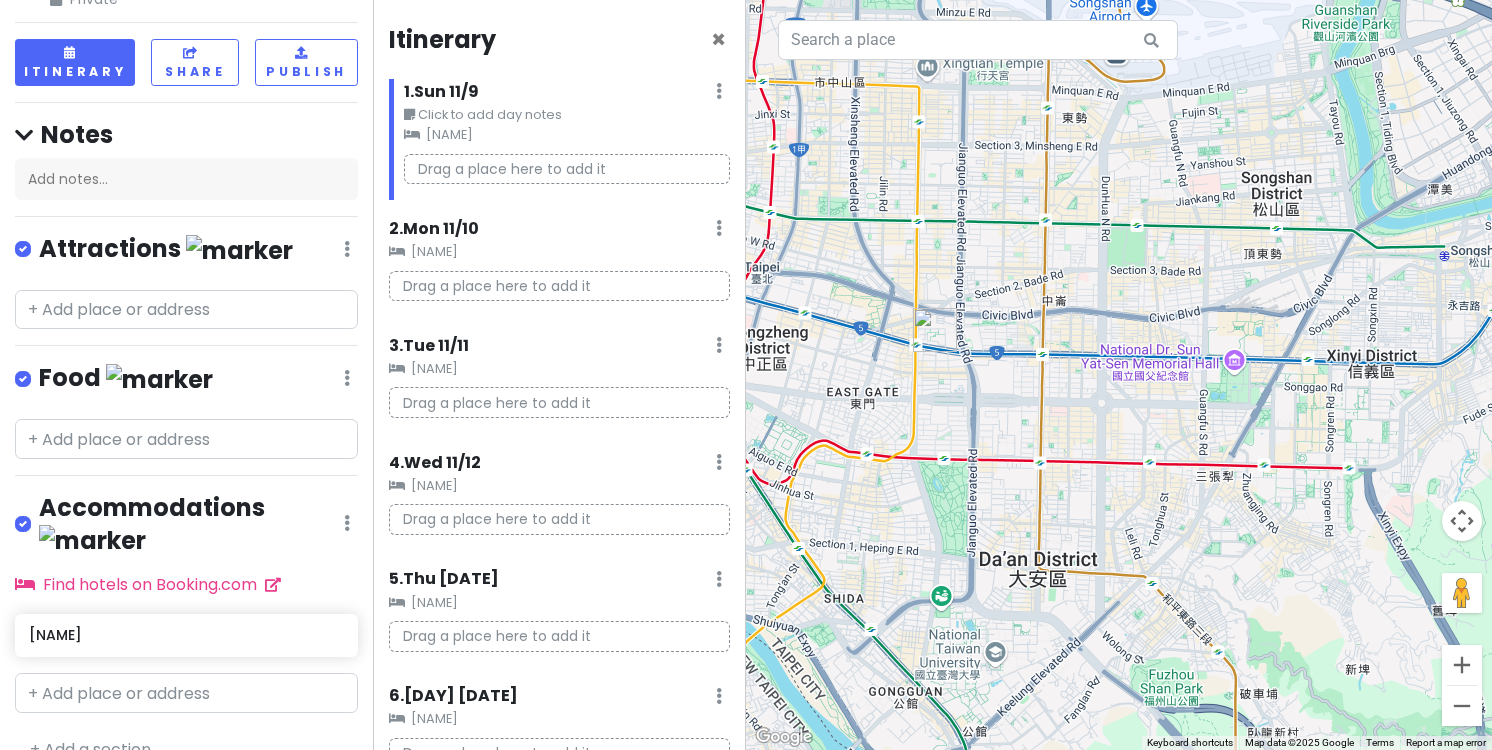 click at bounding box center [1119, 375] 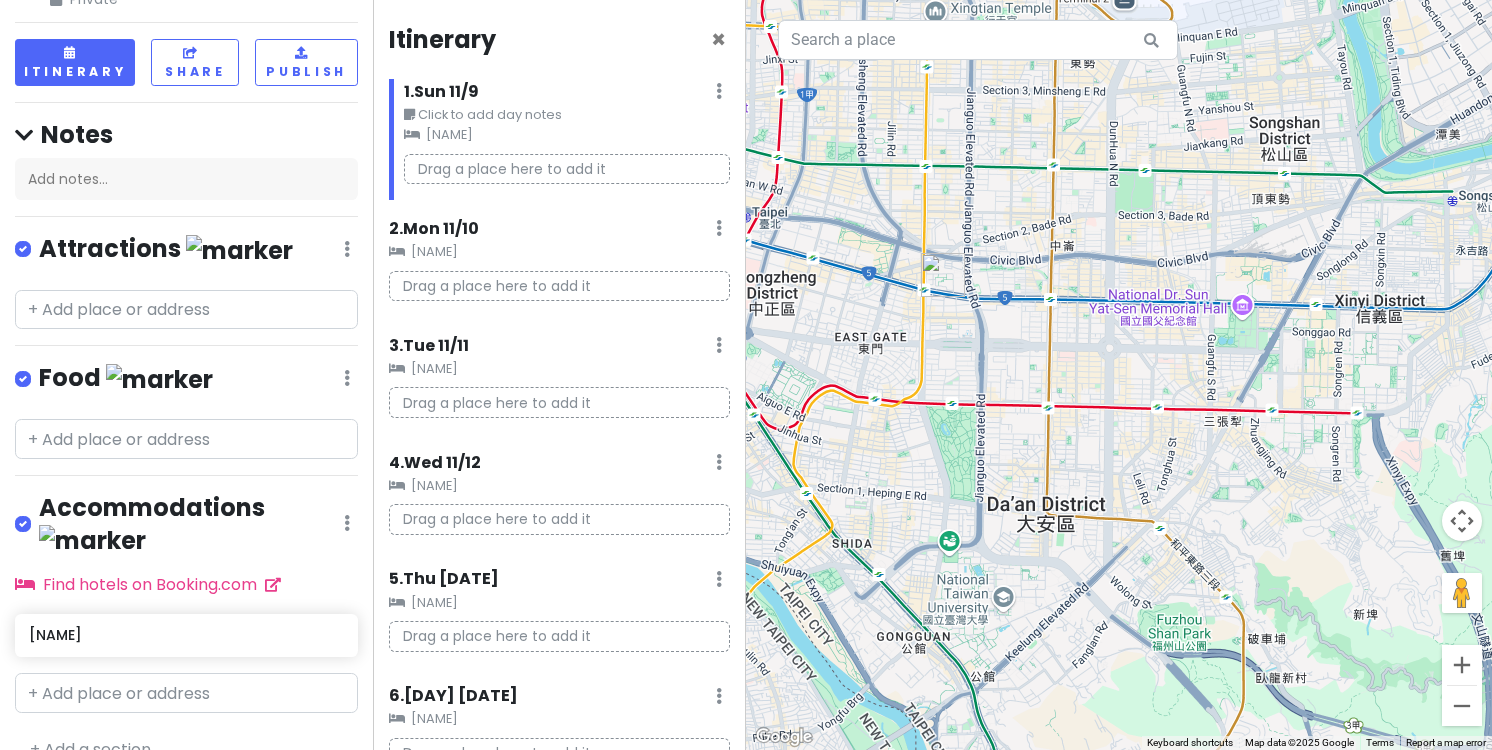 drag, startPoint x: 1007, startPoint y: 489, endPoint x: 1016, endPoint y: 428, distance: 61.66036 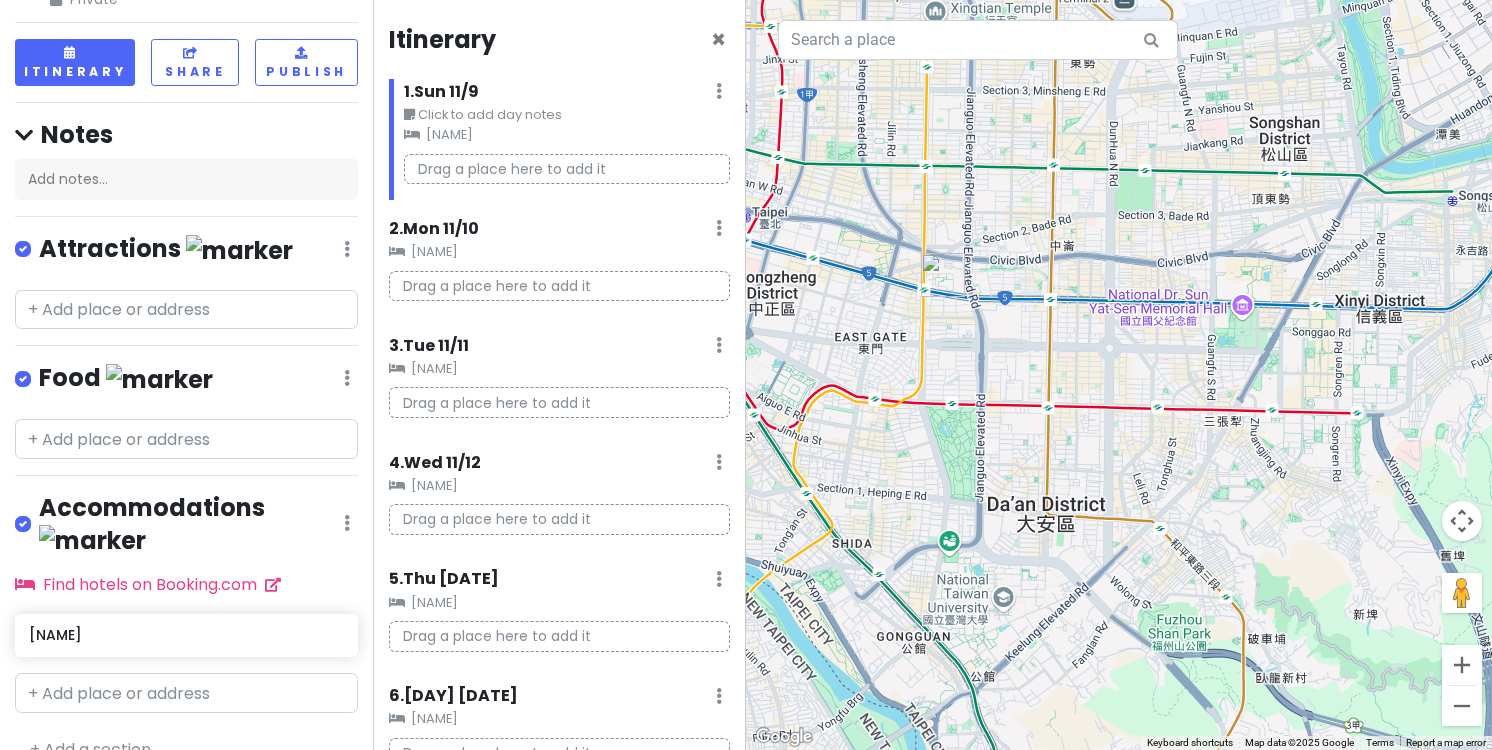click at bounding box center (1119, 375) 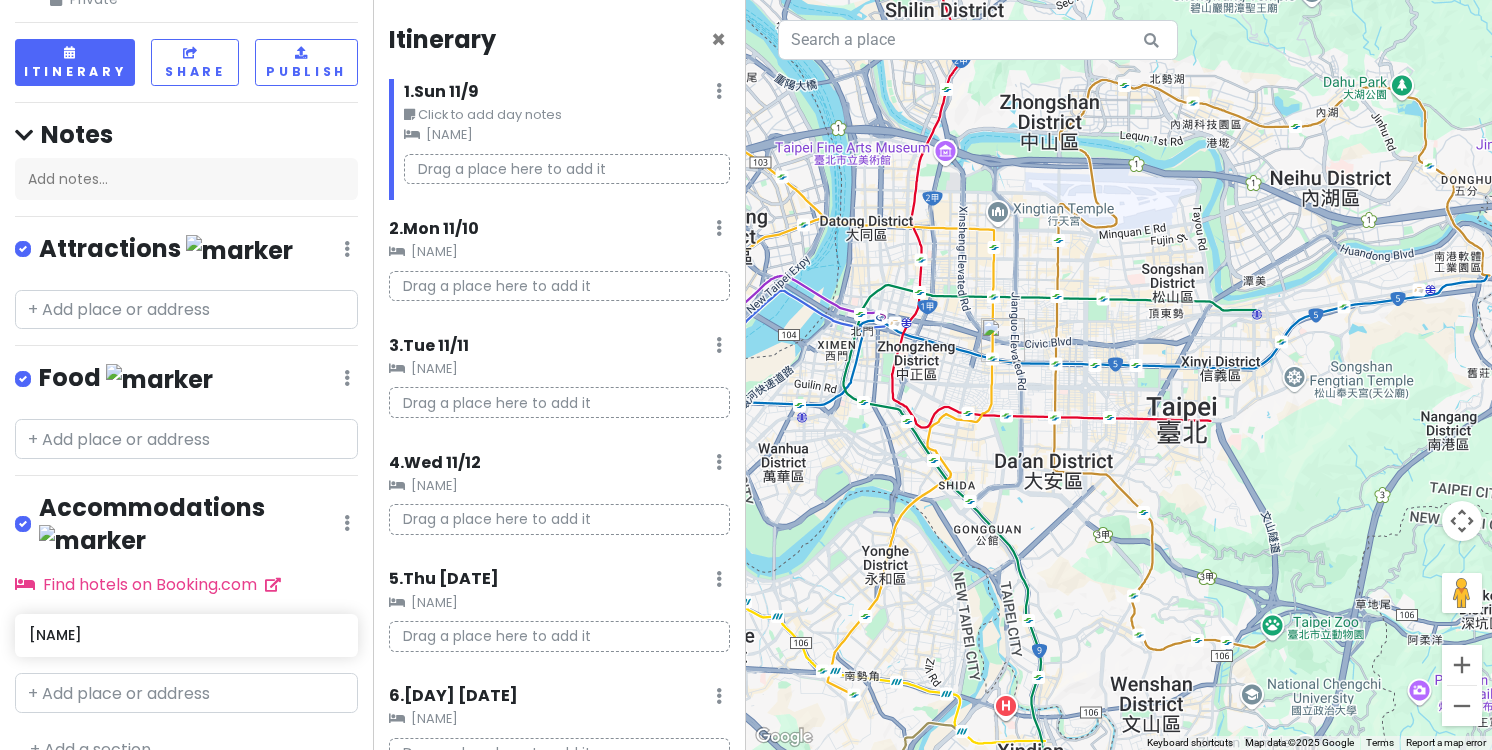 drag, startPoint x: 1016, startPoint y: 428, endPoint x: 1041, endPoint y: 428, distance: 25 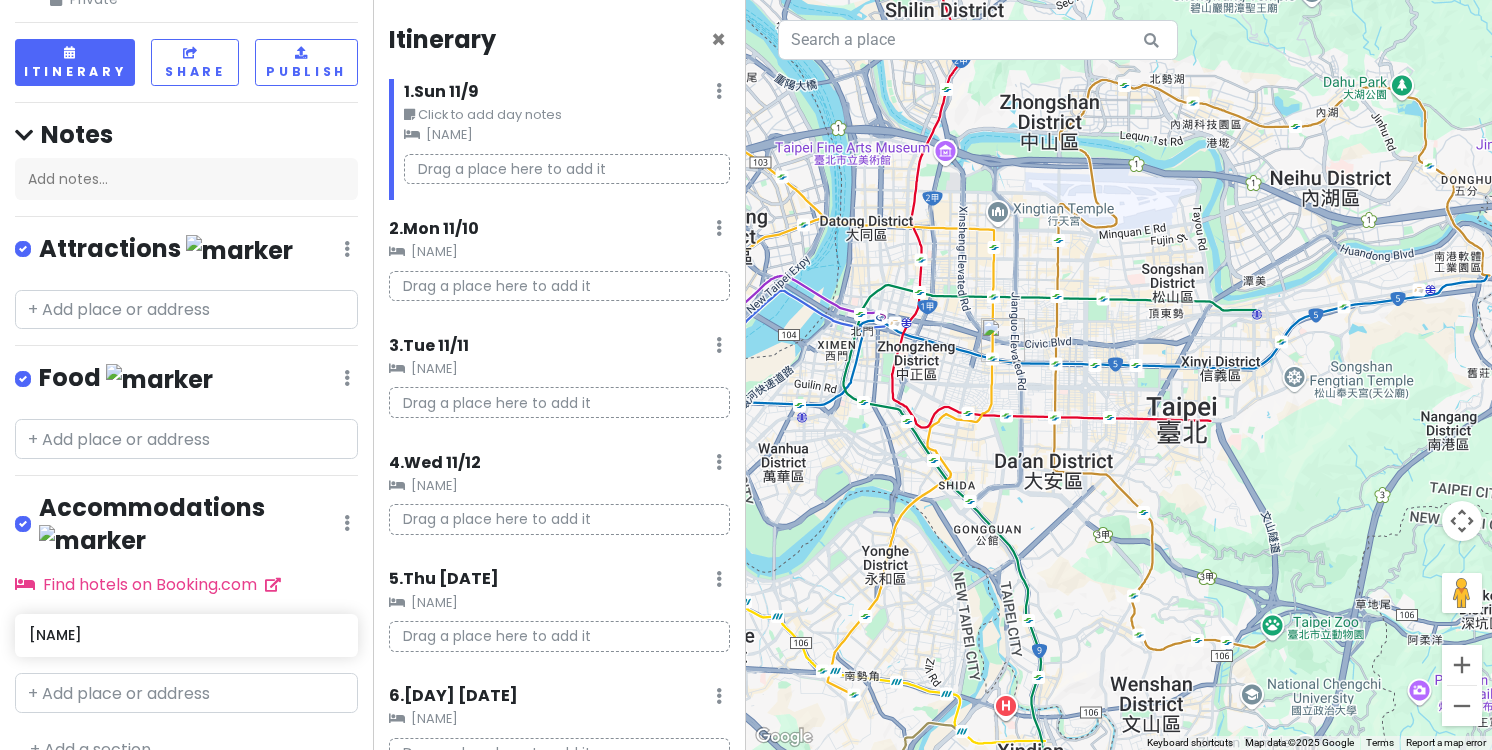 click at bounding box center (1119, 375) 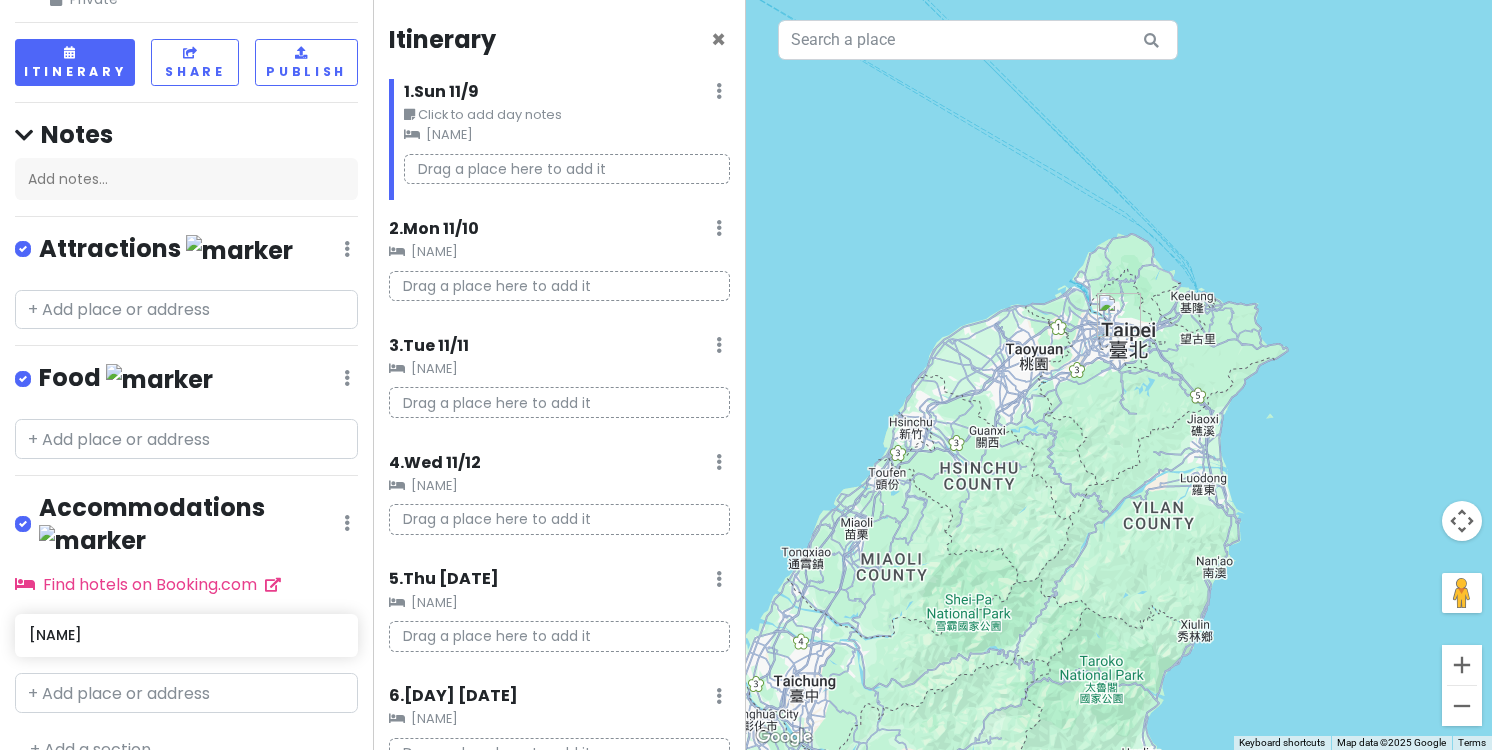 drag, startPoint x: 1031, startPoint y: 533, endPoint x: 1068, endPoint y: 439, distance: 101.0198 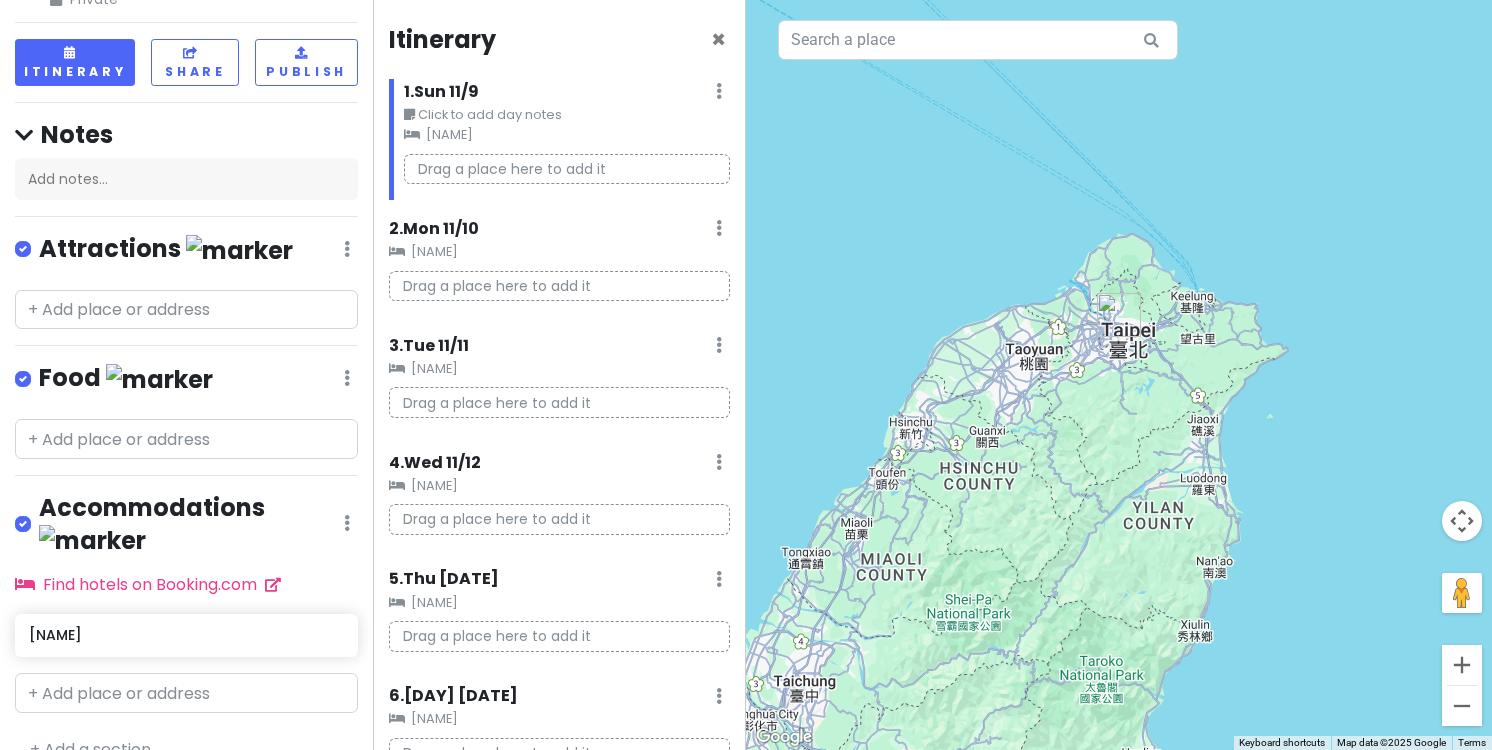 click at bounding box center [1119, 375] 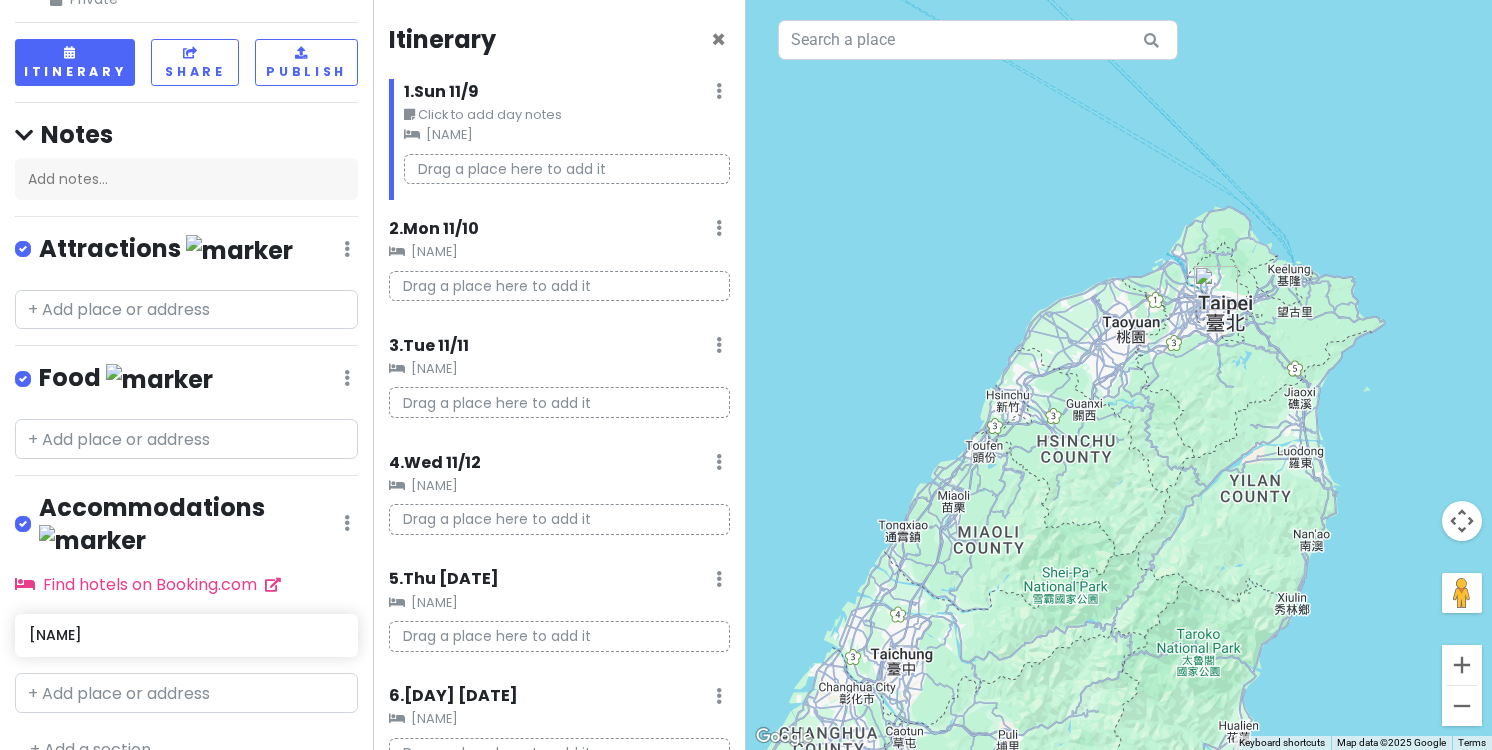 drag, startPoint x: 1065, startPoint y: 501, endPoint x: 1166, endPoint y: 473, distance: 104.80935 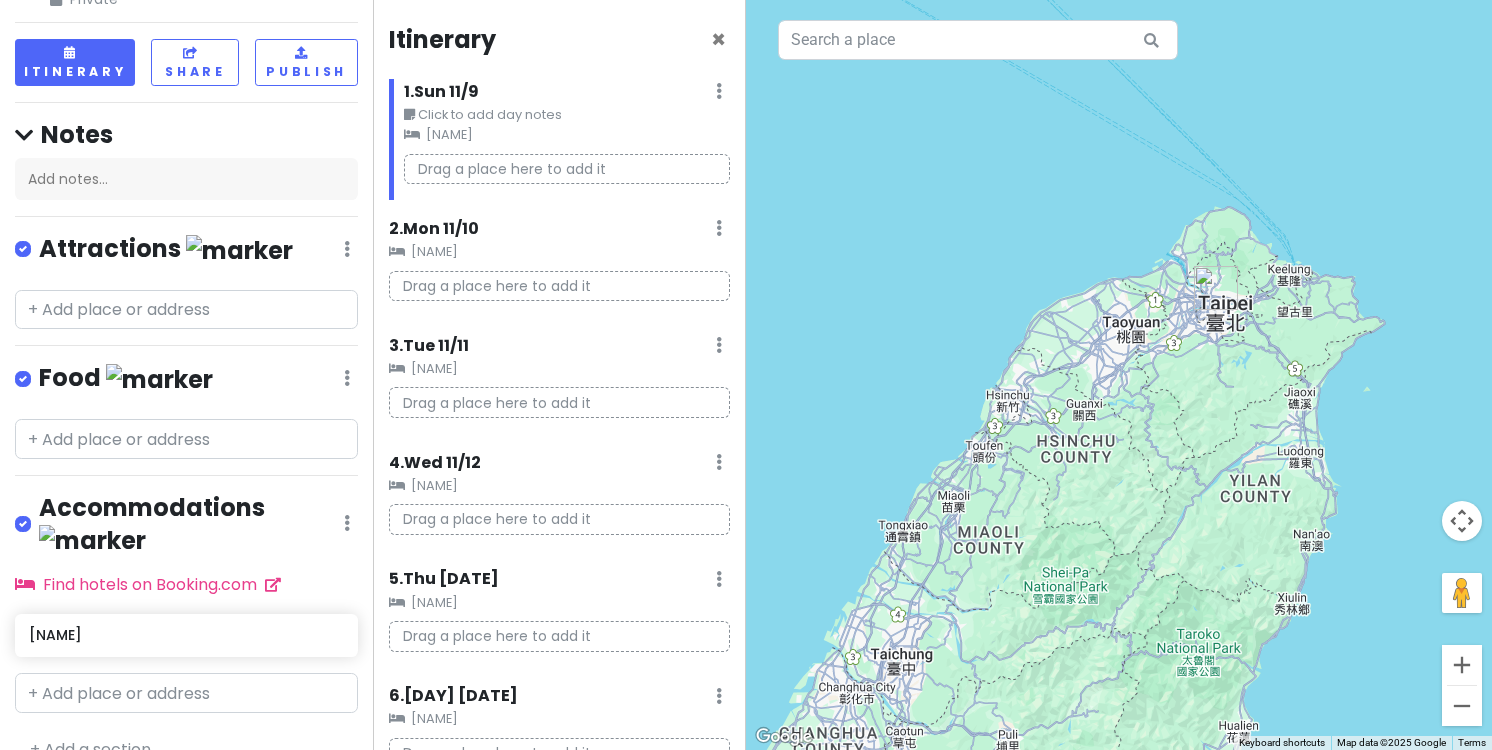 click at bounding box center (1119, 375) 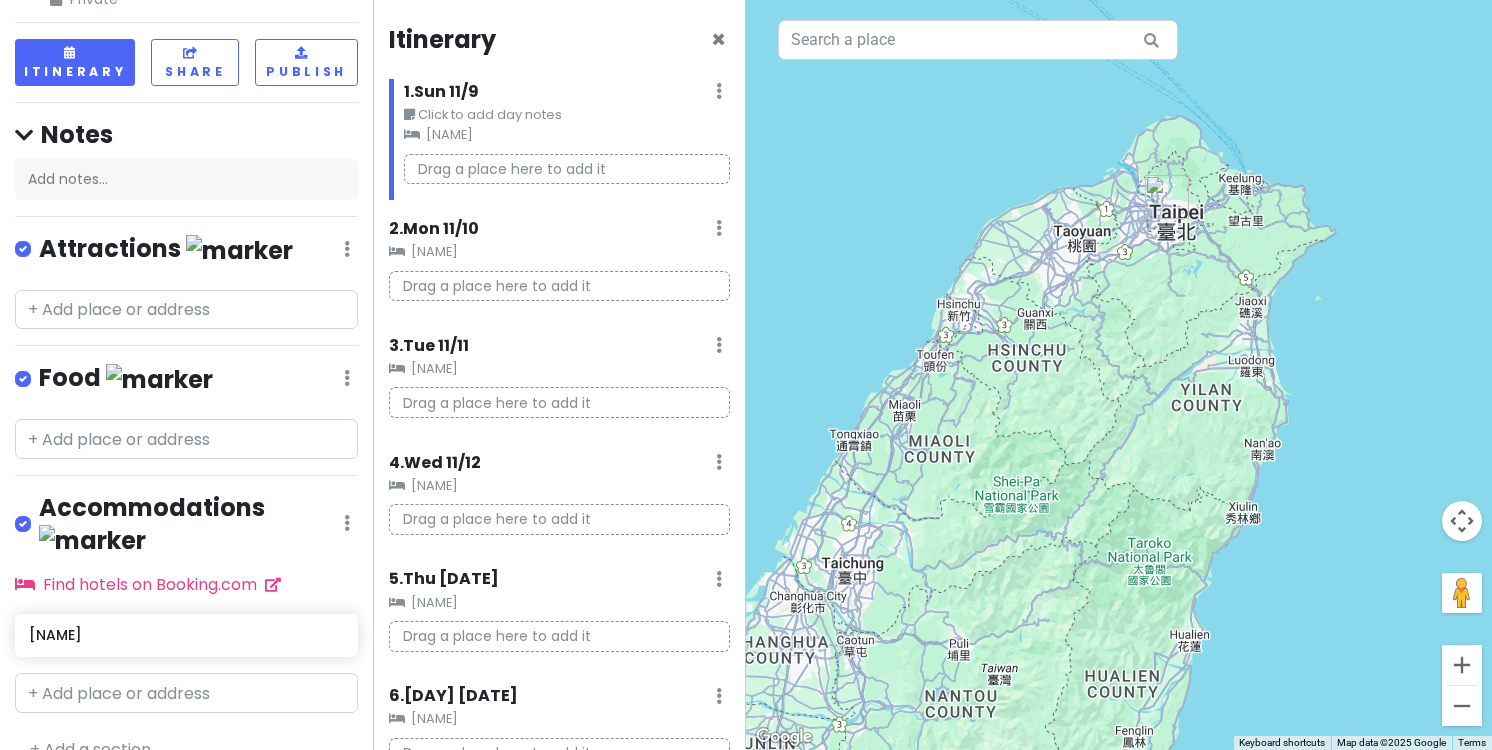 drag, startPoint x: 1076, startPoint y: 366, endPoint x: 1027, endPoint y: 256, distance: 120.4201 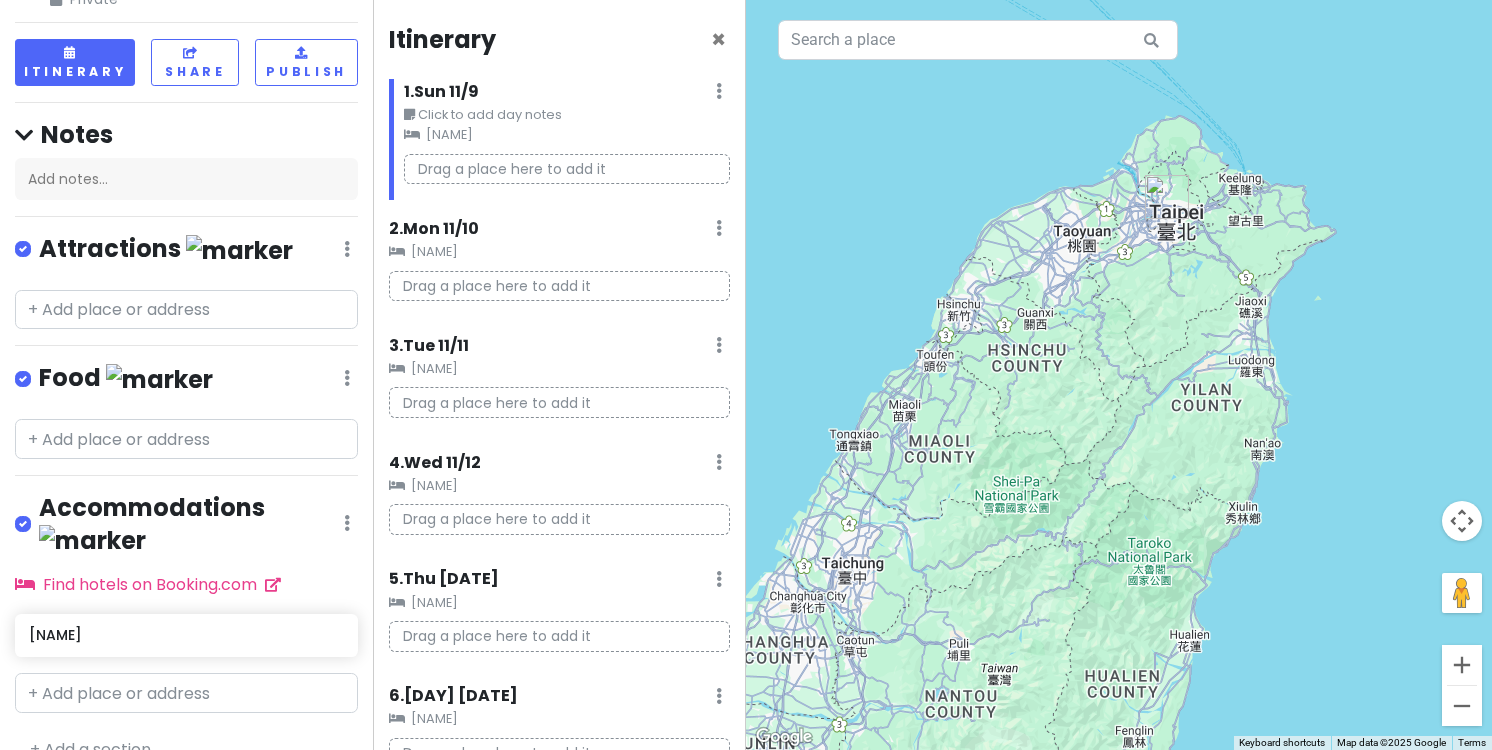 scroll, scrollTop: 0, scrollLeft: 0, axis: both 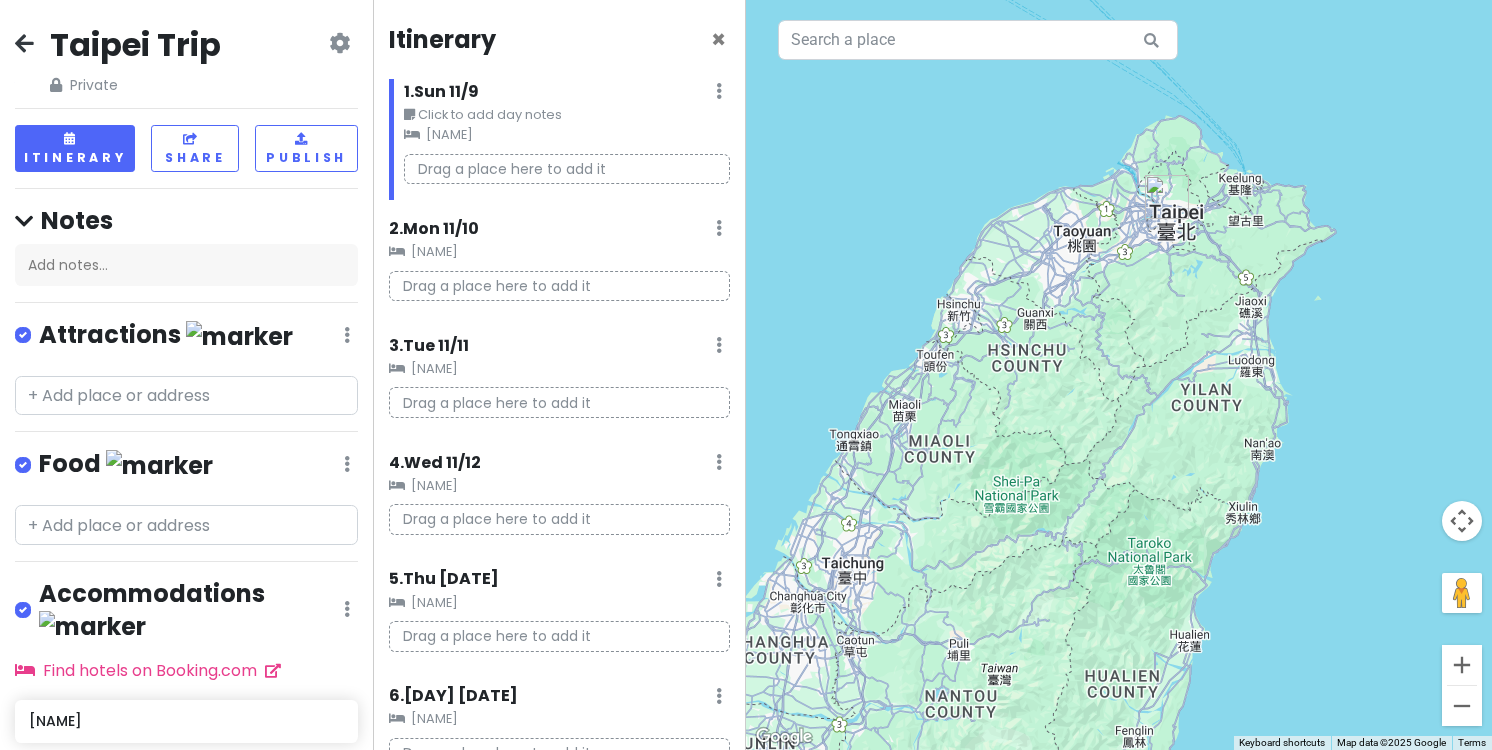 click on "Taipei Trip Private Change Dates Make a Copy Delete Trip Go Pro ⚡️ Give Feedback 💡 Support Scout ☕️" at bounding box center [186, 60] 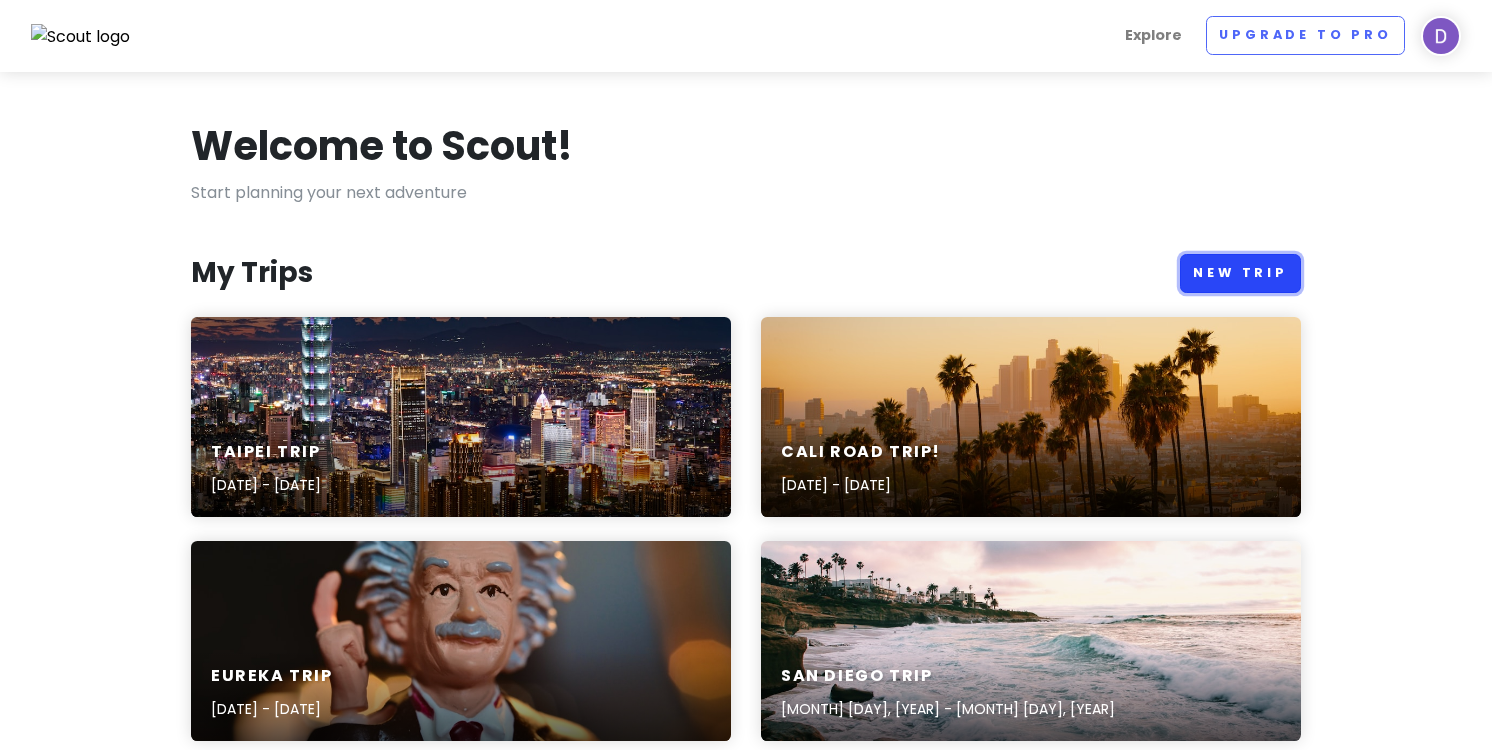 click on "New Trip" at bounding box center (1240, 273) 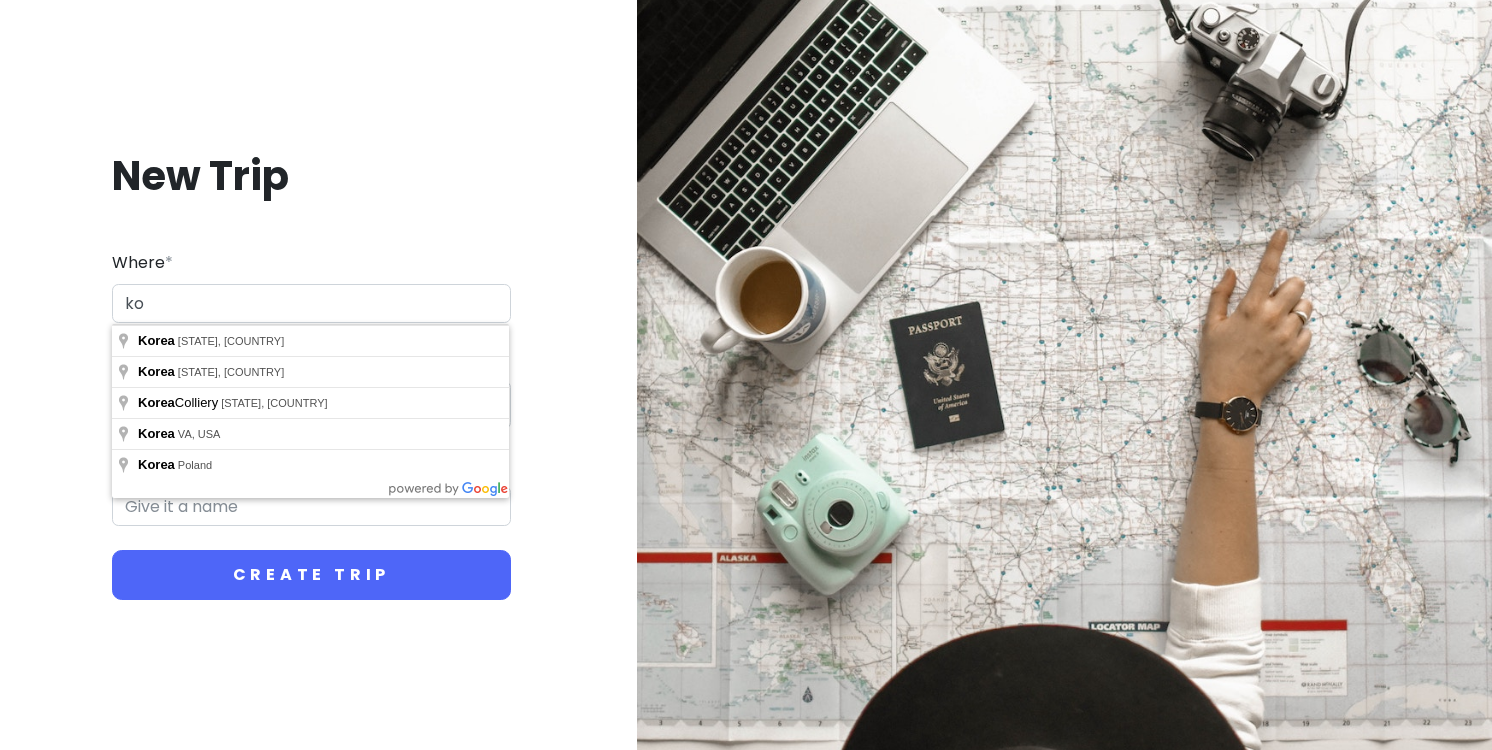 type on "k" 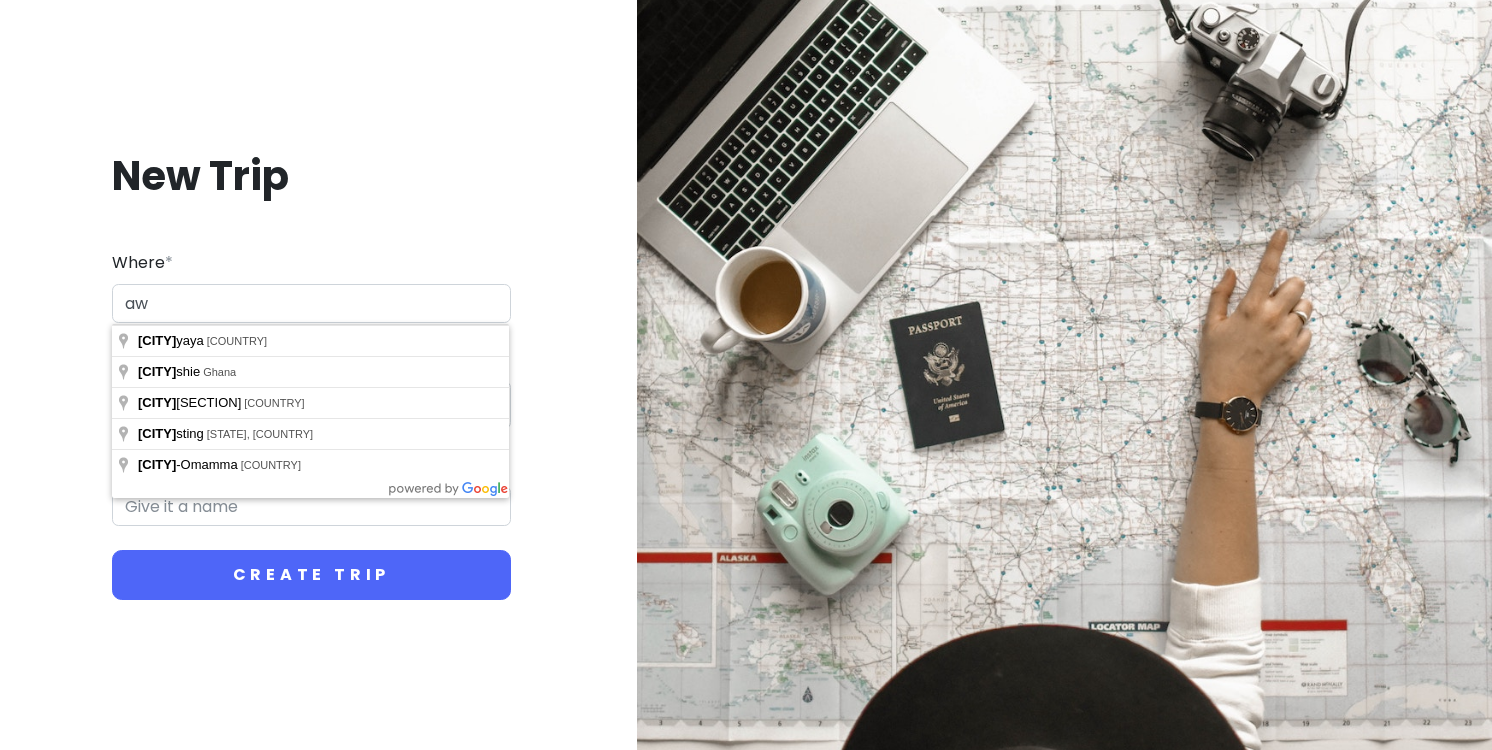 type on "a" 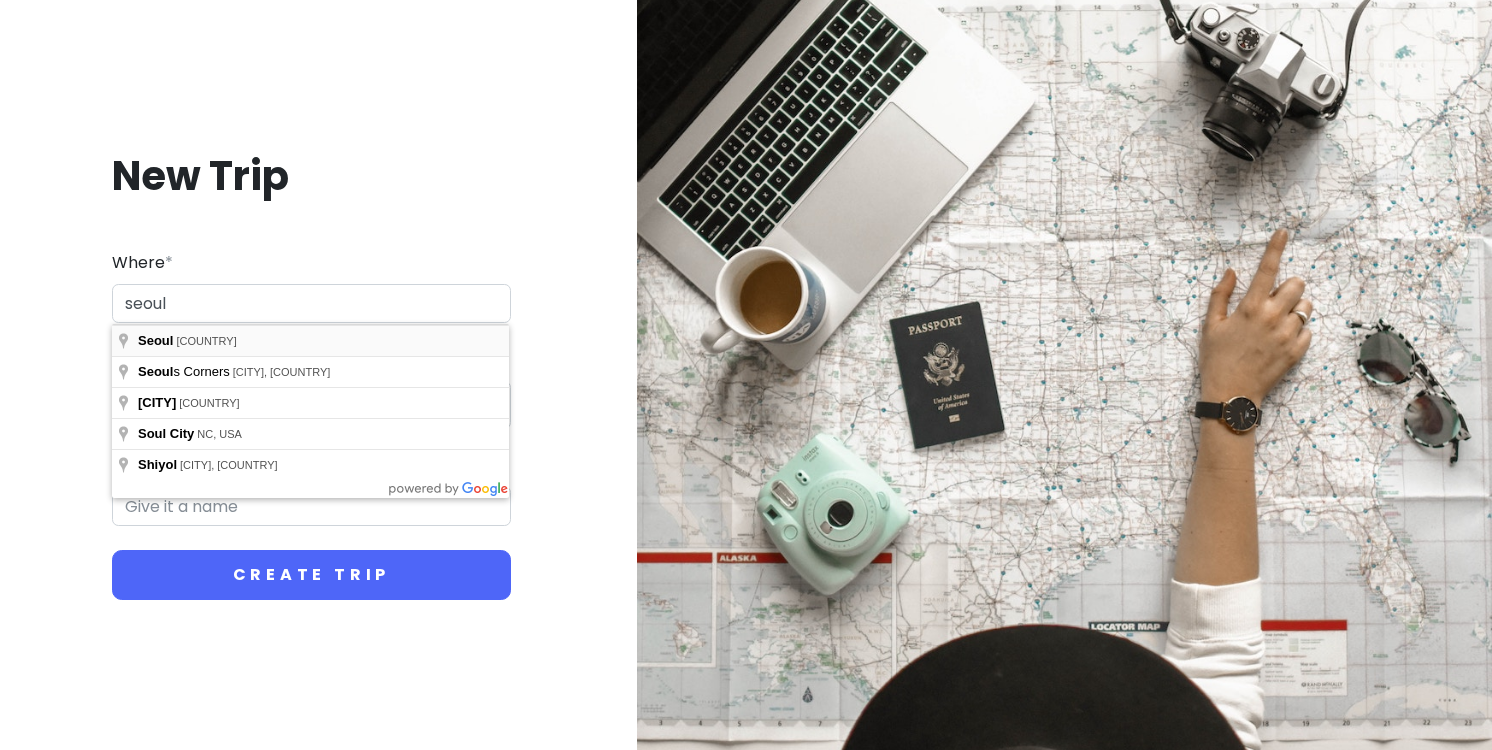 type on "[CITY], [COUNTRY]" 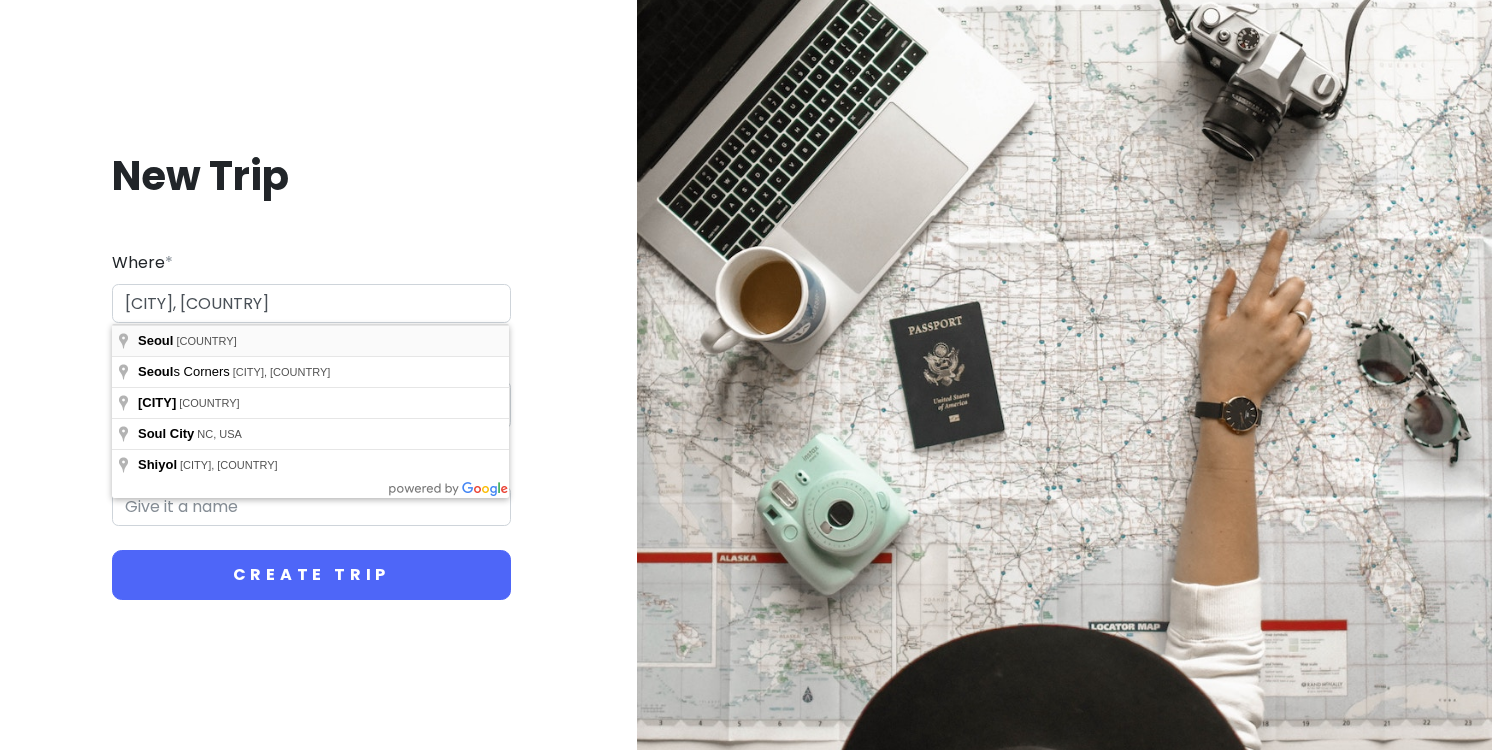 type on "Seoul Trip" 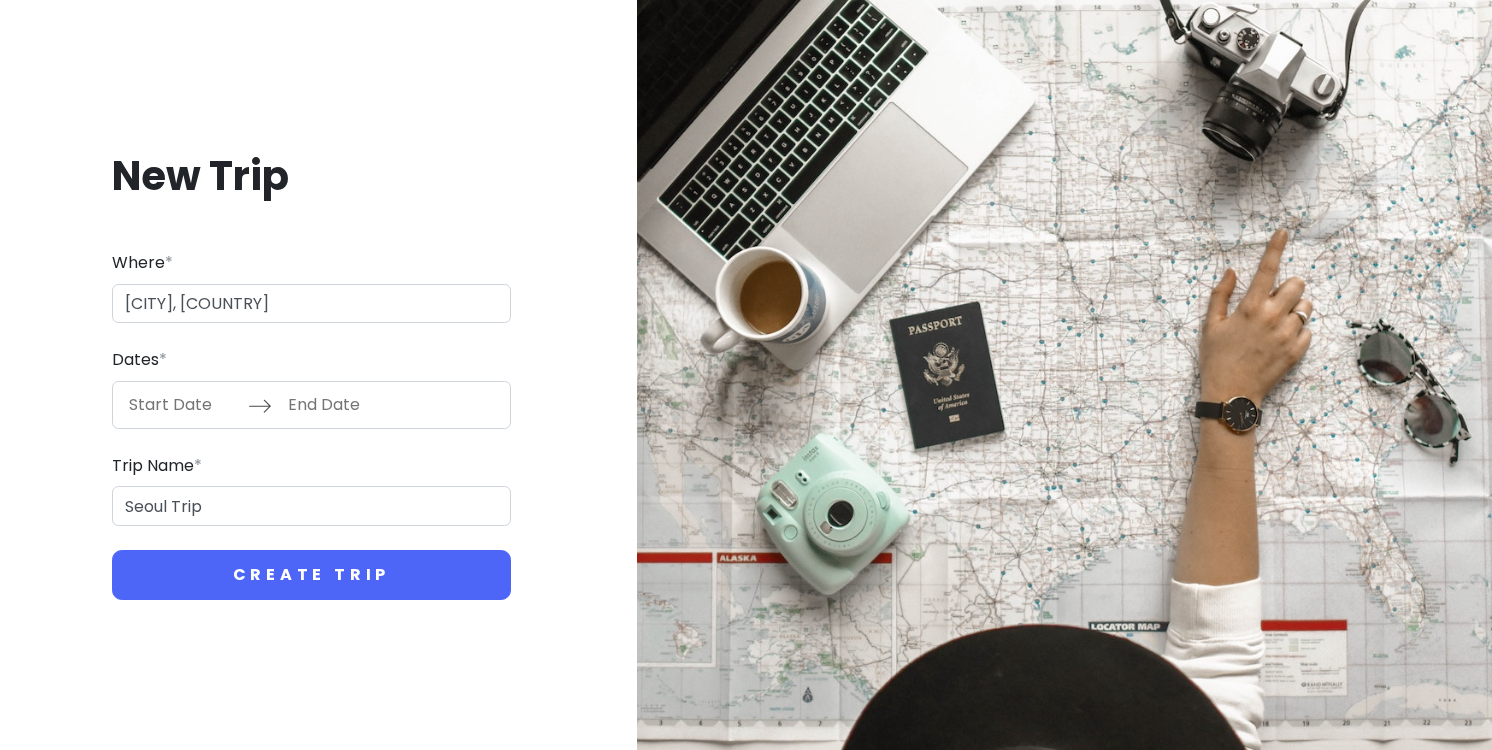 click at bounding box center (183, 405) 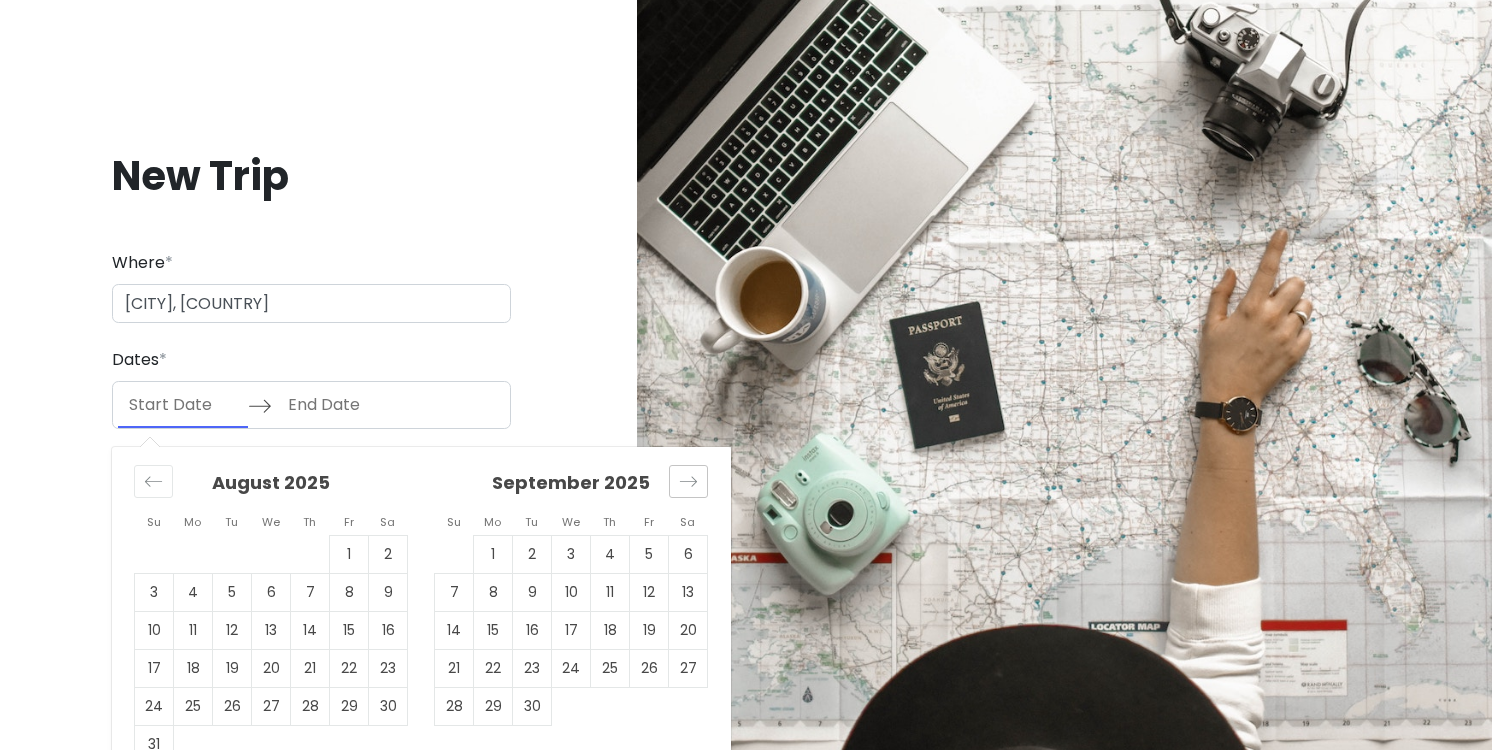 click 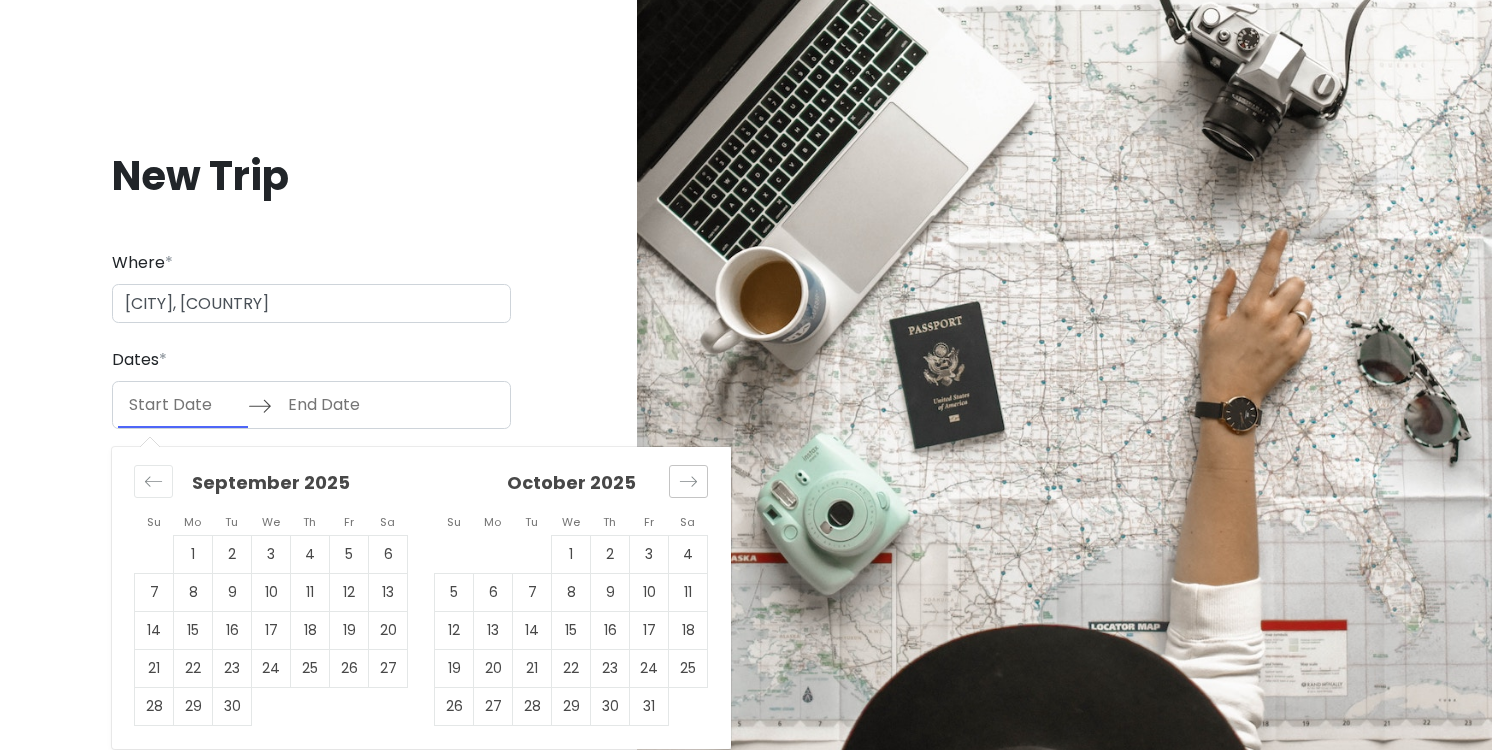 click at bounding box center [688, 481] 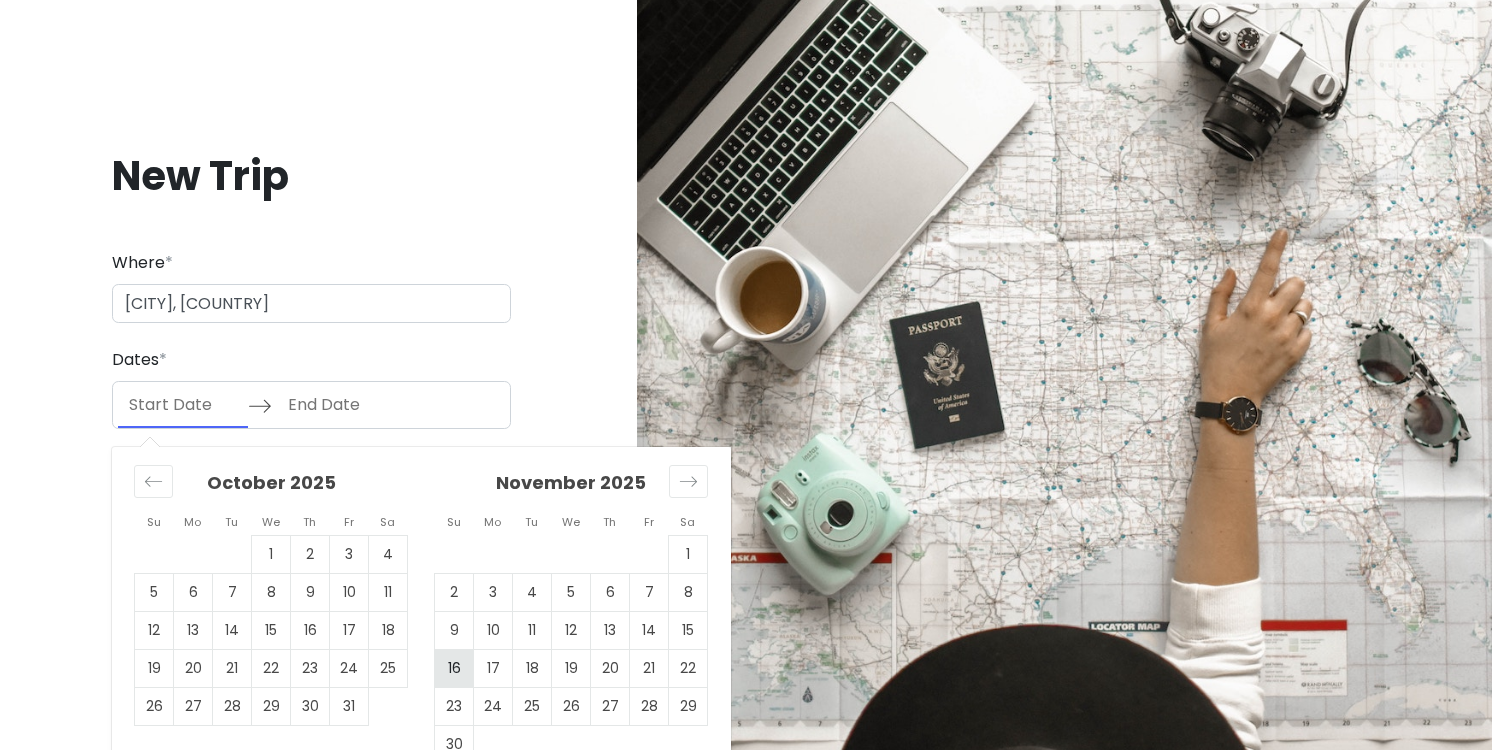 click on "16" at bounding box center [454, 668] 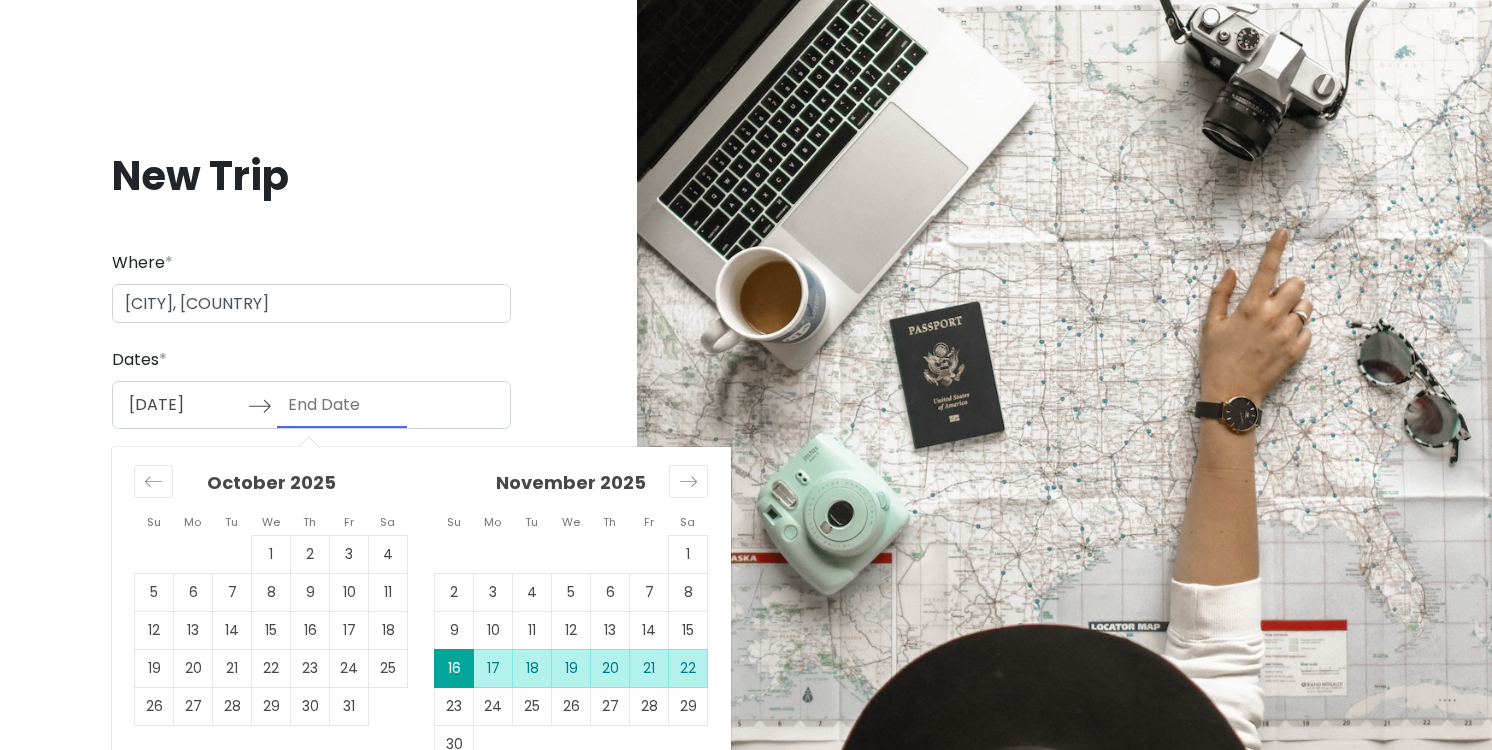 click on "22" at bounding box center [688, 668] 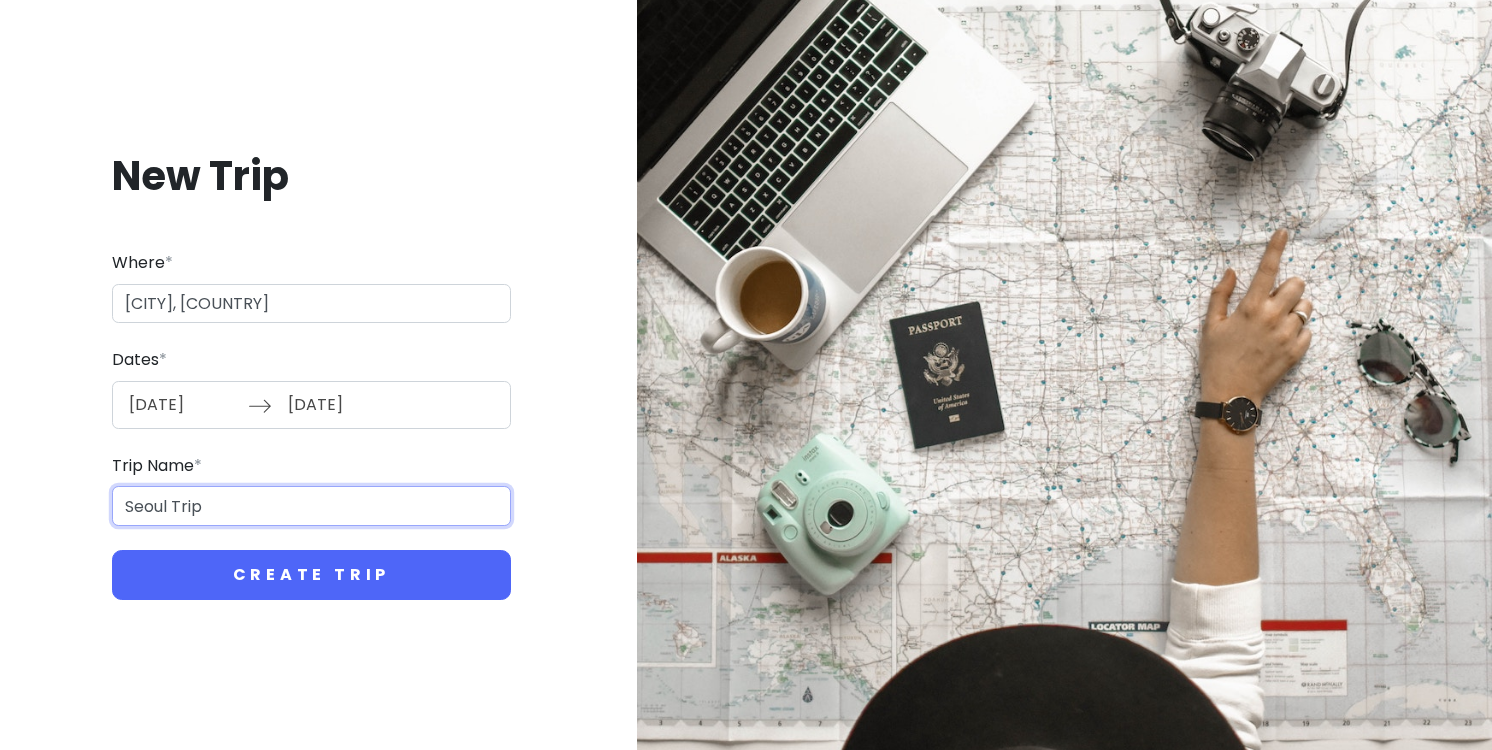 click on "Seoul Trip" at bounding box center (311, 506) 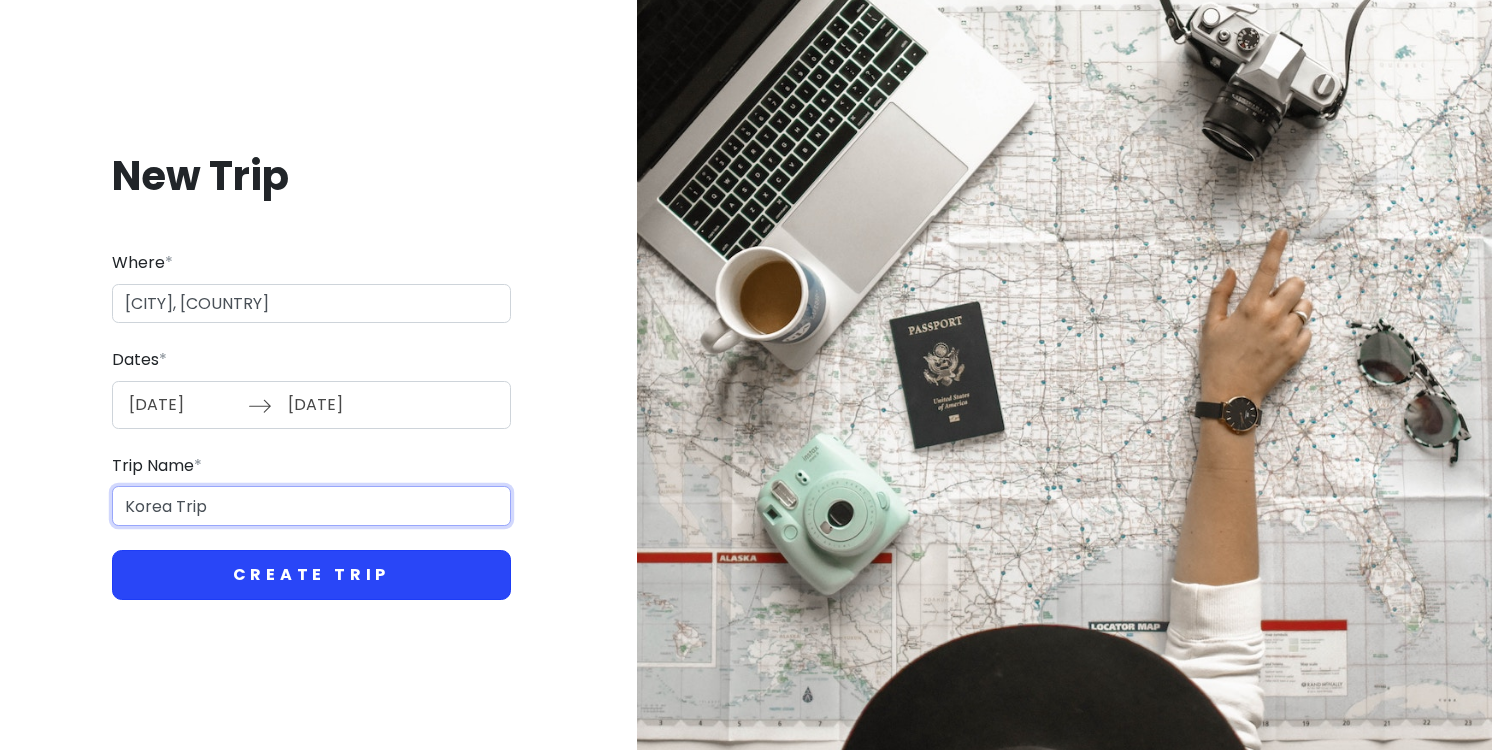 type on "Korea Trip" 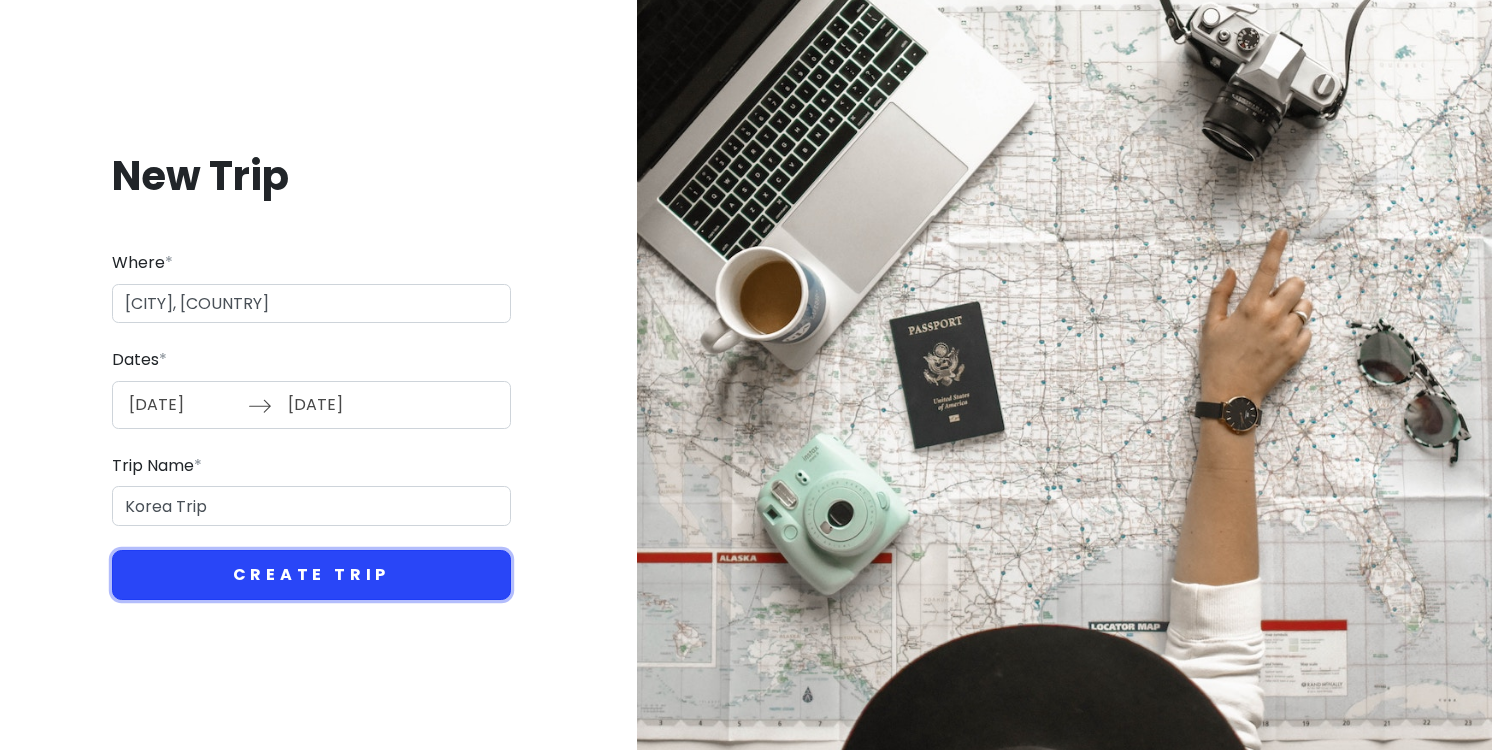 click on "Create Trip" at bounding box center [311, 575] 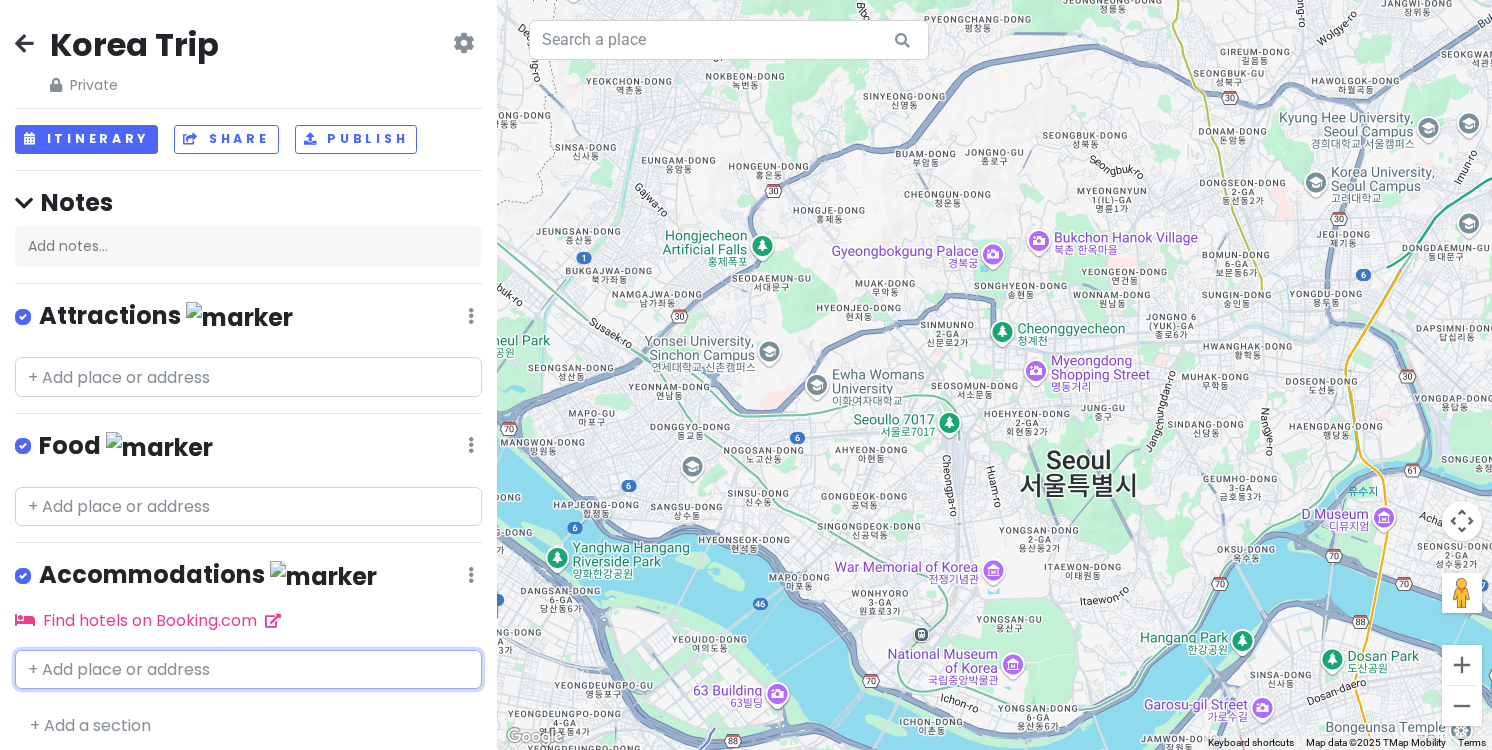 click at bounding box center (248, 670) 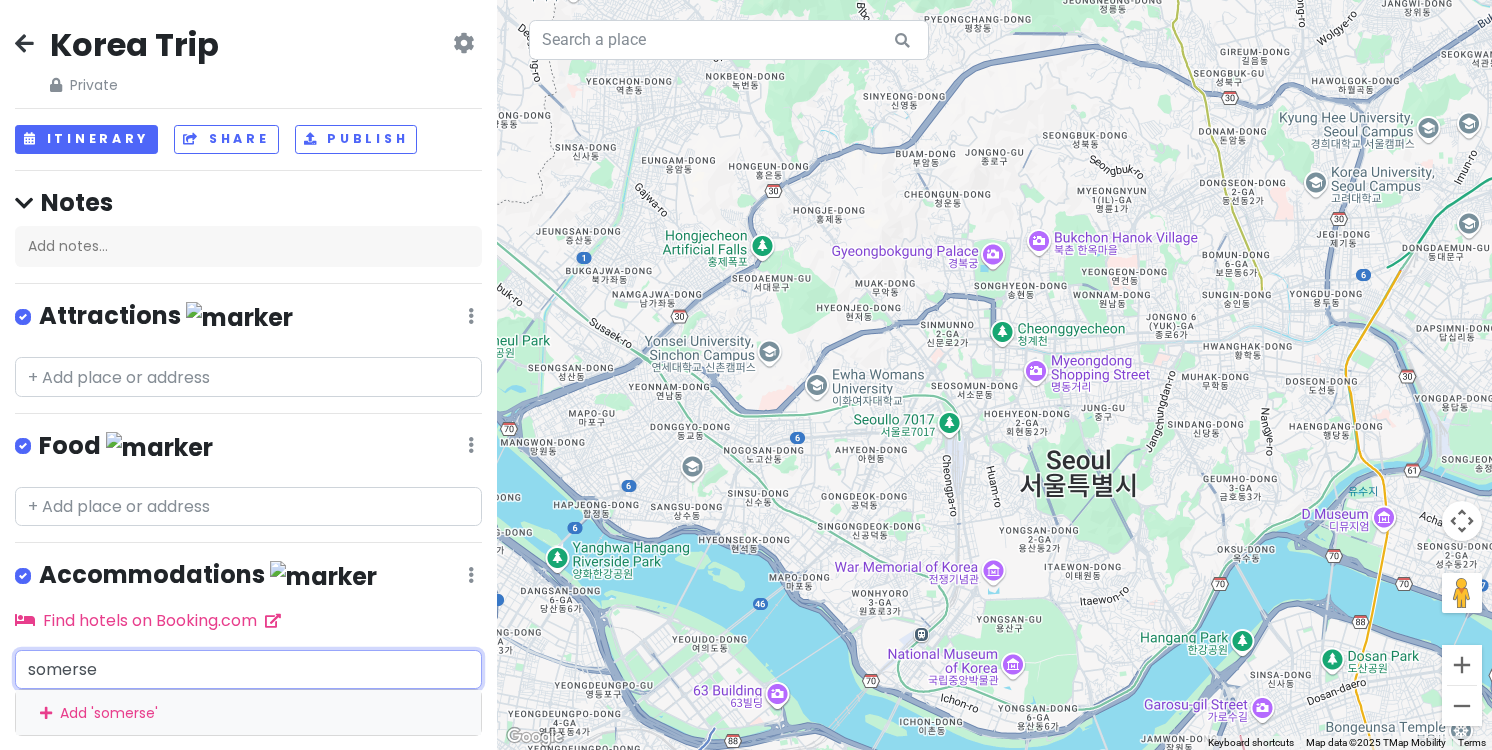 type on "somerset" 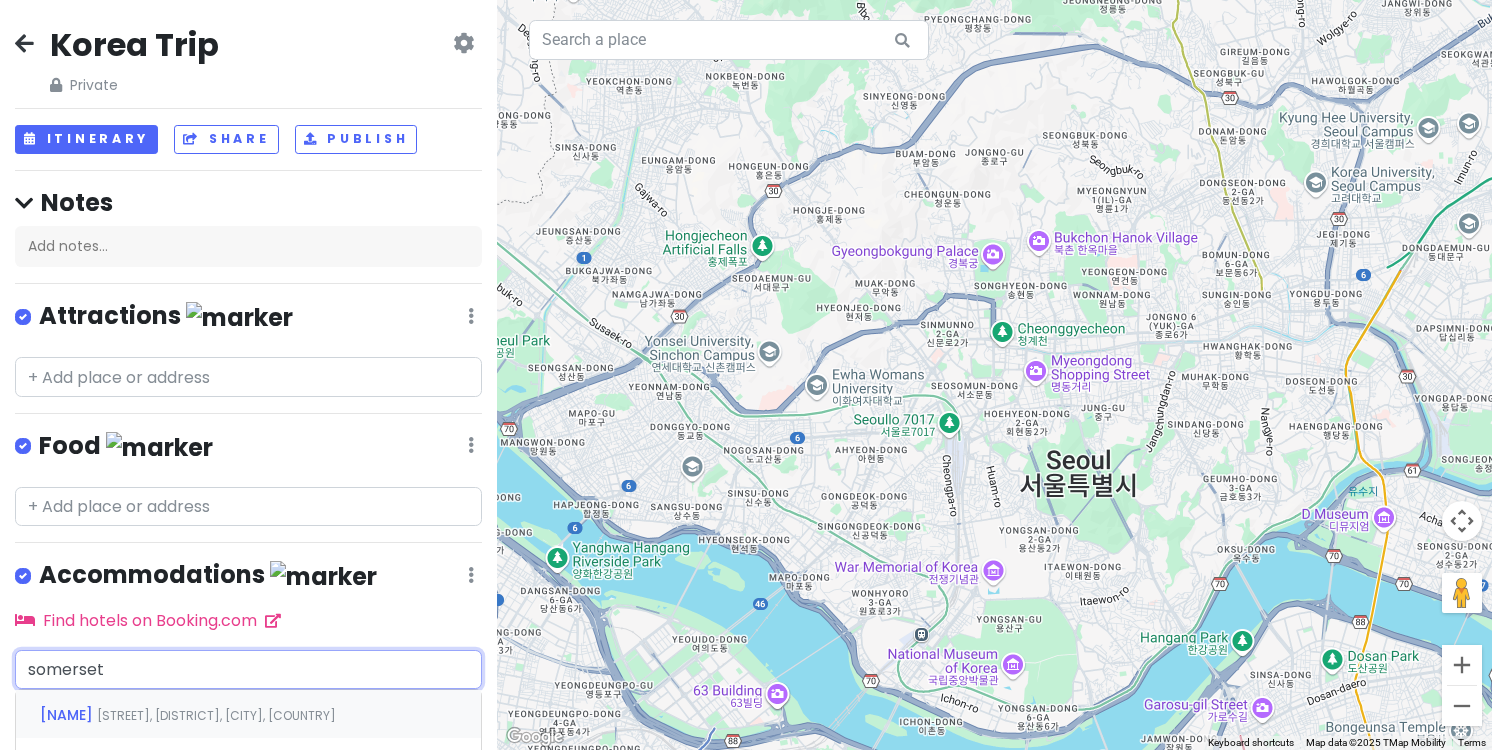 click on "[NAME]" at bounding box center [68, 715] 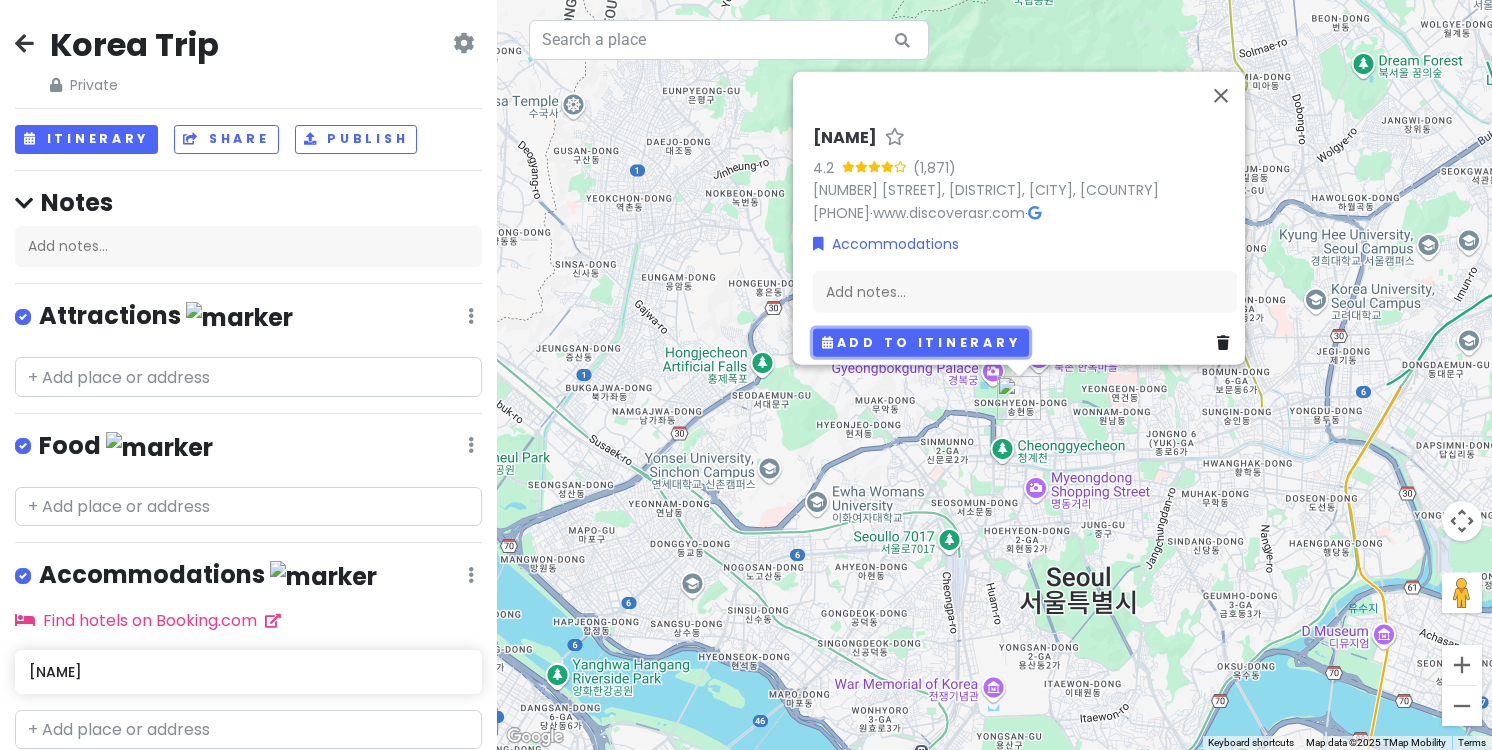 click on "Add to itinerary" at bounding box center (921, 342) 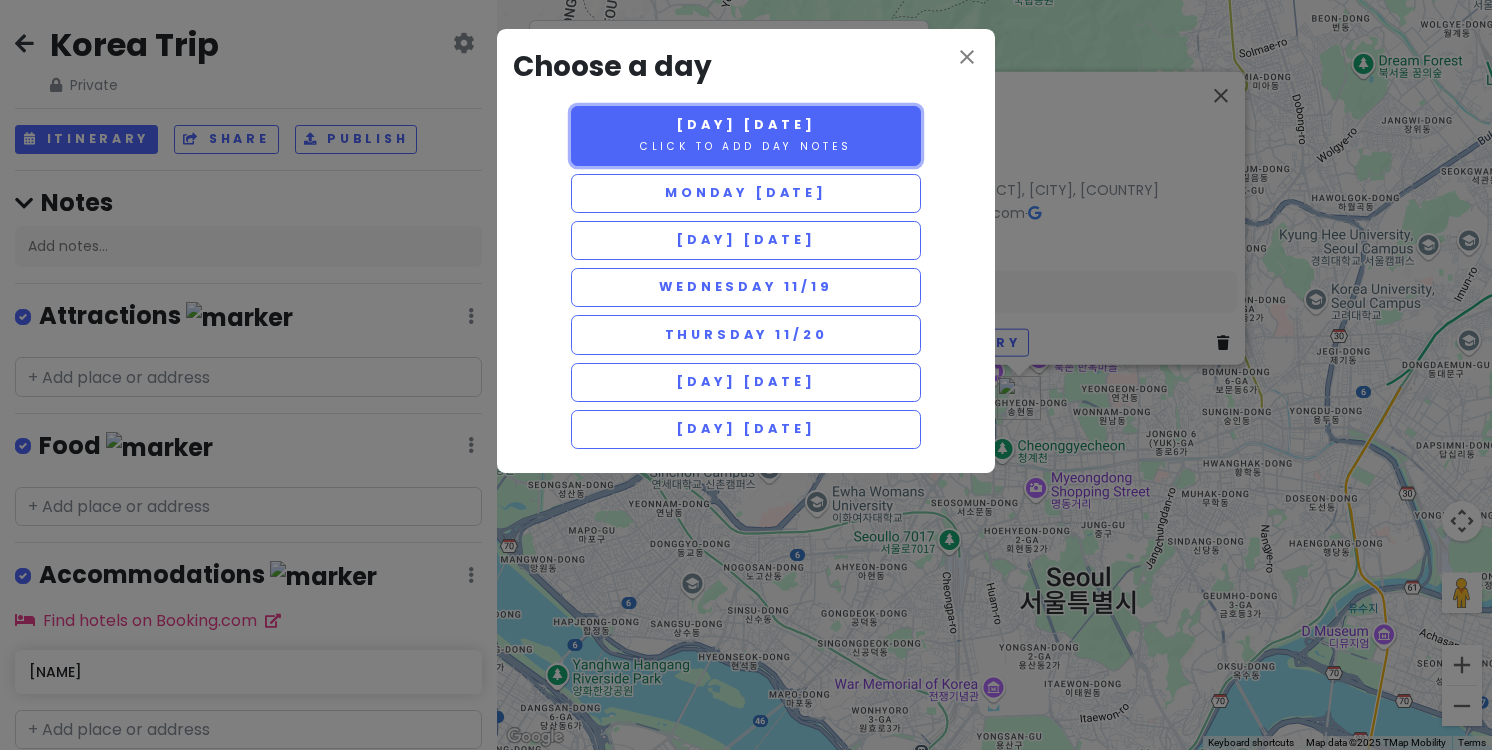 click on "Sunday 11/16 Click to add day notes" at bounding box center (746, 136) 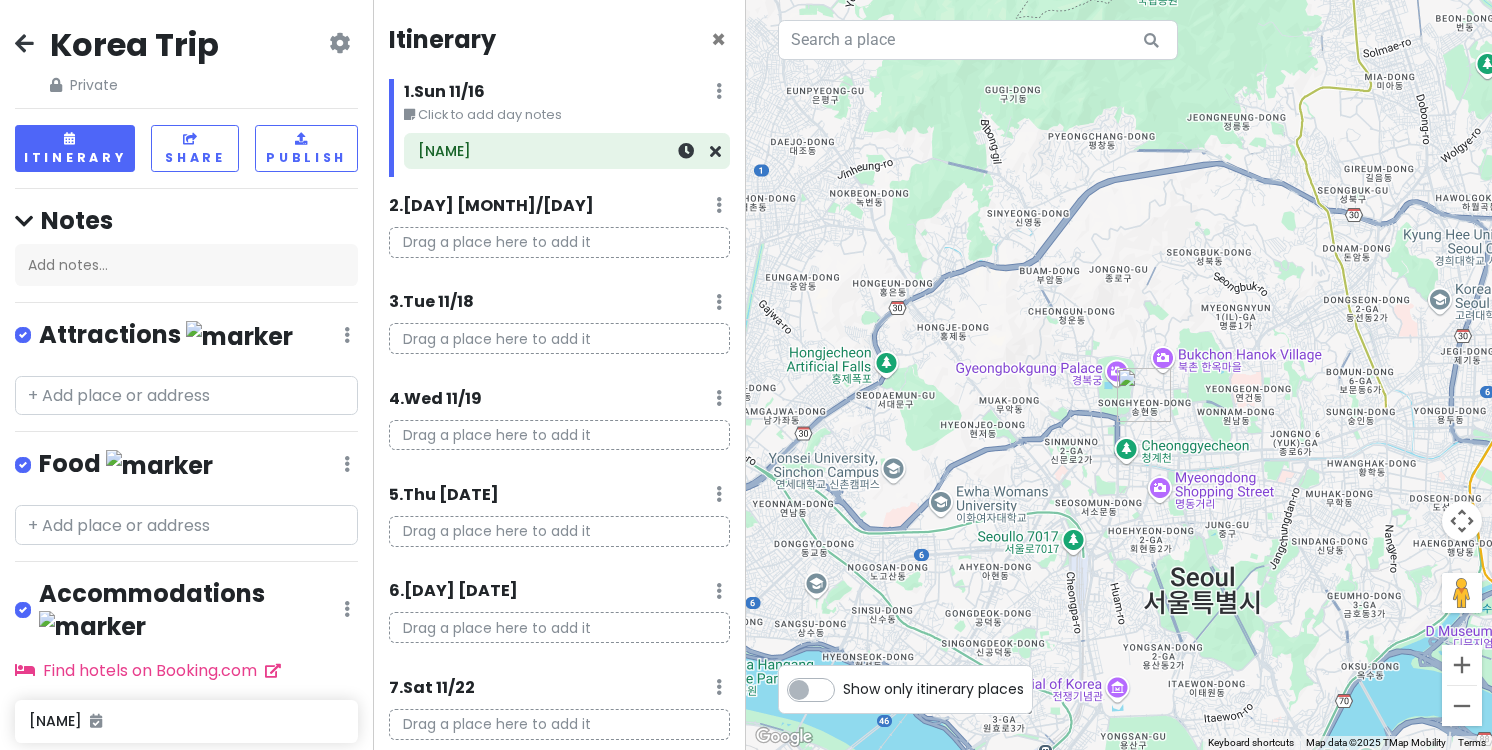 click on "[NAME]" at bounding box center (567, 151) 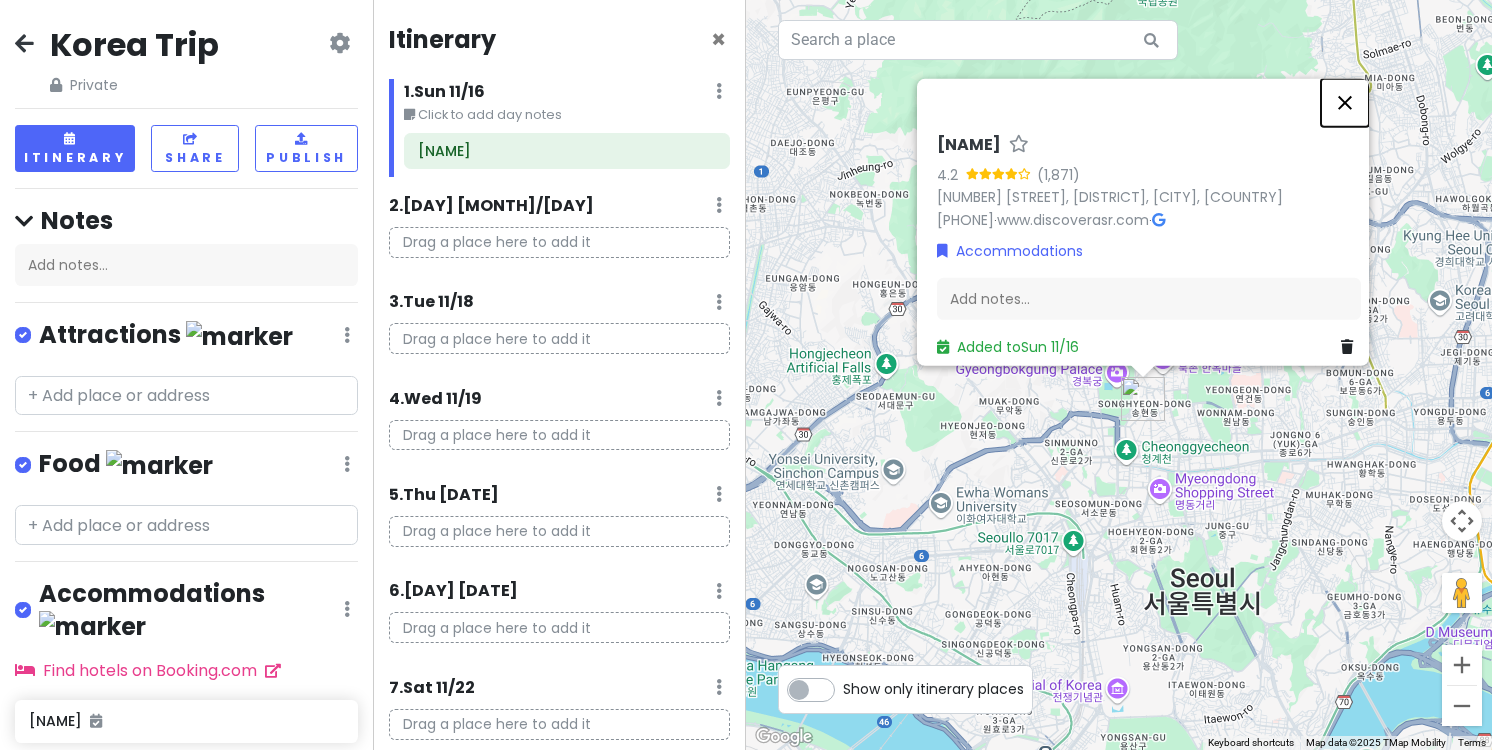 click at bounding box center [1345, 103] 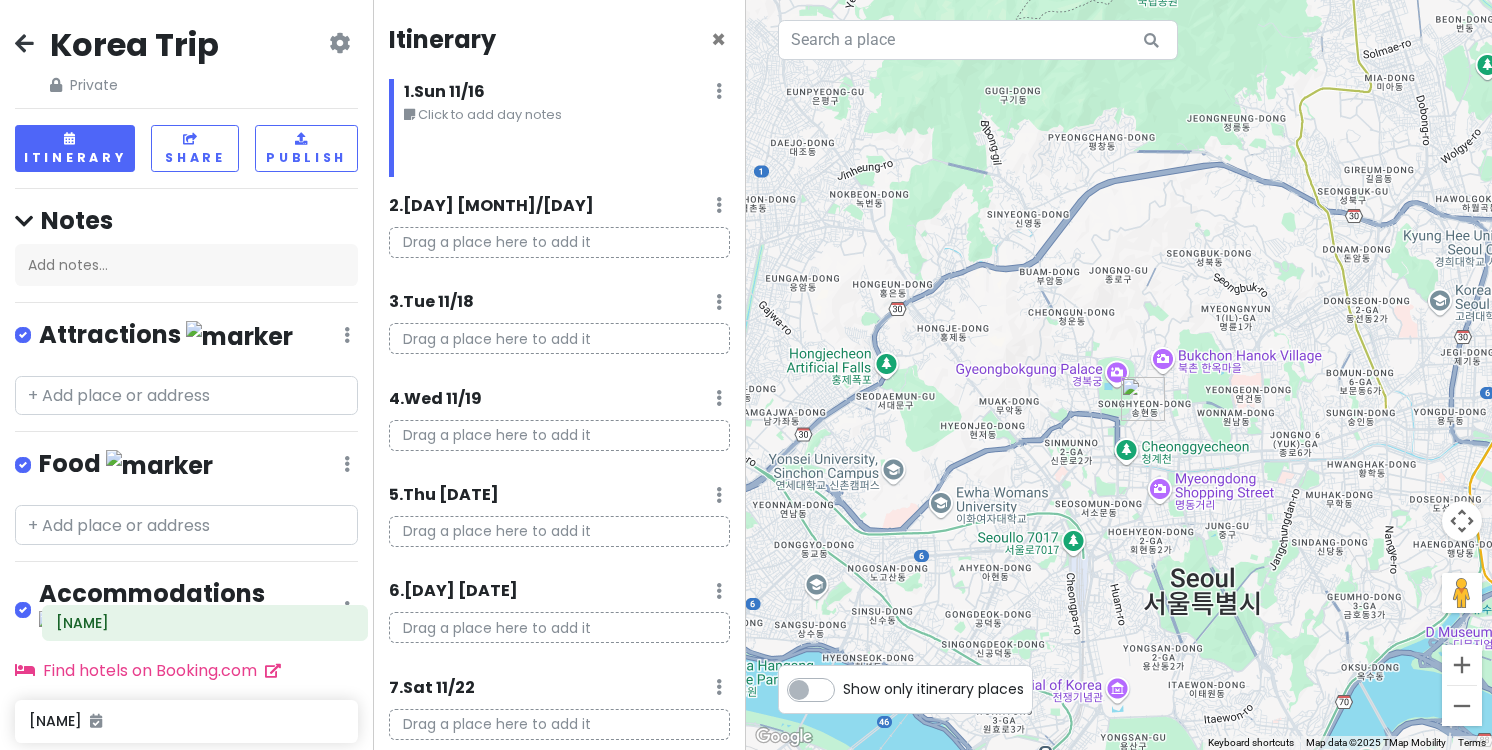 drag, startPoint x: 585, startPoint y: 162, endPoint x: 220, endPoint y: 660, distance: 617.43744 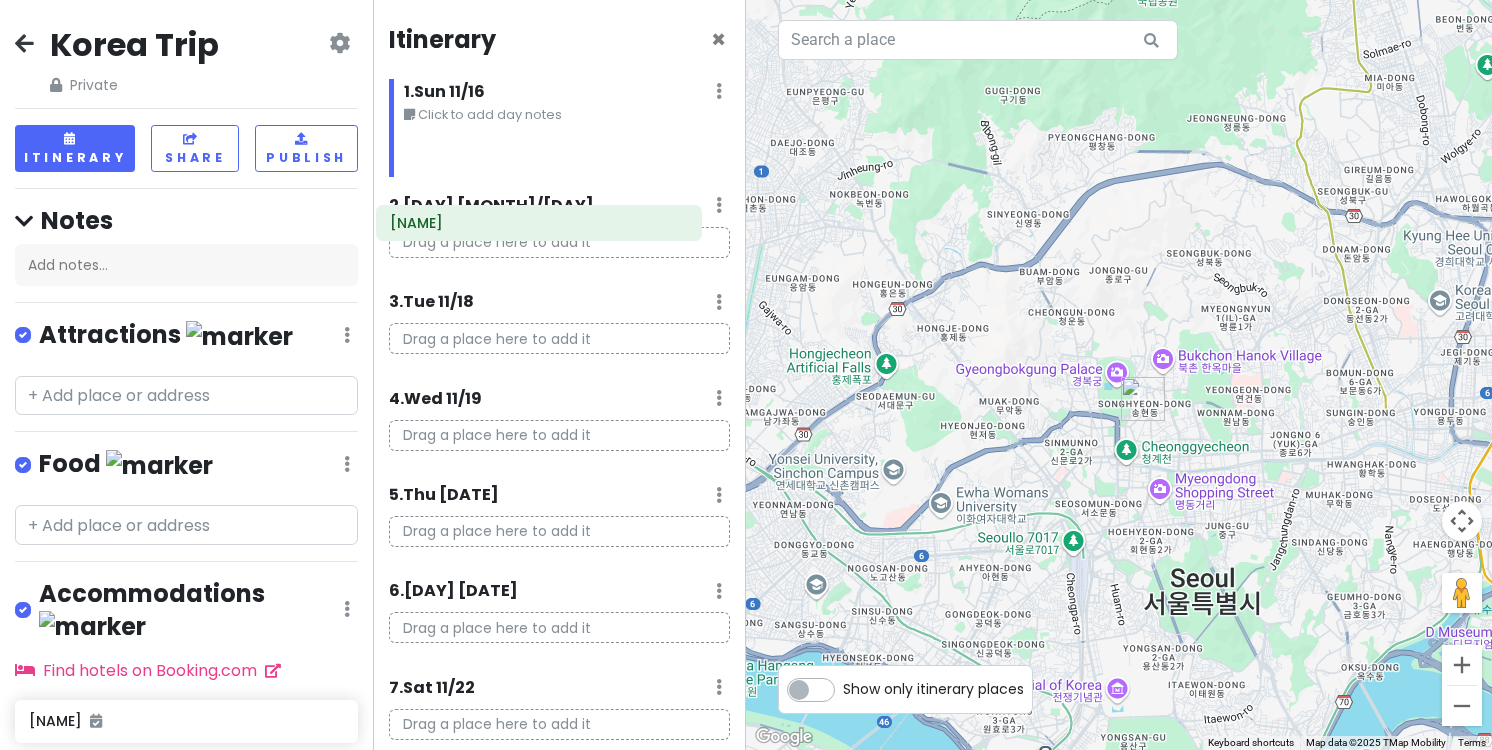 drag, startPoint x: 545, startPoint y: 149, endPoint x: 518, endPoint y: 219, distance: 75.026665 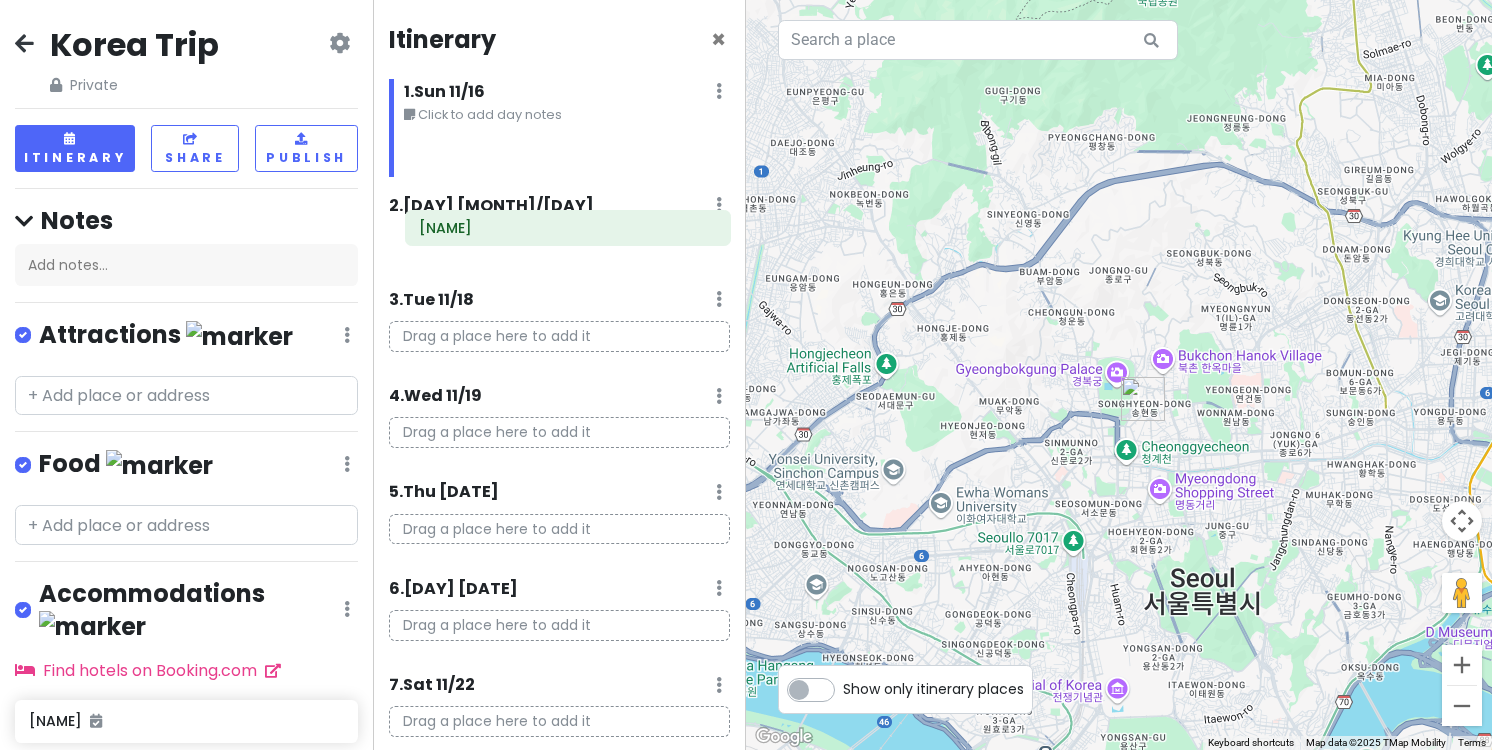 drag, startPoint x: 530, startPoint y: 152, endPoint x: 531, endPoint y: 228, distance: 76.00658 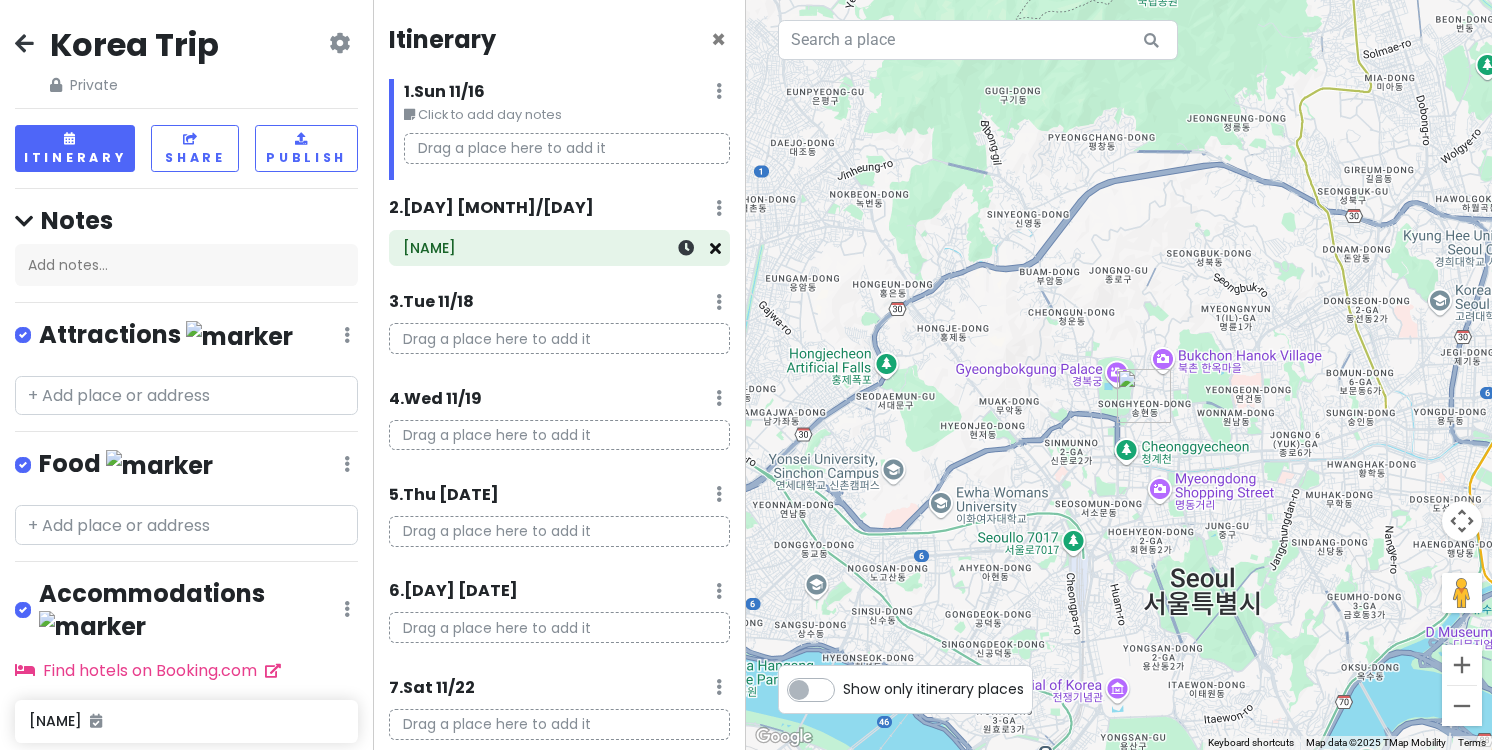 click at bounding box center (715, 248) 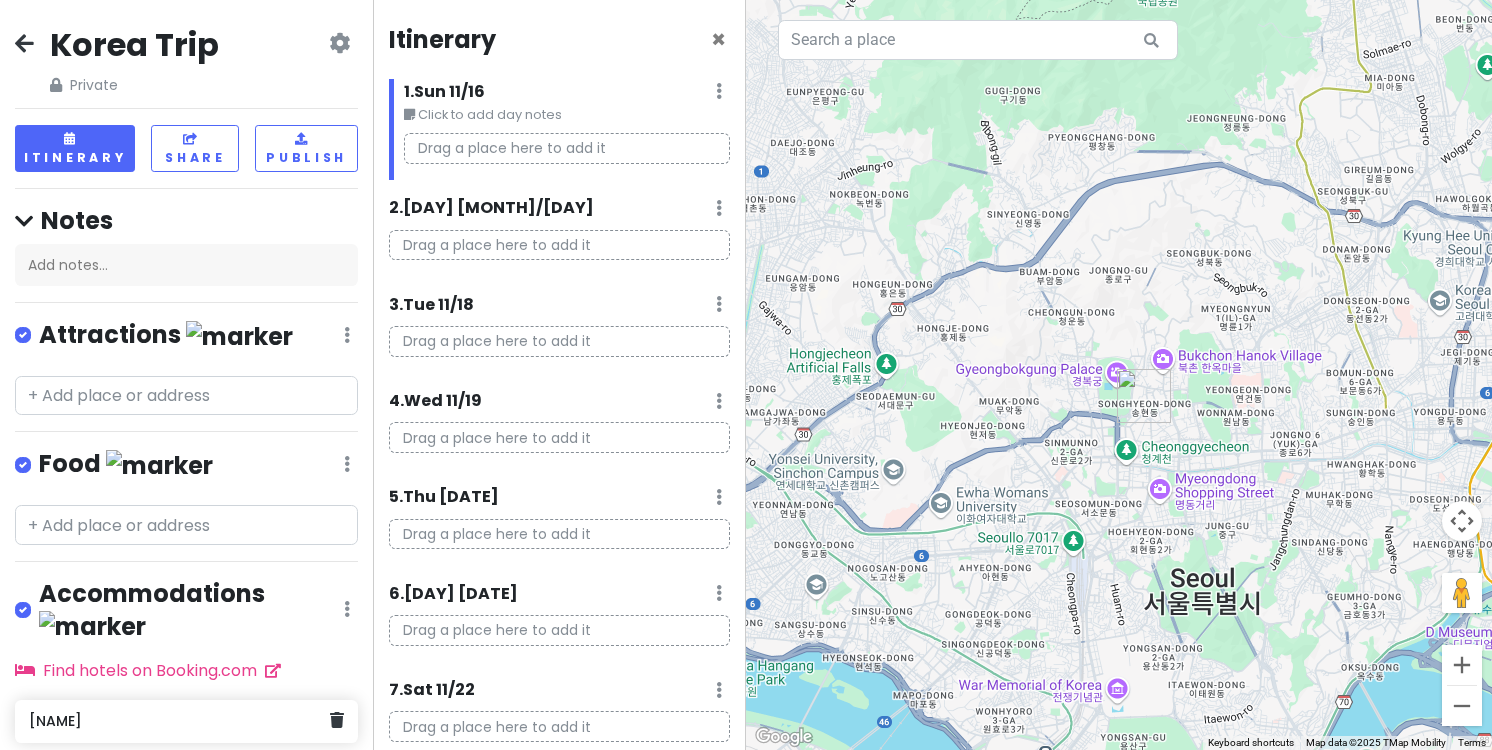 scroll, scrollTop: 9, scrollLeft: 0, axis: vertical 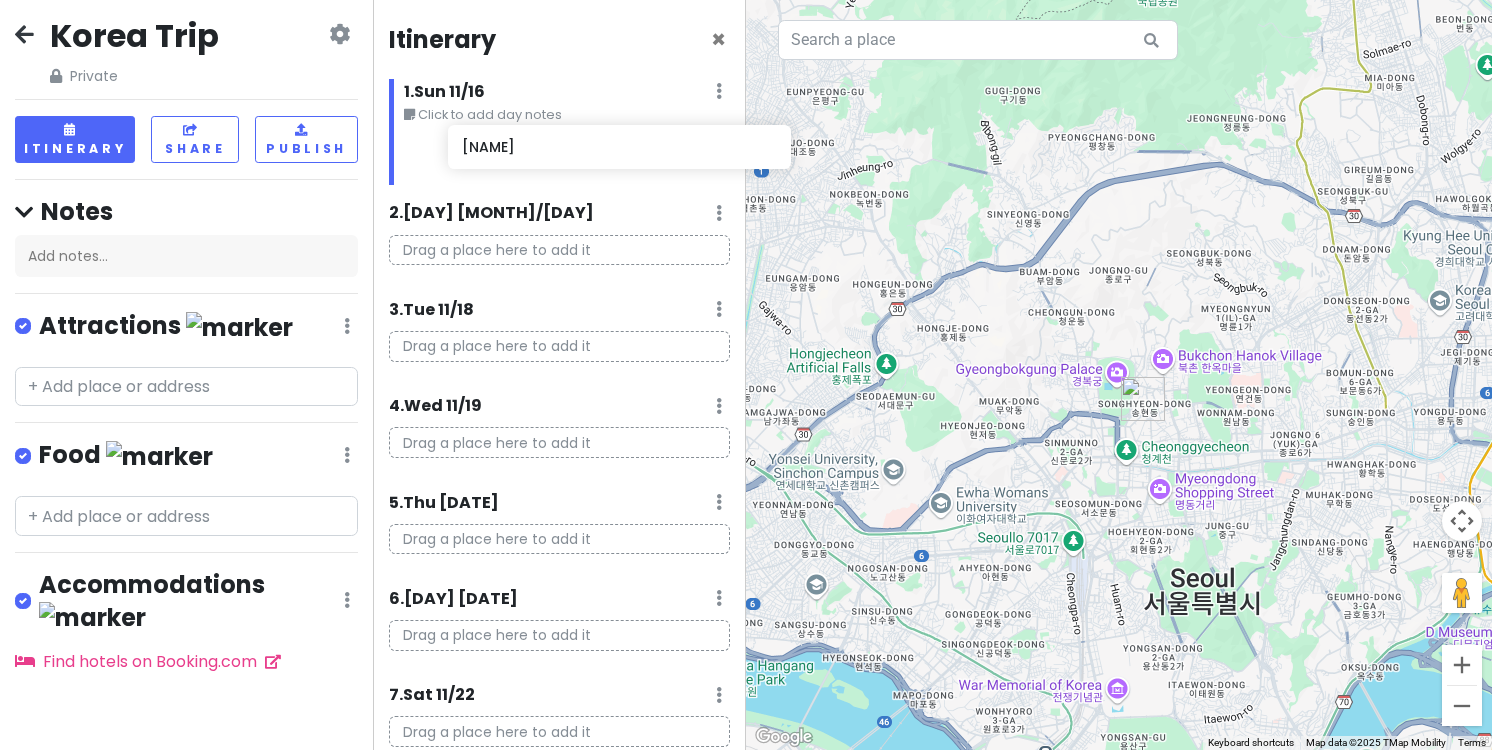 drag, startPoint x: 157, startPoint y: 686, endPoint x: 590, endPoint y: 148, distance: 690.60333 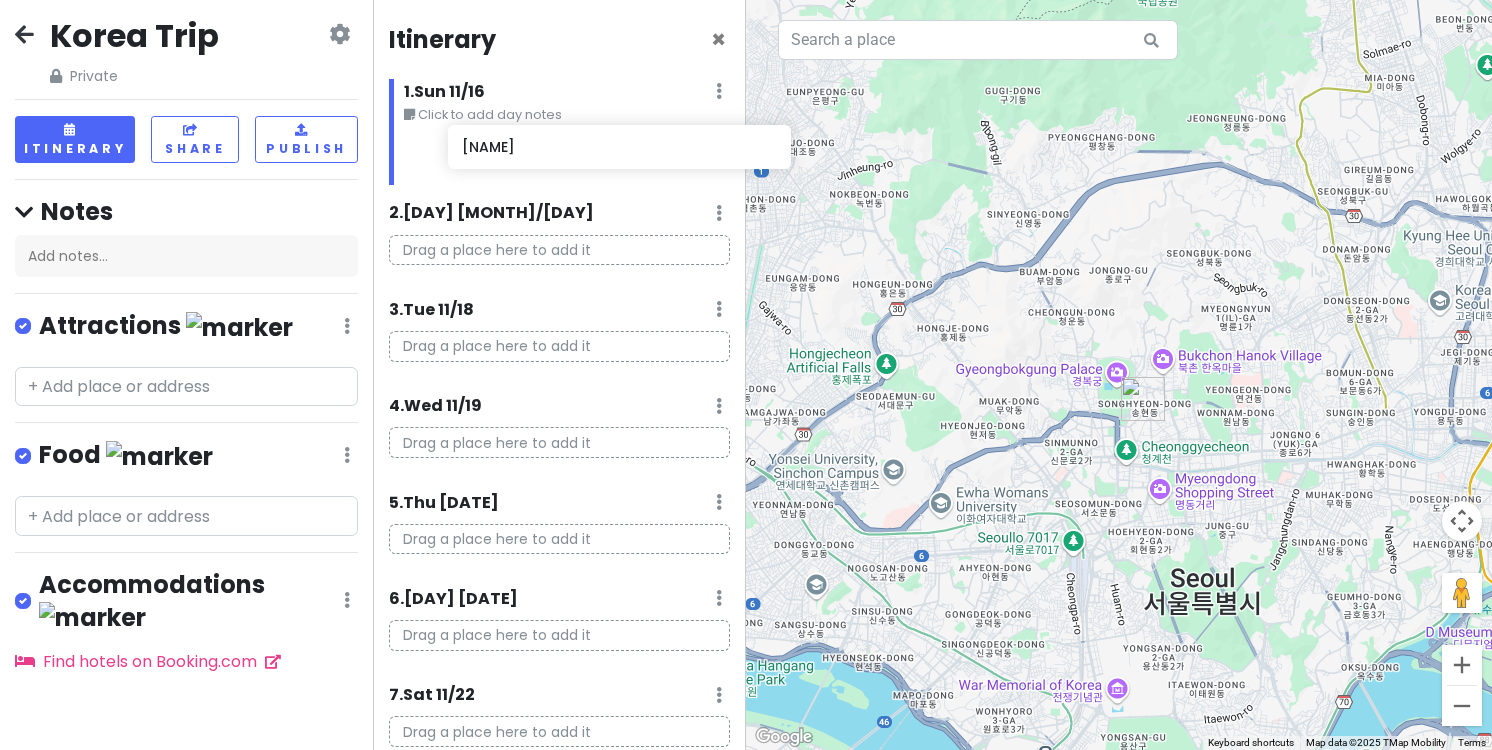 click on "Korea Trip Private Change Dates Make a Copy Delete Trip Go Pro ⚡️ Give Feedback 💡 Support Scout ☕️ Itinerary Share Publish Notes Add notes... Attractions   Edit Reorder Delete List Food   Edit Reorder Delete List Accommodations   Edit Reorder Delete List Find hotels on Booking.com Somerset Palace Seoul + Add a section Itinerary × 1 .  Sun 11/16 Edit Day Notes Delete Day   Click to add day notes 2 .  Mon 11/17 Add Day Notes Delete Day Drag a place here to add it 3 .  Tue 11/18 Add Day Notes Delete Day Drag a place here to add it 4 .  Wed 11/19 Add Day Notes Delete Day Drag a place here to add it 5 .  Thu 11/20 Add Day Notes Delete Day Drag a place here to add it 6 .  Fri 11/21 Add Day Notes Delete Day Drag a place here to add it 7 .  Sat 11/22 Add Day Notes Delete Day Drag a place here to add it + Add a day ← Move left → Move right ↑ Move up ↓ Move down + Zoom in - Zoom out Home Jump left by 75% End Jump right by 75% Page Up Jump up by 75% Page Down Jump down by 75% Keyboard shortcuts" at bounding box center [746, 375] 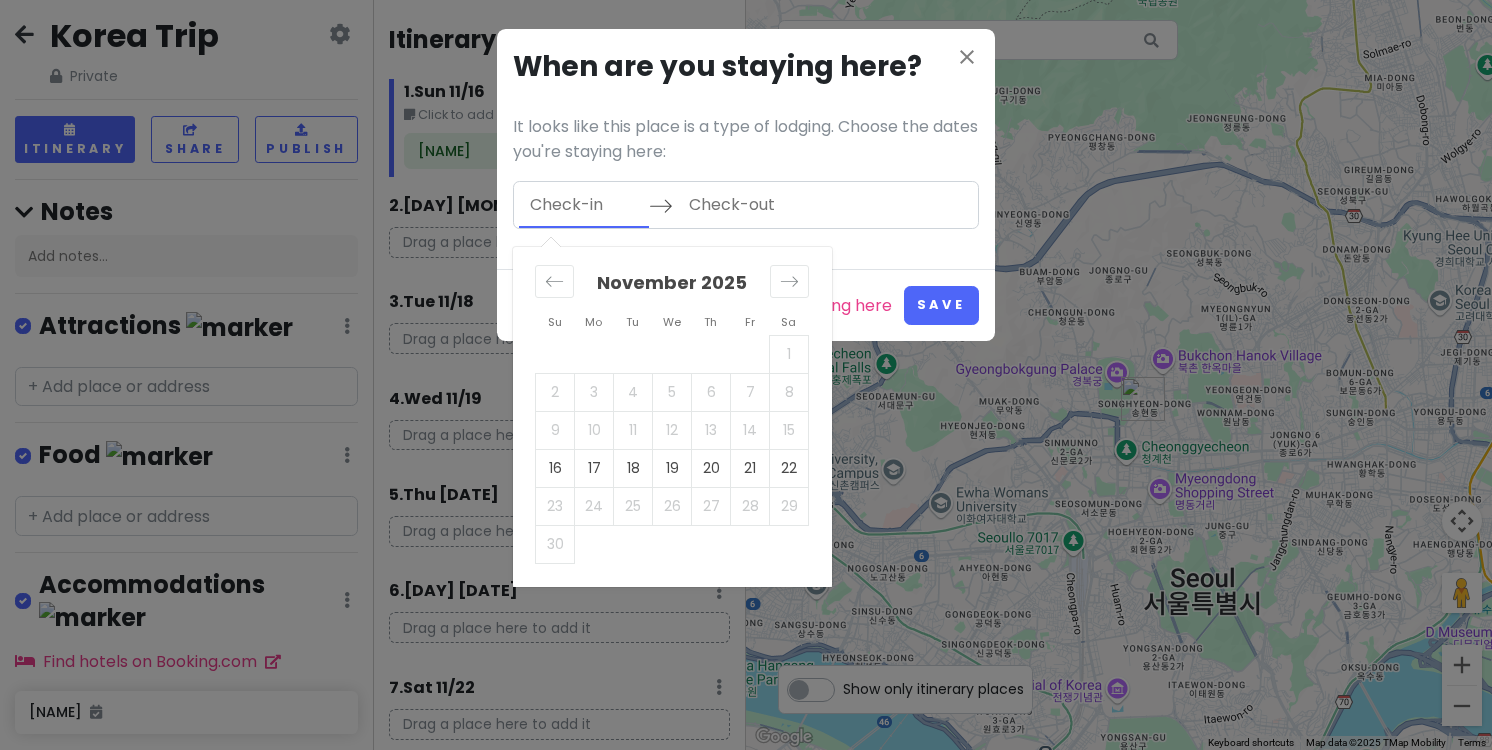 click at bounding box center (584, 205) 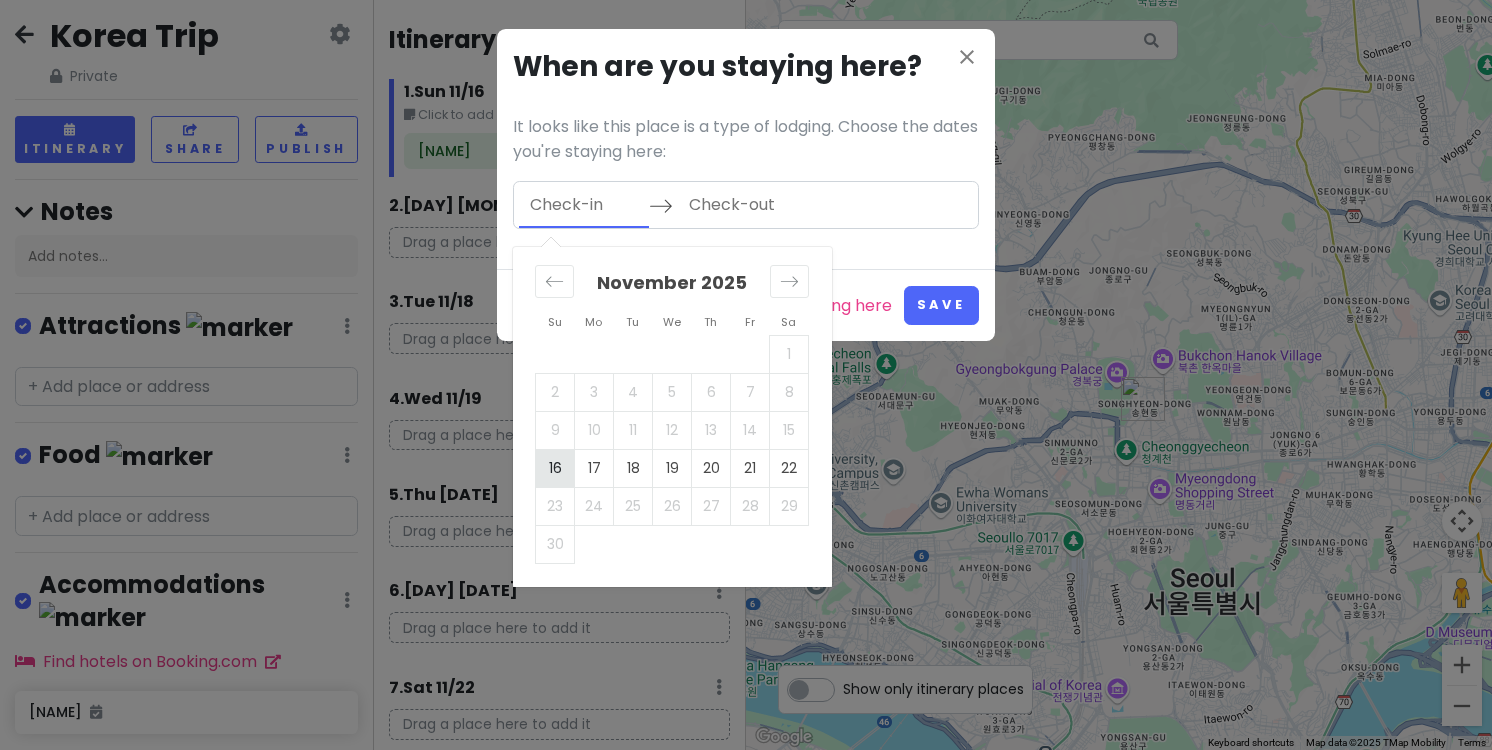 click on "16" at bounding box center [555, 468] 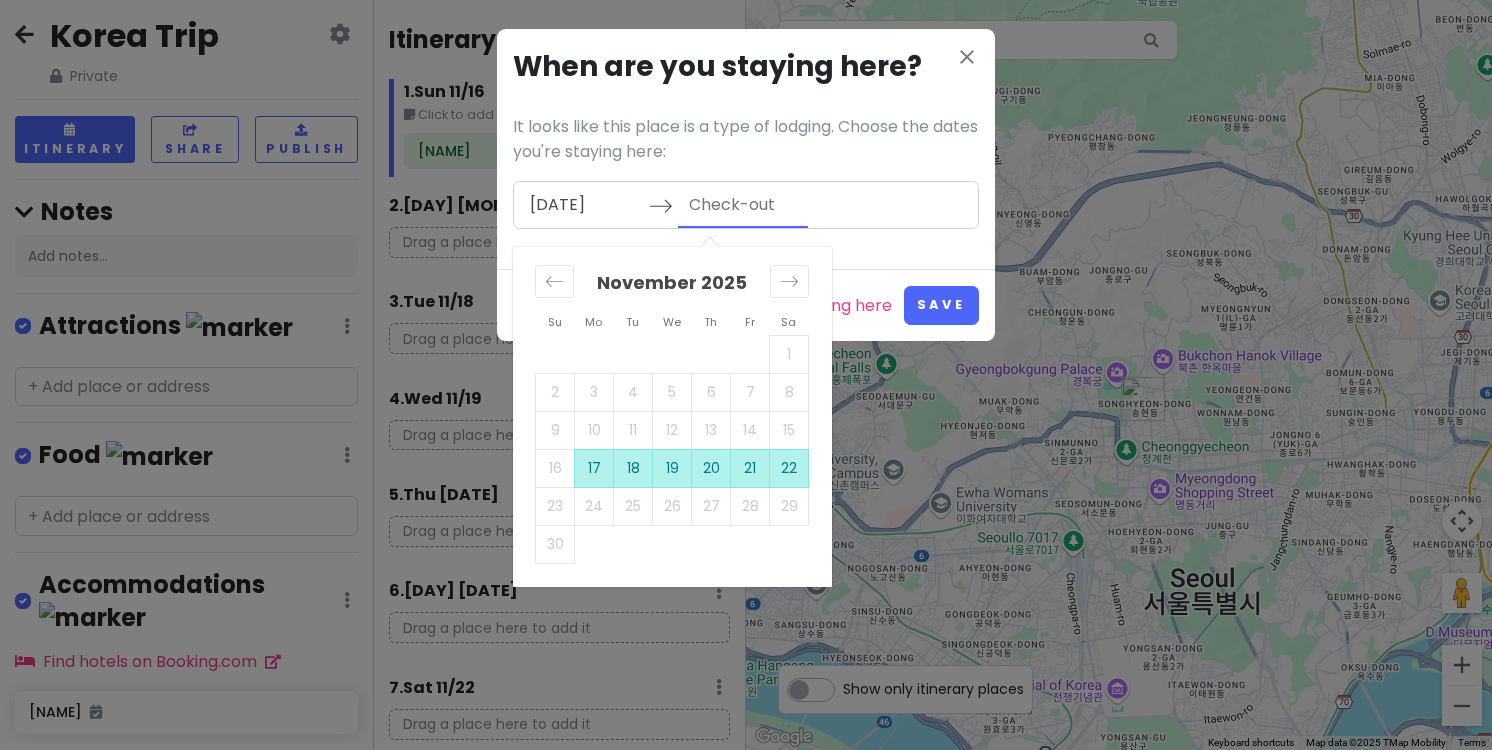 click on "22" at bounding box center (789, 468) 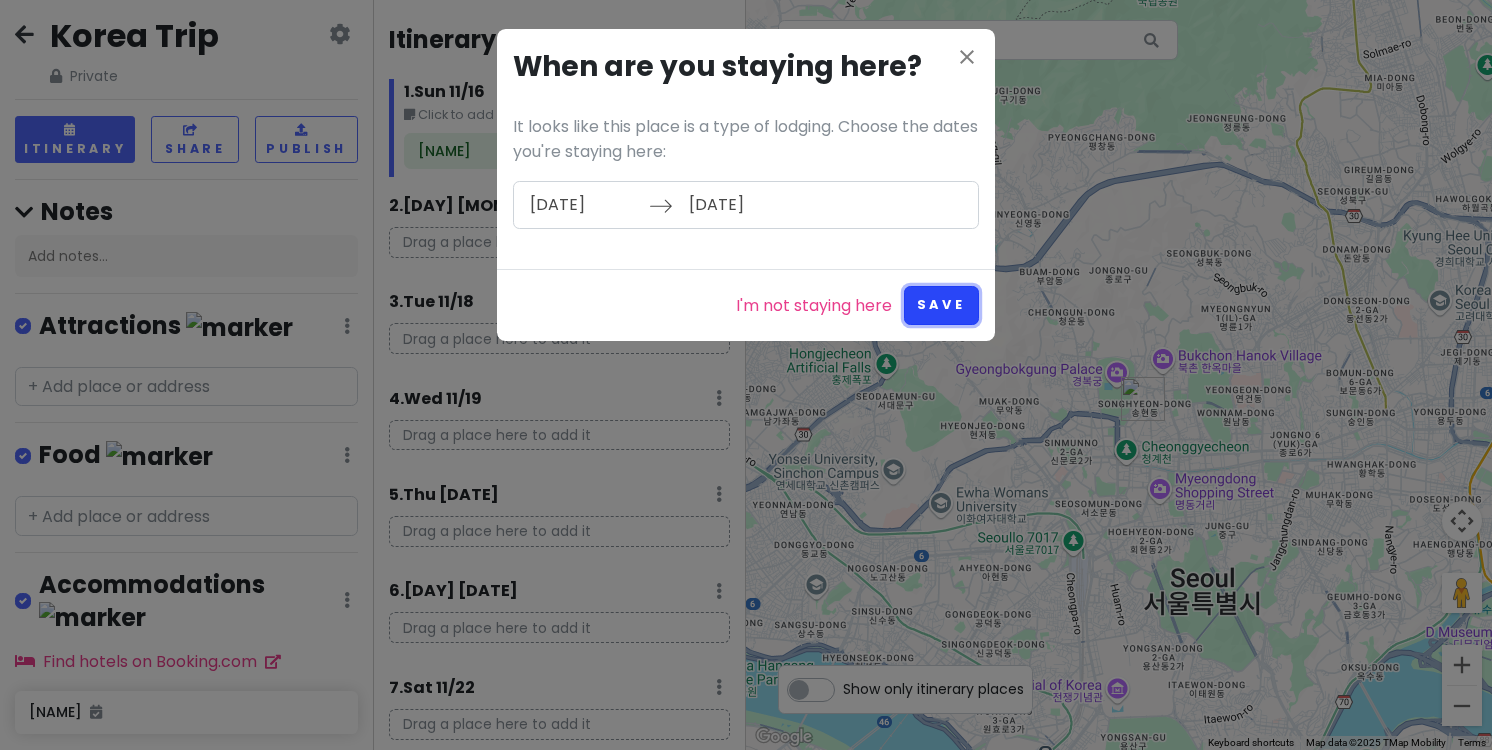 click on "Save" at bounding box center (941, 305) 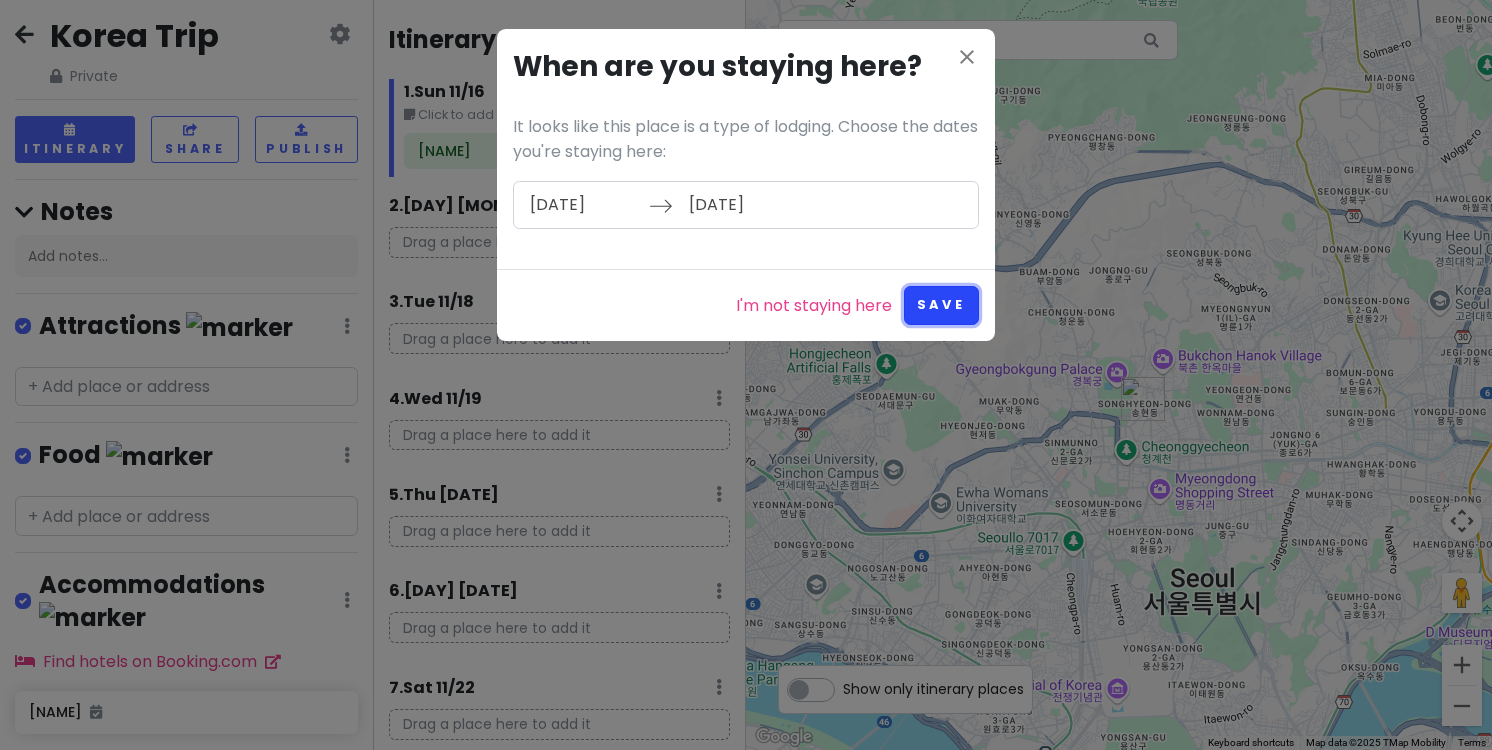 type 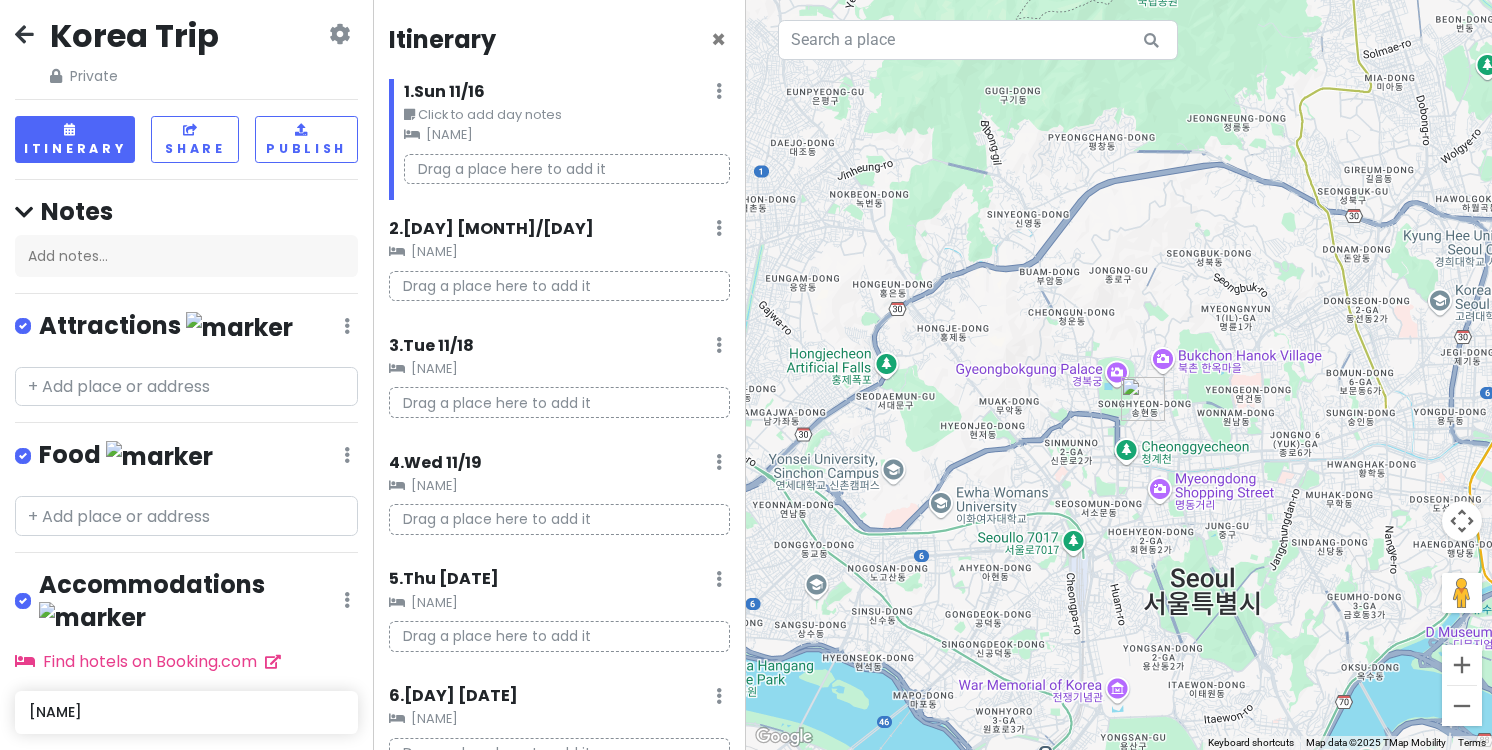 click on "Korea Trip Private Change Dates Make a Copy Delete Trip Go Pro ⚡️ Give Feedback 💡 Support Scout ☕️" at bounding box center (186, 51) 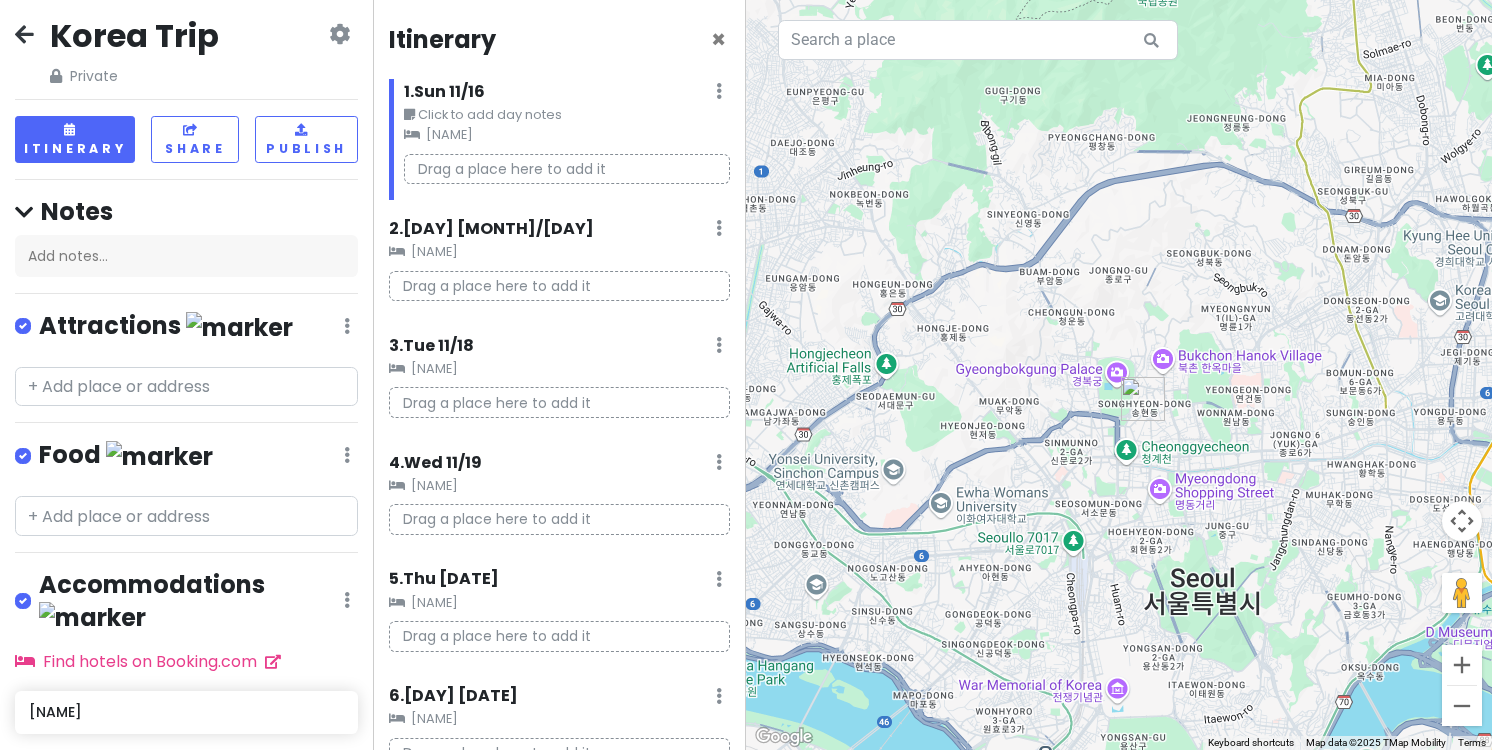 click at bounding box center [24, 34] 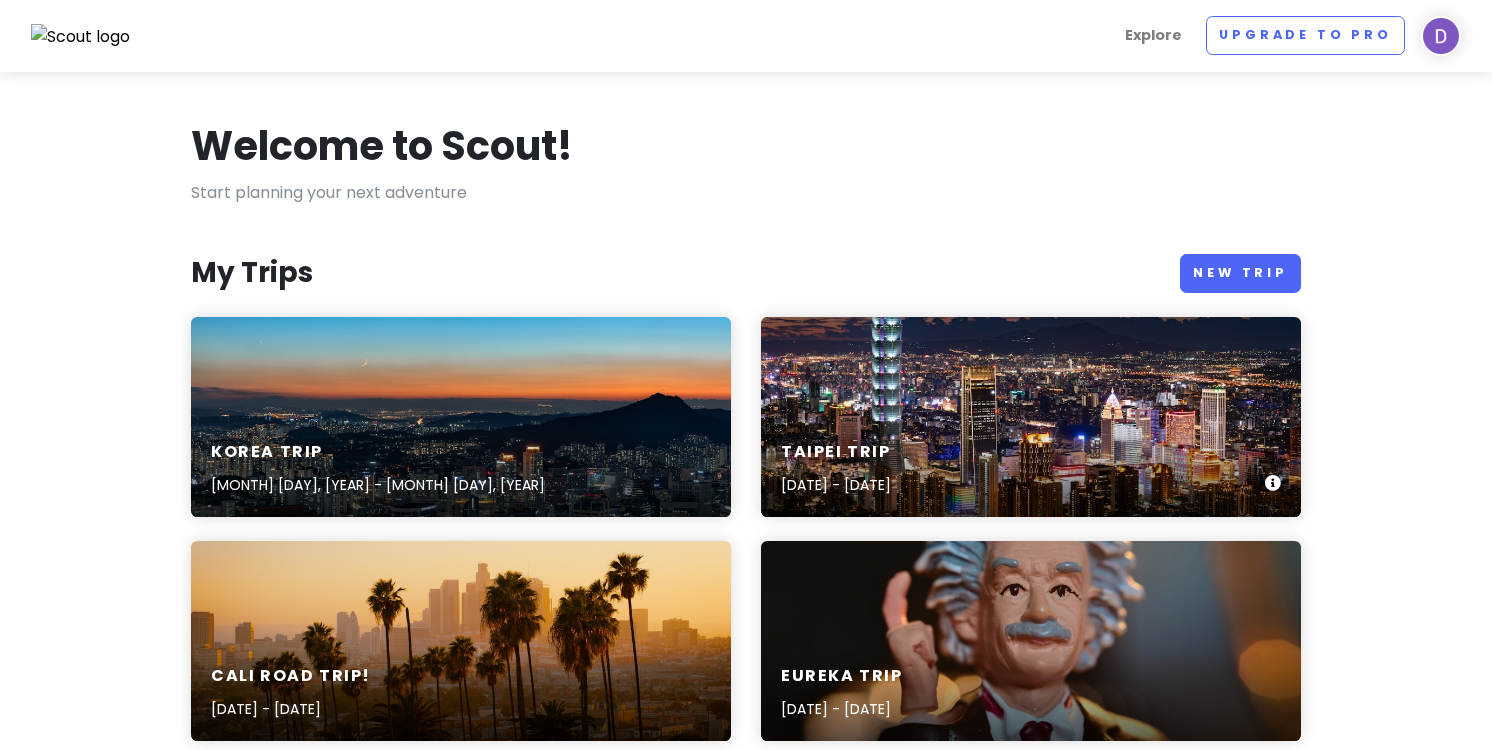 click on "[CITY] Trip [MONTH] [DAY], [YEAR] - [MONTH] [DAY], [YEAR]" at bounding box center (1031, 469) 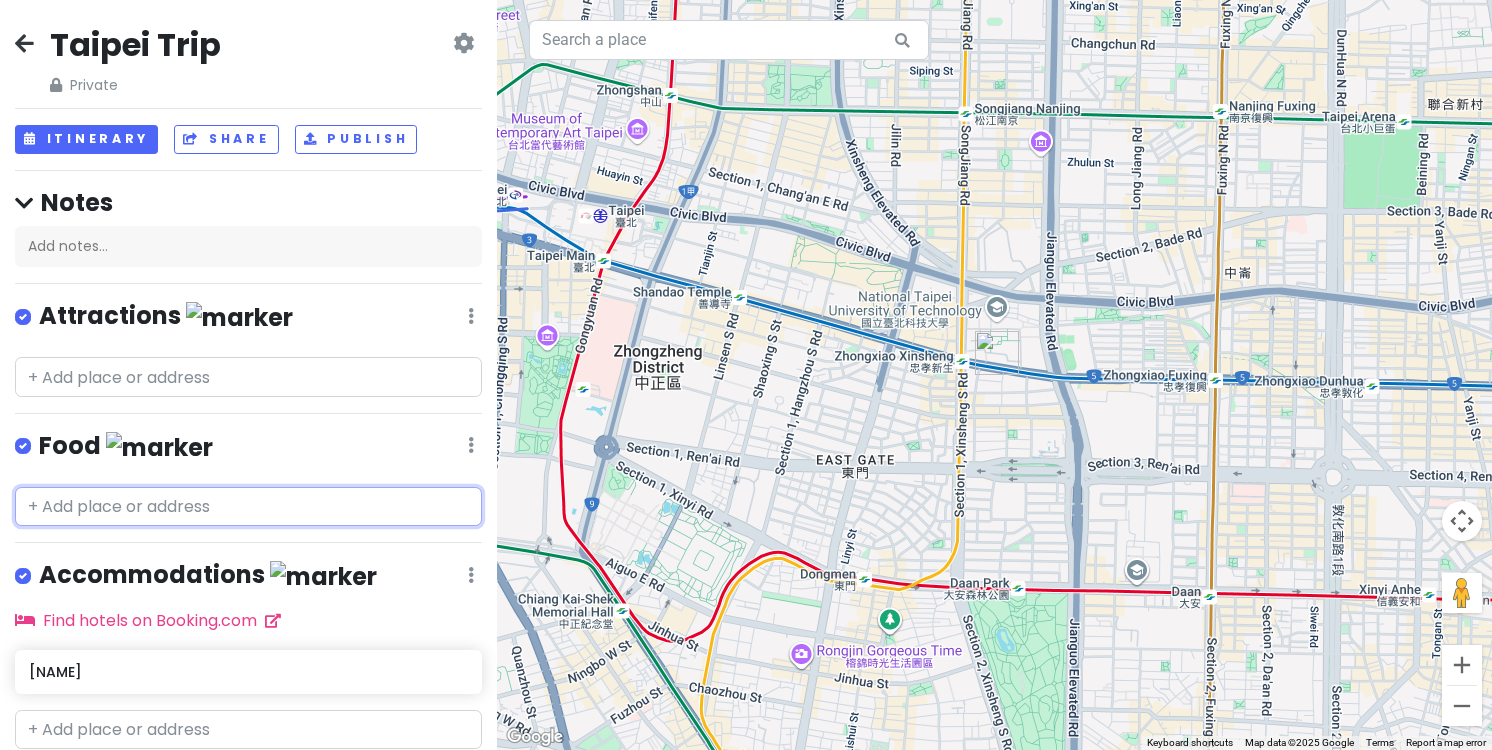 click at bounding box center [248, 507] 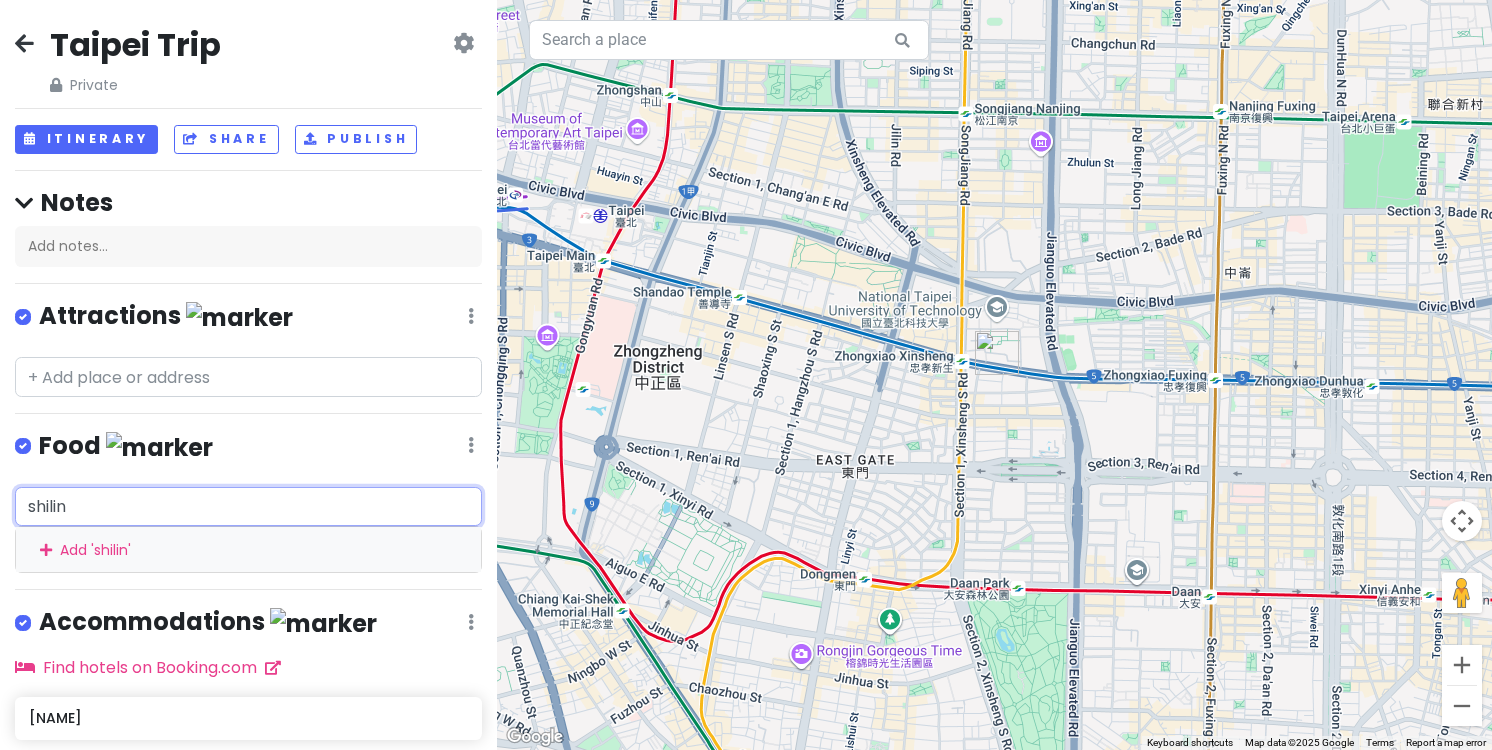 type on "shilin" 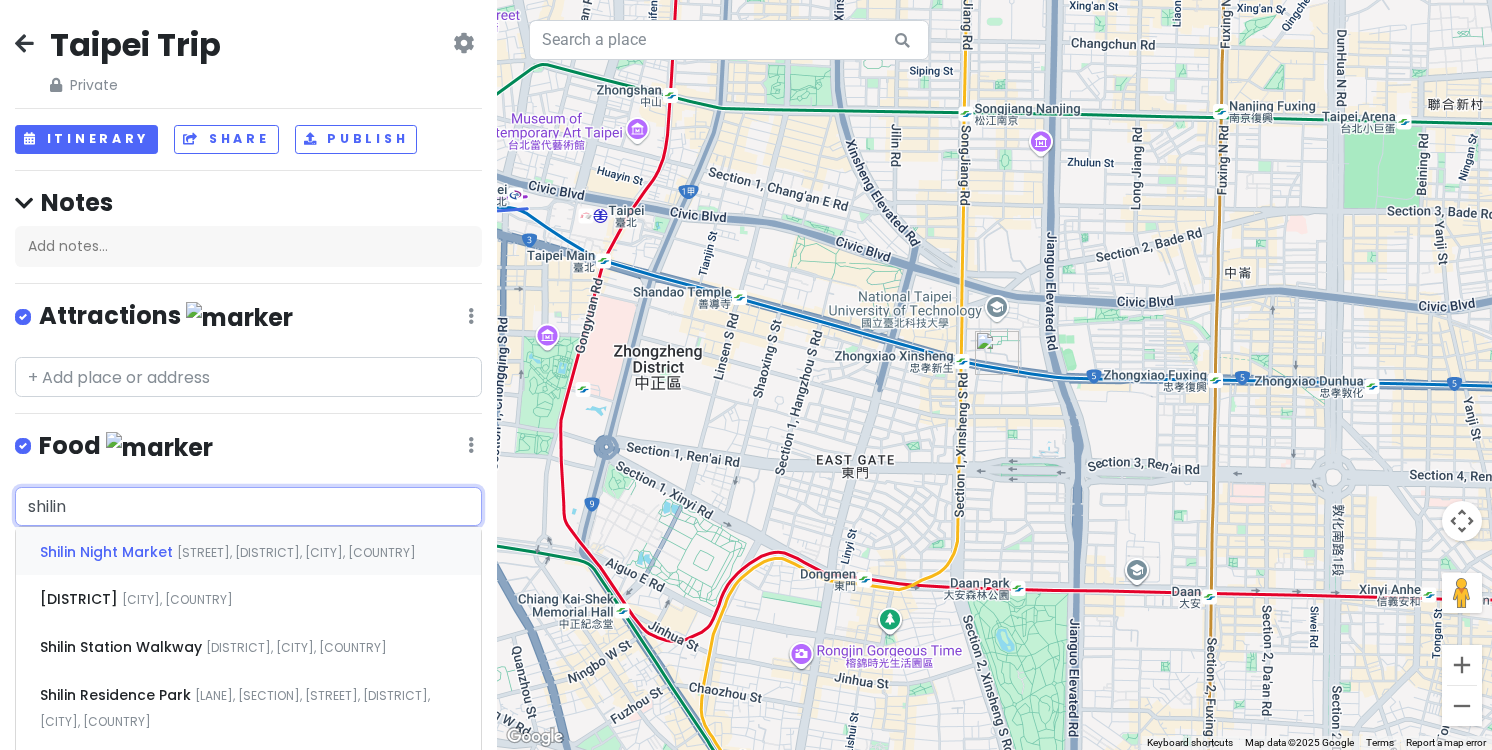 type 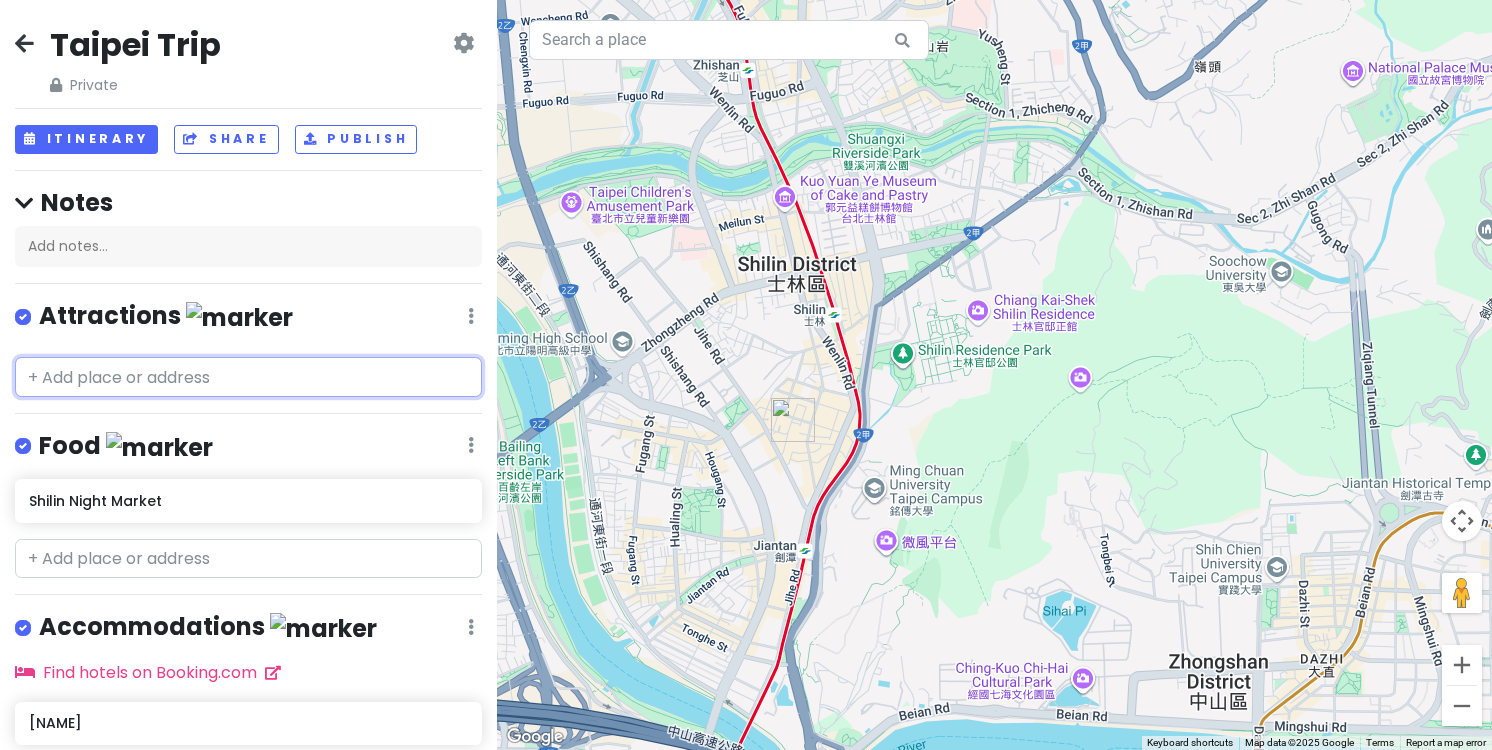 click at bounding box center (248, 377) 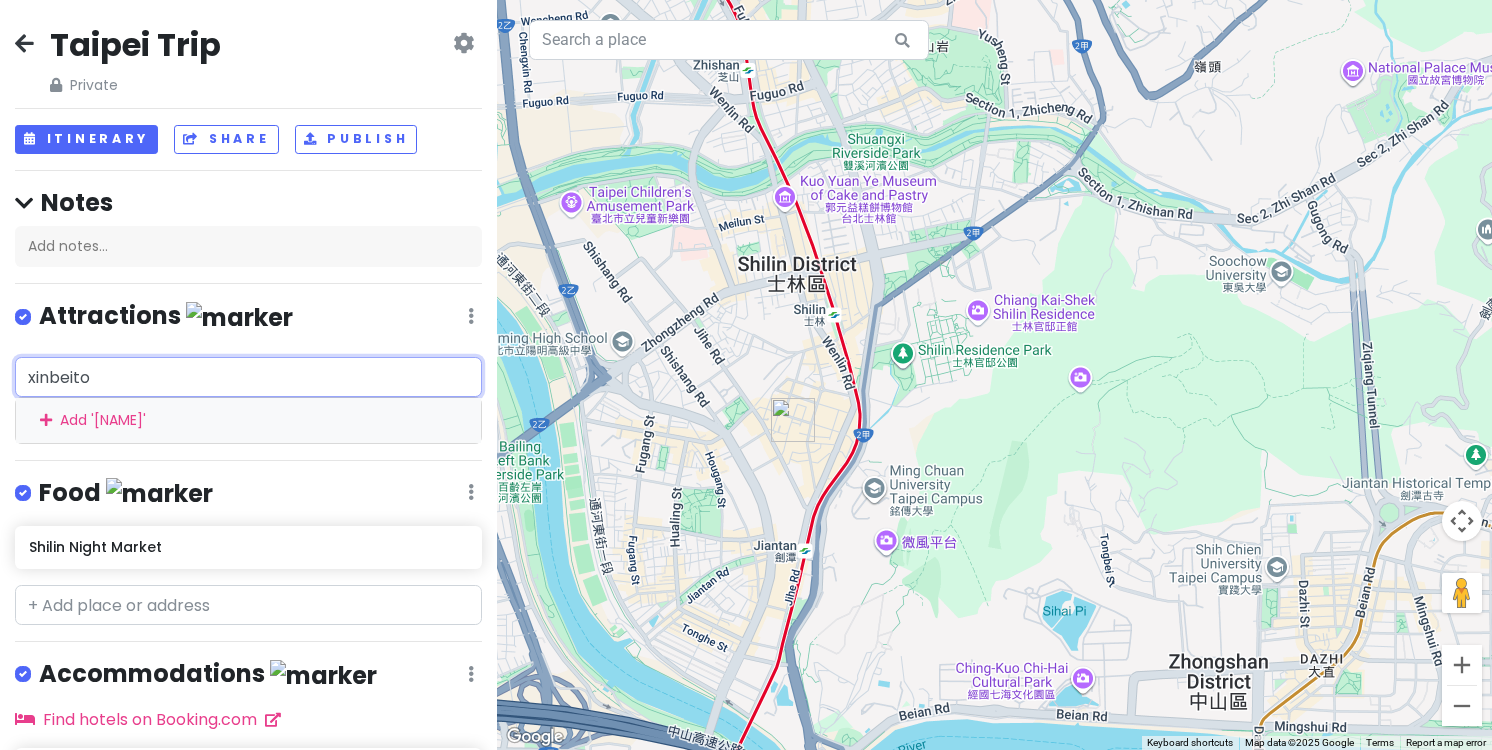 type on "[CITY]" 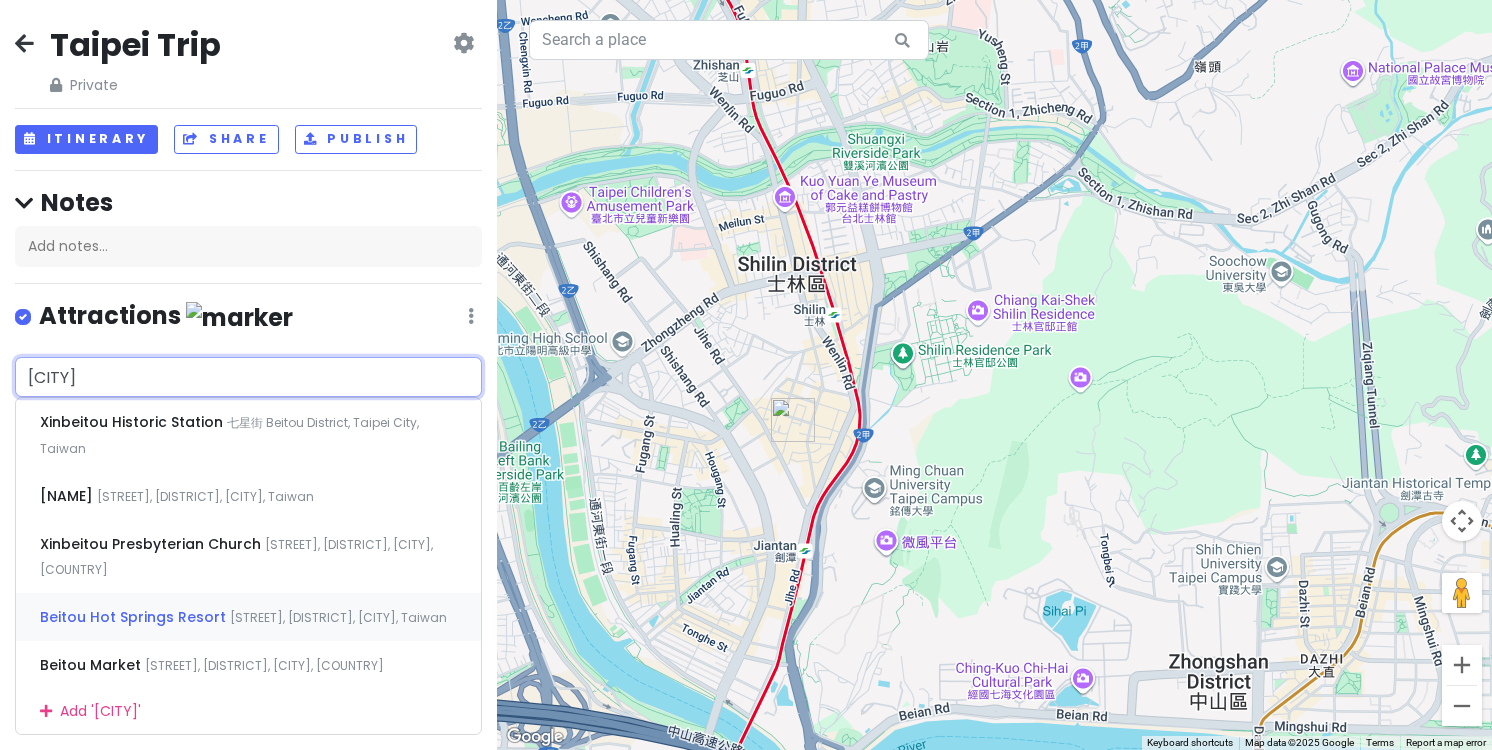 click on "[RESORT_NAME] [STREET], [DISTRICT], [CITY], [COUNTRY]" at bounding box center (248, 617) 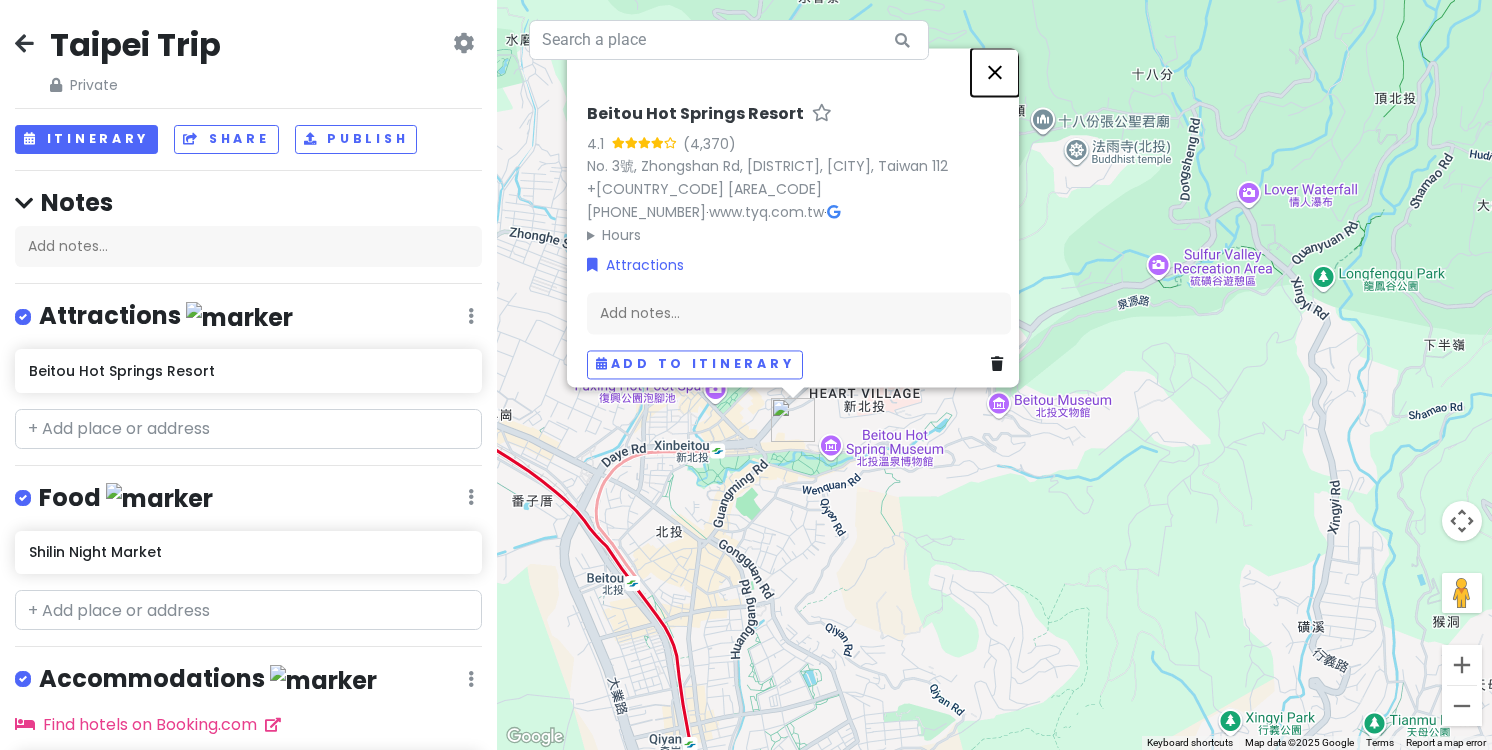click at bounding box center [995, 72] 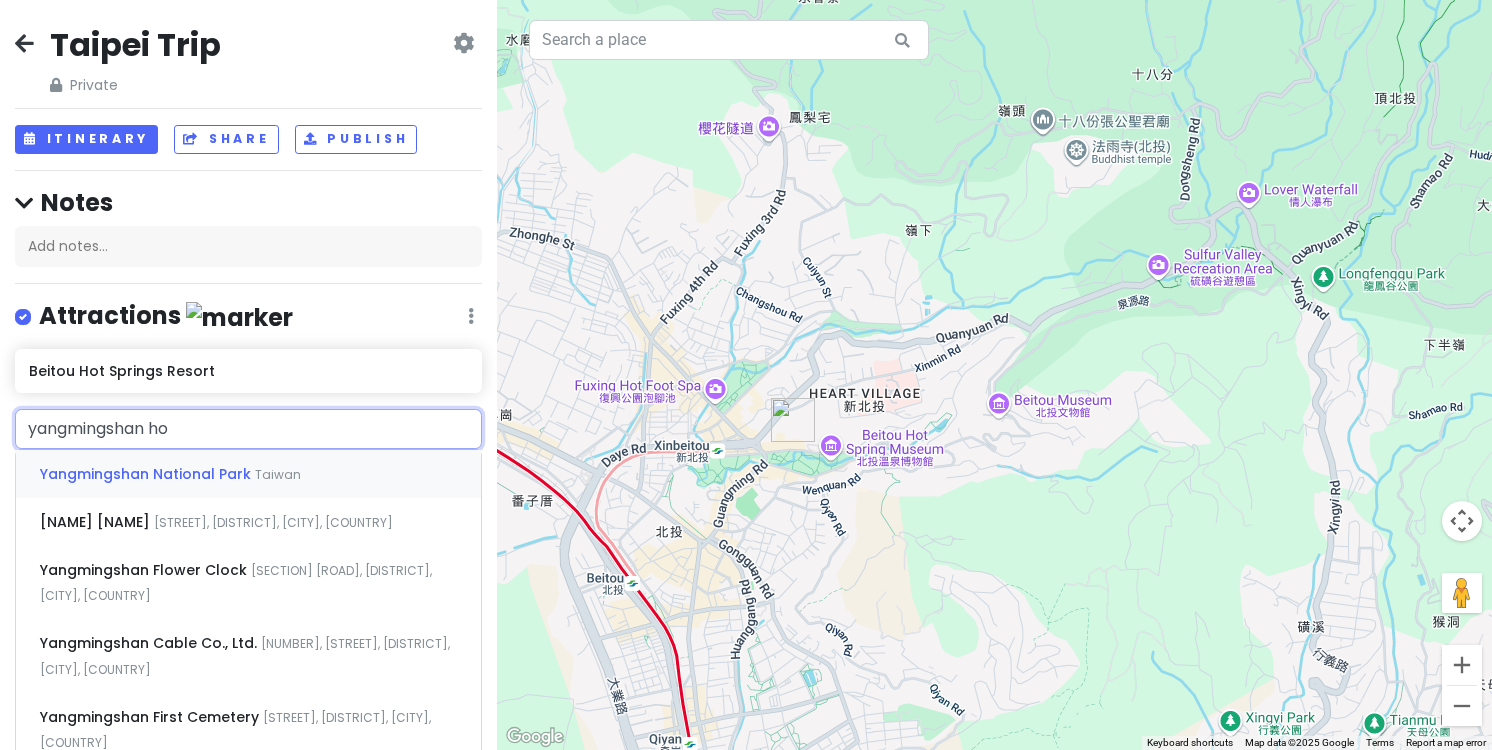 type on "yangmingshan hot" 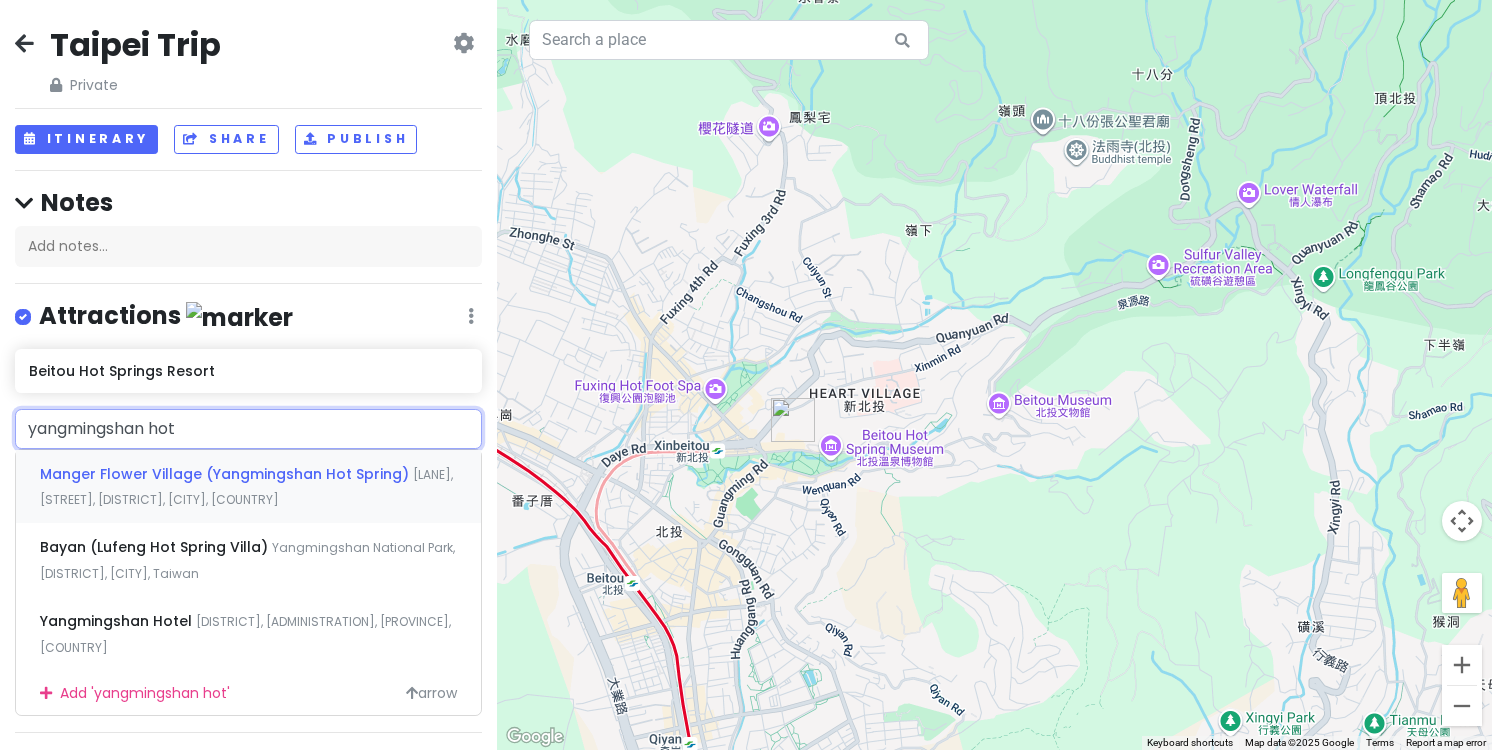 click on "[NAME]   [LANE], [STREET], [DISTRICT], [CITY], [COUNTRY]" at bounding box center (248, 487) 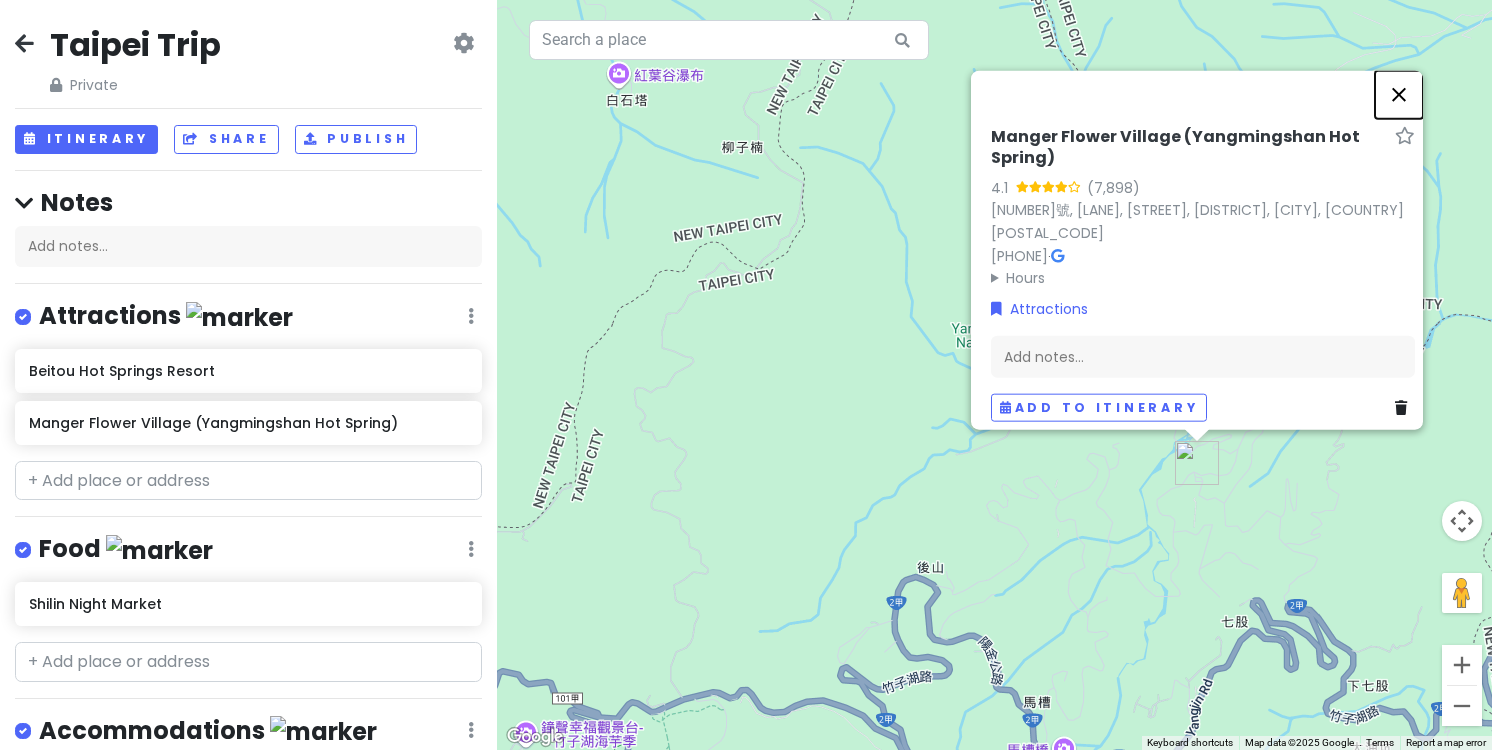 click at bounding box center (1399, 95) 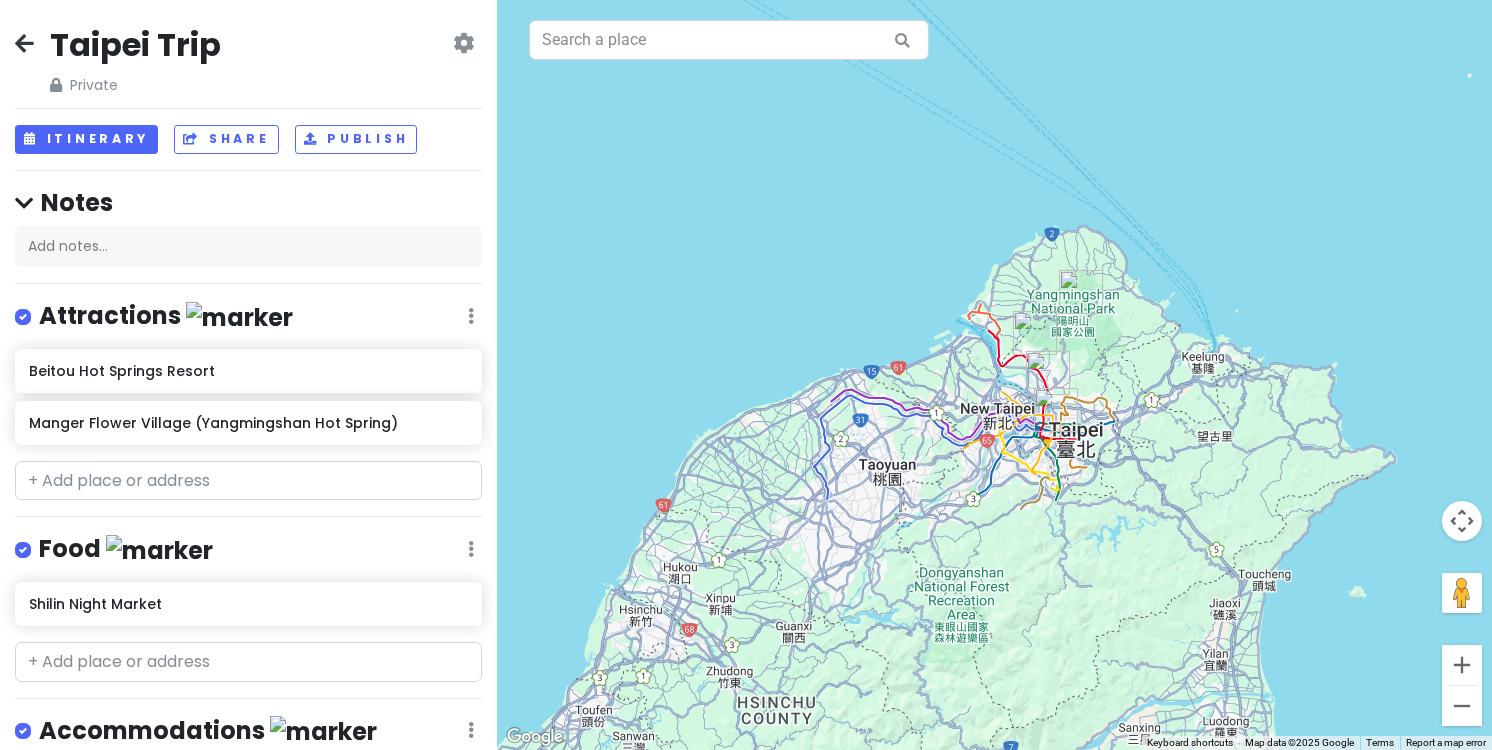 drag, startPoint x: 1178, startPoint y: 495, endPoint x: 1133, endPoint y: 489, distance: 45.39824 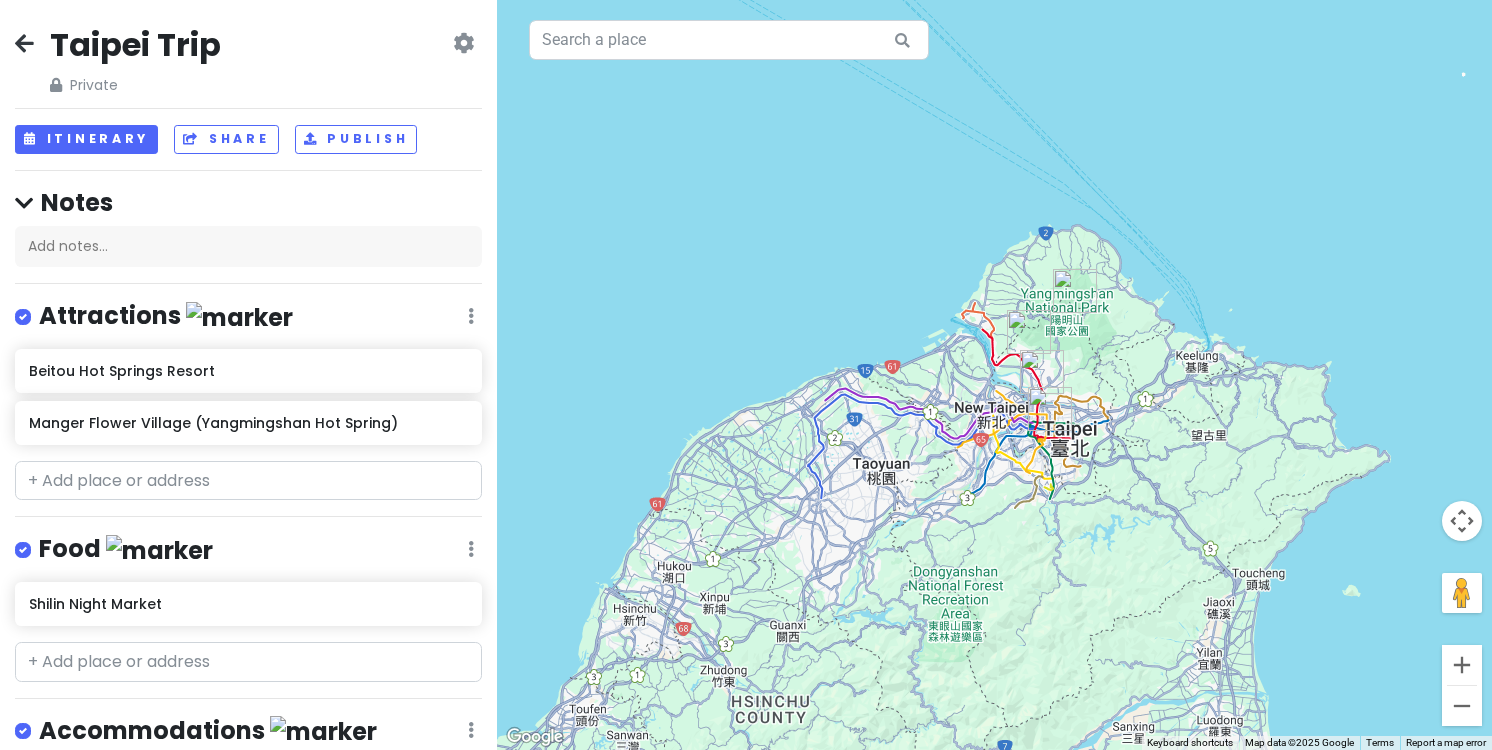 click at bounding box center [1075, 291] 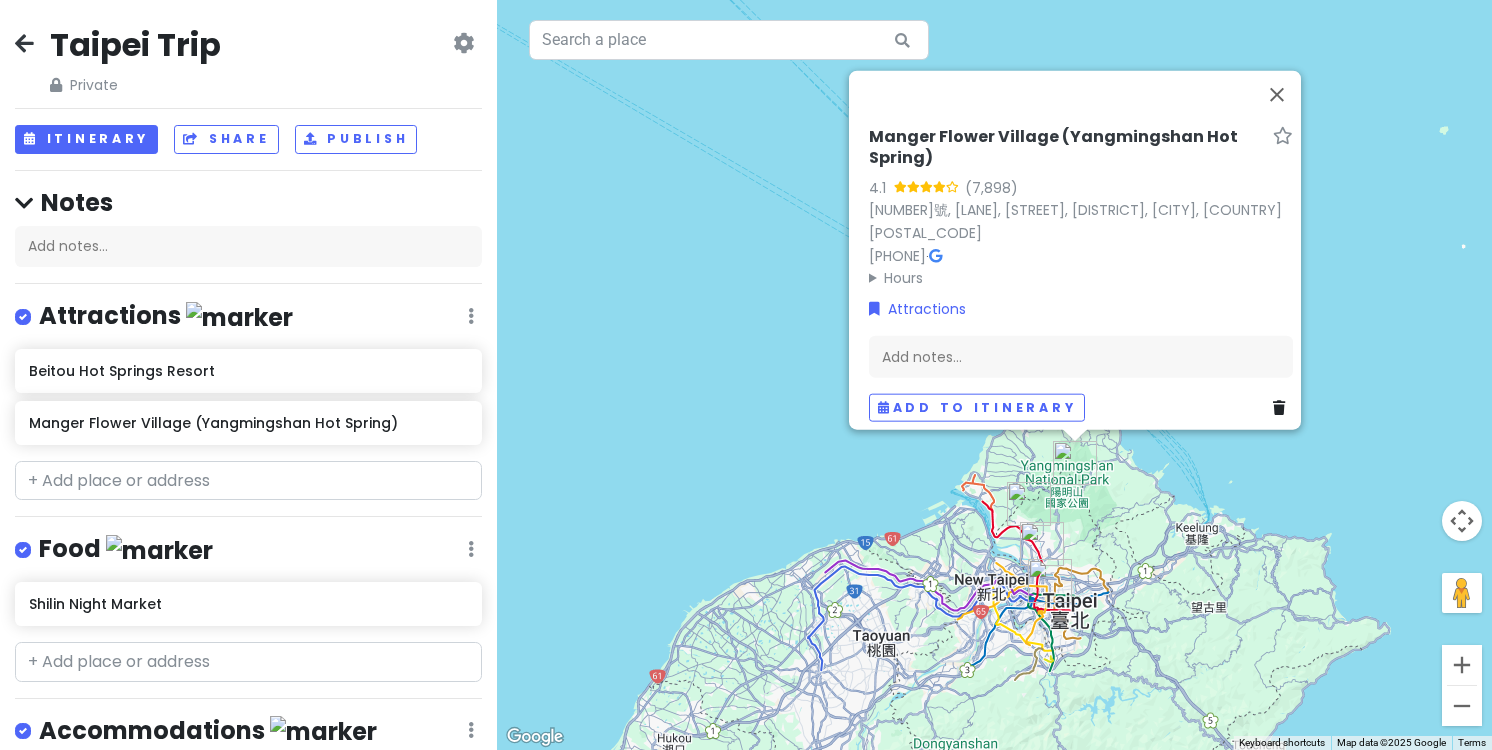 click at bounding box center [1042, 544] 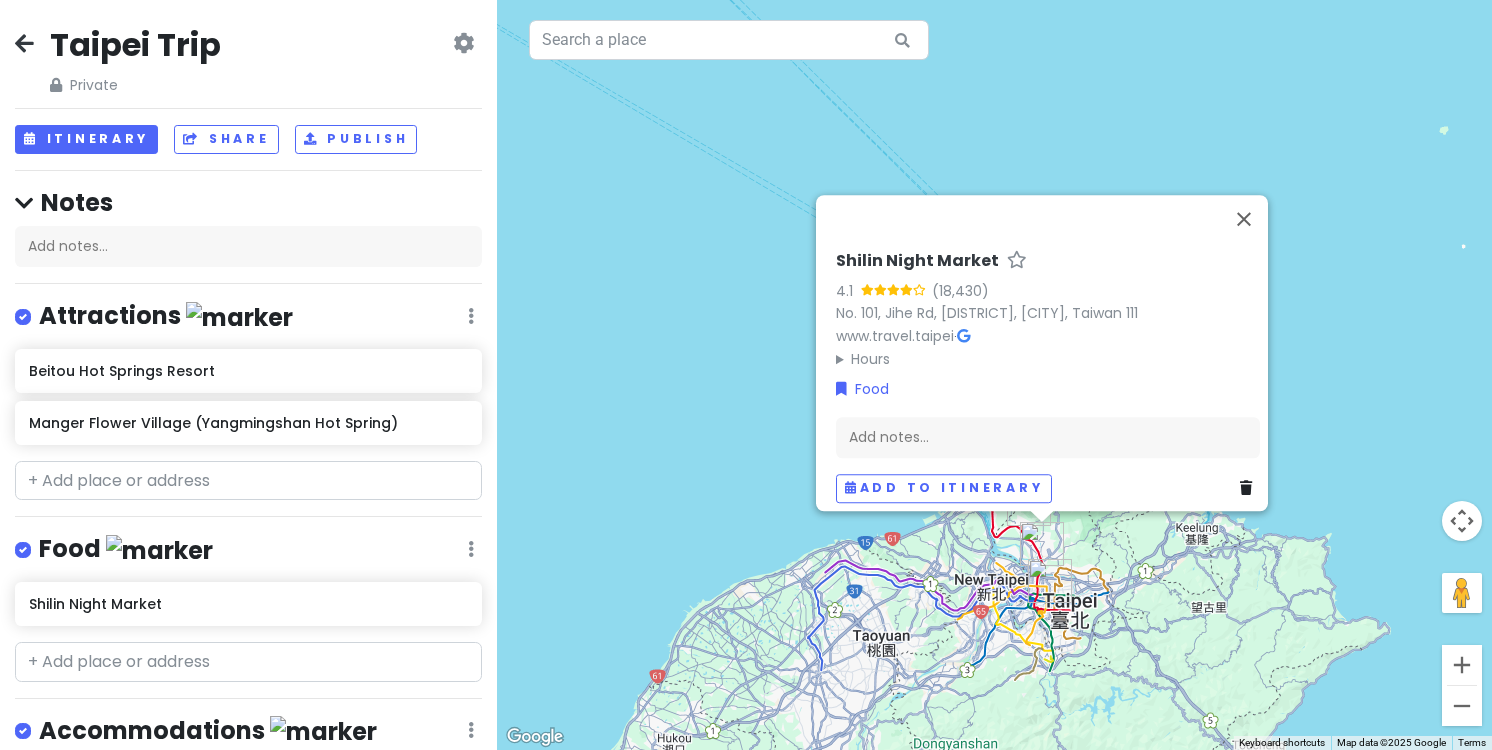 click on "[NIGHT_MARKET] [NUMBER]        ([NUMBER]) [NUMBER]. [NUMBER], [STREET], [DISTRICT], [CITY], [COUNTRY] [POSTAL_CODE] [URL]   ·   Hours [DAY] [TIME] [DAY] [TIME] [DAY] [TIME] [DAY] [TIME] [DAY] [TIME] [DAY] [TIME] [DAY] [TIME] Food Add notes...  Add to itinerary" at bounding box center (994, 375) 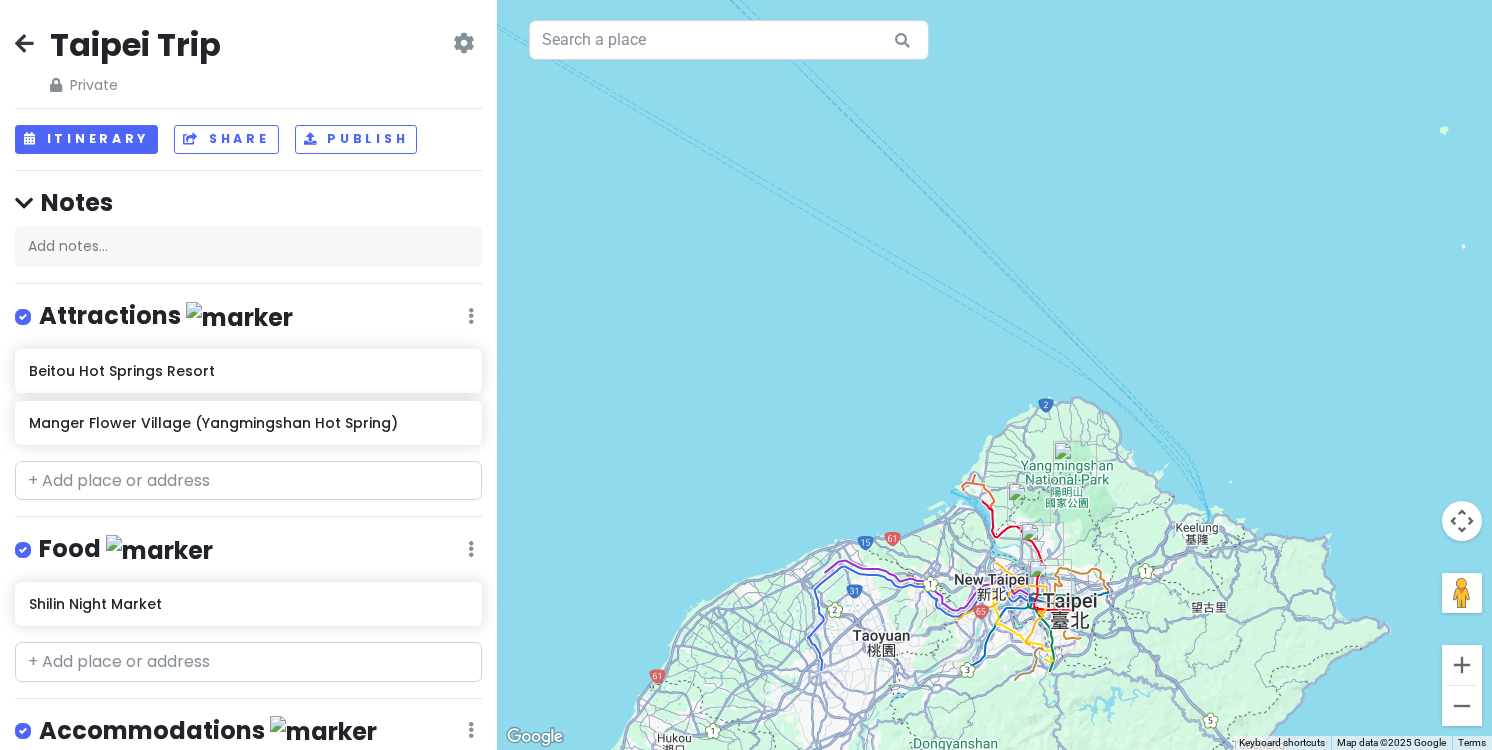 click at bounding box center [1029, 504] 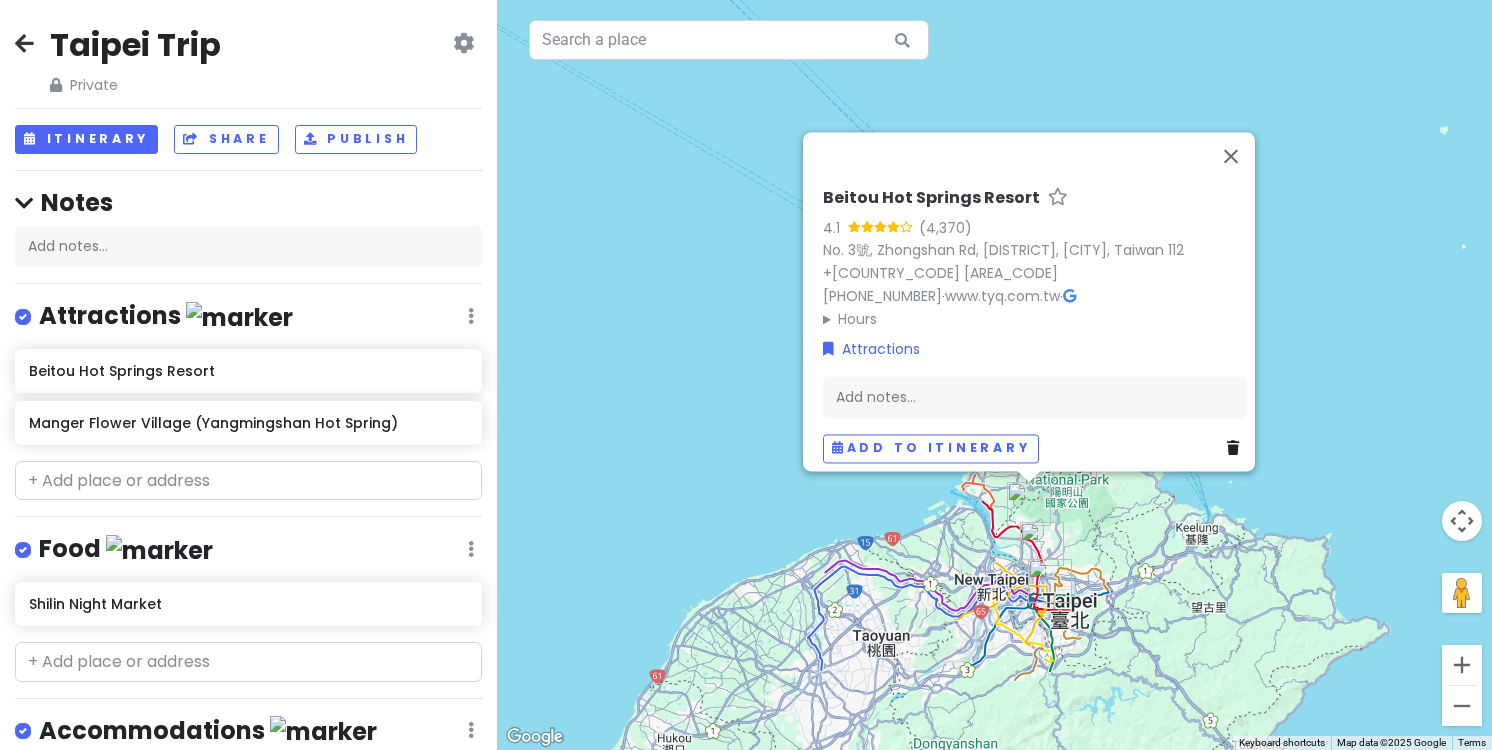click on "[RESORT] [NUMBER], [STREET], [DISTRICT], [CITY], [COUNTRY] [POSTAL_CODE] [PHONE]   ·   [URL]   ·   Hours Monday  Open [HOURS] Tuesday  Open [HOURS] Wednesday  Open [HOURS] Thursday  Open [HOURS] Friday  Open [HOURS] Saturday  Open [HOURS] Sunday  Open [HOURS] Attractions Add notes...  Add to itinerary" at bounding box center [994, 375] 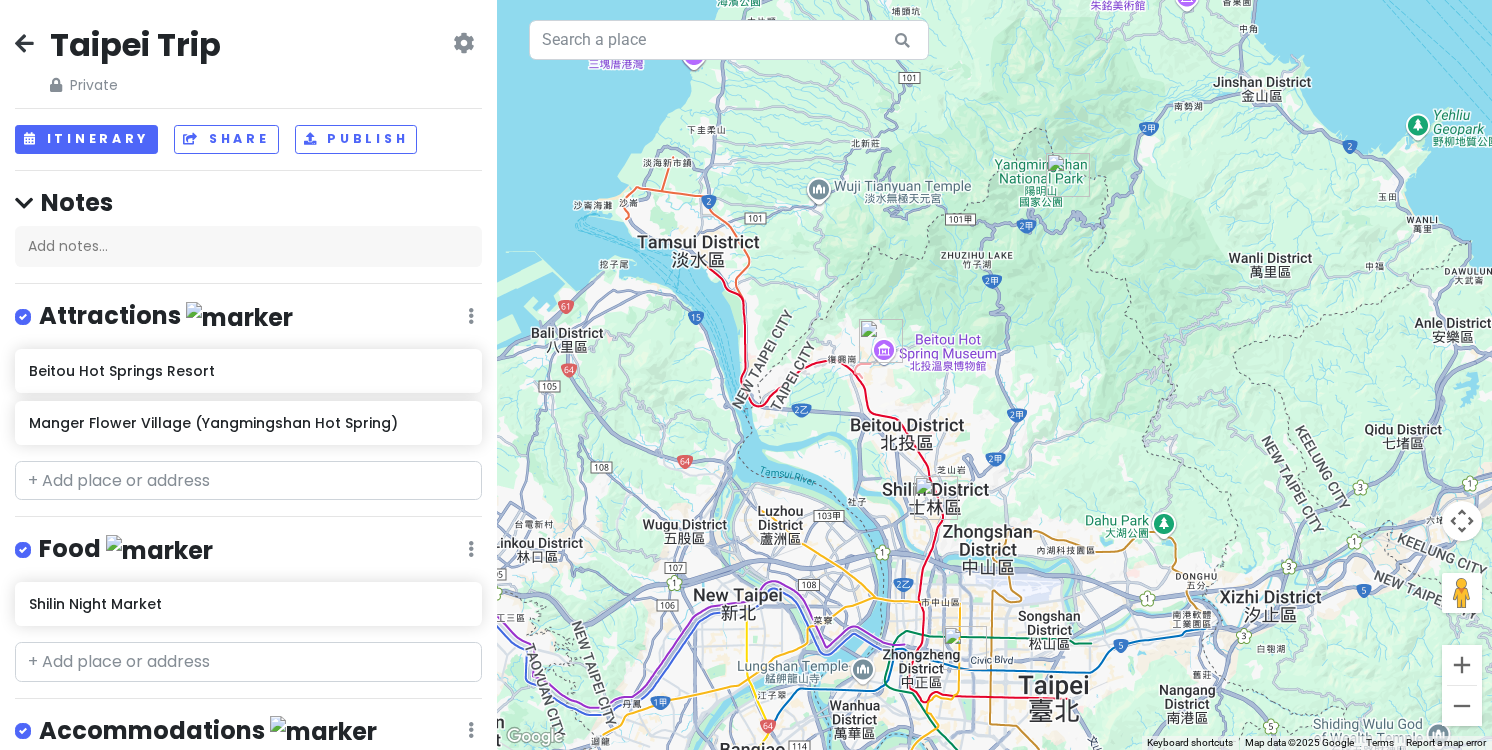 drag, startPoint x: 1085, startPoint y: 548, endPoint x: 1085, endPoint y: 351, distance: 197 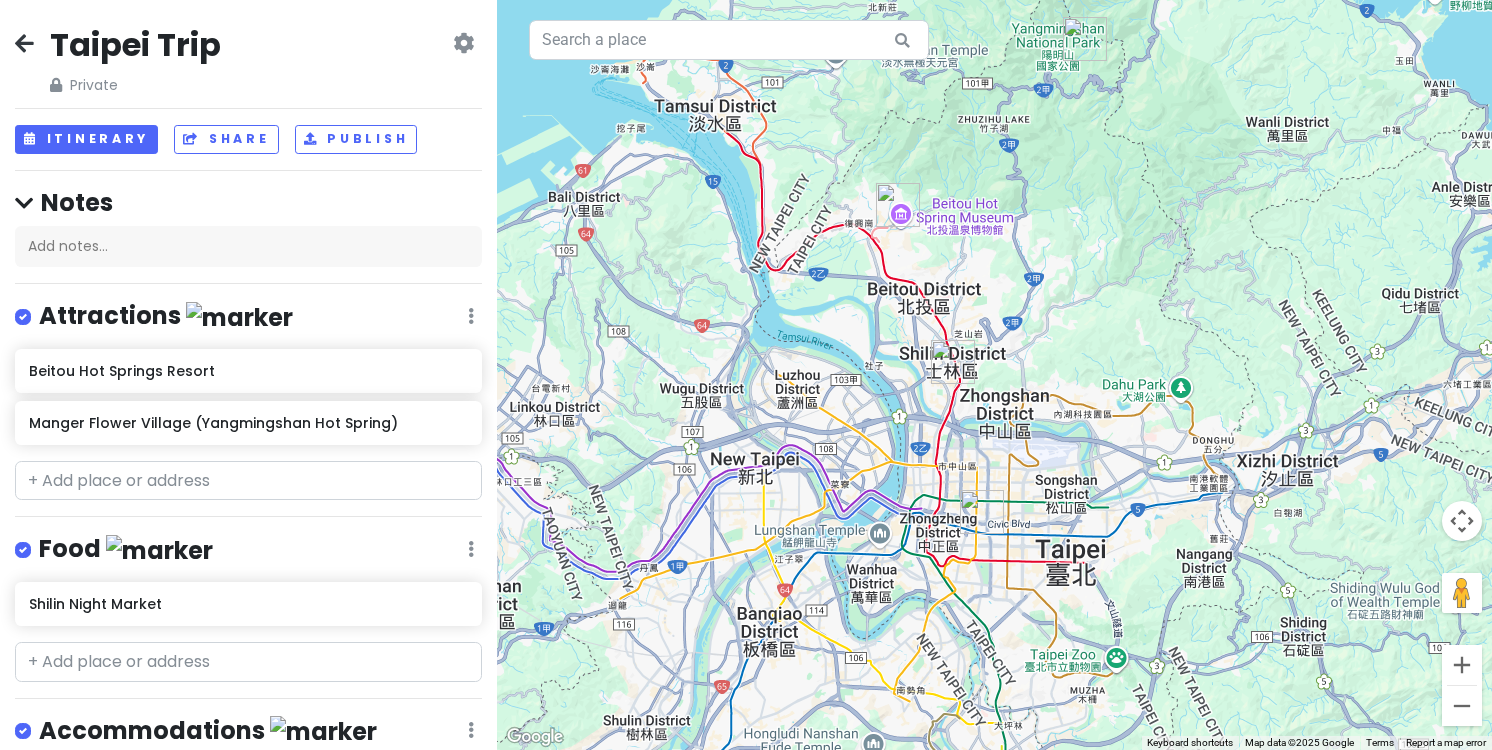 drag, startPoint x: 1078, startPoint y: 446, endPoint x: 1094, endPoint y: 313, distance: 133.95895 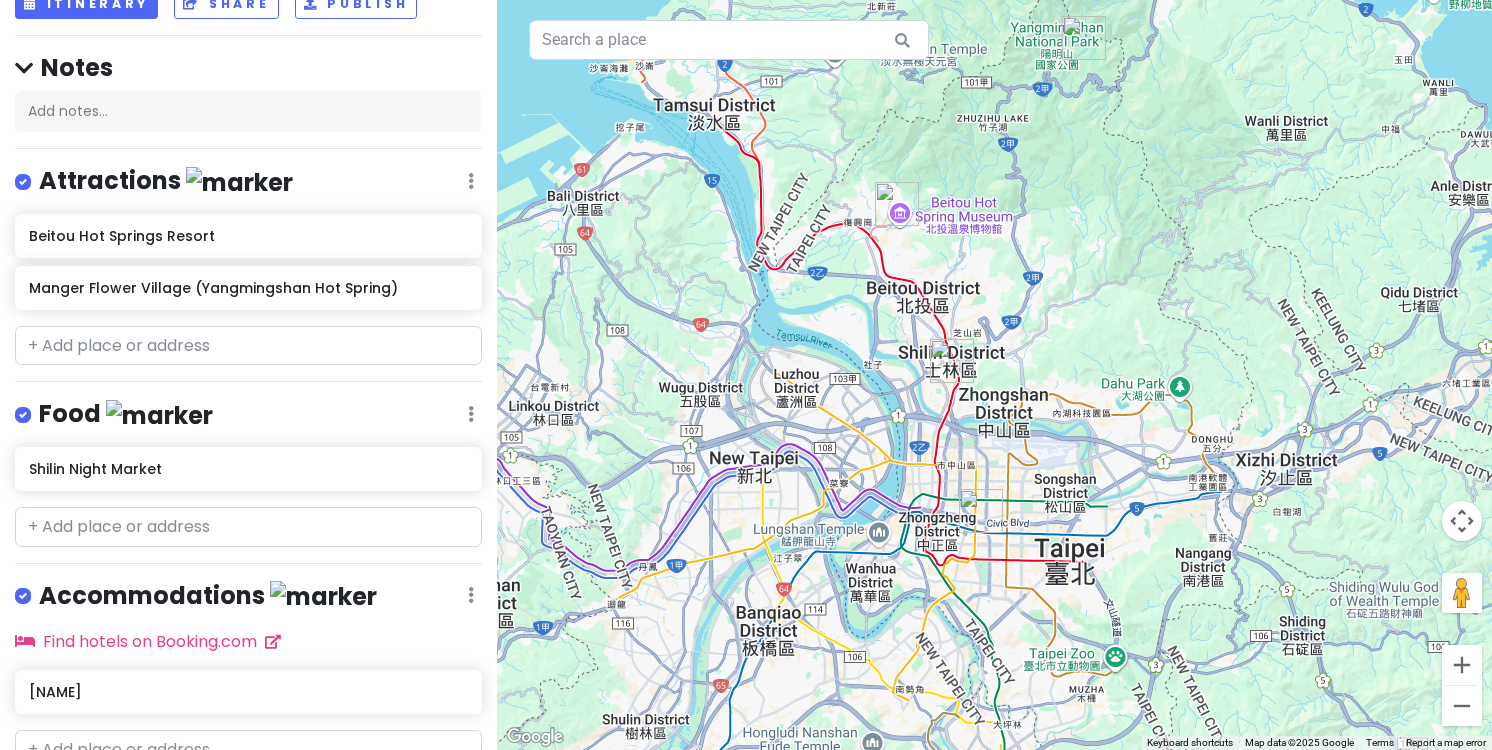 scroll, scrollTop: 223, scrollLeft: 0, axis: vertical 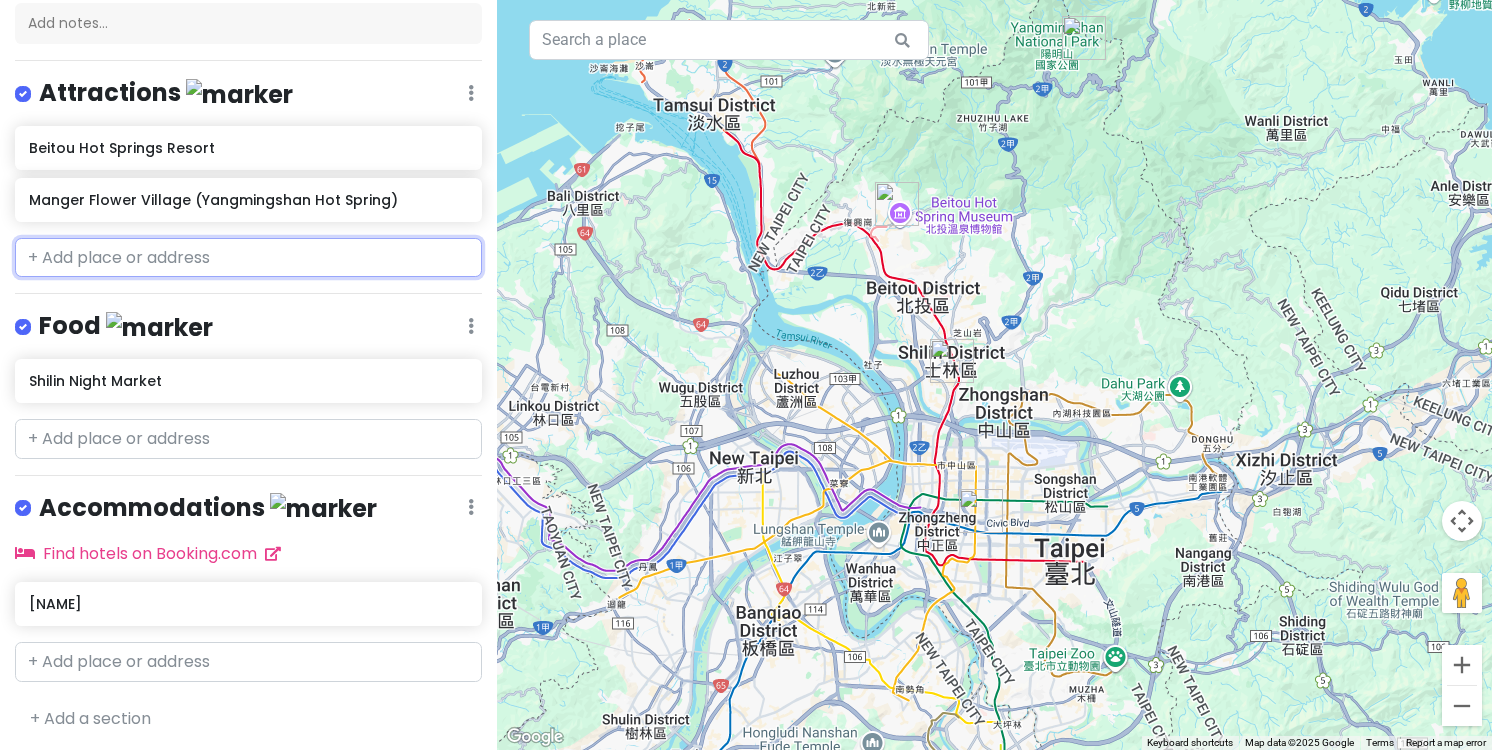 click at bounding box center [248, 258] 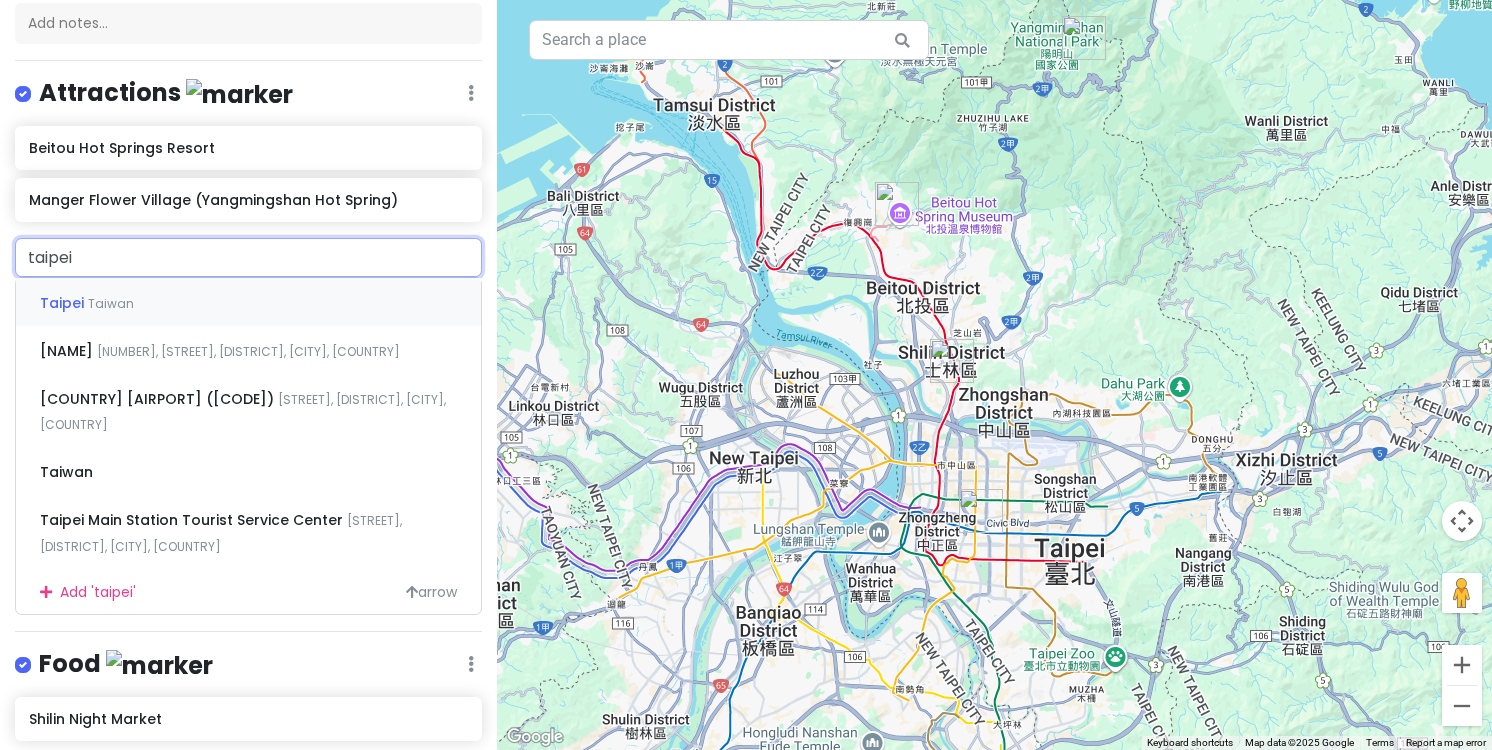 type on "taipei" 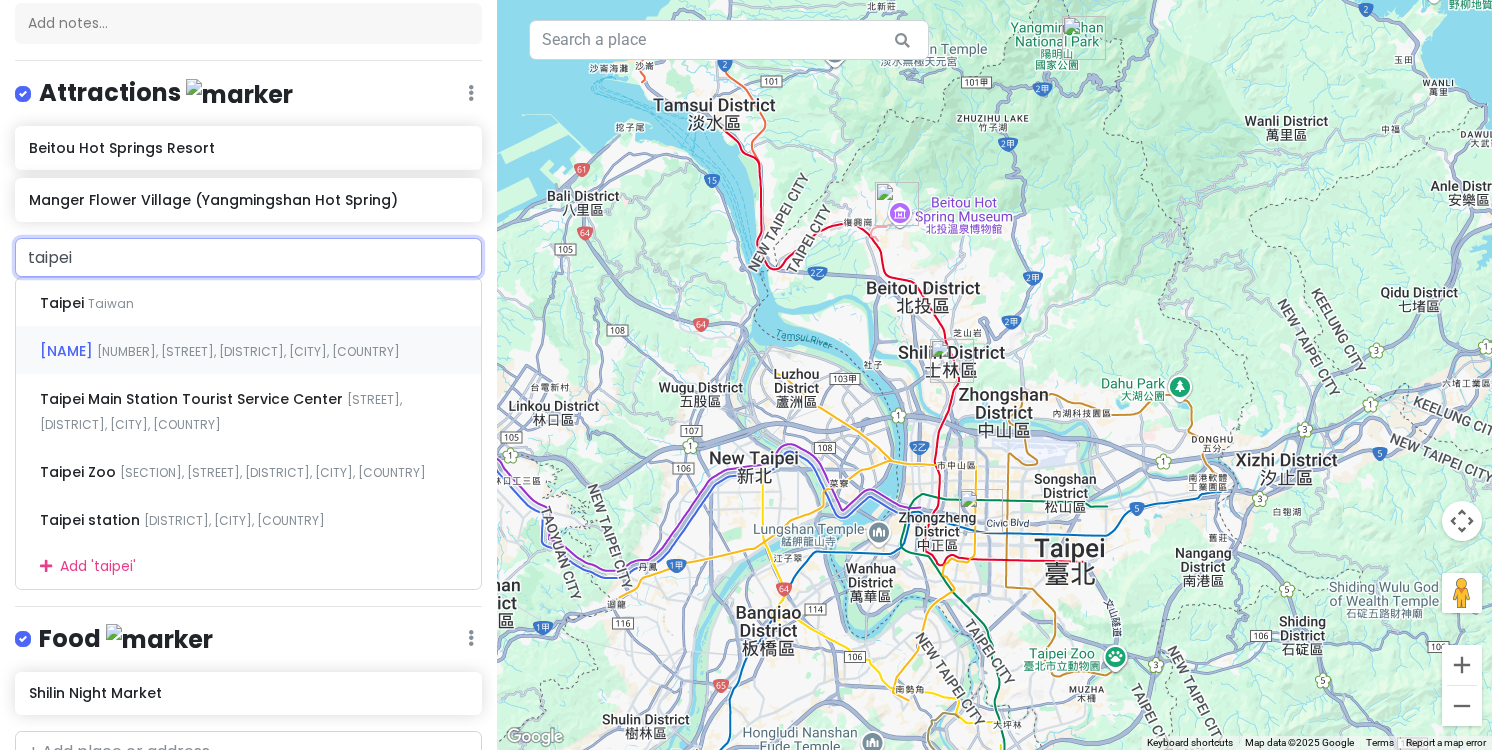 click on "[CITY] [POSTAL_CODE] [SECTION], [STREET], [DISTRICT], [CITY], [COUNTRY]" at bounding box center (248, 350) 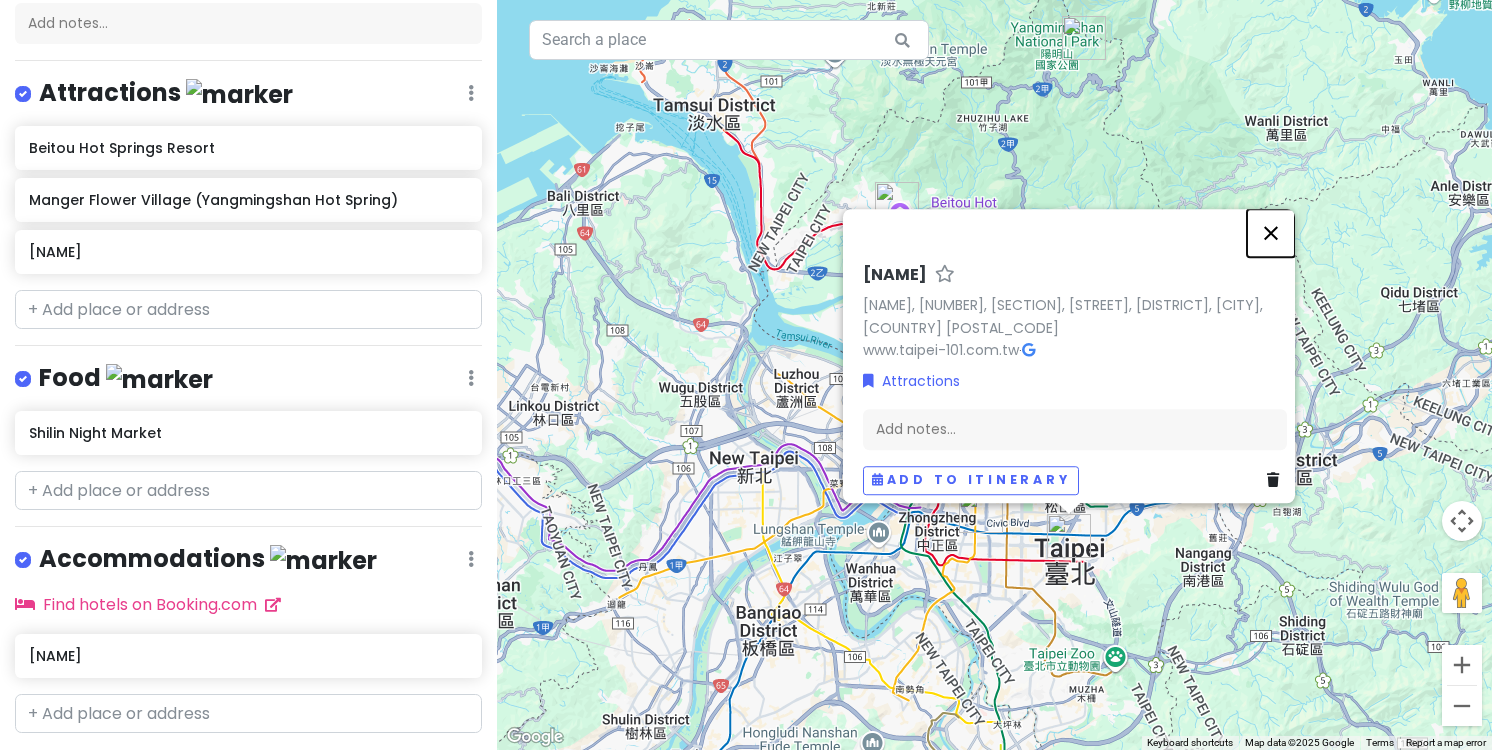 click at bounding box center (1271, 233) 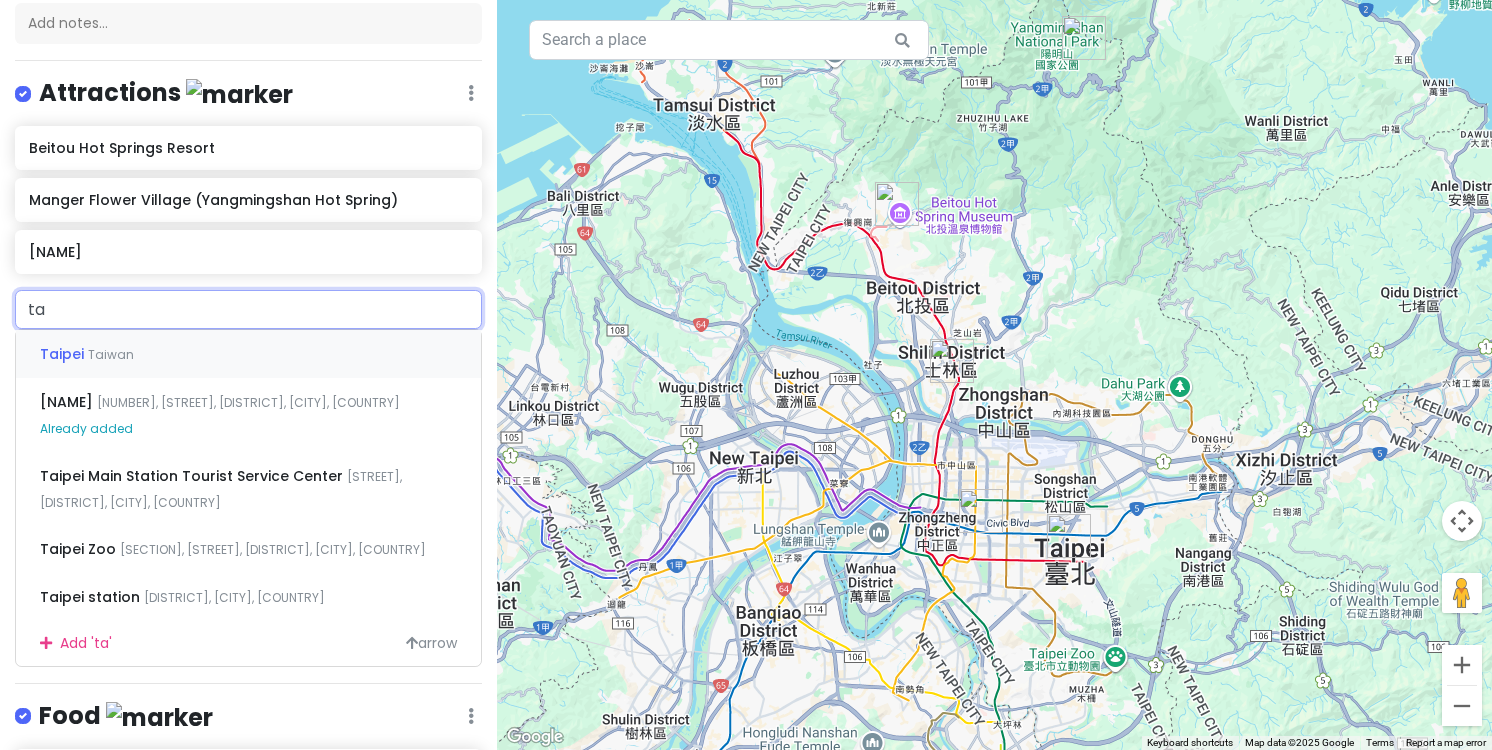 type on "t" 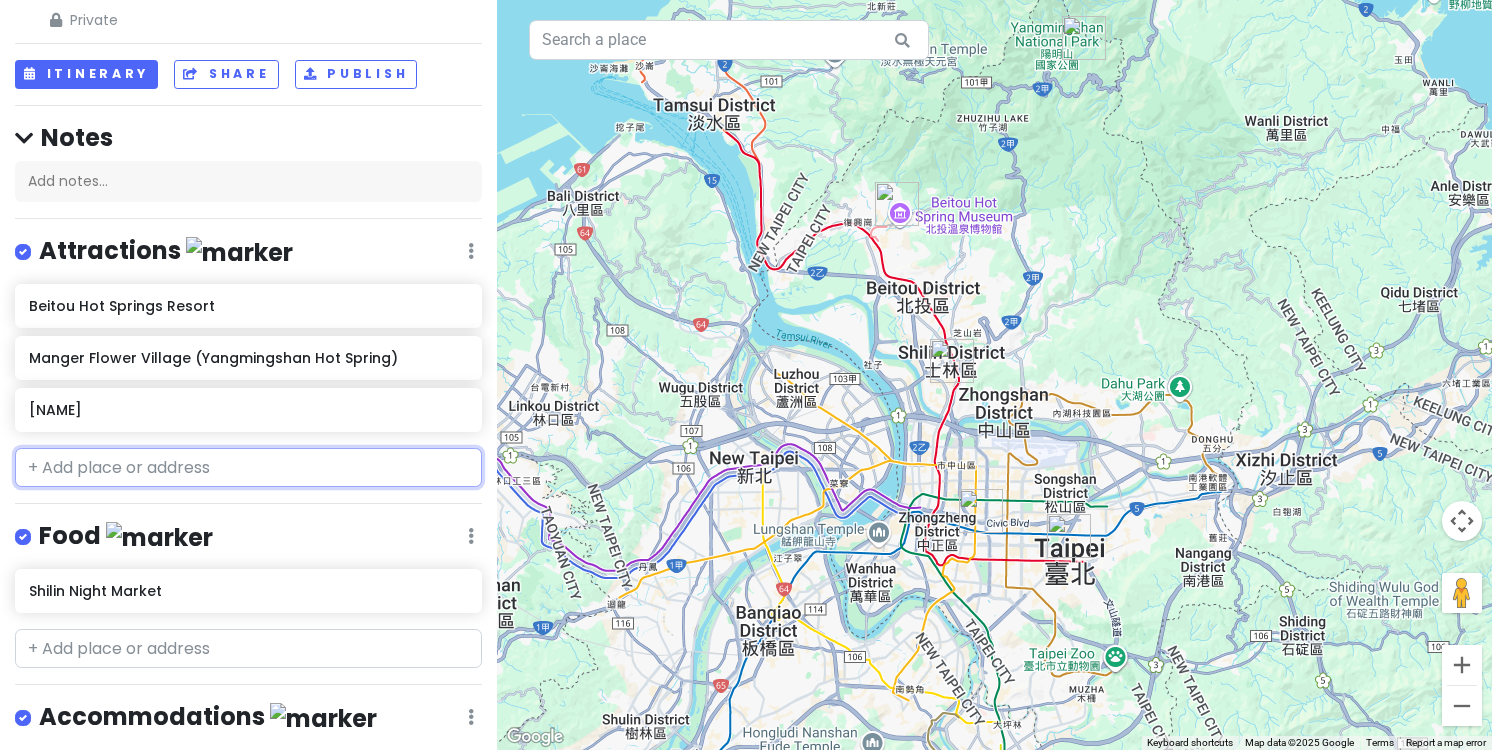scroll, scrollTop: 0, scrollLeft: 0, axis: both 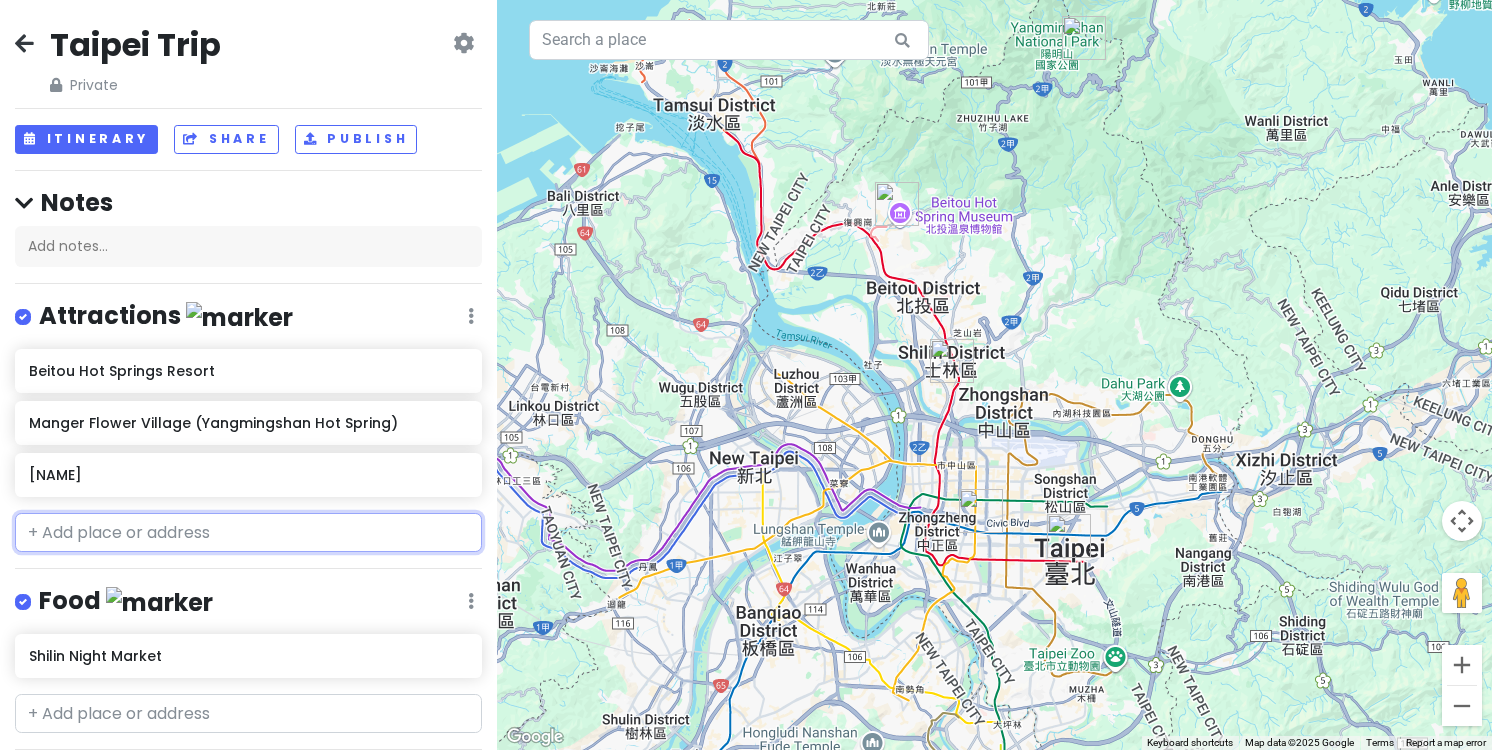click at bounding box center [248, 533] 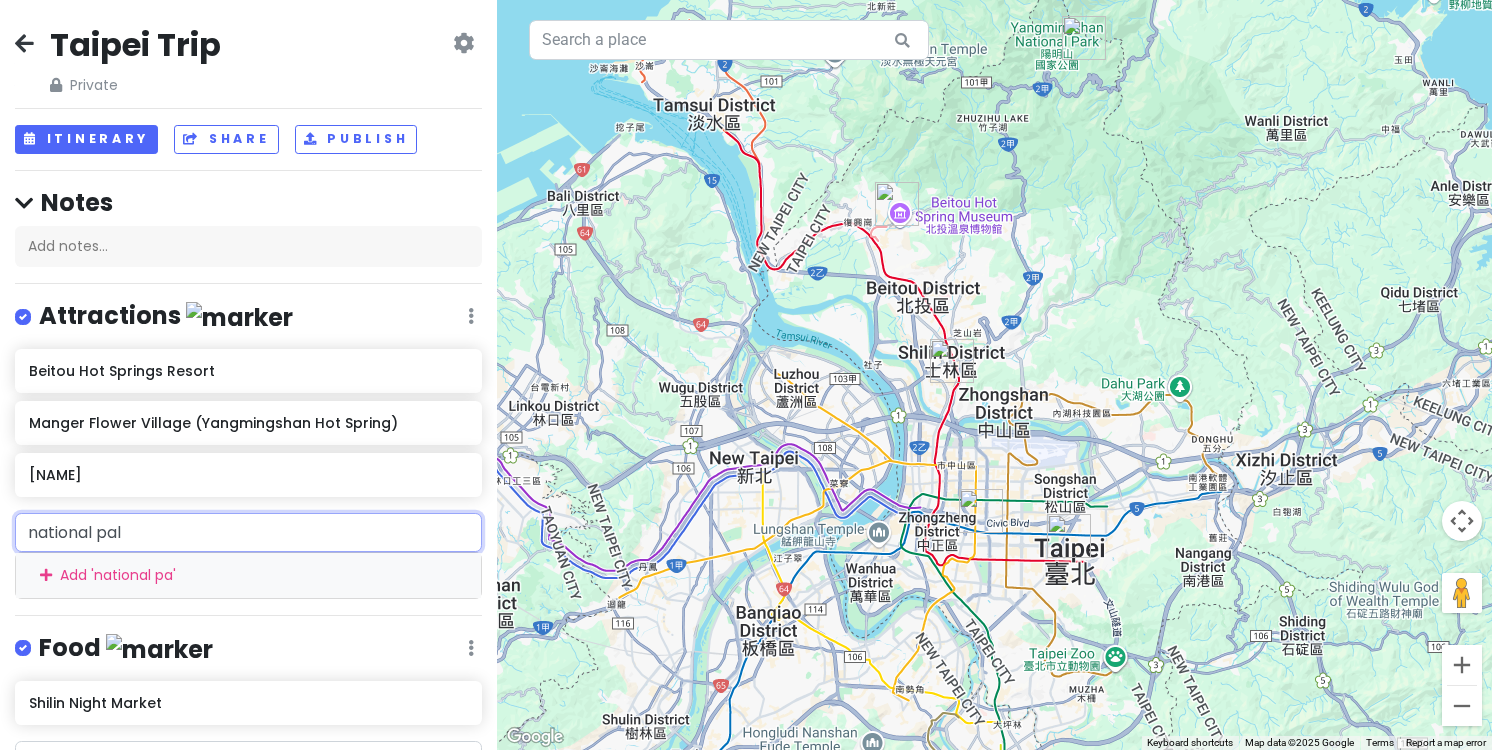 type on "national pala" 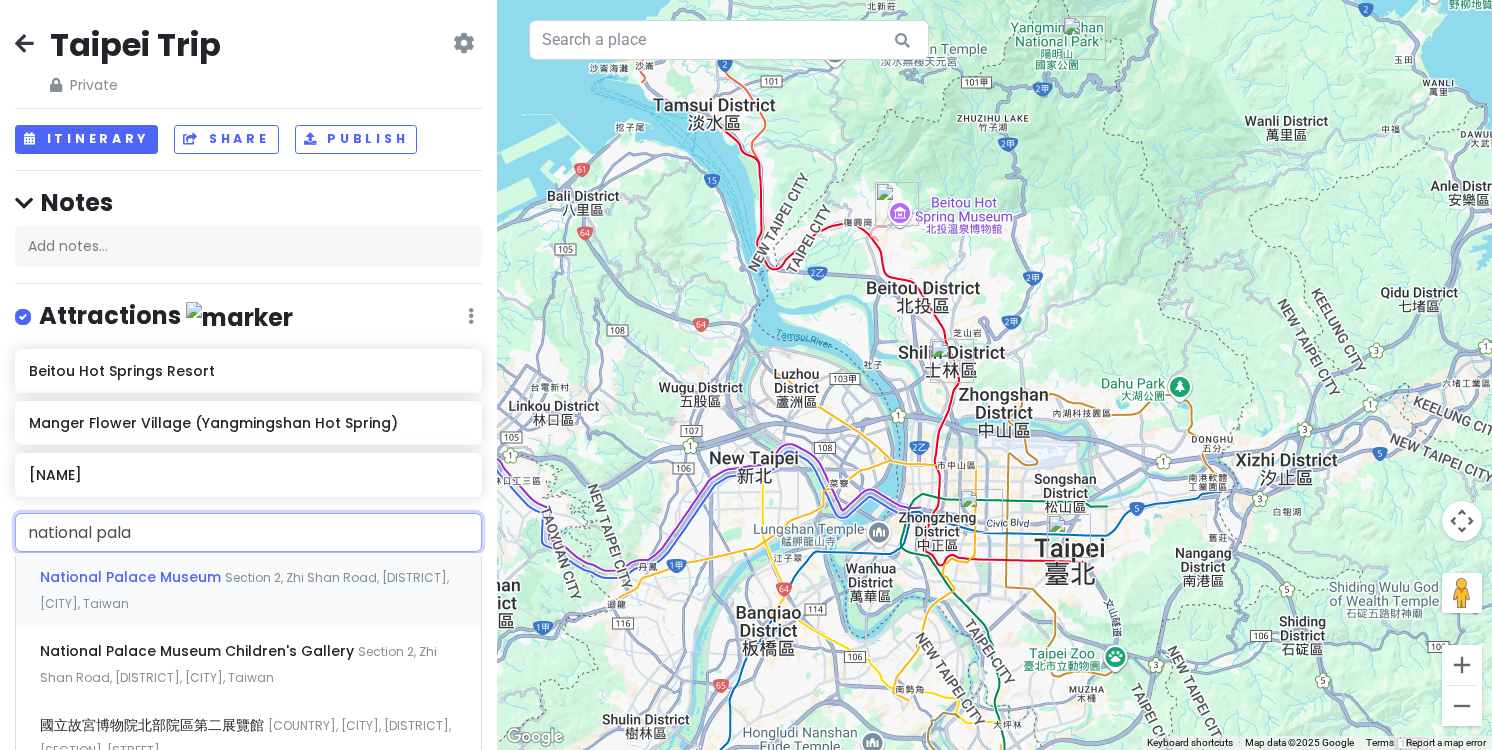 click on "[NAME]   Section 2, Zhi Shan Road, [DISTRICT], [CITY], Taiwan" at bounding box center [248, 590] 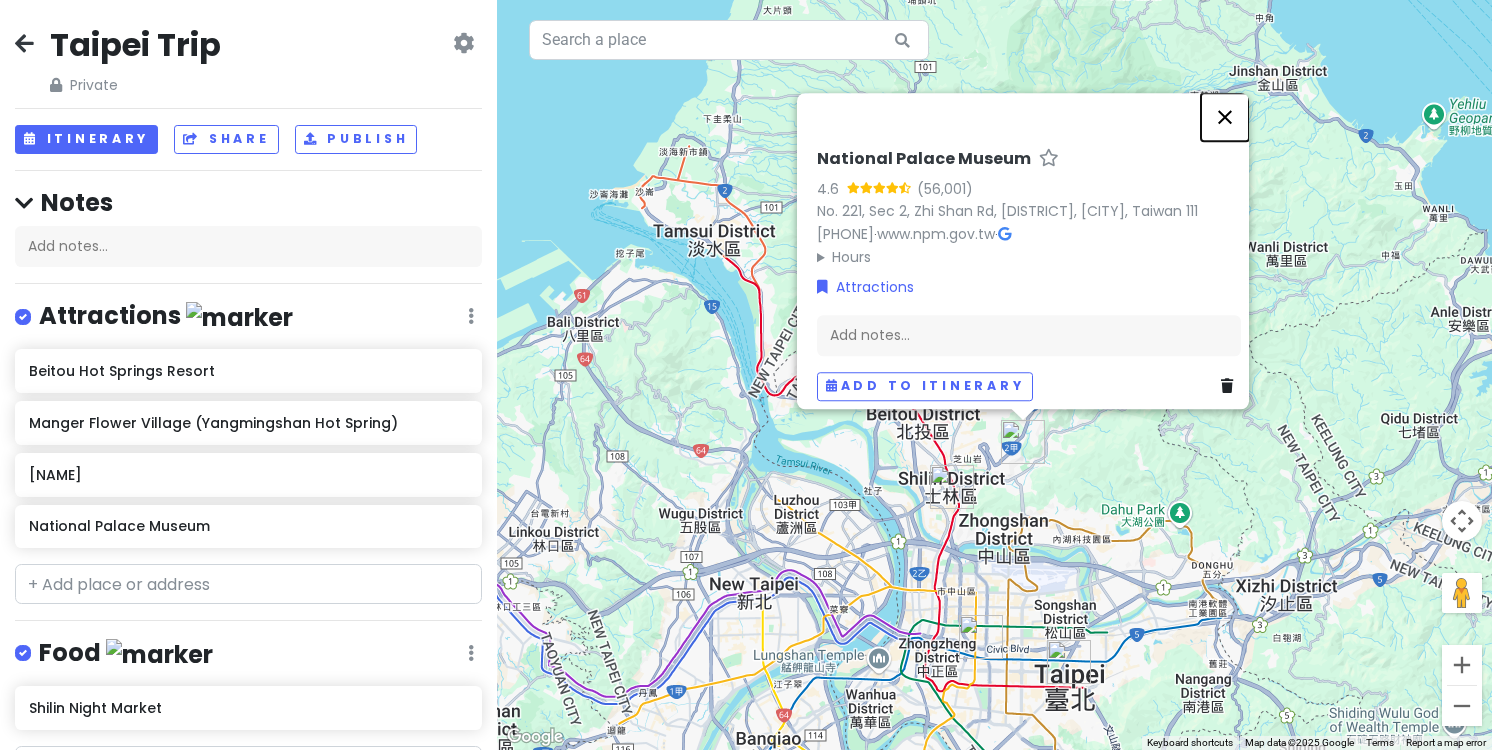 click at bounding box center (1225, 117) 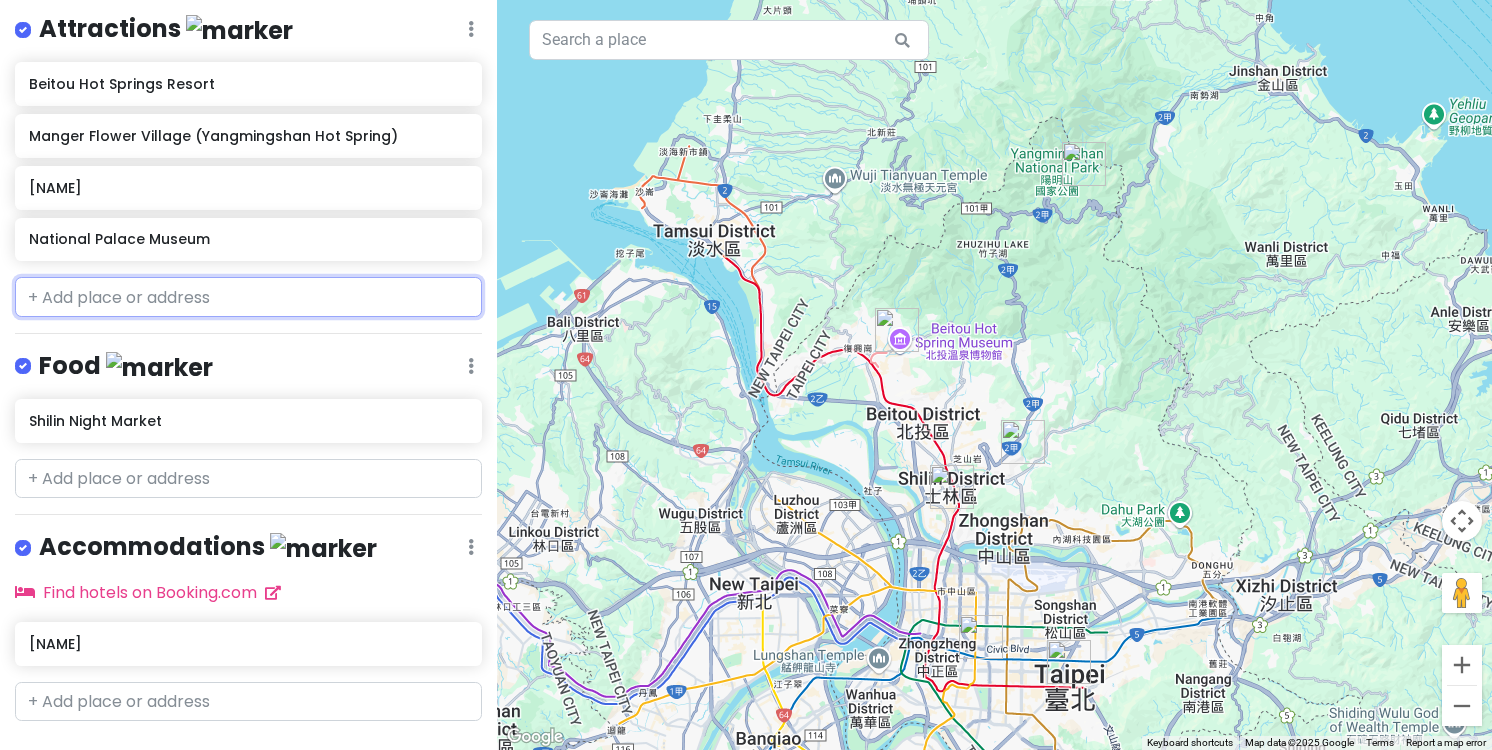 scroll, scrollTop: 289, scrollLeft: 0, axis: vertical 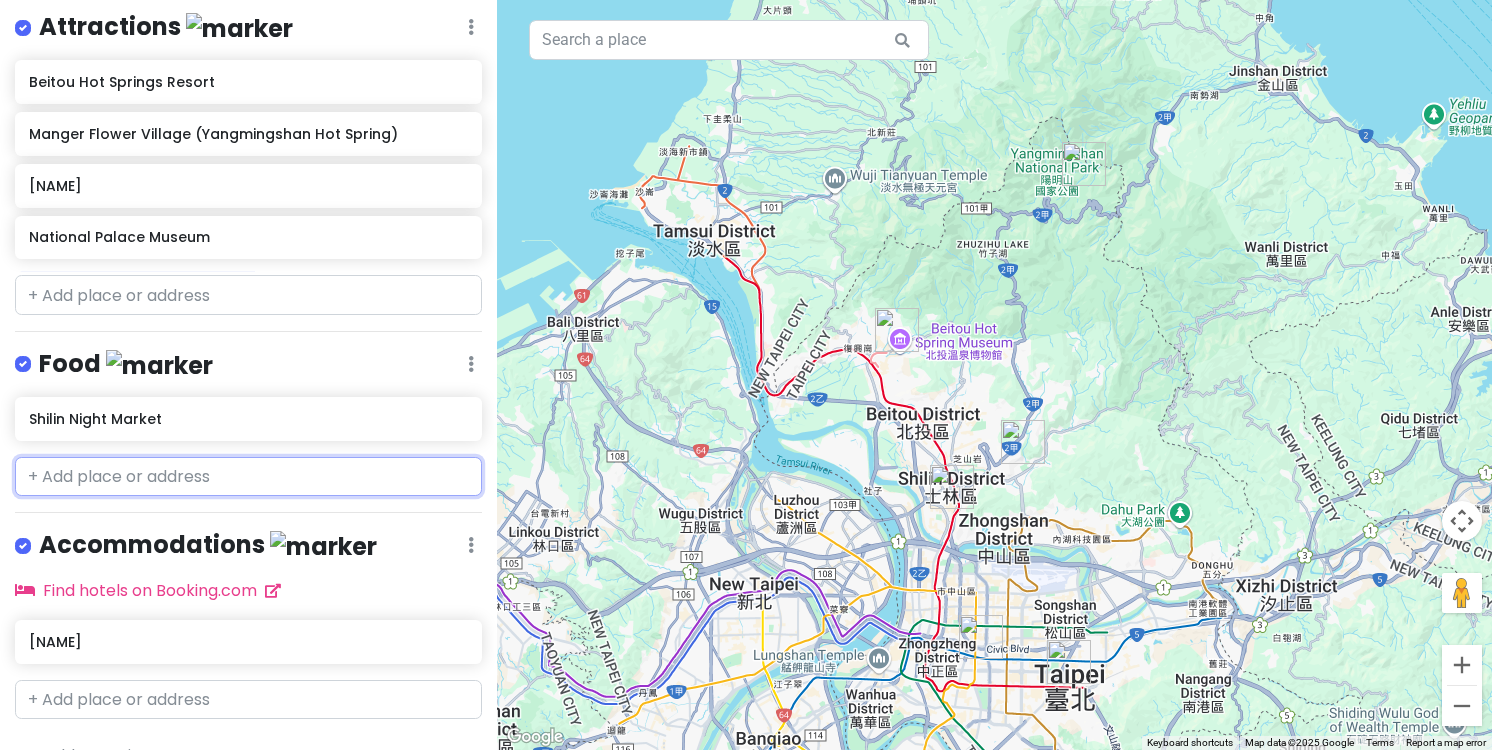 click at bounding box center [248, 477] 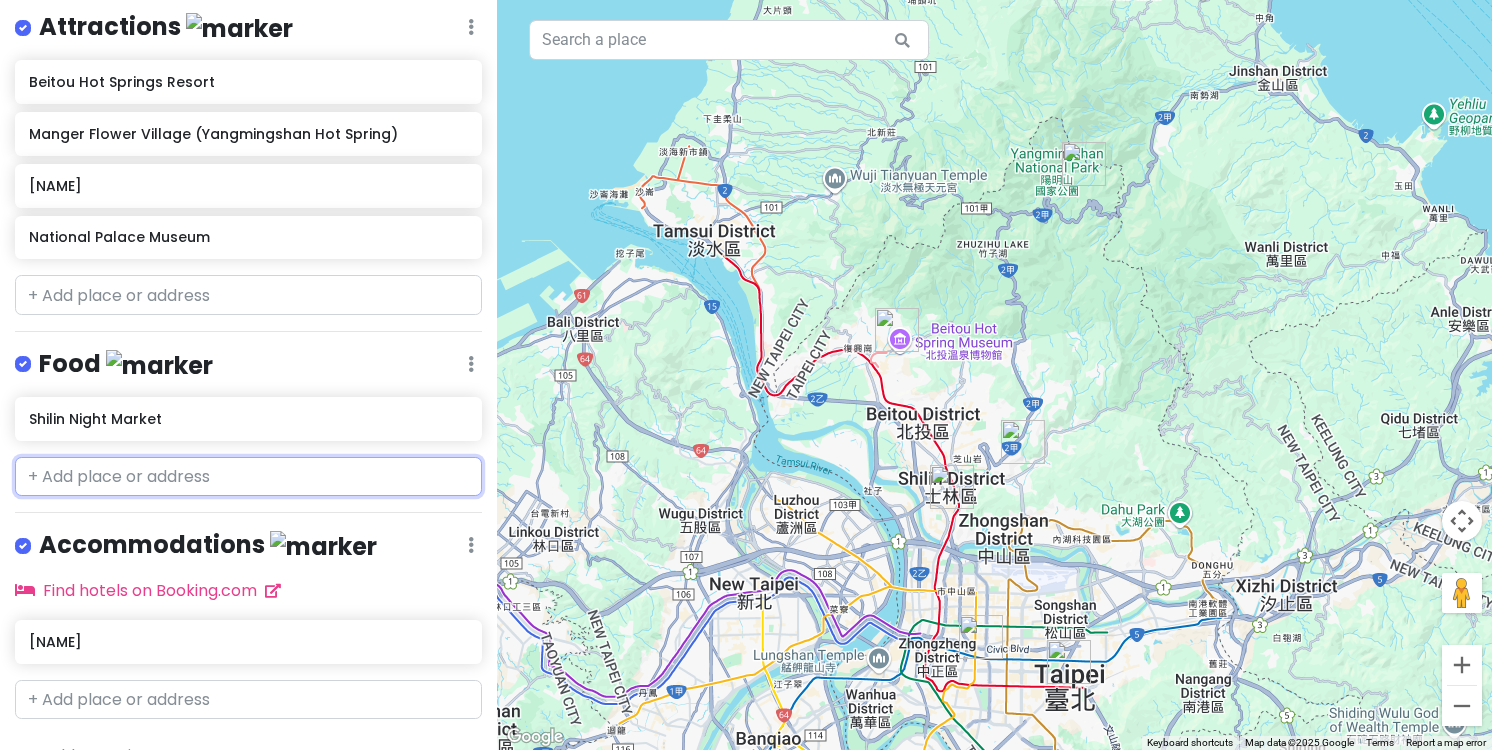 click at bounding box center [248, 477] 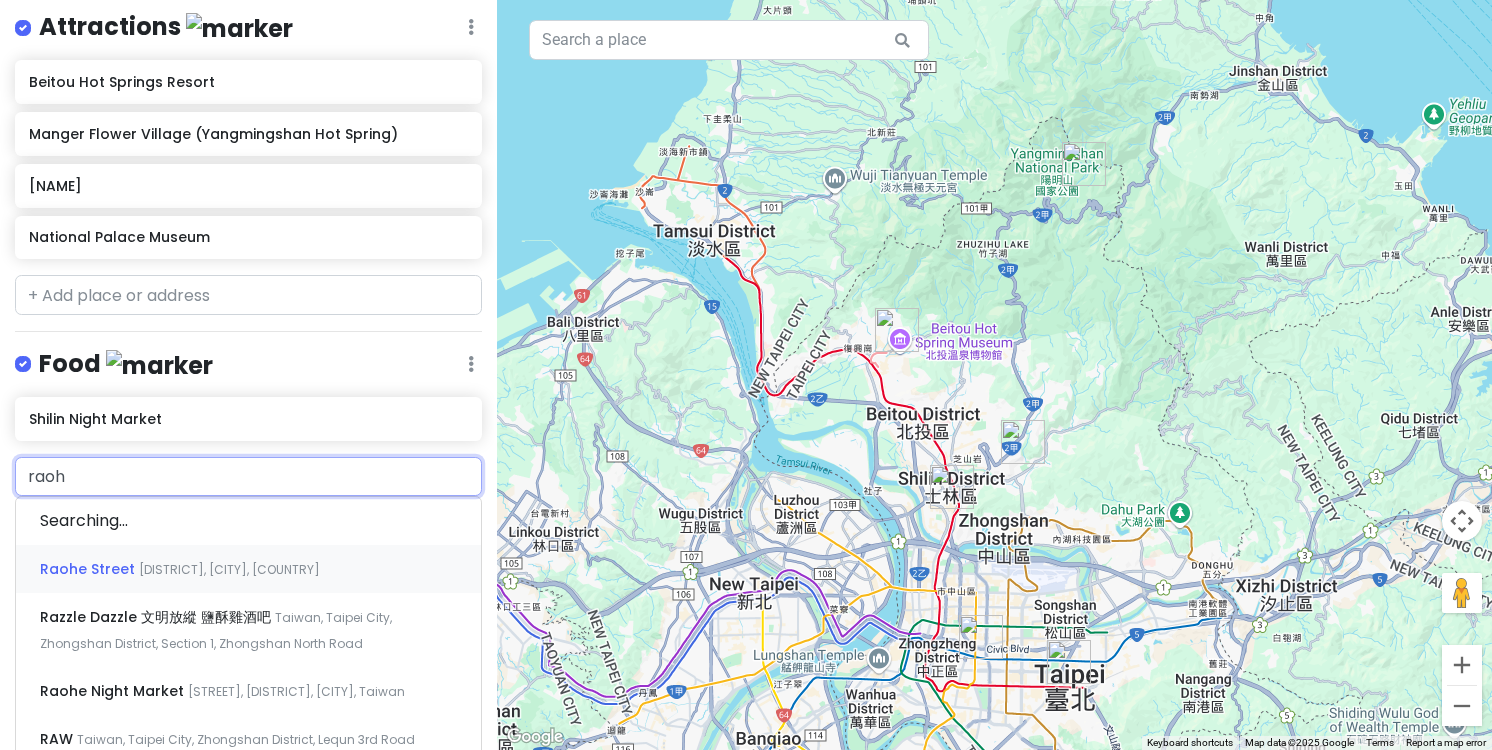 type on "raohe" 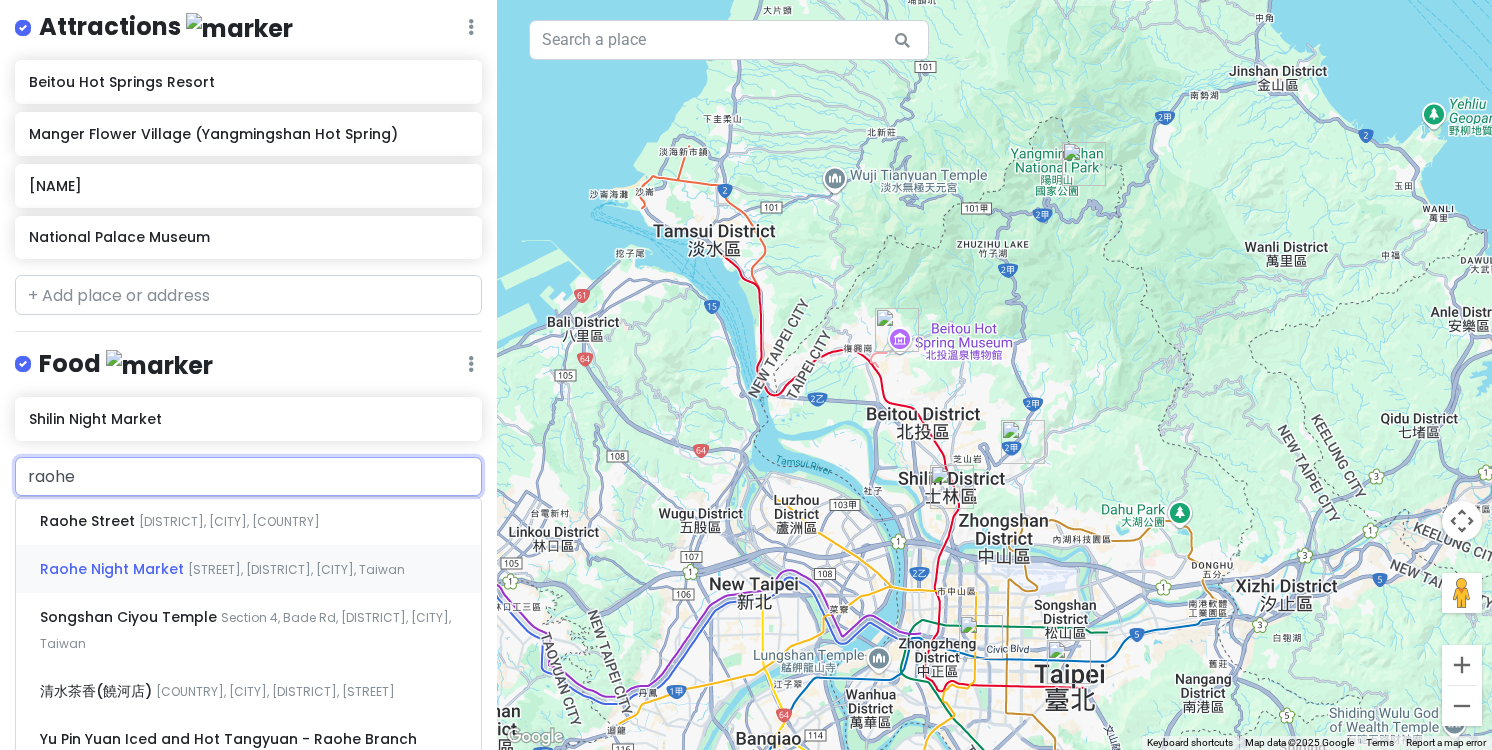 click on "[NIGHT_MARKET]   [STREET], [DISTRICT], [CITY], [COUNTRY]" at bounding box center [248, 569] 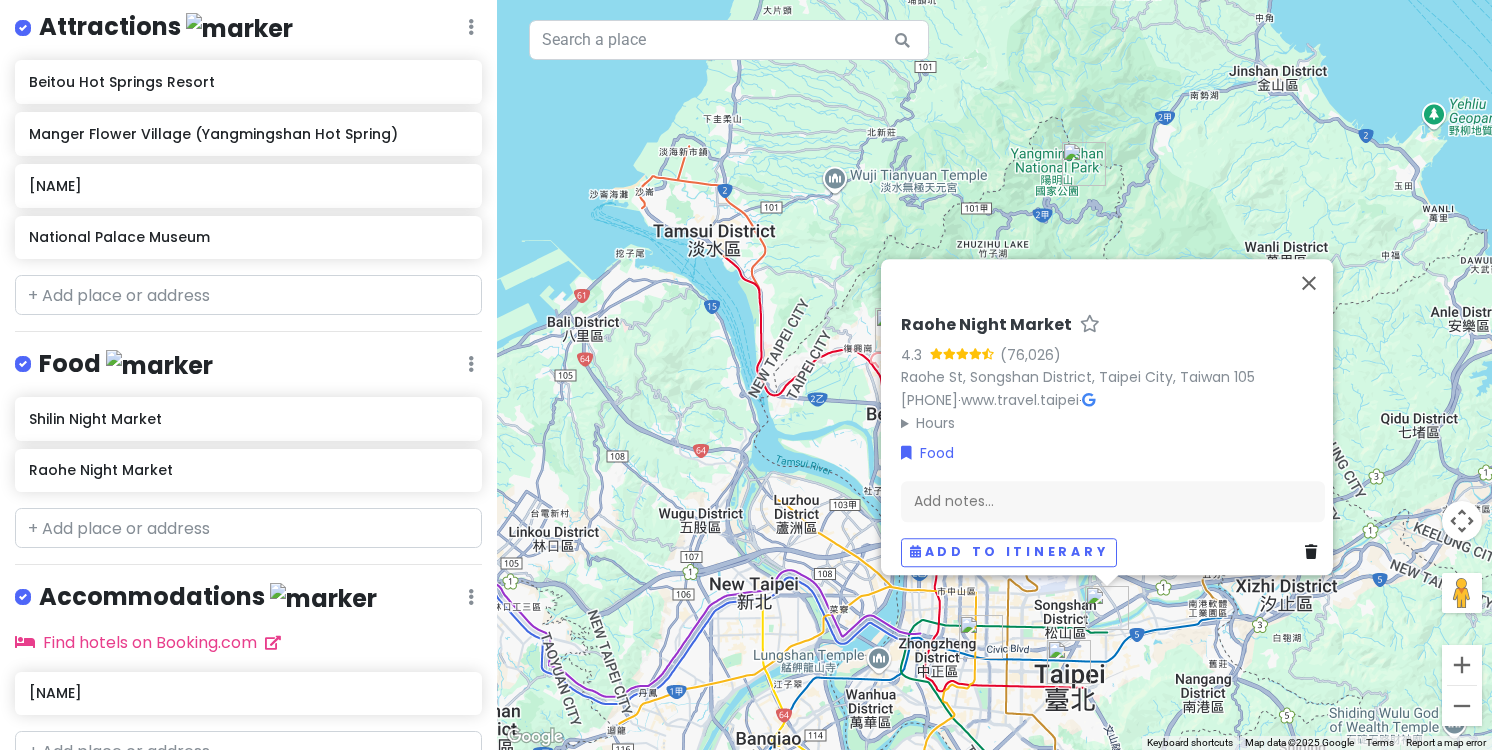 click on "[MARKET] [NUMBER], [STREET], [DISTRICT], [CITY], [COUNTRY] [POSTAL_CODE] [PHONE]   ·   [URL]   ·   Hours Monday  [TIME] – [TIME] Tuesday  [TIME] – [TIME] Wednesday  [TIME] – [TIME] Thursday  [TIME] – [TIME] Friday  [TIME] – [TIME] Saturday  [TIME] – [TIME] Sunday  [TIME] – [TIME] Food Add notes...  Add to itinerary" at bounding box center [994, 375] 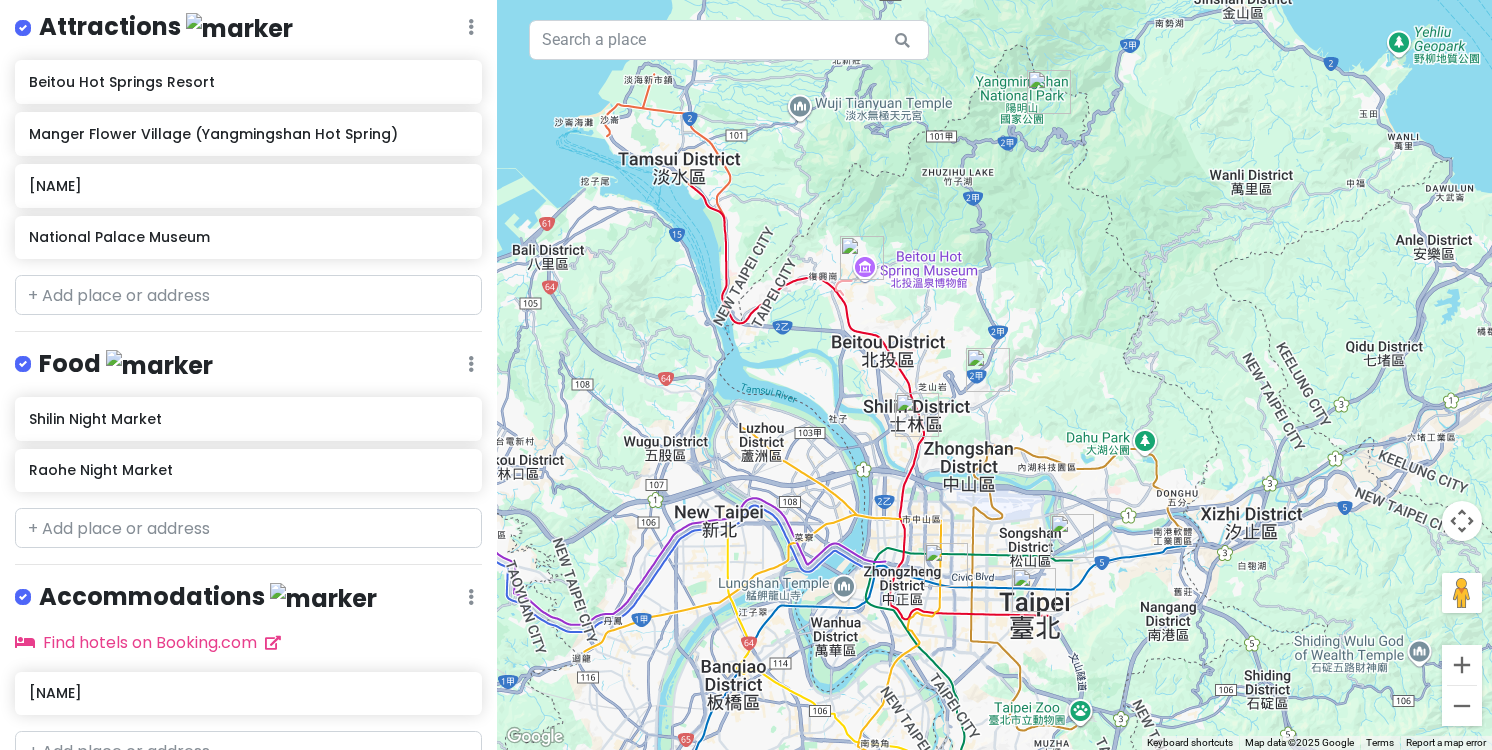 drag, startPoint x: 799, startPoint y: 572, endPoint x: 762, endPoint y: 497, distance: 83.630135 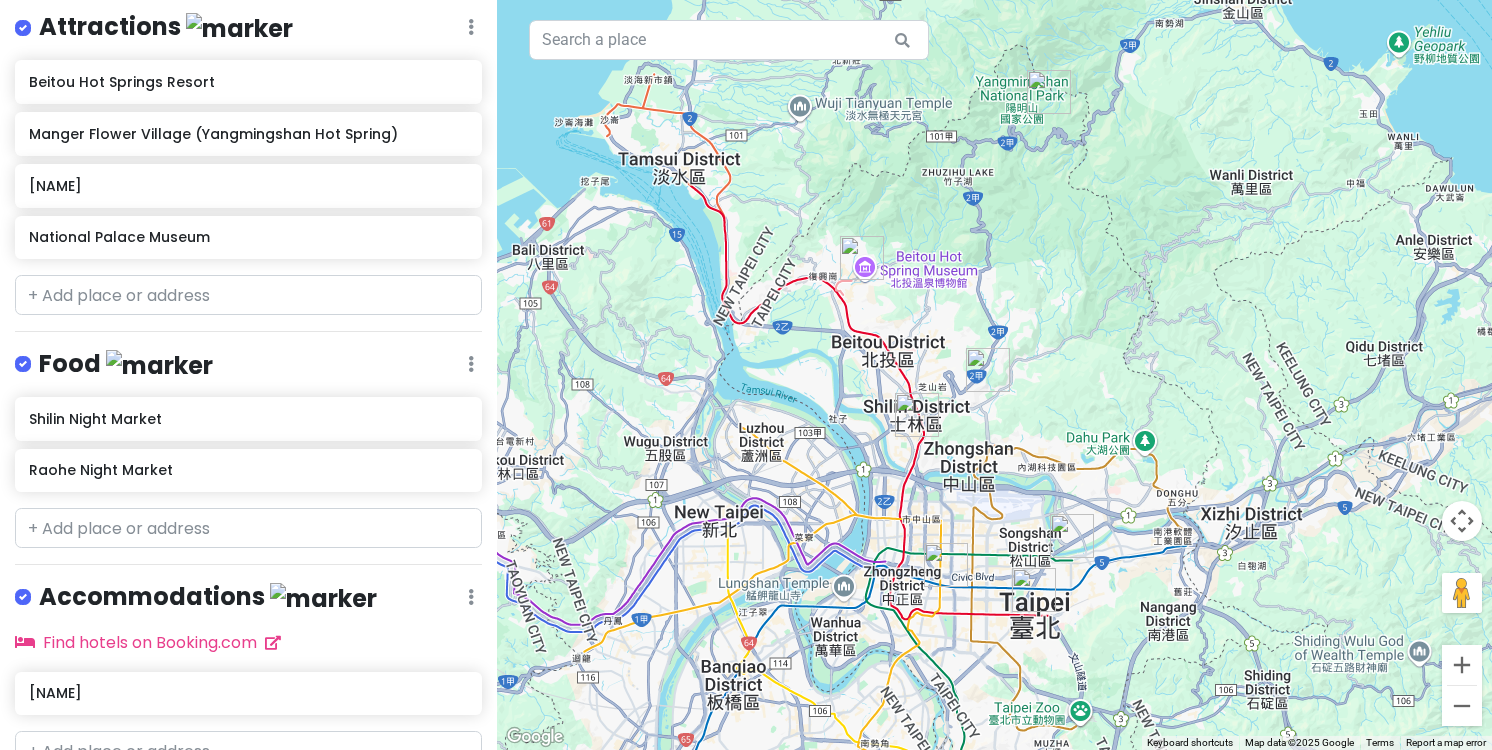 click at bounding box center [994, 375] 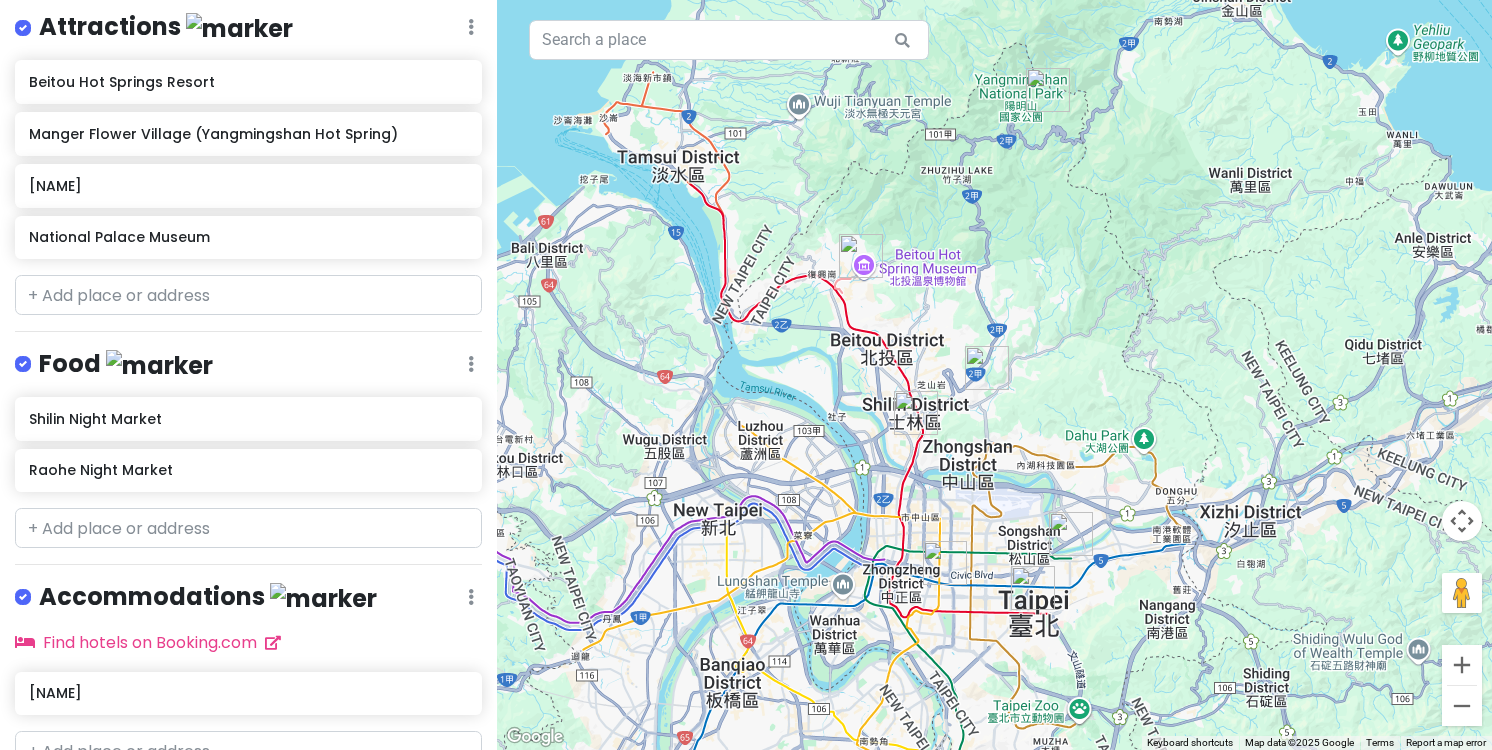 click at bounding box center (916, 413) 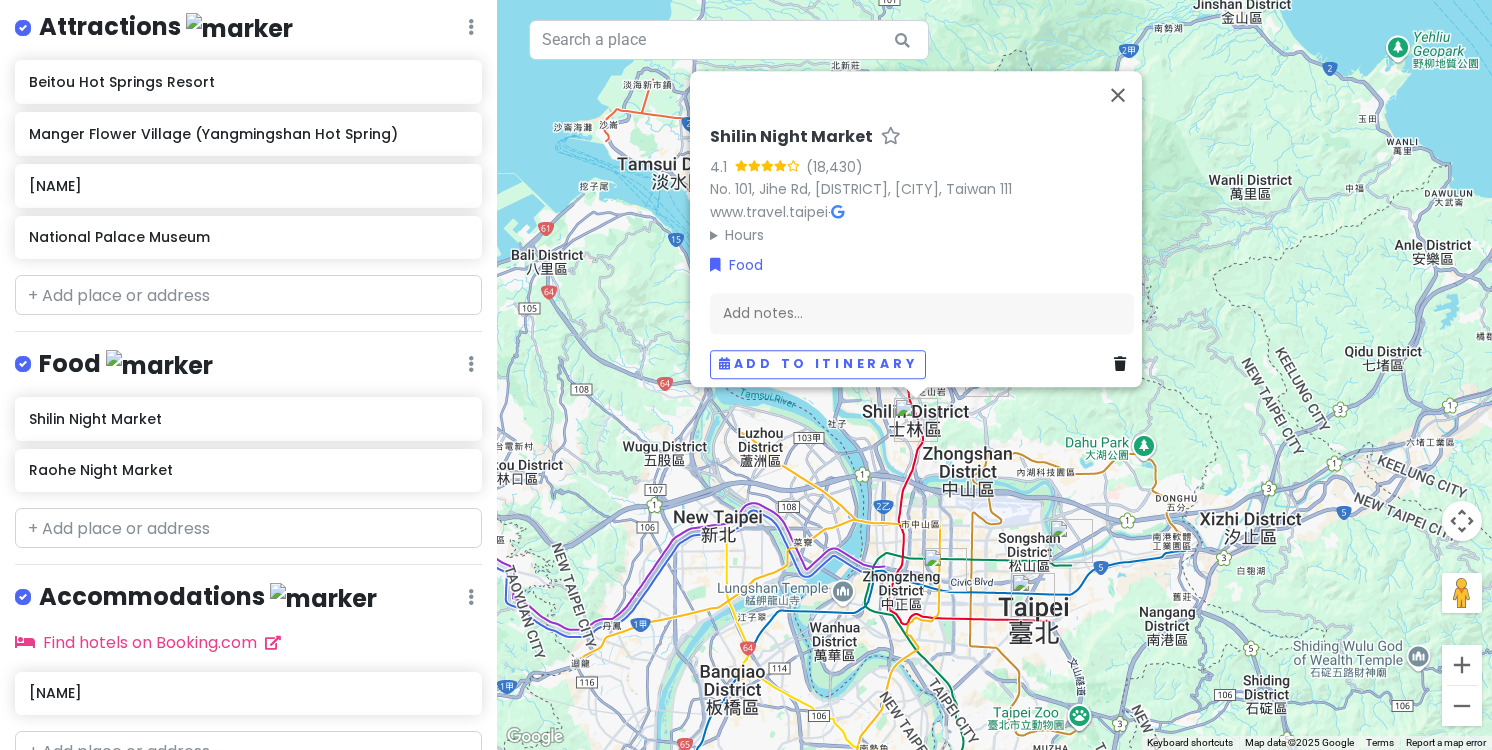 click at bounding box center (1071, 541) 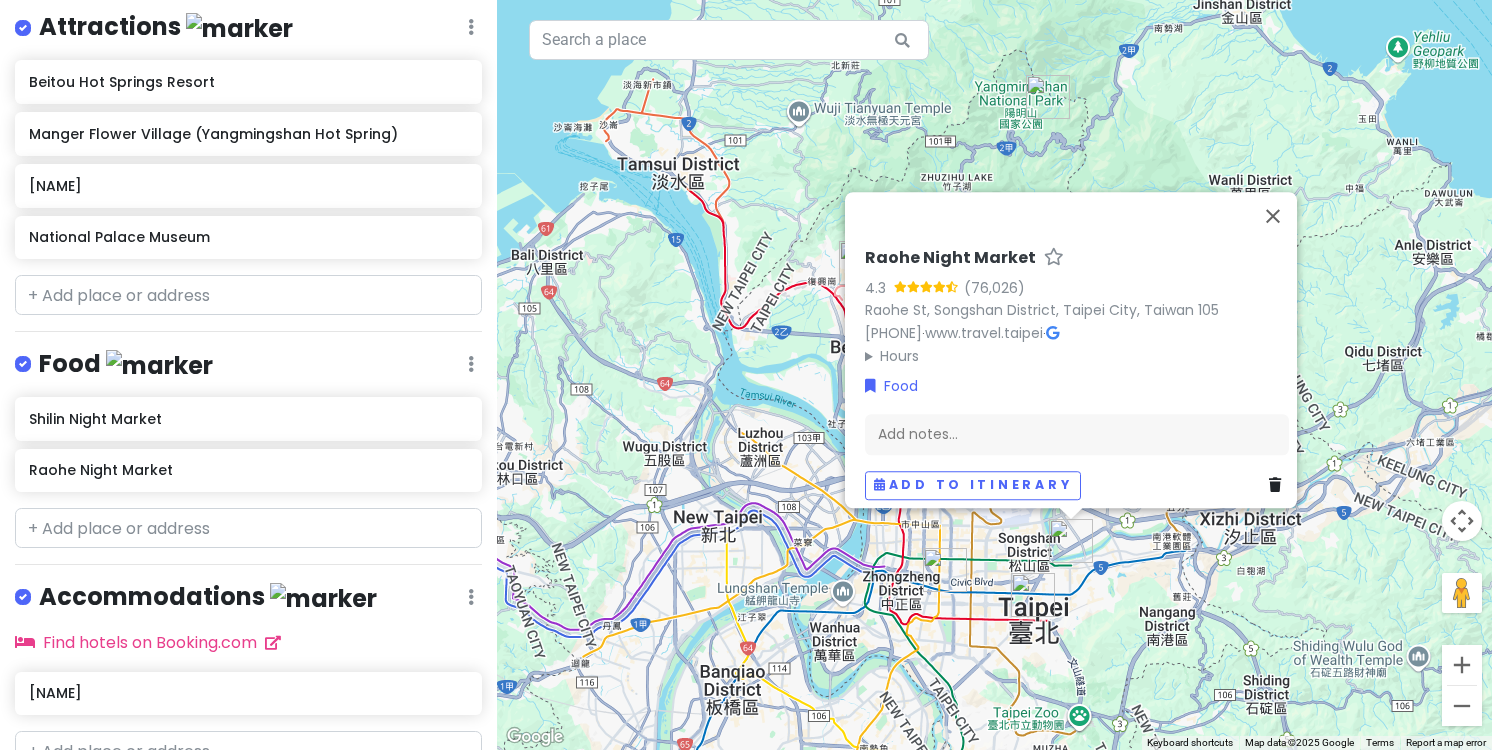click on "[MARKET] [NUMBER], [STREET], [DISTRICT], [CITY], [COUNTRY] [POSTAL_CODE] [PHONE]   ·   [URL]   ·   Hours Monday  [TIME] – [TIME] Tuesday  [TIME] – [TIME] Wednesday  [TIME] – [TIME] Thursday  [TIME] – [TIME] Friday  [TIME] – [TIME] Saturday  [TIME] – [TIME] Sunday  [TIME] – [TIME] Food Add notes...  Add to itinerary" at bounding box center (994, 375) 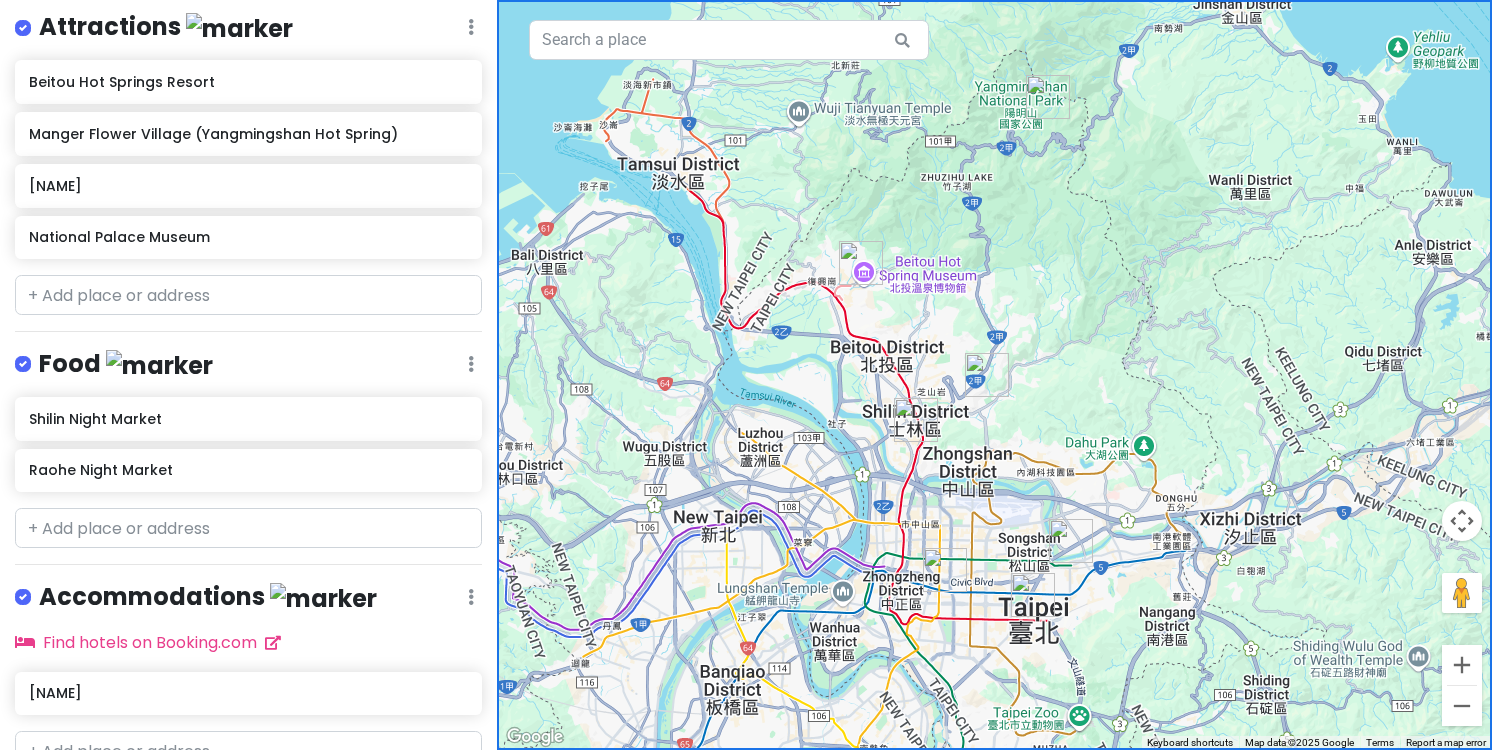 click at bounding box center (945, 570) 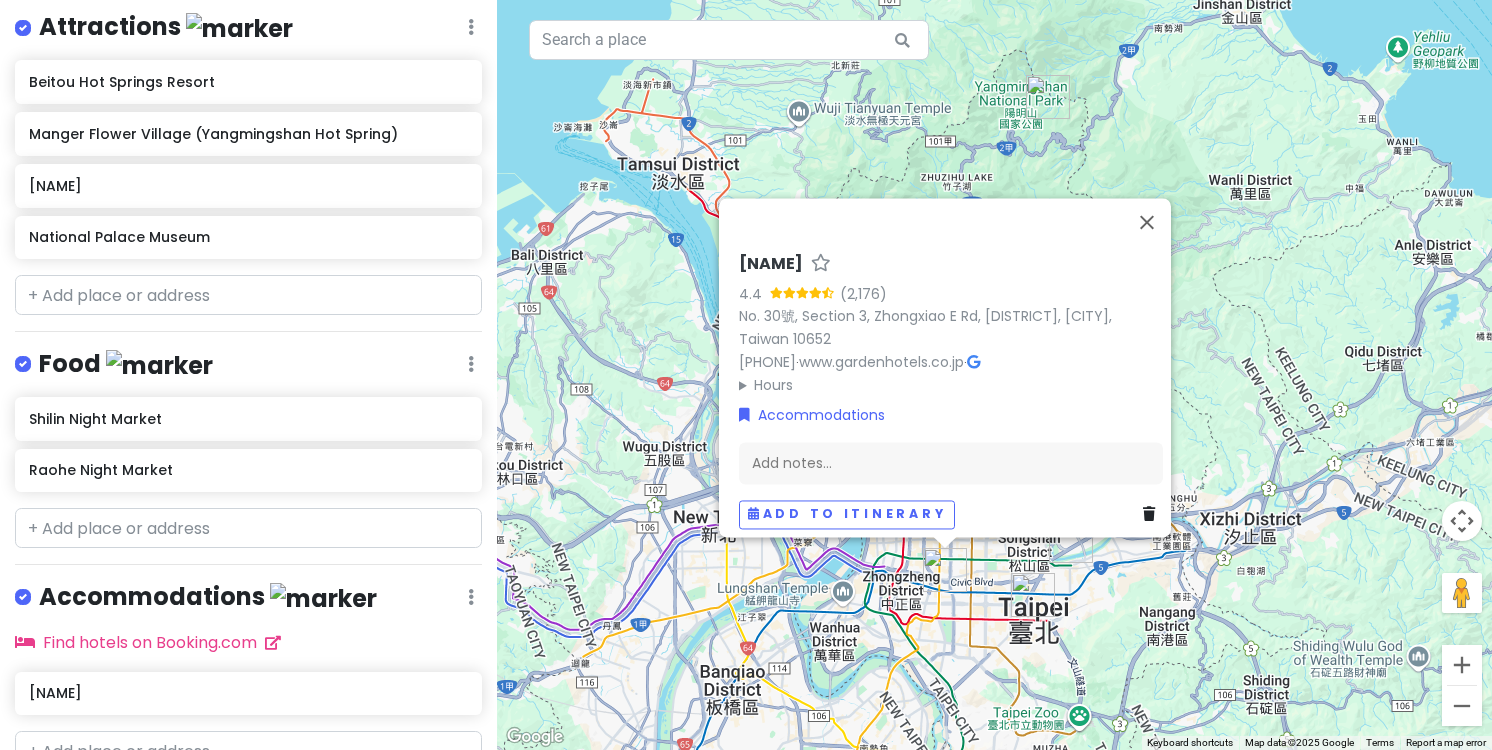 click on "No. [NUMBER]號, [SECTION], [STREET], [DISTRICT], [CITY], [COUNTRY] [POSTAL_CODE] +[PHONE] · www.gardenhotels.co.jp · Hours Monday Open 24 hours Tuesday Open 24 hours Wednesday Open 24 hours Thursday Open 24 hours Friday Open 24 hours Saturday Open 24 hours Sunday Open 24 hours Accommodations Add notes... Add to itinerary" at bounding box center (994, 375) 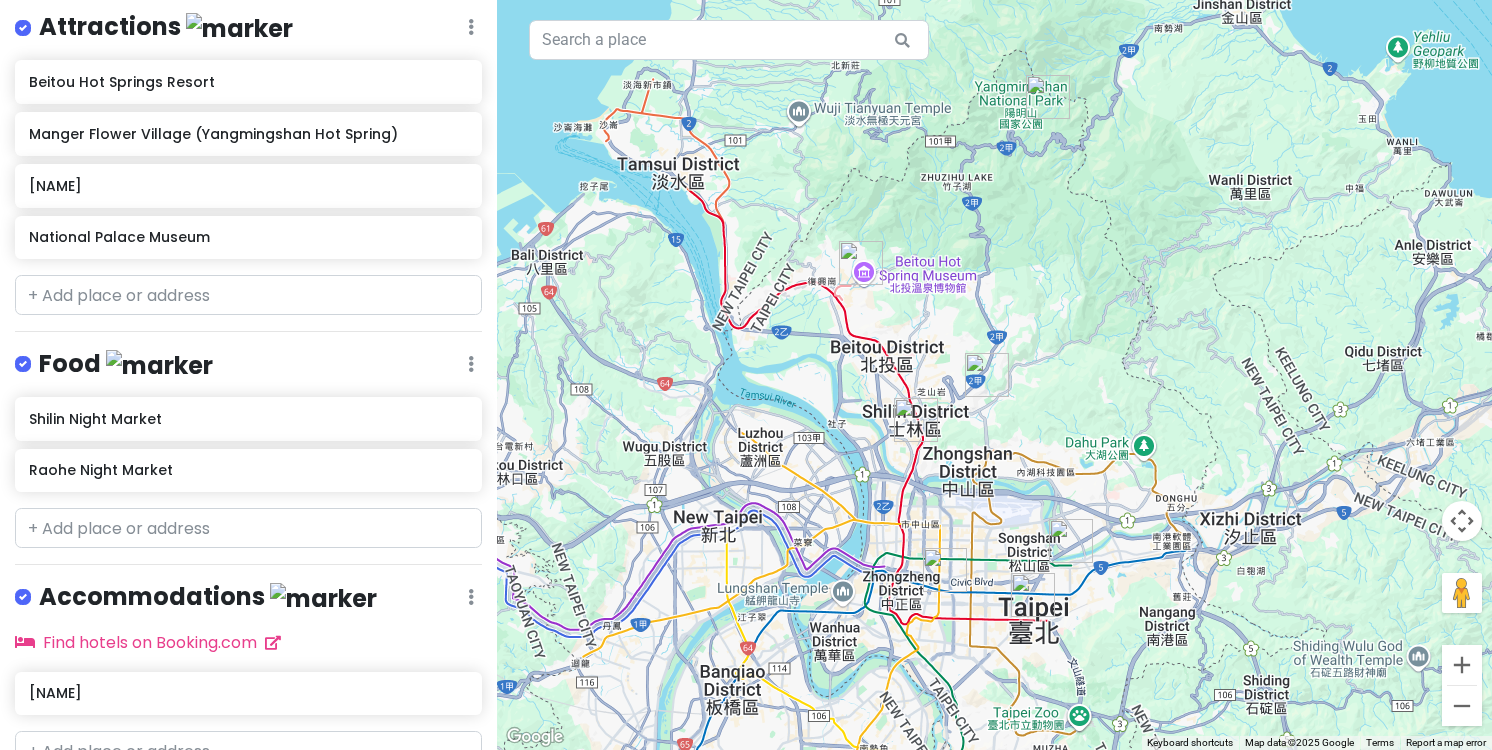 click at bounding box center [1033, 595] 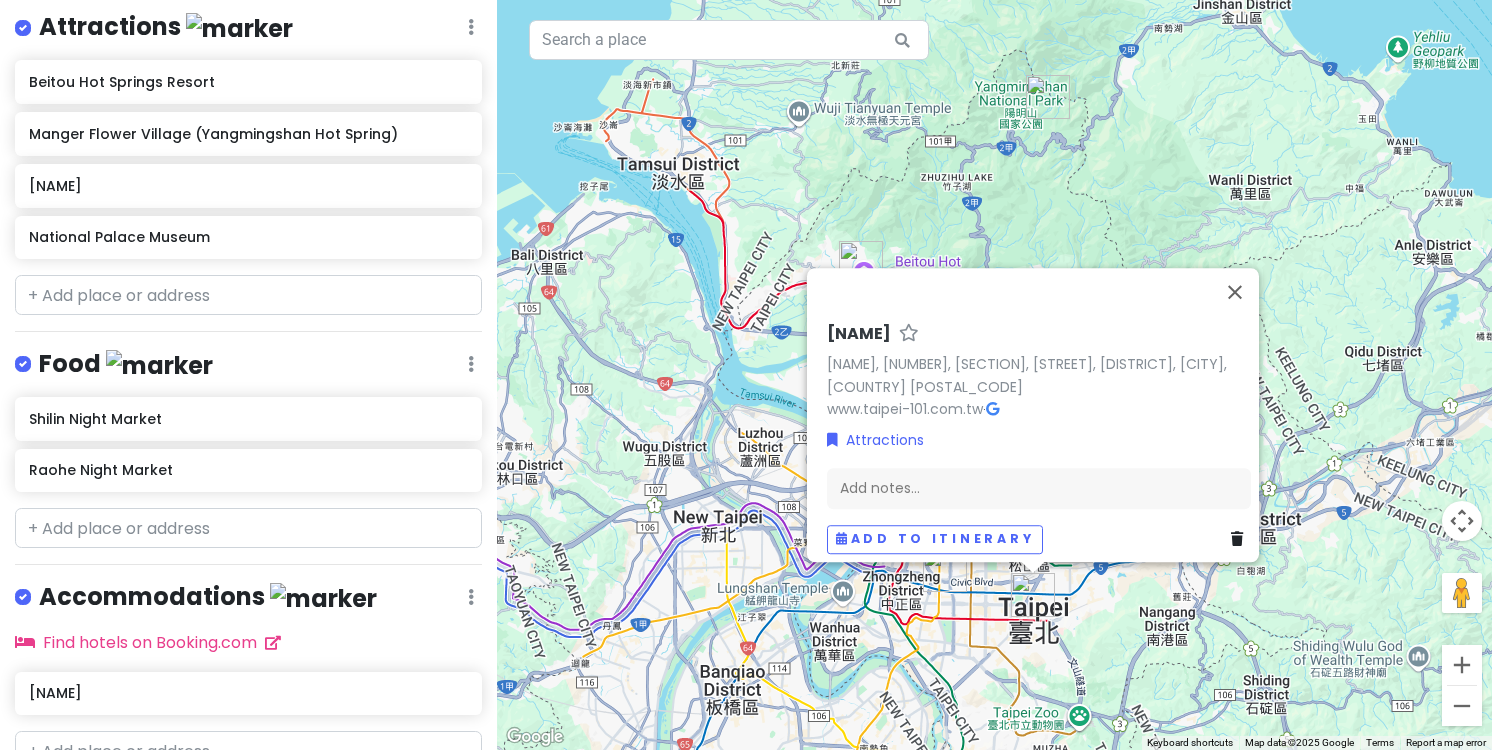 click on "[PLACE] [PLACE], [NUMBER], [SECTION], [STREET], [DISTRICT], [CITY], [COUNTRY] [POSTAL_CODE] [URL] · Attractions Add notes... Add to itinerary" at bounding box center [994, 375] 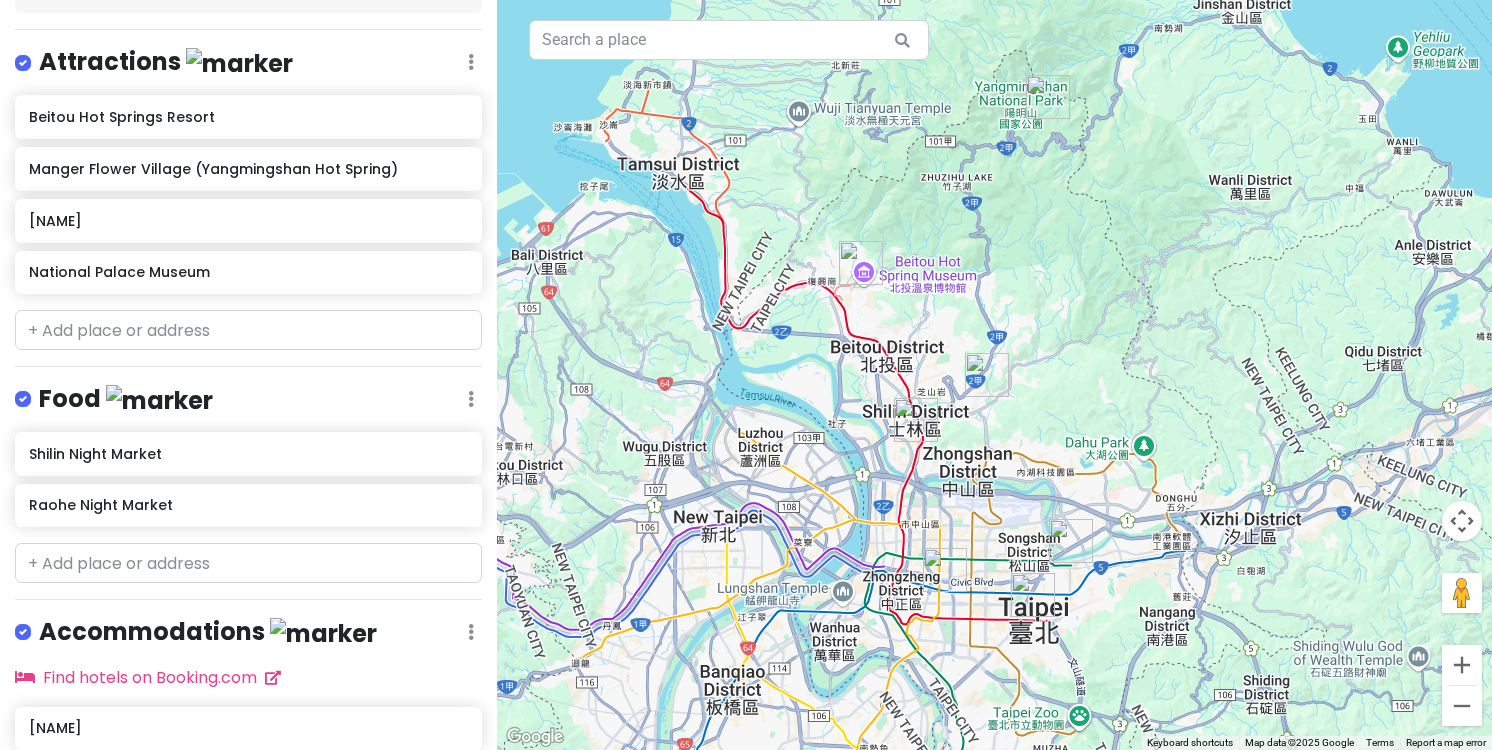 scroll, scrollTop: 236, scrollLeft: 0, axis: vertical 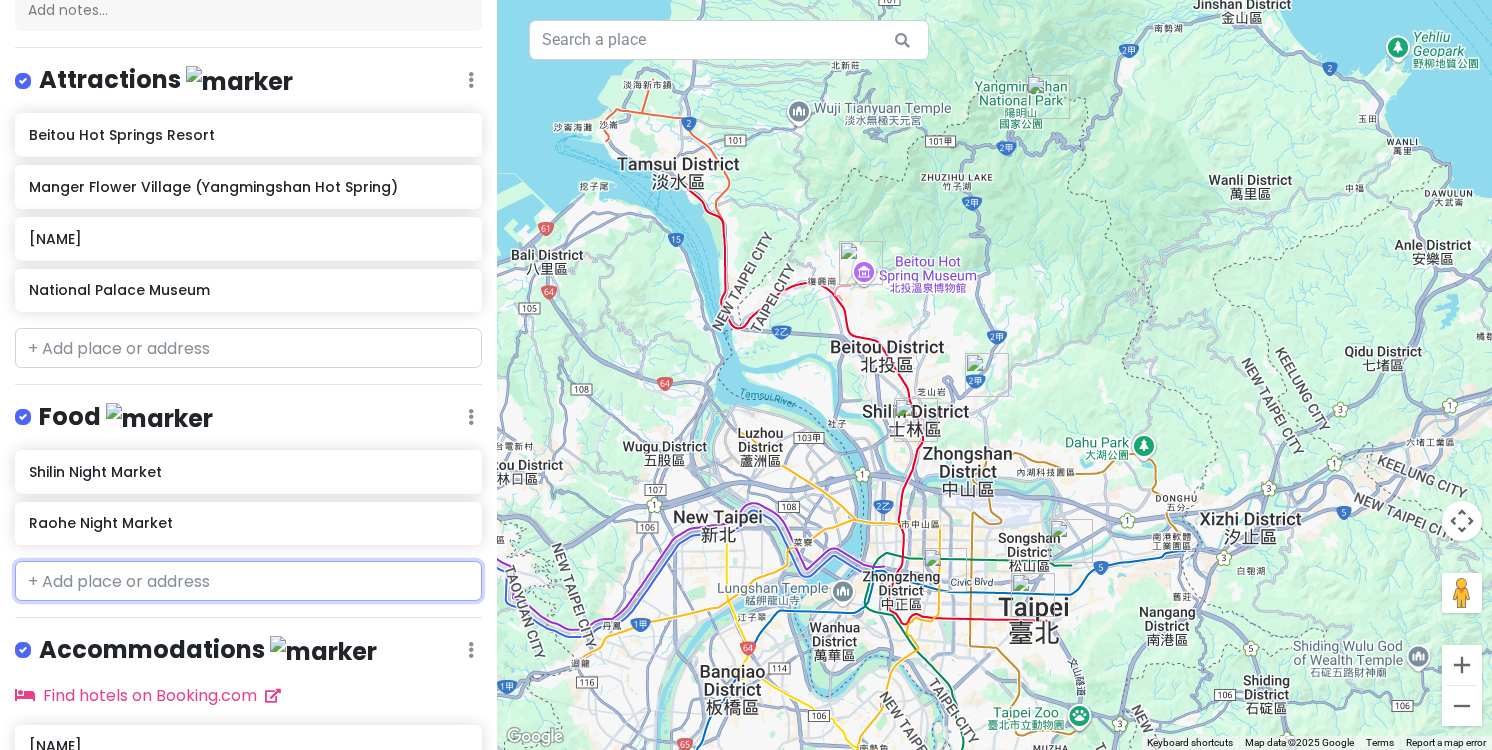 click at bounding box center (248, 581) 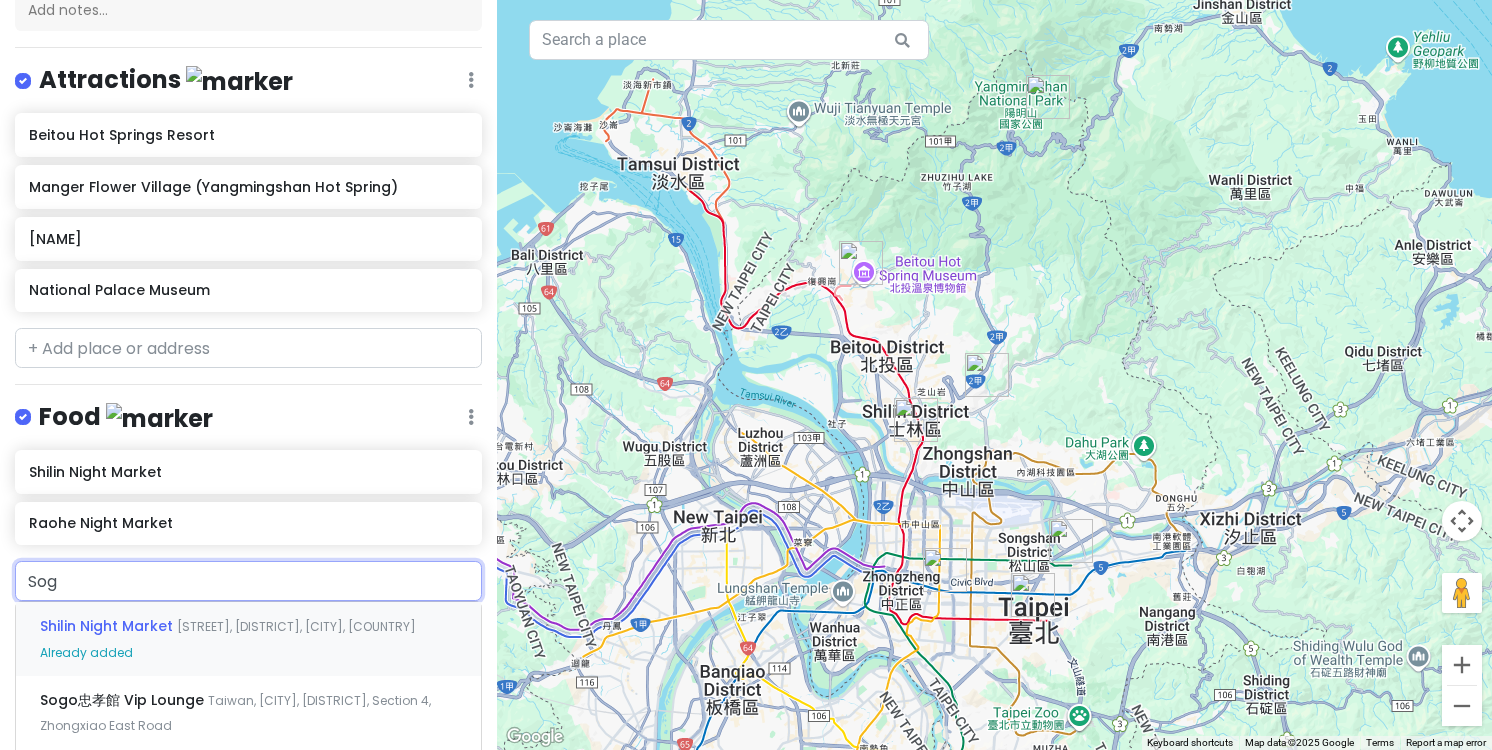 type on "Sogo" 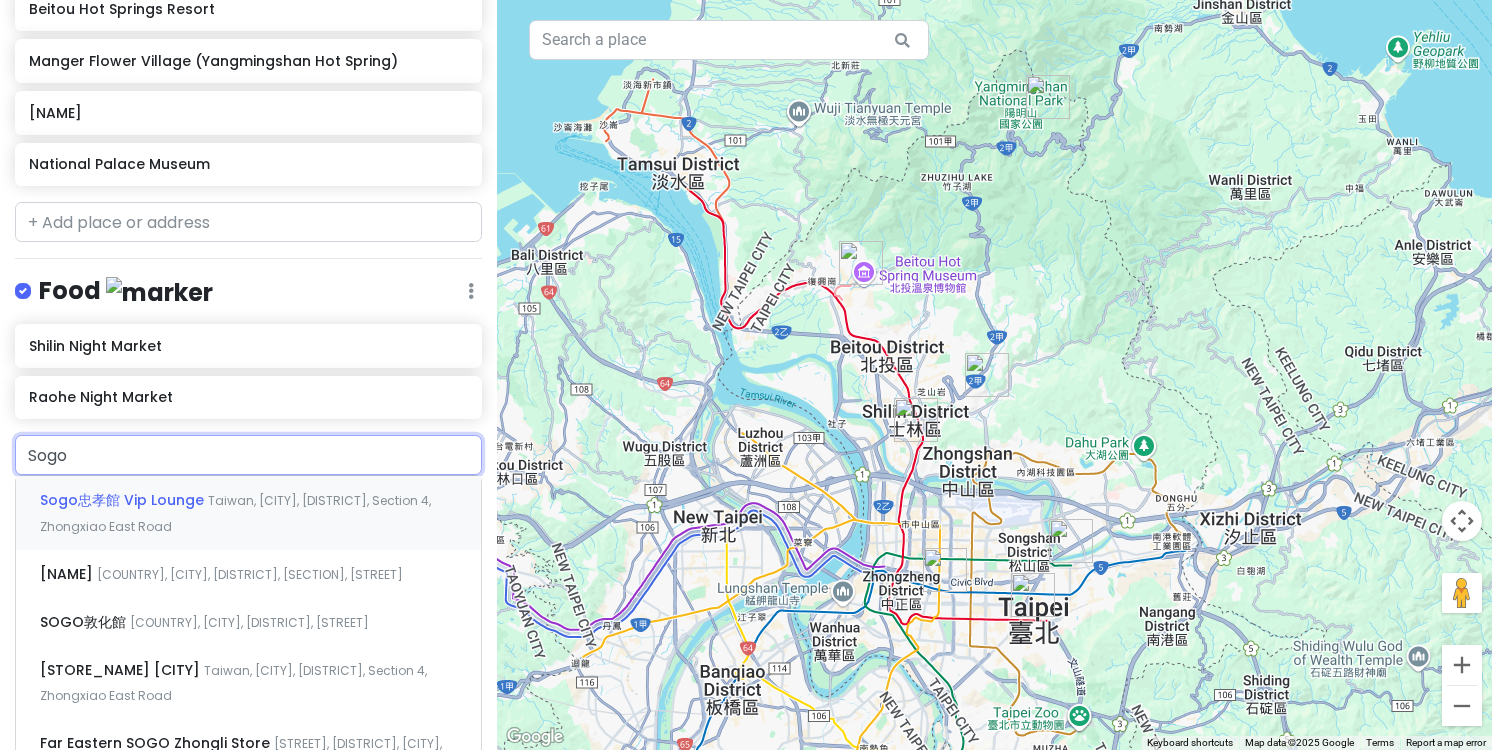 scroll, scrollTop: 359, scrollLeft: 0, axis: vertical 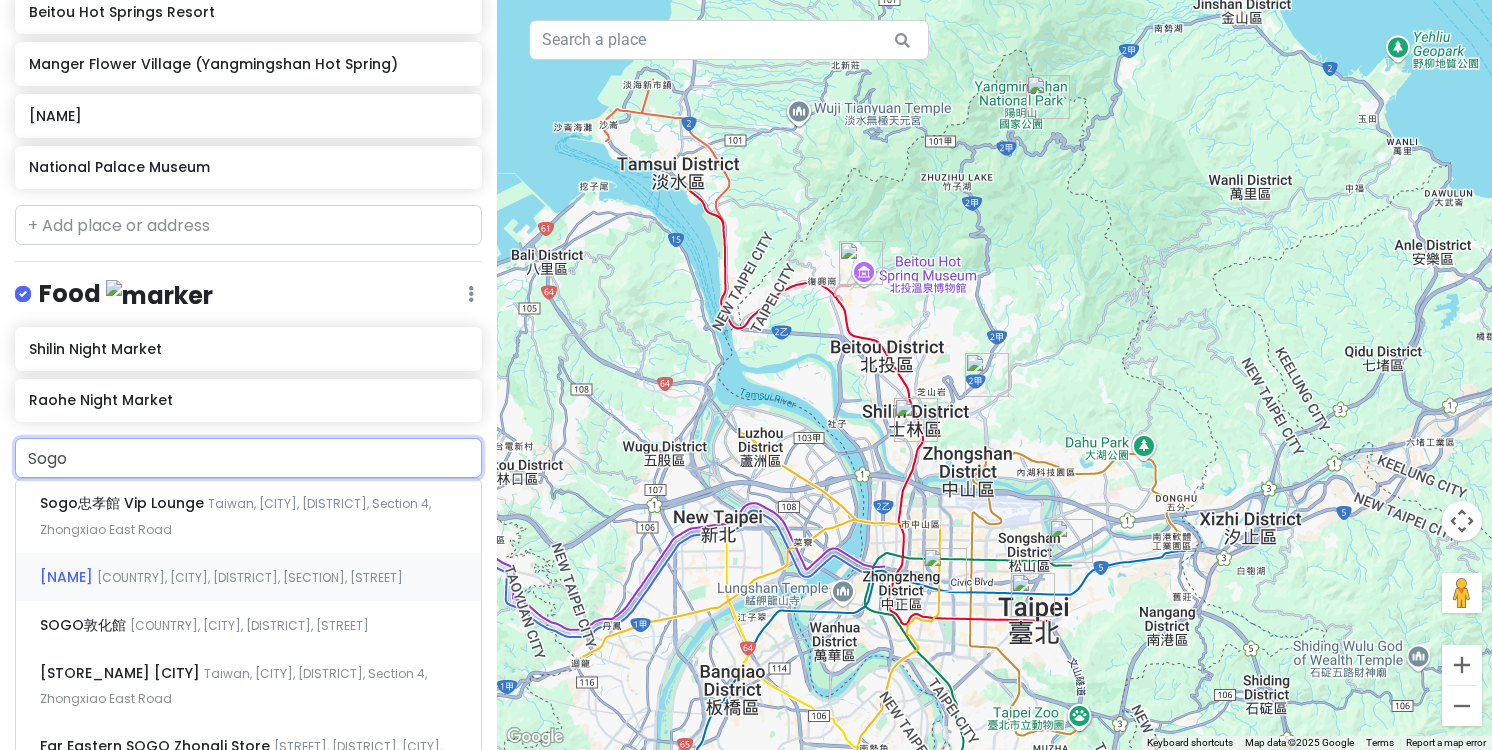 click on "SOGO復興館 停車場   Taiwan, [CITY], [DISTRICT], Section 1st, Fuxing South Road" at bounding box center (248, 577) 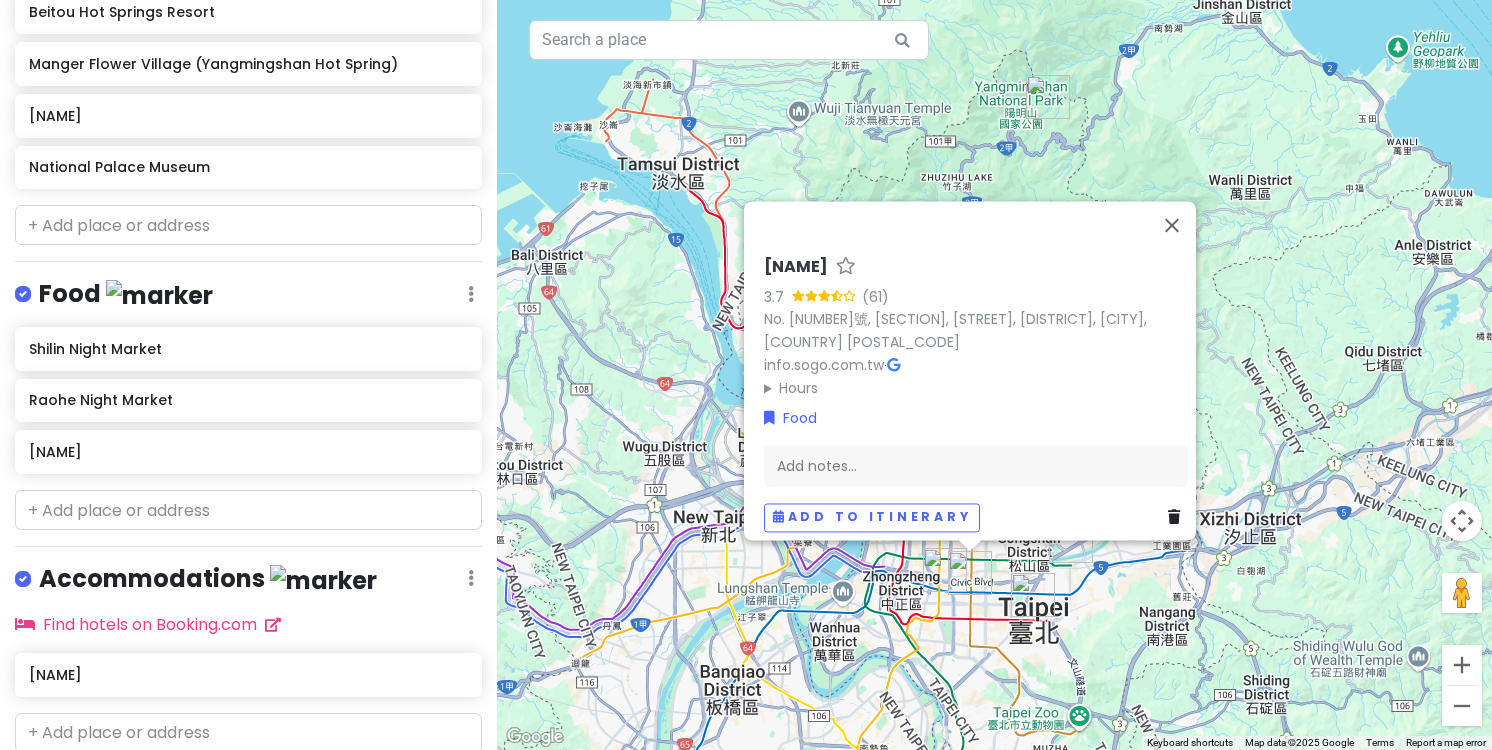 click on "SOGO復興館 停車場 3.7        (61) No. 180號, Section 1, Fuxing S Rd, [DISTRICT], [CITY], Taiwan 106 info.sogo.com.tw   ·   Hours Monday  11:00 AM – 9:30 PM Tuesday  11:00 AM – 9:30 PM Wednesday  11:00 AM – 9:30 PM Thursday  11:00 AM – 9:30 PM Friday  11:00 AM – 10:00 PM Saturday  11:00 AM – 10:00 PM Sunday  11:00 AM – 9:30 PM Food Add notes...  Add to itinerary" at bounding box center (994, 375) 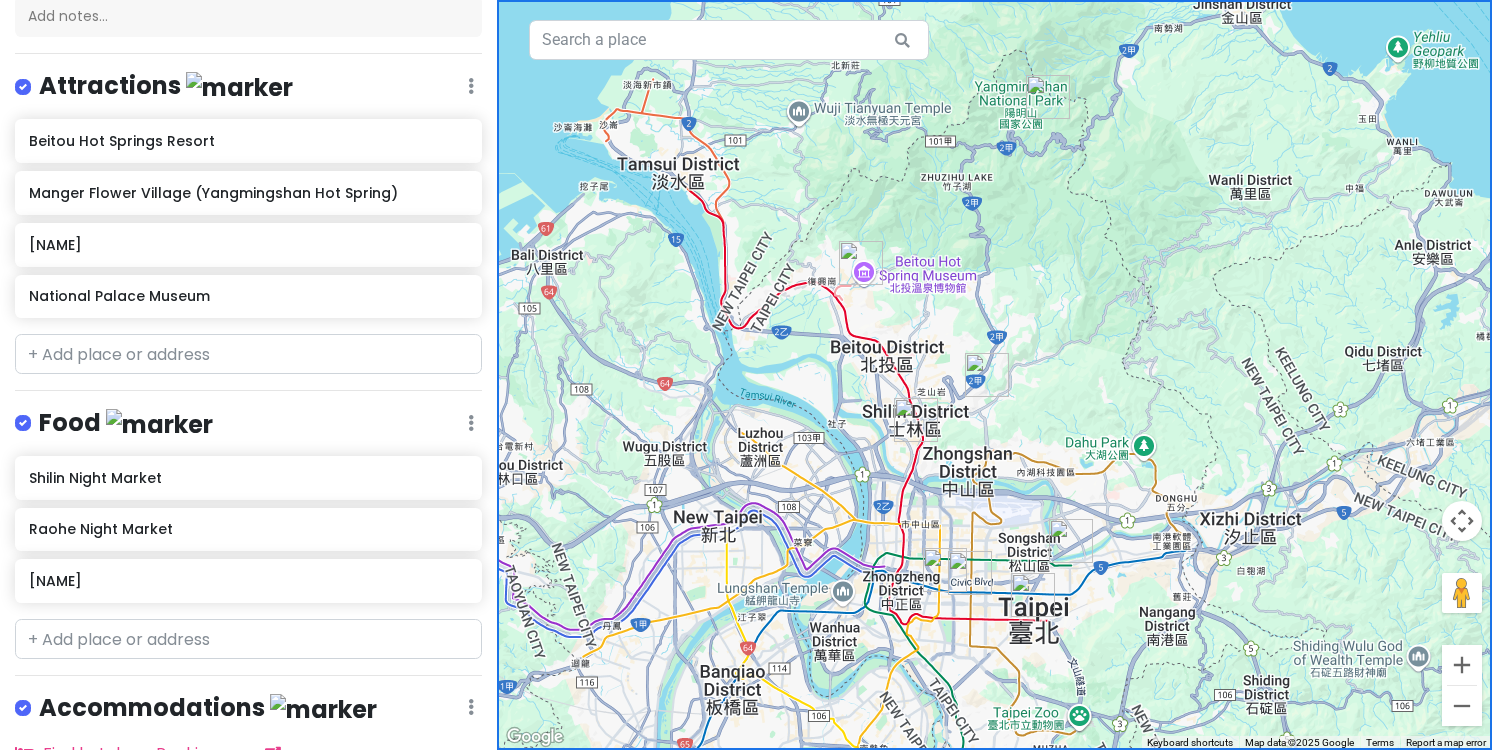 scroll, scrollTop: 229, scrollLeft: 0, axis: vertical 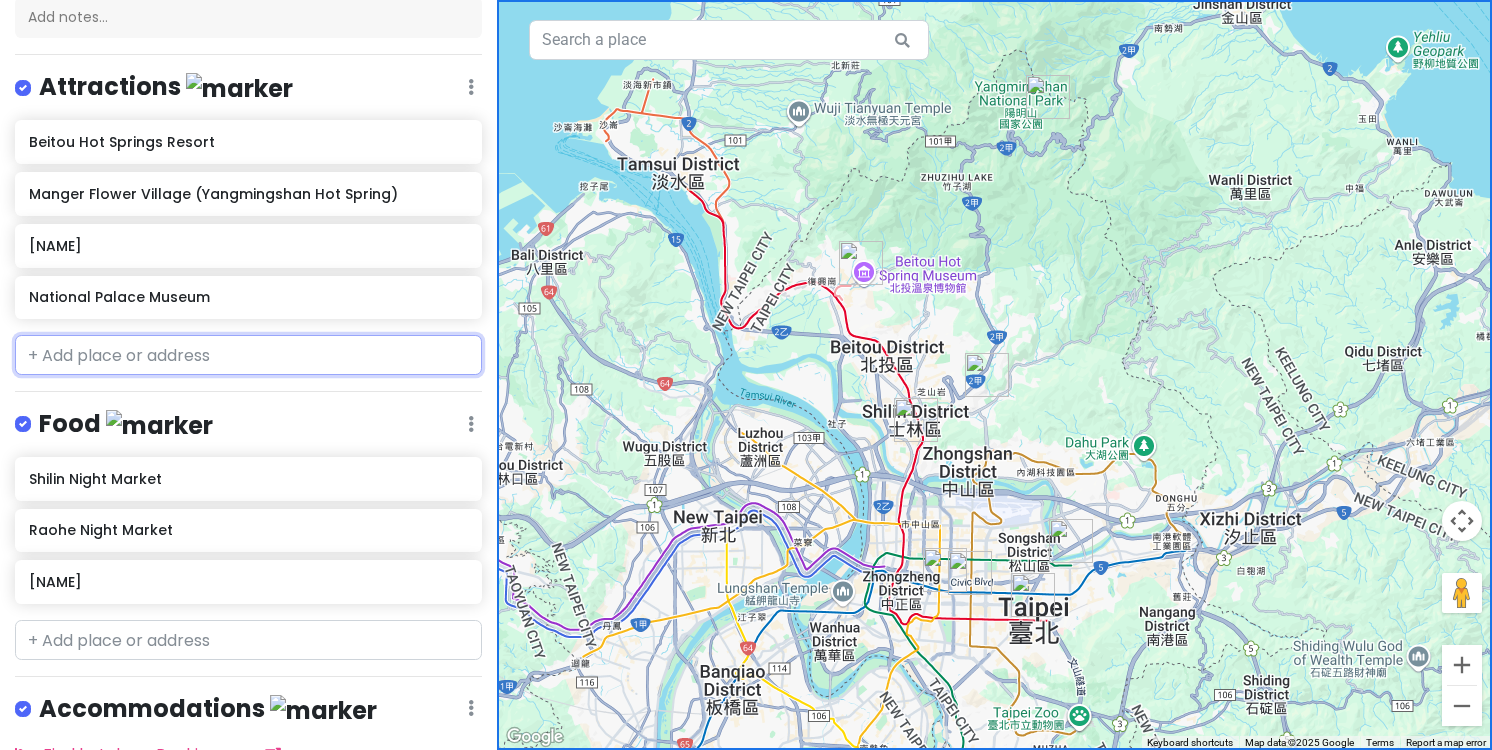 click at bounding box center (248, 355) 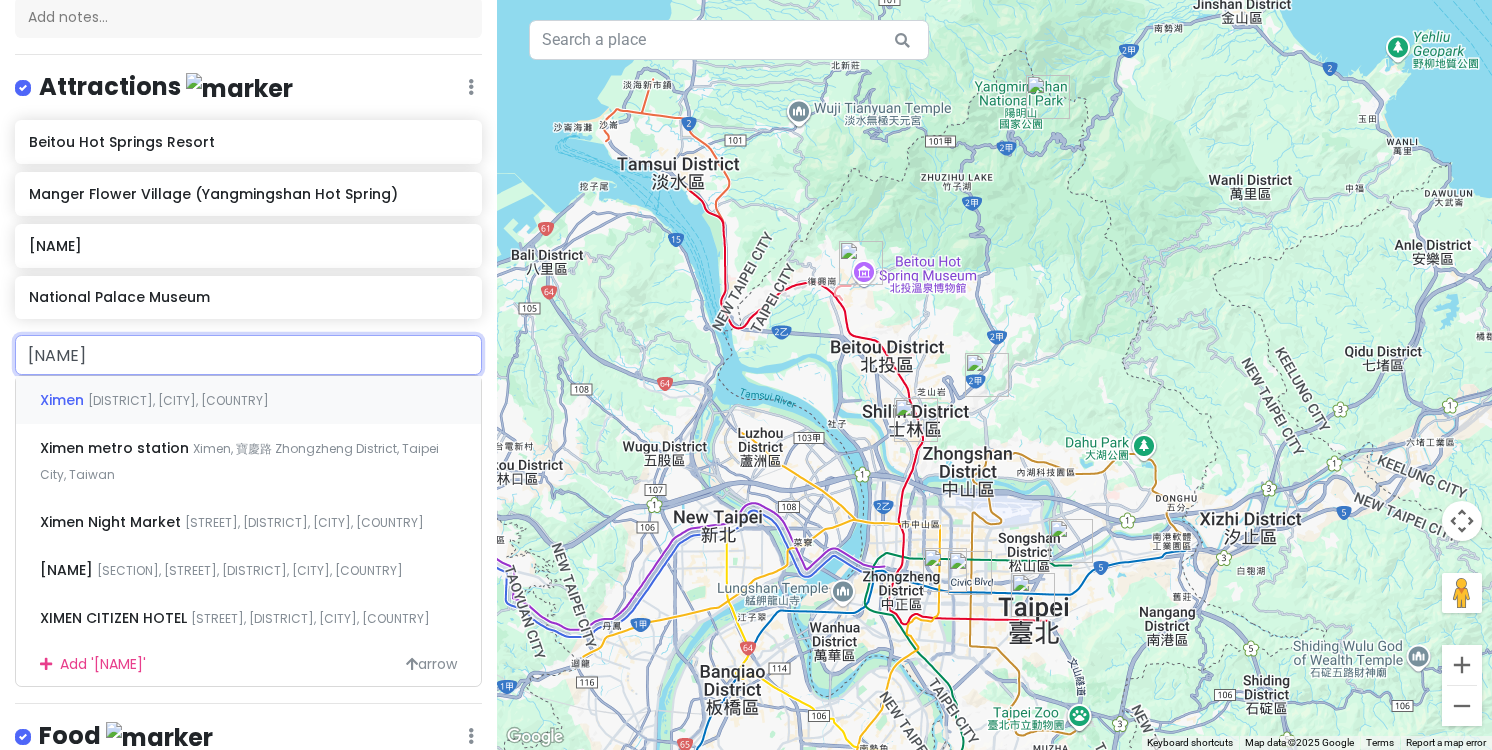 type on "[NAME]" 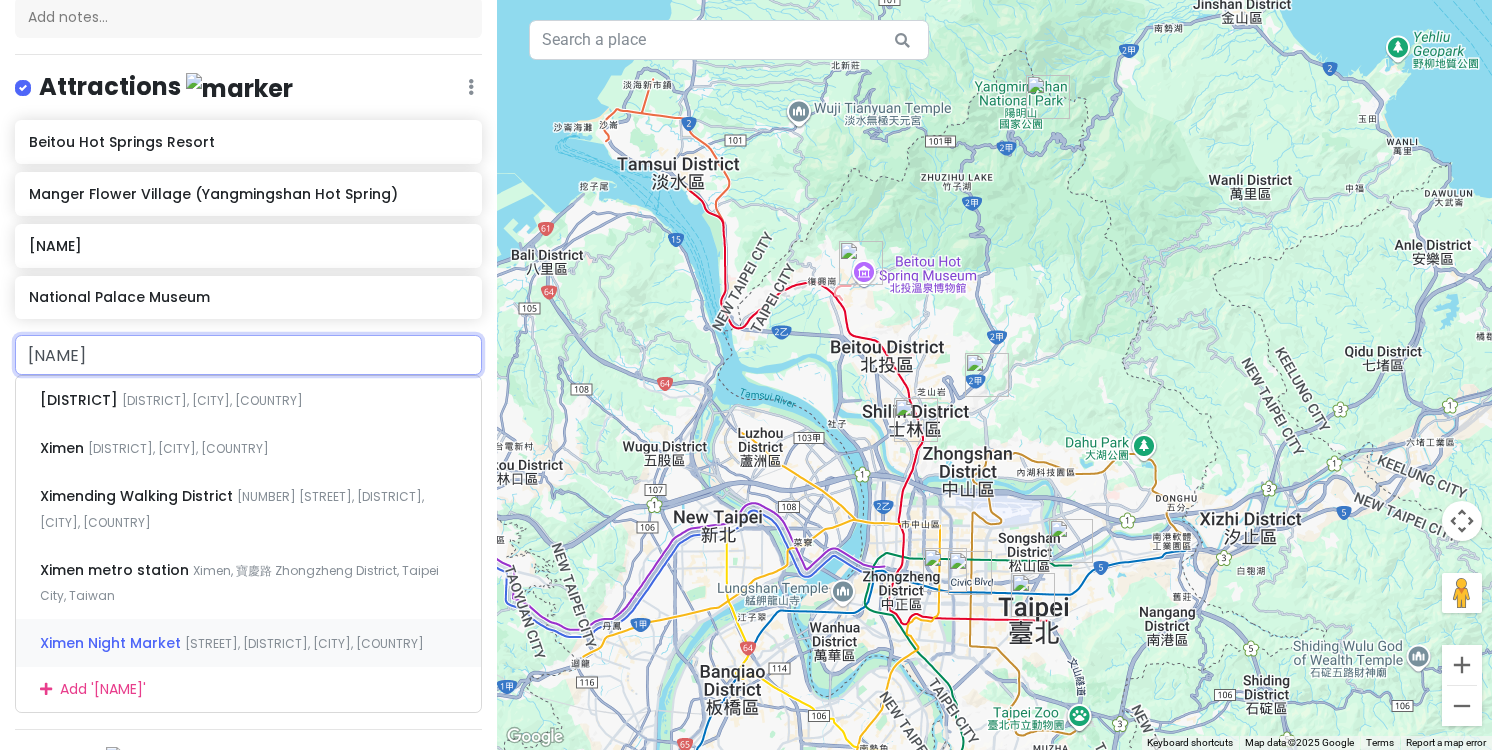 click on "[NAME]   [STREET], [DISTRICT], [CITY], [COUNTRY]" at bounding box center (248, 643) 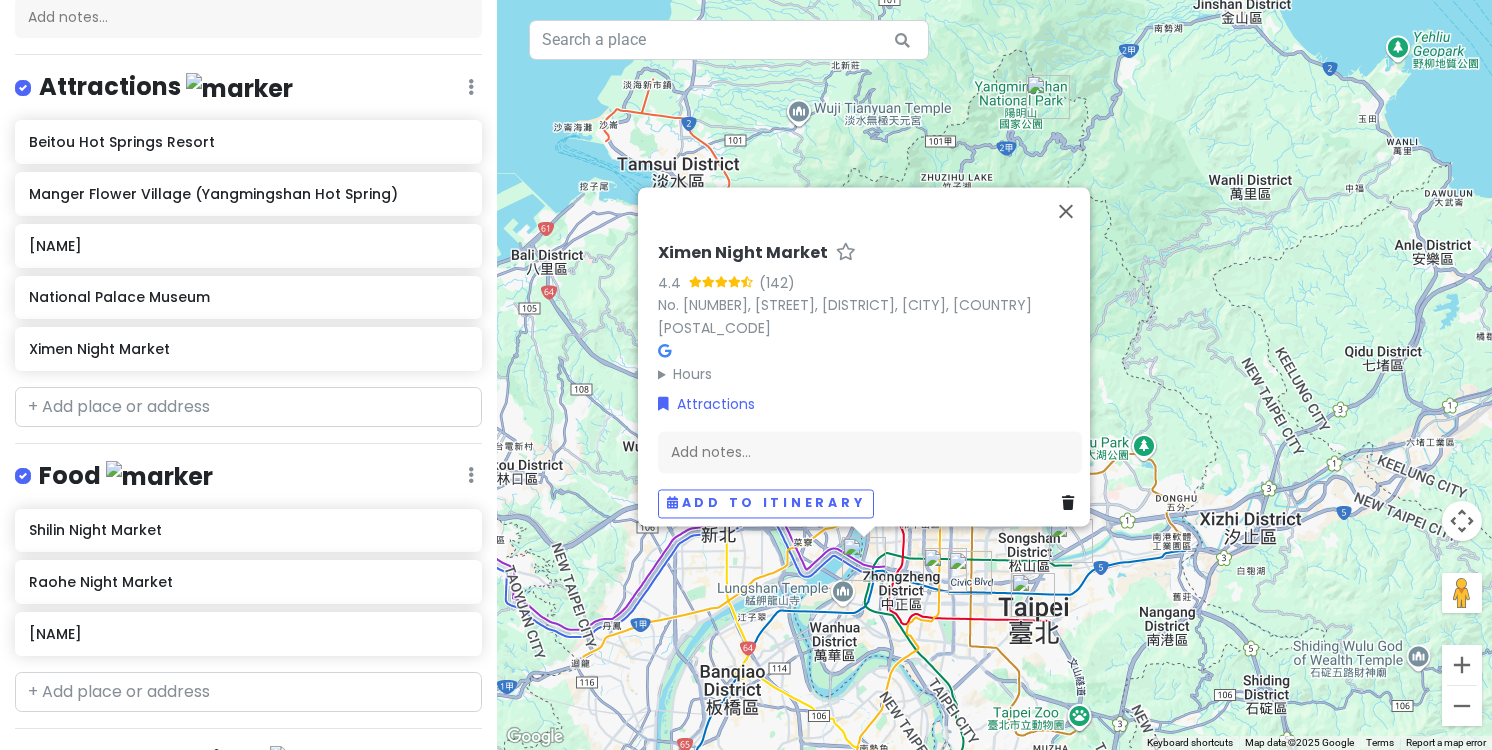 click on "Ximen Night Market 4.4        (142) 1No. [NUMBER], [STREET], [DISTRICT], [CITY], [COUNTRY] [POSTAL_CODE] Hours Monday [TIME] Tuesday [TIME] Wednesday [TIME] Thursday [TIME] Friday [TIME] Saturday [TIME] Sunday [TIME] Attractions Add notes... Add to itinerary" at bounding box center (994, 375) 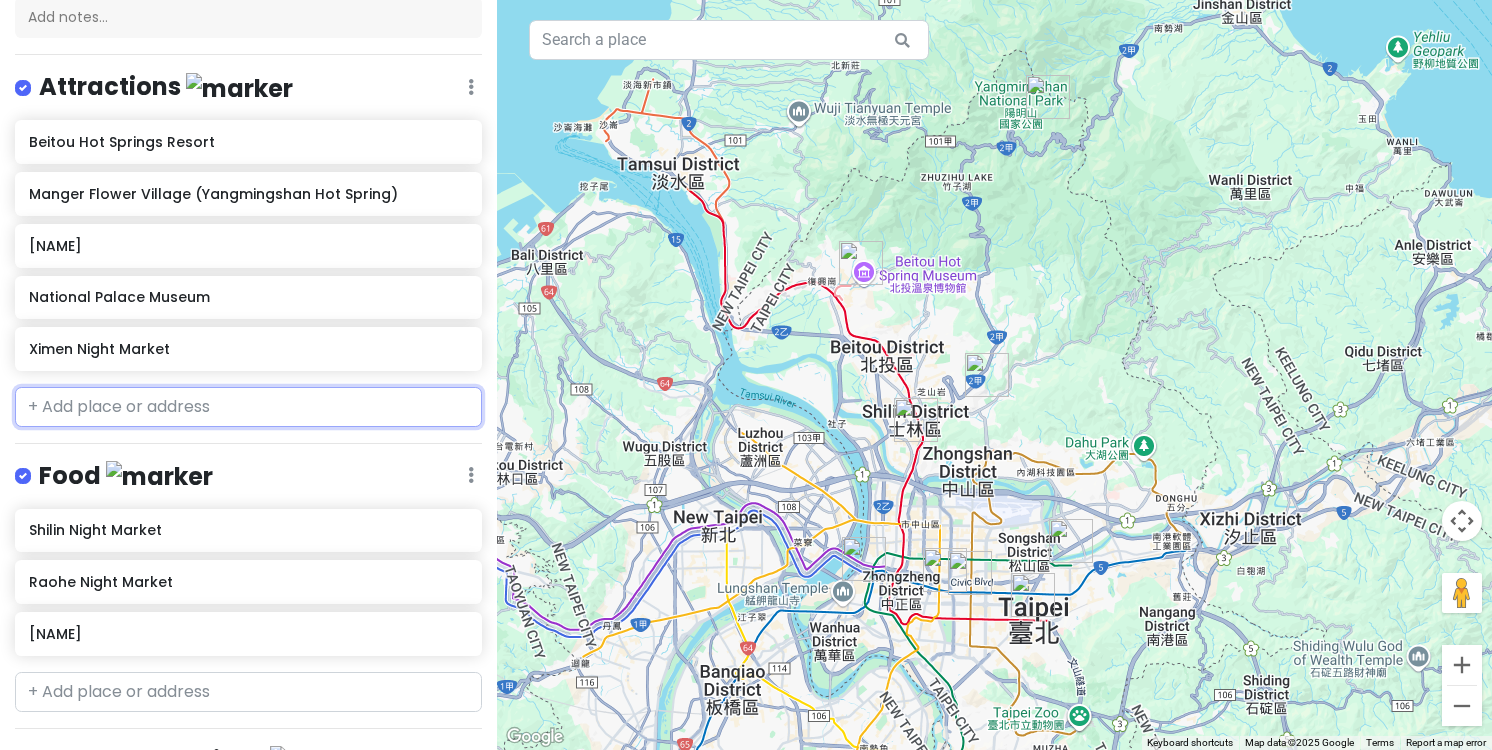 click at bounding box center (248, 407) 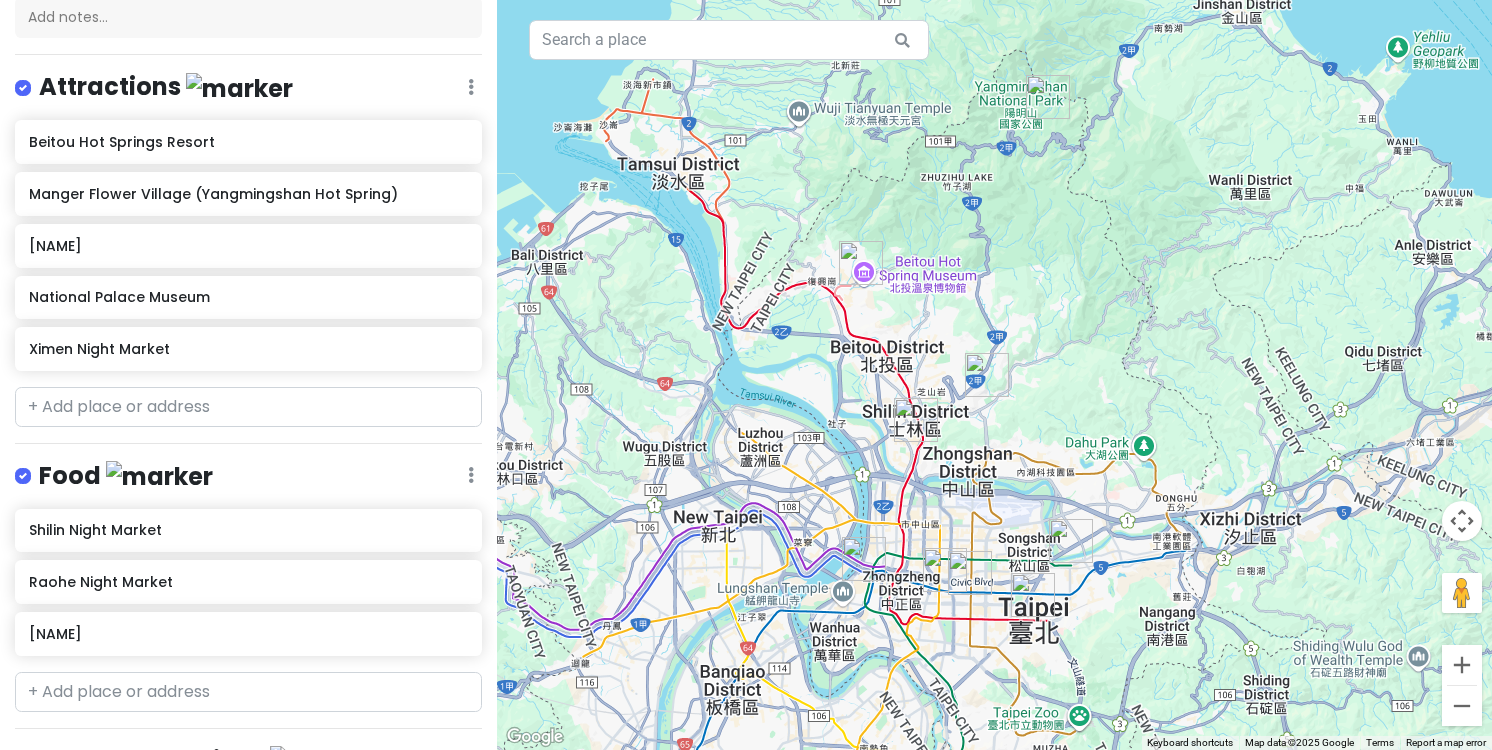 click on "Taipei Trip Private Change Dates Make a Copy Delete Trip Go Pro ⚡️ Give Feedback 💡 Support Scout ☕️ Itinerary Share Publish Notes Add notes... Attractions   Edit Reorder Delete List Beitou Hot Springs Resort Manger Flower Village (Yangmingshan Hot Spring) Taipei 101 National Palace Museum Ximen Night Market Food   Edit Reorder Delete List Shilin Night Market Raohe Night Market SOGO復興館 停車場 Accommodations   Edit Reorder Delete List Find hotels on Booking.com MGH Mitsui Garden Hotel Taipei Zhongxiao + Add a section" at bounding box center (248, 375) 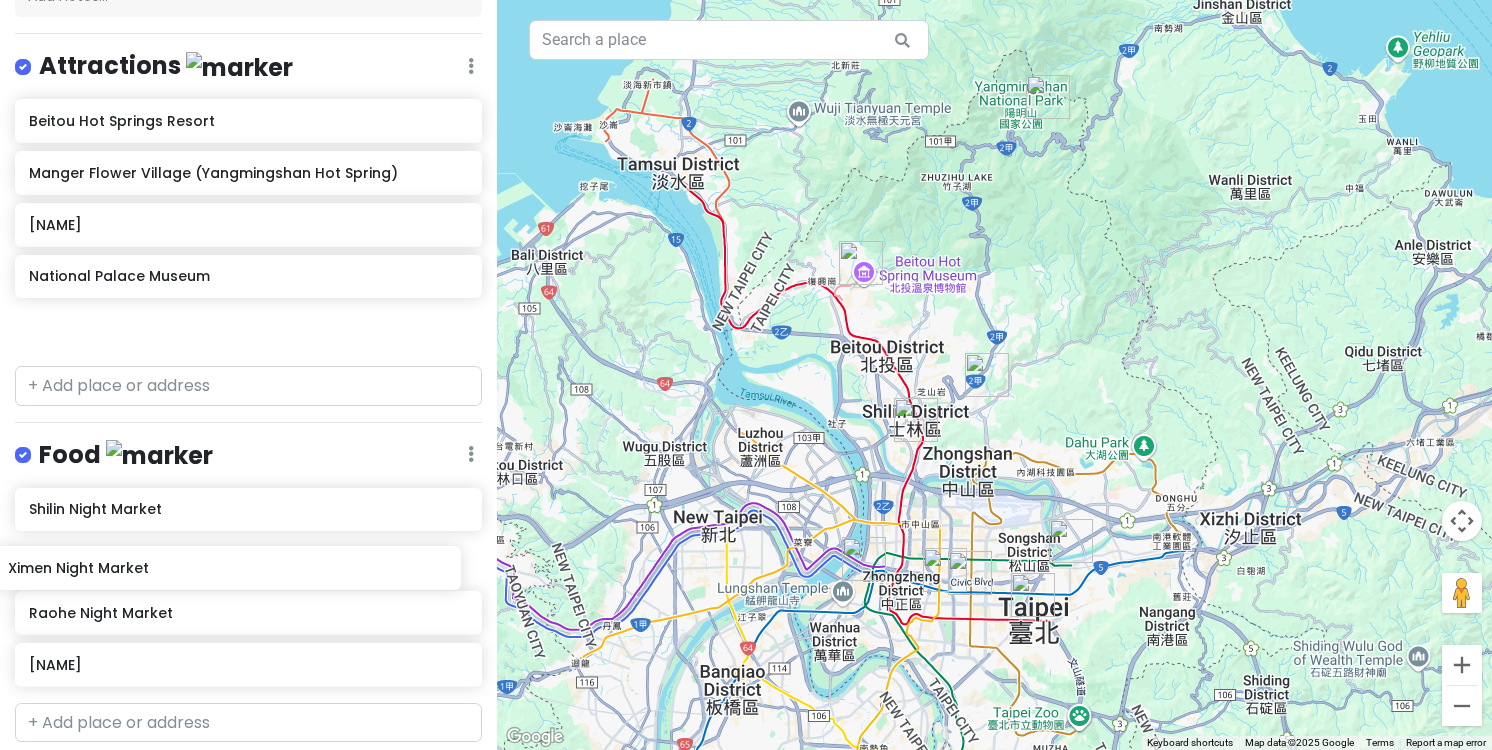scroll, scrollTop: 259, scrollLeft: 0, axis: vertical 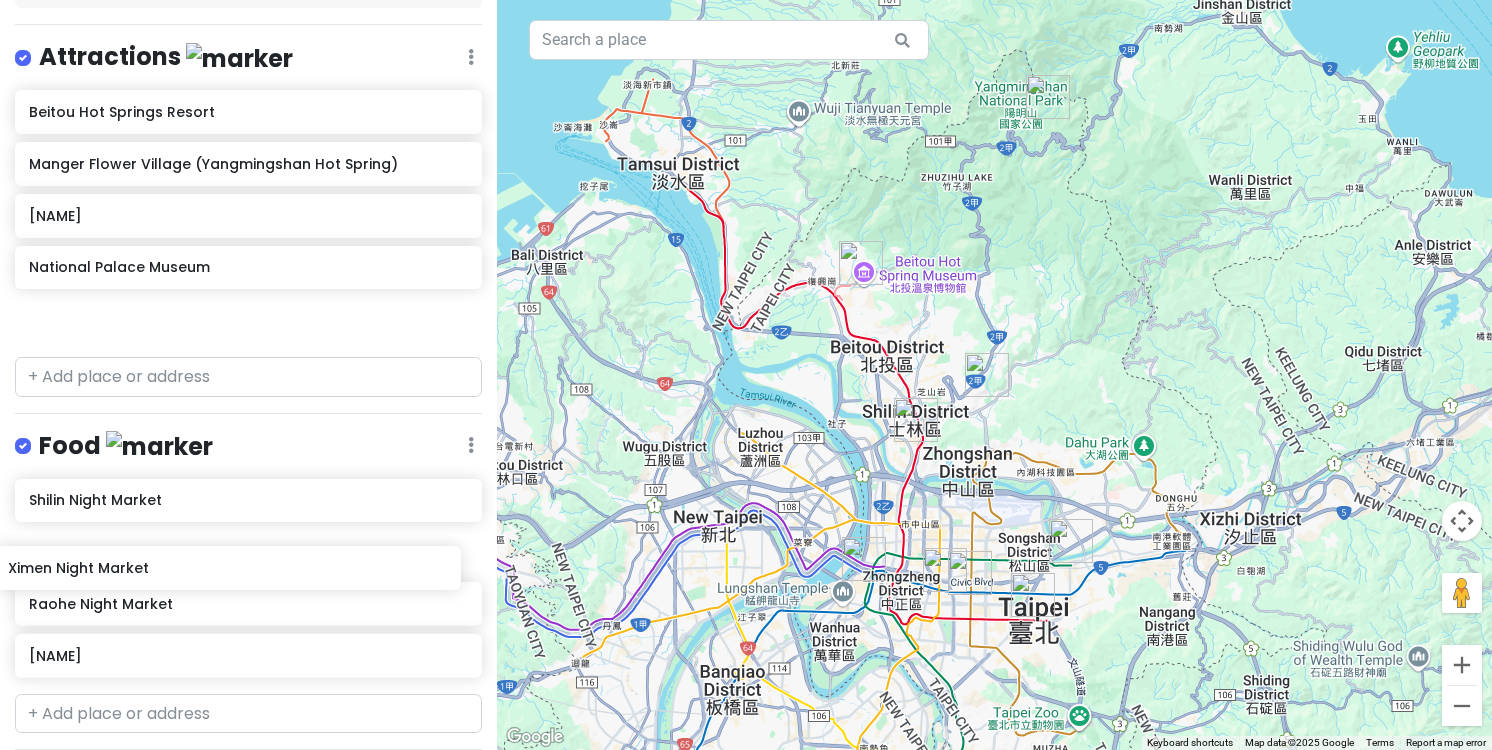 drag, startPoint x: 246, startPoint y: 336, endPoint x: 234, endPoint y: 535, distance: 199.36148 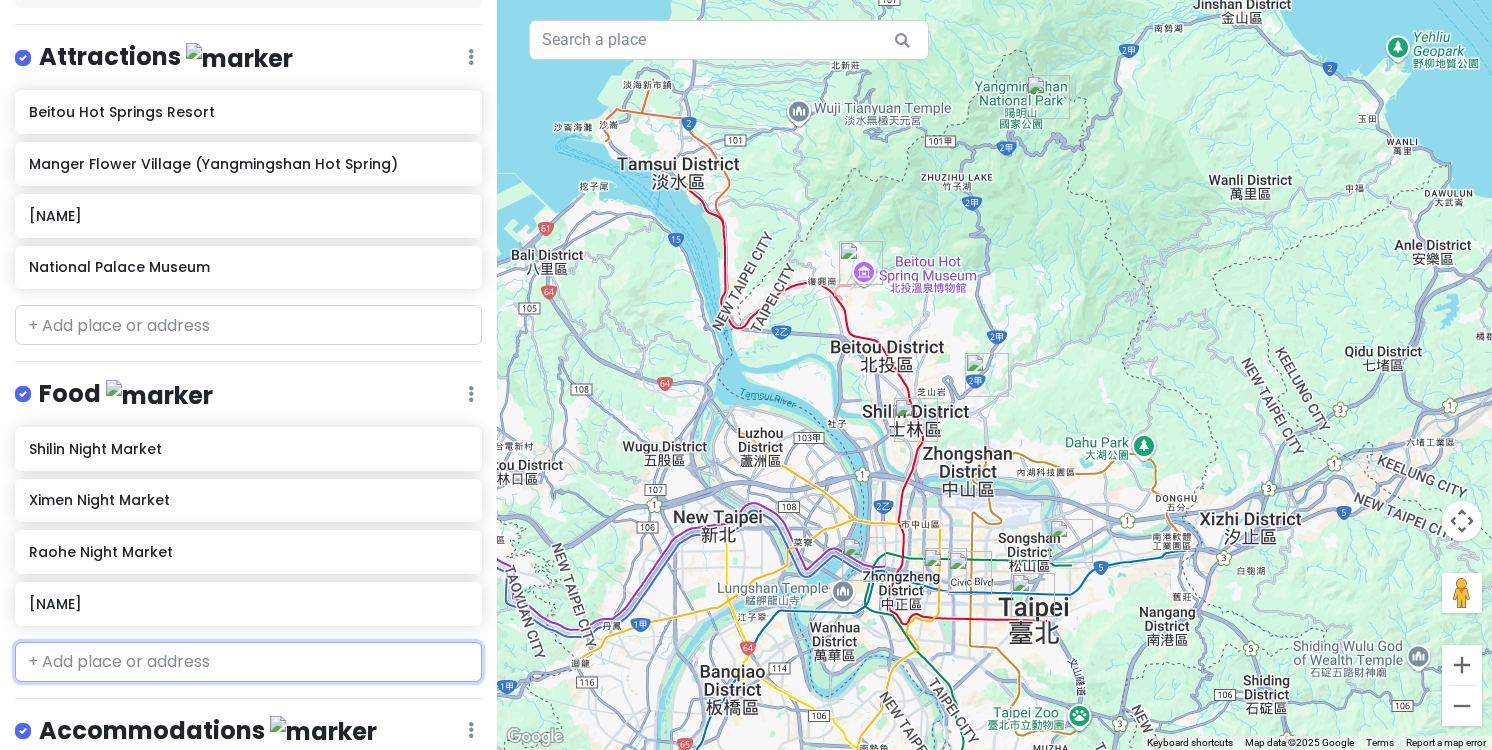 click at bounding box center (248, 662) 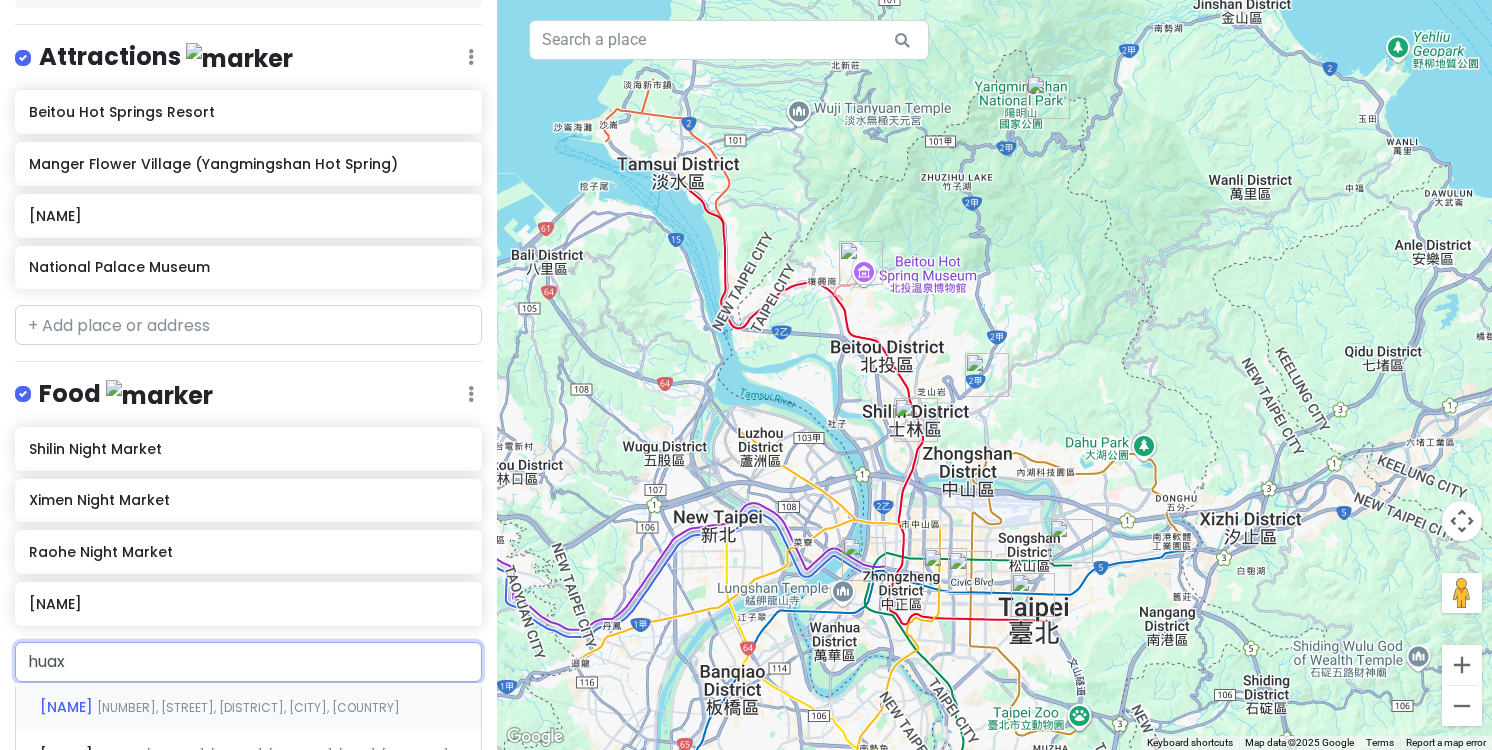 type on "huaxi" 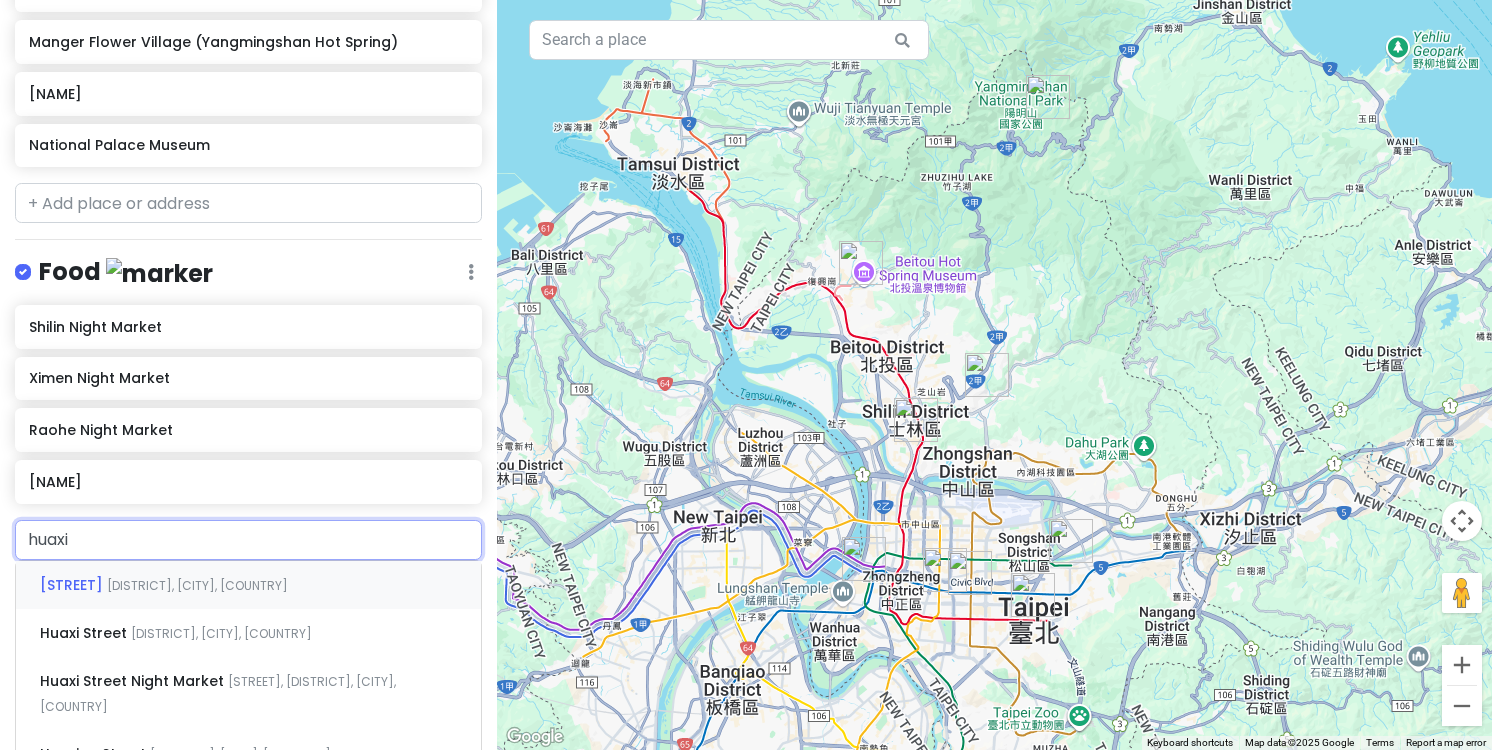 scroll, scrollTop: 379, scrollLeft: 0, axis: vertical 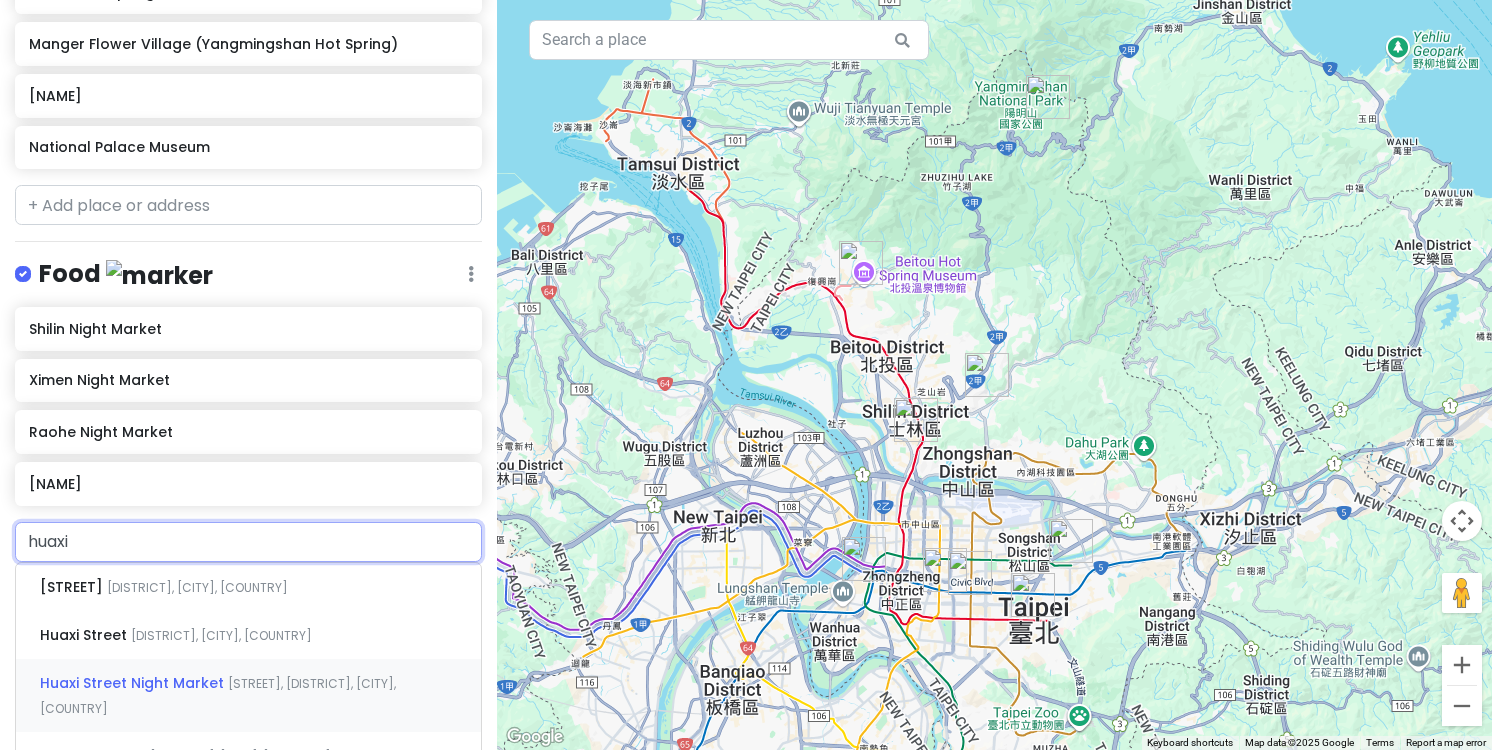 click on "[STREET], [DISTRICT], [CITY], [COUNTRY]" at bounding box center (197, 587) 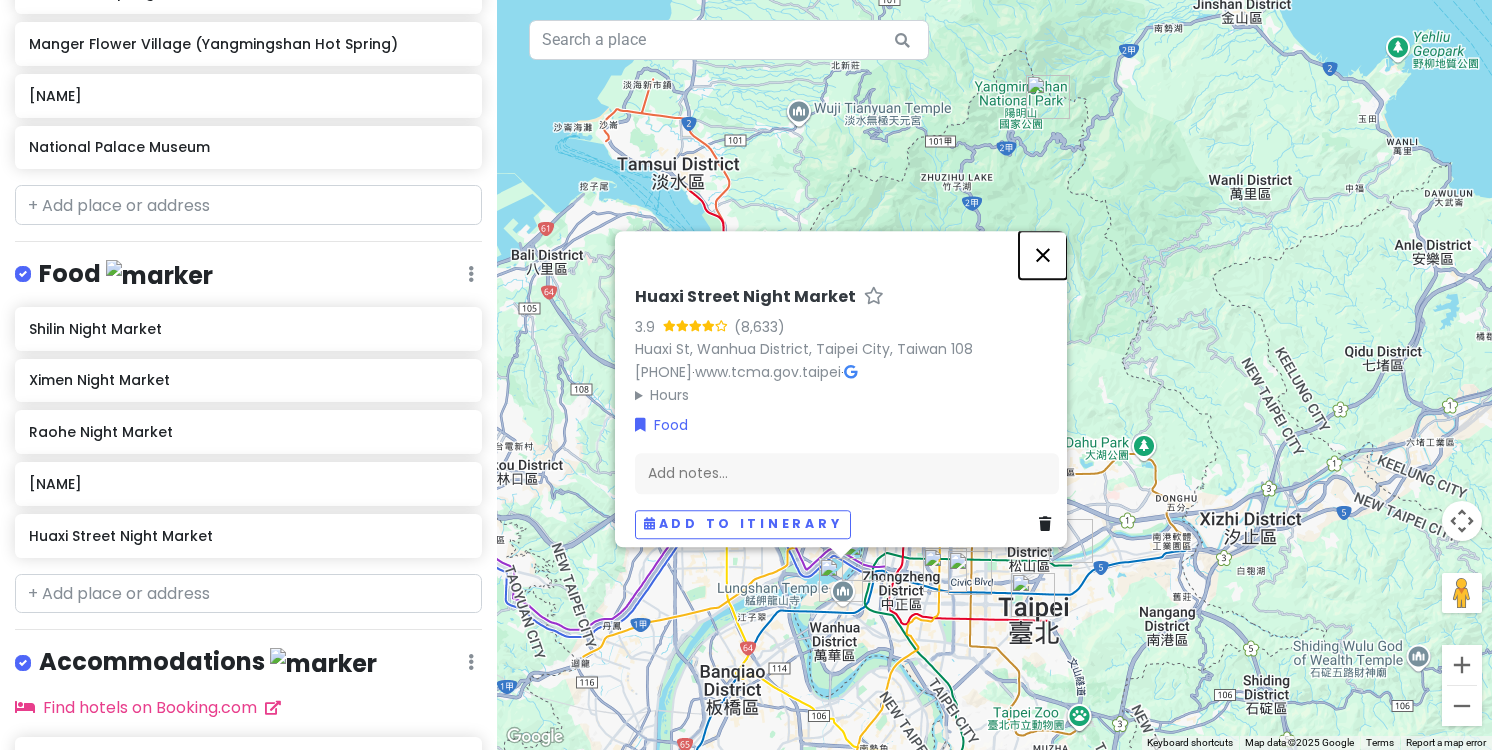 click at bounding box center (1043, 255) 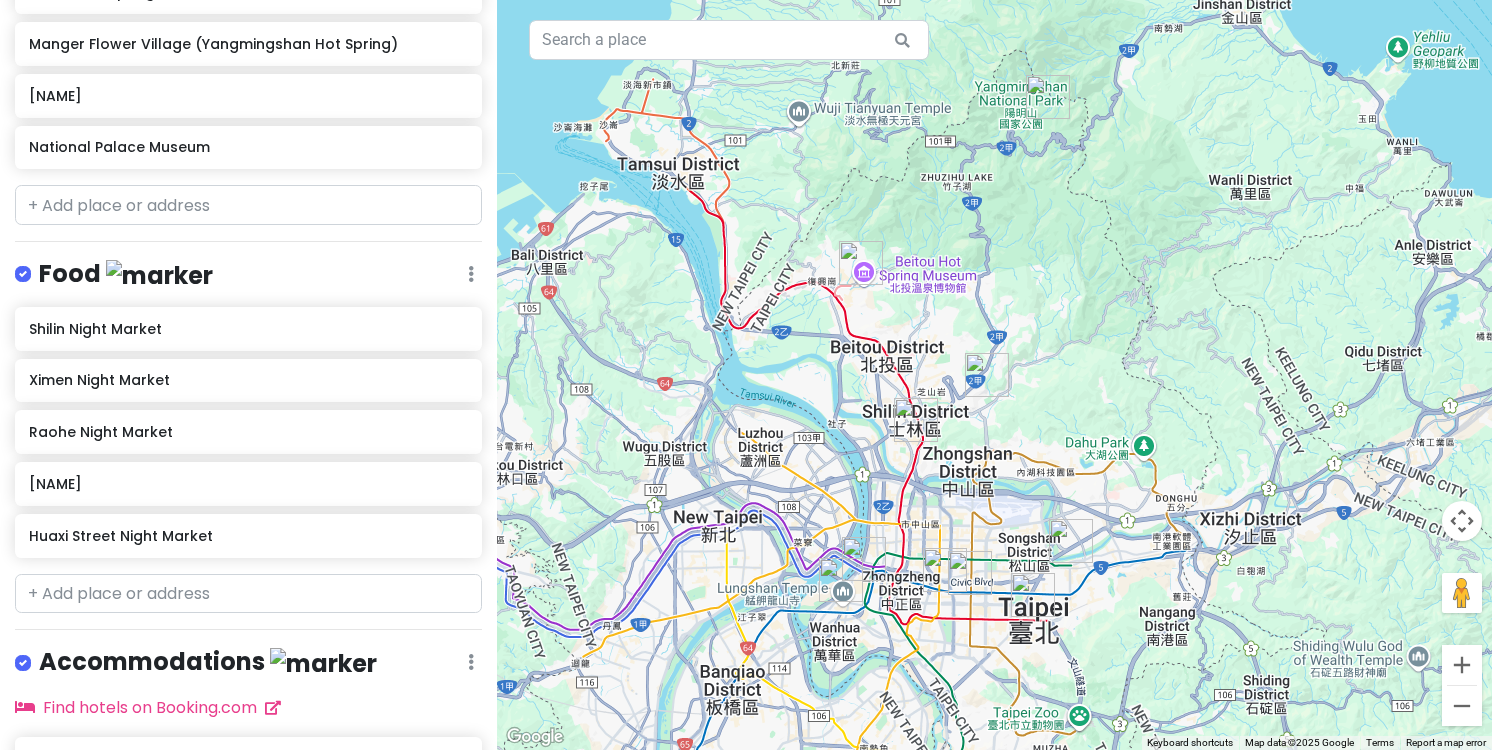 click at bounding box center (994, 375) 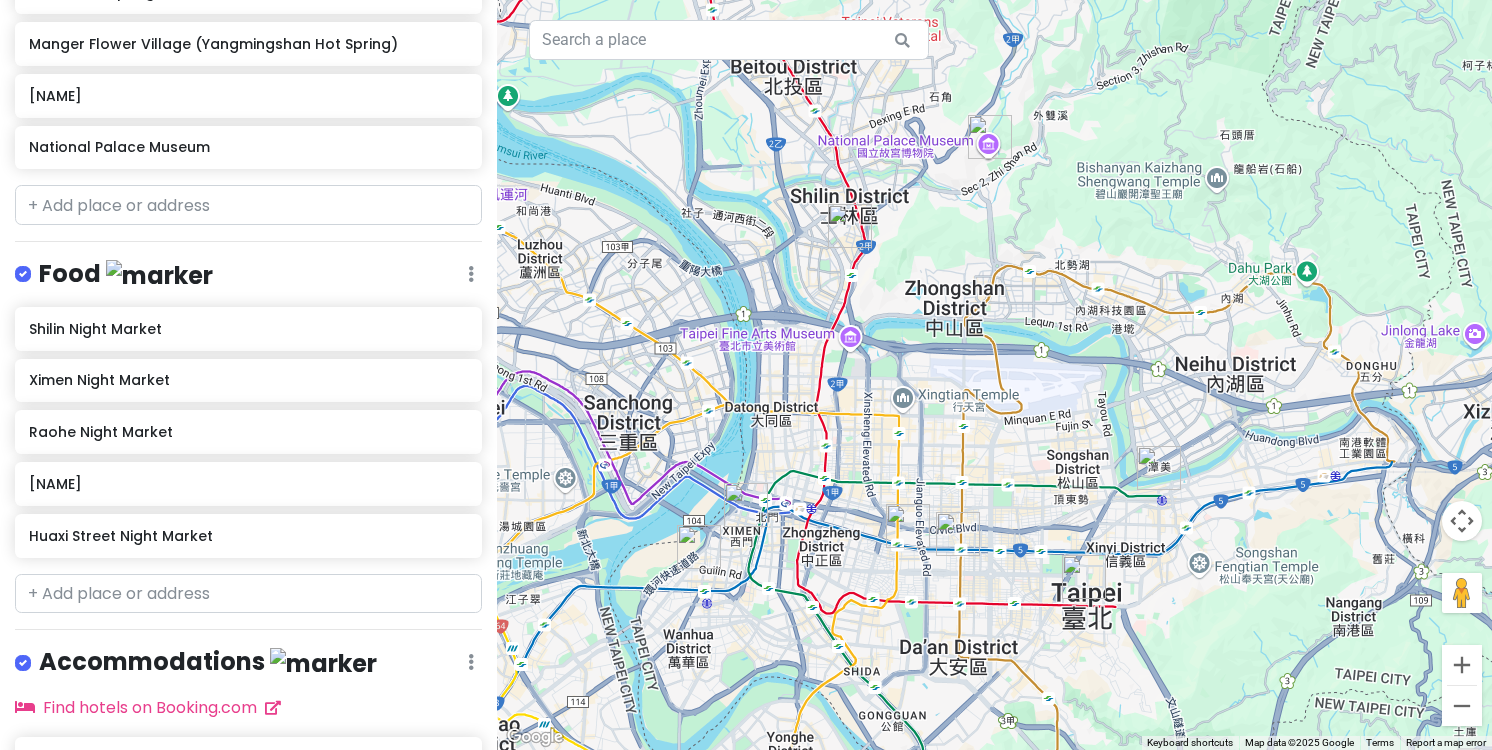 drag, startPoint x: 984, startPoint y: 559, endPoint x: 984, endPoint y: 409, distance: 150 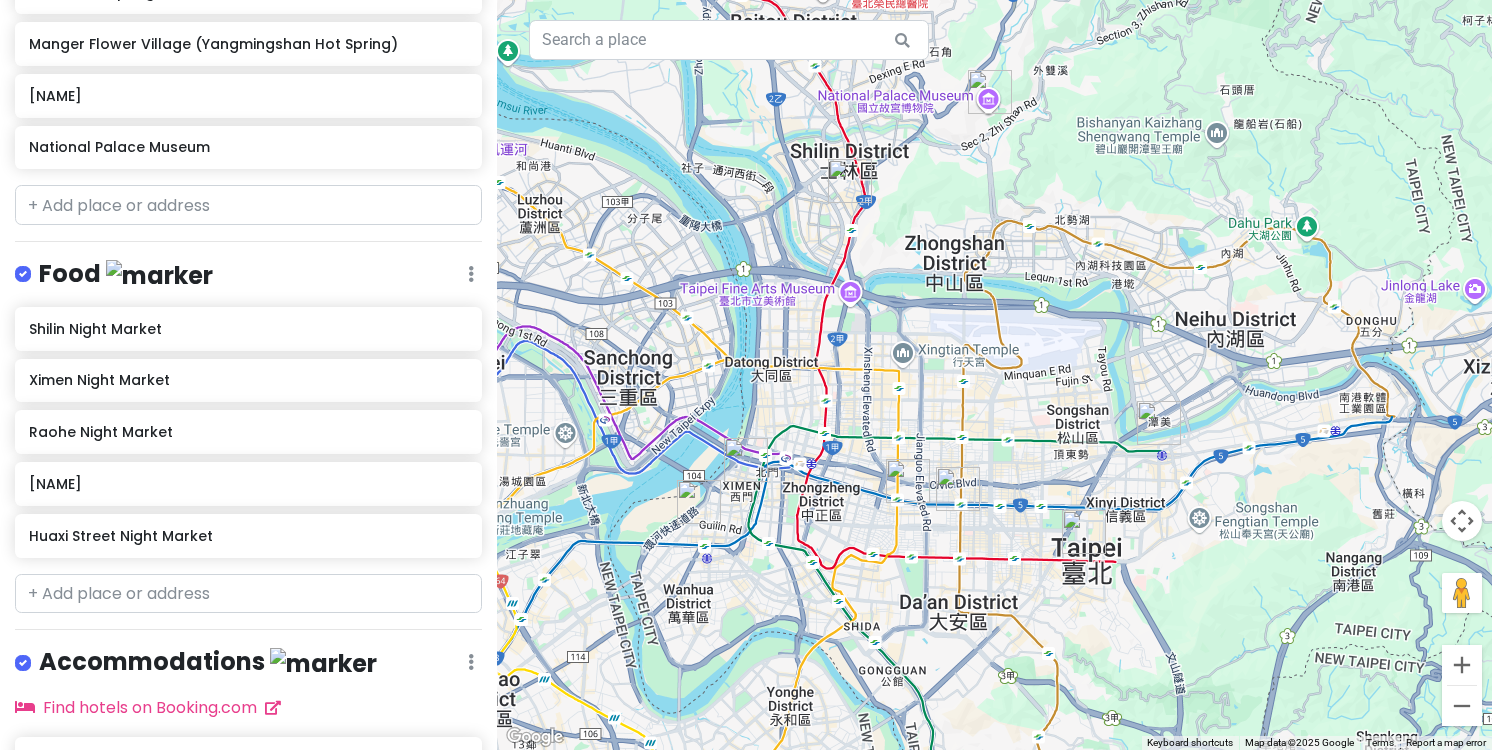 click at bounding box center [994, 375] 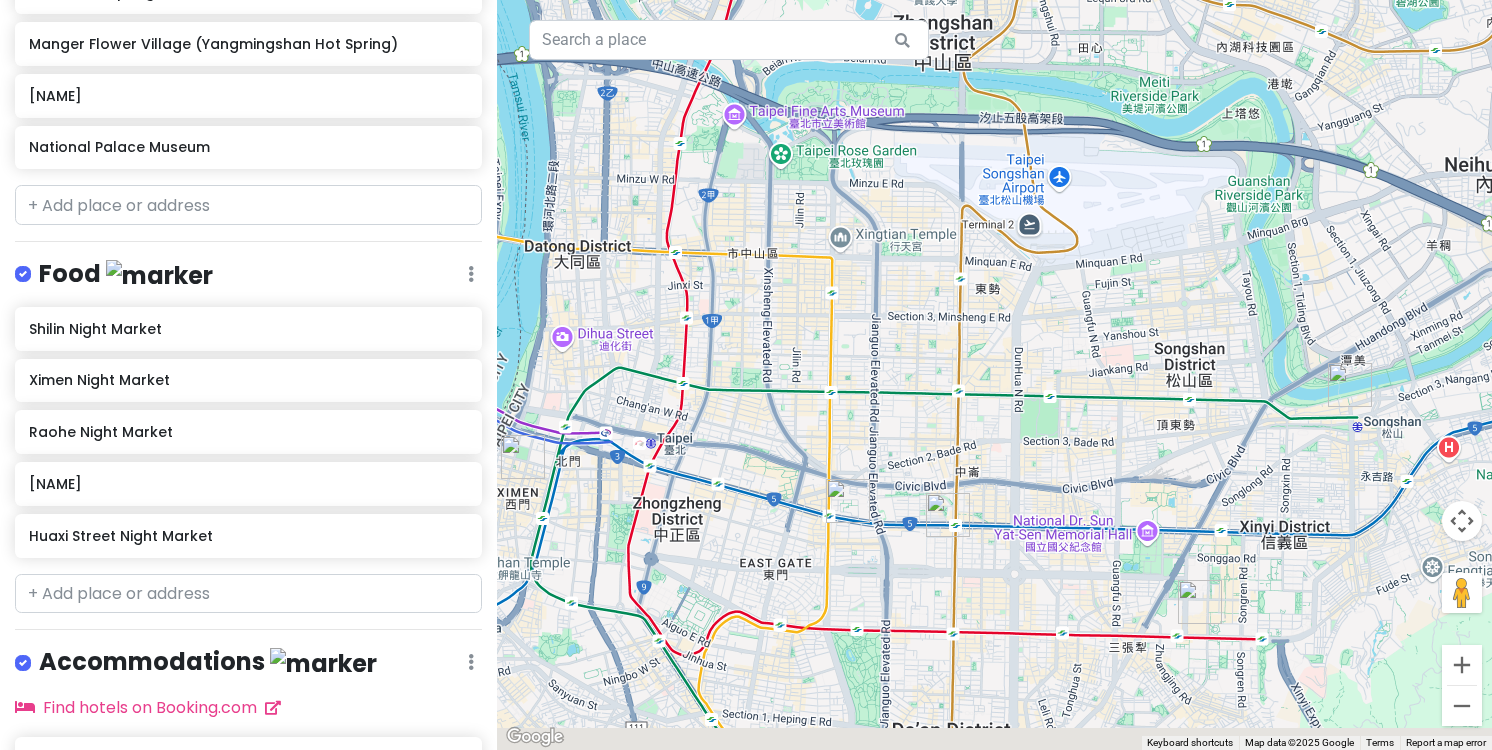 drag, startPoint x: 978, startPoint y: 455, endPoint x: 1001, endPoint y: 354, distance: 103.58572 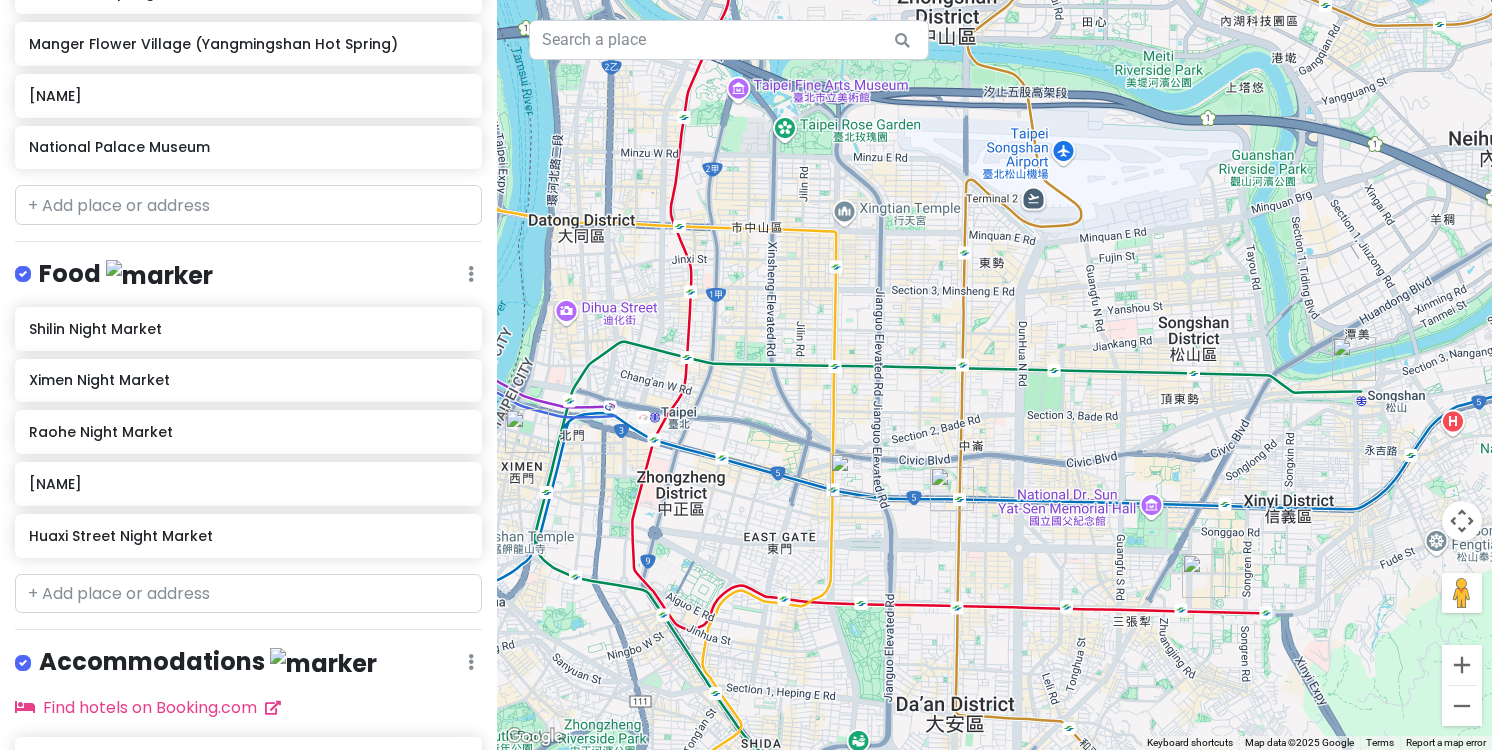 click at bounding box center [994, 375] 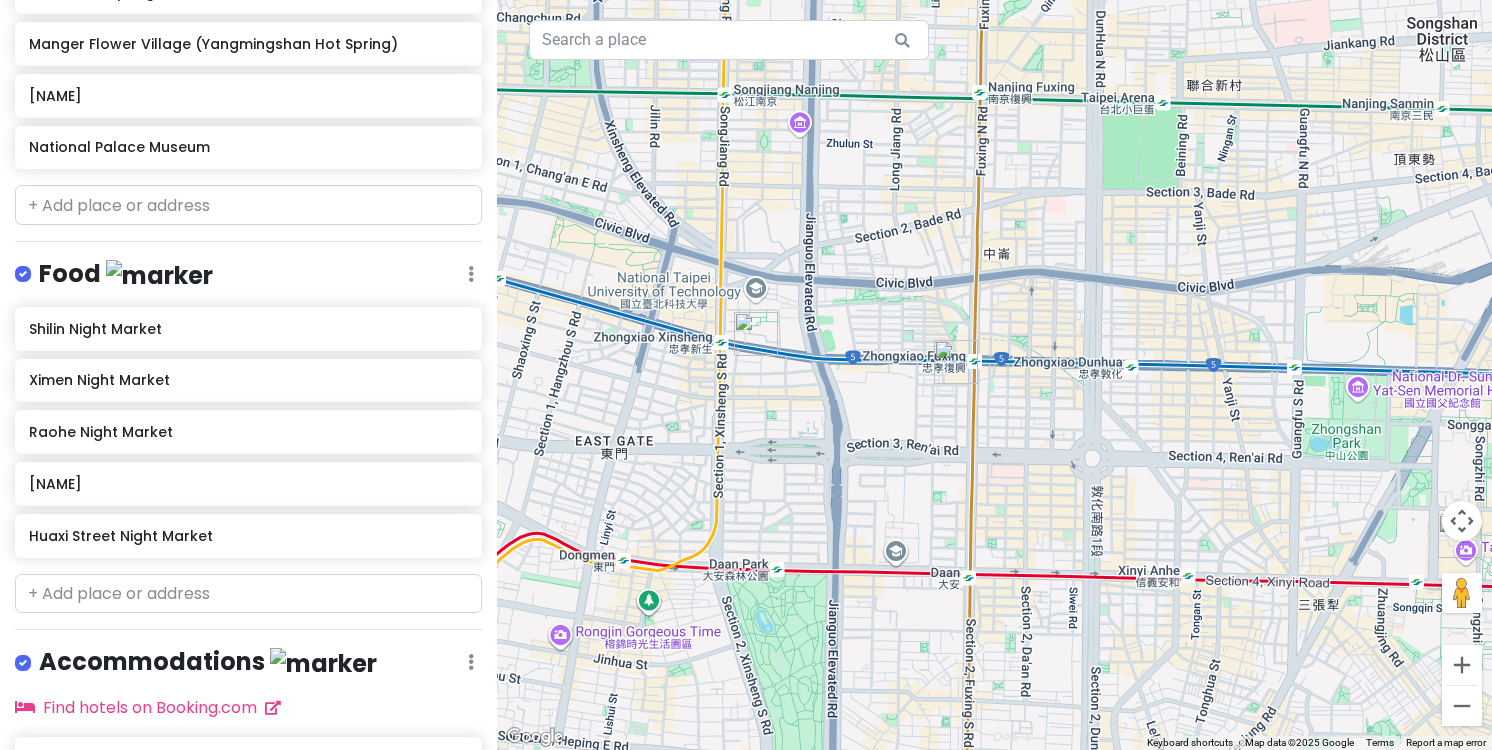 drag, startPoint x: 971, startPoint y: 522, endPoint x: 1027, endPoint y: 255, distance: 272.80945 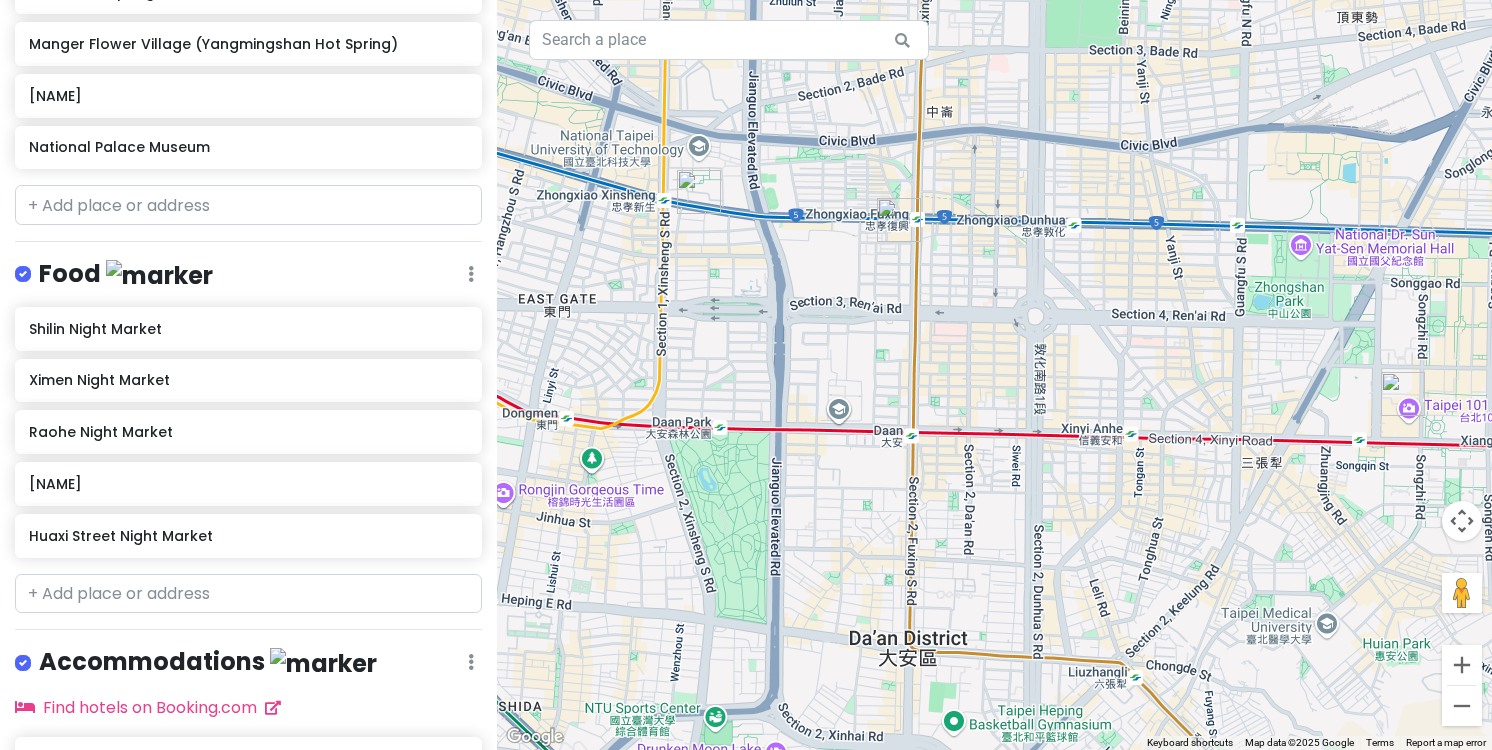 drag, startPoint x: 1249, startPoint y: 567, endPoint x: 1192, endPoint y: 405, distance: 171.73526 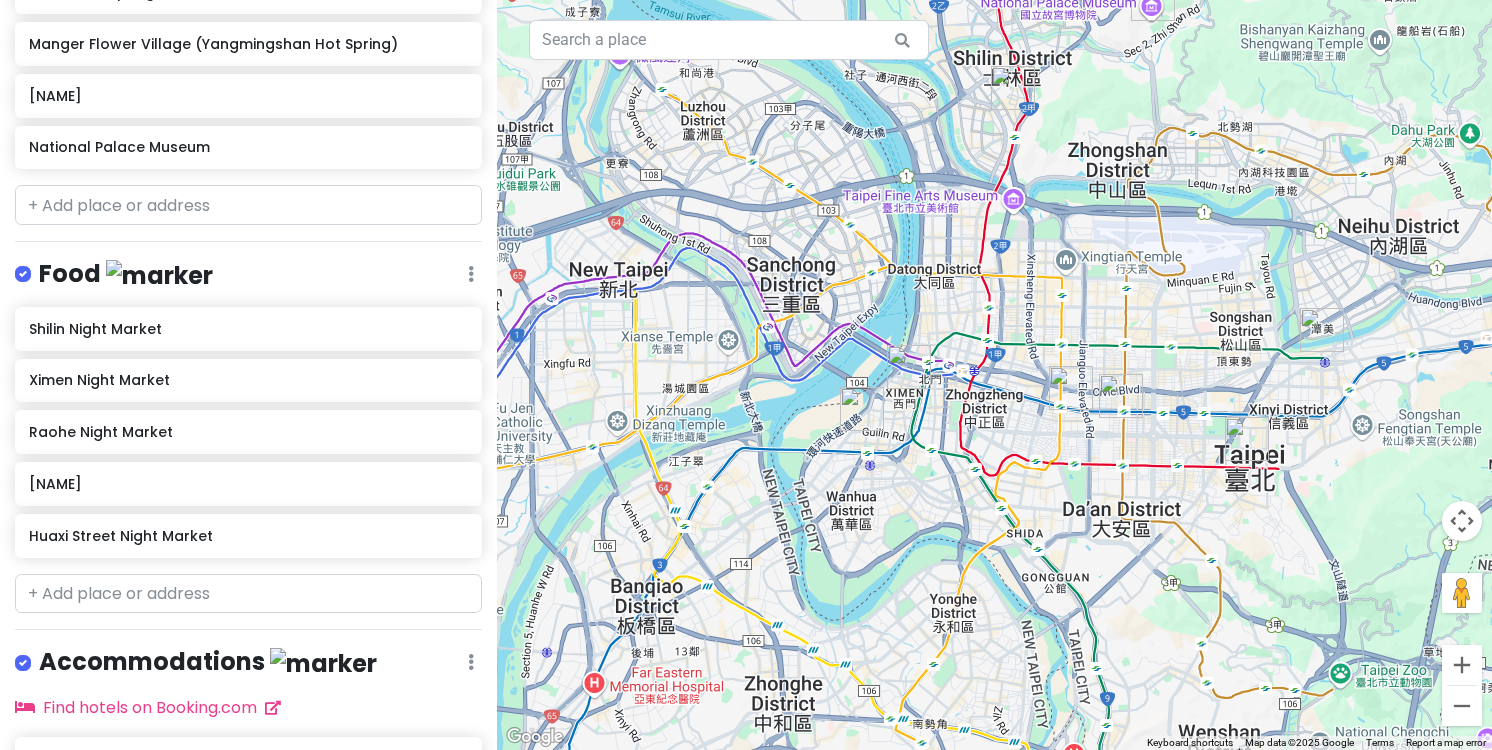 drag, startPoint x: 1183, startPoint y: 336, endPoint x: 1180, endPoint y: 421, distance: 85.052925 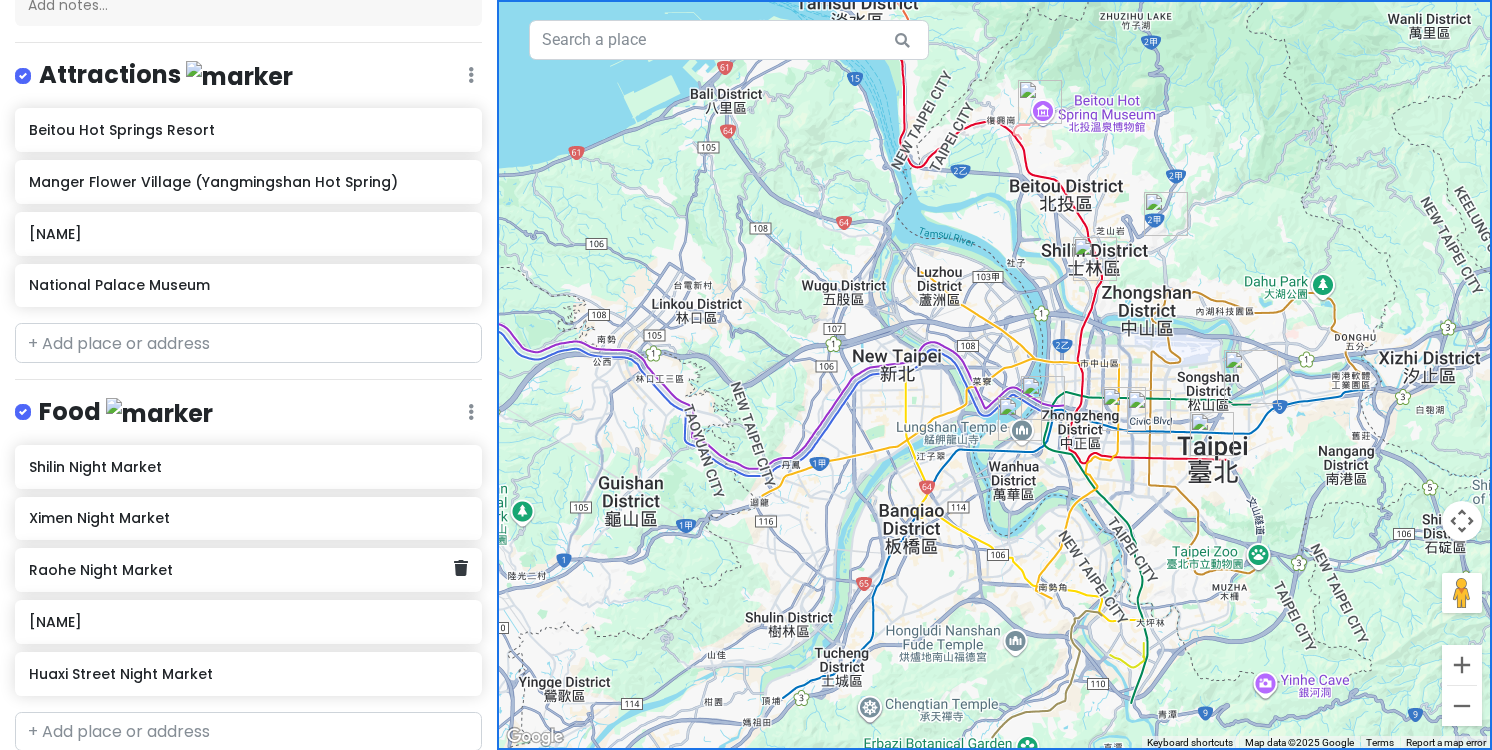 scroll, scrollTop: 233, scrollLeft: 0, axis: vertical 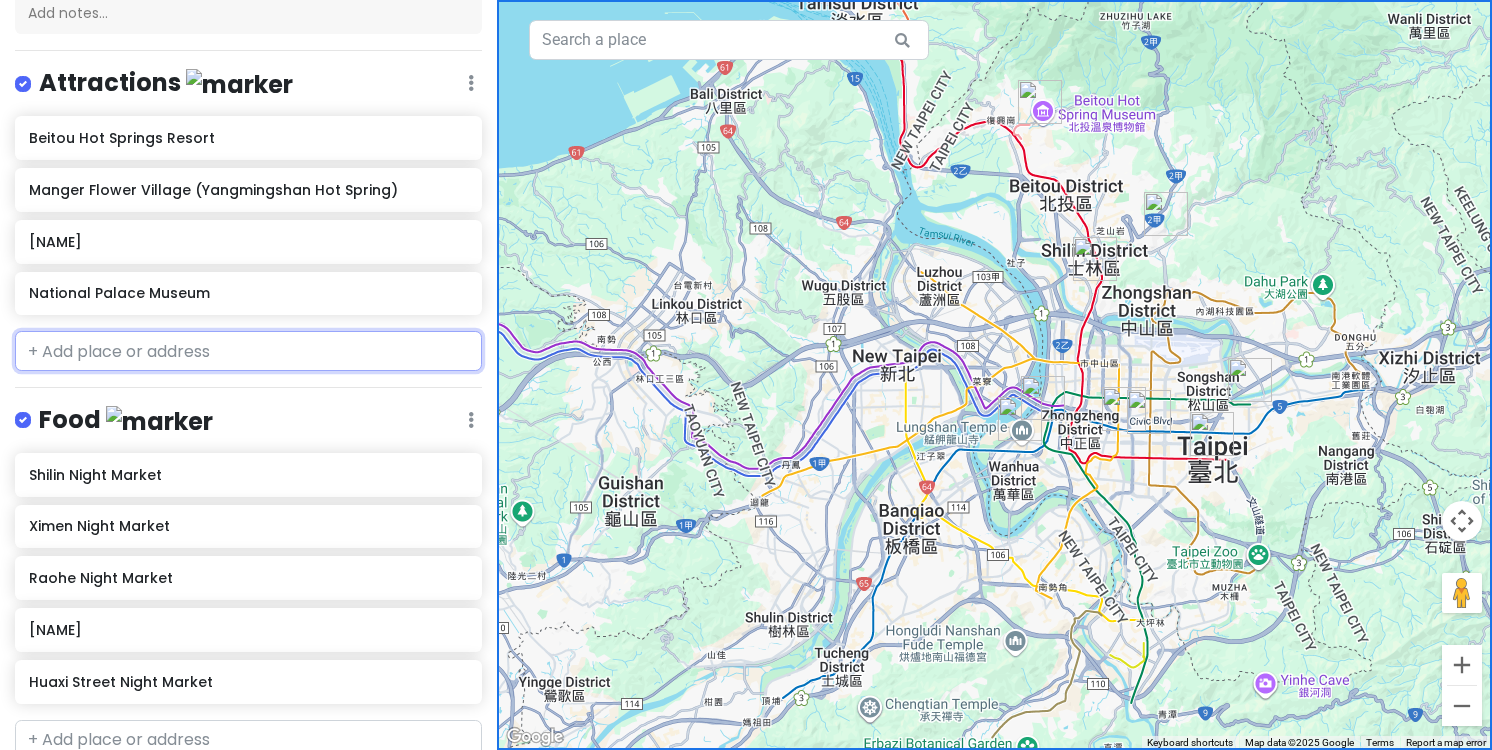 click at bounding box center [248, 351] 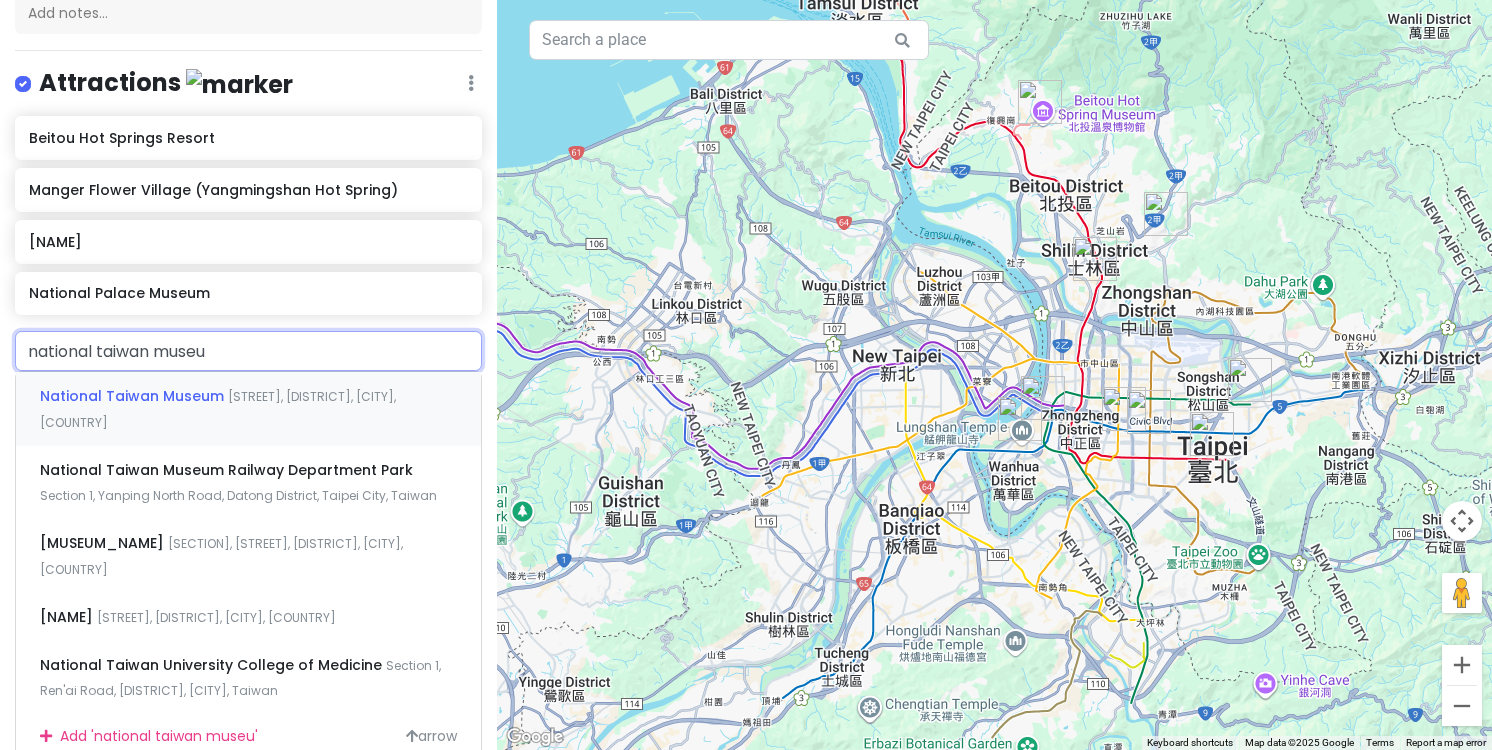 type on "national taiwan museum" 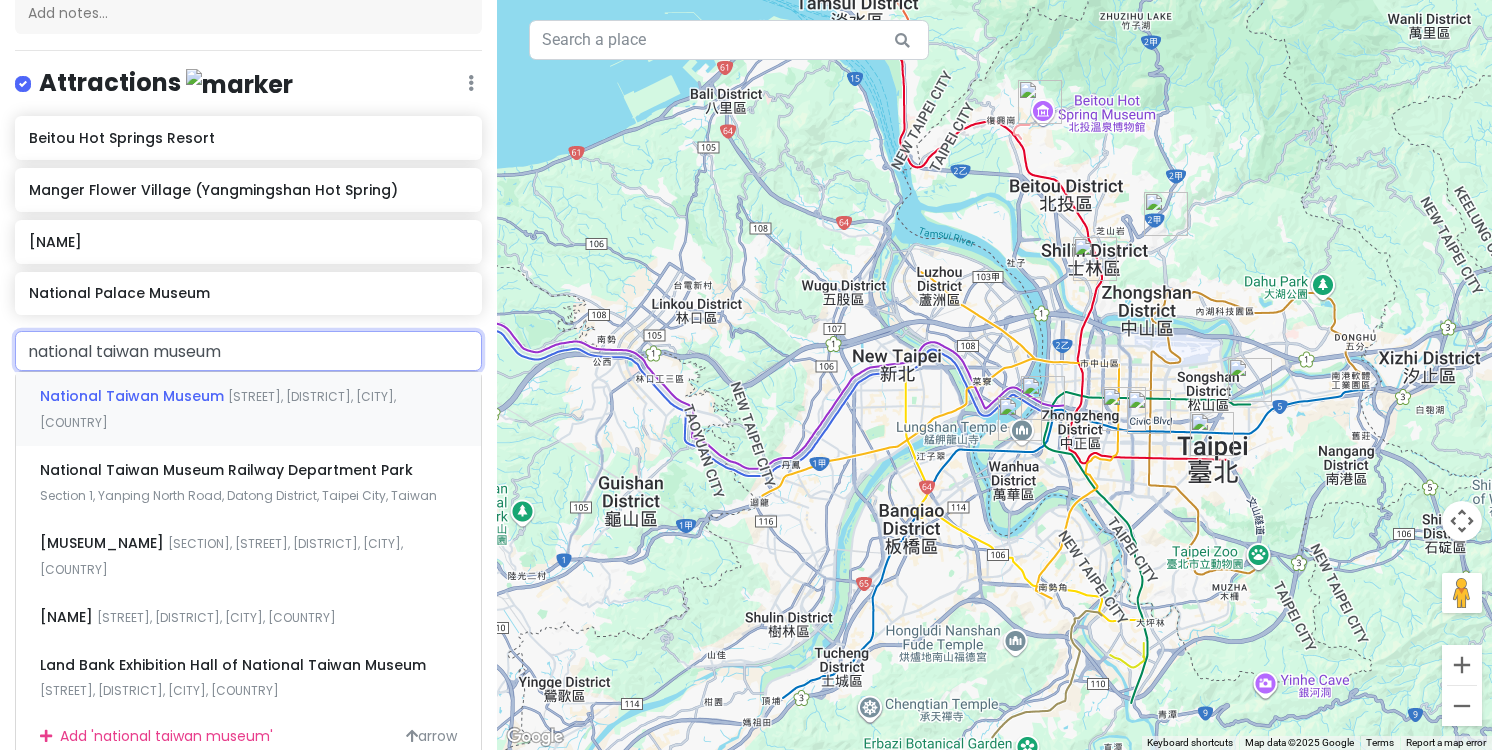 click on "National Taiwan Museum   [STREET], [DISTRICT], [CITY], [COUNTRY]" at bounding box center (248, 409) 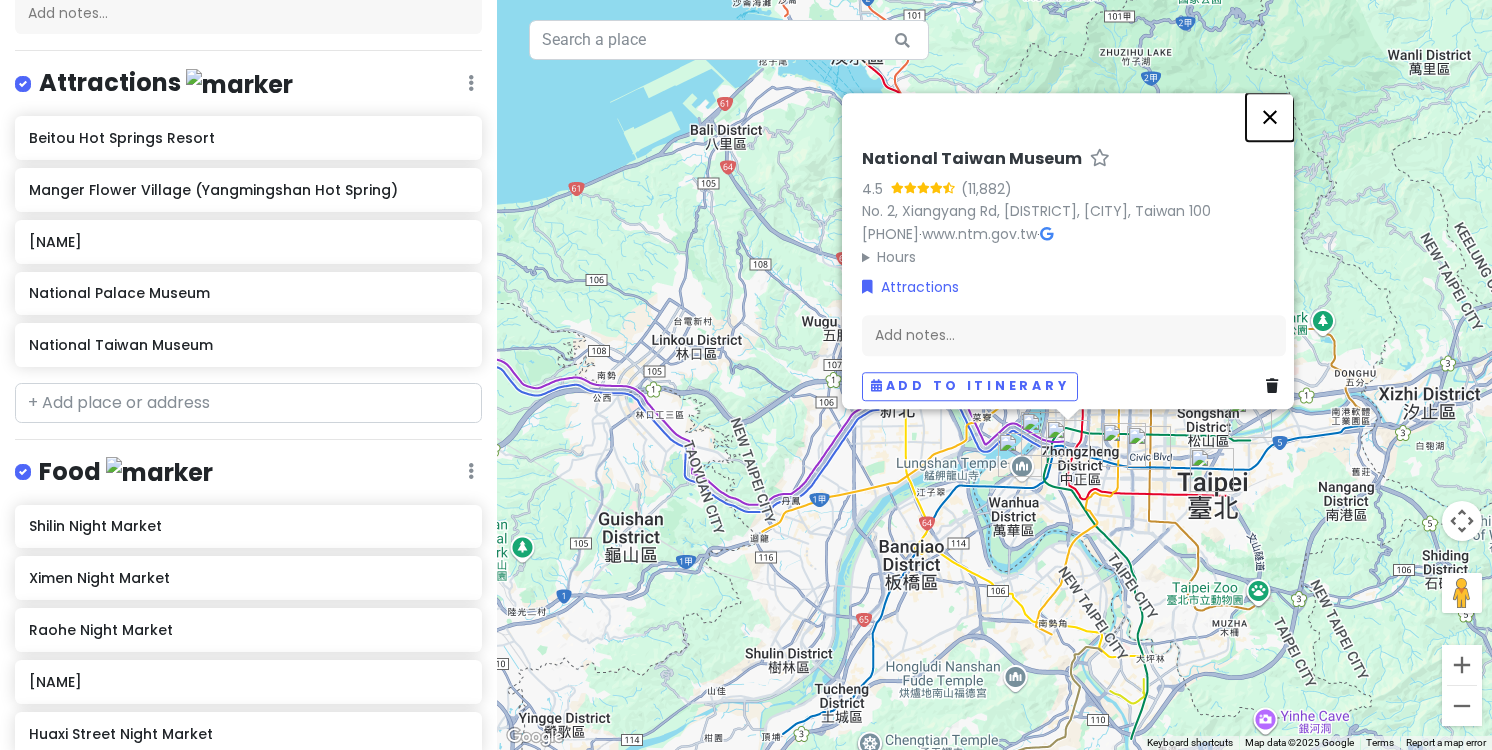 click at bounding box center (1270, 117) 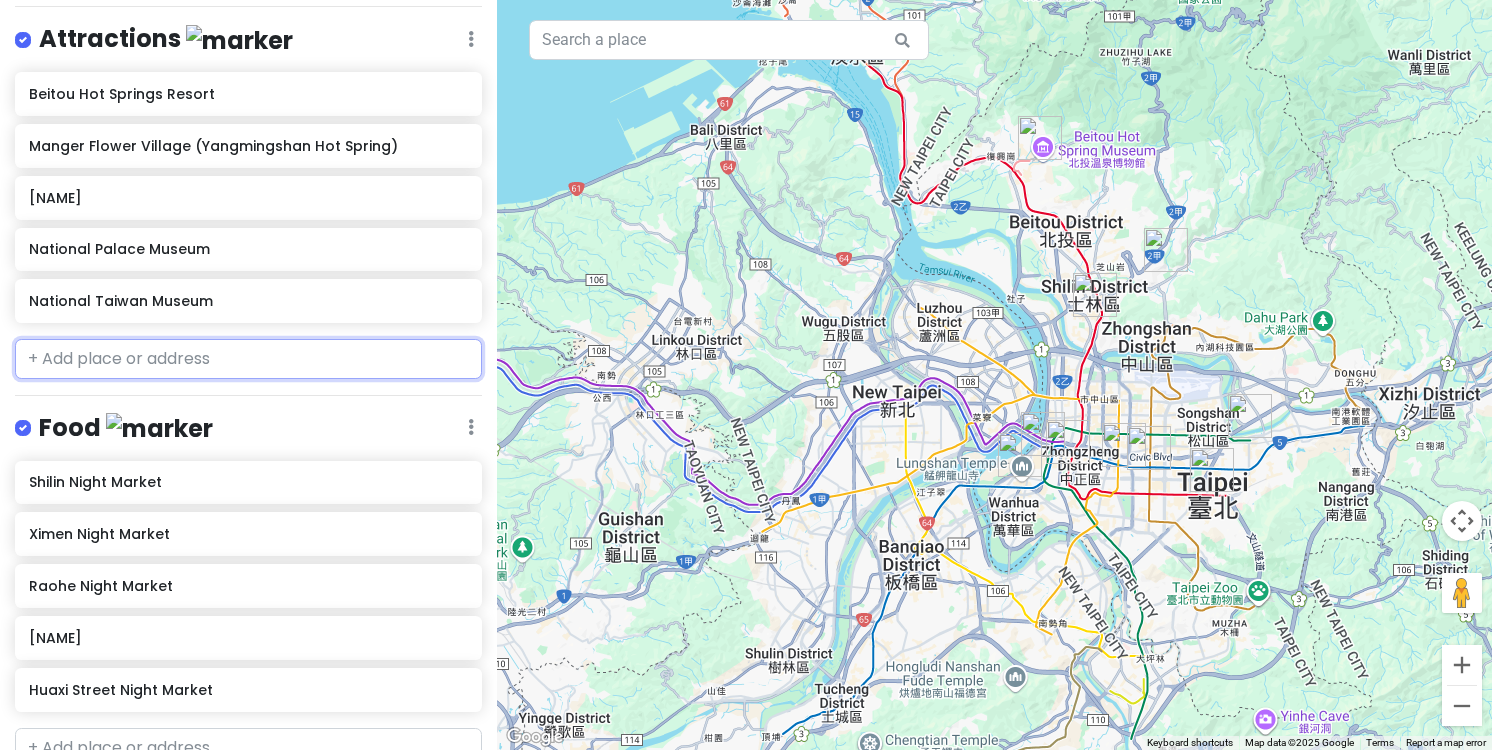 scroll, scrollTop: 277, scrollLeft: 0, axis: vertical 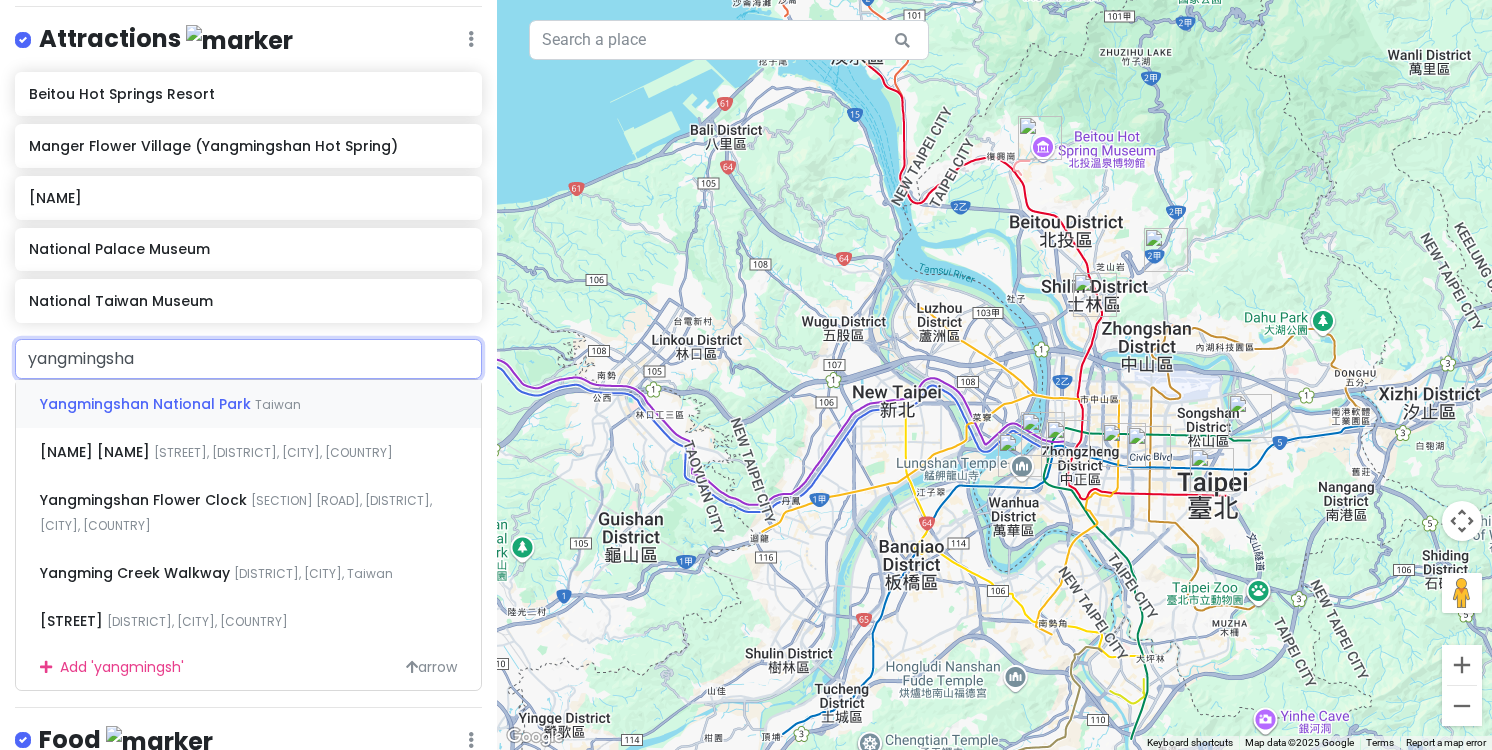 type on "[NAME]" 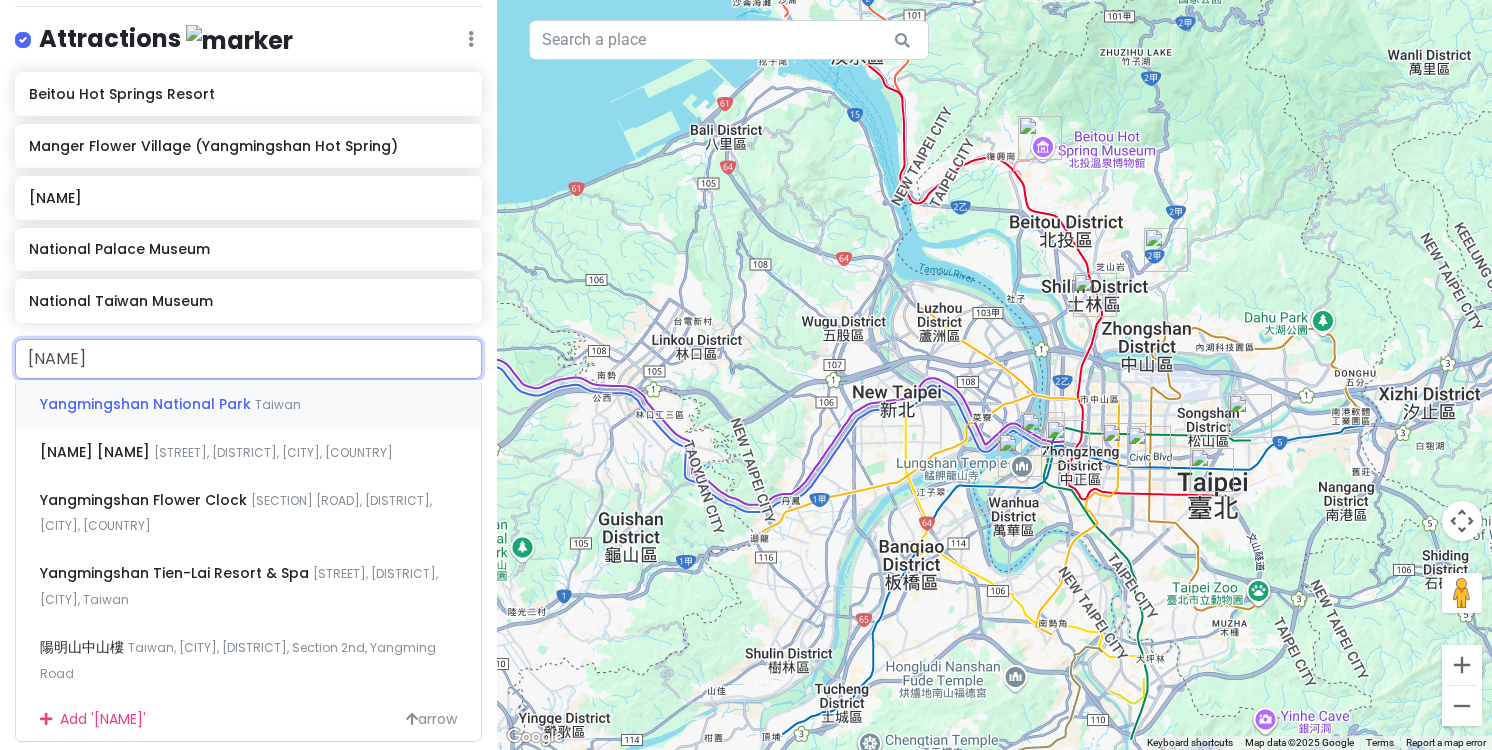 click on "[PARK_NAME] [COUNTRY]" at bounding box center (248, 404) 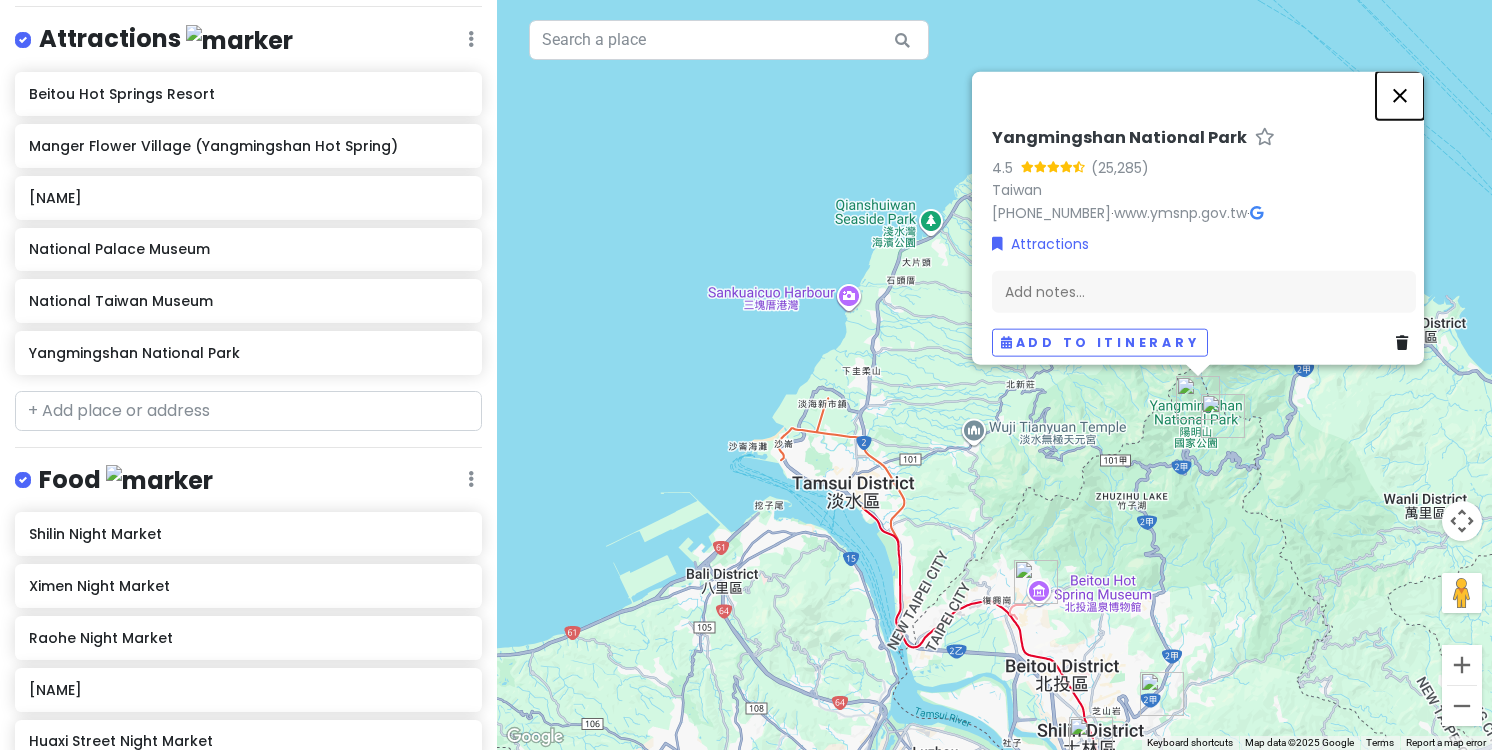 click at bounding box center [1400, 96] 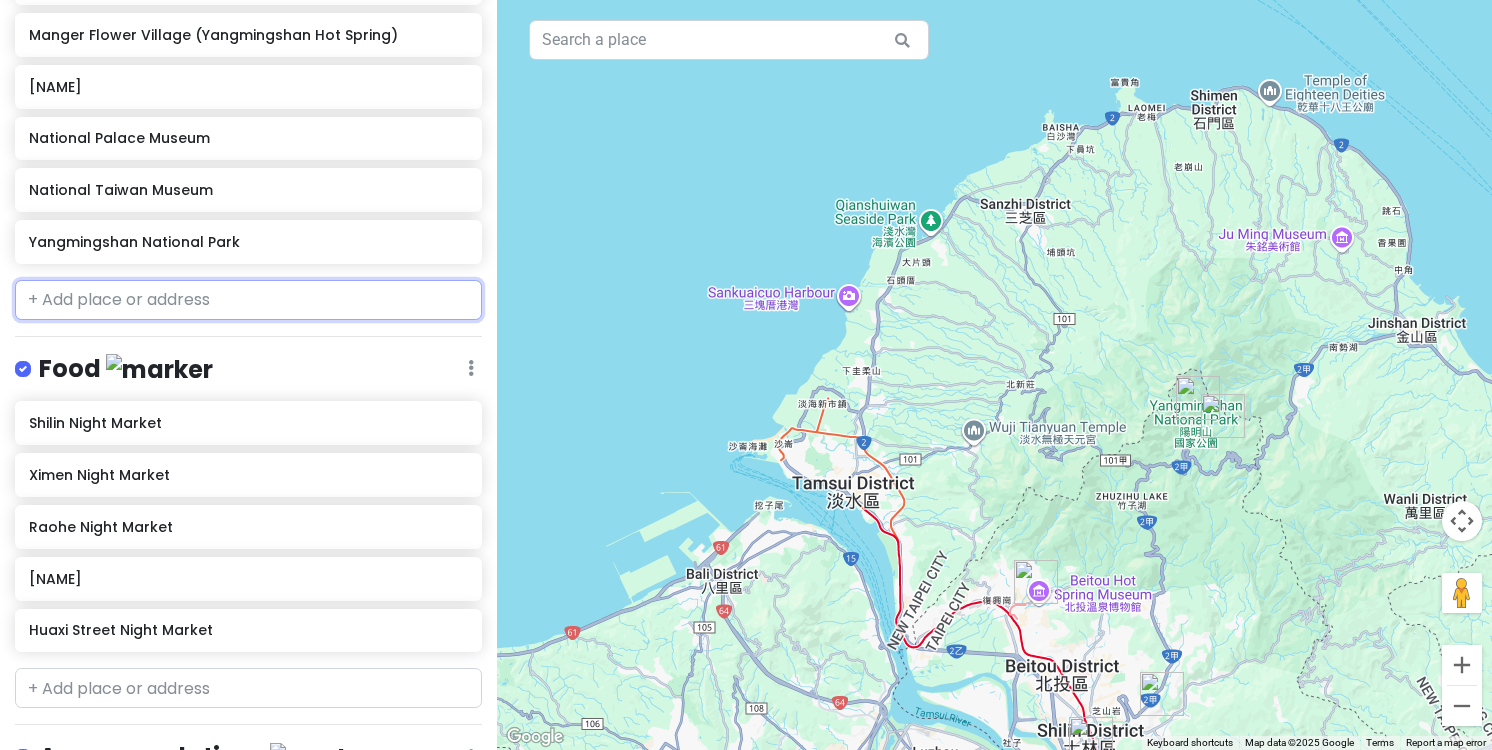 scroll, scrollTop: 393, scrollLeft: 0, axis: vertical 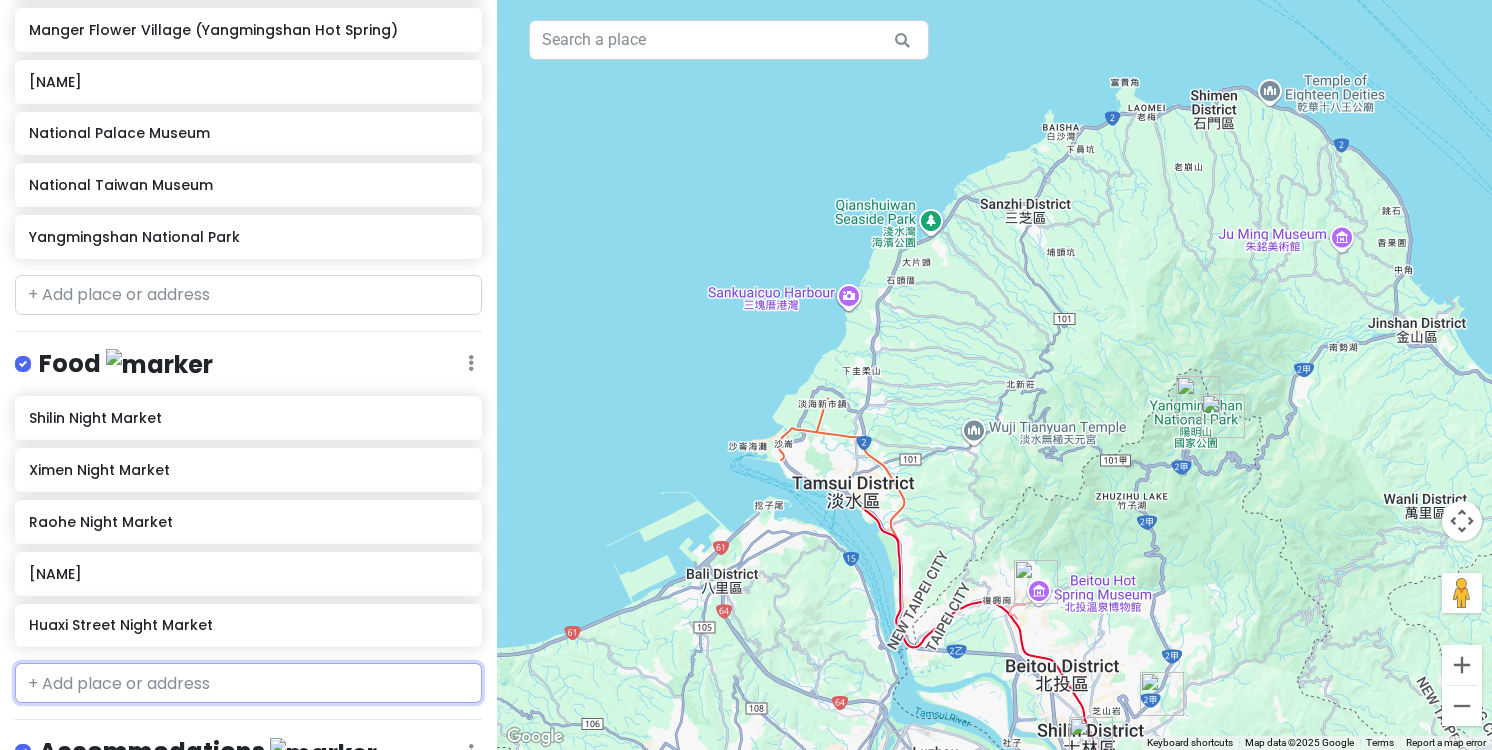 click at bounding box center (248, 683) 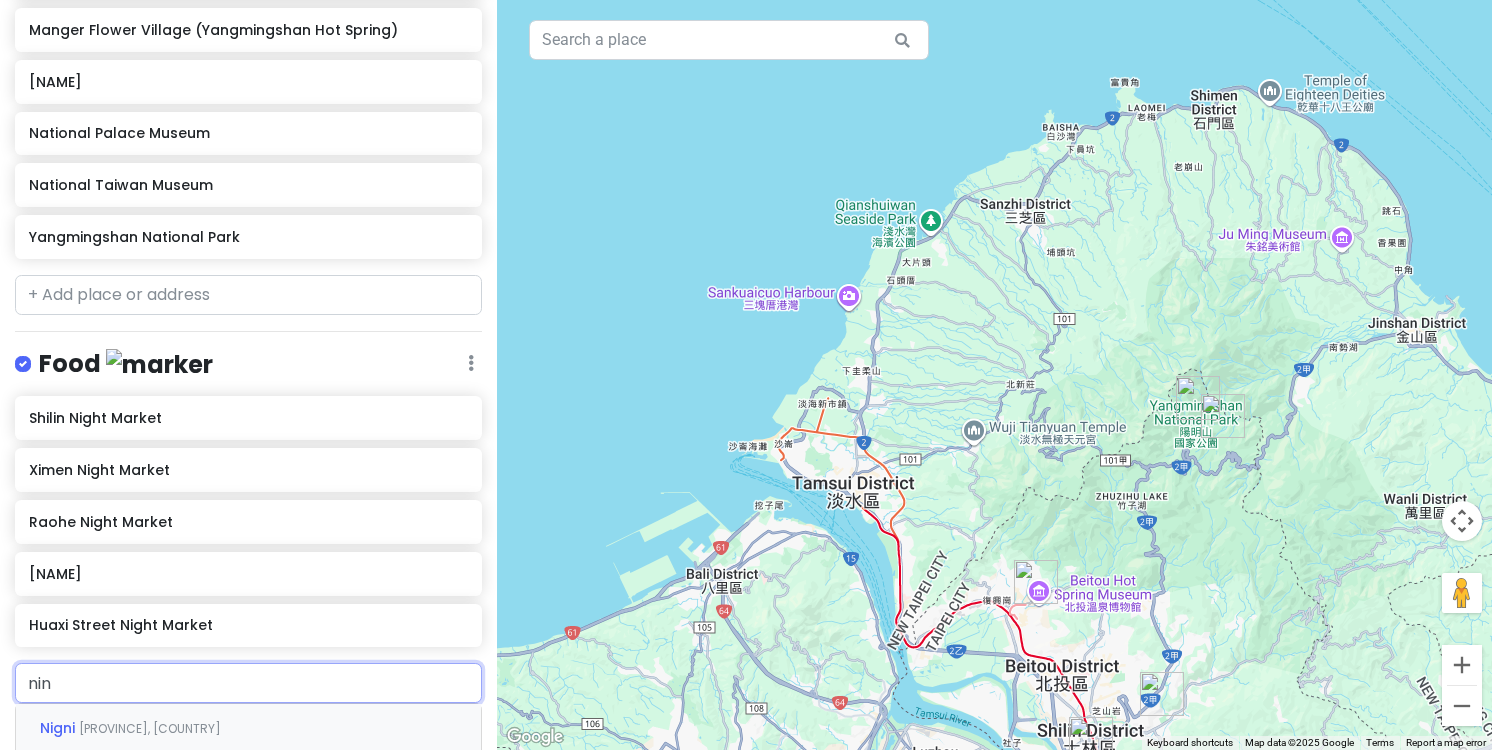 type on "ning" 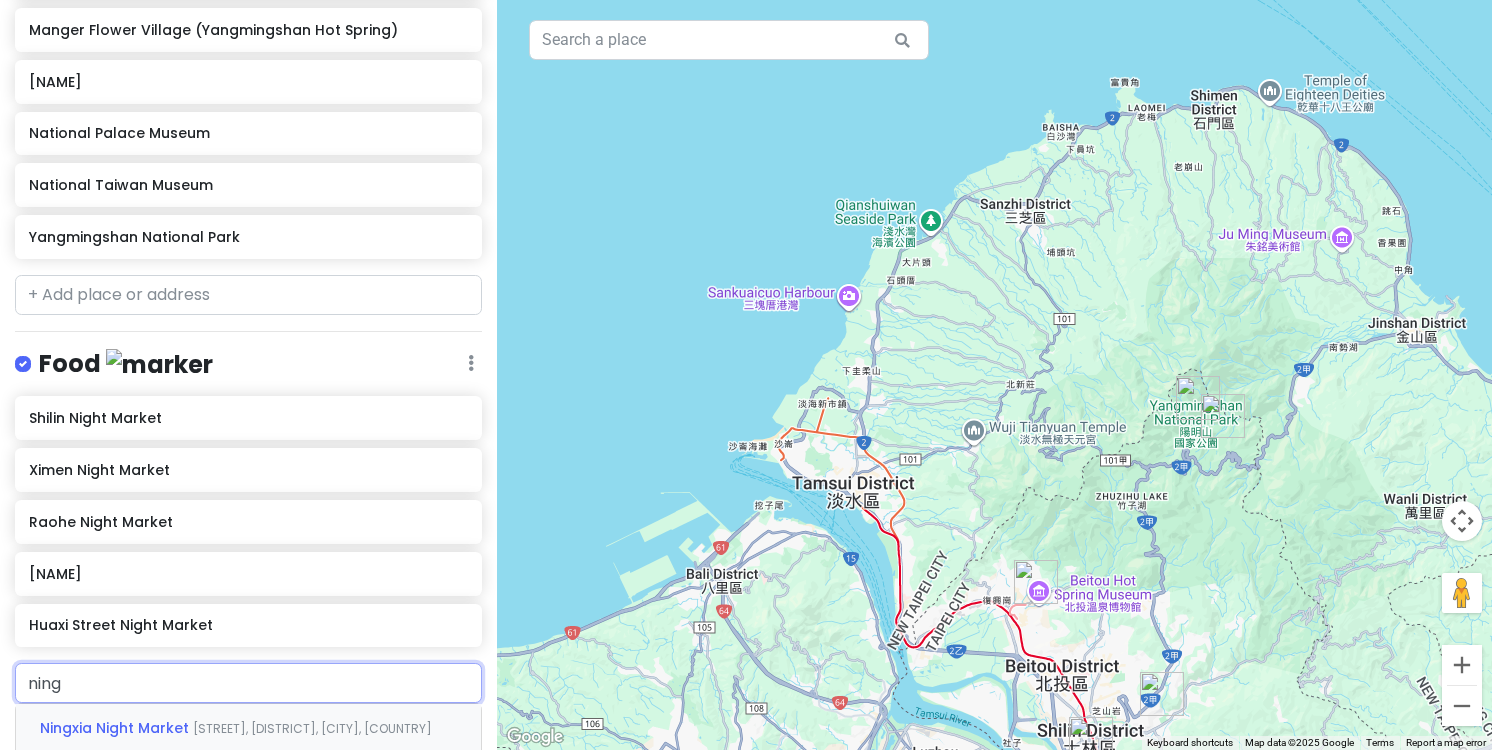 click on "[STREET], [DISTRICT], [CITY], [COUNTRY]" at bounding box center [312, 728] 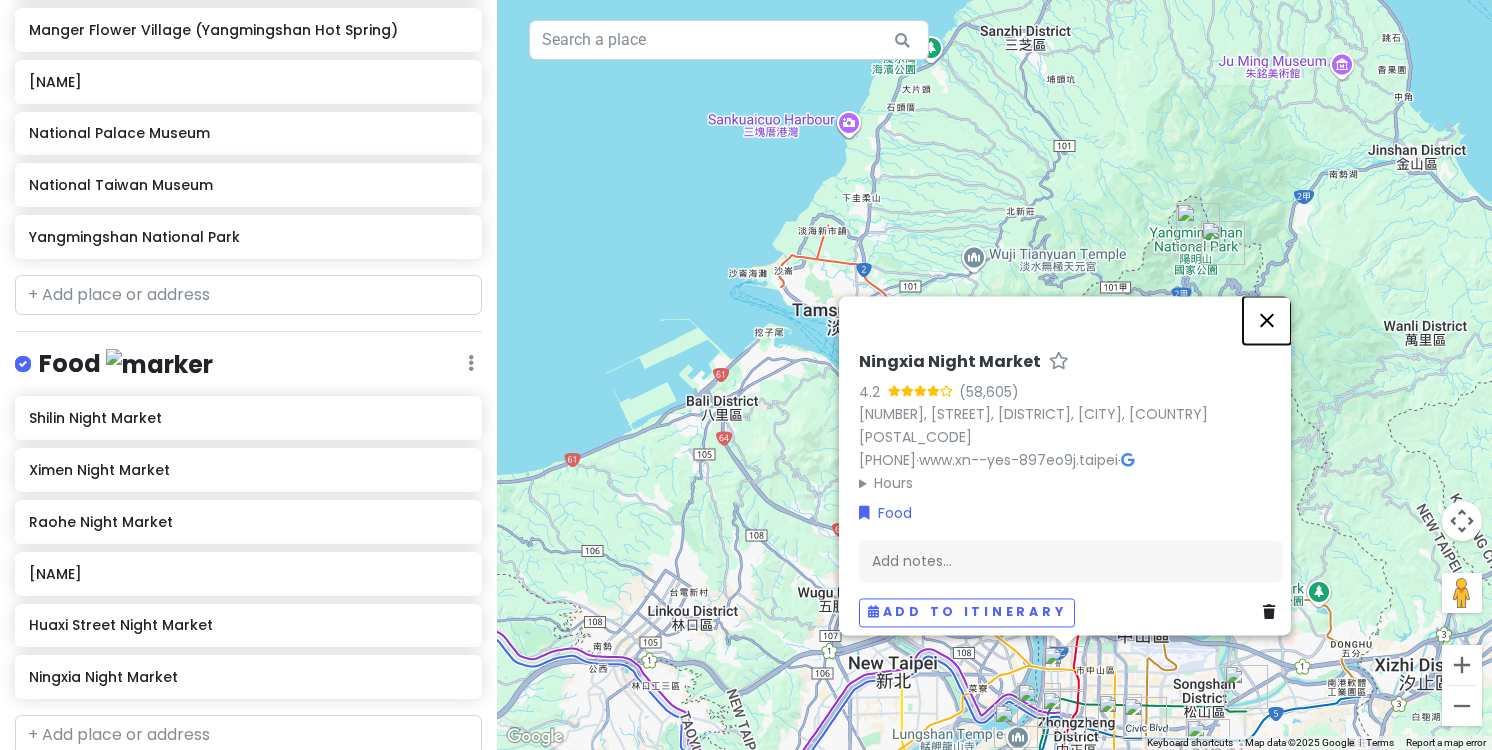 click at bounding box center (1267, 320) 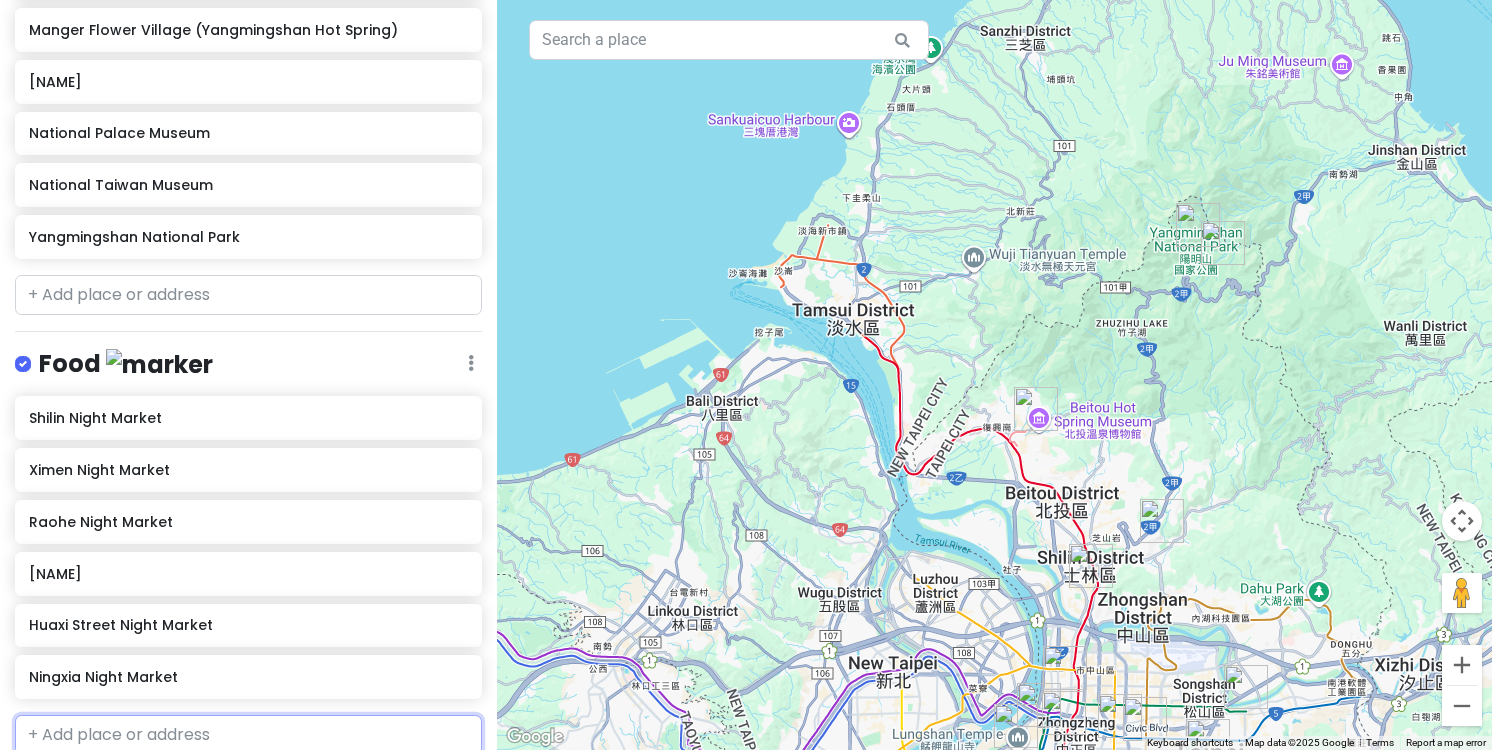 scroll, scrollTop: 337, scrollLeft: 0, axis: vertical 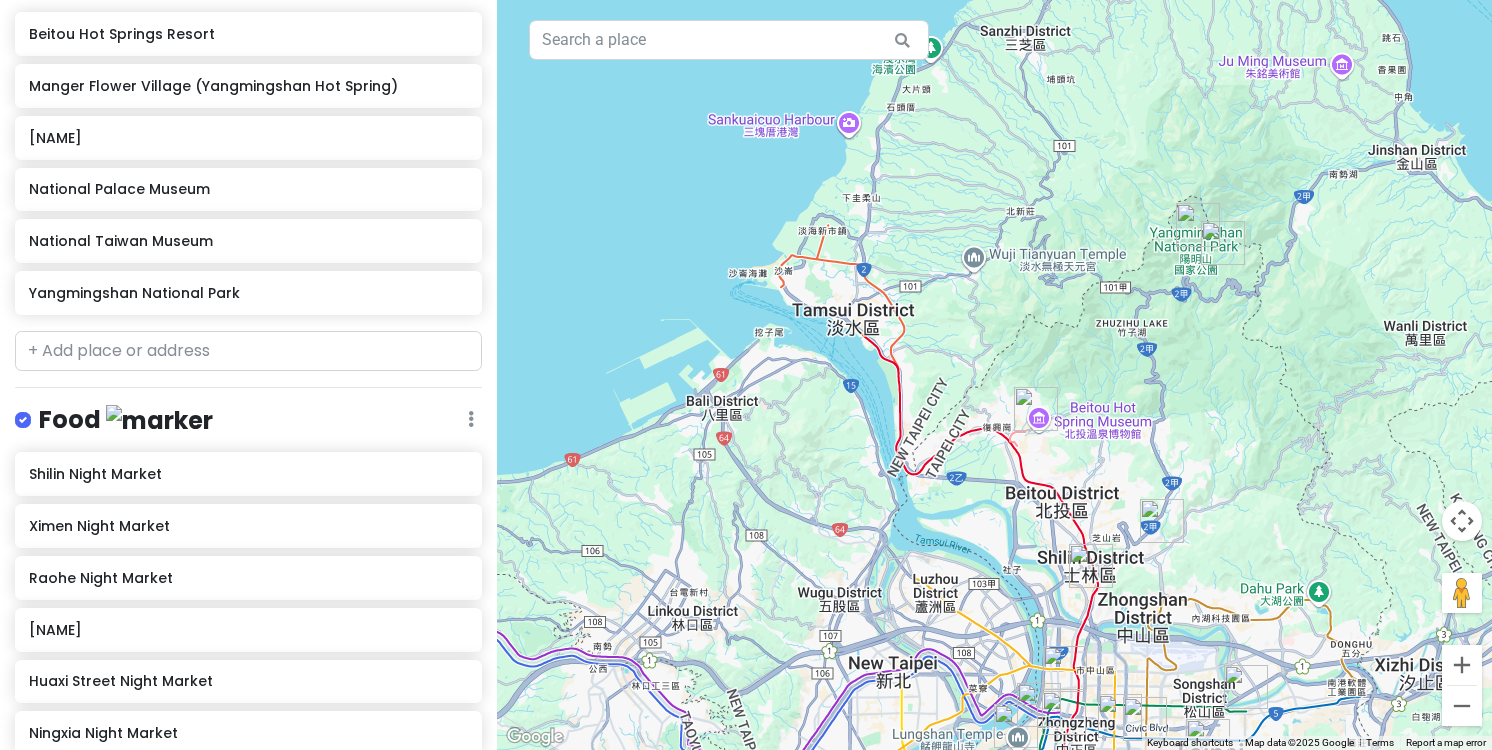 click on "Itinerary × 1 .  [DAY] [DATE] Edit Day Notes Clear Lodging Delete Day   Click to add day notes    [HOTEL] [FOOD] [FOOD] [ATTRACTION] [ATTRACTION] [ATTRACTION] [ATTRACTION] [ATTRACTION] Food   Edit Reorder Delete List [FOOD] [FOOD] [FOOD] [FOOD] [FOOD] [FOOD] Accommodations   Edit Reorder Delete List Find hotels on [BRAND] [HOTEL] + Add a section" at bounding box center [248, 375] 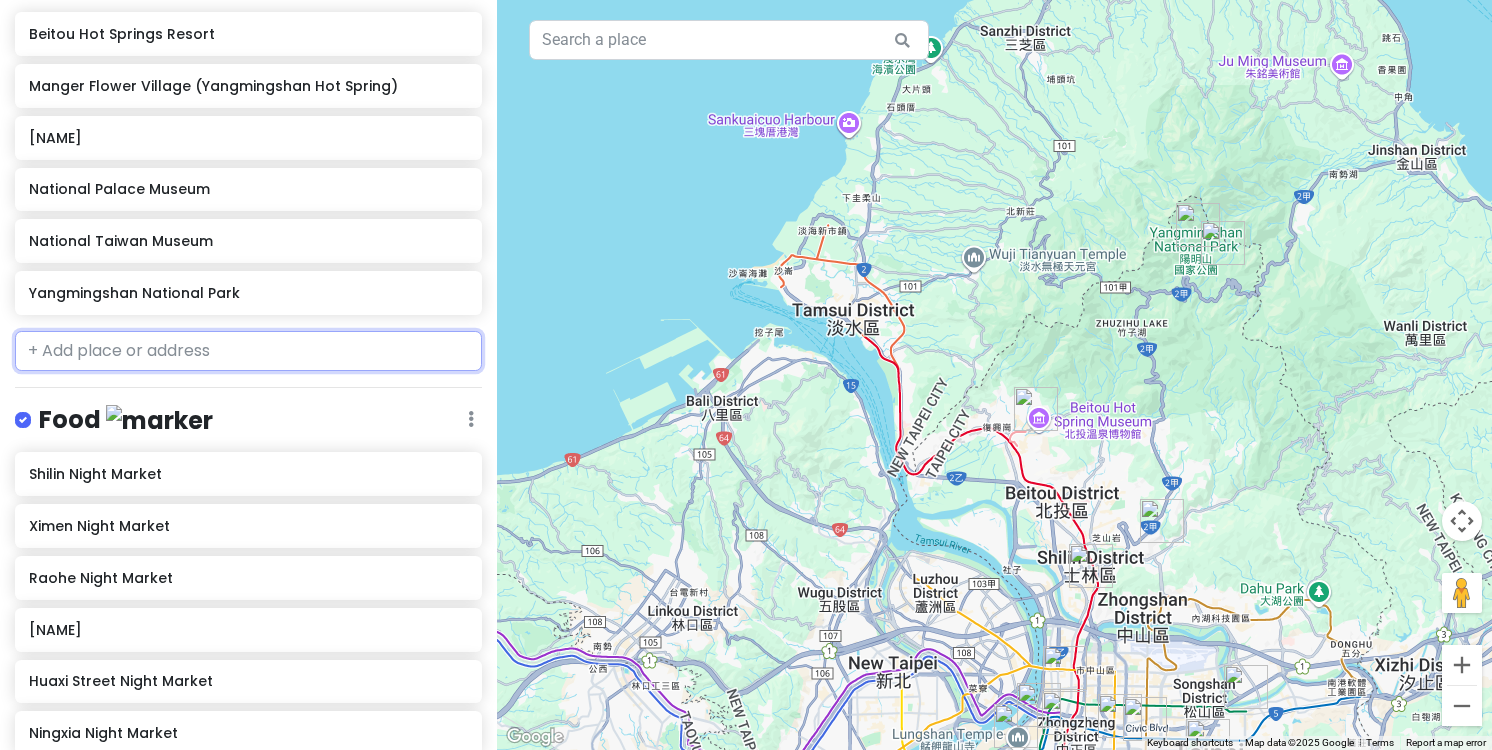 click at bounding box center [248, 351] 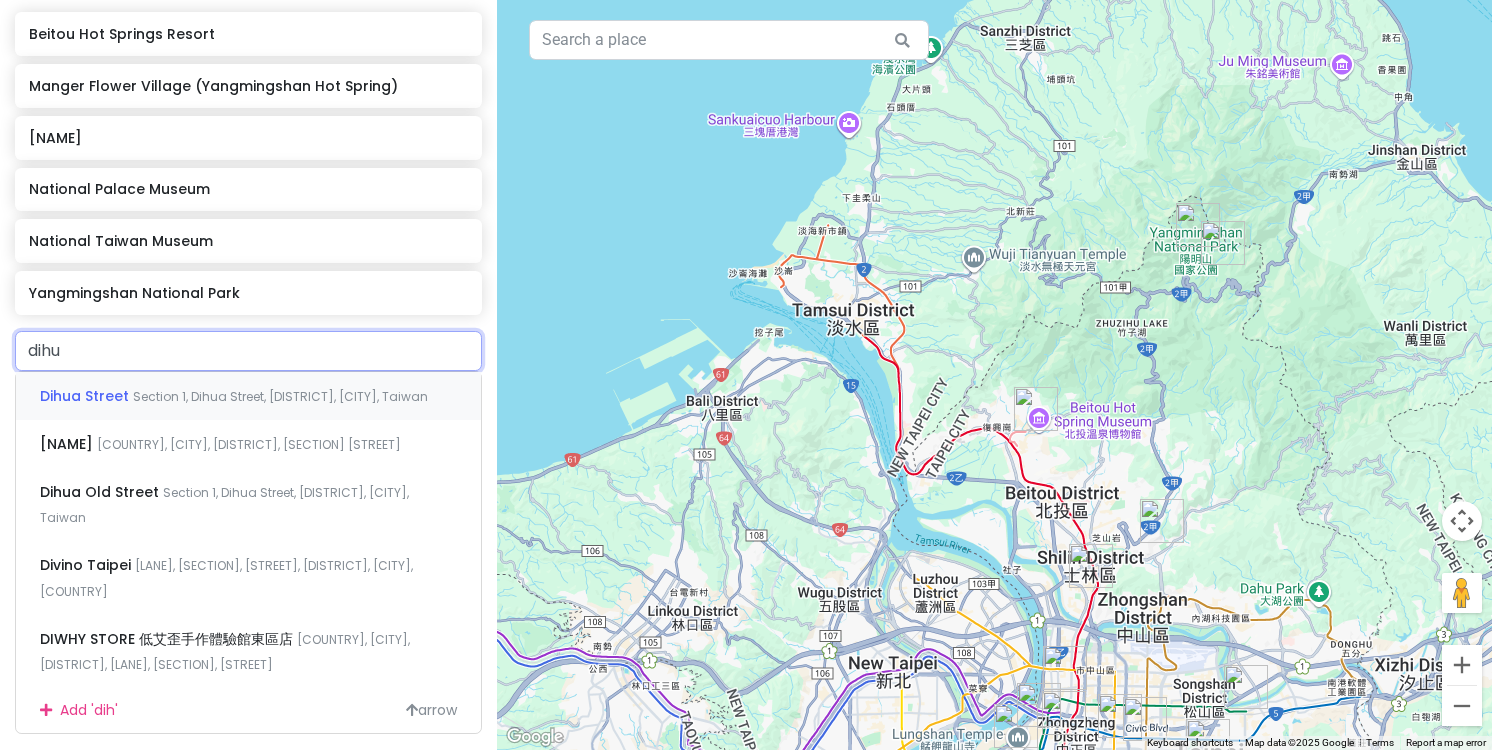 type on "dihua" 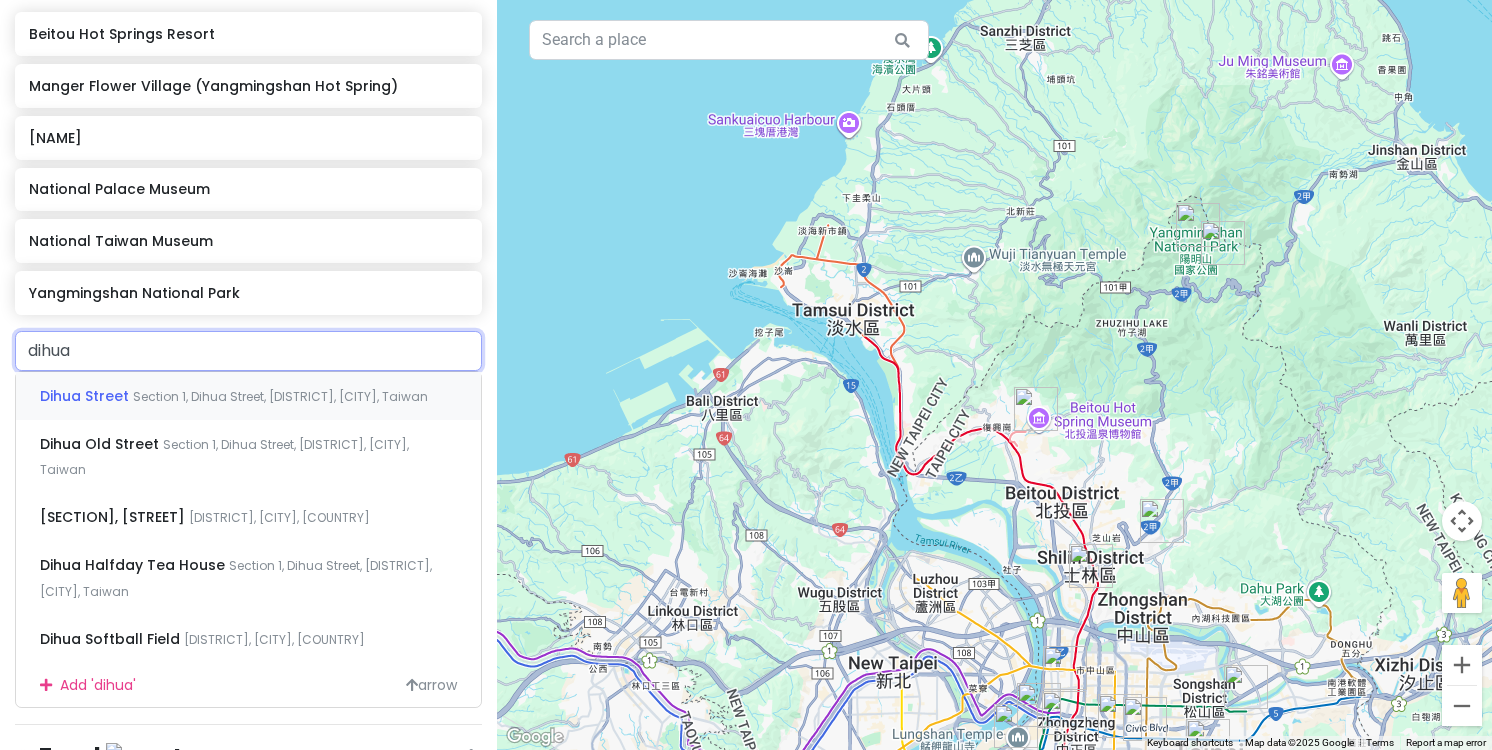 click on "Dihua Street   Section 1, Dihua Street, [DISTRICT], [CITY], Taiwan" at bounding box center [248, 396] 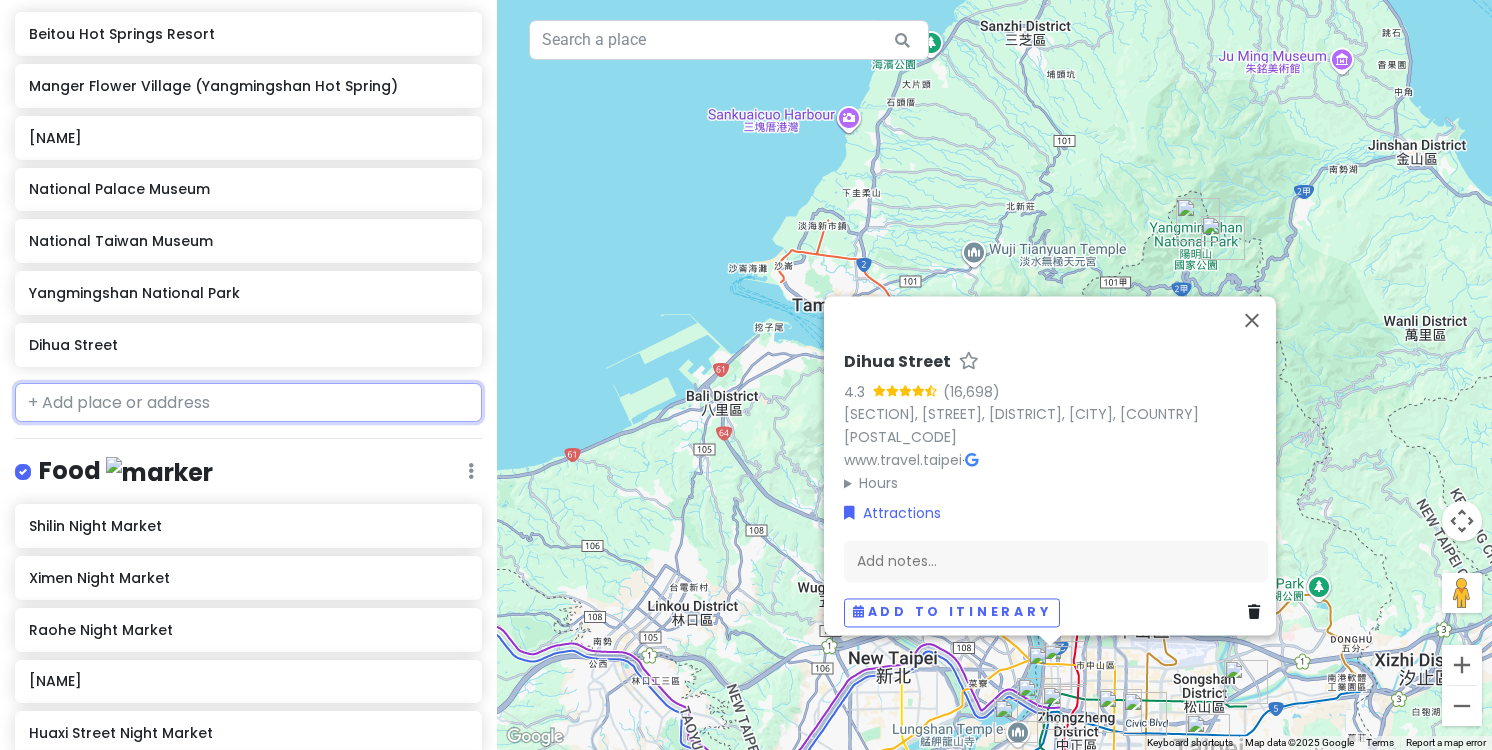 click at bounding box center [248, 403] 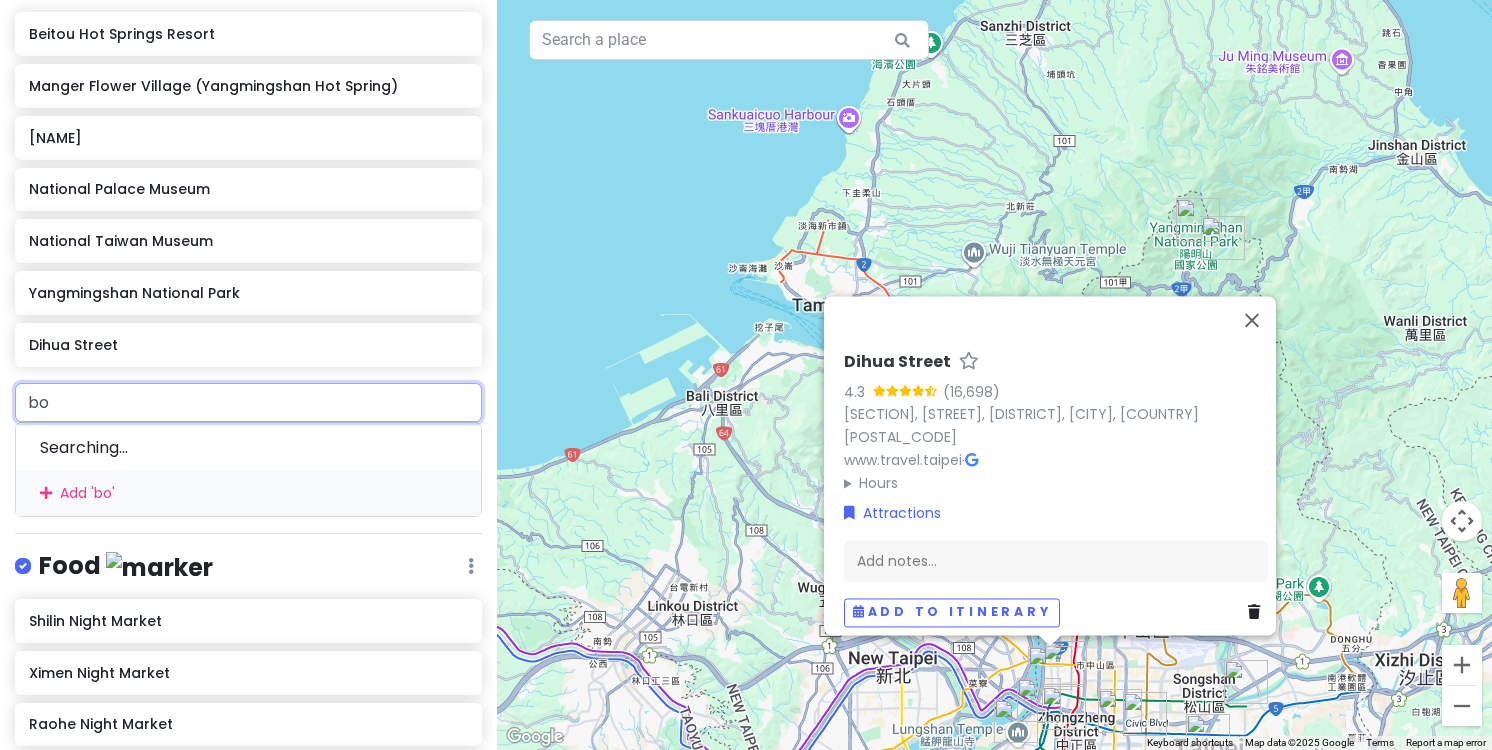 type on "bop" 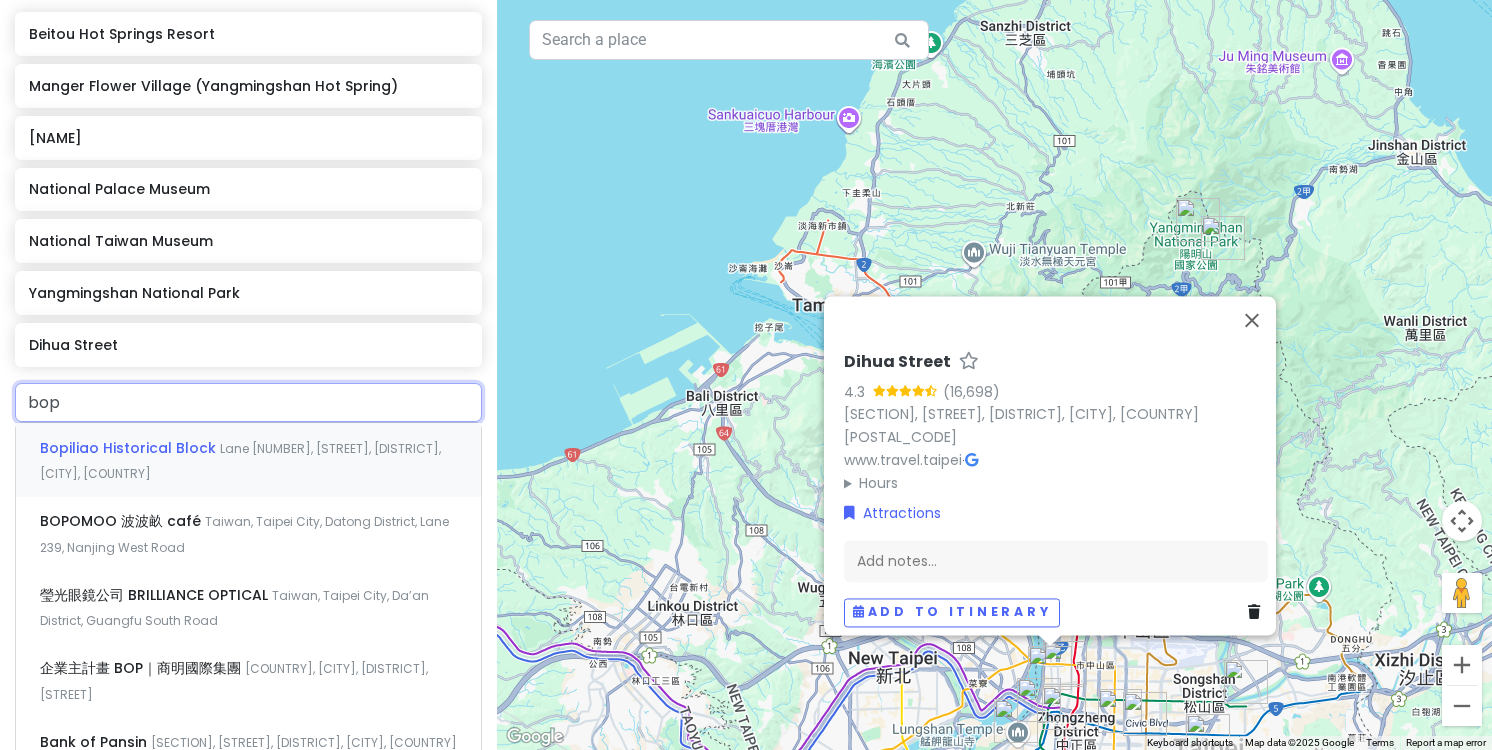 click on "[LANE], [STREET], [DISTRICT], [CITY], [COUNTRY]" at bounding box center (248, 460) 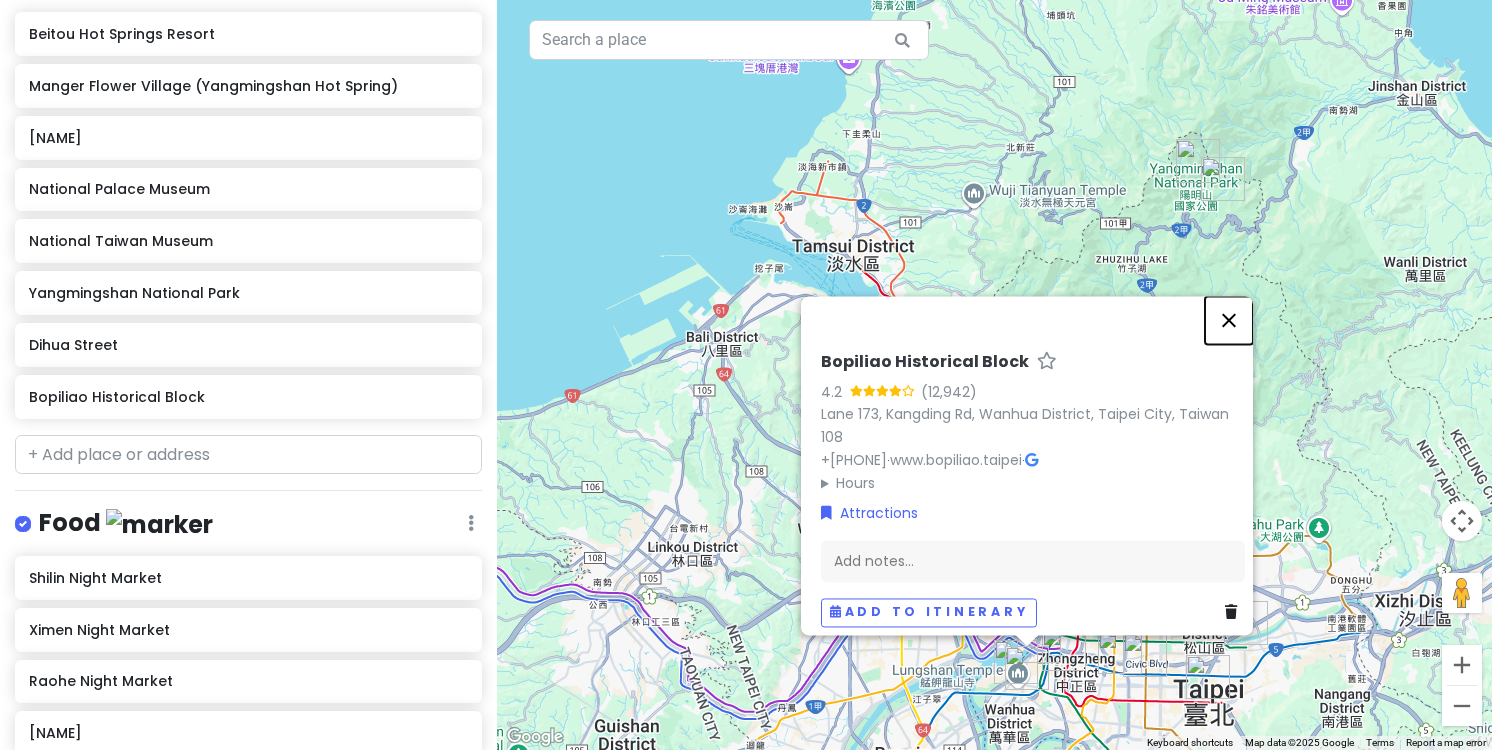 click at bounding box center [1229, 320] 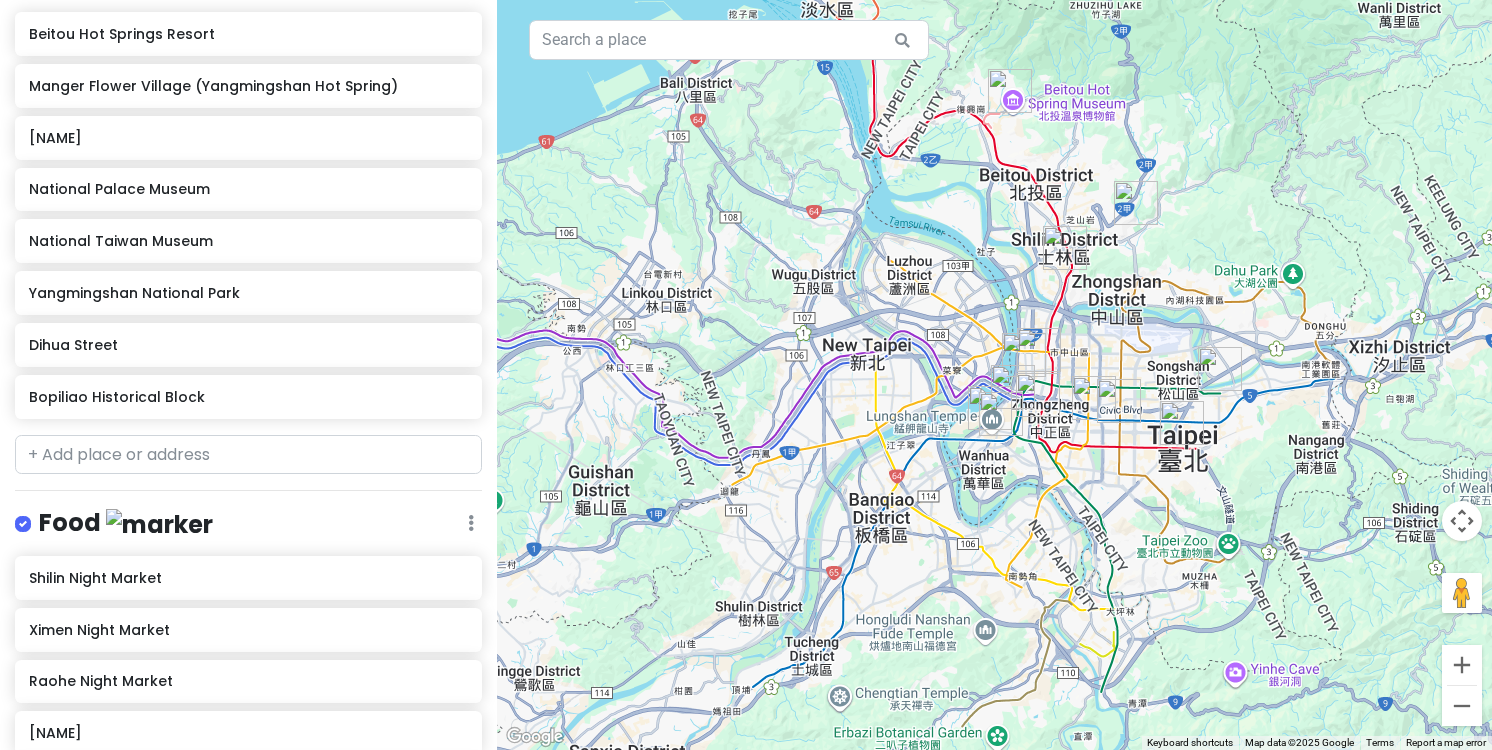 drag, startPoint x: 1111, startPoint y: 575, endPoint x: 1085, endPoint y: 318, distance: 258.31183 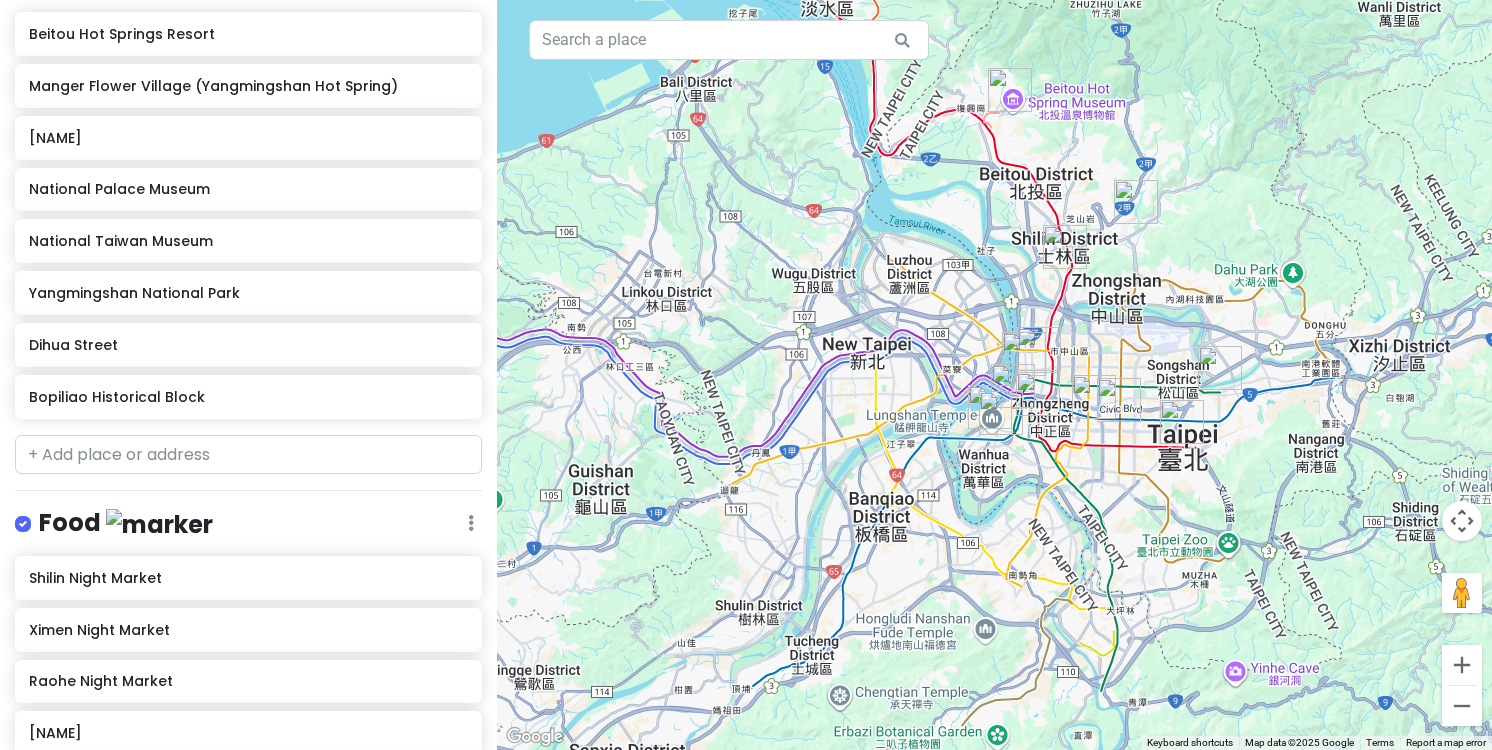 click at bounding box center (994, 375) 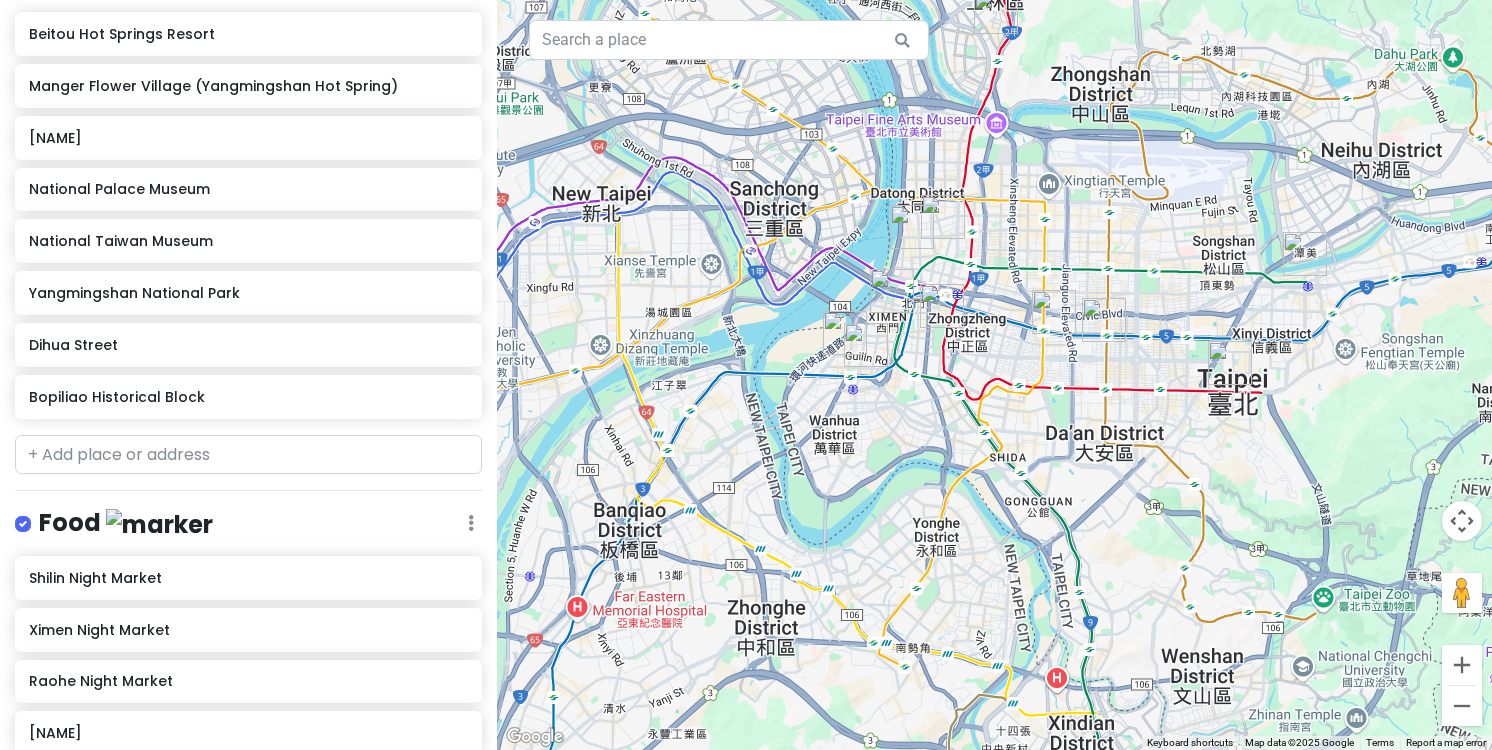click at bounding box center [994, 375] 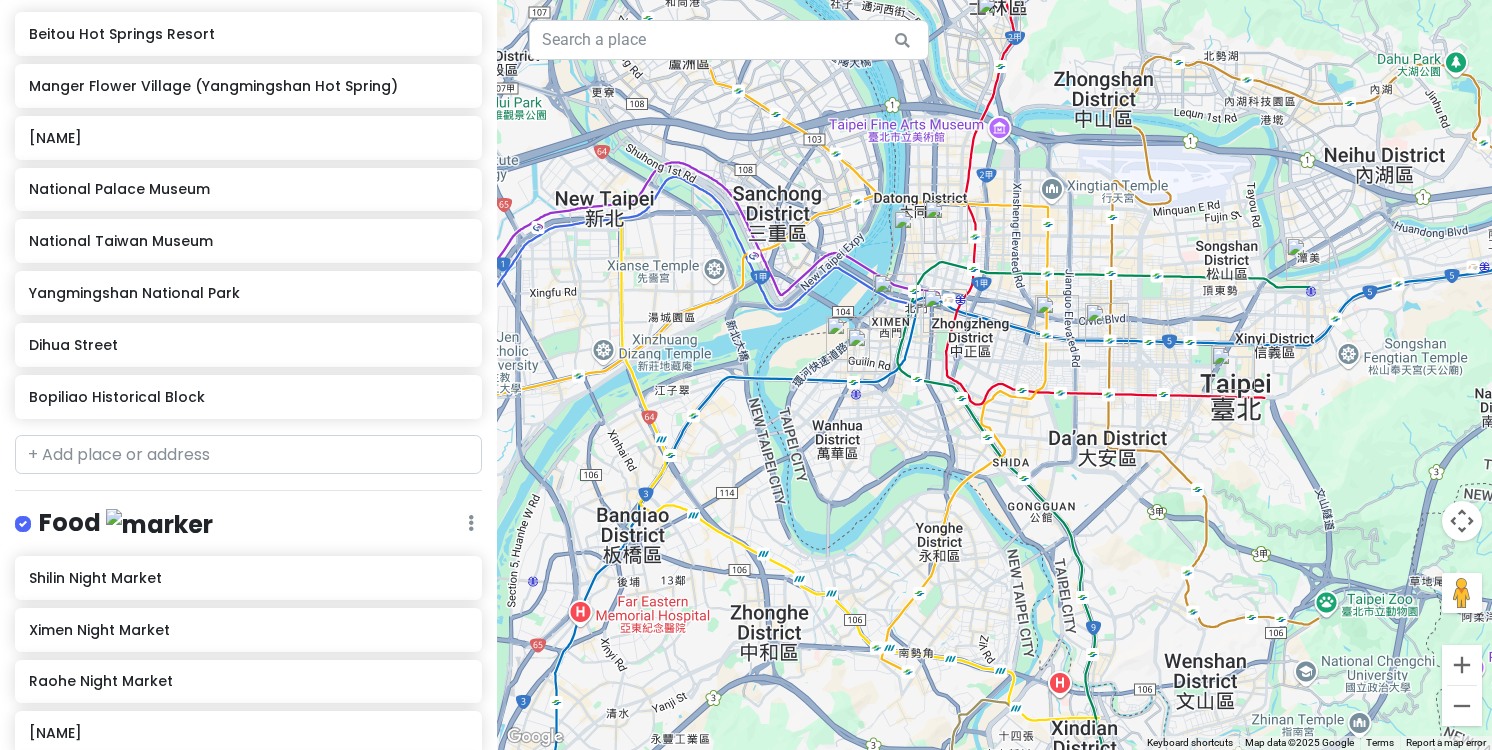click at bounding box center (994, 375) 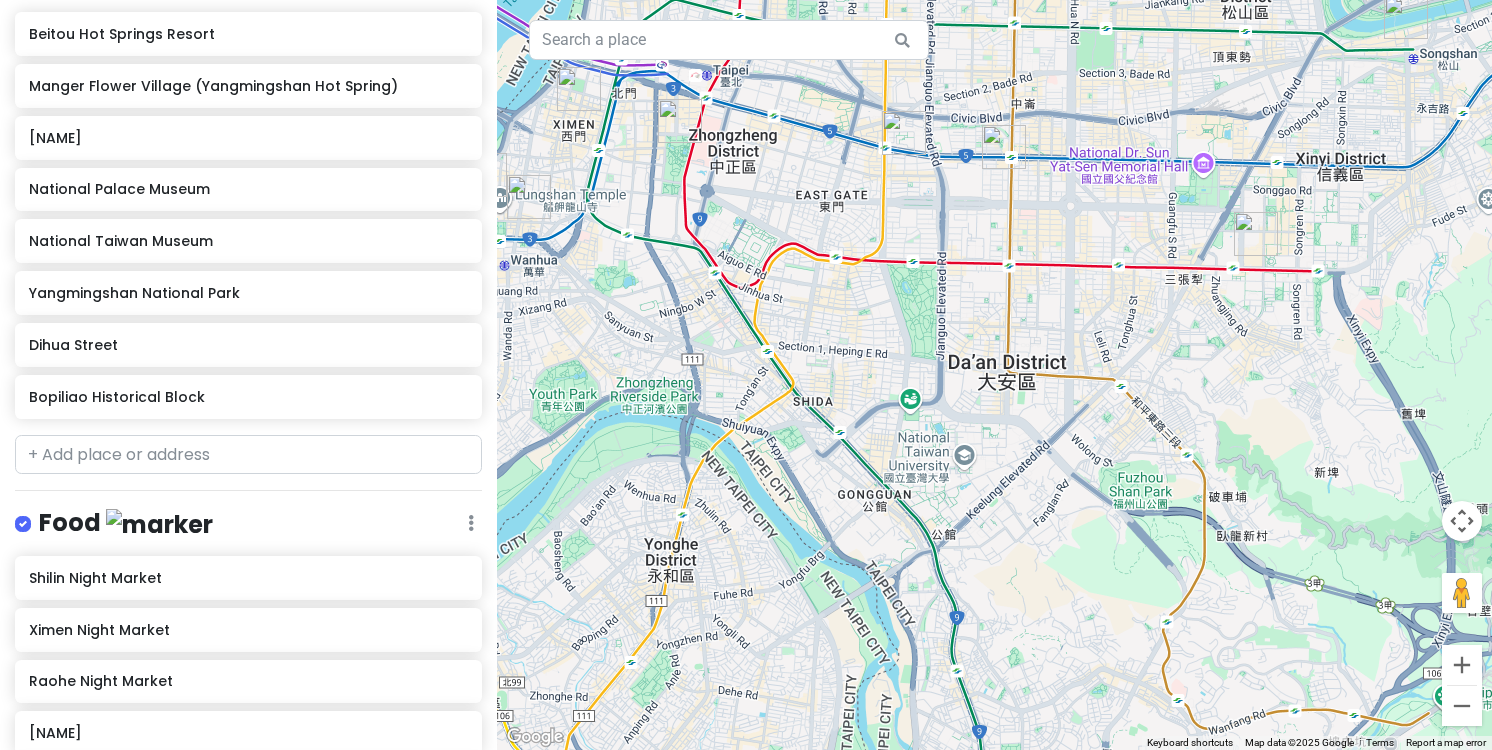 drag, startPoint x: 1193, startPoint y: 524, endPoint x: 984, endPoint y: 389, distance: 248.80916 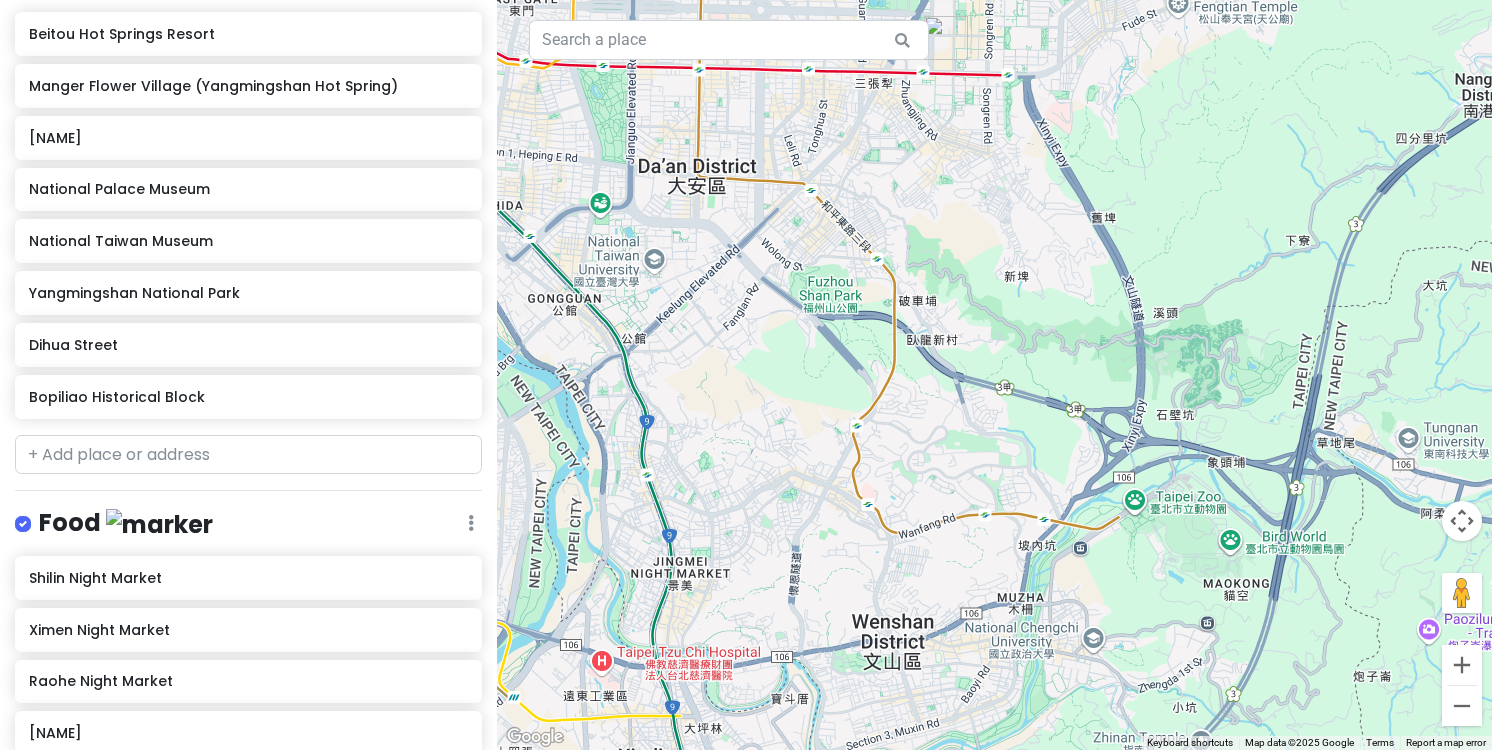 drag, startPoint x: 1022, startPoint y: 448, endPoint x: 912, endPoint y: 389, distance: 124.823875 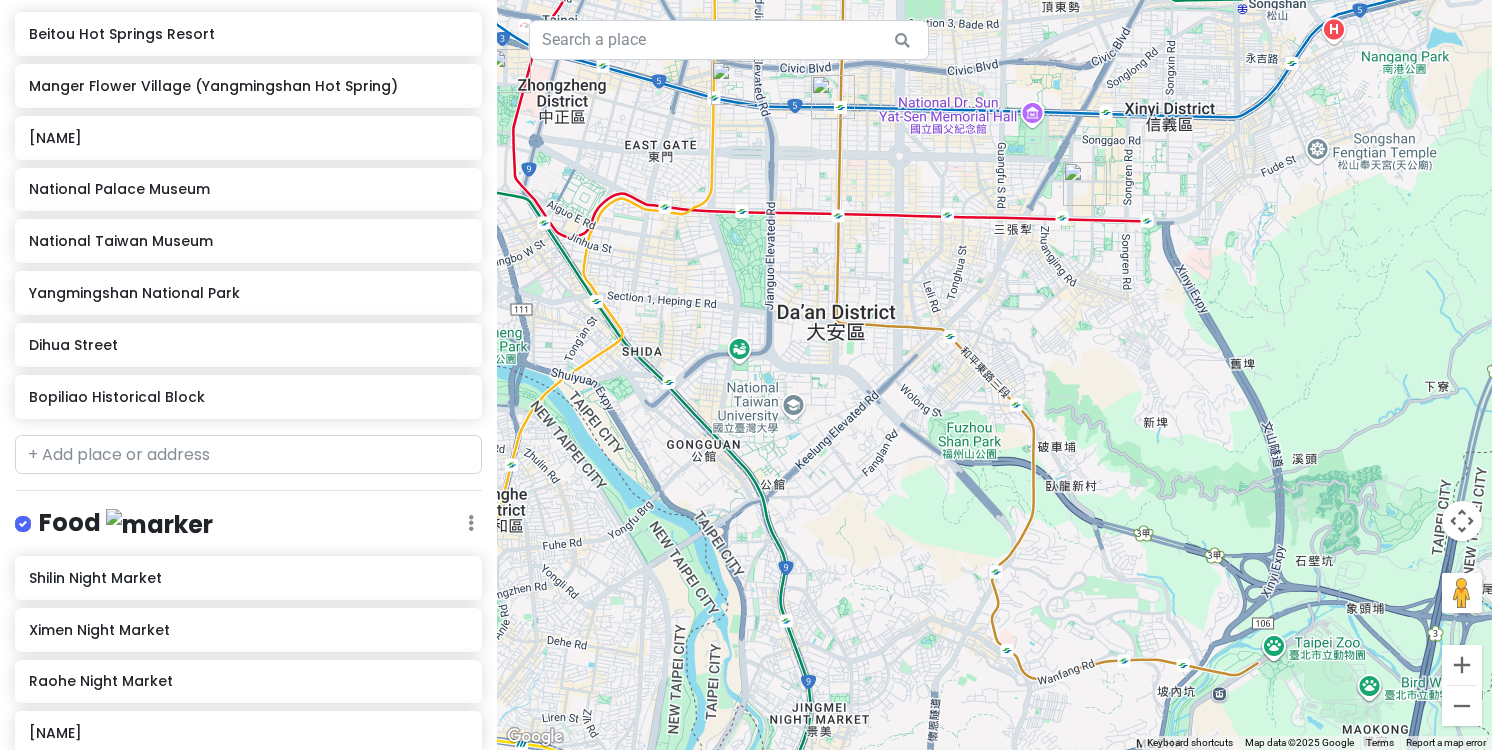 drag, startPoint x: 1017, startPoint y: 367, endPoint x: 1163, endPoint y: 522, distance: 212.93427 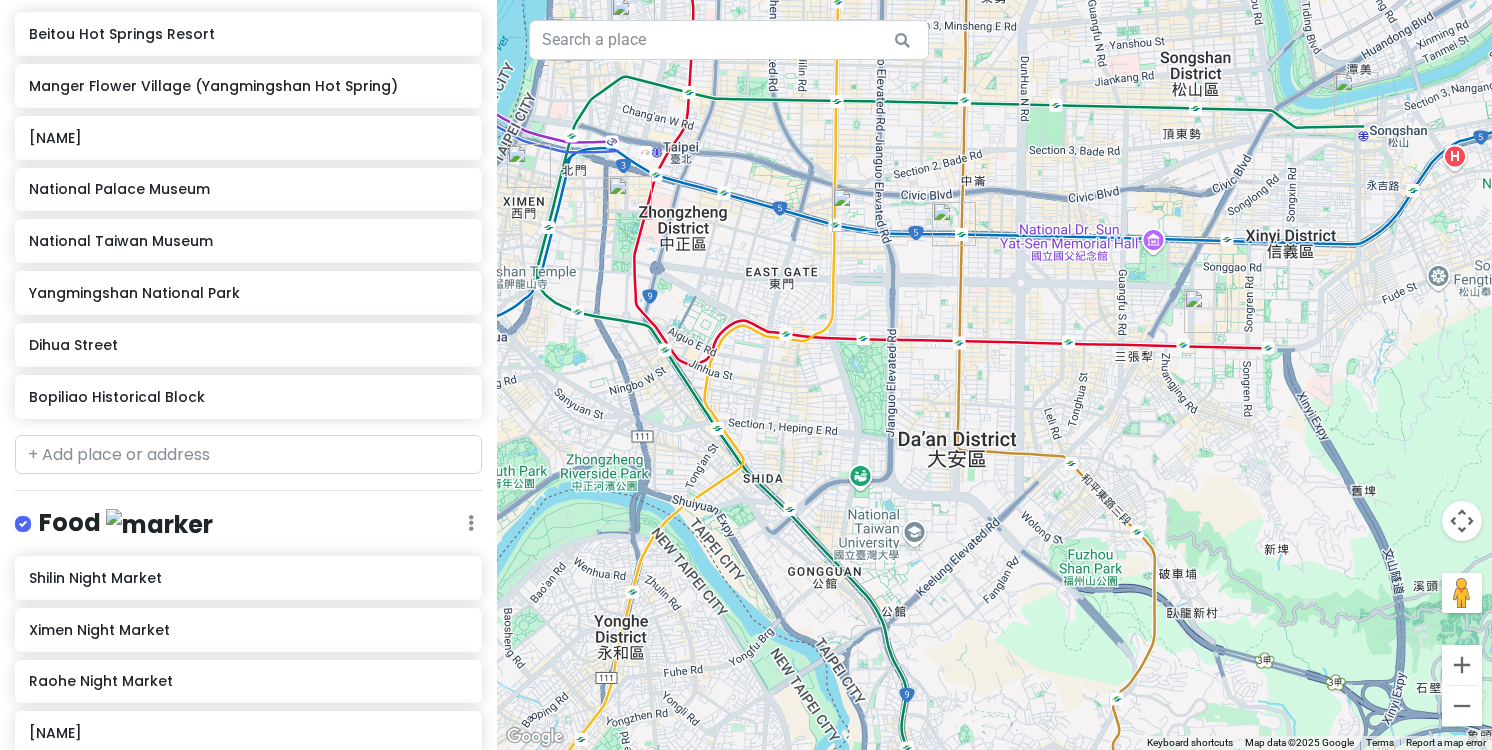 drag, startPoint x: 936, startPoint y: 406, endPoint x: 1056, endPoint y: 530, distance: 172.55724 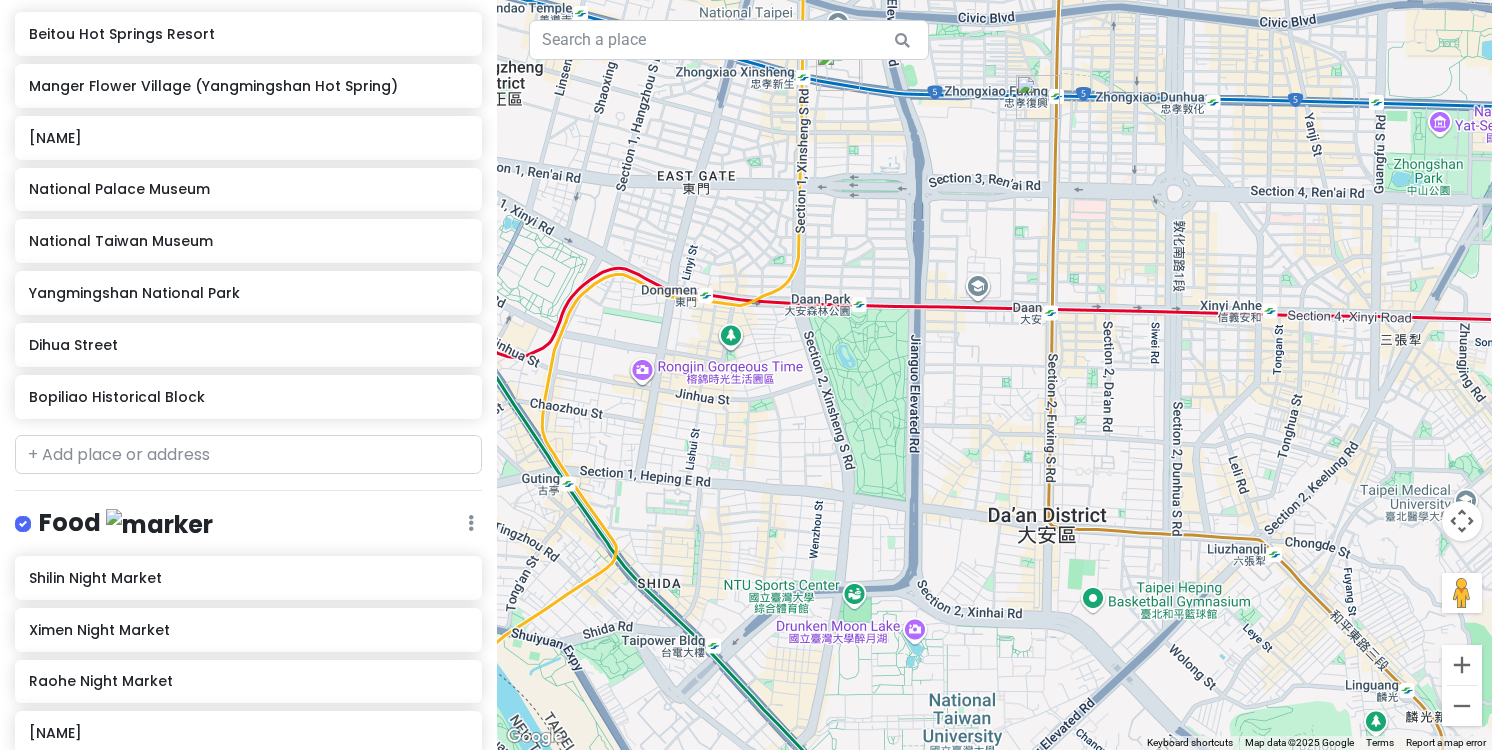 drag, startPoint x: 865, startPoint y: 409, endPoint x: 966, endPoint y: 462, distance: 114.061386 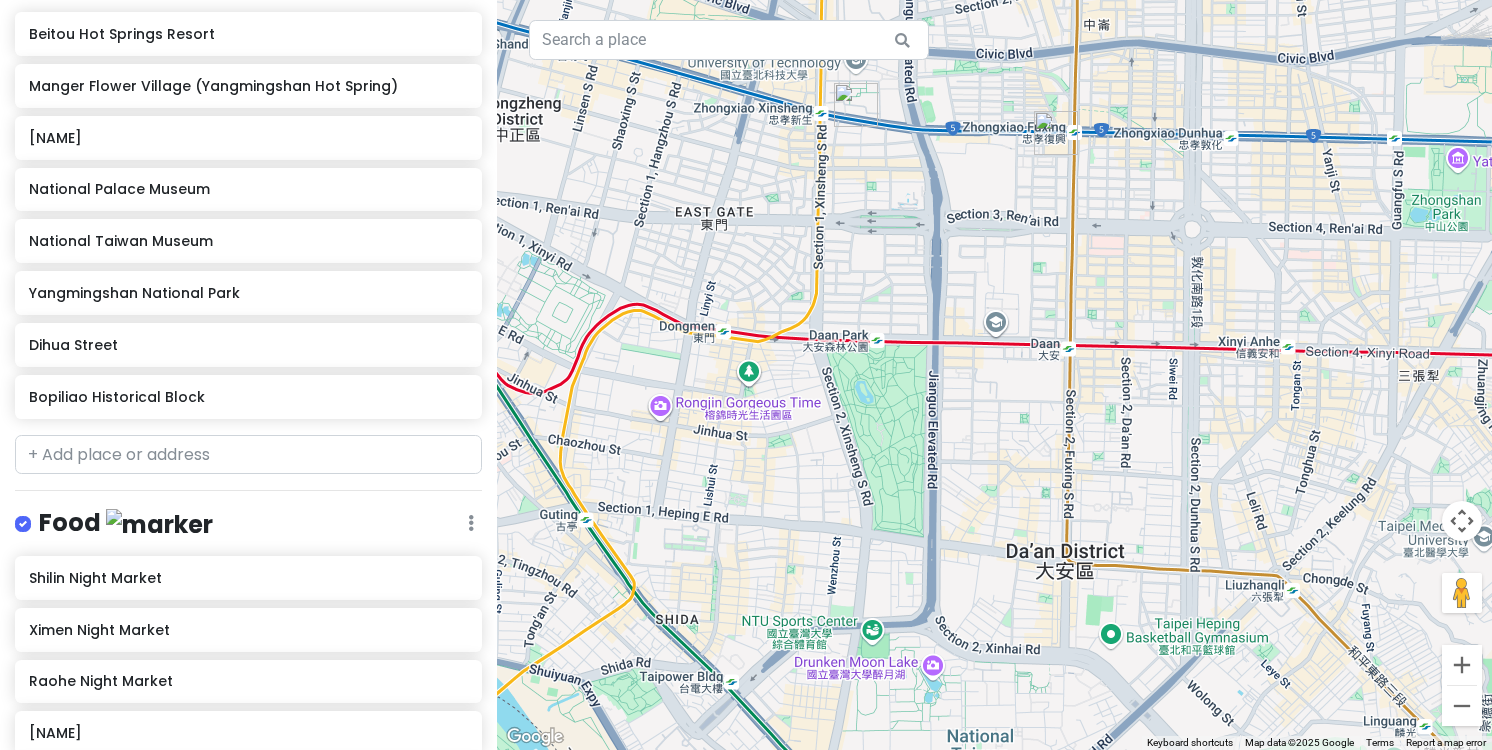 click at bounding box center (994, 375) 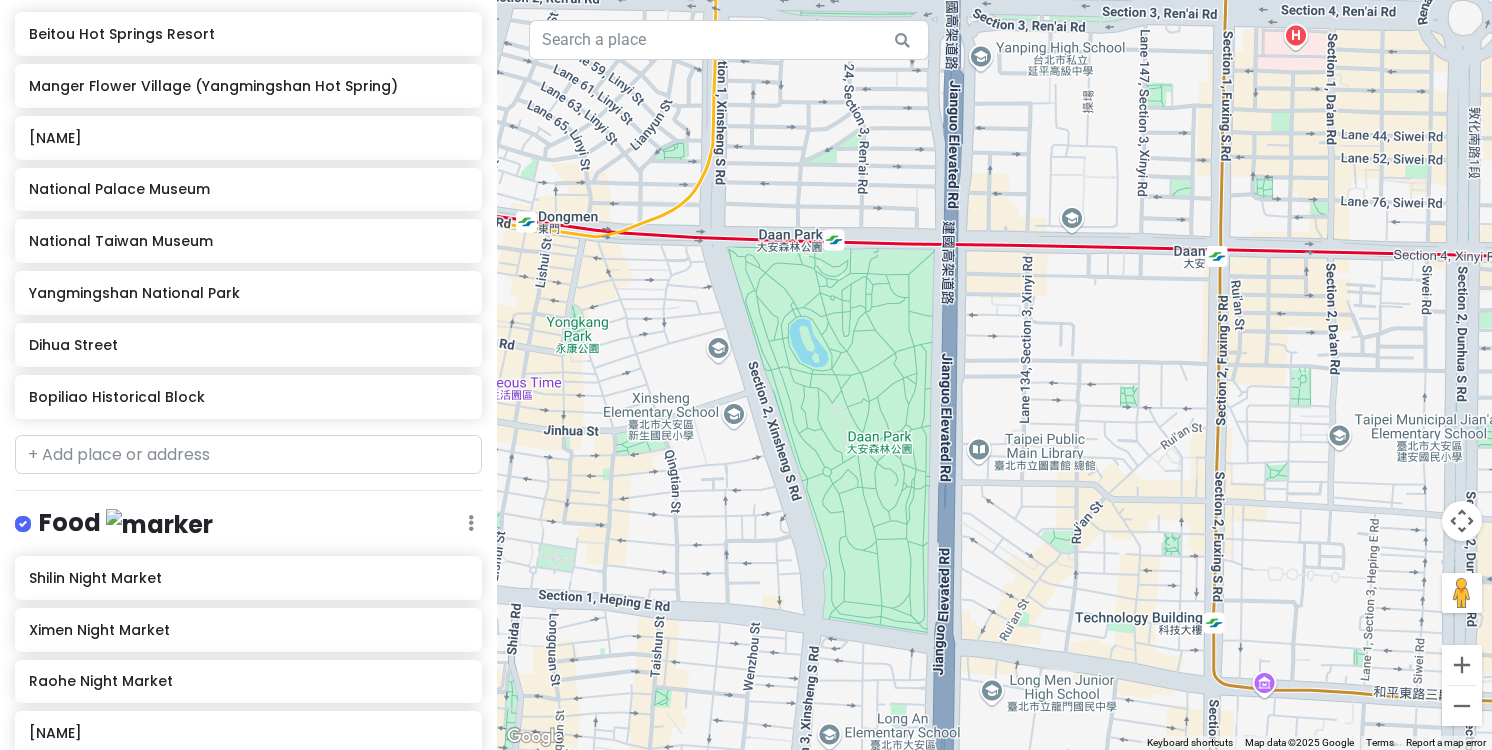 click at bounding box center [994, 375] 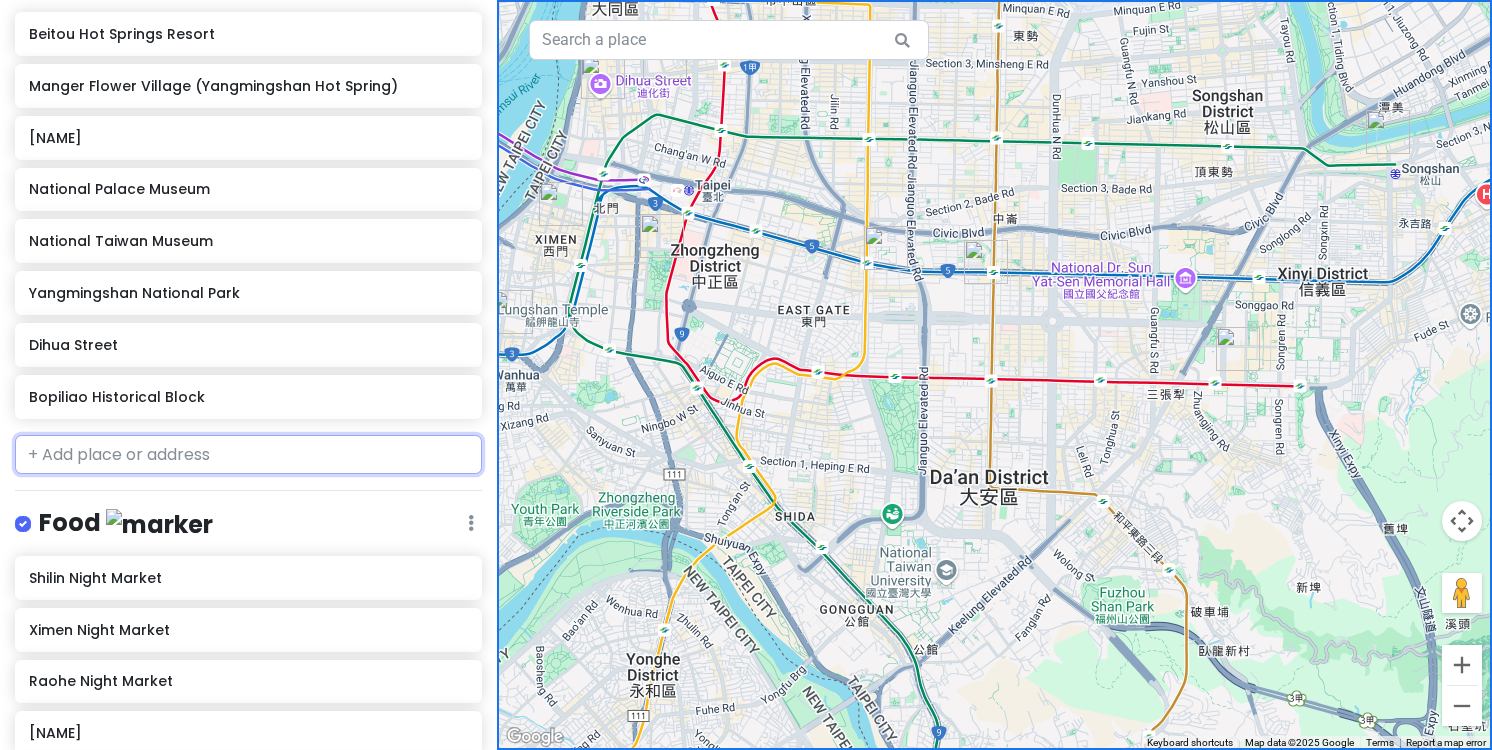 click at bounding box center (248, 455) 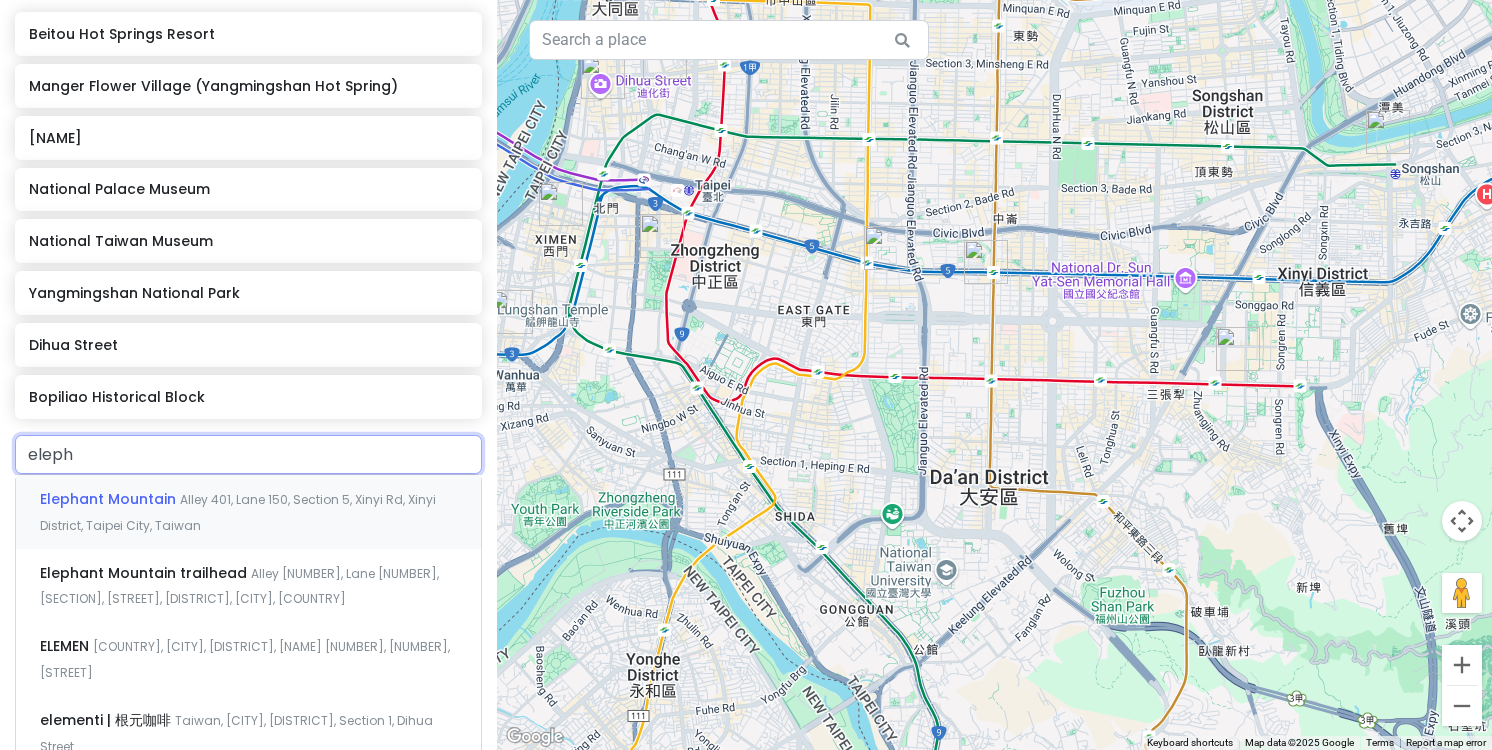 type on "elepha" 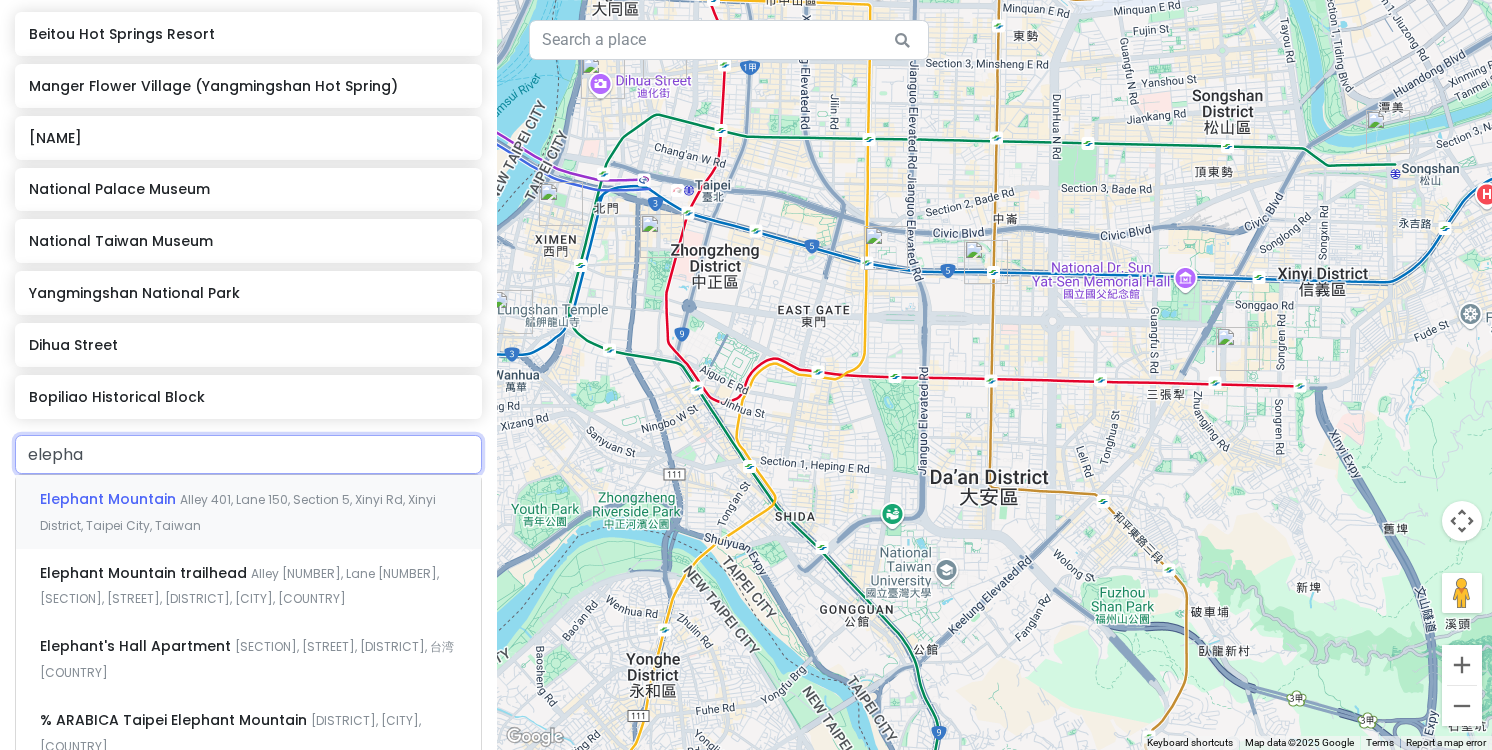 click on "Alley 401, Lane 150, Section 5, Xinyi Rd, Xinyi District, Taipei City, Taiwan" at bounding box center (238, 512) 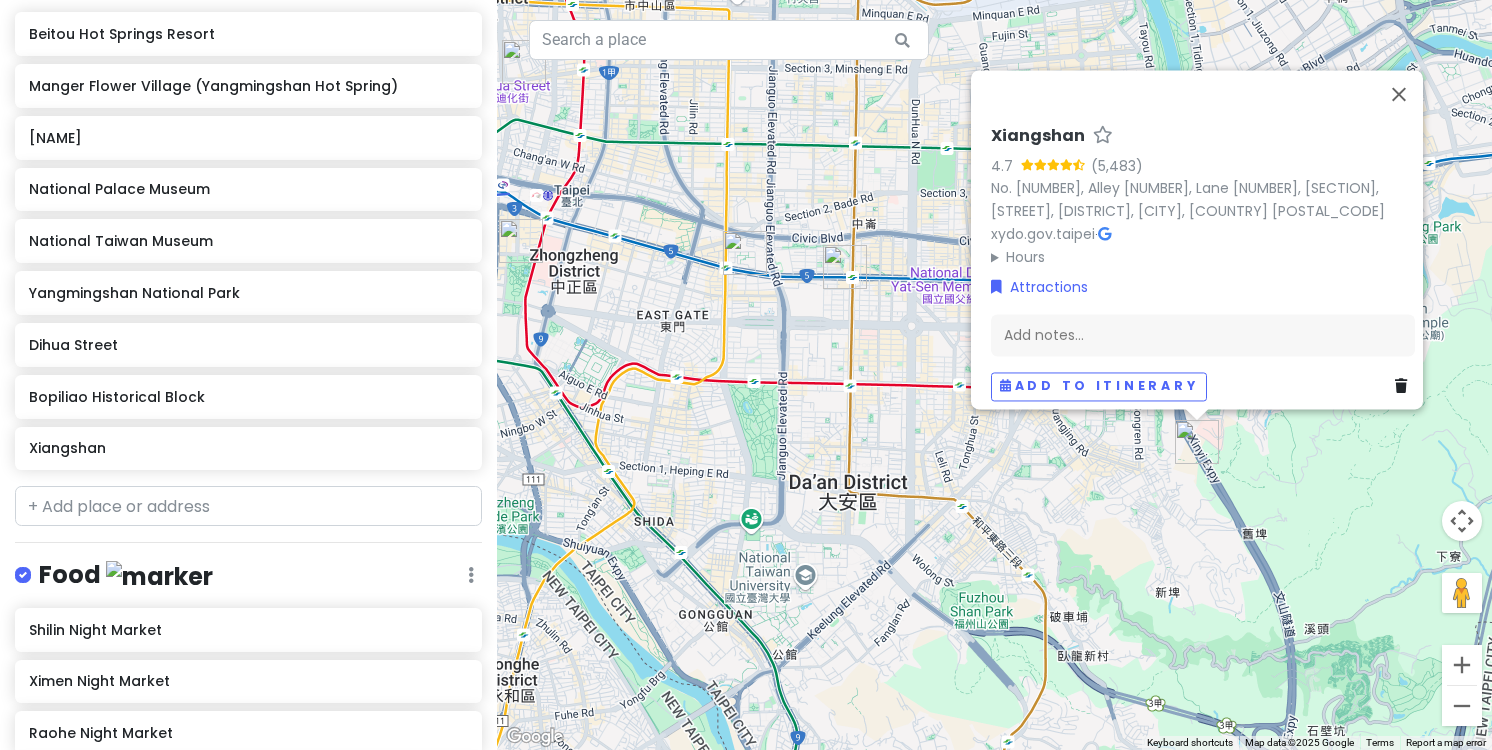 click on "Xiangshan 4.7        (5,483) No. [NUMBER], Alley [NUMBER], Lane [NUMBER], [SECTION], [STREET], [DISTRICT], [CITY], [COUNTRY] [POSTAL_CODE] xydo.gov.taipei · Hours Monday Open 24 hours Tuesday Open 24 hours Wednesday Open 24 hours Thursday Open 24 hours Friday Open 24 hours Saturday Open 24 hours Sunday Open 24 hours Attractions Add notes... Add to itinerary" at bounding box center (994, 375) 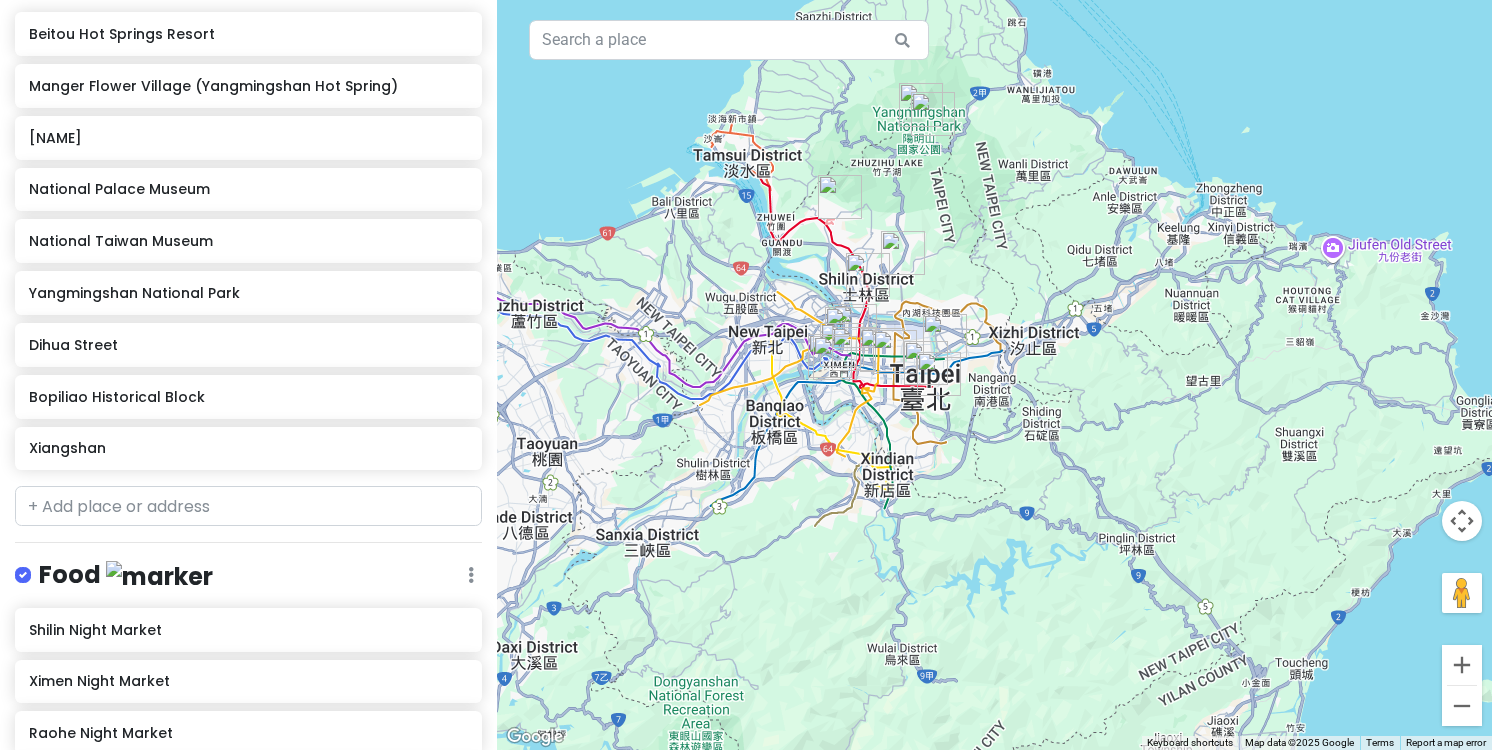 drag, startPoint x: 779, startPoint y: 381, endPoint x: 897, endPoint y: 442, distance: 132.83449 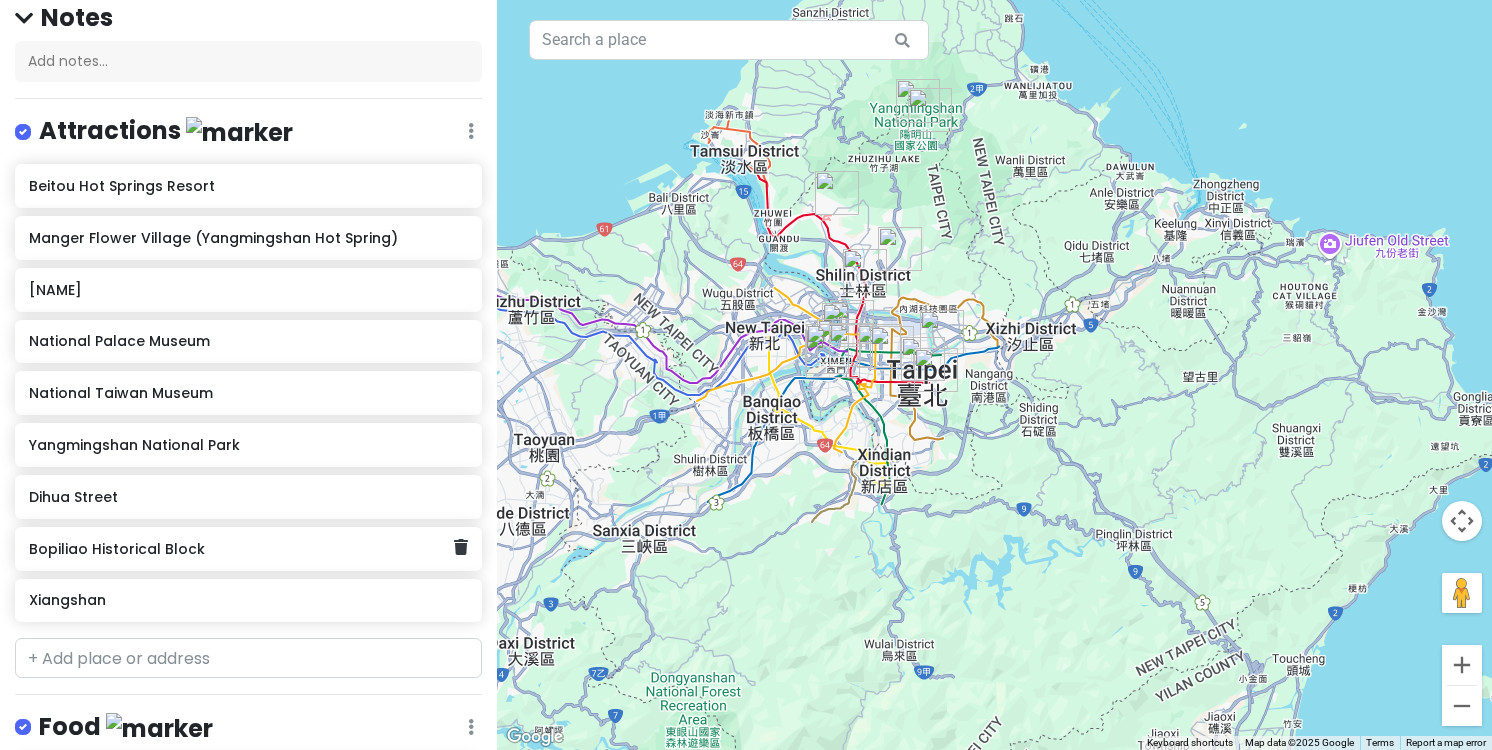 scroll, scrollTop: 0, scrollLeft: 0, axis: both 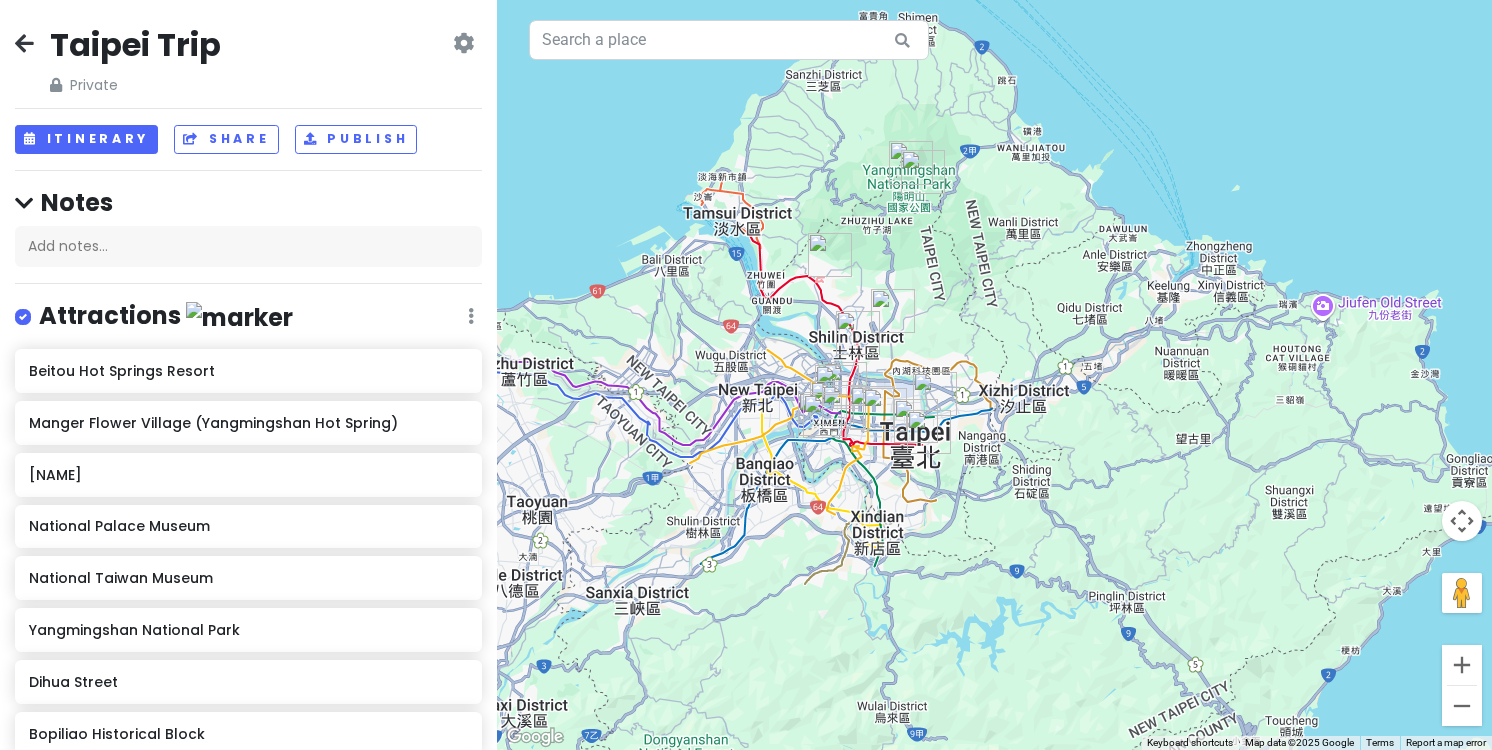 drag, startPoint x: 681, startPoint y: 359, endPoint x: 674, endPoint y: 423, distance: 64.381676 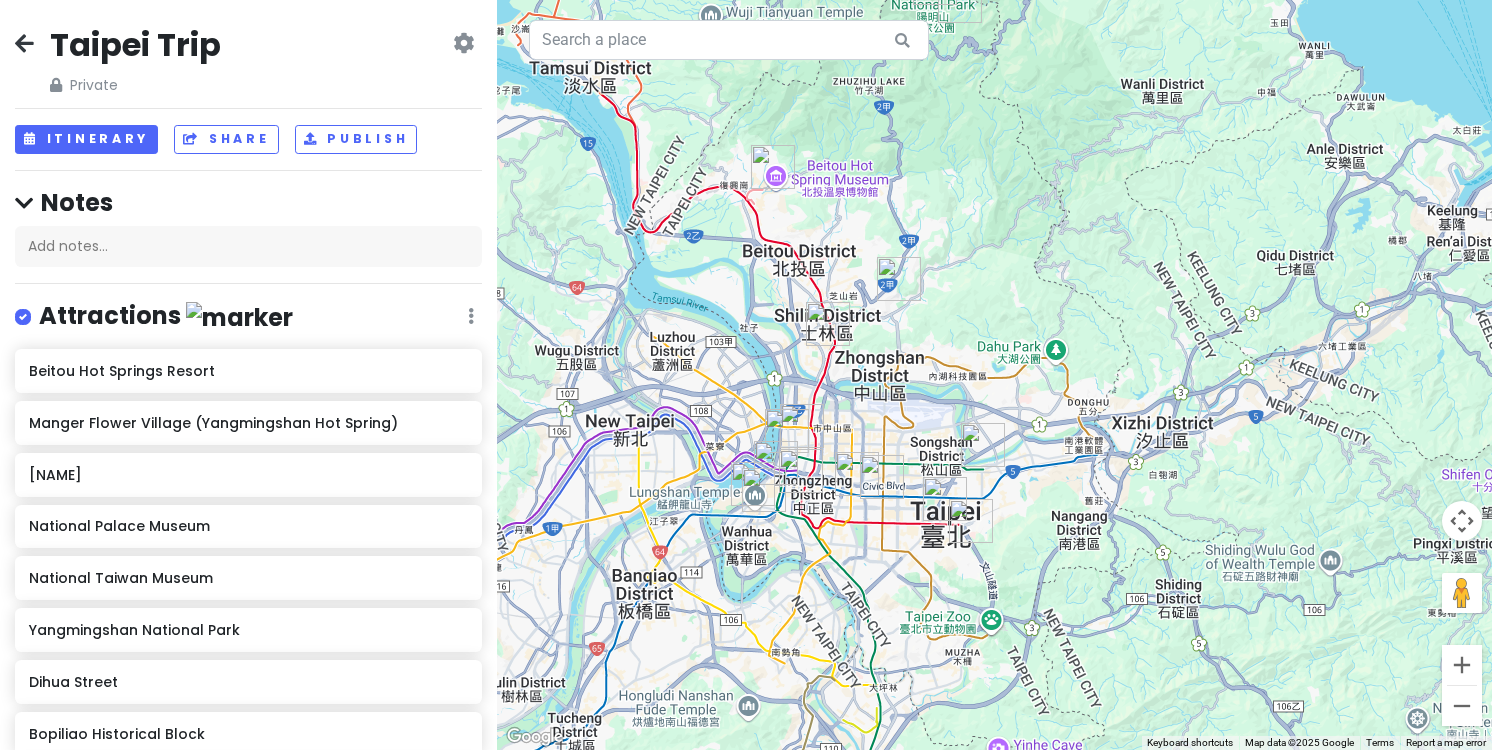 drag, startPoint x: 948, startPoint y: 305, endPoint x: 1025, endPoint y: 265, distance: 86.76981 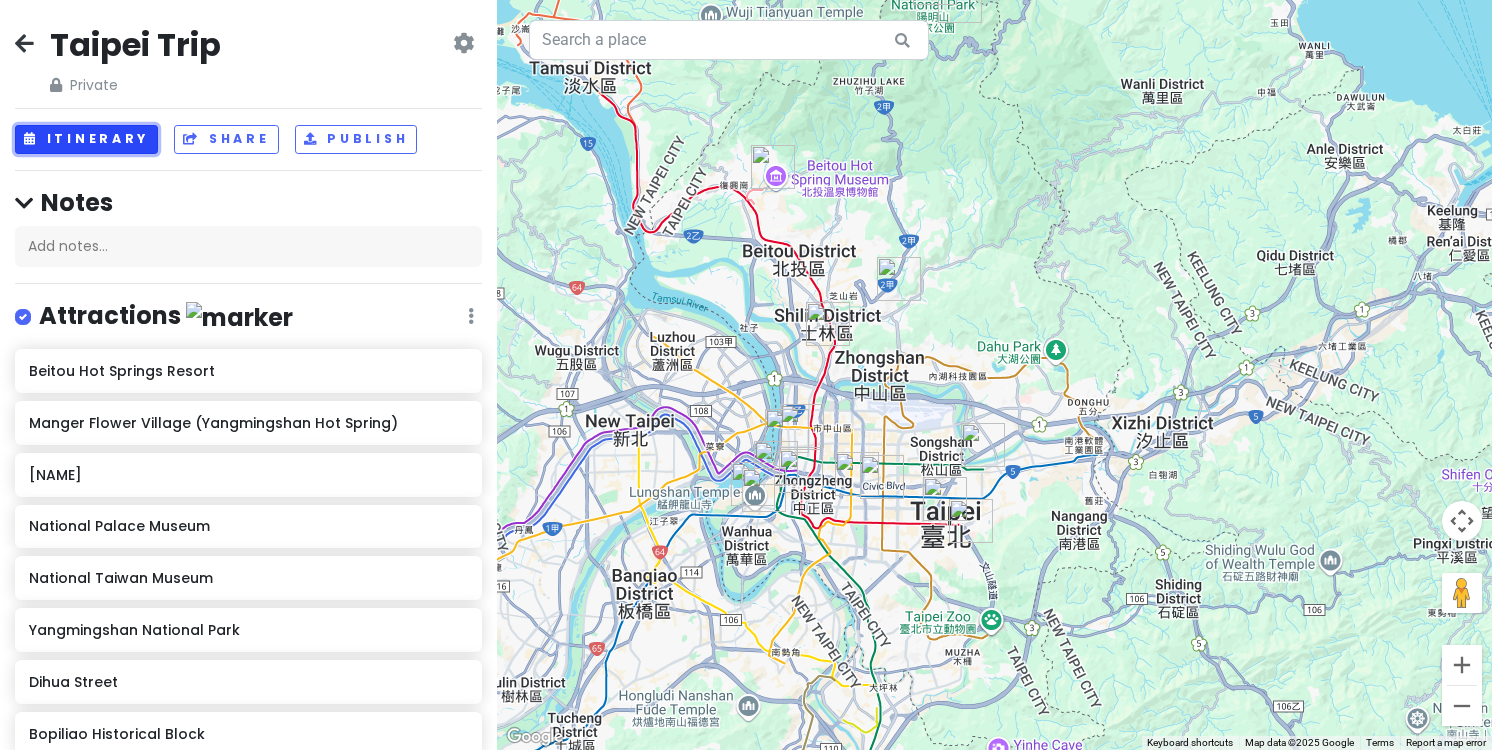 click on "Itinerary" at bounding box center [86, 139] 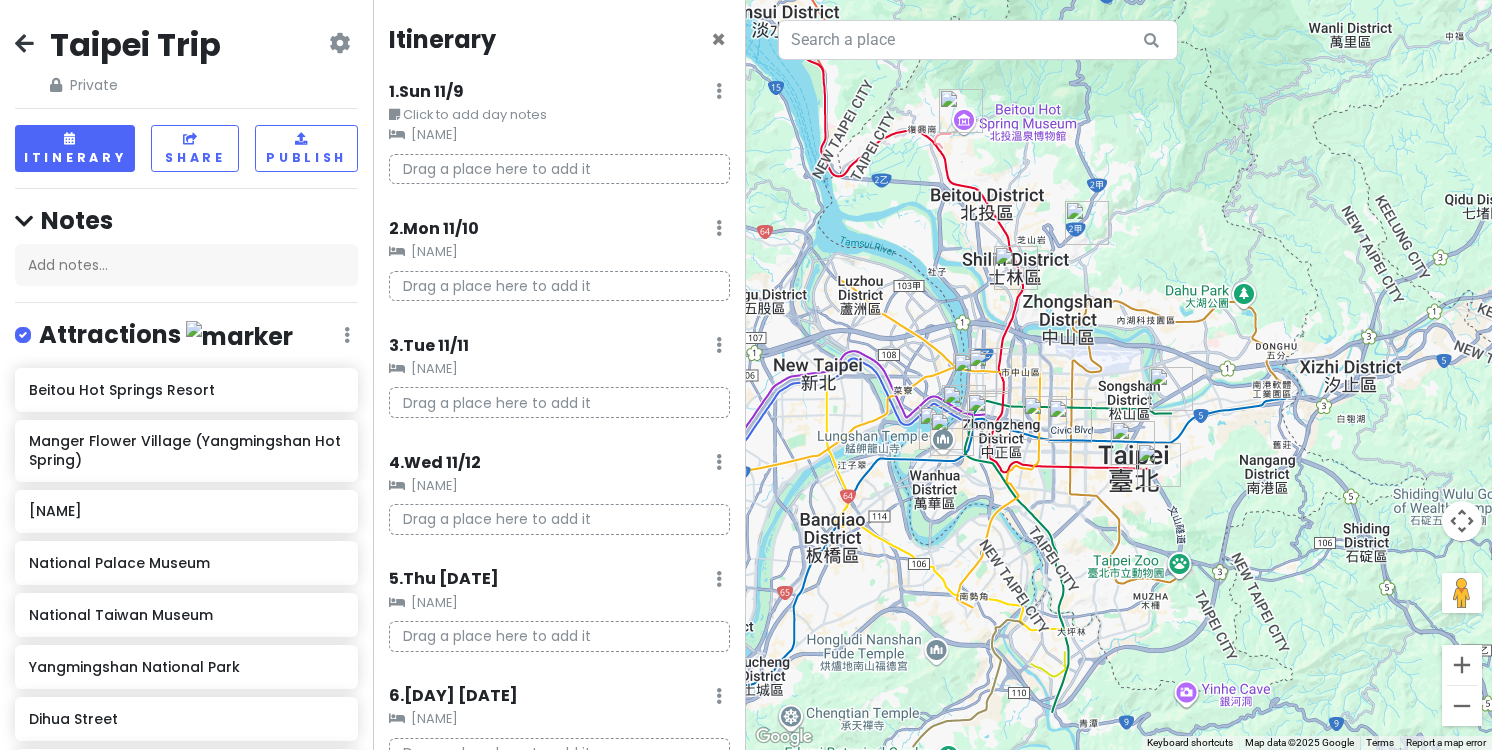 drag, startPoint x: 999, startPoint y: 389, endPoint x: 1067, endPoint y: 335, distance: 86.833176 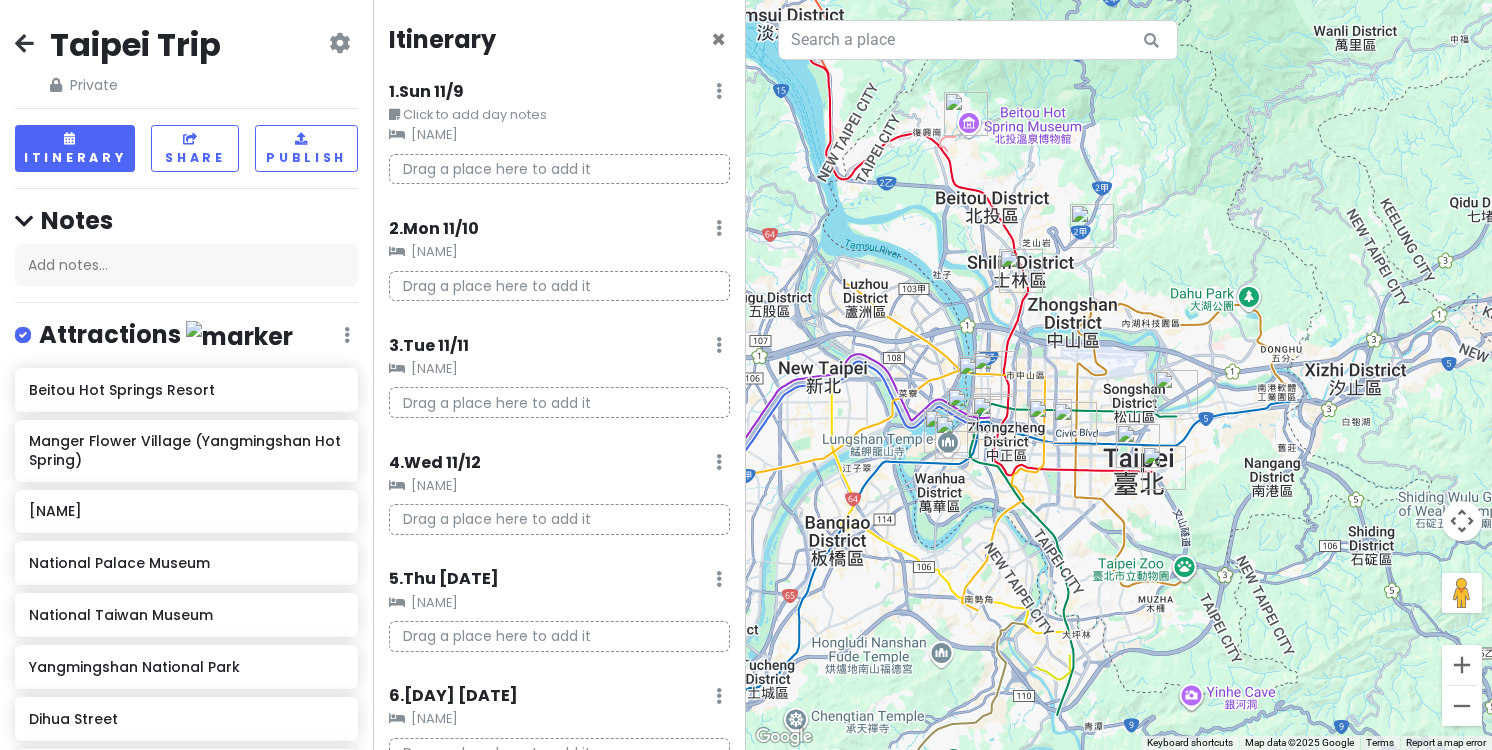 click at bounding box center [1119, 375] 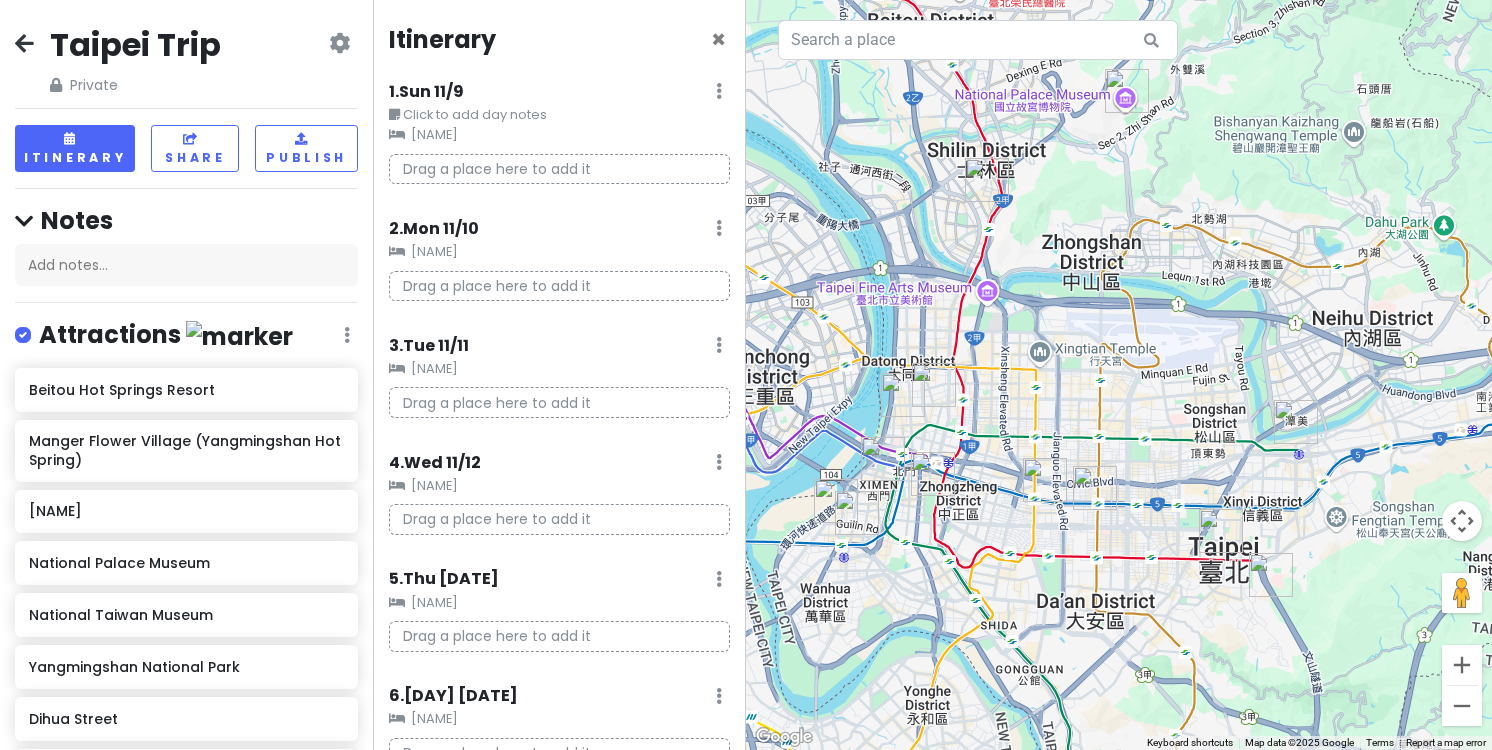 drag, startPoint x: 1066, startPoint y: 404, endPoint x: 1094, endPoint y: 392, distance: 30.463093 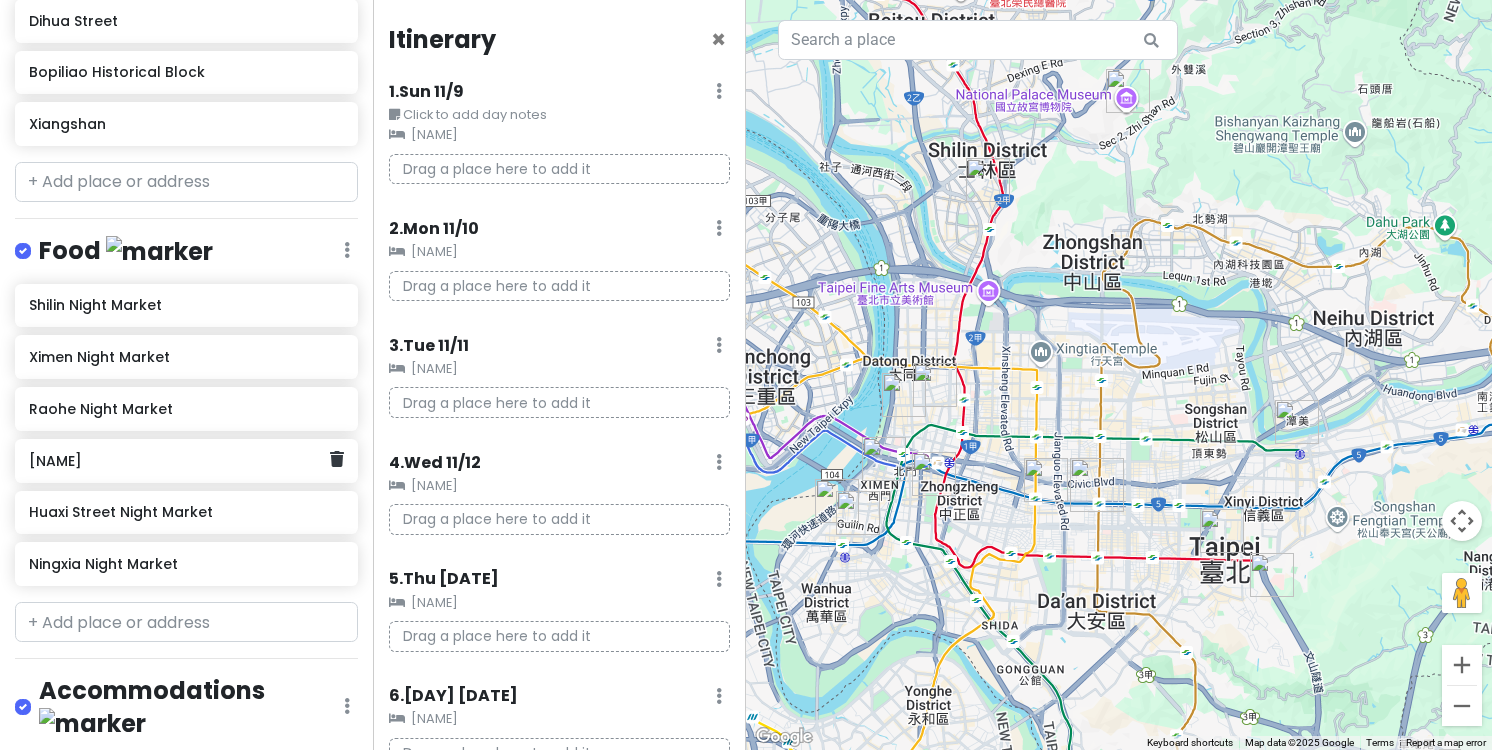 scroll, scrollTop: 706, scrollLeft: 0, axis: vertical 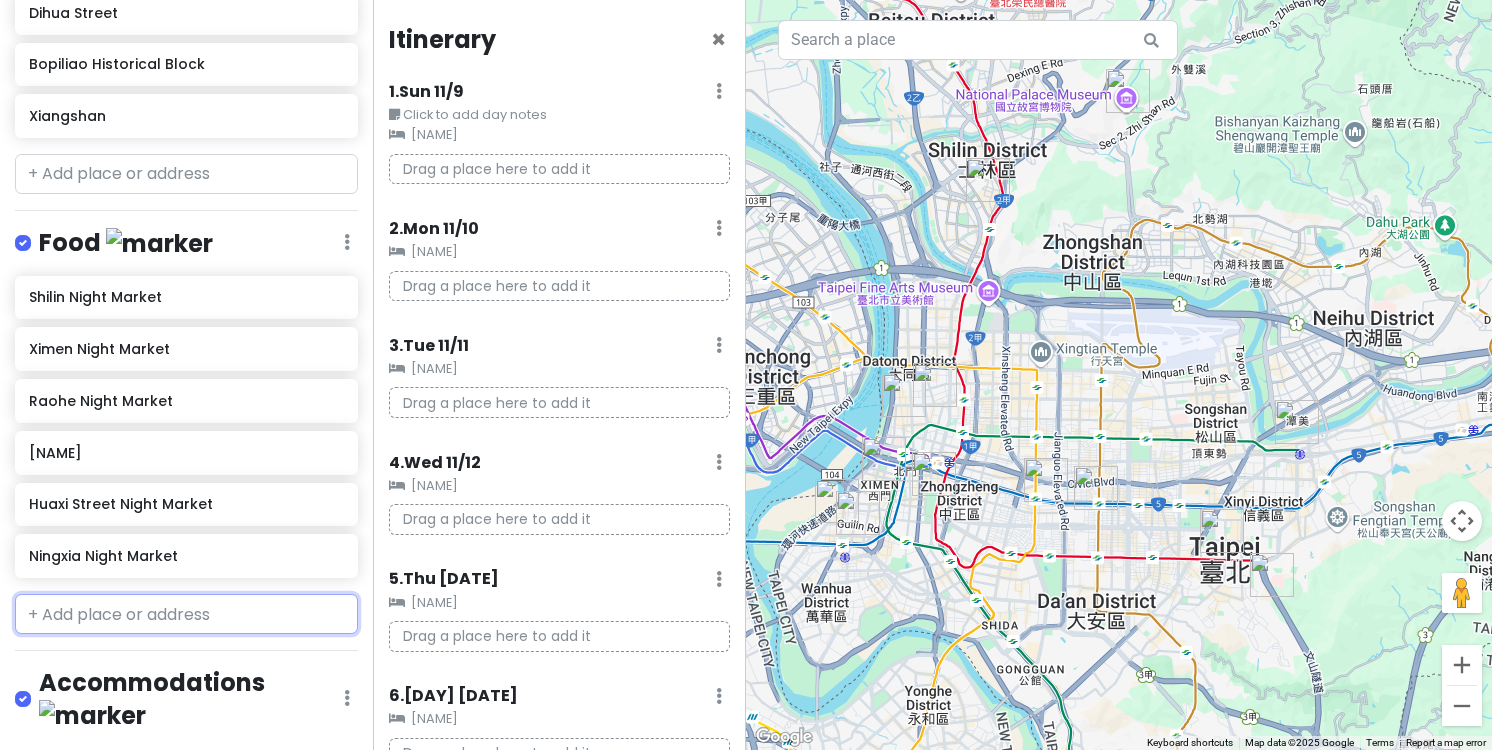 click at bounding box center (186, 614) 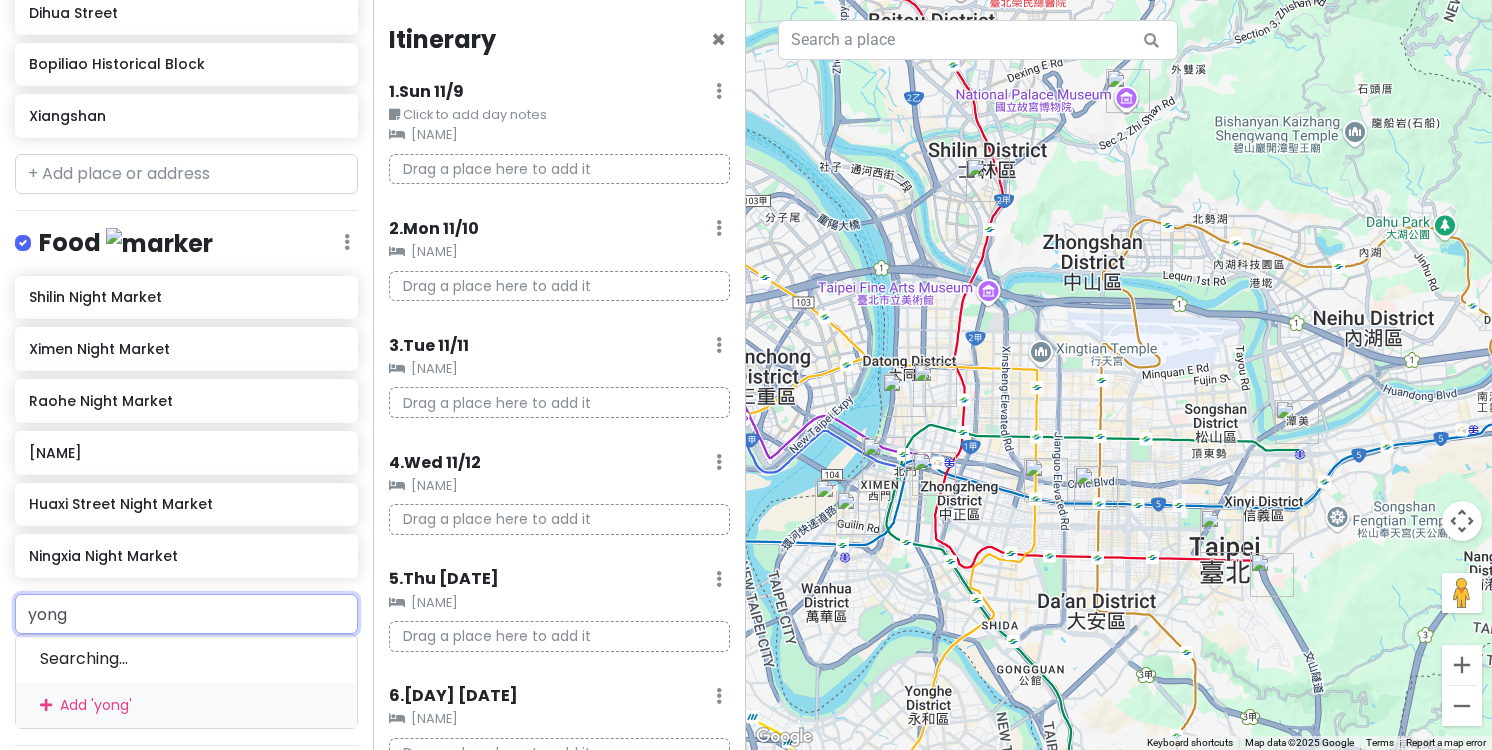 type on "yong" 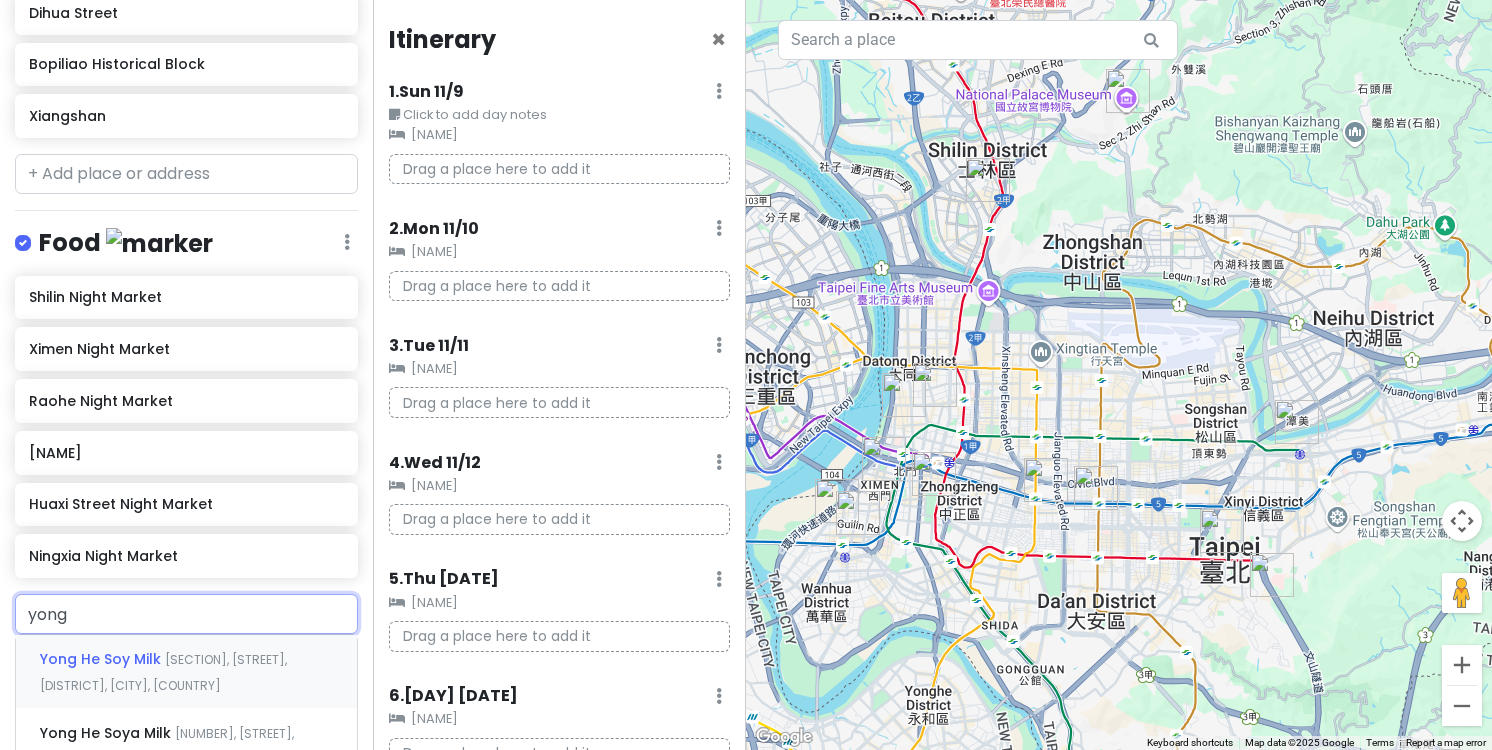 click on "Yong He Soy Milk" at bounding box center (102, 659) 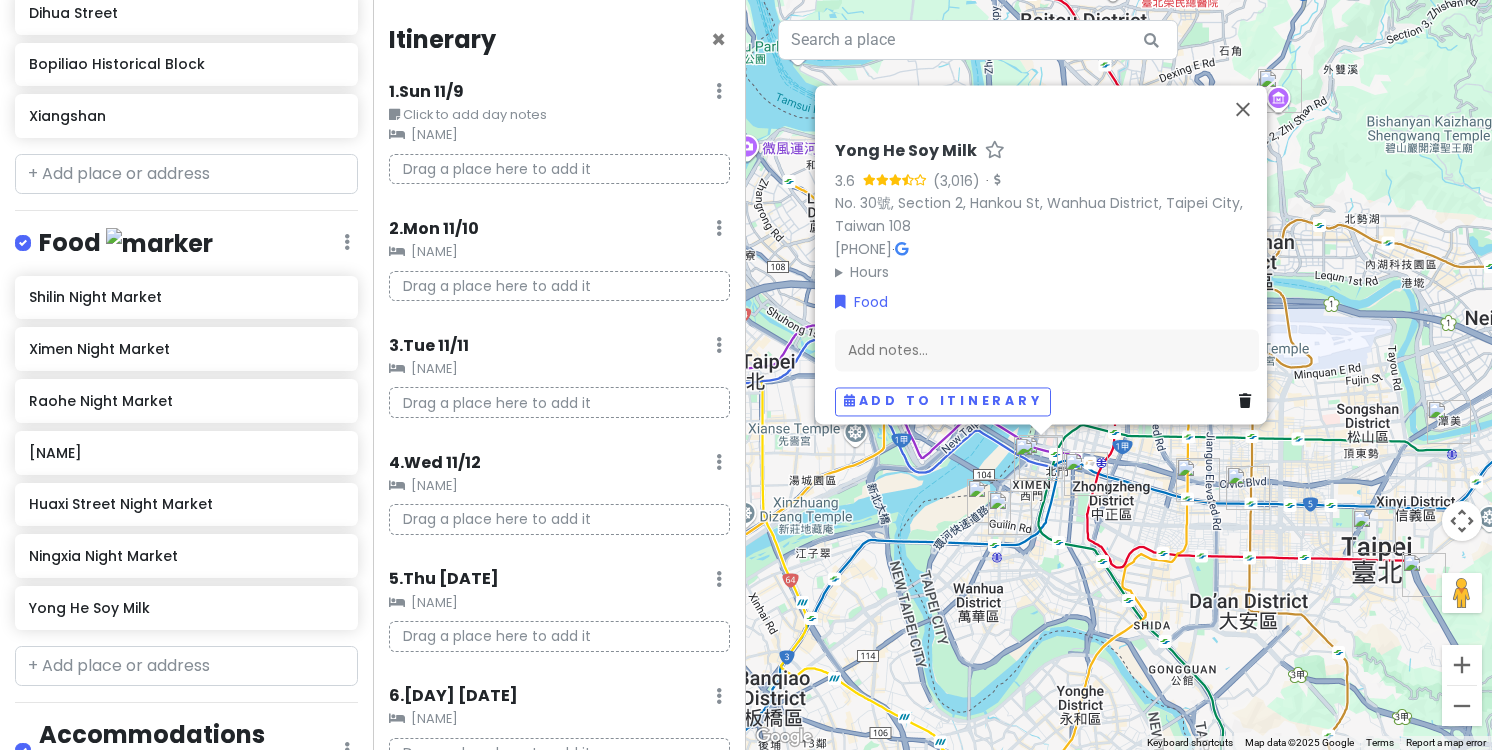 click on "[NAME] [NUMBER]       ([NUMBER])    ·    [NUMBER]號, [SECTION], [STREET], [DISTRICT], [CITY], [COUNTRY] [POSTAL_CODE] [PHONE]   ·   Hours Monday  [TIME] AM – [TIME] PM, [TIME] PM – [TIME] AM Tuesday  [TIME] AM – [TIME] PM, [TIME] PM – [TIME] AM Wednesday  [TIME] AM – [TIME] PM, [TIME] PM – [TIME] AM Thursday  [TIME] AM – [TIME] PM, [TIME] PM – [TIME] AM Friday  [TIME] AM – [TIME] PM, [TIME] PM – [TIME] AM Saturday  [TIME] AM – [TIME] PM, [TIME] PM – [TIME] AM Sunday  [TIME] AM – [TIME] PM, [TIME] PM – [TIME] AM Food Add notes...  Add to itinerary" at bounding box center [1119, 375] 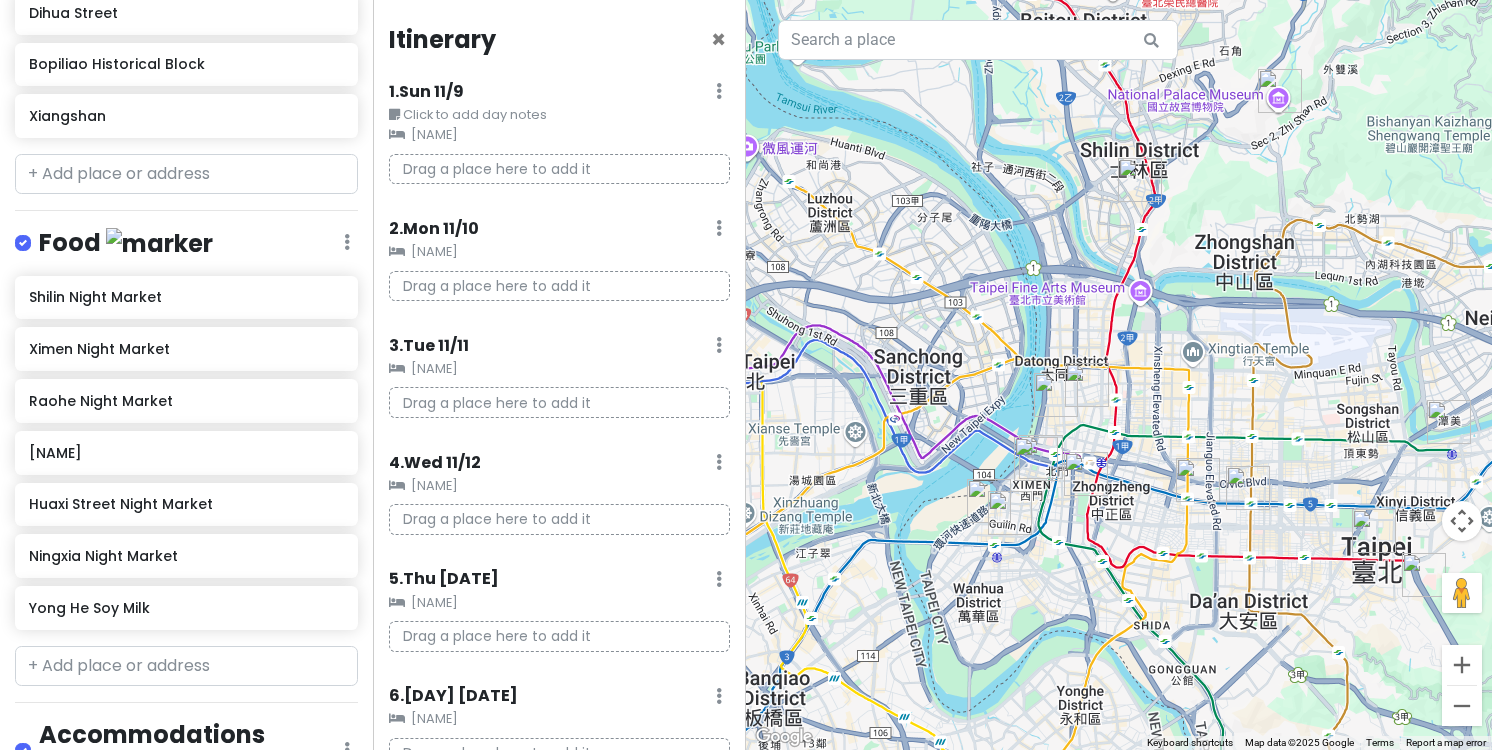 click at bounding box center (1119, 375) 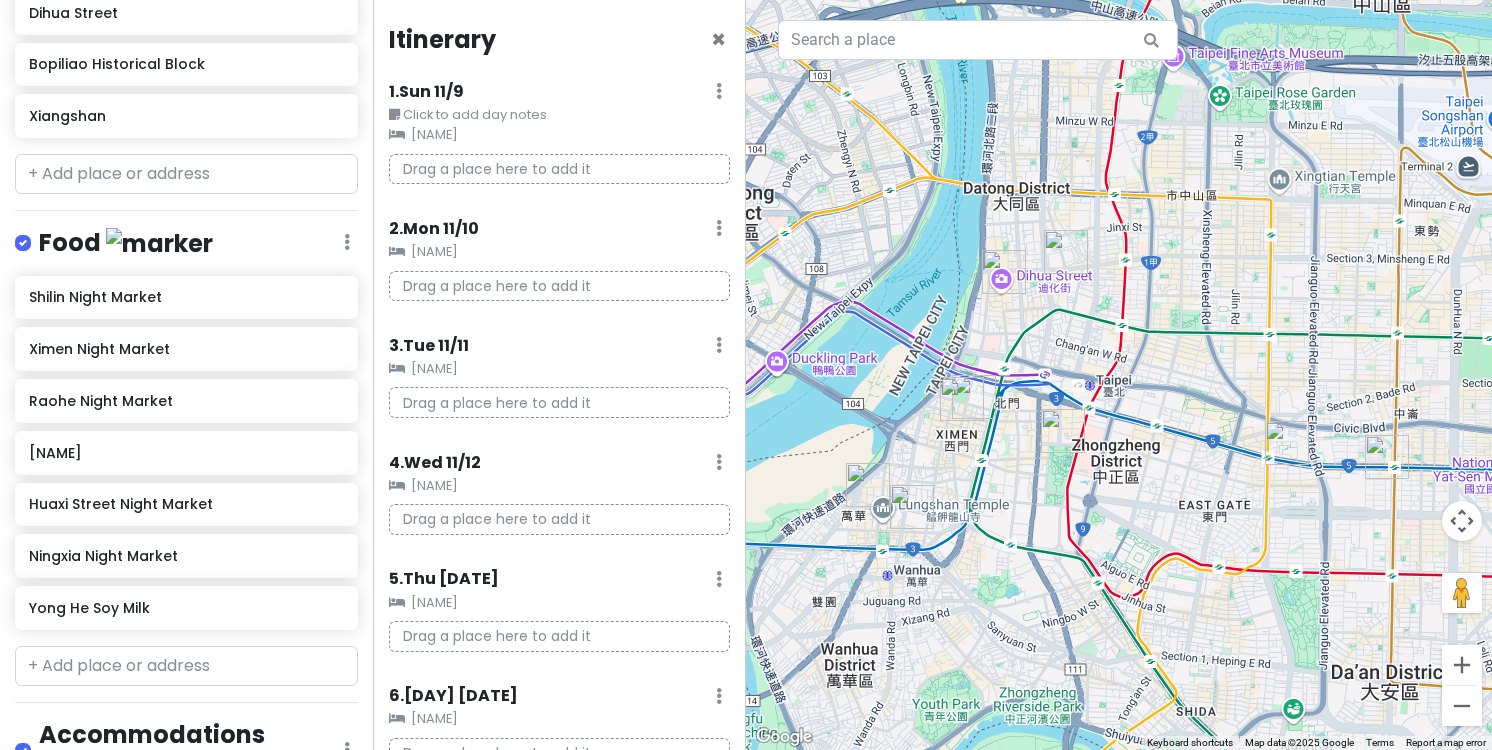click at bounding box center [1119, 375] 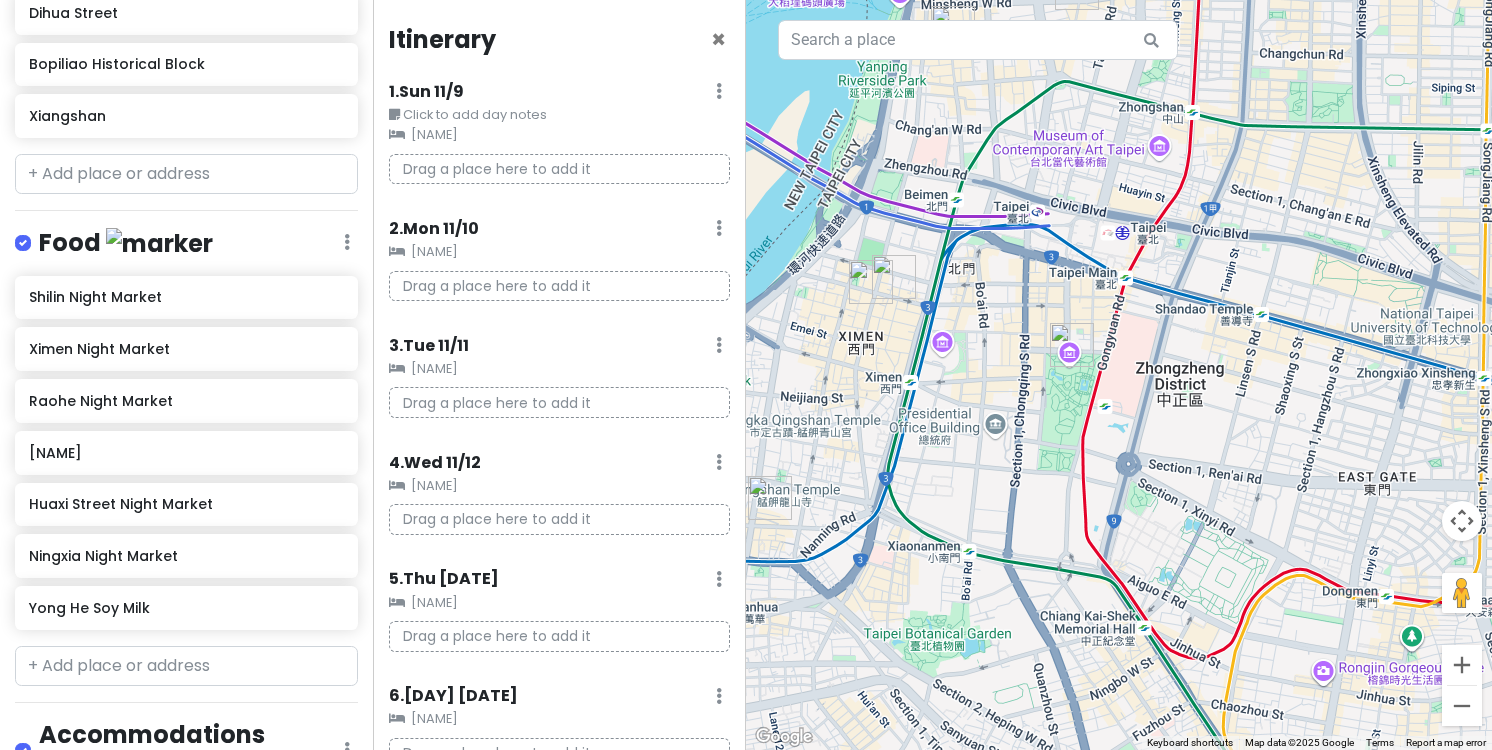 drag, startPoint x: 1060, startPoint y: 518, endPoint x: 1120, endPoint y: 518, distance: 60 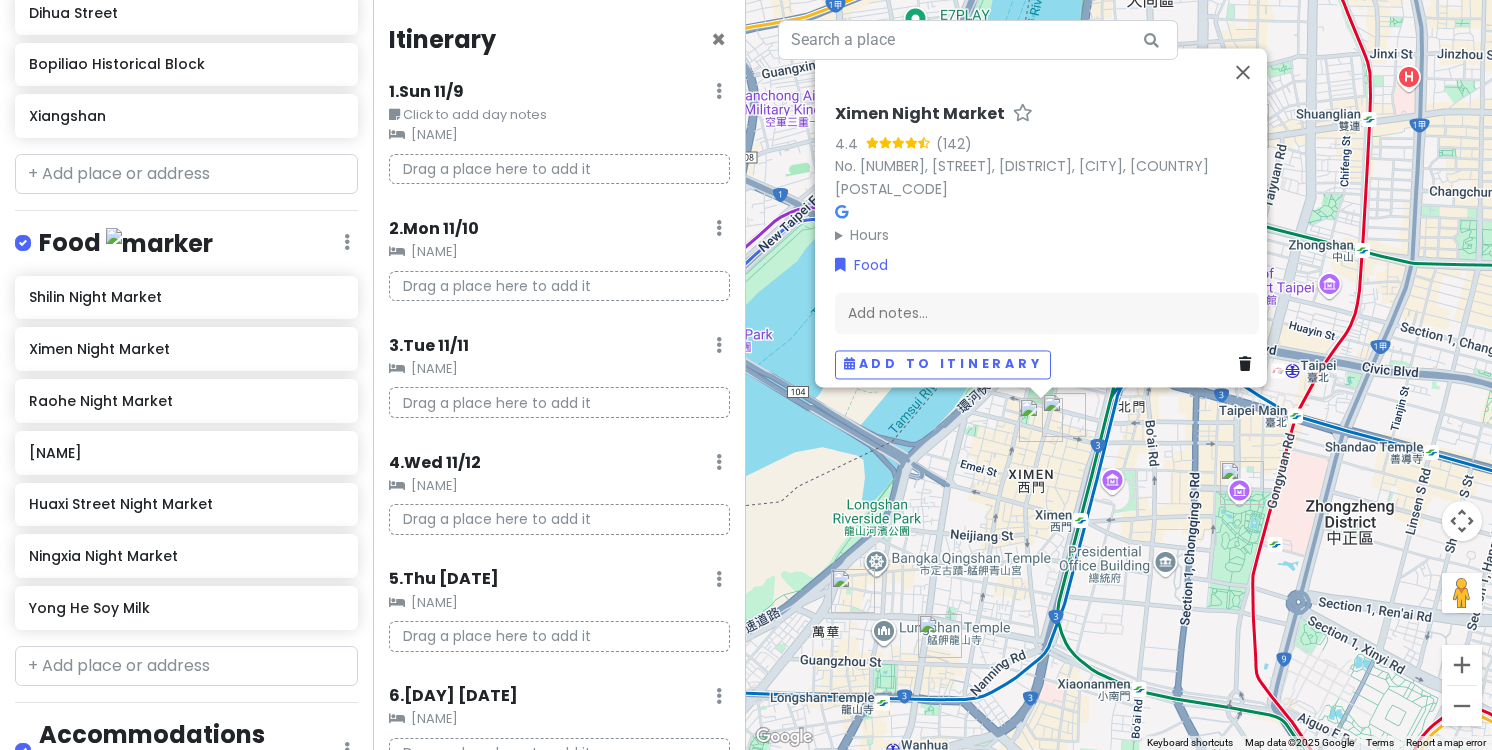 click at bounding box center (1064, 415) 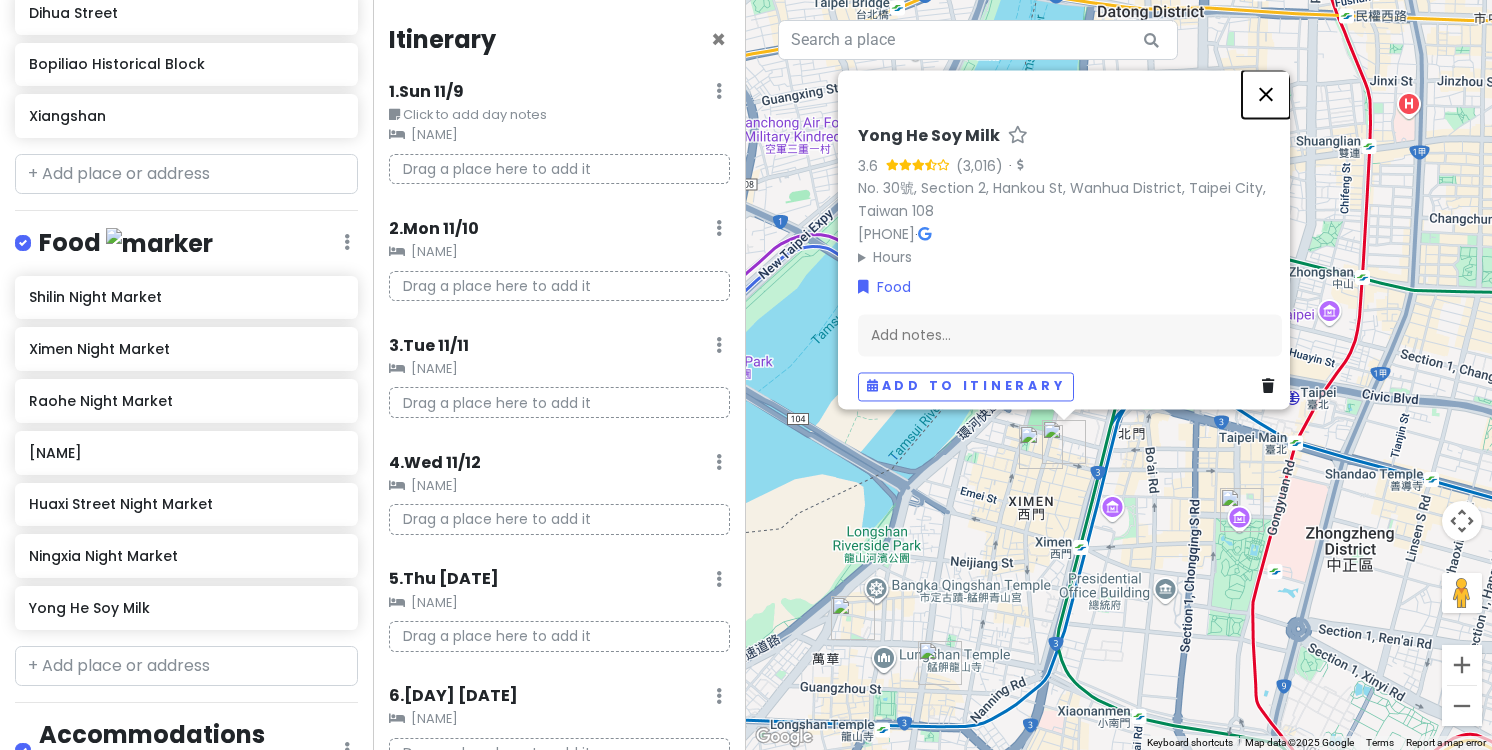 click at bounding box center [1266, 94] 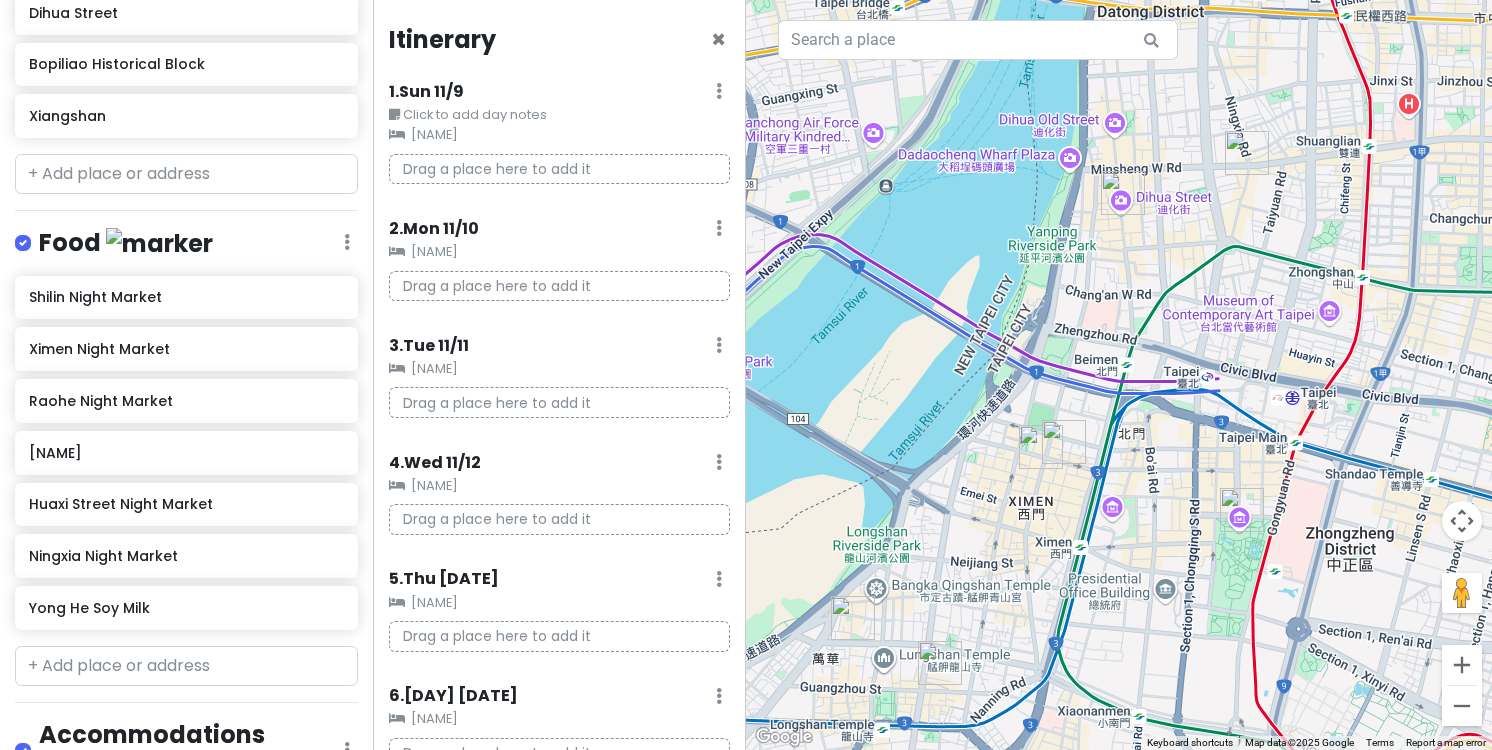 click at bounding box center (1064, 442) 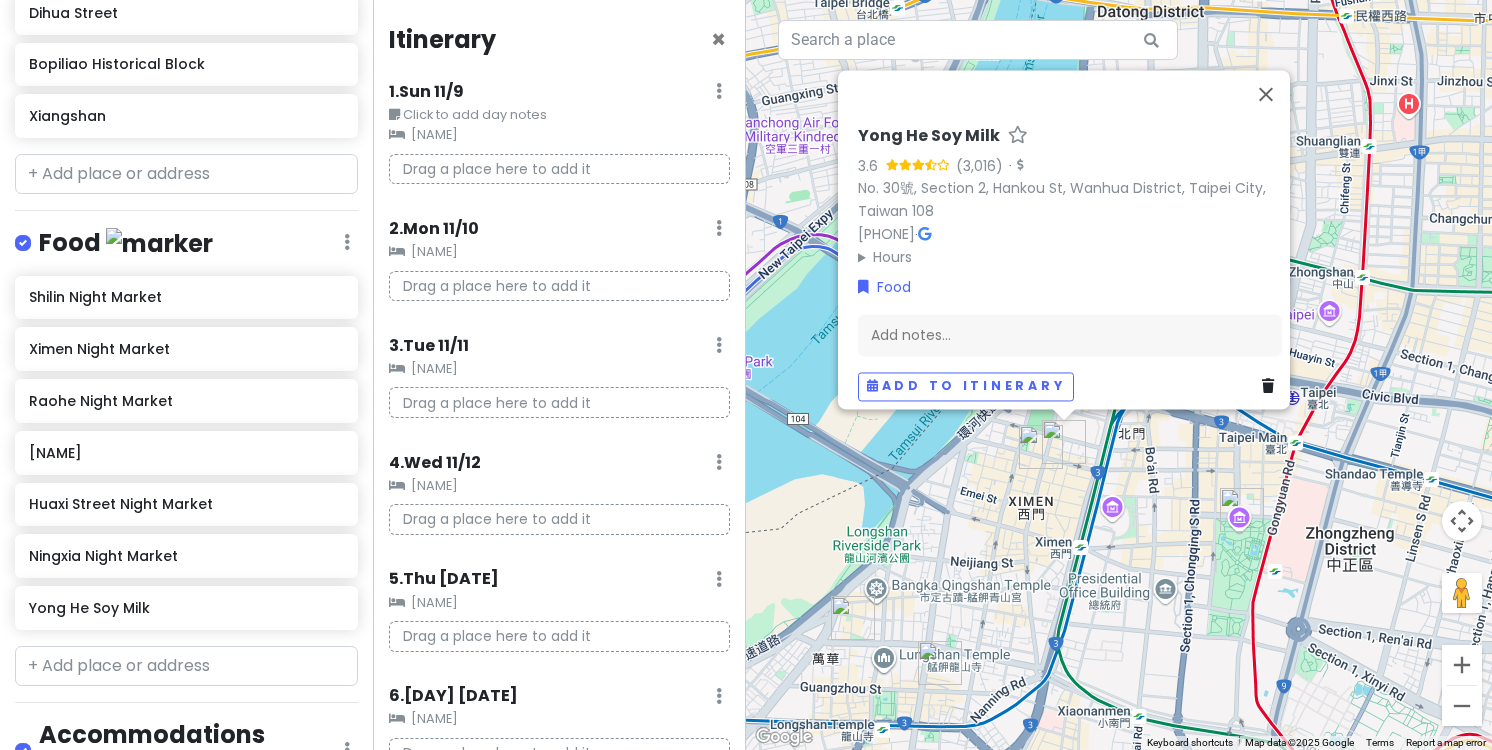 click at bounding box center [1268, 387] 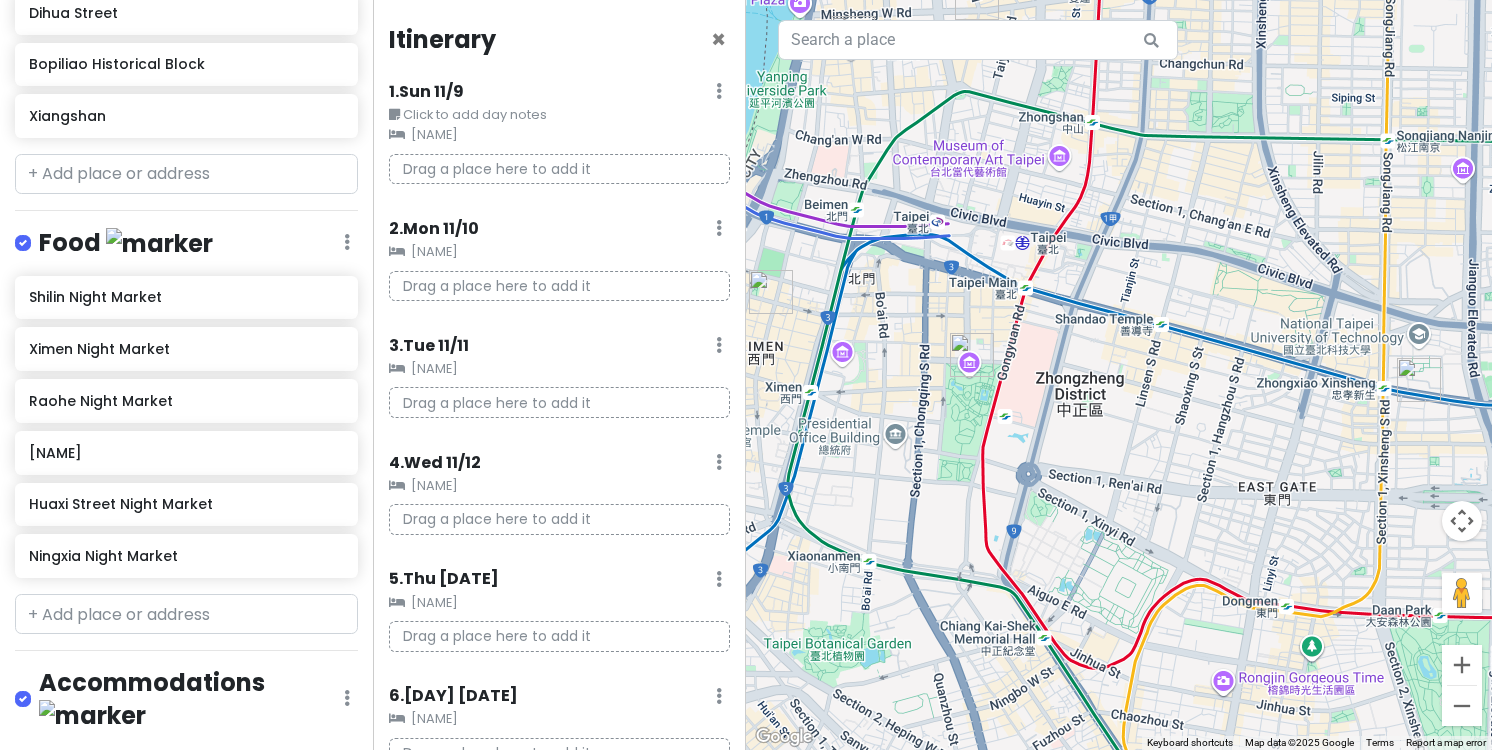 drag, startPoint x: 1212, startPoint y: 445, endPoint x: 935, endPoint y: 287, distance: 318.8934 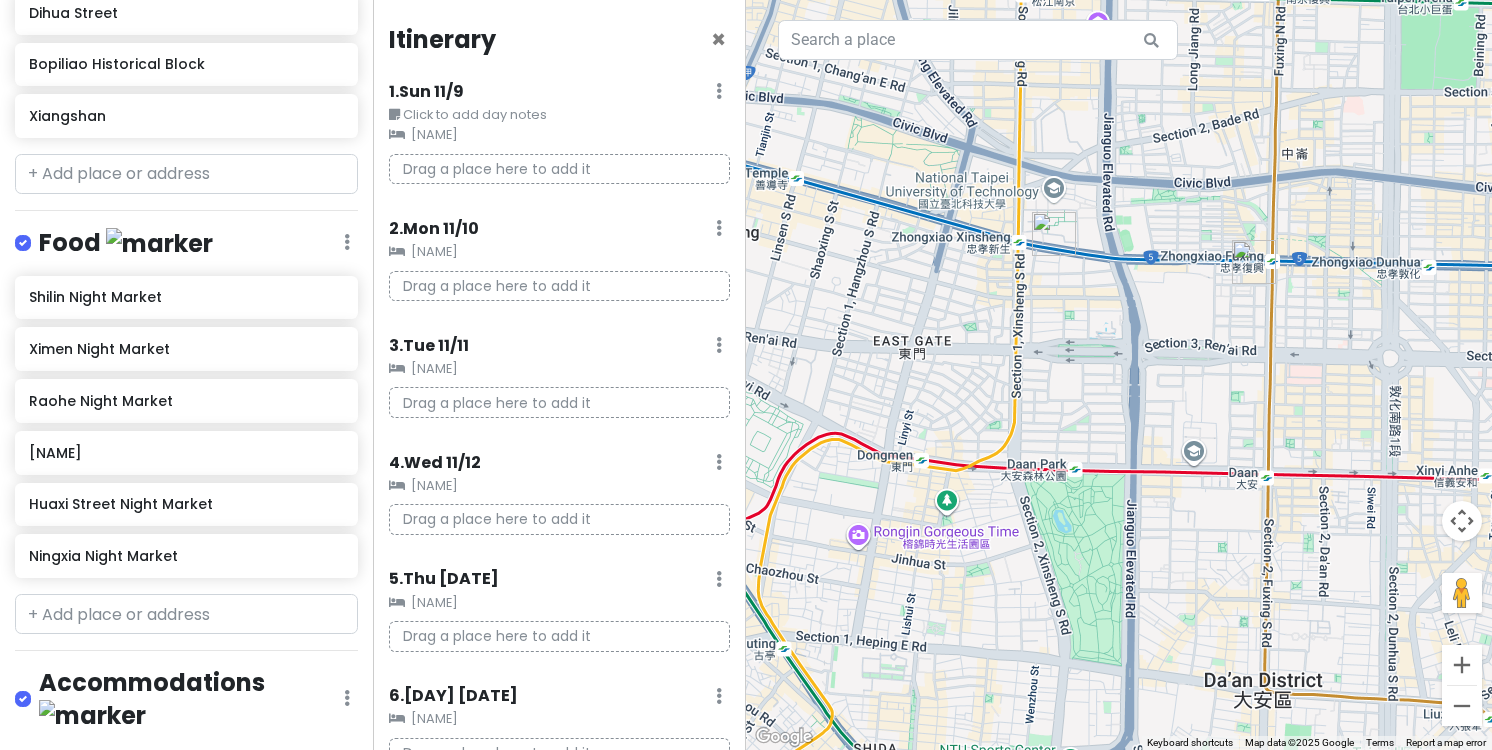 drag, startPoint x: 1164, startPoint y: 496, endPoint x: 797, endPoint y: 340, distance: 398.7794 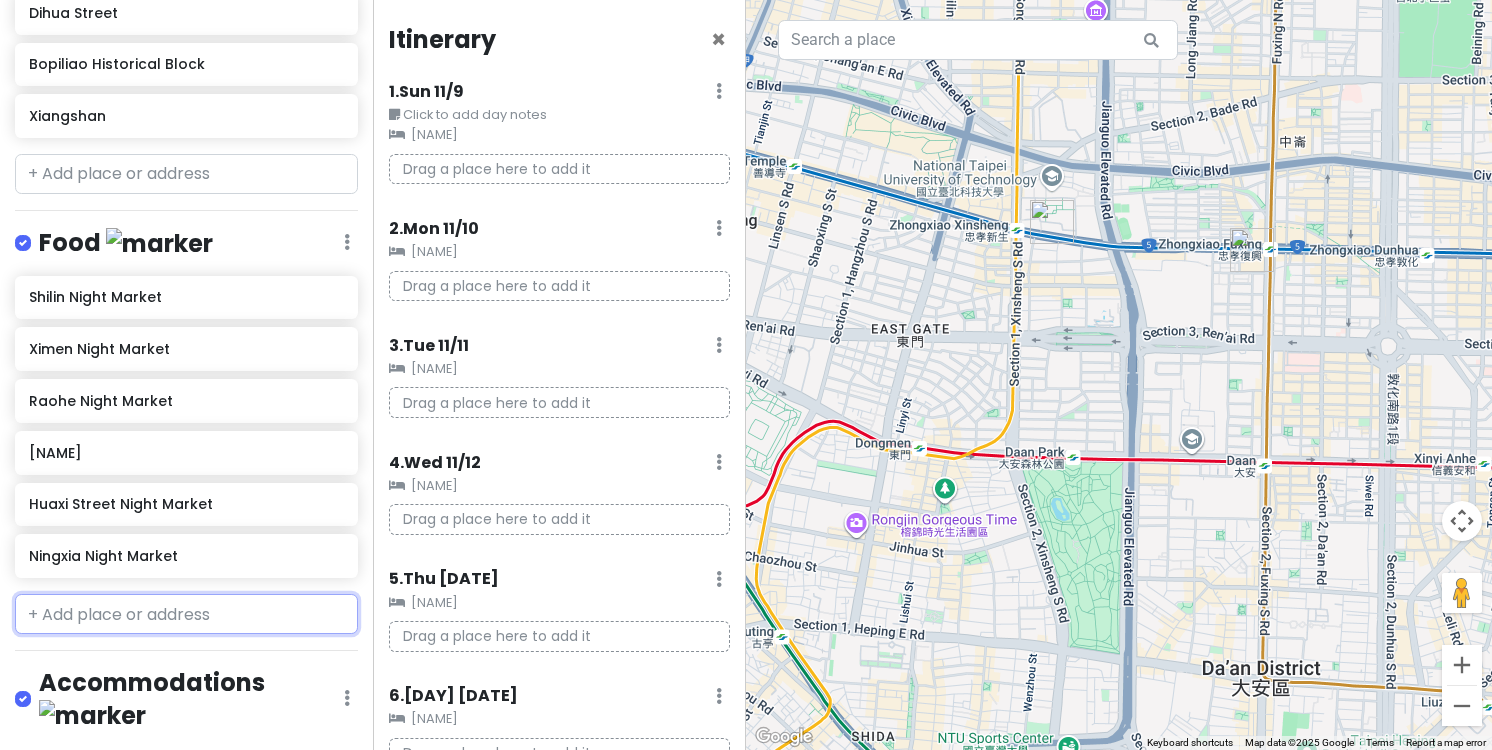 click at bounding box center (186, 614) 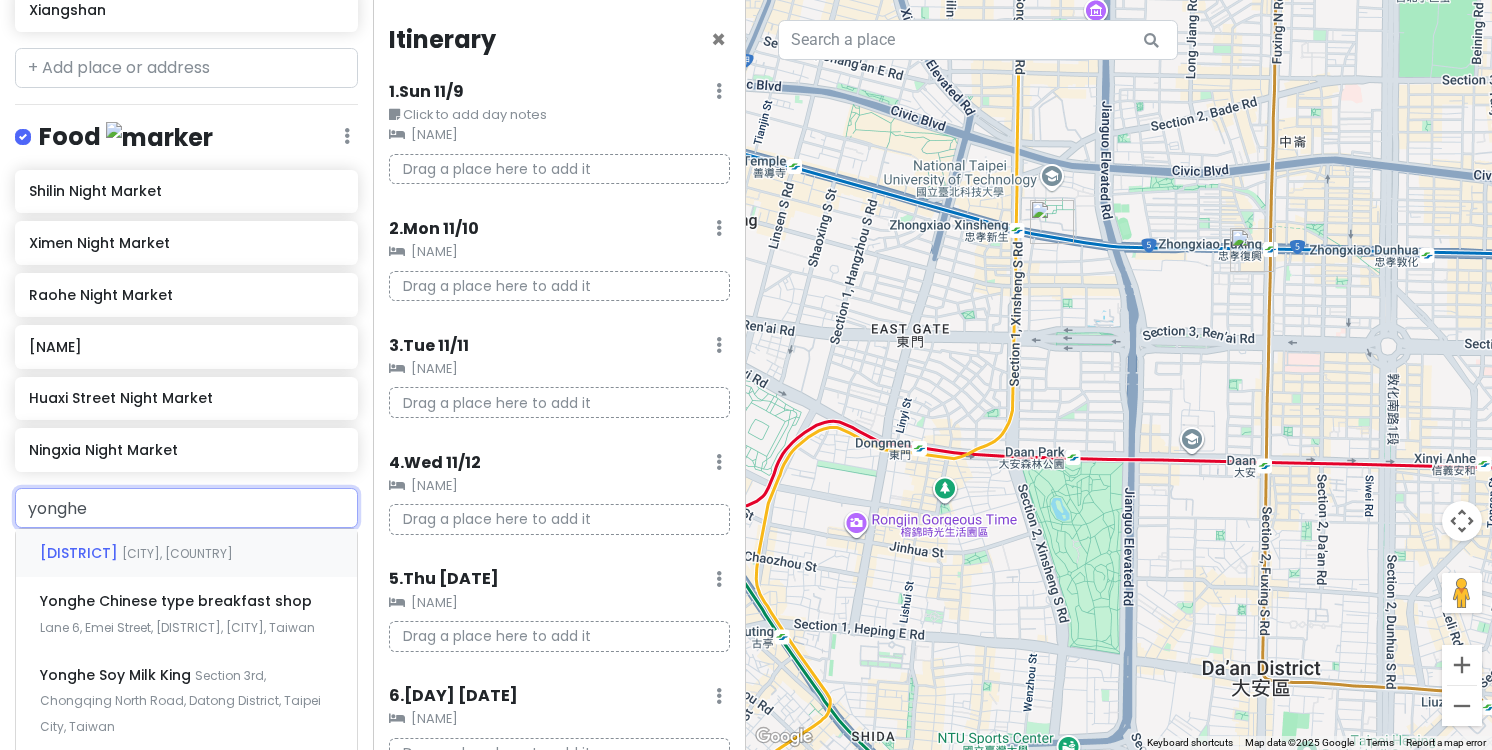 scroll, scrollTop: 823, scrollLeft: 0, axis: vertical 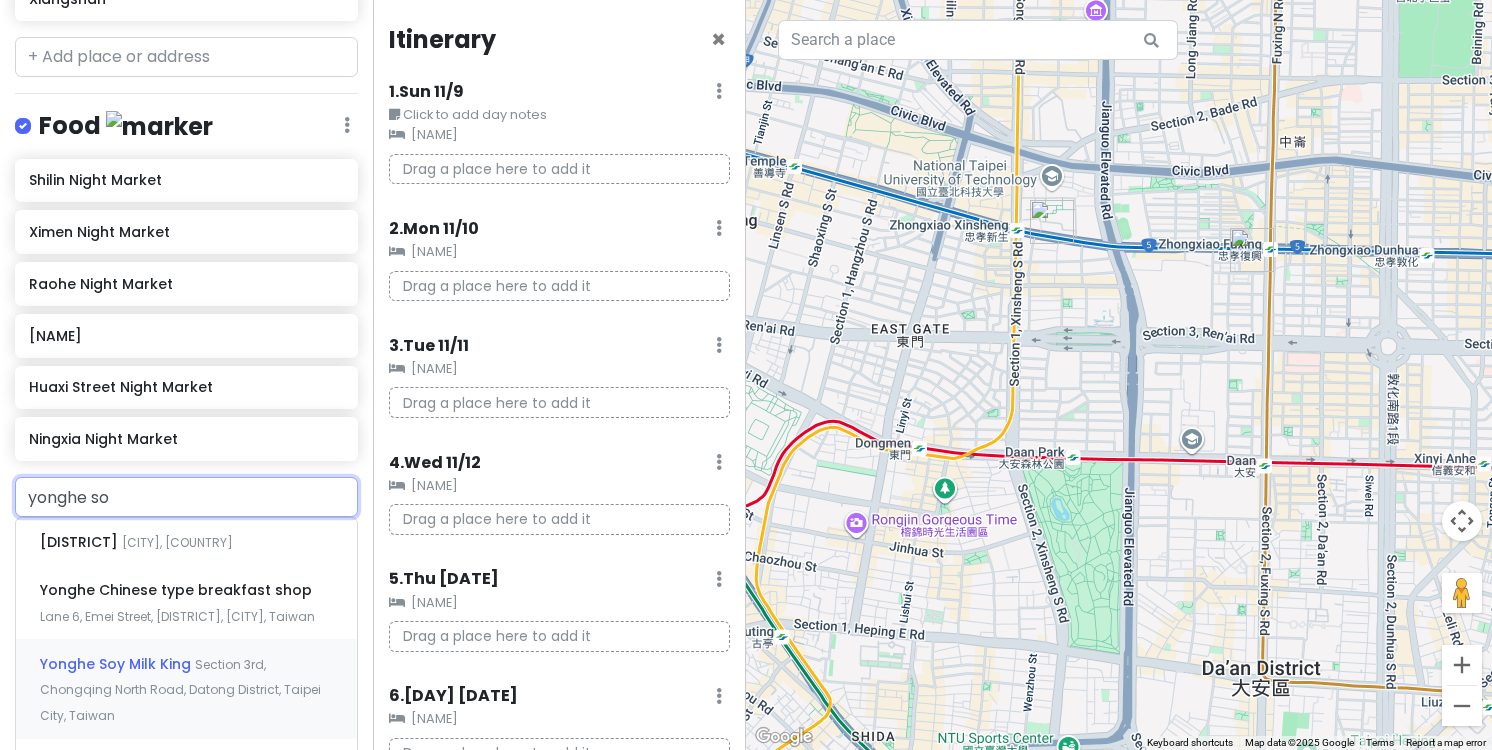 type on "[CITY]" 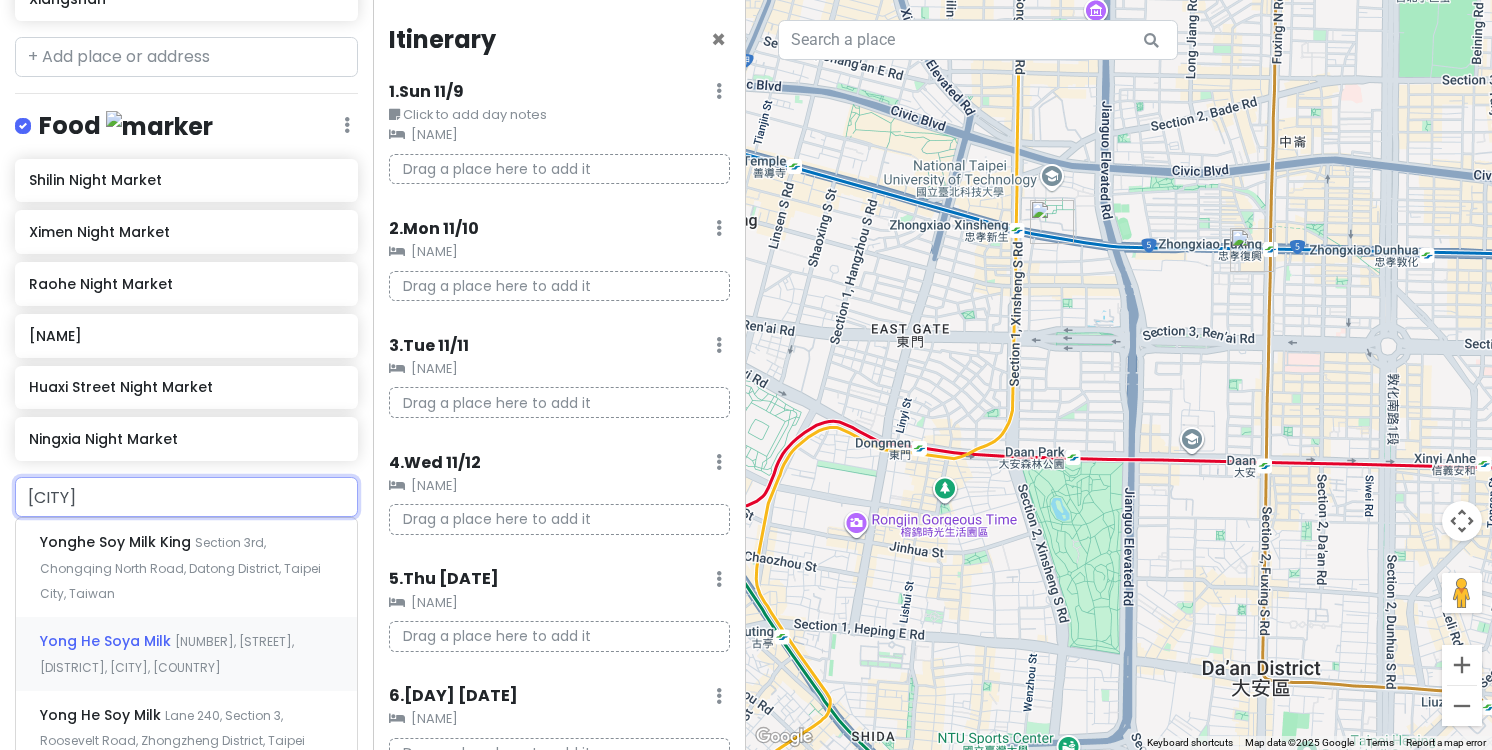 click on "[NUMBER], [STREET], [DISTRICT], [CITY], [COUNTRY]" at bounding box center [180, 568] 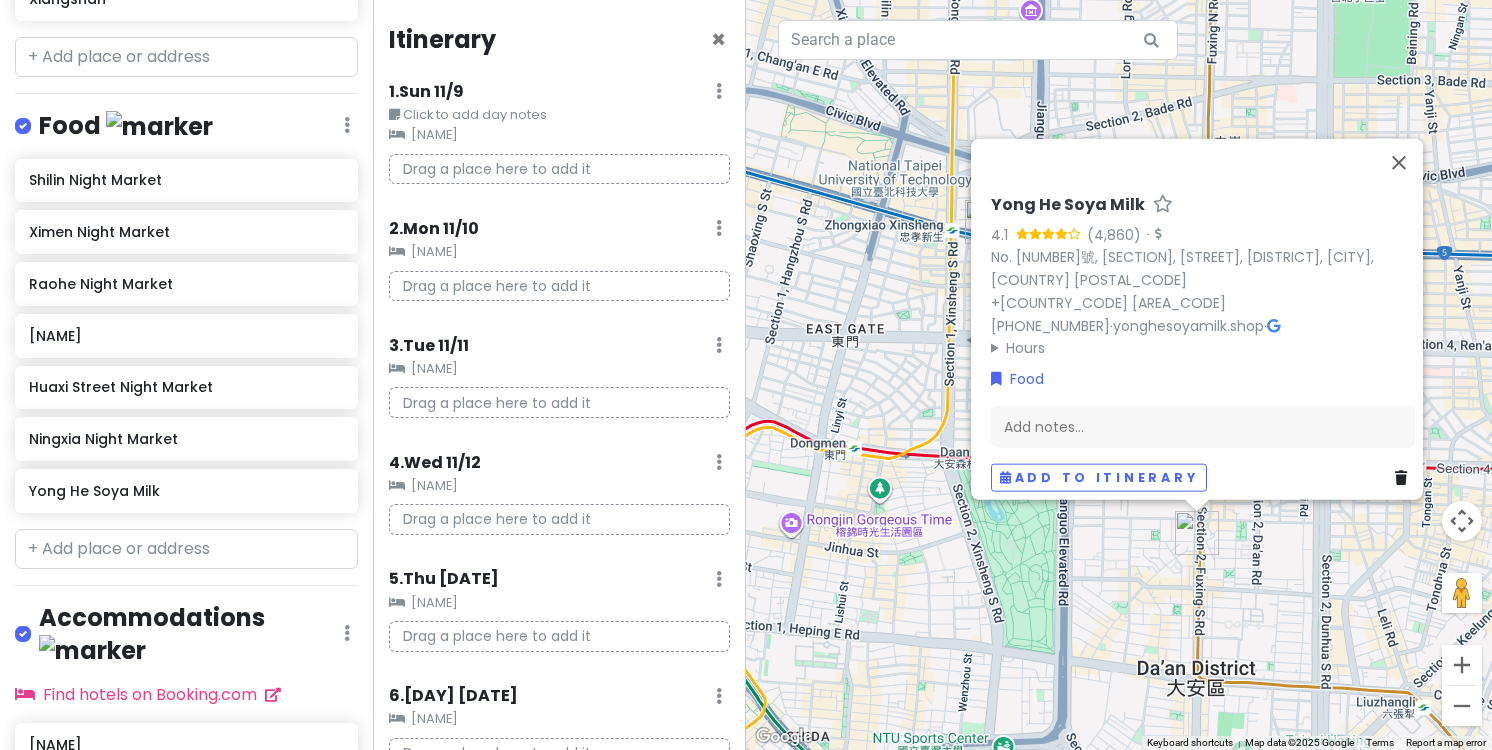 click on "[SOYA_MILK_SHOP] [NUMBER]        ([NUMBER])    ·    [NUMBER] [NUMBER], [NUMBER], [STREET], [DISTRICT], [CITY], [COUNTRY] [POSTAL_CODE] [PHONE_NUMBER]   ·   [URL]   ·   Hours [DAY] [TIME] [DAY] [TIME] [DAY] [TIME] [DAY] [TIME] [DAY] [TIME] [DAY] [TIME] [DAY] [TIME] Food Add notes...  Add to itinerary" at bounding box center (1119, 375) 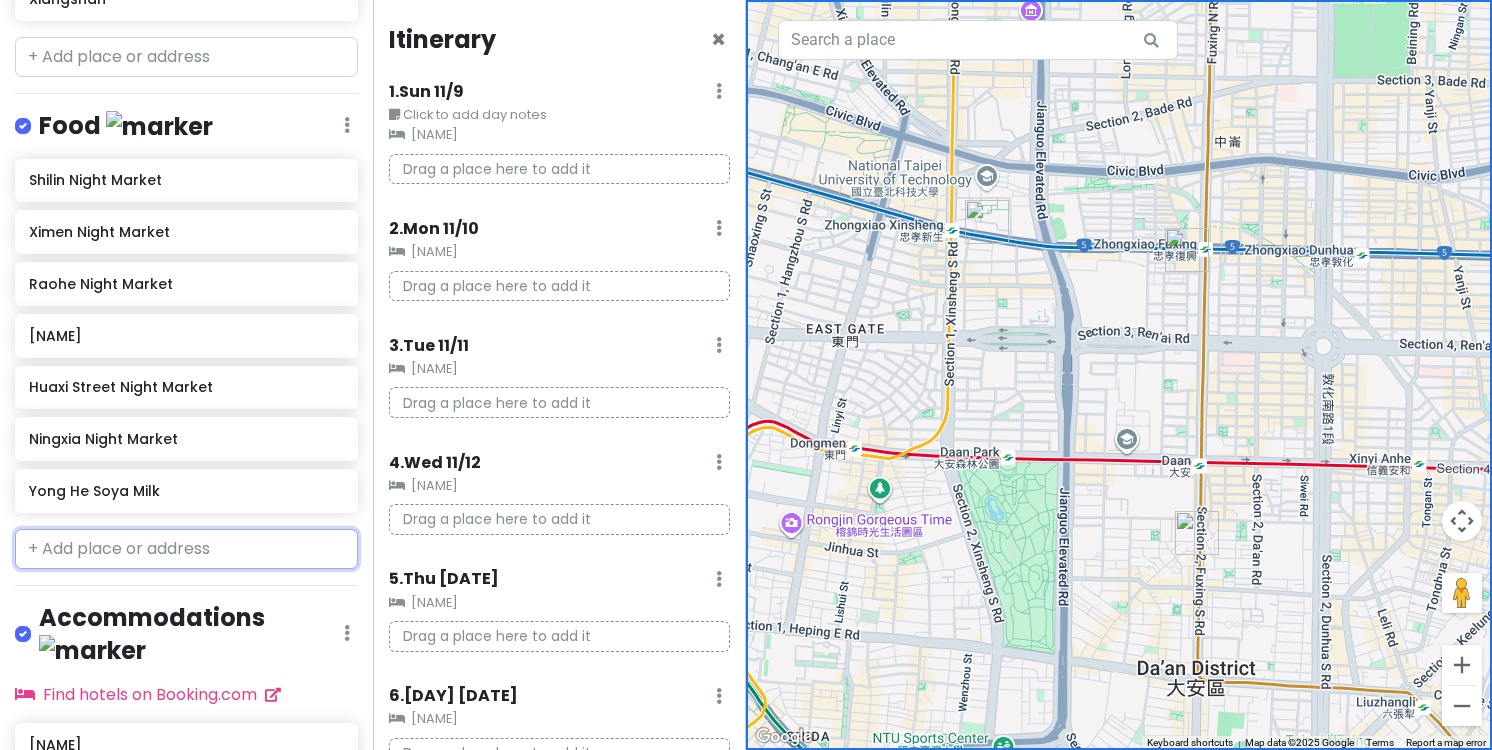 click at bounding box center [186, 549] 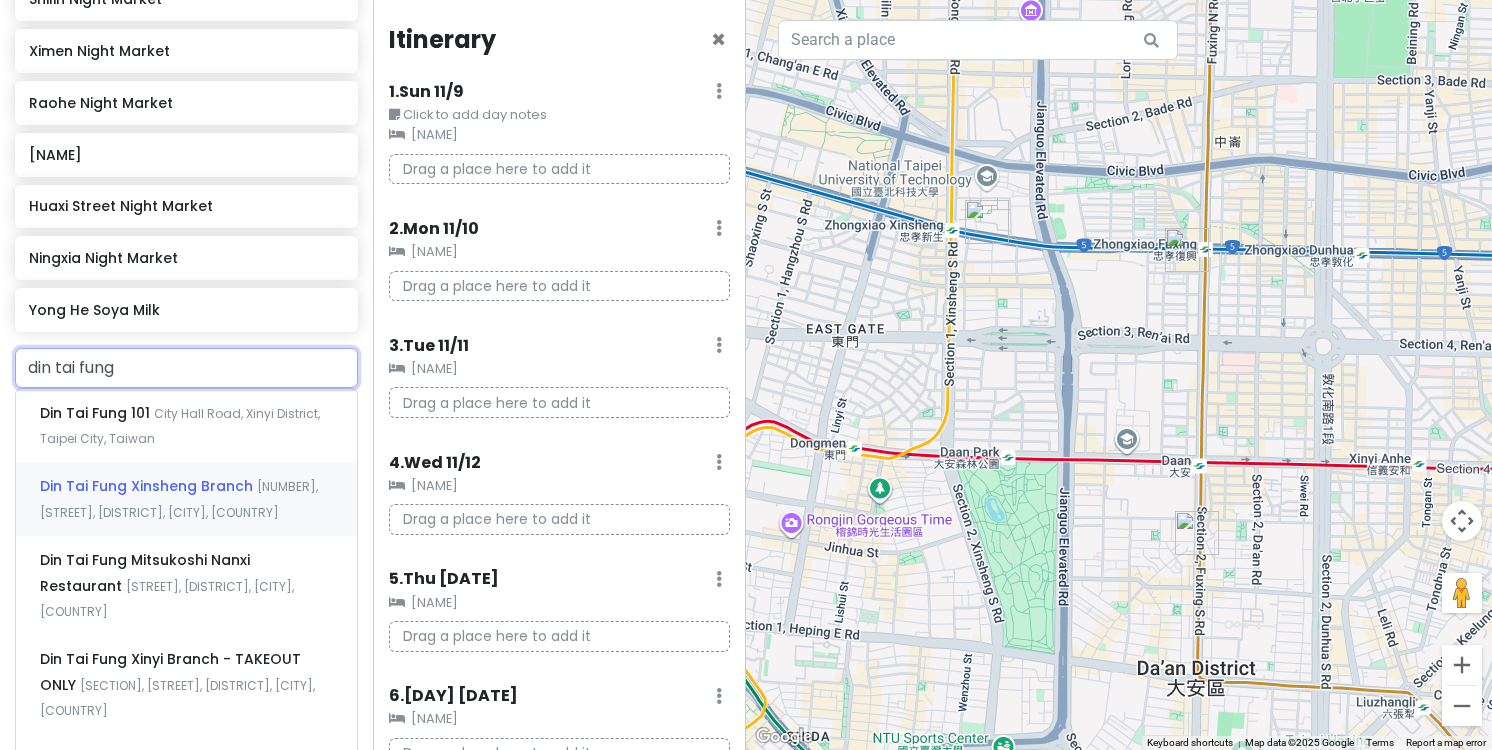 scroll, scrollTop: 1028, scrollLeft: 0, axis: vertical 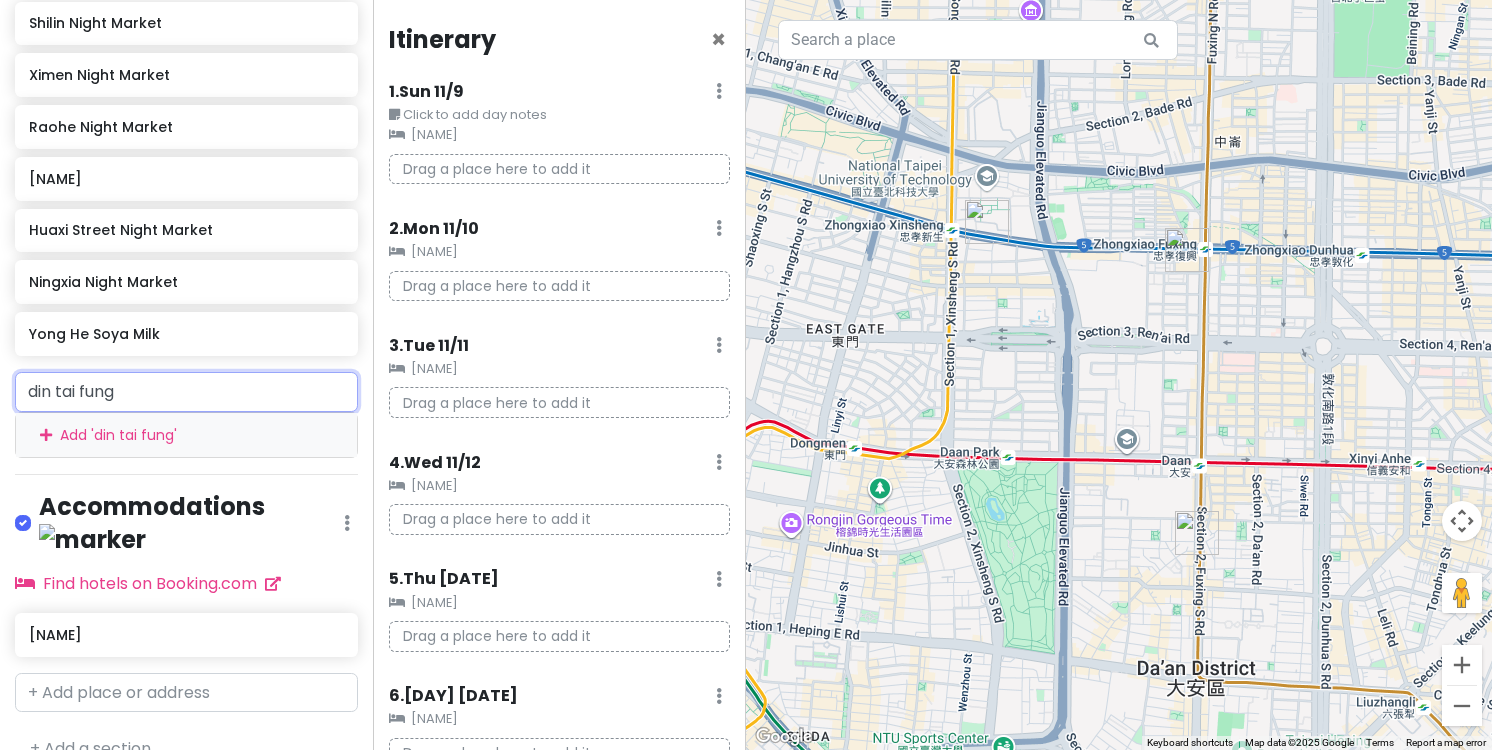 click on "din tai fung" at bounding box center [186, 392] 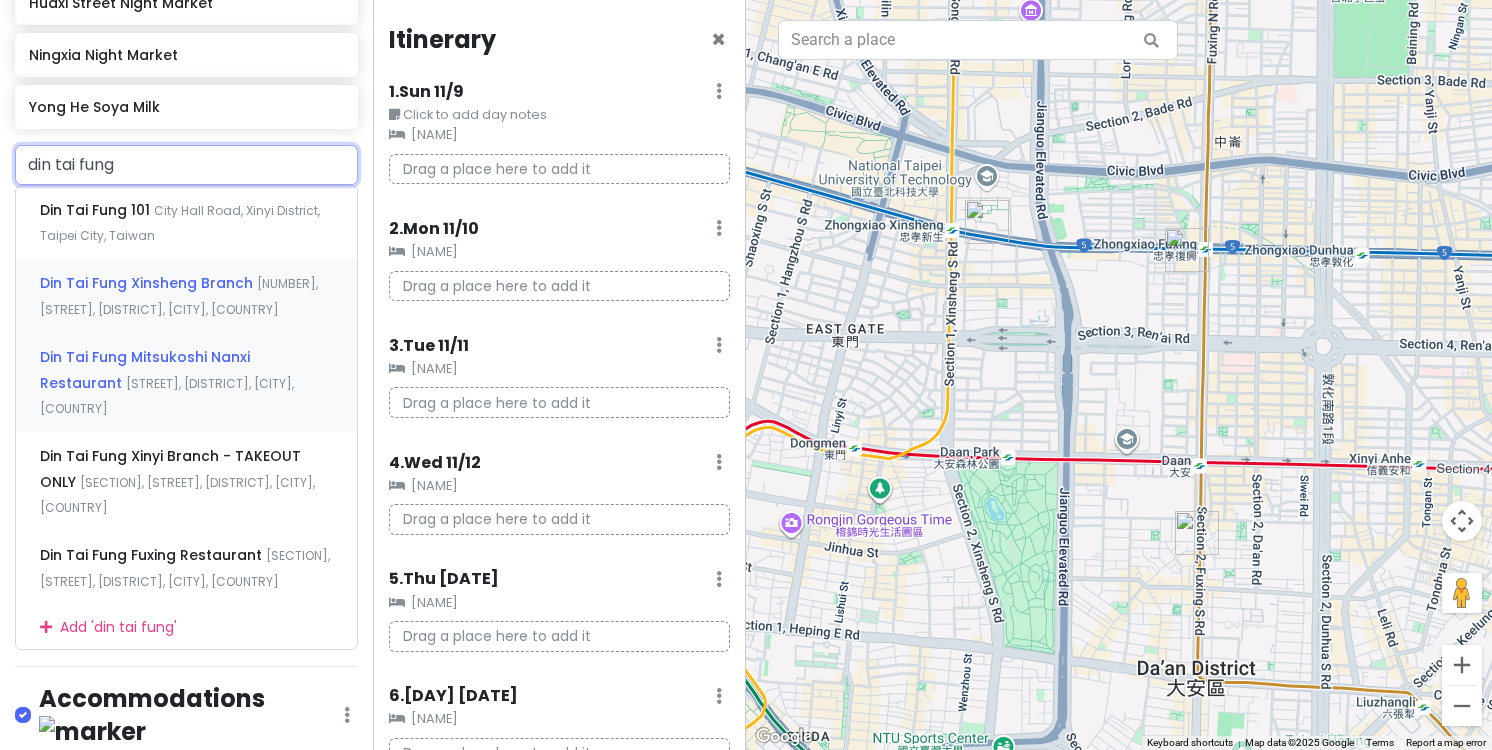 scroll, scrollTop: 1211, scrollLeft: 0, axis: vertical 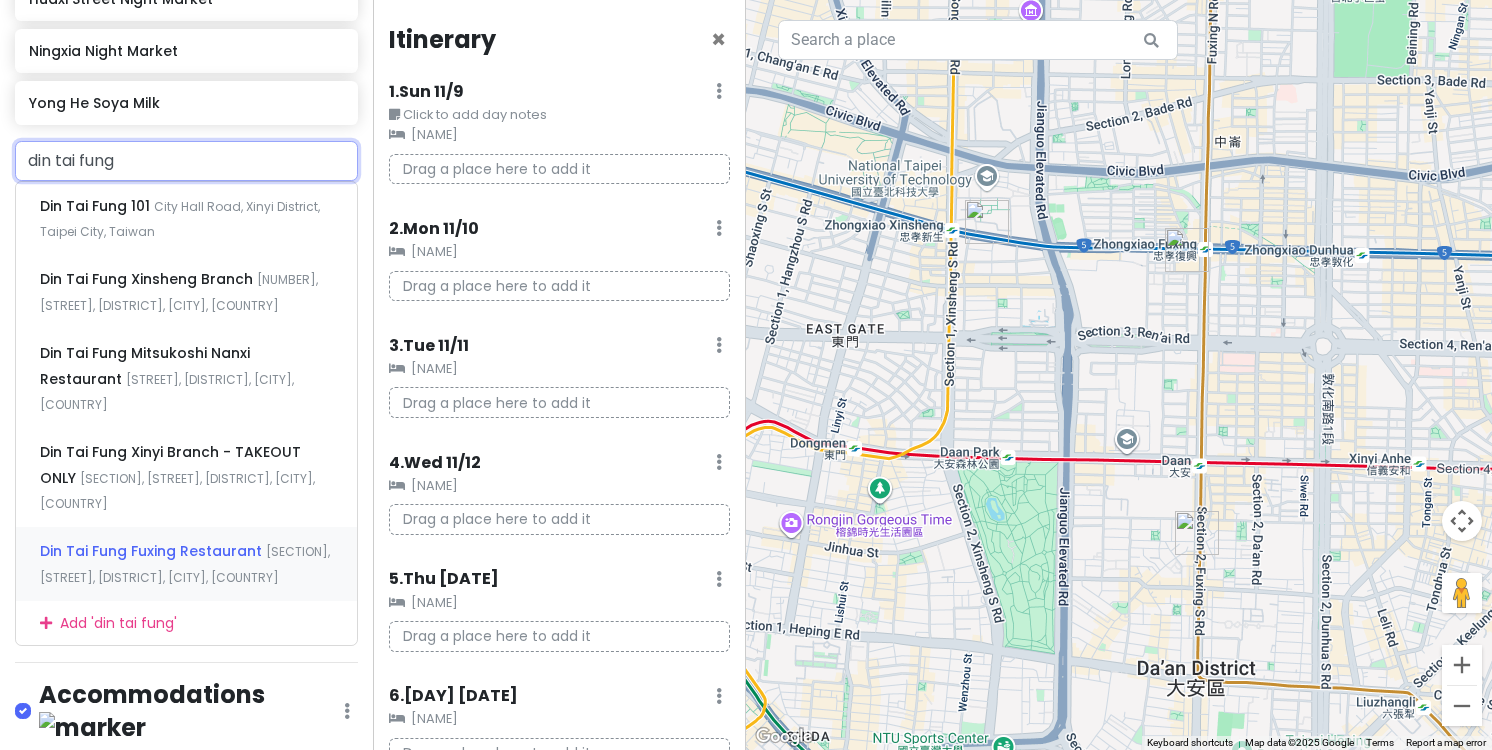 click on "[SECTION], [STREET], [DISTRICT], [CITY], [COUNTRY]" at bounding box center [180, 219] 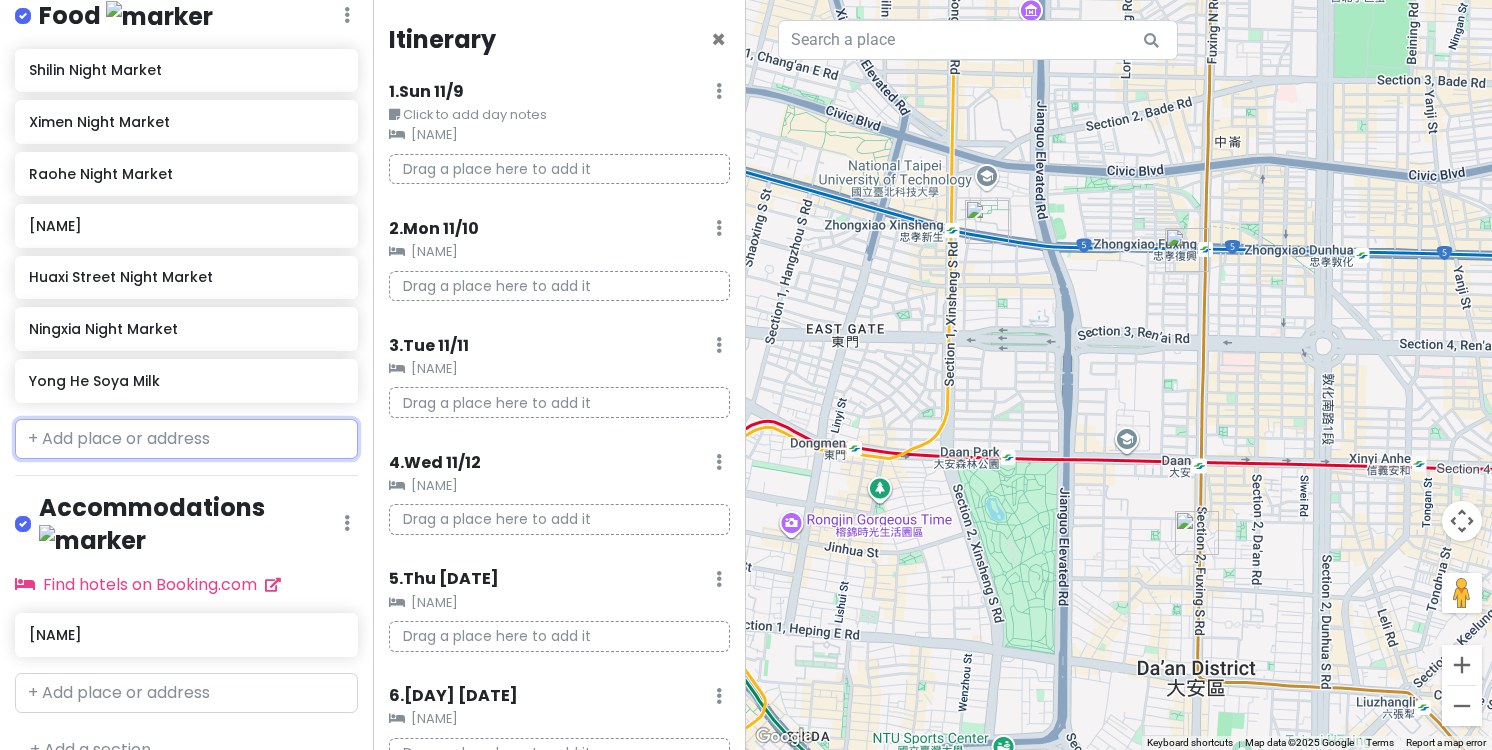 scroll, scrollTop: 985, scrollLeft: 0, axis: vertical 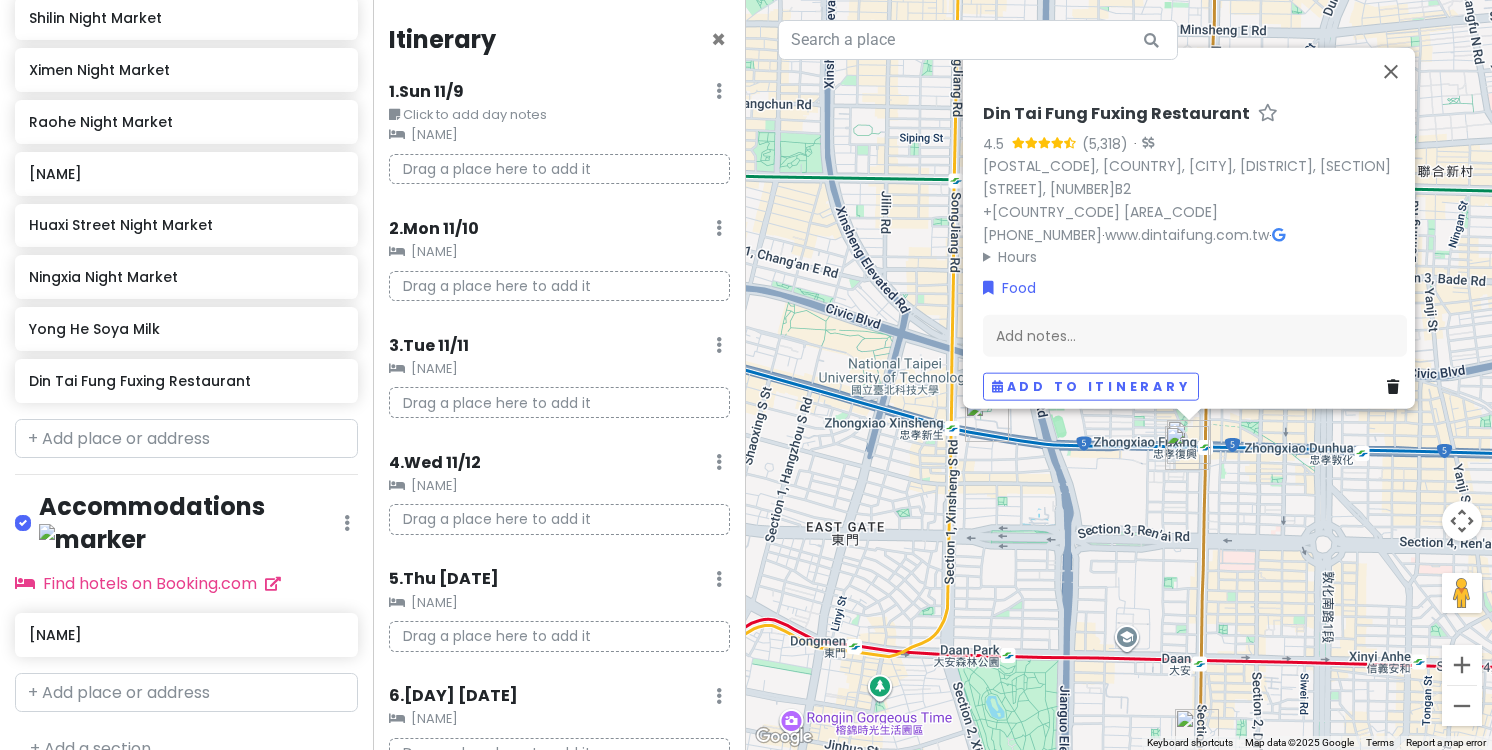click on "Din Tai Fung Fuxing Restaurant 4.5        (5,318)    ·    106, Taiwan, [CITY], [DISTRICT], Section 3, Zhongxiao E Rd, 300號B2 +886 2 8772 0528   ·   www.dintaifung.com.tw   ·   Hours Monday  10:00 AM – 8:30 PM Tuesday  10:00 AM – 8:30 PM Wednesday  10:00 AM – 8:30 PM Thursday  10:00 AM – 8:30 PM Friday  10:00 AM – 9:00 PM Saturday  10:00 AM – 9:00 PM Sunday  10:00 AM – 8:30 PM Food Add notes...  Add to itinerary" at bounding box center [1119, 375] 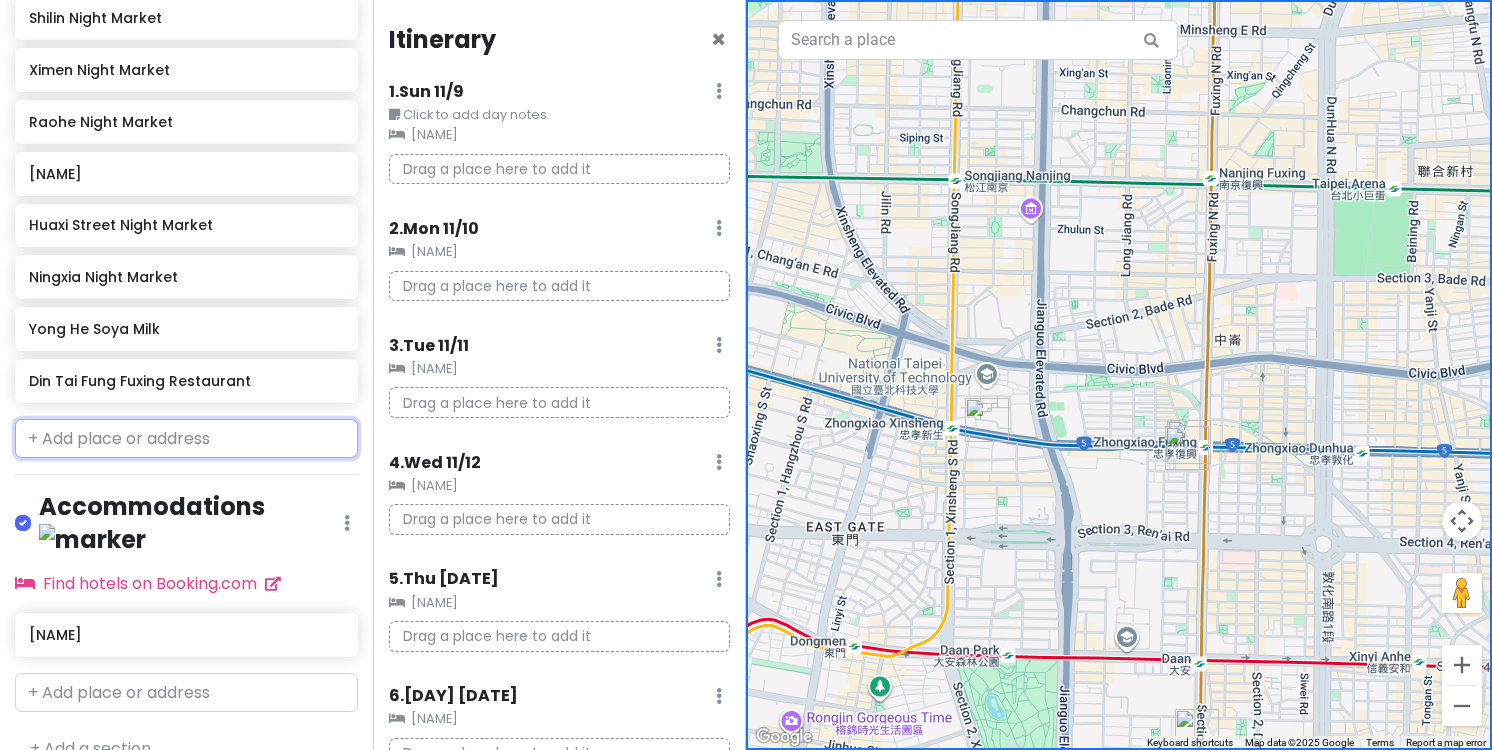 click at bounding box center [186, 439] 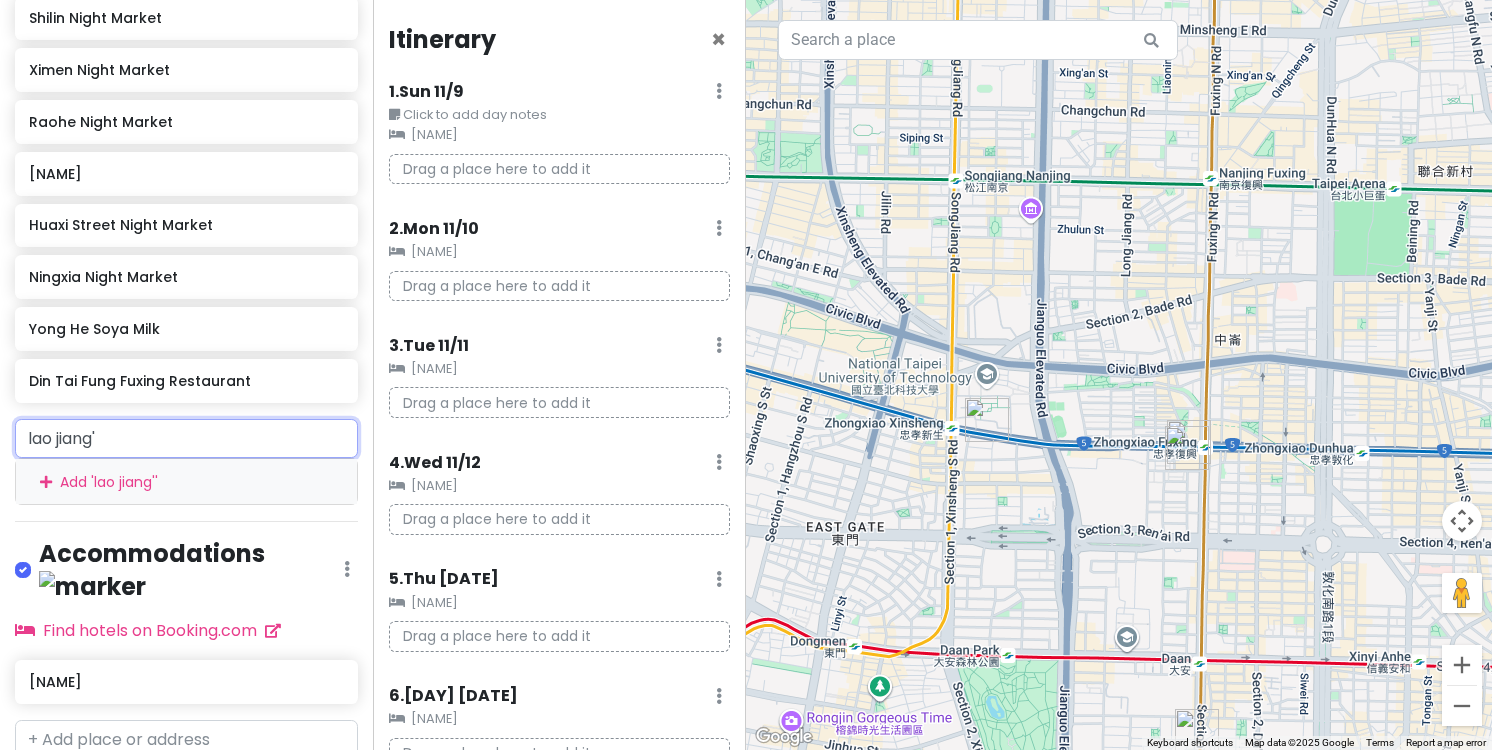 type on "lao jiang's" 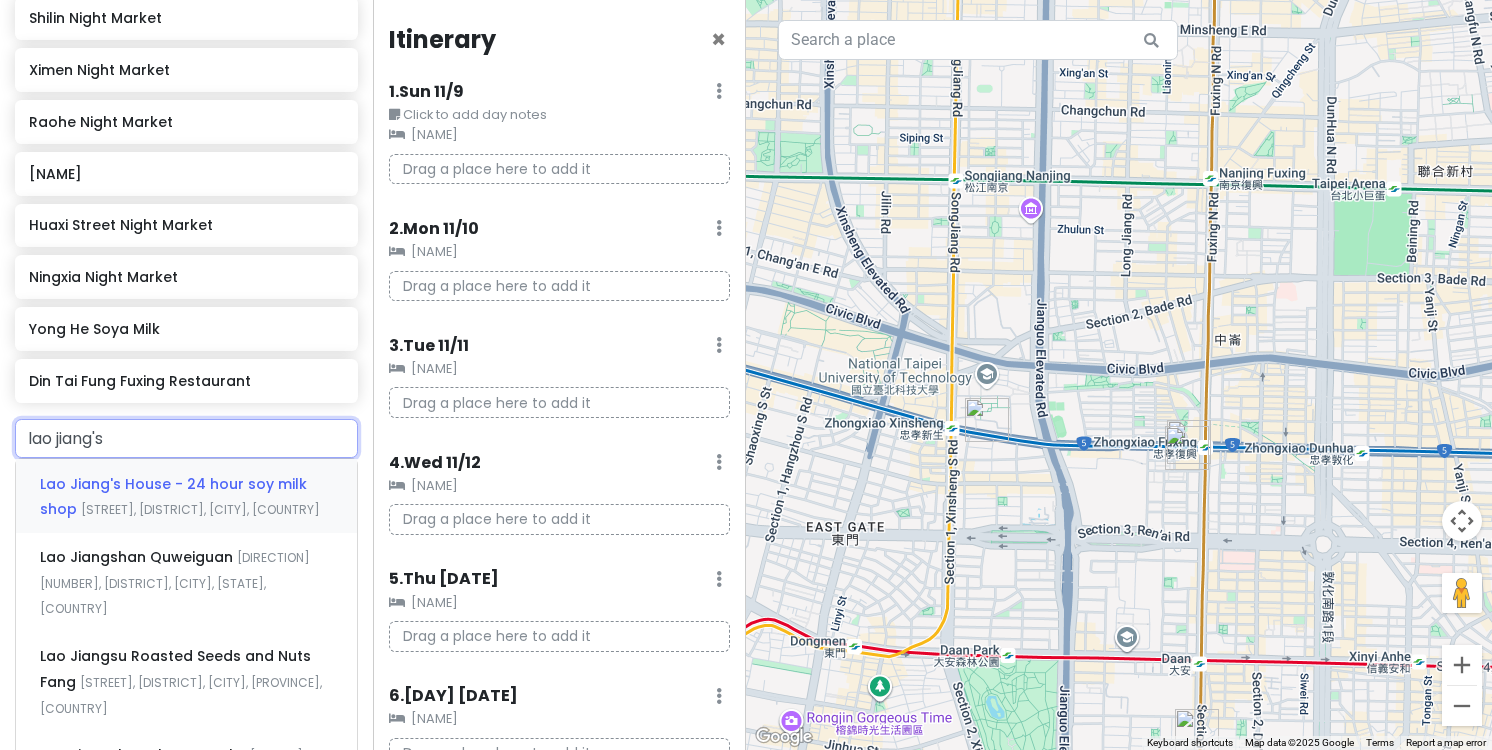 click on "[STREET], [DISTRICT], [CITY], [COUNTRY]" at bounding box center (200, 509) 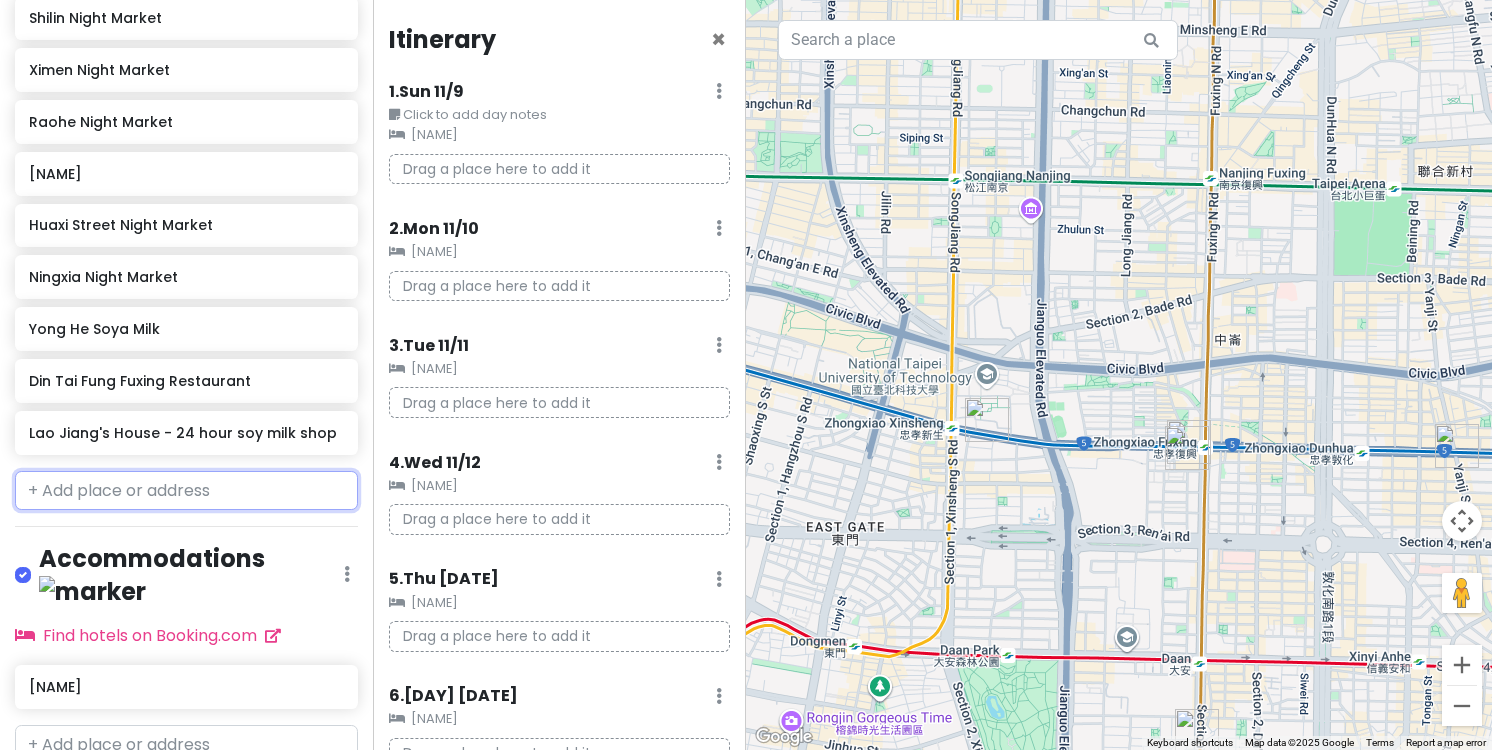 scroll, scrollTop: 1036, scrollLeft: 0, axis: vertical 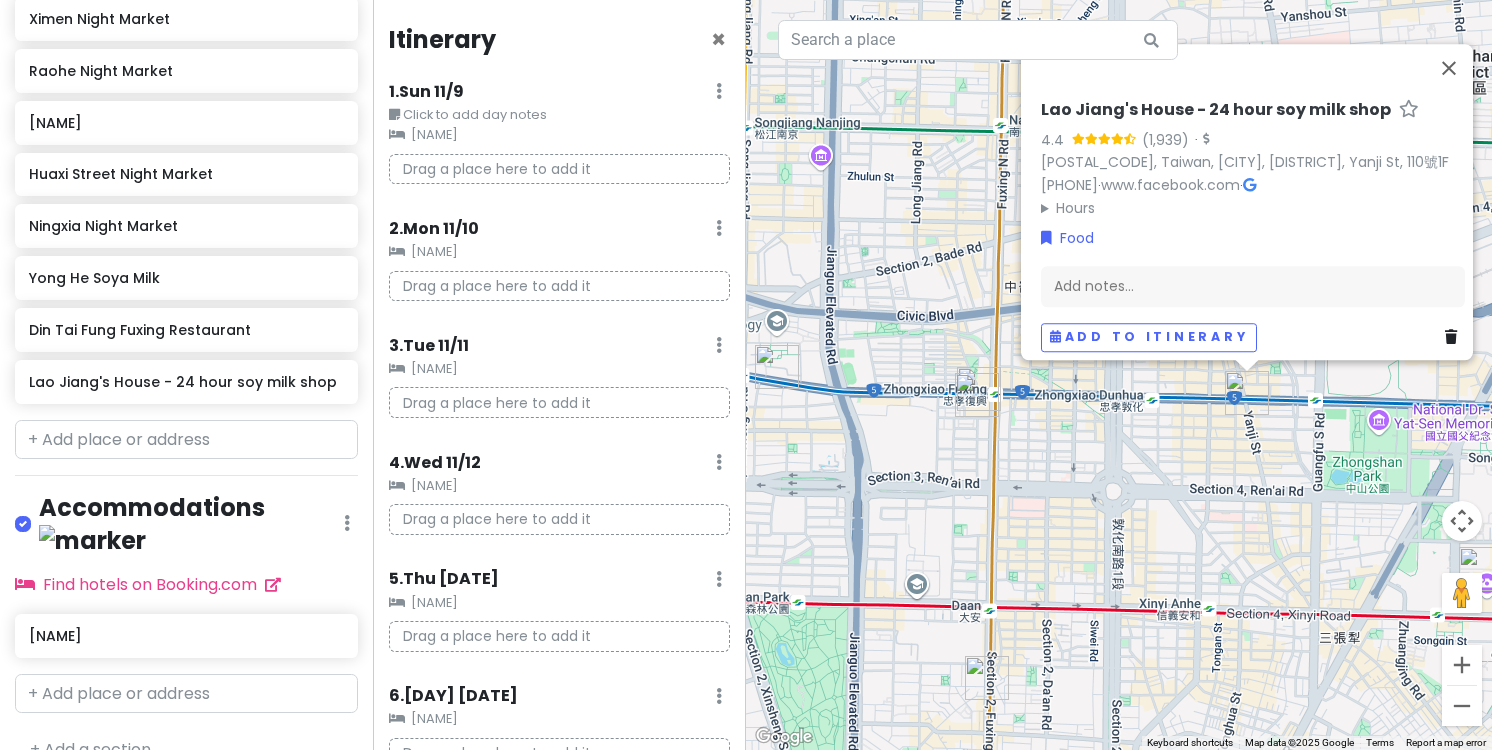 drag, startPoint x: 1047, startPoint y: 607, endPoint x: 1098, endPoint y: 553, distance: 74.27651 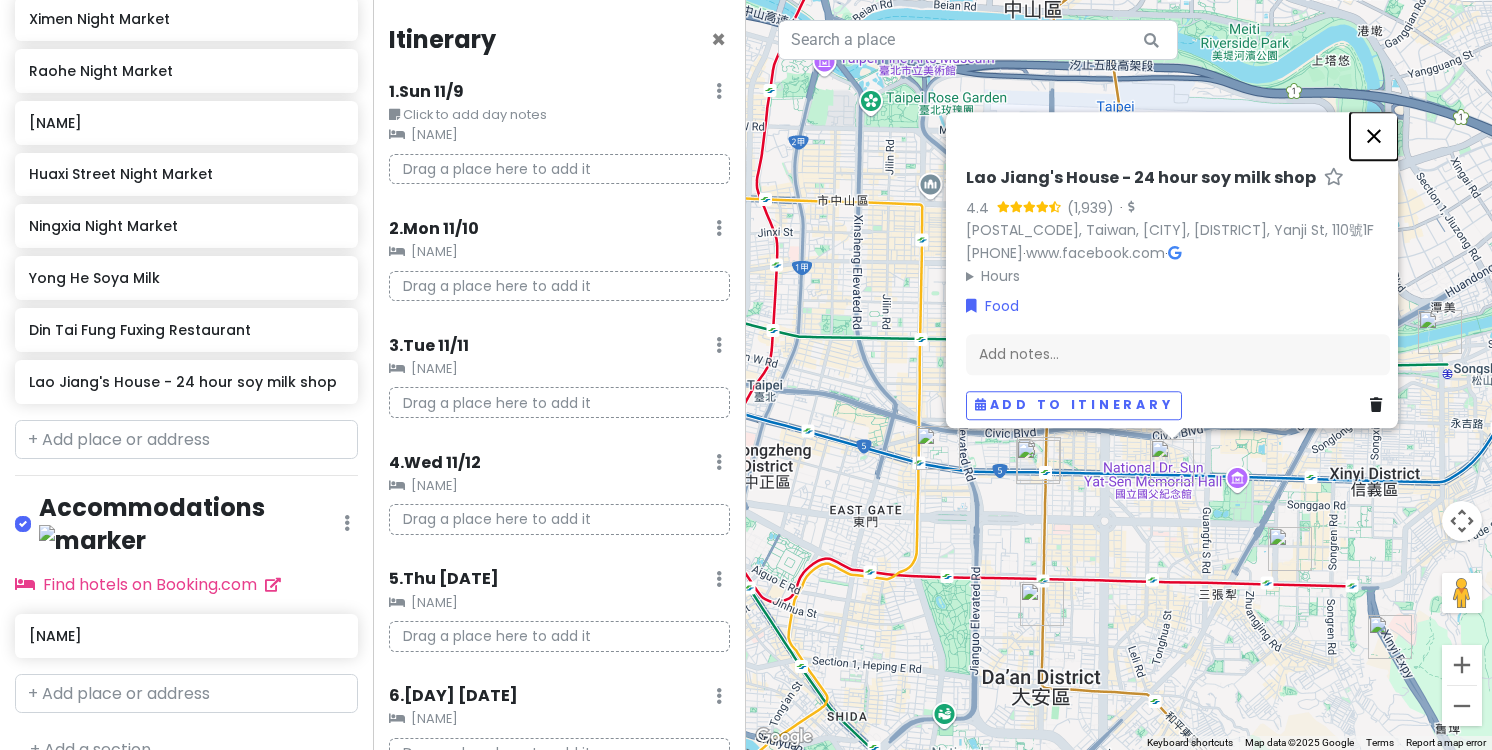 click at bounding box center (1374, 136) 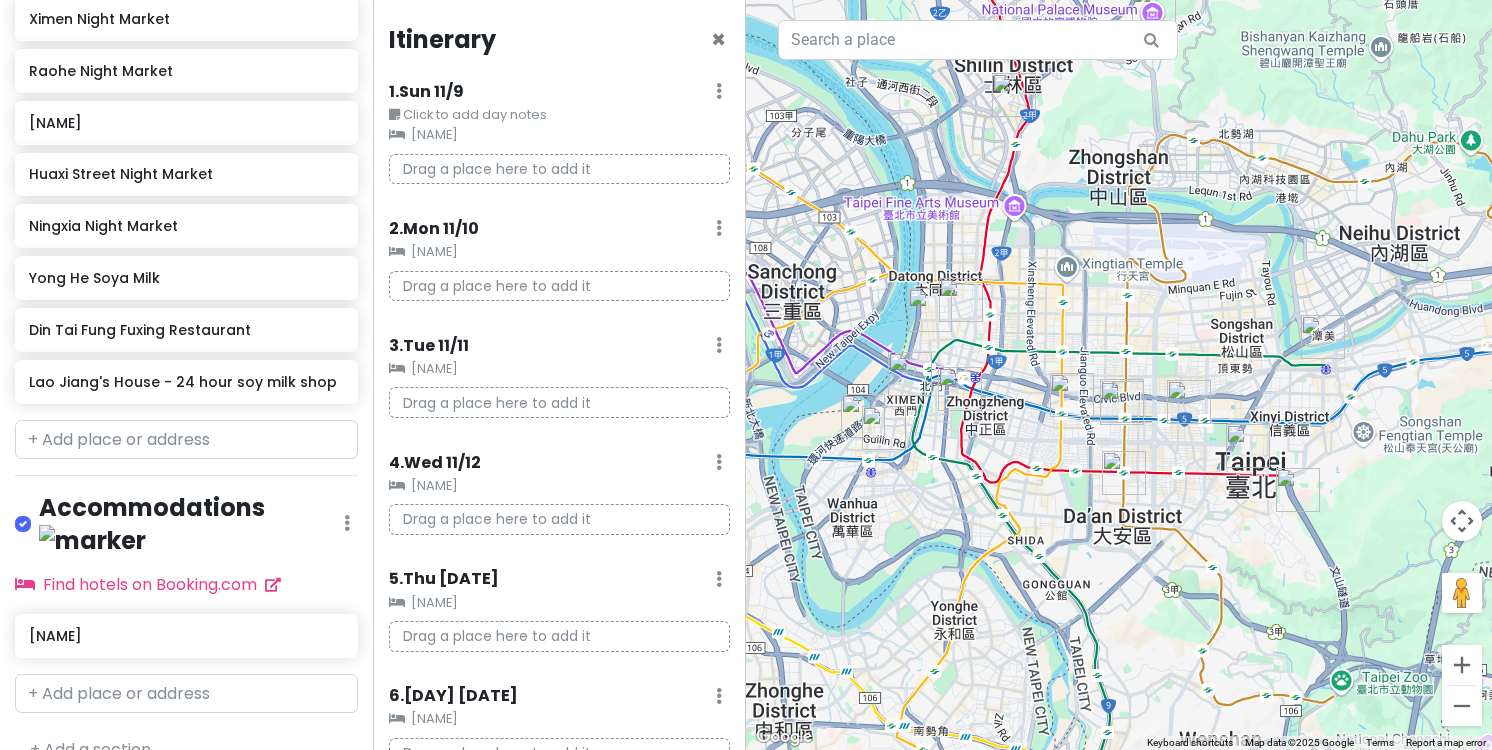 drag, startPoint x: 1102, startPoint y: 542, endPoint x: 1170, endPoint y: 445, distance: 118.46096 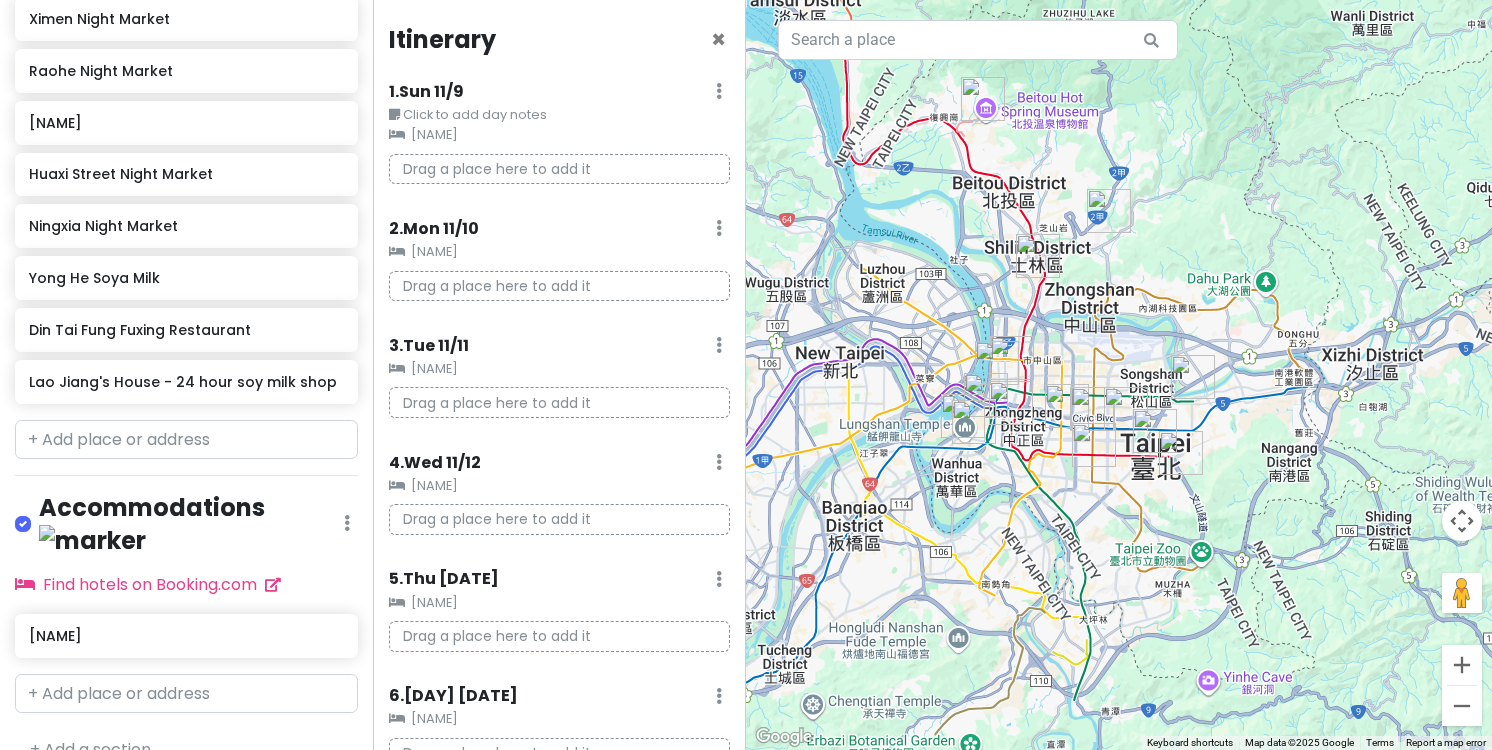 drag, startPoint x: 993, startPoint y: 519, endPoint x: 1066, endPoint y: 498, distance: 75.96052 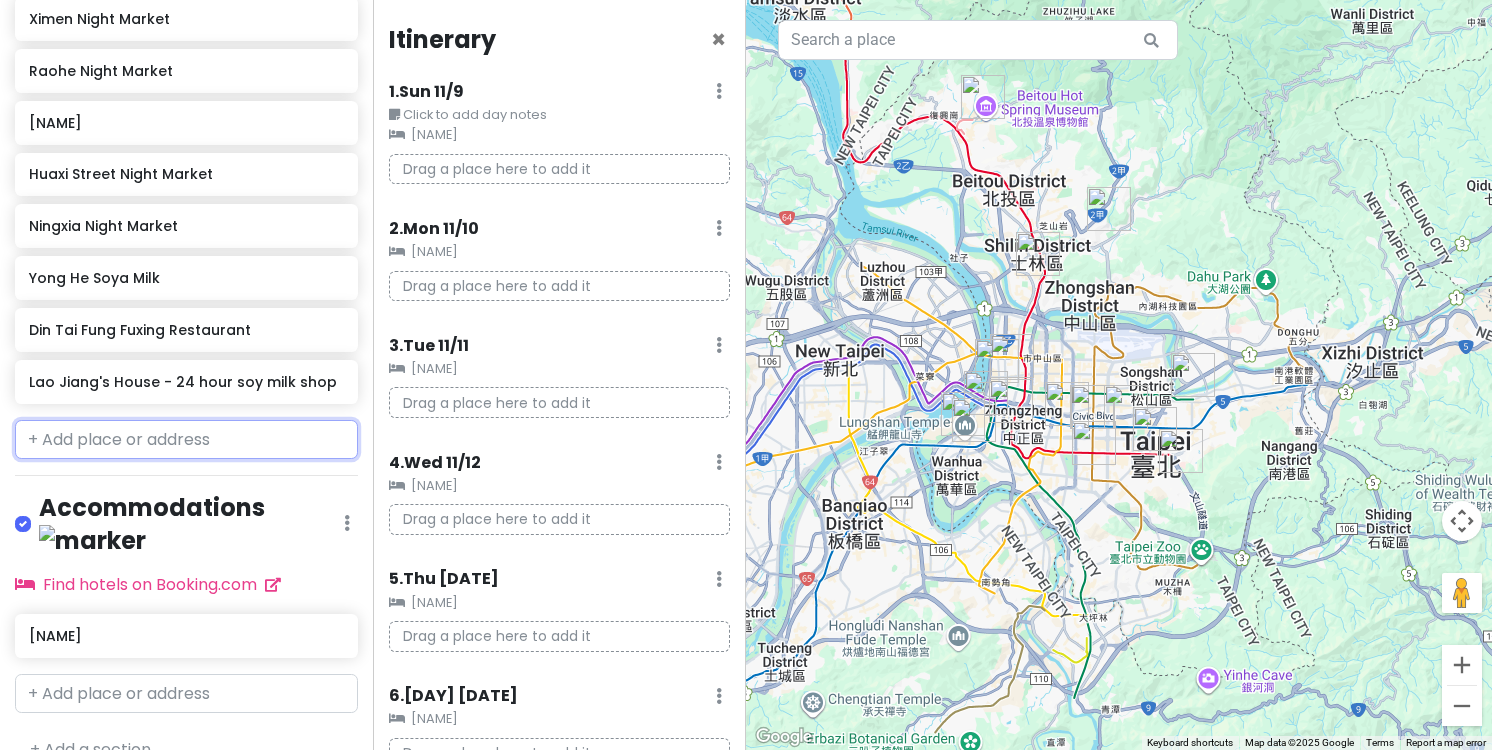 click at bounding box center [186, 440] 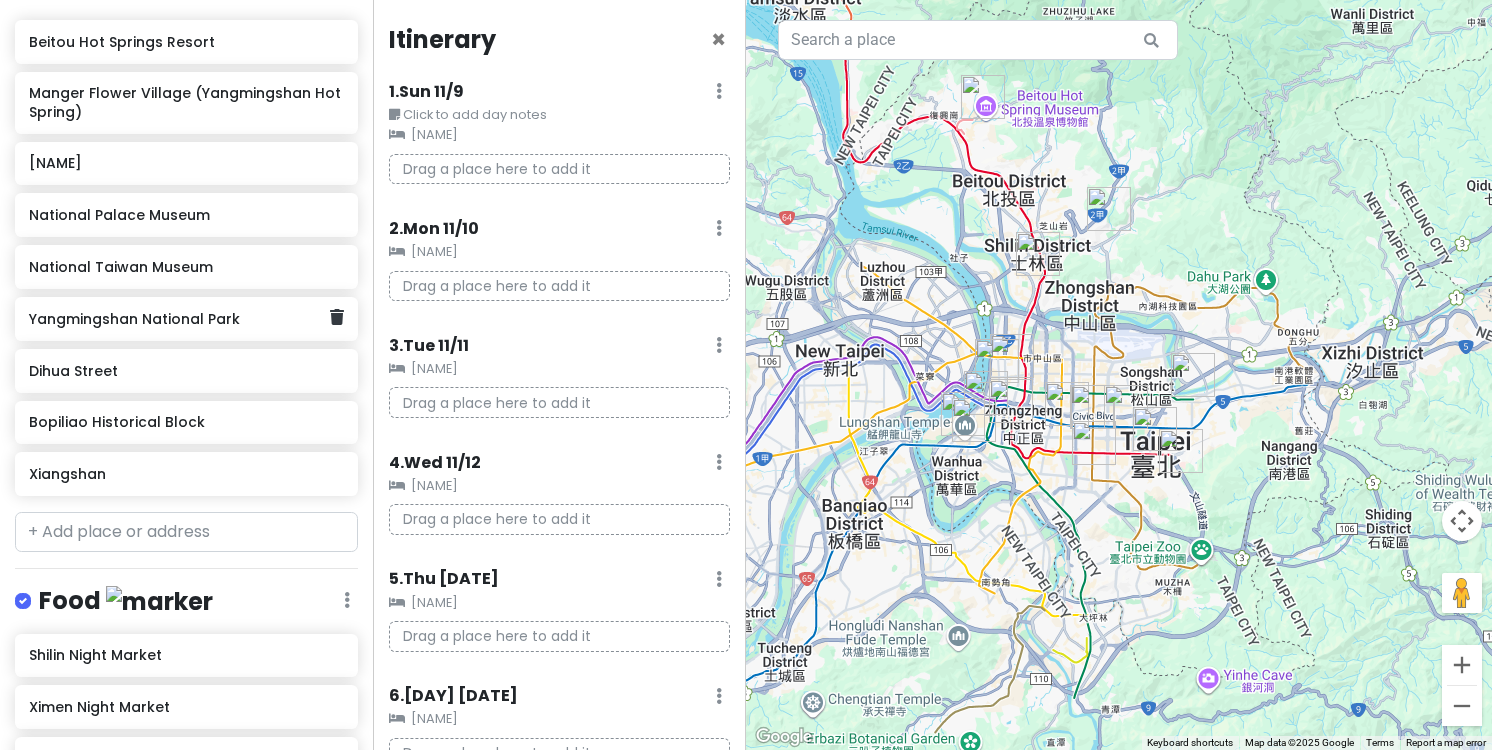 scroll, scrollTop: 350, scrollLeft: 0, axis: vertical 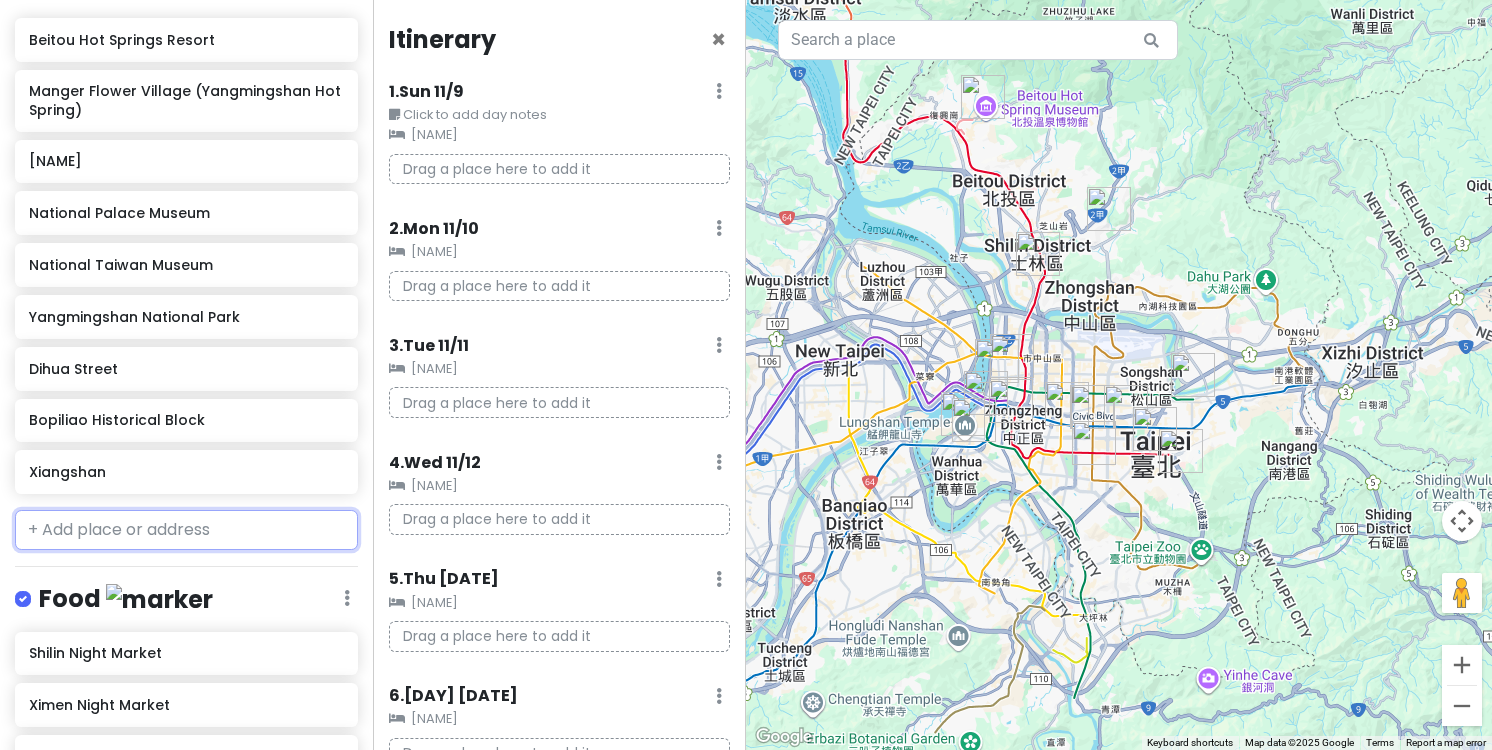 click at bounding box center [186, 530] 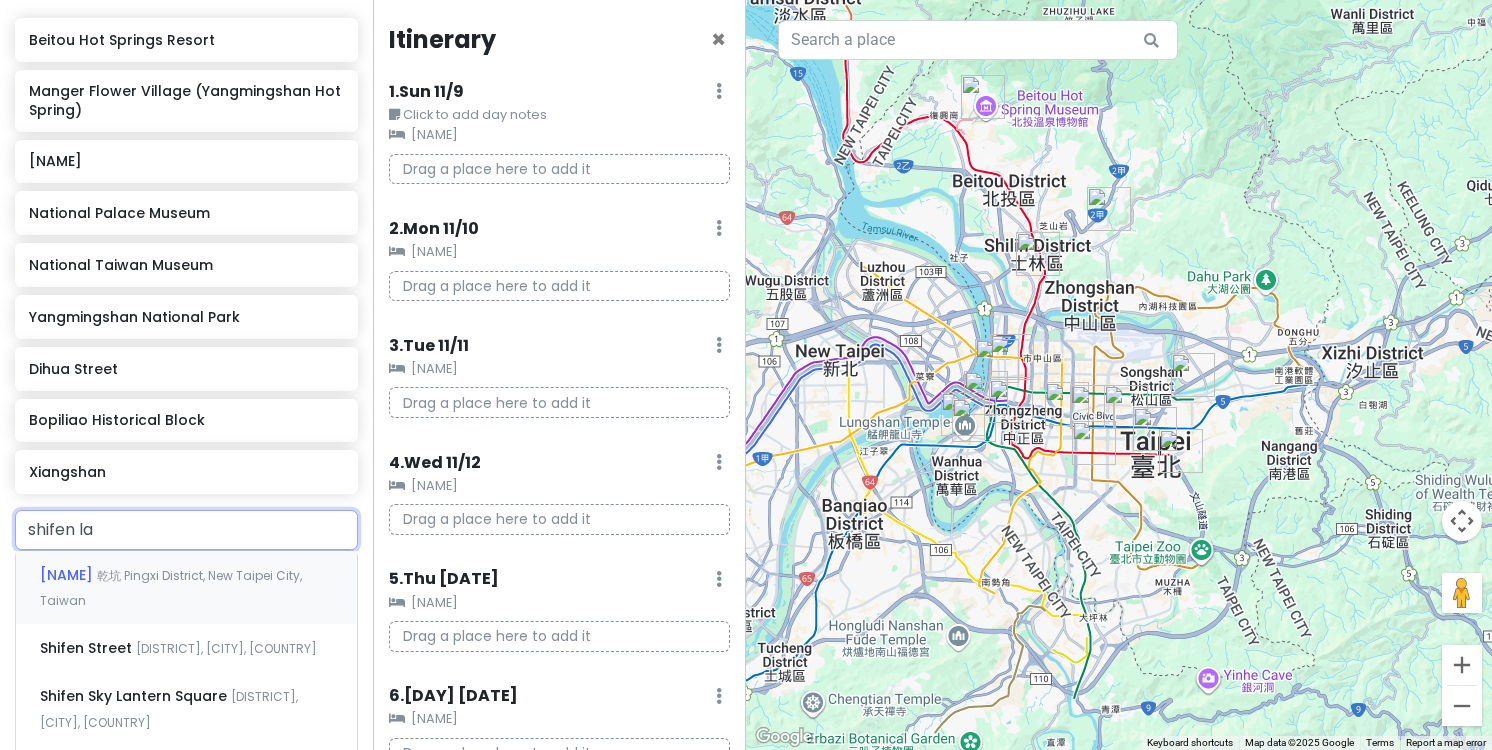 type on "shifen lan" 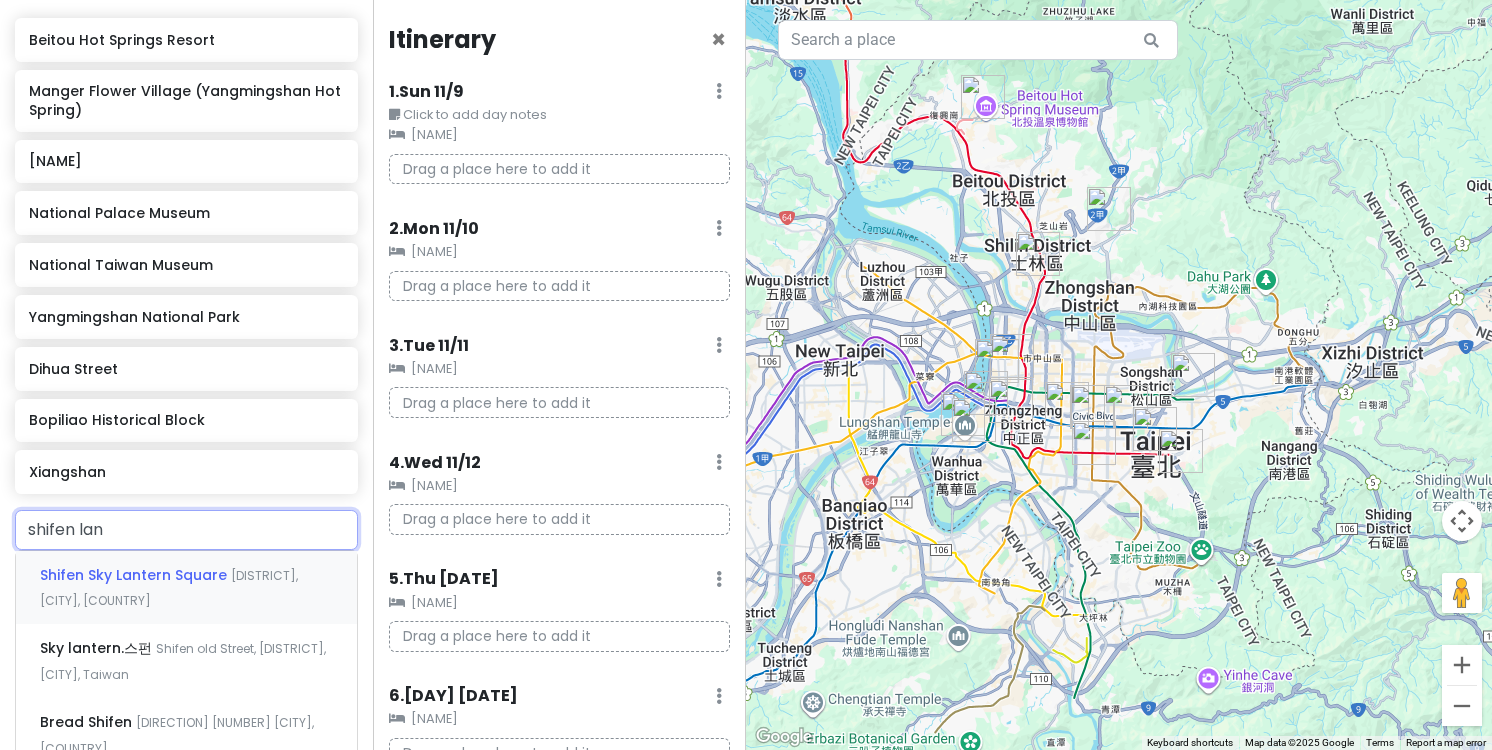 click on "Shifen Sky Lantern Square" at bounding box center [135, 575] 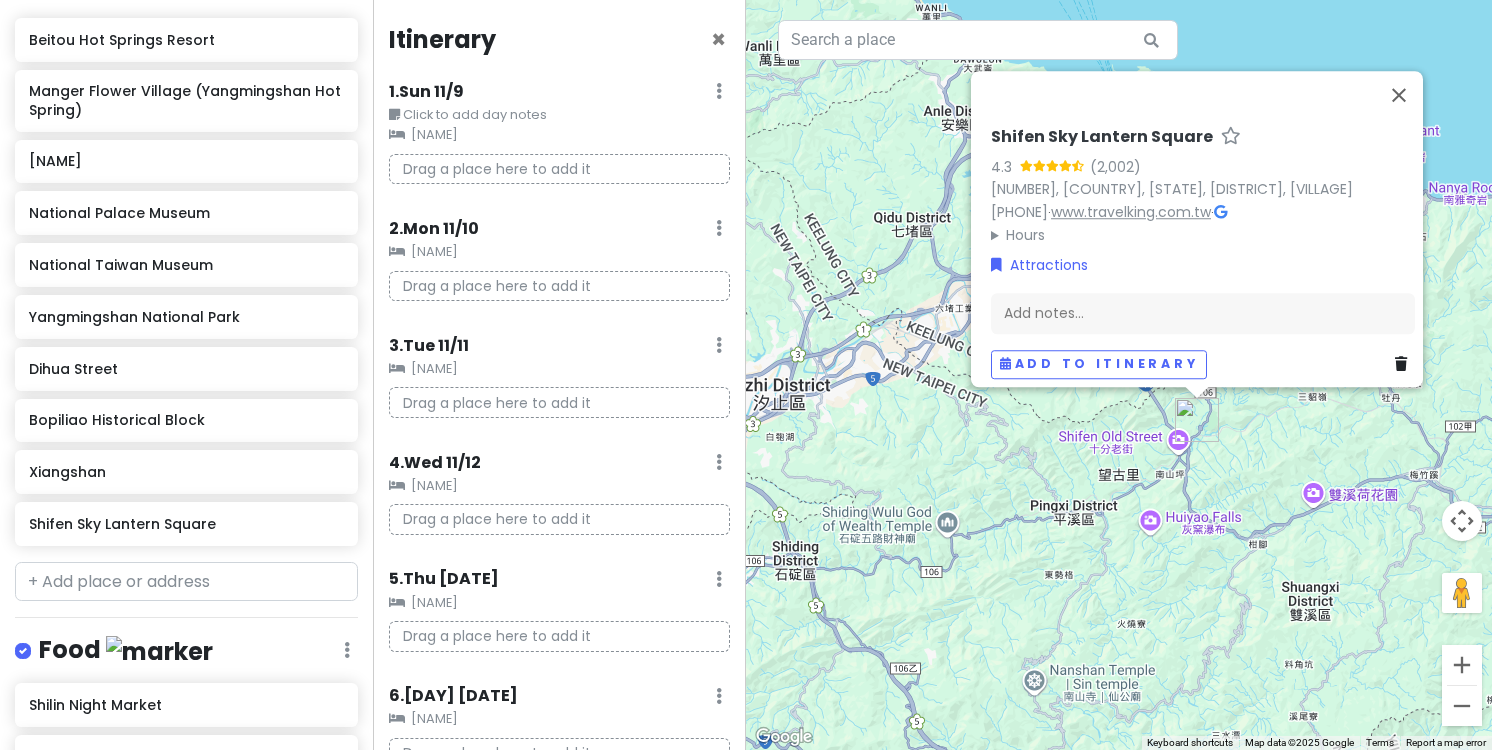 click on "www.travelking.com.tw" at bounding box center (1131, 212) 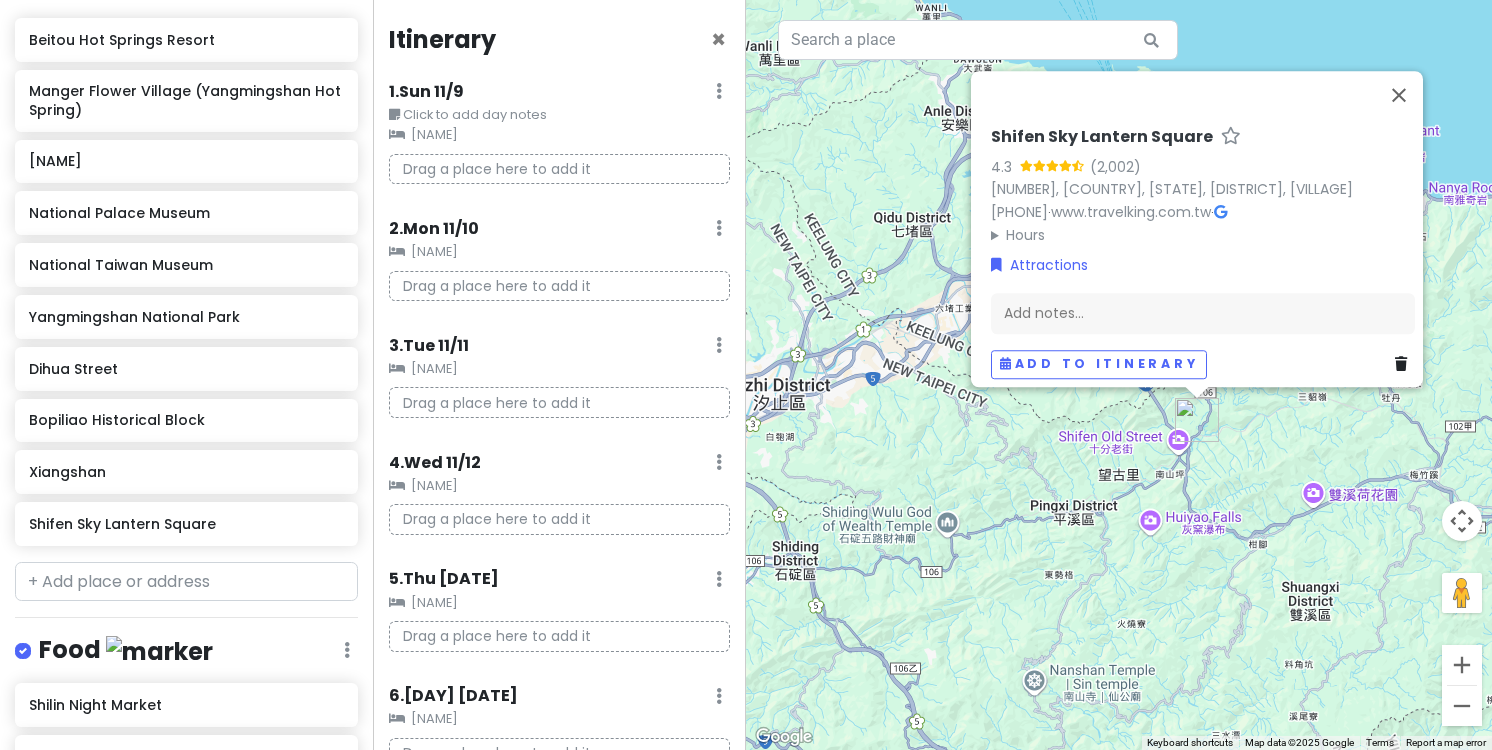 click on "[SQUARE_NAME] [RATING] ([REVIEWS]) [POSTAL_CODE], [COUNTRY], [STATE], [DISTRICT], [VILLAGE] [PHONE] · [URL] · Hours Monday Open 24 hours Tuesday Open 24 hours Wednesday Open 24 hours Thursday Open 24 hours Friday Open 24 hours Saturday Open 24 hours Sunday Open 24 hours Attractions Add notes... Add to itinerary" at bounding box center [1119, 375] 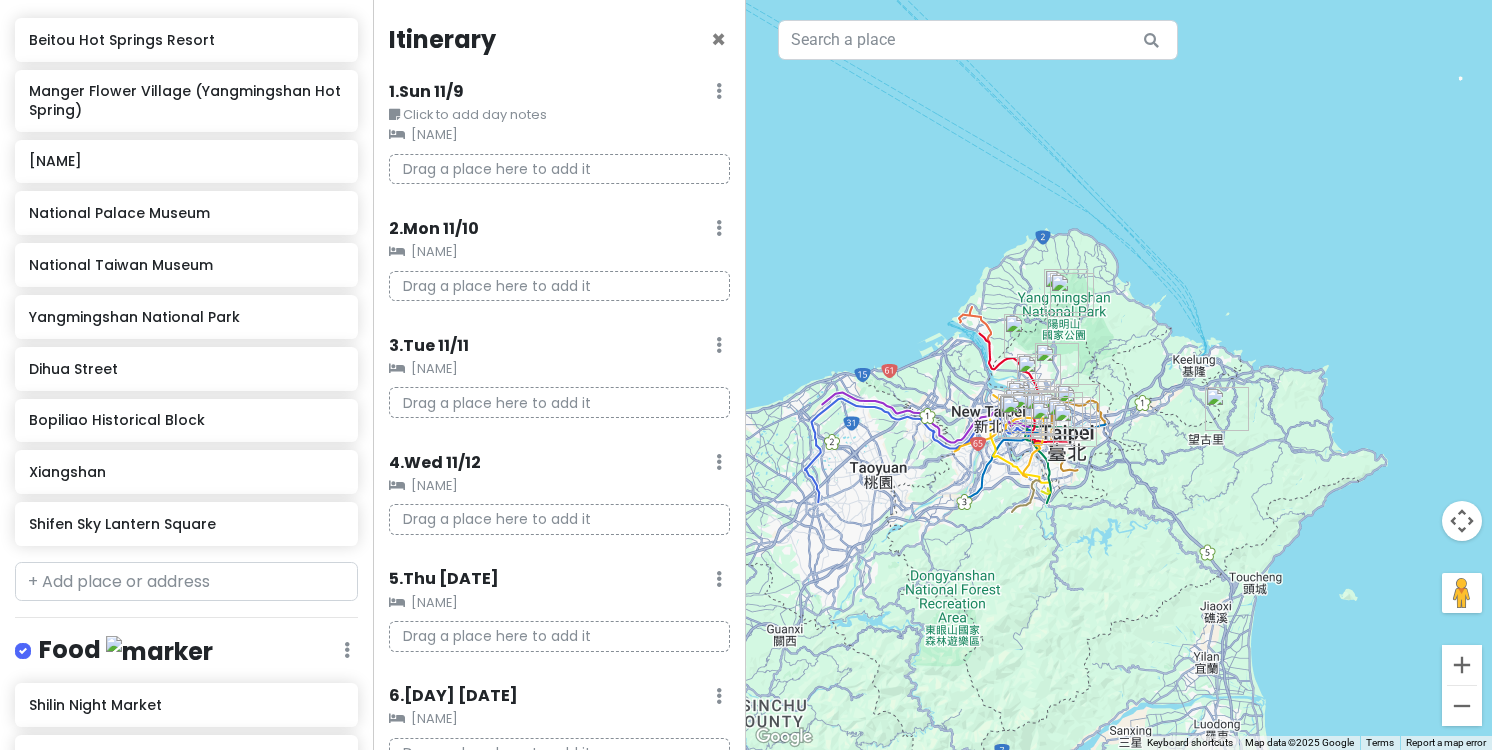 drag, startPoint x: 950, startPoint y: 520, endPoint x: 1139, endPoint y: 496, distance: 190.51772 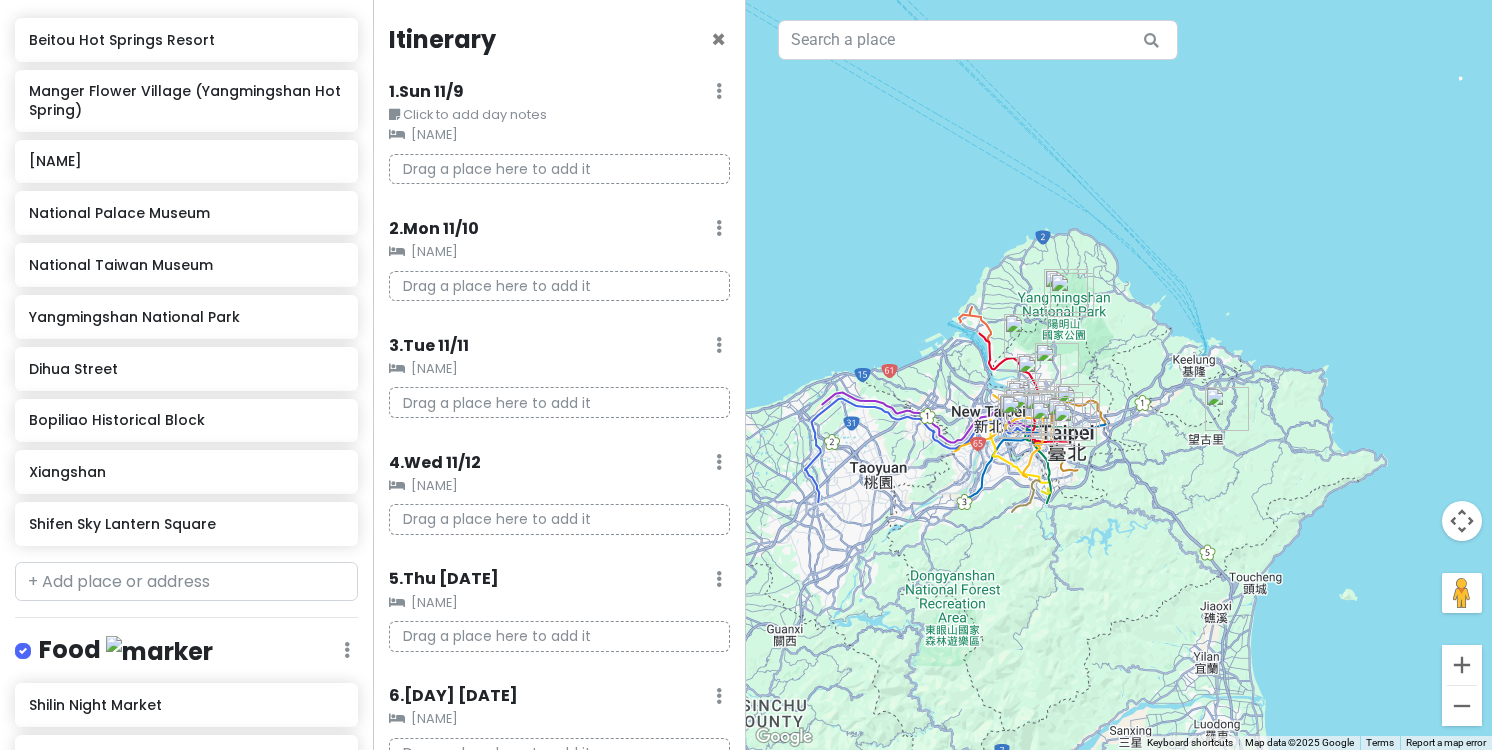 click at bounding box center (1119, 375) 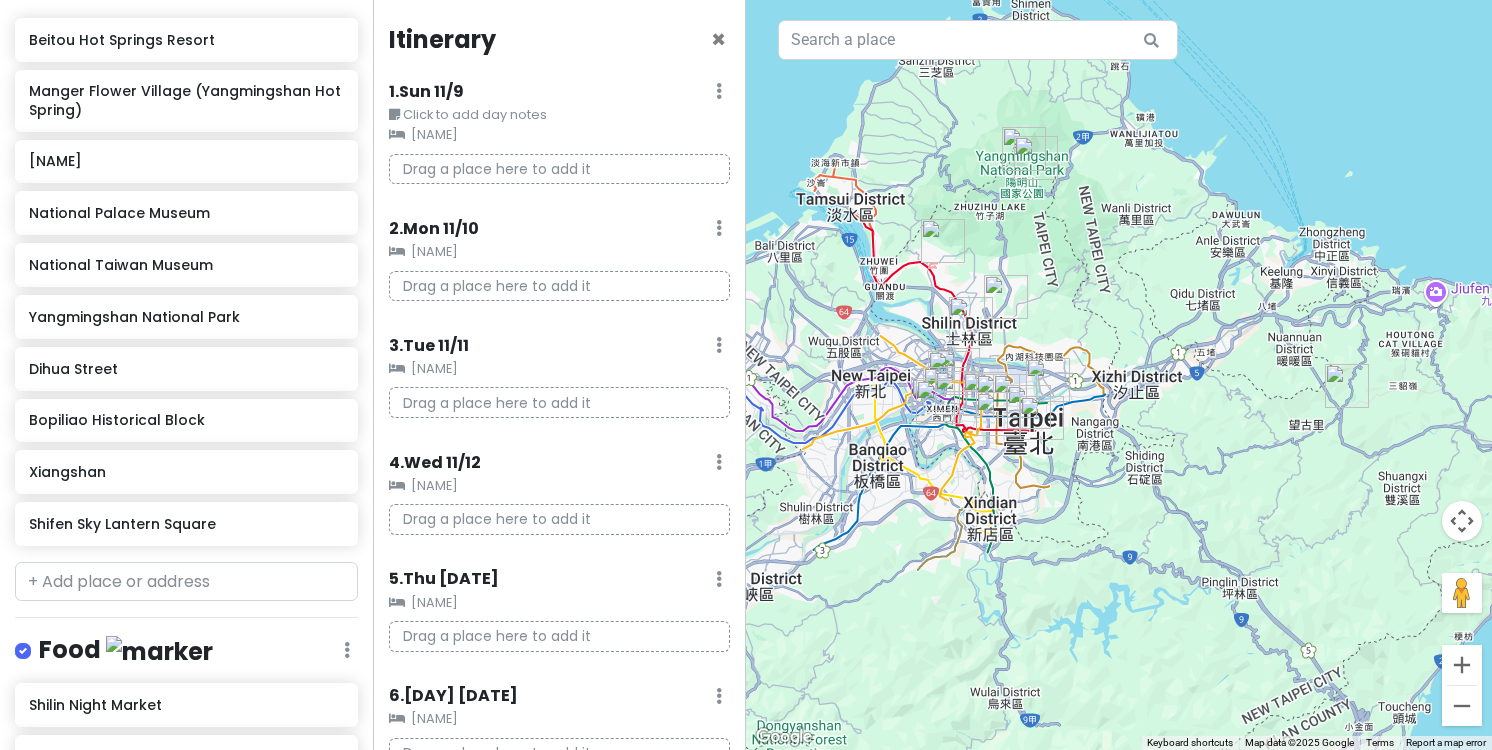 drag, startPoint x: 1109, startPoint y: 449, endPoint x: 1134, endPoint y: 482, distance: 41.400482 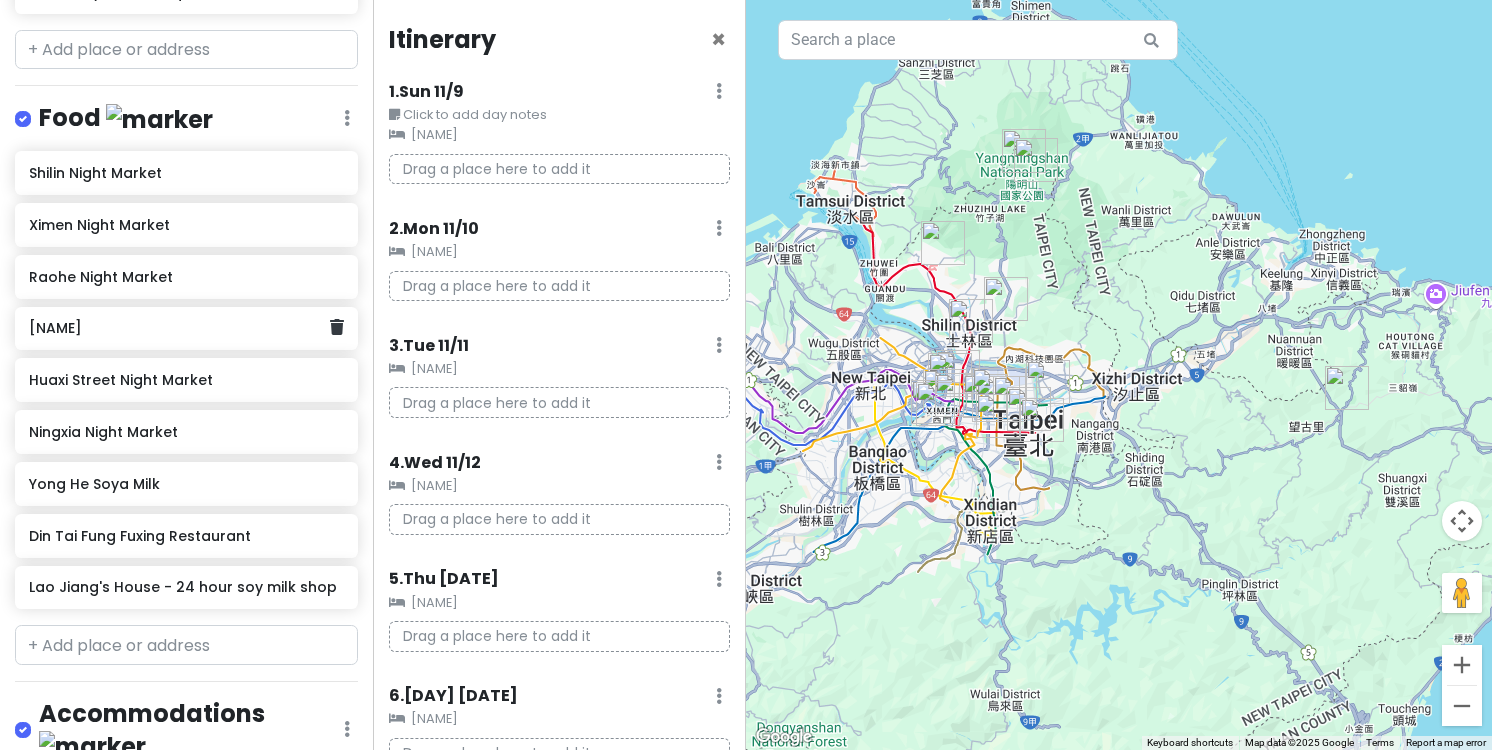 scroll, scrollTop: 1088, scrollLeft: 0, axis: vertical 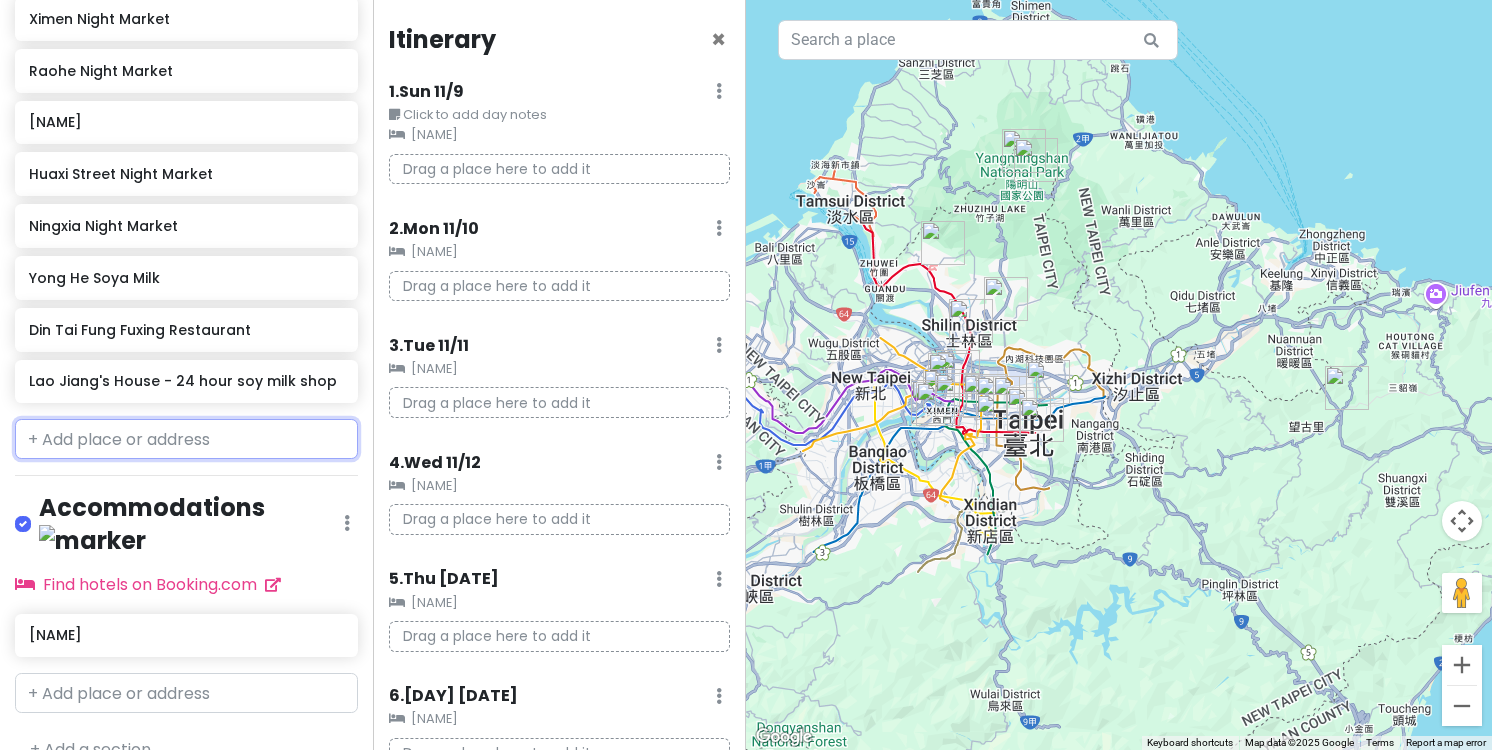 click at bounding box center (186, 439) 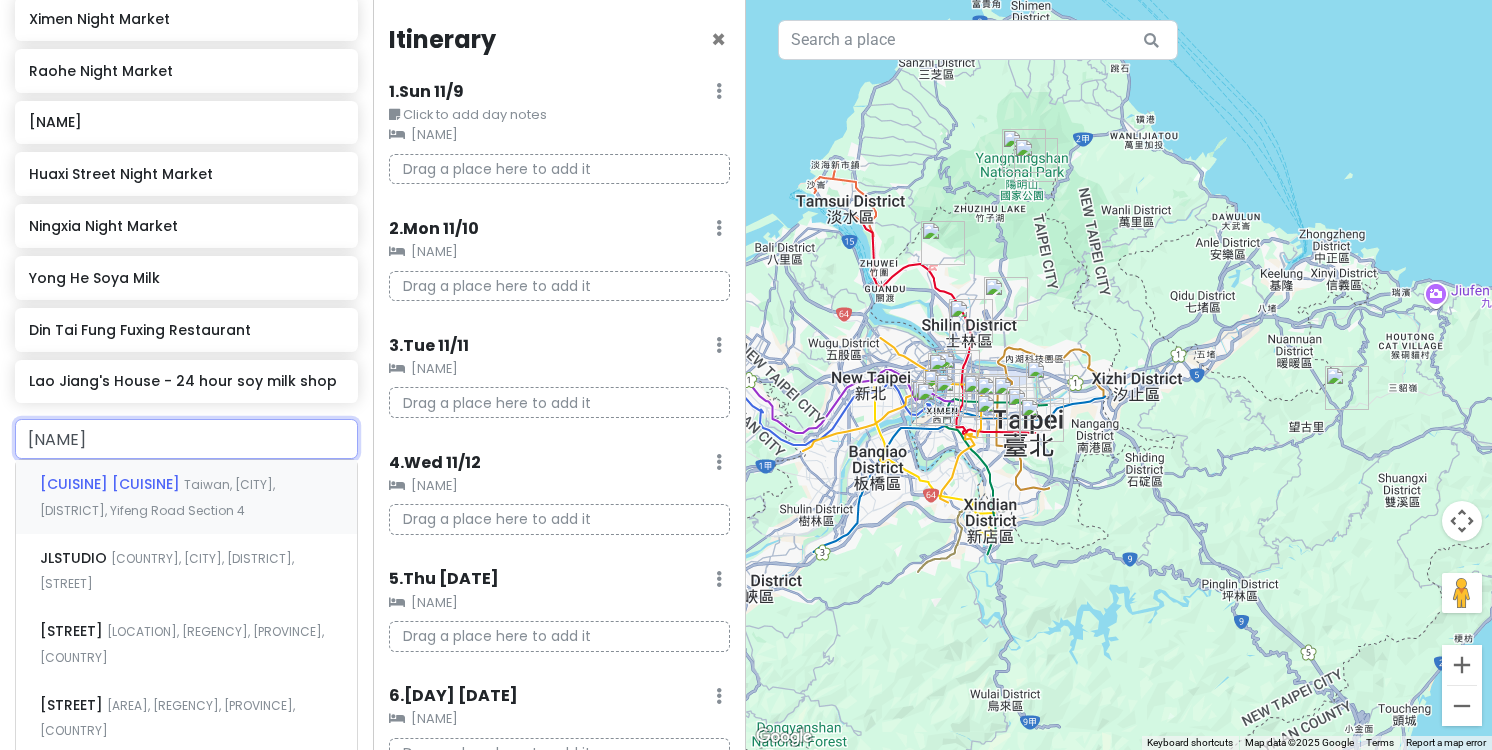 type on "jl stud" 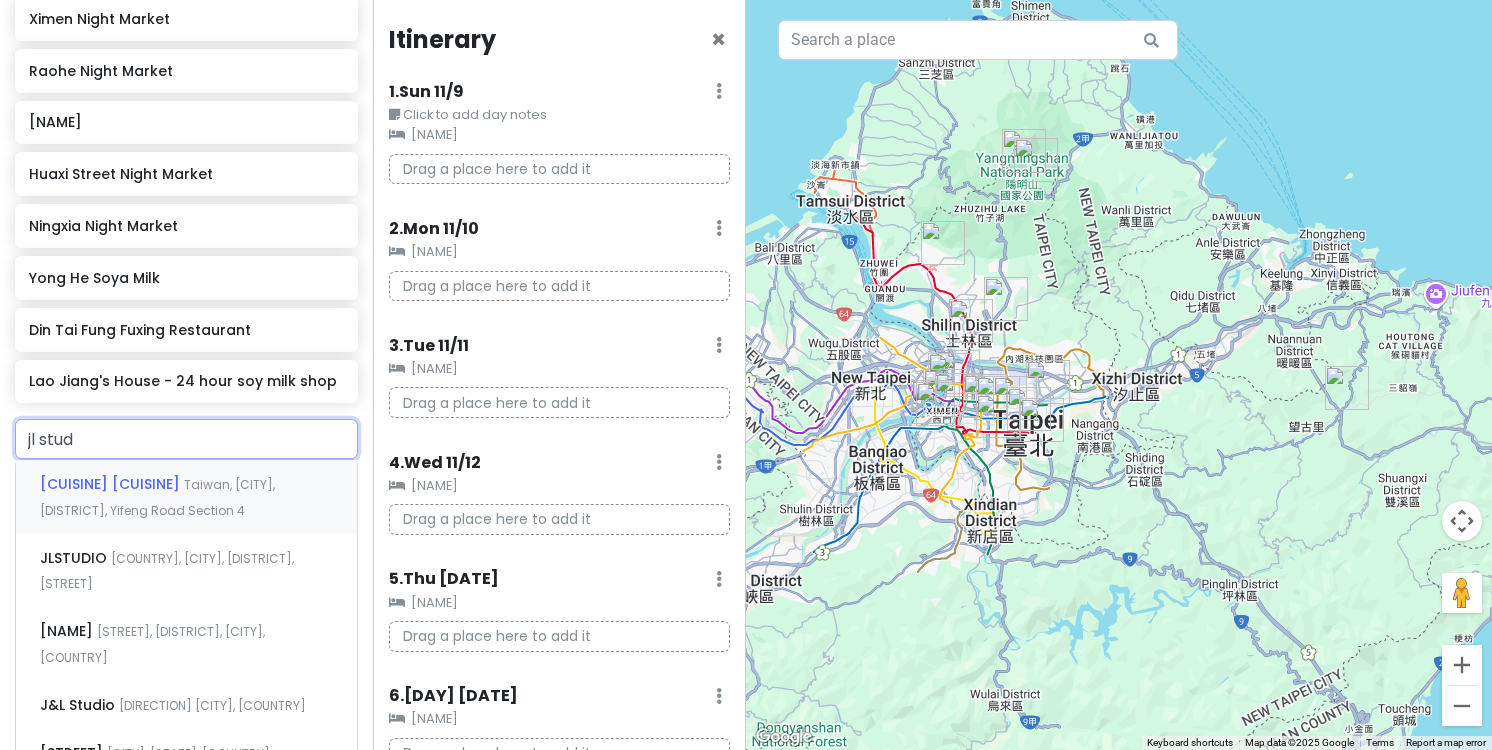 click on "Taiwan, [CITY], [DISTRICT], Yifeng Road Section 4" at bounding box center (157, 497) 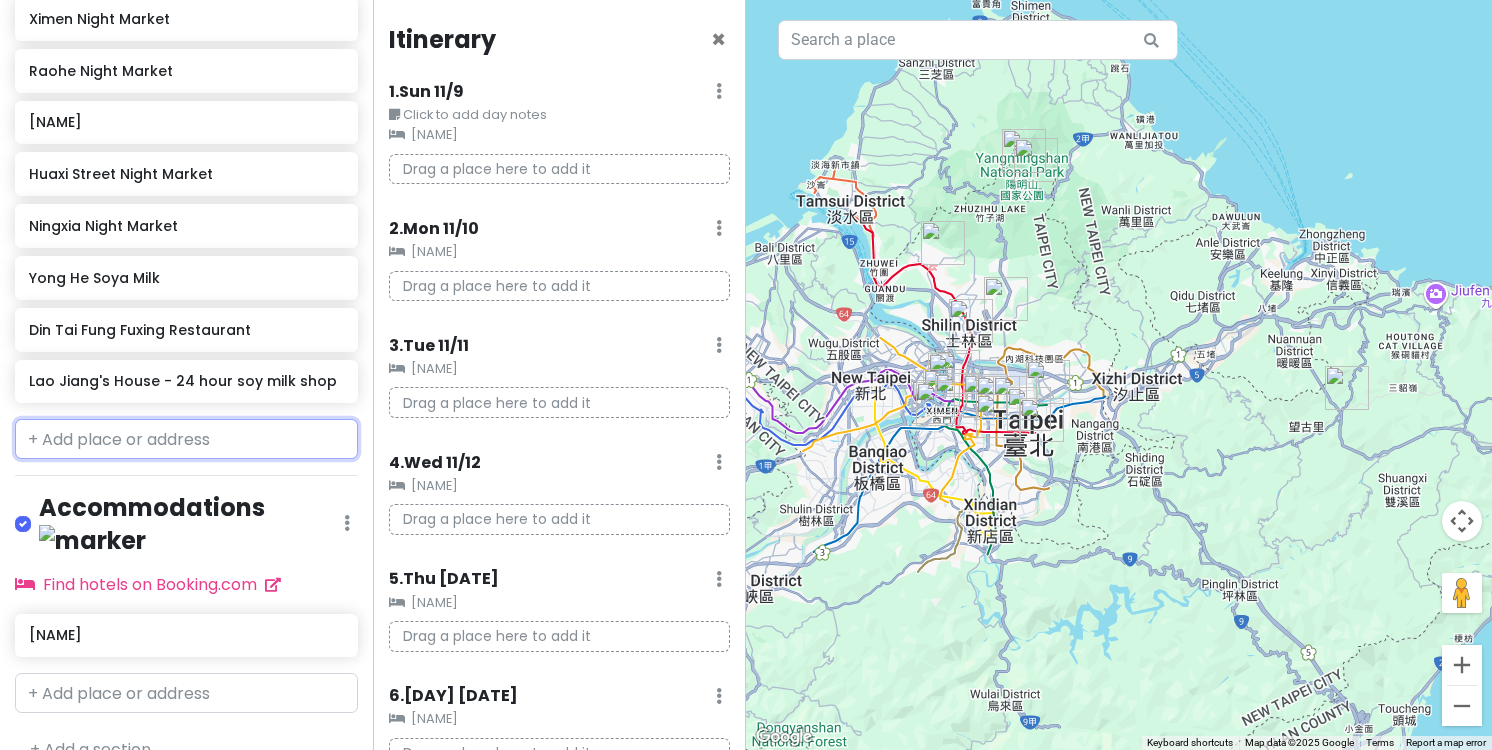scroll, scrollTop: 1140, scrollLeft: 0, axis: vertical 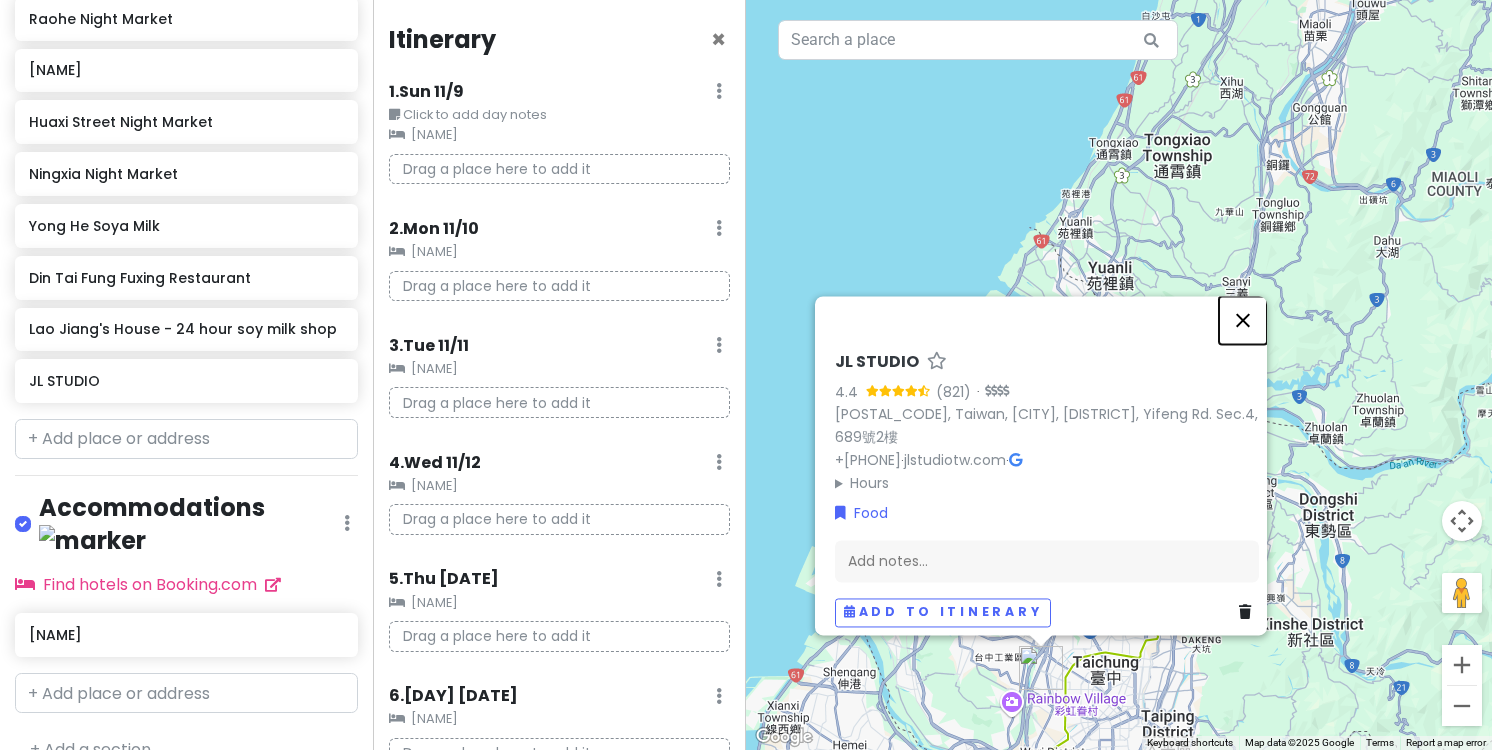 click at bounding box center [1243, 320] 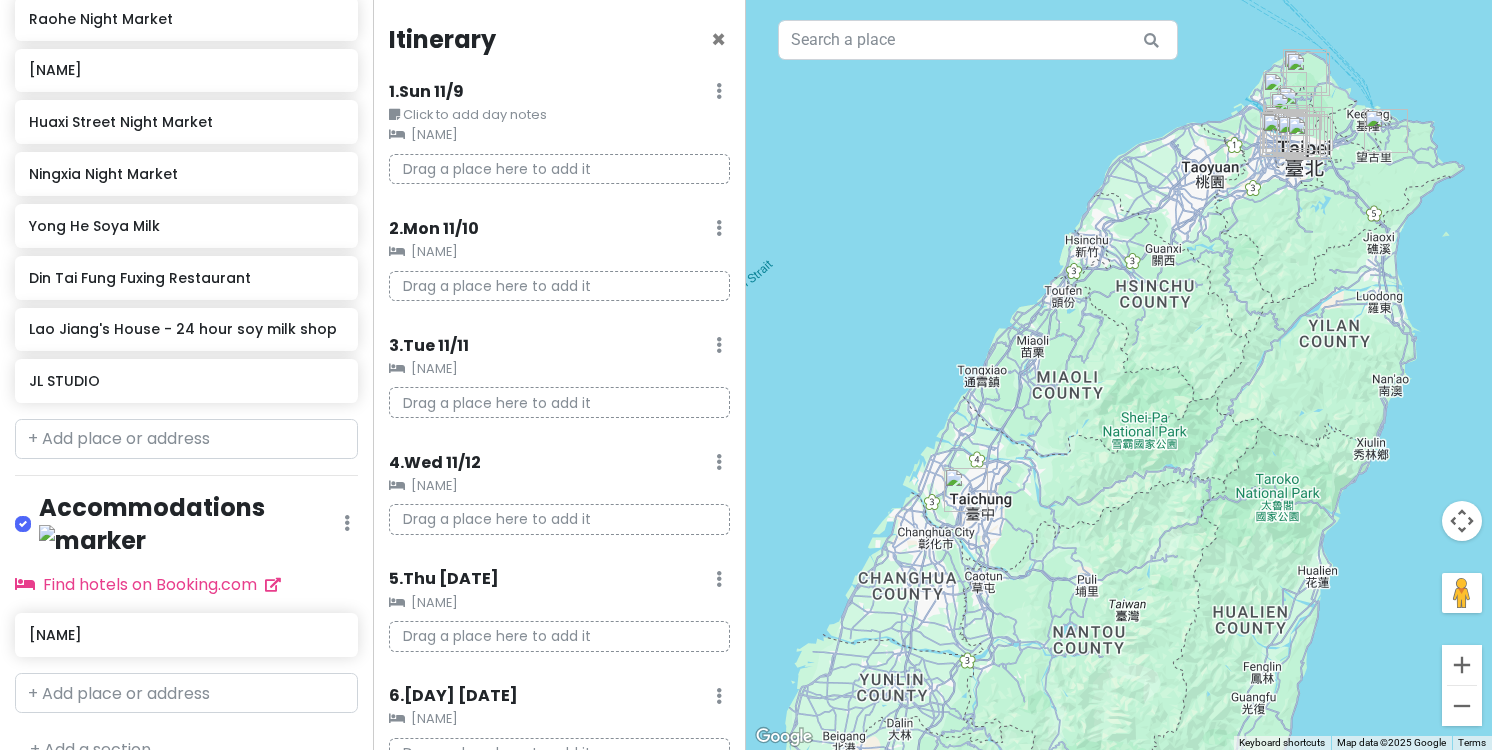 drag, startPoint x: 1346, startPoint y: 452, endPoint x: 1038, endPoint y: 452, distance: 308 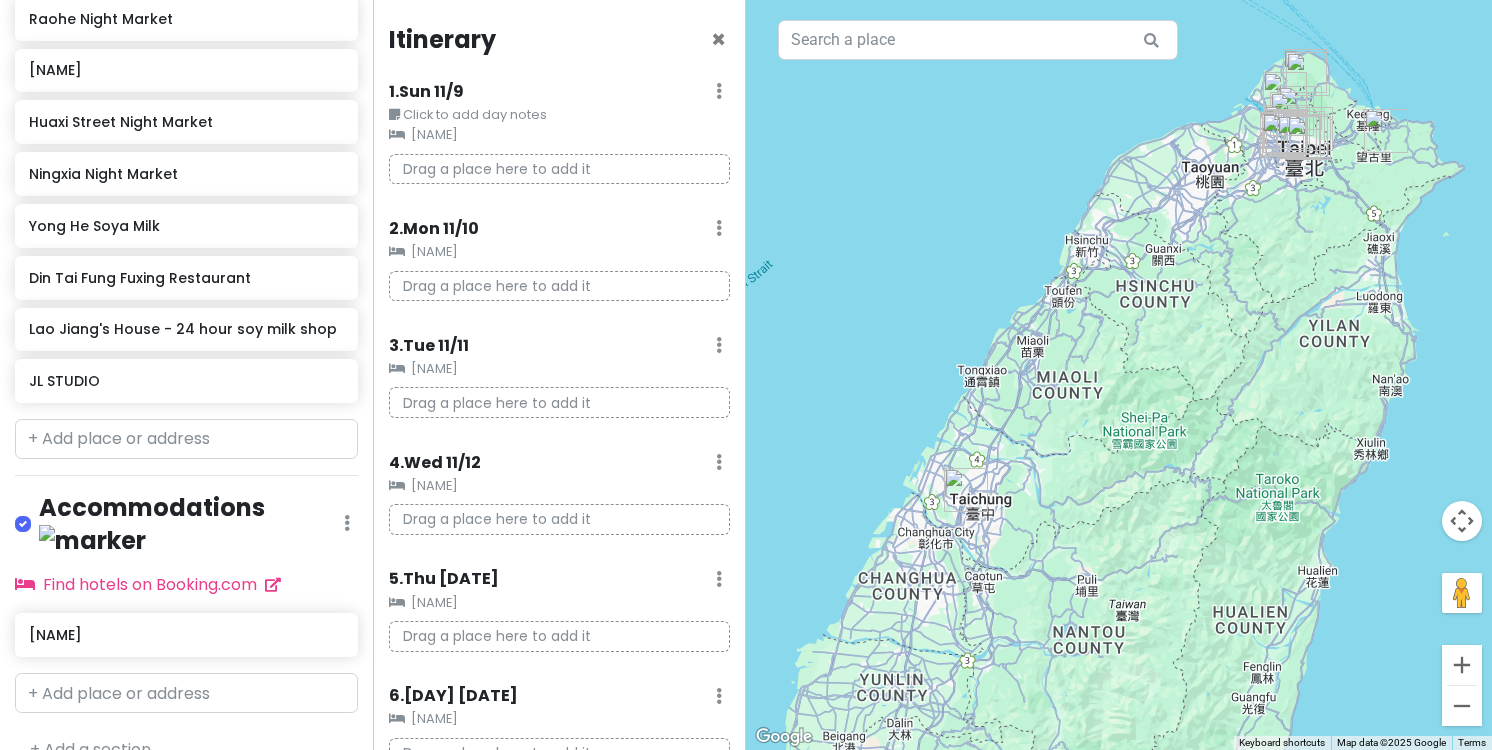 scroll, scrollTop: 313, scrollLeft: 0, axis: vertical 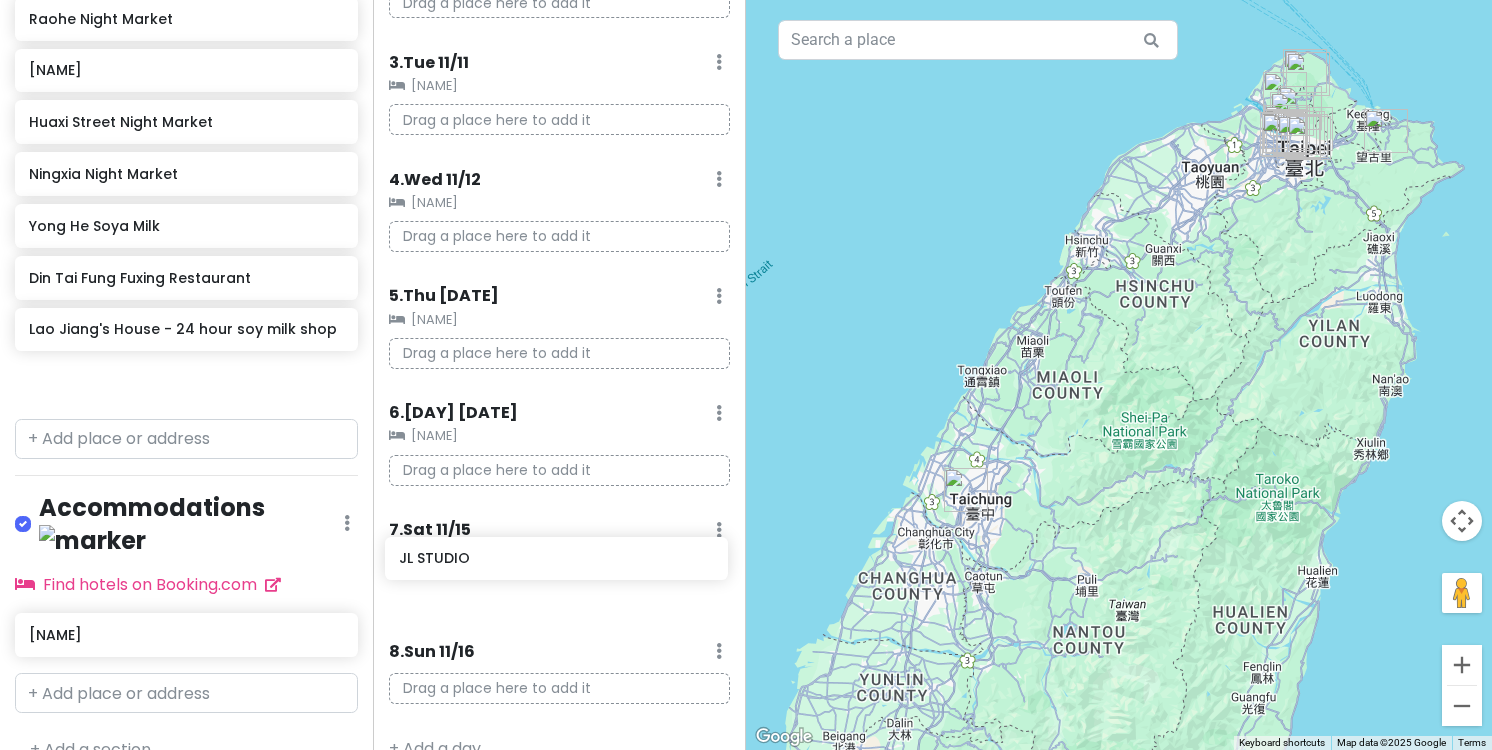click on "[CITY] Trip Private Change Dates Make a Copy Delete Trip Go Pro ⚡️ Give Feedback 💡 Support Scout ☕️ Itinerary Share Publish Notes Add notes... Attractions   Edit Reorder Delete List Beitou Hot Springs Resort Manger Flower Village (Yangmingshan Hot Spring) Taipei 101 National Palace Museum National Taiwan Museum Yangmingshan National Park Dihua Street Bopiliao Historical Block Xiangshan Shifen Sky Lantern Square Food   Edit Reorder Delete List Shilin Night Market Ximen Night Market Raohe Night Market SOGO復興館 停車場 Huaxi Street Night Market Ningxia Night Market Yong He Soya Milk Din Tai Fung Fuxing Restaurant Lao Jiang's House - 24 hour soy milk shop JL STUDIO Accommodations   Edit Reorder Delete List Find hotels on Booking.com MGH Mitsui Garden Hotel Taipei Zhongxiao + Add a section Itinerary × 1 .  Sun 11/9 Edit Day Notes Clear Lodging Delete Day   Click to add day notes    MGH Mitsui Garden Hotel Taipei Zhongxiao Drag a place here to add it 2 .  Mon 11/10 Add Day Notes Clear Lodging 3" at bounding box center [746, 375] 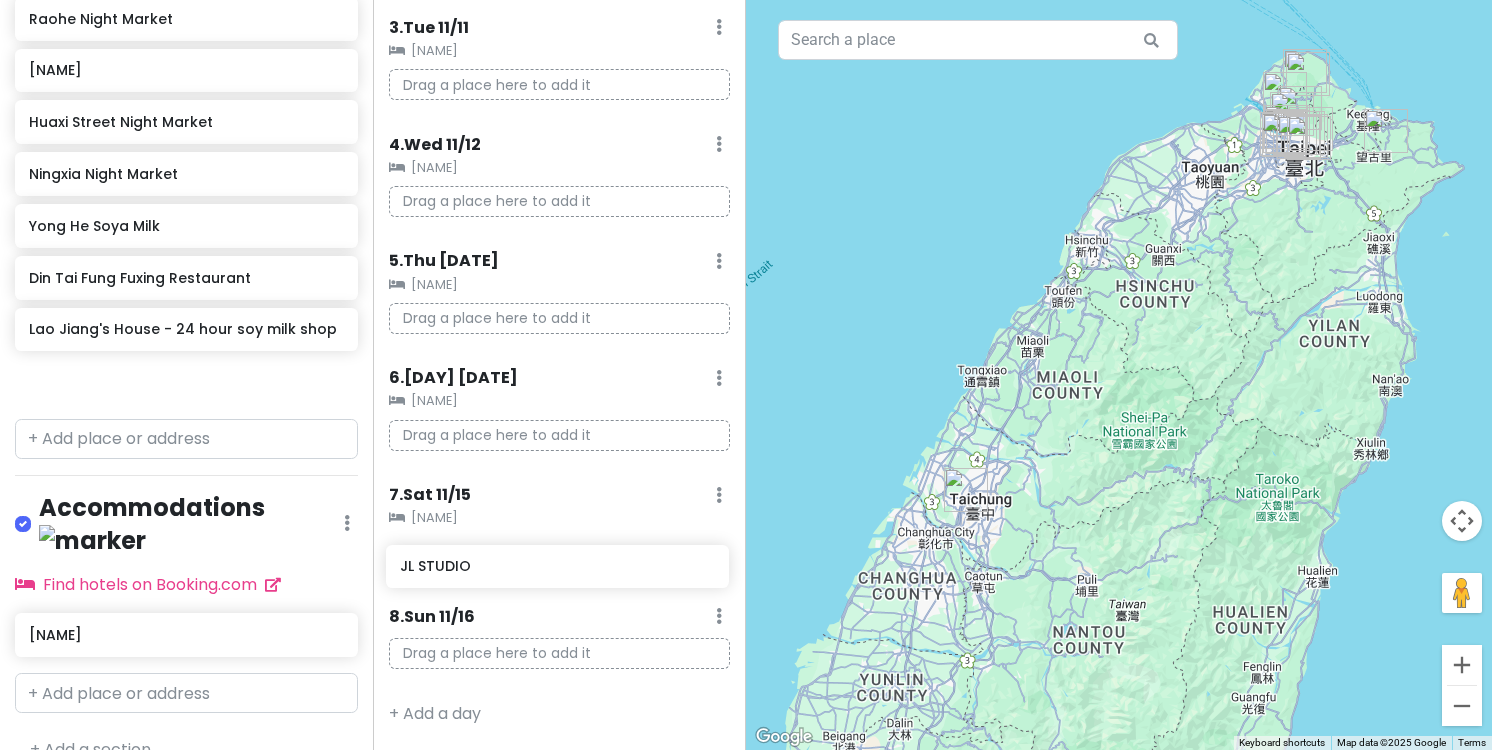 drag, startPoint x: 172, startPoint y: 377, endPoint x: 543, endPoint y: 566, distance: 416.3676 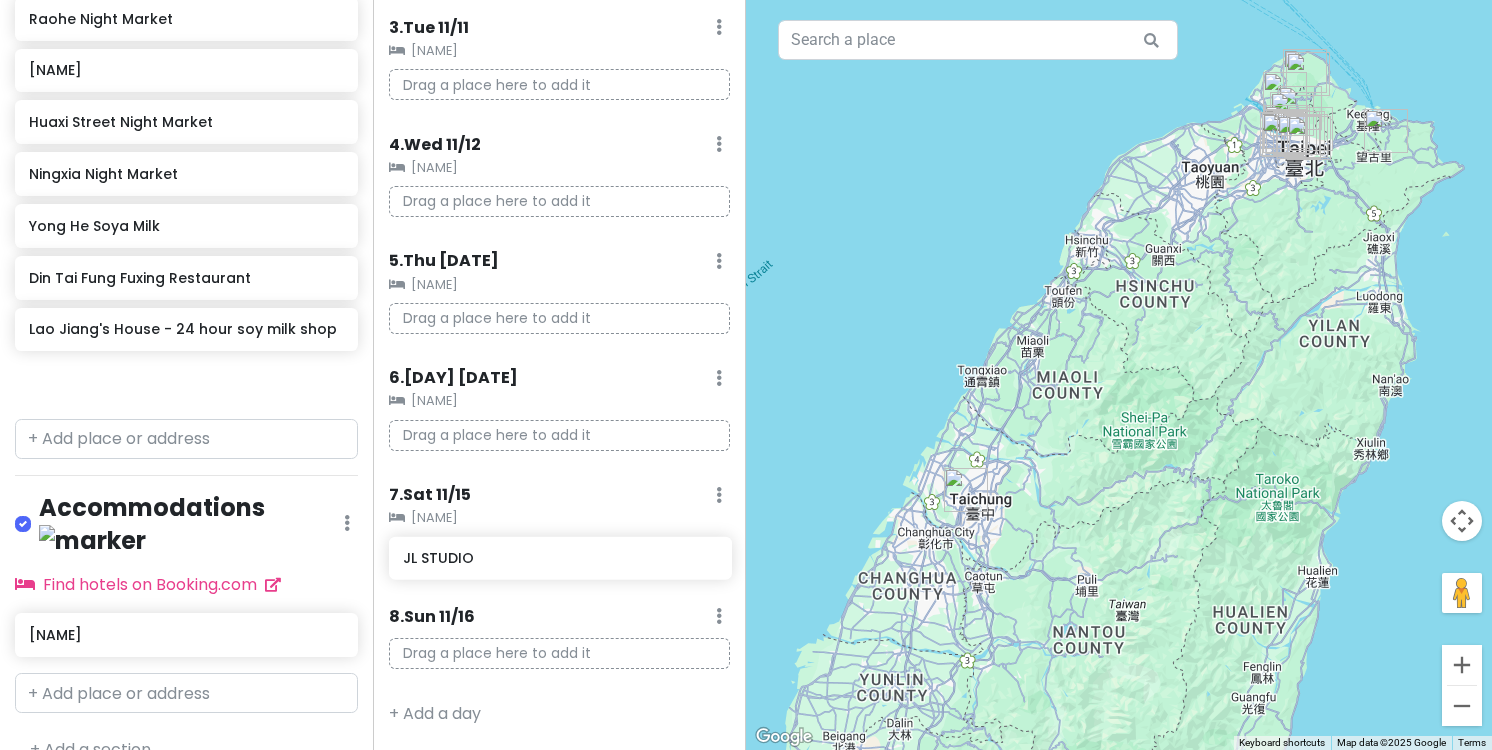 scroll, scrollTop: 311, scrollLeft: 0, axis: vertical 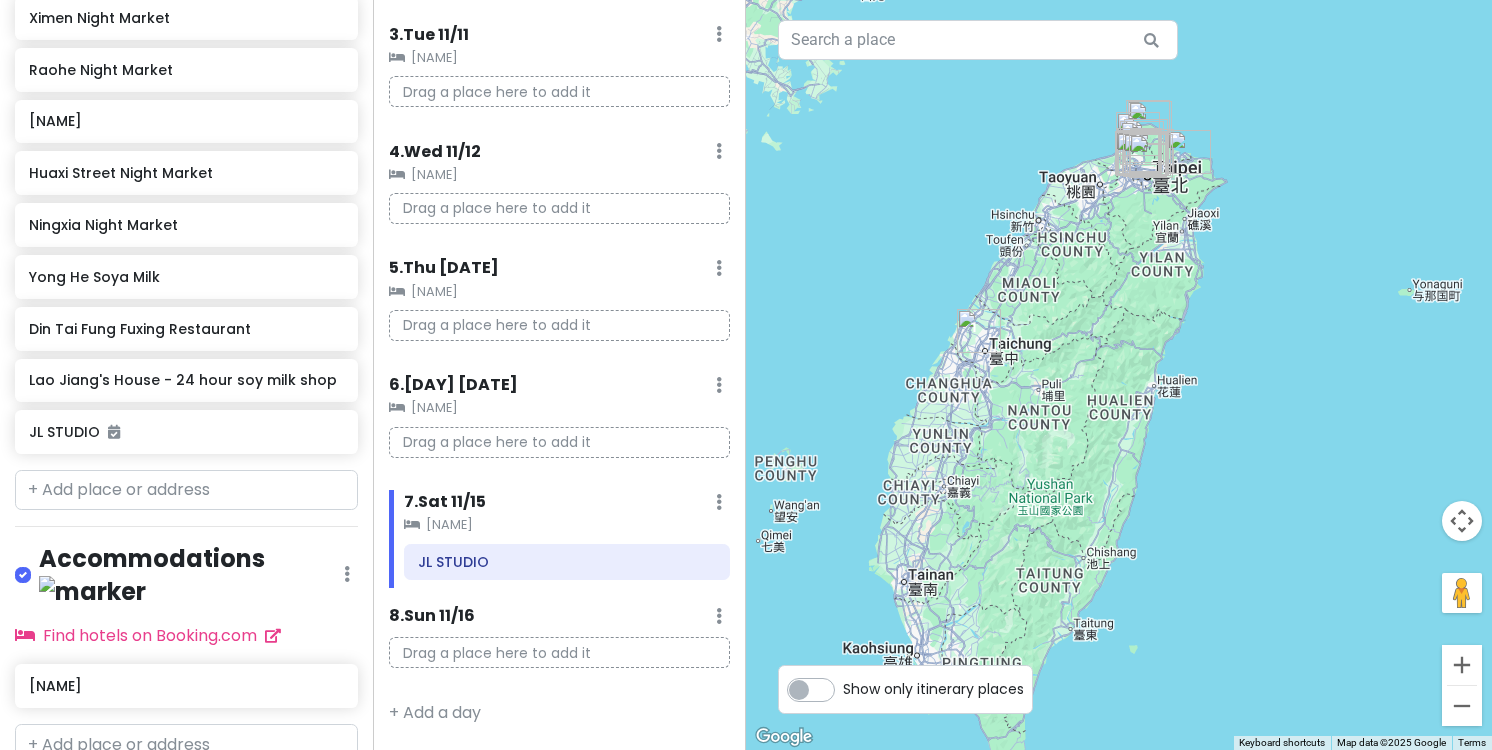 drag, startPoint x: 929, startPoint y: 338, endPoint x: 925, endPoint y: 272, distance: 66.1211 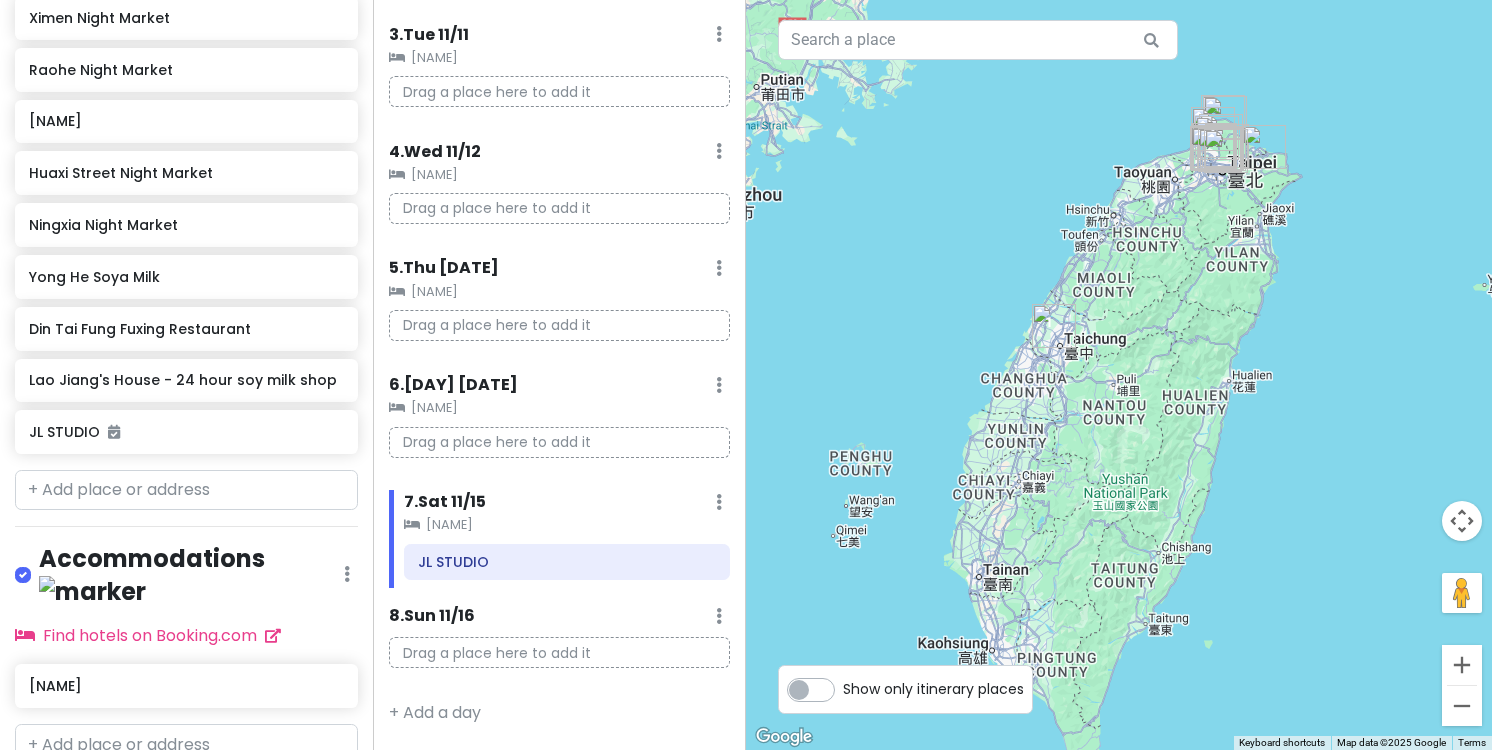 drag, startPoint x: 925, startPoint y: 272, endPoint x: 996, endPoint y: 266, distance: 71.25307 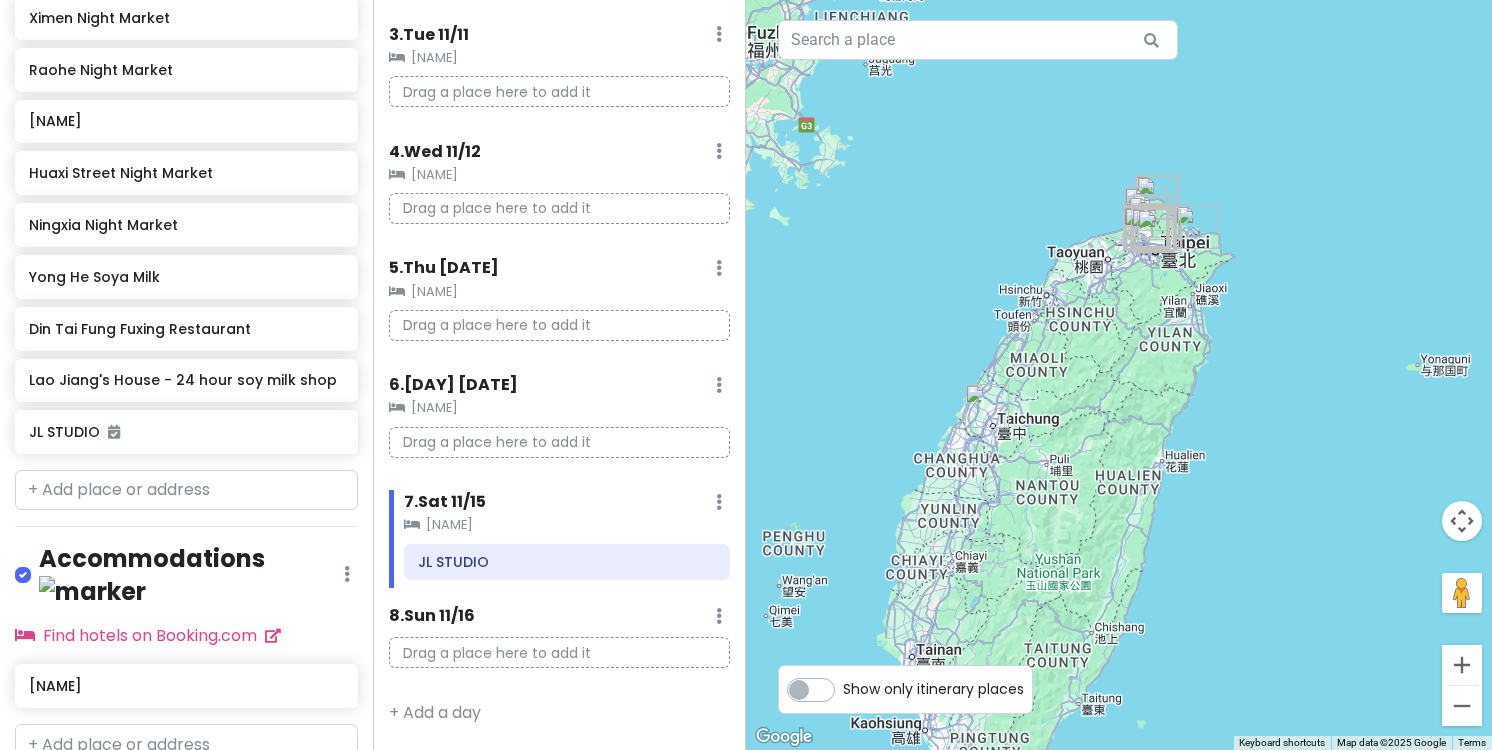 drag, startPoint x: 1074, startPoint y: 150, endPoint x: 984, endPoint y: 266, distance: 146.81961 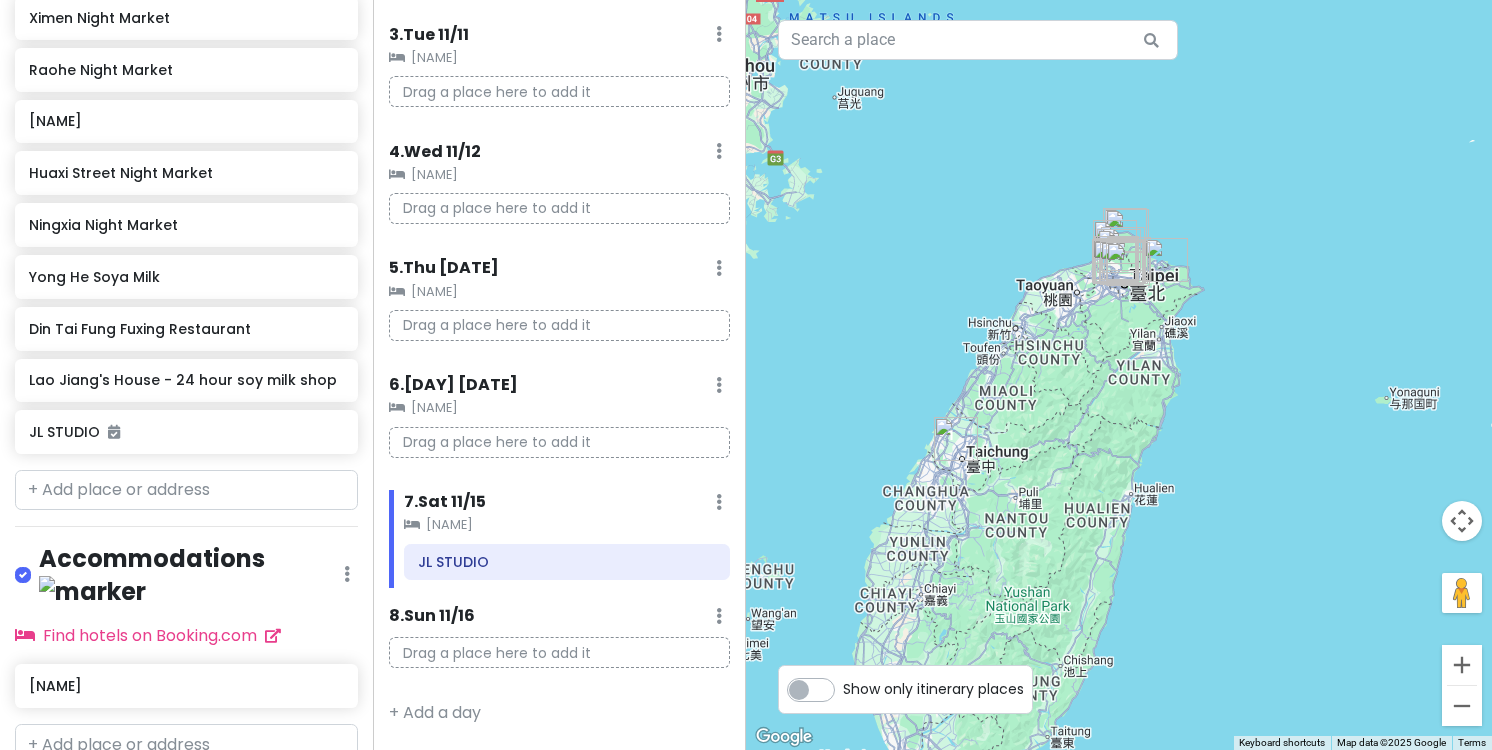 click at bounding box center [1119, 375] 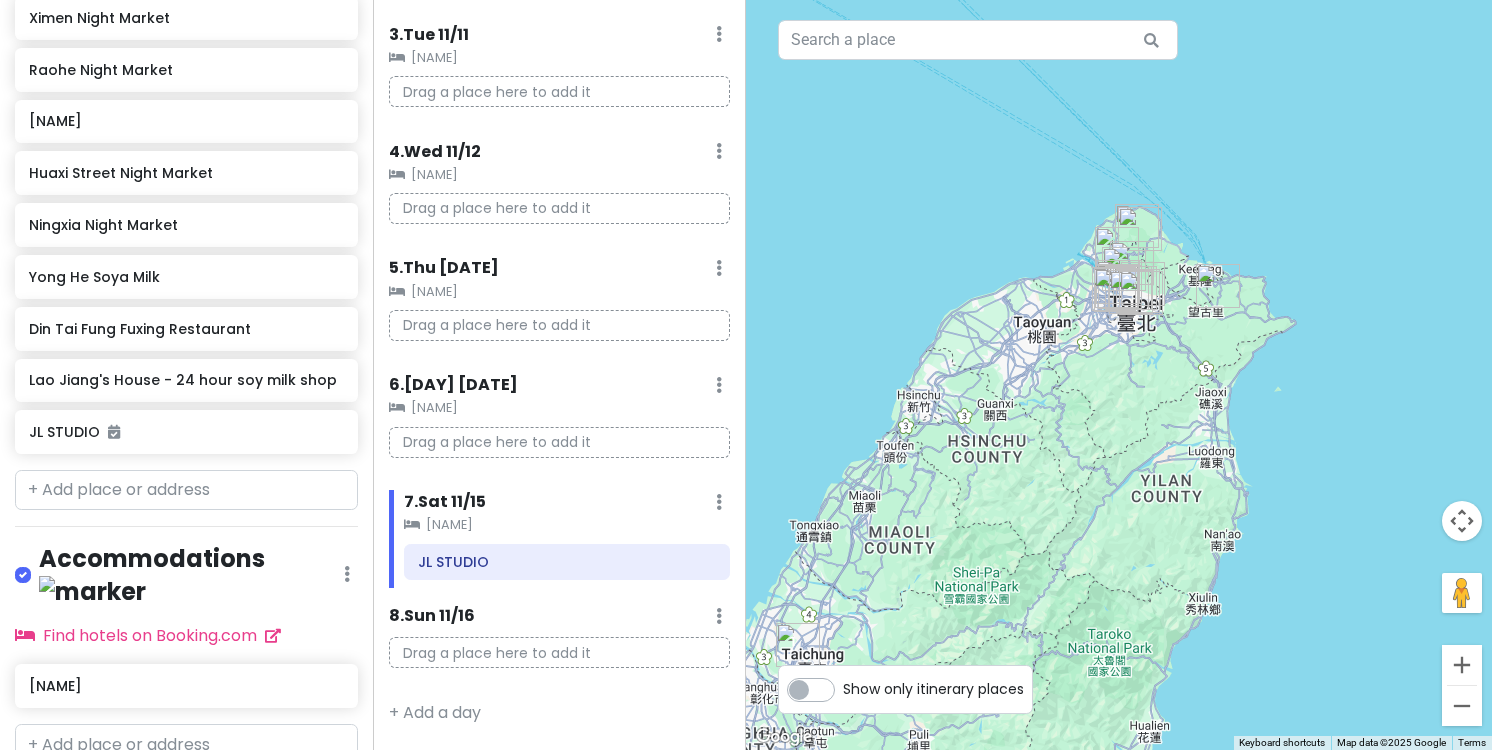 drag, startPoint x: 1076, startPoint y: 266, endPoint x: 1020, endPoint y: 276, distance: 56.88585 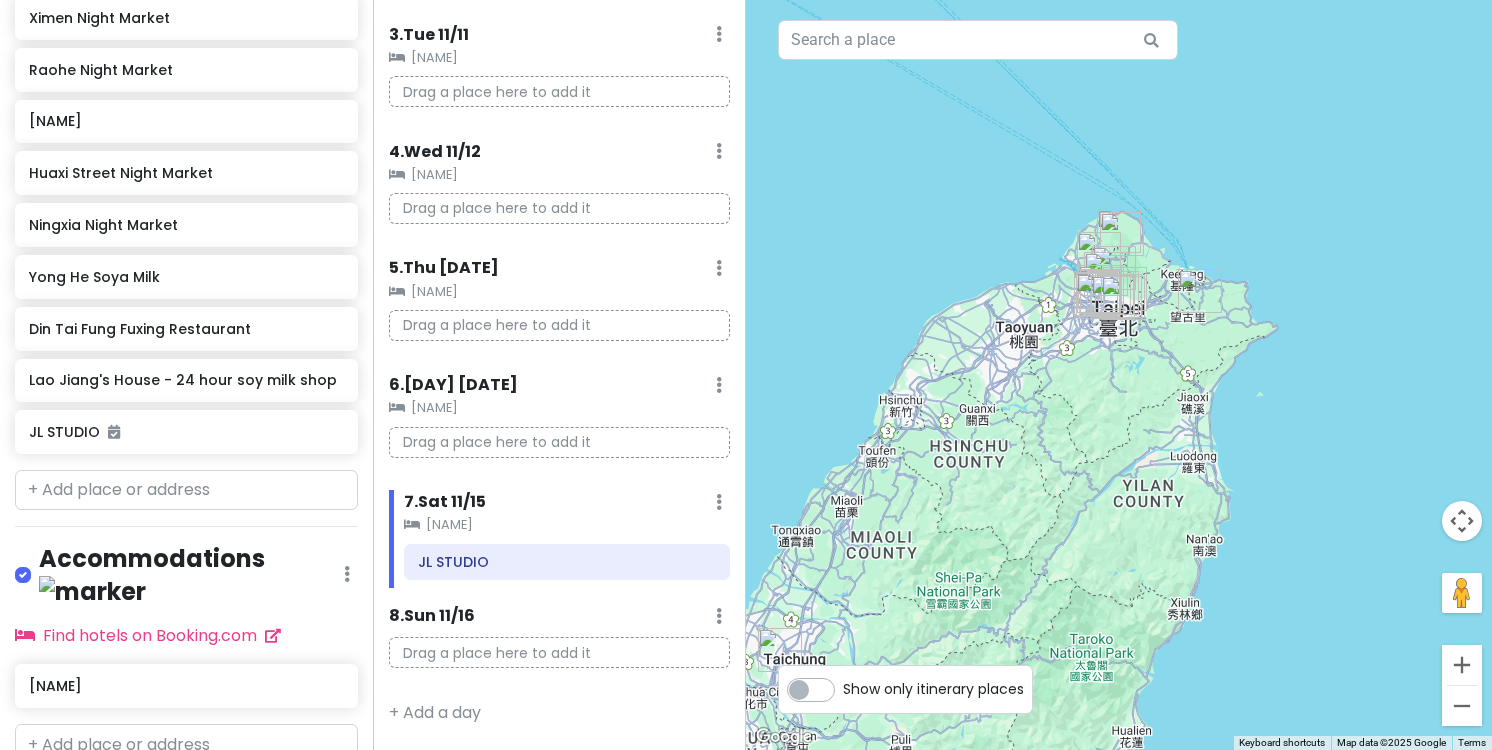 click at bounding box center (1119, 375) 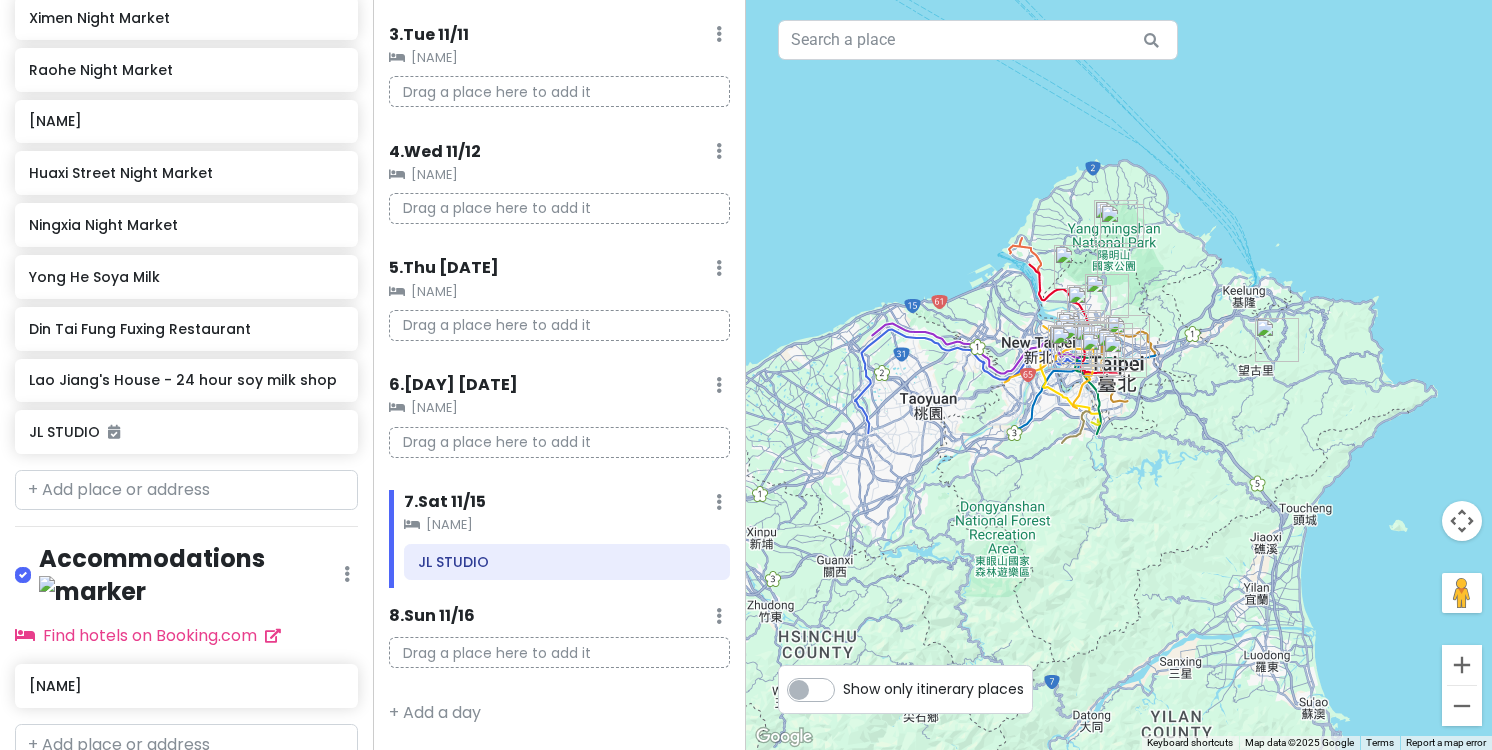 drag, startPoint x: 1046, startPoint y: 260, endPoint x: 941, endPoint y: 276, distance: 106.21205 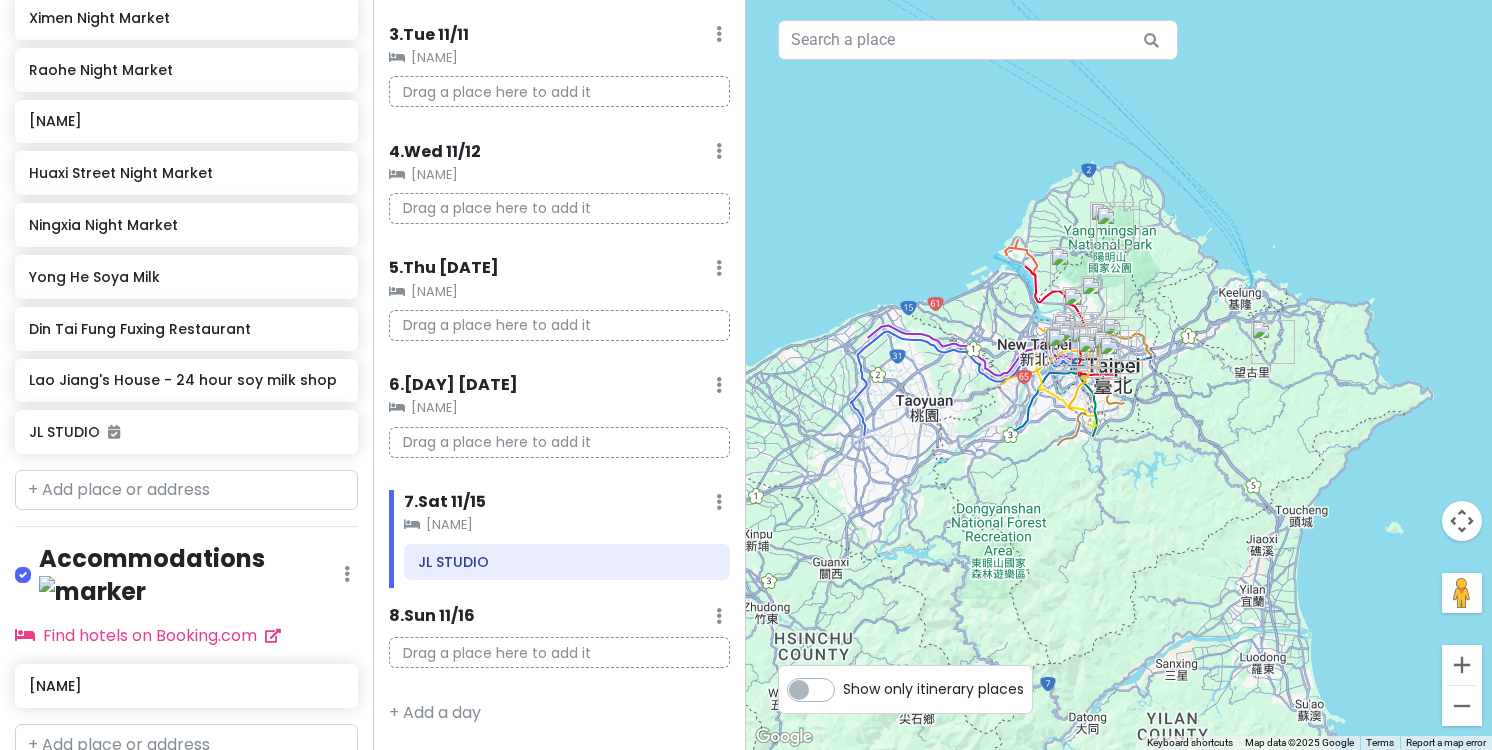 click at bounding box center [1119, 375] 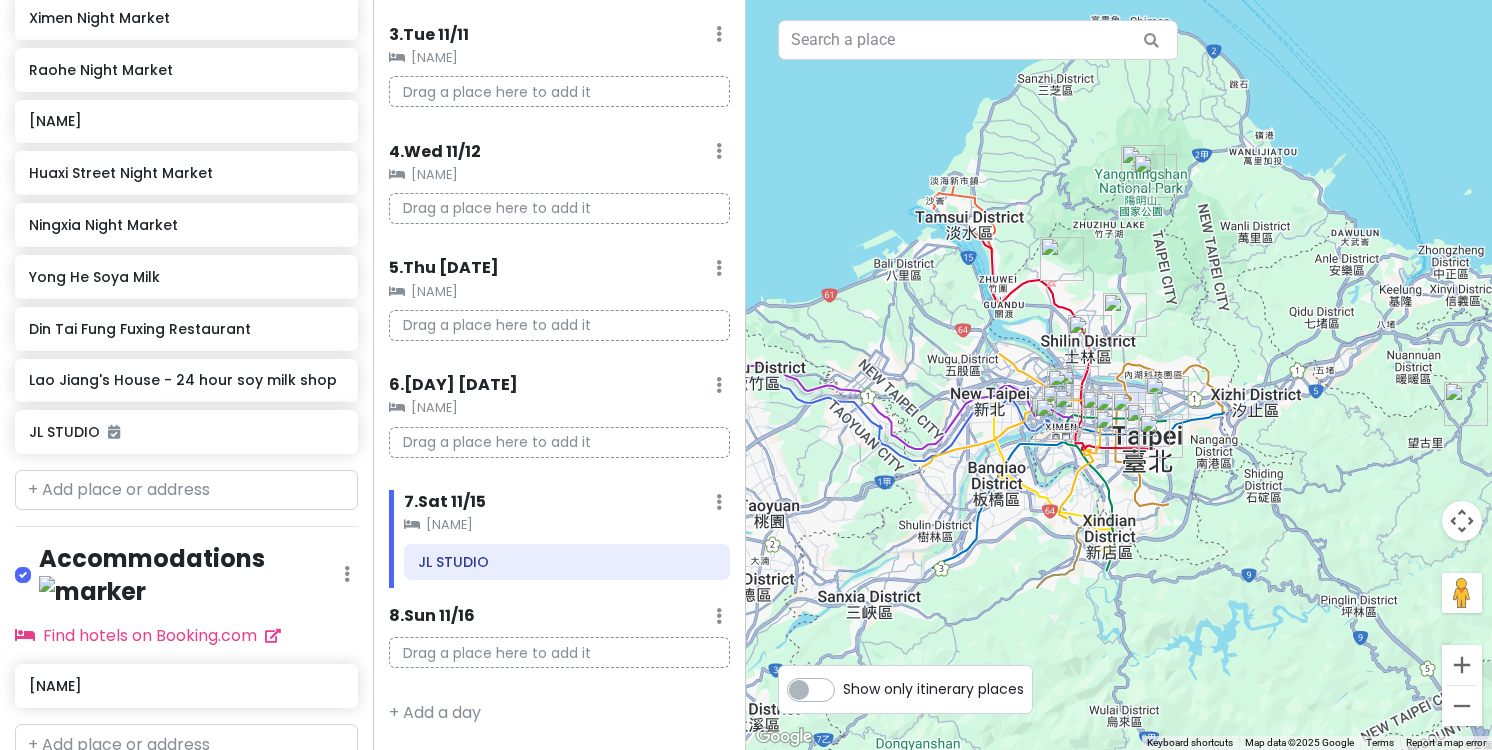 drag, startPoint x: 1015, startPoint y: 337, endPoint x: 874, endPoint y: 309, distance: 143.75327 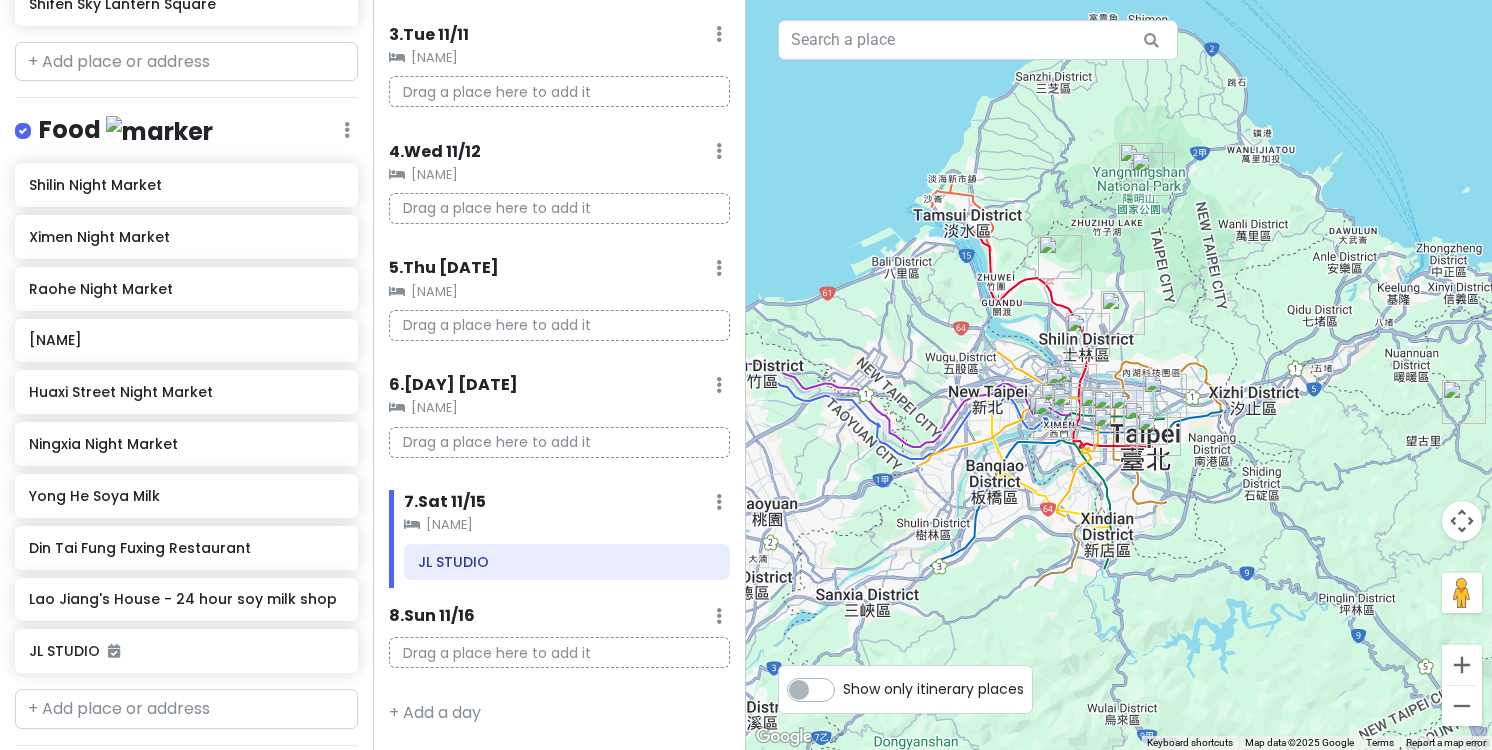 scroll, scrollTop: 876, scrollLeft: 0, axis: vertical 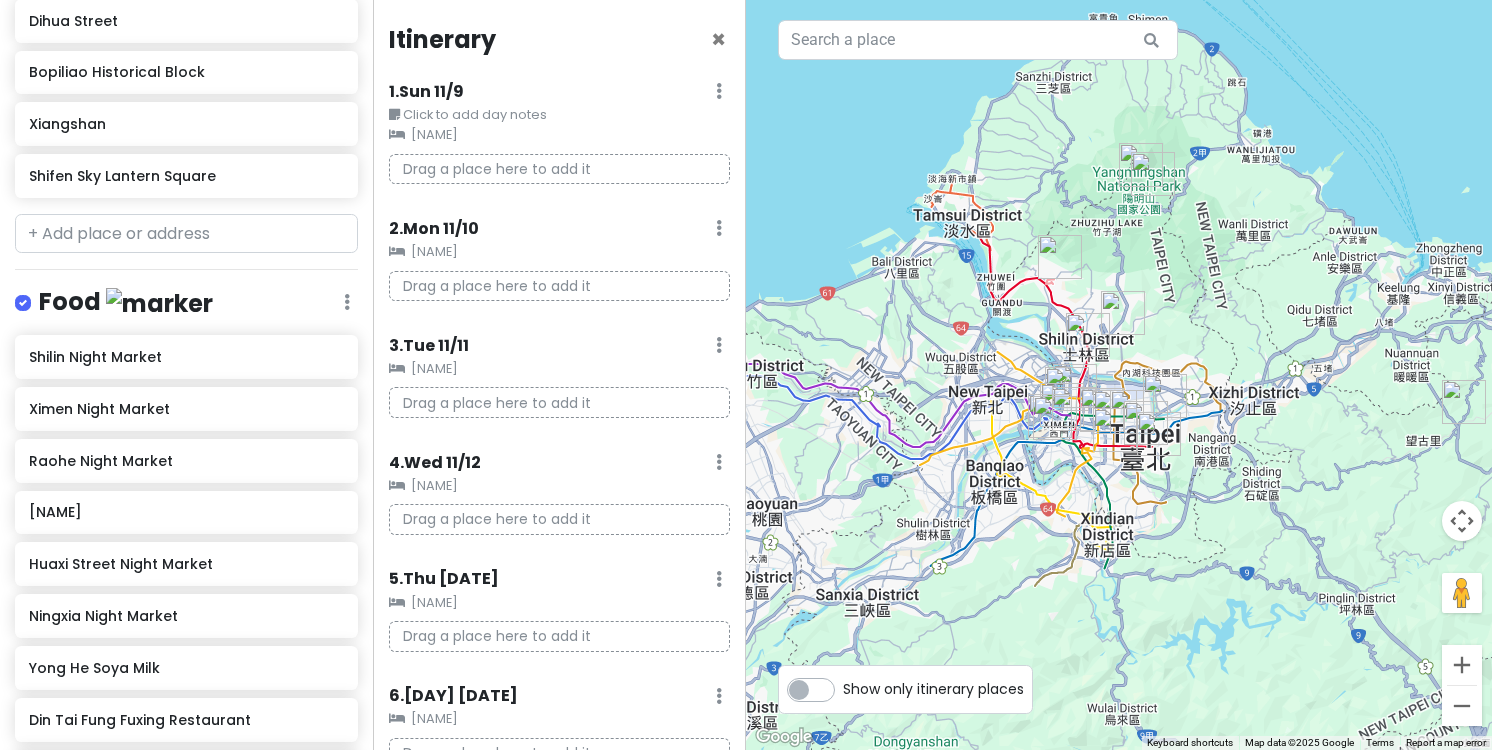 click at bounding box center [1119, 375] 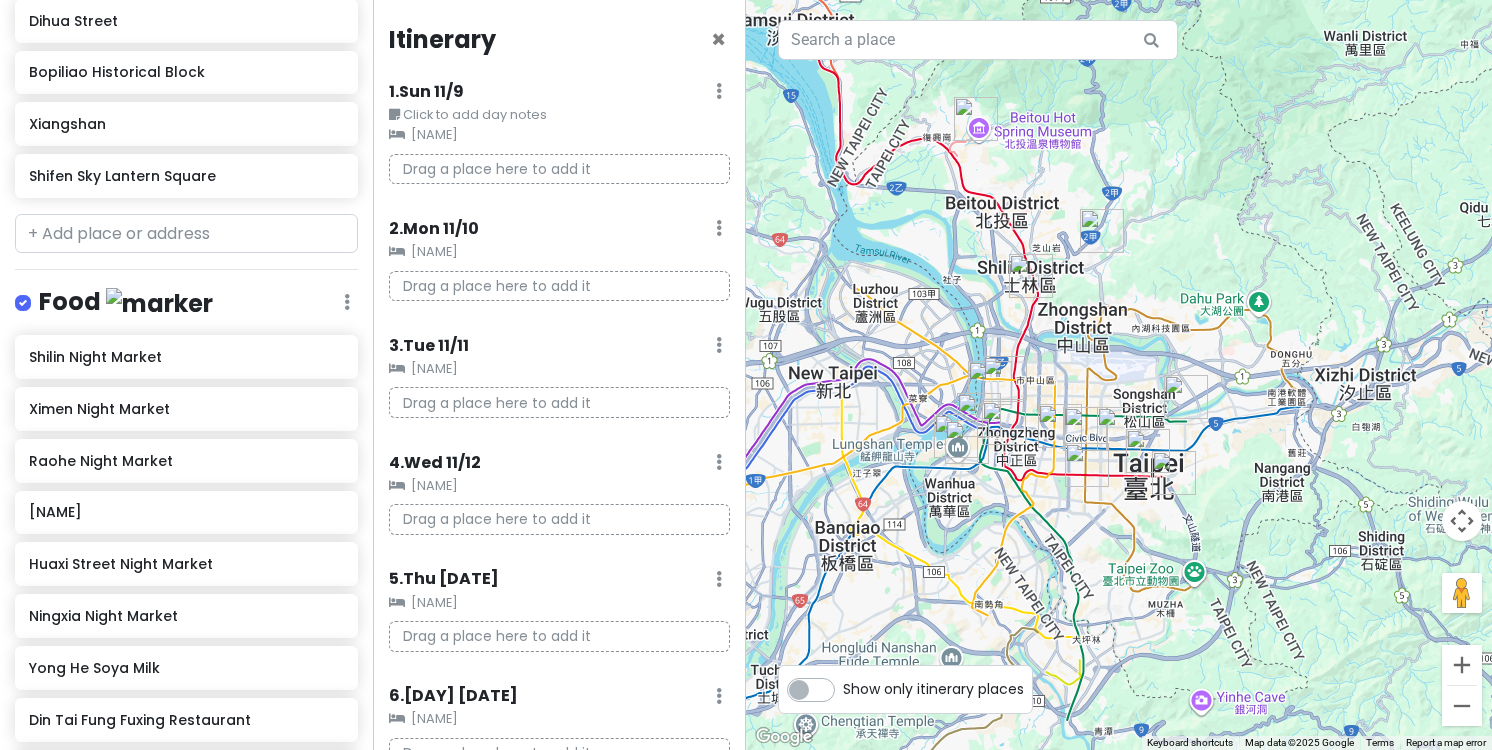 drag, startPoint x: 1054, startPoint y: 396, endPoint x: 925, endPoint y: 343, distance: 139.46326 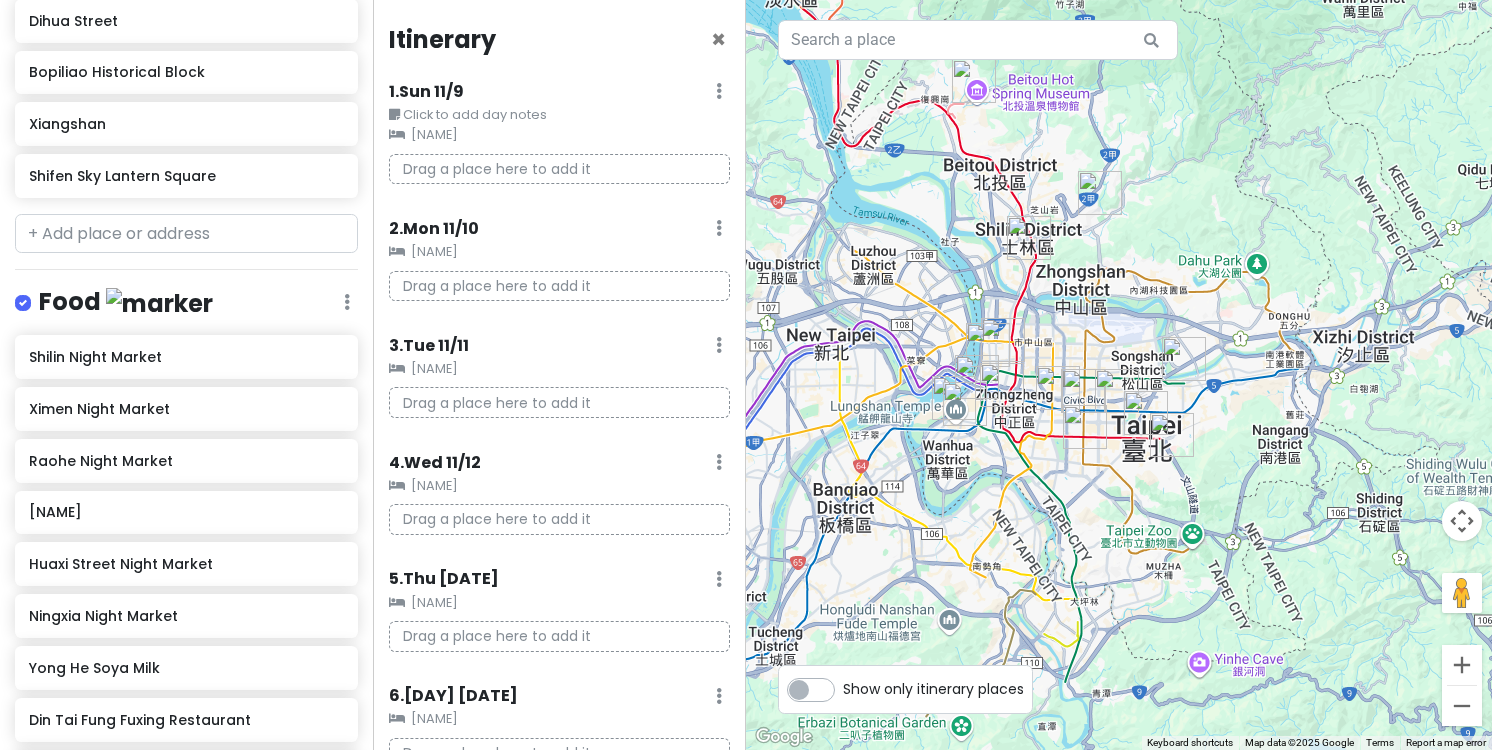 drag, startPoint x: 938, startPoint y: 339, endPoint x: 938, endPoint y: 302, distance: 37 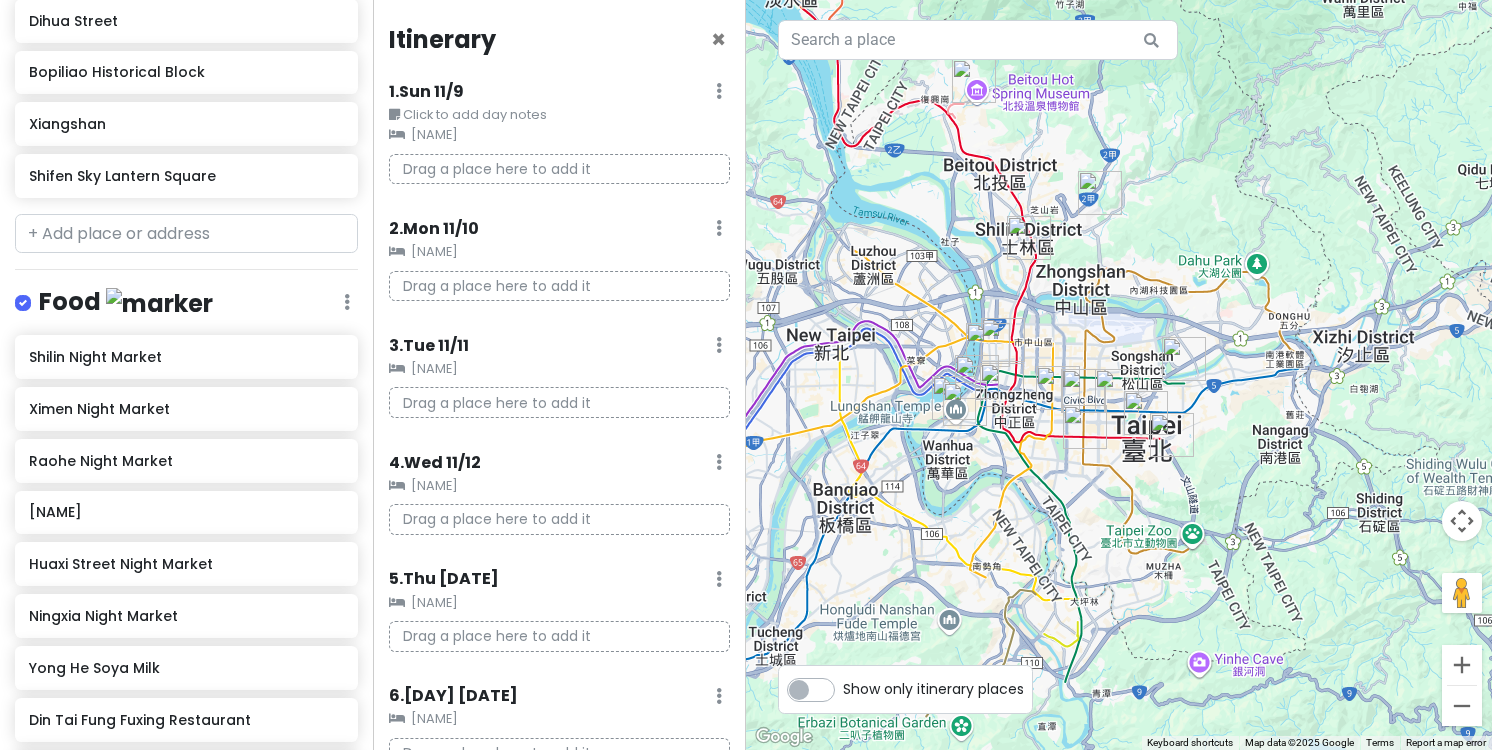 click at bounding box center [1119, 375] 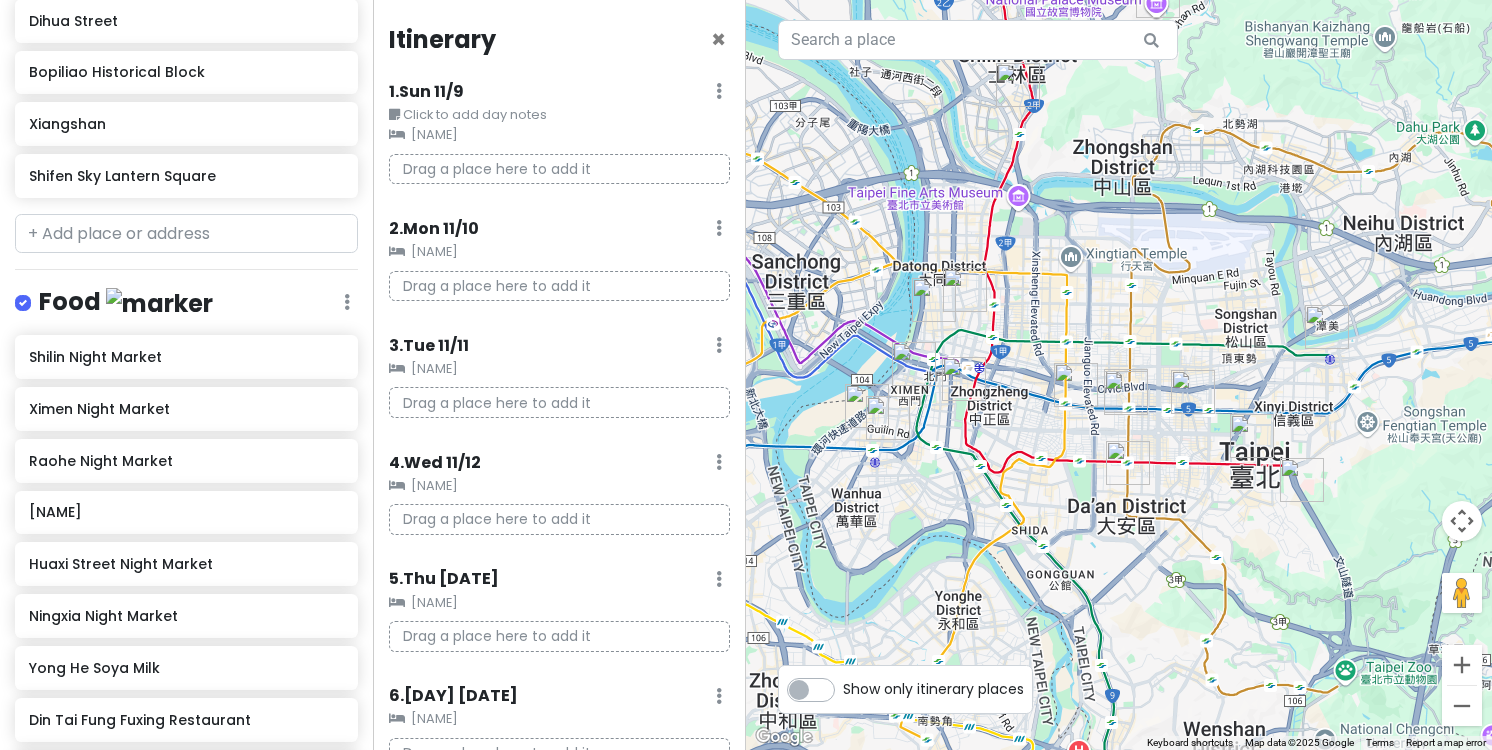 drag, startPoint x: 1070, startPoint y: 361, endPoint x: 1114, endPoint y: 279, distance: 93.05912 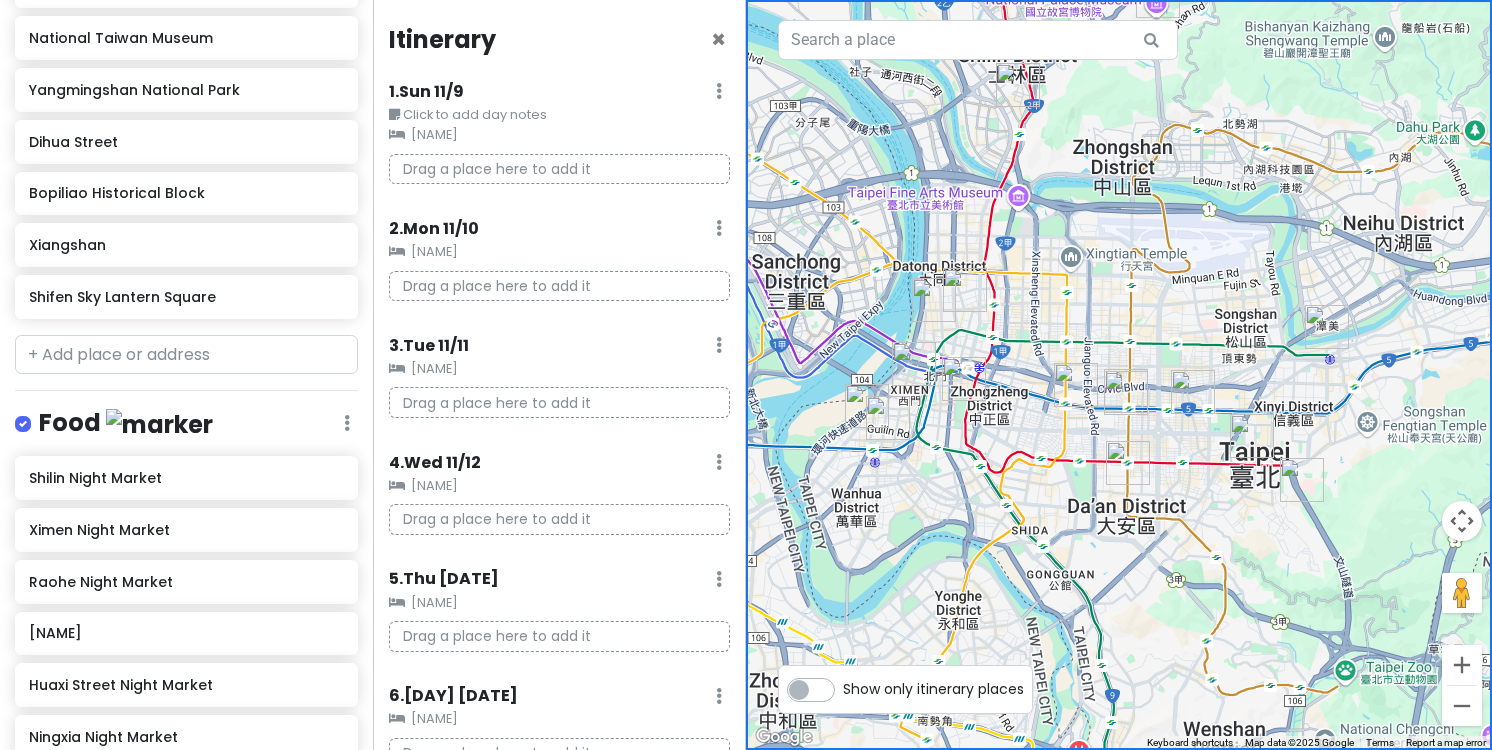 scroll, scrollTop: 574, scrollLeft: 0, axis: vertical 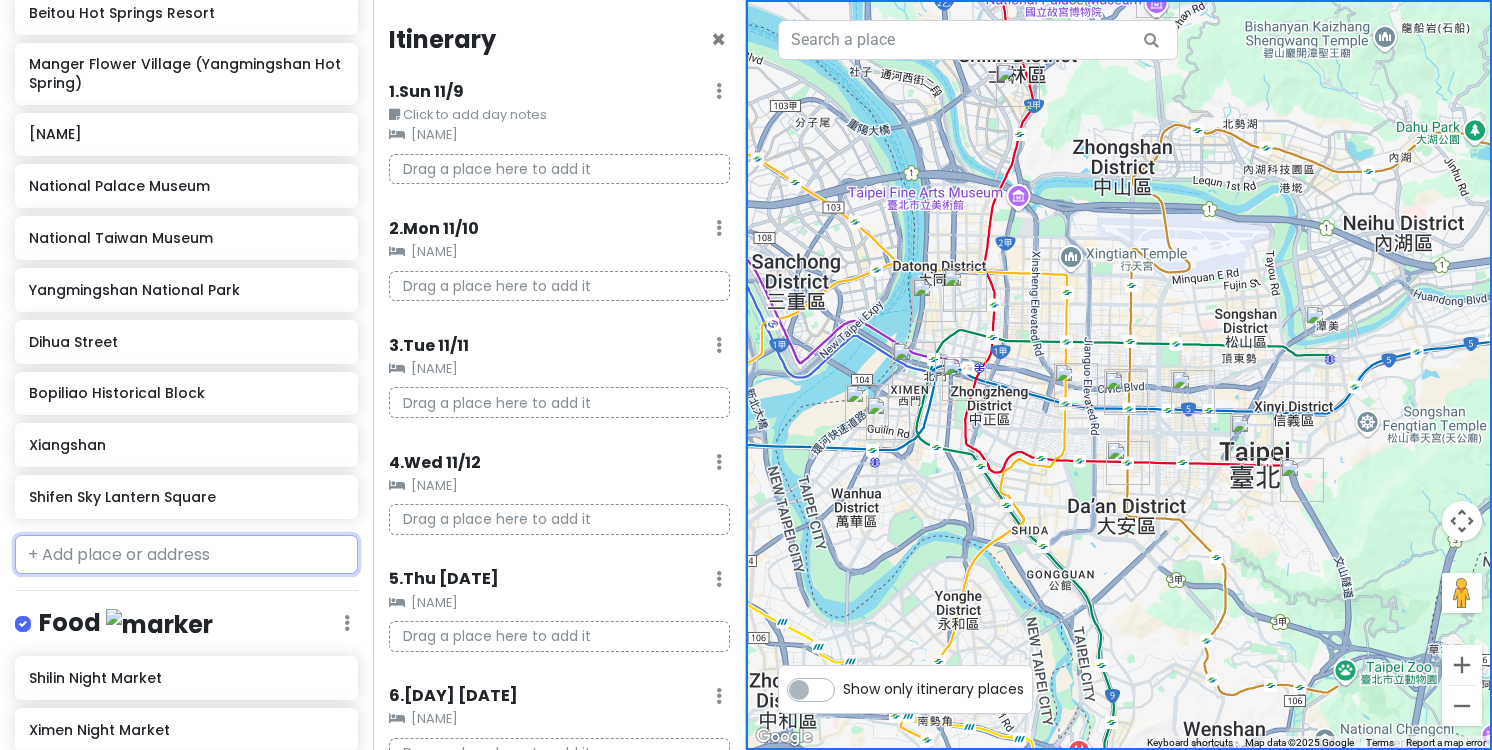 click at bounding box center (186, 555) 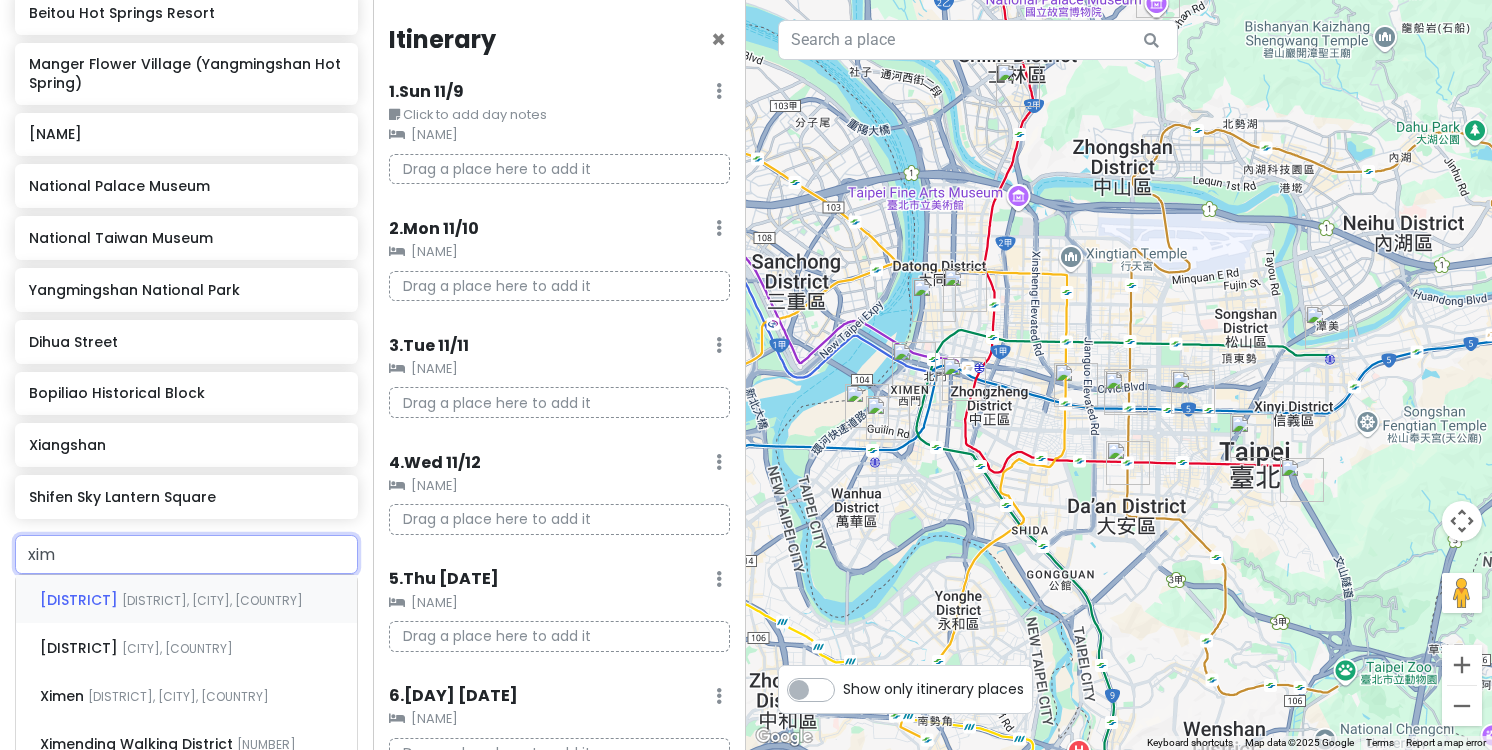 type on "xime" 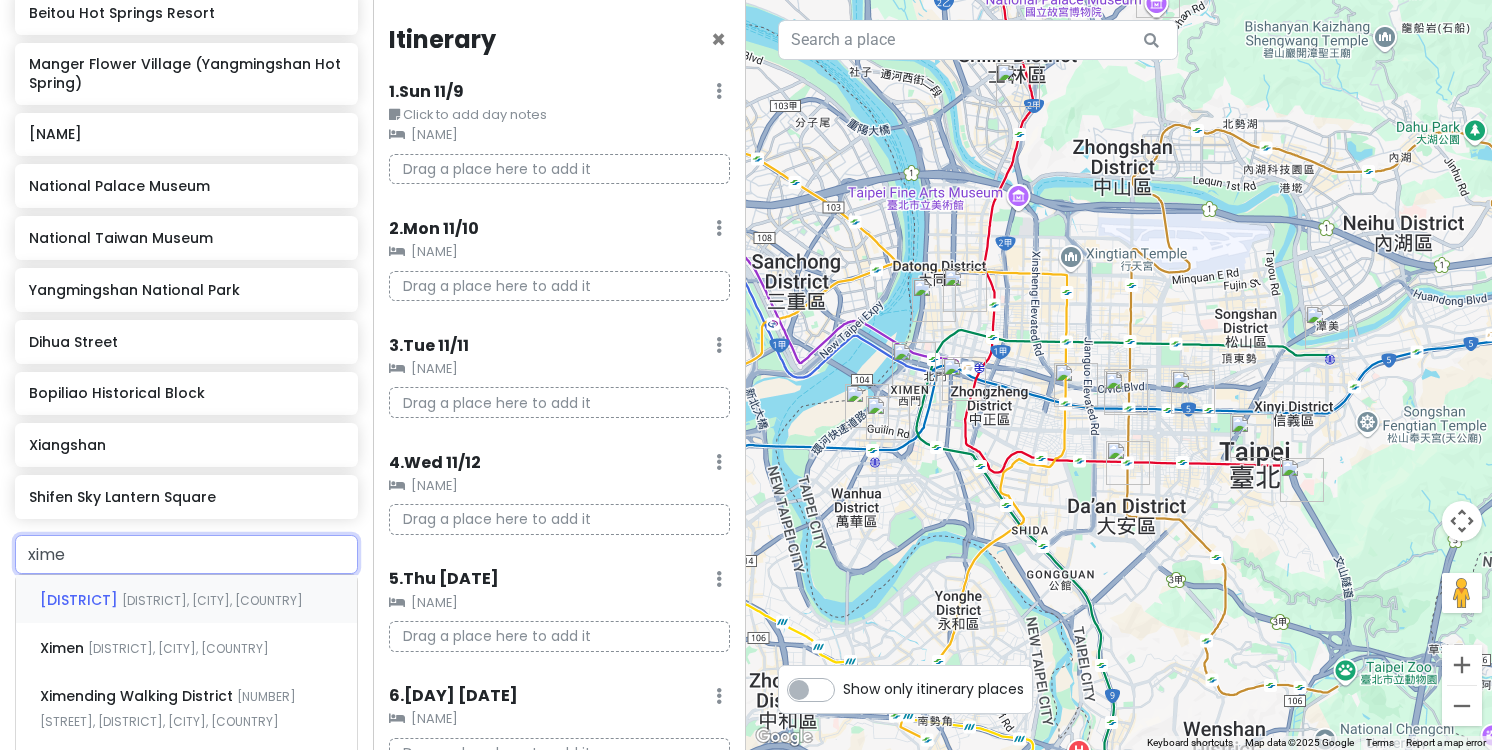 click on "[AREA]   [DISTRICT], [CITY], [COUNTRY]" at bounding box center (186, 599) 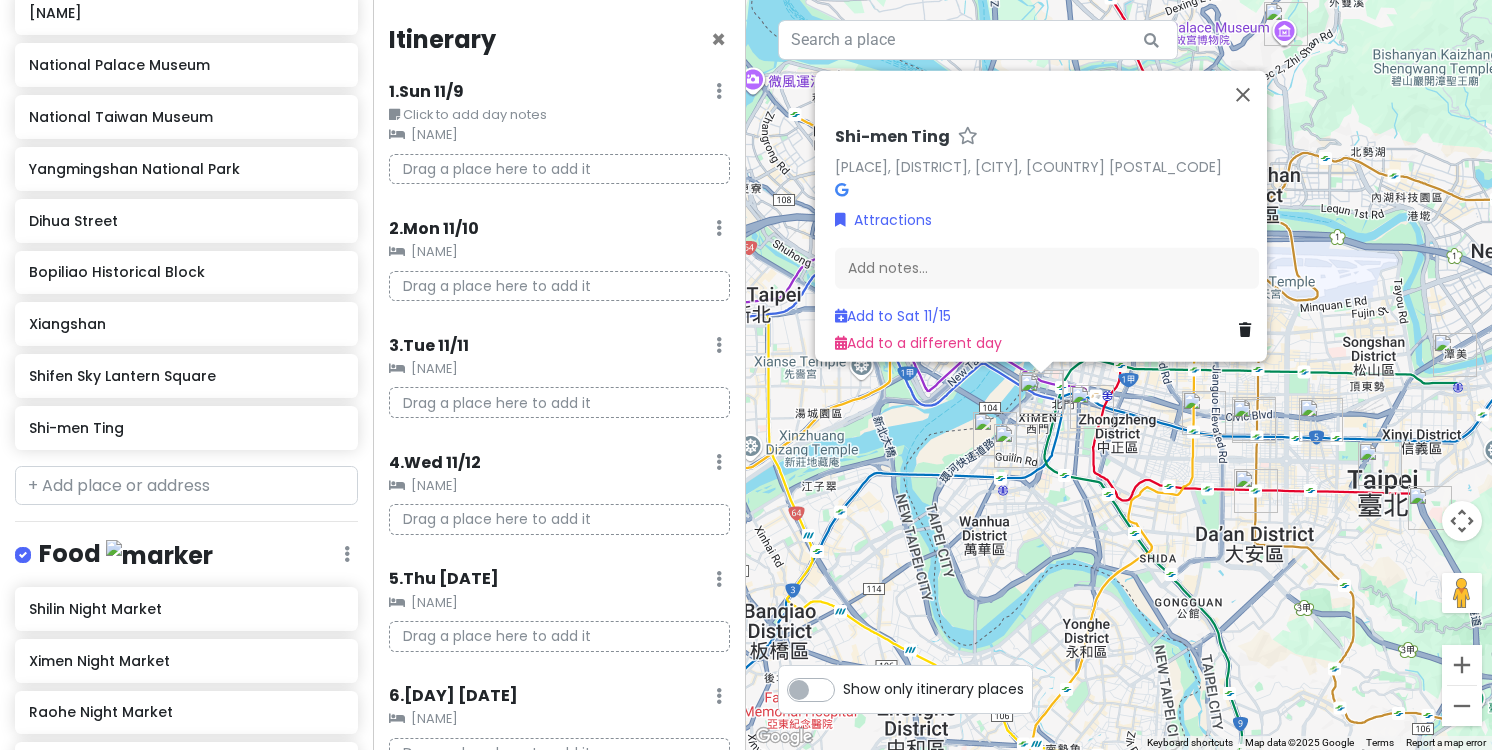 scroll, scrollTop: 503, scrollLeft: 0, axis: vertical 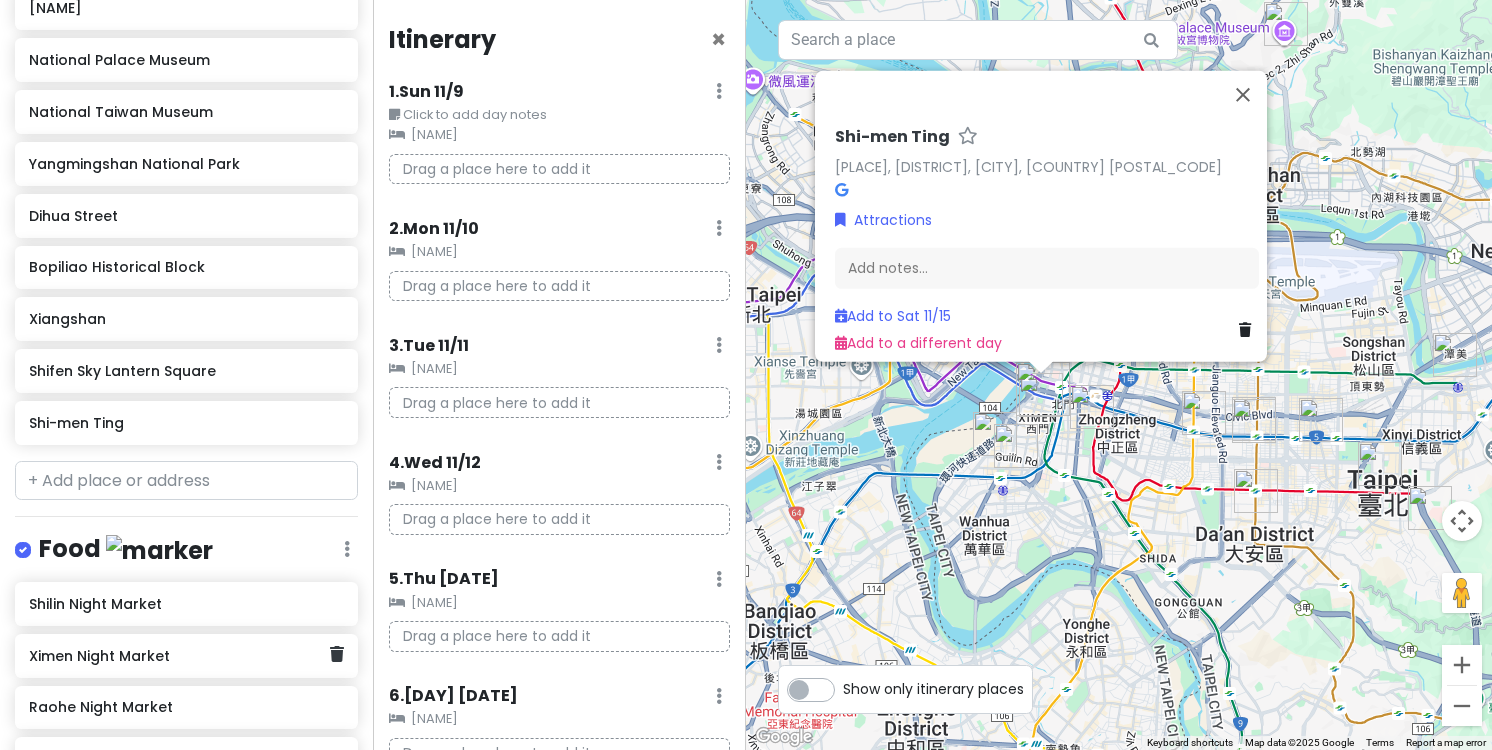 click on "Ximen Night Market" at bounding box center (179, 656) 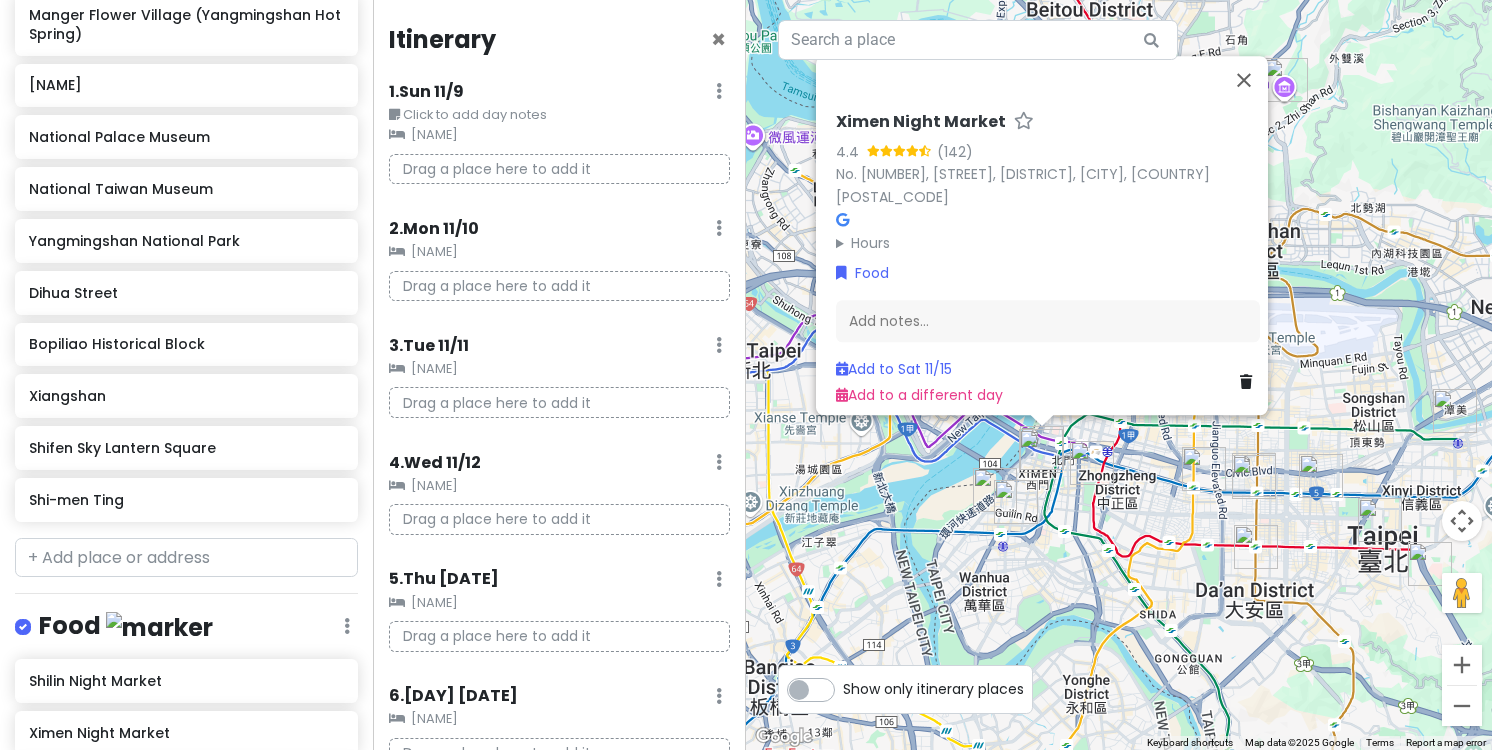 scroll, scrollTop: 417, scrollLeft: 0, axis: vertical 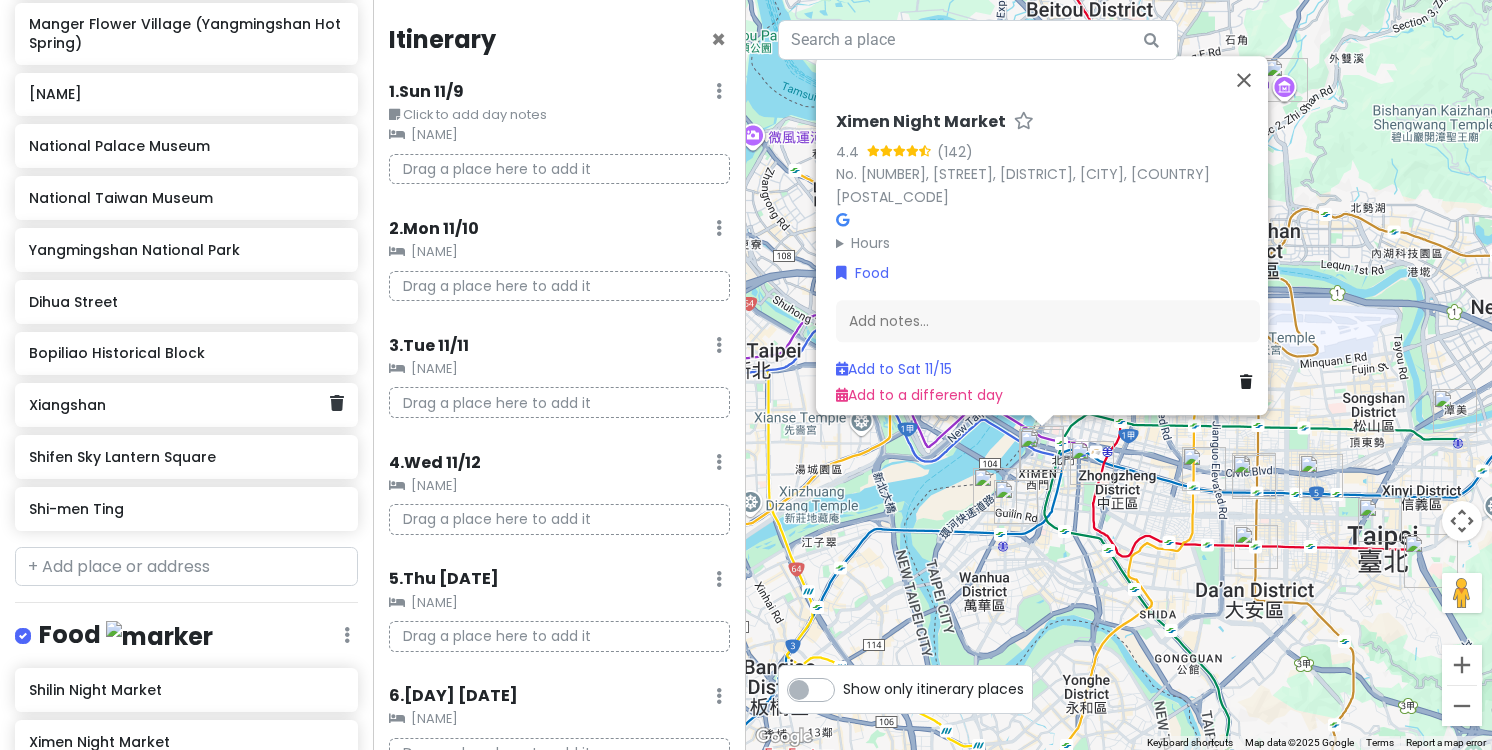 click on "Xiangshan" at bounding box center (179, 405) 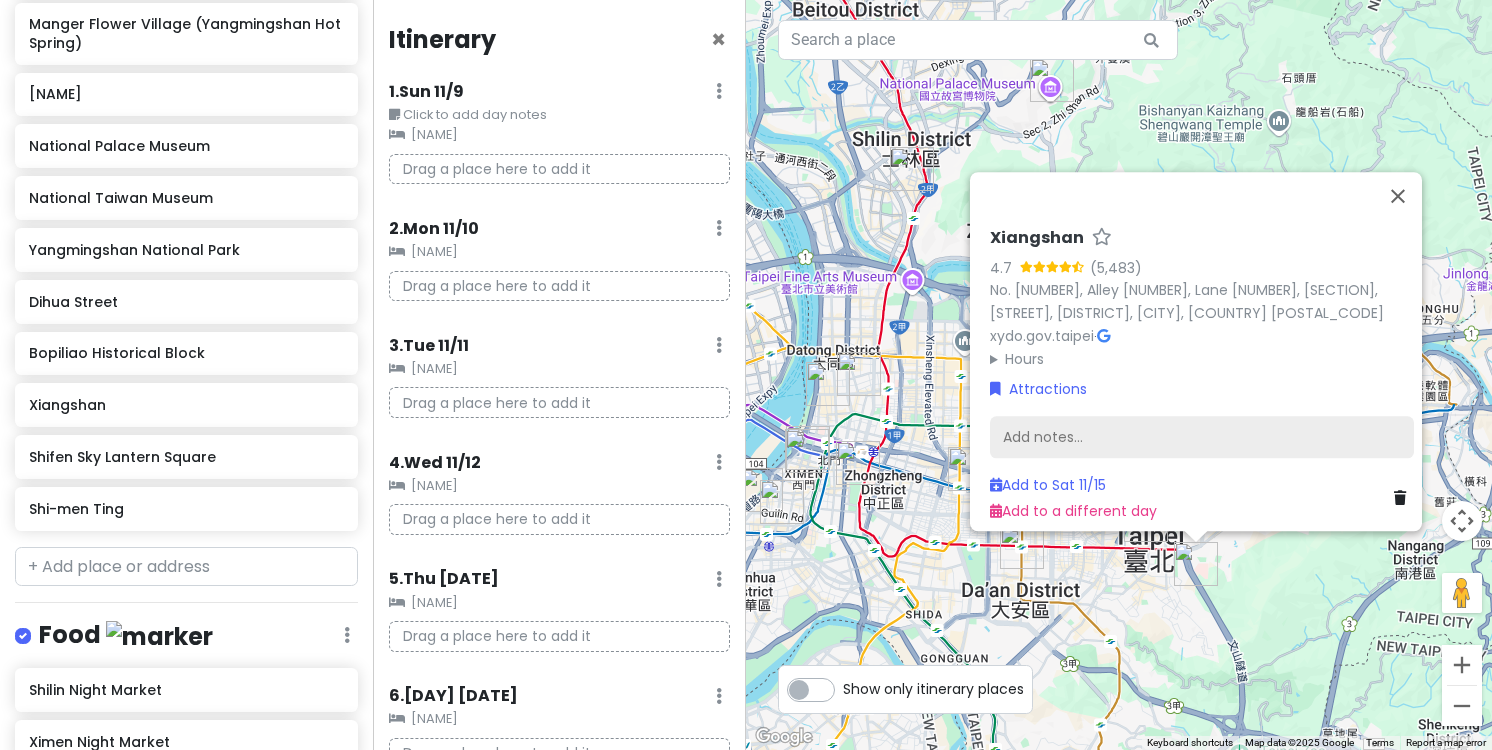 click on "Add notes..." at bounding box center [1202, 438] 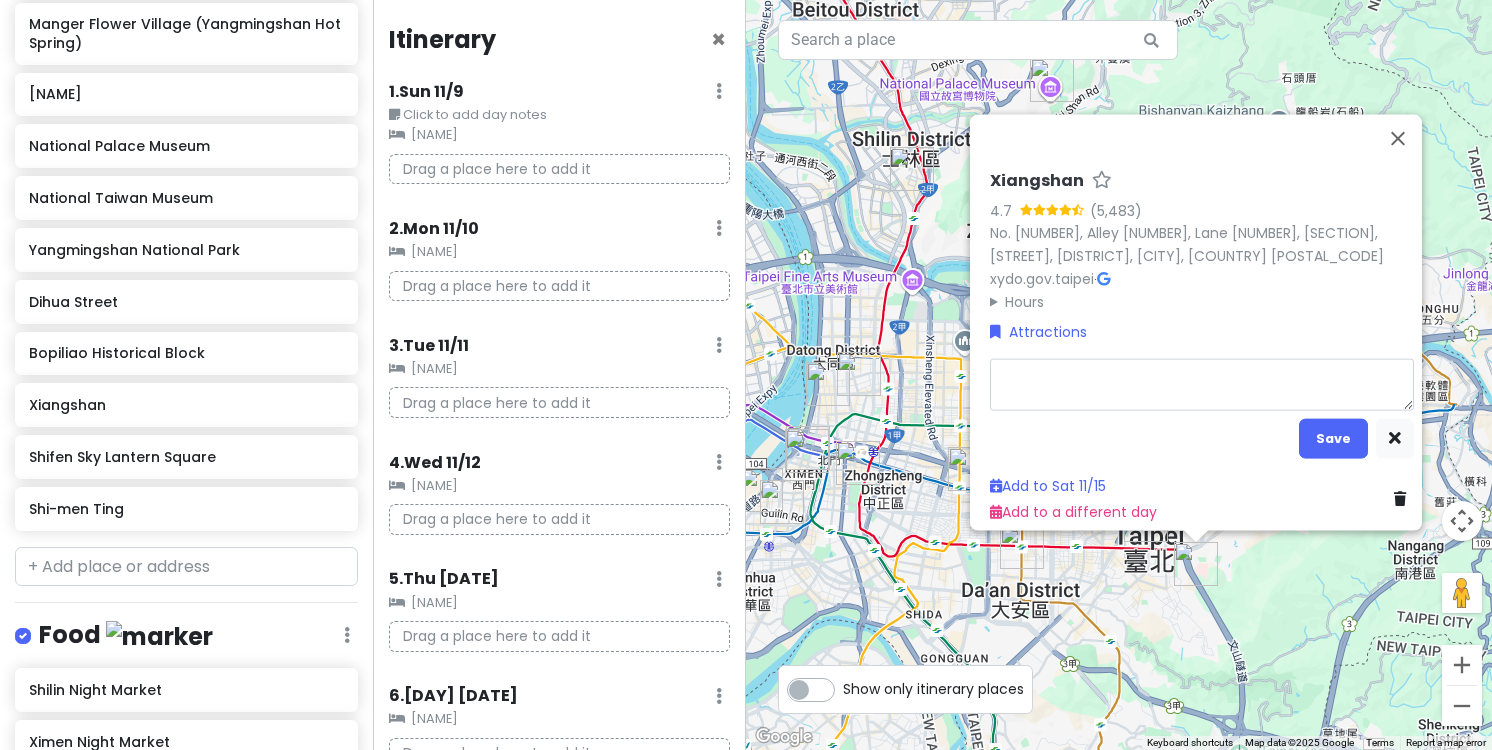 type on "x" 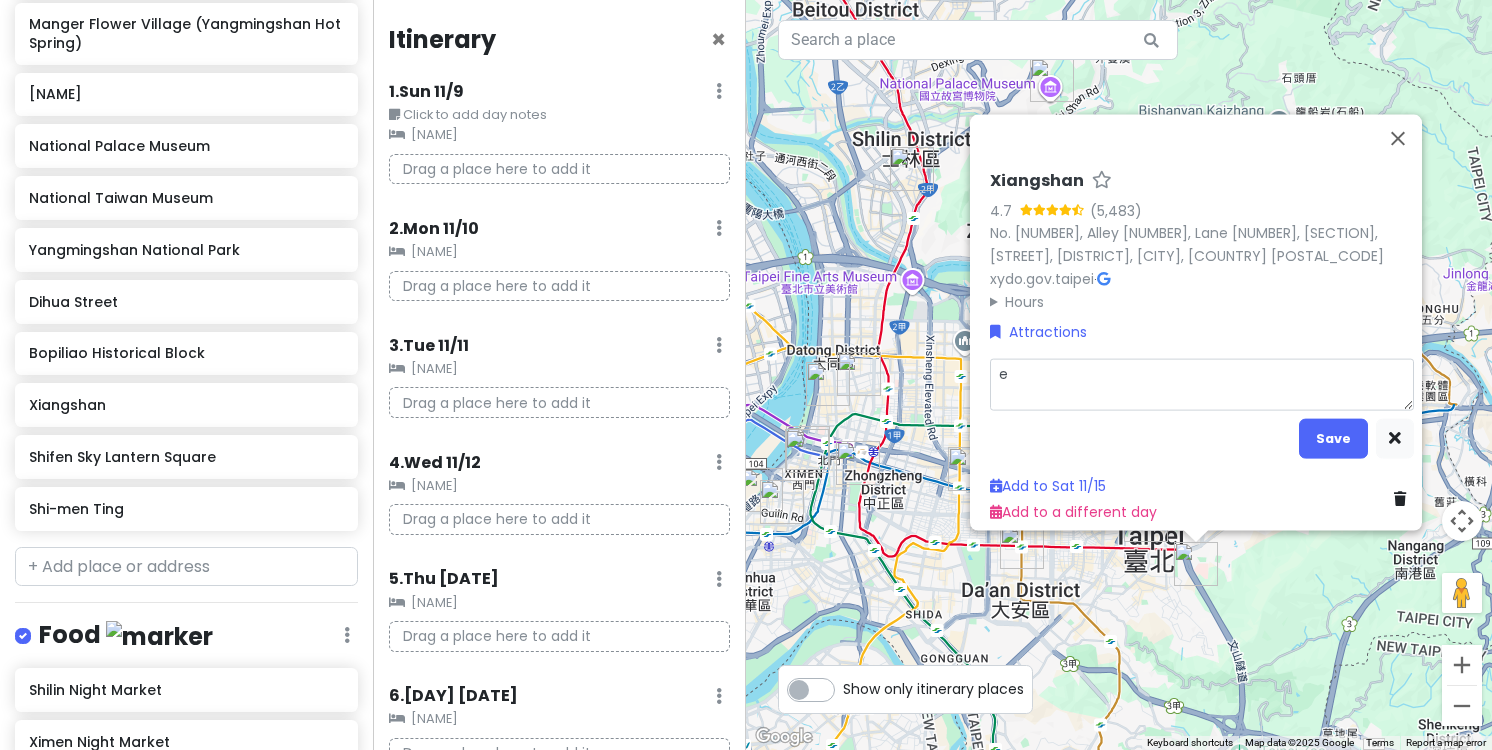 type on "x" 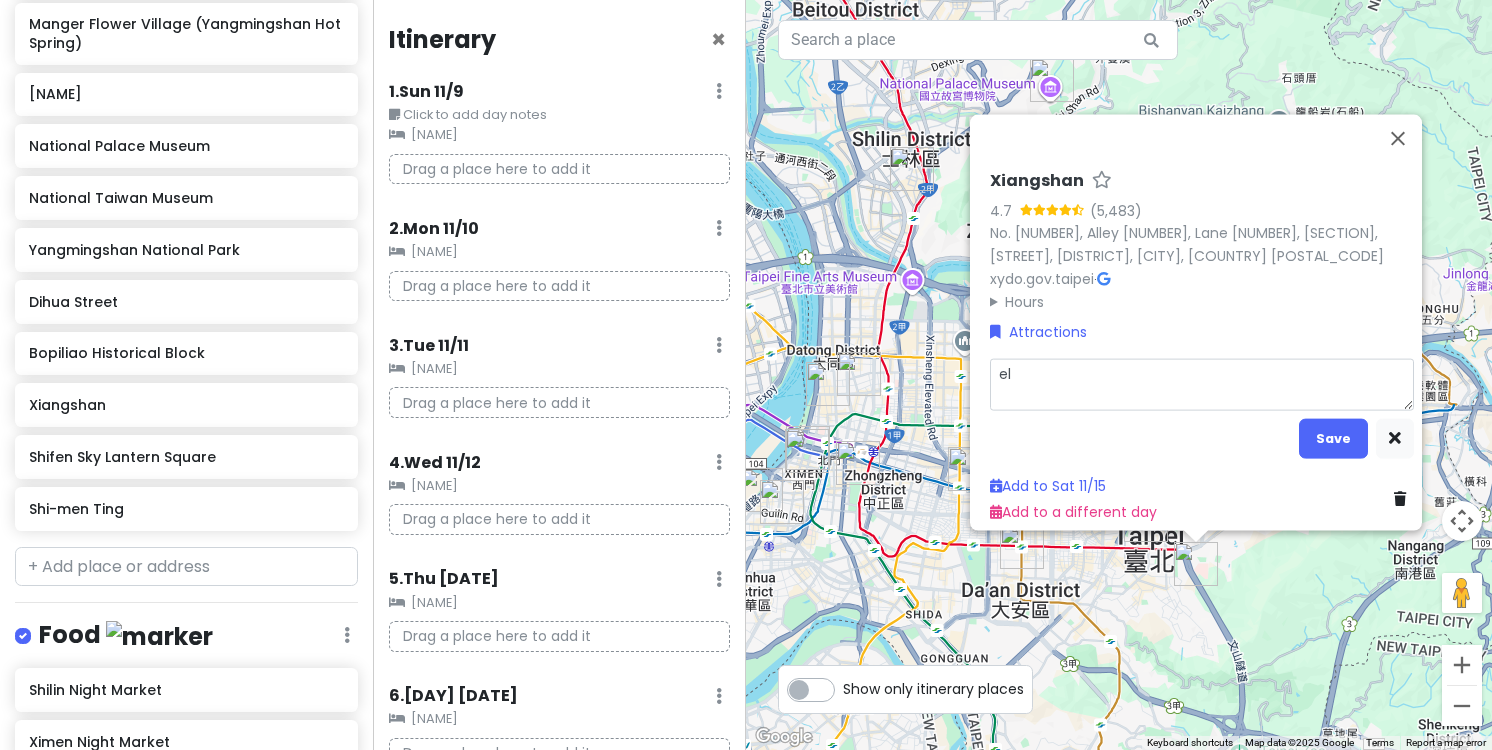 type on "ele" 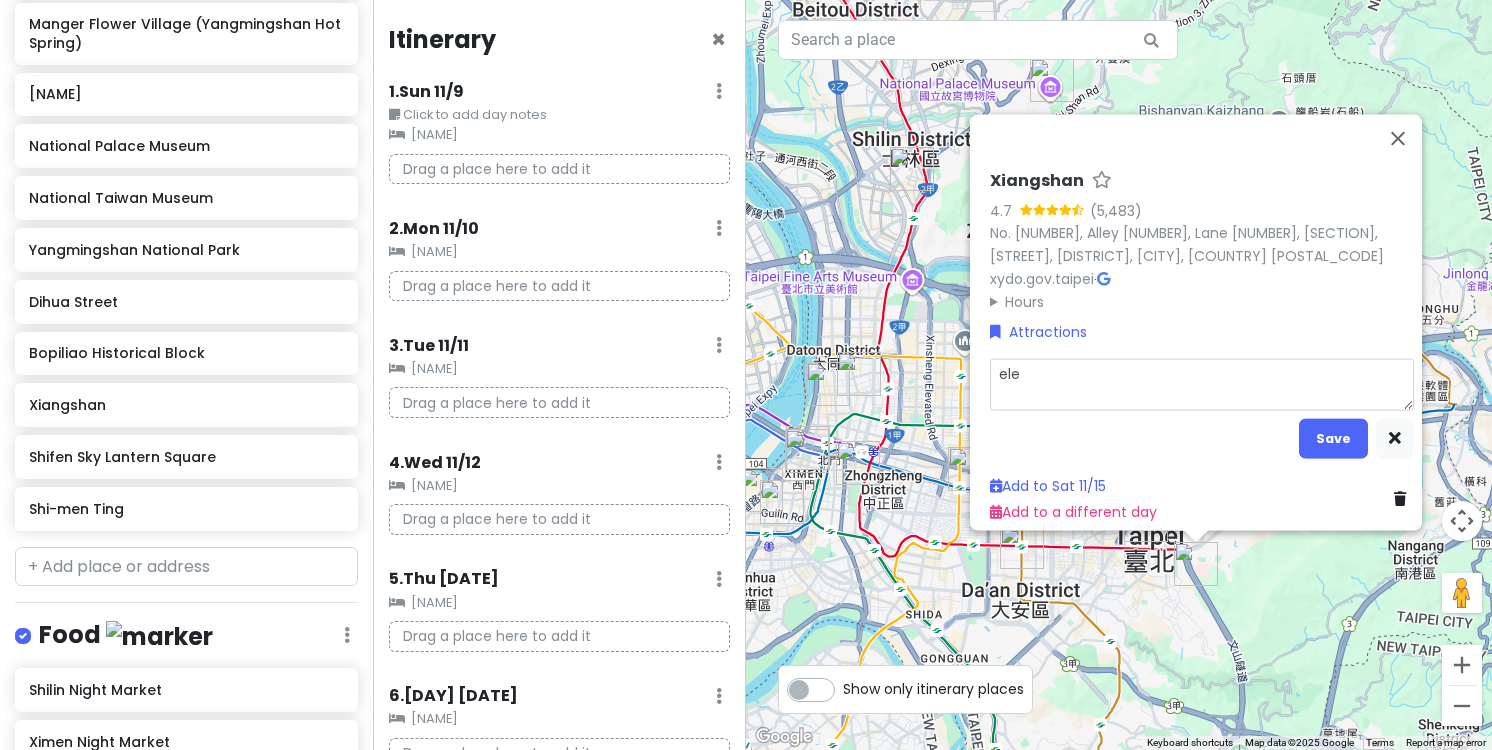 type on "x" 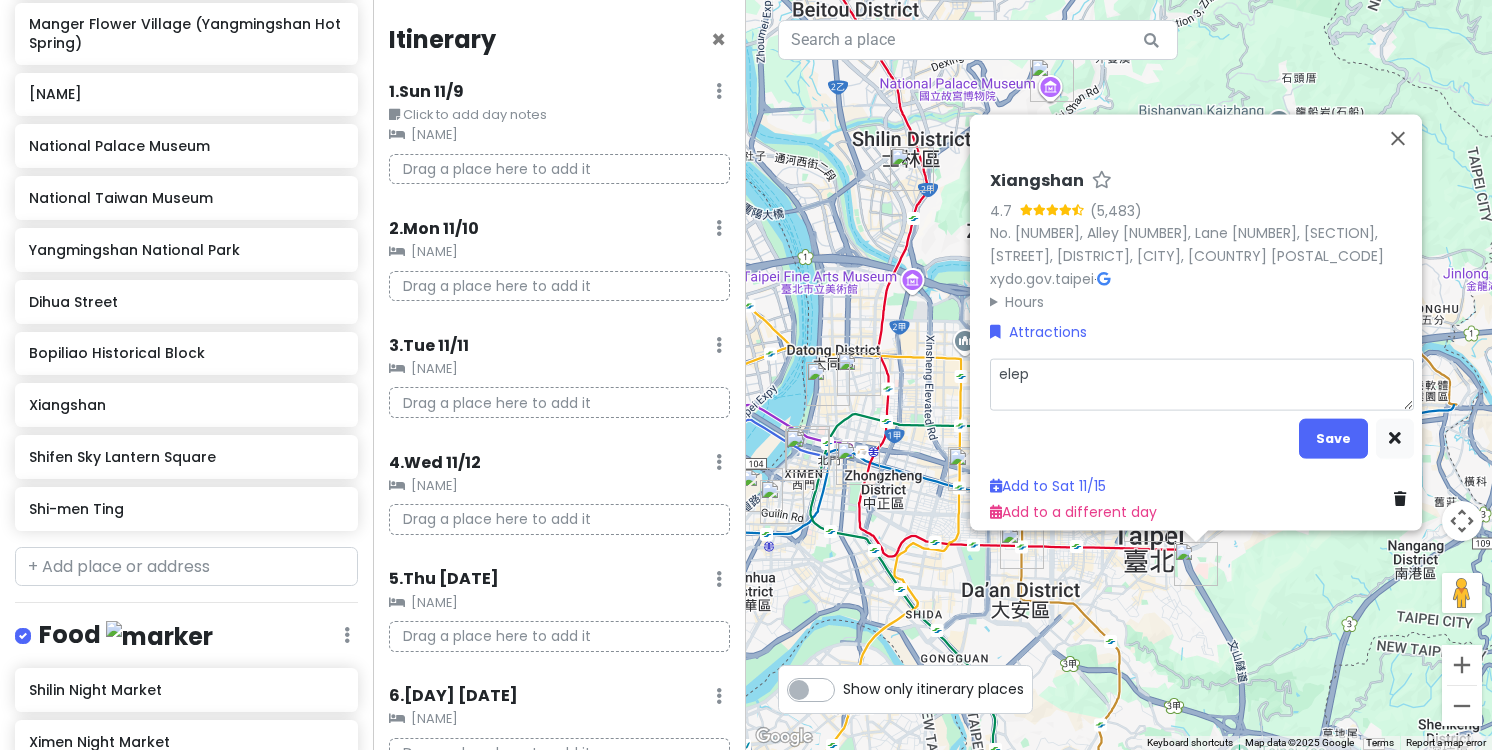 type on "x" 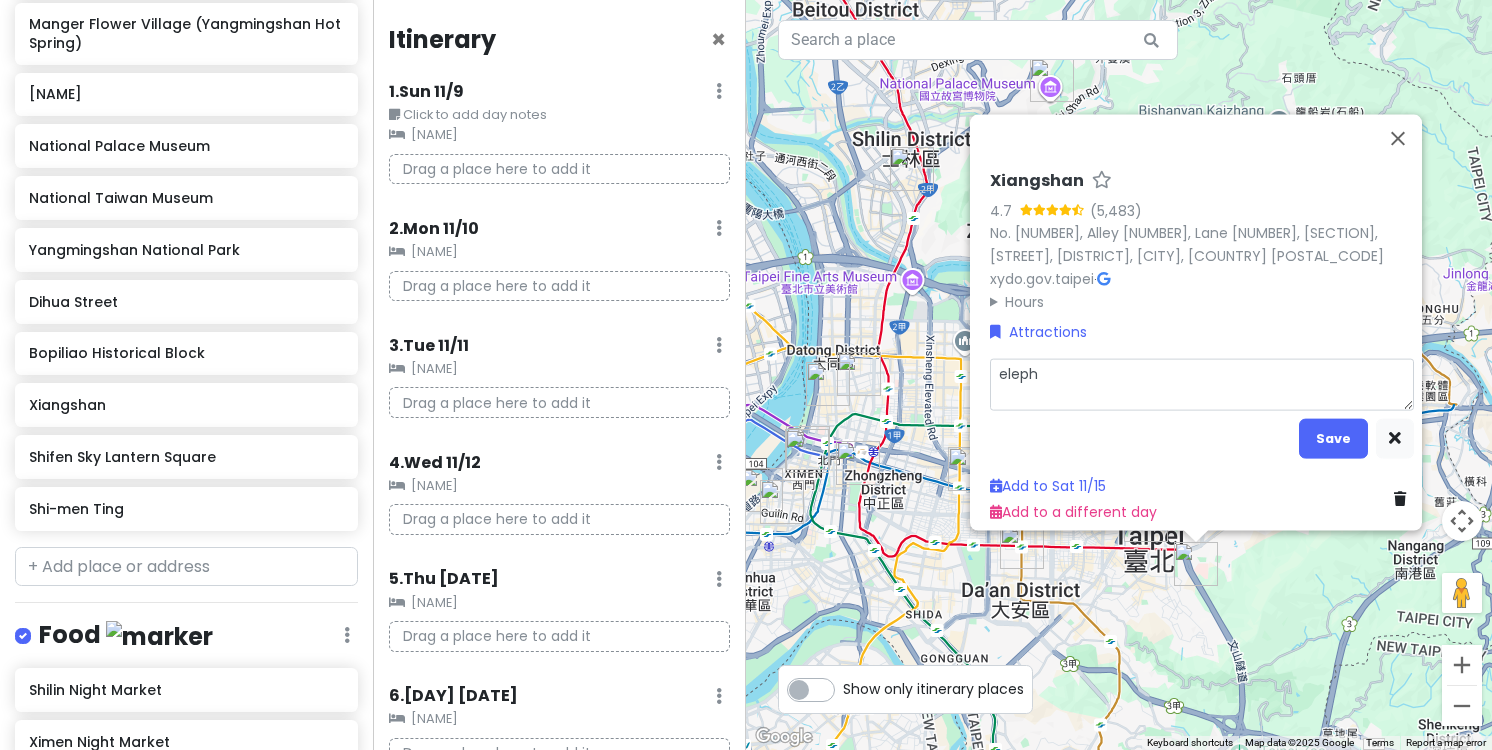 type on "elepha" 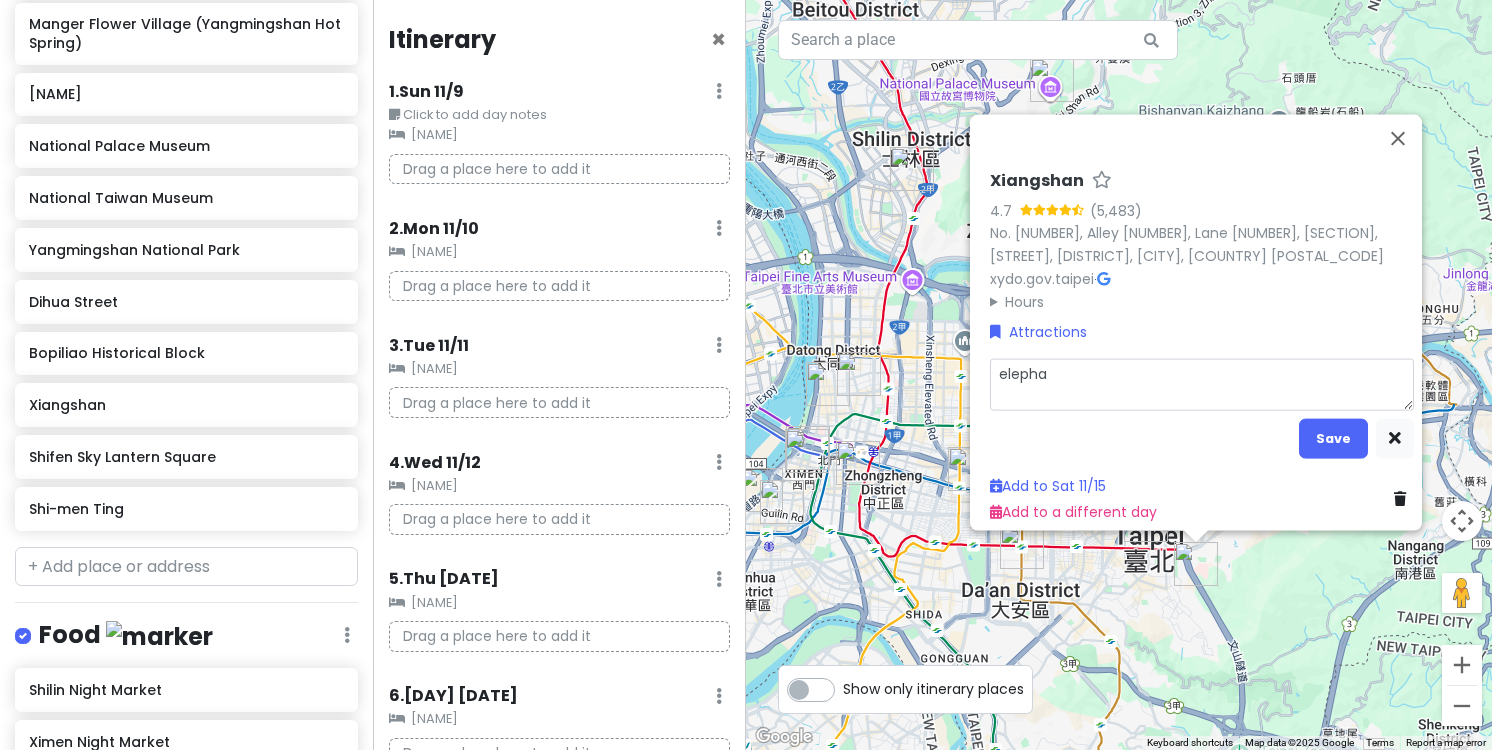 type on "x" 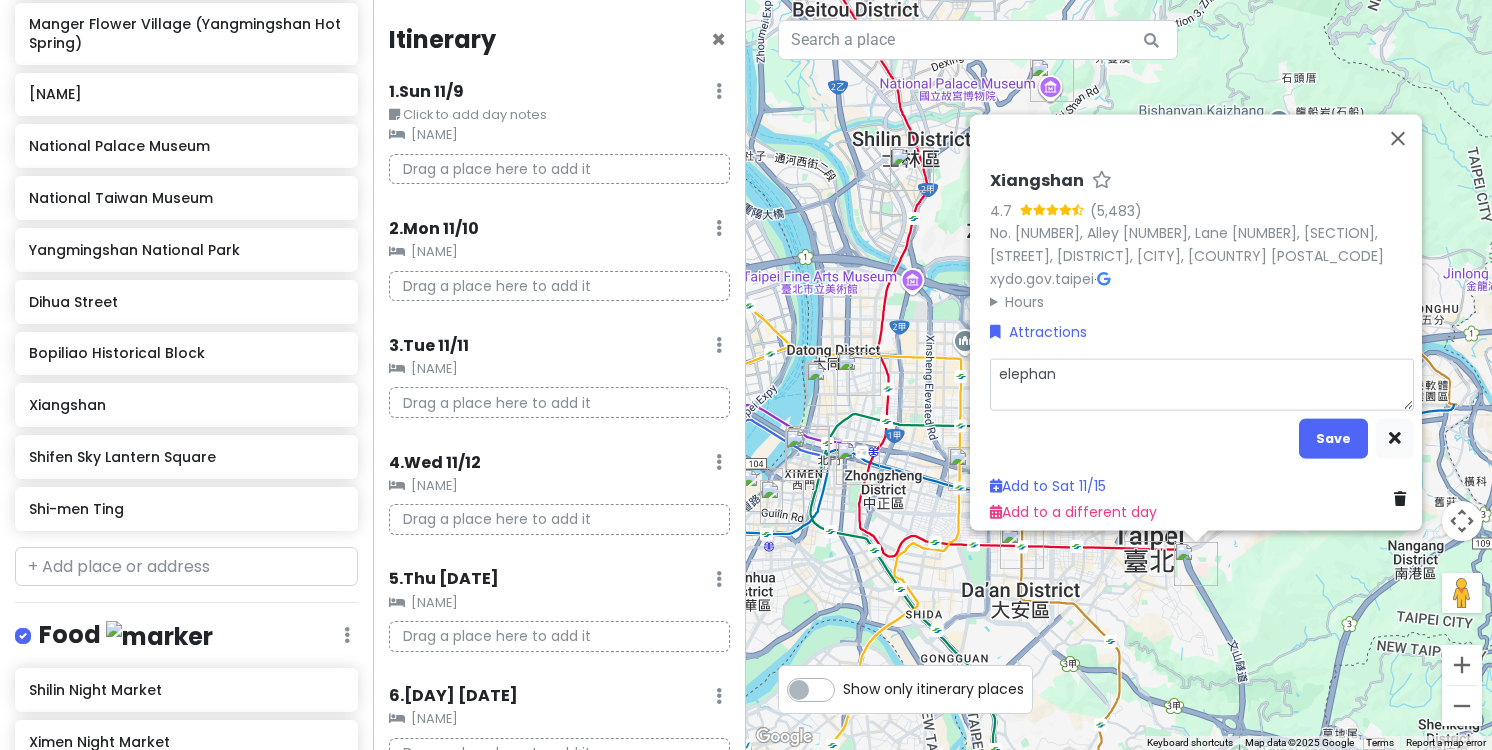 type on "x" 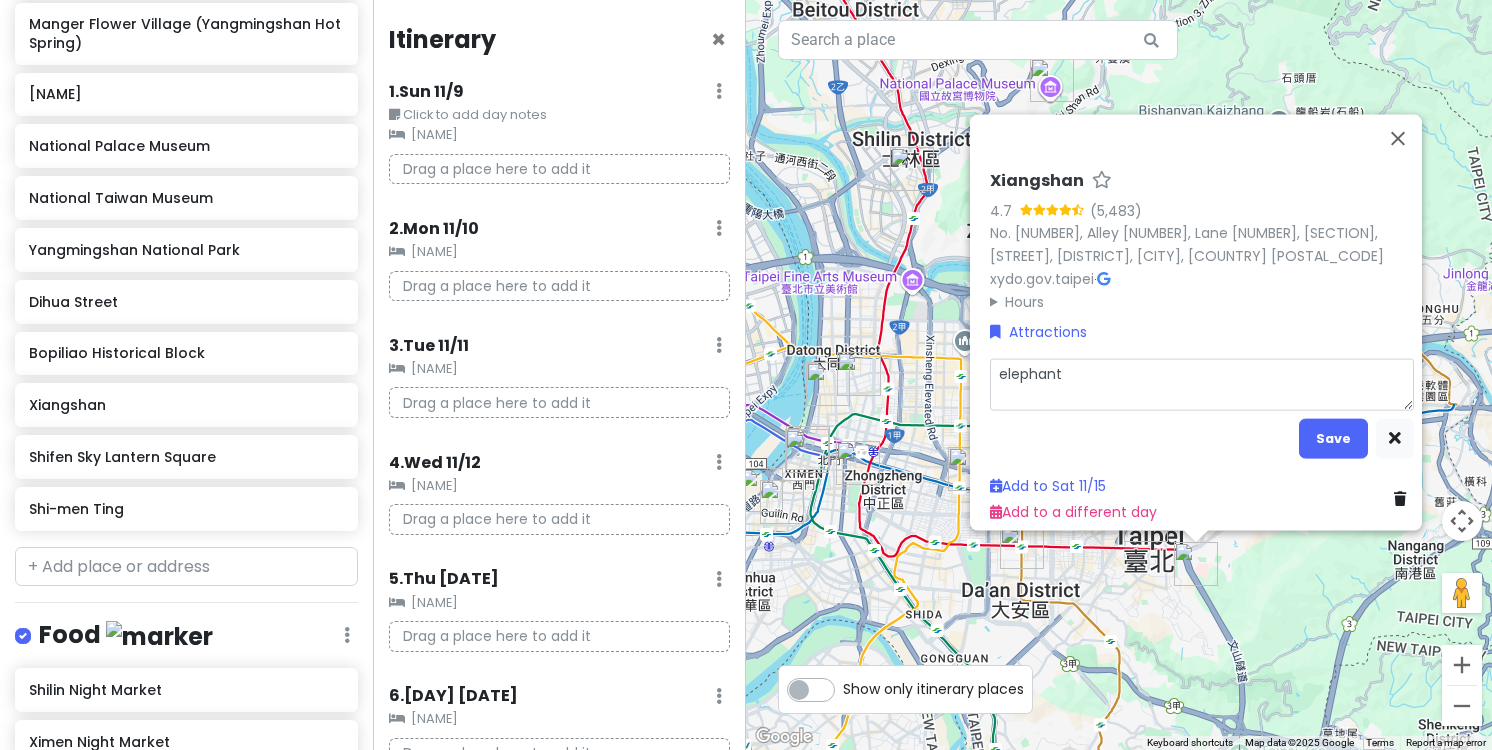 type on "x" 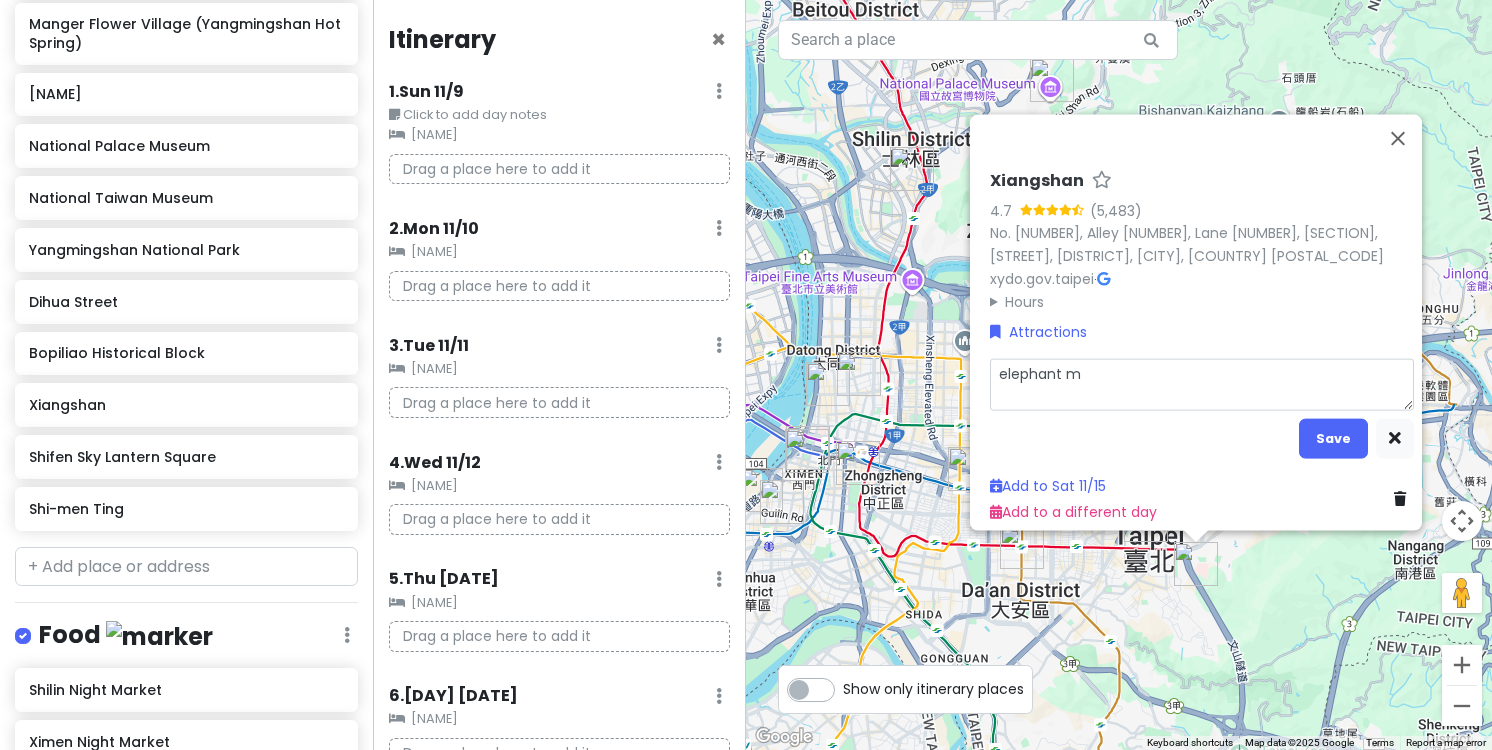type on "x" 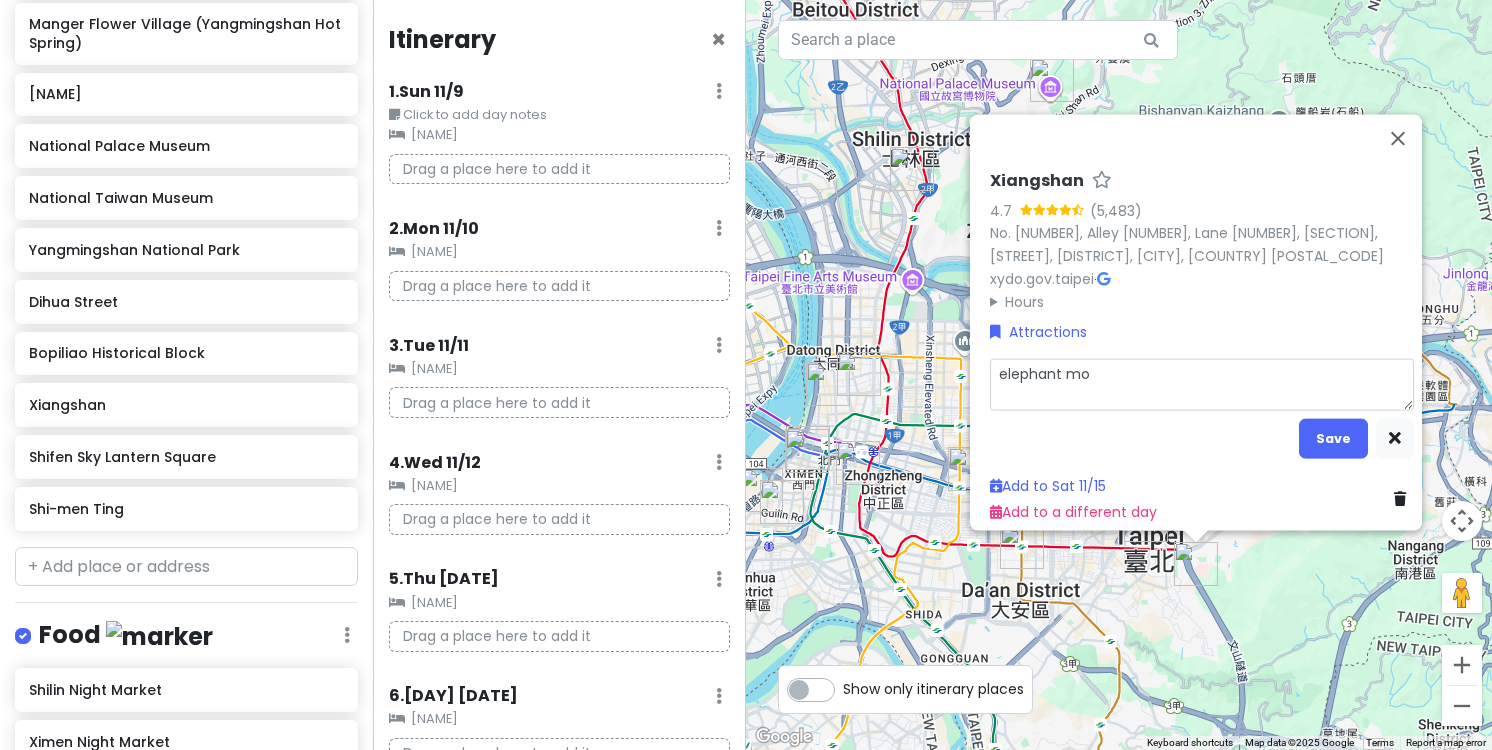 type on "x" 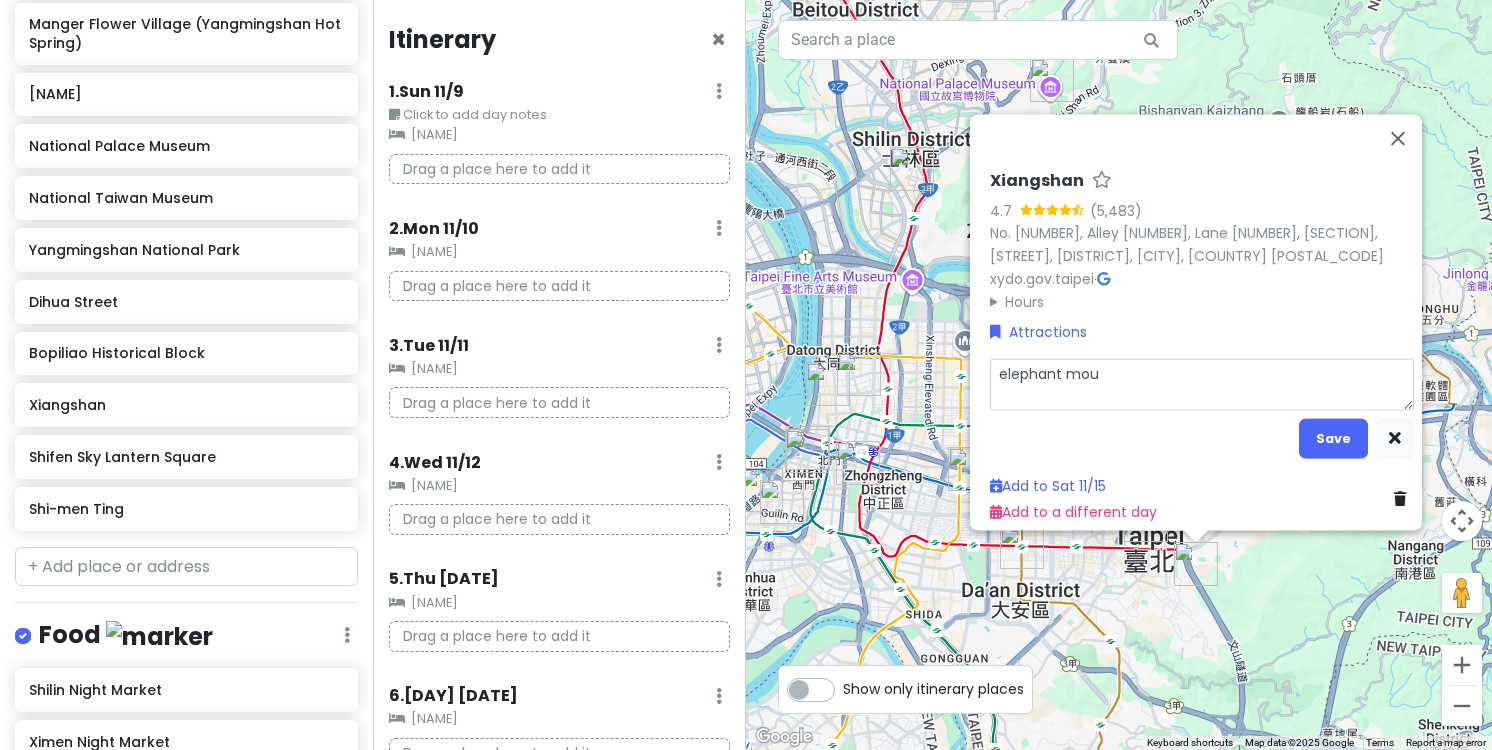 type on "x" 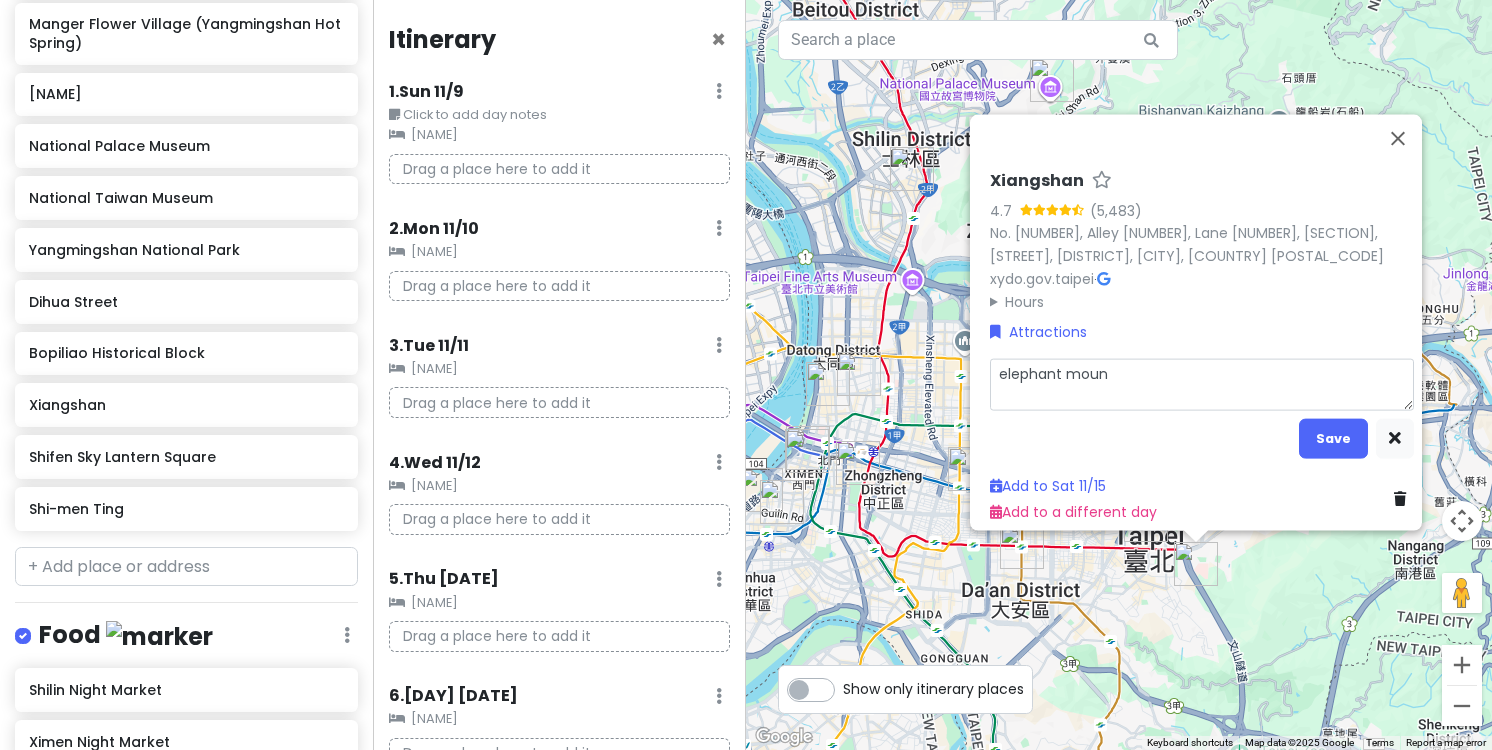 type on "x" 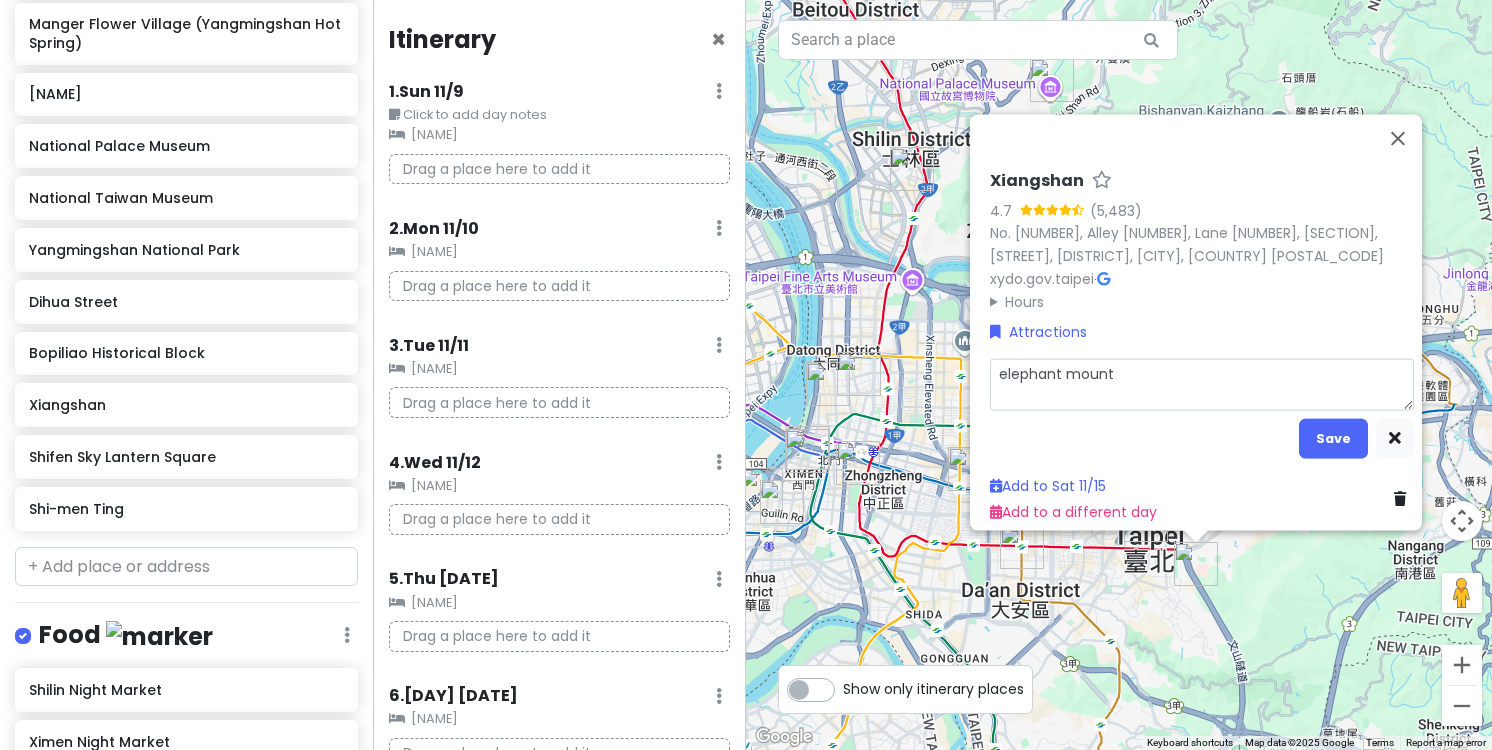 type on "x" 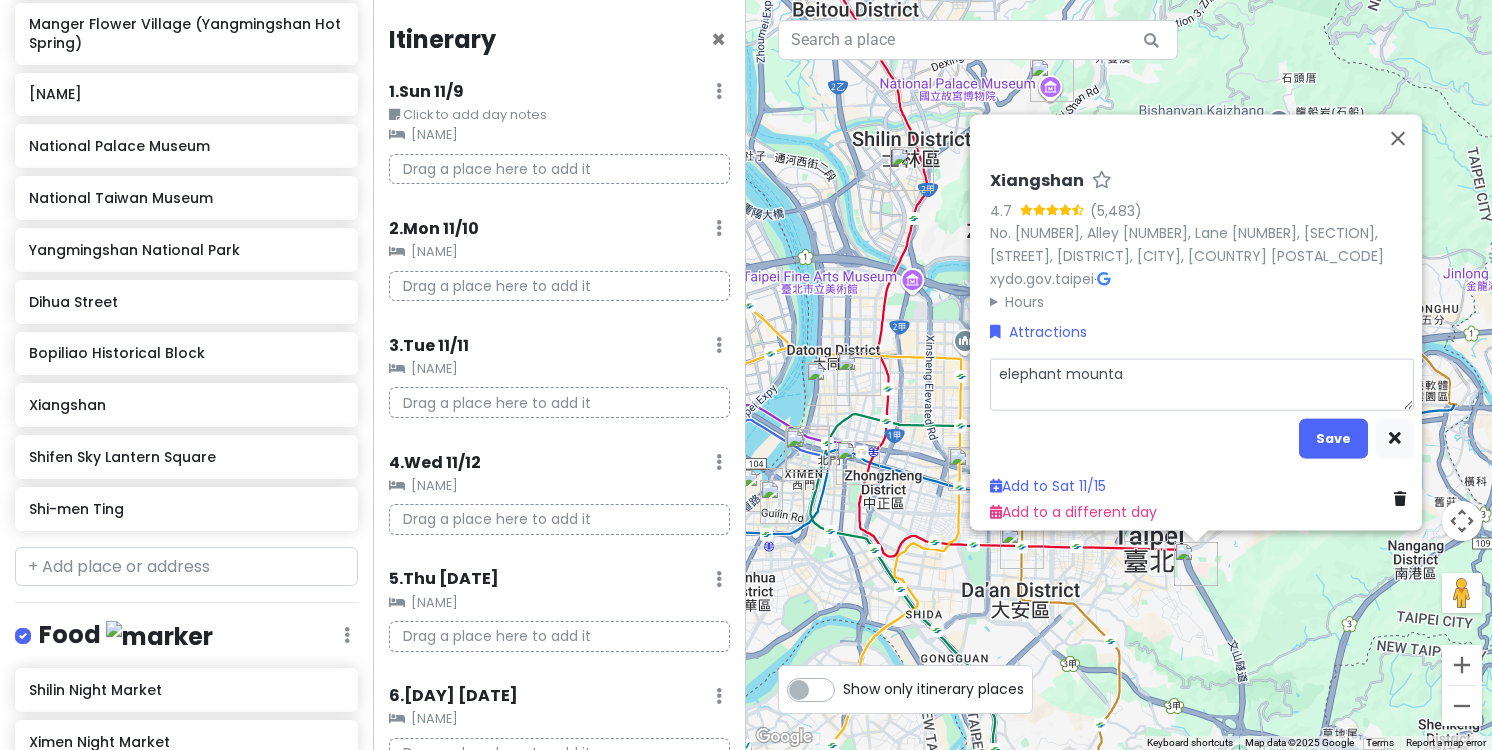 type on "x" 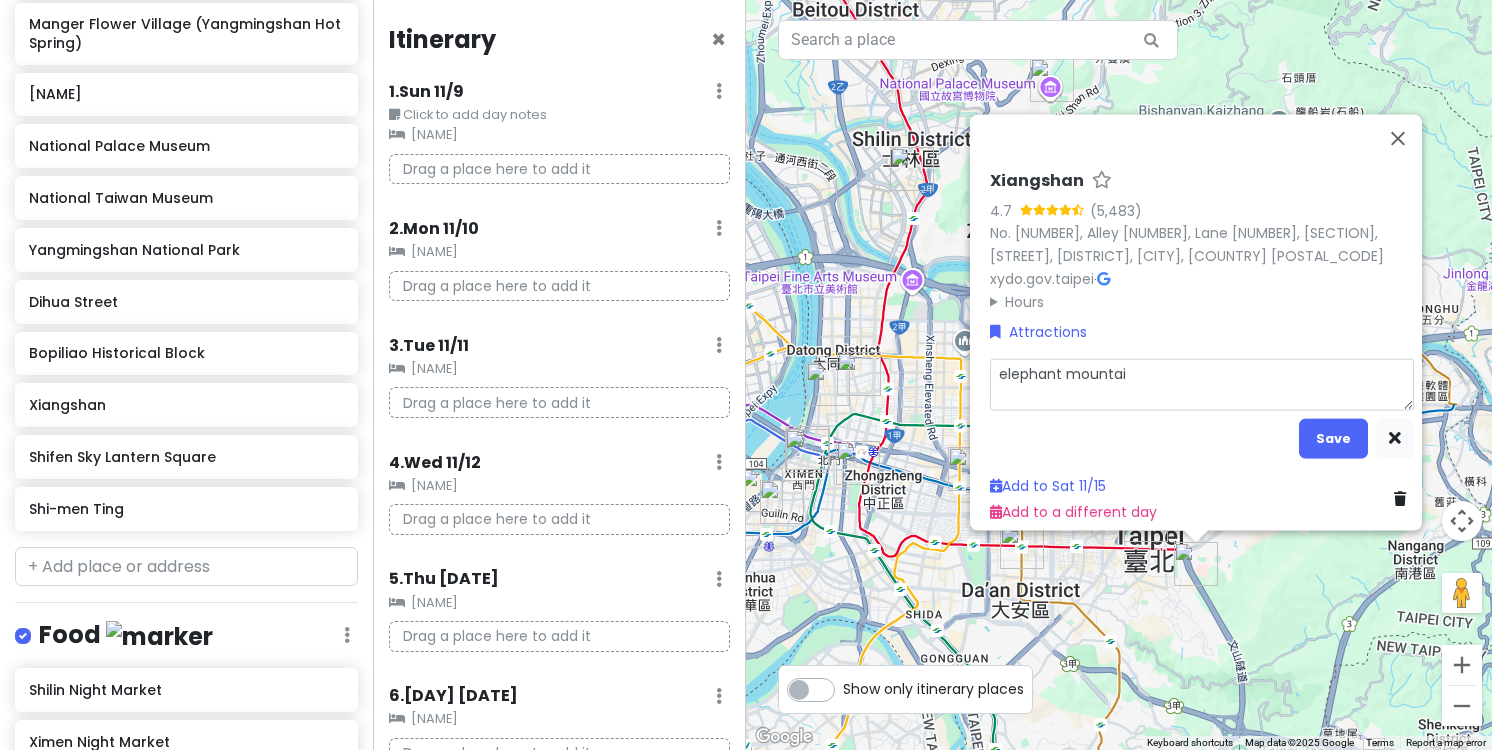 type on "x" 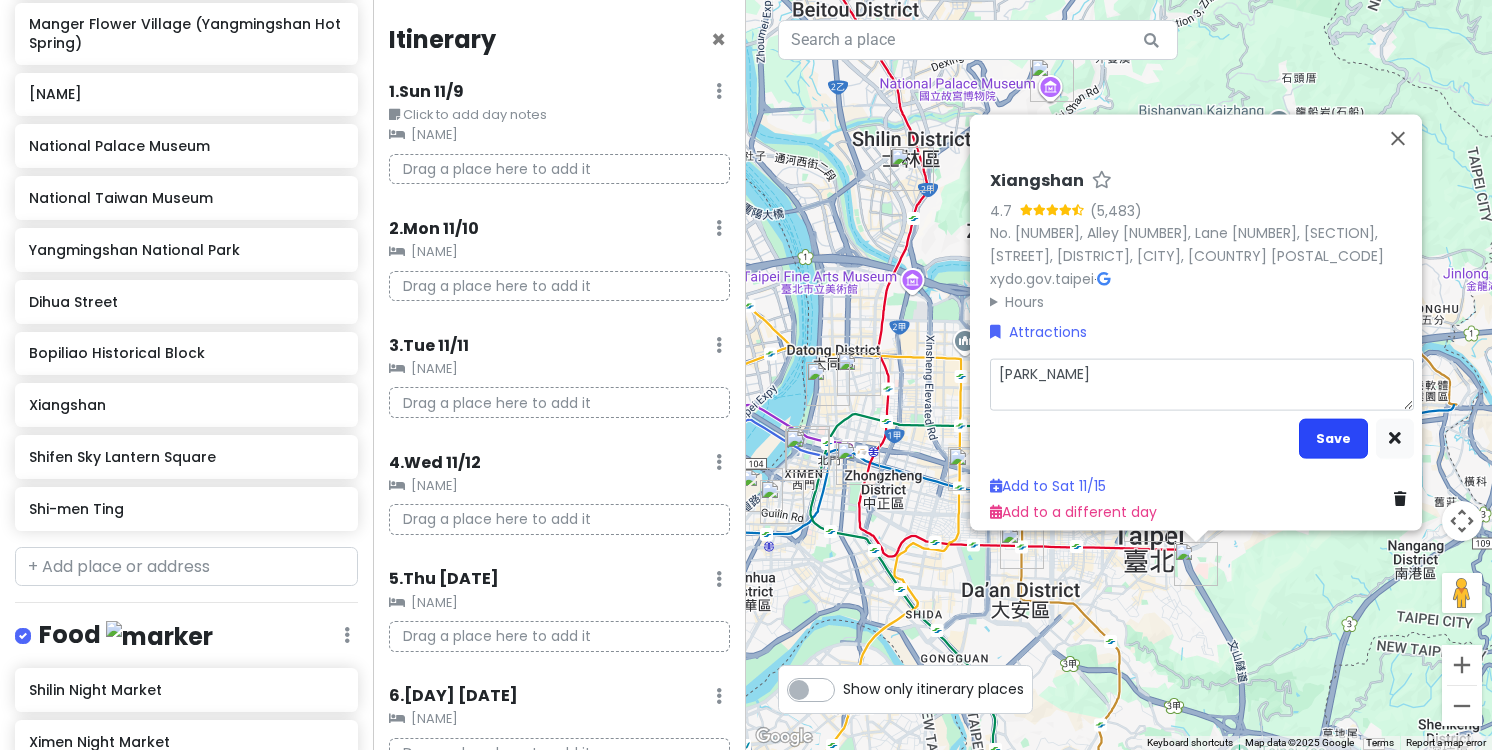 type on "[PARK_NAME]" 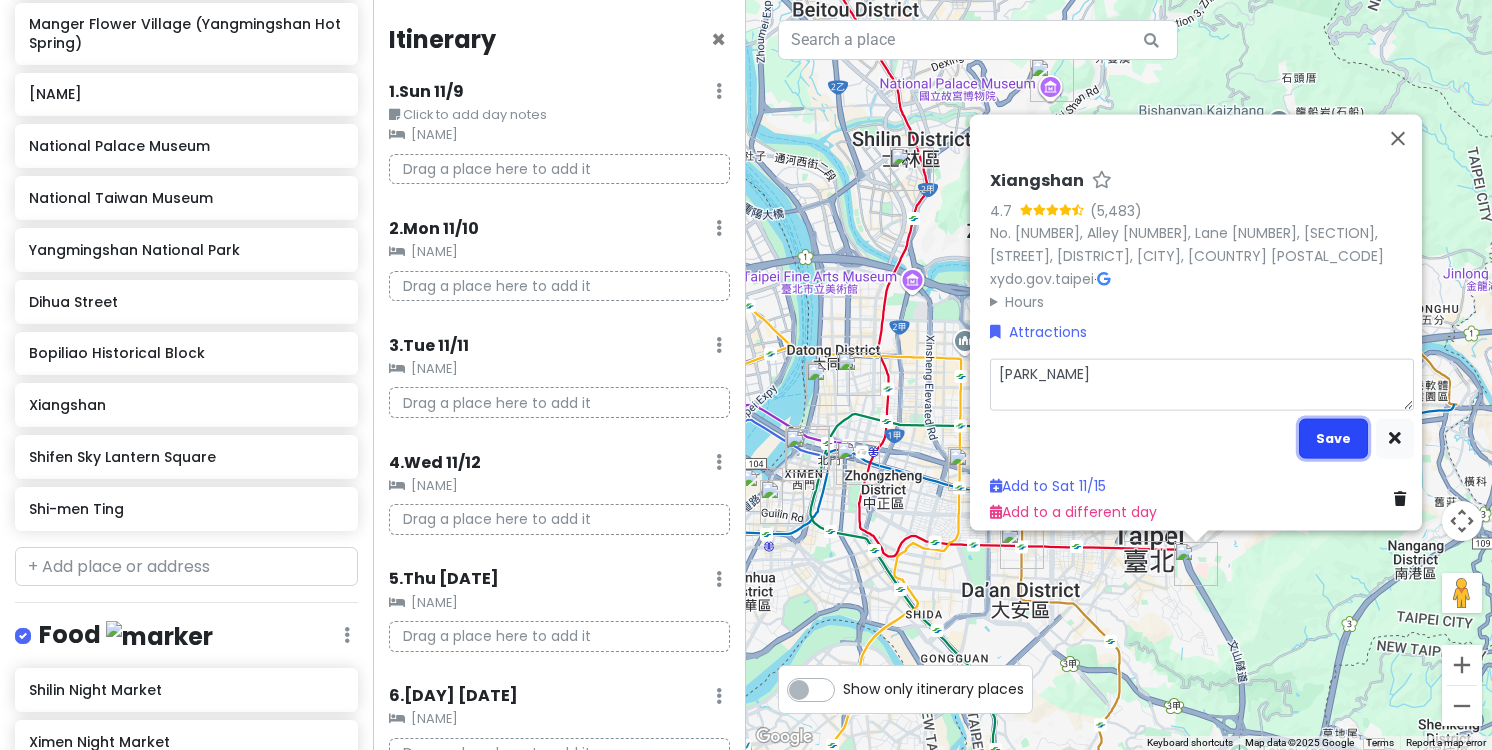 click on "Save" at bounding box center (1333, 438) 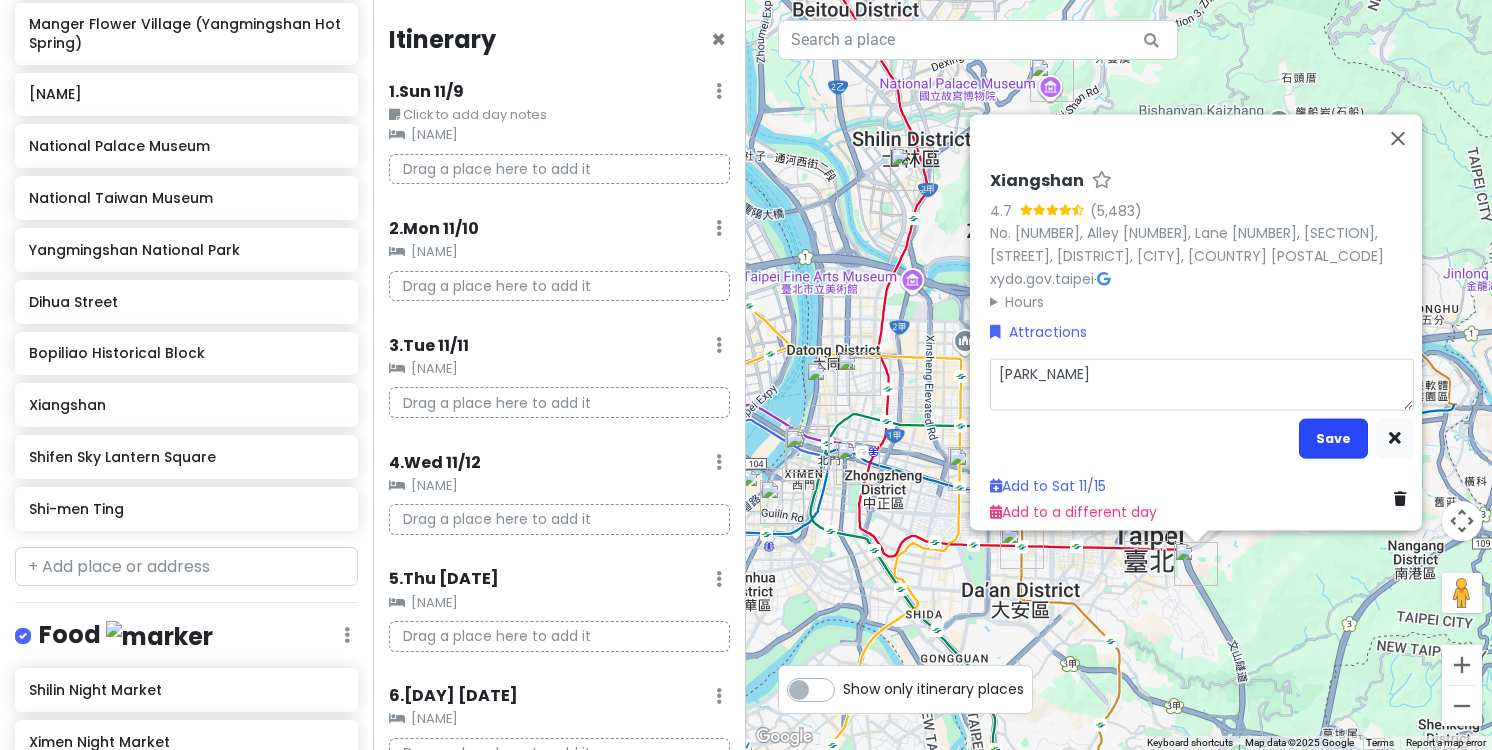 scroll, scrollTop: 434, scrollLeft: 0, axis: vertical 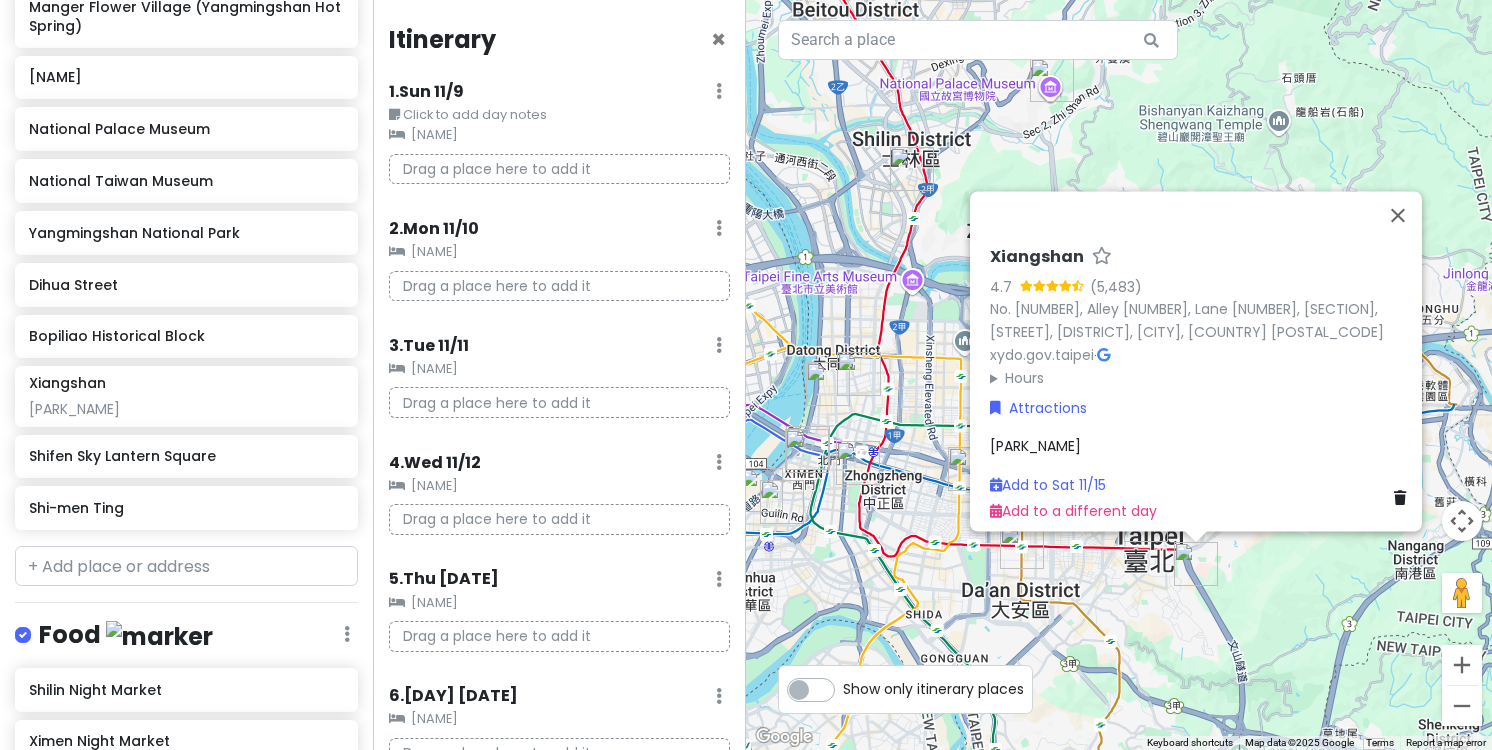 click on "[NAME] [NUMBER]        ([NUMBER]) [NUMBER]. [NUMBER], [NAME] [NUMBER], [NUMBER], [NUMBER], [DISTRICT], [CITY], [COUNTRY] [POSTAL_CODE] [URL]   ·   Hours [DAY] [OPEN_HOURS] [DAY] [OPEN_HOURS] [DAY] [OPEN_HOURS] [DAY] [OPEN_HOURS] [DAY] [OPEN_HOURS] [DAY] [OPEN_HOURS] [DAY] [OPEN_HOURS] Attractions [NAME]  Add to   [DAY] [MONTH]  Add to a different day" at bounding box center (1119, 375) 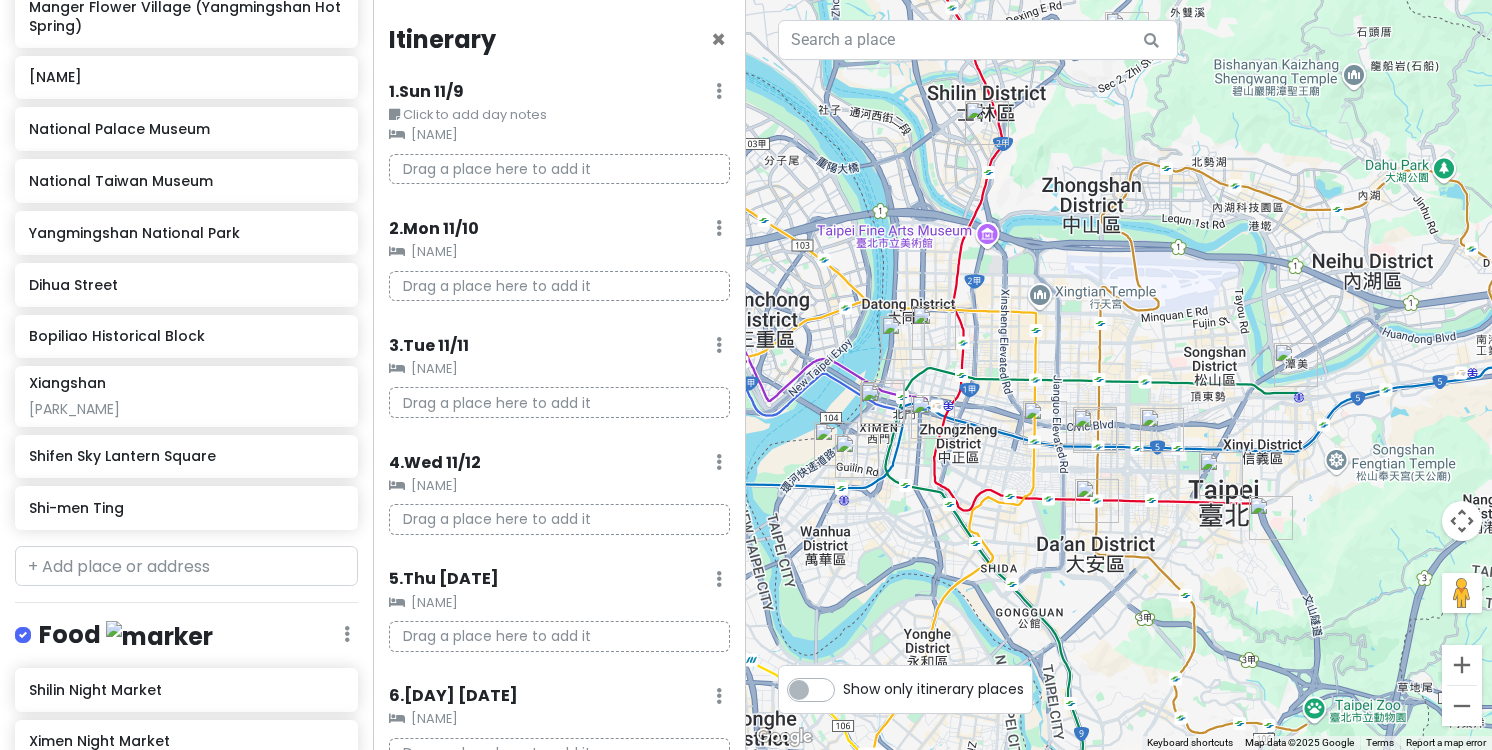 drag, startPoint x: 1133, startPoint y: 621, endPoint x: 1209, endPoint y: 574, distance: 89.358826 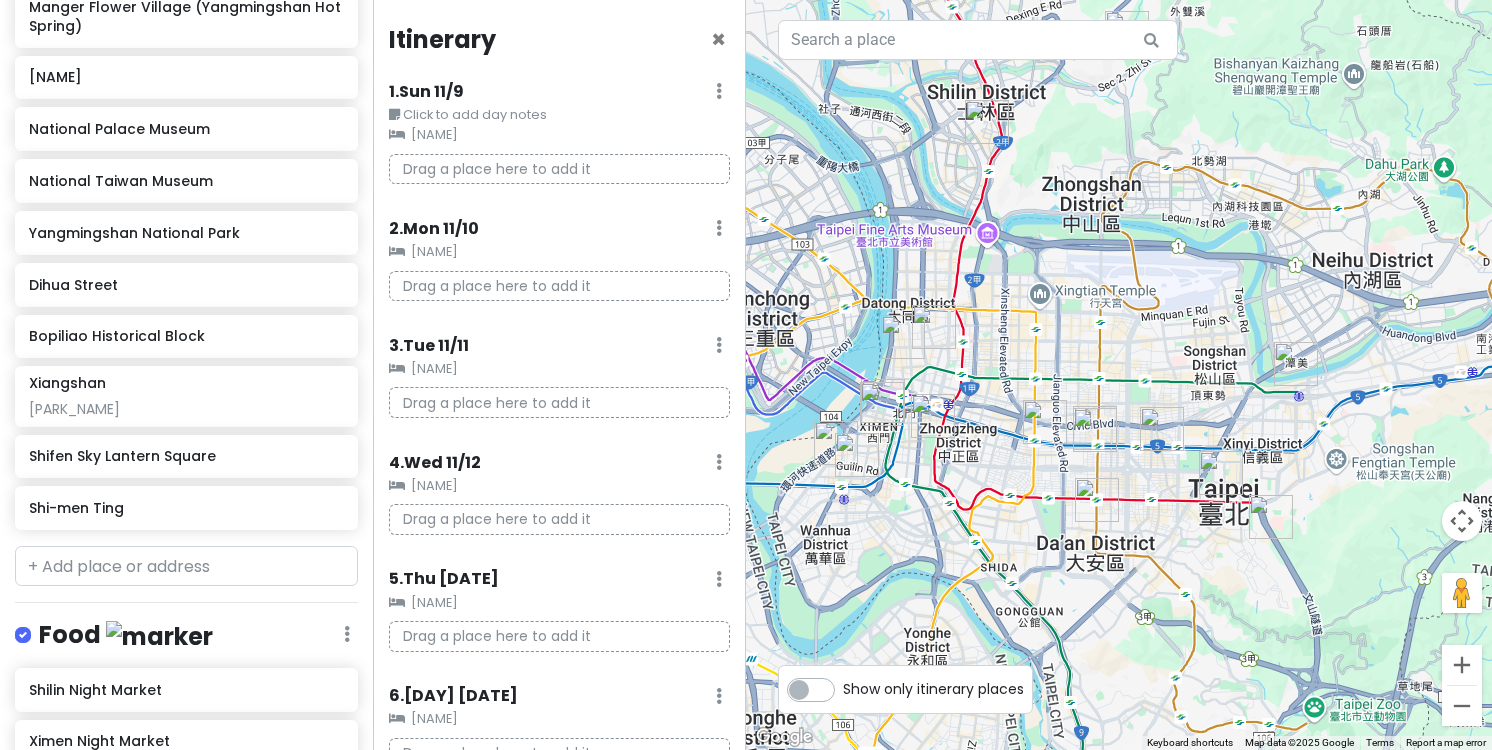 click at bounding box center [1119, 375] 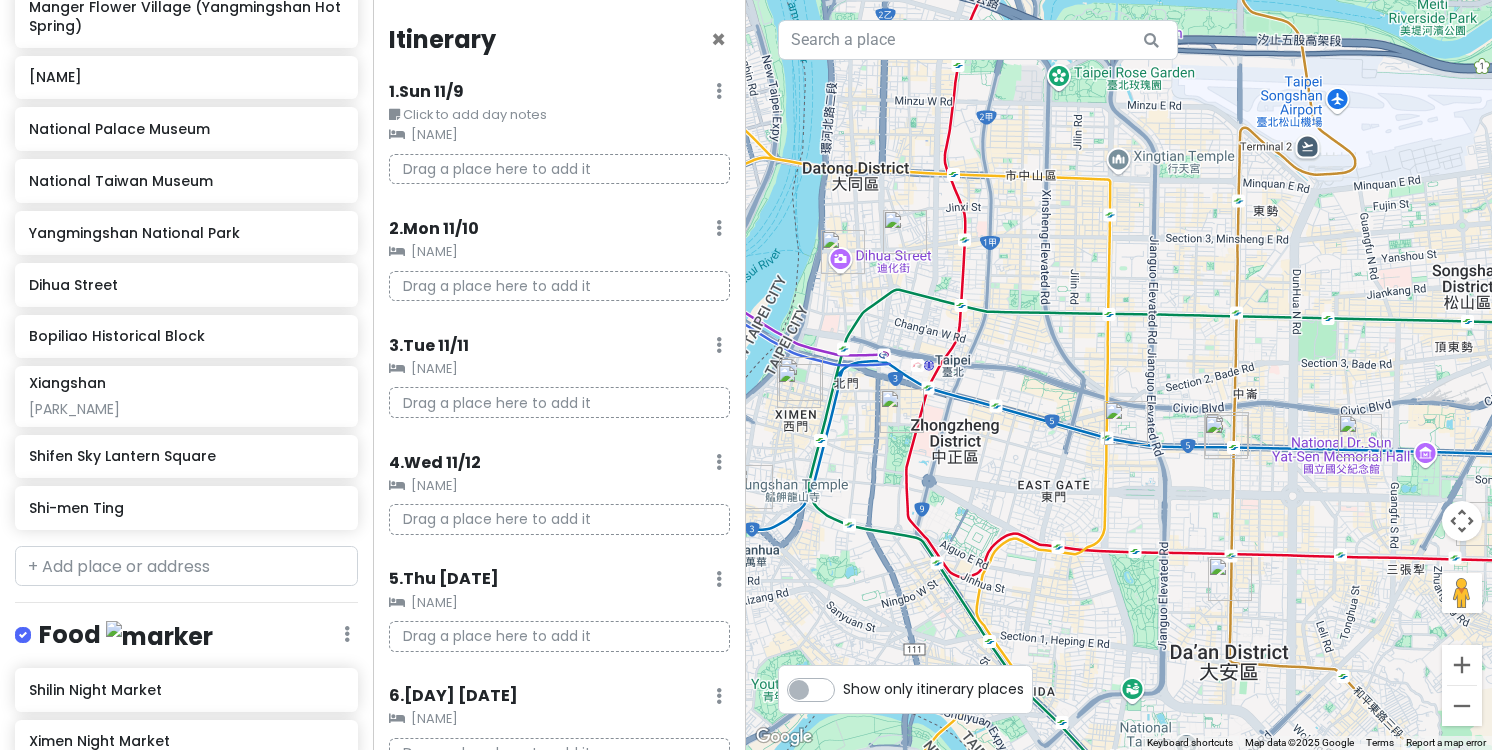 click at bounding box center [902, 411] 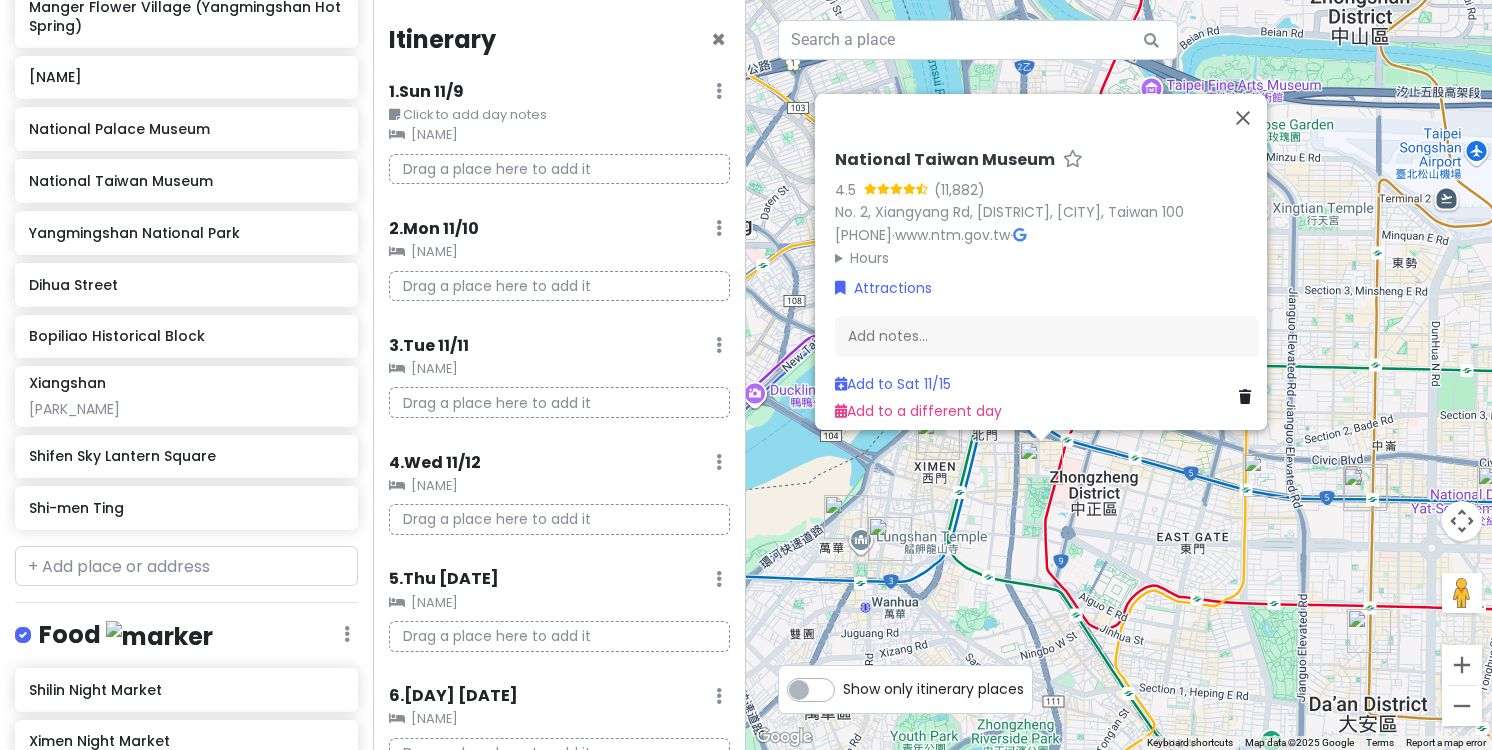 click on "[MUSEUM] [NUMBER], [STREET], [DISTRICT], [CITY], [COUNTRY] [POSTAL_CODE] [PHONE]   ·   [URL]   ·   Hours Monday  Closed Tuesday  [TIME] – [TIME] Wednesday  [TIME] – [TIME] Thursday  [TIME] – [TIME] Friday  [TIME] – [TIME] Saturday  [TIME] – [TIME] Sunday  [TIME] – [TIME] Attractions Add notes...  Add to   Sat [DATE]  Add to a different day" at bounding box center (1119, 375) 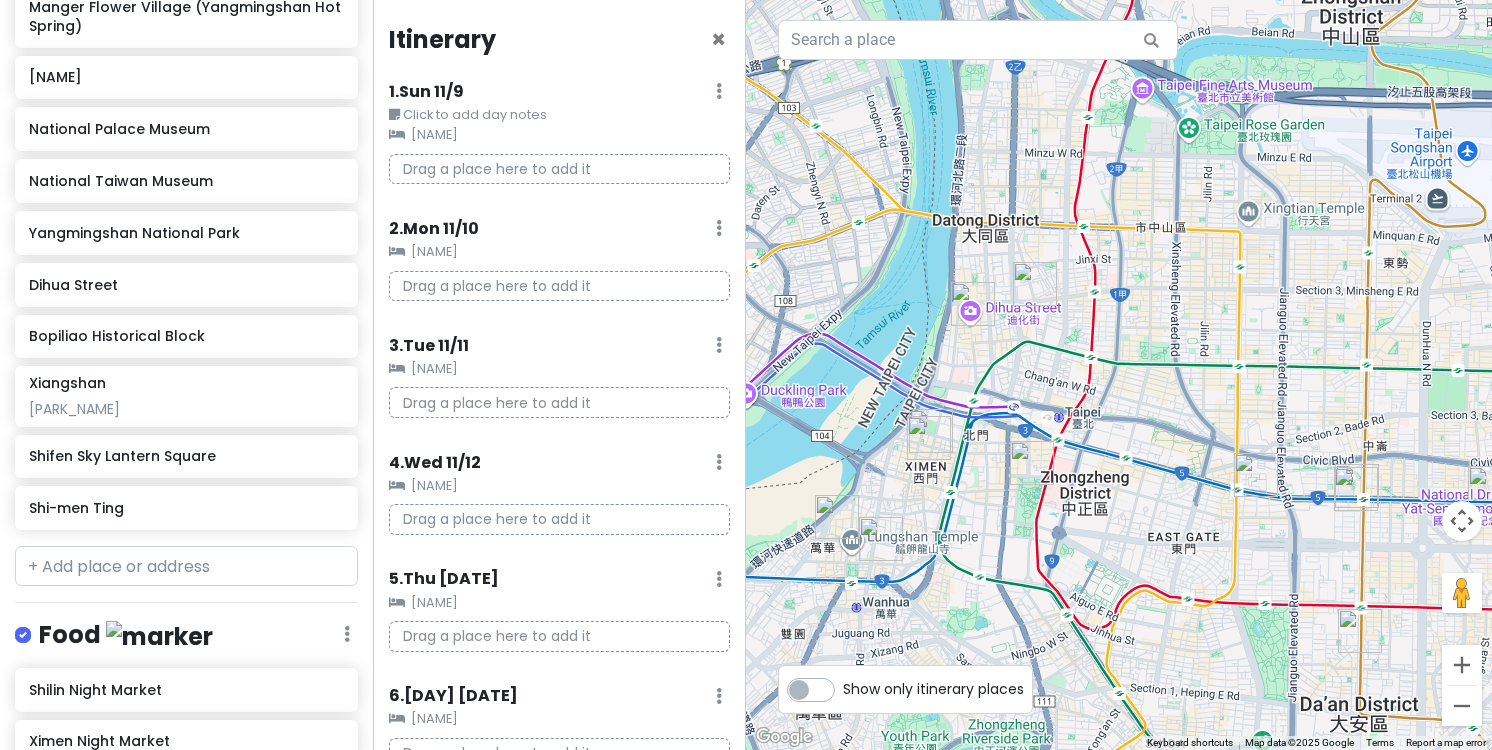 drag, startPoint x: 1154, startPoint y: 516, endPoint x: 1142, endPoint y: 516, distance: 12 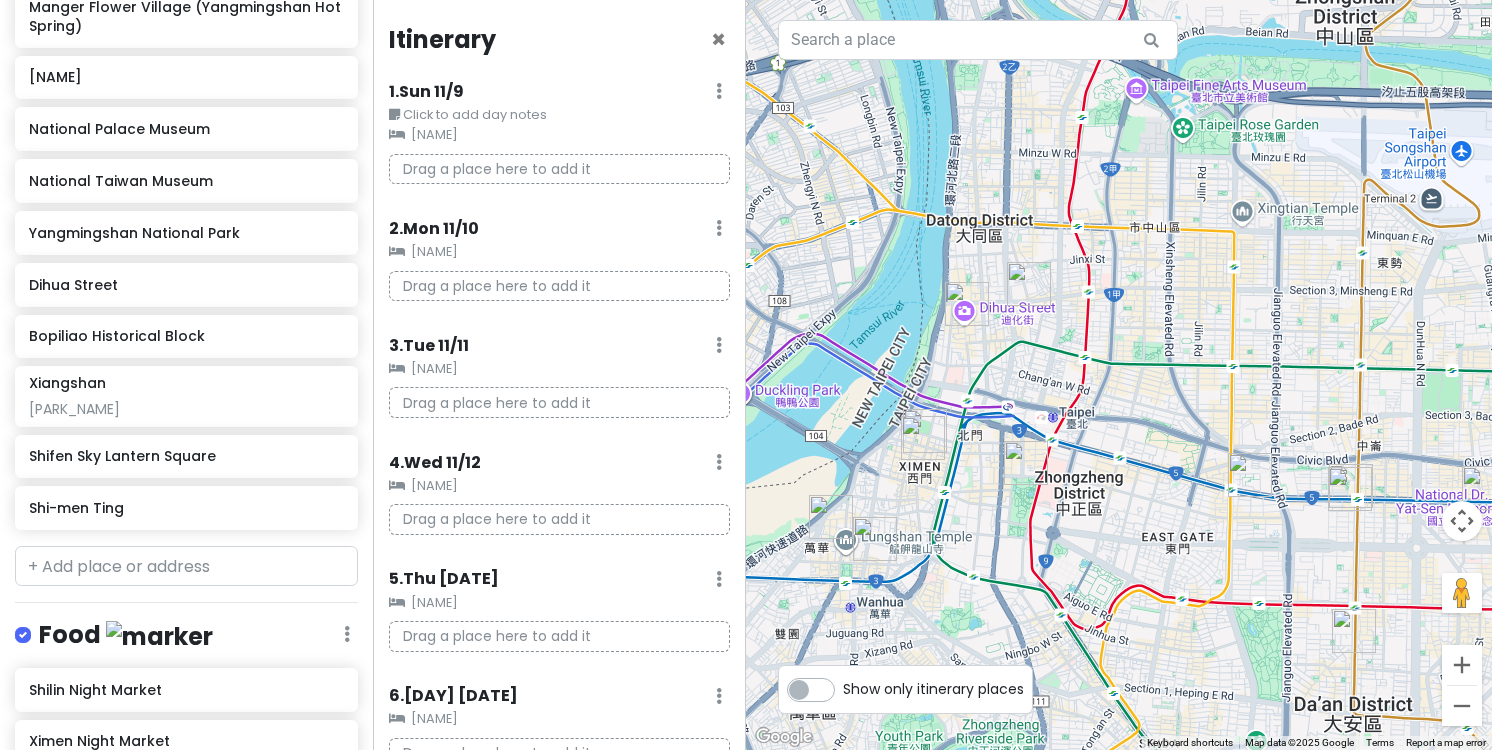 click at bounding box center (1029, 284) 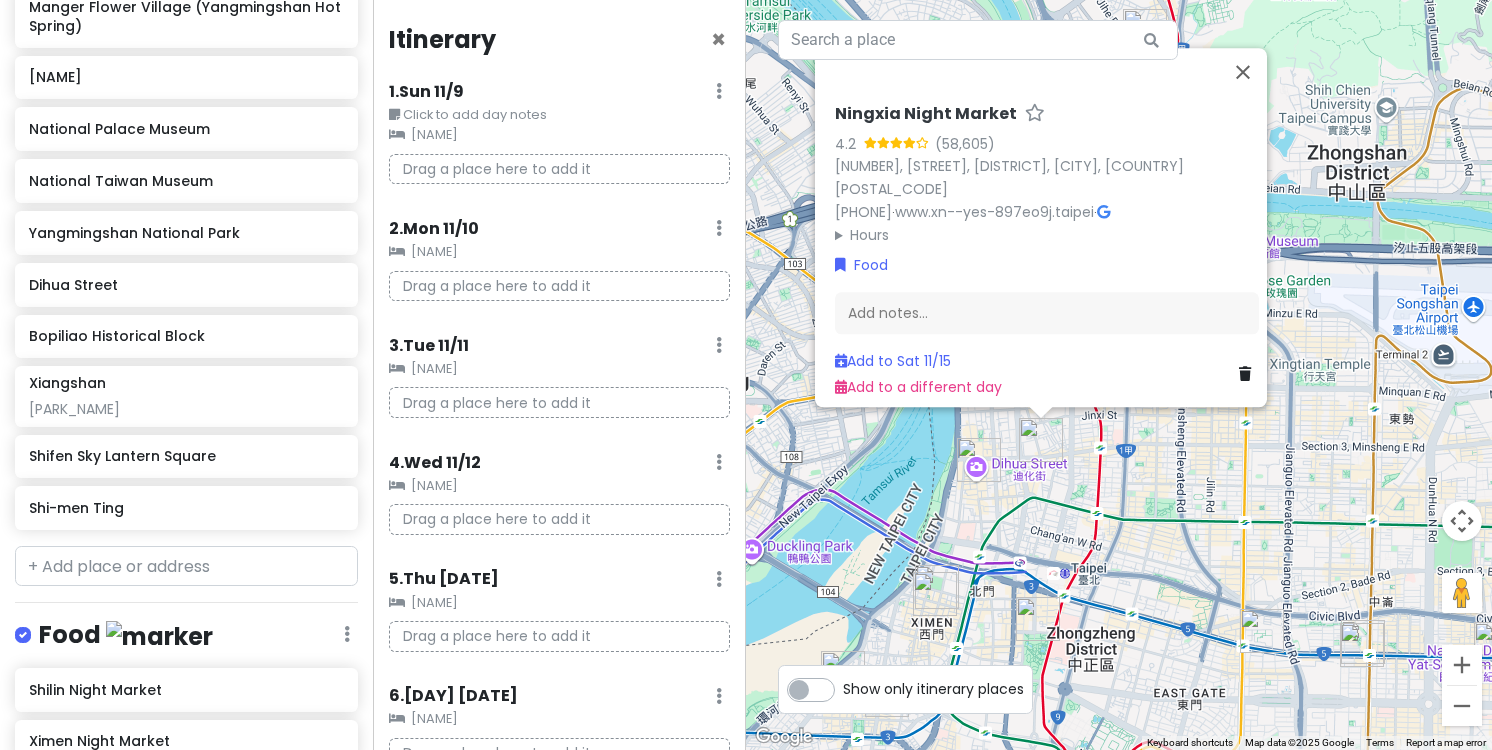click at bounding box center [979, 460] 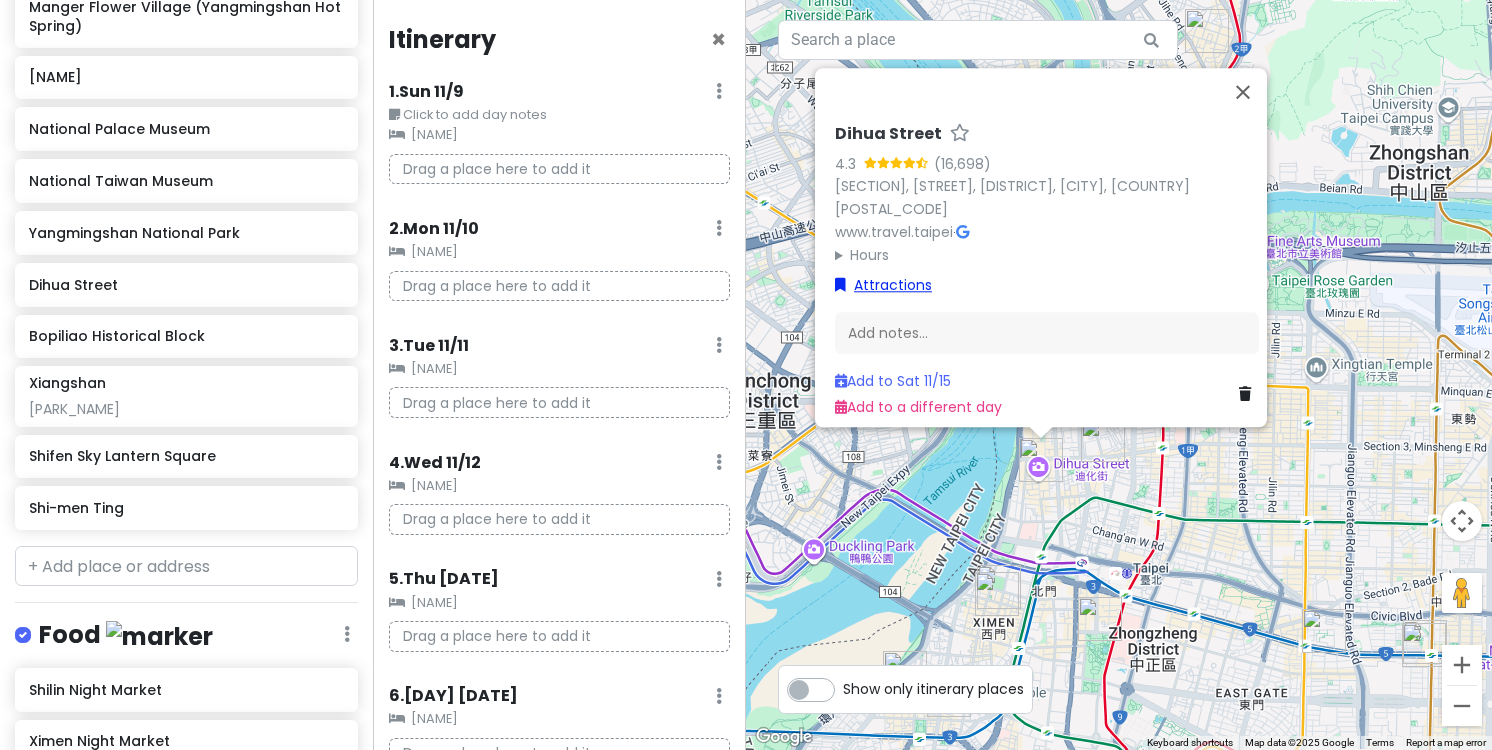click on "Attractions" at bounding box center [883, 285] 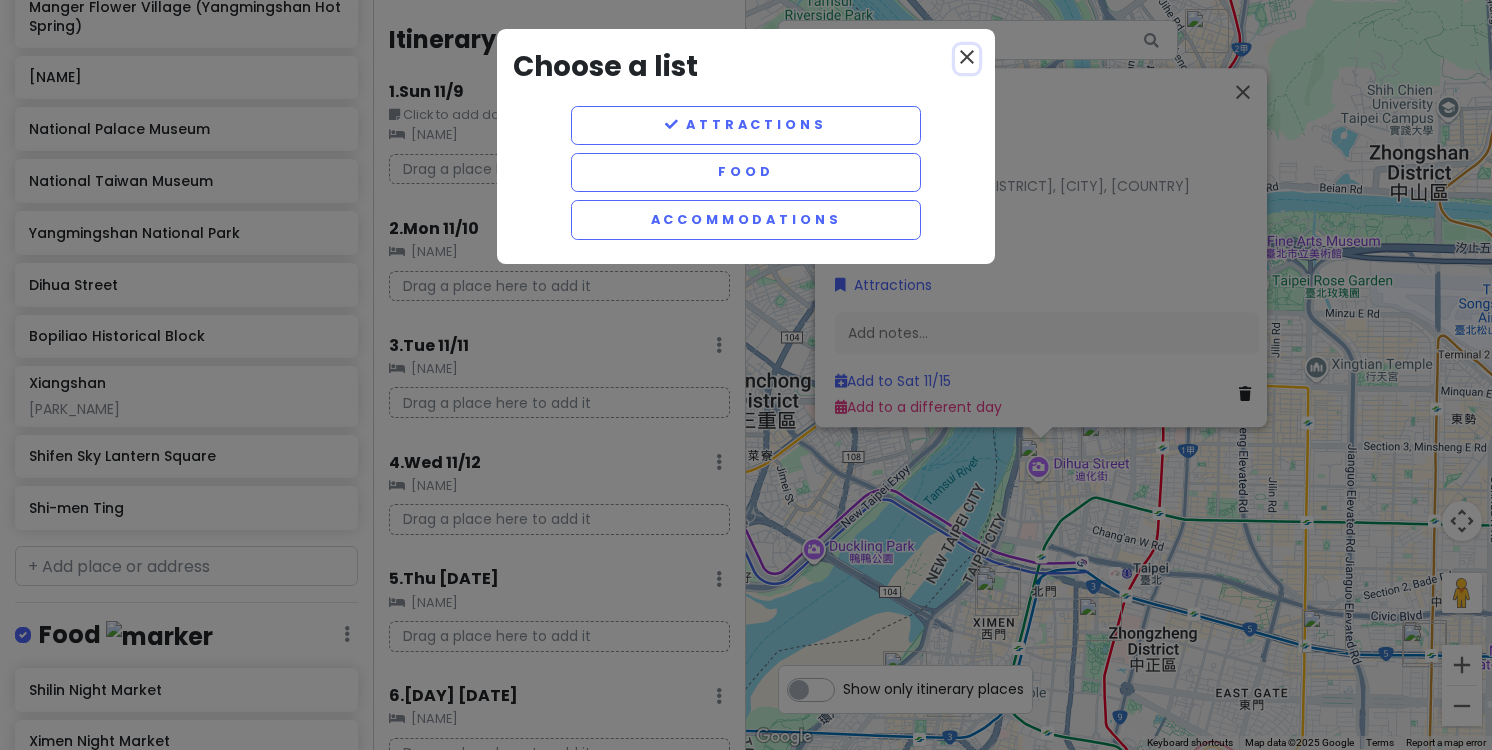 click on "close" at bounding box center (967, 57) 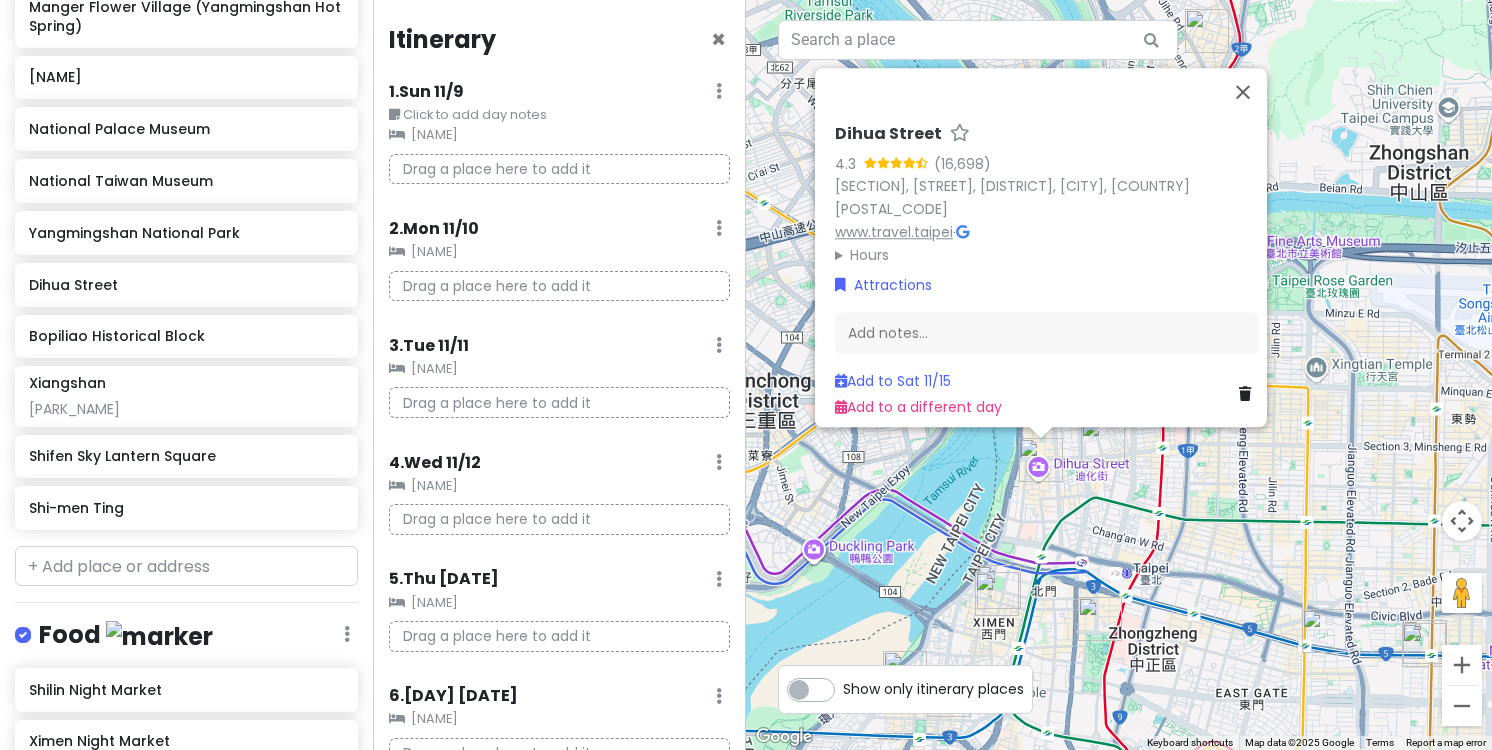 click on "www.travel.taipei" 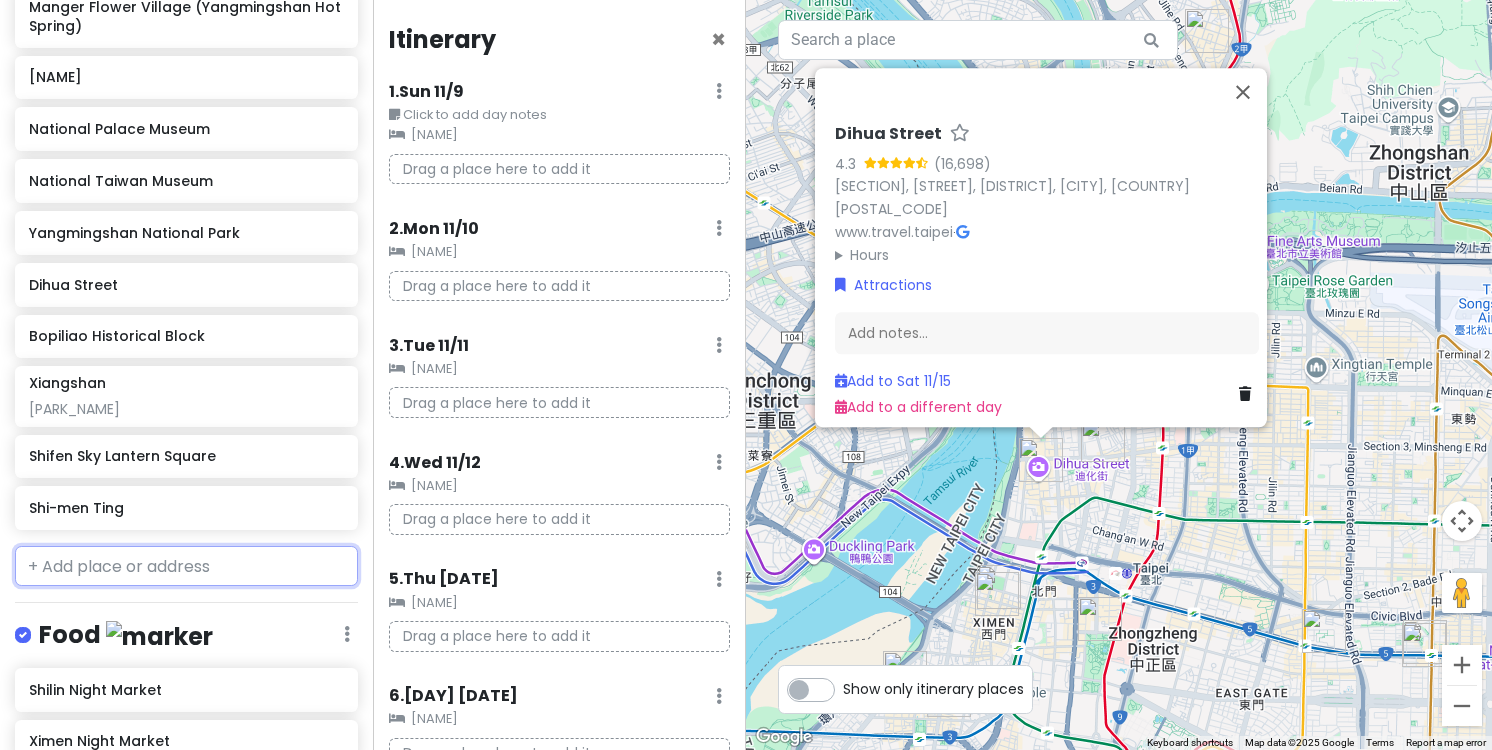 click at bounding box center (186, 566) 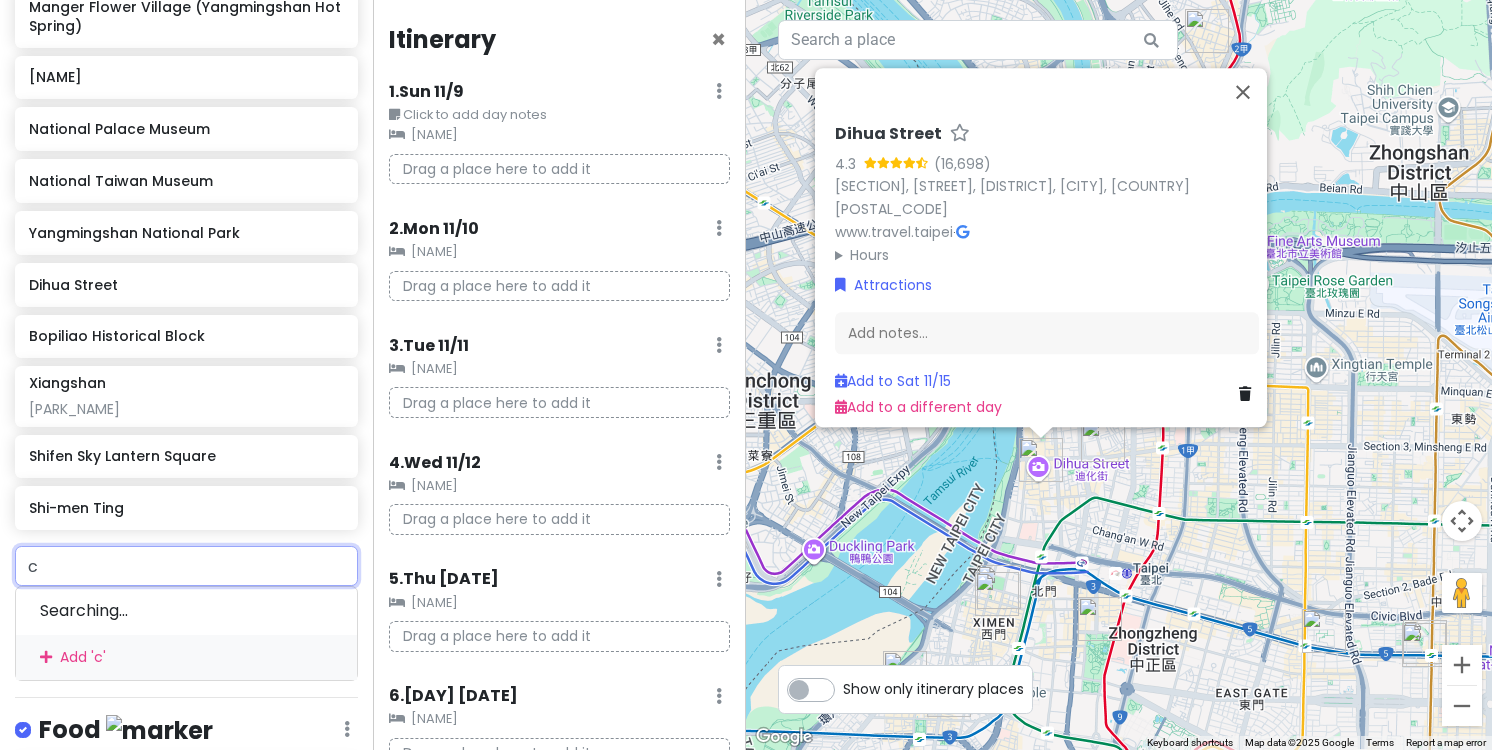 type on "ch" 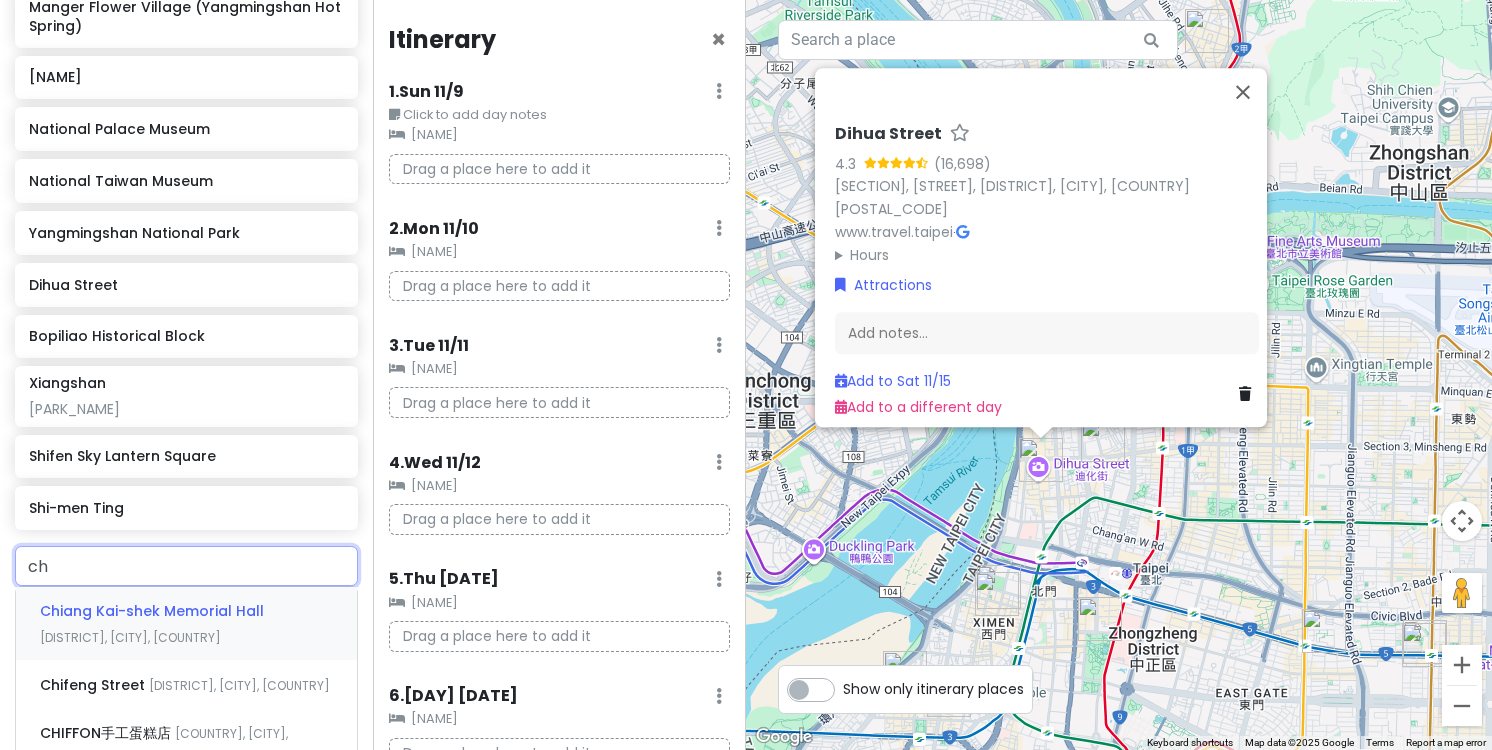 click on "Chiang Kai-shek Memorial Hall" at bounding box center (152, 611) 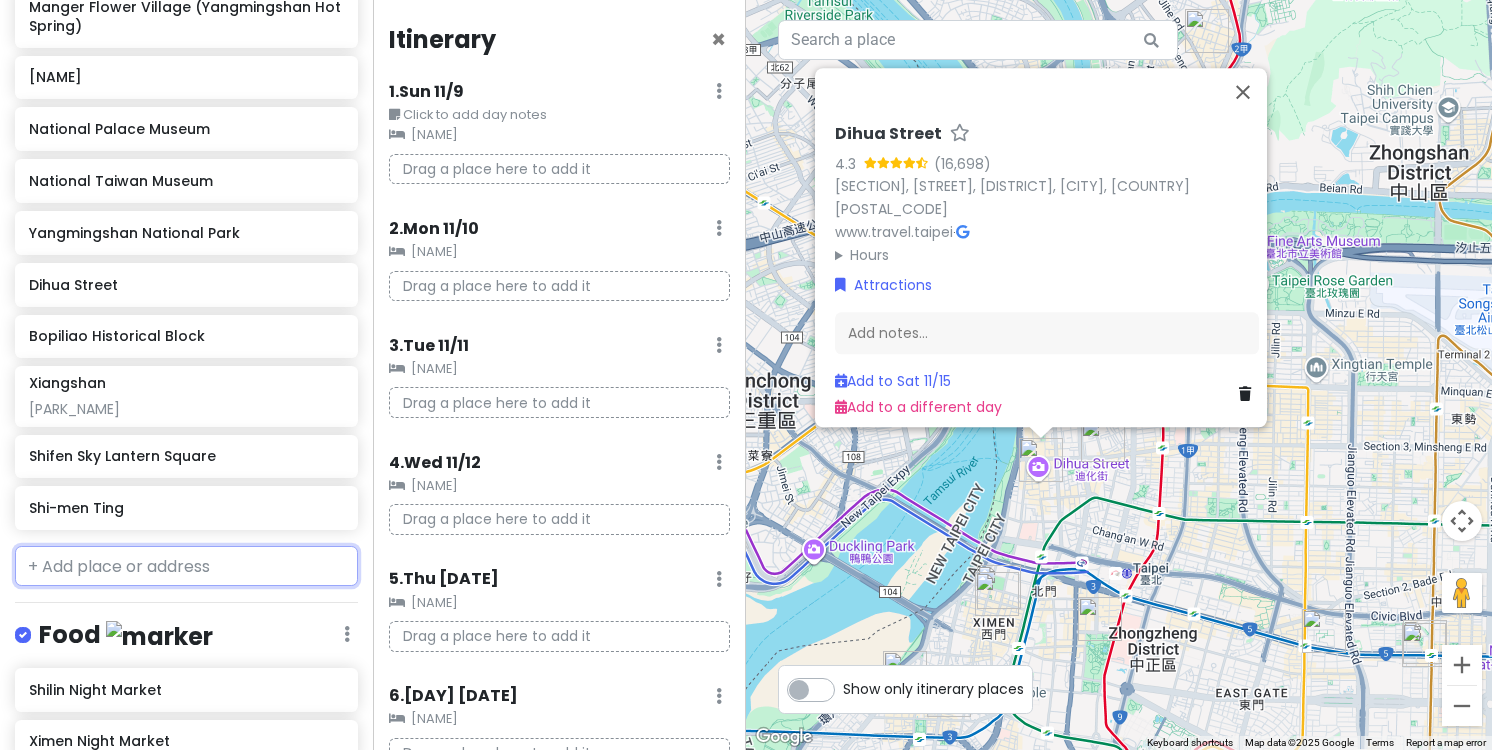 scroll, scrollTop: 486, scrollLeft: 0, axis: vertical 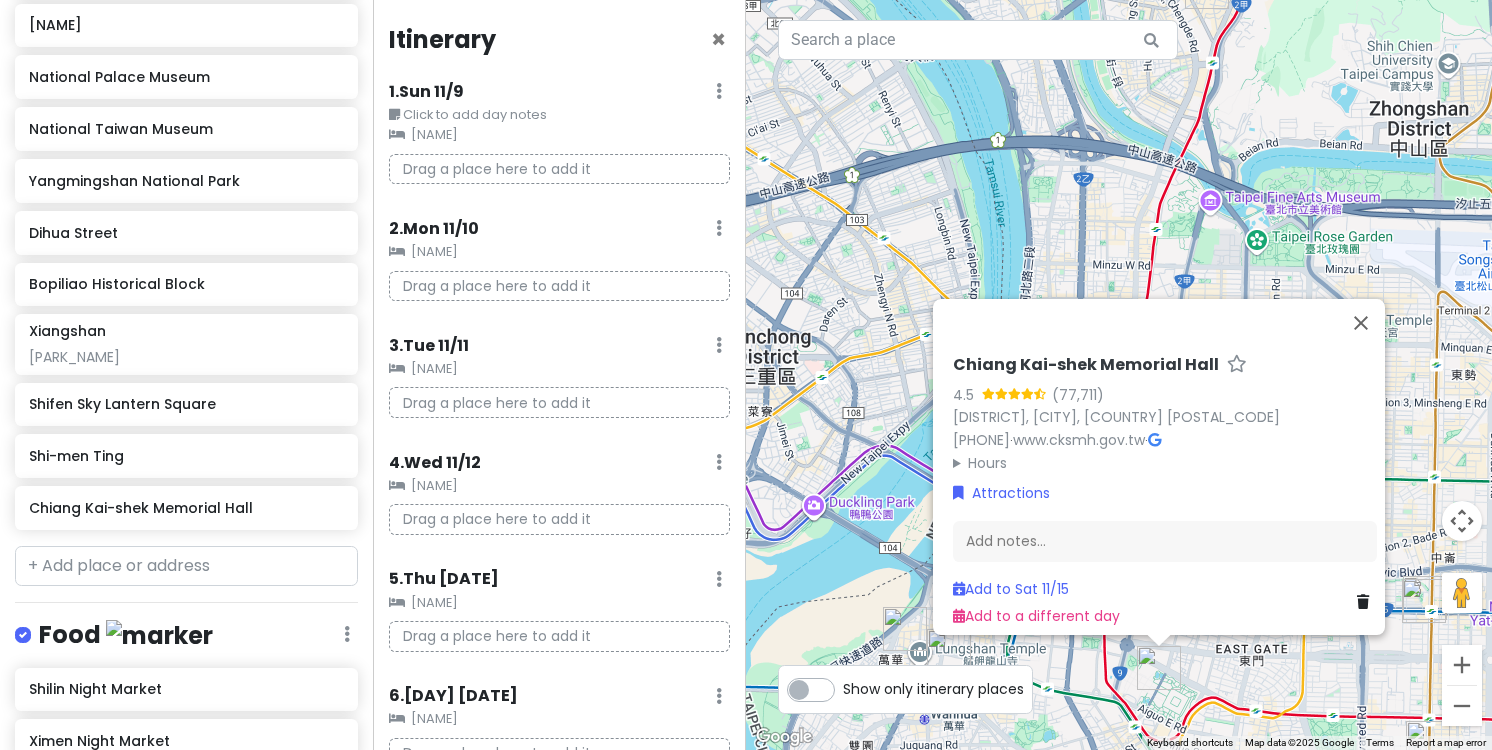 click on "[MEMORIAL_HALL] [DISTRICT], [CITY], [COUNTRY] [POSTAL_CODE] [PHONE]   ·   [URL]   ·   Hours Monday  [TIME] – [TIME] Tuesday  [TIME] – [TIME] Wednesday  [TIME] – [TIME] Thursday  [TIME] – [TIME] Friday  [TIME] – [TIME] Saturday  [TIME] – [TIME] Sunday  [TIME] – [TIME] Attractions Add notes...  Add to   Sat [DATE]  Add to a different day" at bounding box center (1119, 375) 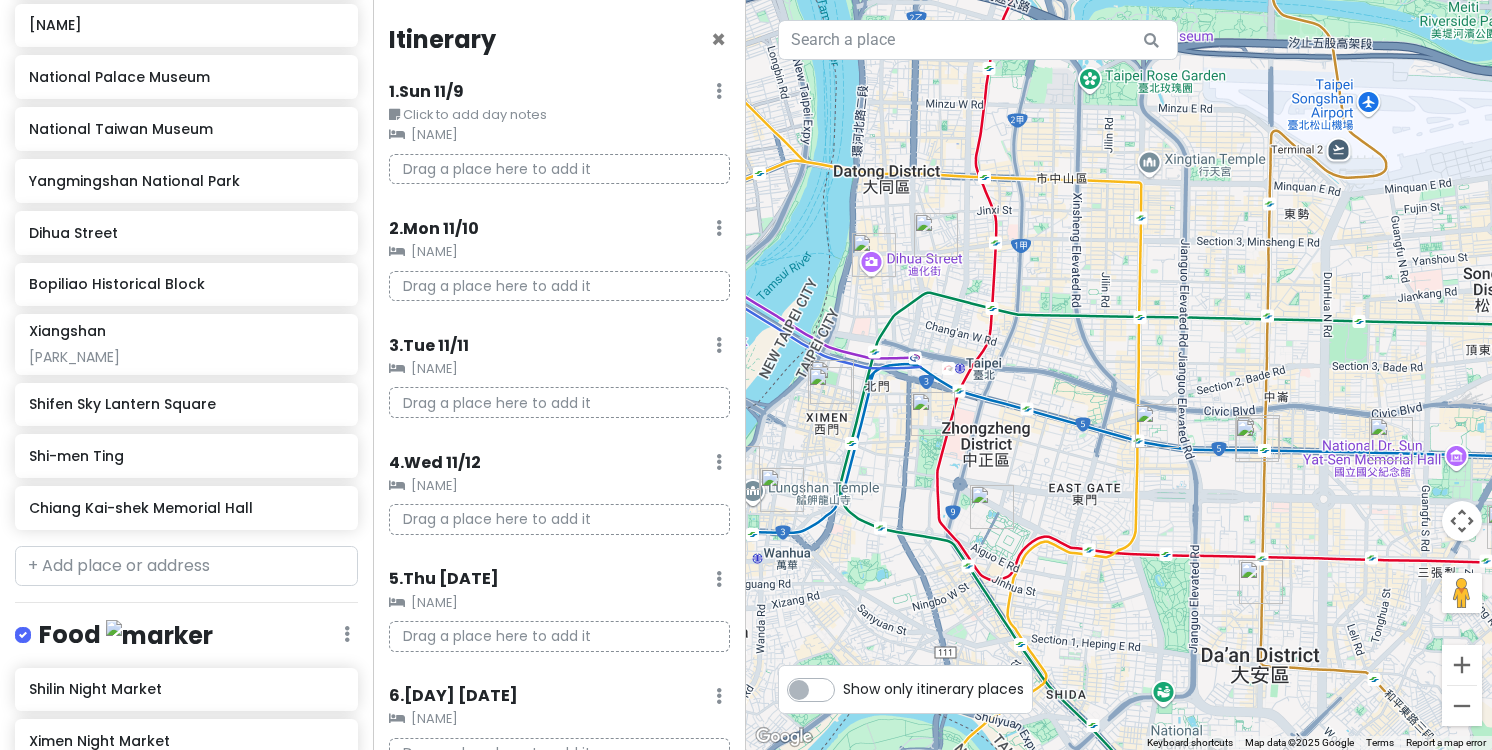 drag, startPoint x: 1195, startPoint y: 653, endPoint x: 1027, endPoint y: 499, distance: 227.90349 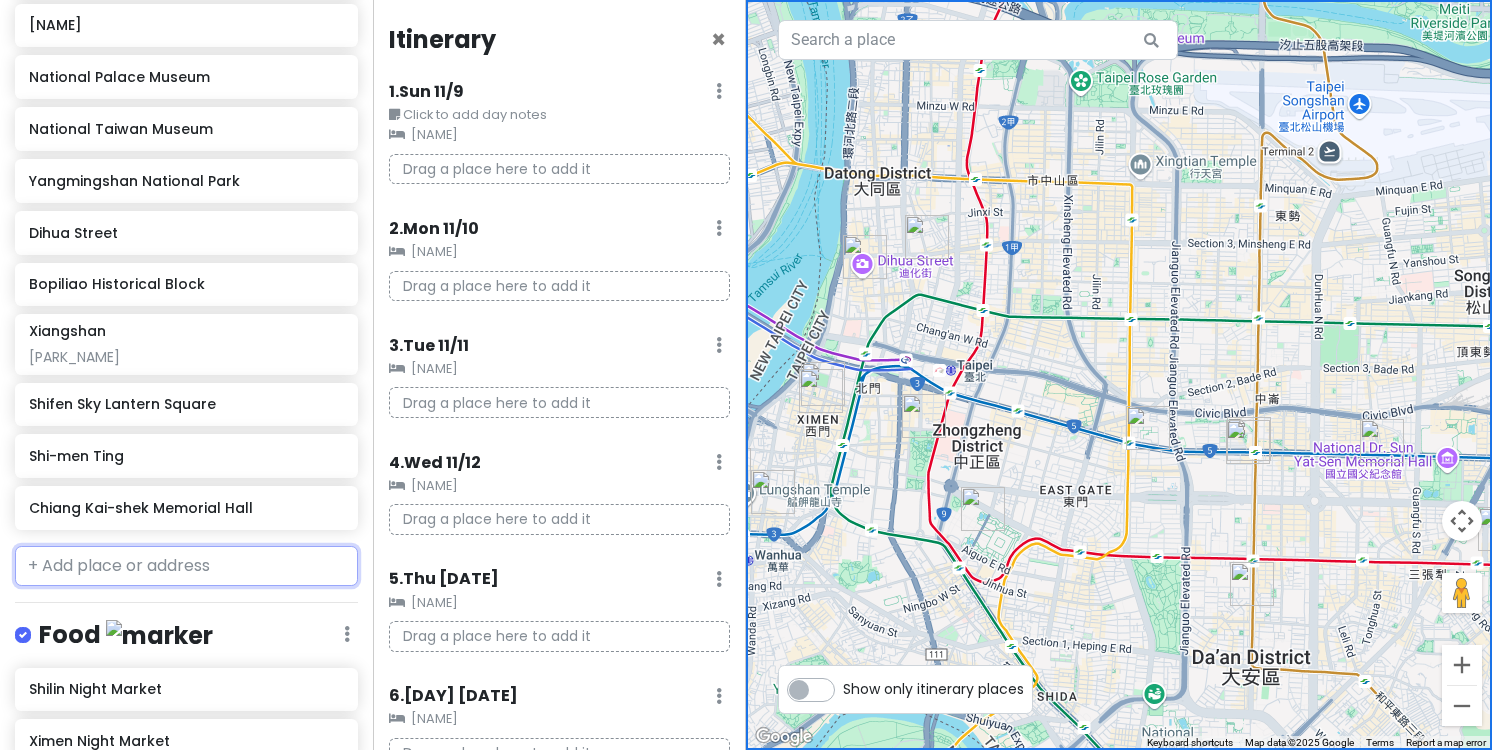 click at bounding box center (186, 566) 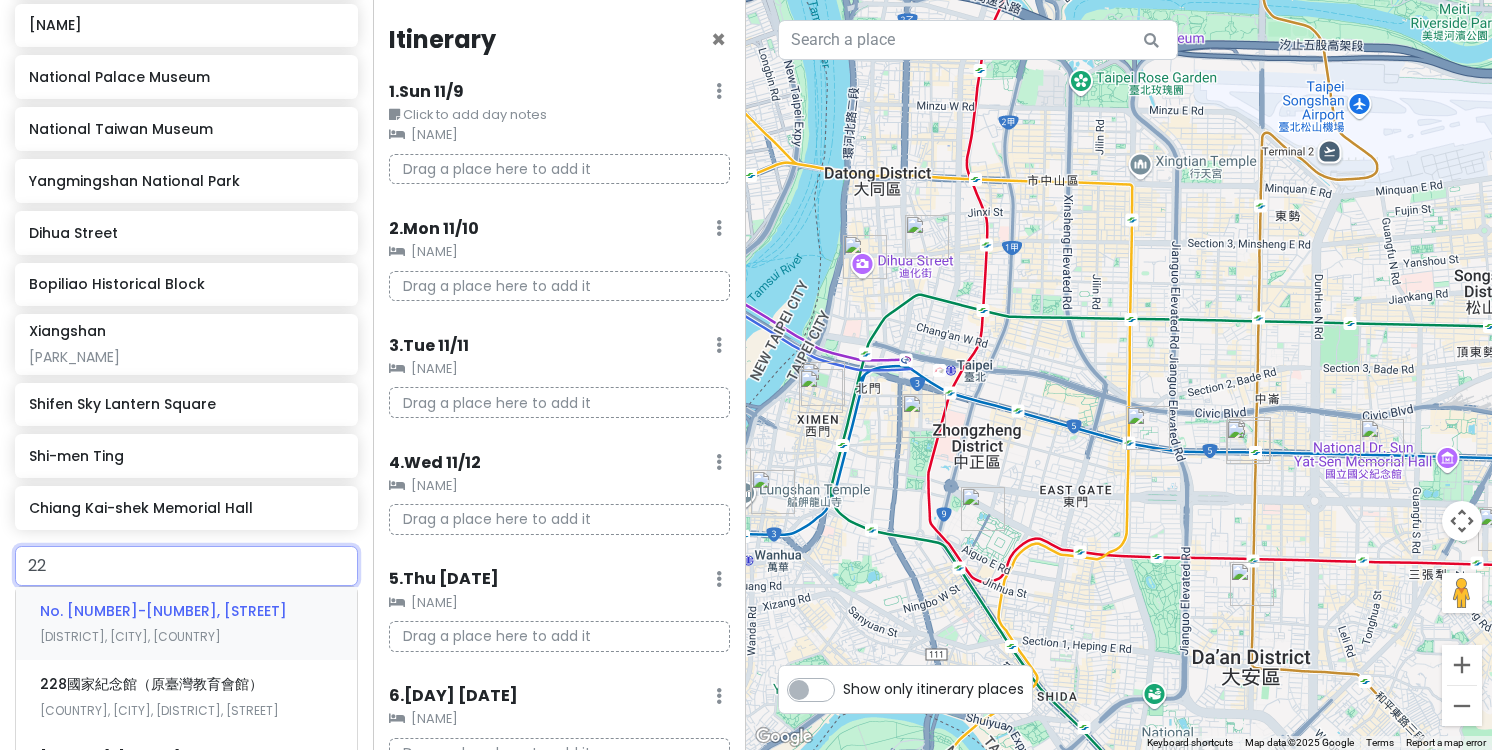 type on "228" 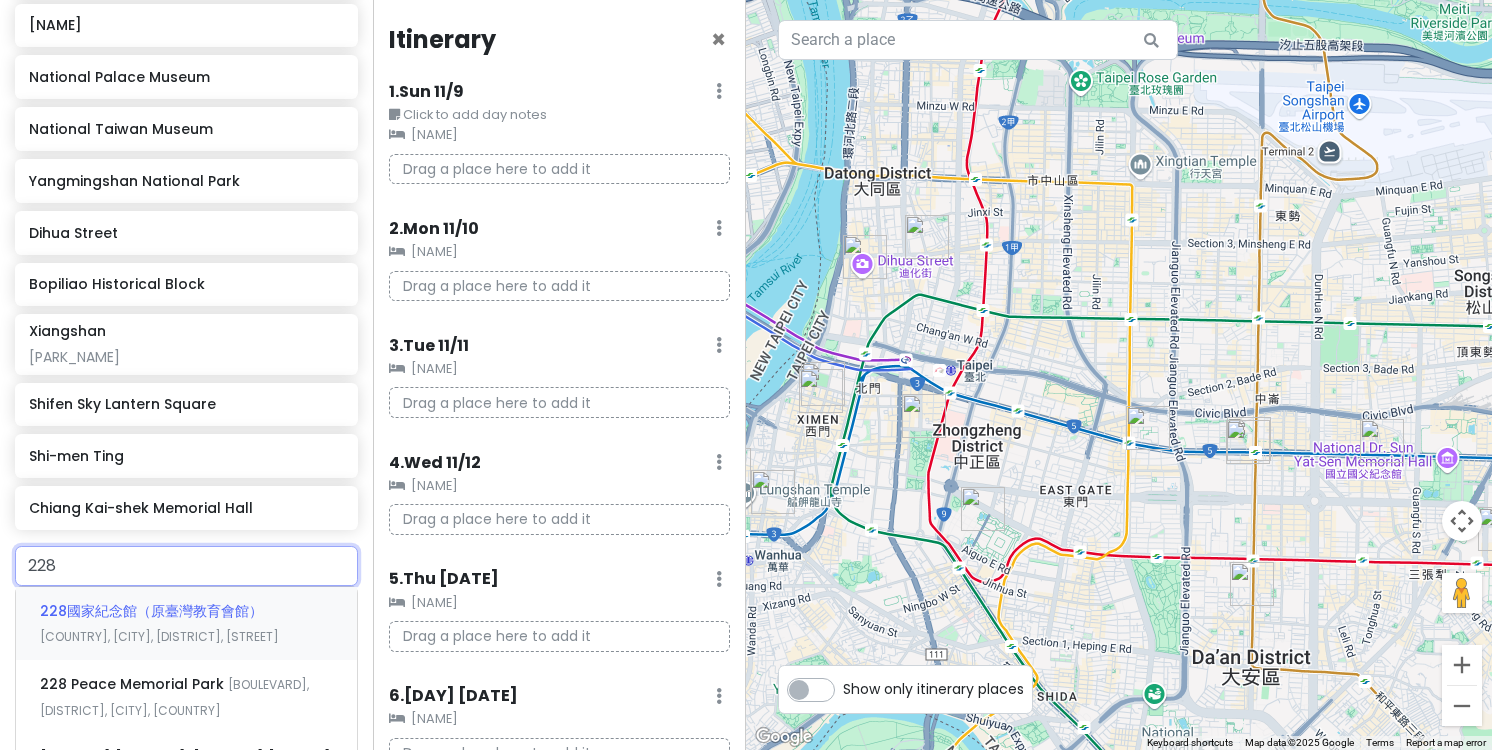 click on "[COUNTRY], [CITY], [DISTRICT], [STREET]" at bounding box center [159, 636] 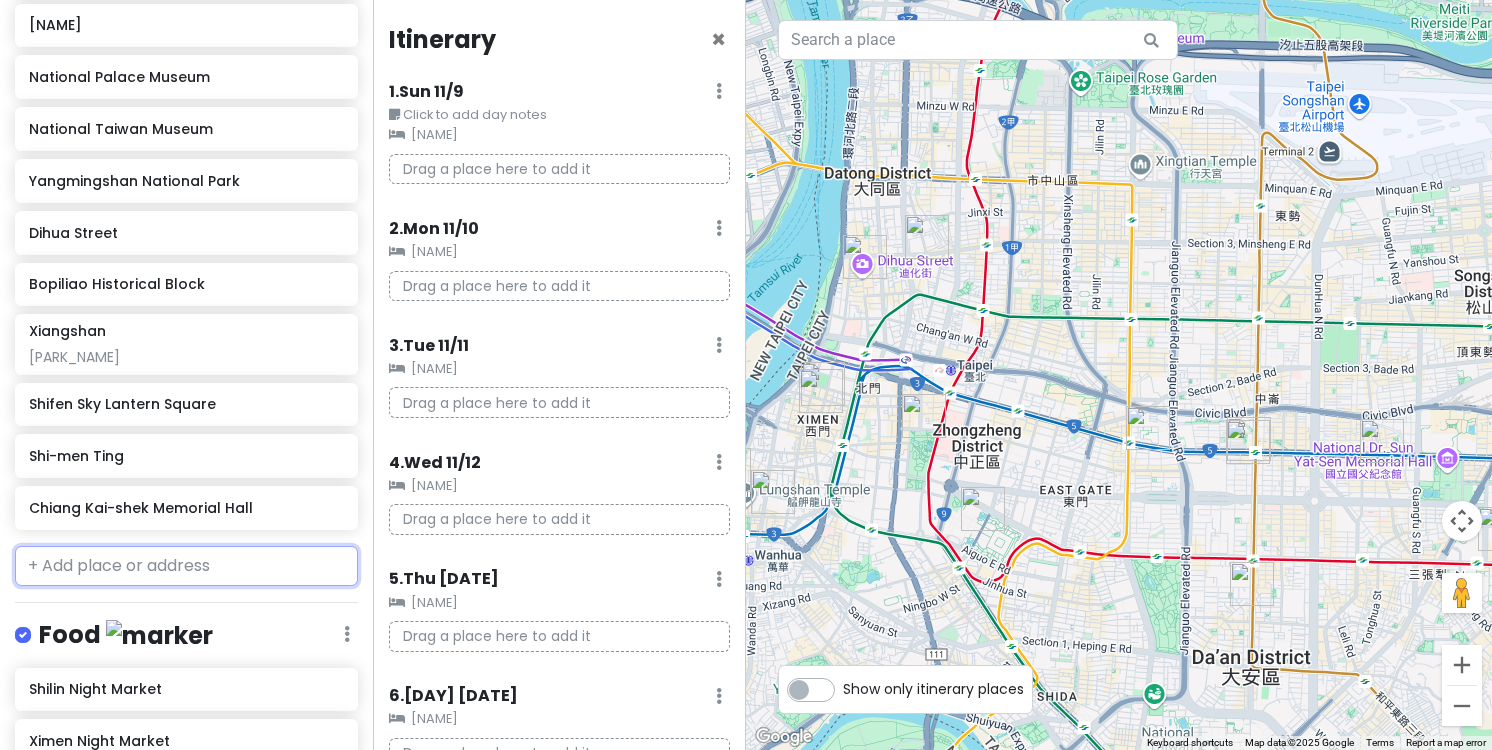 scroll, scrollTop: 537, scrollLeft: 0, axis: vertical 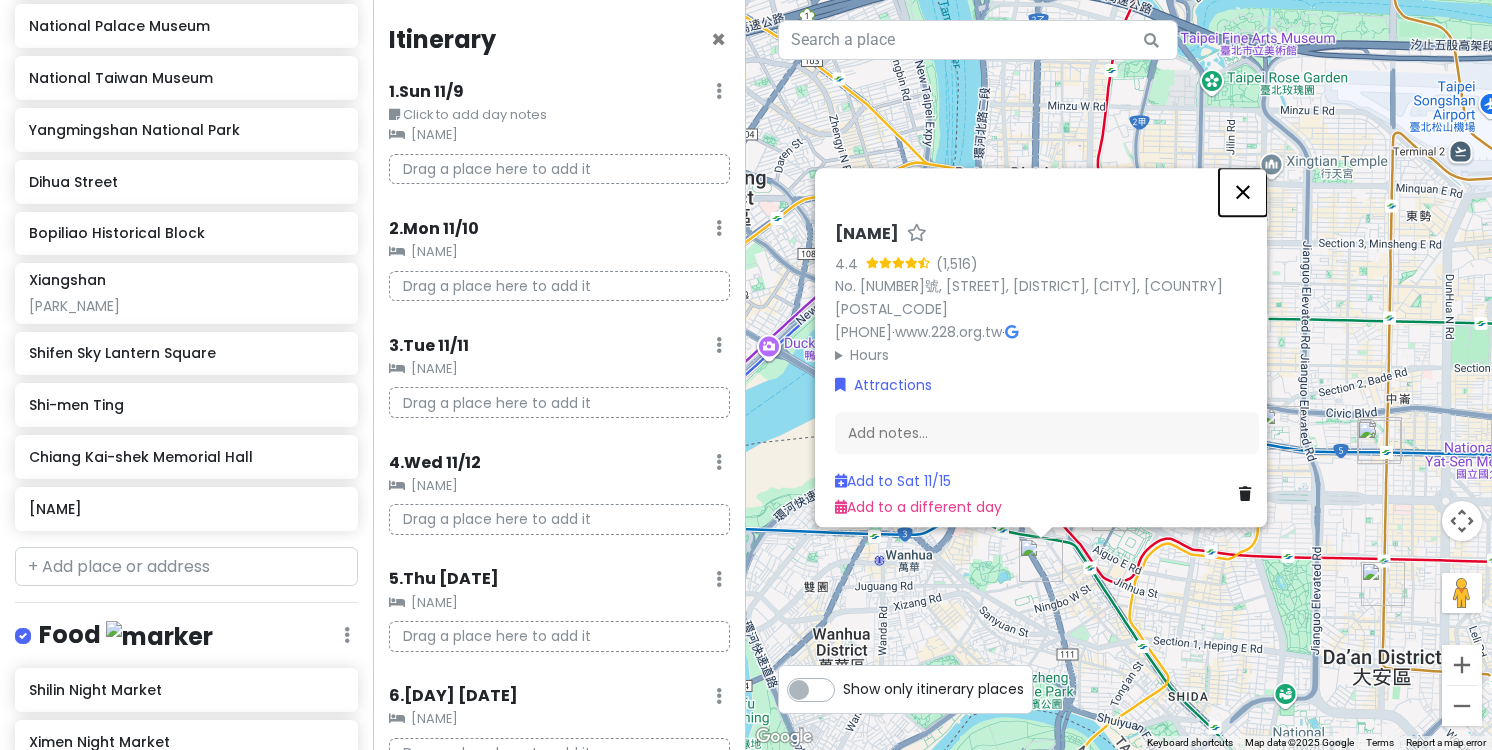 click at bounding box center (1243, 192) 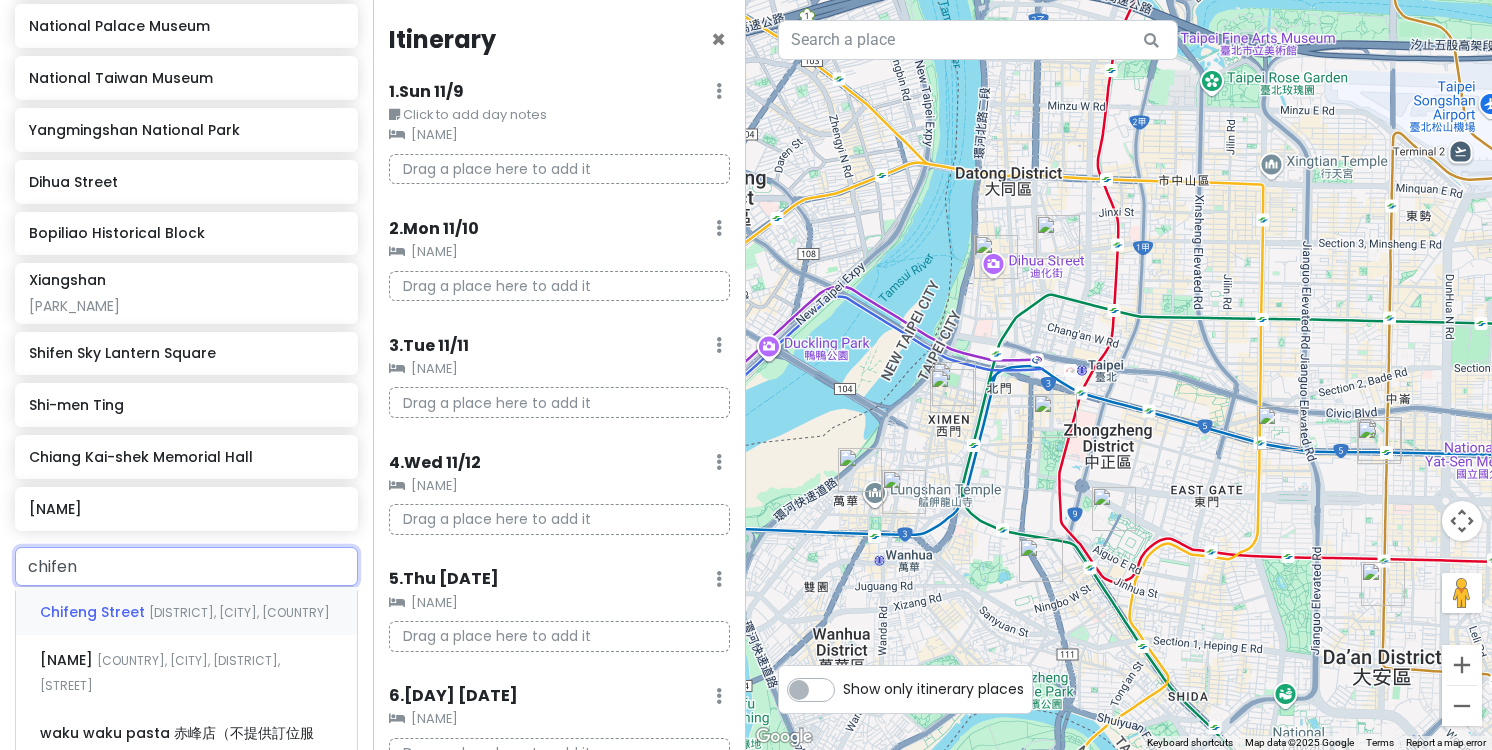 type on "chifeng" 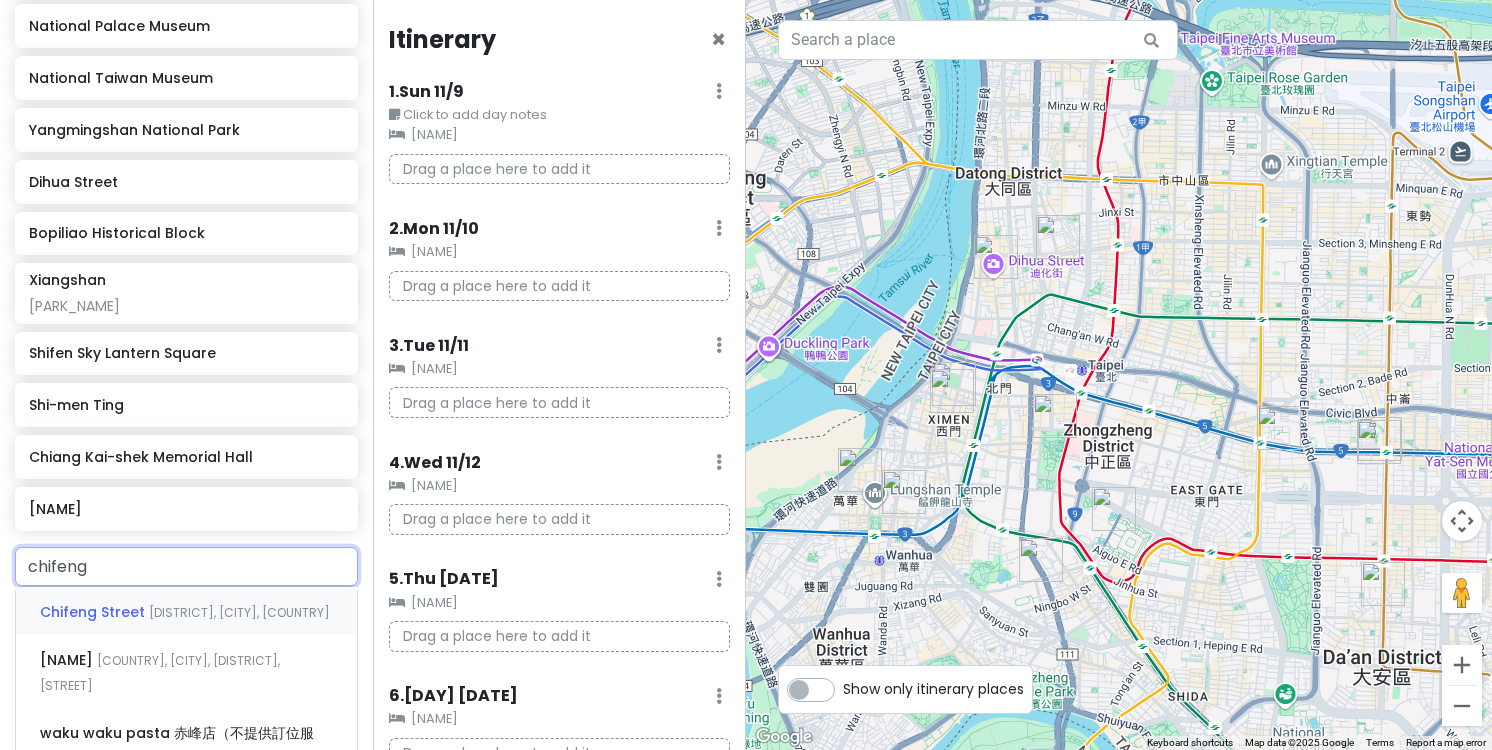 click on "[STREET] [DISTRICT], [CITY], [COUNTRY]" at bounding box center [186, 611] 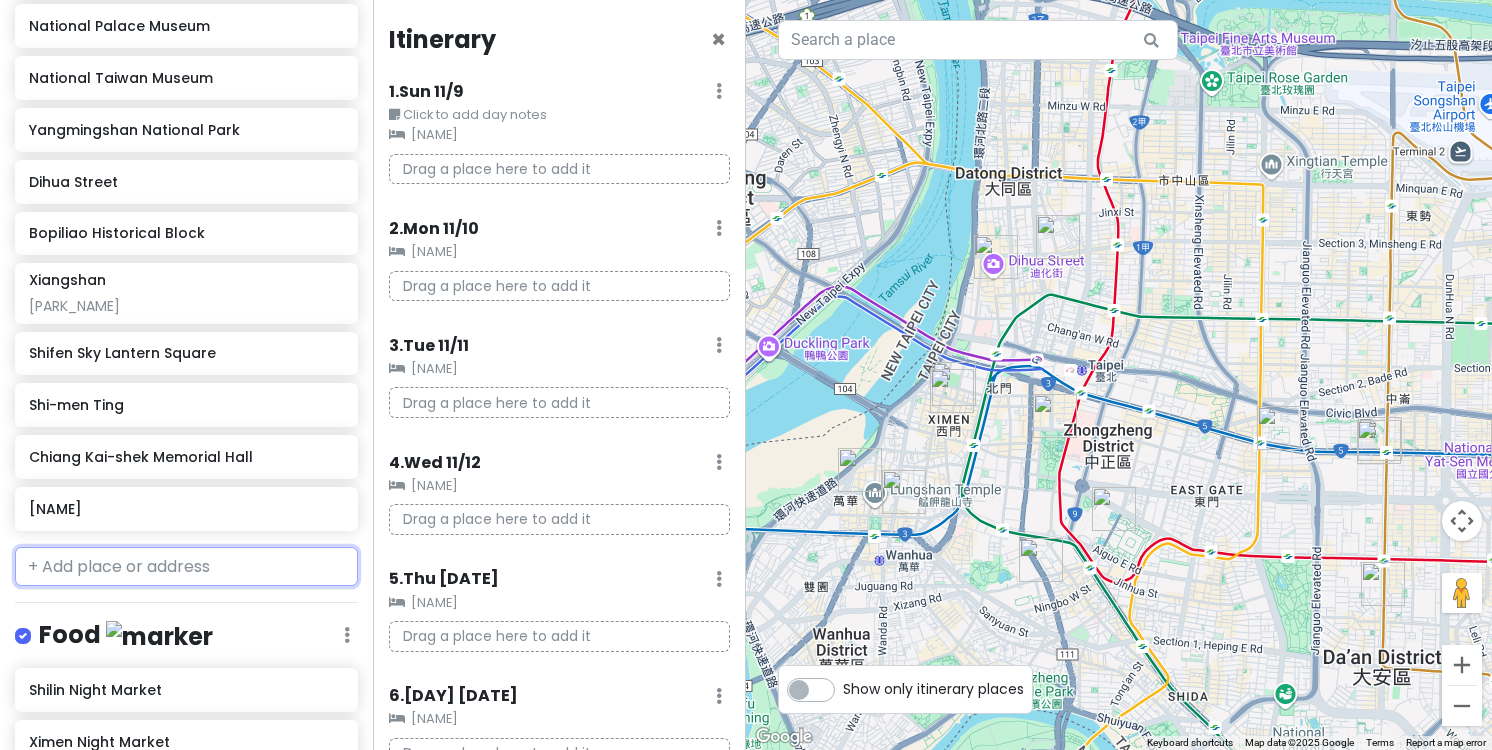 scroll, scrollTop: 589, scrollLeft: 0, axis: vertical 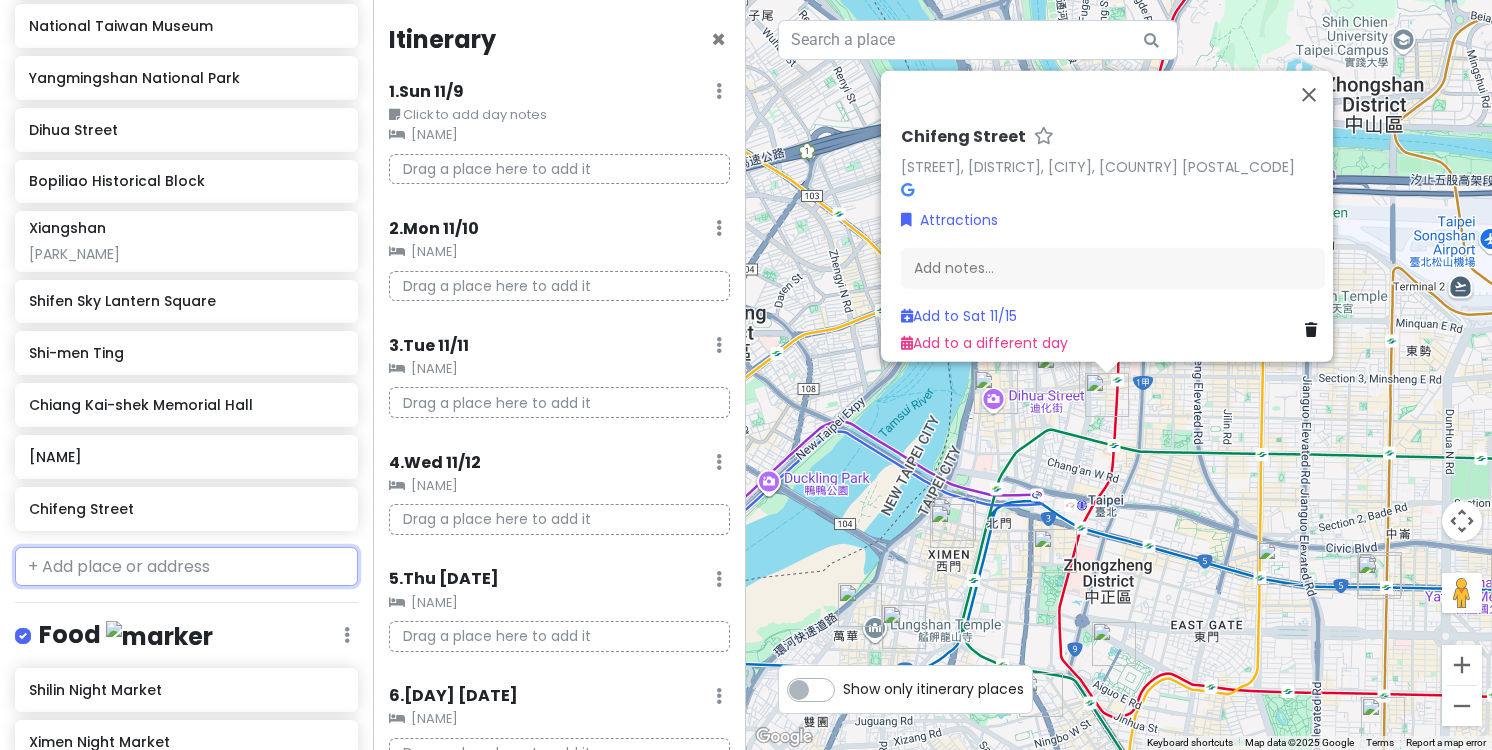 click at bounding box center [186, 567] 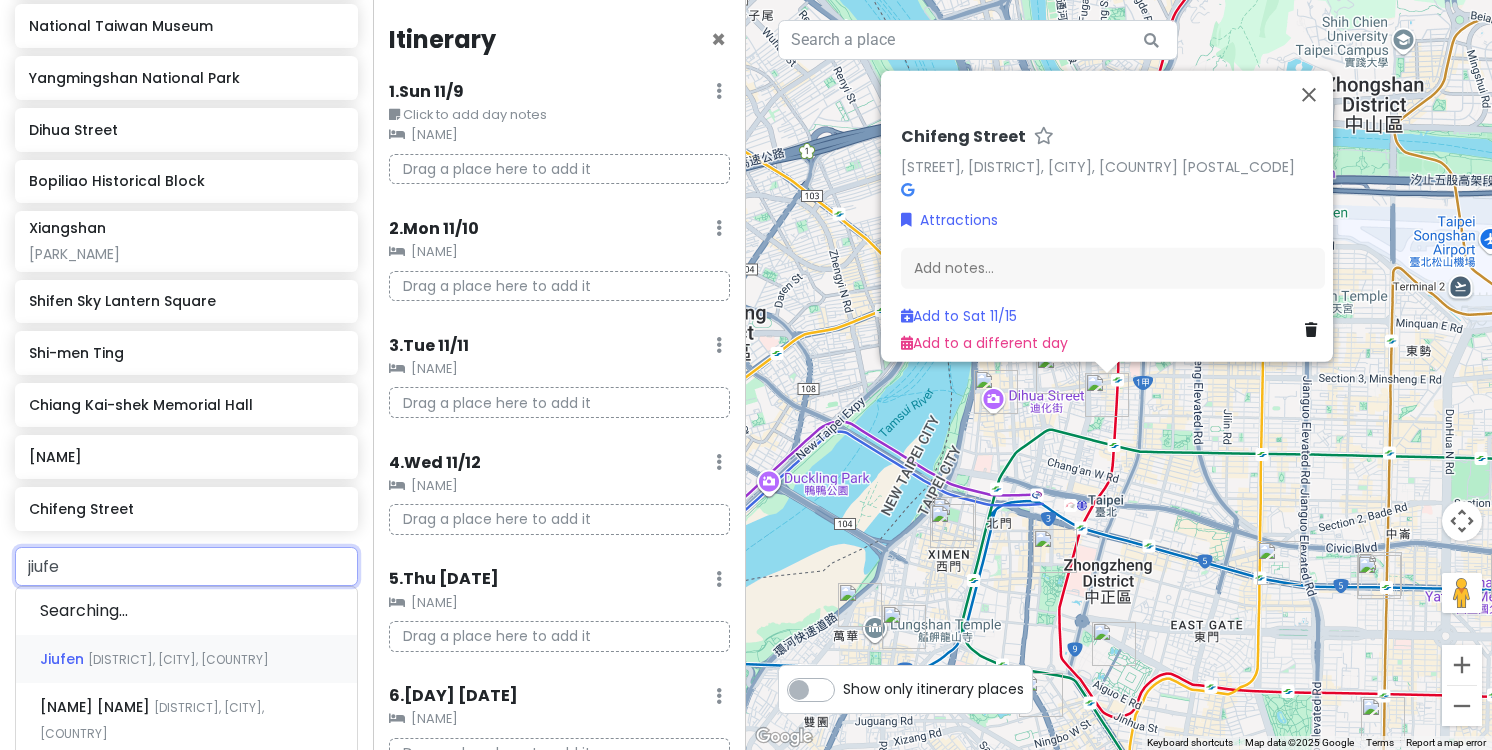 type on "jiufen" 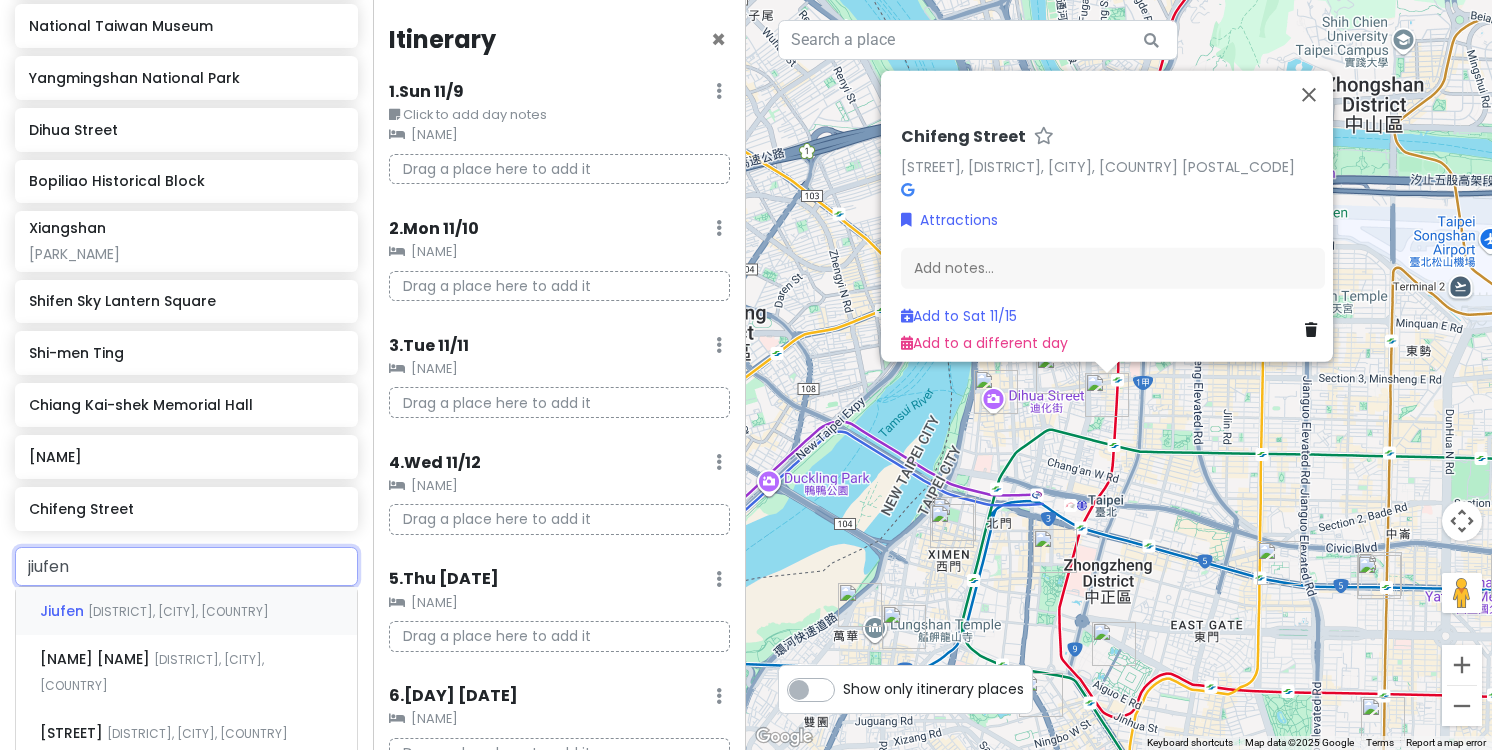 click on "[DISTRICT], [DISTRICT], [CITY], [COUNTRY]" at bounding box center (186, 611) 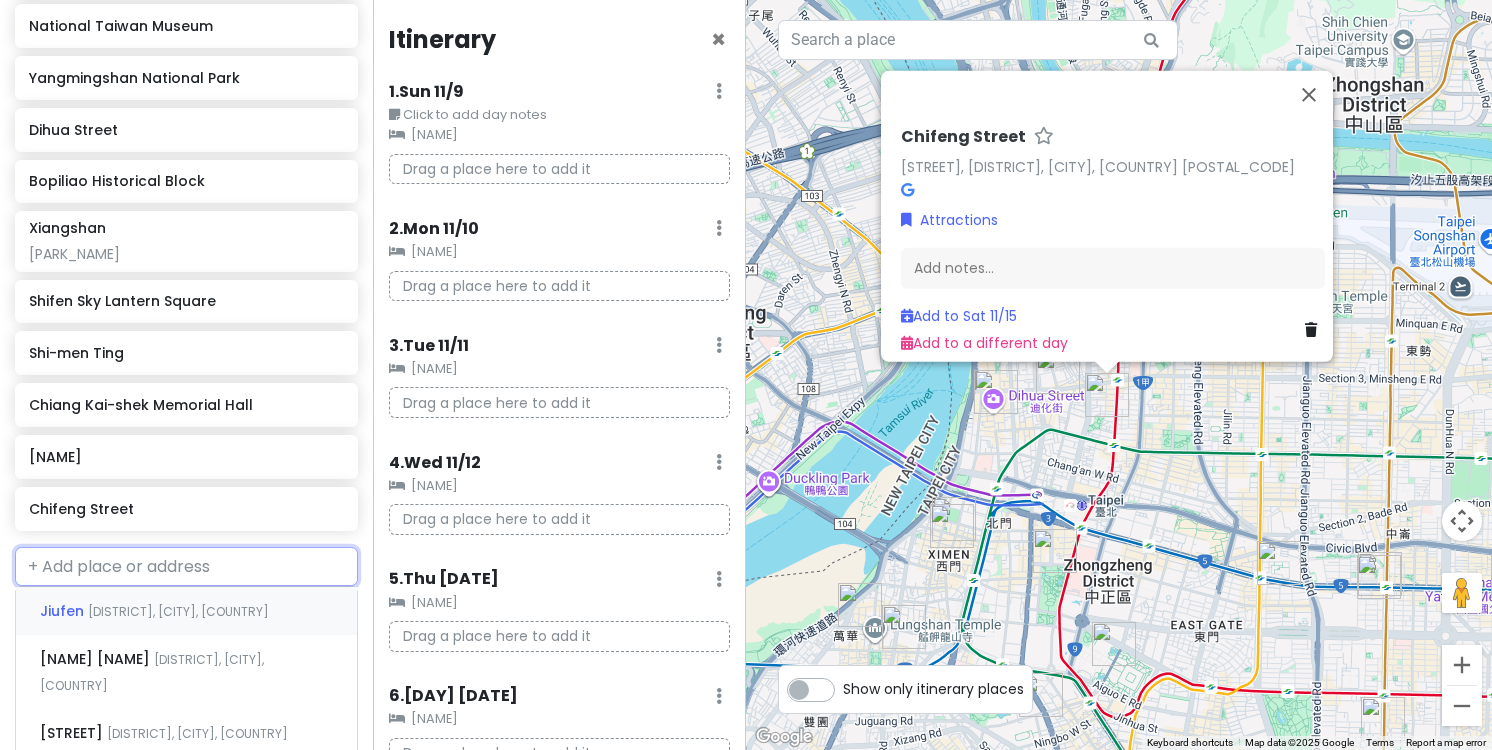scroll, scrollTop: 641, scrollLeft: 0, axis: vertical 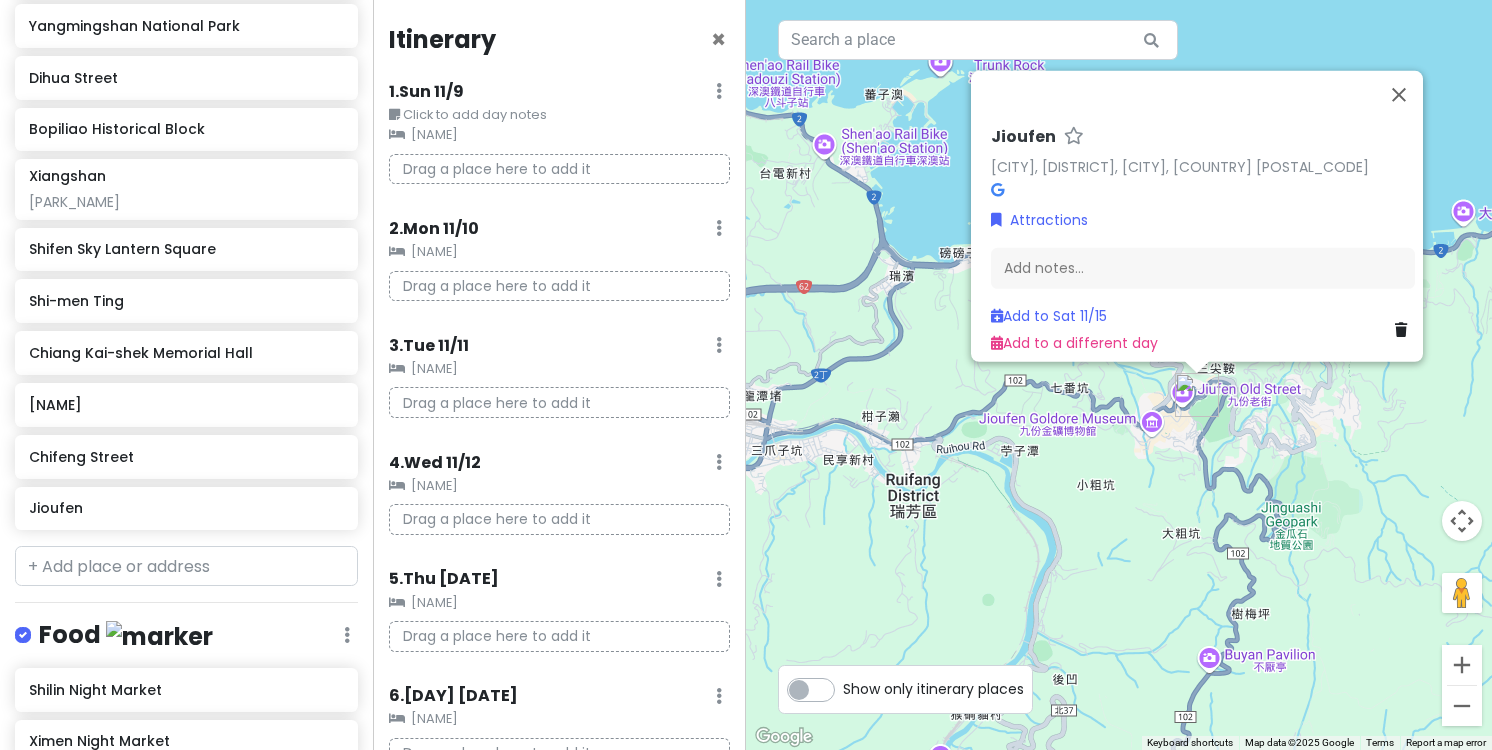 click on "Jioufen Jioufen, [DISTRICT], [CITY], Taiwan 224 Attractions Add notes...  Add to   Sat 11/15  Add to a different day" at bounding box center [1119, 375] 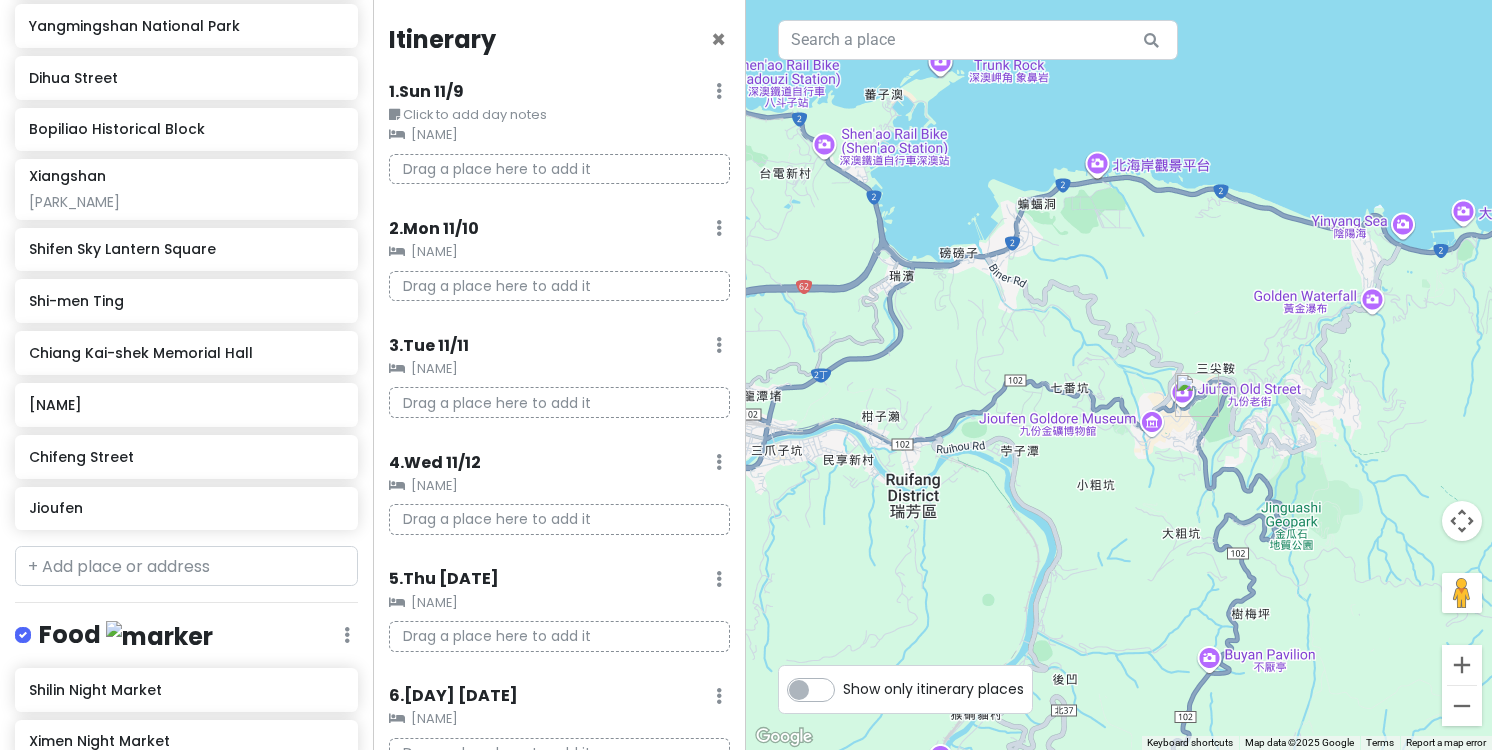 click at bounding box center (1119, 375) 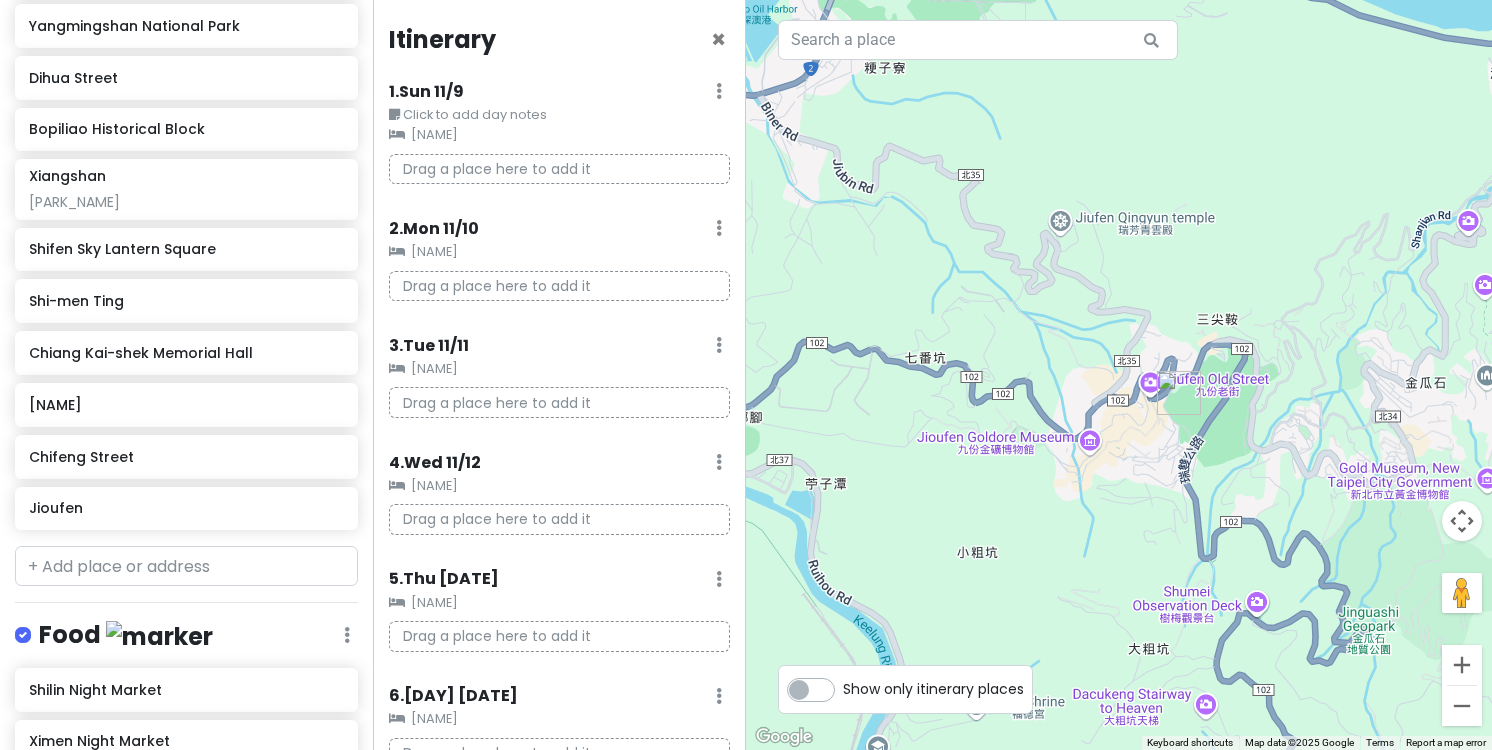 click at bounding box center (1119, 375) 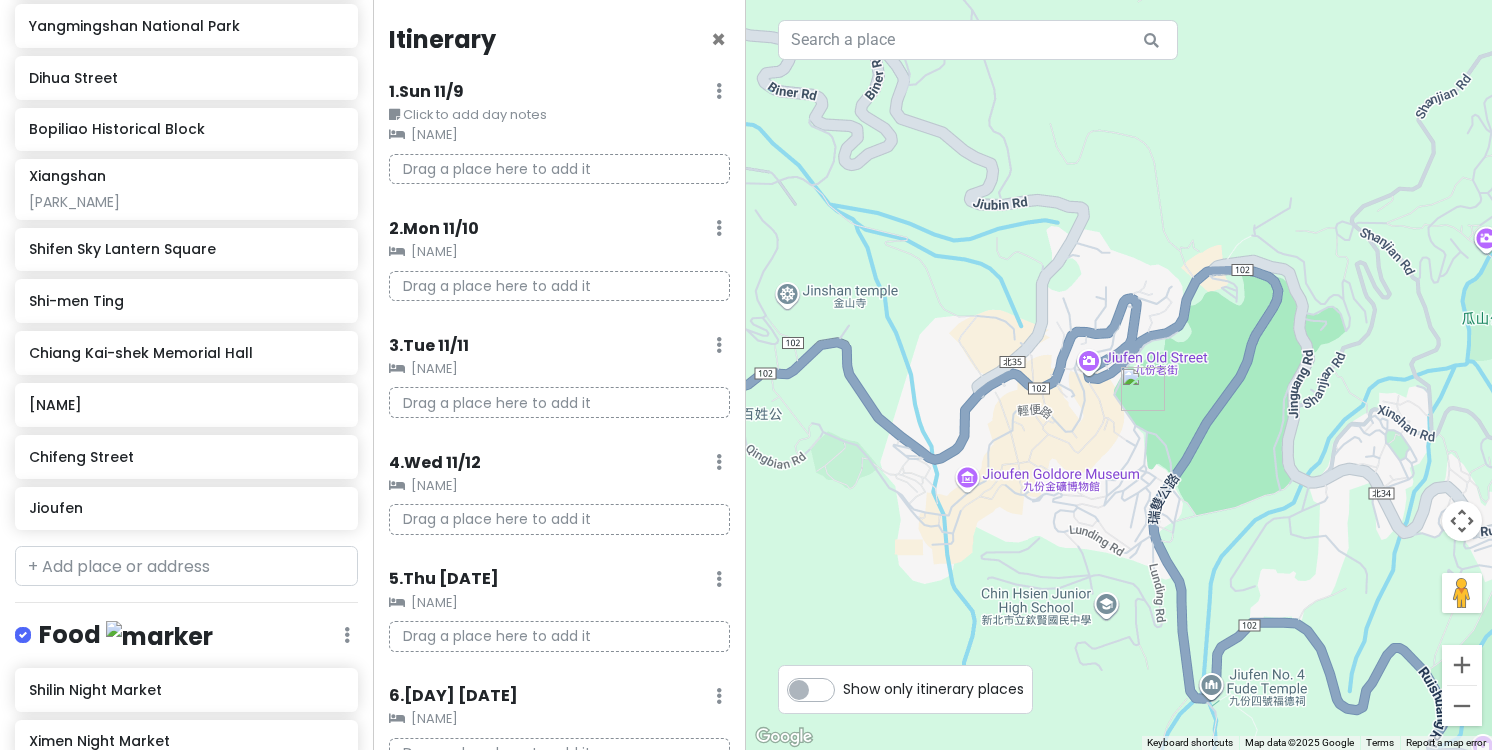 click at bounding box center [1119, 375] 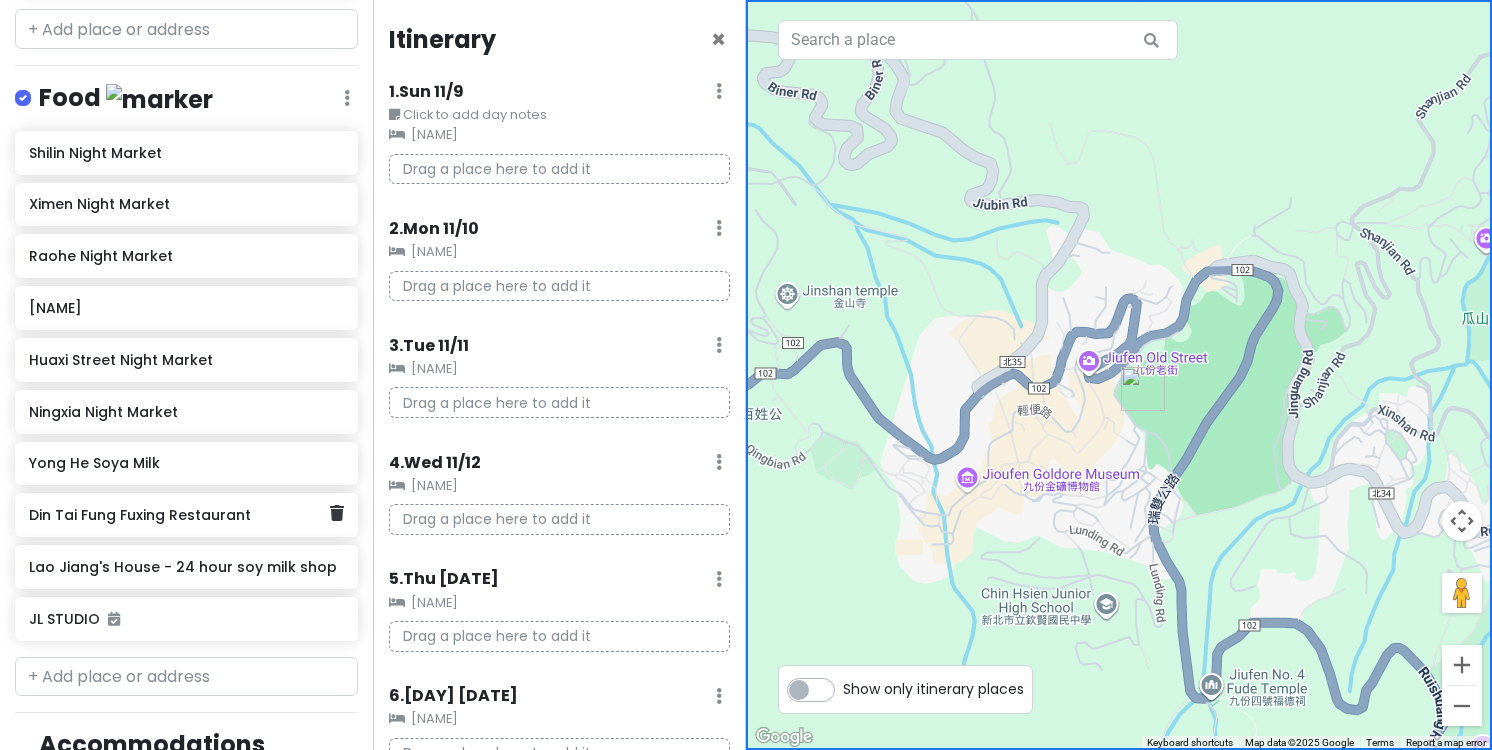 scroll, scrollTop: 1203, scrollLeft: 0, axis: vertical 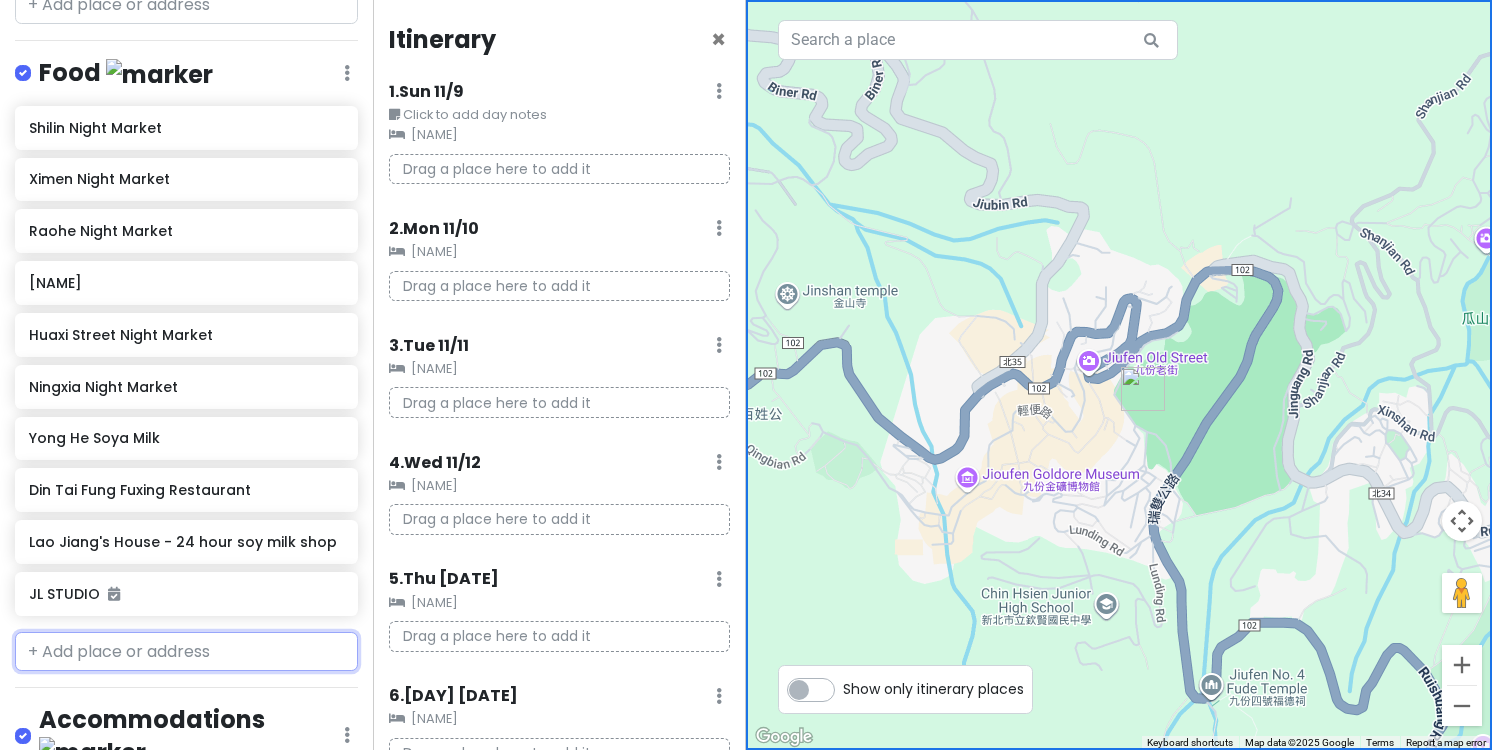 click at bounding box center (186, 652) 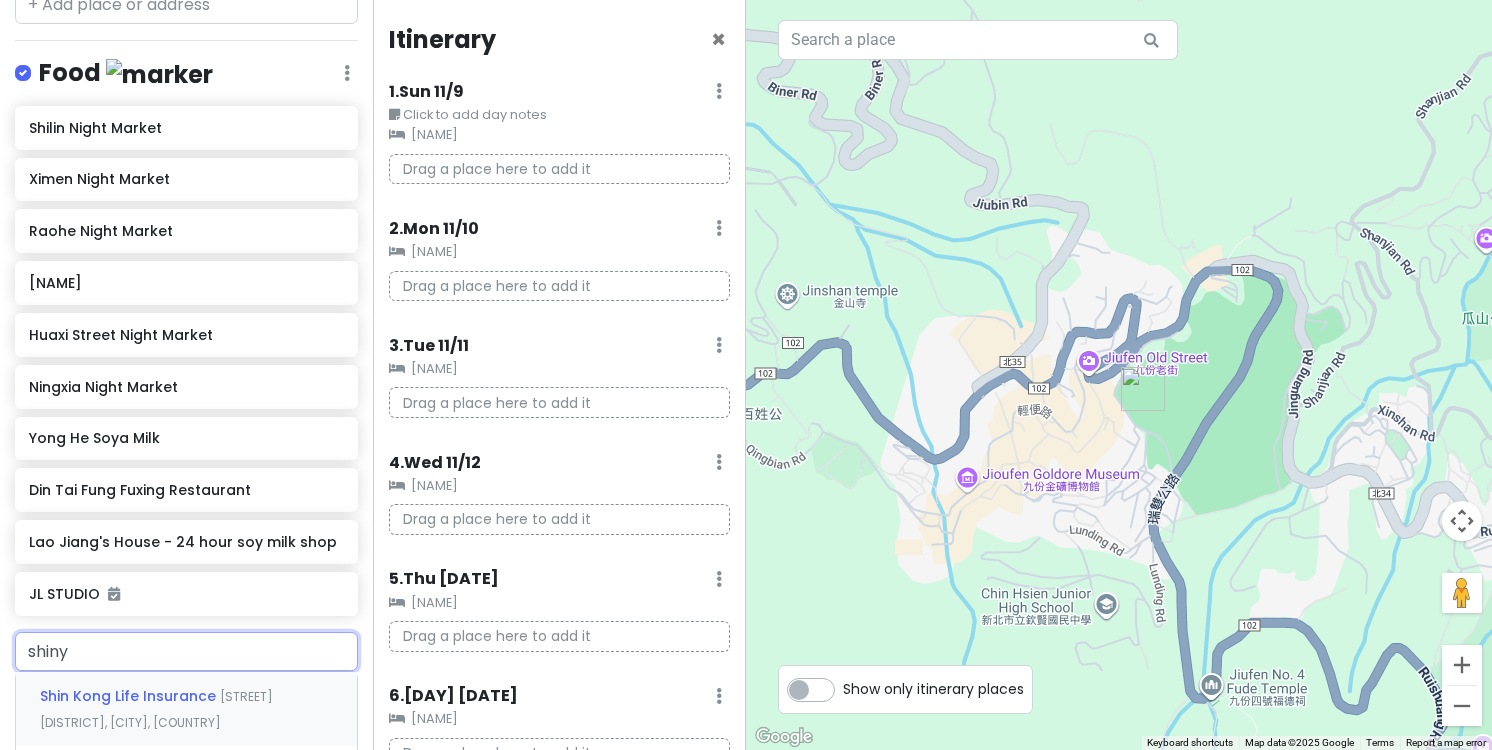type on "shinye" 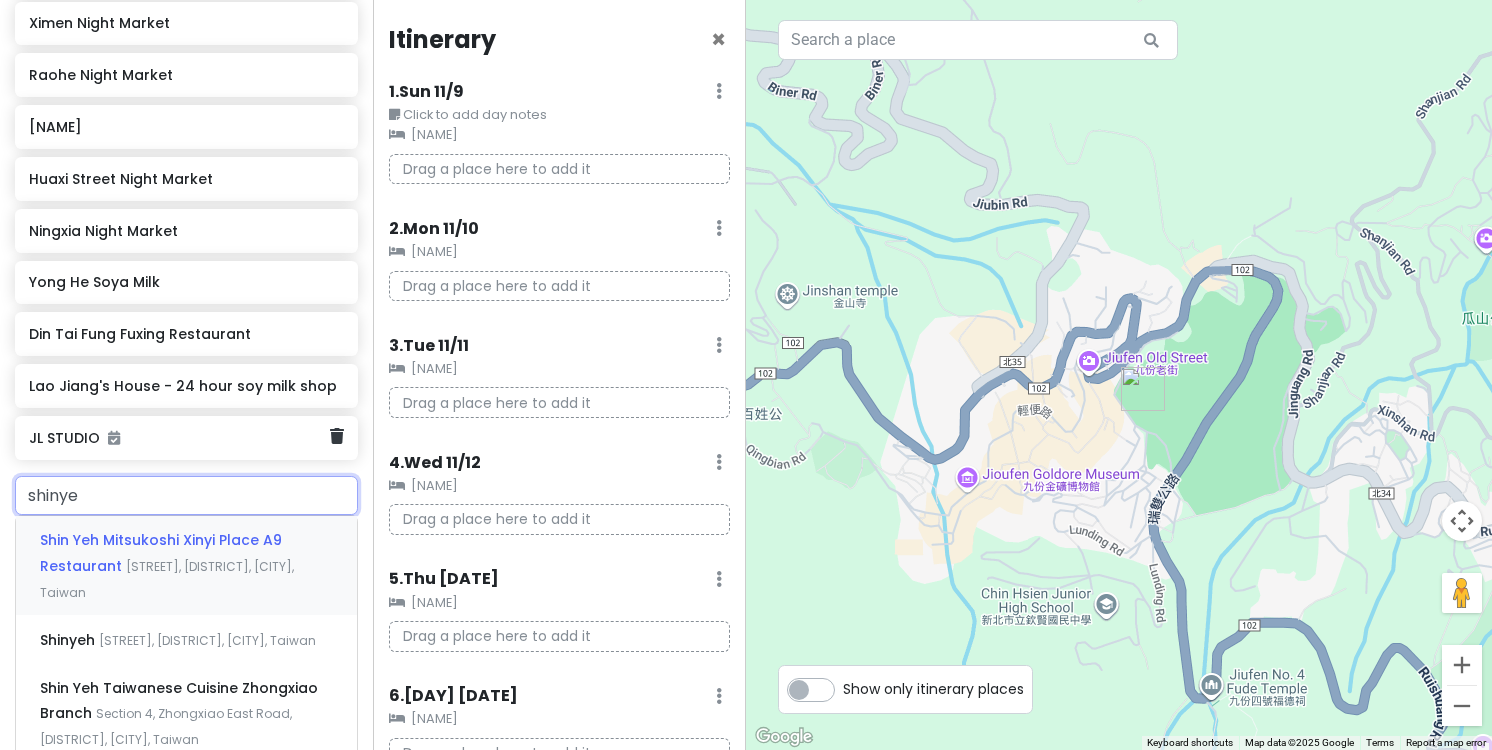 scroll, scrollTop: 1362, scrollLeft: 0, axis: vertical 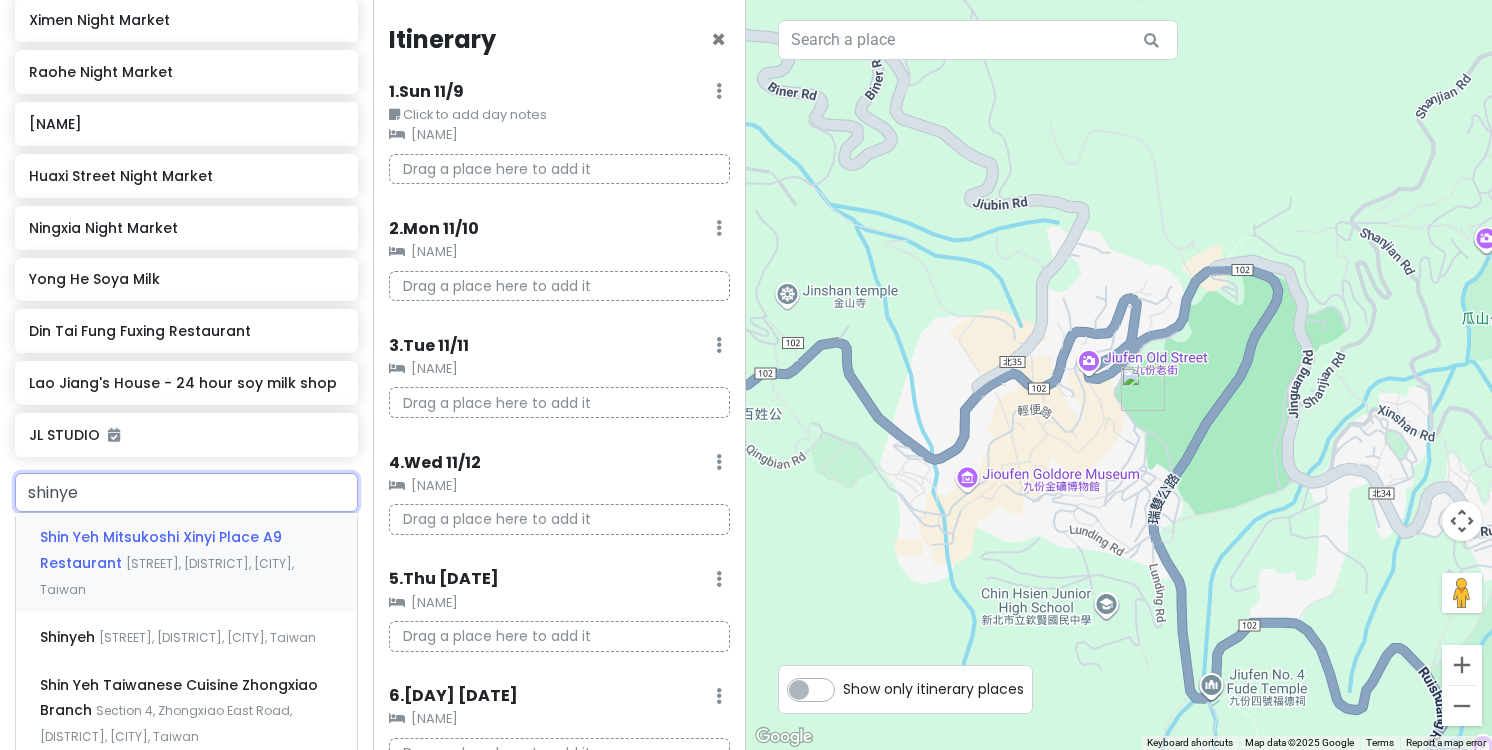 click on "[STREET], [DISTRICT], [CITY], Taiwan" at bounding box center (167, 576) 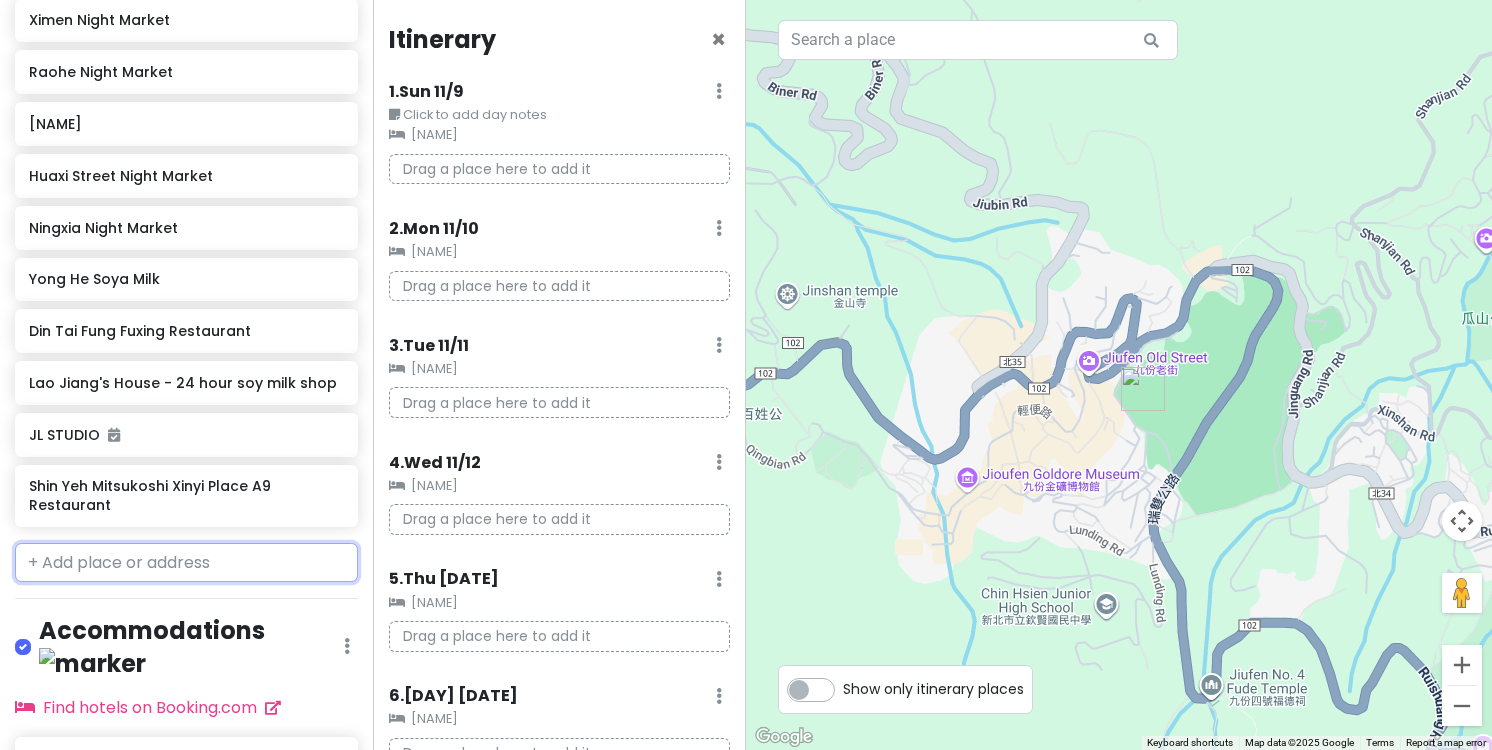 scroll, scrollTop: 1432, scrollLeft: 0, axis: vertical 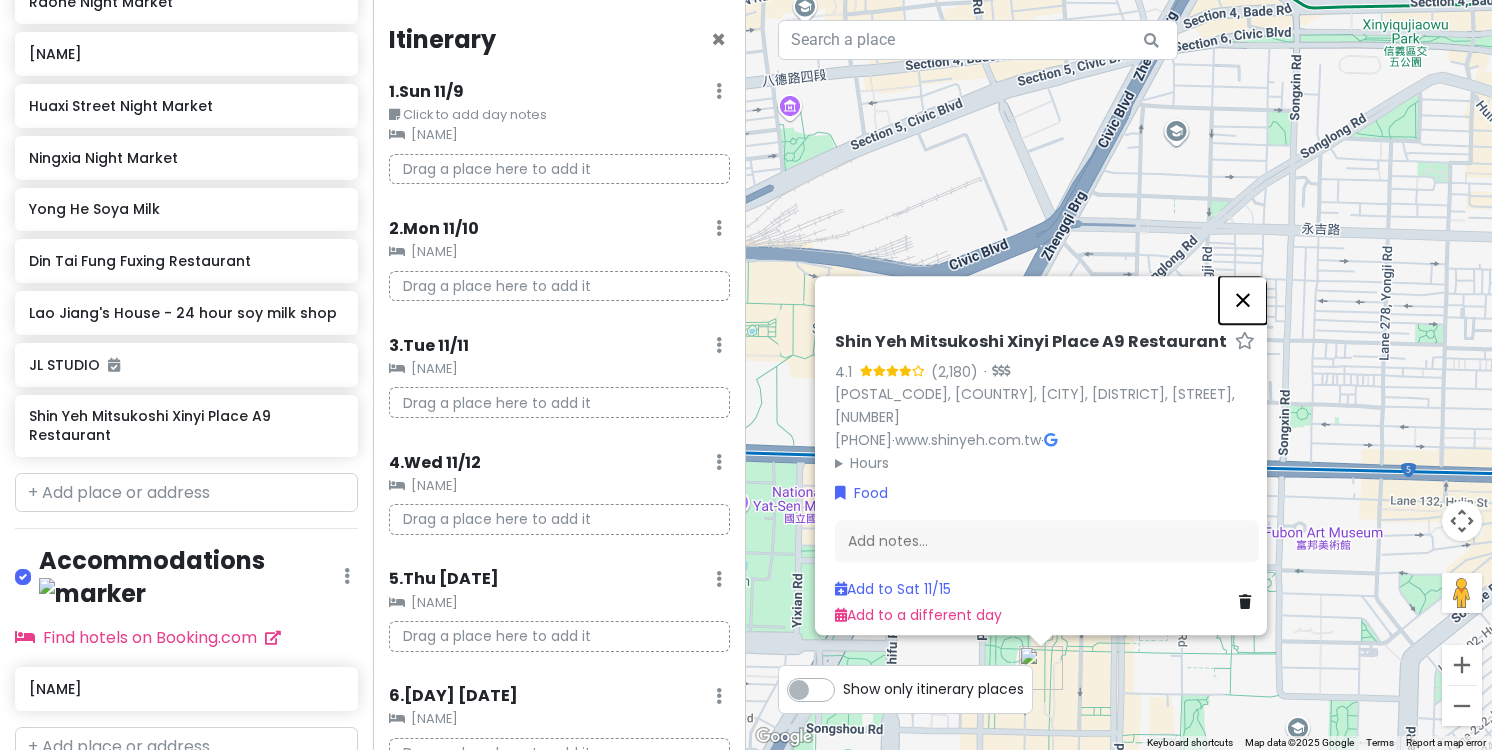 click at bounding box center [1243, 300] 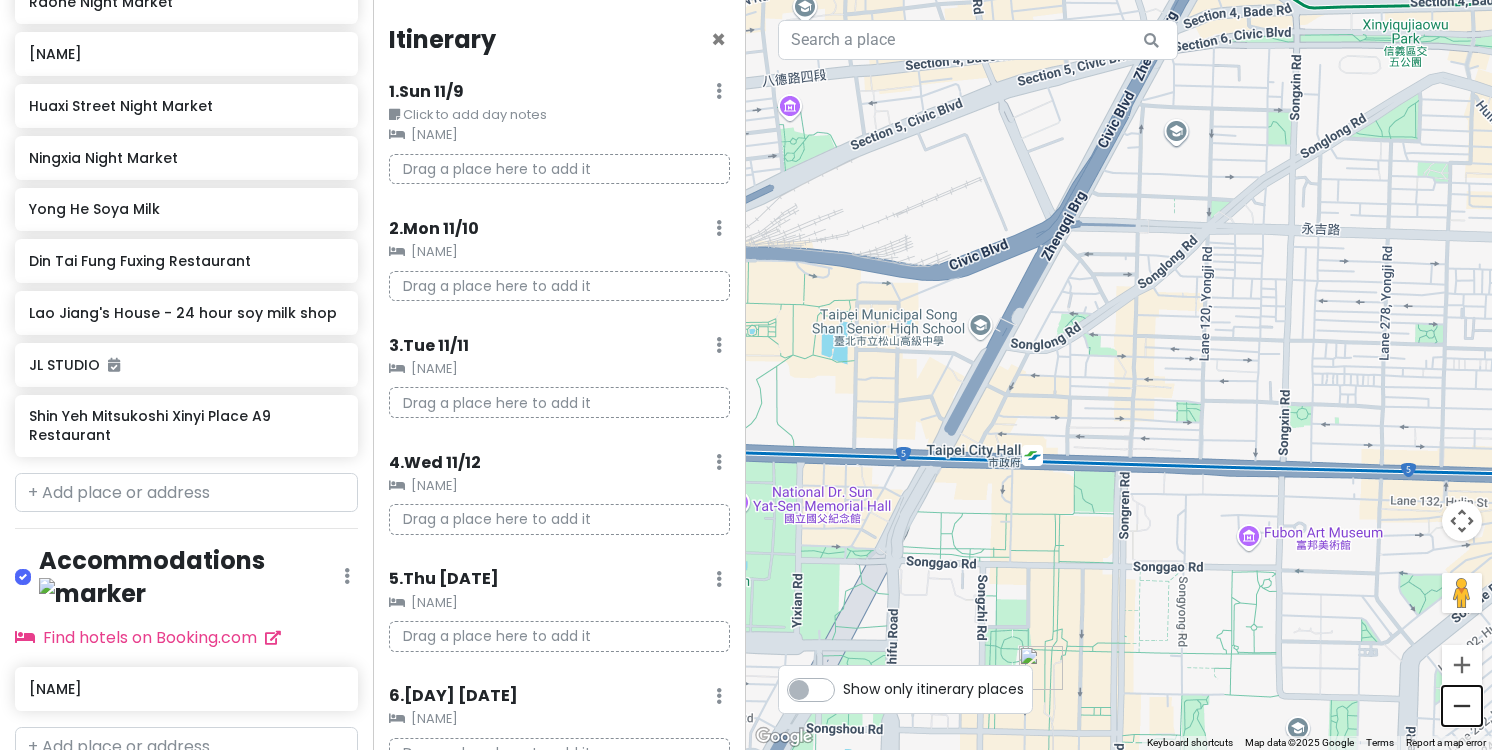 click at bounding box center [1462, 706] 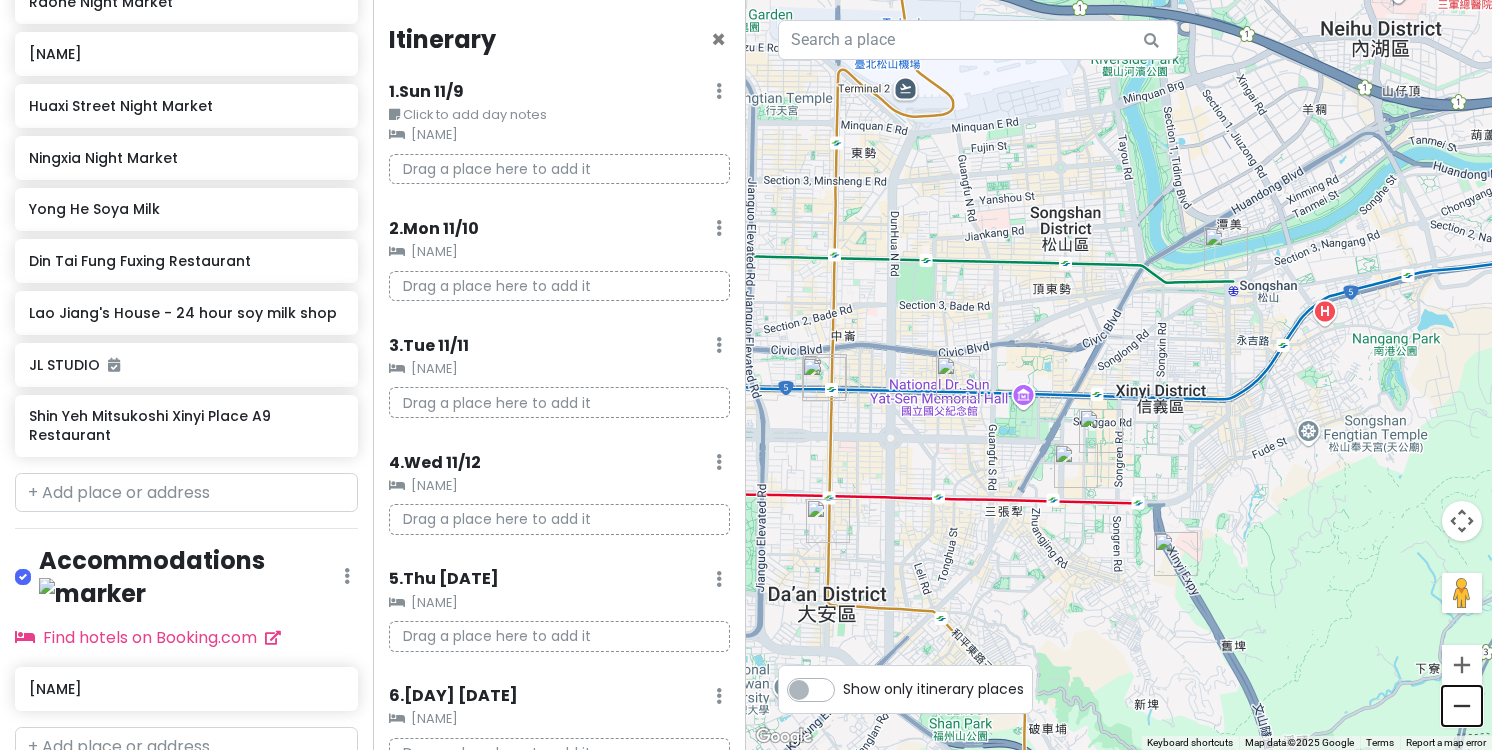click at bounding box center [1462, 706] 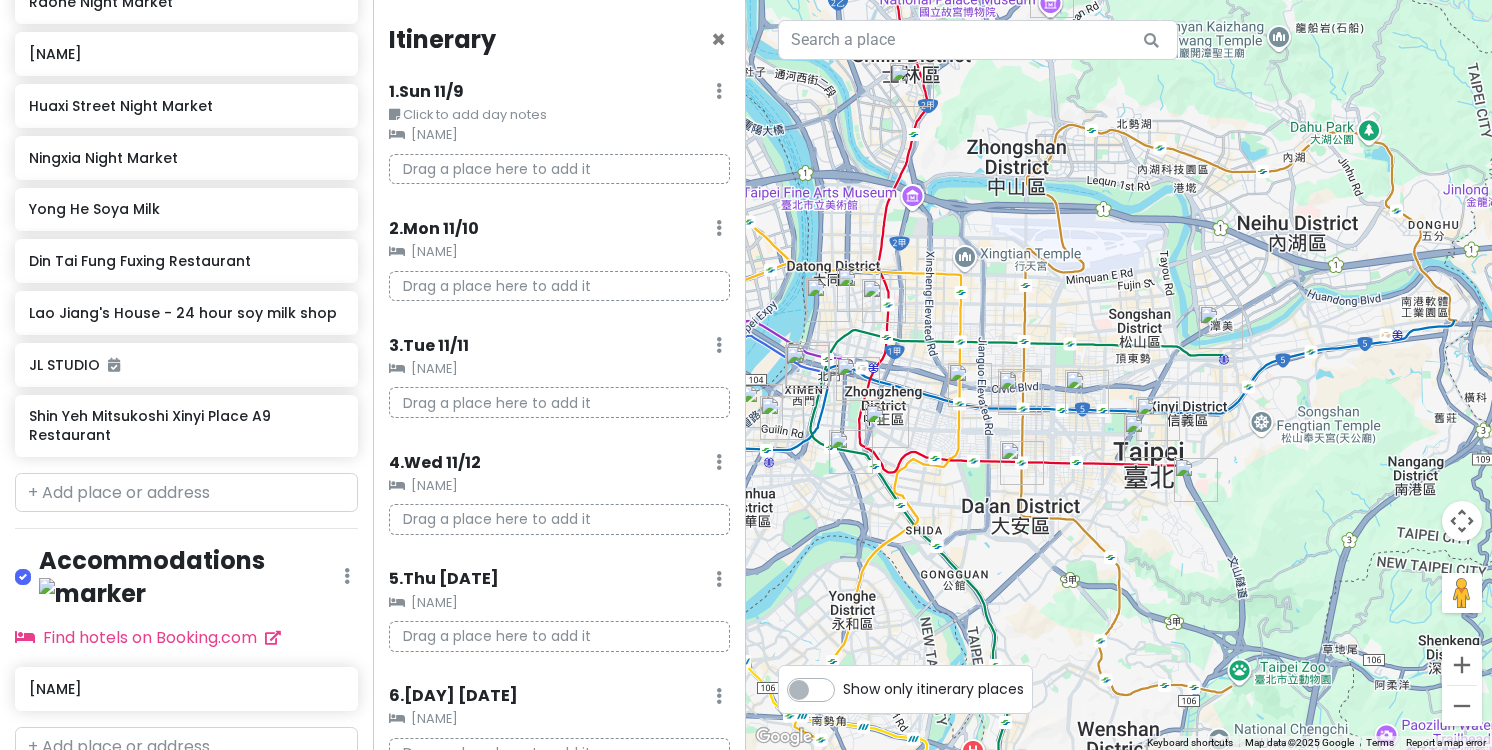drag, startPoint x: 1213, startPoint y: 496, endPoint x: 1261, endPoint y: 522, distance: 54.589375 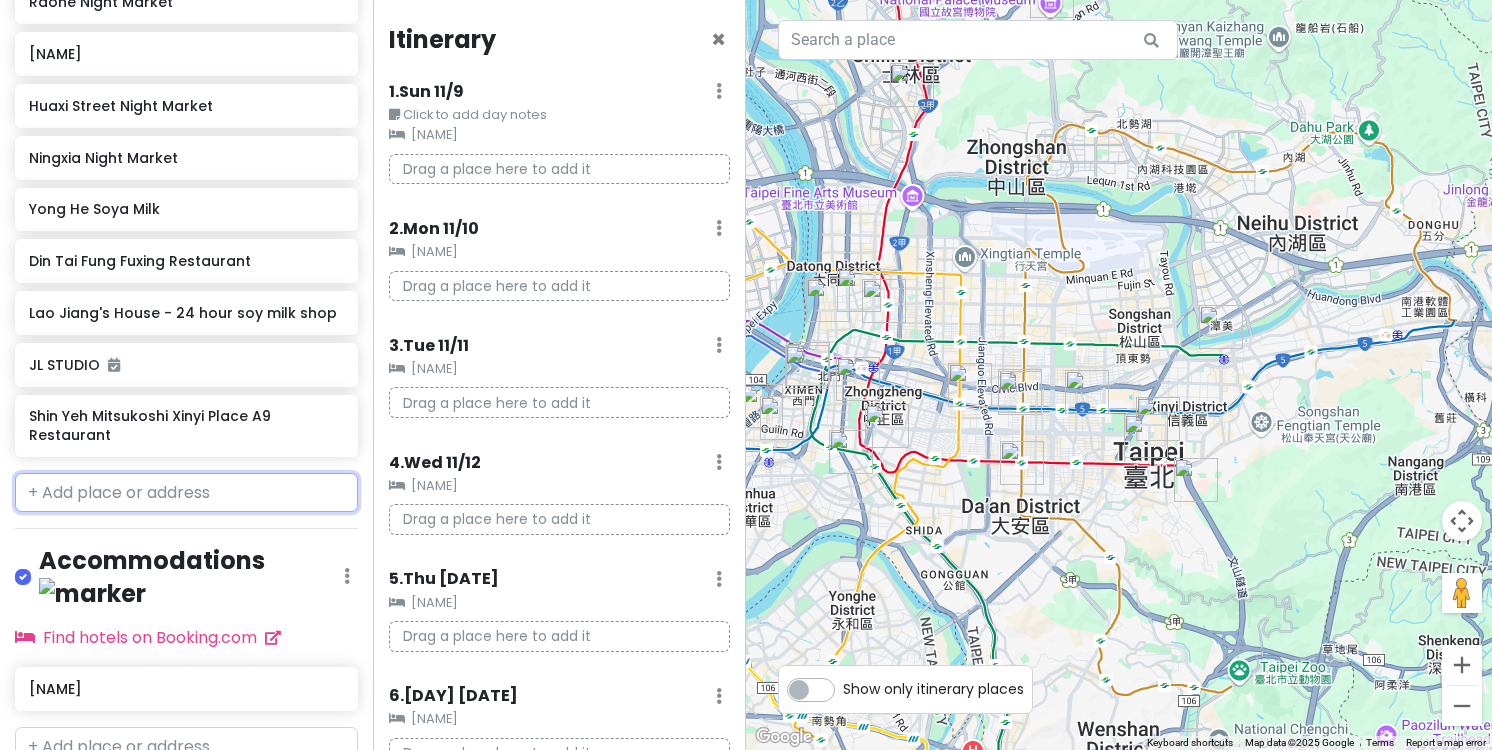 click at bounding box center (186, 493) 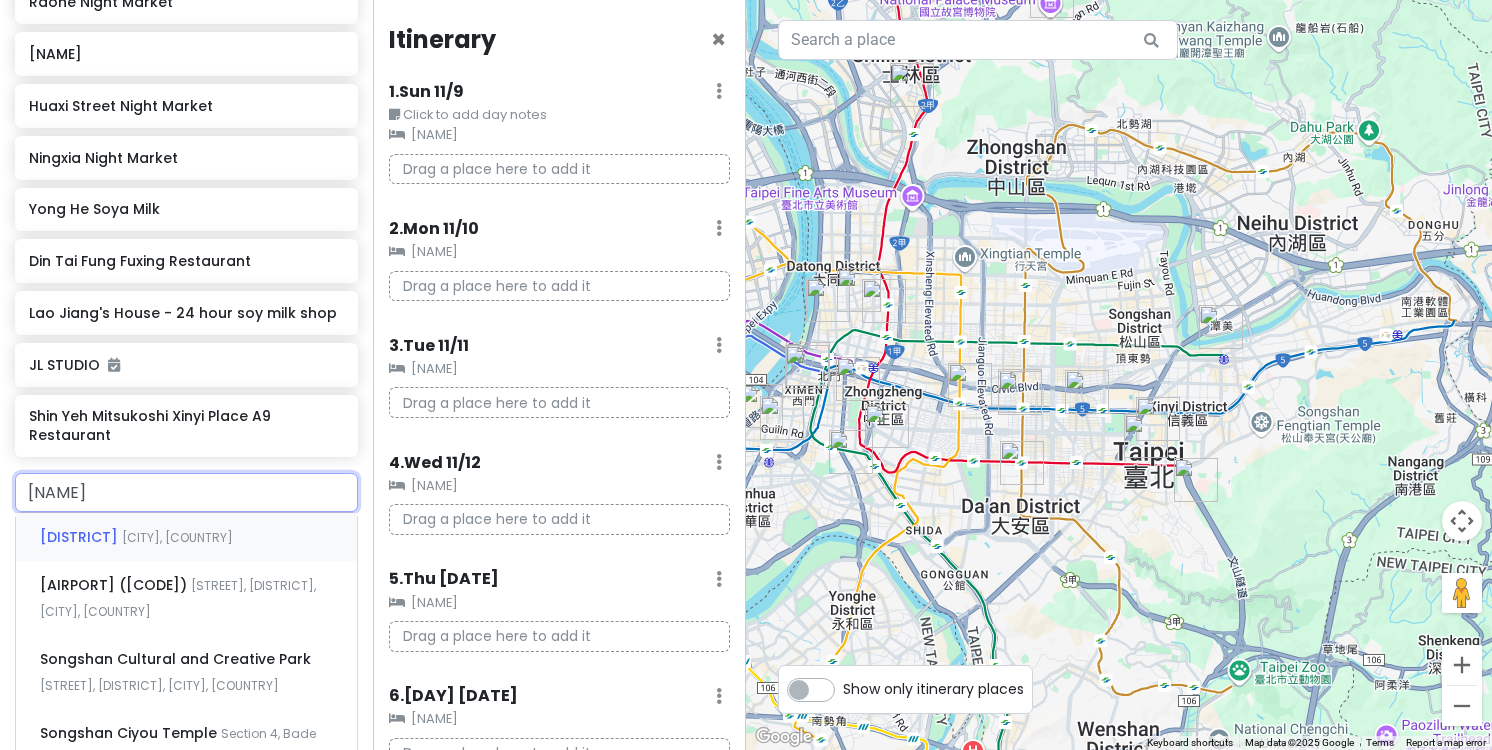 type on "[NAME]" 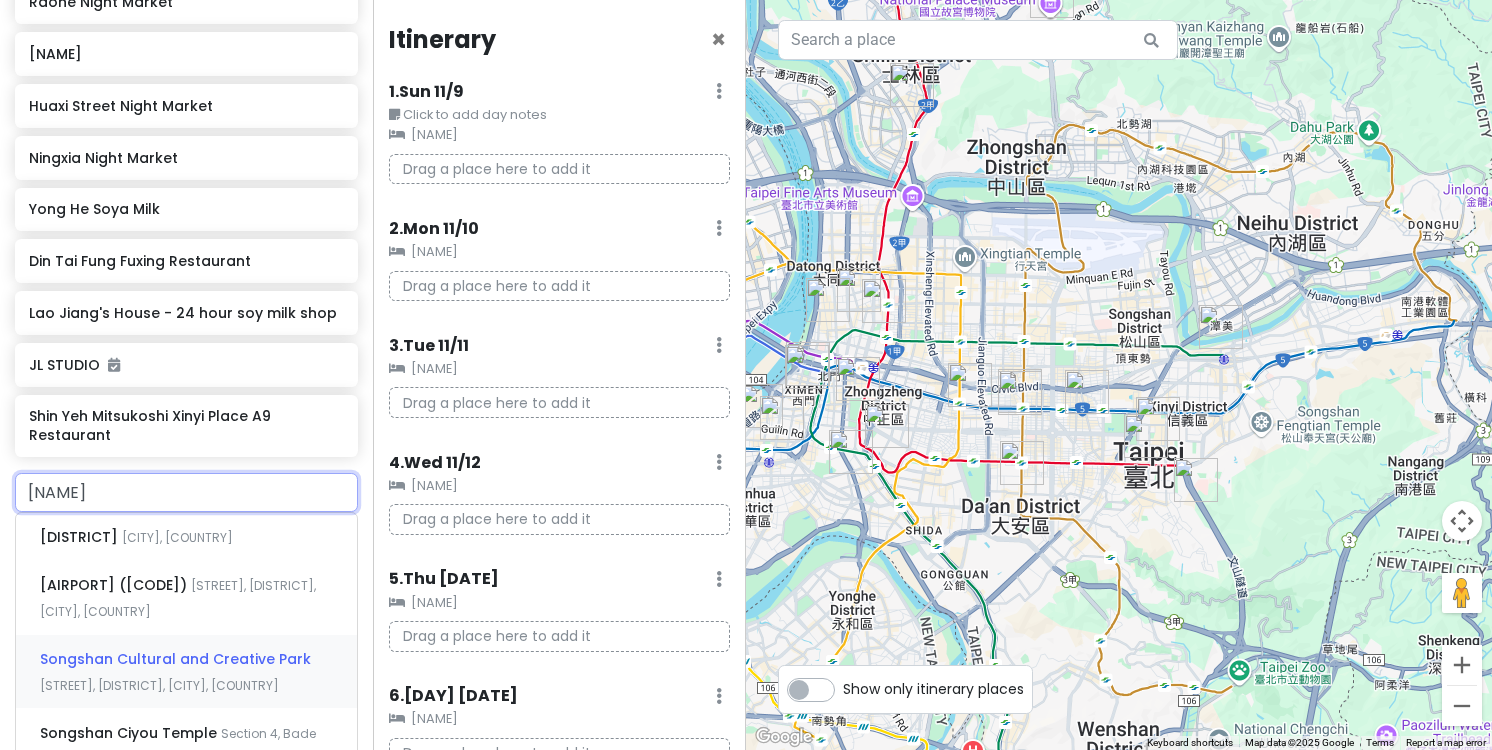 click on "[PARK_NAME] [STREET], [DISTRICT], [CITY], [COUNTRY]" at bounding box center (186, 672) 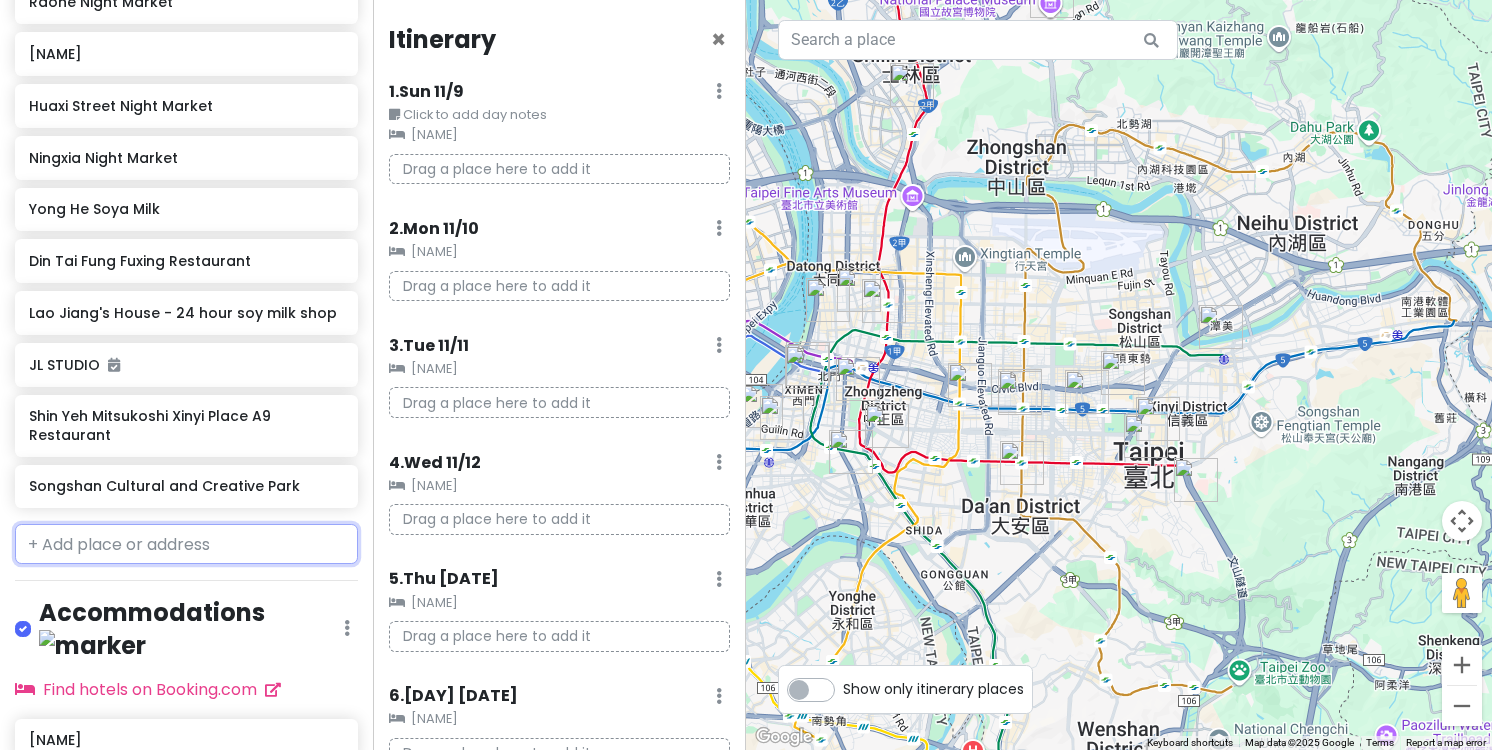 scroll, scrollTop: 1484, scrollLeft: 0, axis: vertical 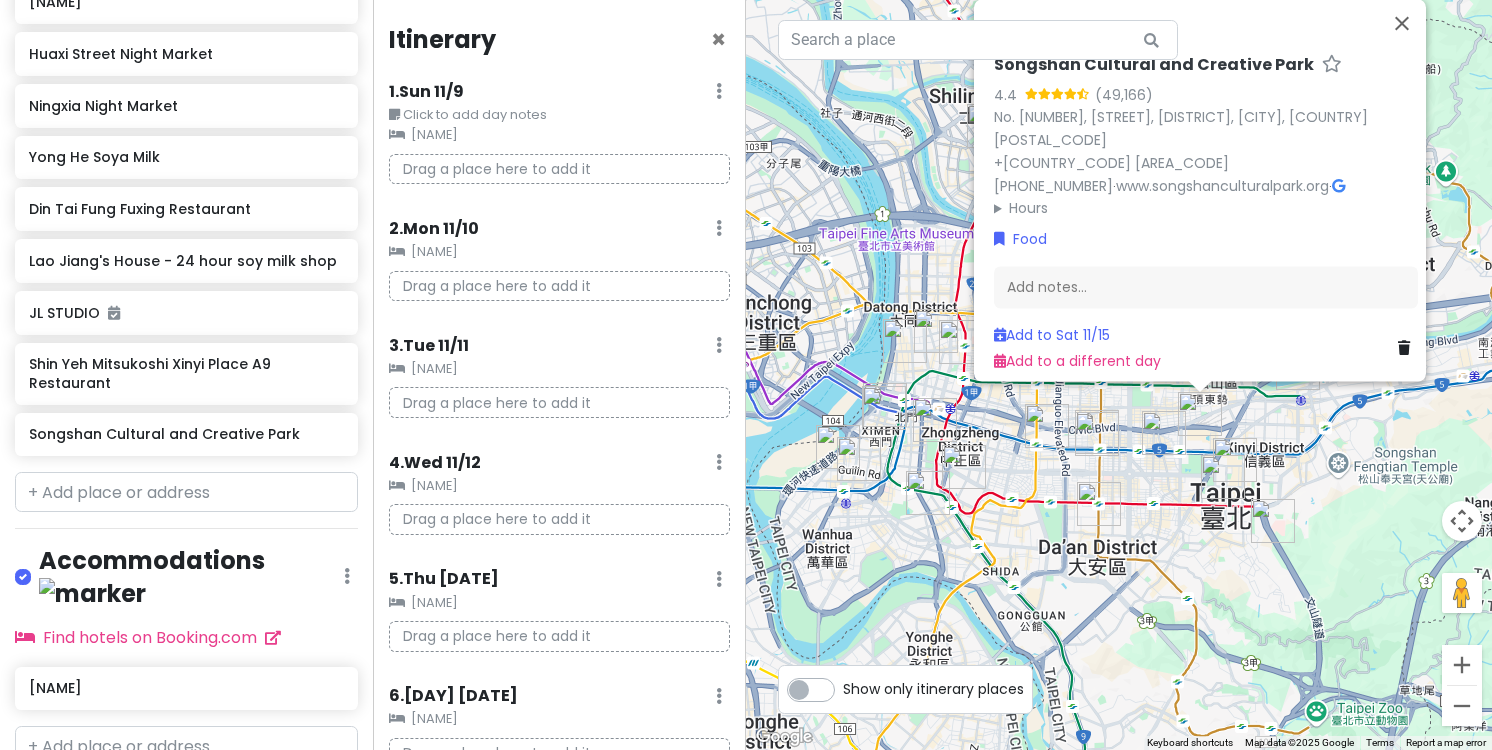 drag, startPoint x: 1119, startPoint y: 638, endPoint x: 1198, endPoint y: 589, distance: 92.96236 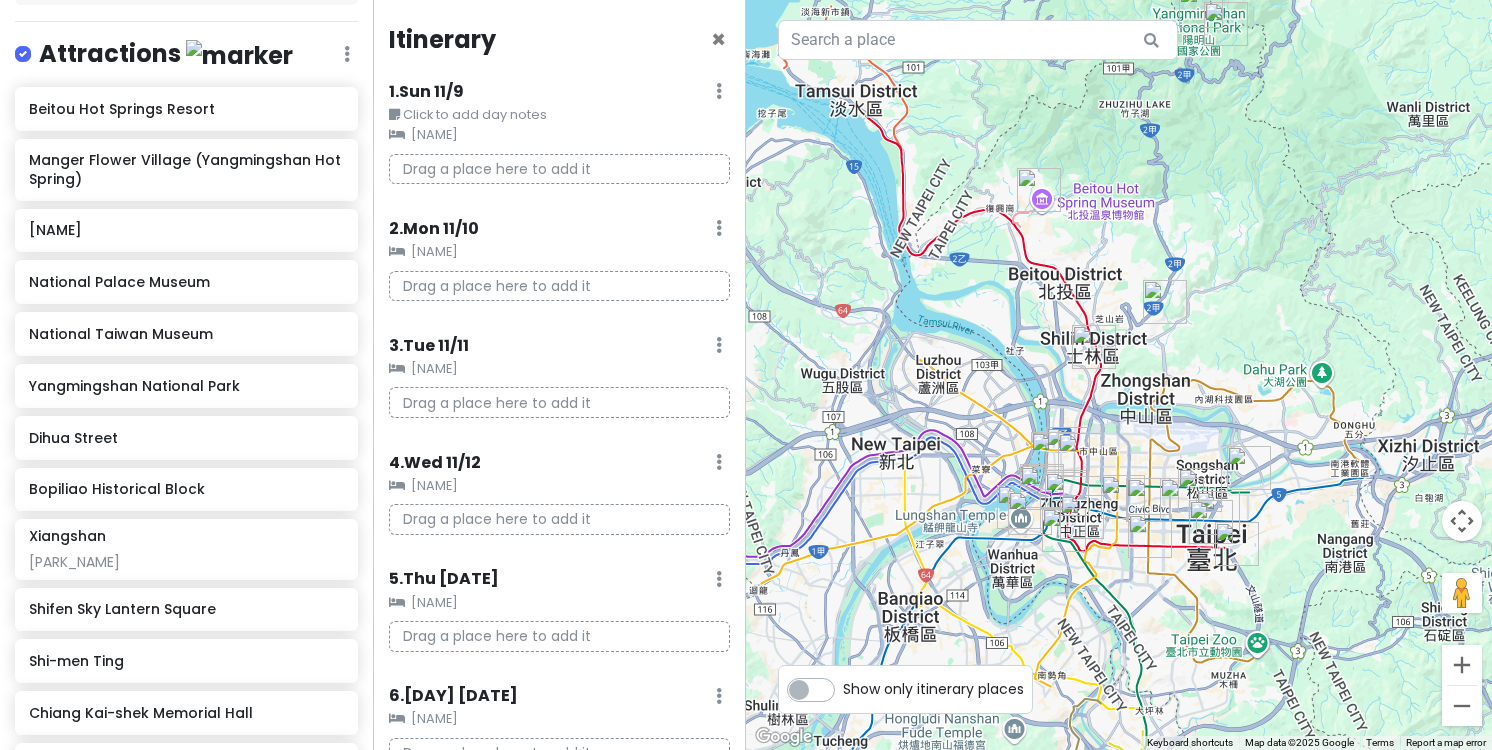 scroll, scrollTop: 283, scrollLeft: 0, axis: vertical 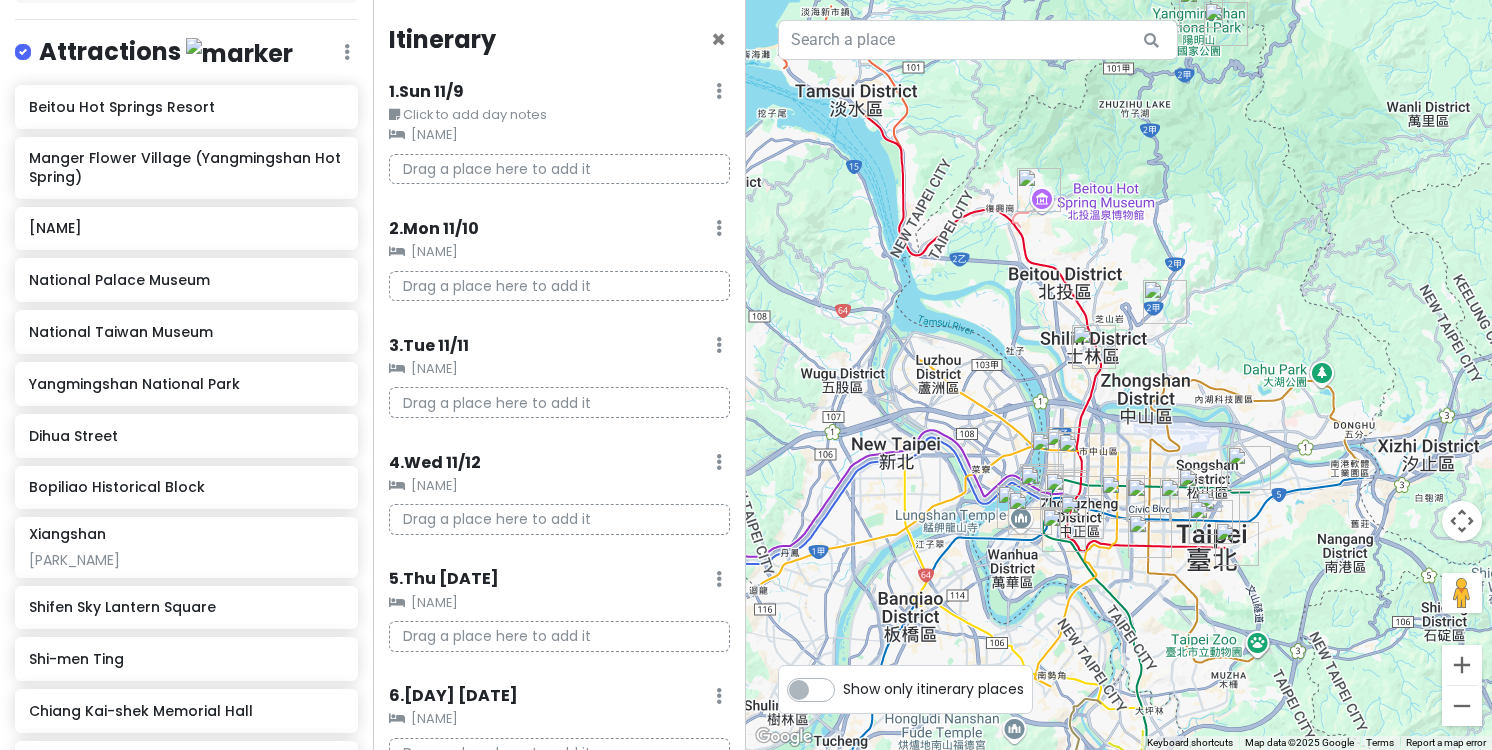 click at bounding box center [1119, 375] 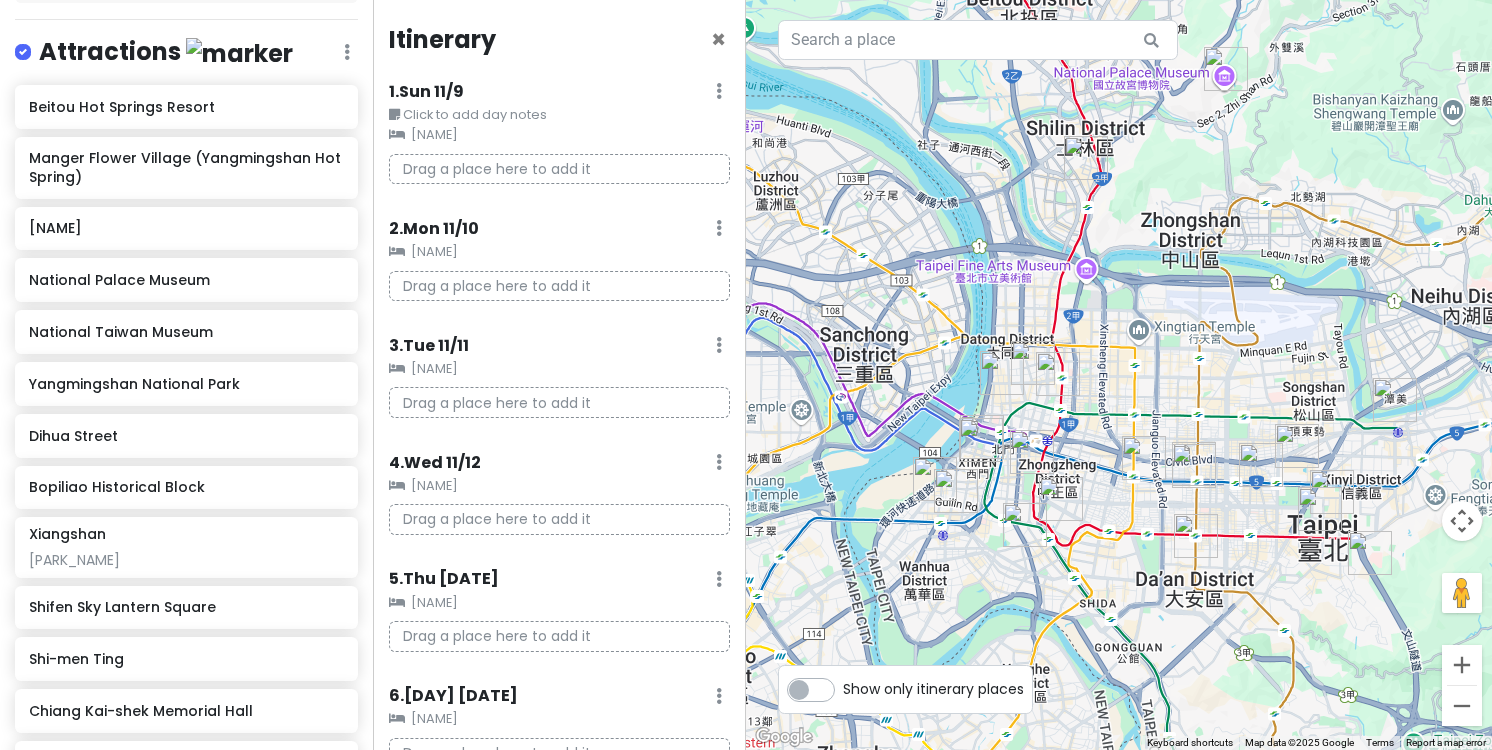 click at bounding box center (1032, 452) 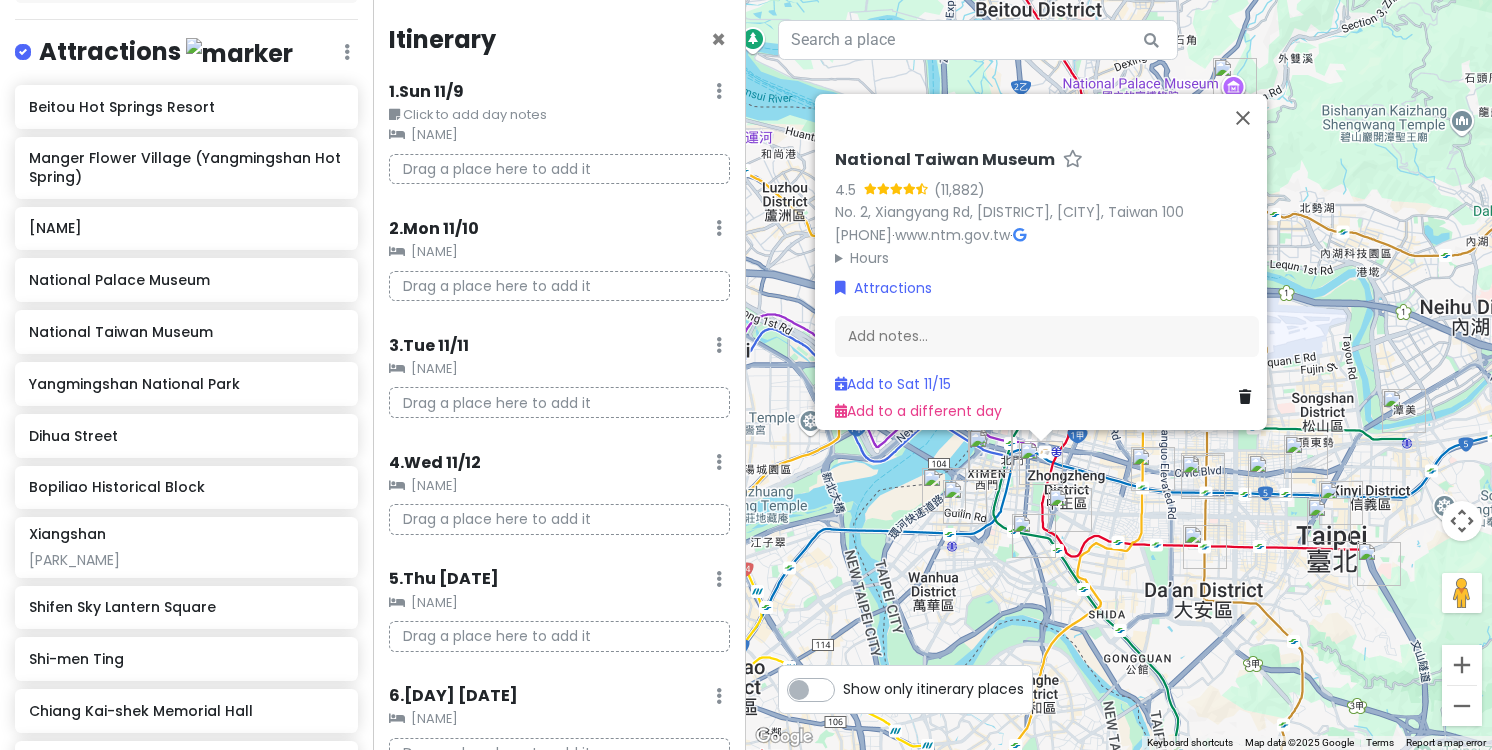 click at bounding box center [1070, 510] 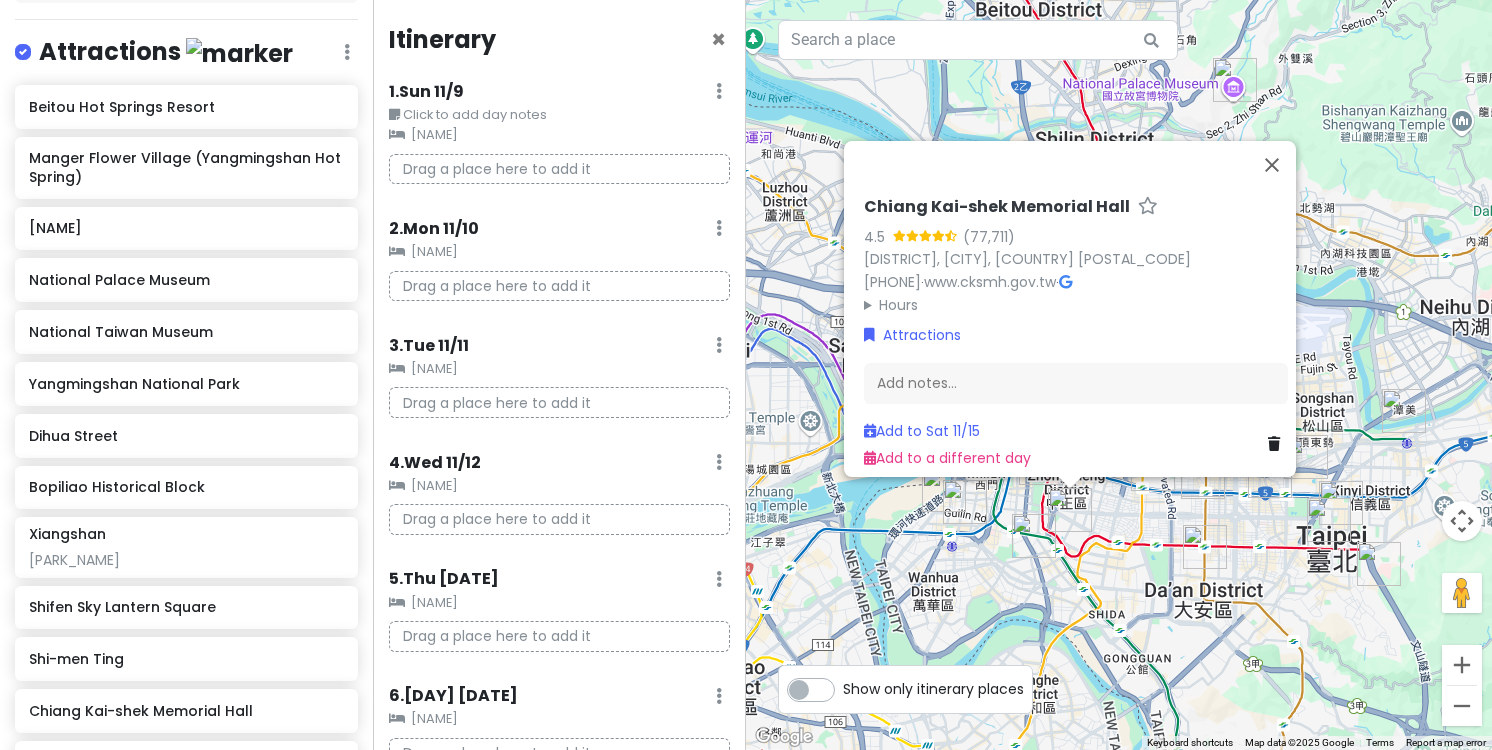 click at bounding box center [1070, 510] 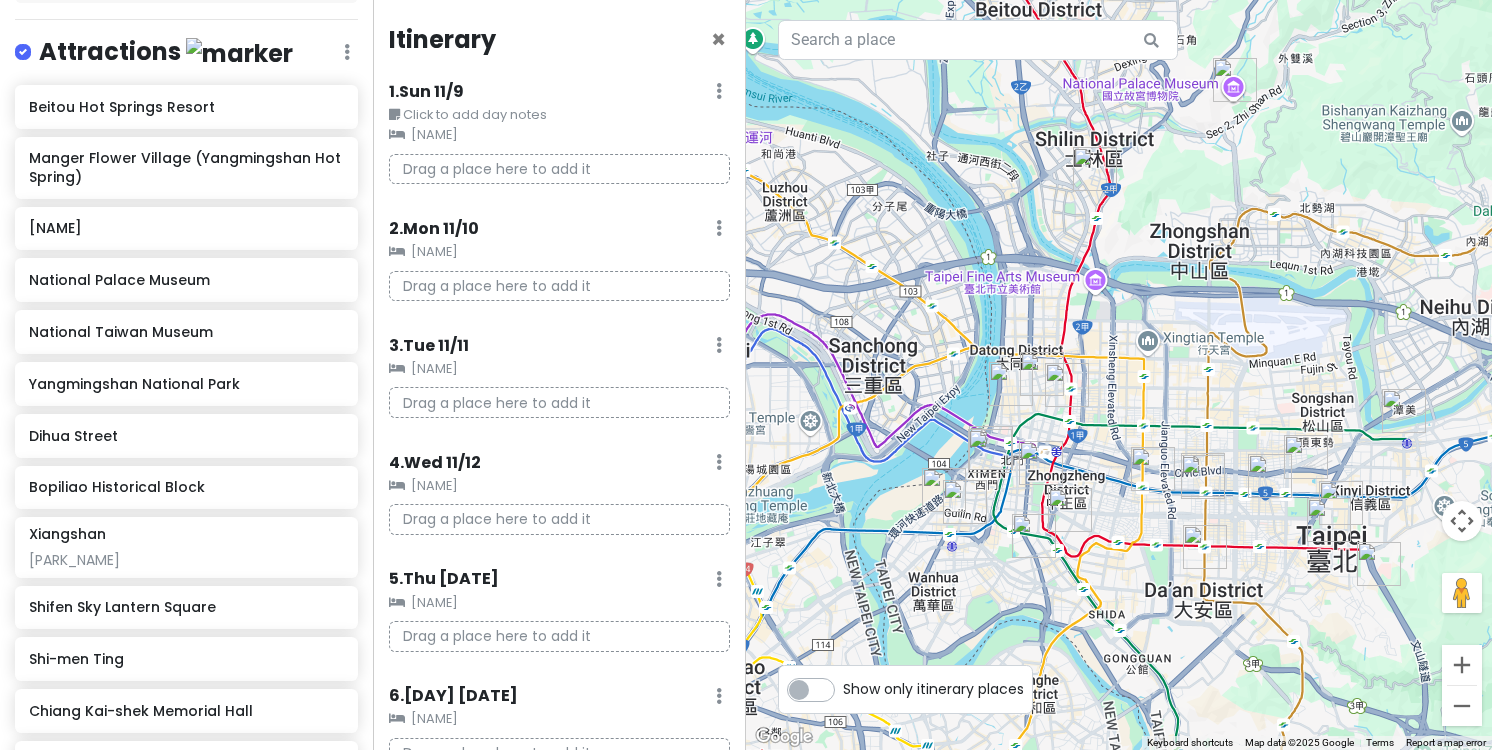 click at bounding box center (1067, 385) 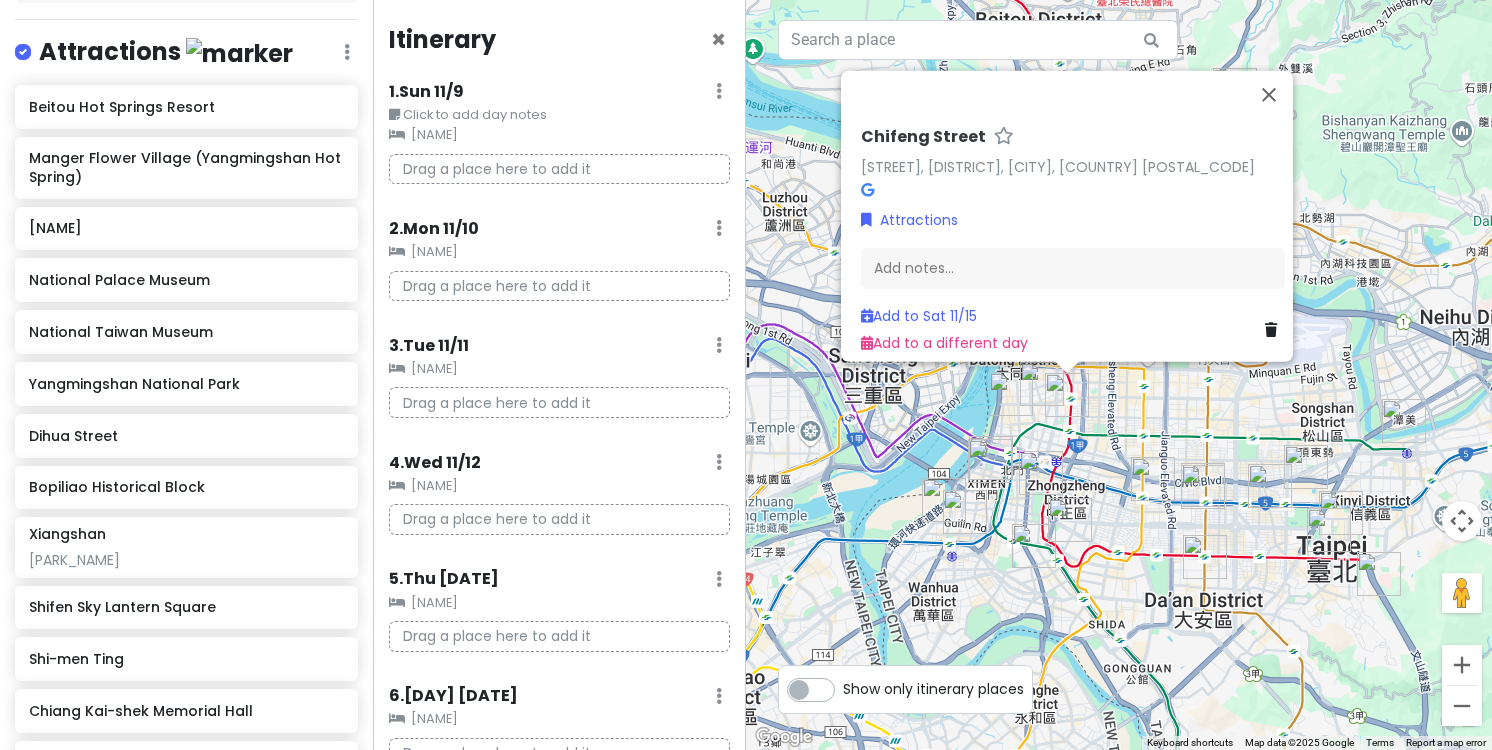 click at bounding box center [867, 189] 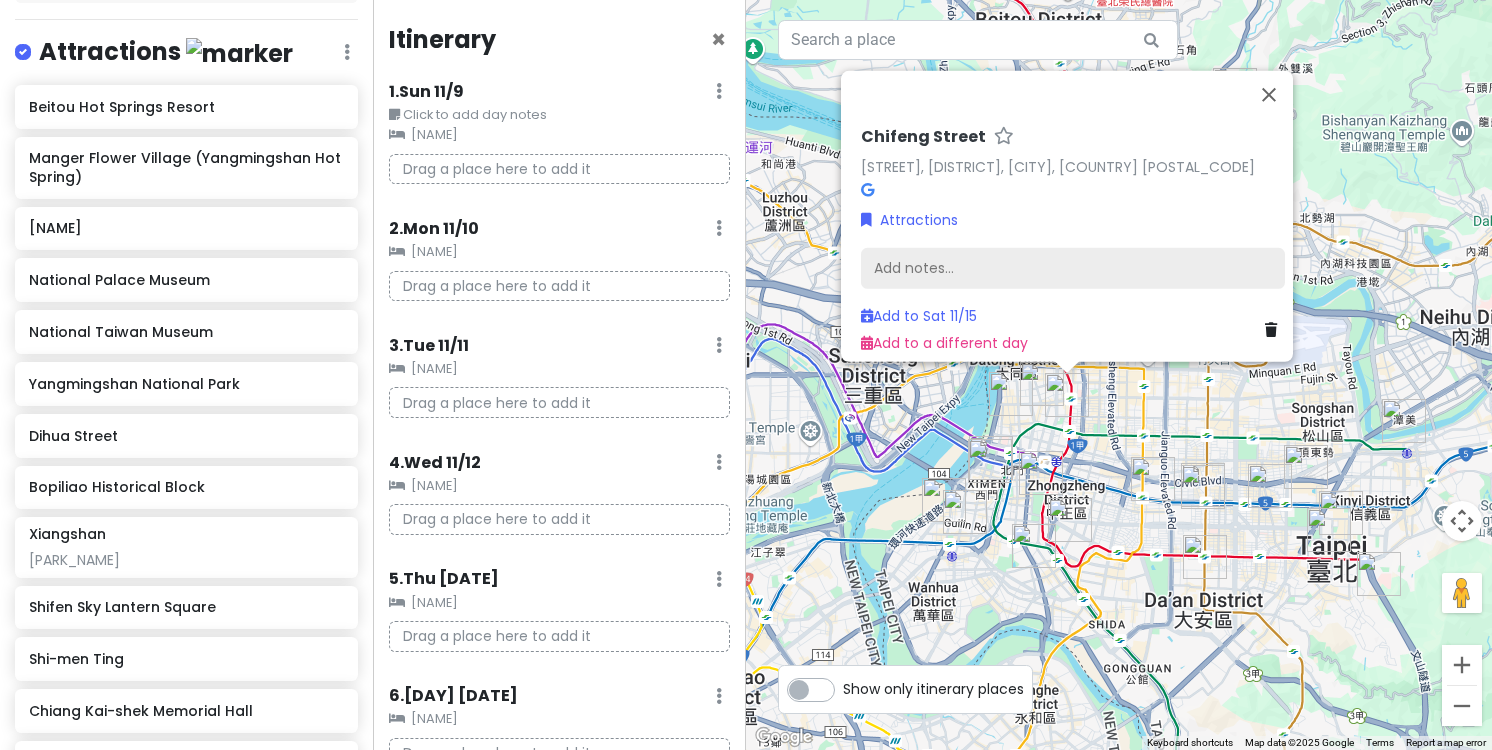 click on "Add notes..." at bounding box center [1073, 269] 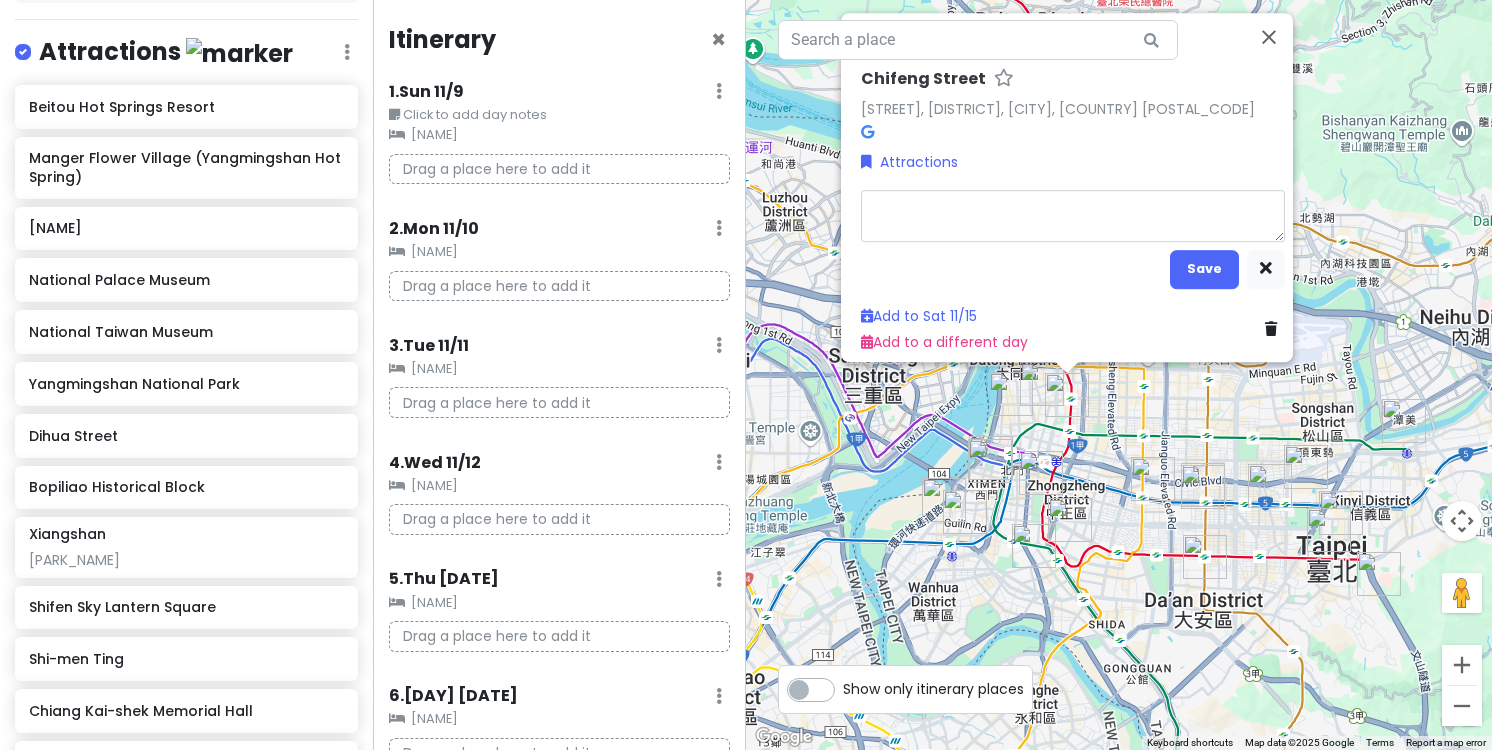 type on "x" 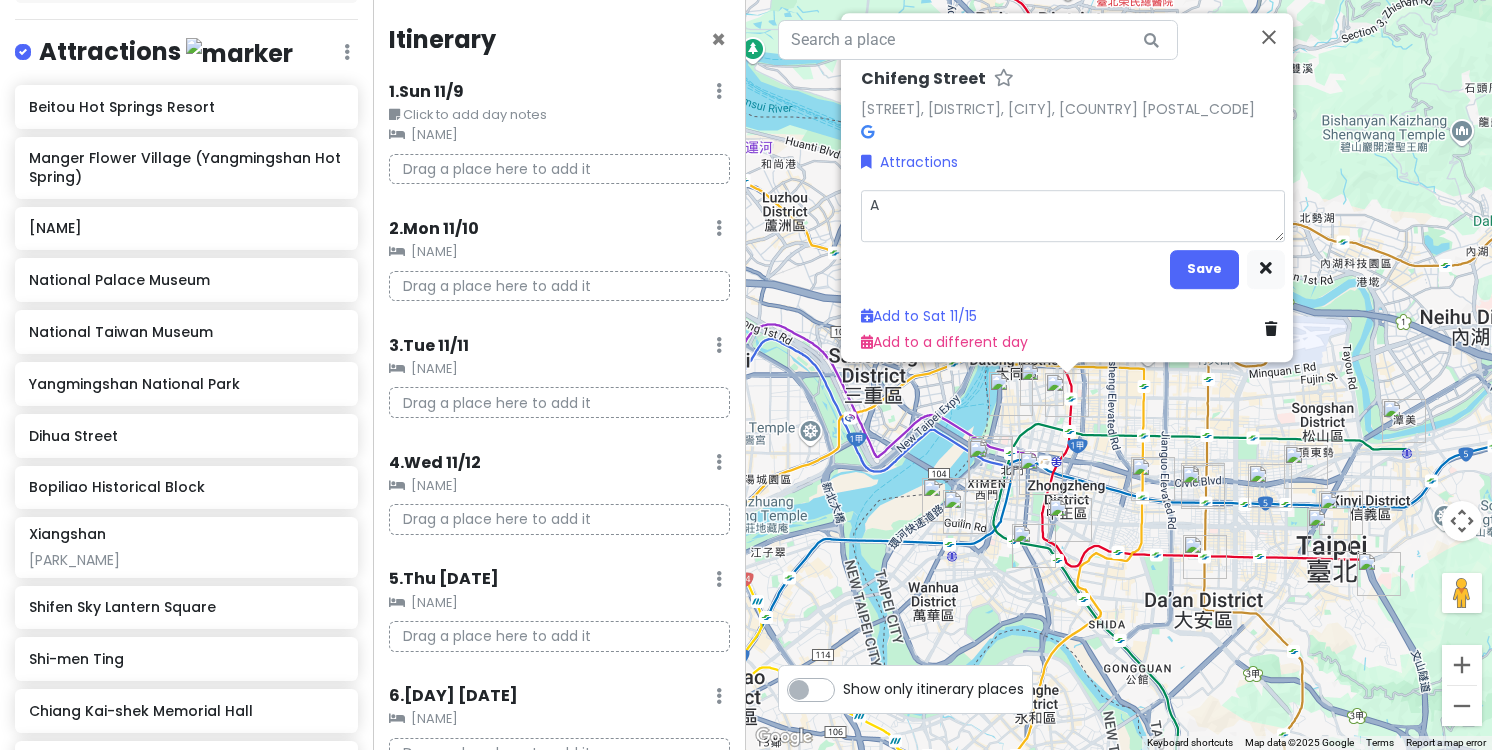 type on "x" 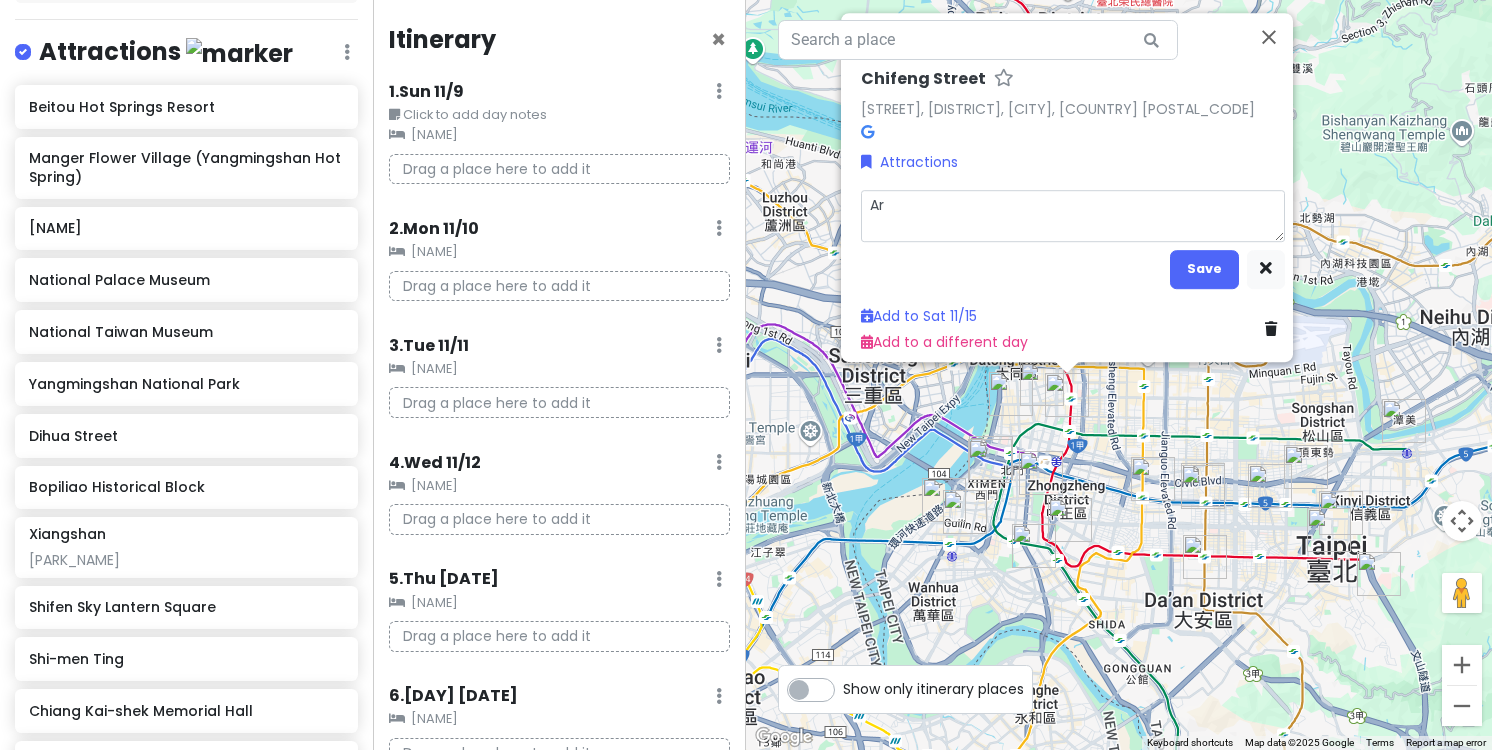 type on "x" 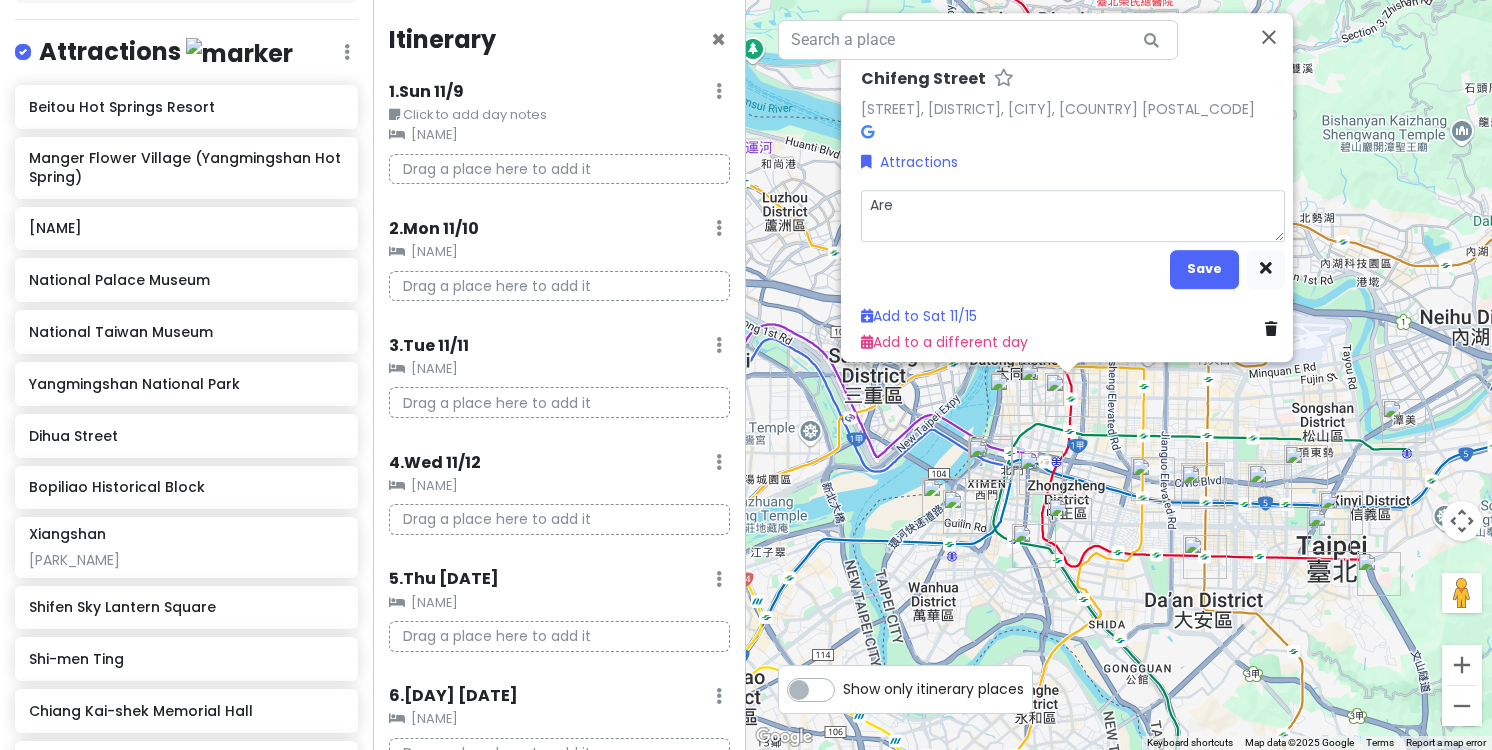 type on "x" 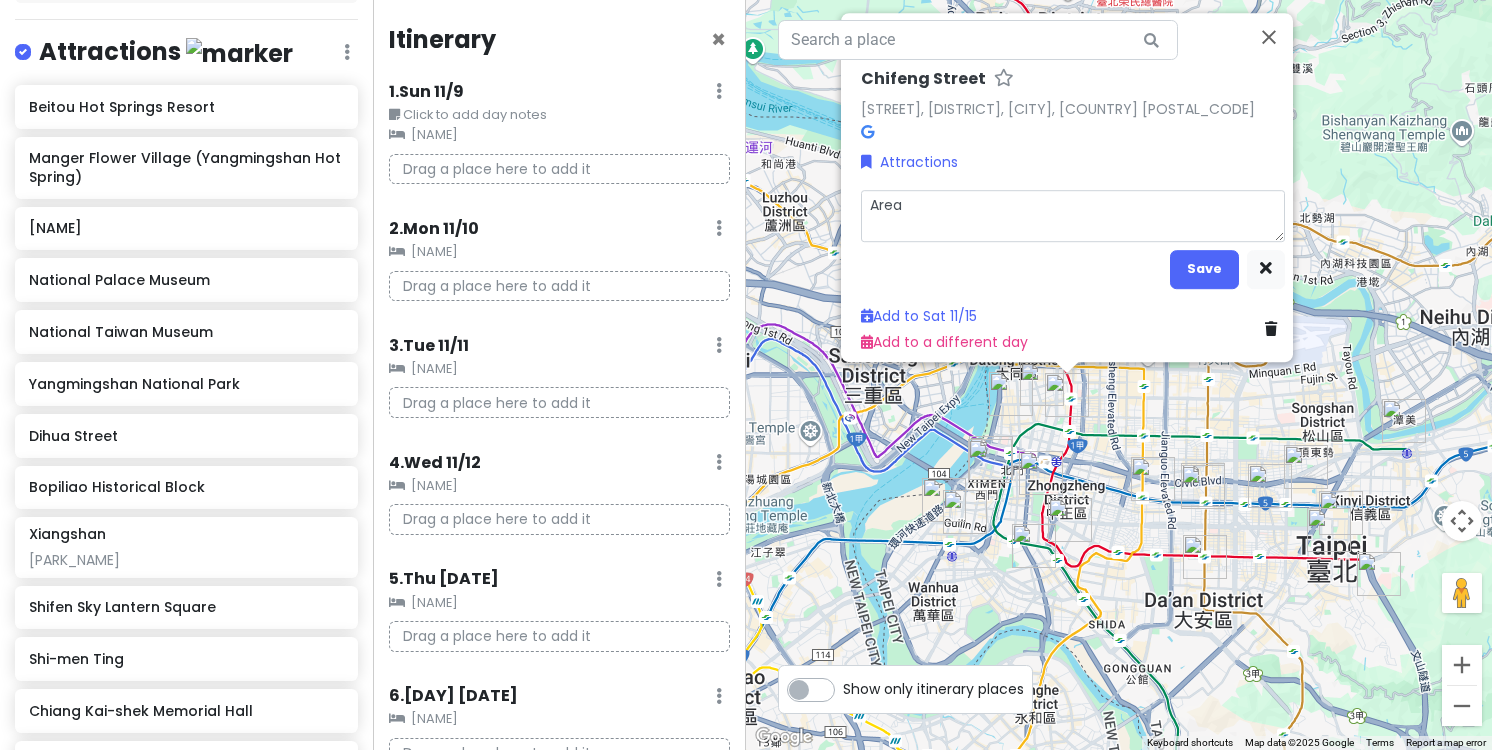 type on "Area" 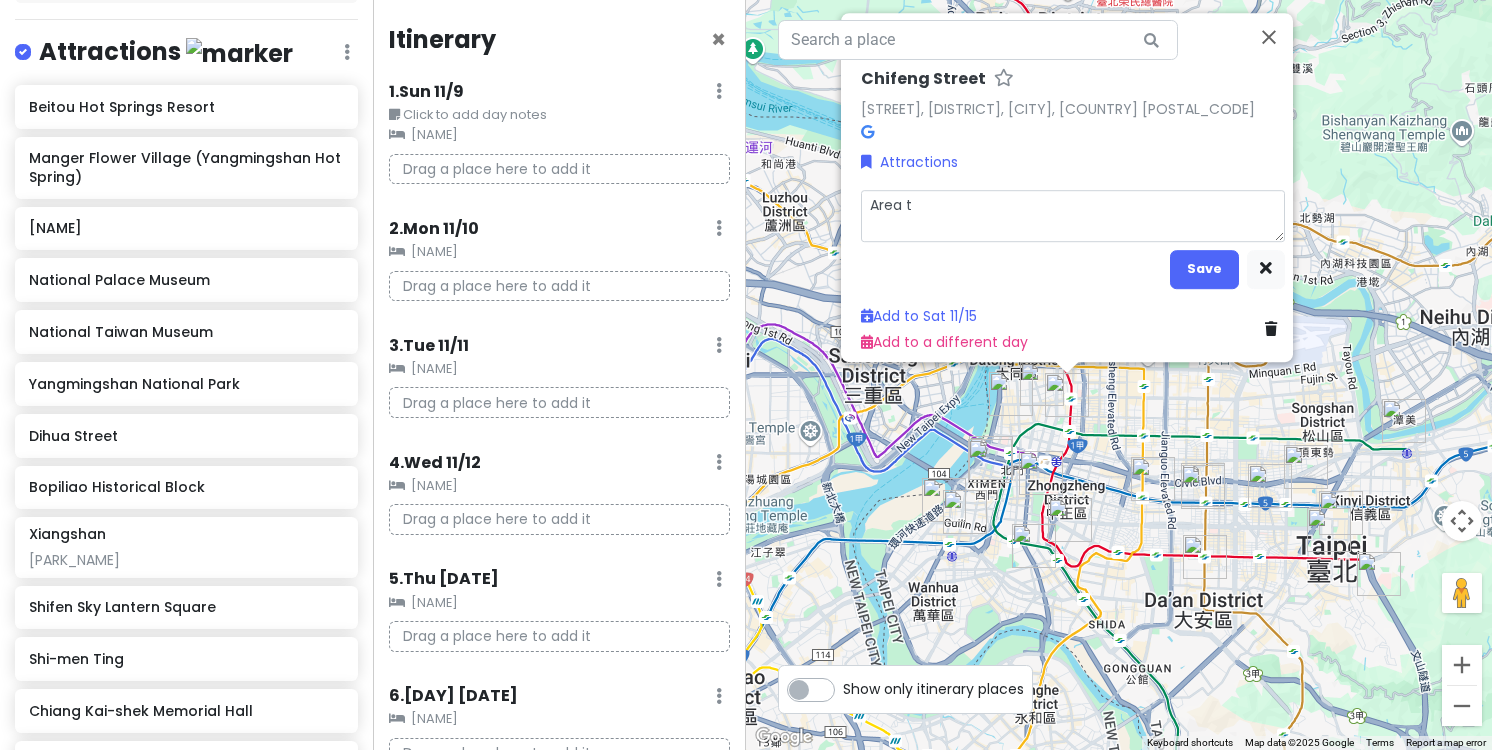 type on "x" 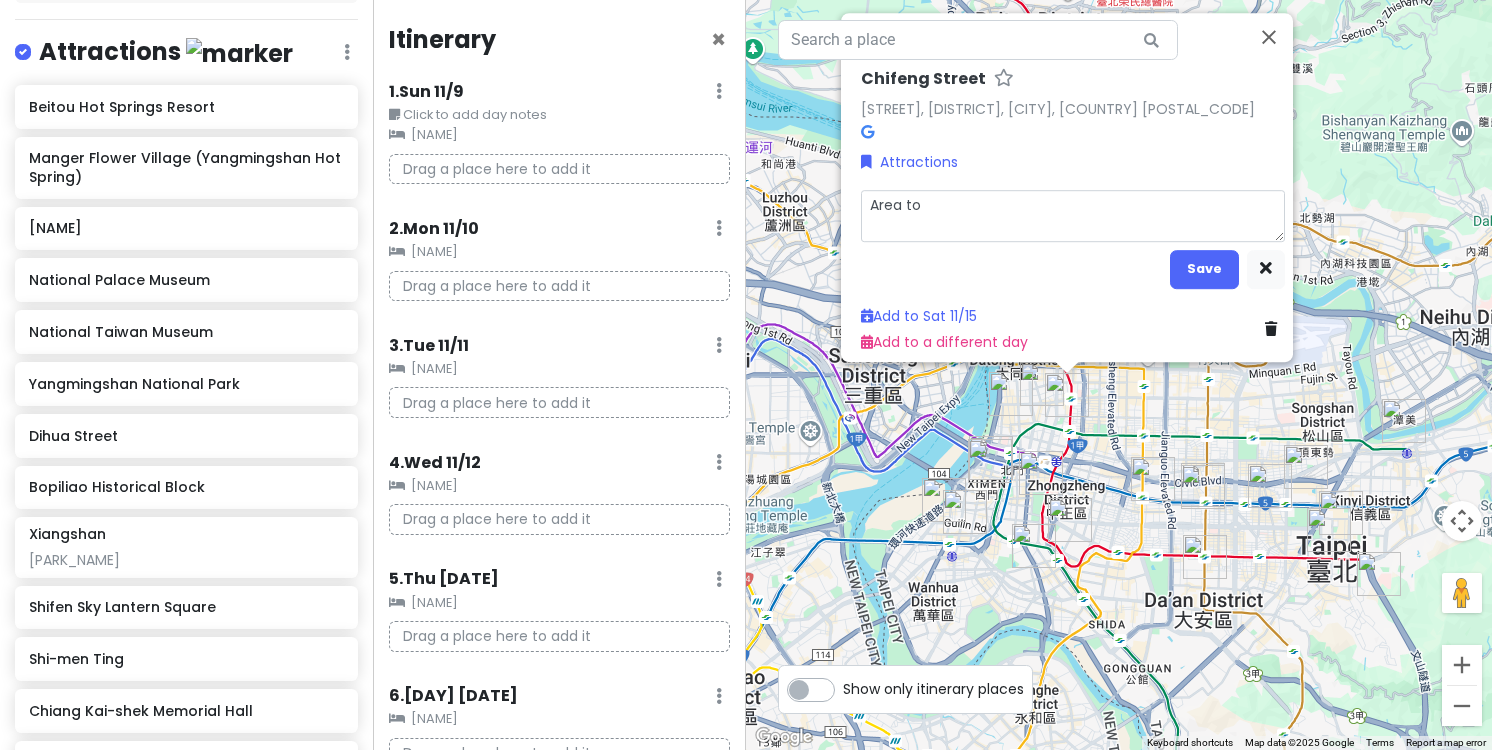 type on "x" 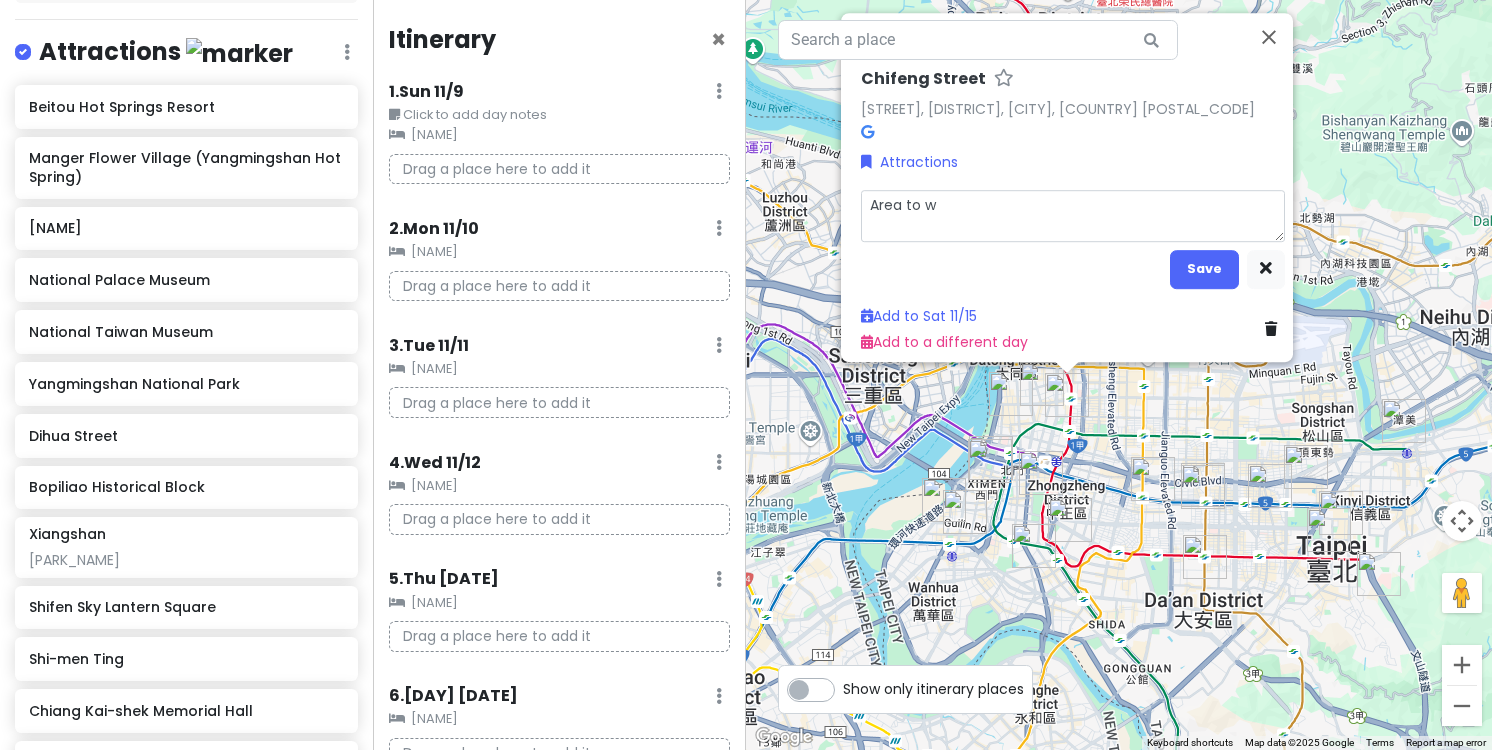 type on "x" 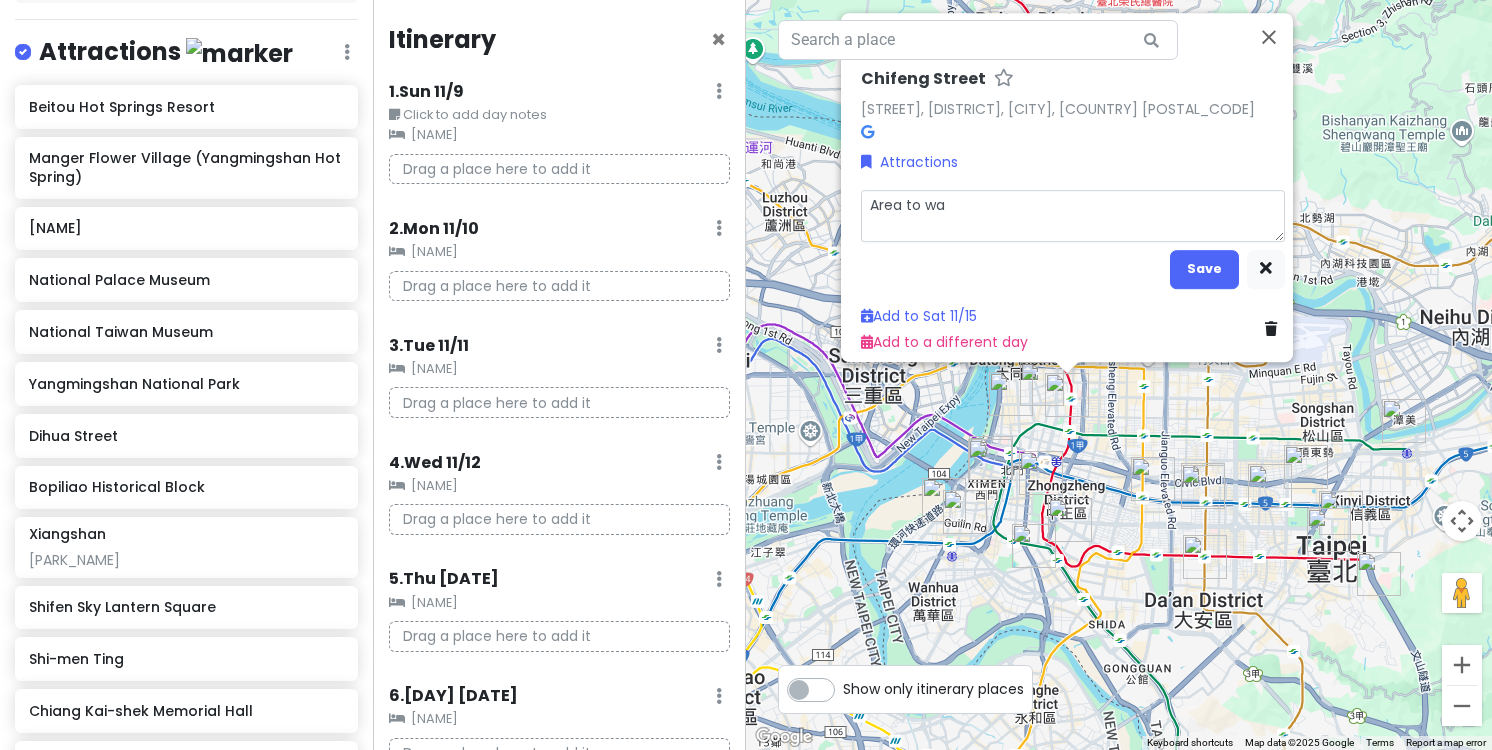 type on "x" 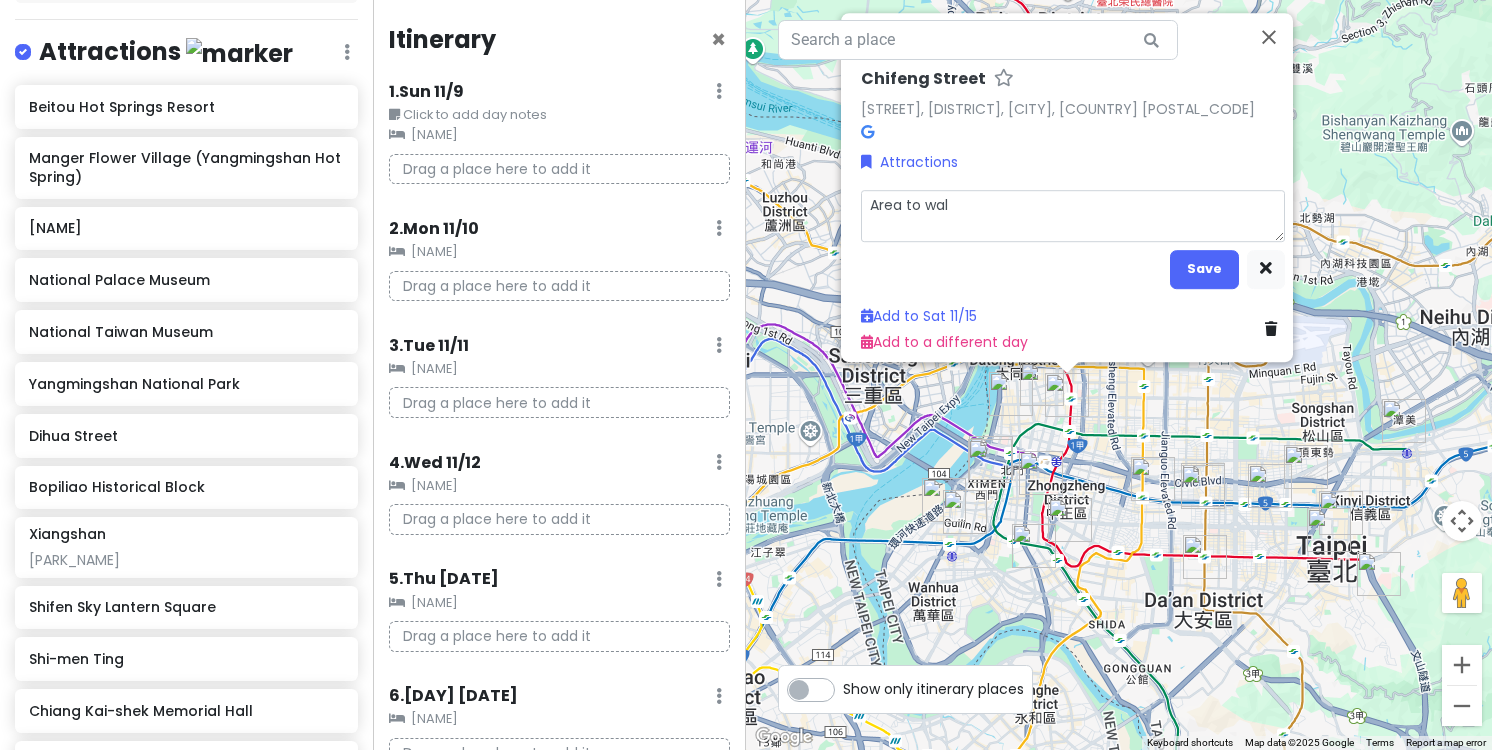type on "x" 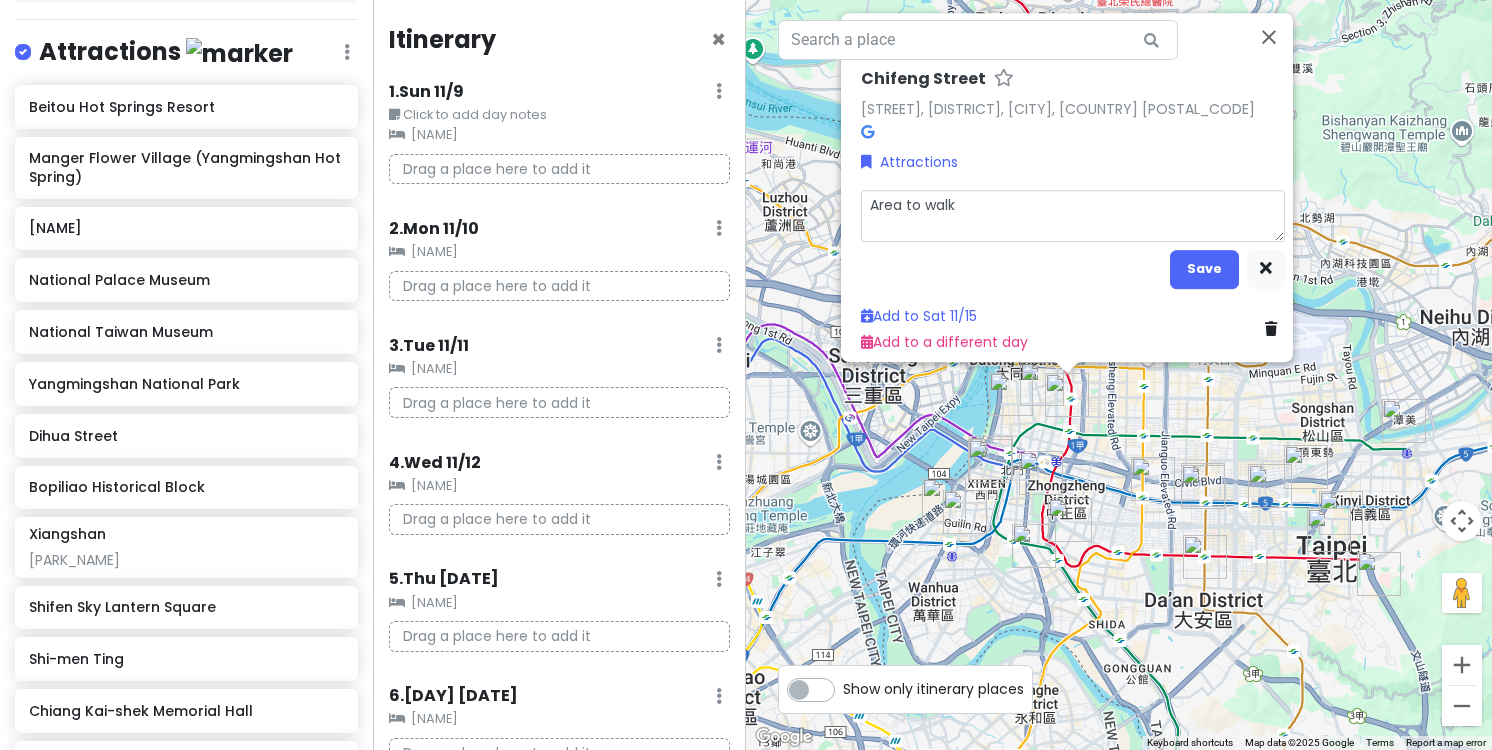type on "x" 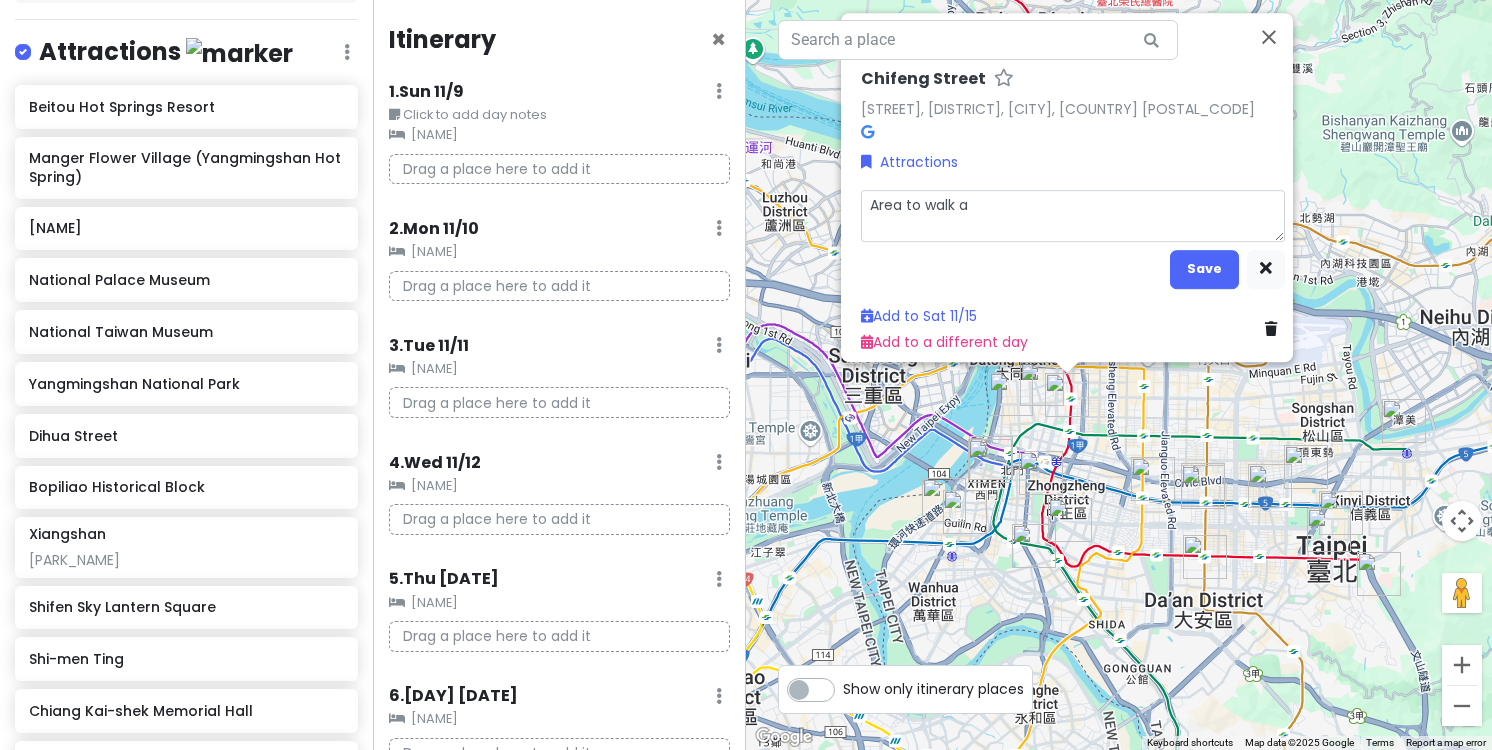 type on "x" 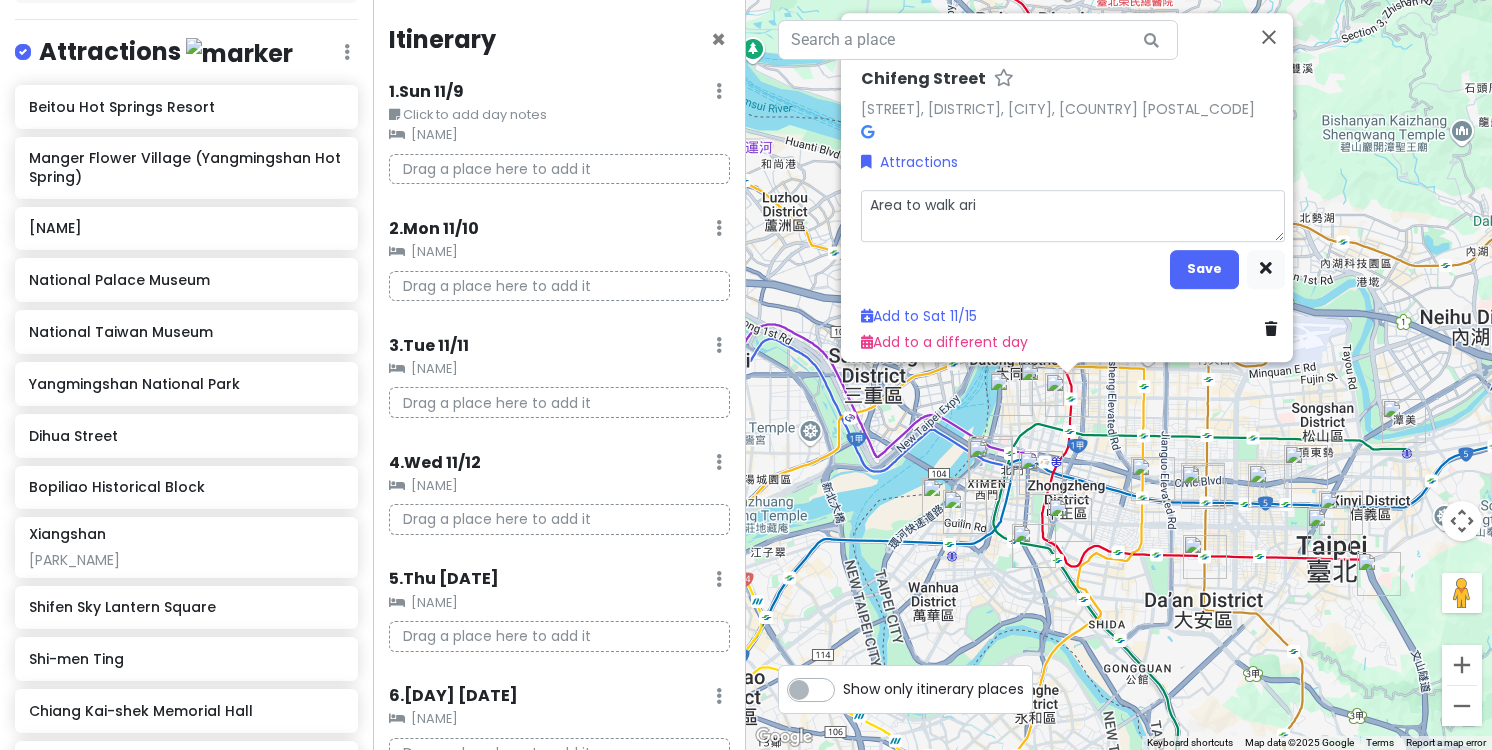 type on "Area to walk ariu" 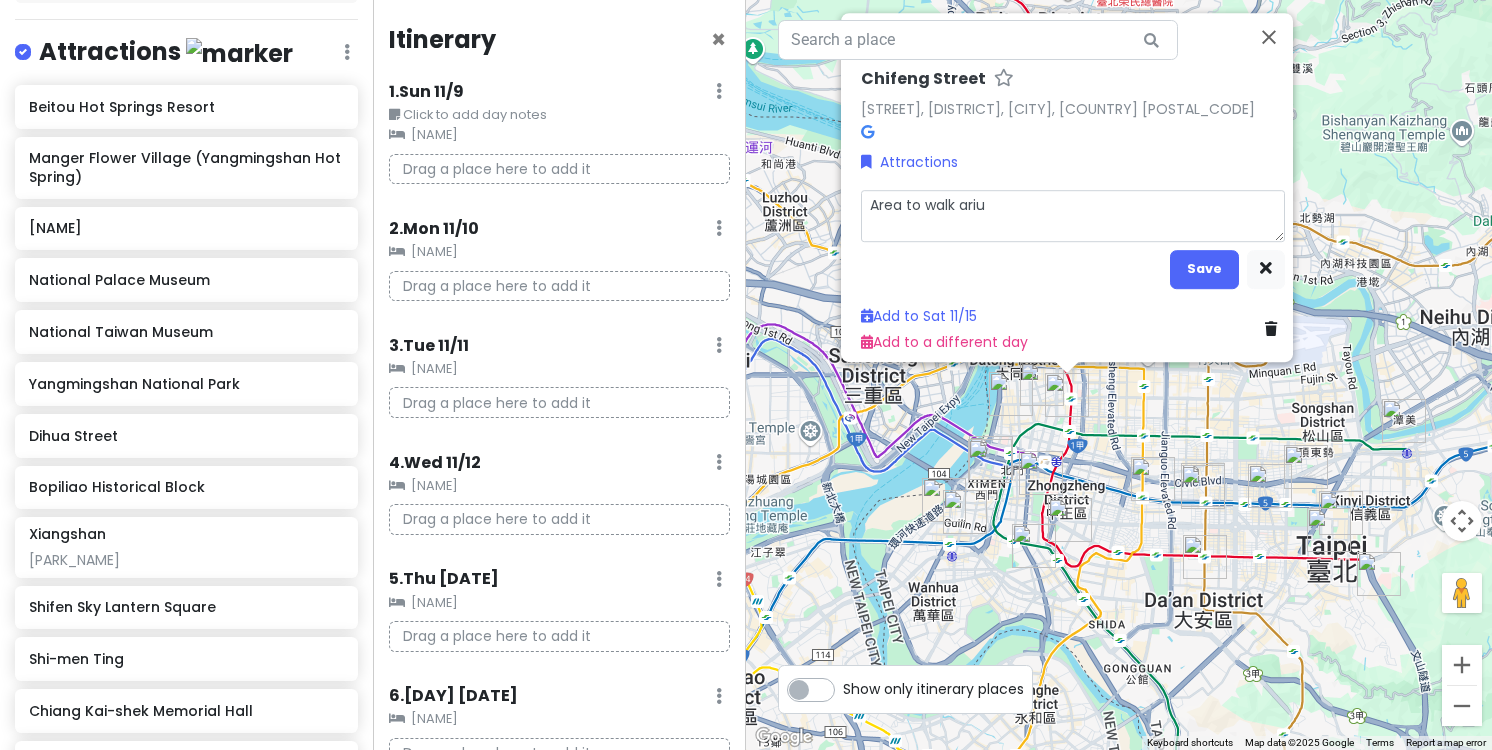 type on "x" 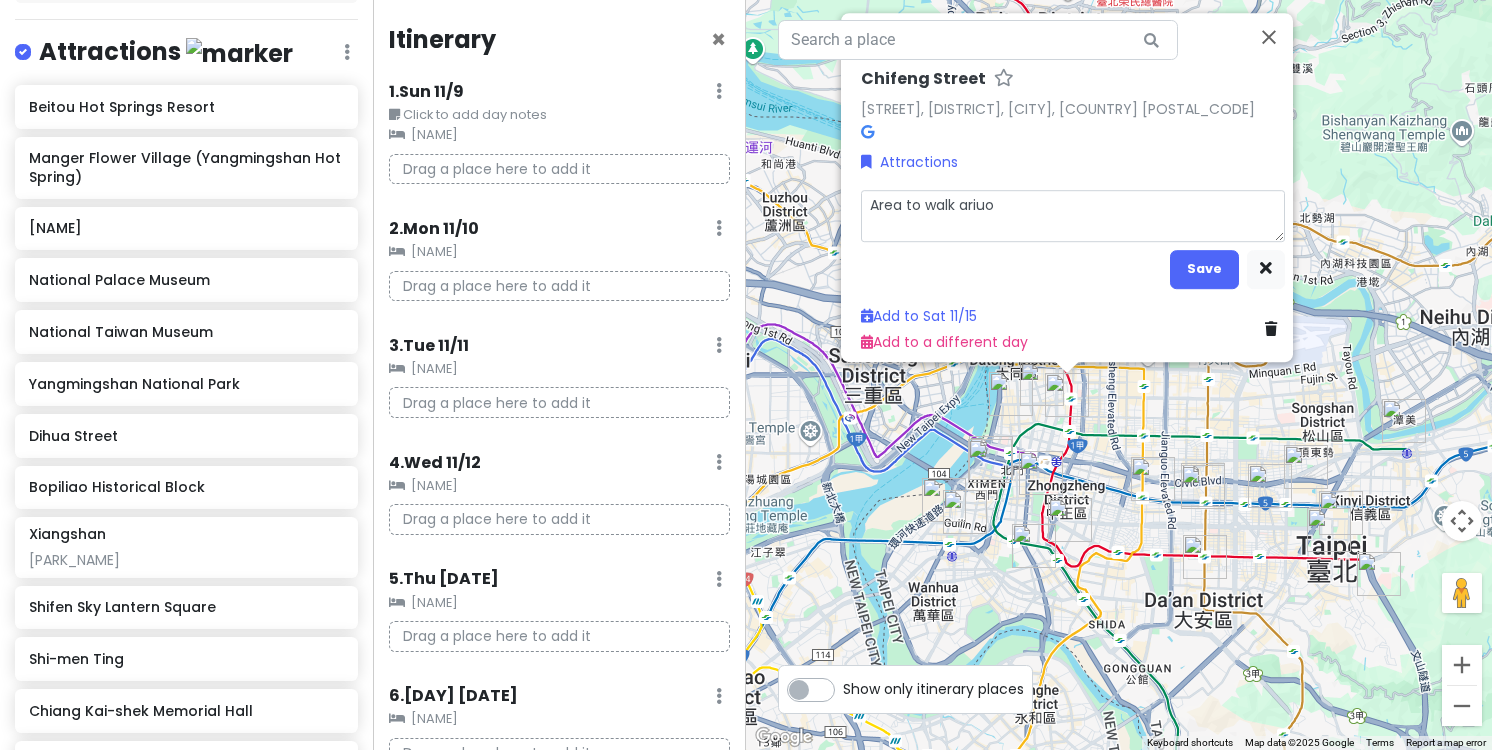 type on "Area to walk ariuon" 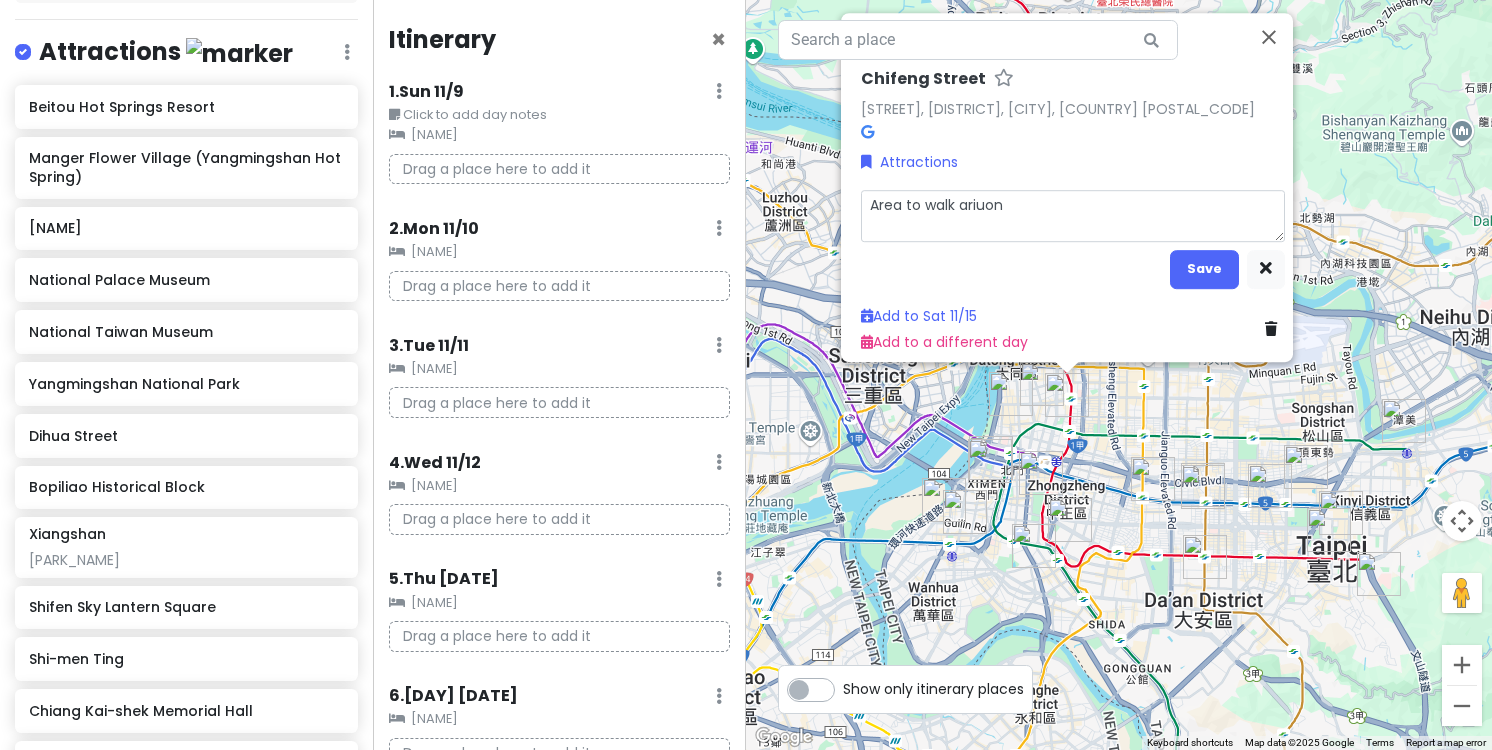 type on "x" 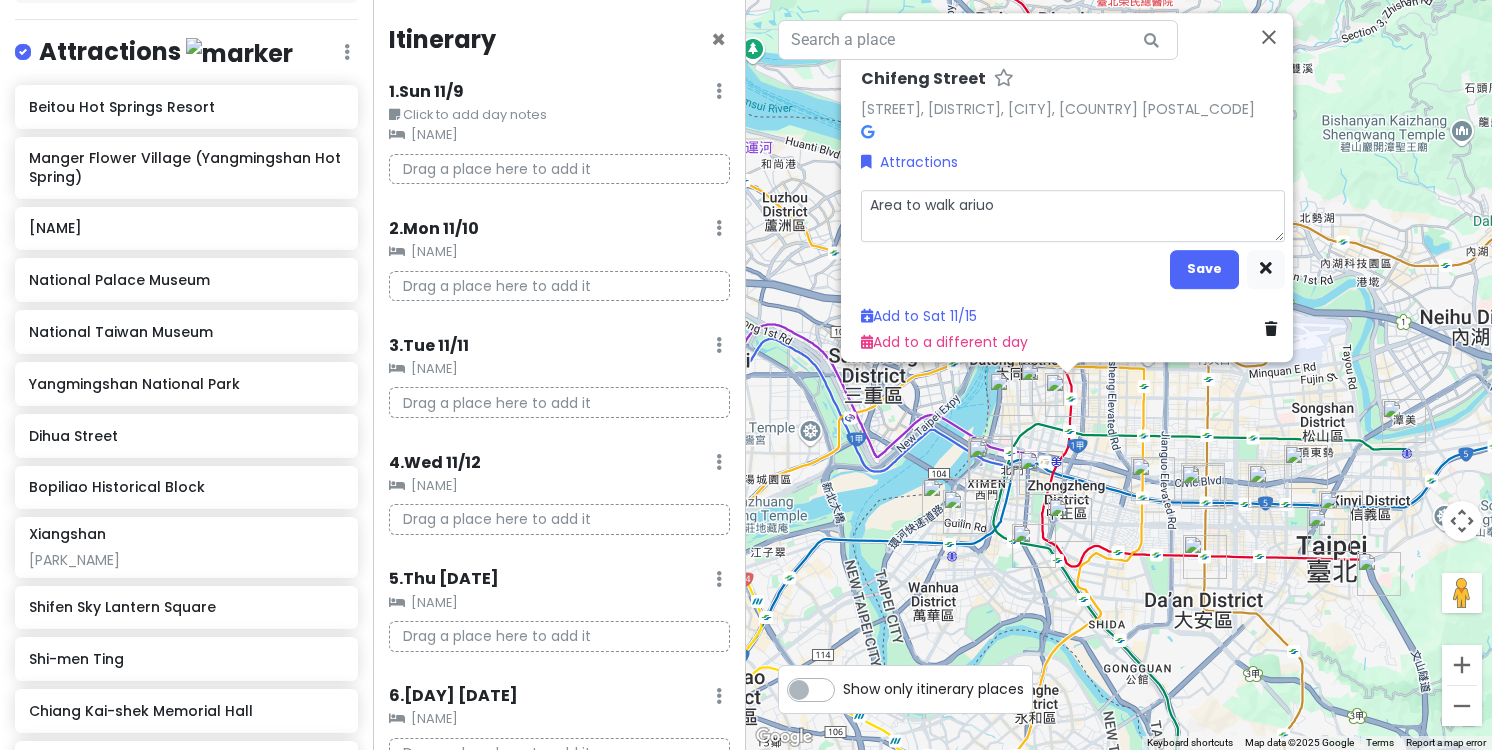 type on "x" 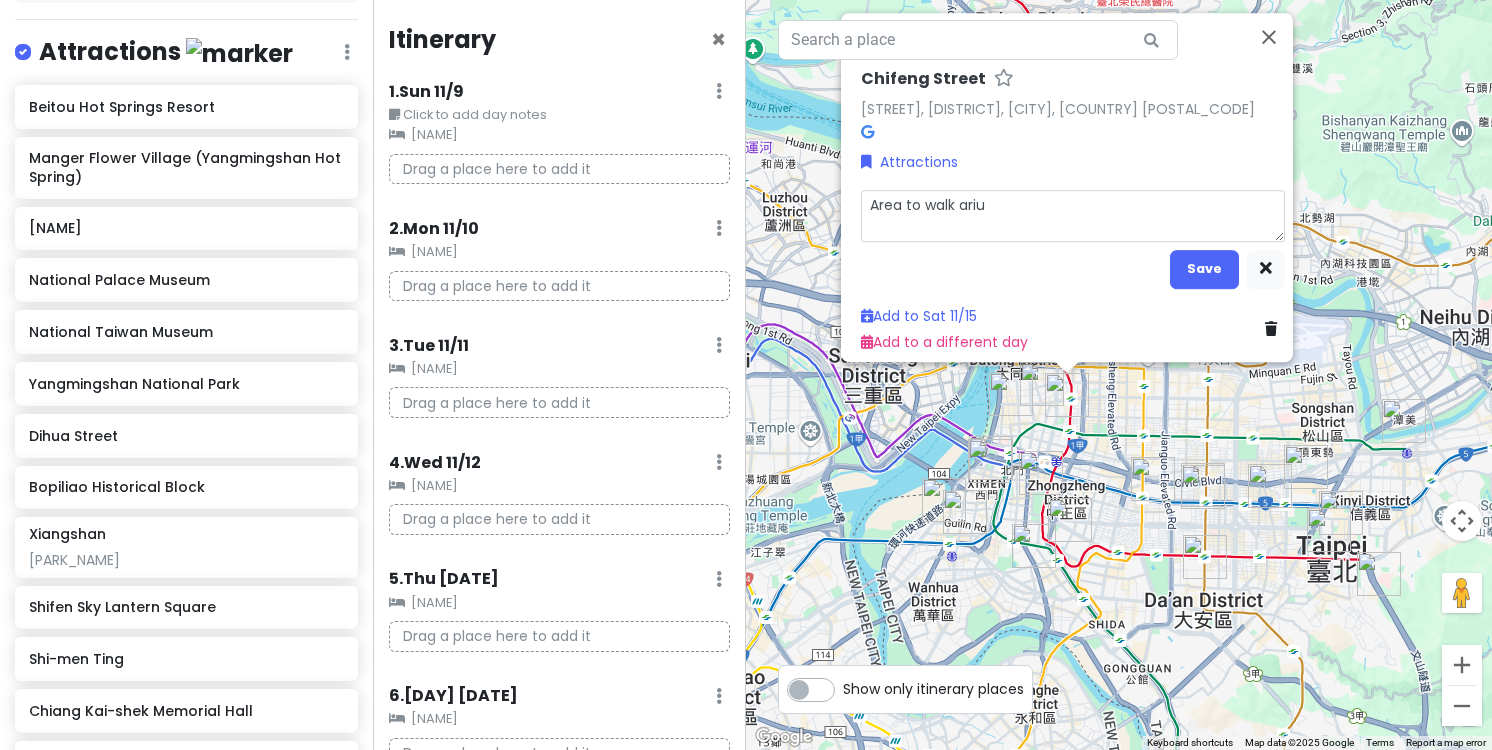 type on "x" 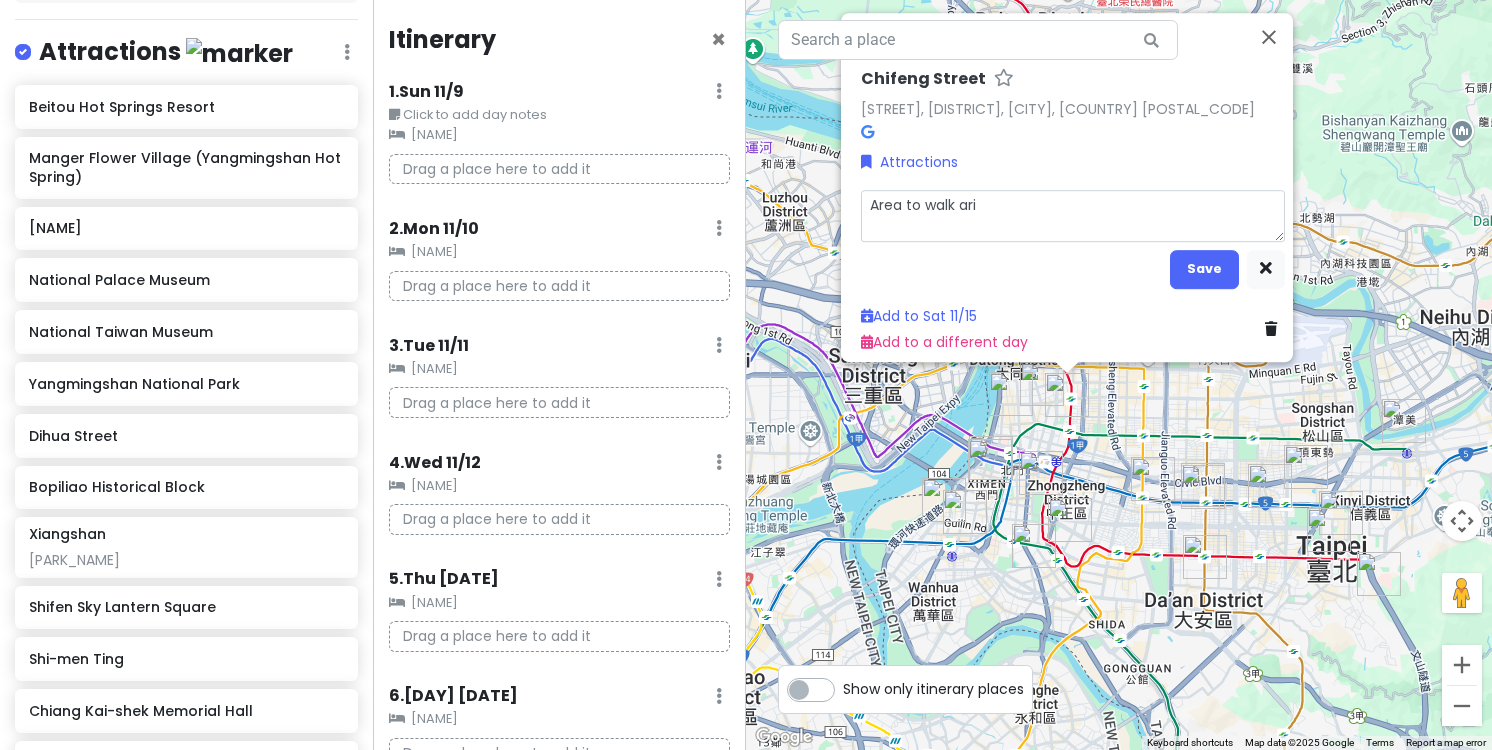 type on "x" 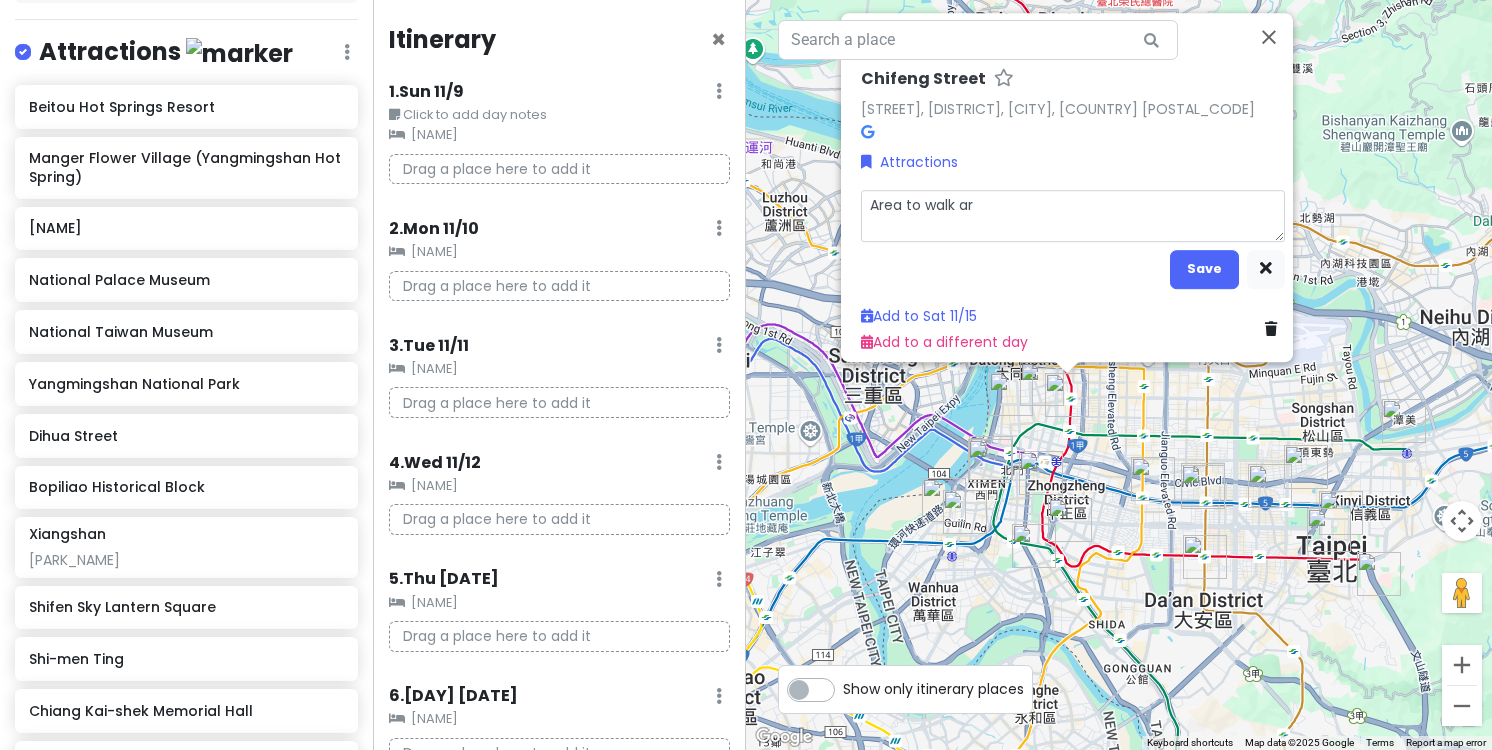 type on "x" 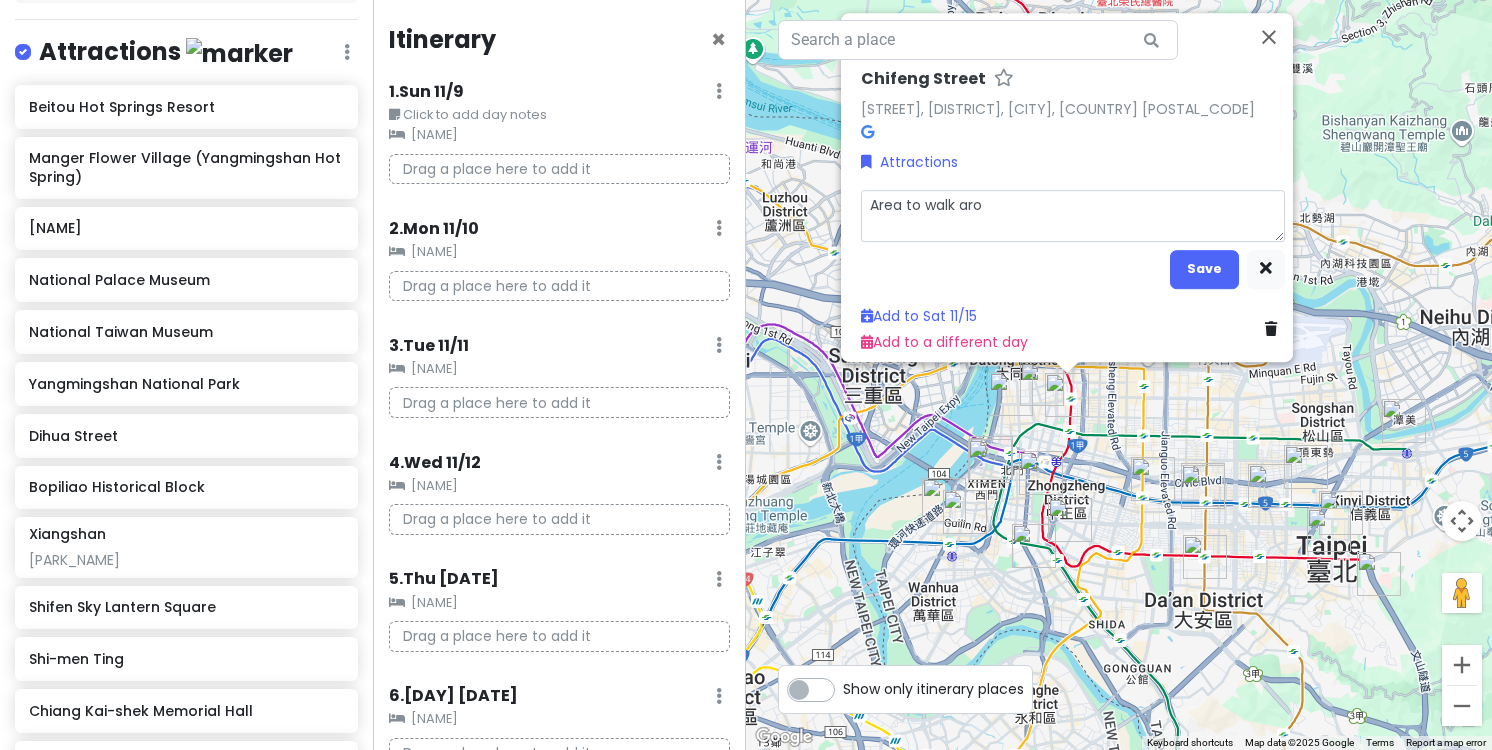 type on "x" 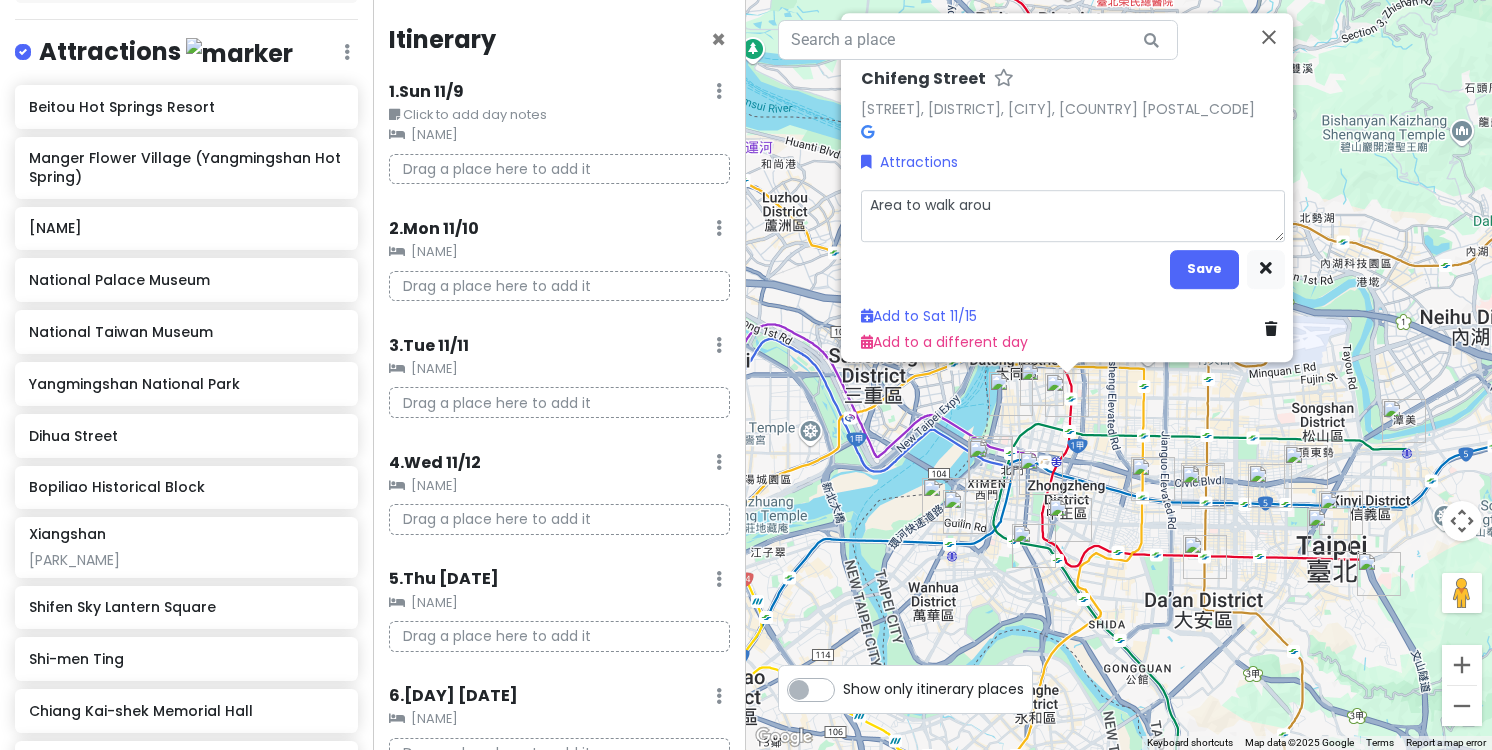 type on "Area to walk aroun" 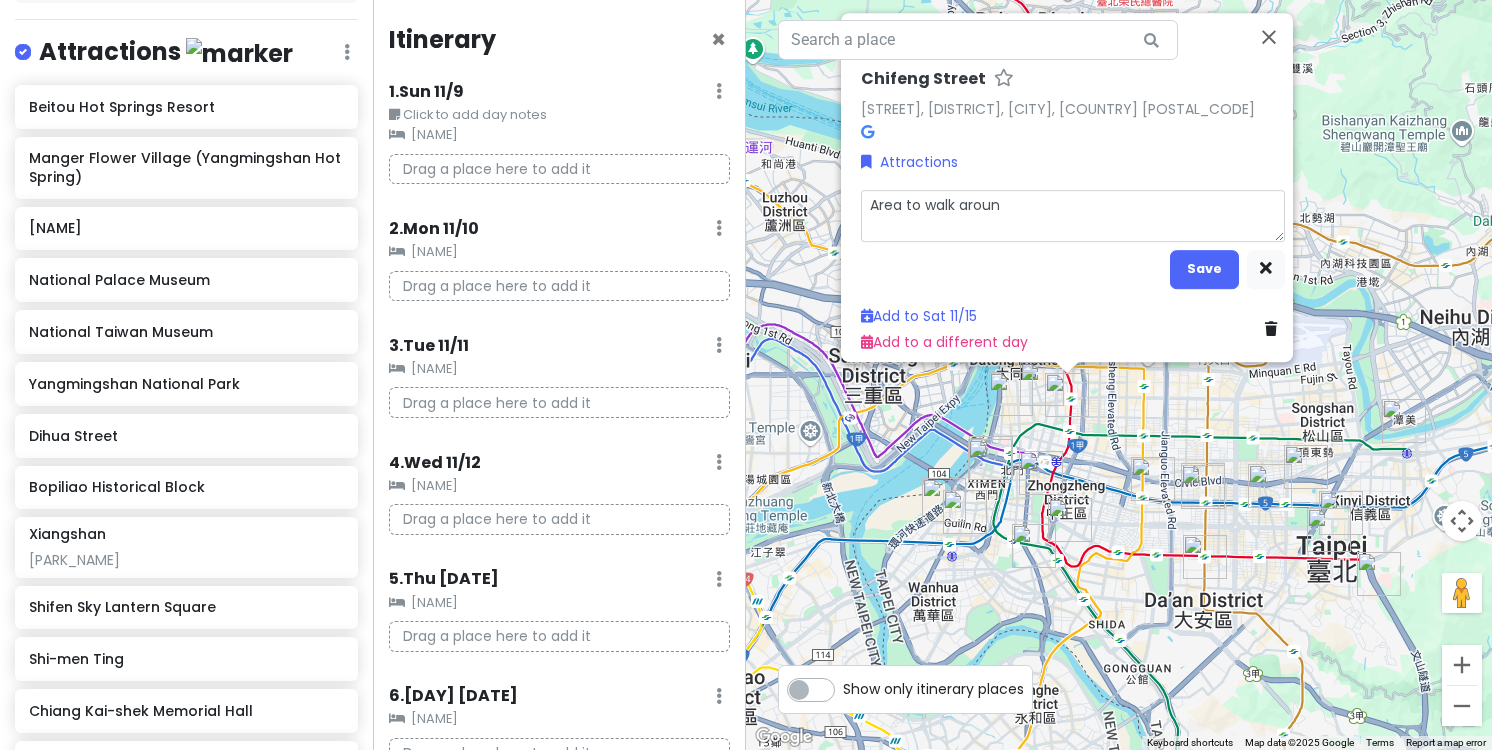 type on "x" 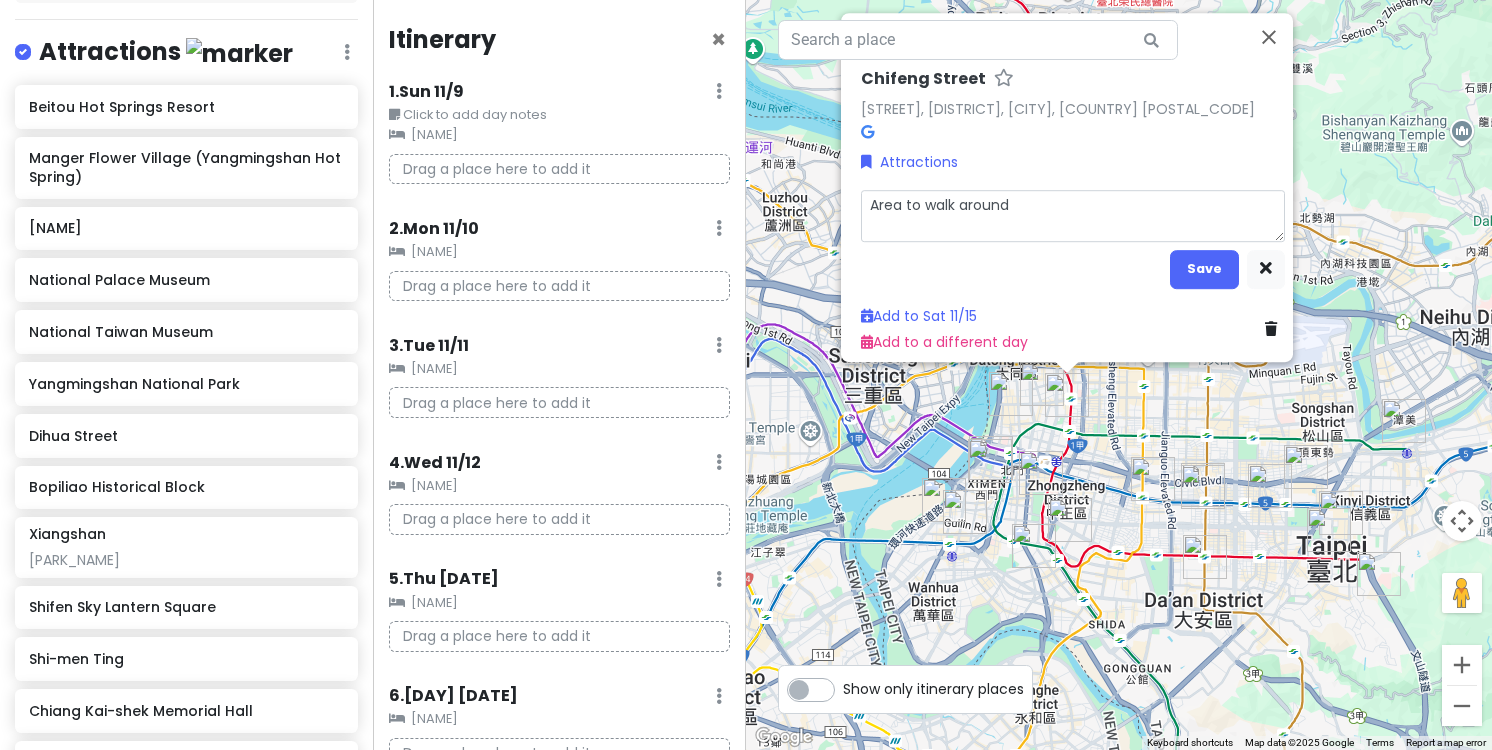 type on "x" 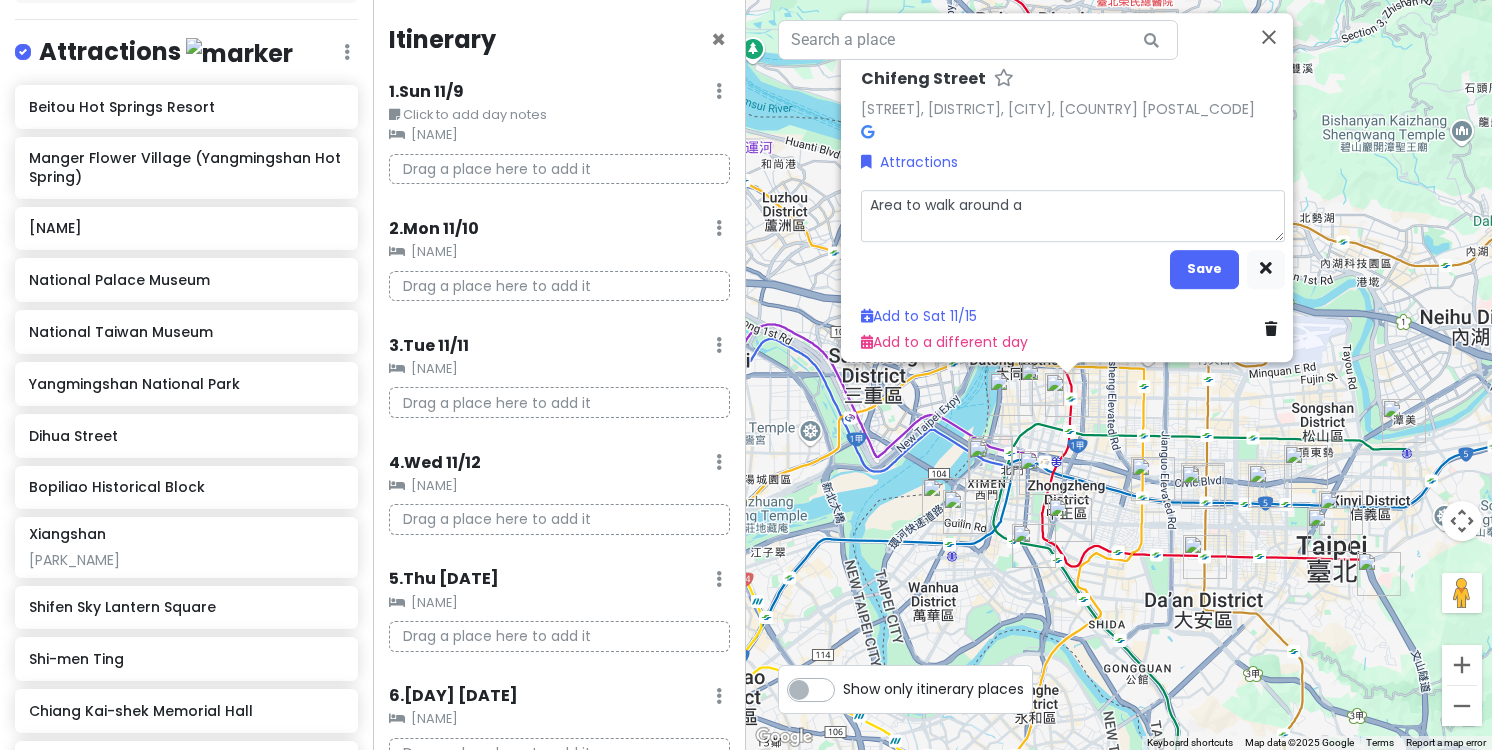 type on "x" 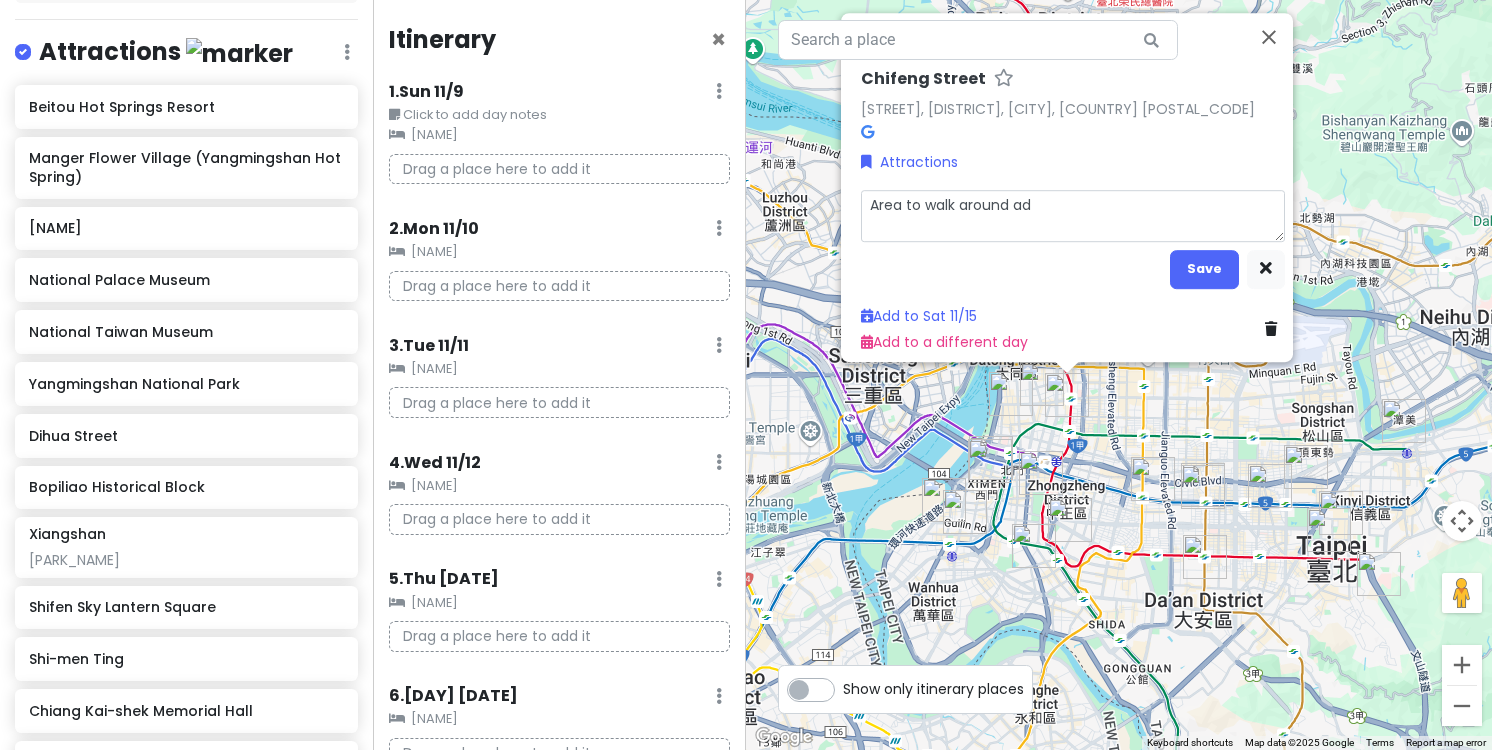 type on "x" 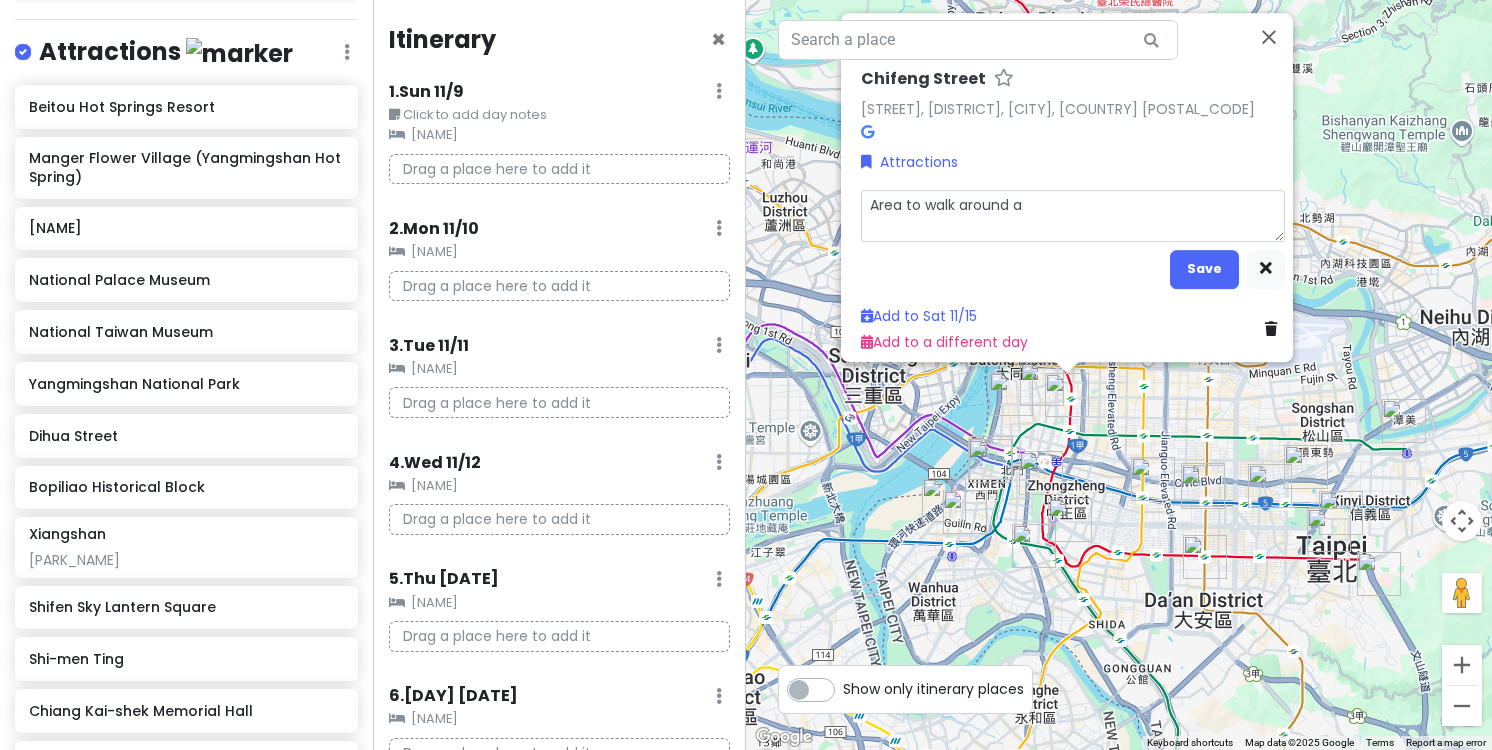 type on "x" 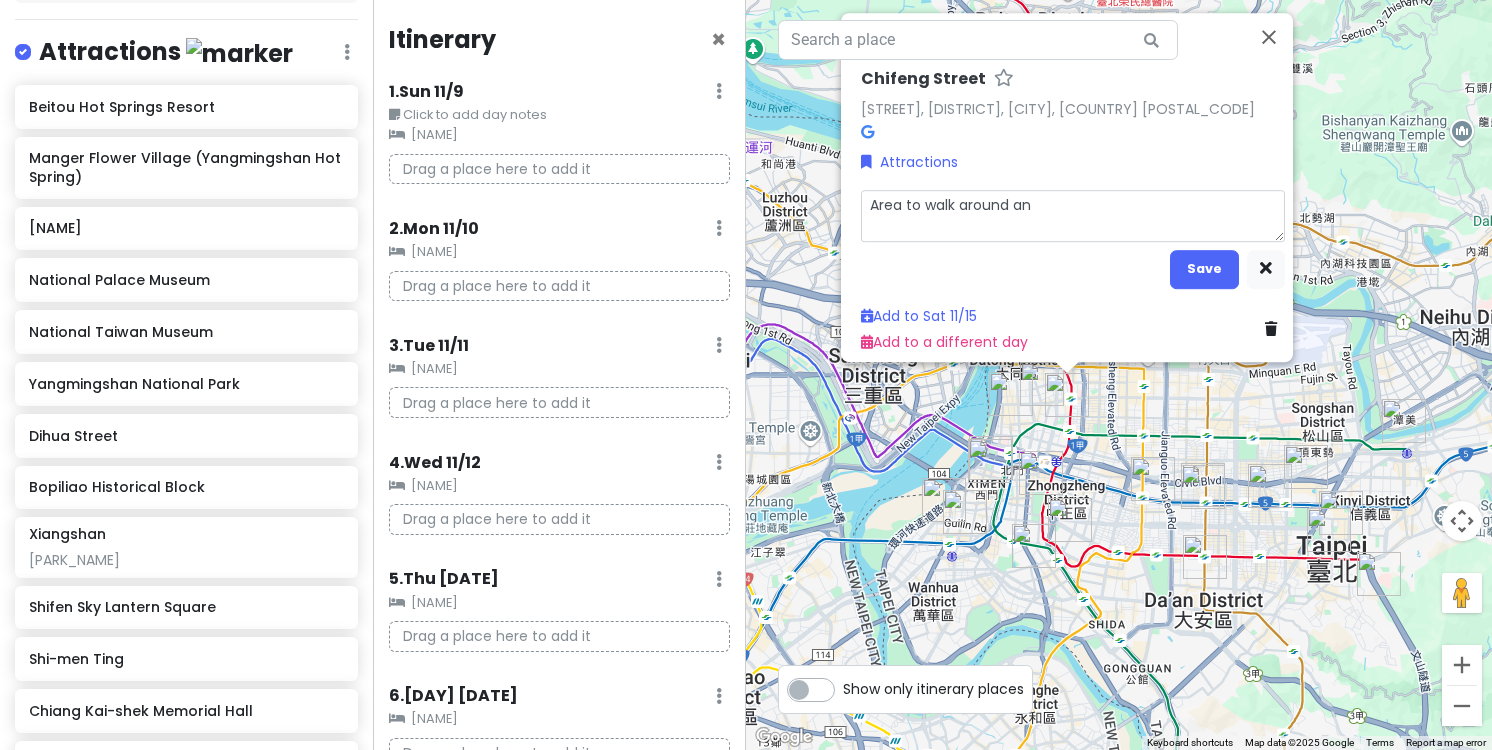 type on "x" 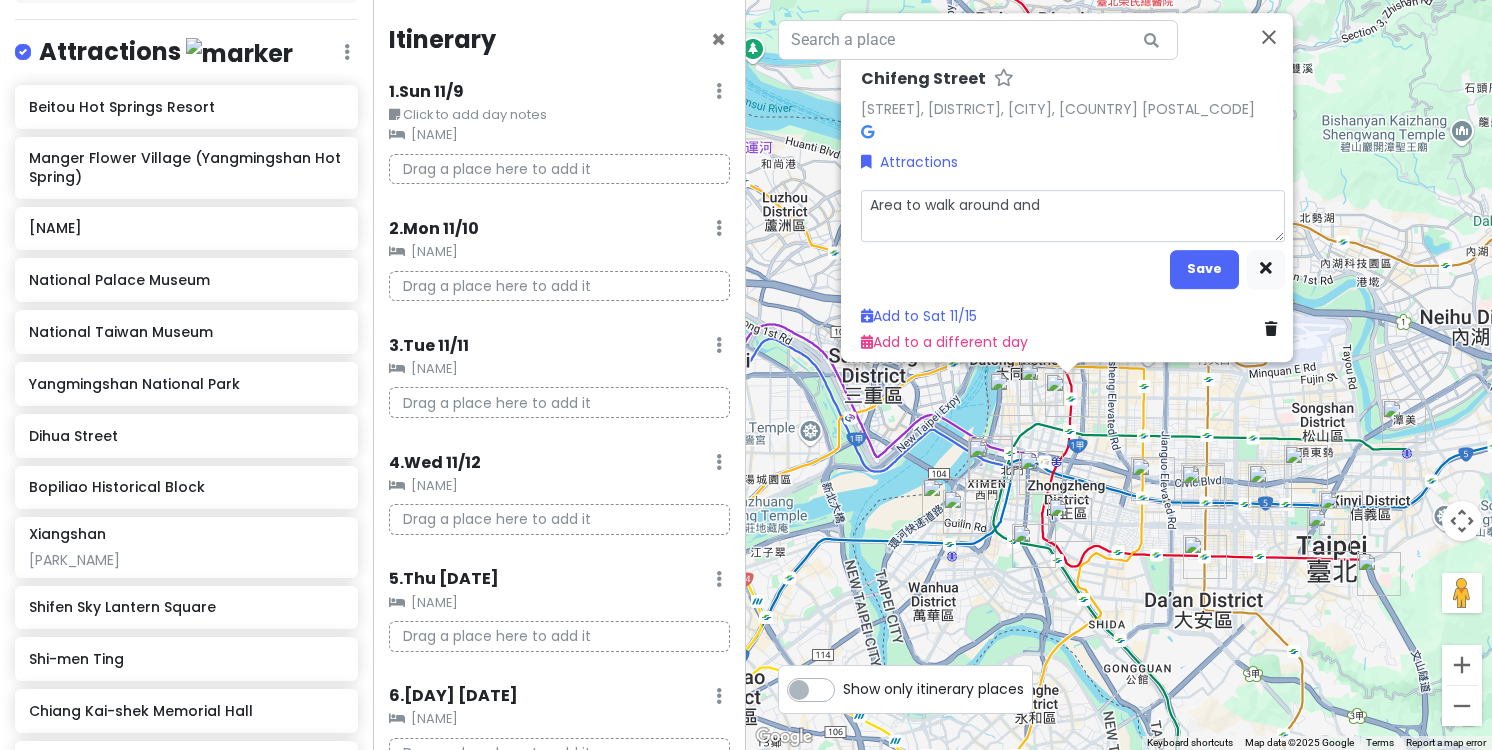 type on "x" 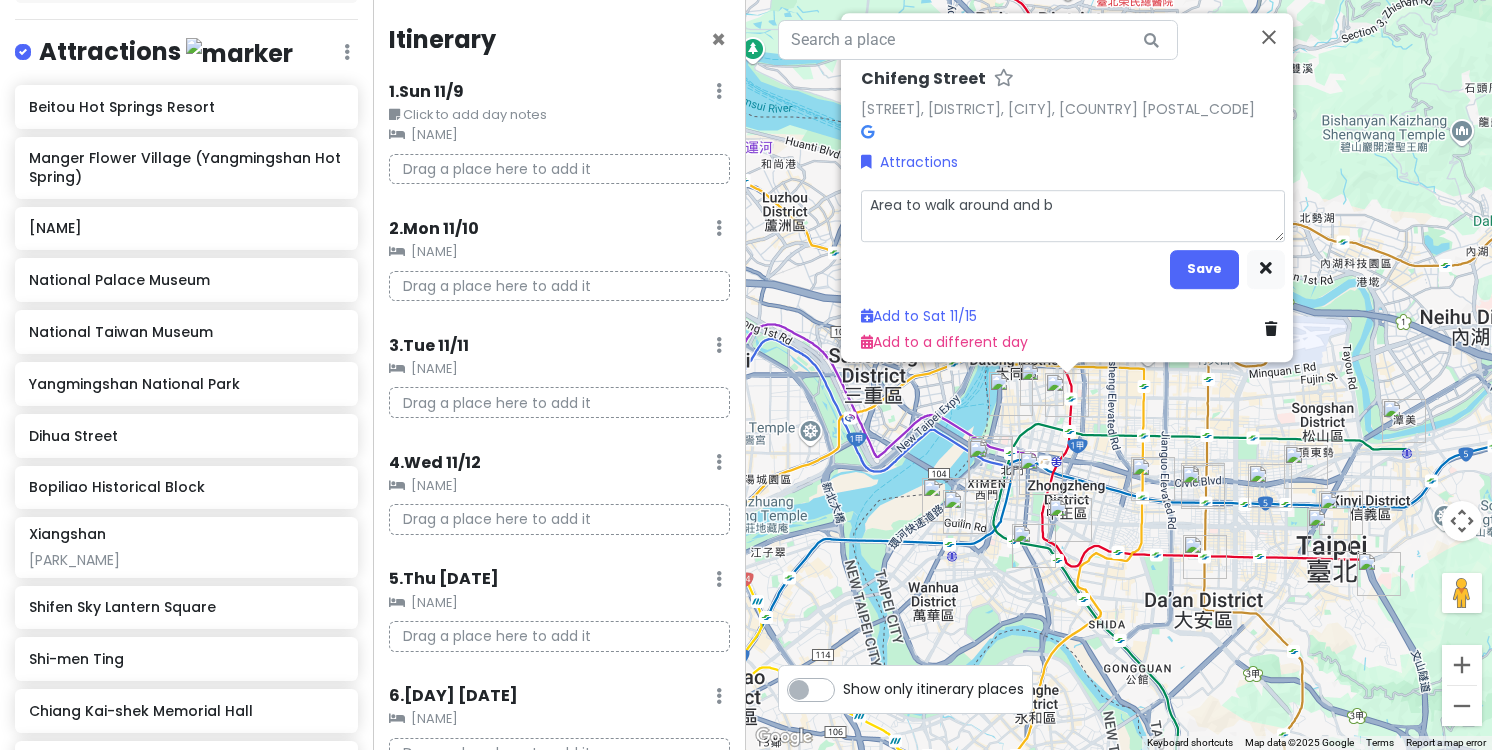 type on "x" 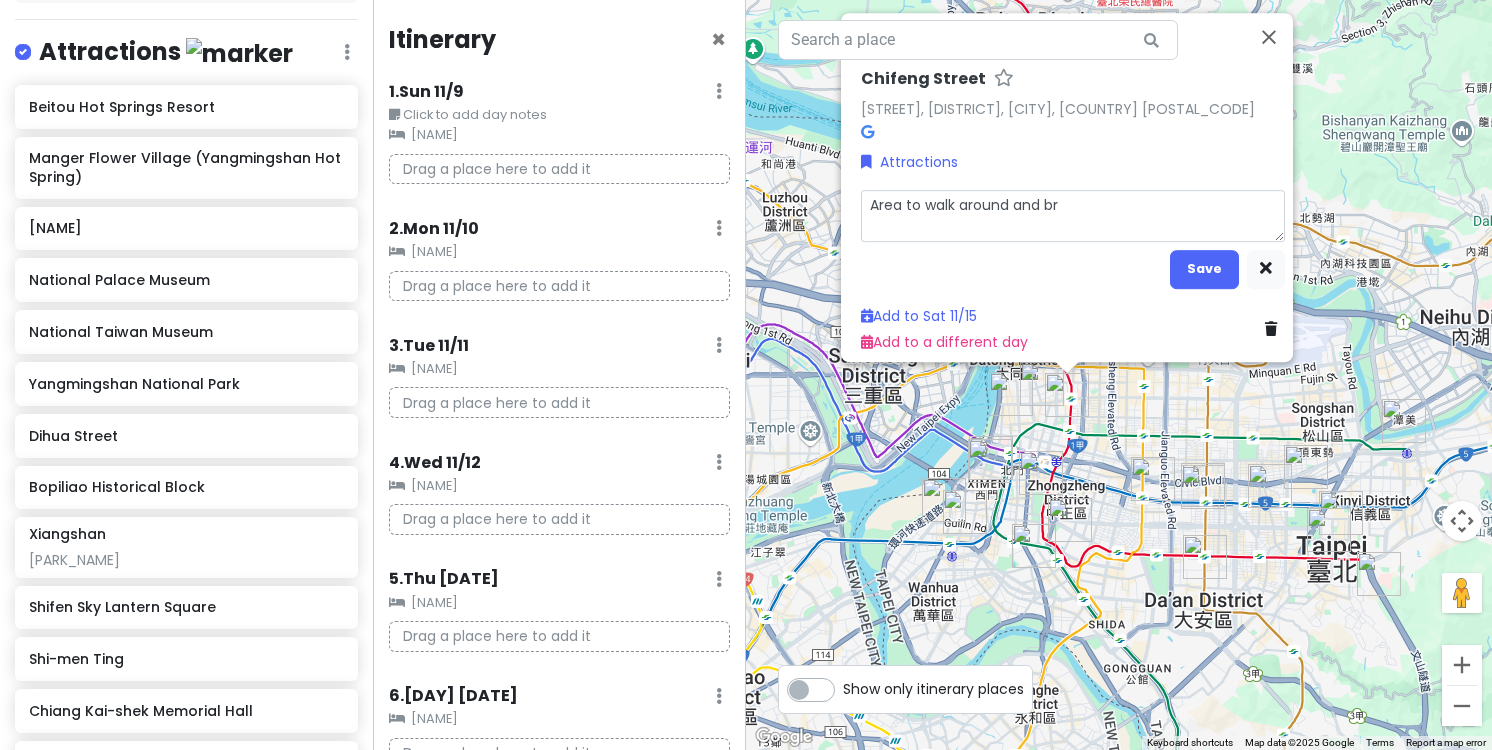 type on "x" 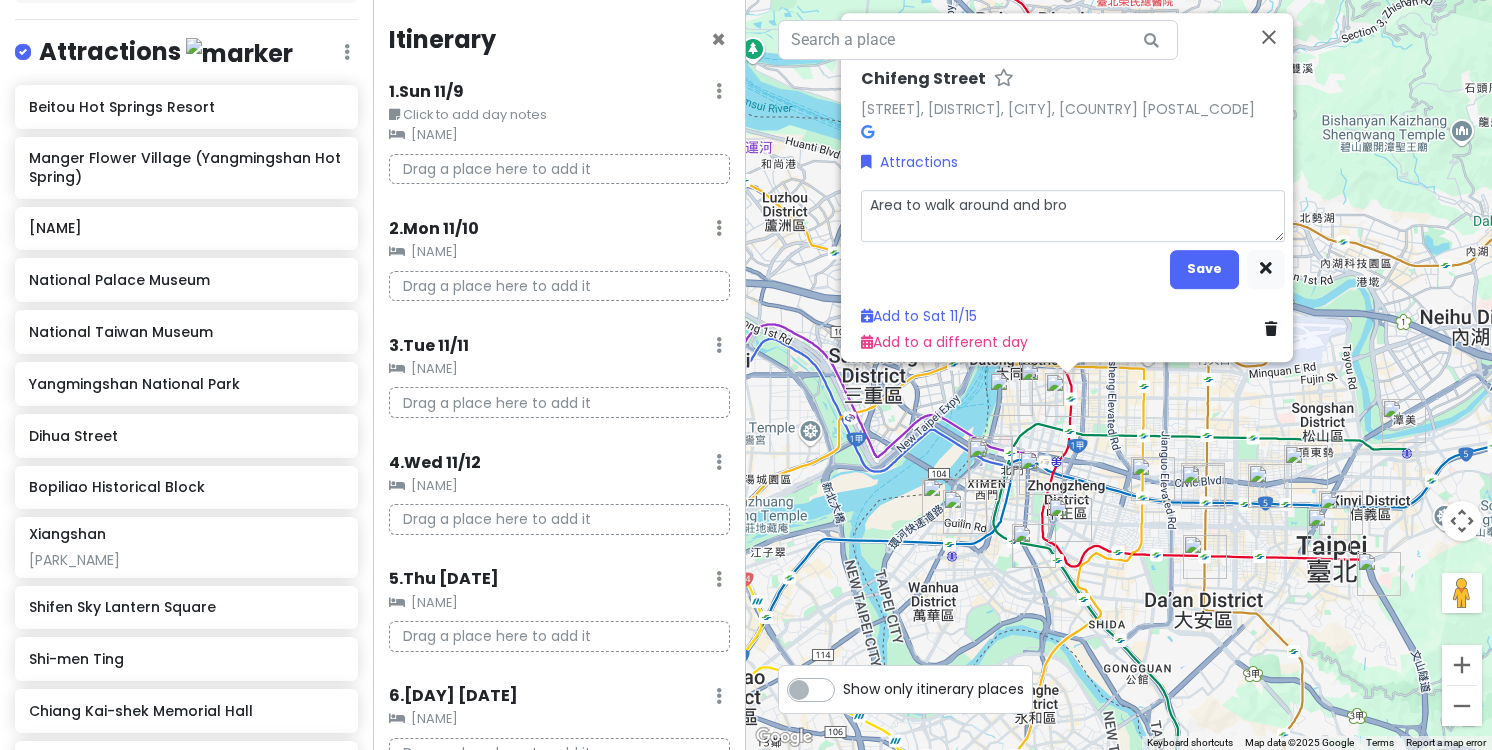 type on "x" 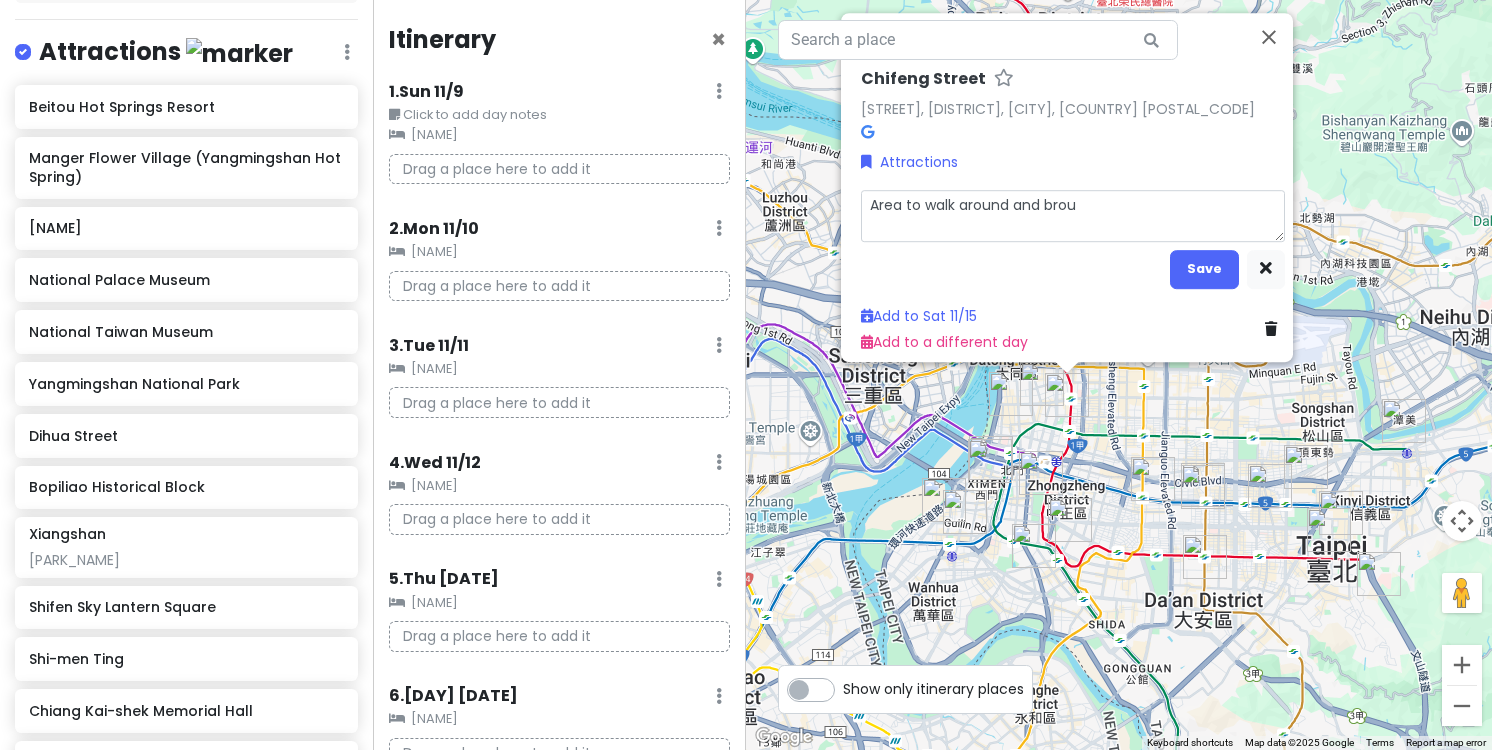 type on "x" 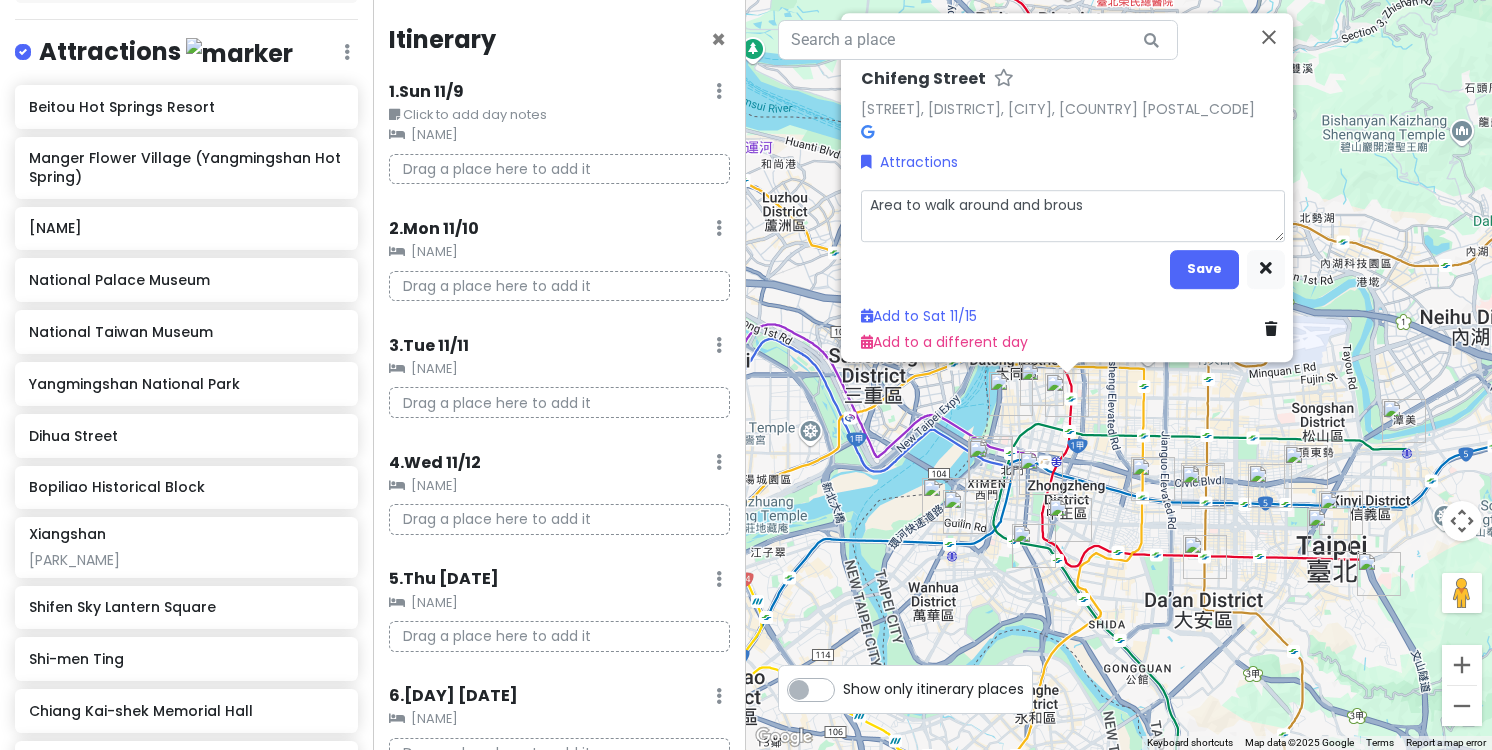 type on "x" 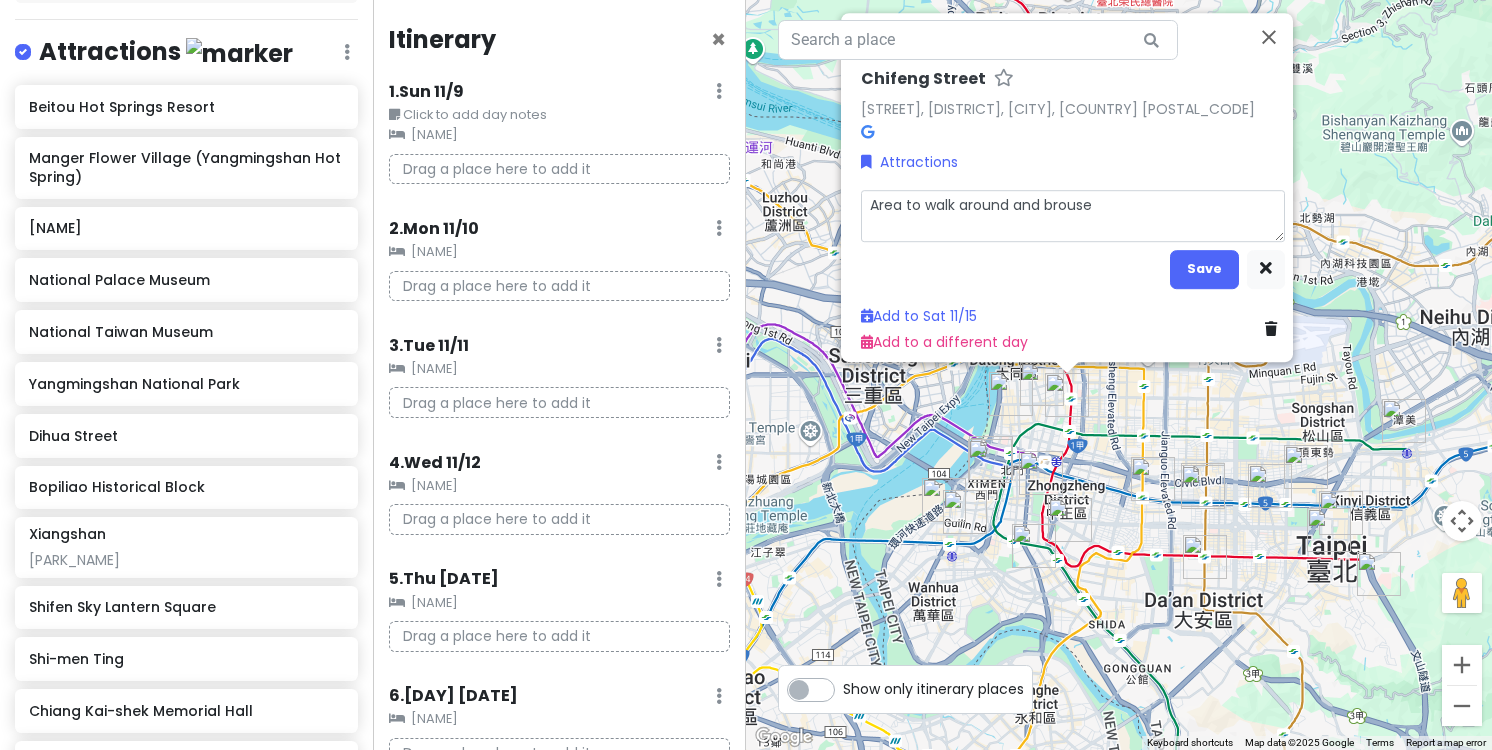 type on "x" 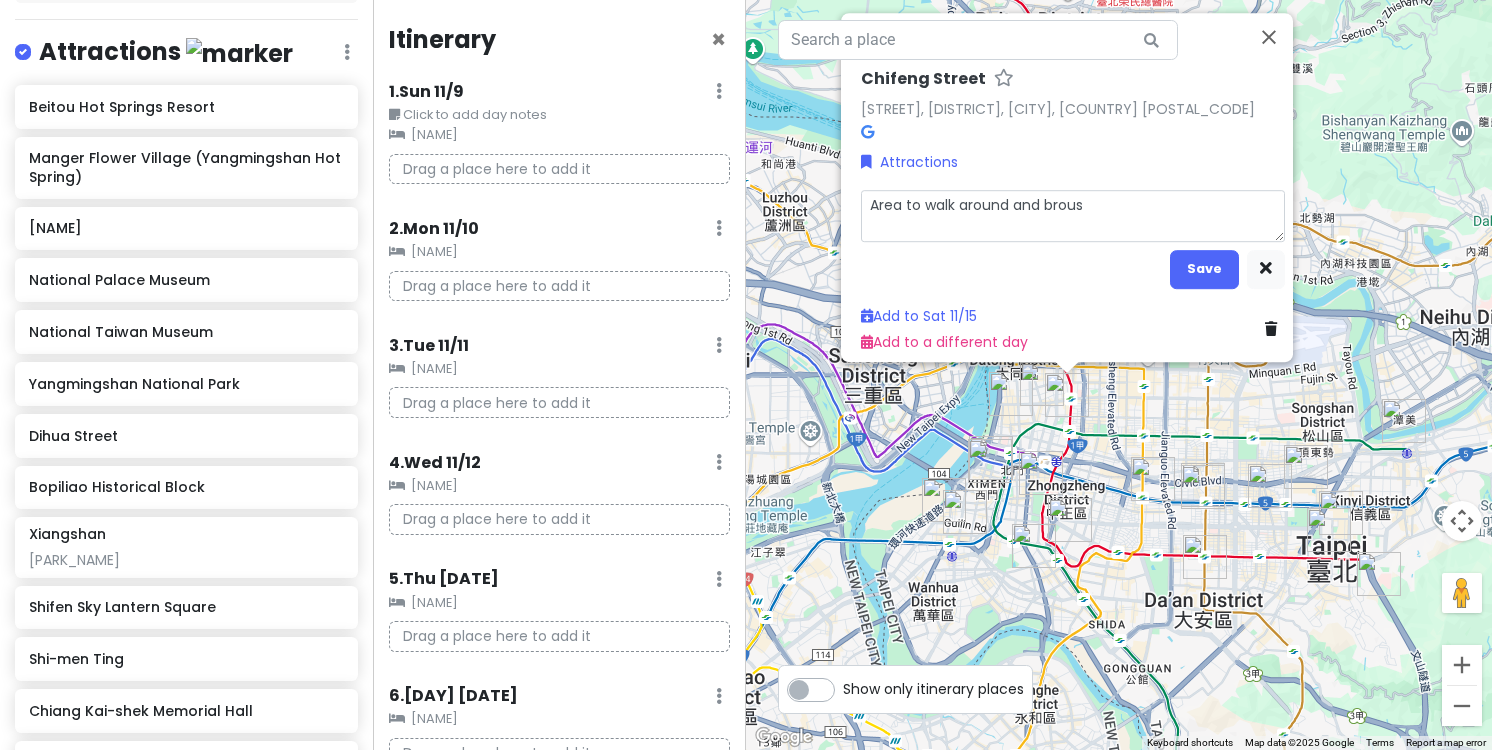 type on "x" 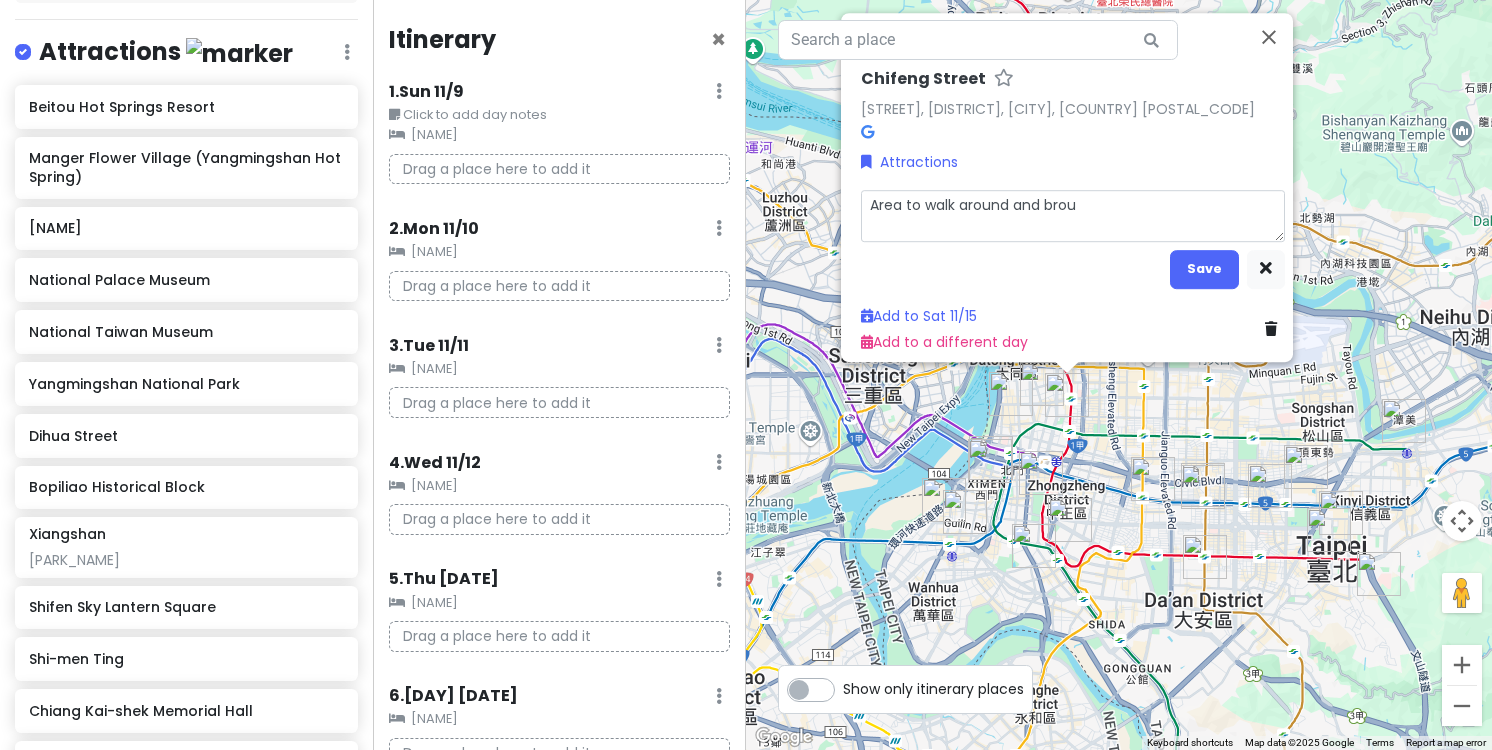 type on "x" 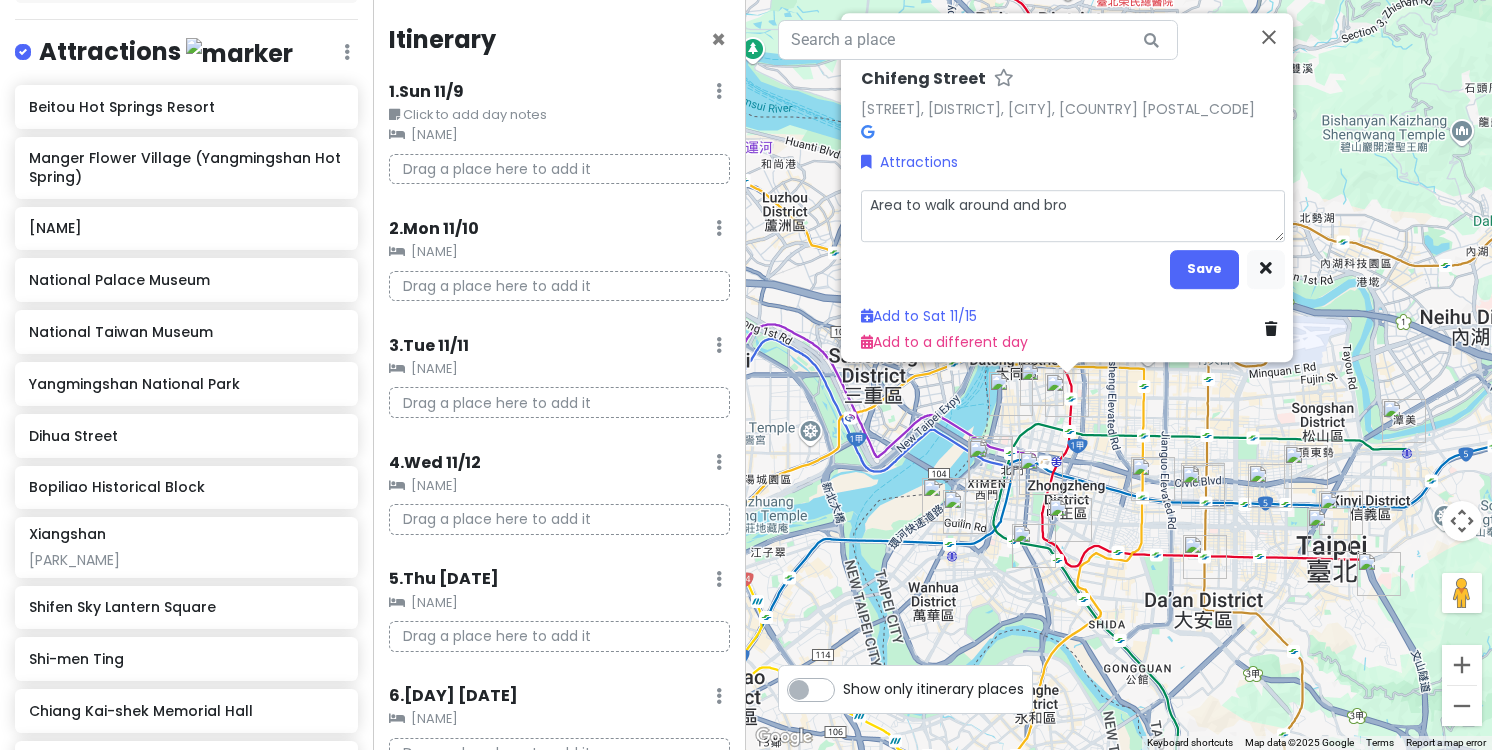 type on "x" 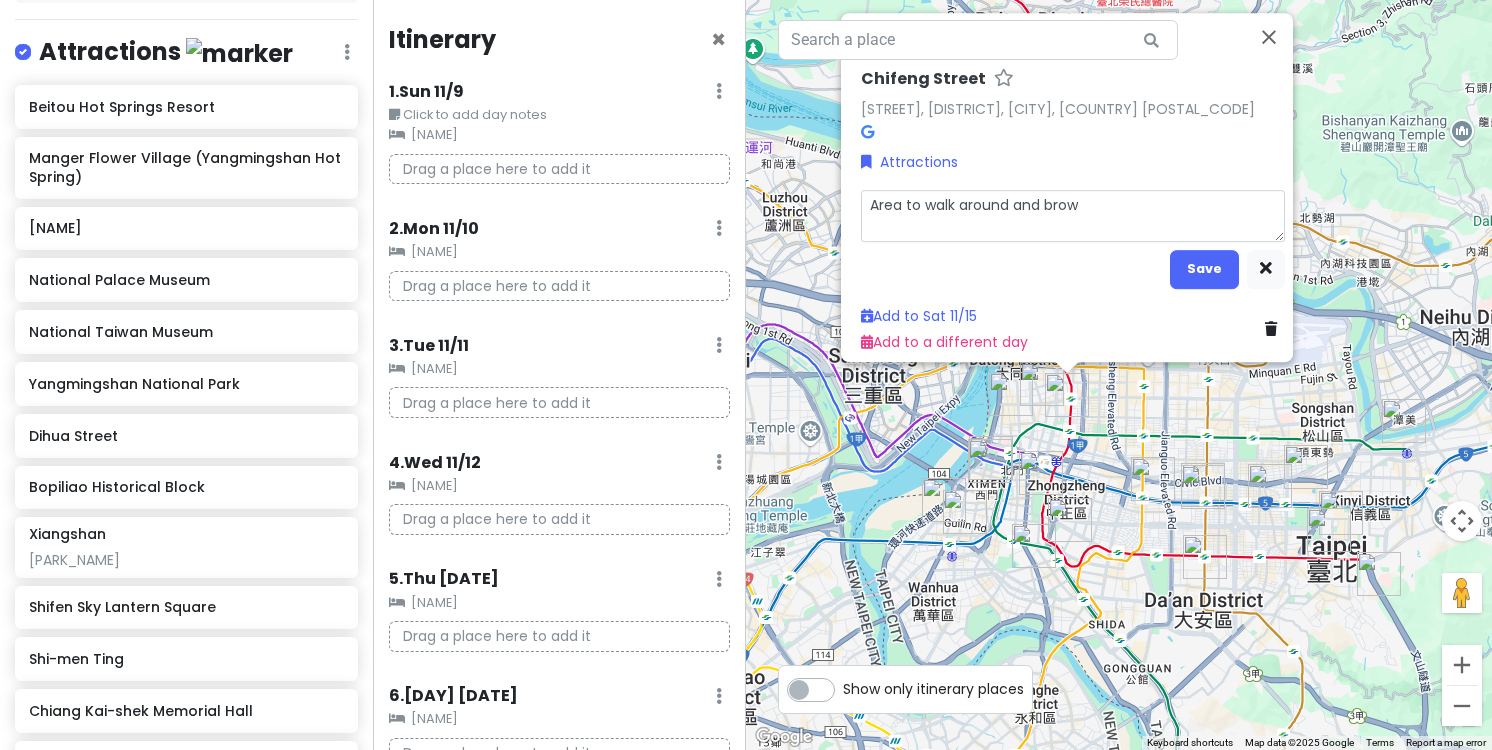 type on "x" 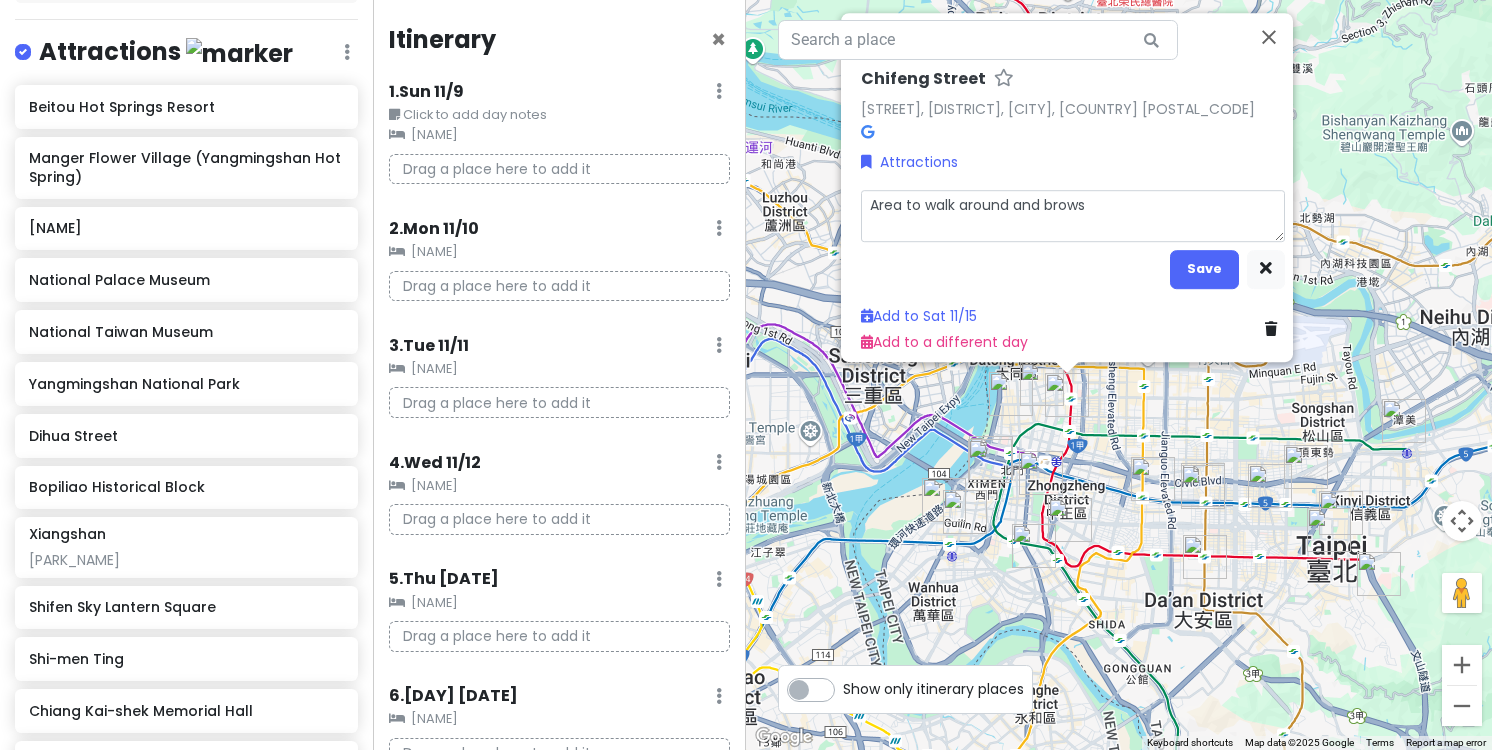 type on "x" 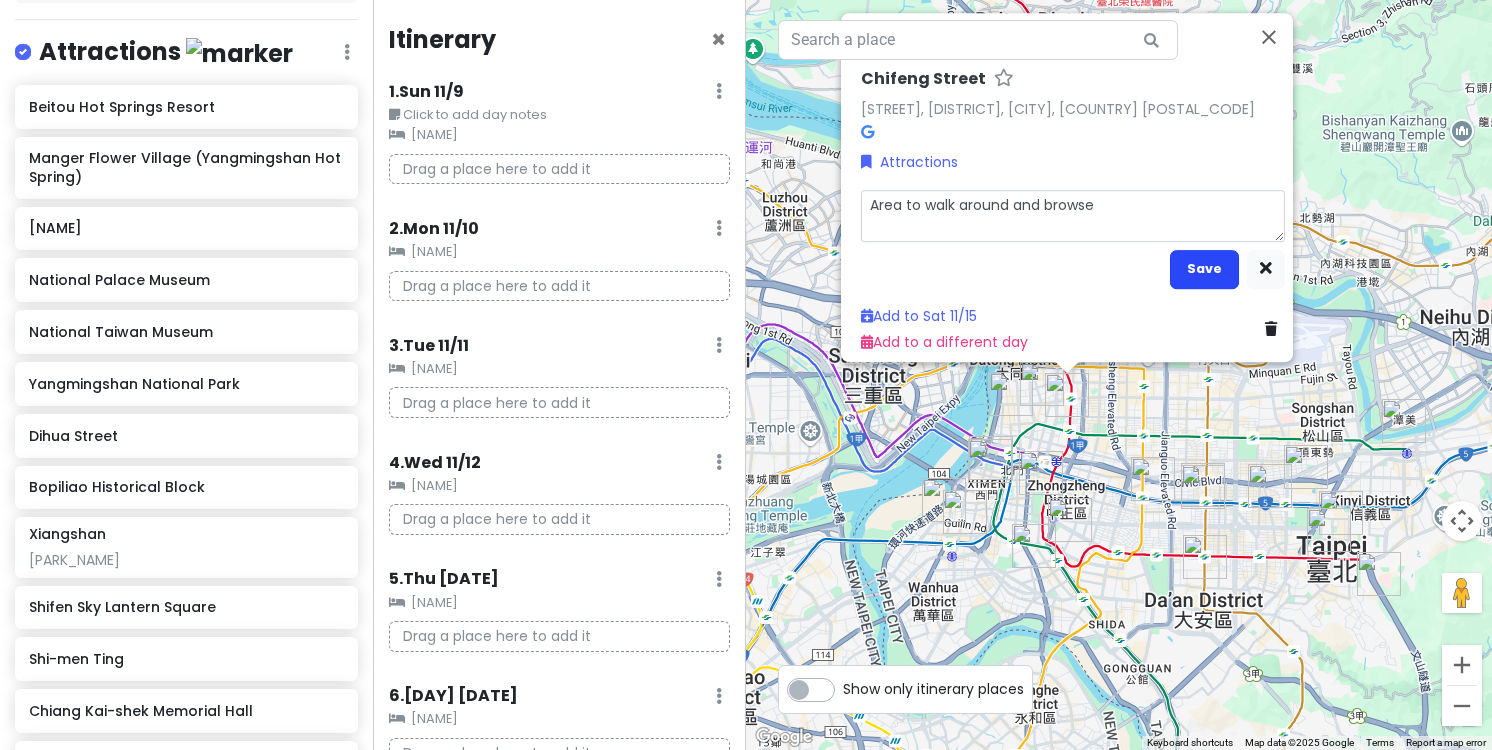 type on "Area to walk around and browse" 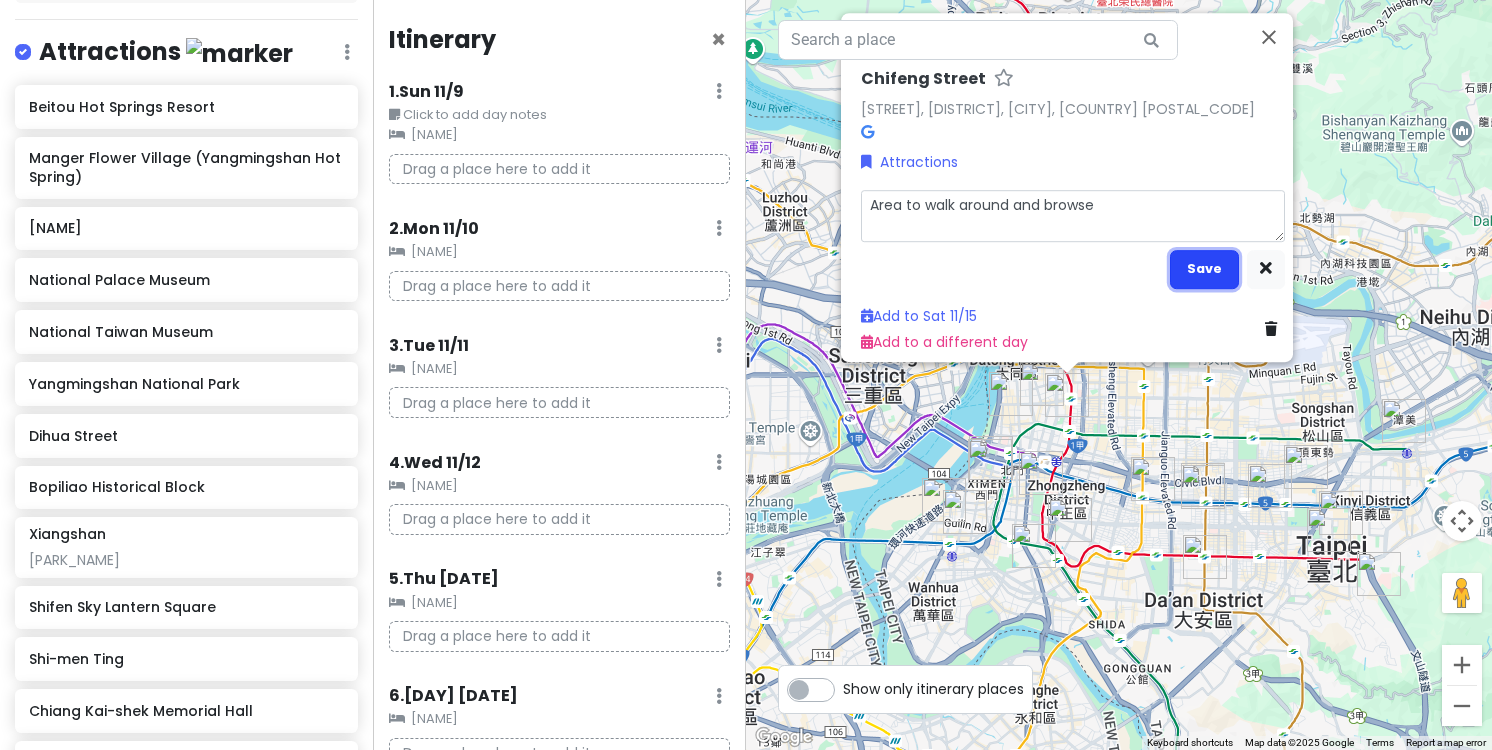 click on "Save" at bounding box center [1204, 269] 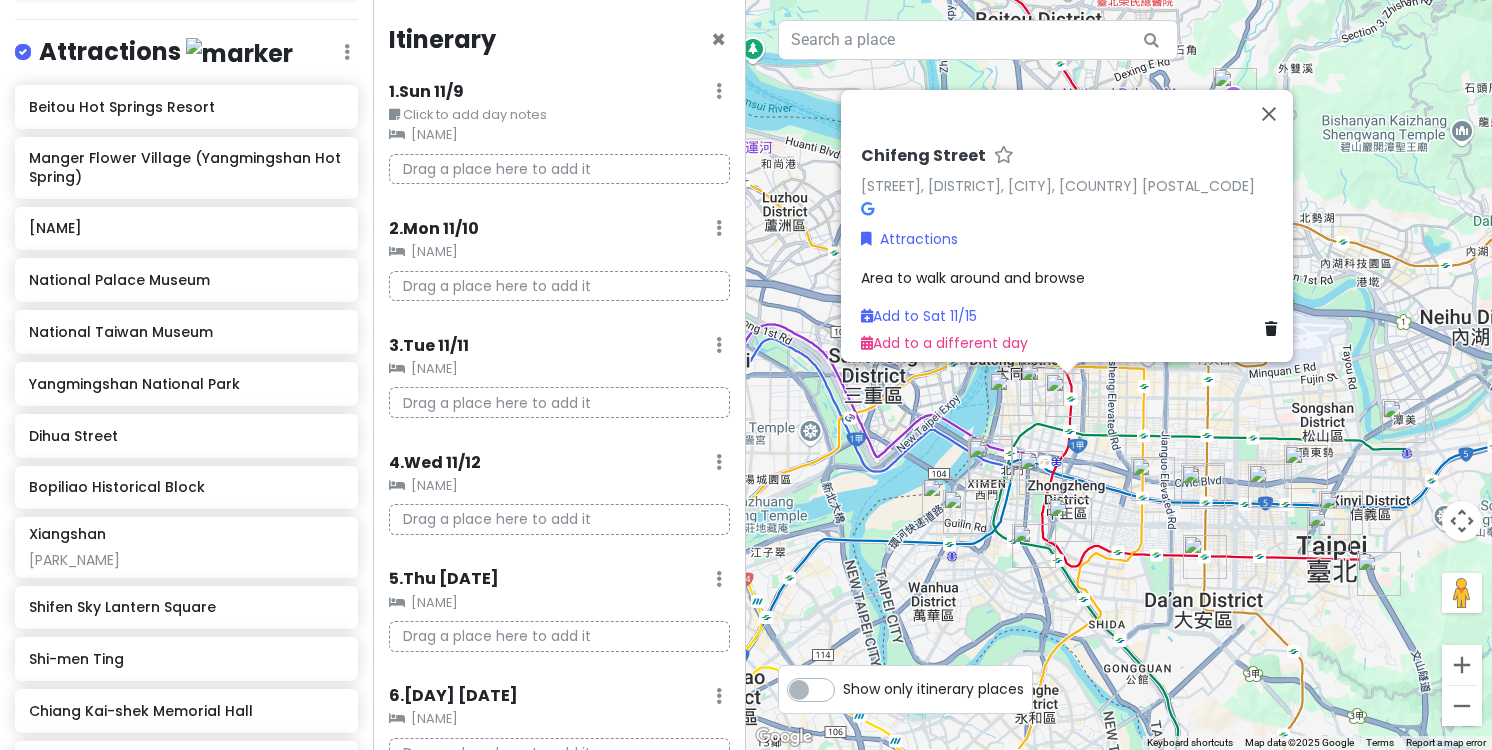 click at bounding box center (1042, 384) 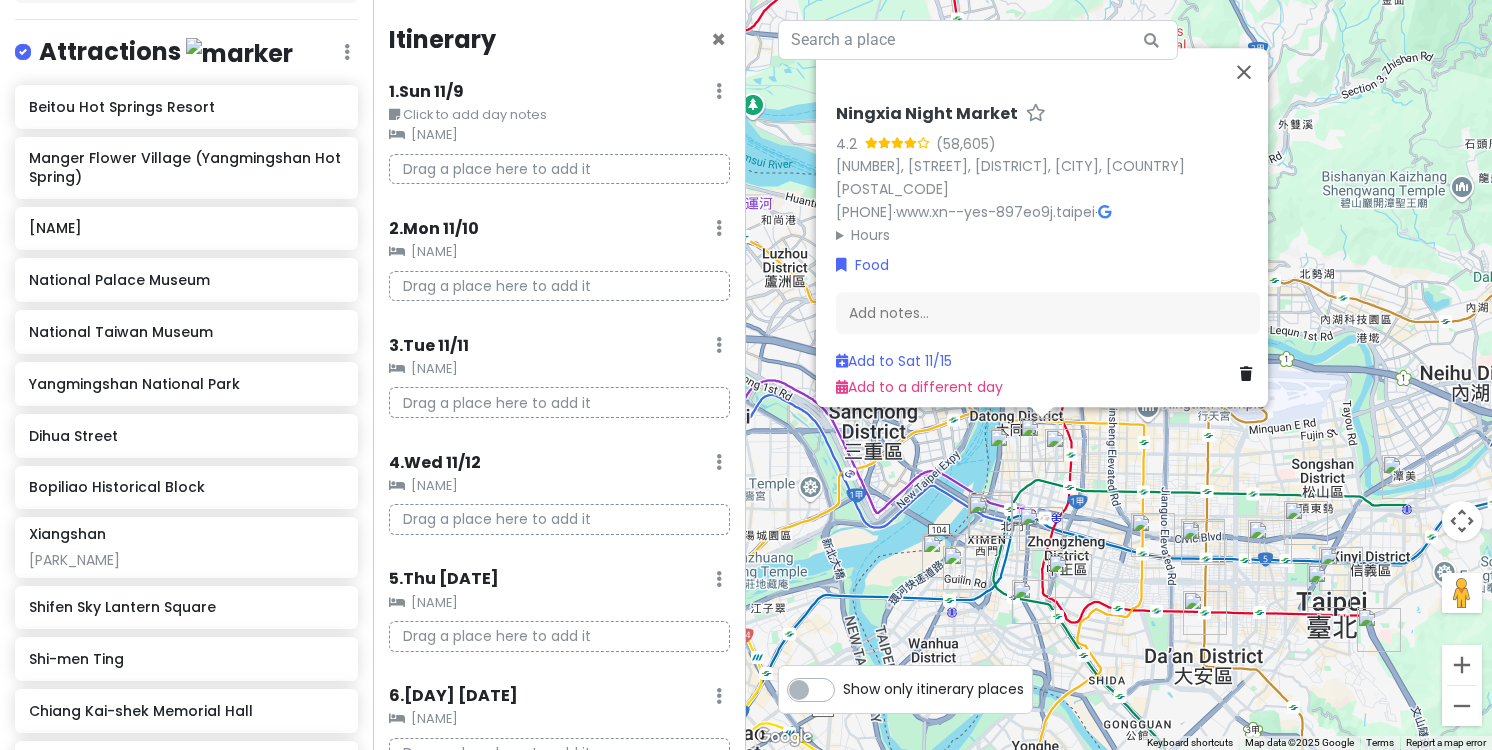 click at bounding box center (1011, 450) 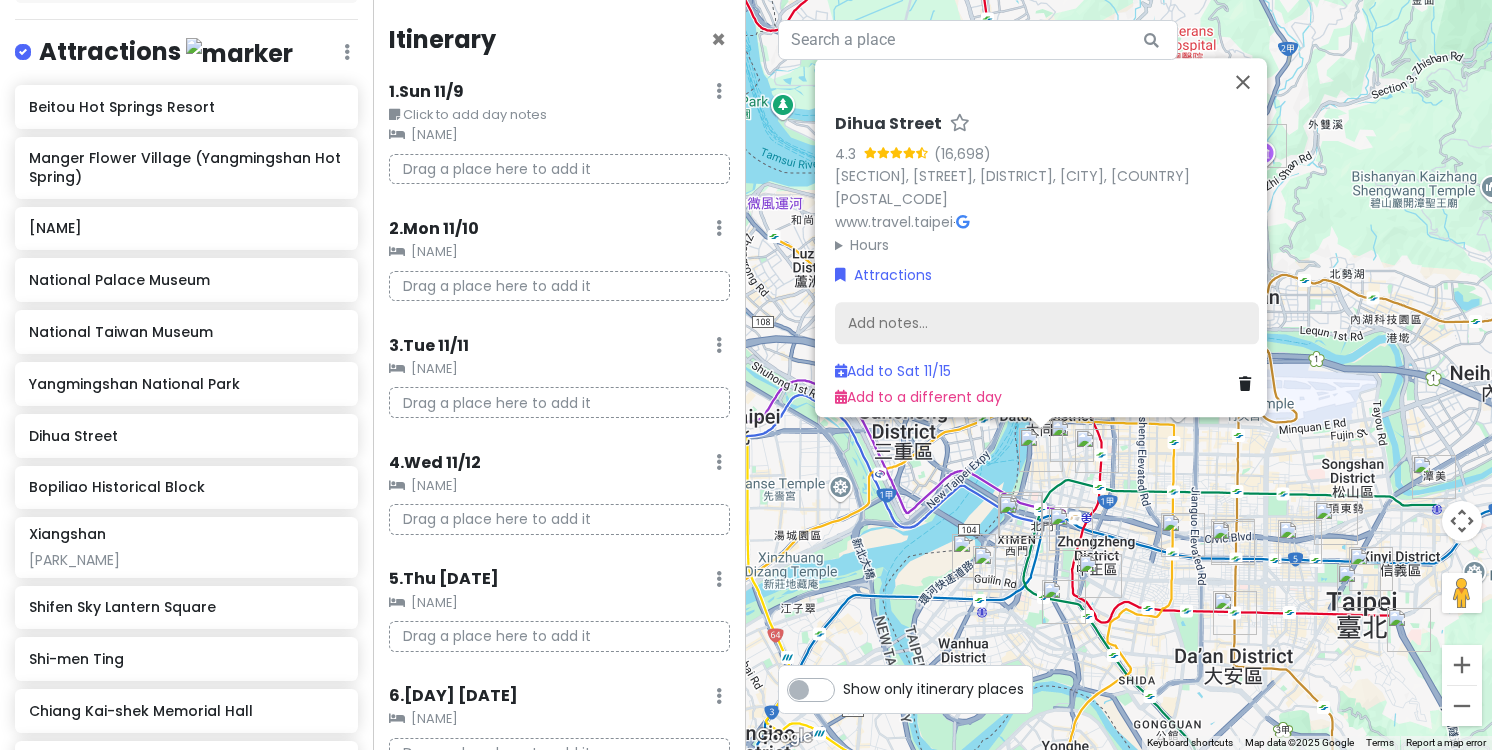 click on "Add notes..." at bounding box center (1047, 324) 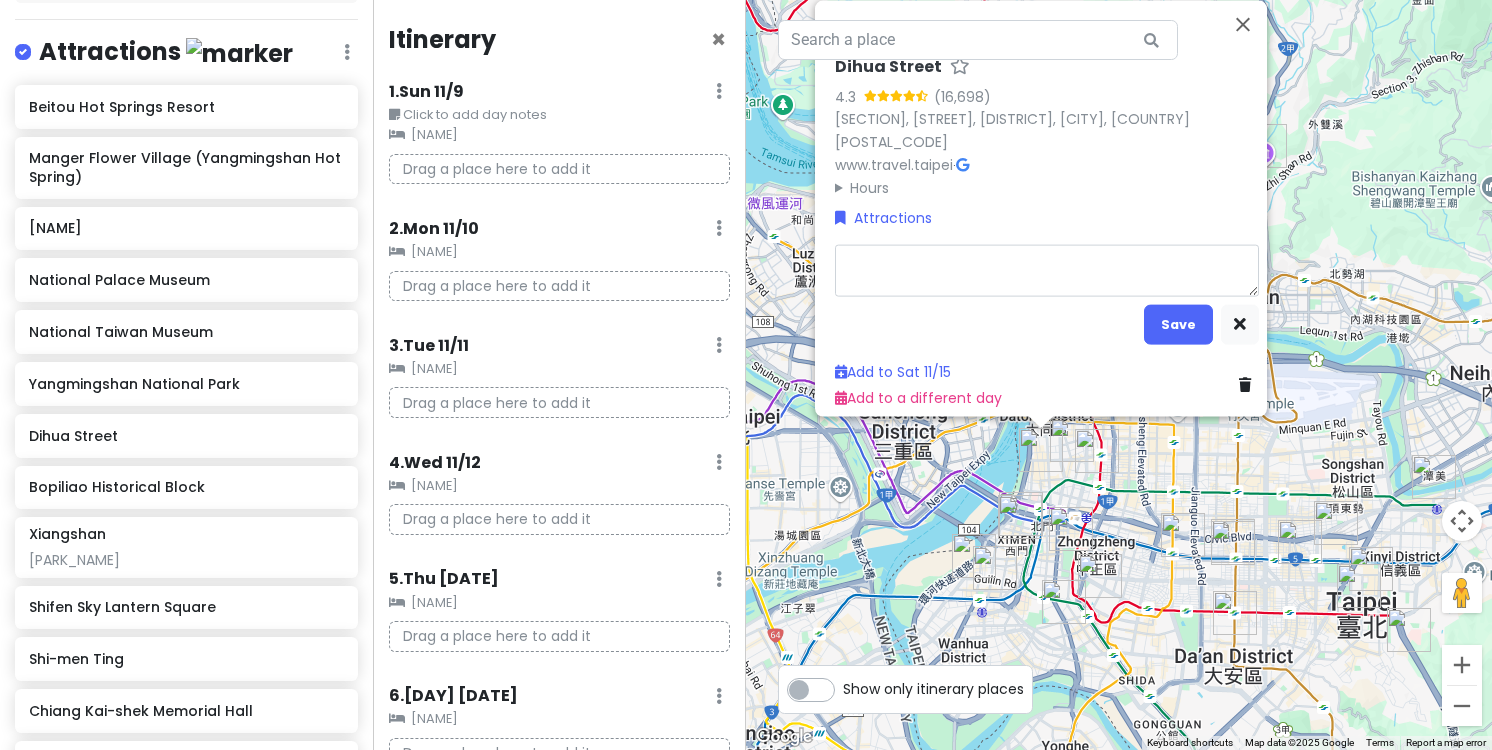type on "x" 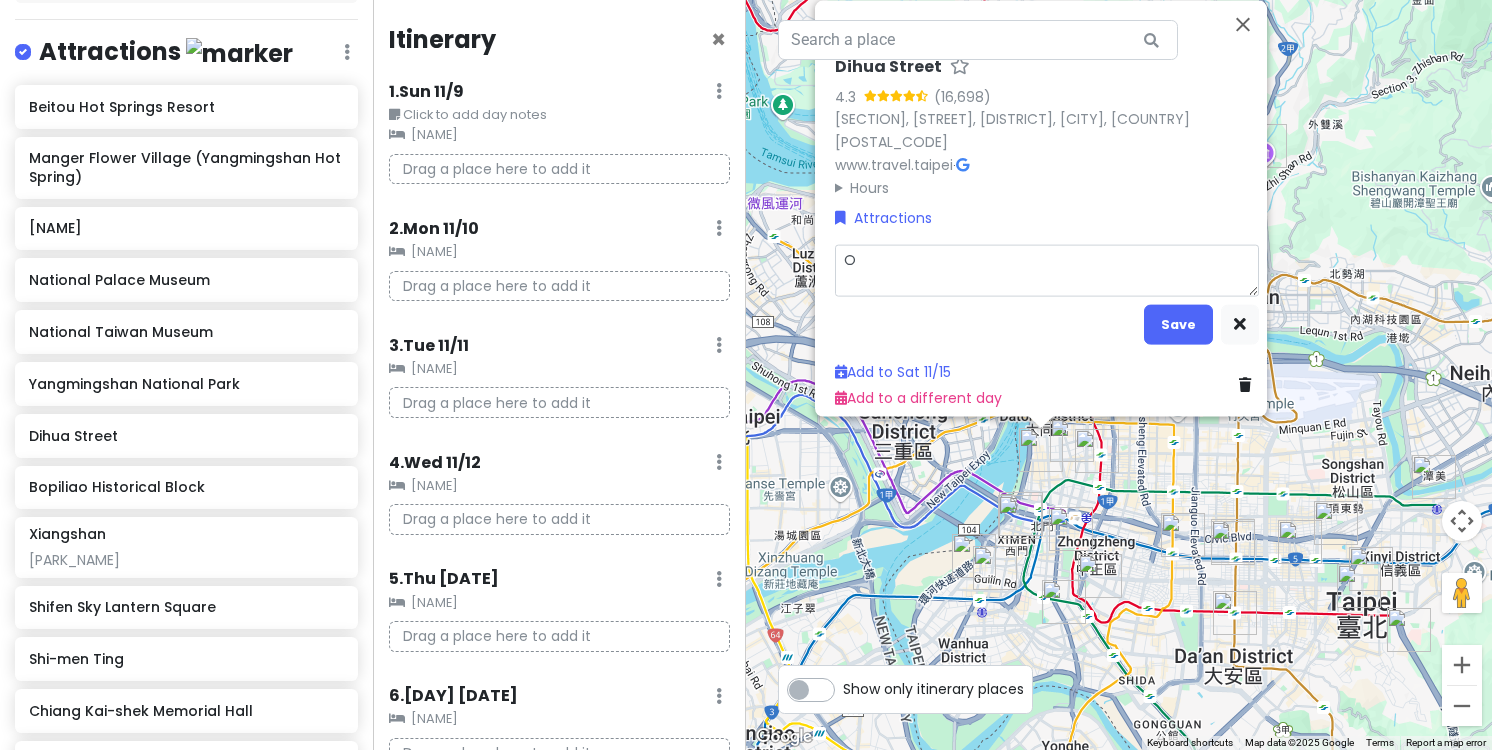 type on "x" 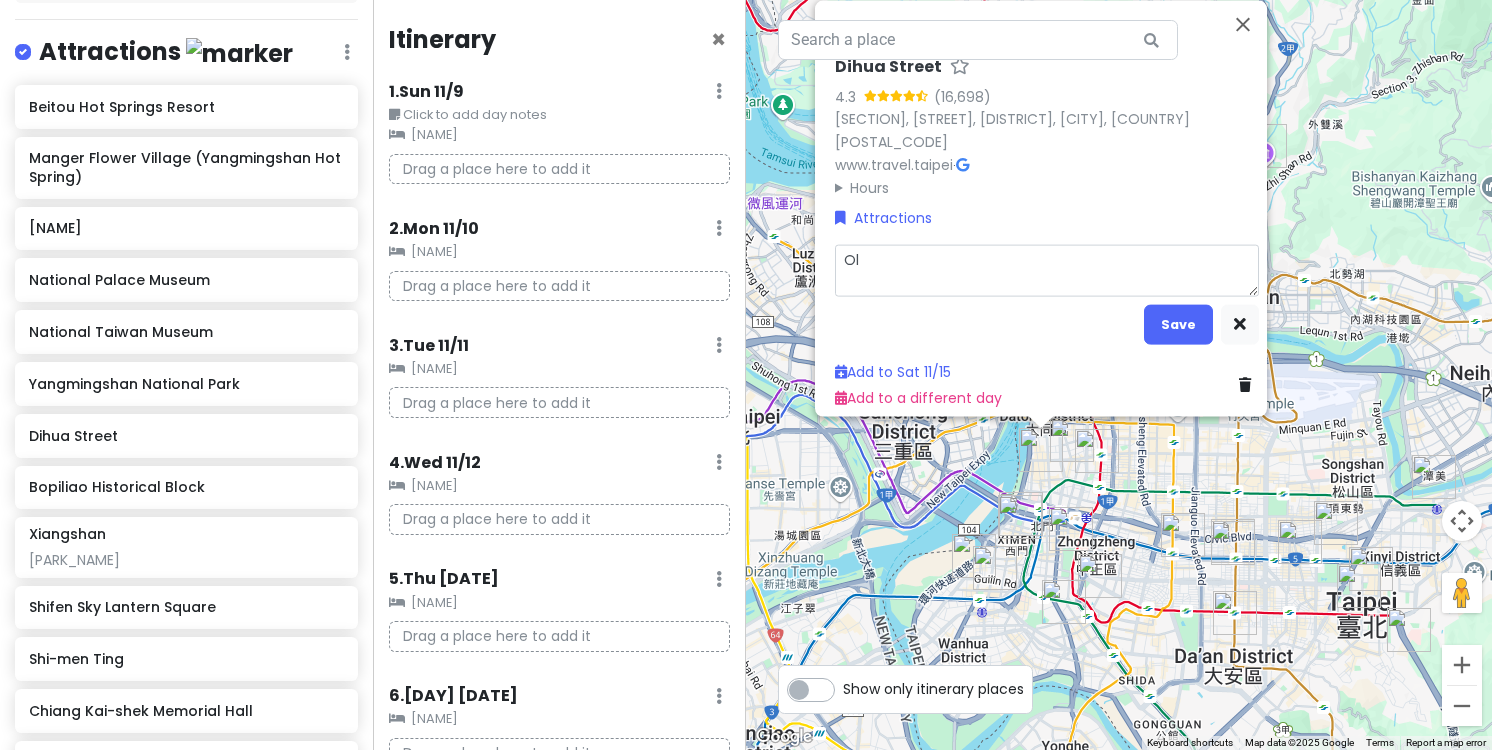 type on "x" 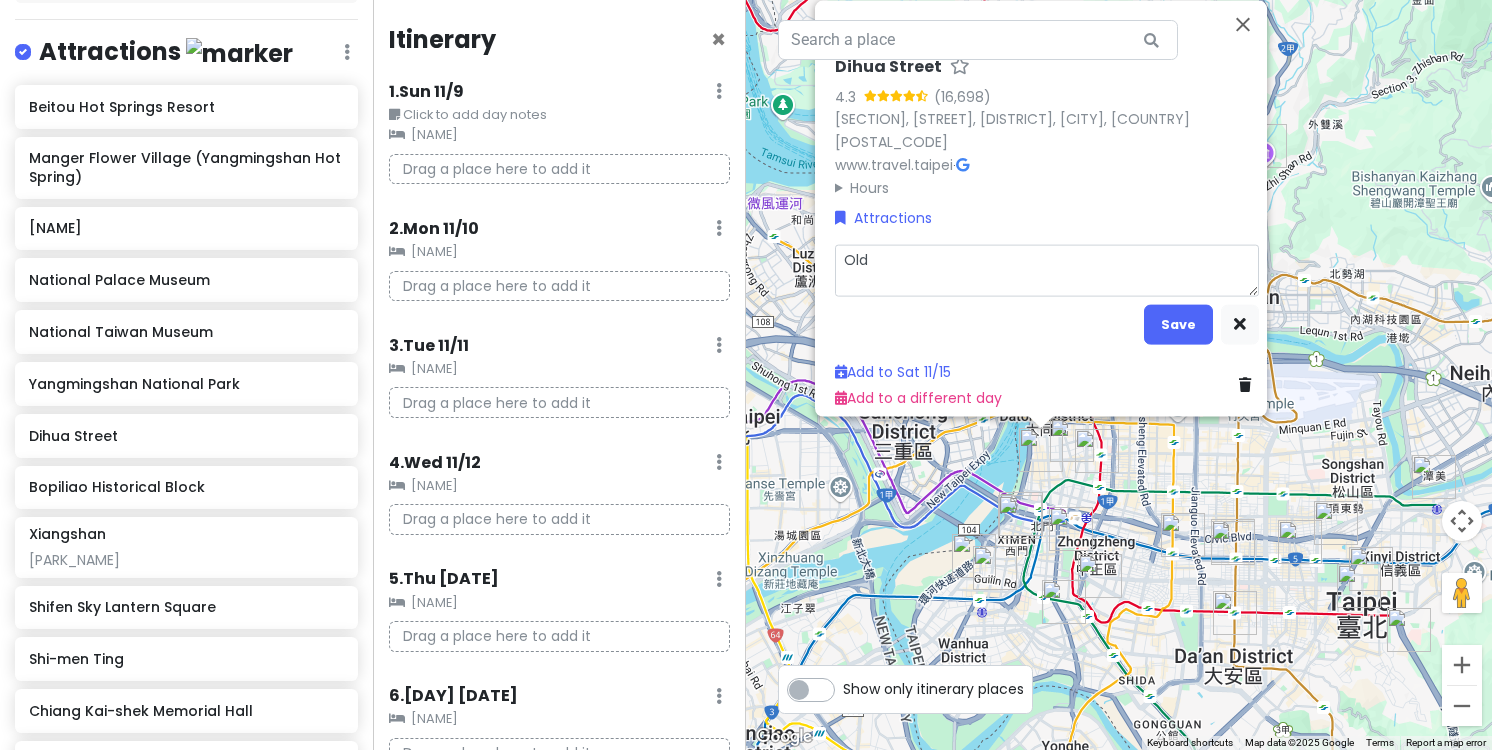 type on "x" 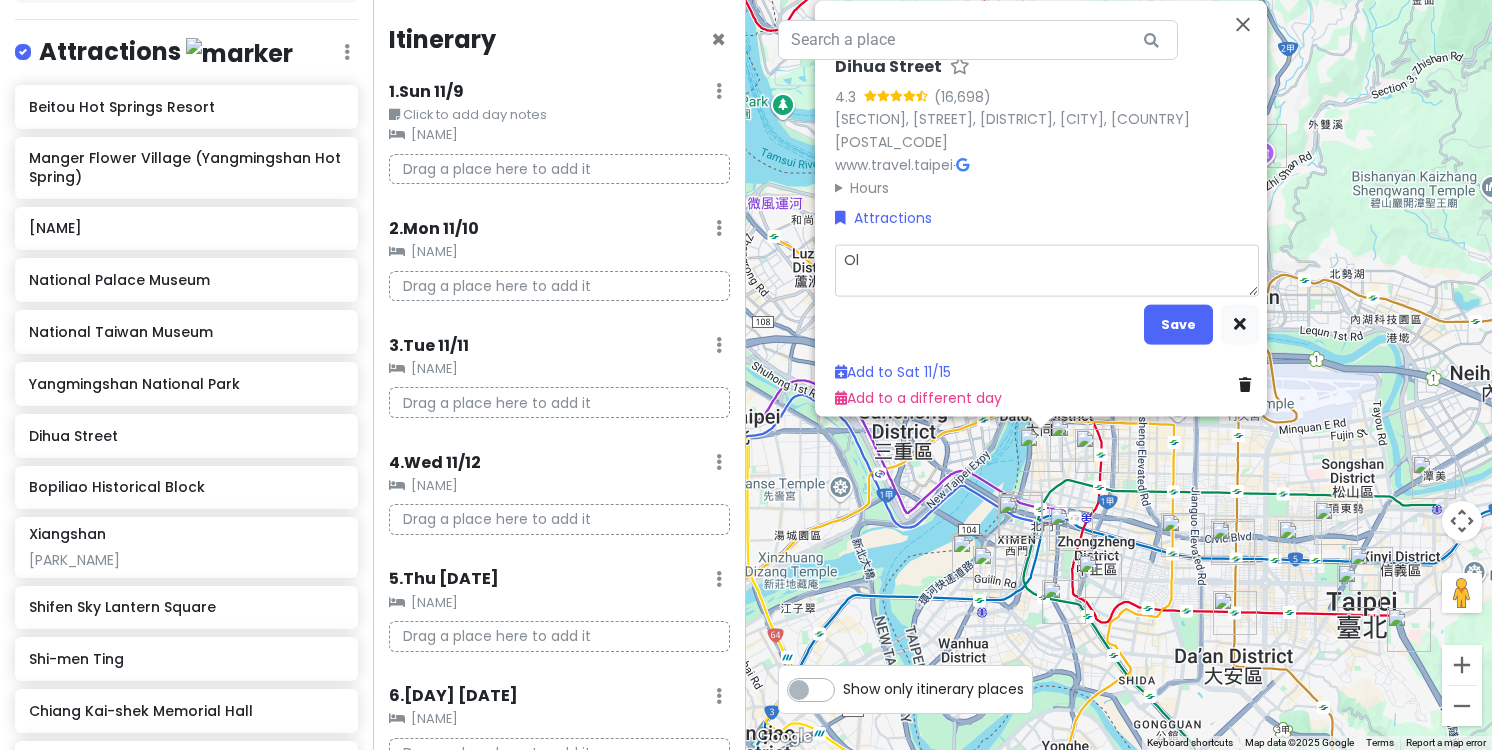type on "x" 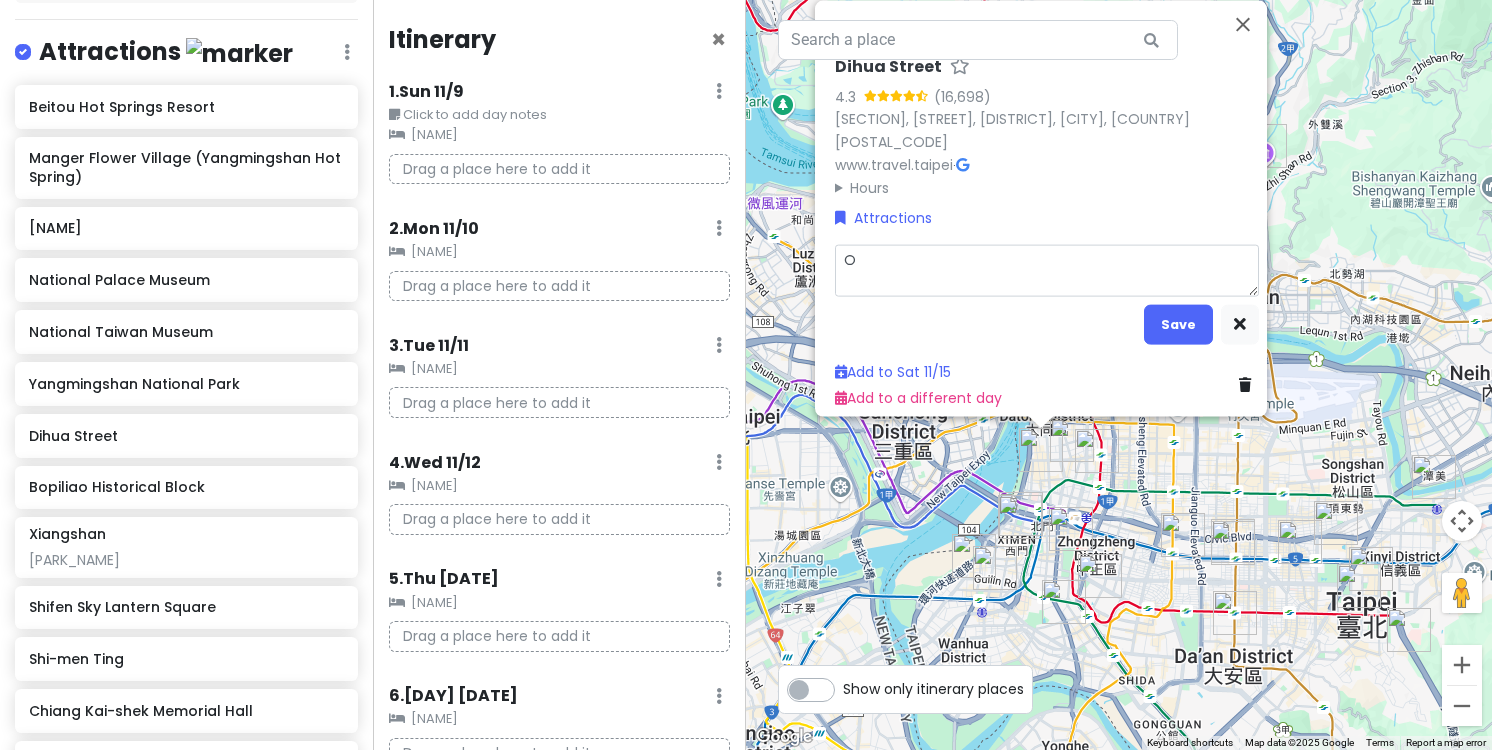 type 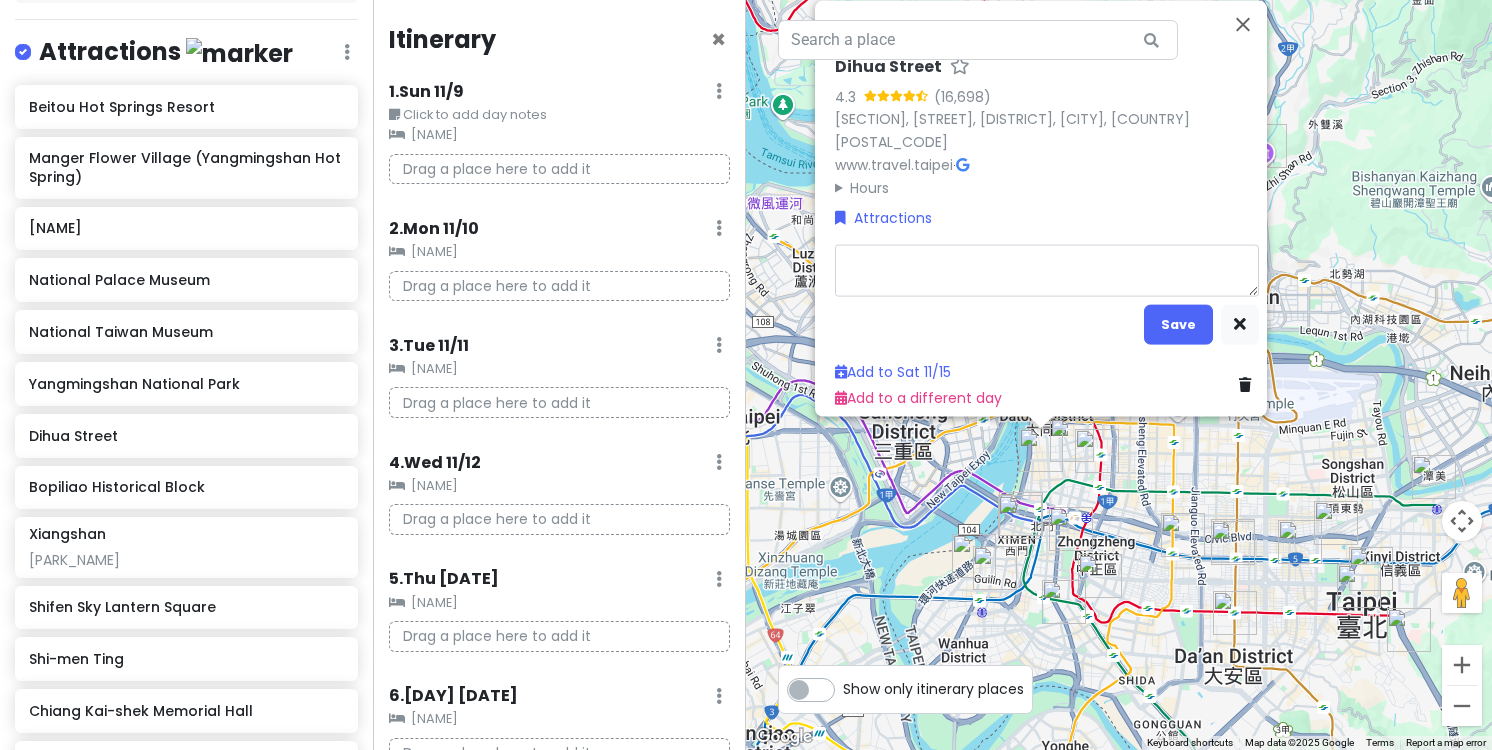 type on "x" 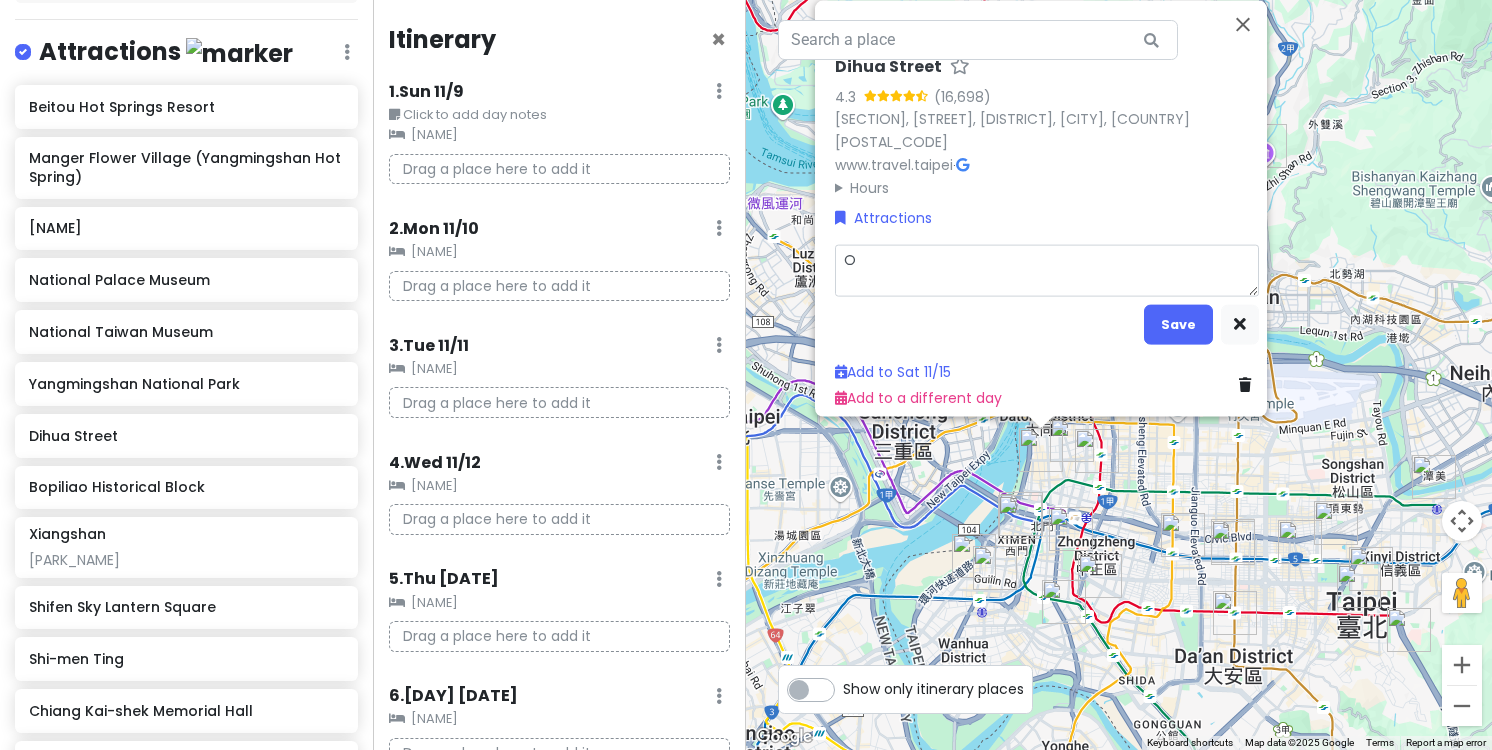 type on "x" 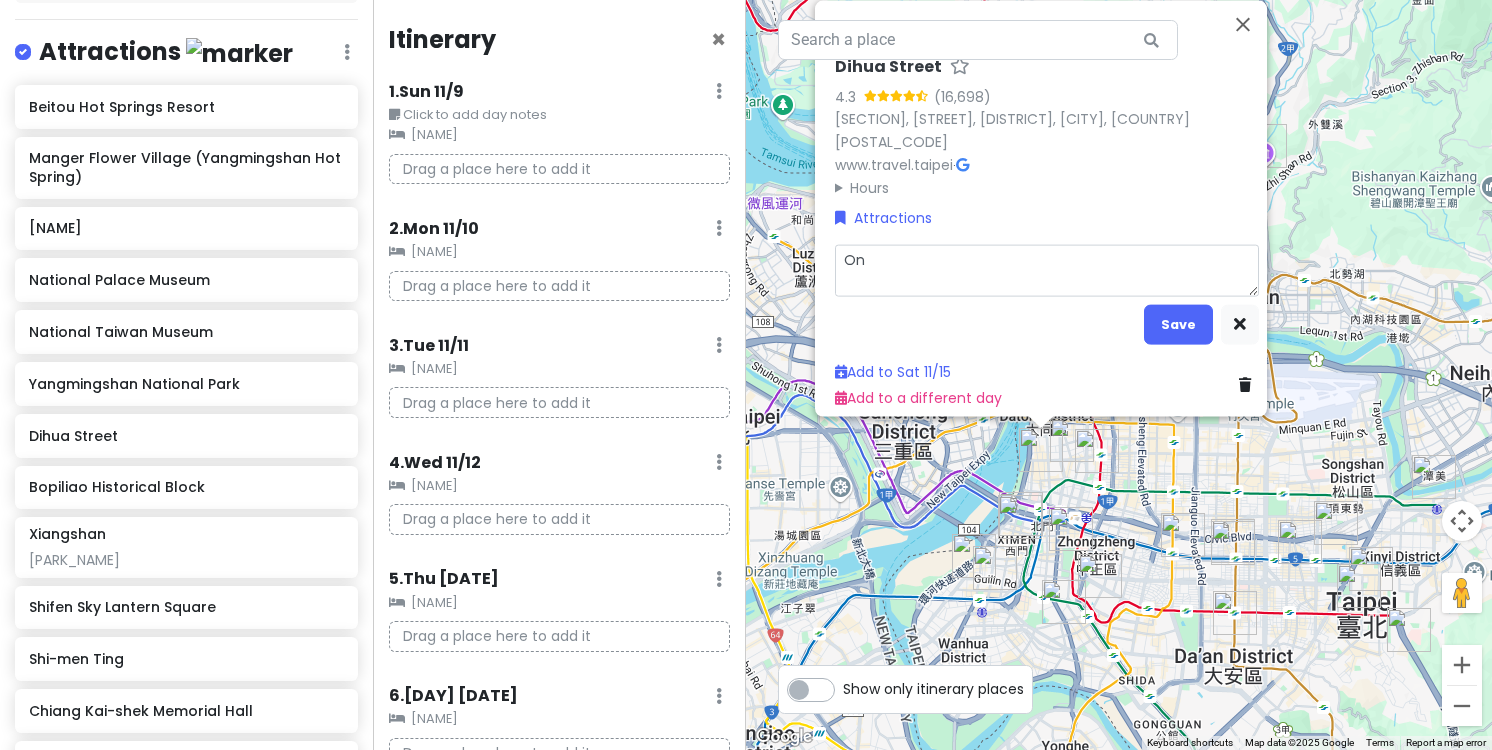 type on "x" 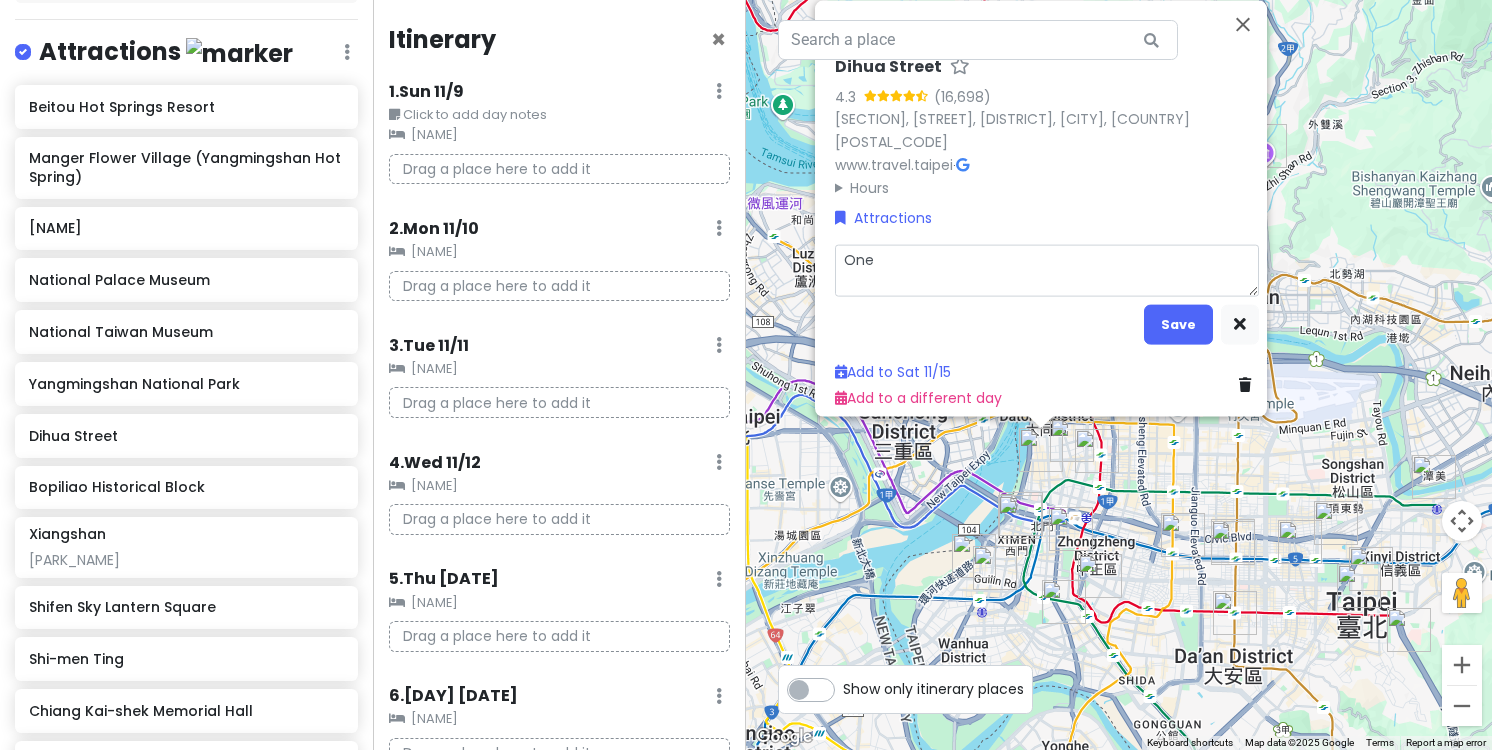 type on "x" 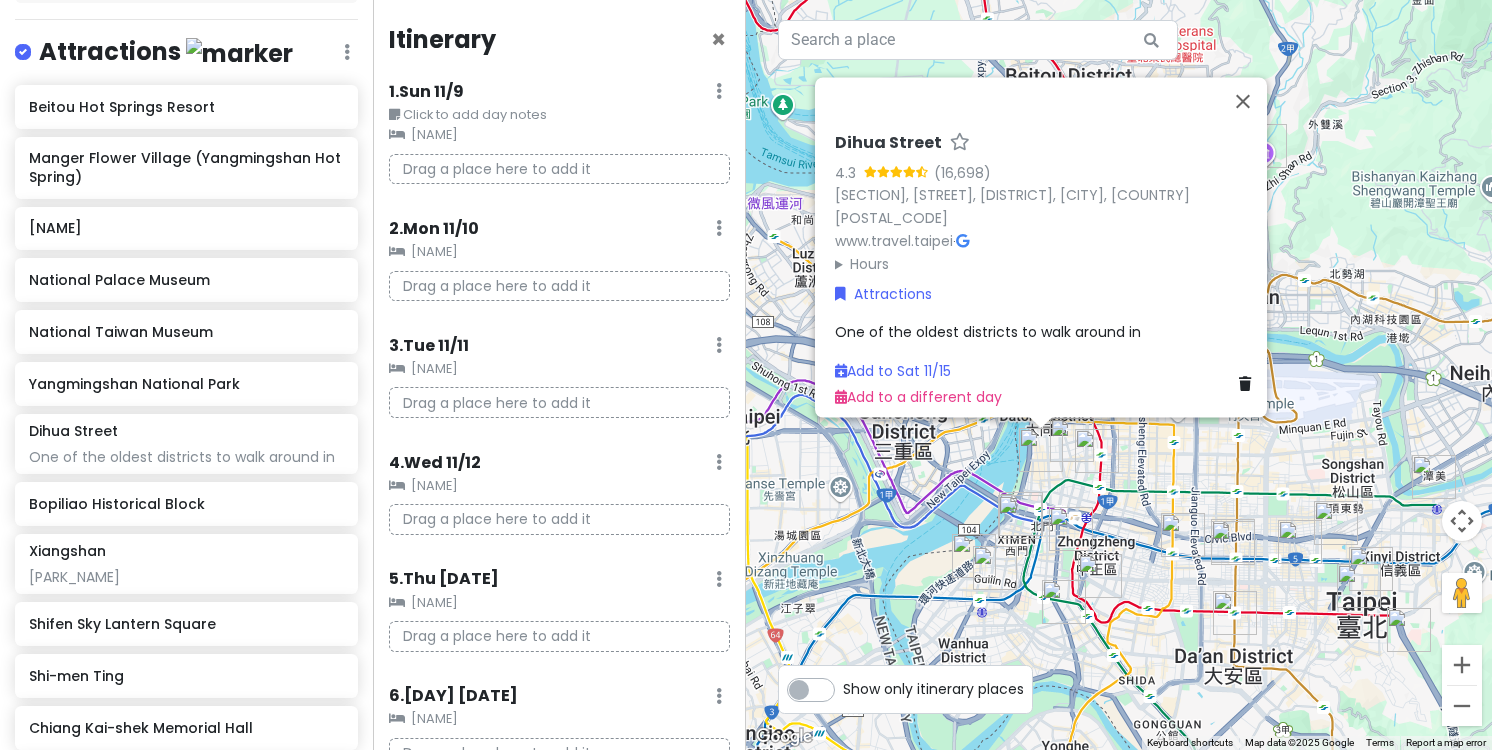 click on "Dihua Street 4.3        (16,698) [SECTION], [STREET], [DISTRICT], [CITY], [COUNTRY] [POSTAL_CODE] www.travel.taipei · Hours Monday Open 24 hours Tuesday Open 24 hours Wednesday Open 24 hours Thursday Open 24 hours Friday Open 24 hours Saturday Open 24 hours Sunday Open 24 hours Attractions One of the oldest districts to walk around in Add to Sat [DATE] Add to a different day" at bounding box center (1047, 271) 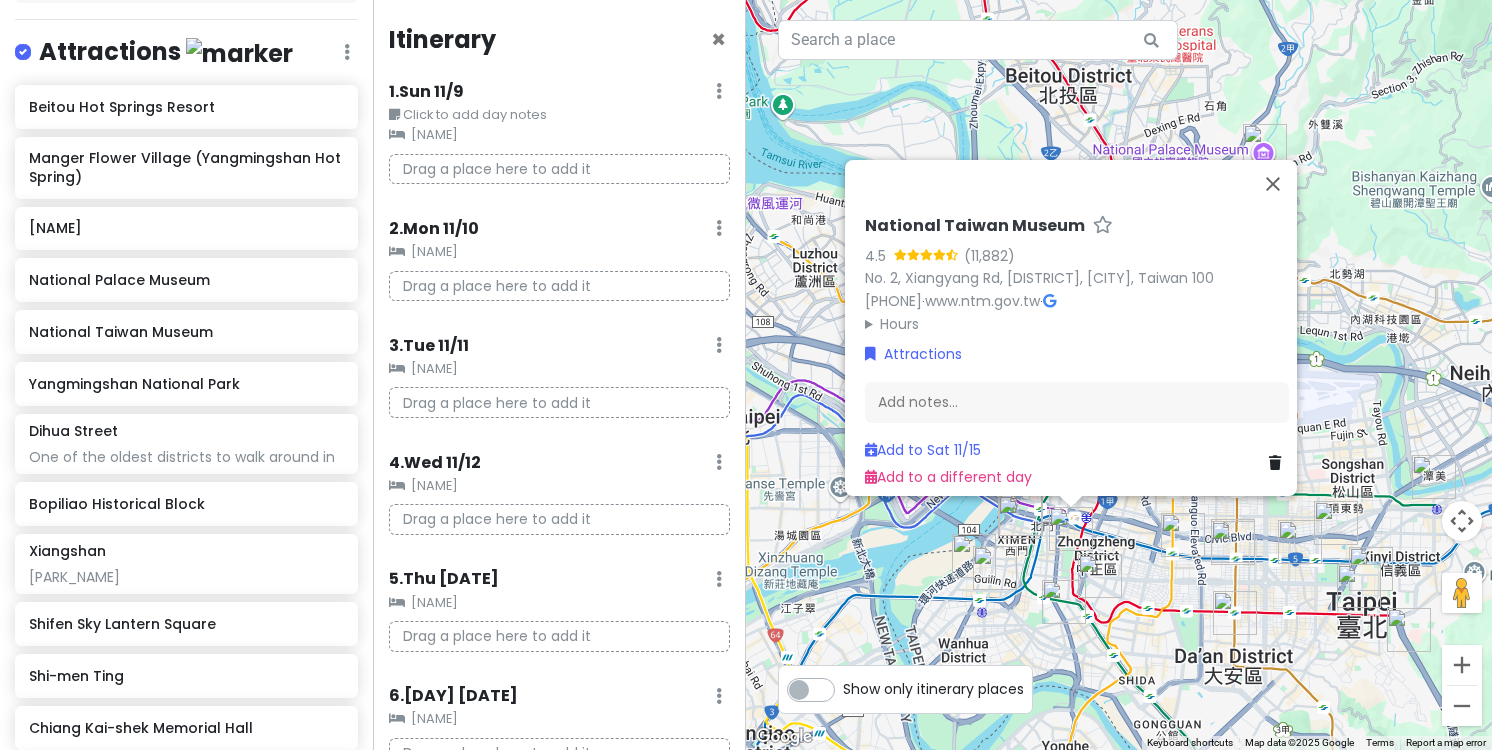 click at bounding box center (1020, 517) 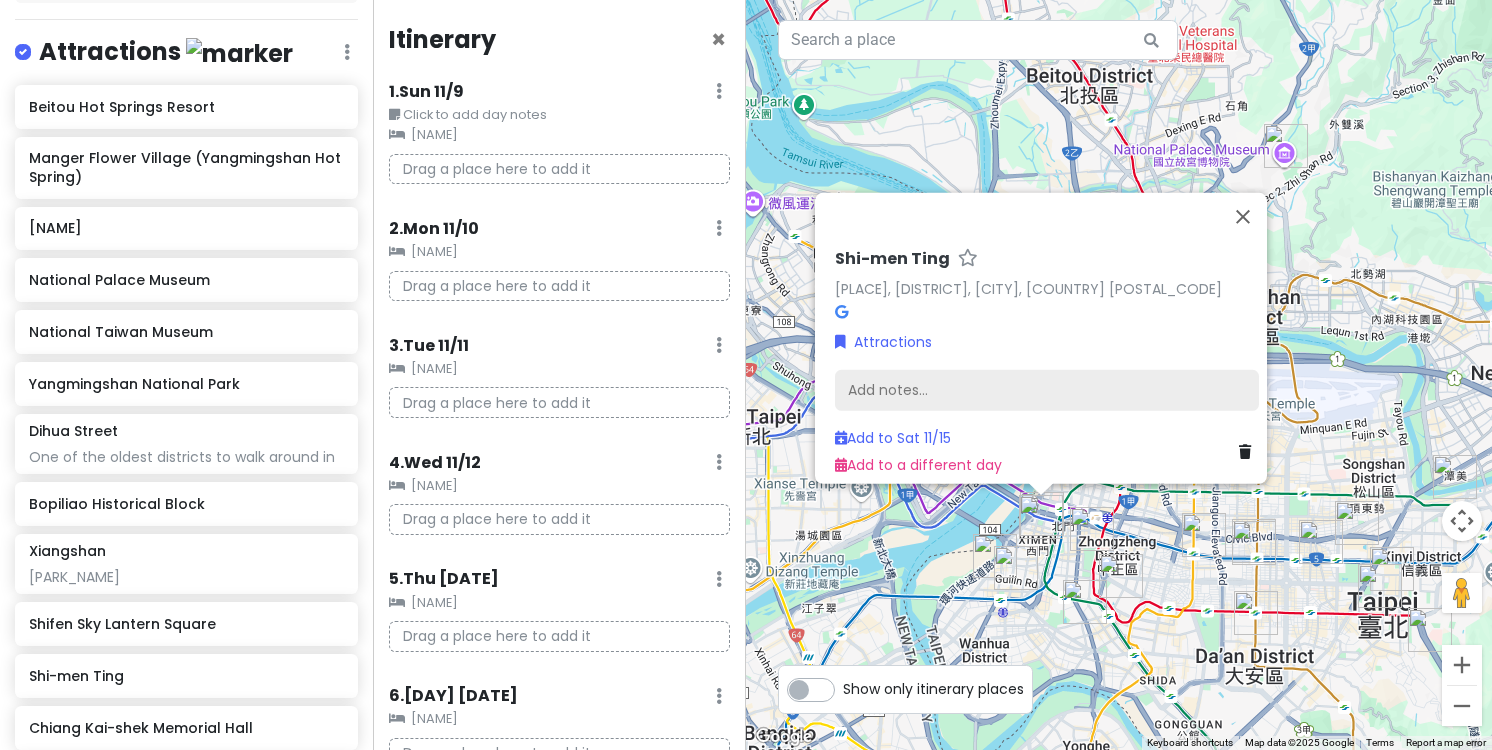 click on "Add notes..." at bounding box center (1047, 391) 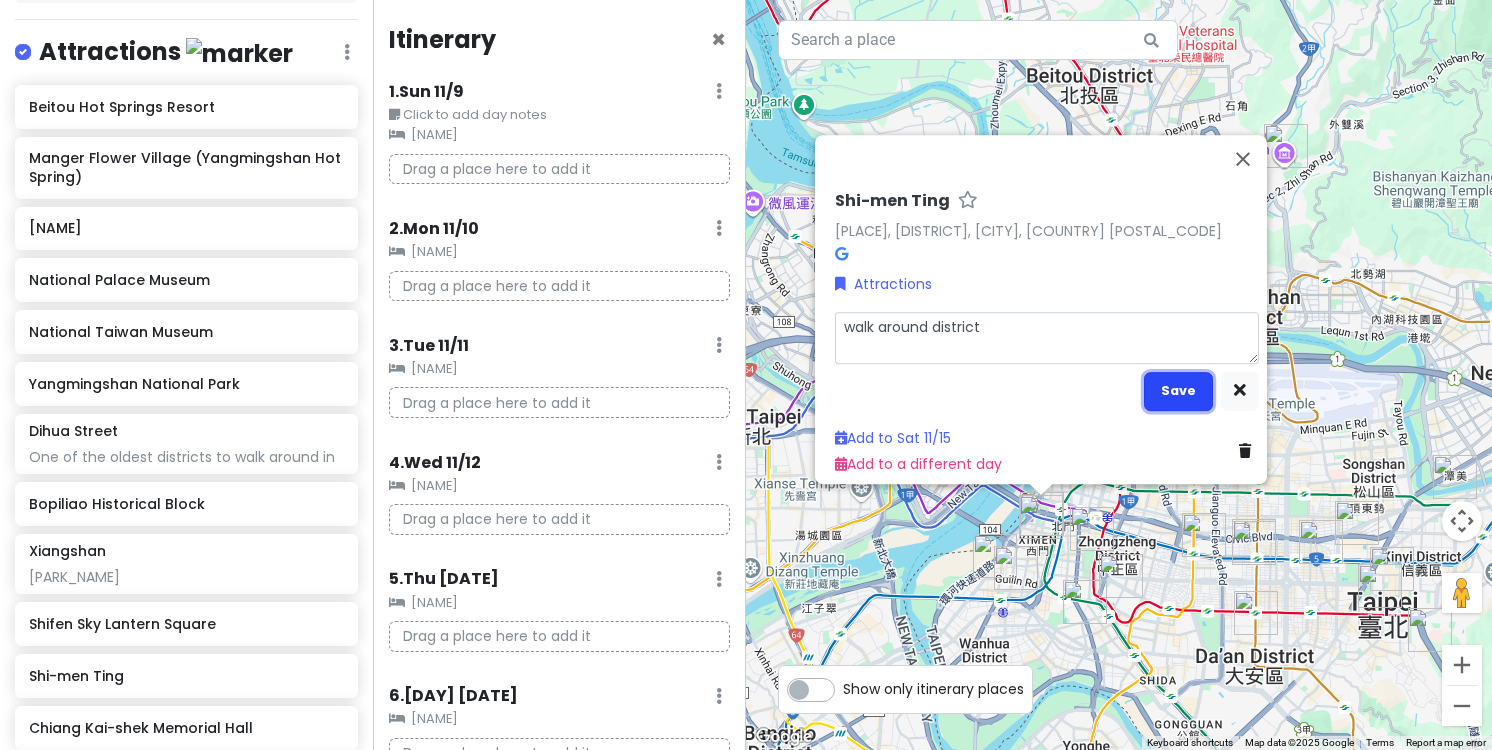 click on "Save" at bounding box center (1178, 391) 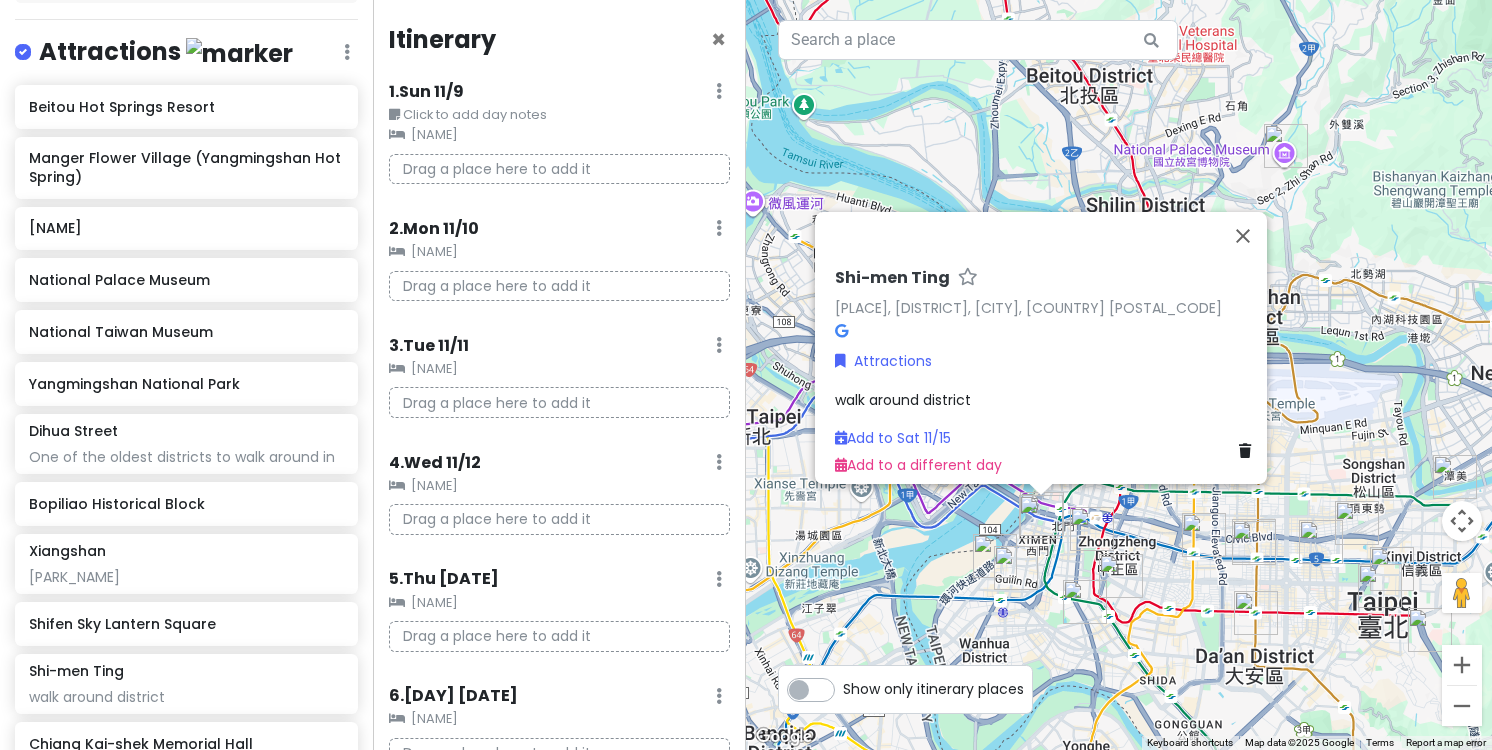 click on "Shi-men Ting Shi-men Ting, [DISTRICT], [CITY], [COUNTRY] [POSTAL_CODE] Attractions walk around district Add to Sat [DATE] Add to a different day" at bounding box center (1119, 375) 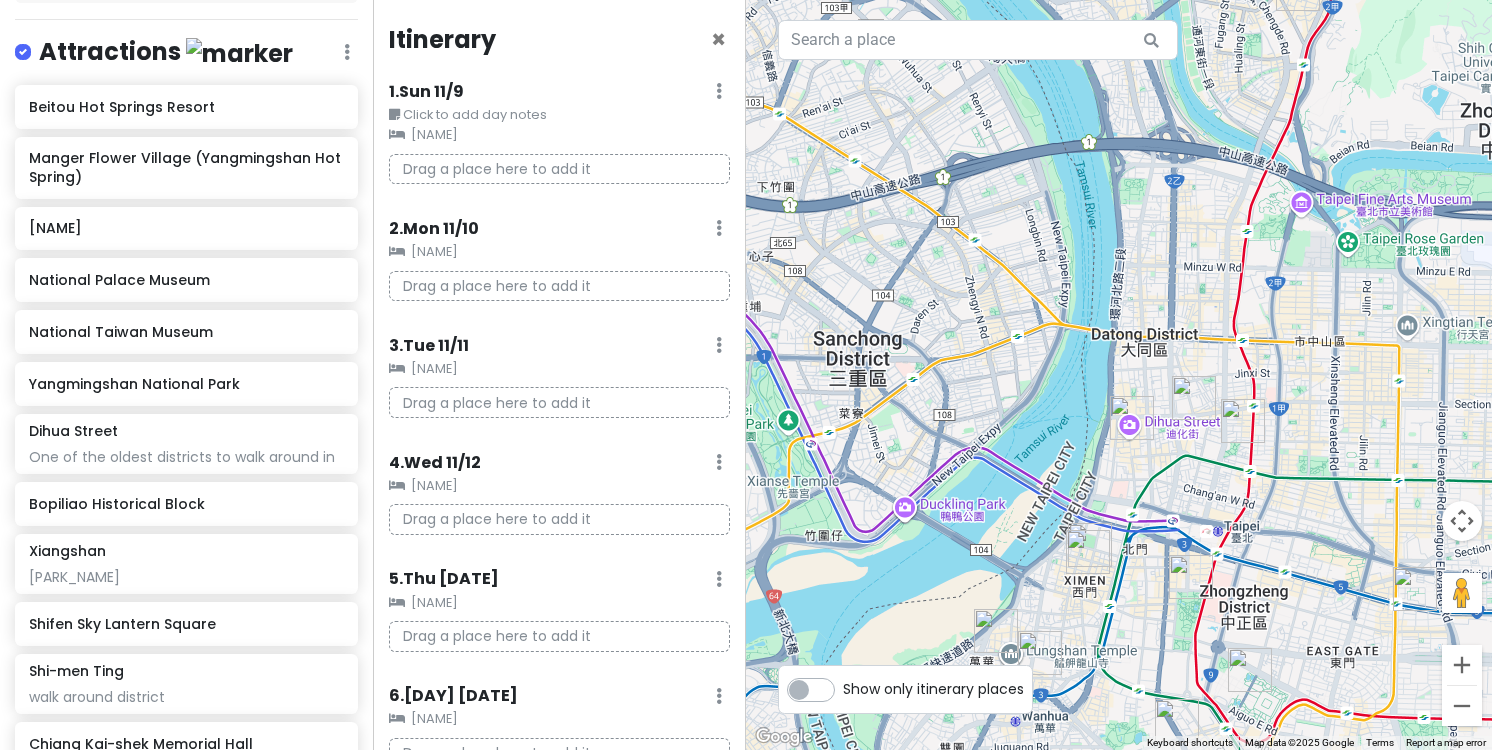 click at bounding box center [1090, 545] 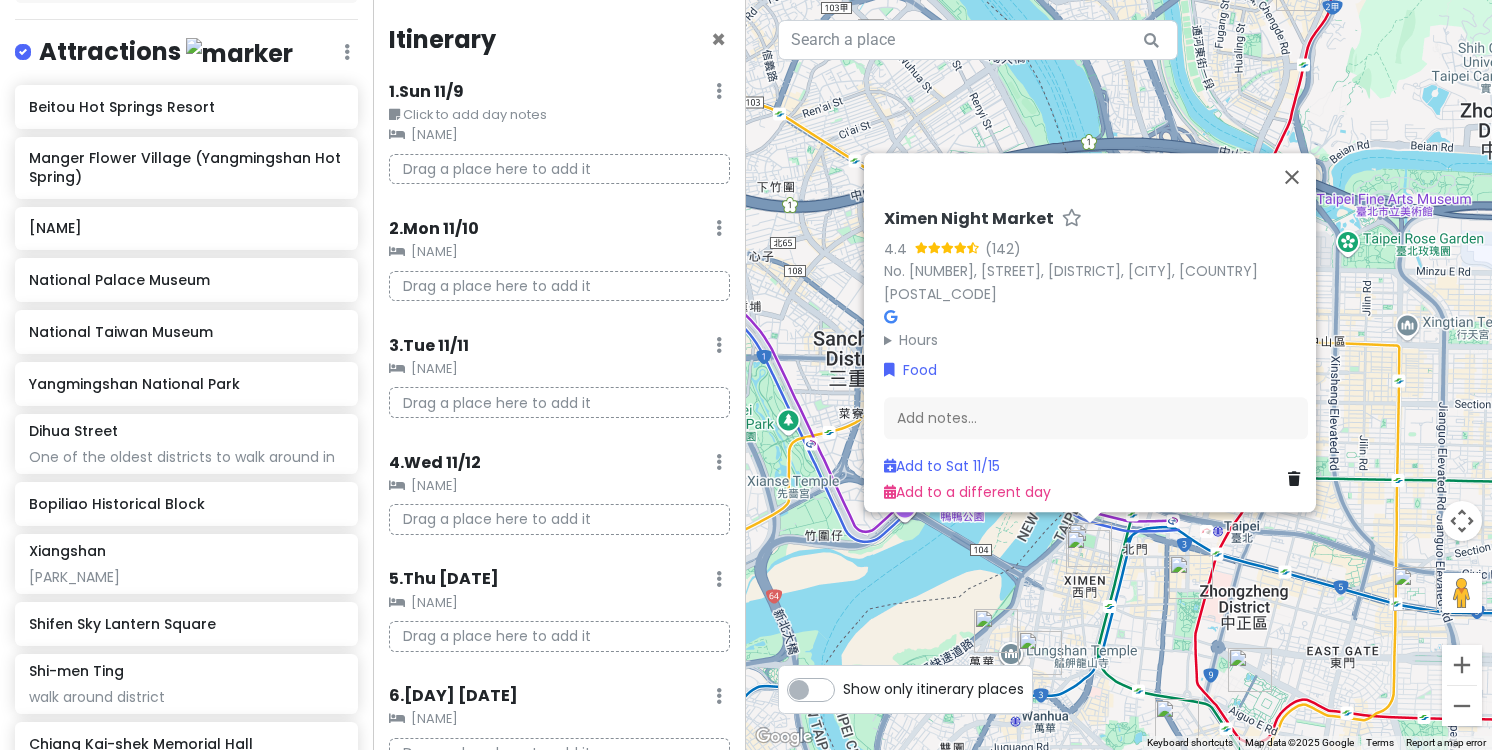 click on "[MARKET] [NUMBER], [STREET], [DISTRICT], [CITY], [COUNTRY] [POSTAL_CODE] Hours Monday  [TIME] – [TIME] Tuesday  [TIME] – [TIME] Wednesday  [TIME] – [TIME] Thursday  [TIME] – [TIME] Friday  [TIME] – [TIME] Saturday  [TIME] – [TIME] Sunday  [TIME] – [TIME] Food Add notes...  Add to   Sat [DATE]  Add to a different day" at bounding box center [1119, 375] 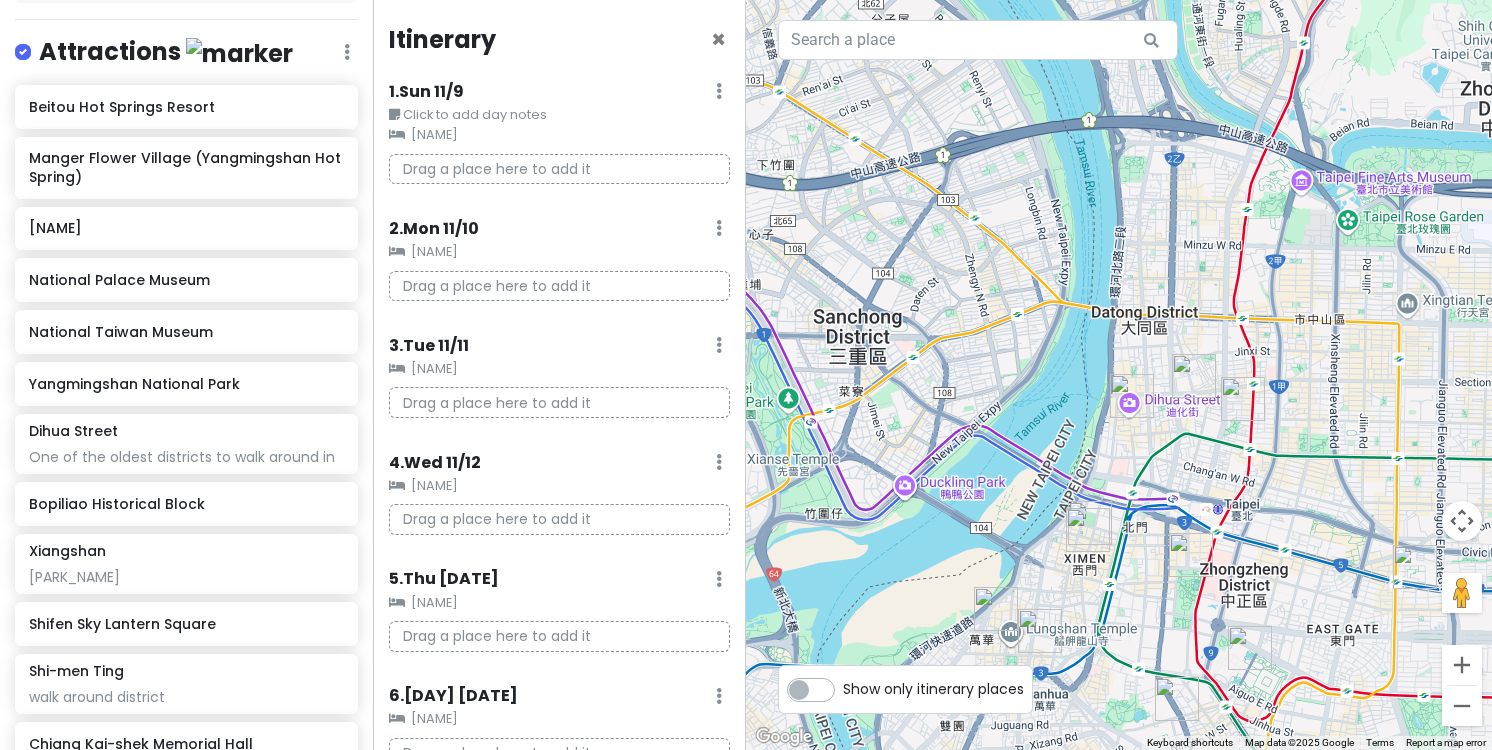 drag, startPoint x: 1030, startPoint y: 576, endPoint x: 1023, endPoint y: 453, distance: 123.19903 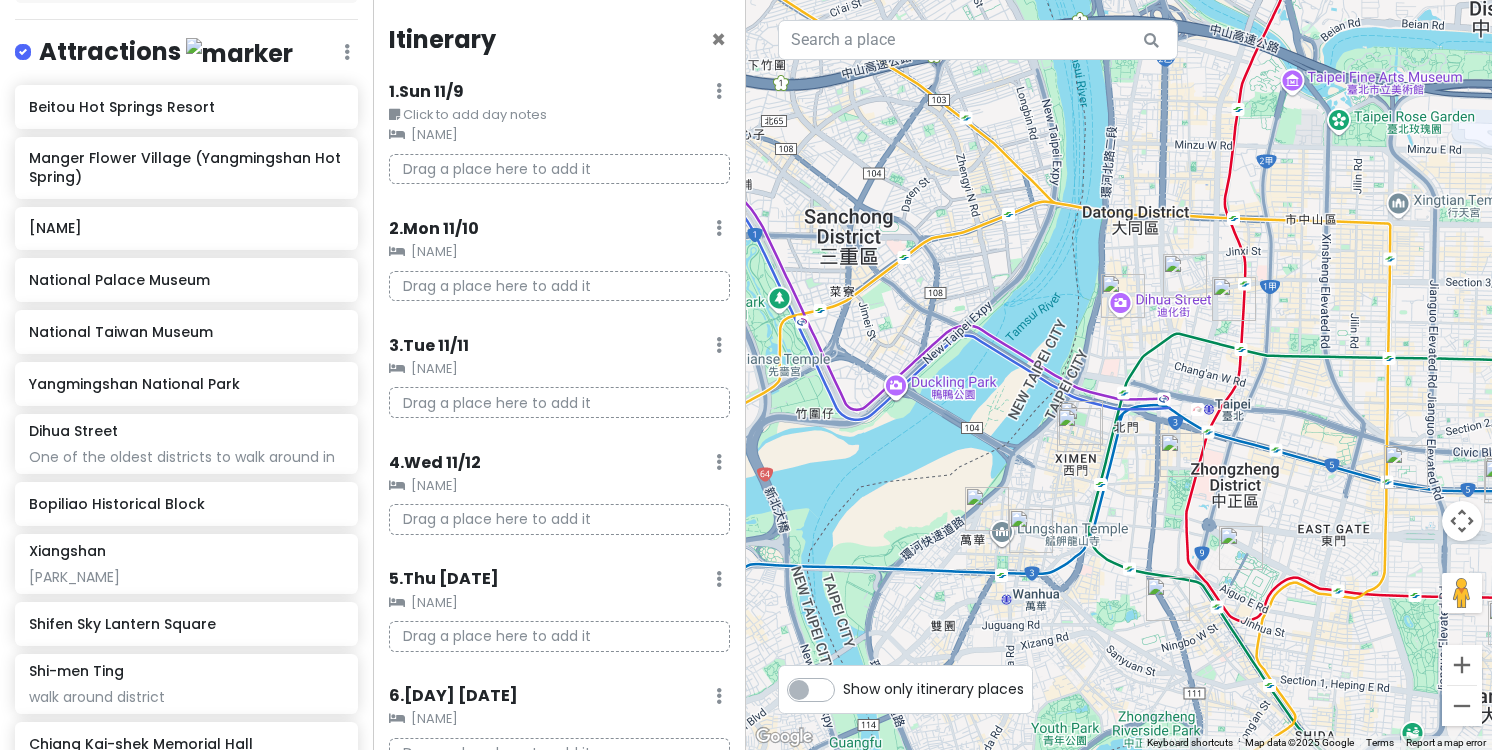 click at bounding box center [1031, 531] 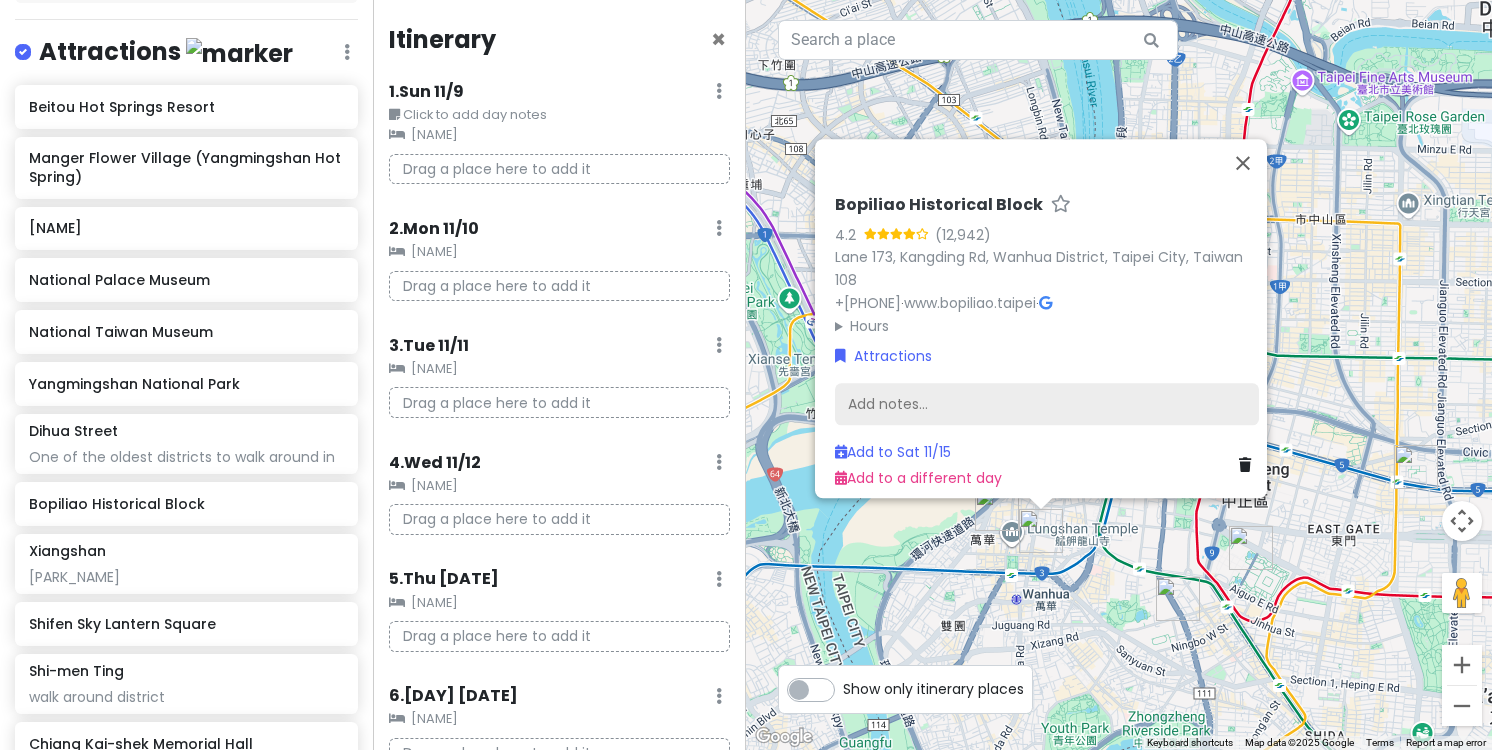 click on "Add notes..." at bounding box center (1047, 405) 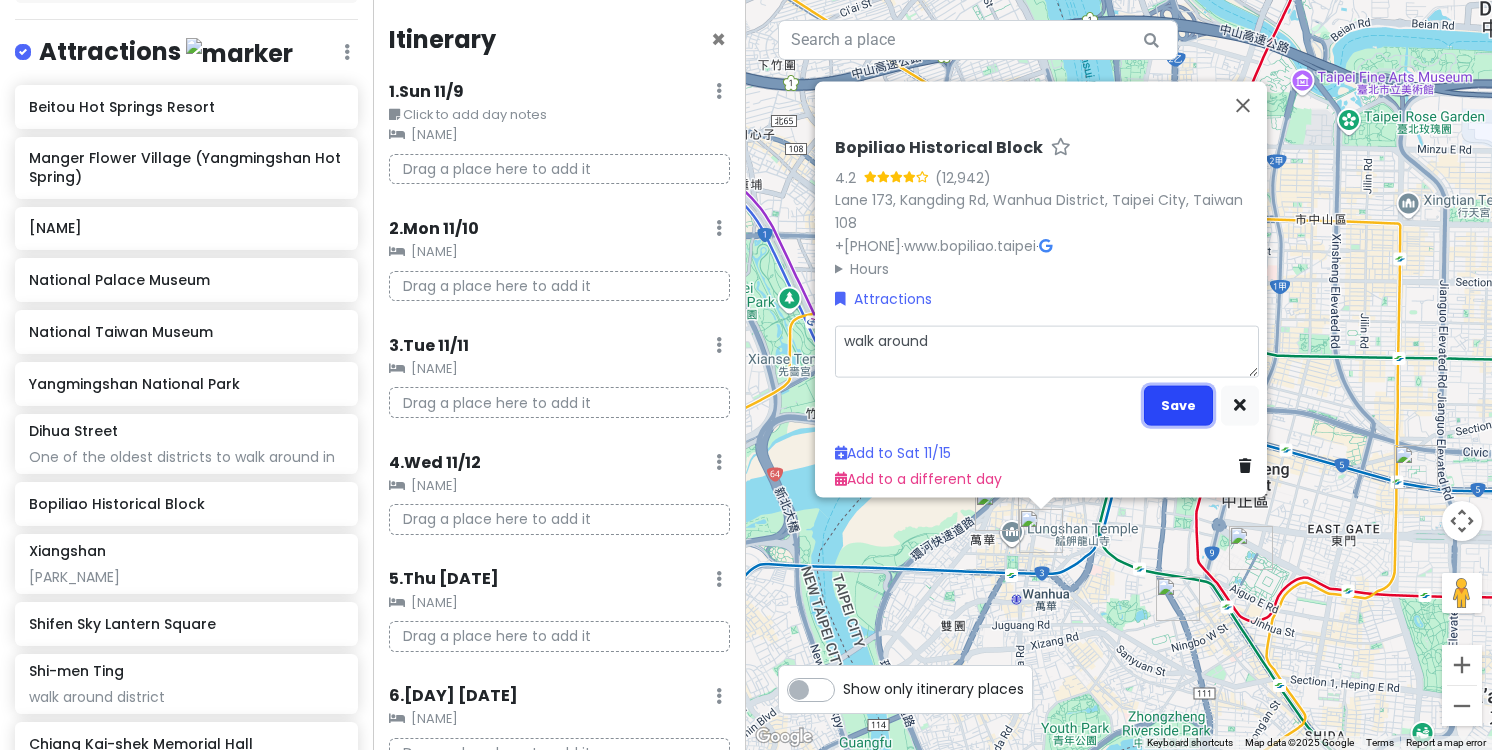 click on "Save" at bounding box center (1178, 405) 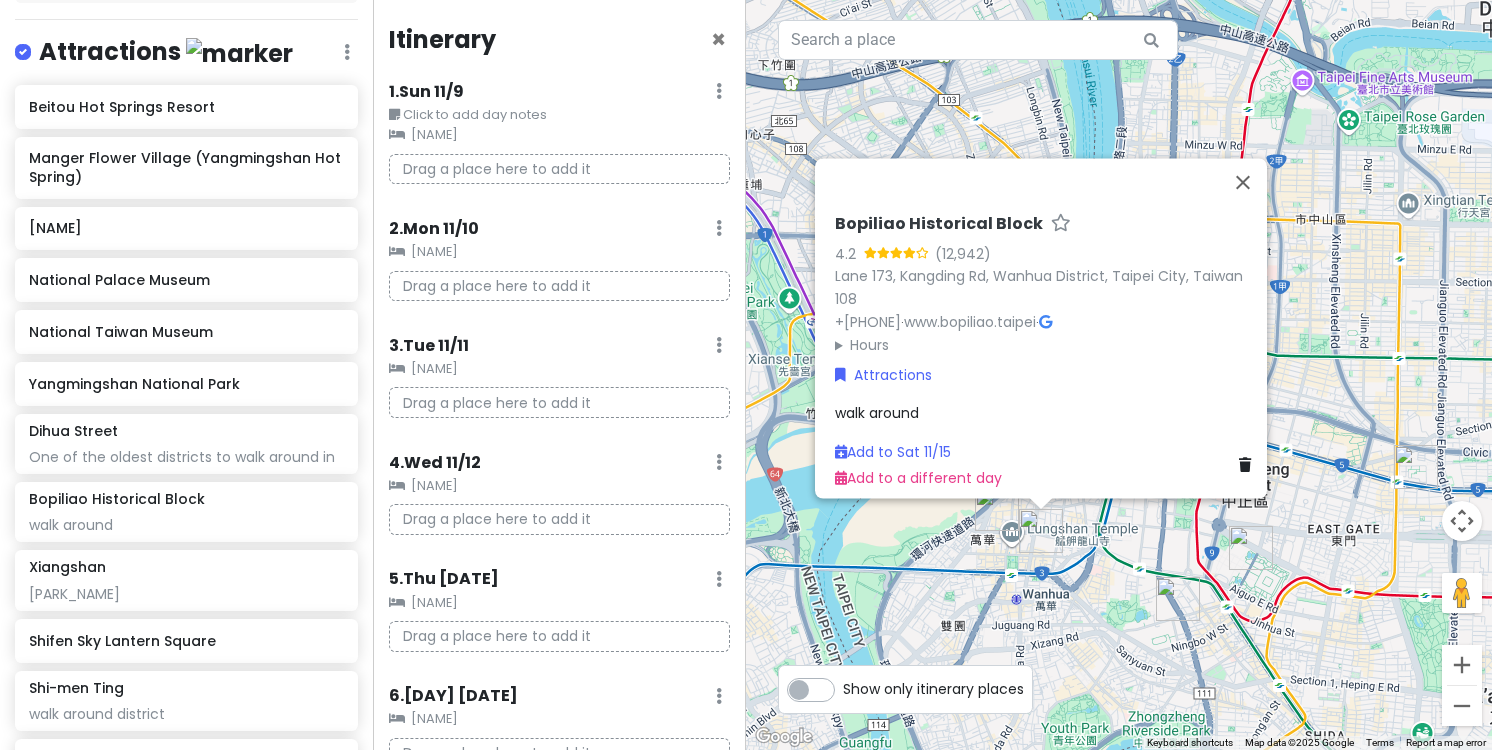 click on "[BLOCK_NAME] [RATING] ([REVIEWS]) [LANE], [STREET], [DISTRICT], [CITY], [COUNTRY] [POSTAL_CODE] [PHONE] · [URL] · Hours Monday Closed Tuesday [TIME] Wednesday [TIME] Thursday [TIME] Friday [TIME] Saturday [TIME] Sunday [TIME] Attractions walk around Add to Sat [DATE] Add to a different day" at bounding box center (1119, 375) 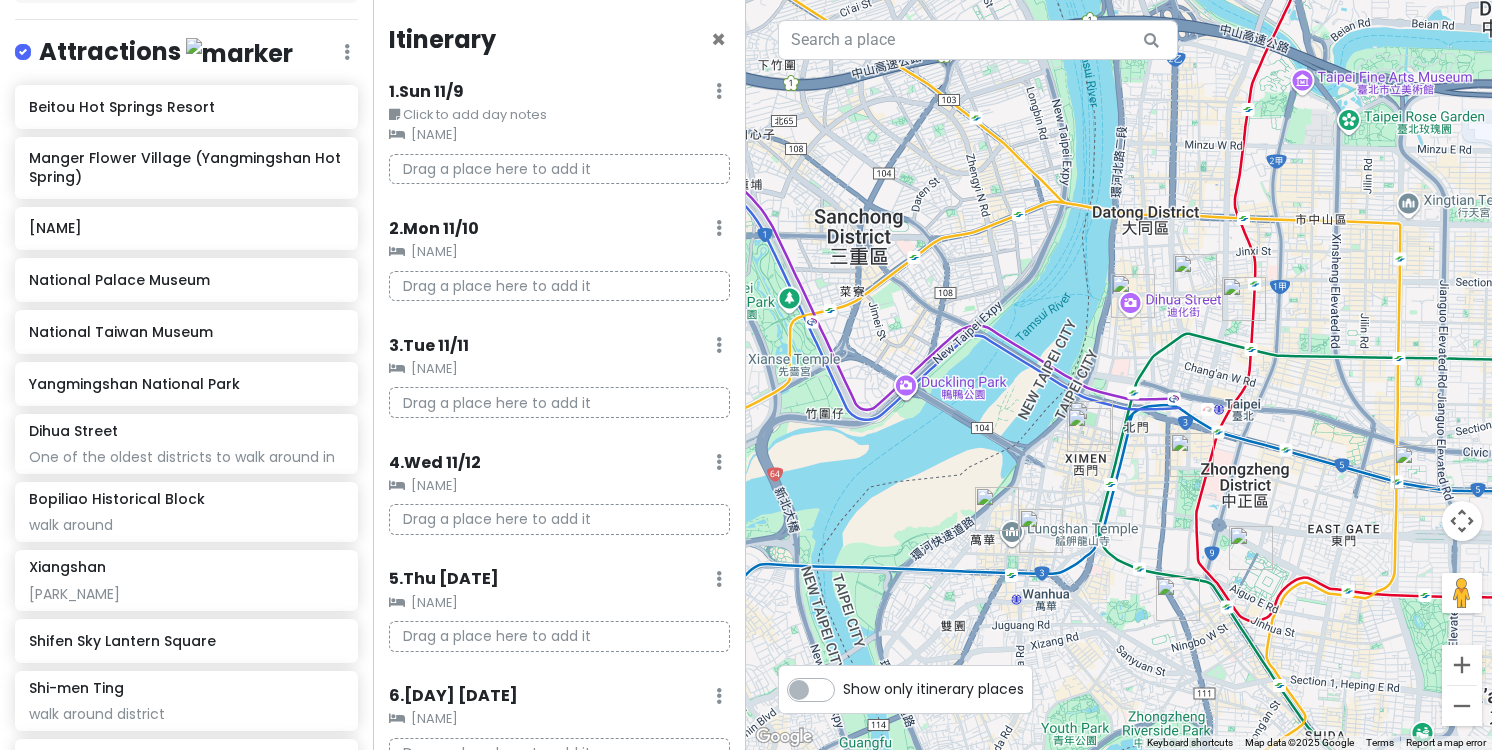 click at bounding box center [1178, 599] 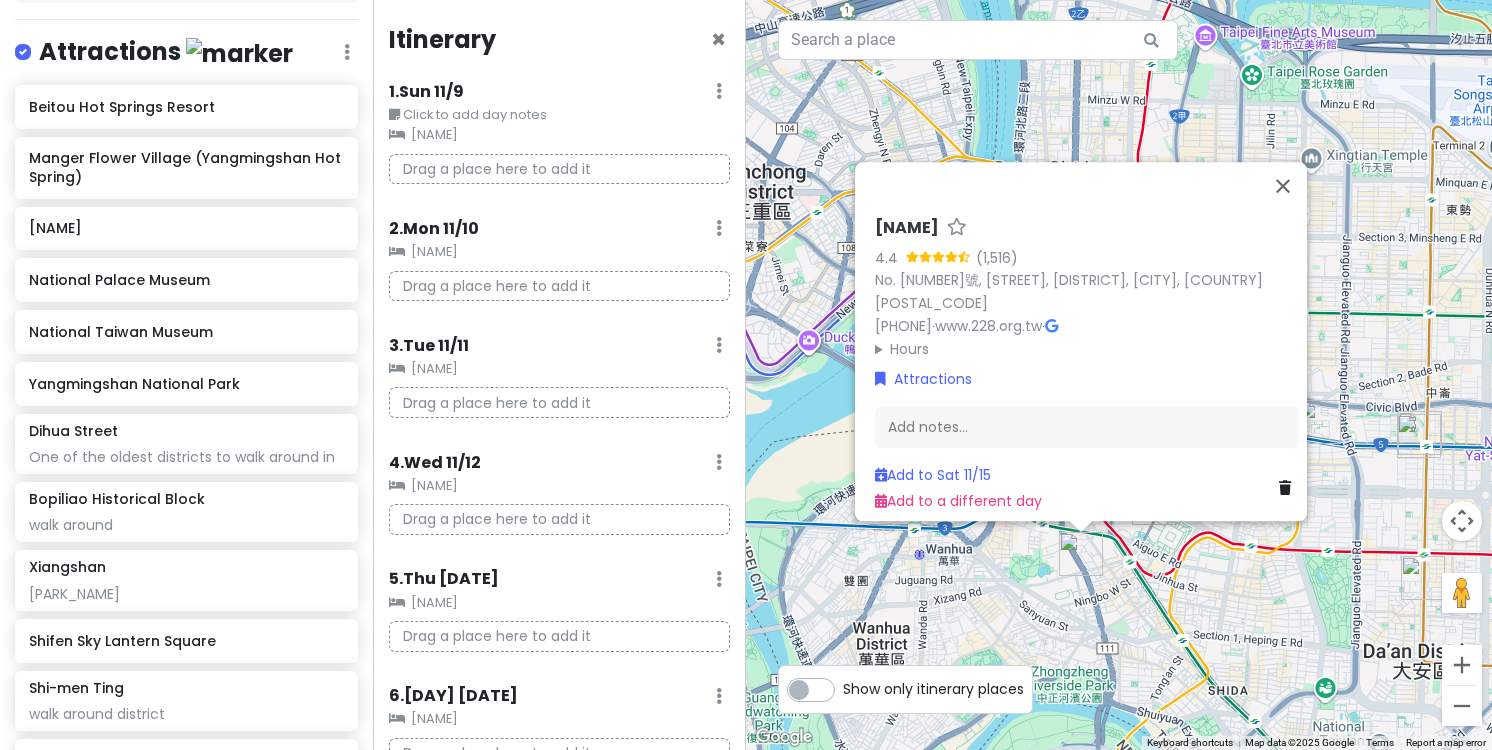 drag, startPoint x: 1284, startPoint y: 636, endPoint x: 1184, endPoint y: 591, distance: 109.65856 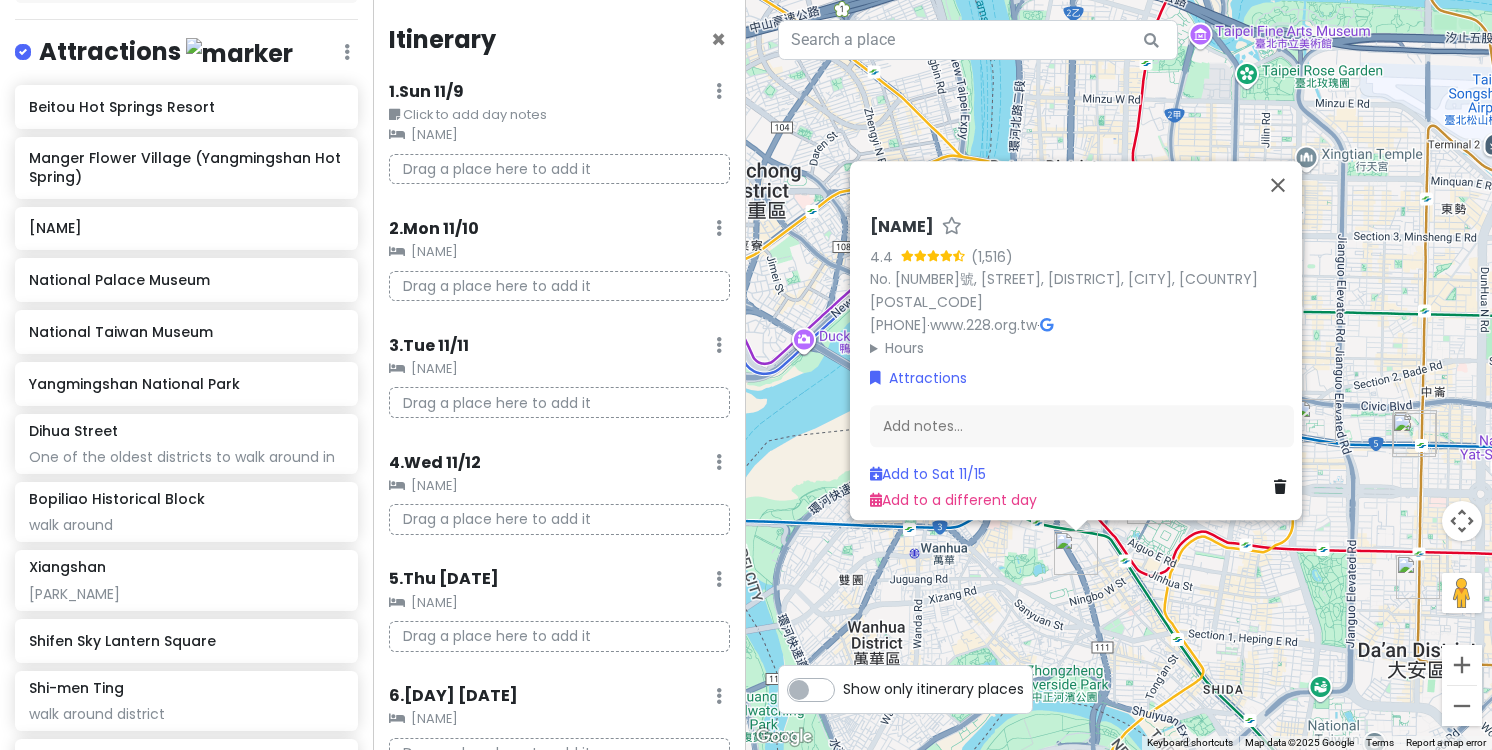 click on "[NAME] [NUMBER]       ([NUMBER]) [NUMBER]號, [STREET], [DISTRICT], [CITY], [COUNTRY] [POSTAL_CODE] [PHONE]   ·   [URL]   ·   Hours Monday  Closed Tuesday  [TIME] AM – [TIME] PM Wednesday  [TIME] AM – [TIME] PM Thursday  [TIME] AM – [TIME] PM Friday  [TIME] AM – [TIME] PM Saturday  [TIME] AM – [TIME] PM Sunday  [TIME] AM – [TIME] PM Attractions Add notes...  Add to   Sat [DATE]  Add to a different day" at bounding box center [1119, 375] 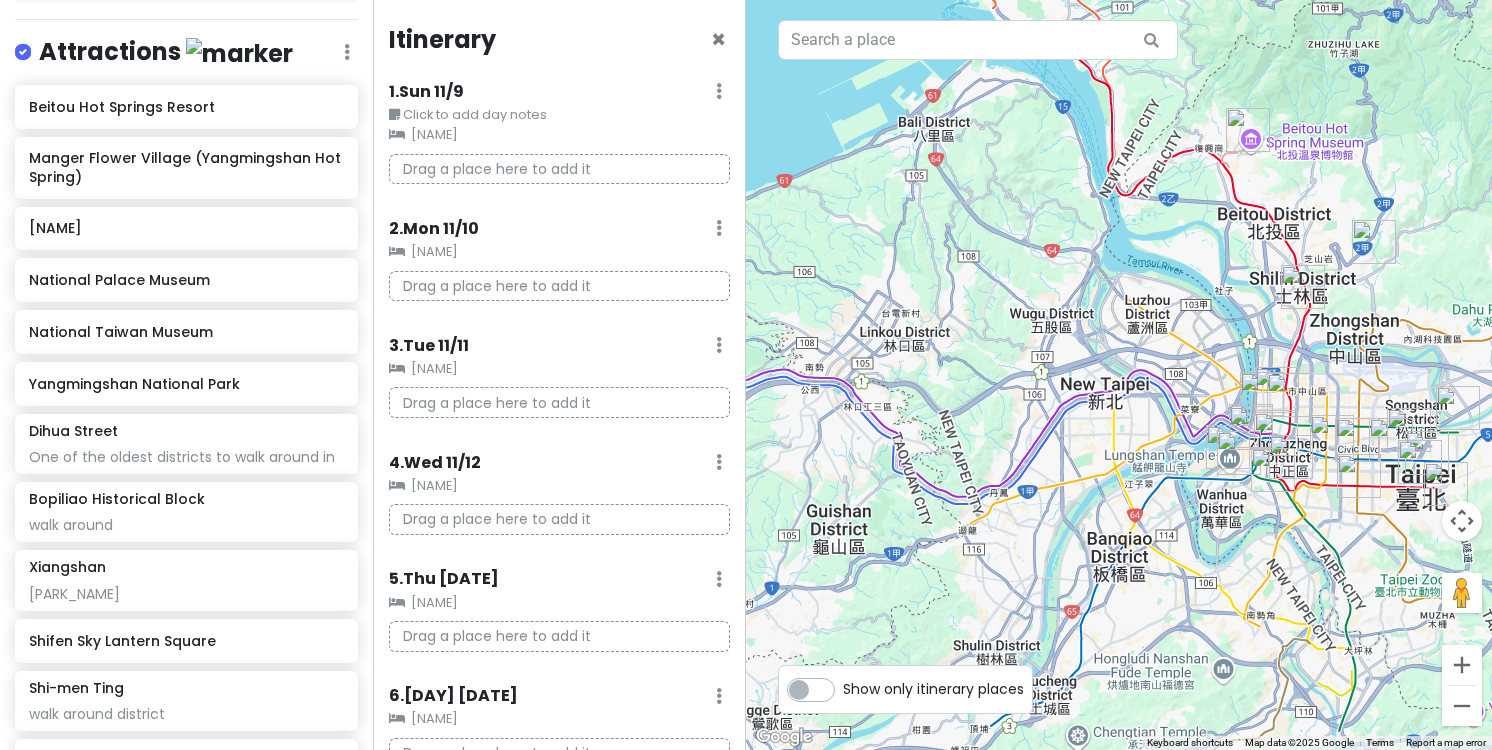 click at bounding box center [1303, 287] 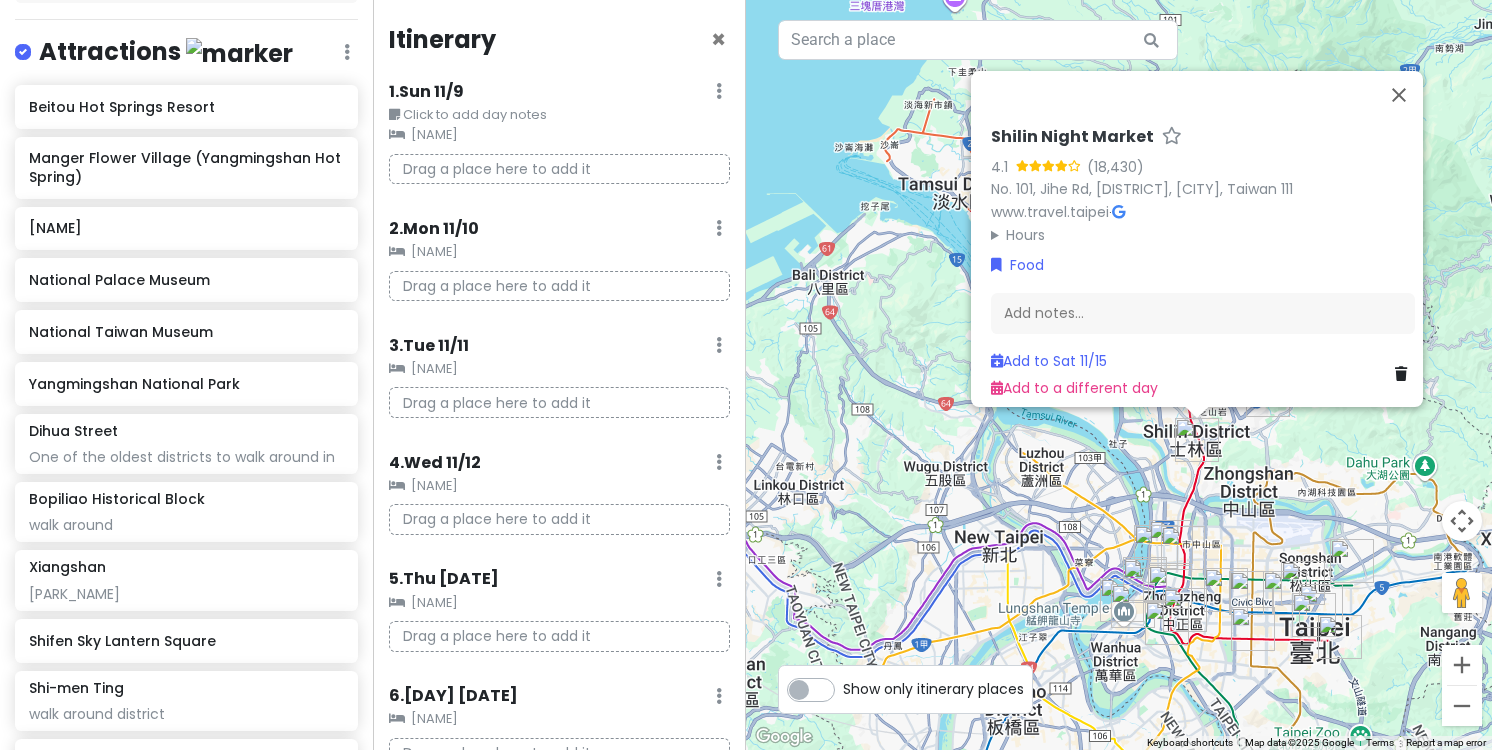 click on "[NIGHT_MARKET] [NUMBER]        ([NUMBER]) [NUMBER]. [NUMBER], [STREET], [DISTRICT], [CITY], [COUNTRY] [POSTAL_CODE] [URL]   ·   Hours [DAY] [TIME] [DAY] [TIME] [DAY] [TIME] [DAY] [TIME] [DAY] [TIME] [DAY] [TIME] [DAY] [TIME] Food Add notes...  Add to   [DAY] [MONTH]  Add to a different day" at bounding box center [1119, 375] 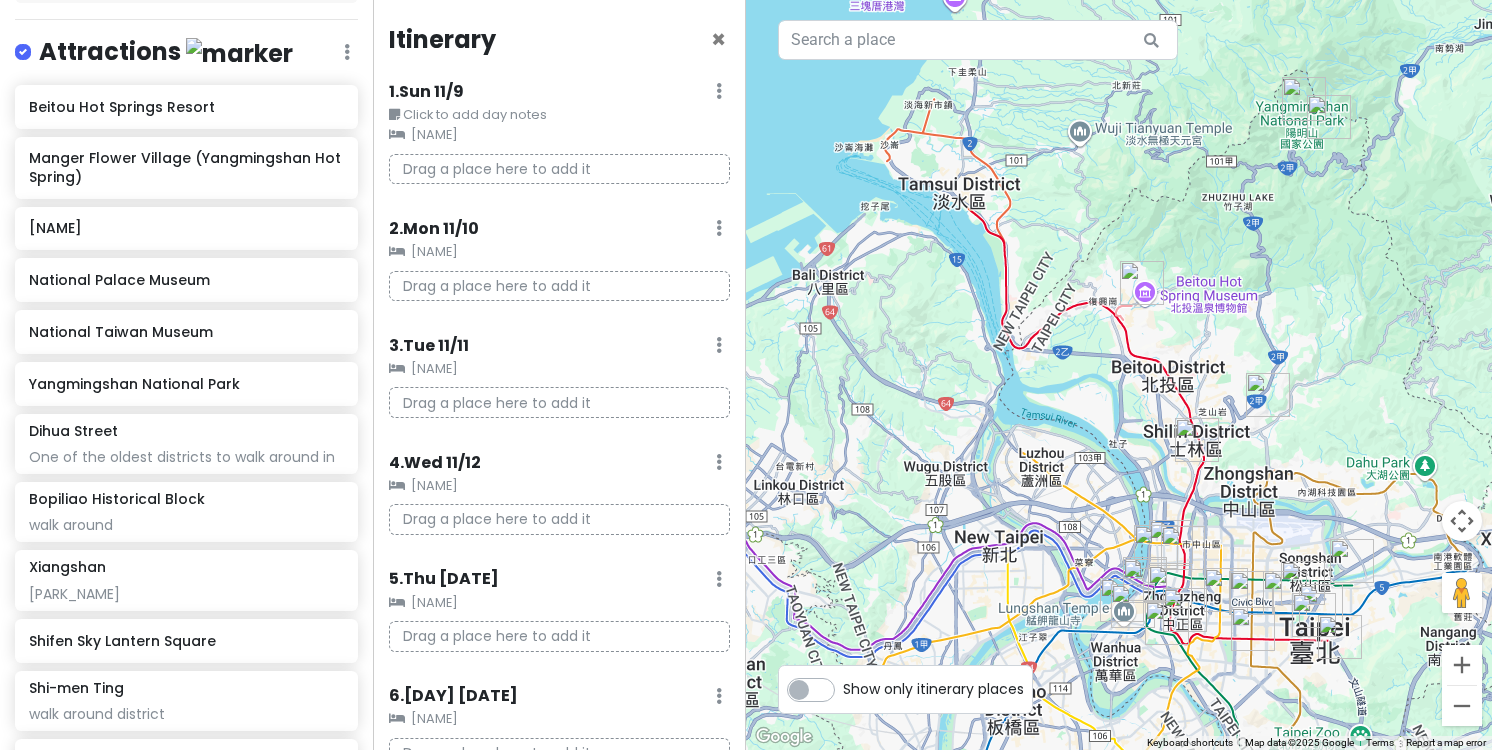 click at bounding box center (1268, 395) 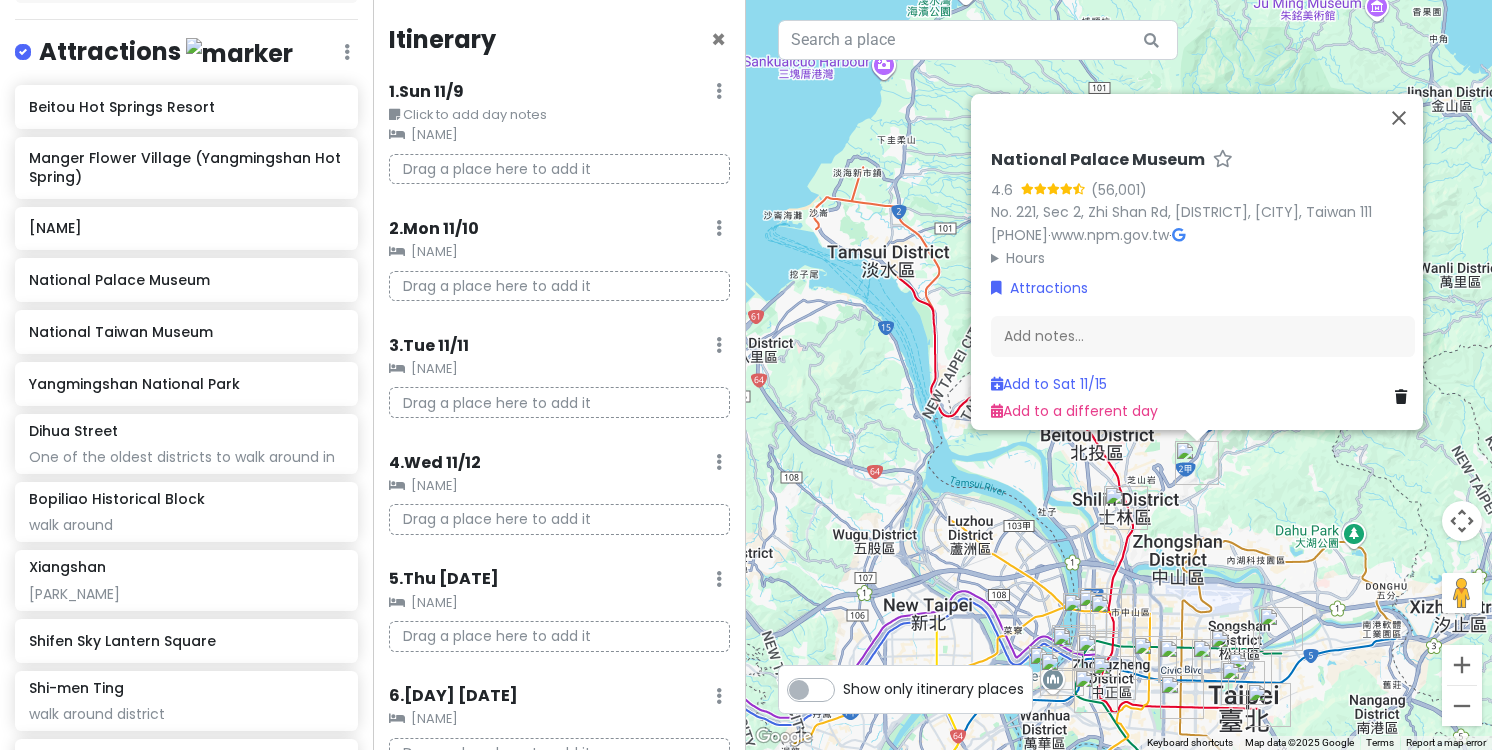 click on "No. [NUMBER], [SECTION], [STREET], [DISTRICT], [CITY], [COUNTRY] [POSTAL_CODE] +[PHONE] · www.npm.gov.tw · Hours Monday Closed Tuesday [TIME] Wednesday [TIME] Thursday [TIME] Friday [TIME] Saturday [TIME] Sunday [TIME] Attractions Add notes... Add to Sat [DATE] Add to a different day" at bounding box center (1119, 375) 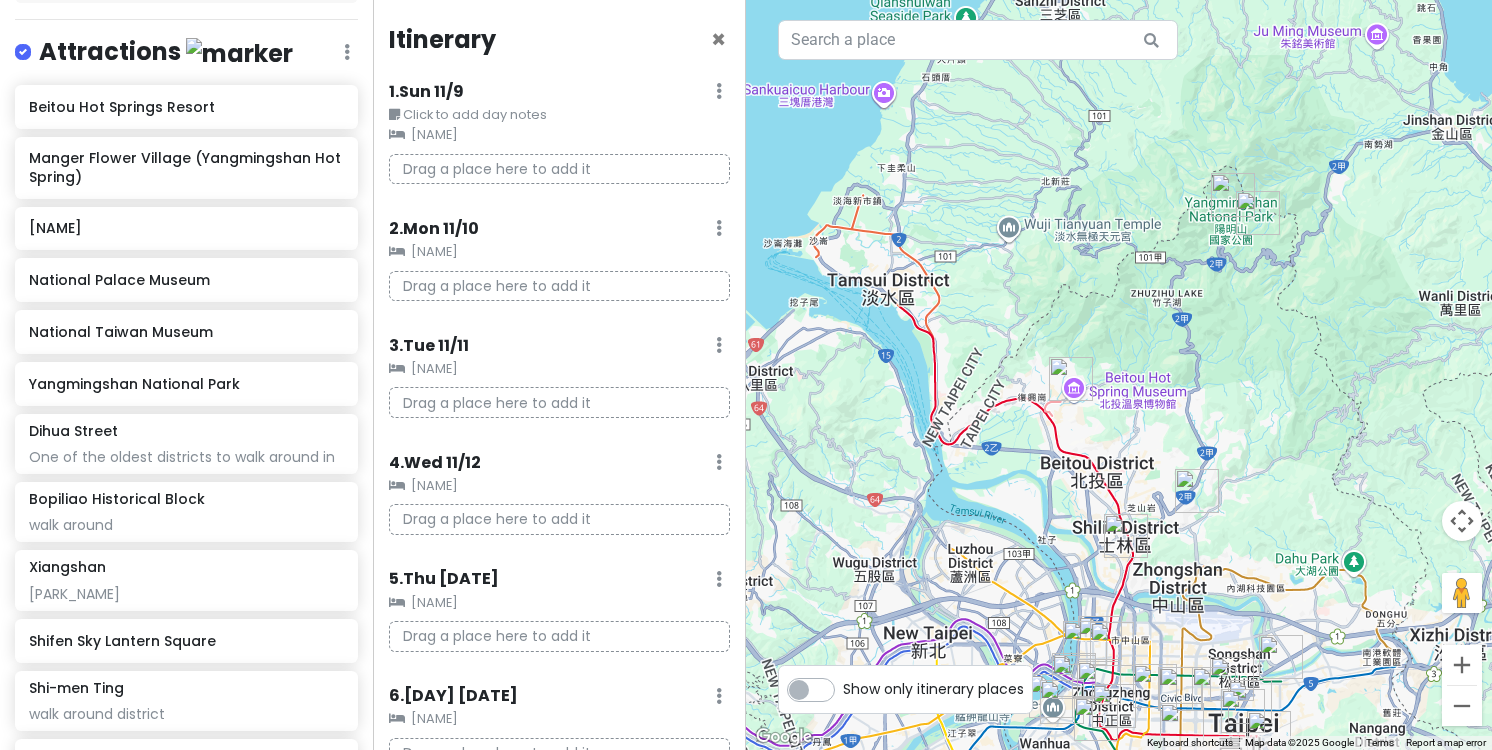 drag, startPoint x: 1257, startPoint y: 421, endPoint x: 1257, endPoint y: 451, distance: 30 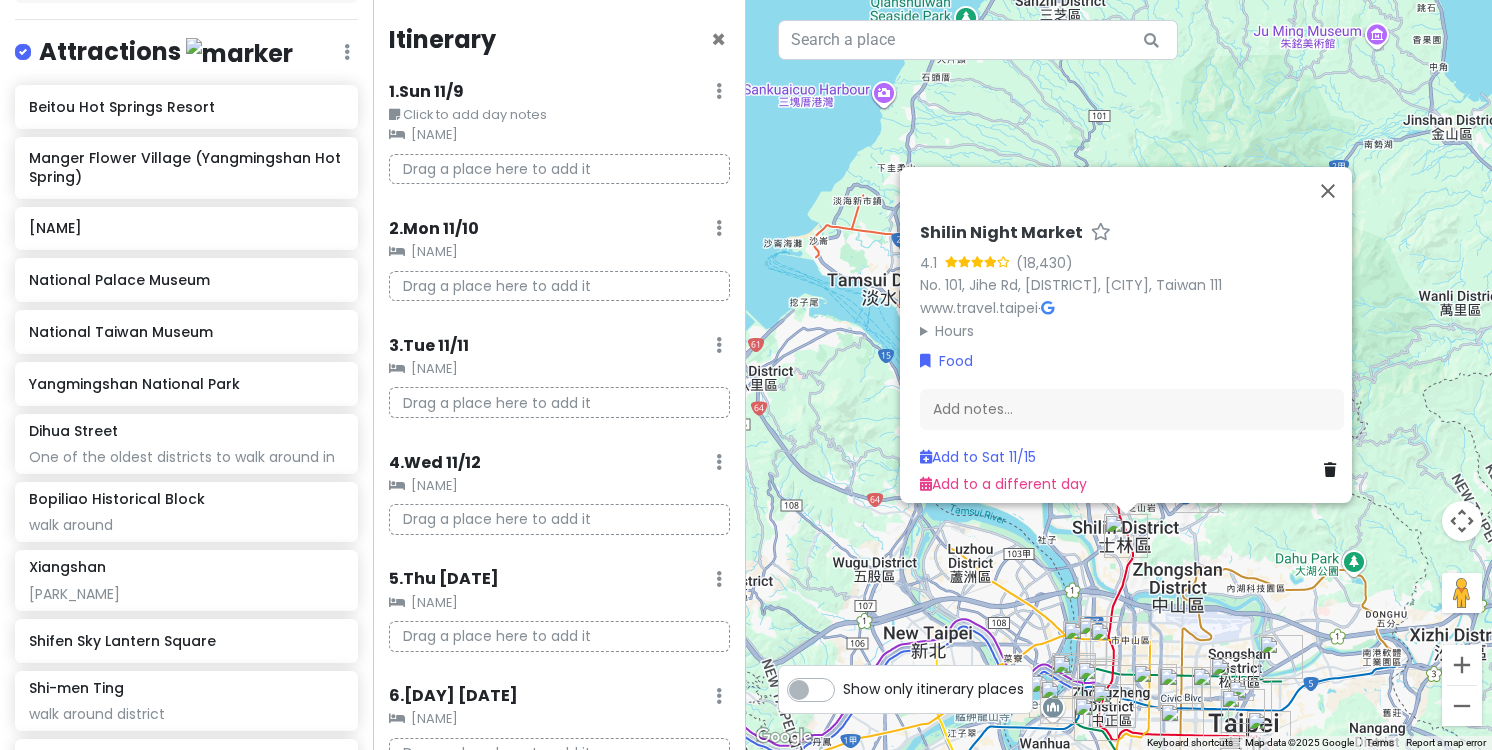 click on "Hours" at bounding box center [1132, 331] 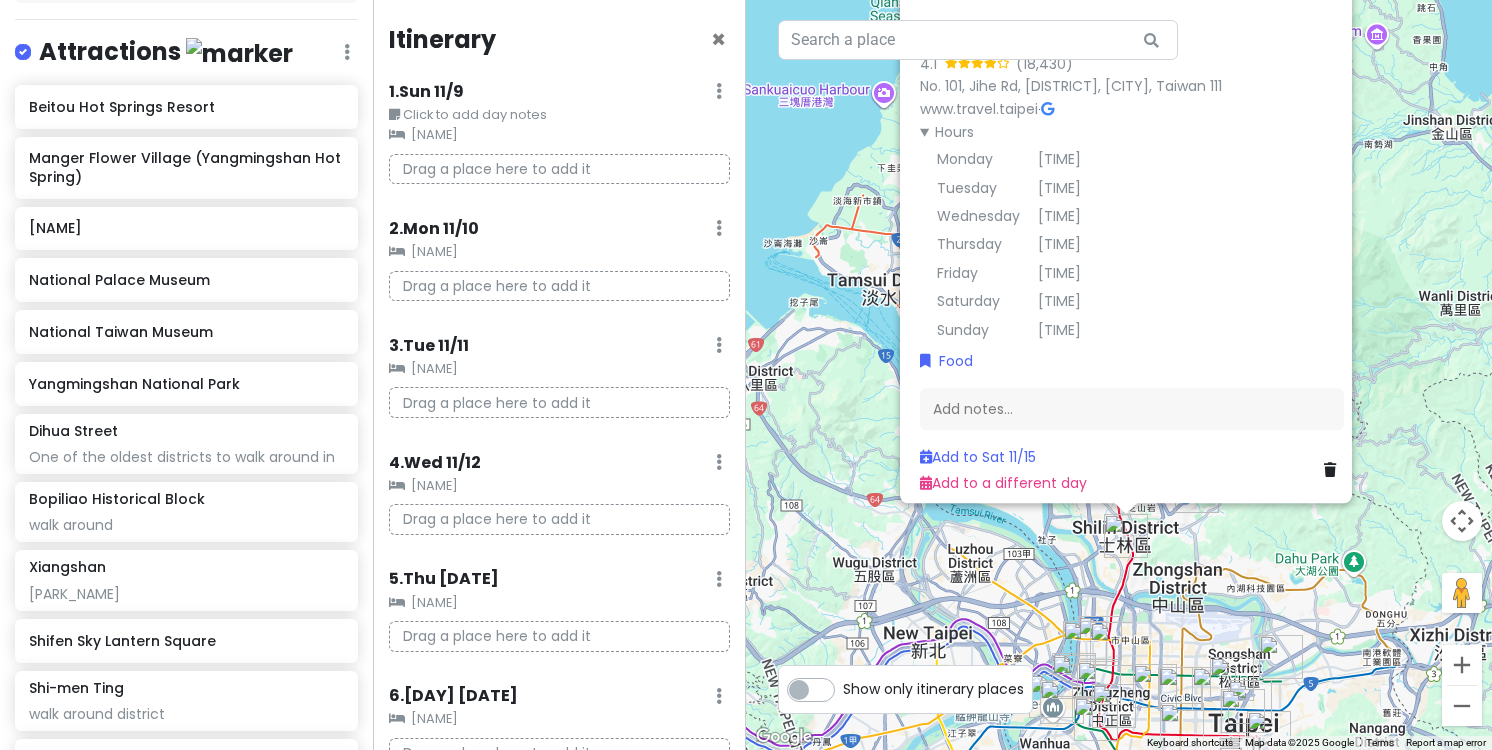 click on "[NIGHT_MARKET] [NUMBER]        ([NUMBER]) [NUMBER]. [NUMBER], [STREET], [DISTRICT], [CITY], [COUNTRY] [POSTAL_CODE] [URL]   ·   Hours [DAY] [TIME] [DAY] [TIME] [DAY] [TIME] [DAY] [TIME] [DAY] [TIME] [DAY] [TIME] [DAY] [TIME] Food Add notes...  Add to   [DAY] [MONTH]  Add to a different day" at bounding box center (1119, 375) 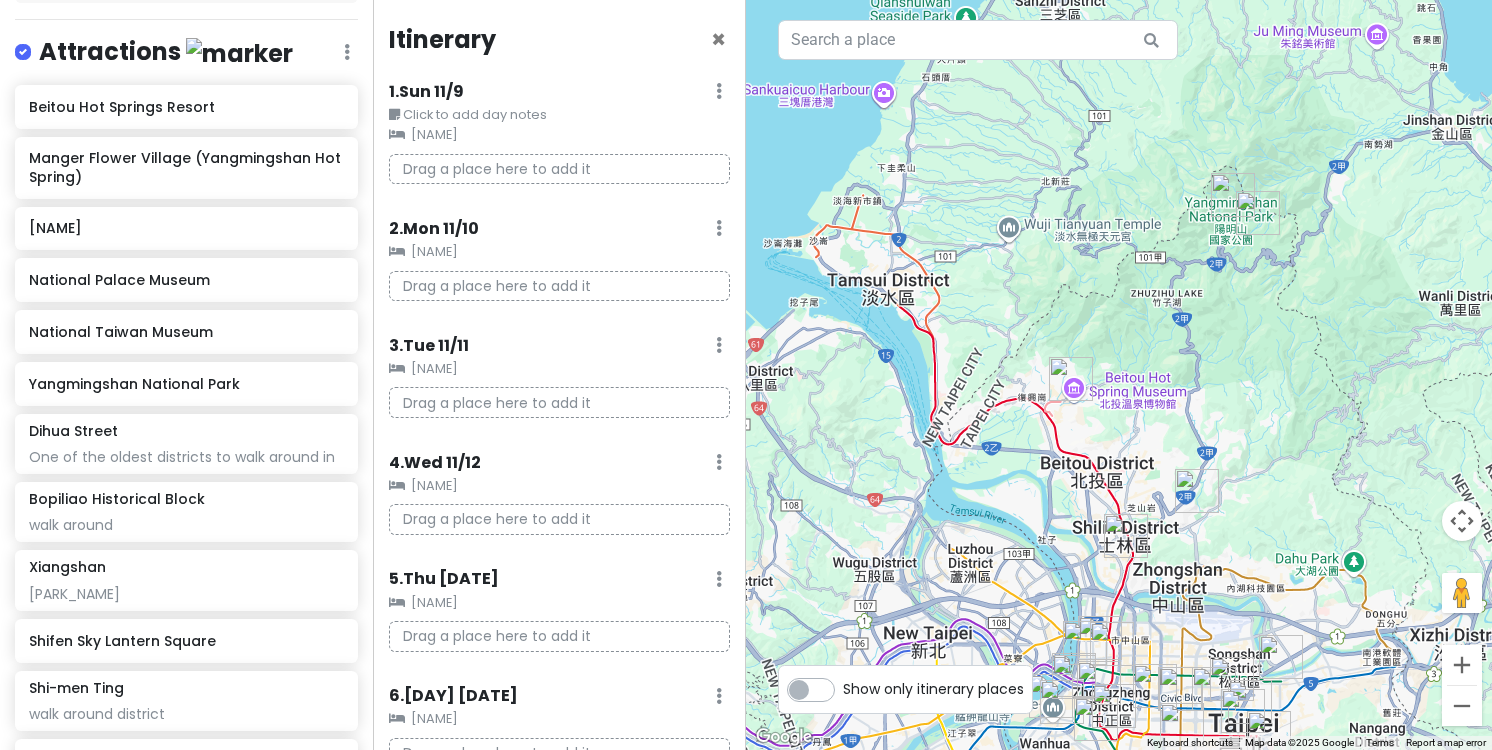 click at bounding box center [1071, 379] 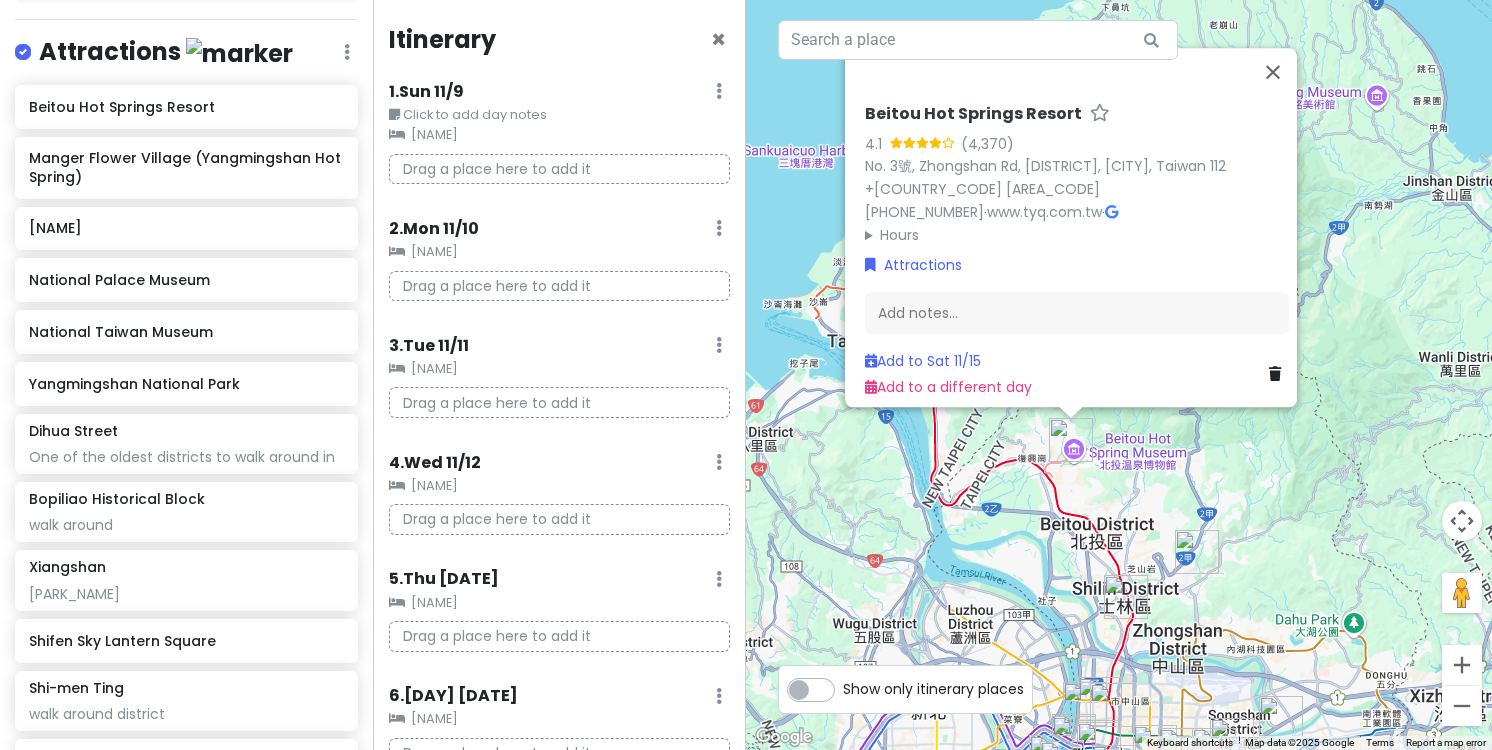 click on "Hours" at bounding box center (1077, 235) 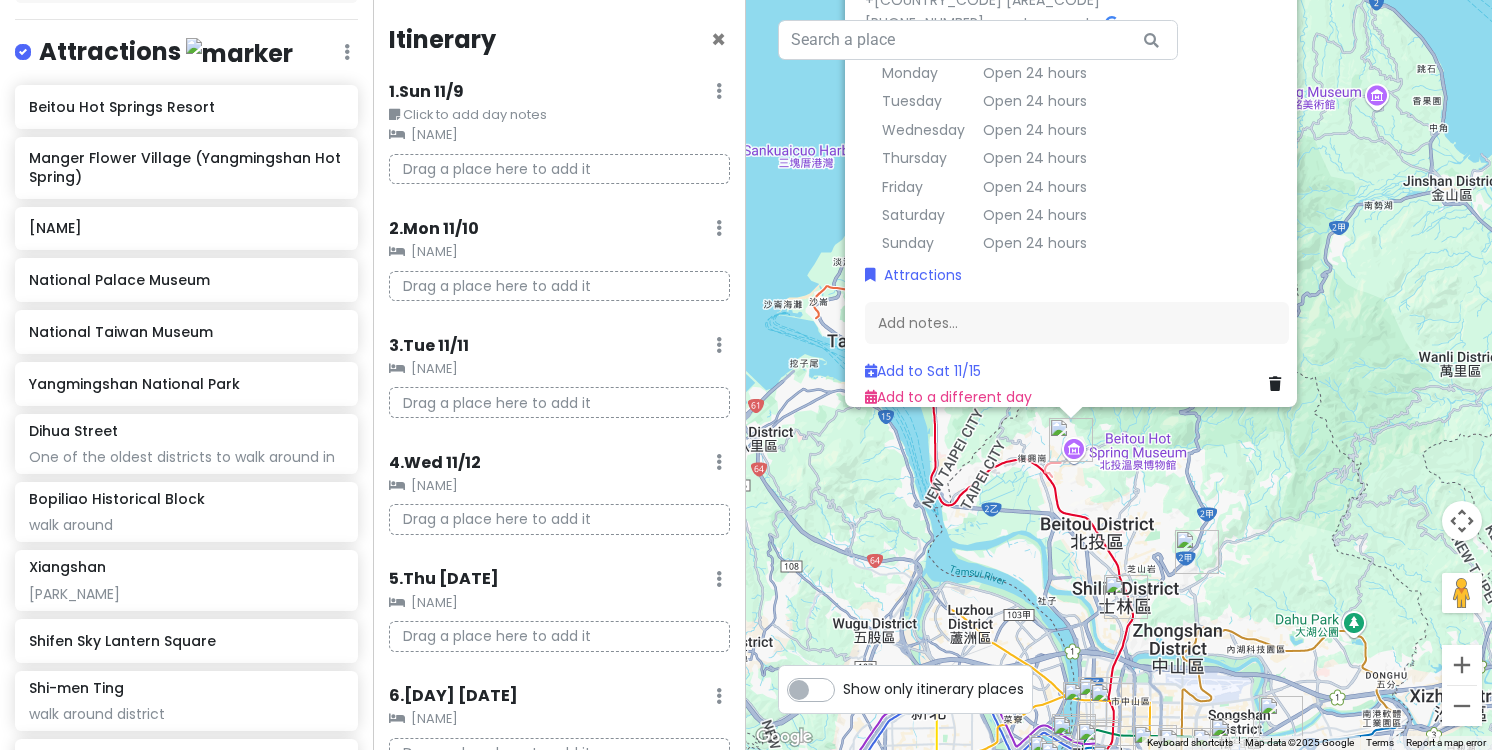 click on "No. [NUMBER]號, [STREET], [DISTRICT], [CITY], [COUNTRY] [PHONE] · www.tyq.com.tw · Hours Monday Open 24 hours Tuesday Open 24 hours Wednesday Open 24 hours Thursday Open 24 hours Friday Open 24 hours Saturday Open 24 hours Sunday Open 24 hours Attractions Add notes... Add to Sat [DATE] Add to a different day" at bounding box center [1119, 375] 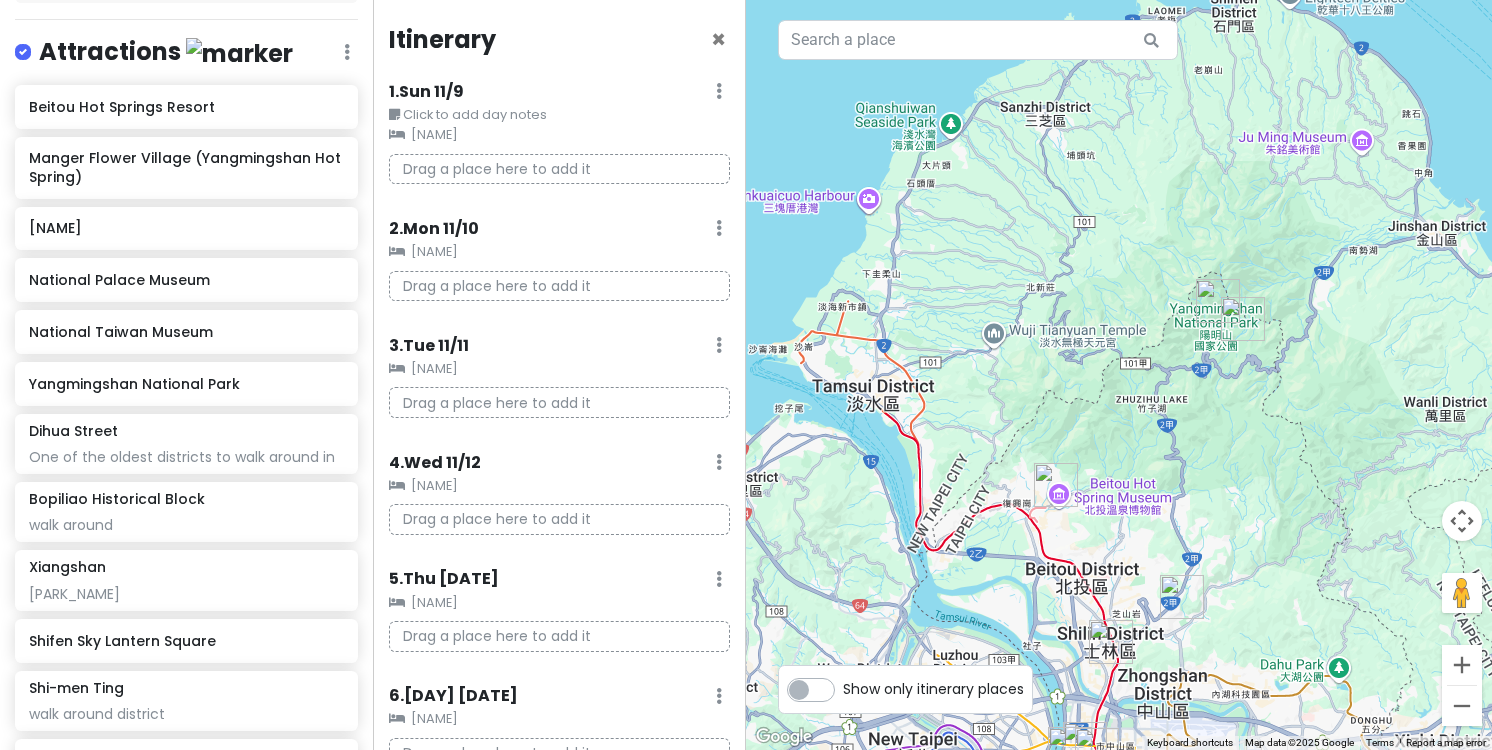 drag, startPoint x: 1318, startPoint y: 450, endPoint x: 1292, endPoint y: 547, distance: 100.4241 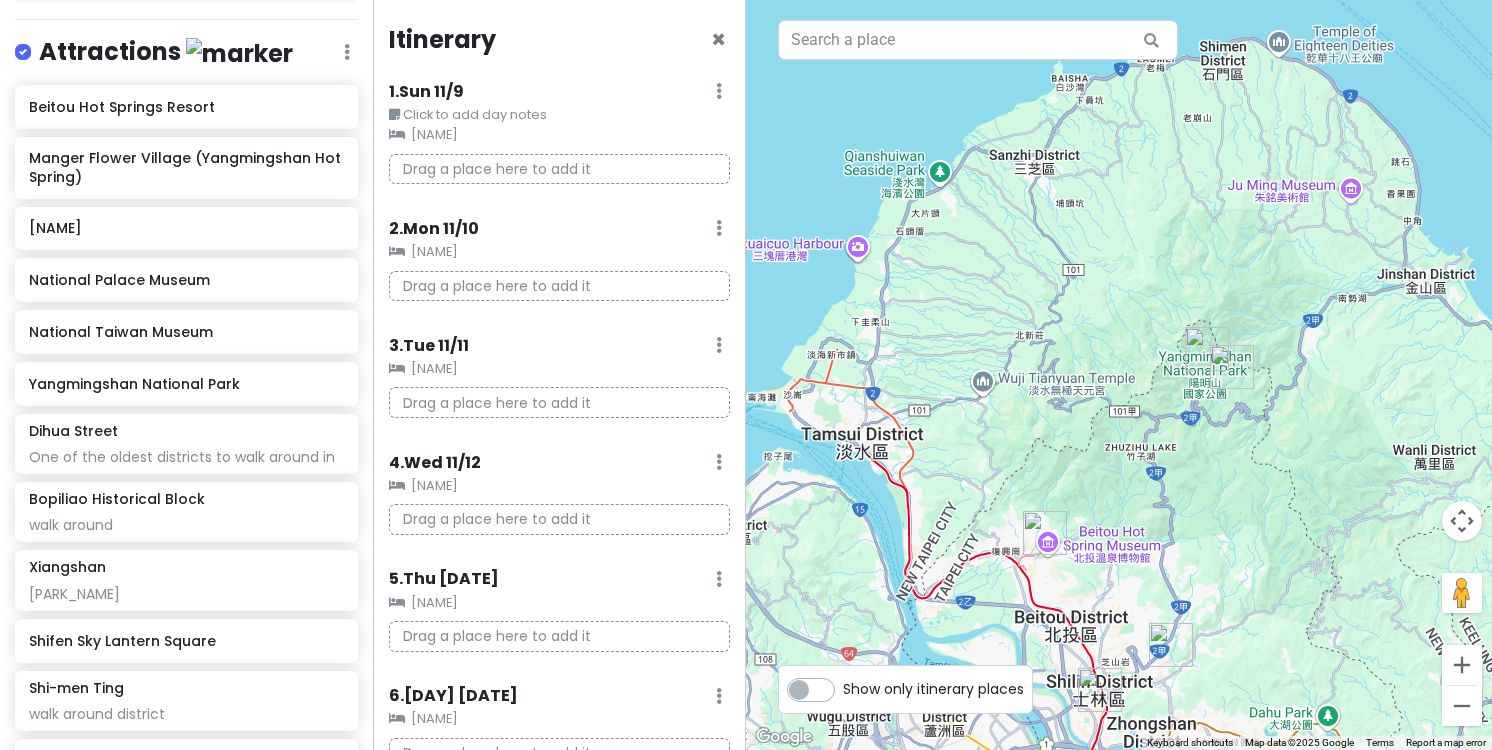 click at bounding box center (1207, 349) 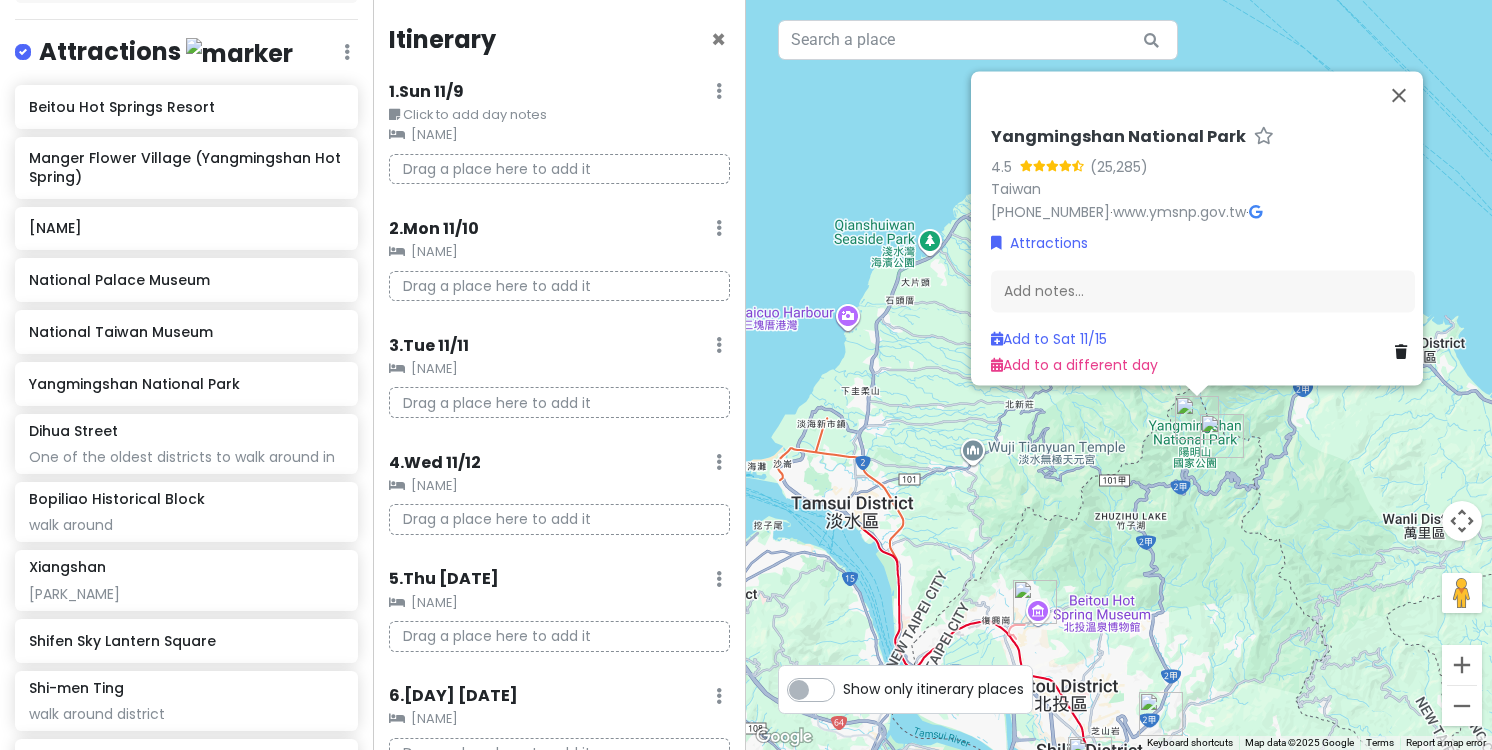 click at bounding box center (1222, 436) 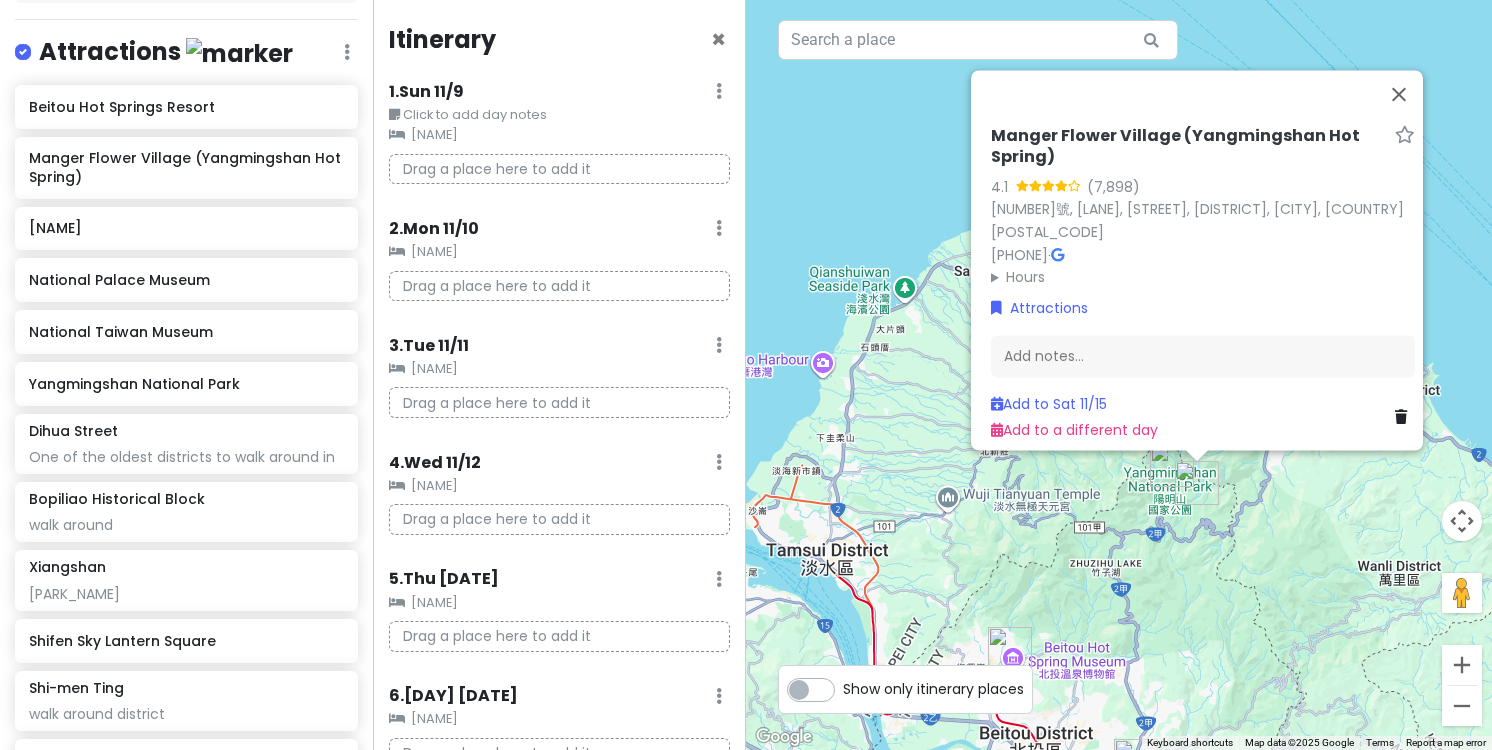 click on "No. [NUMBER]號, Lane [NUMBER], [STREET], [DISTRICT], [CITY], [COUNTRY] [POSTAL_CODE] +[PHONE]# · Hours Monday Open 24 hours Tuesday Open 24 hours Wednesday Open 24 hours Thursday Open 24 hours Friday Open 24 hours Saturday Open 24 hours Sunday Open 24 hours Attractions Add notes... Add to Sat [DATE] Add to a different day" at bounding box center (1119, 375) 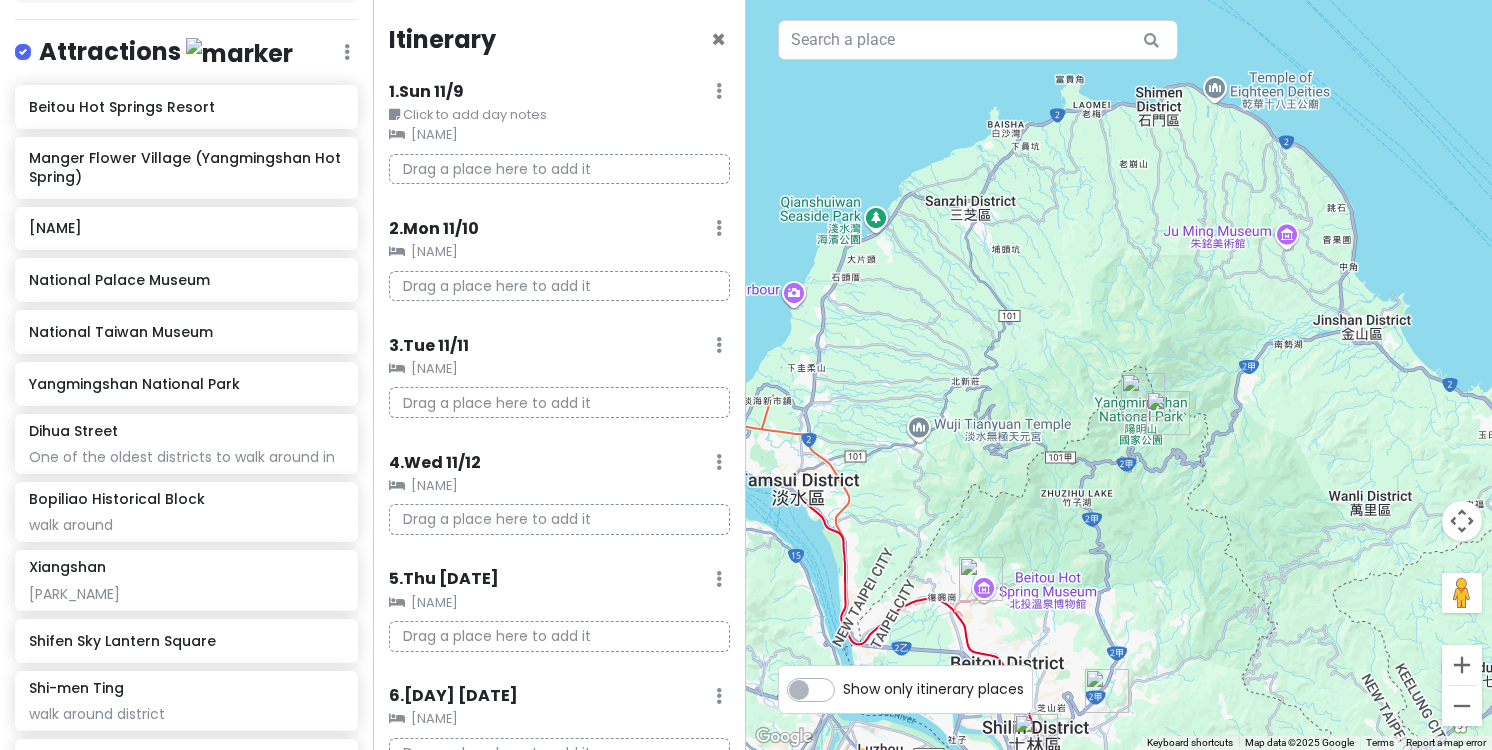 drag, startPoint x: 1197, startPoint y: 603, endPoint x: 1168, endPoint y: 529, distance: 79.47956 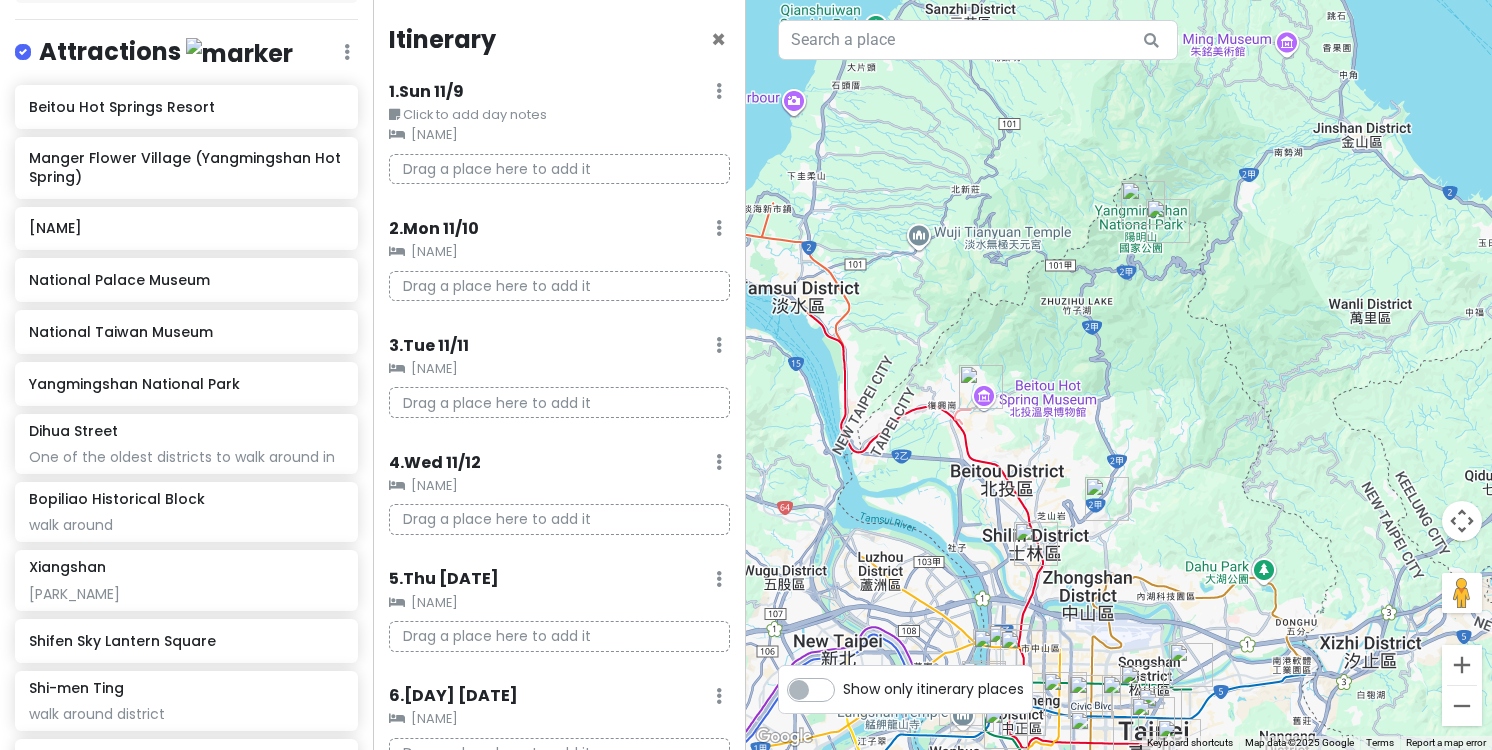 drag, startPoint x: 1156, startPoint y: 565, endPoint x: 1157, endPoint y: 368, distance: 197.00253 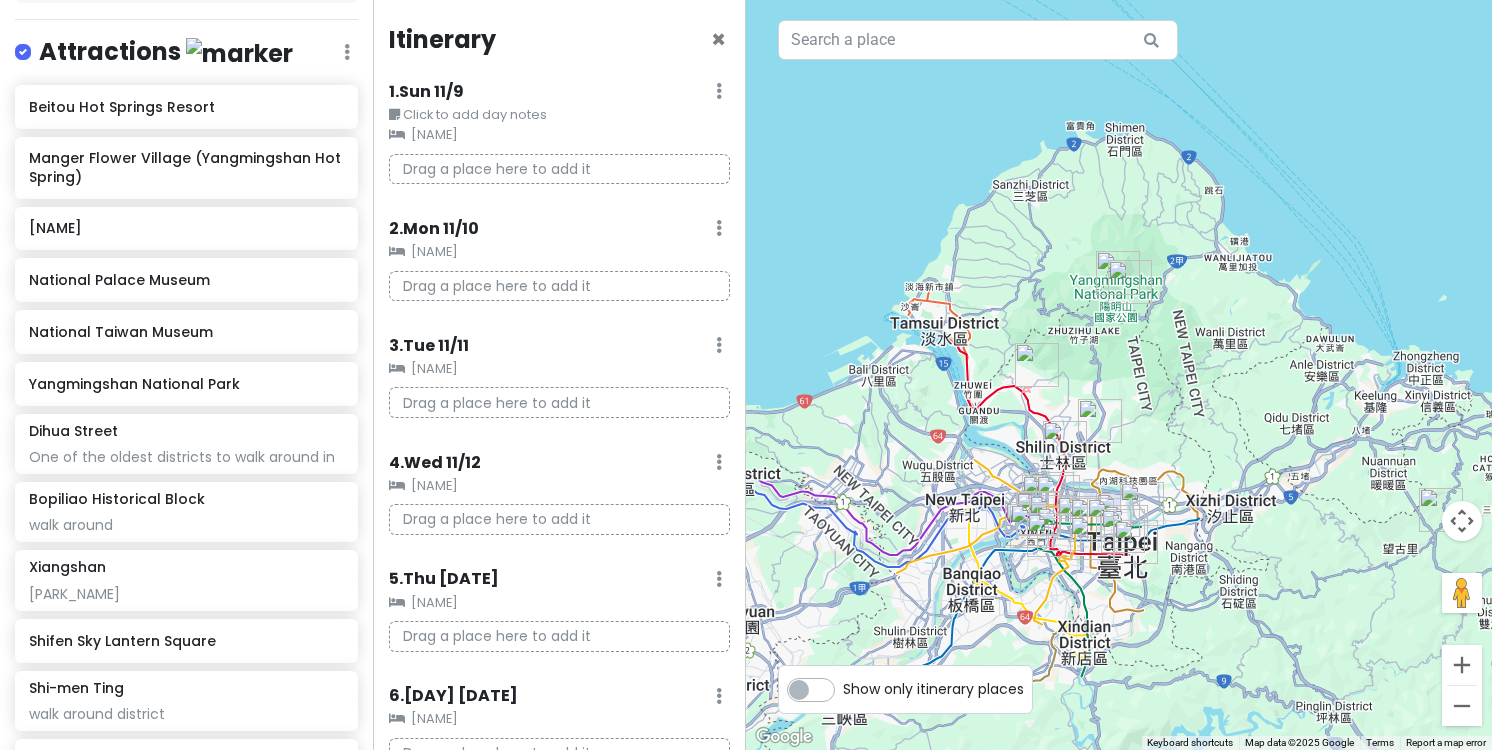 drag, startPoint x: 1250, startPoint y: 534, endPoint x: 1195, endPoint y: 465, distance: 88.23831 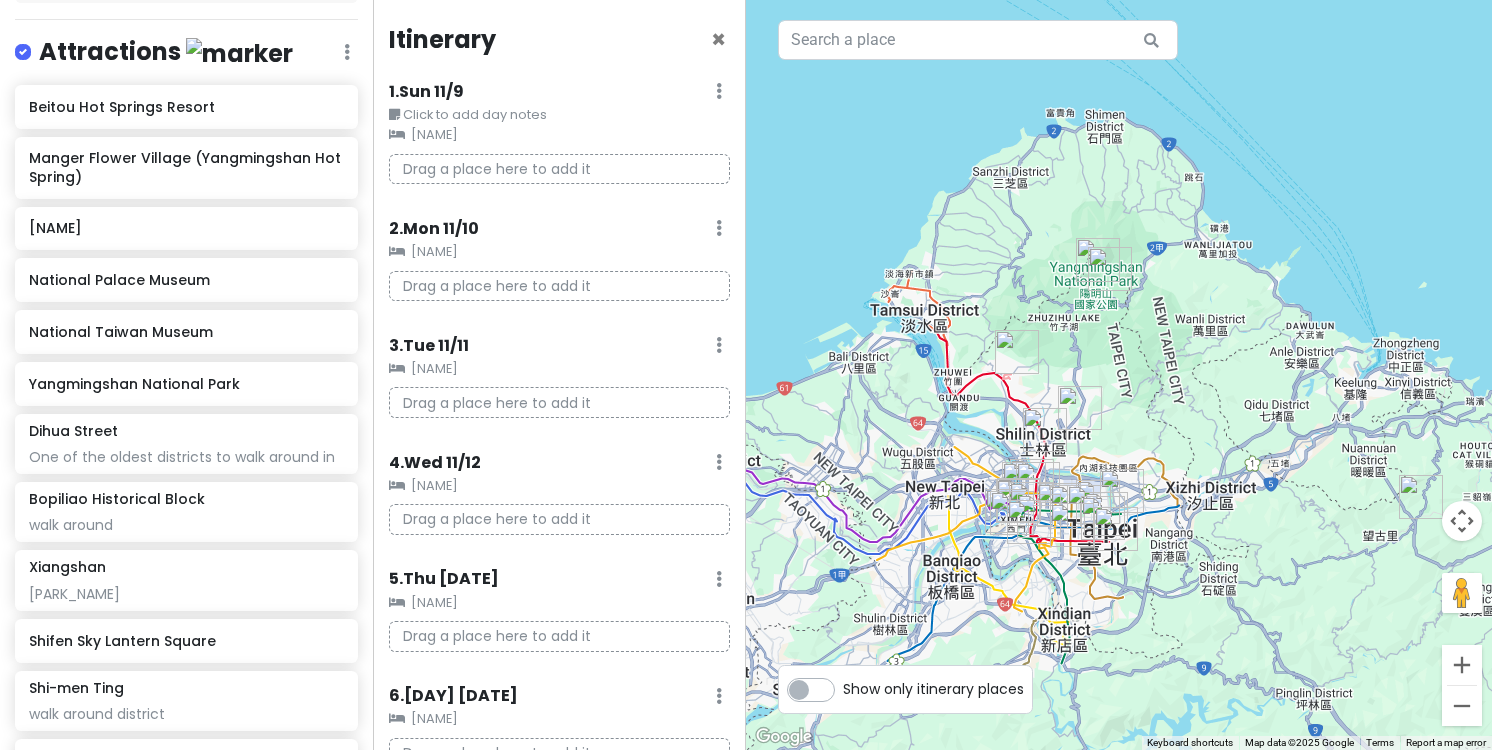 drag, startPoint x: 1355, startPoint y: 495, endPoint x: 1254, endPoint y: 447, distance: 111.82576 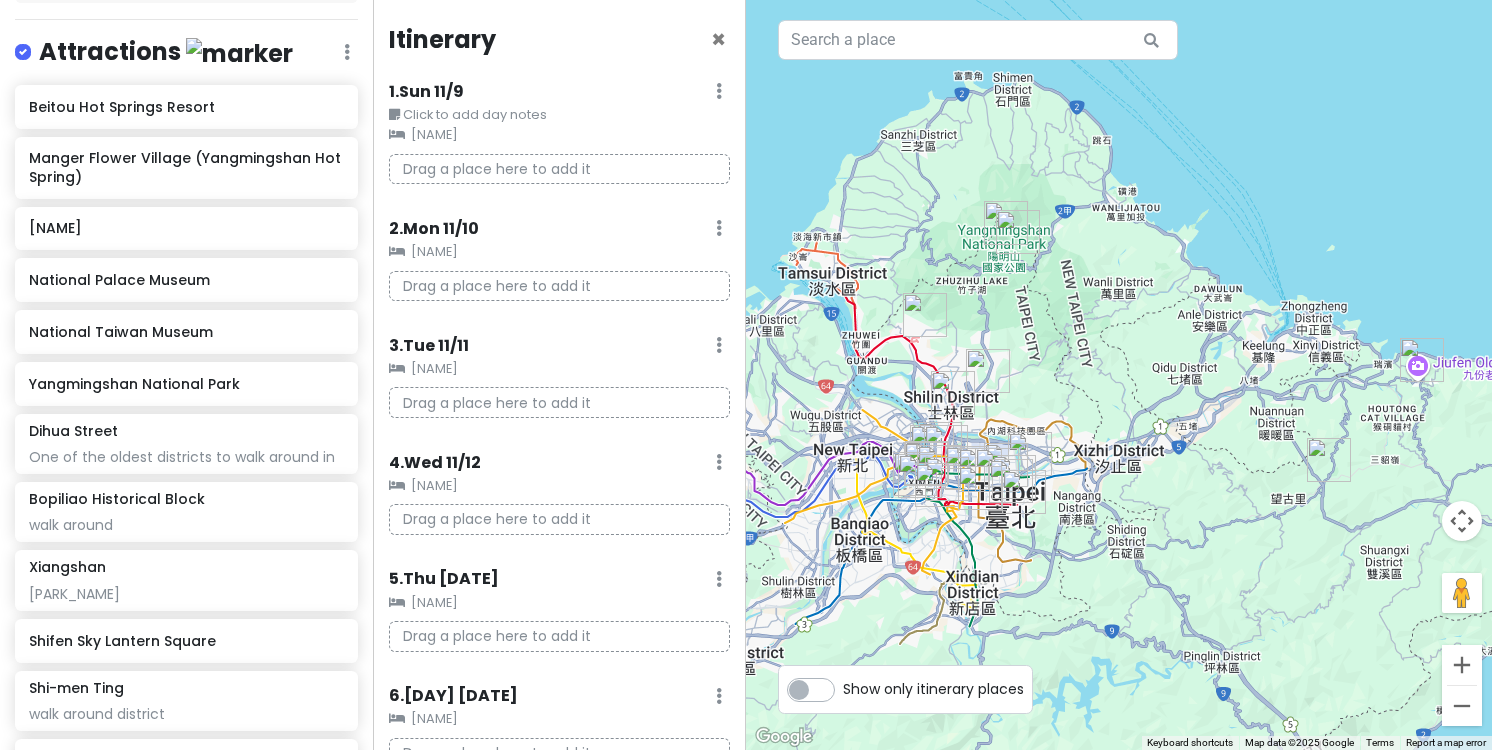 click at bounding box center (1329, 460) 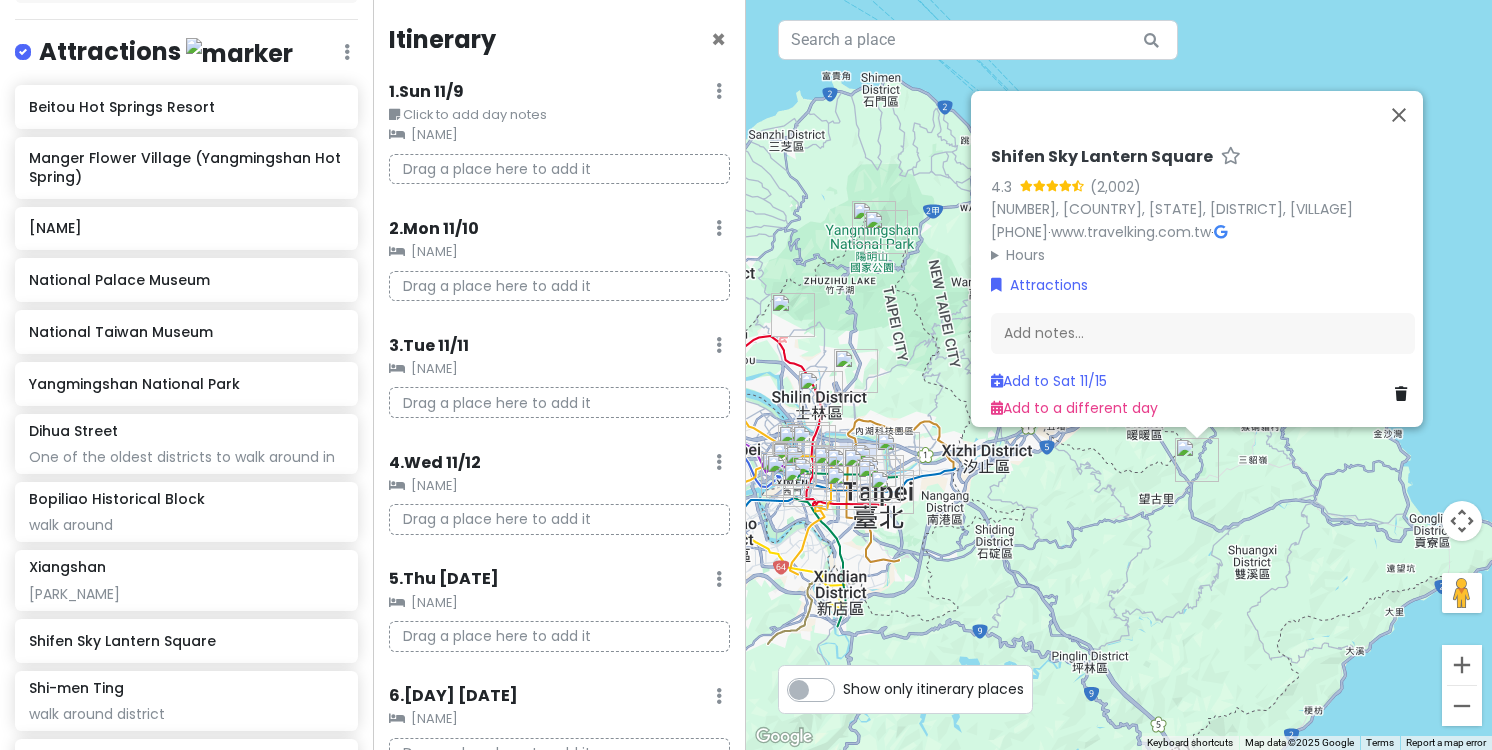 click on "[NUMBER], [COUNTRY], [CITY] [DISTRICT] [SECTION] +[PHONE] · www.travelking.com.tw · Hours Monday Open 24 hours Tuesday Open 24 hours Wednesday Open 24 hours Thursday Open 24 hours Friday Open 24 hours Saturday Open 24 hours Sunday Open 24 hours Attractions Add notes... Add to Sat [DATE] Add to a different day" at bounding box center (1119, 375) 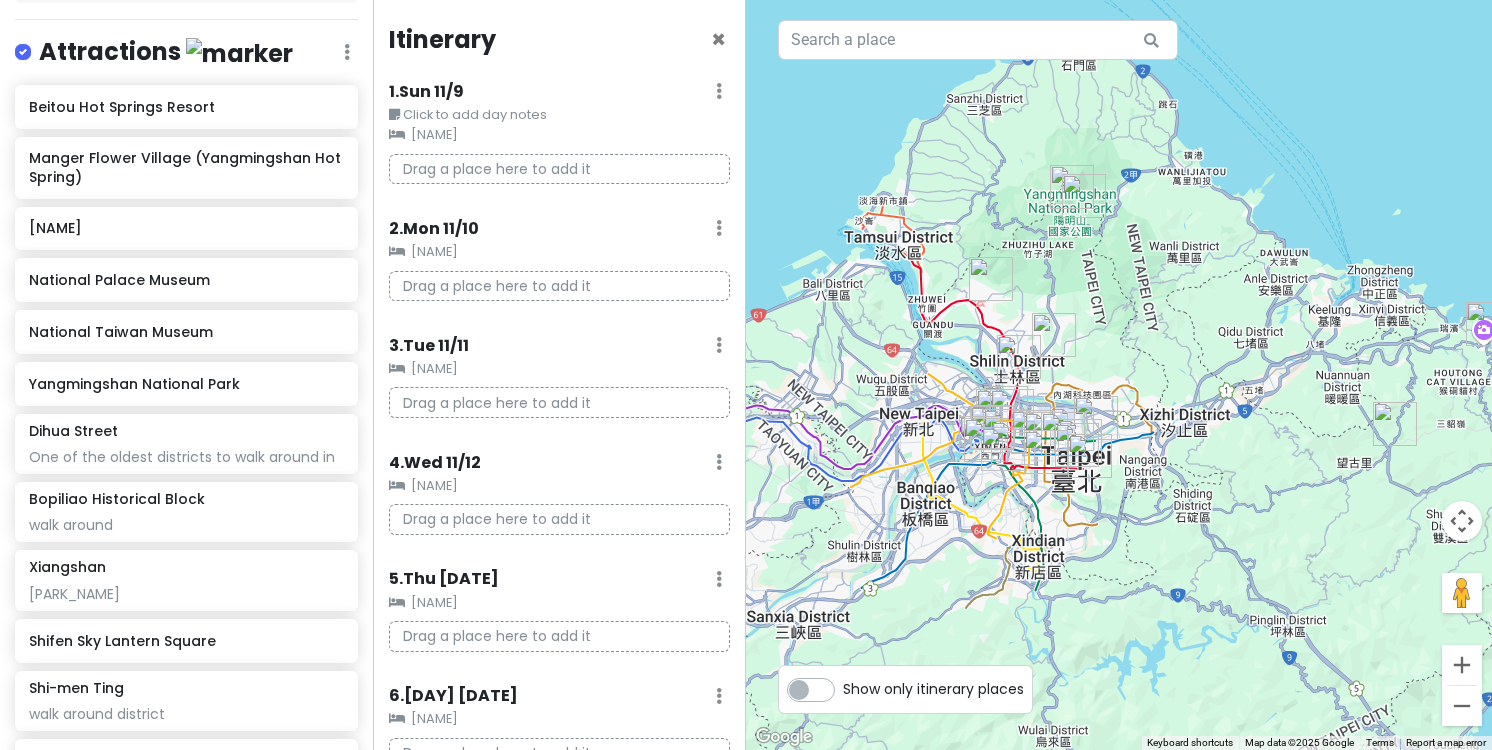drag, startPoint x: 1053, startPoint y: 547, endPoint x: 1255, endPoint y: 510, distance: 205.36066 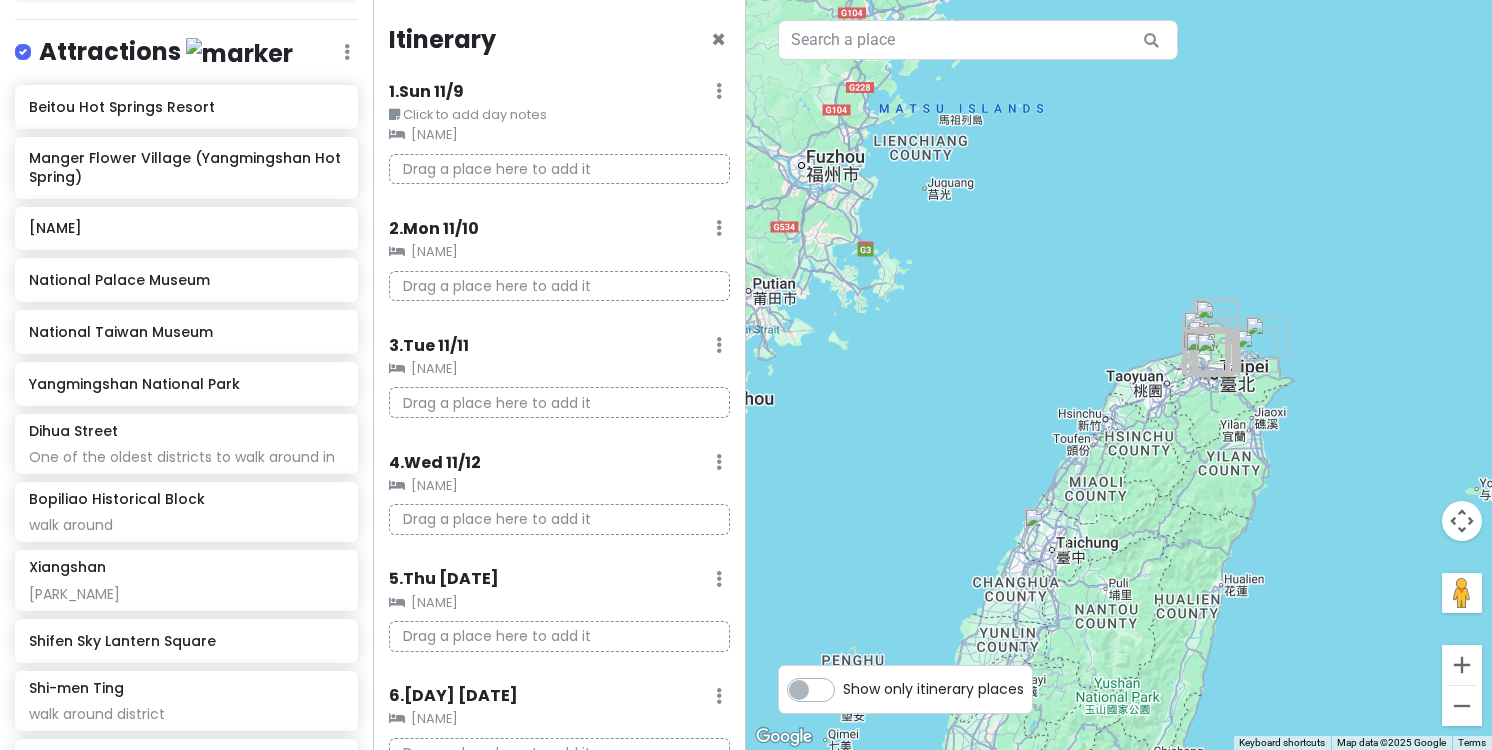 scroll, scrollTop: 311, scrollLeft: 0, axis: vertical 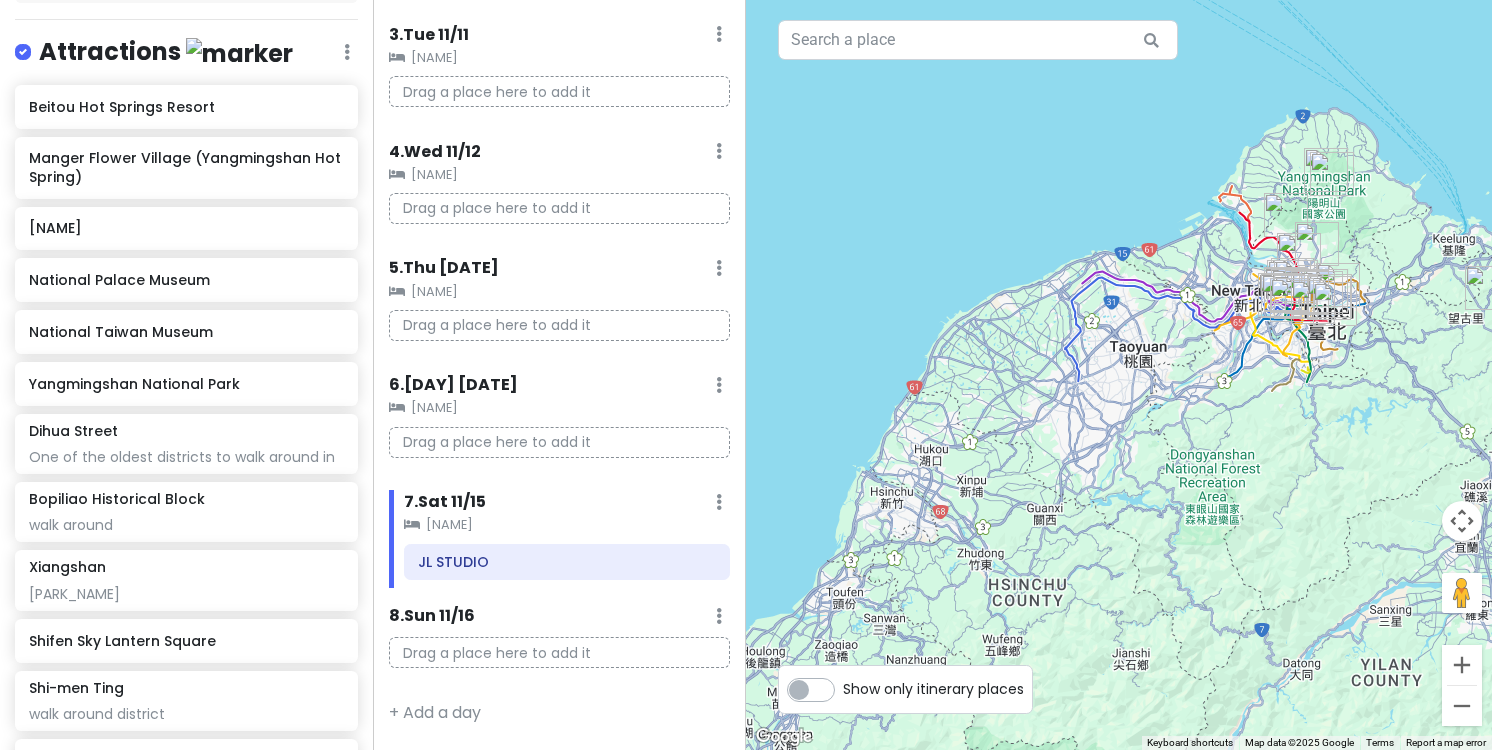 drag, startPoint x: 1278, startPoint y: 374, endPoint x: 1005, endPoint y: 302, distance: 282.3349 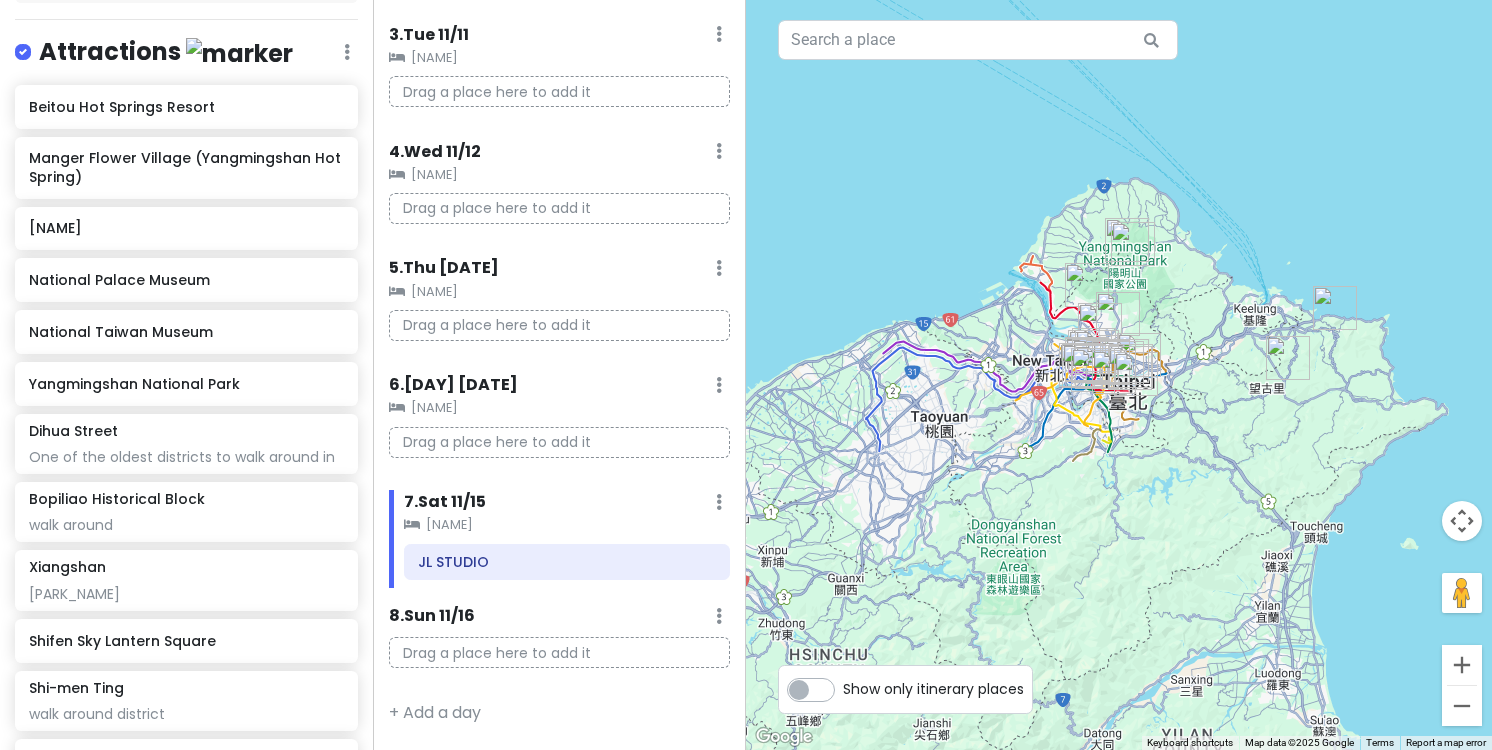 drag, startPoint x: 1174, startPoint y: 286, endPoint x: 981, endPoint y: 352, distance: 203.97304 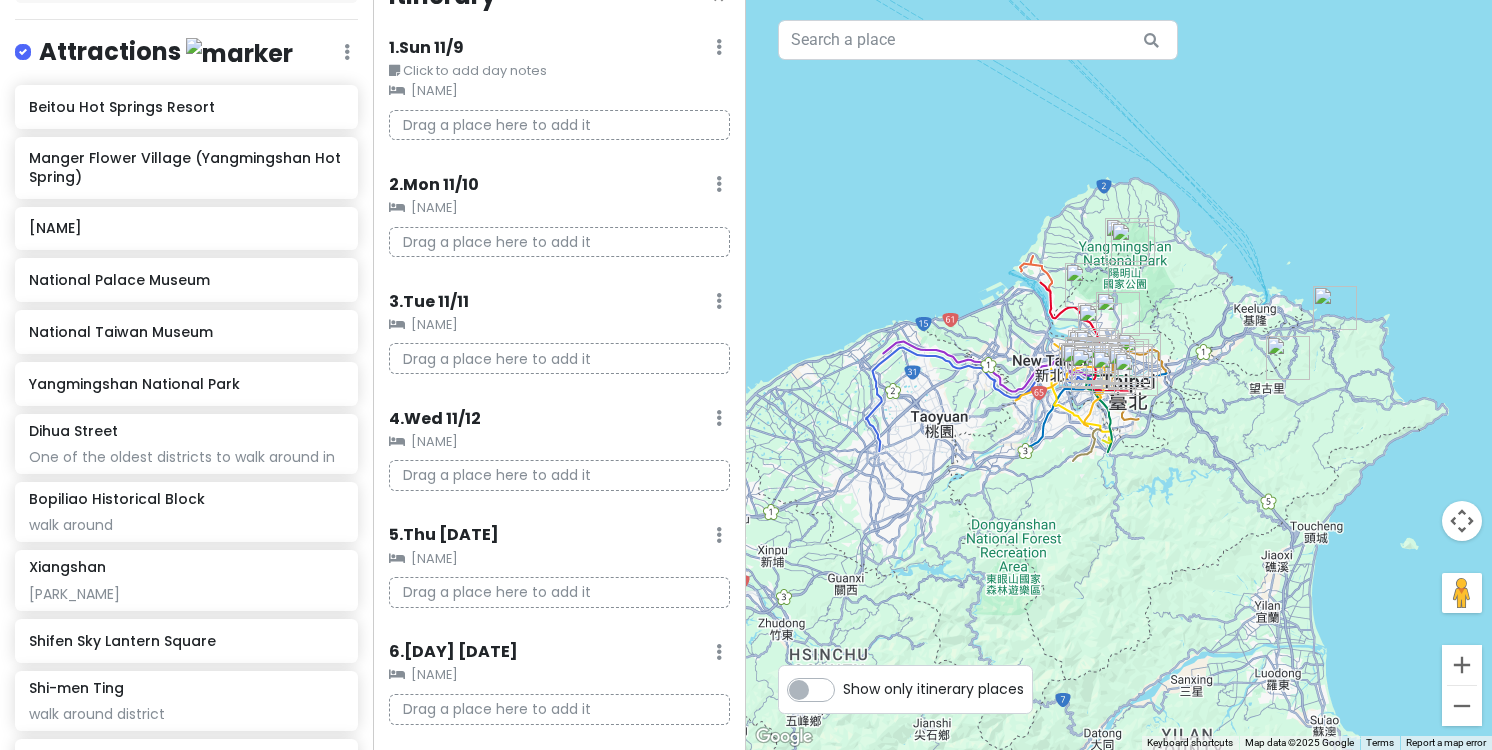 scroll, scrollTop: 5, scrollLeft: 0, axis: vertical 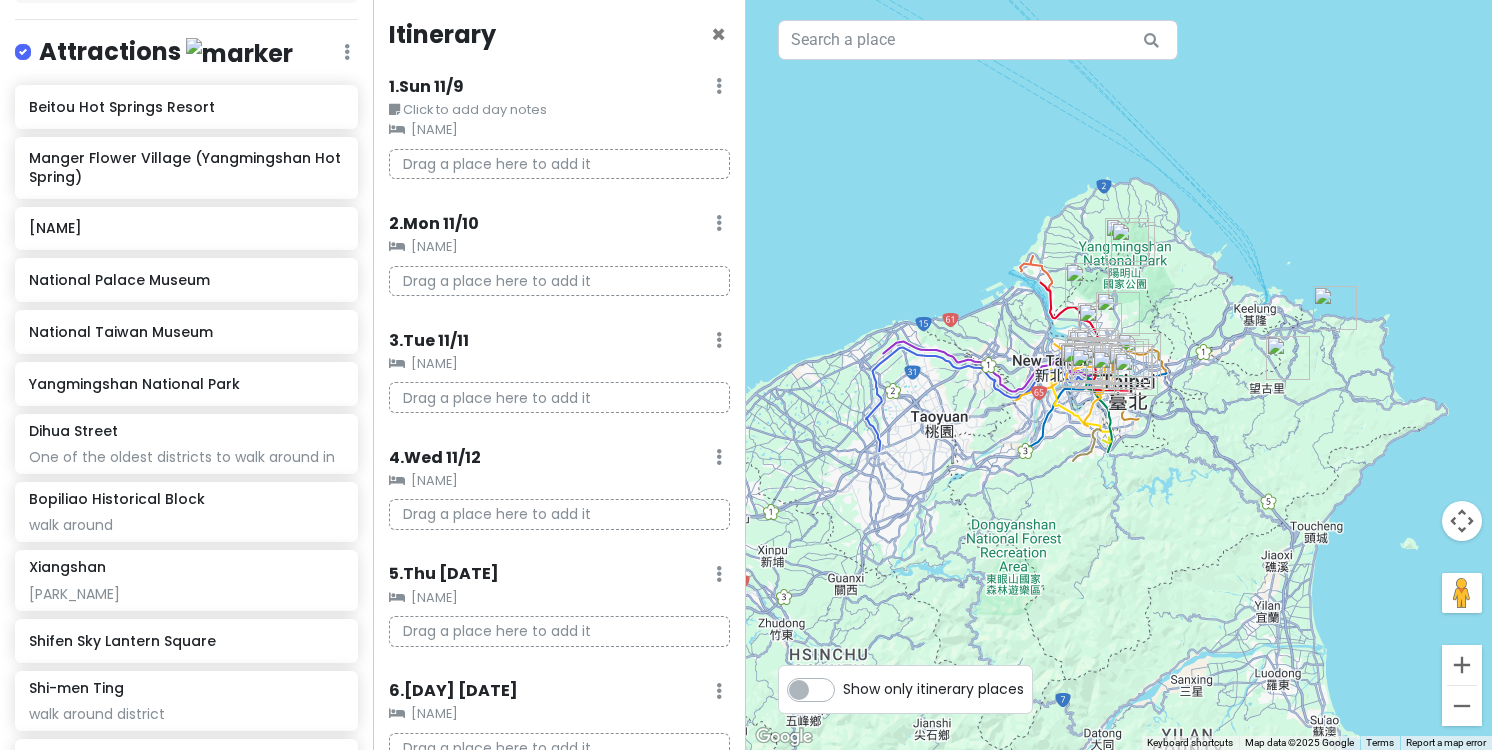 click at bounding box center [1335, 308] 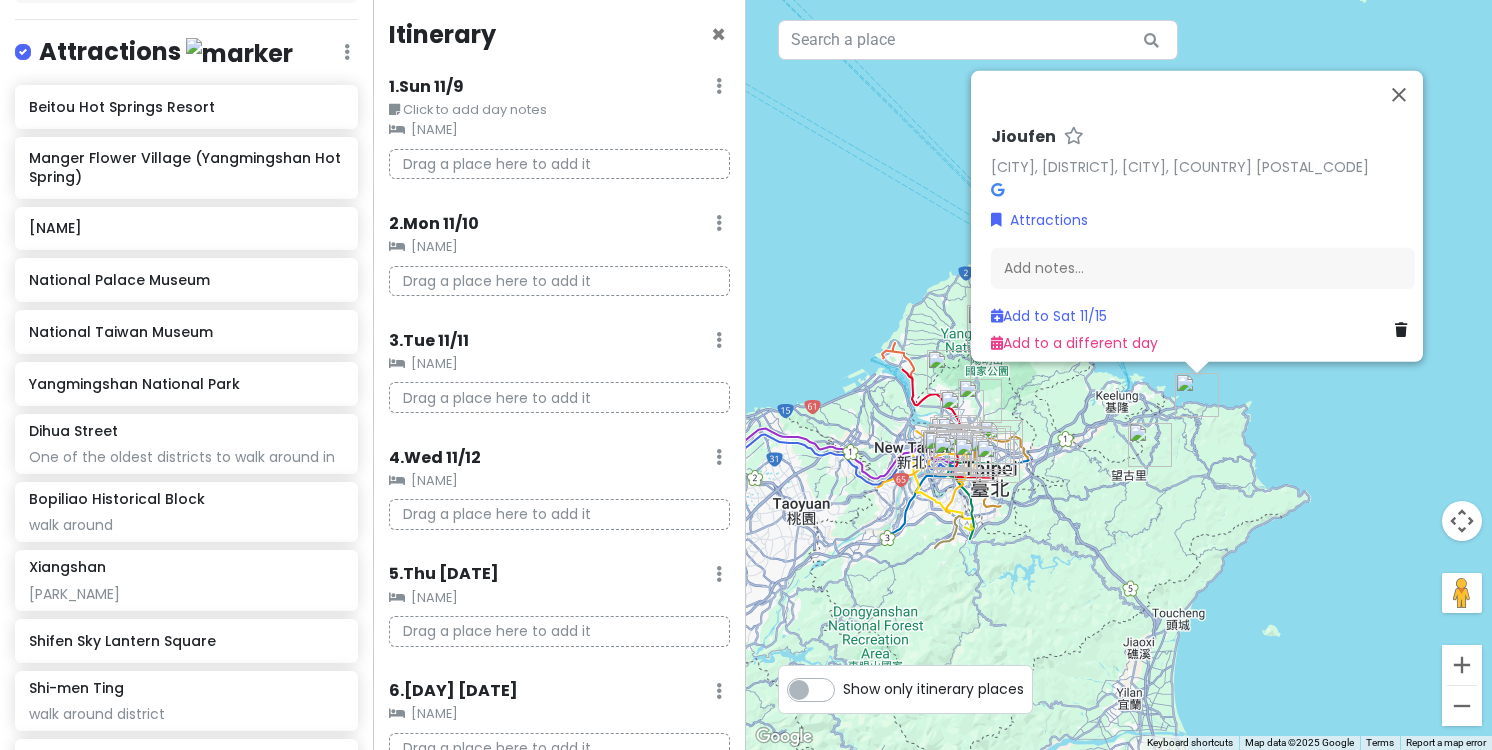 click at bounding box center (1150, 445) 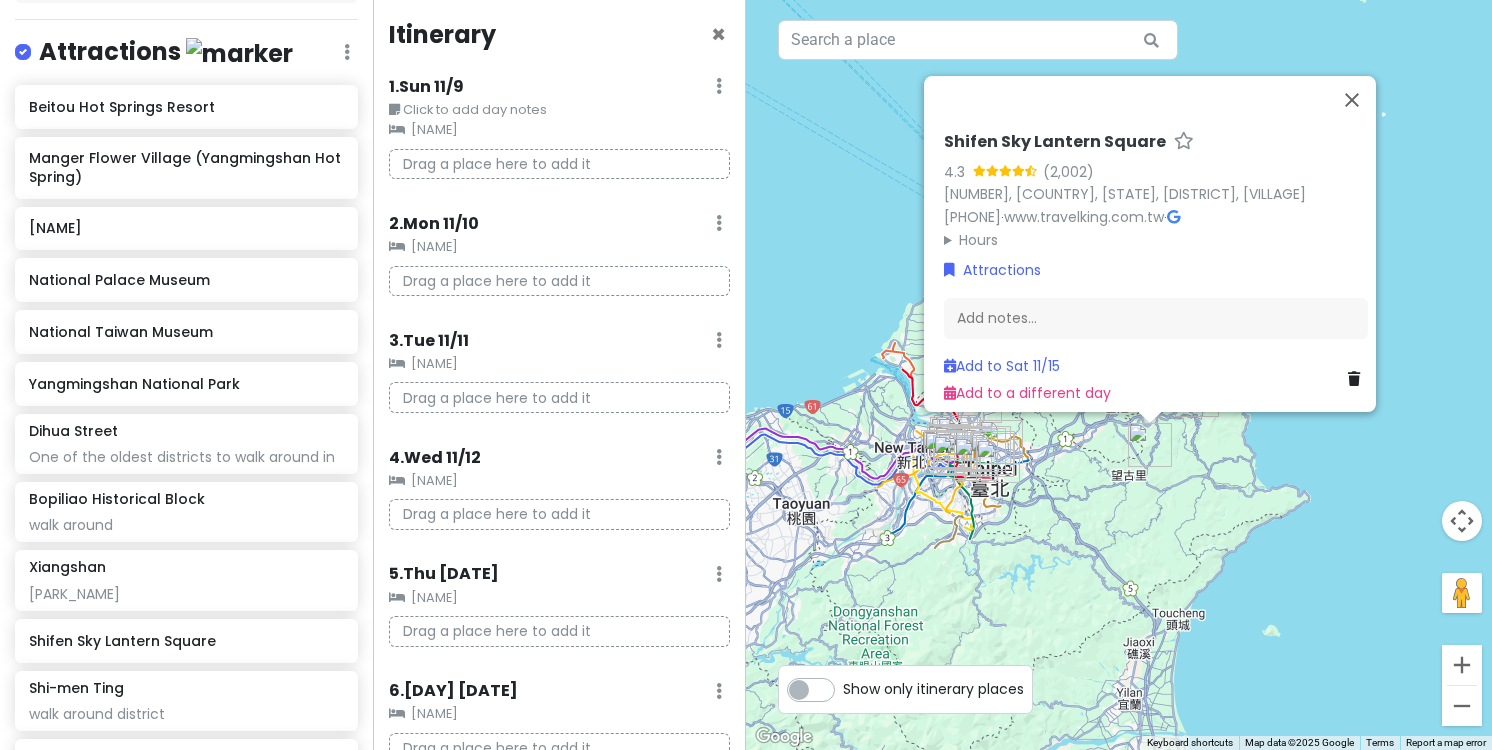 click on "[NUMBER], [COUNTRY], [CITY] [DISTRICT] [SECTION] +[PHONE] · www.travelking.com.tw · Hours Monday Open 24 hours Tuesday Open 24 hours Wednesday Open 24 hours Thursday Open 24 hours Friday Open 24 hours Saturday Open 24 hours Sunday Open 24 hours Attractions Add notes... Add to Sat [DATE] Add to a different day" at bounding box center [1119, 375] 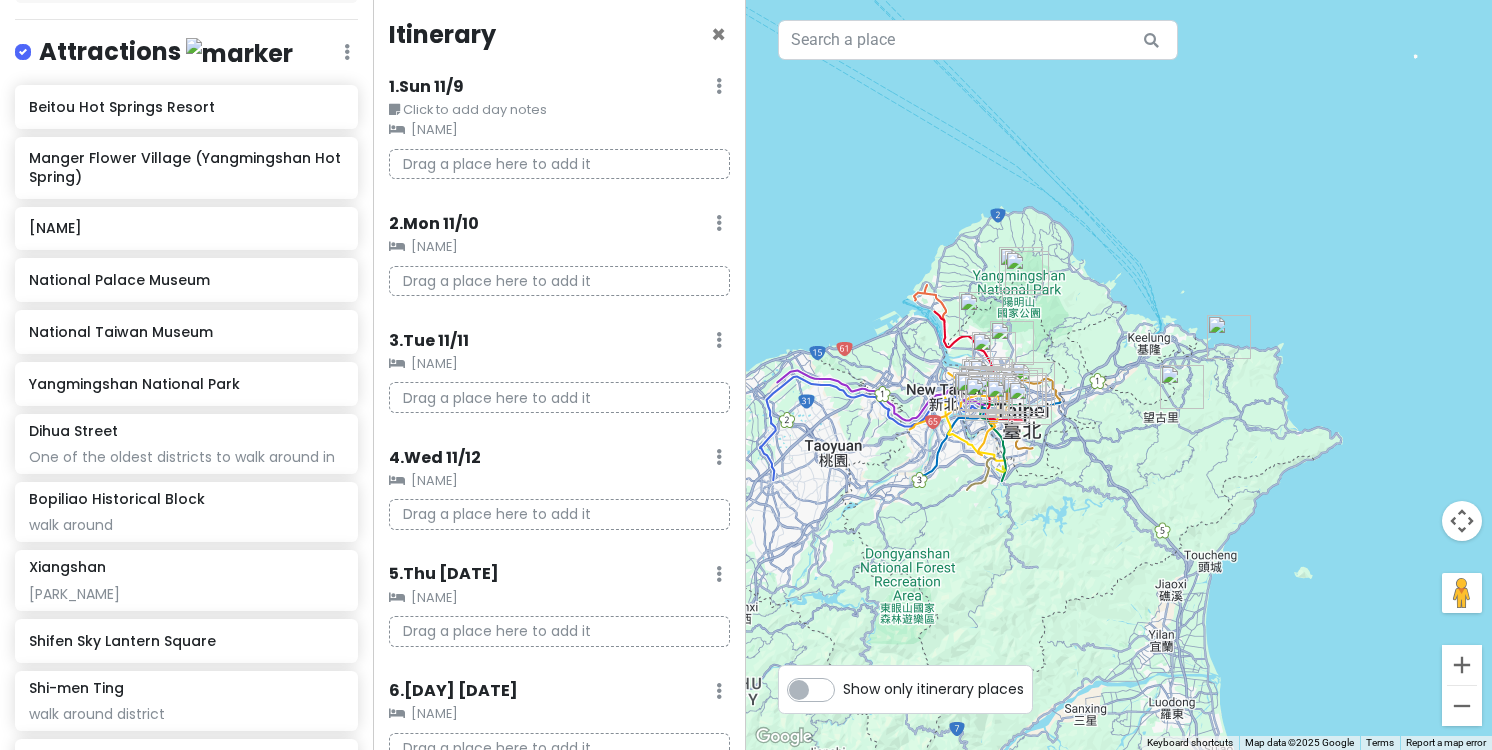 drag, startPoint x: 1205, startPoint y: 472, endPoint x: 1239, endPoint y: 408, distance: 72.47068 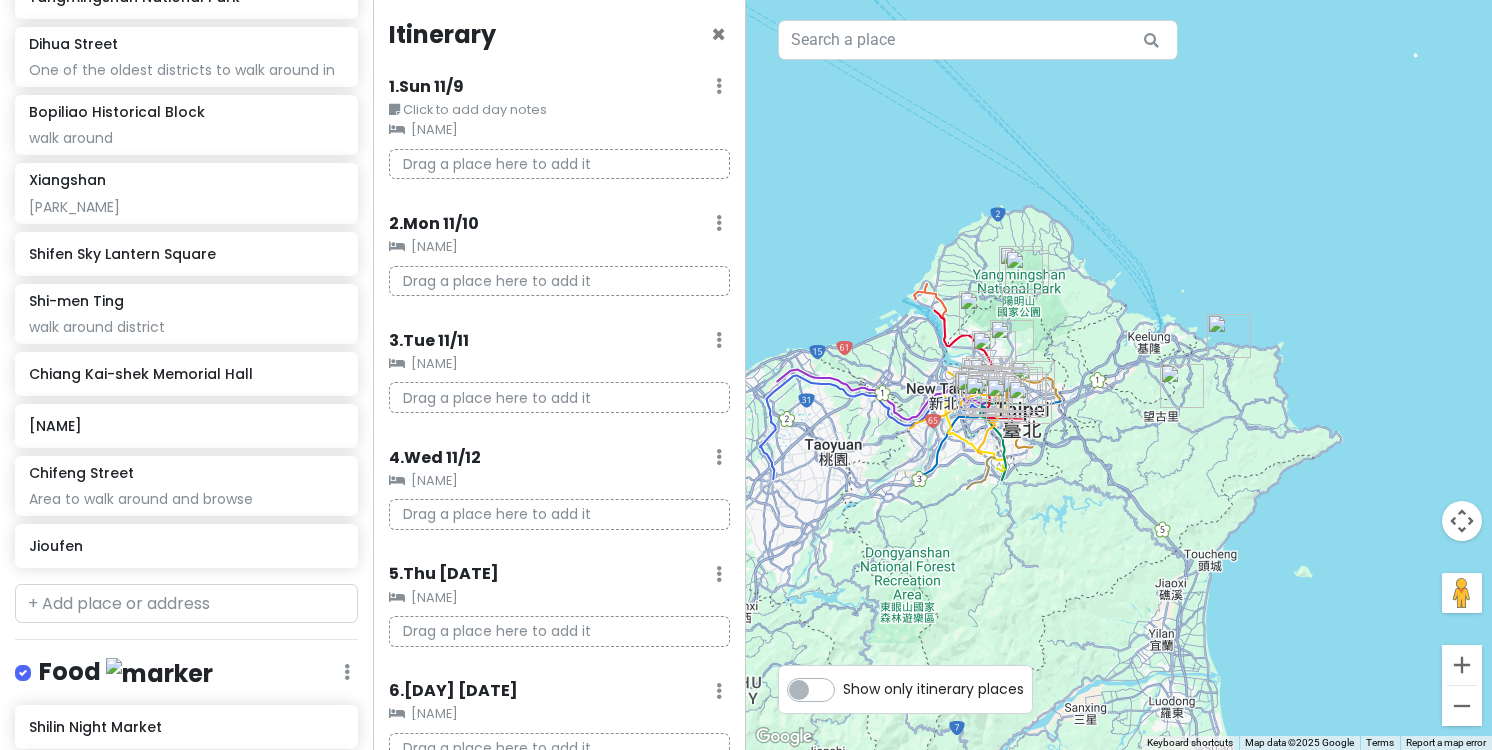 scroll, scrollTop: 682, scrollLeft: 0, axis: vertical 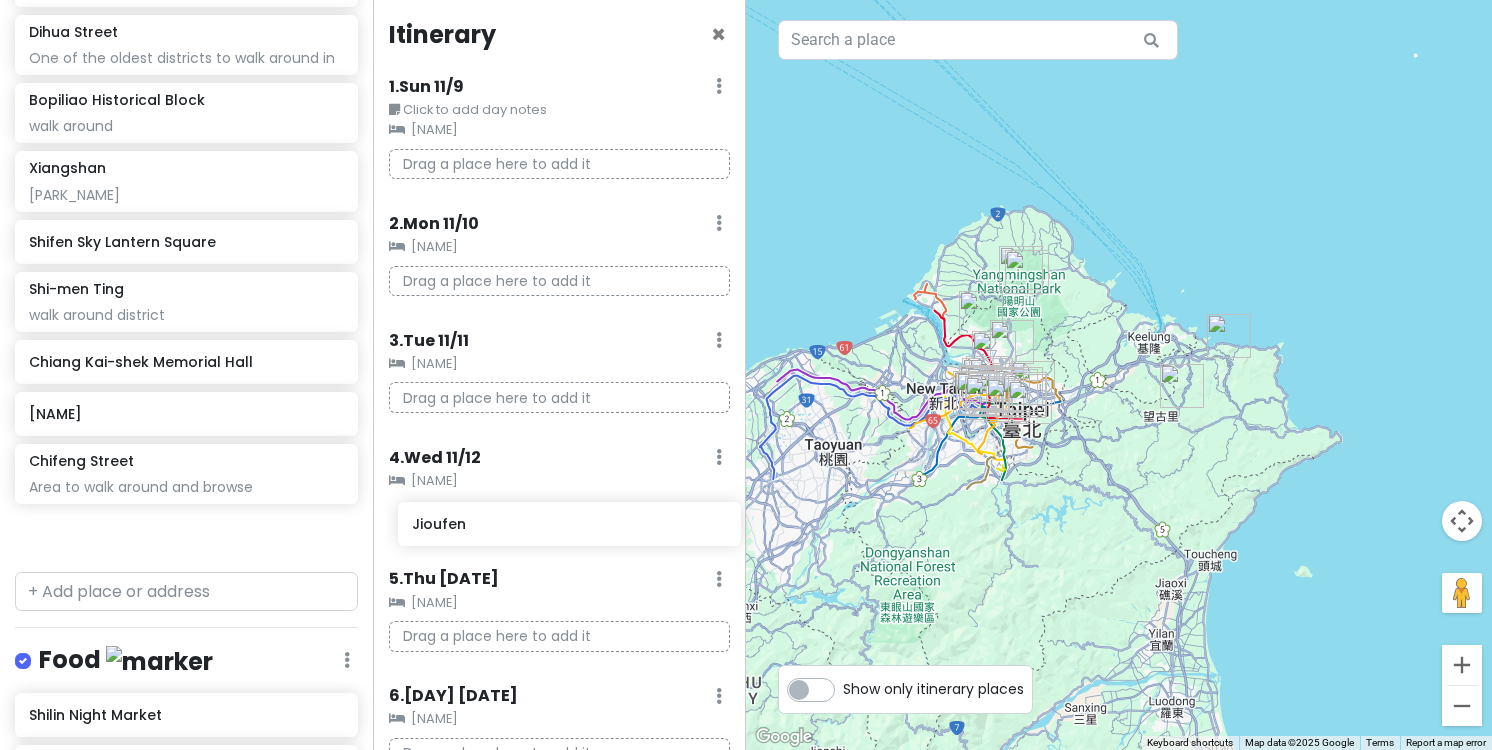 drag, startPoint x: 219, startPoint y: 534, endPoint x: 602, endPoint y: 526, distance: 383.08353 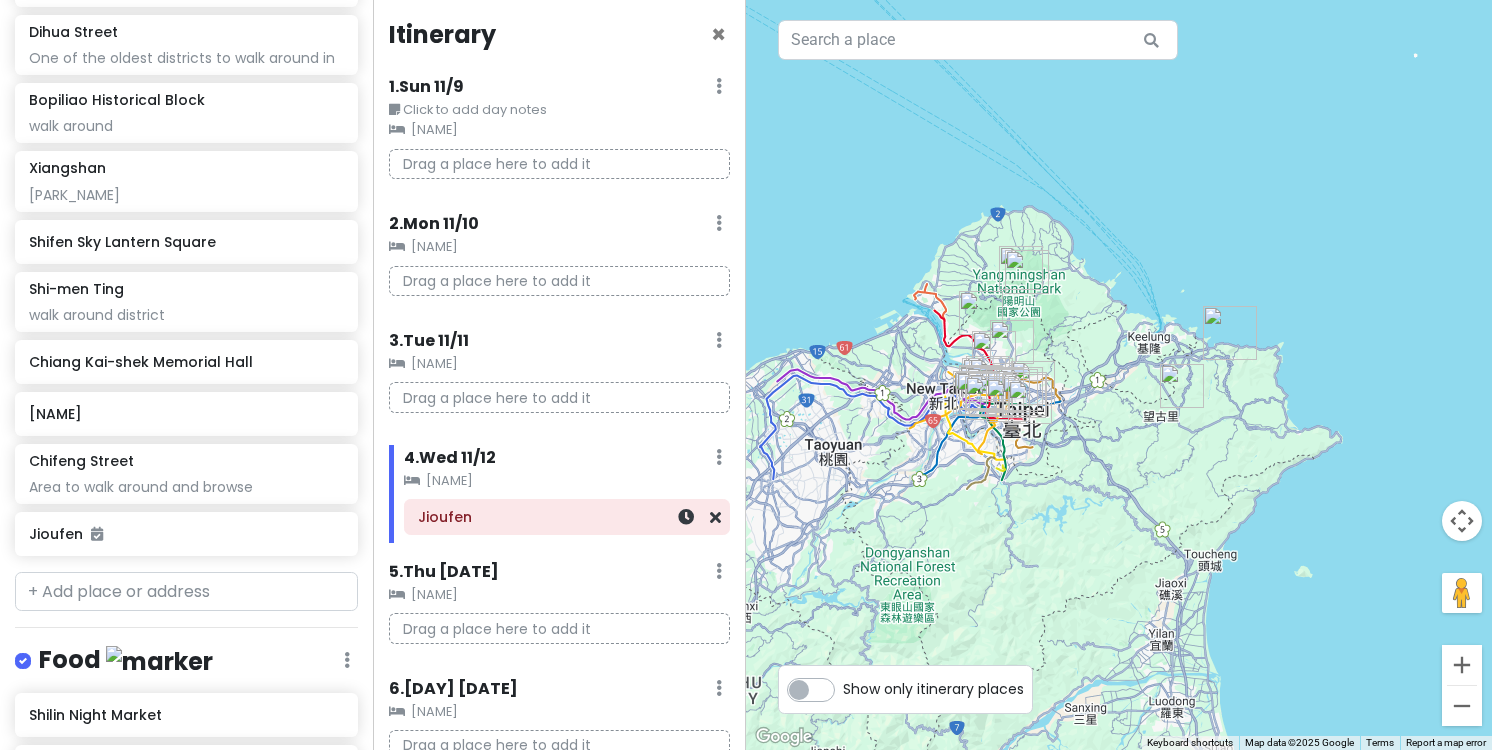 scroll, scrollTop: 630, scrollLeft: 0, axis: vertical 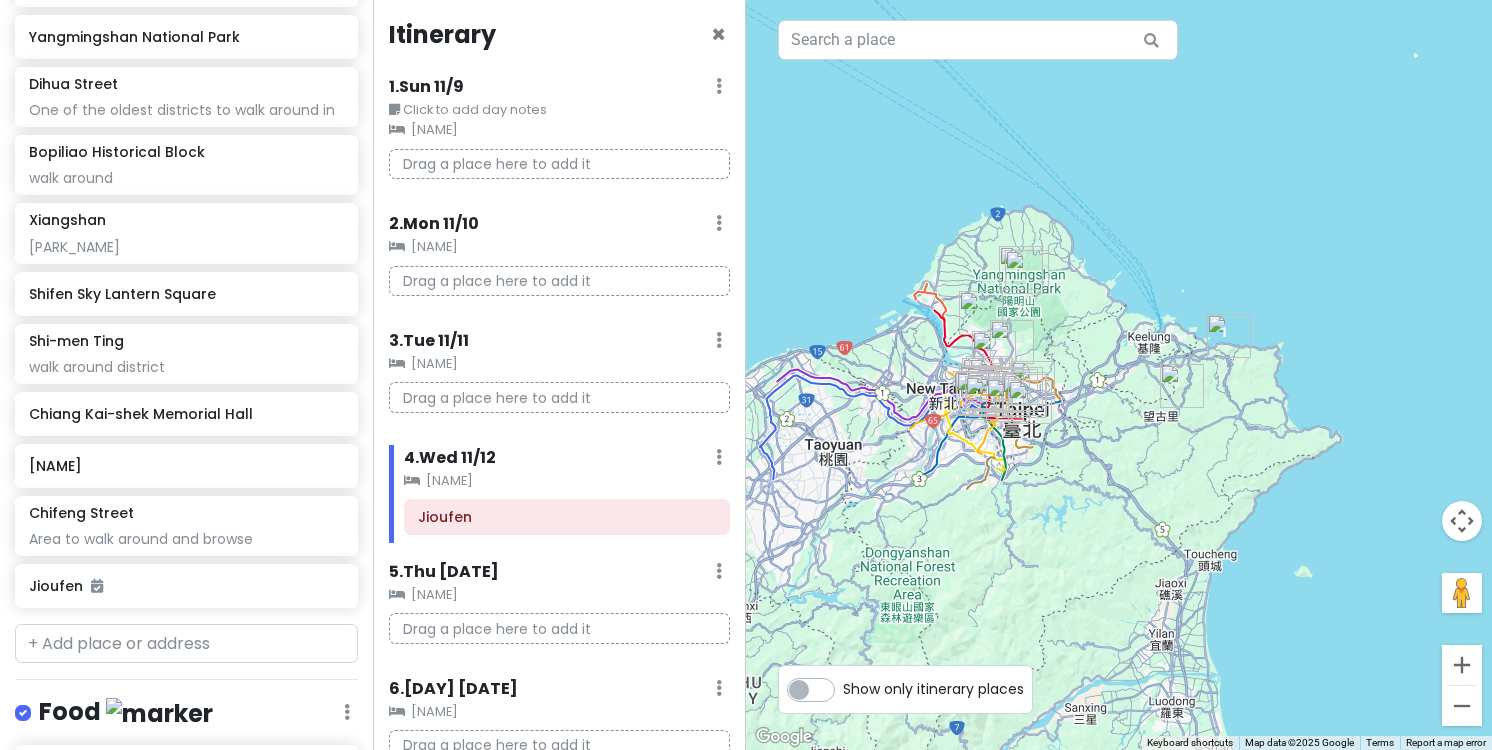 click at bounding box center [1182, 386] 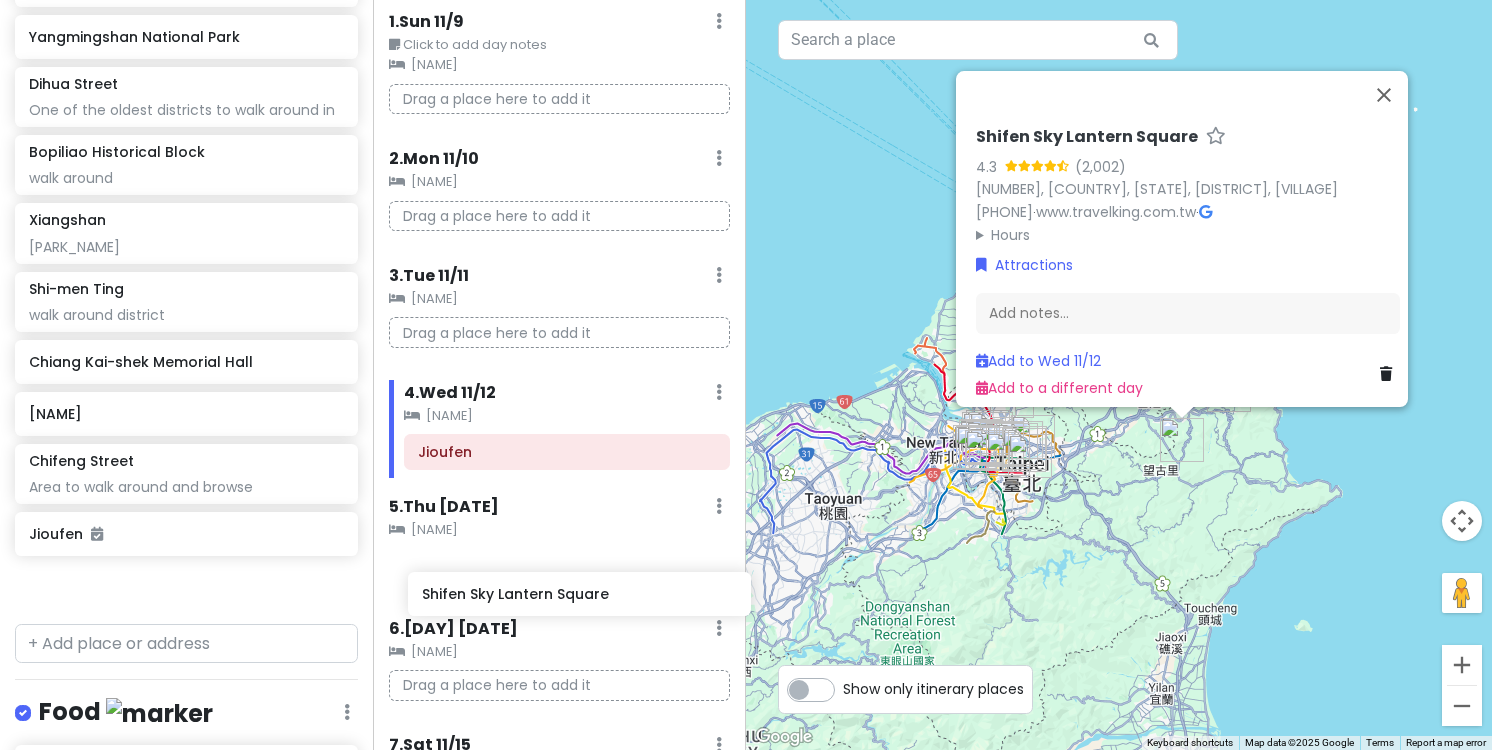 scroll, scrollTop: 85, scrollLeft: 0, axis: vertical 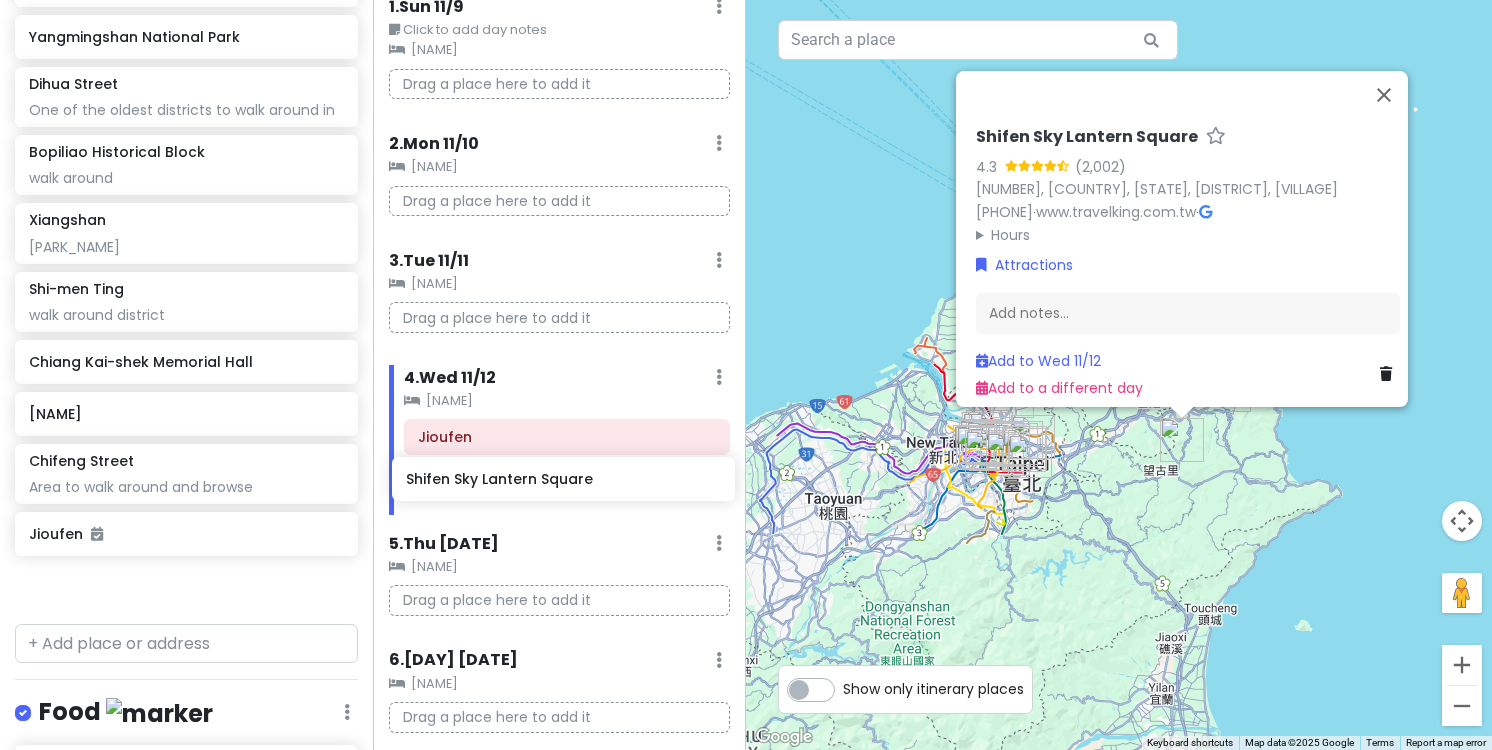 drag, startPoint x: 219, startPoint y: 303, endPoint x: 596, endPoint y: 489, distance: 420.38672 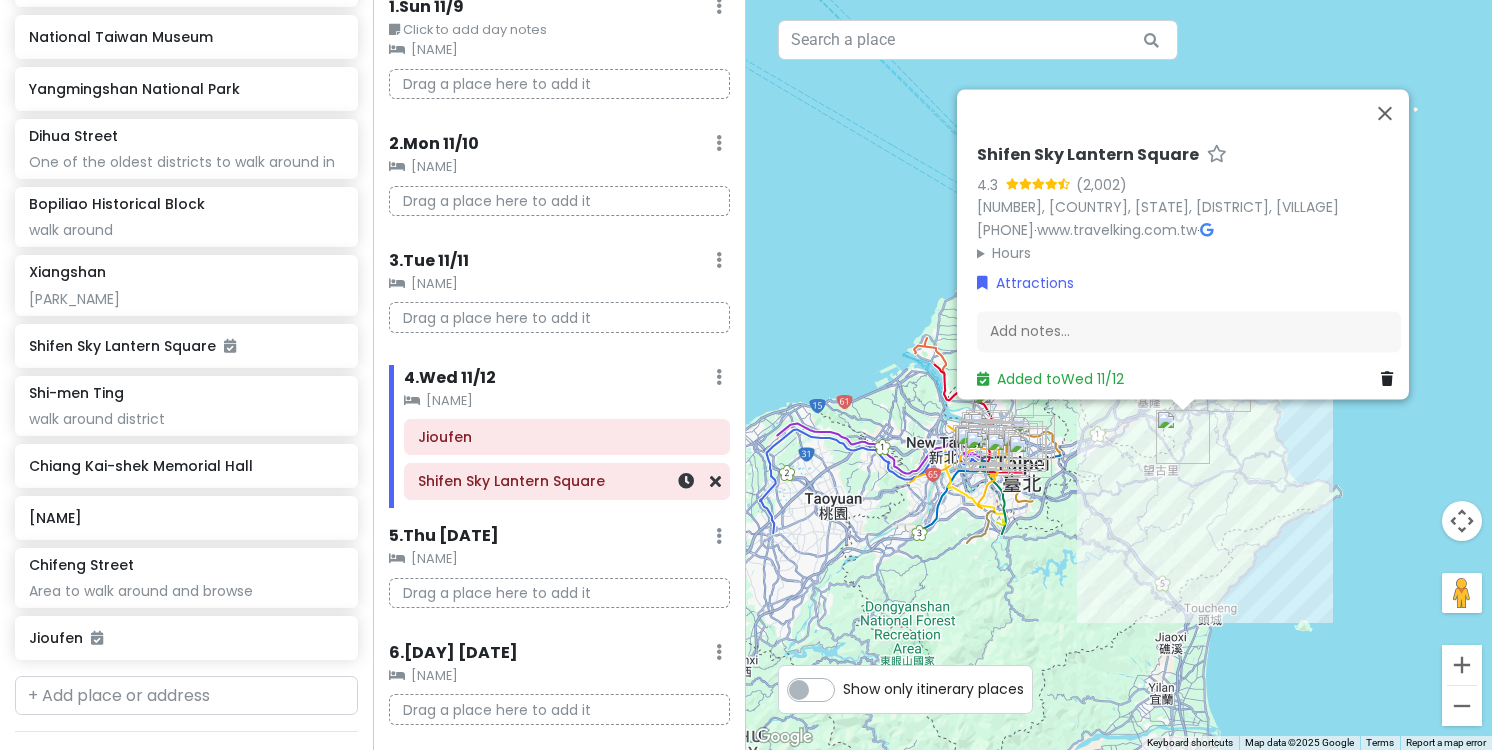 scroll, scrollTop: 578, scrollLeft: 0, axis: vertical 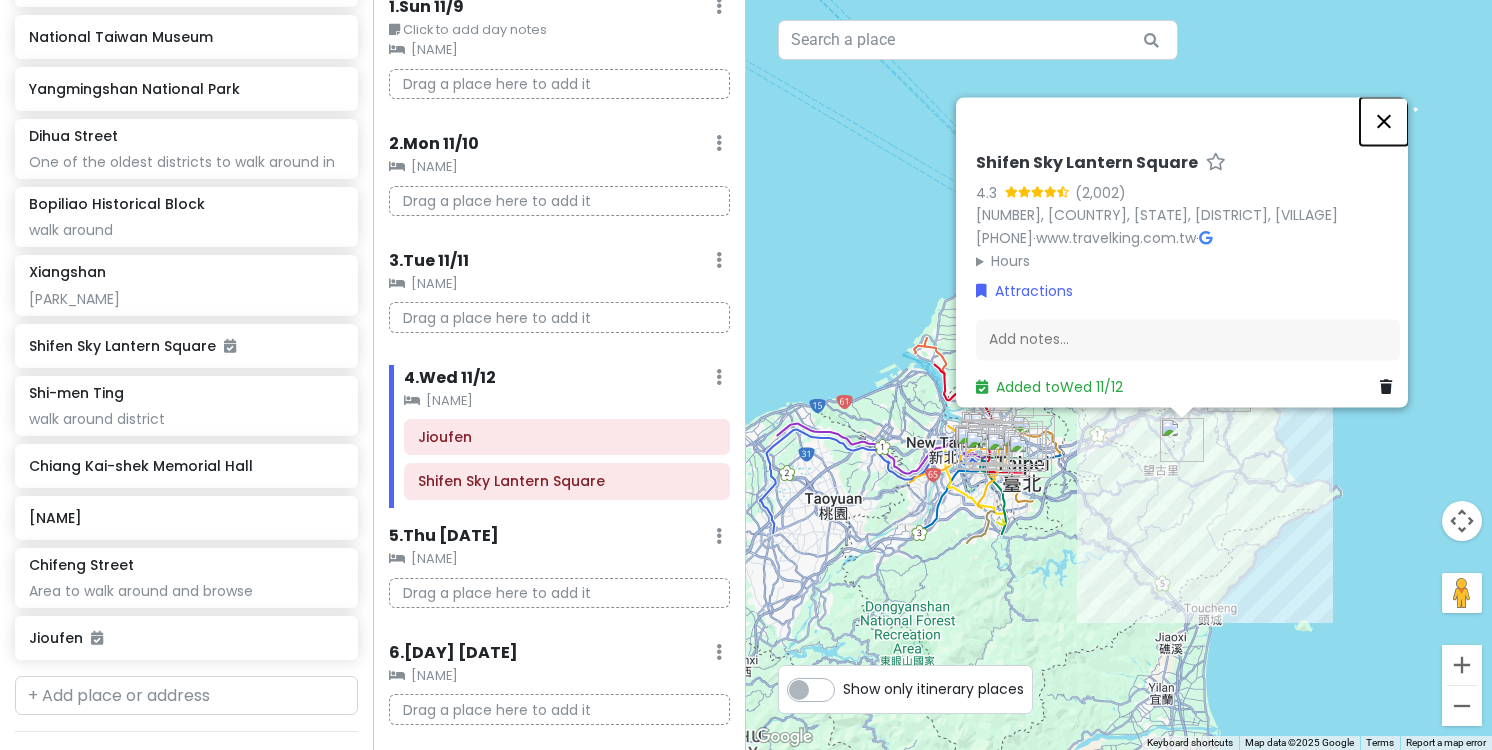 click at bounding box center [1384, 121] 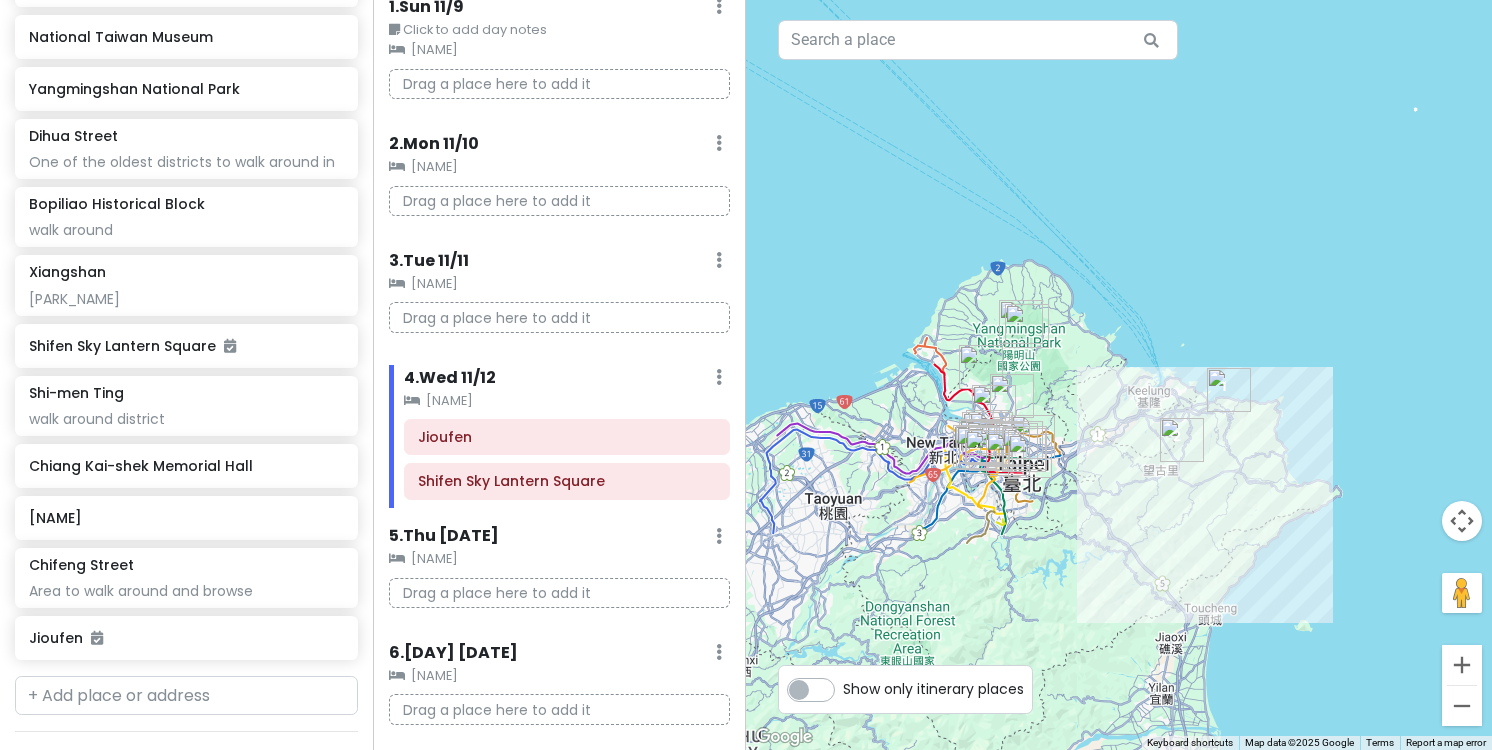 scroll, scrollTop: 0, scrollLeft: 0, axis: both 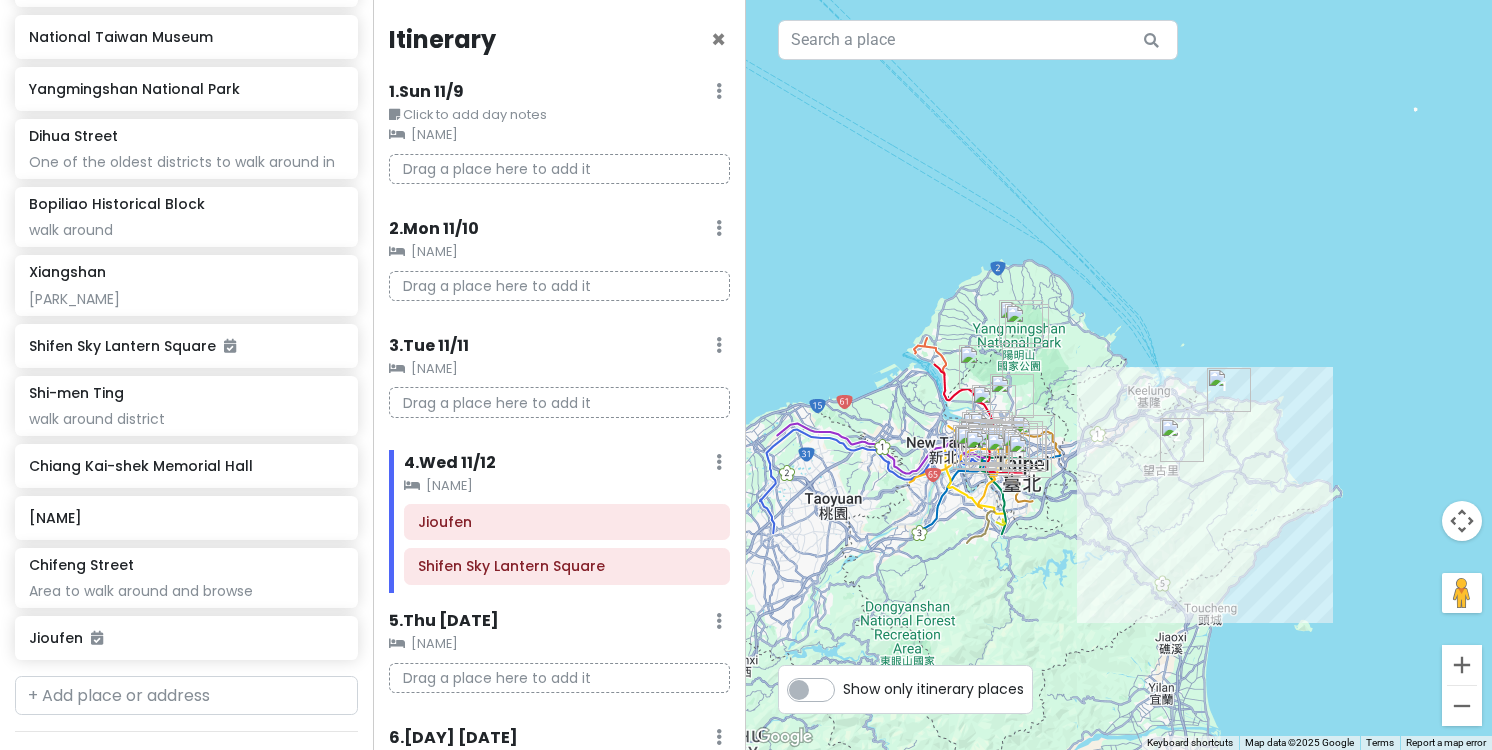 click on "To navigate, press the arrow keys." at bounding box center [1119, 375] 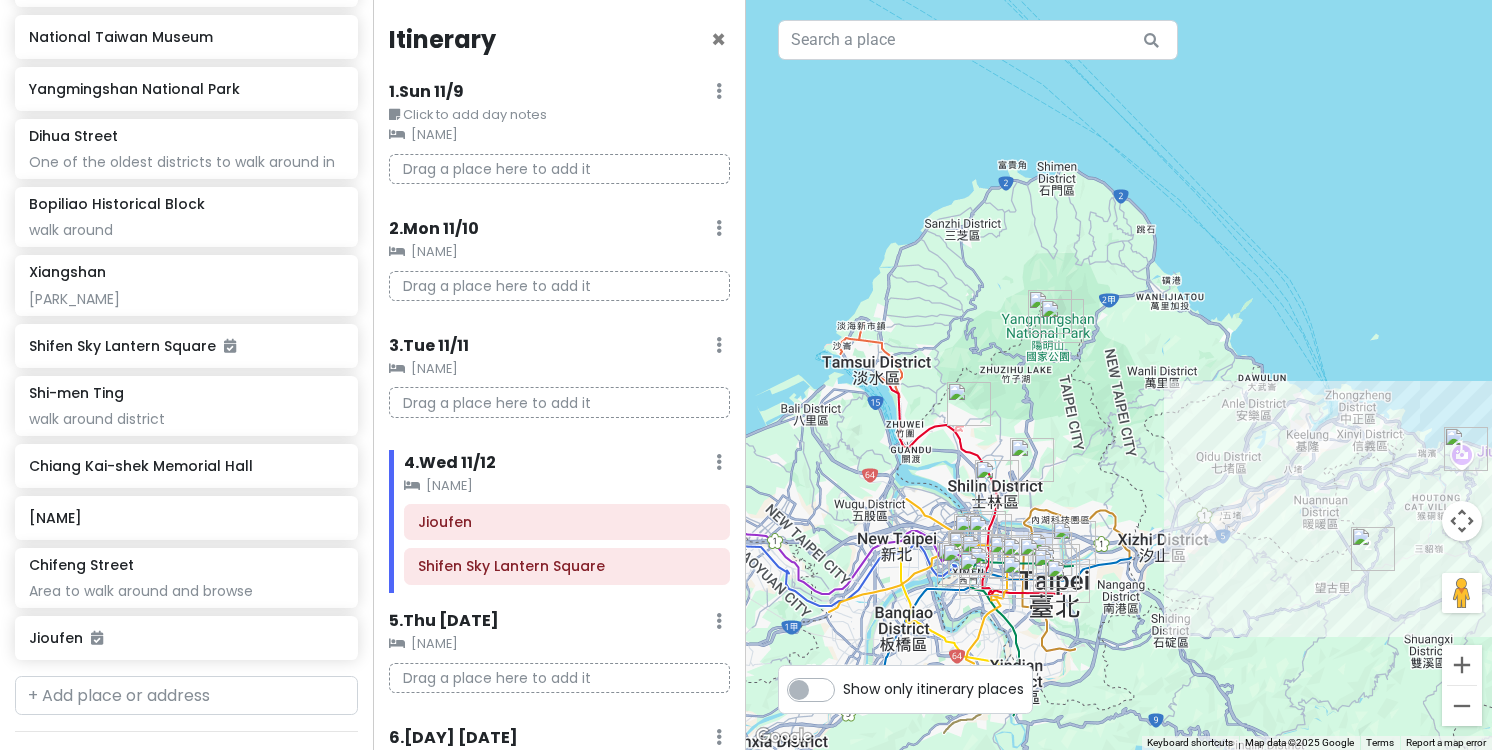 drag, startPoint x: 991, startPoint y: 345, endPoint x: 996, endPoint y: 298, distance: 47.26521 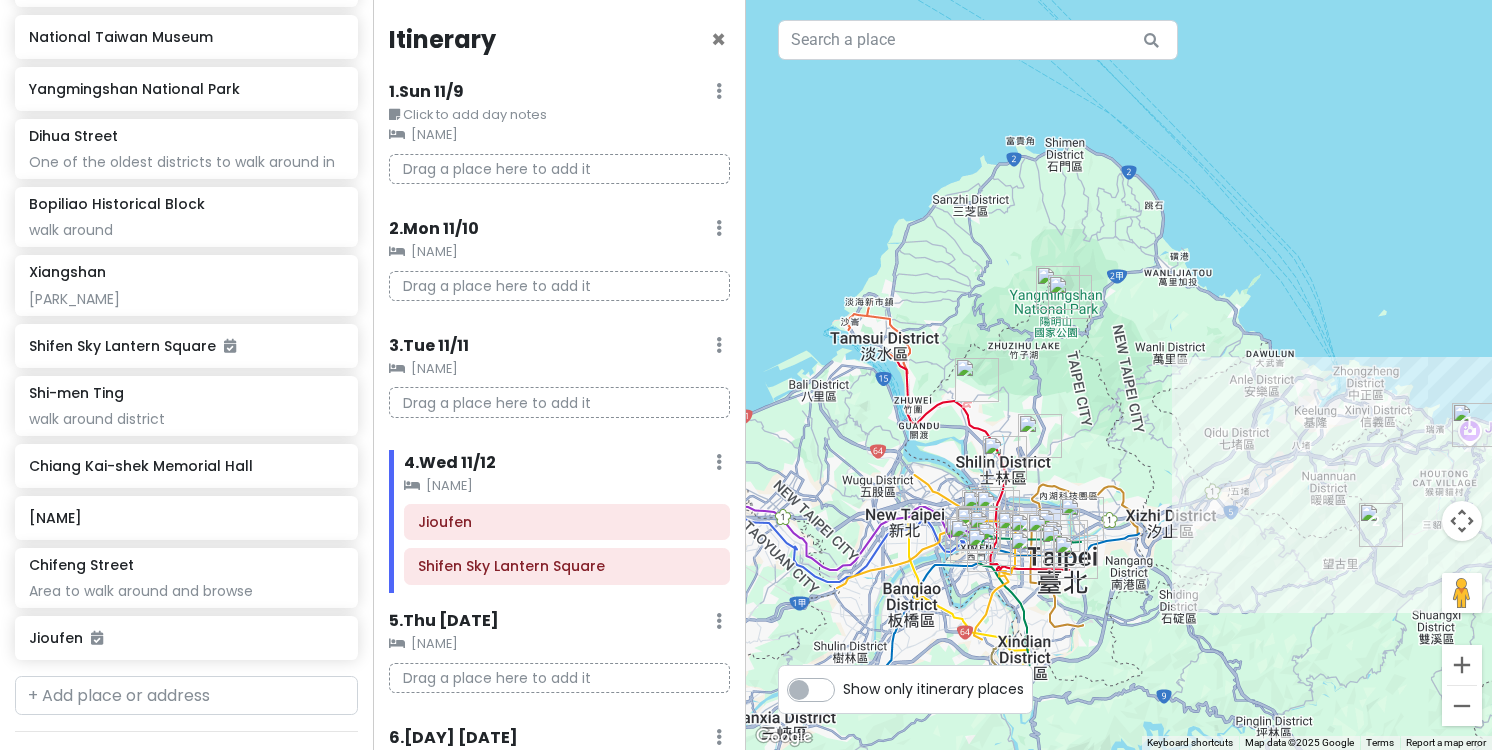 drag, startPoint x: 982, startPoint y: 313, endPoint x: 993, endPoint y: 280, distance: 34.785053 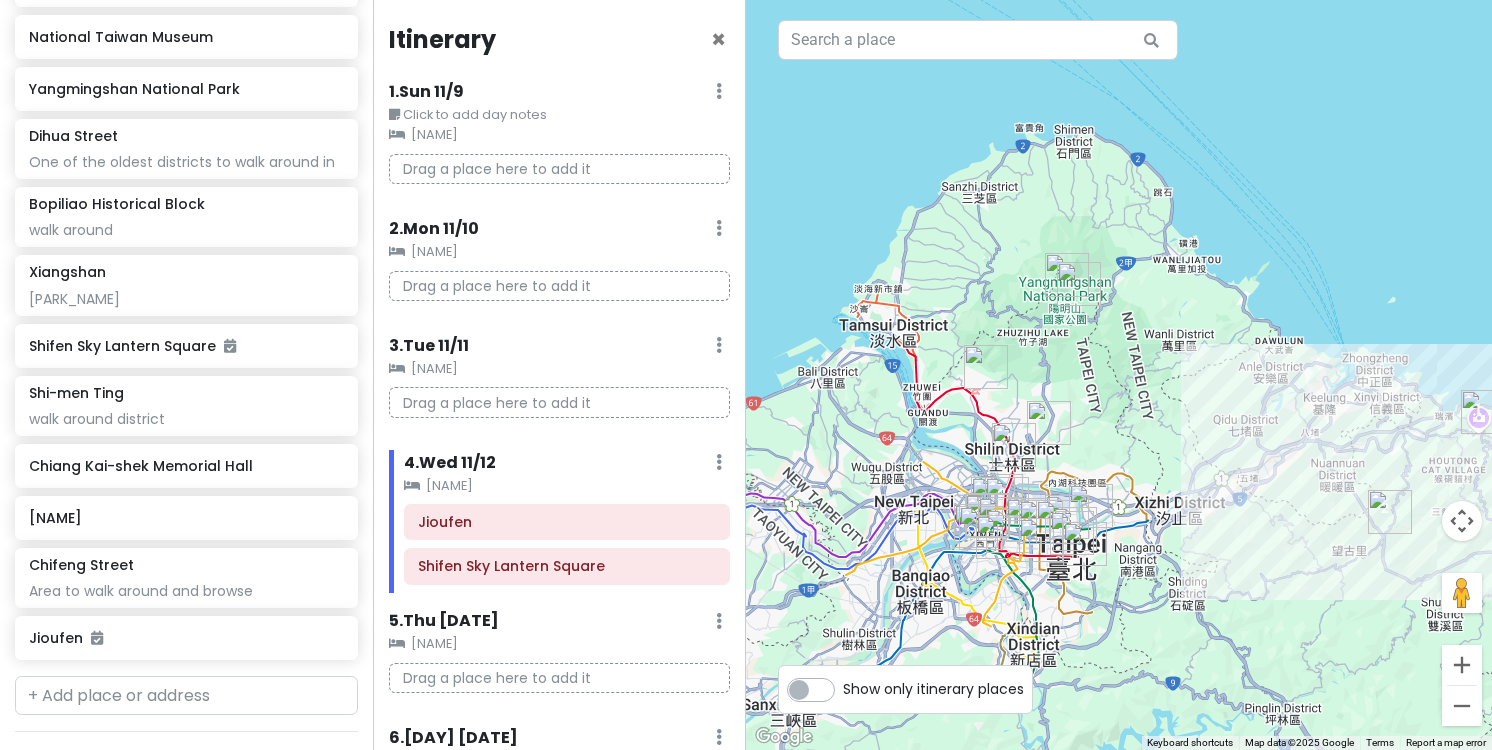 click at bounding box center (1067, 275) 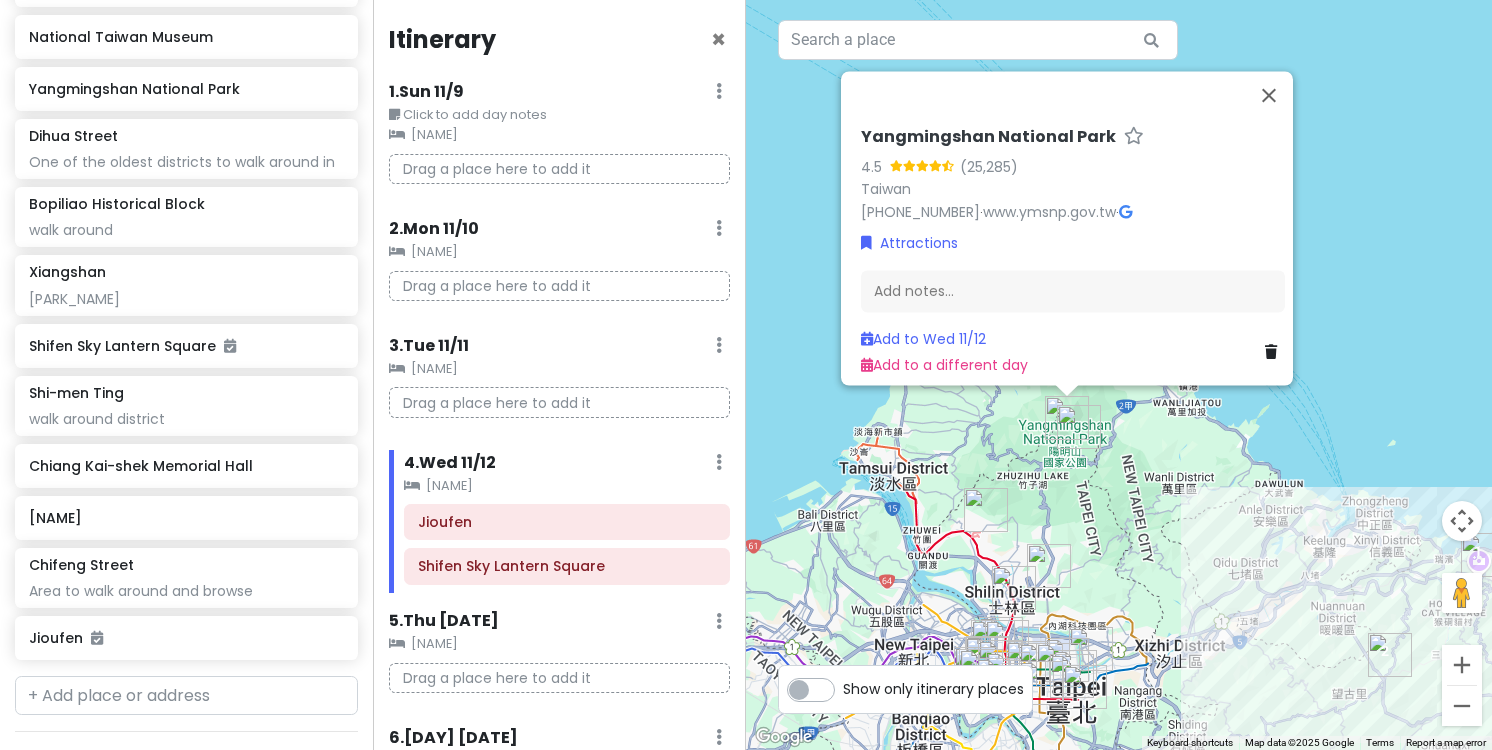 click at bounding box center (1079, 427) 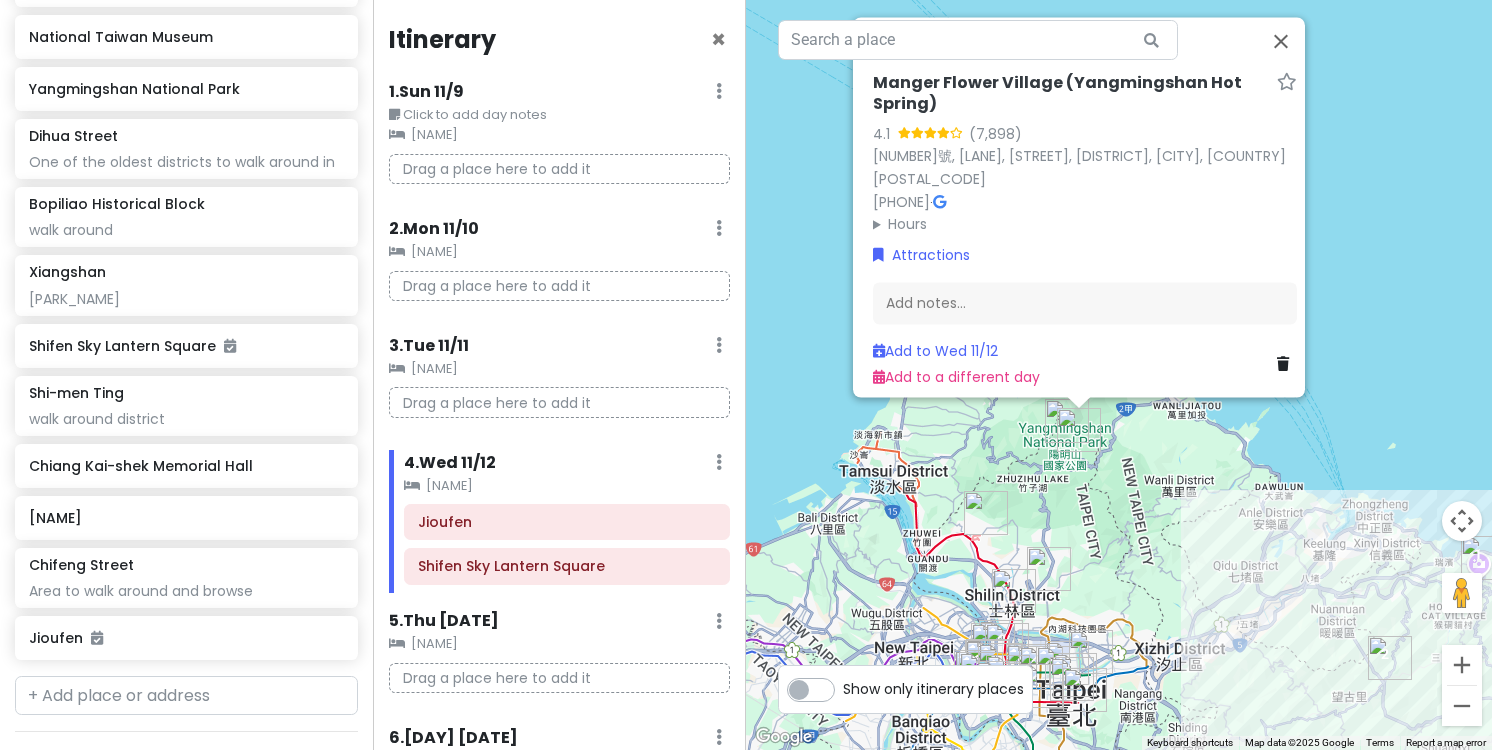 drag, startPoint x: 1129, startPoint y: 527, endPoint x: 1130, endPoint y: 439, distance: 88.005684 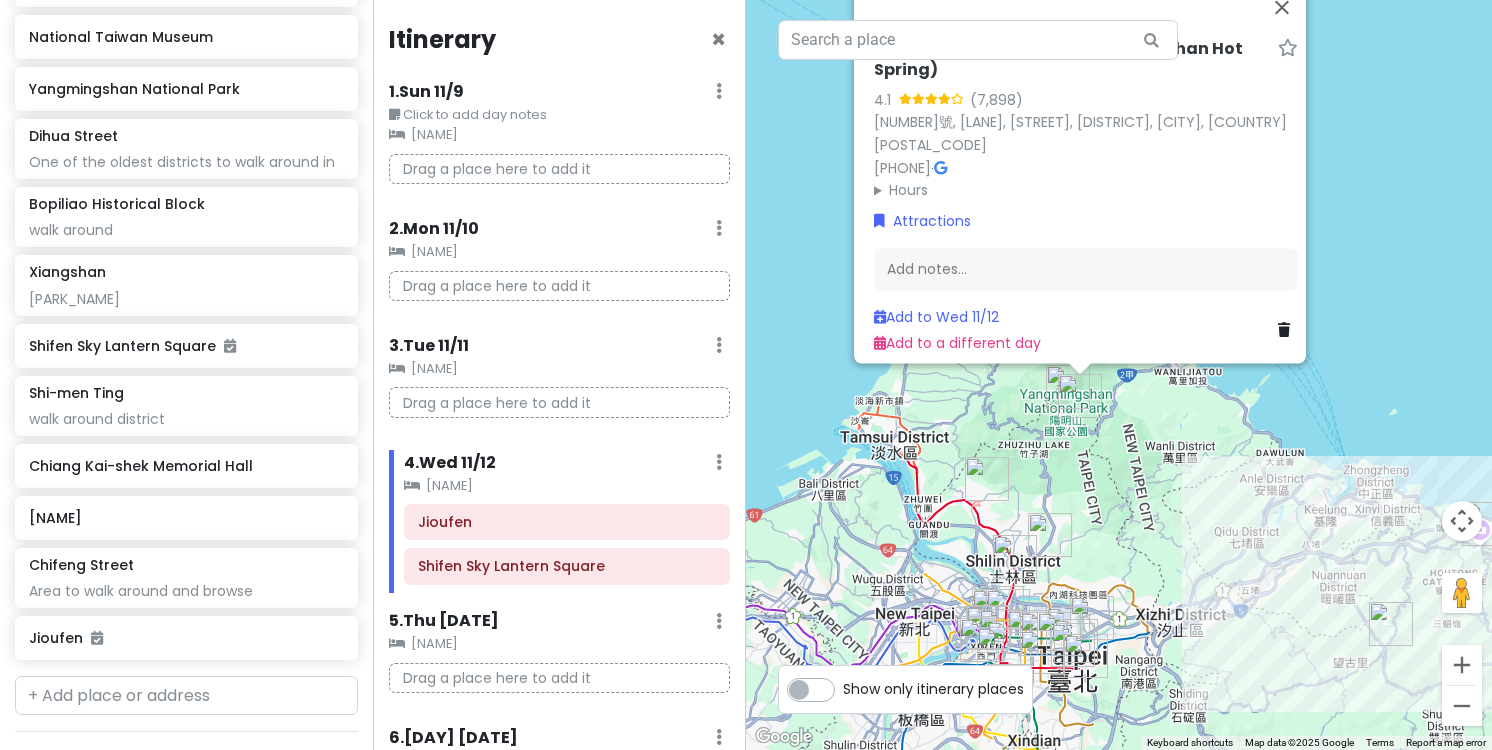 click on "[PLACE] ([PLACE]) [RATING] ([REVIEWS]) [NUMBER], [LANE], [STREET], [DISTRICT], [CITY], [COUNTRY] [POSTAL_CODE] [PHONE] · Hours Monday Open 24 hours Tuesday Open 24 hours Wednesday Open 24 hours Thursday Open 24 hours Friday Open 24 hours Saturday Open 24 hours Sunday Open 24 hours Attractions Add notes... Add to Wed [DATE] Add to a different day" at bounding box center [1119, 375] 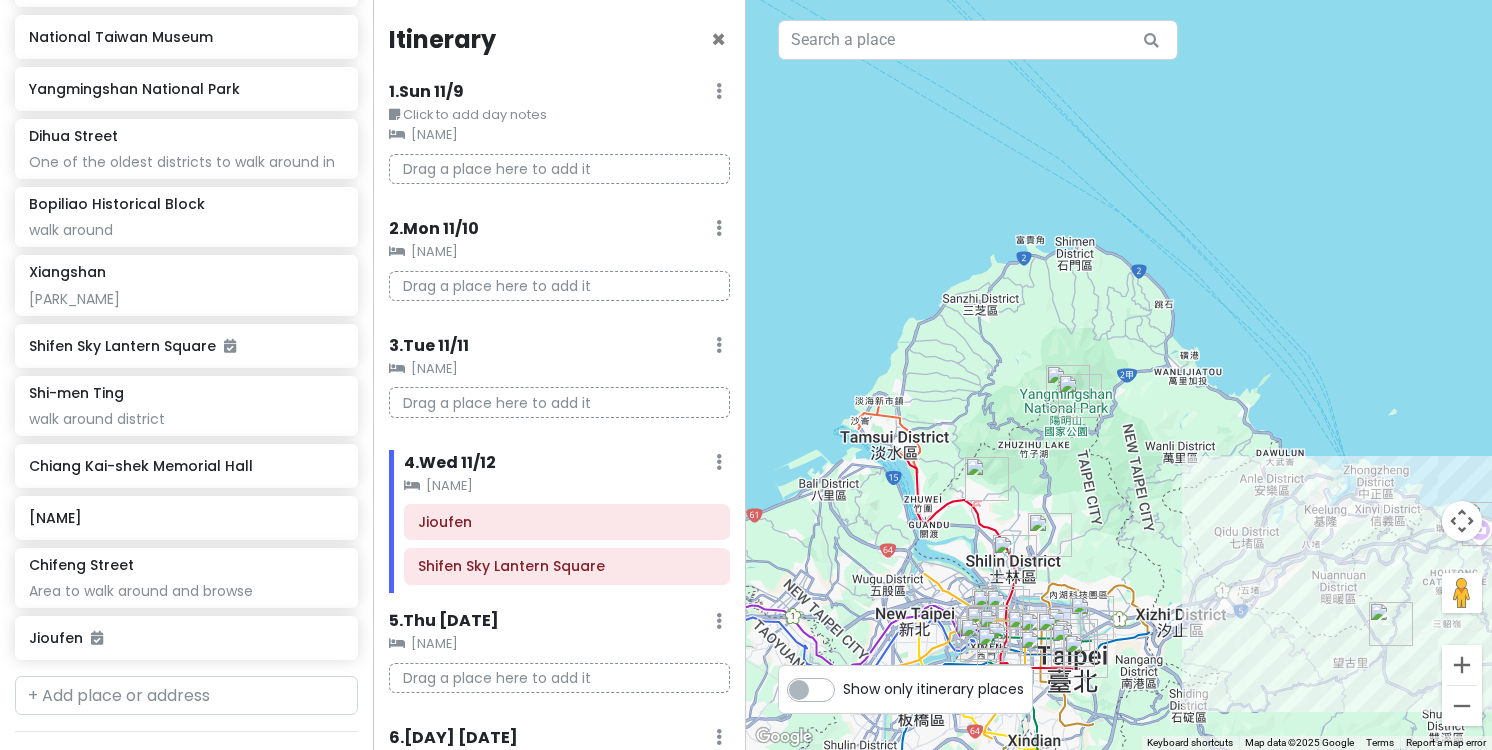 click at bounding box center (1119, 375) 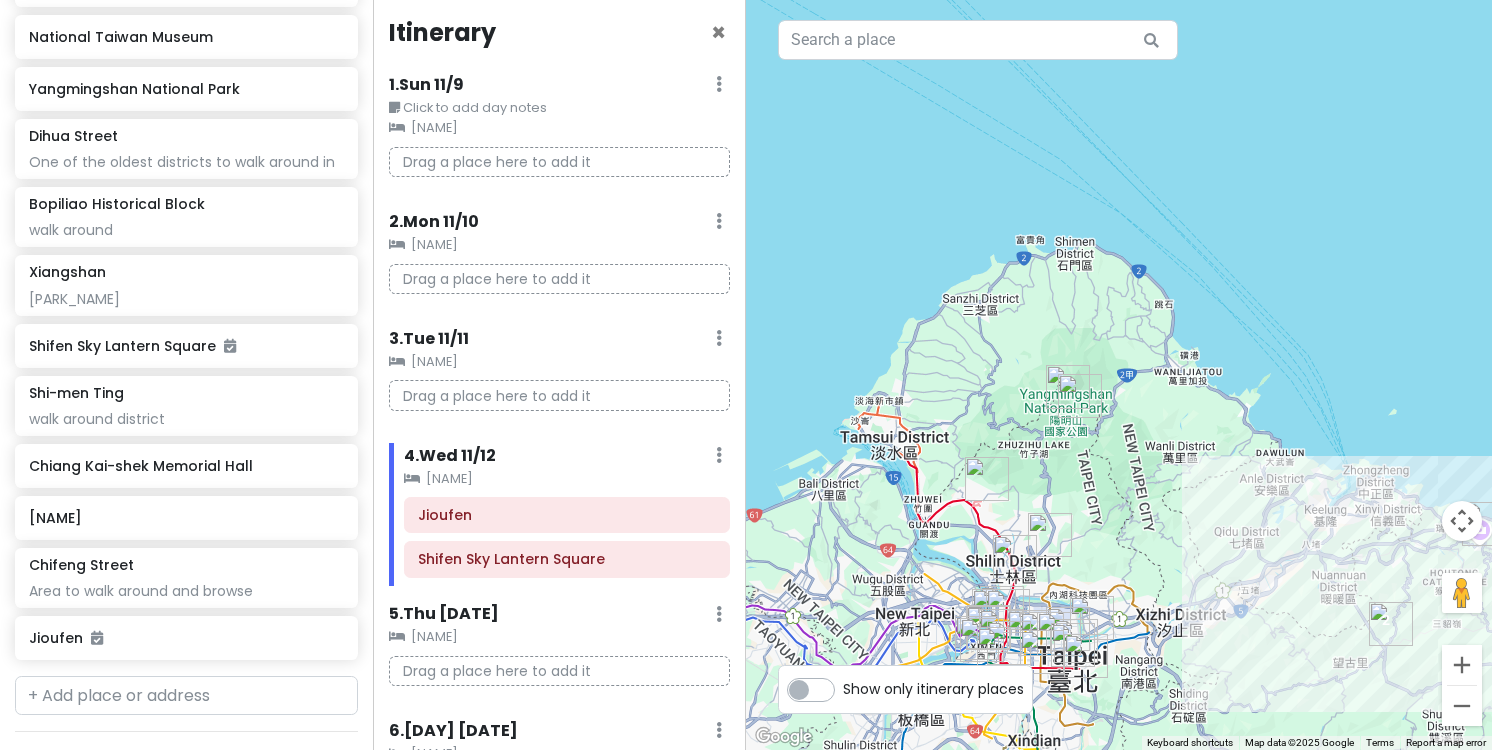 scroll, scrollTop: 0, scrollLeft: 0, axis: both 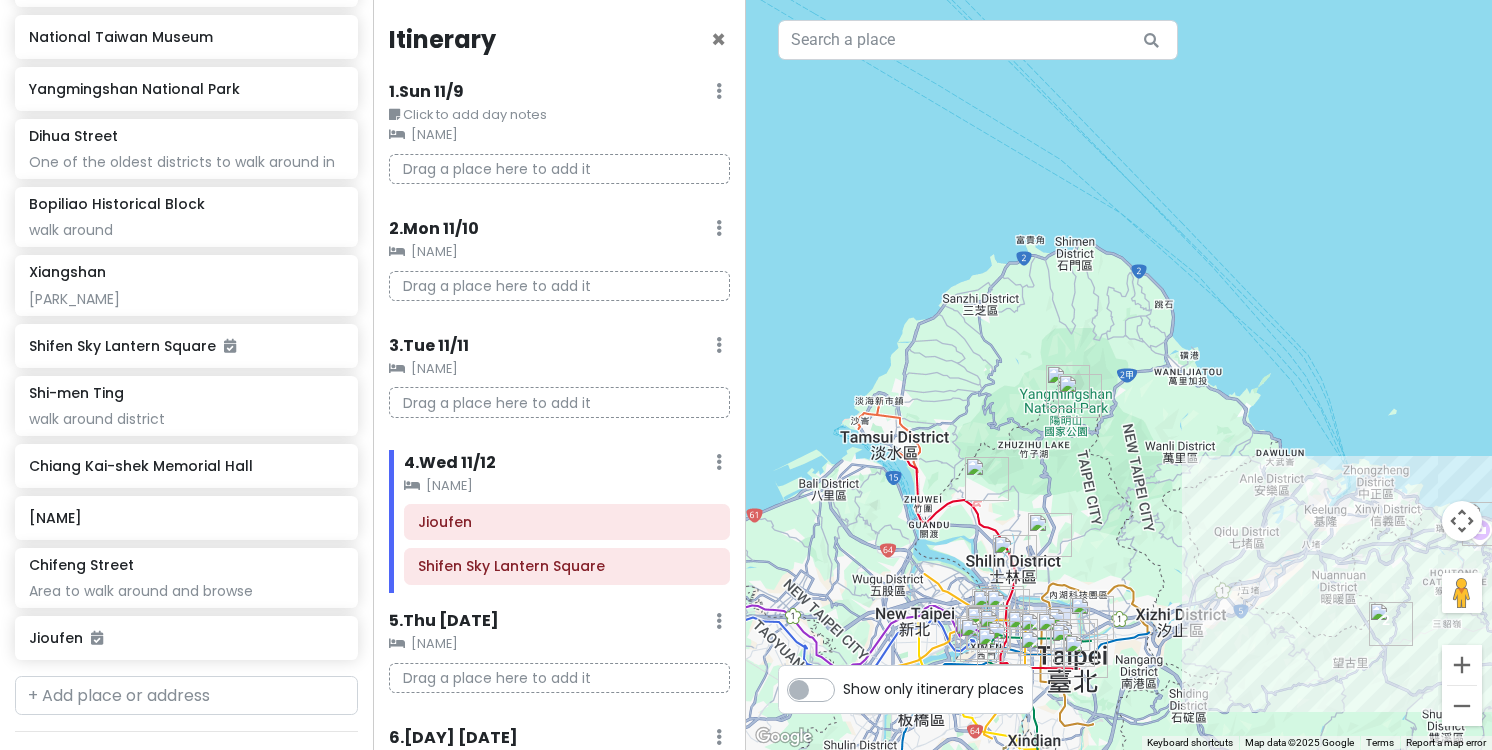 drag, startPoint x: 979, startPoint y: 403, endPoint x: 946, endPoint y: 327, distance: 82.85529 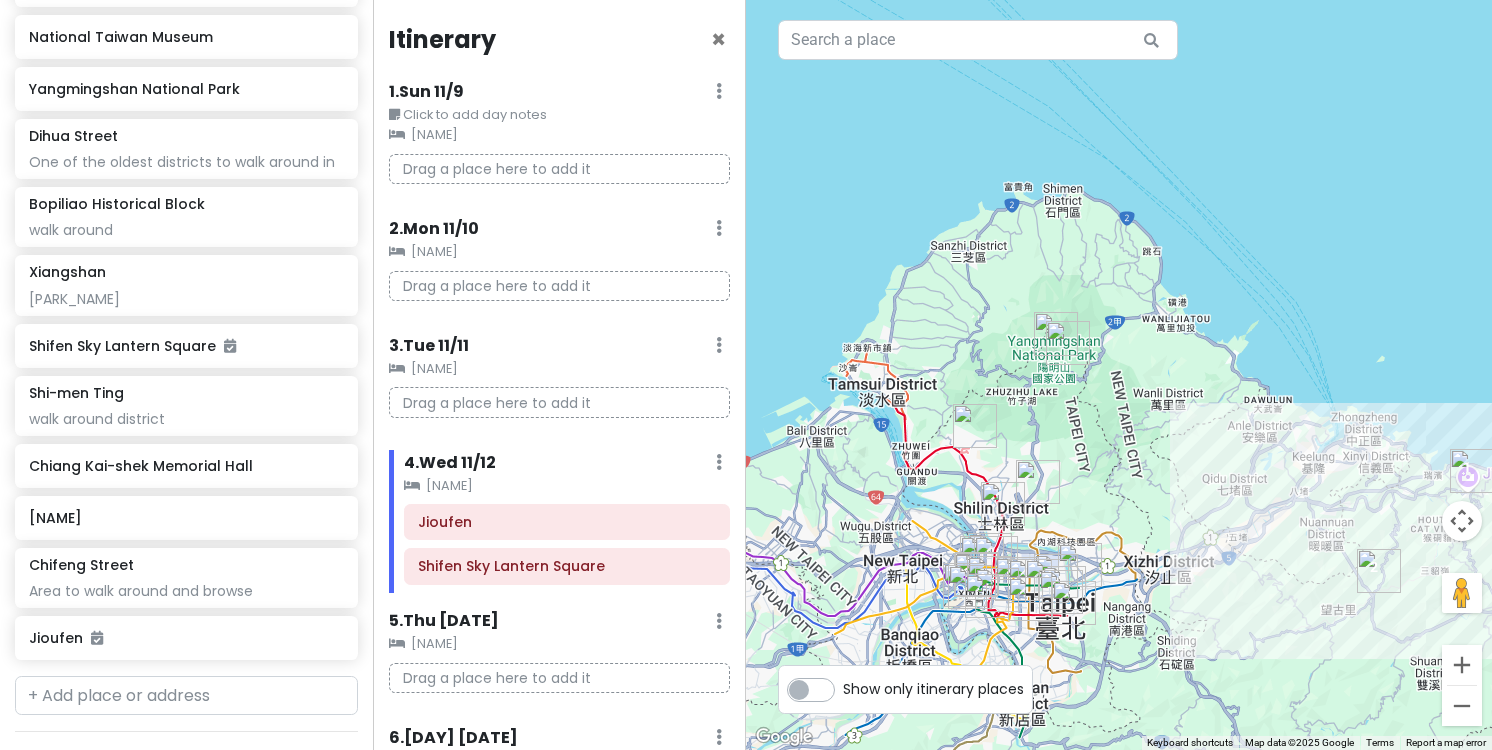 drag, startPoint x: 961, startPoint y: 372, endPoint x: 949, endPoint y: 318, distance: 55.31727 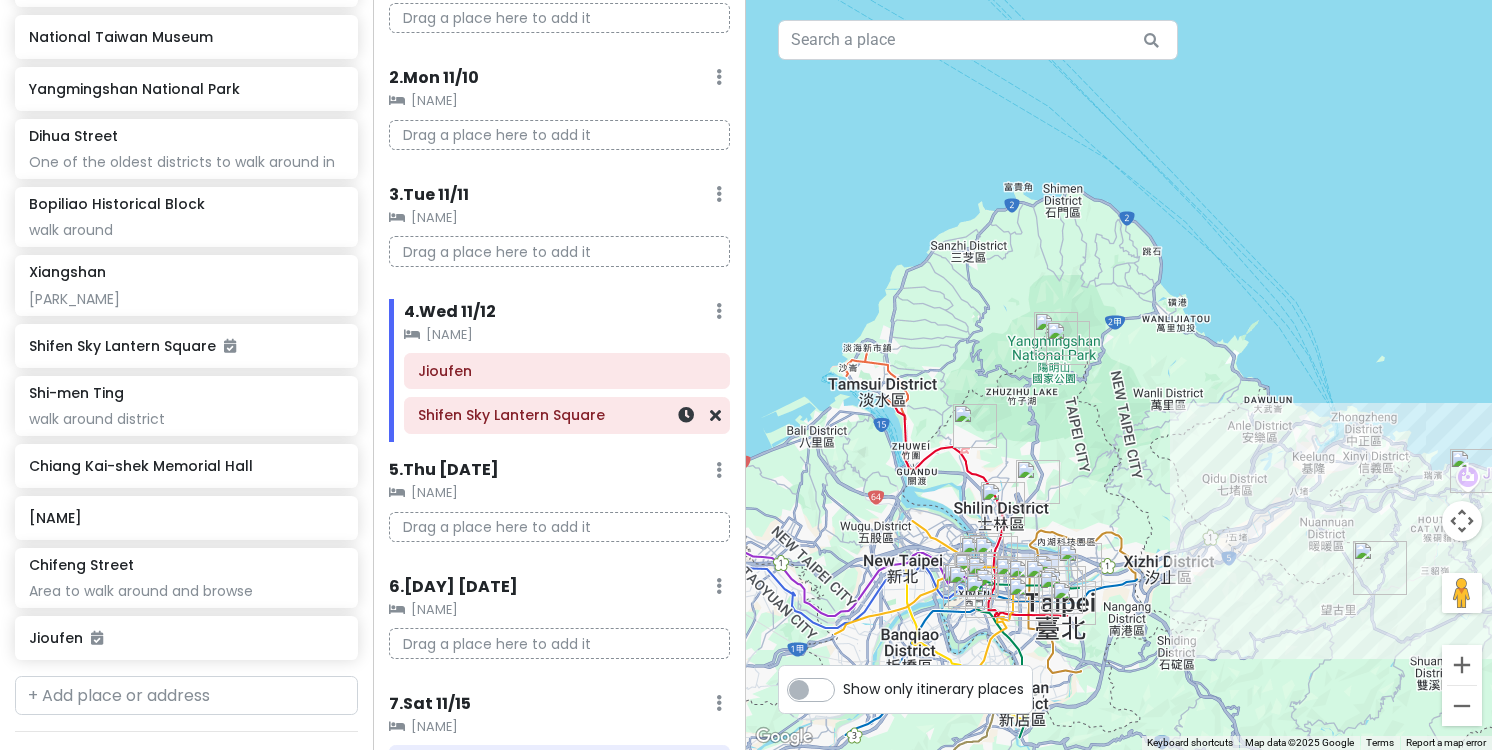 scroll, scrollTop: 150, scrollLeft: 0, axis: vertical 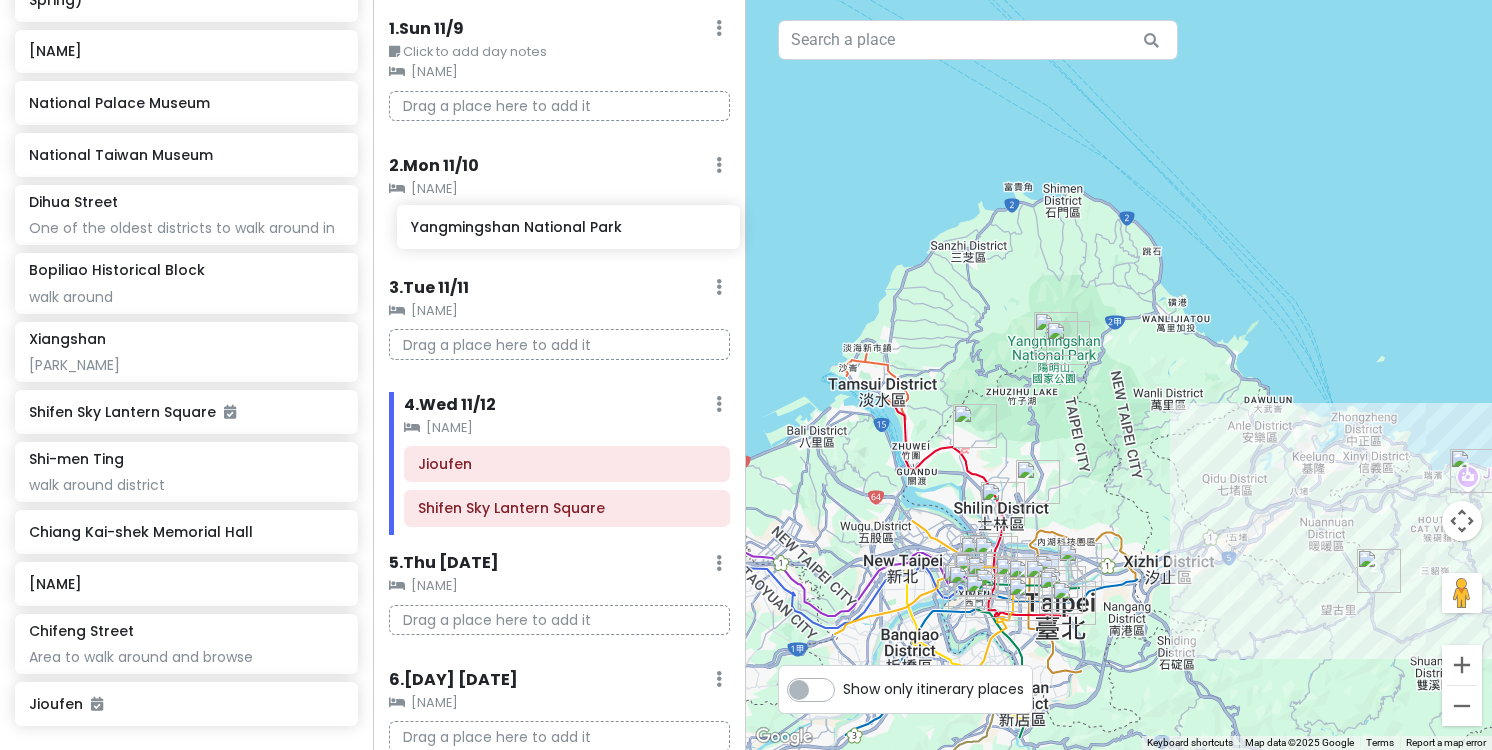 drag, startPoint x: 175, startPoint y: 180, endPoint x: 557, endPoint y: 231, distance: 385.3894 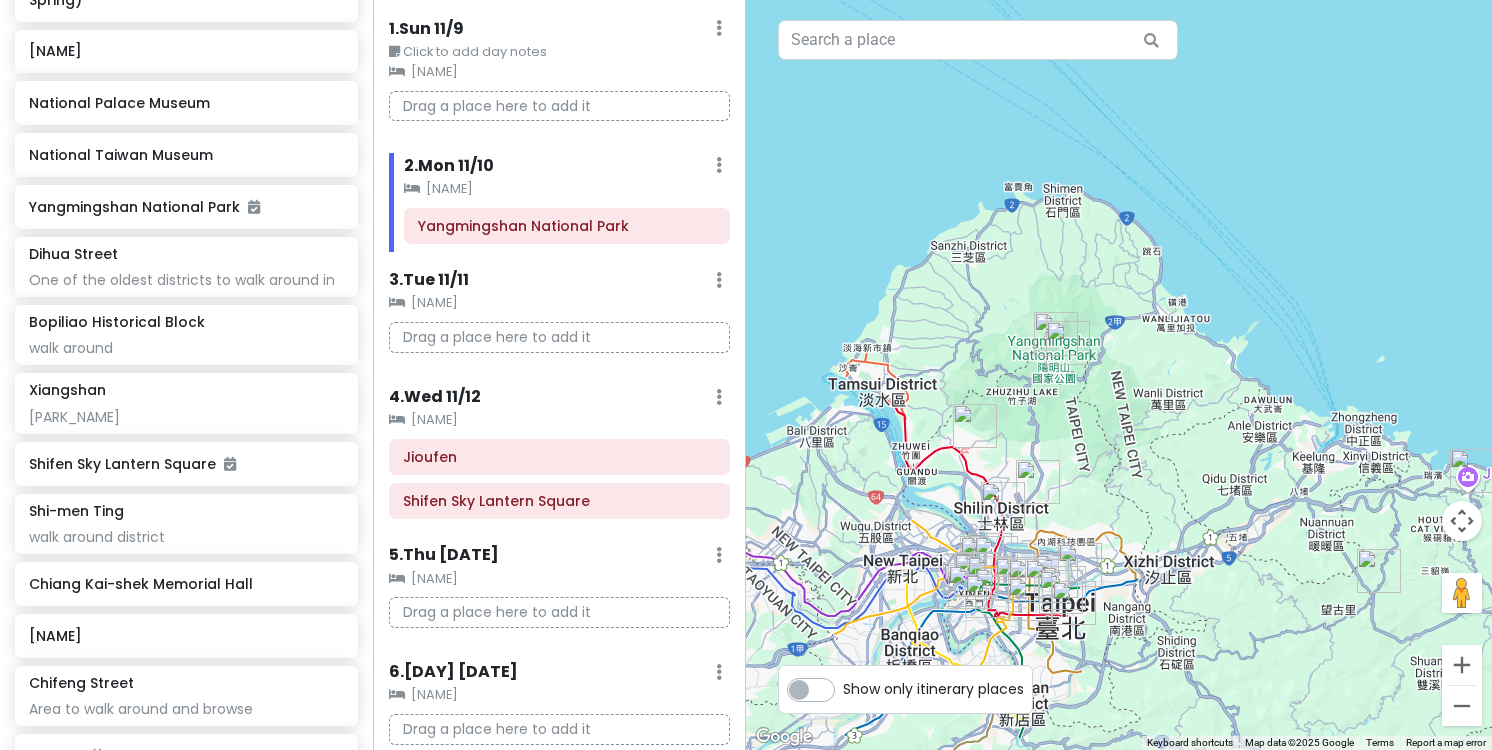 click at bounding box center (1068, 343) 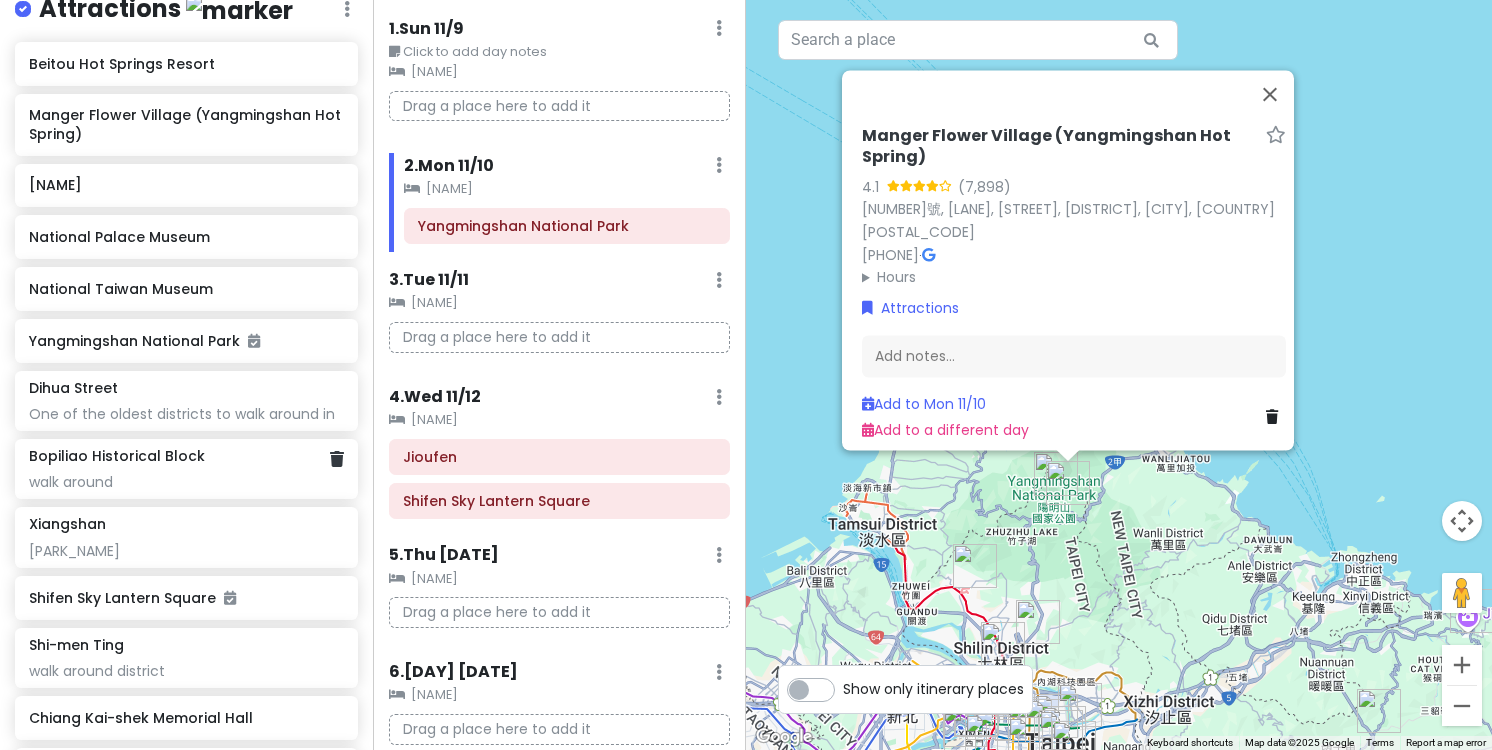 scroll, scrollTop: 309, scrollLeft: 0, axis: vertical 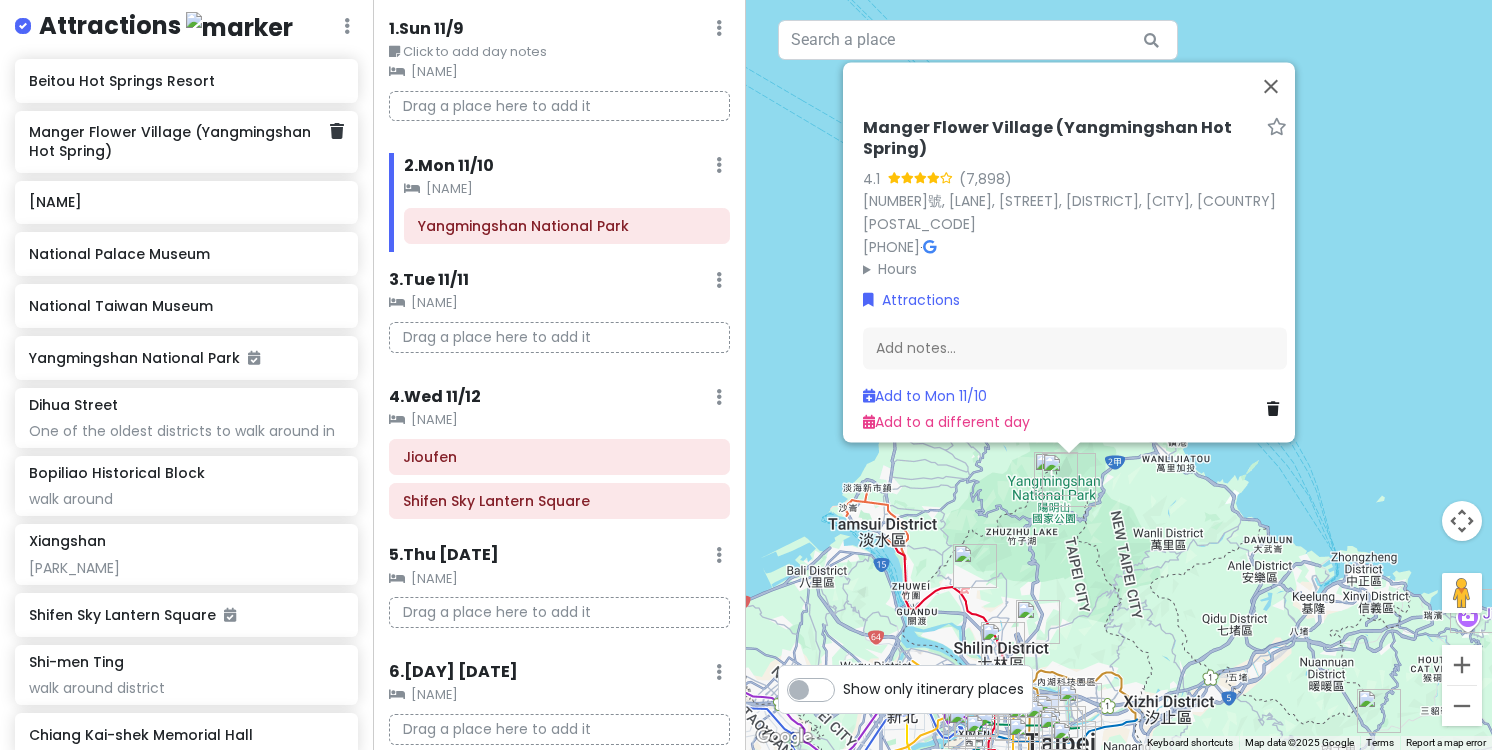 click on "Manger Flower Village (Yangmingshan Hot Spring)" at bounding box center (179, 141) 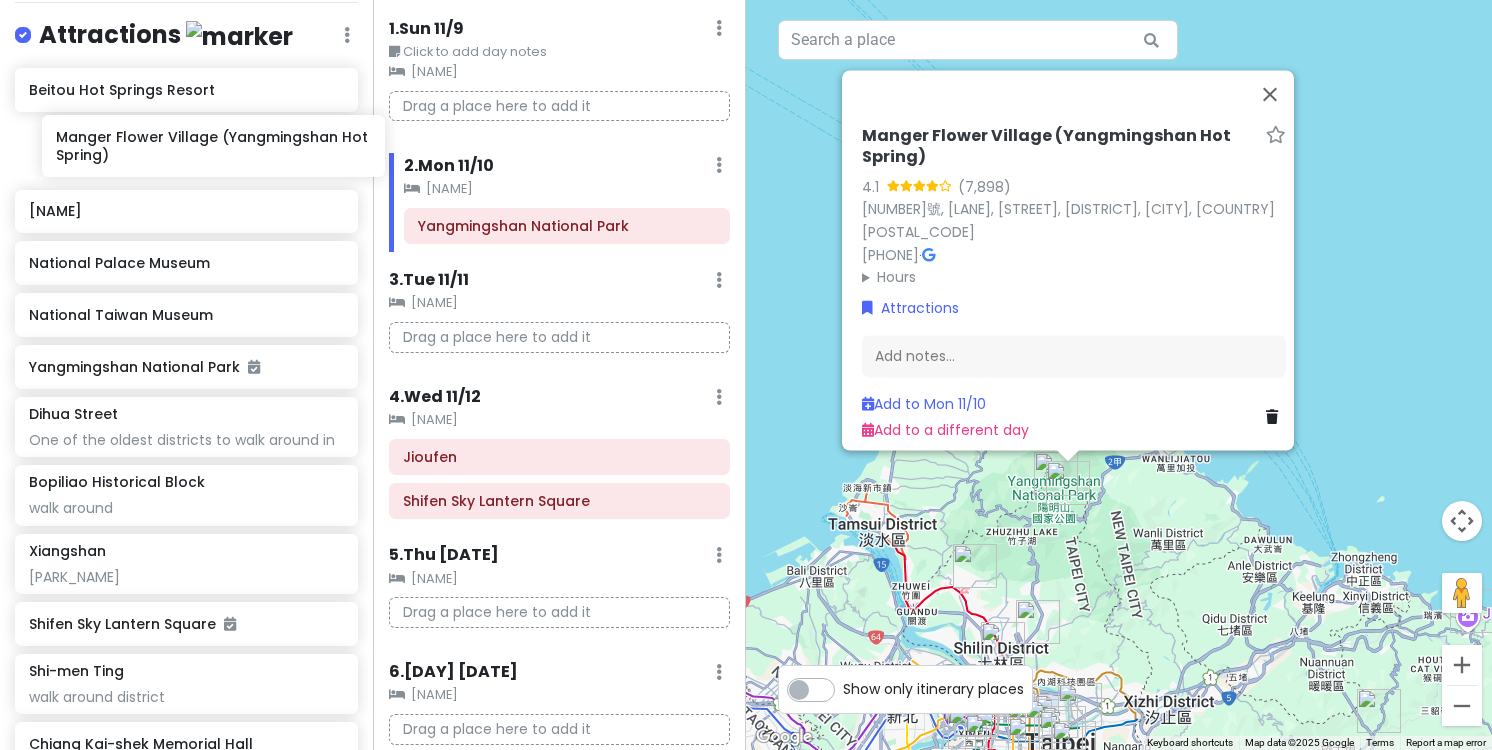 scroll, scrollTop: 297, scrollLeft: 0, axis: vertical 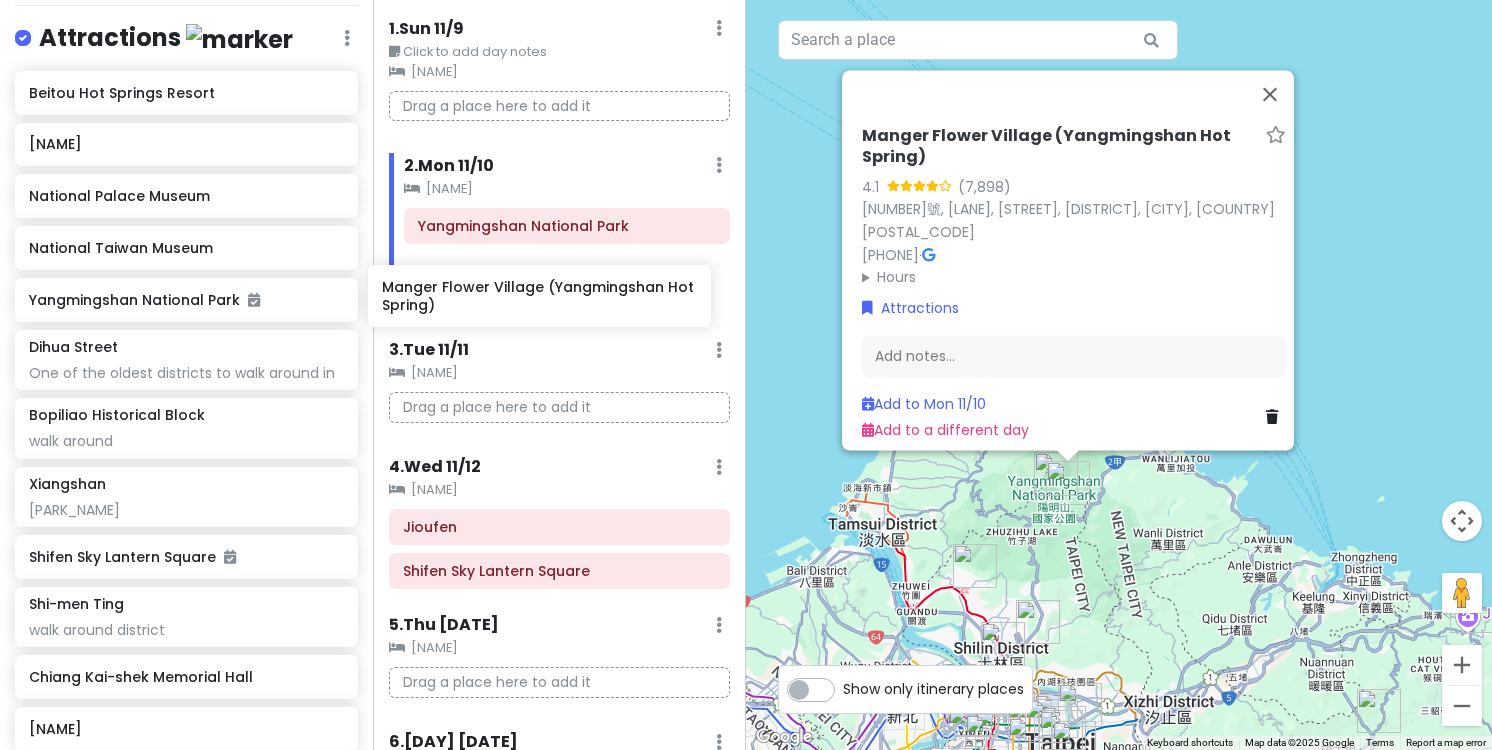 drag, startPoint x: 149, startPoint y: 152, endPoint x: 503, endPoint y: 304, distance: 385.25317 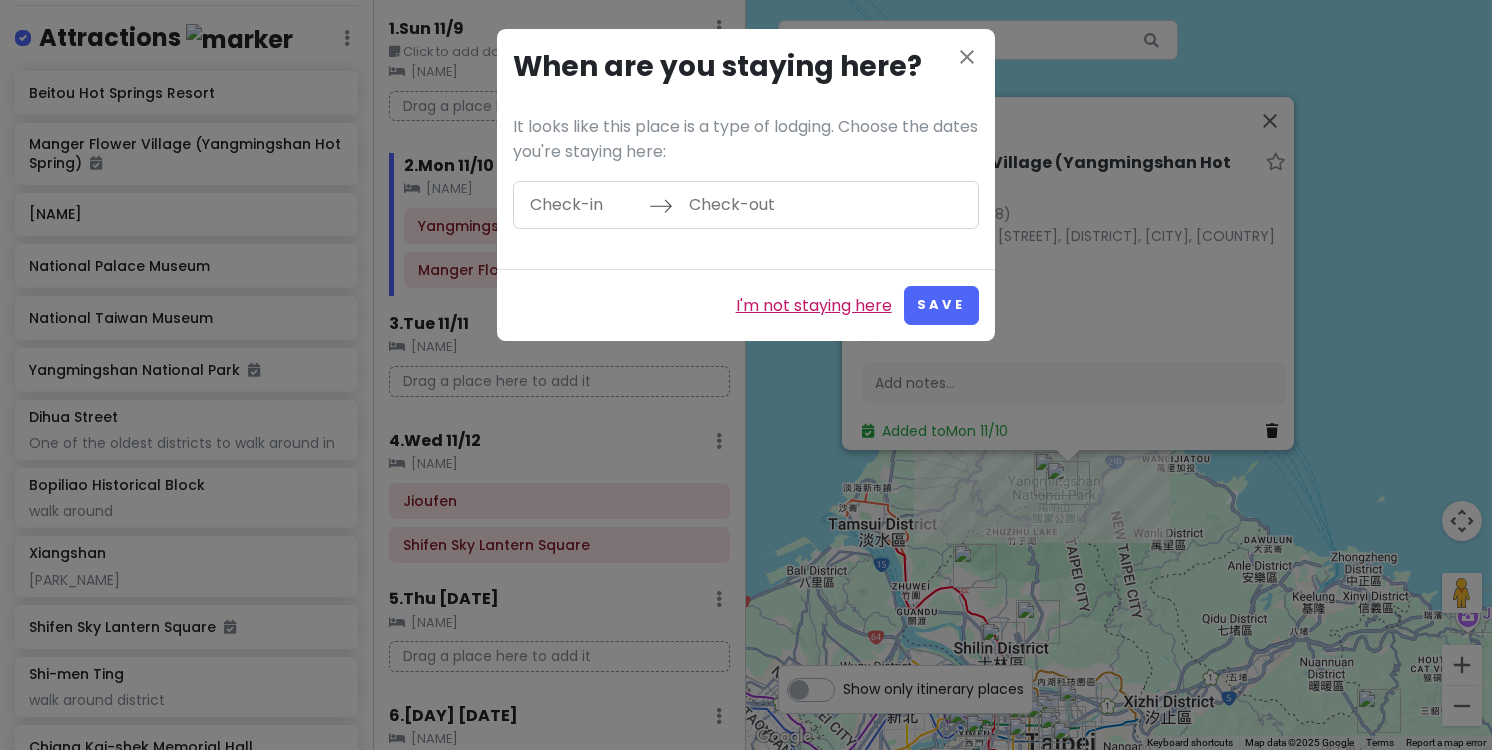 click on "I'm not staying here" at bounding box center [814, 306] 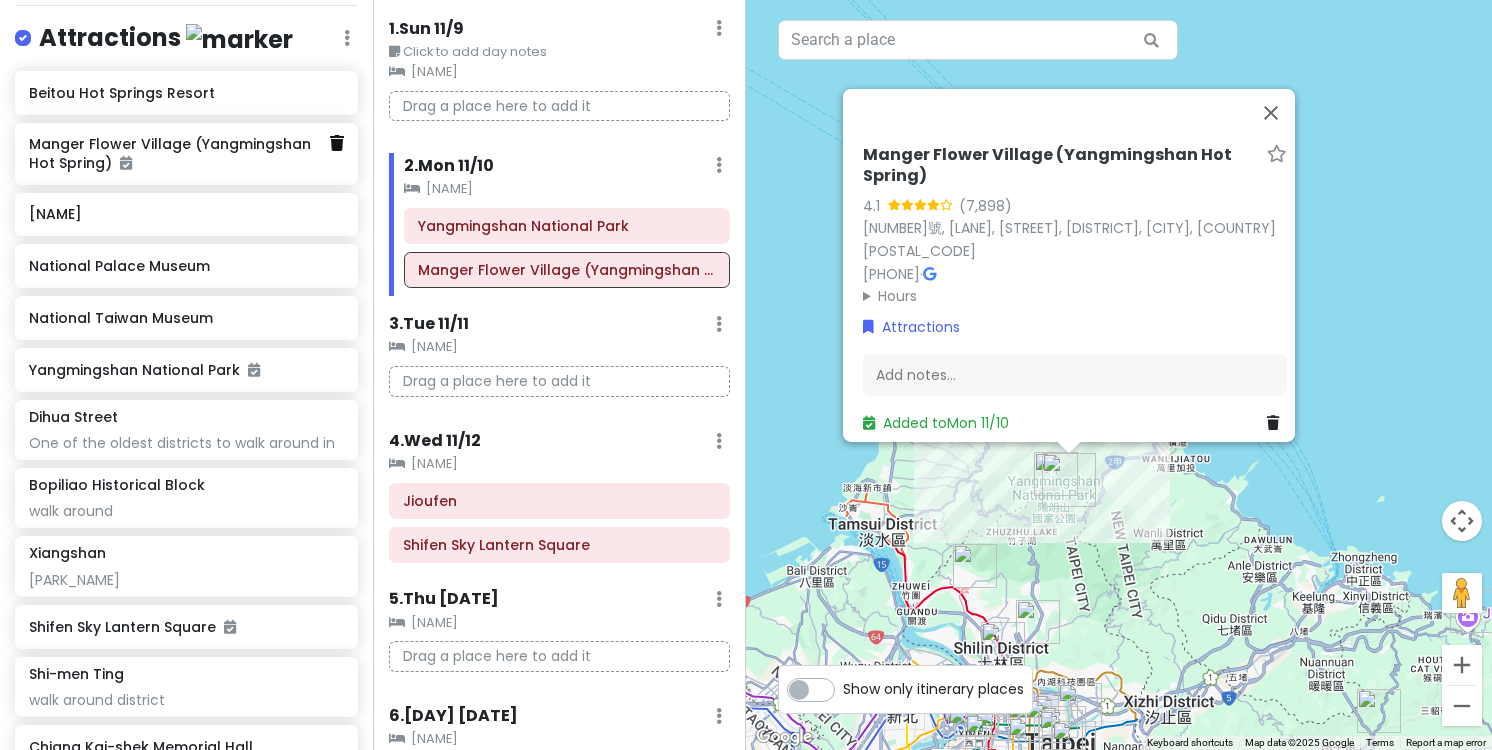 click at bounding box center (337, 143) 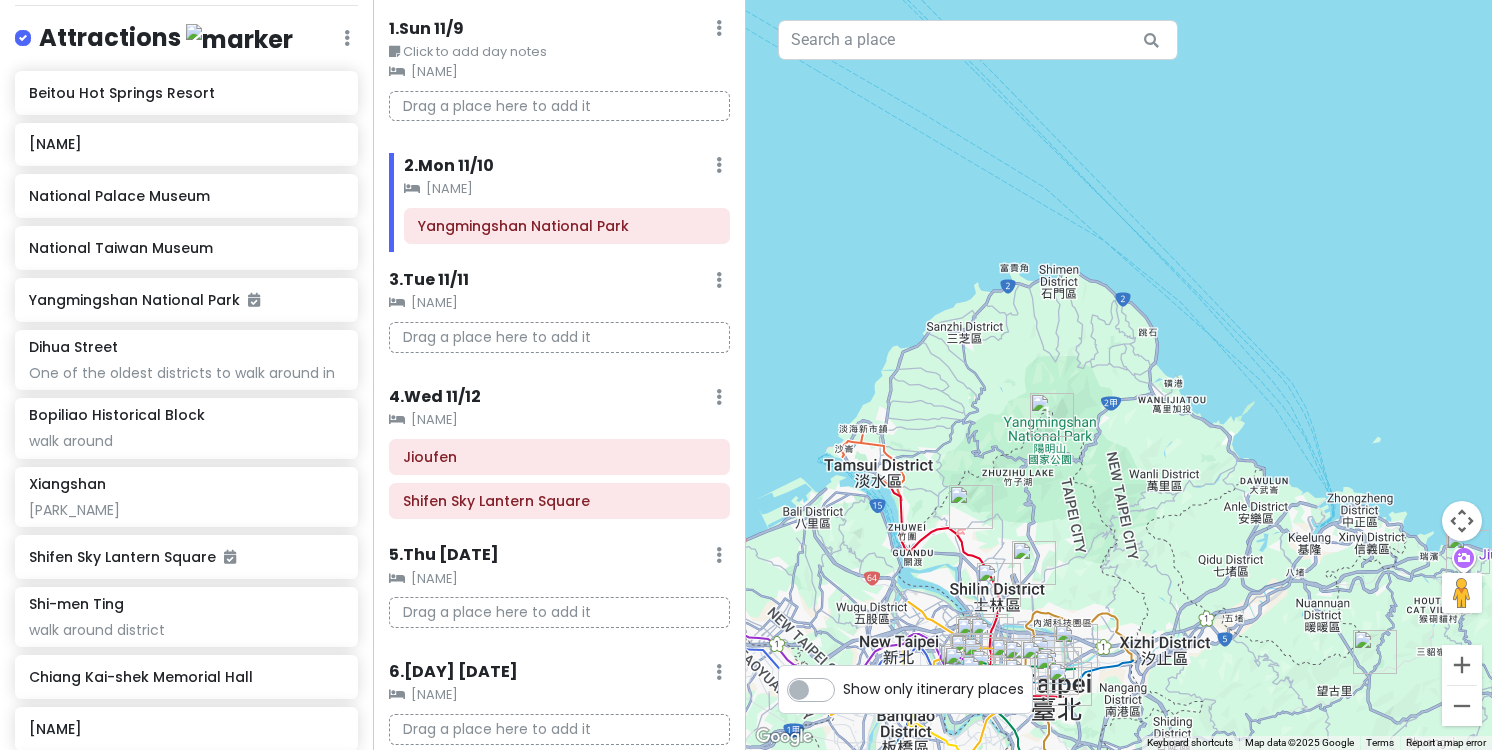 drag, startPoint x: 991, startPoint y: 548, endPoint x: 987, endPoint y: 482, distance: 66.1211 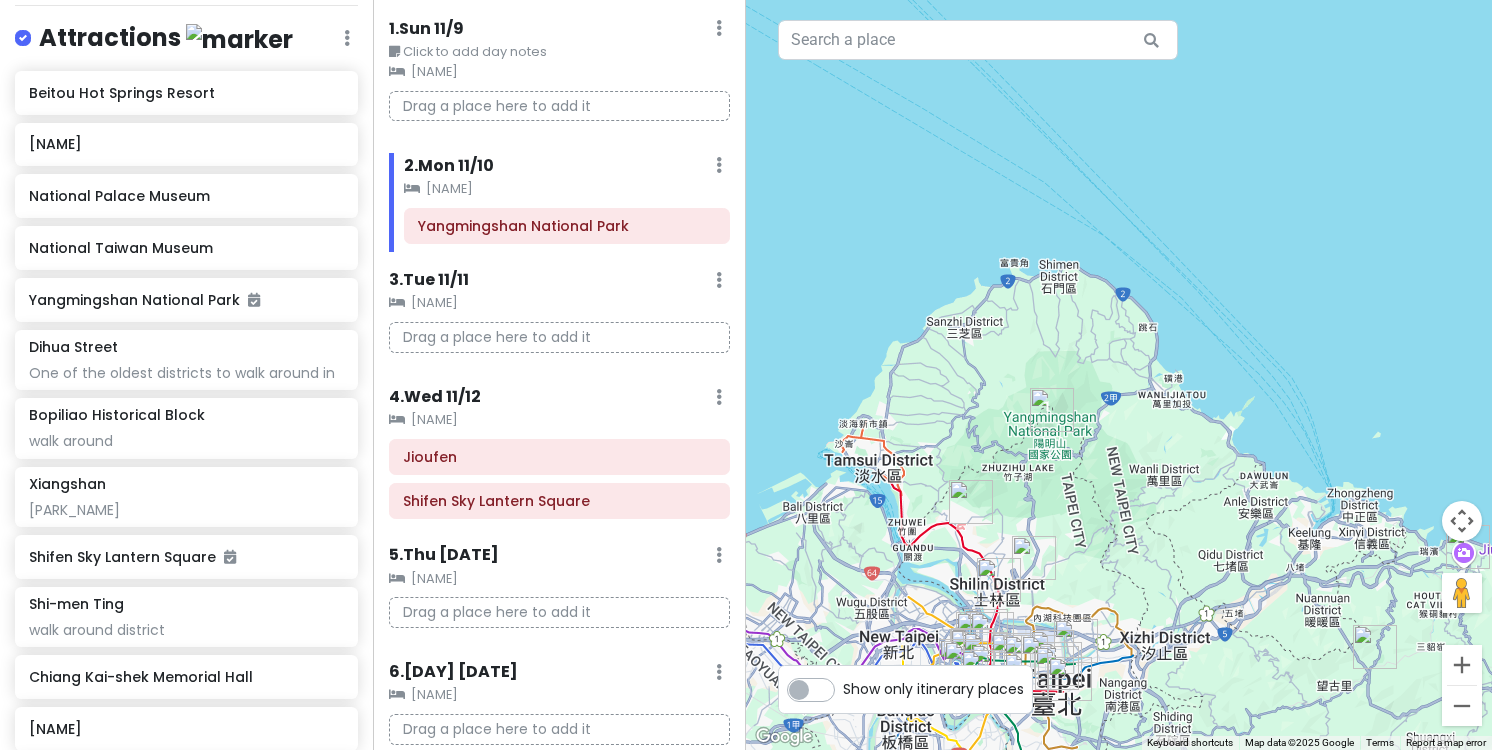 scroll, scrollTop: 0, scrollLeft: 0, axis: both 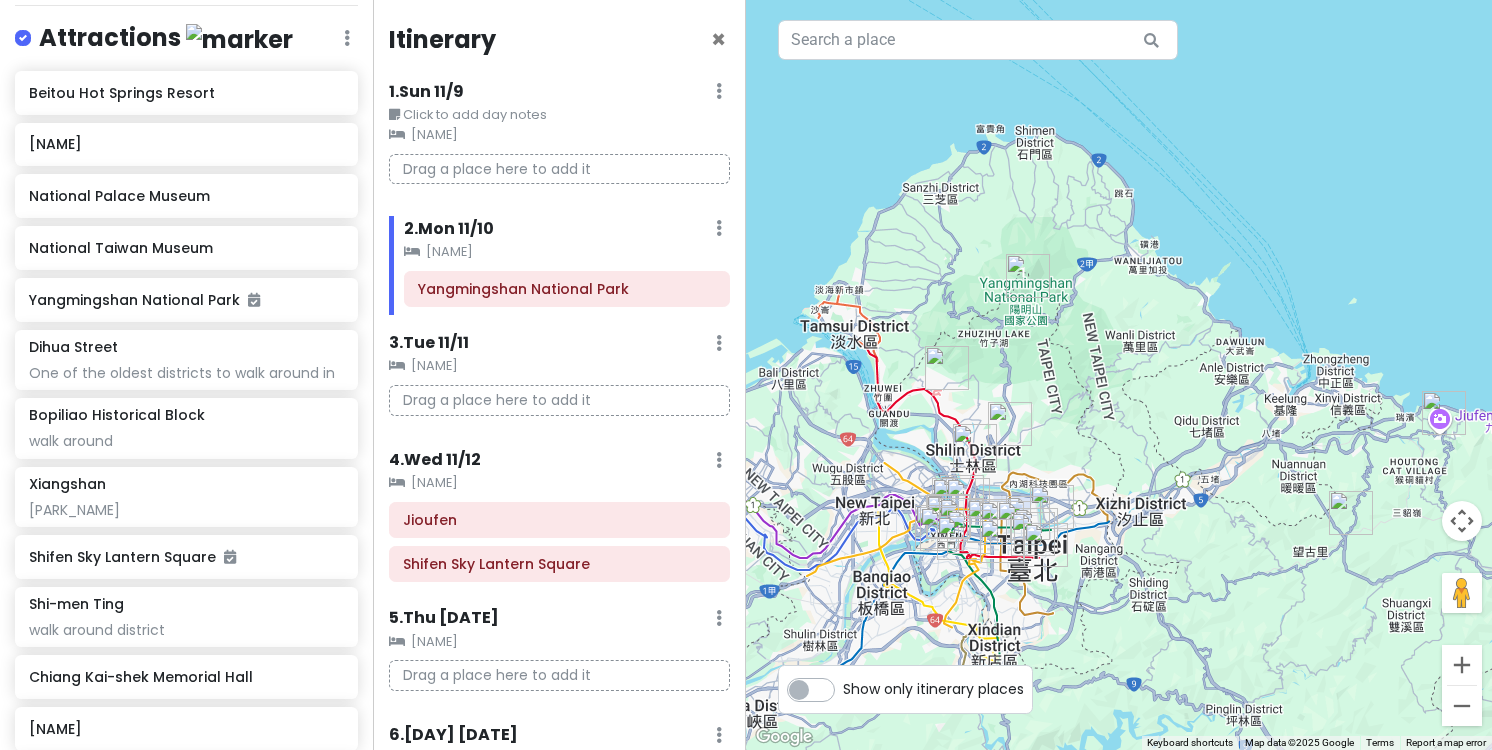 drag, startPoint x: 964, startPoint y: 441, endPoint x: 939, endPoint y: 306, distance: 137.2953 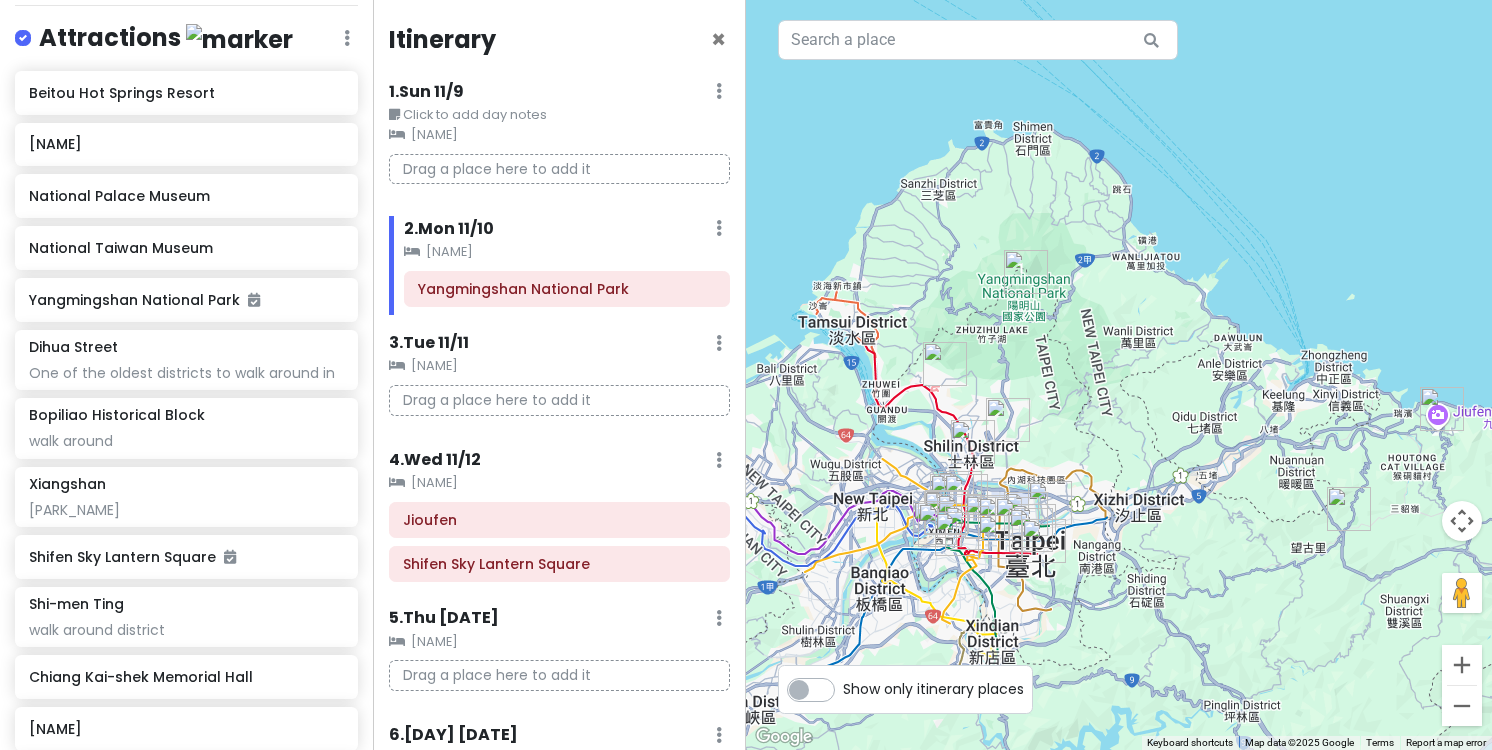 click at bounding box center [1119, 375] 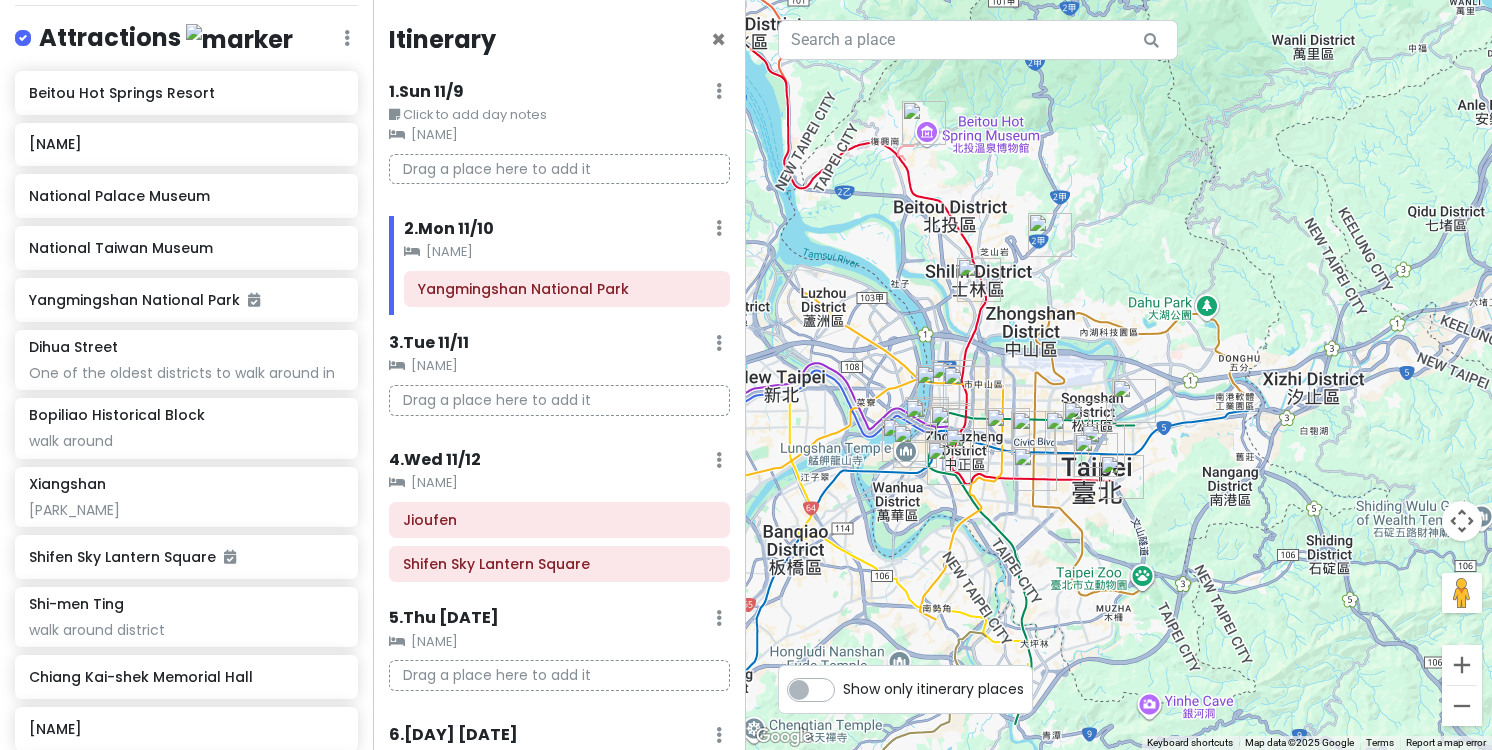 drag, startPoint x: 1071, startPoint y: 460, endPoint x: 1226, endPoint y: 266, distance: 248.31633 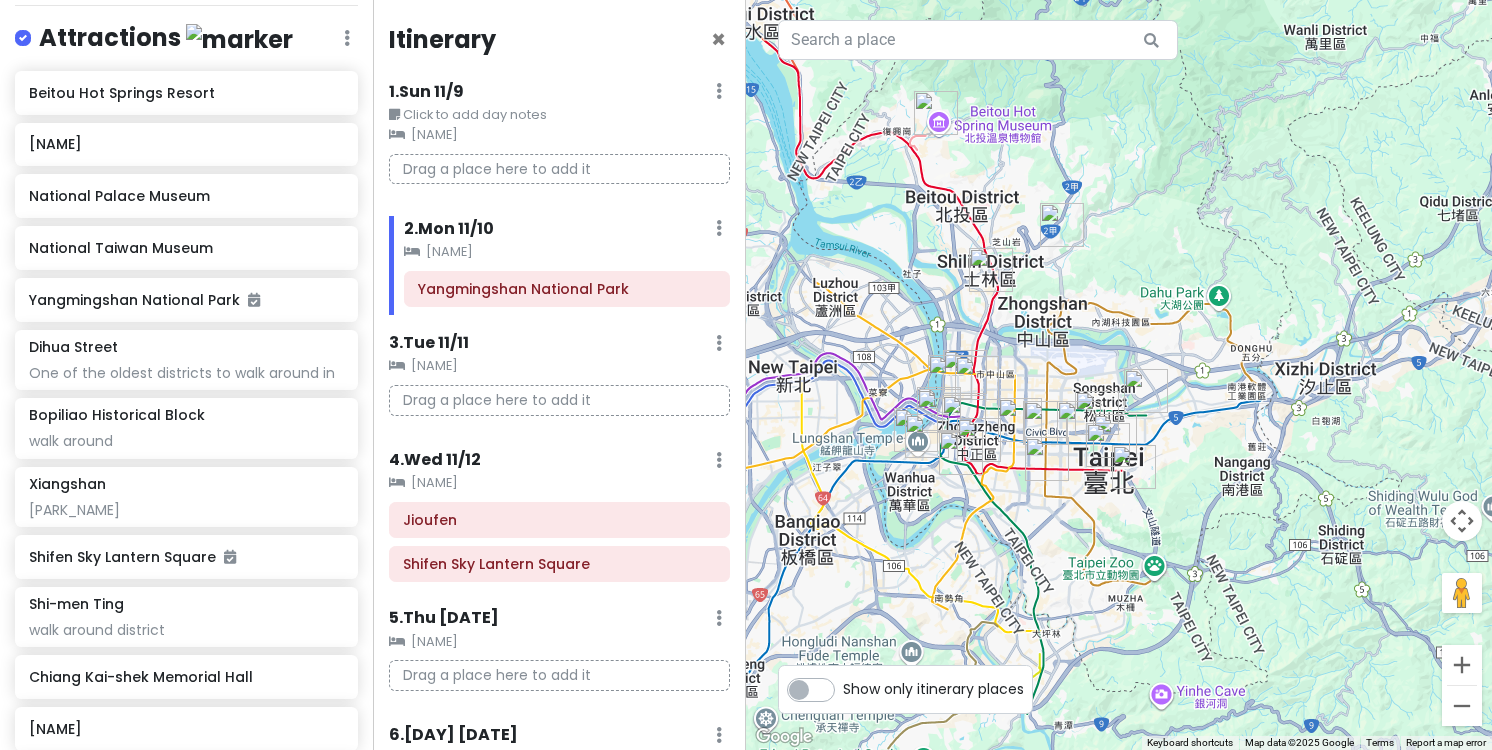click at bounding box center [1046, 423] 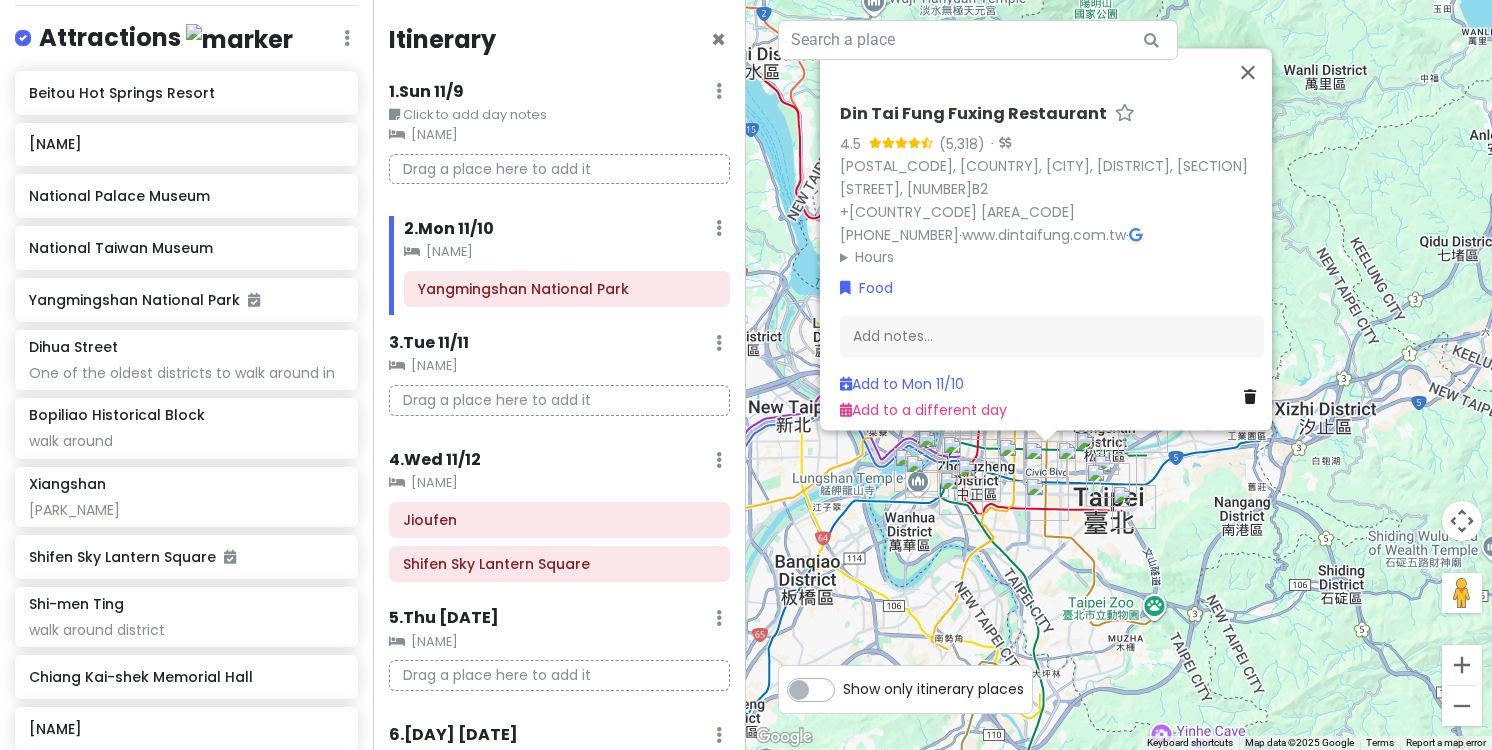 click at bounding box center [1047, 499] 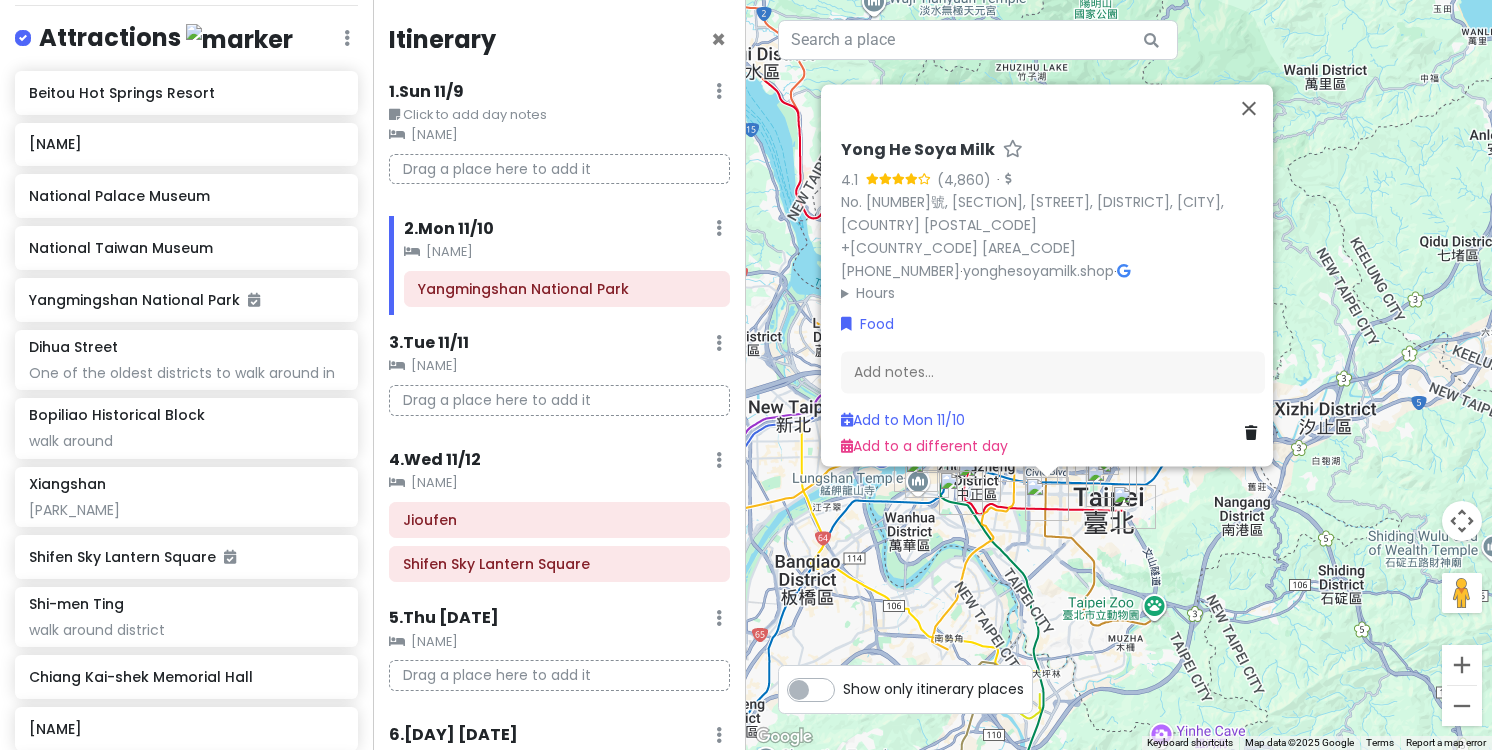 click on "[STORE] [NUMBER], [SECTION], [STREET], [DISTRICT], [CITY], [COUNTRY] [POSTAL_CODE] [PHONE]   ·   [URL]   ·   Hours Monday  Closed Tuesday  [TIME] – [TIME], [TIME] – [TIME], [TIME] – [TIME] Wednesday  [TIME] – [TIME], [TIME] – [TIME] Thursday  [TIME] – [TIME], [TIME] – [TIME] Friday  [TIME] – [TIME], [TIME] – [TIME] Saturday  [TIME] – [TIME], [TIME] – [TIME] Sunday  [TIME] – [TIME], [TIME] – [TIME] Food Add notes...  Add to   Mon [DATE]  Add to a different day" at bounding box center [1119, 375] 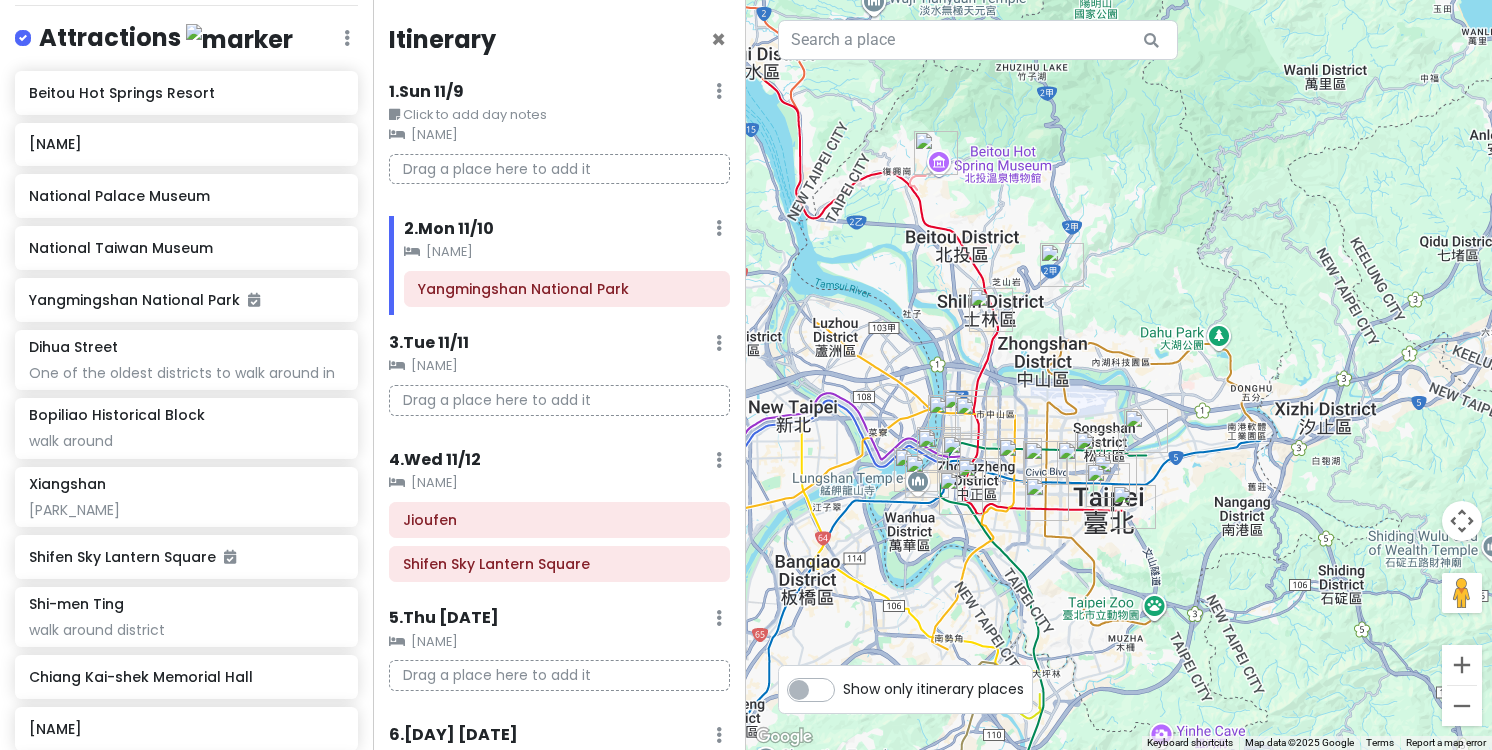 click at bounding box center [1079, 463] 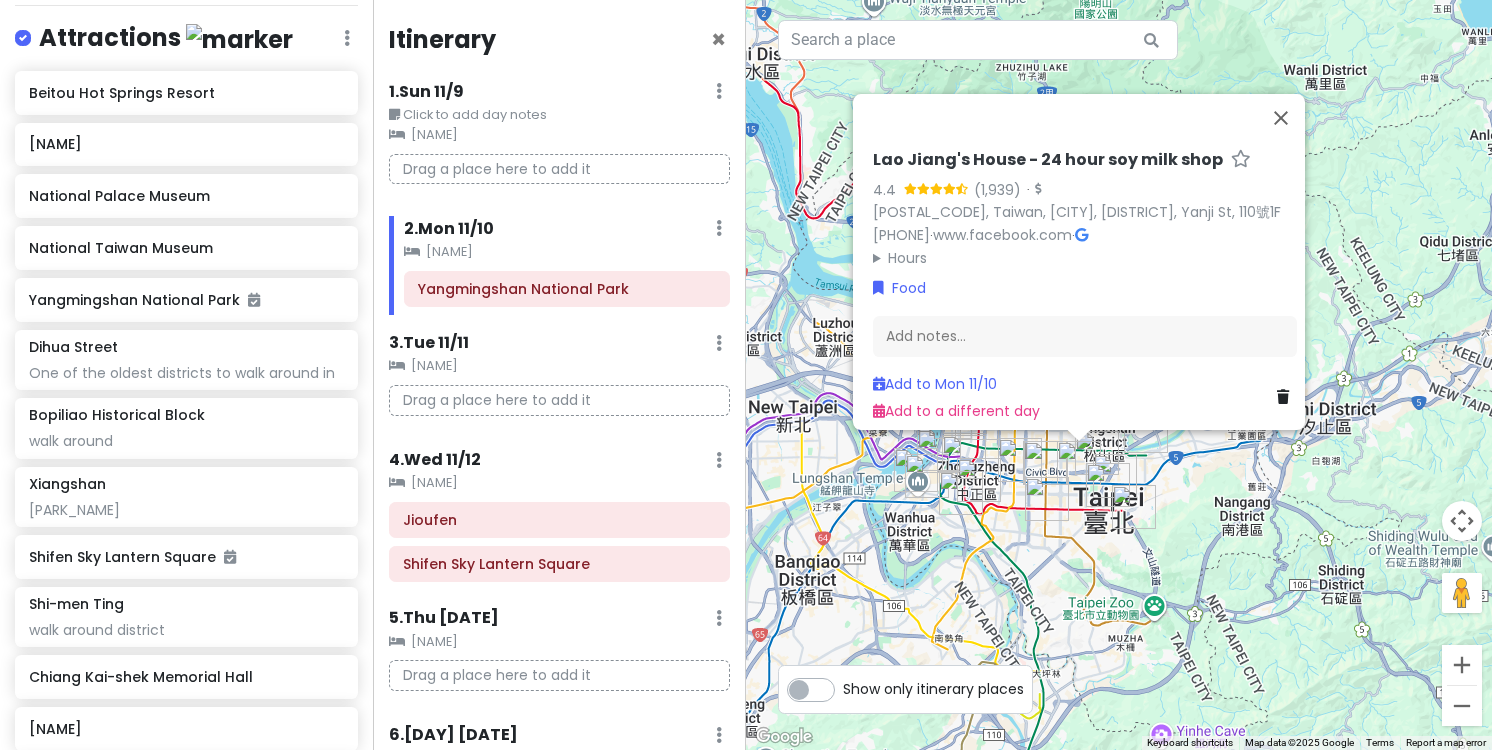 click on "[NAME] - 24 hour soy milk shop [NUMBER]       ([NUMBER])    ·    [POSTAL_CODE], [COUNTRY], [CITY], [DISTRICT], [STREET], [NUMBER] [PHONE]   ·   [URL]   ·   Hours Monday  Open 24 hours Tuesday  Open 24 hours Wednesday  Open 24 hours Thursday  Open 24 hours Friday  Open 24 hours Saturday  Open 24 hours Sunday  Open 24 hours Food Add notes...  Add to   Mon [DATE]  Add to a different day" at bounding box center (1119, 375) 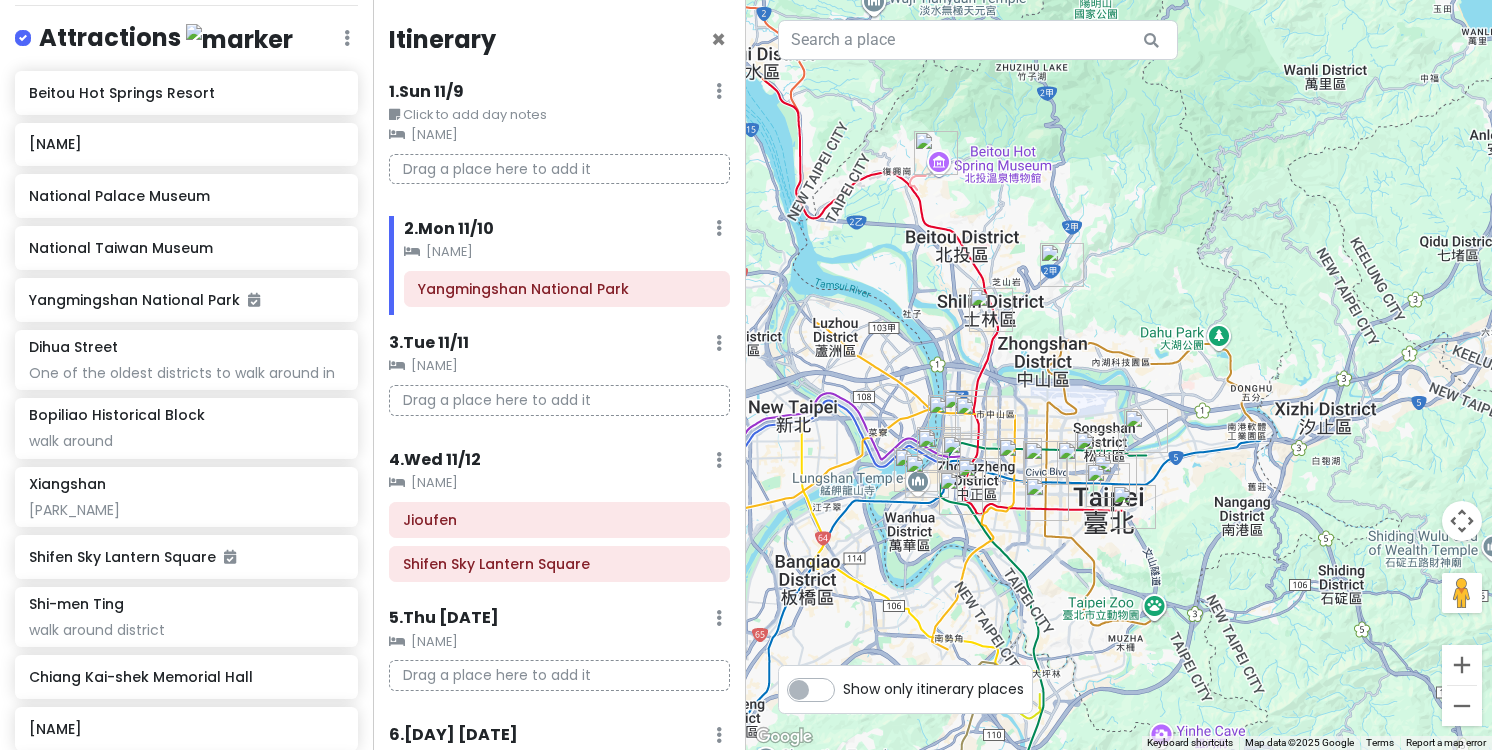 click at bounding box center [1119, 375] 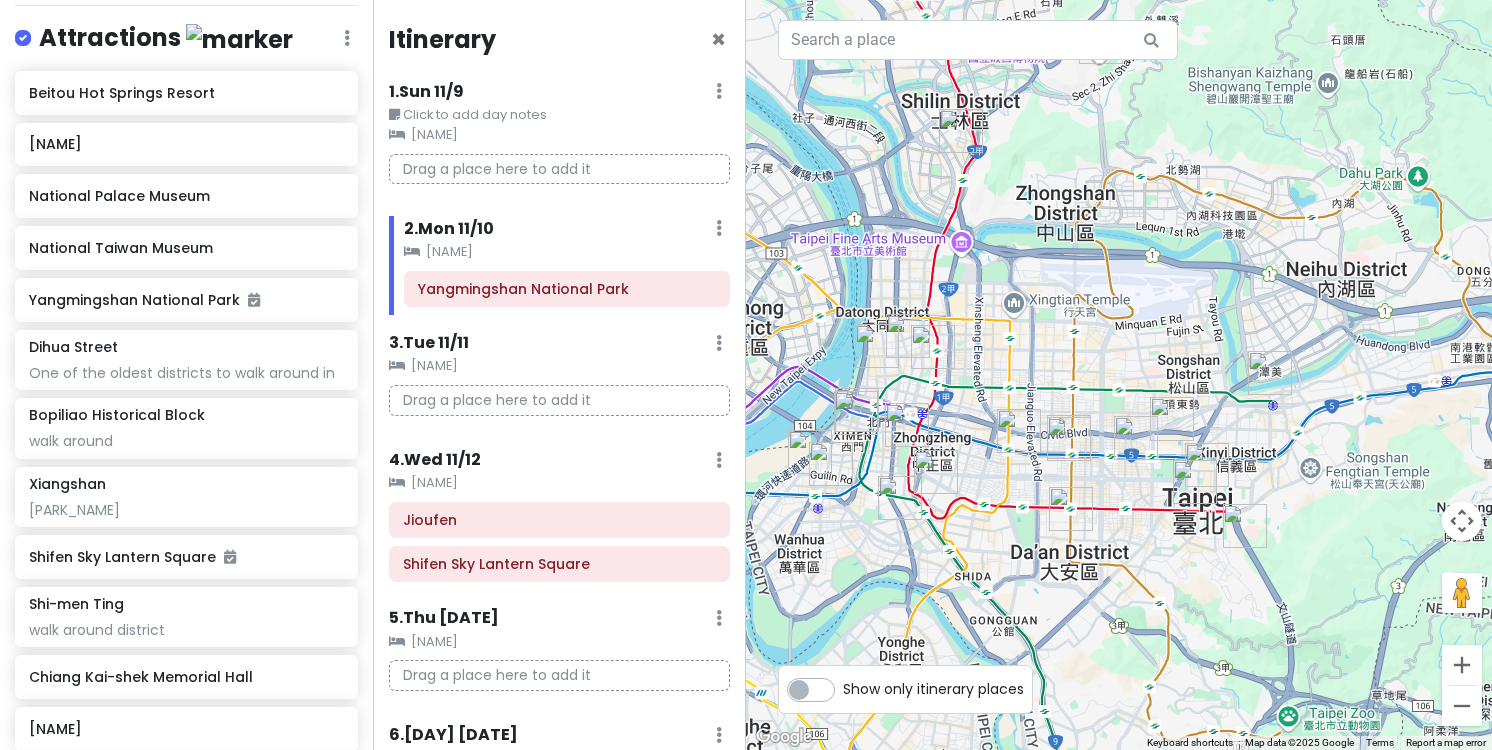 drag, startPoint x: 950, startPoint y: 503, endPoint x: 1006, endPoint y: 534, distance: 64.00781 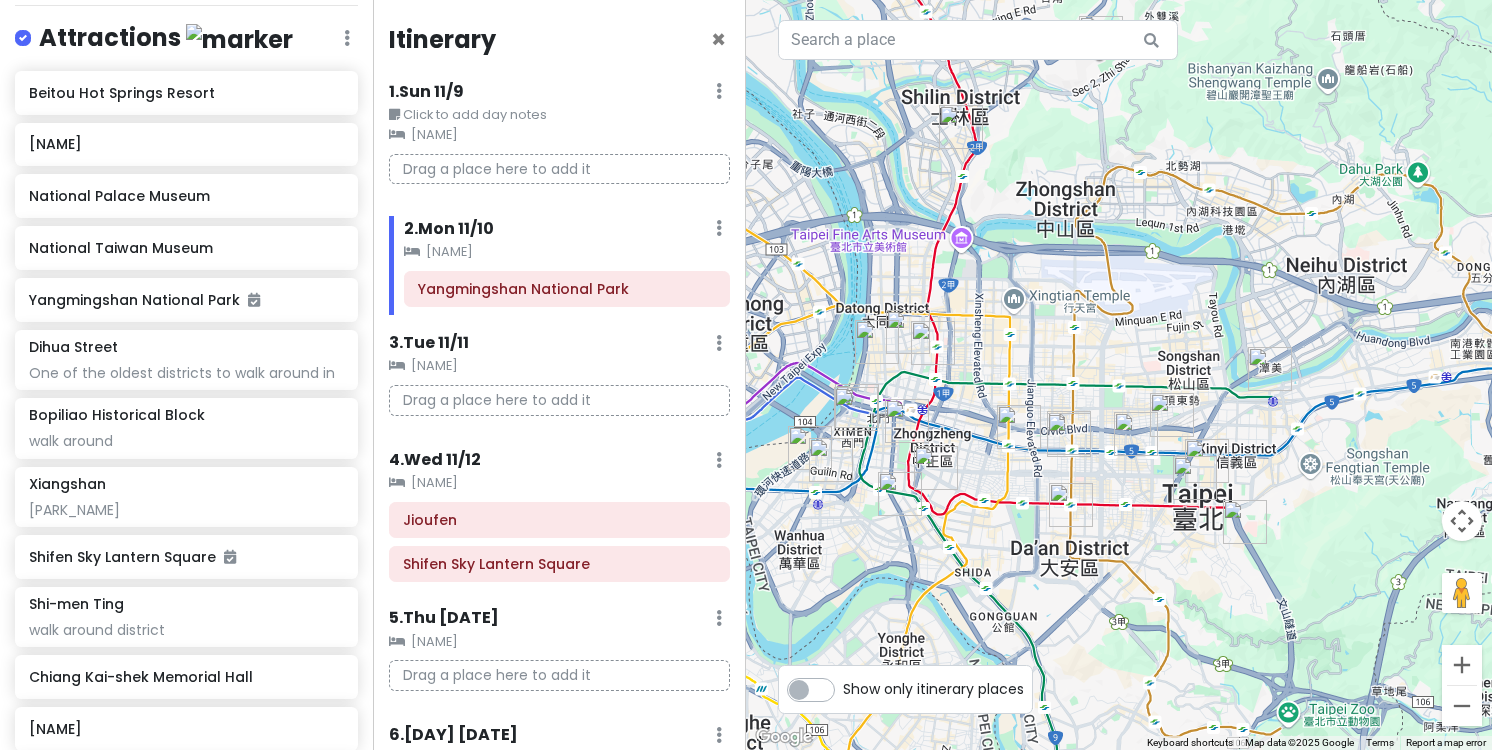 click at bounding box center [1071, 505] 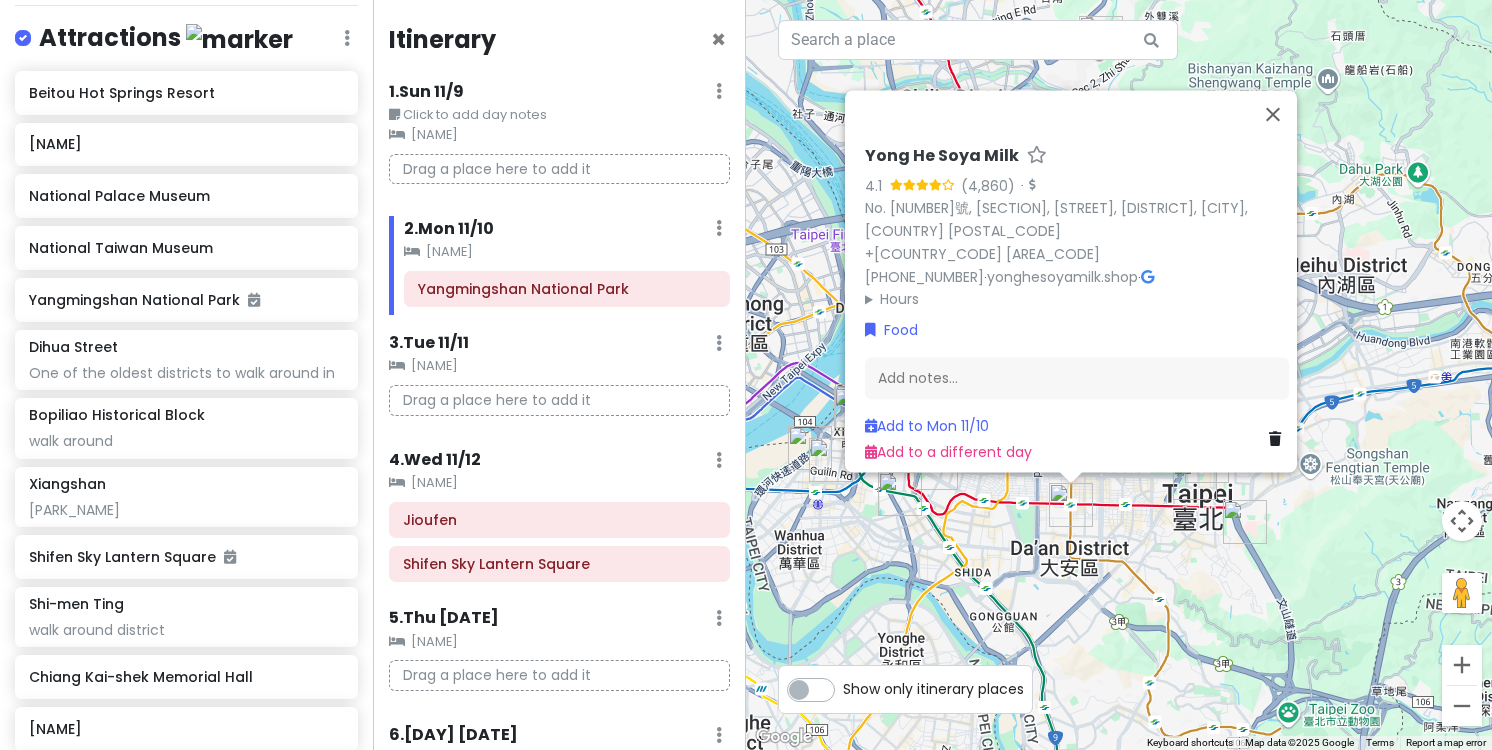 click on "Hours" at bounding box center [1077, 300] 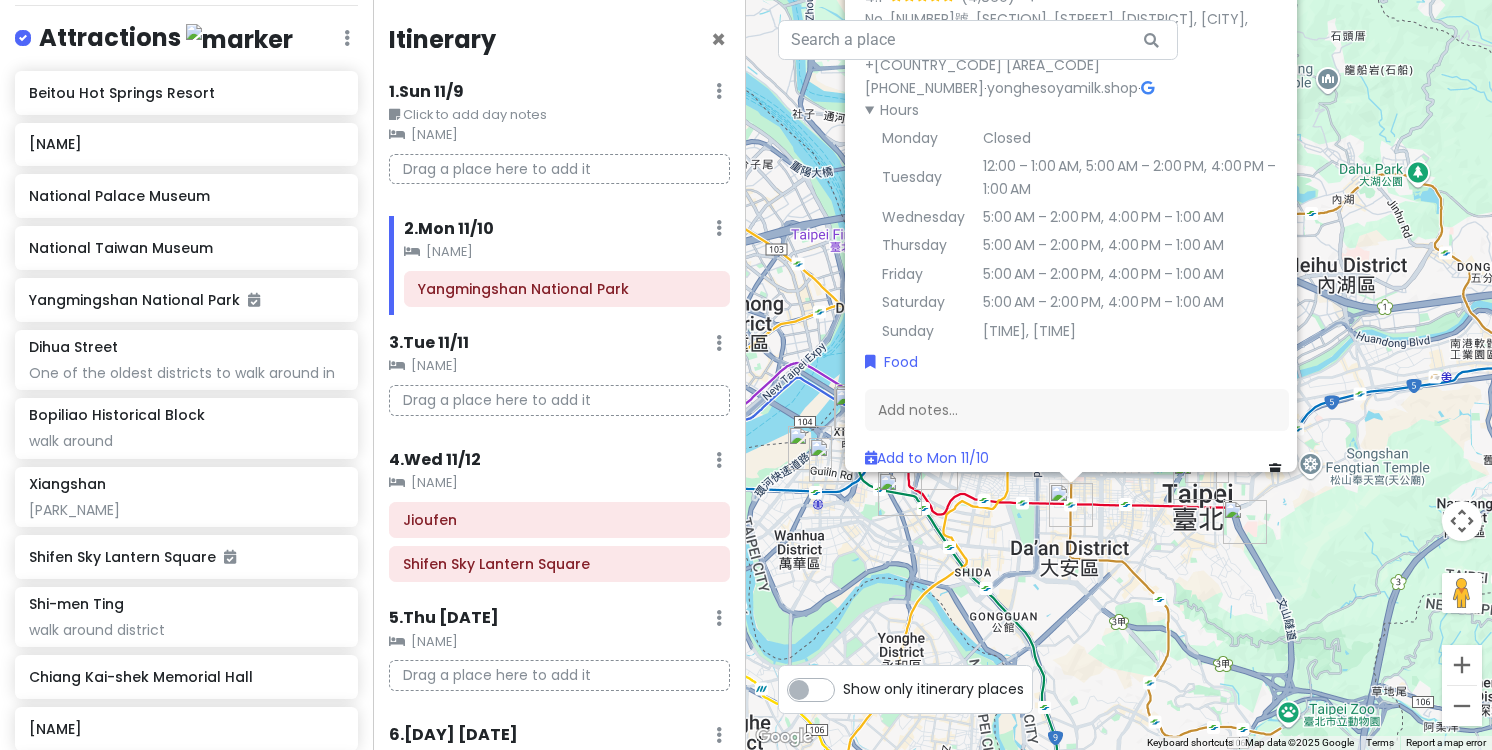 scroll, scrollTop: 0, scrollLeft: 0, axis: both 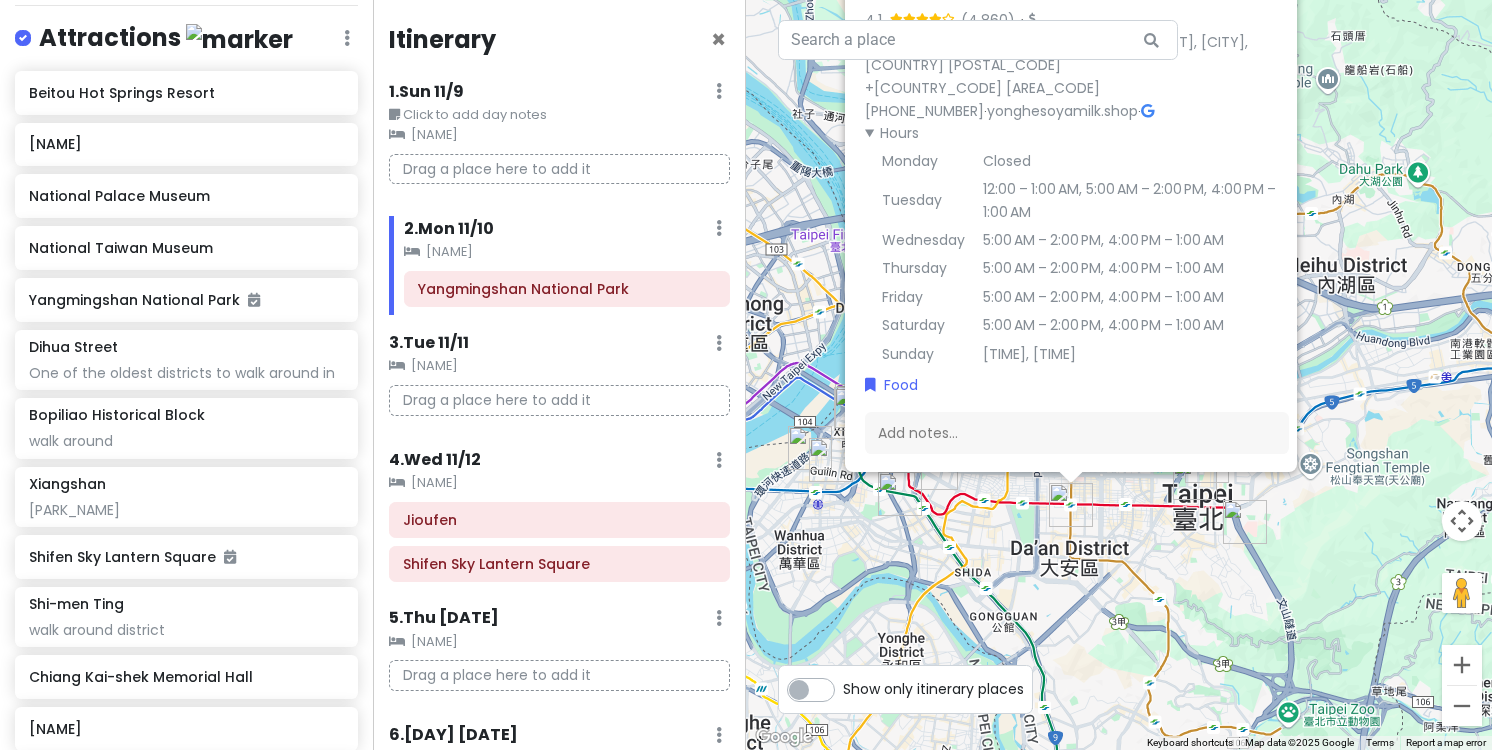 click on "[STORE] [NUMBER], [SECTION], [STREET], [DISTRICT], [CITY], [COUNTRY] [POSTAL_CODE] [PHONE]   ·   [URL]   ·   Hours Monday  Closed Tuesday  [TIME] – [TIME], [TIME] – [TIME], [TIME] – [TIME] Wednesday  [TIME] – [TIME], [TIME] – [TIME] Thursday  [TIME] – [TIME], [TIME] – [TIME] Friday  [TIME] – [TIME], [TIME] – [TIME] Saturday  [TIME] – [TIME], [TIME] – [TIME] Sunday  [TIME] – [TIME], [TIME] – [TIME] Food Add notes...  Add to   Mon [DATE]  Add to a different day" at bounding box center [1119, 375] 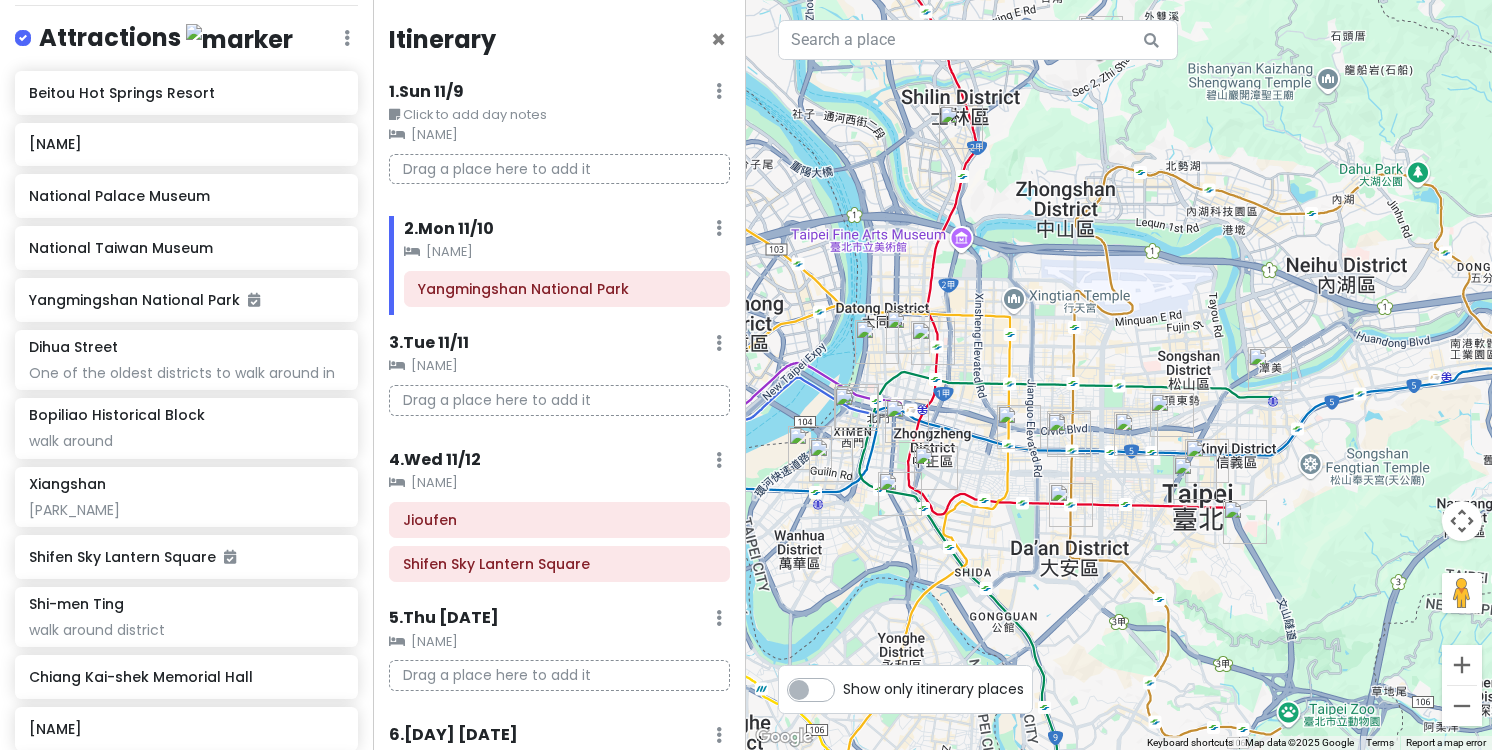 click at bounding box center [936, 468] 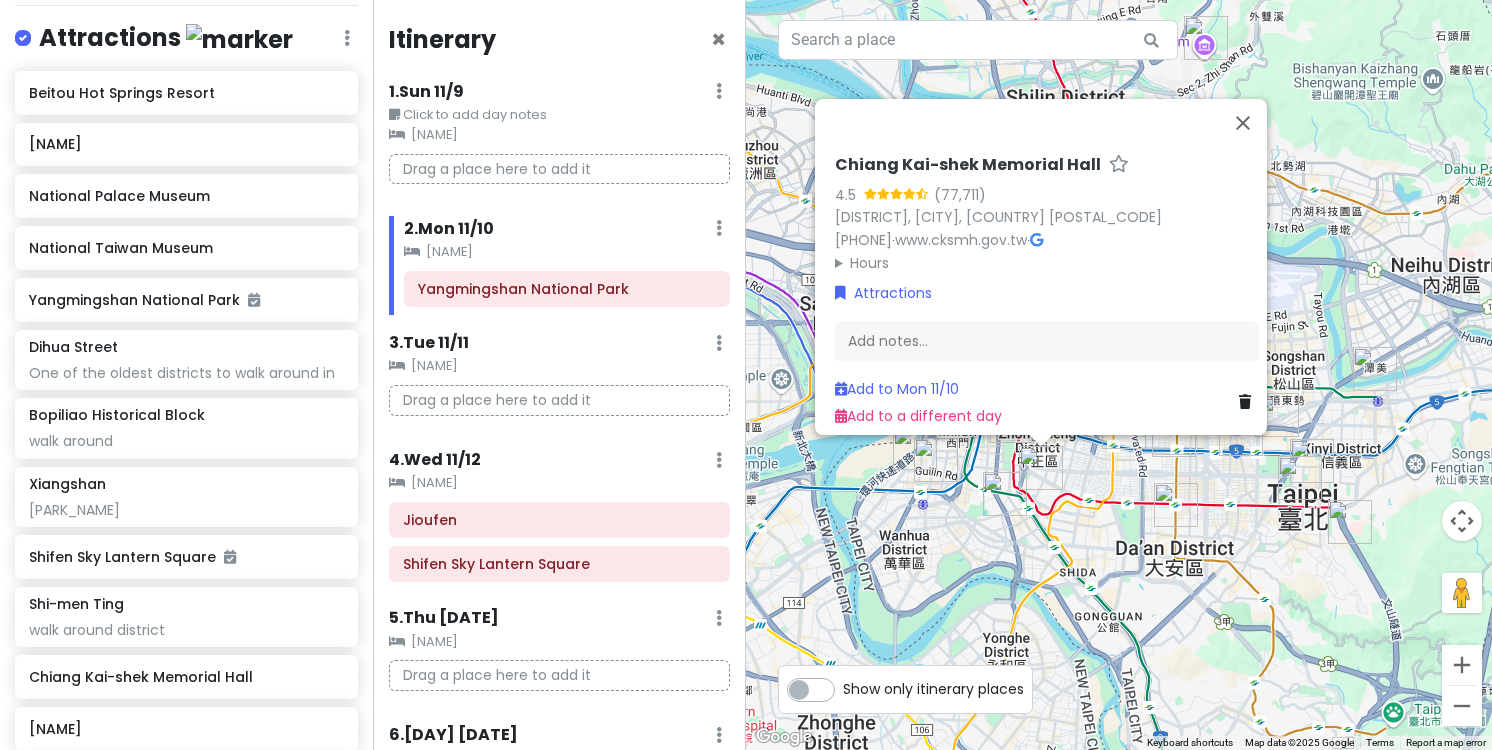 click on "[MEMORIAL_HALL_NAME] [RATING] ([REVIEWS]) [DISTRICT], [CITY], [COUNTRY] [POSTAL_CODE] [PHONE] · [URL] · Hours Monday [TIME] Tuesday [TIME] Wednesday [TIME] Thursday [TIME] Friday [TIME] Saturday [TIME] Sunday [TIME] Attractions Add notes... Add to Mon [DATE] Add to a different day" at bounding box center (1119, 375) 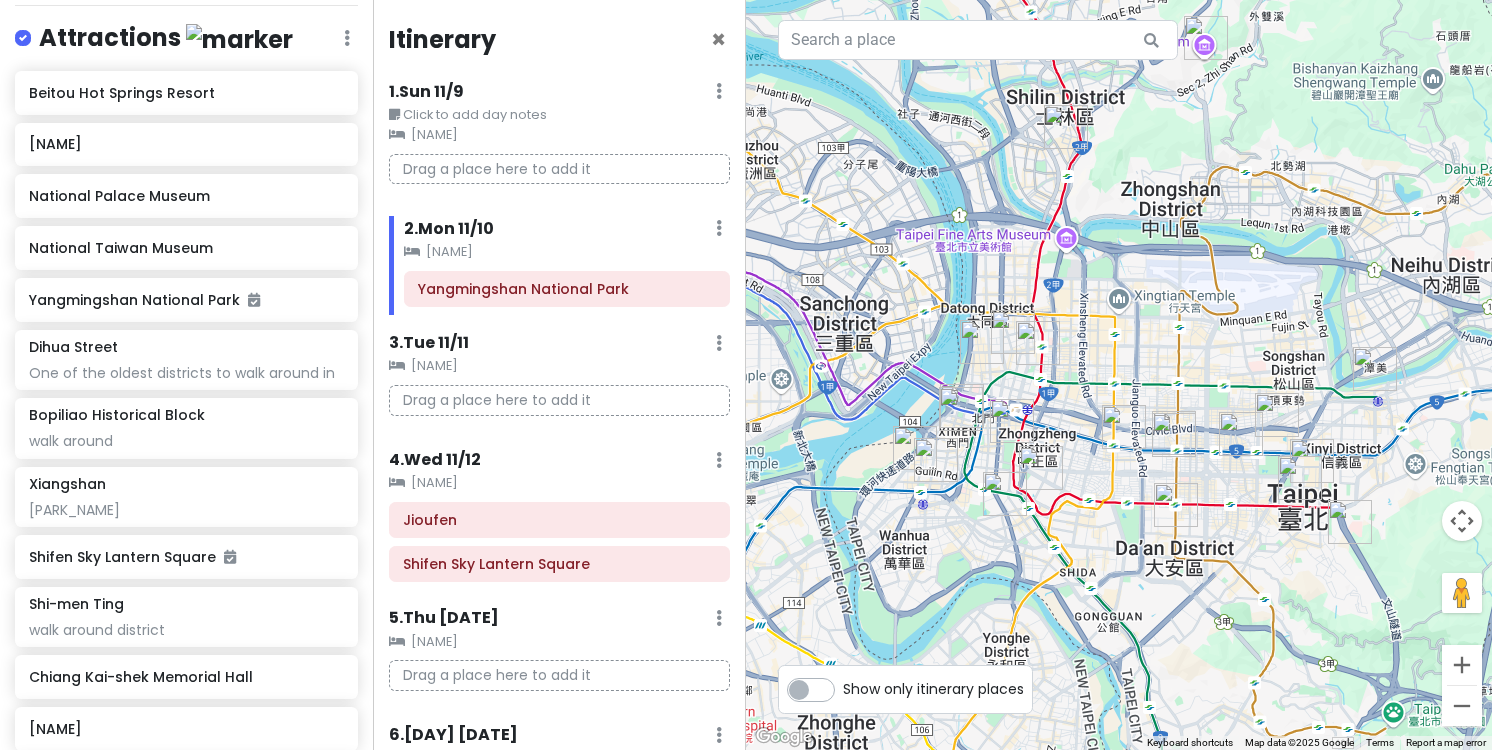 click at bounding box center (1174, 435) 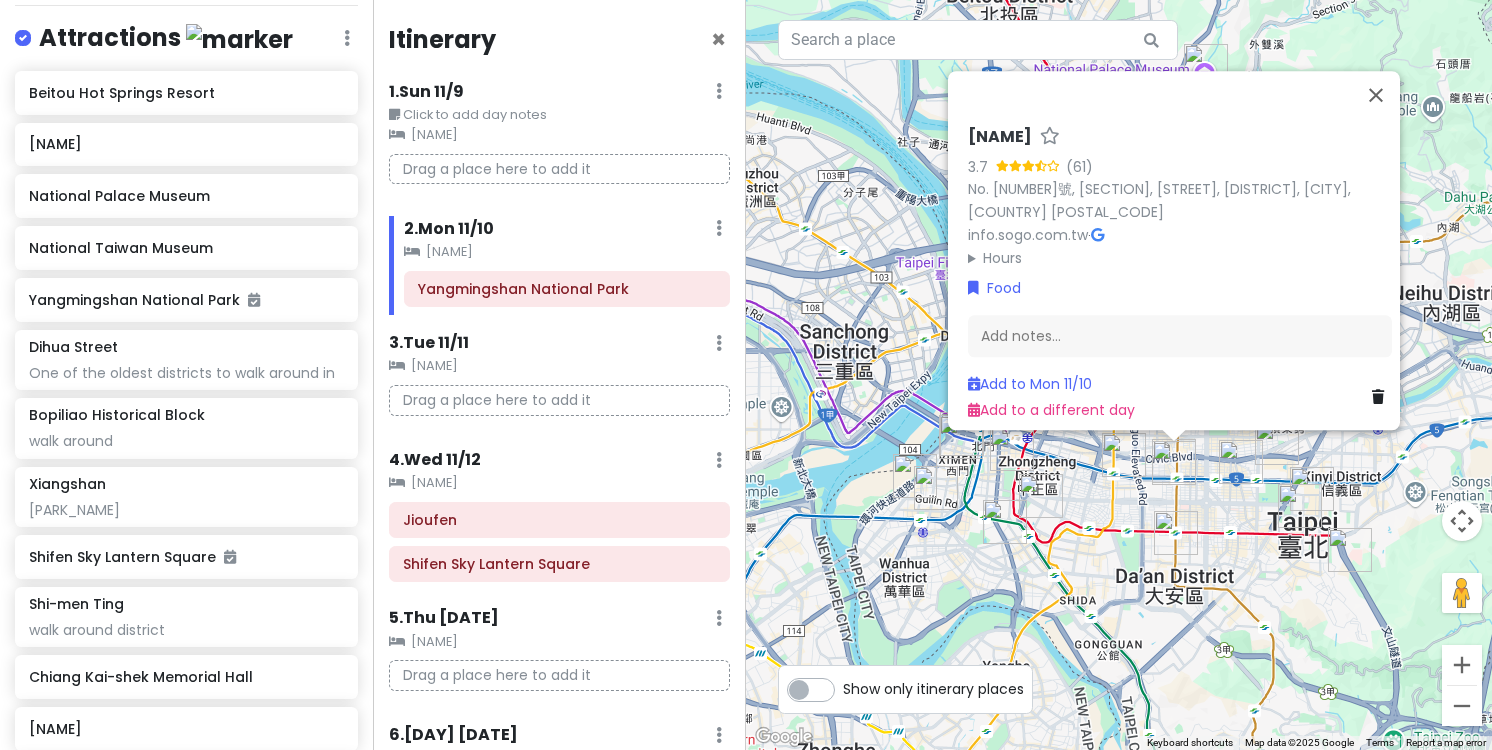 click at bounding box center (1241, 462) 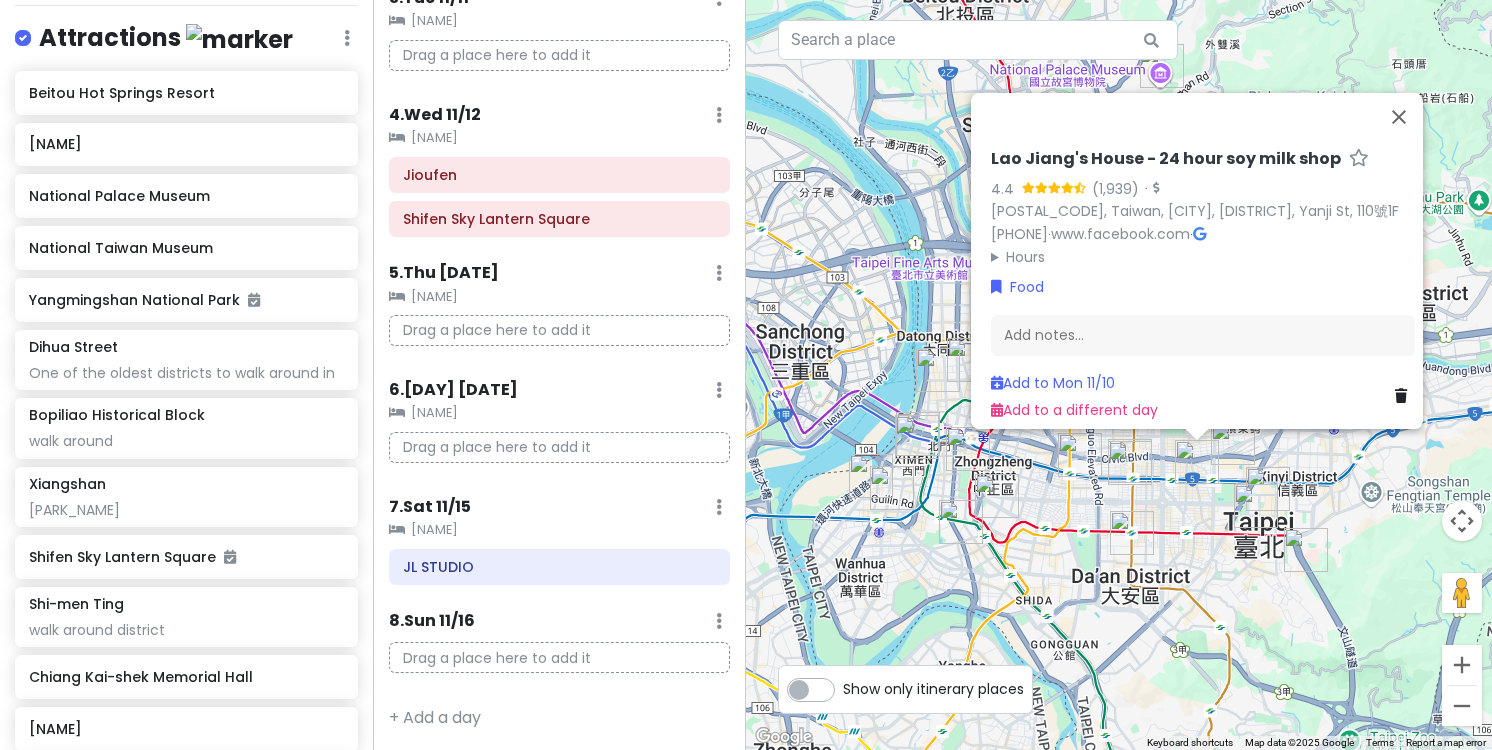scroll, scrollTop: 350, scrollLeft: 0, axis: vertical 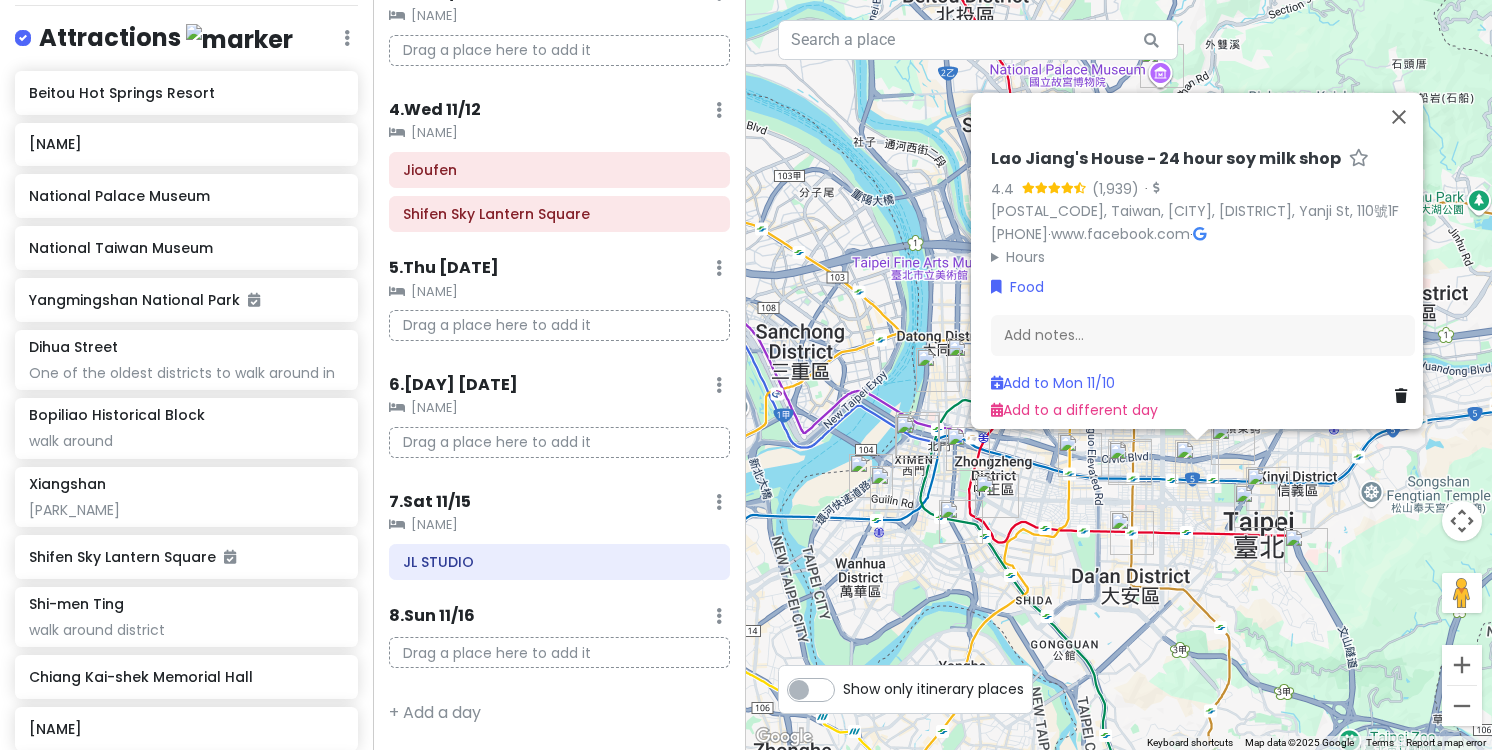 click on "[NAME] - 24 hour soy milk shop [NUMBER]       ([NUMBER])    ·    [POSTAL_CODE], [COUNTRY], [CITY], [DISTRICT], [STREET], [NUMBER] [PHONE]   ·   [URL]   ·   Hours Monday  Open 24 hours Tuesday  Open 24 hours Wednesday  Open 24 hours Thursday  Open 24 hours Friday  Open 24 hours Saturday  Open 24 hours Sunday  Open 24 hours Food Add notes...  Add to   Mon [DATE]  Add to a different day" at bounding box center (1119, 375) 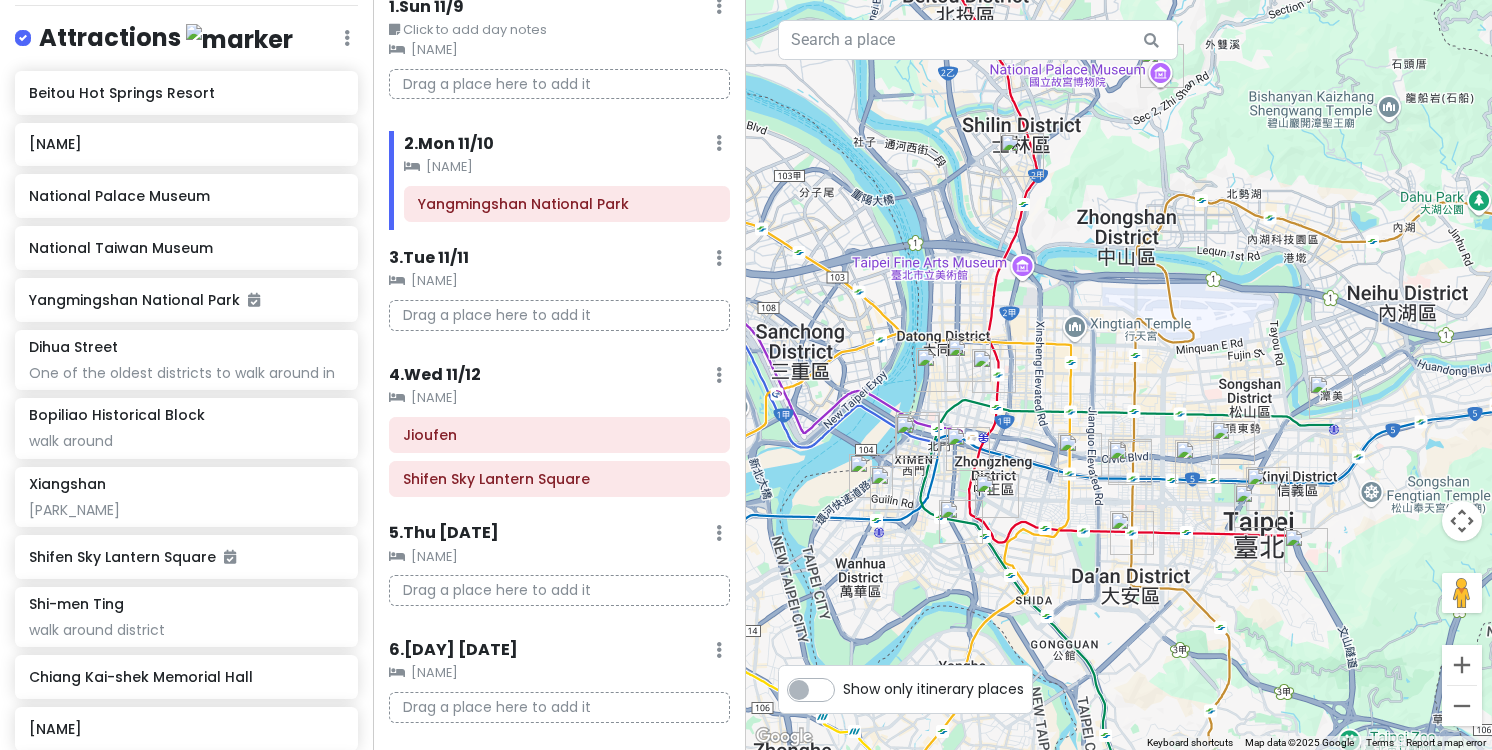 scroll, scrollTop: 80, scrollLeft: 0, axis: vertical 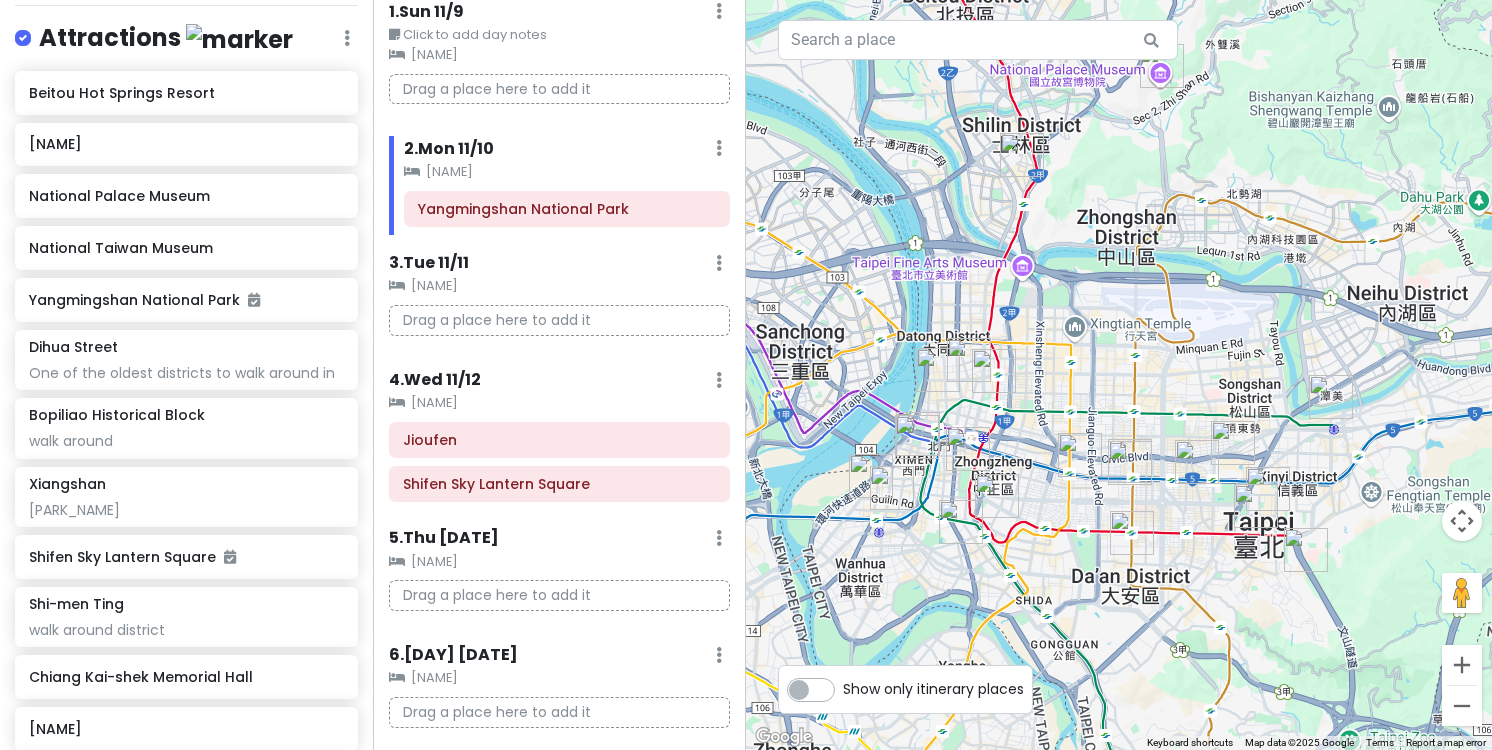 click at bounding box center [1130, 463] 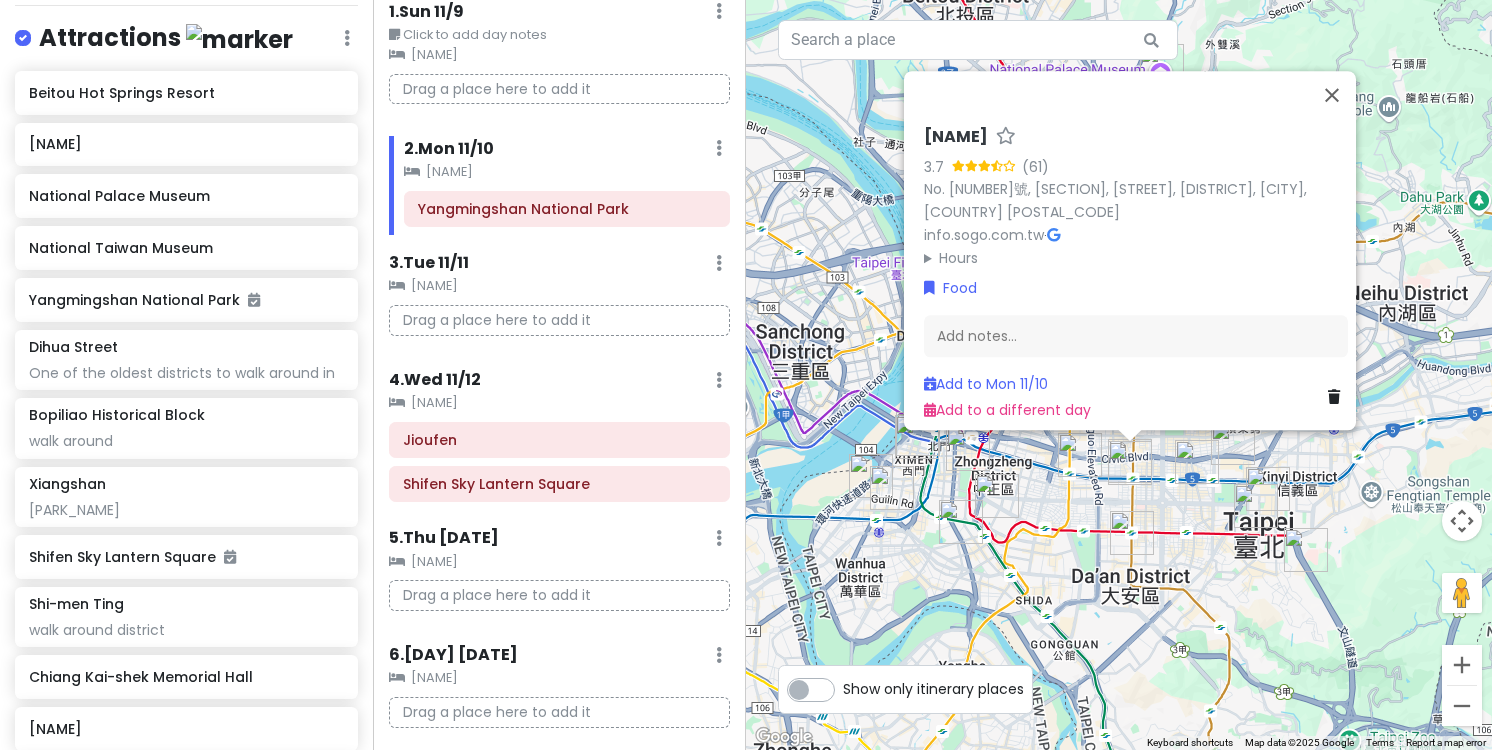 click at bounding box center [997, 496] 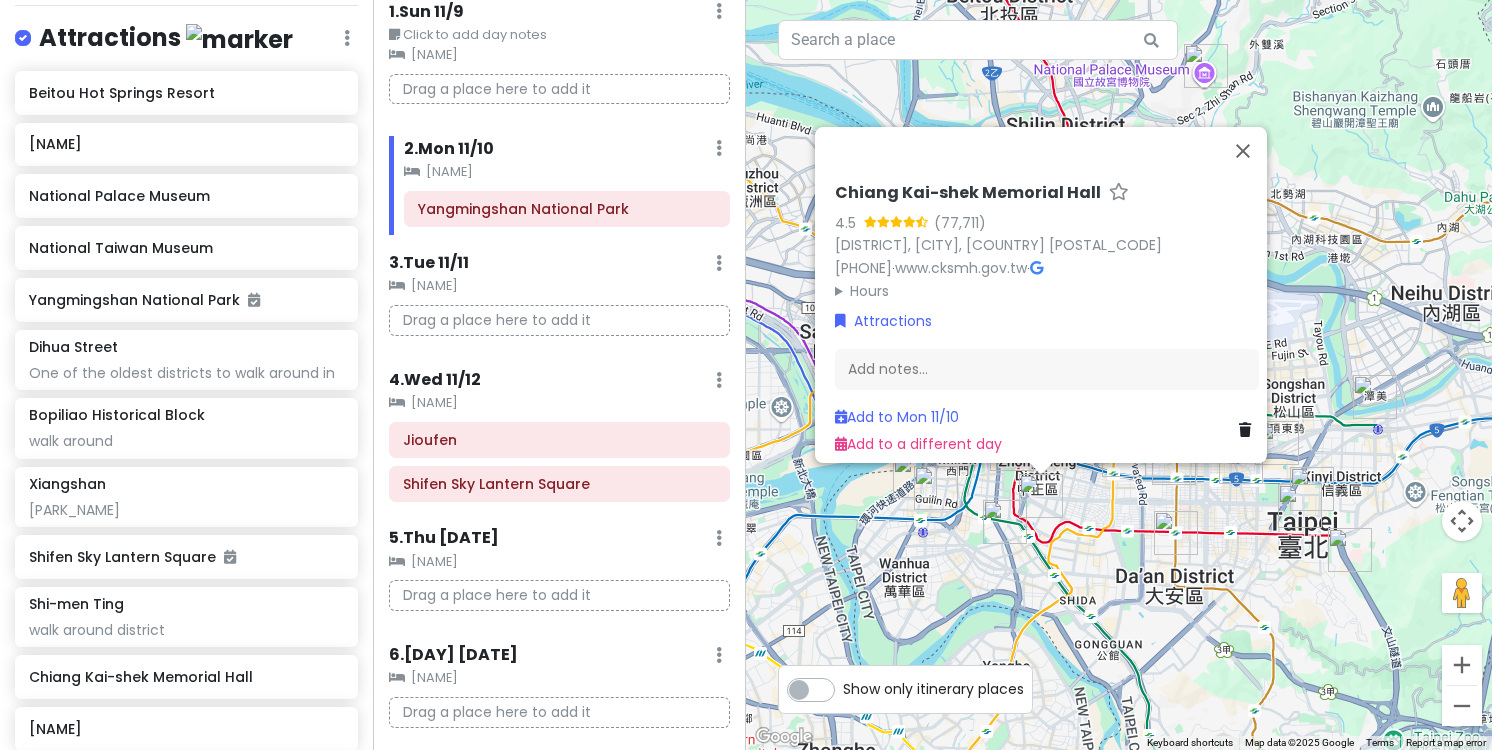 click on "[MEMORIAL_HALL_NAME] [RATING] ([REVIEWS]) [DISTRICT], [CITY], [COUNTRY] [POSTAL_CODE] [PHONE] · [URL] · Hours Monday [TIME] Tuesday [TIME] Wednesday [TIME] Thursday [TIME] Friday [TIME] Saturday [TIME] Sunday [TIME] Attractions Add notes... Add to Mon [DATE] Add to a different day" at bounding box center [1119, 375] 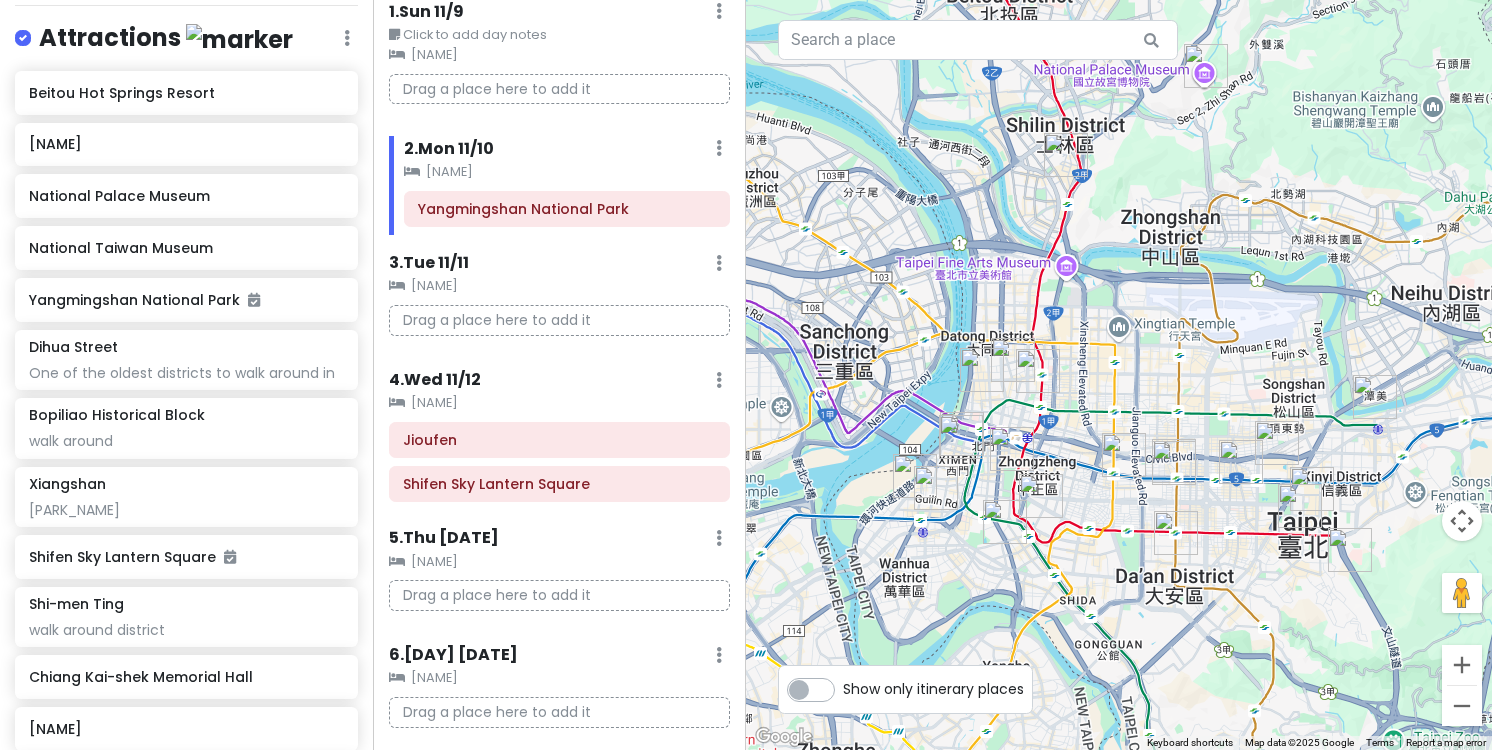 click at bounding box center (1119, 375) 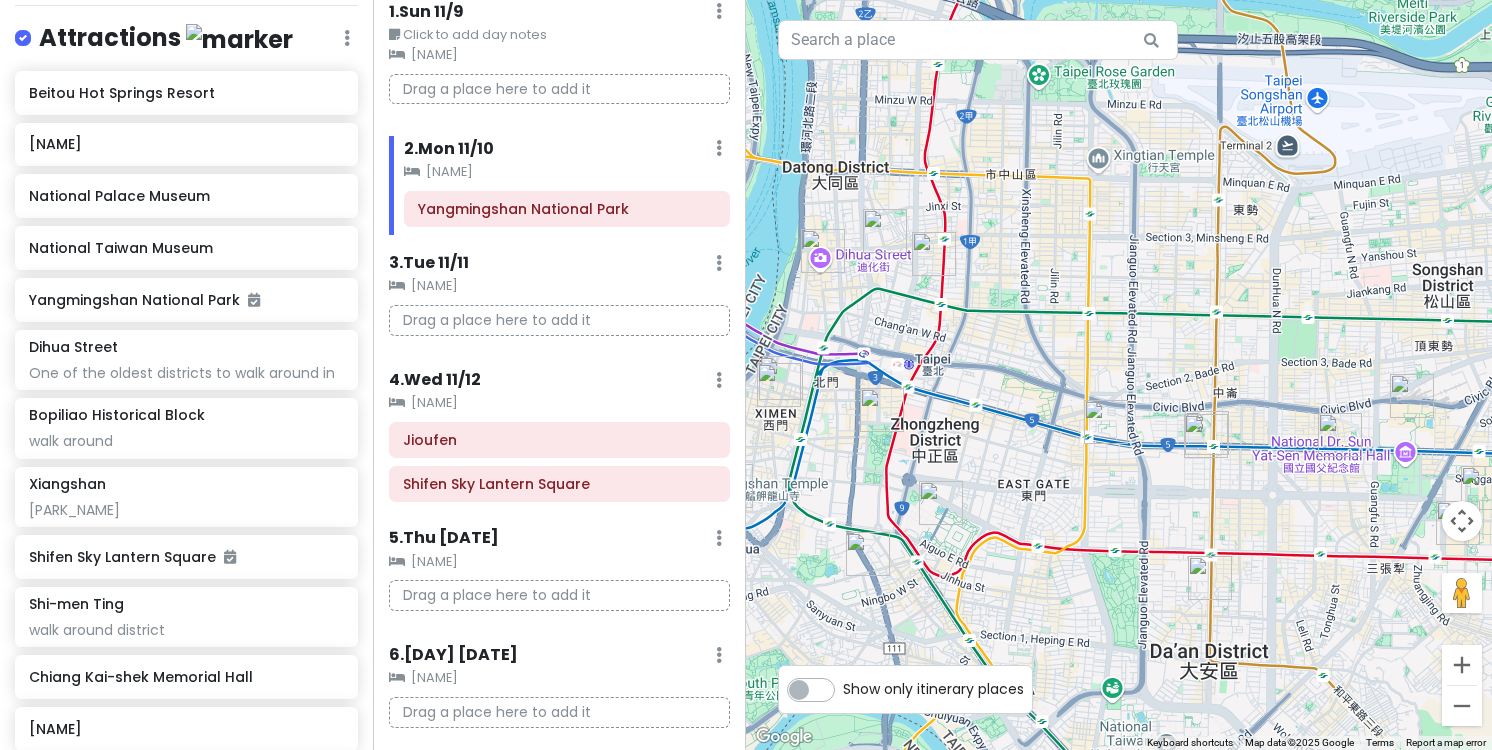 click at bounding box center [1210, 578] 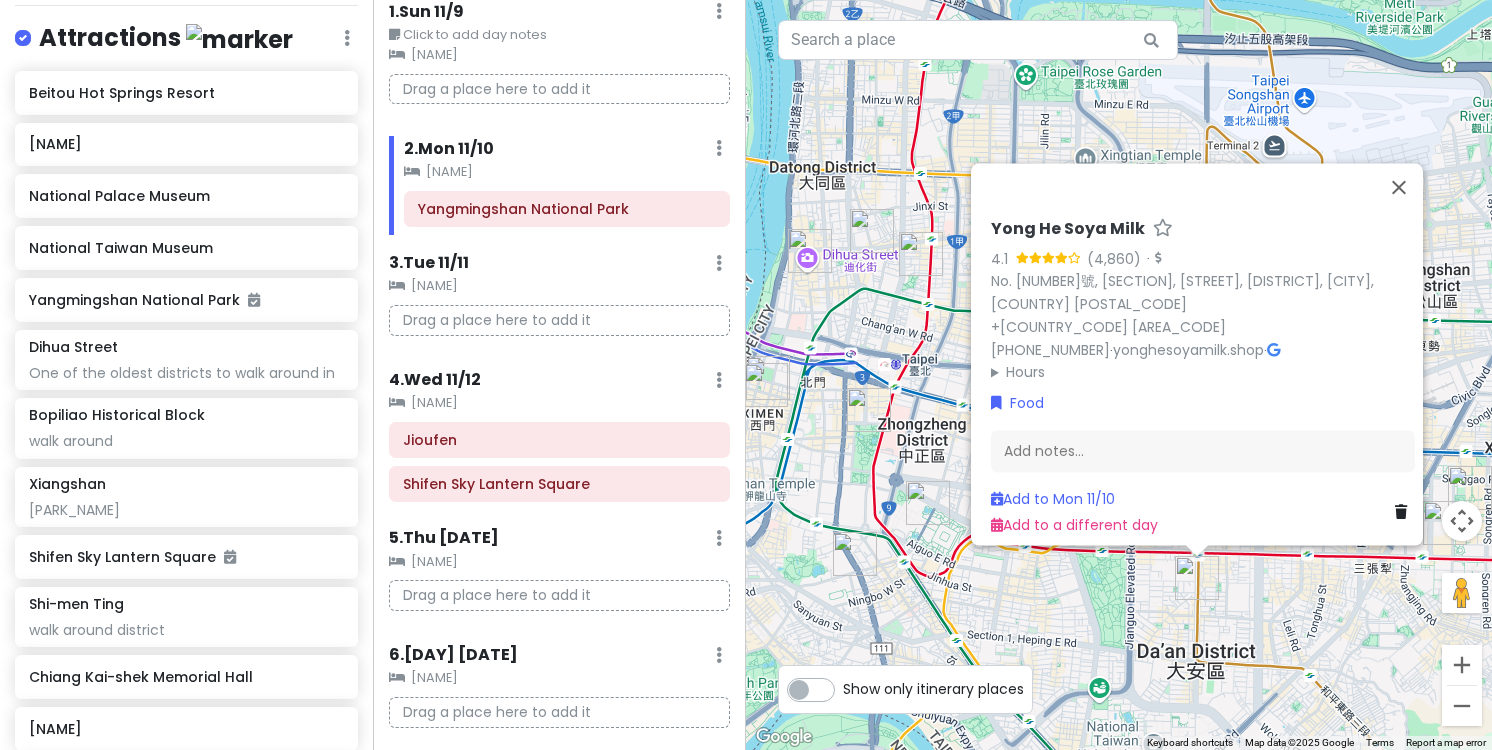 click on "[STORE] [NUMBER], [SECTION], [STREET], [DISTRICT], [CITY], [COUNTRY] [POSTAL_CODE] [PHONE]   ·   [URL]   ·   Hours Monday  Closed Tuesday  [TIME] – [TIME], [TIME] – [TIME], [TIME] – [TIME] Wednesday  [TIME] – [TIME], [TIME] – [TIME] Thursday  [TIME] – [TIME], [TIME] – [TIME] Friday  [TIME] – [TIME], [TIME] – [TIME] Saturday  [TIME] – [TIME], [TIME] – [TIME] Sunday  [TIME] – [TIME], [TIME] – [TIME] Food Add notes...  Add to   Mon [DATE]  Add to a different day" at bounding box center [1119, 375] 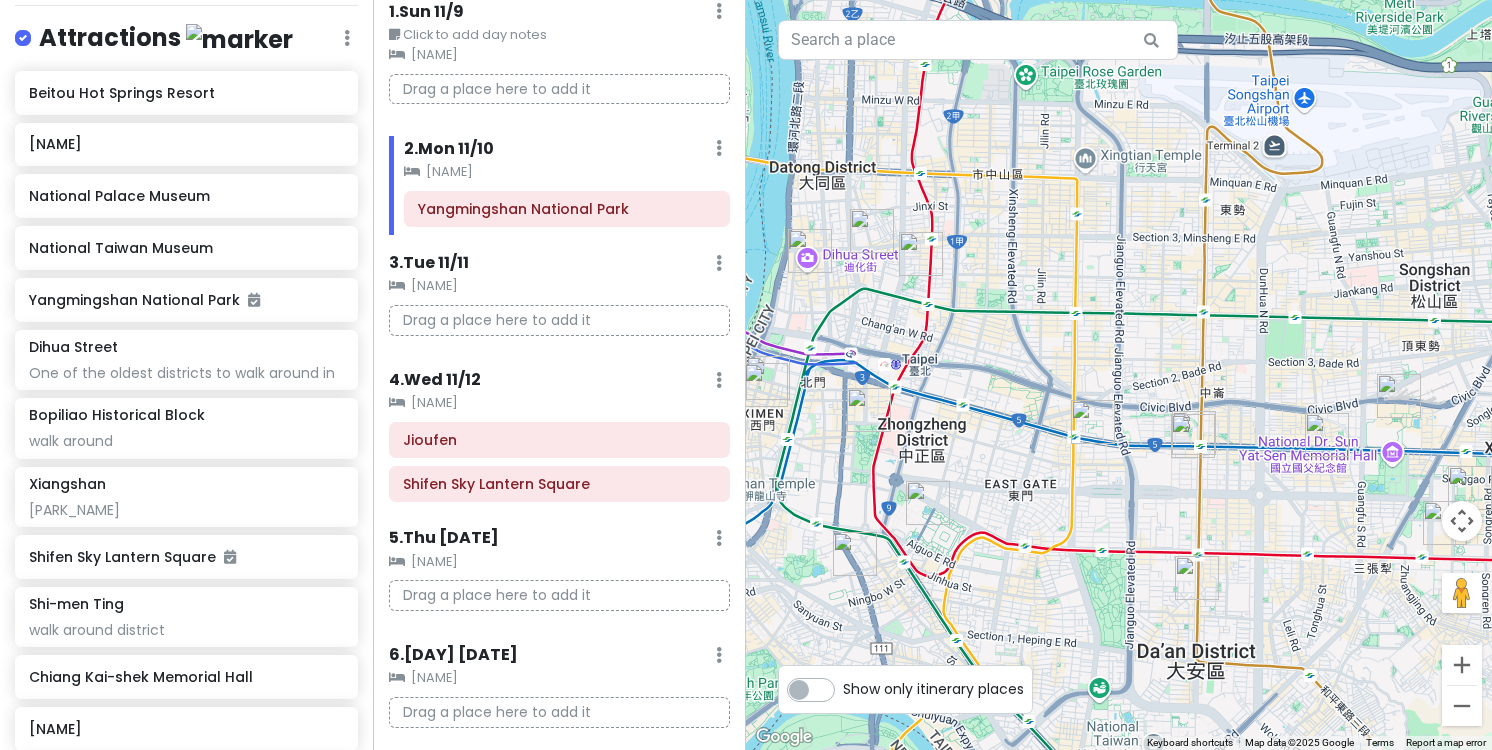 click at bounding box center (1197, 578) 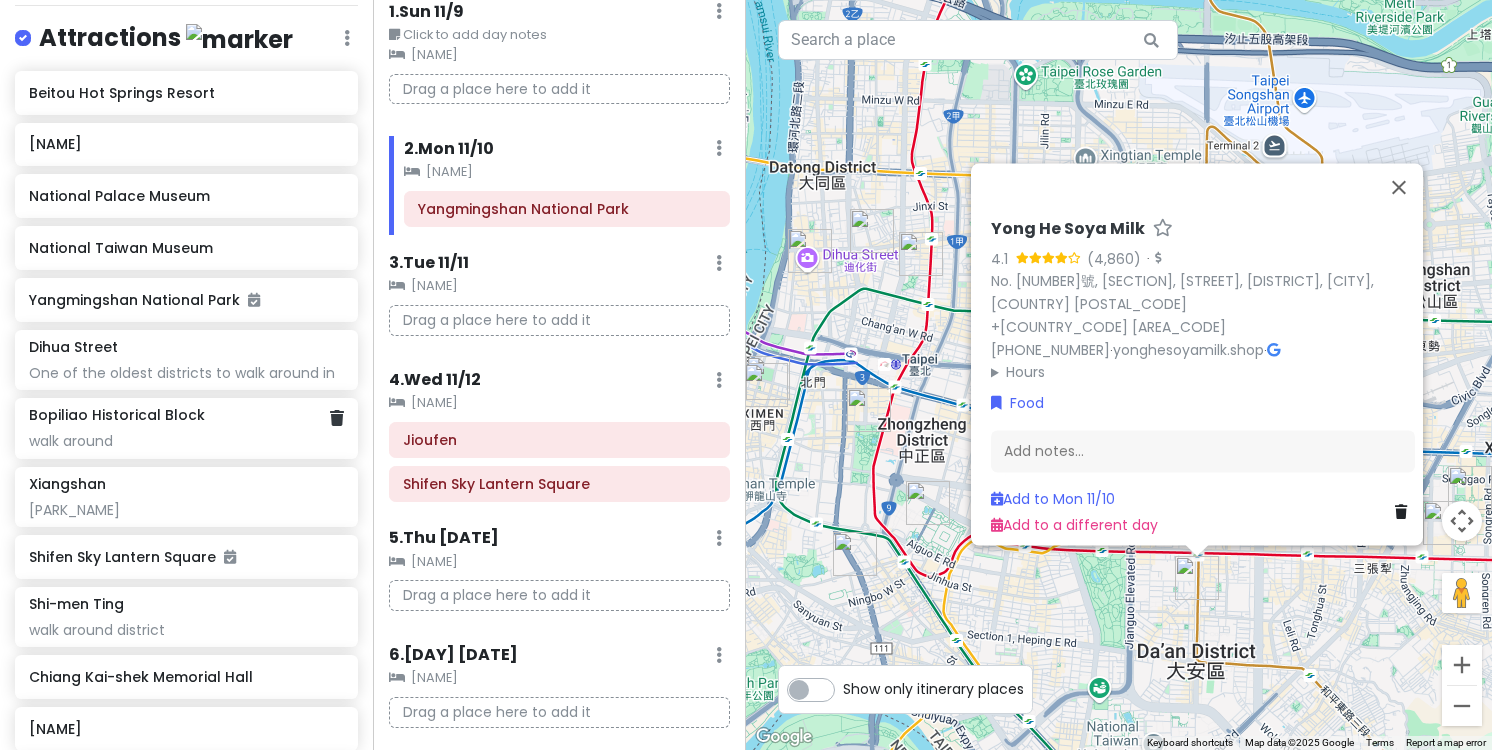 scroll, scrollTop: 255, scrollLeft: 0, axis: vertical 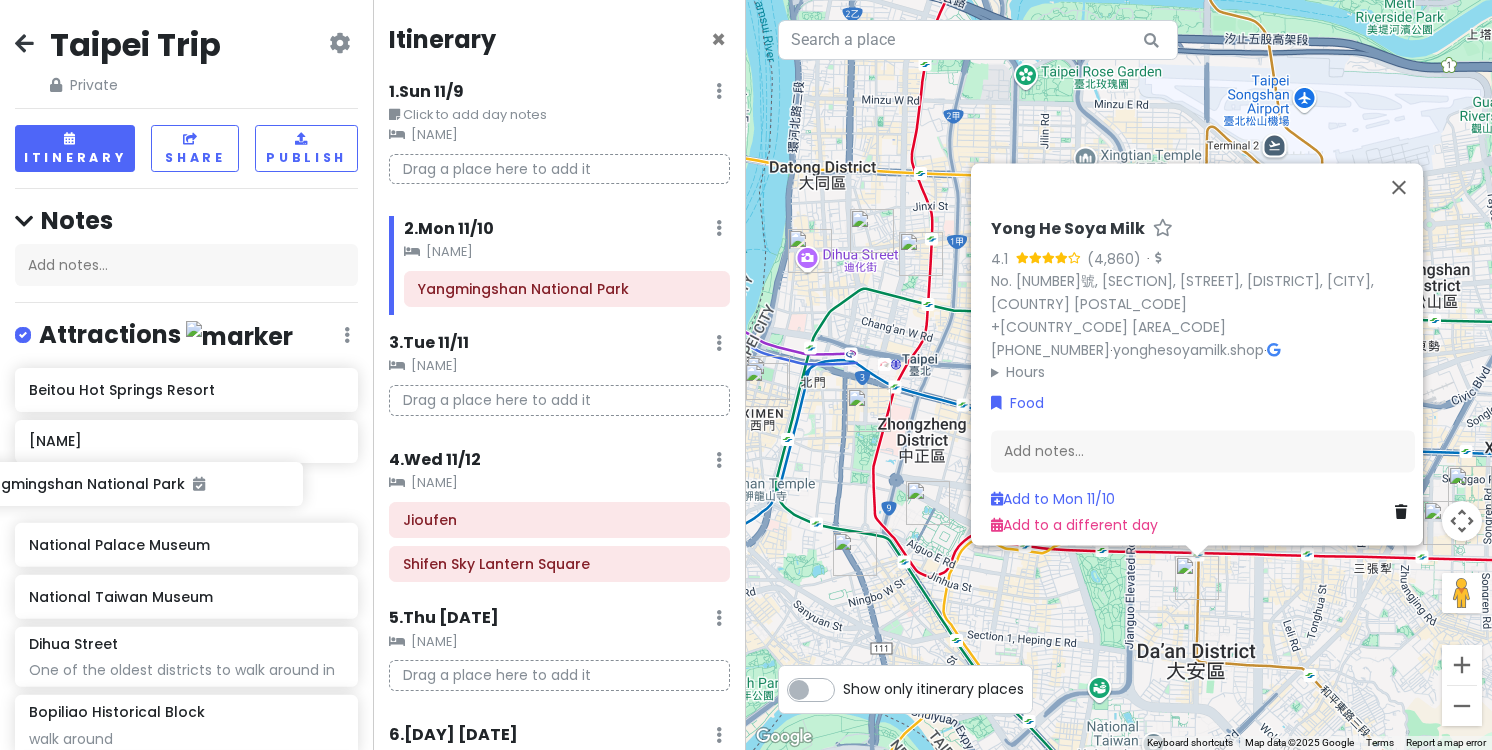 drag, startPoint x: 286, startPoint y: 346, endPoint x: 229, endPoint y: 498, distance: 162.33607 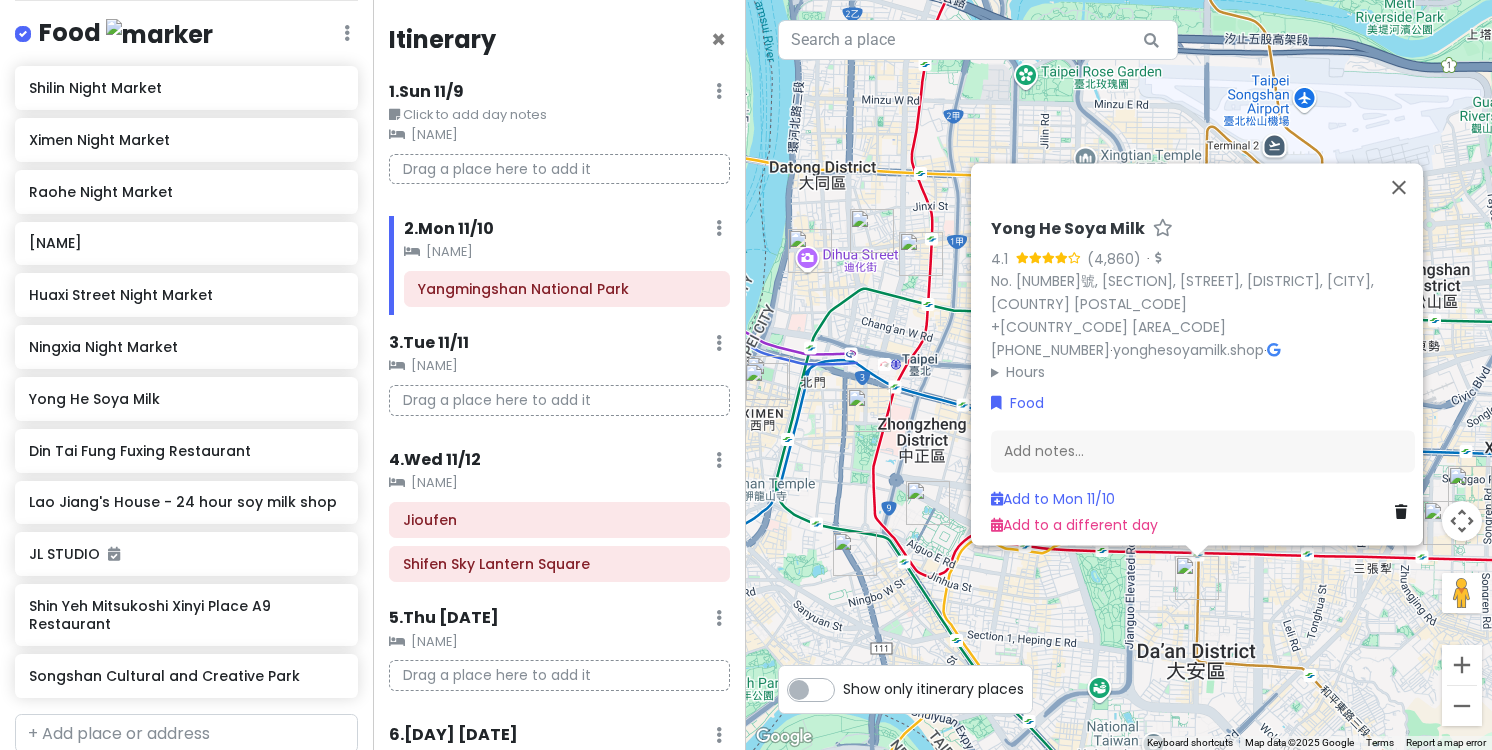 scroll, scrollTop: 1243, scrollLeft: 0, axis: vertical 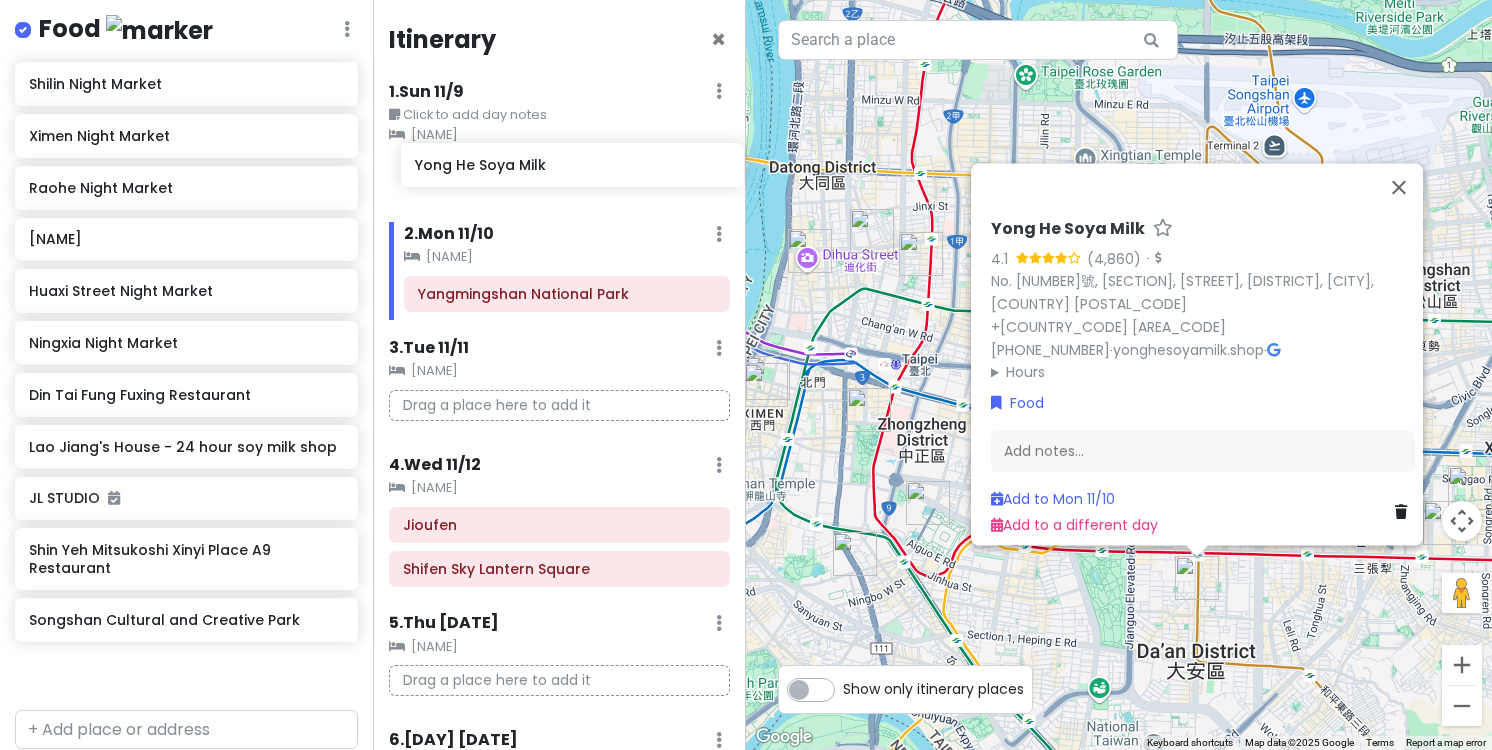 drag, startPoint x: 221, startPoint y: 403, endPoint x: 607, endPoint y: 176, distance: 447.80017 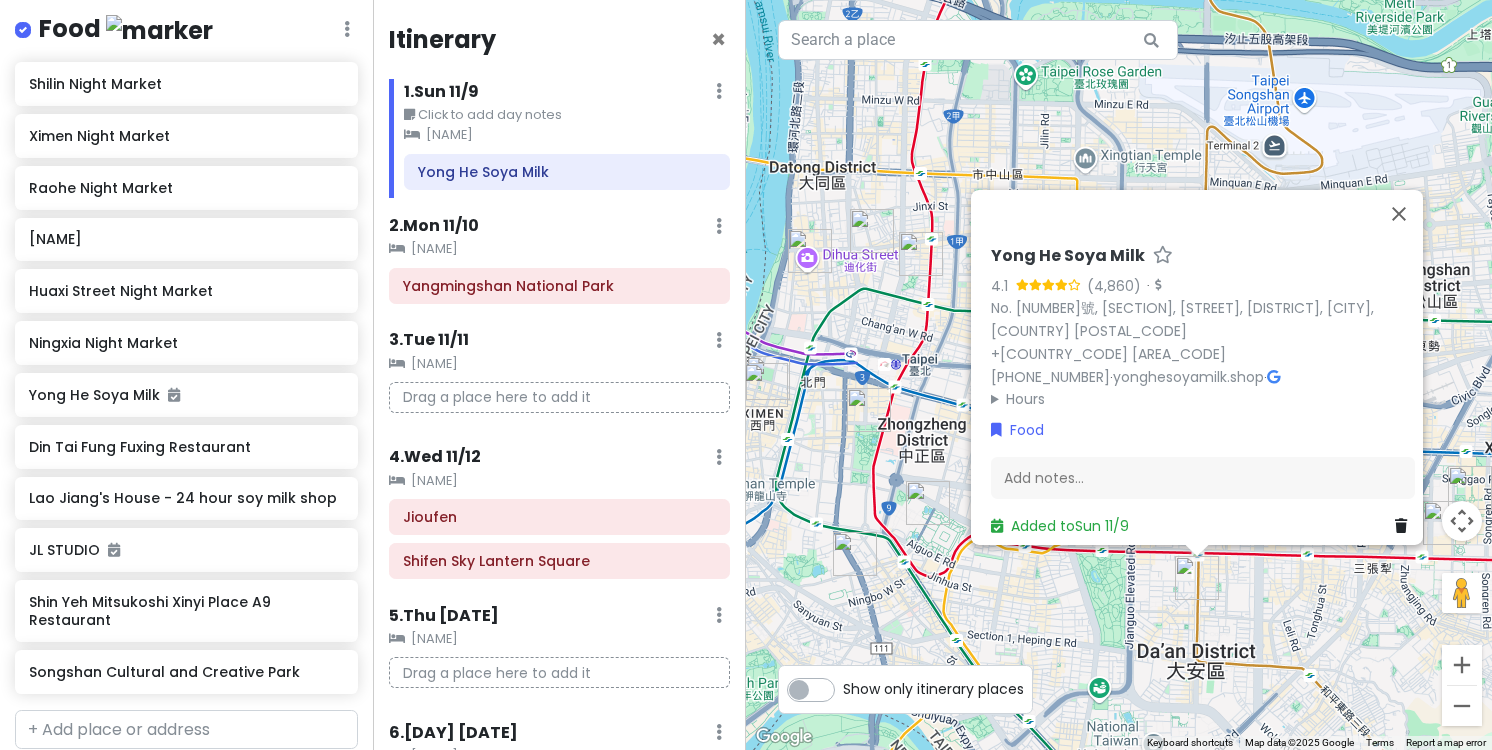 click on "106, [COUNTRY], [CITY], [DISTRICT], [STREET], [NUMBER] [POSTAL_CODE] +[PHONE] · yonghesoyamilk.shop · Hours Monday Closed Tuesday [TIME] [TIME] Wednesday [TIME] [TIME] Thursday [TIME] [TIME] Friday [TIME] [TIME] Saturday [TIME] [TIME] Sunday [TIME] [TIME] Food Add notes... Added to Sun [DATE]" at bounding box center [1119, 375] 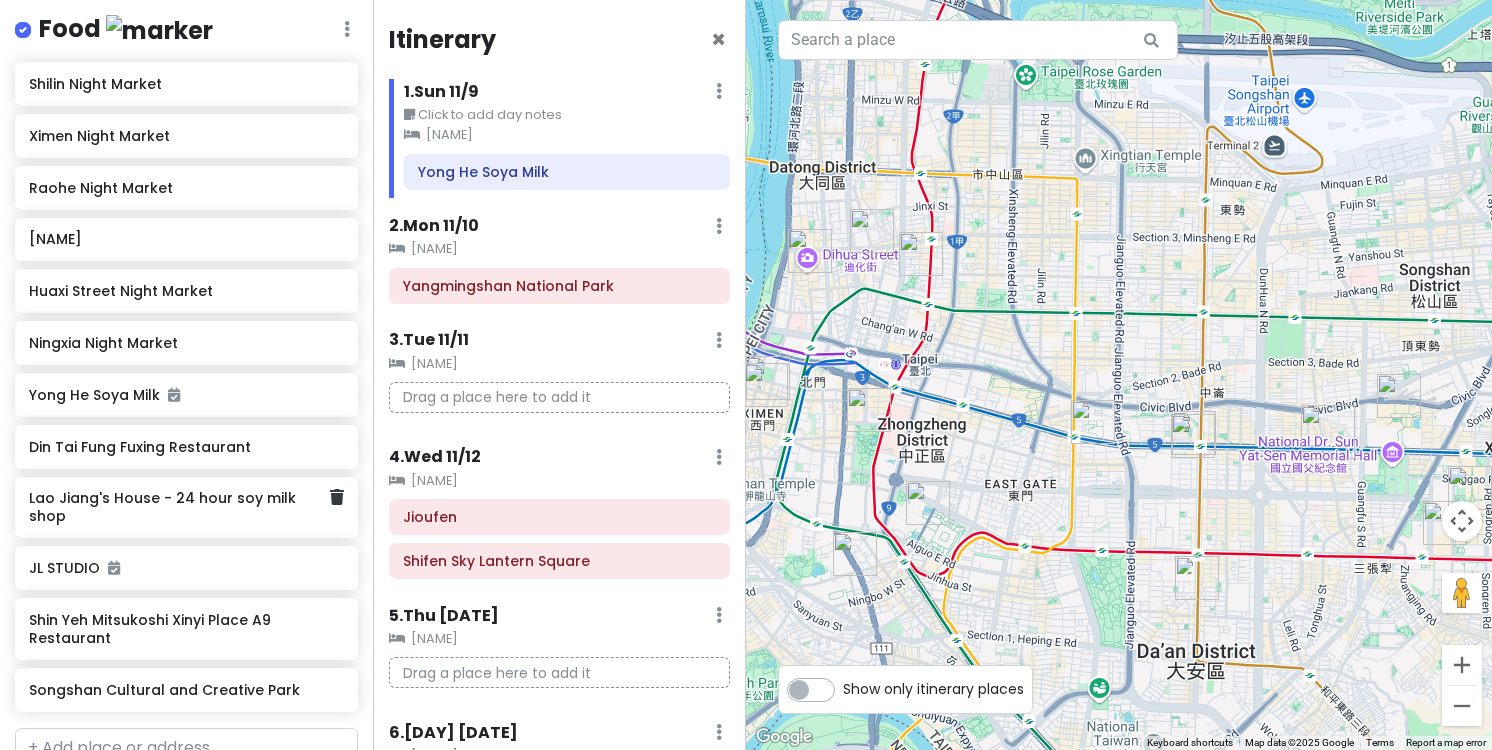scroll, scrollTop: 1273, scrollLeft: 0, axis: vertical 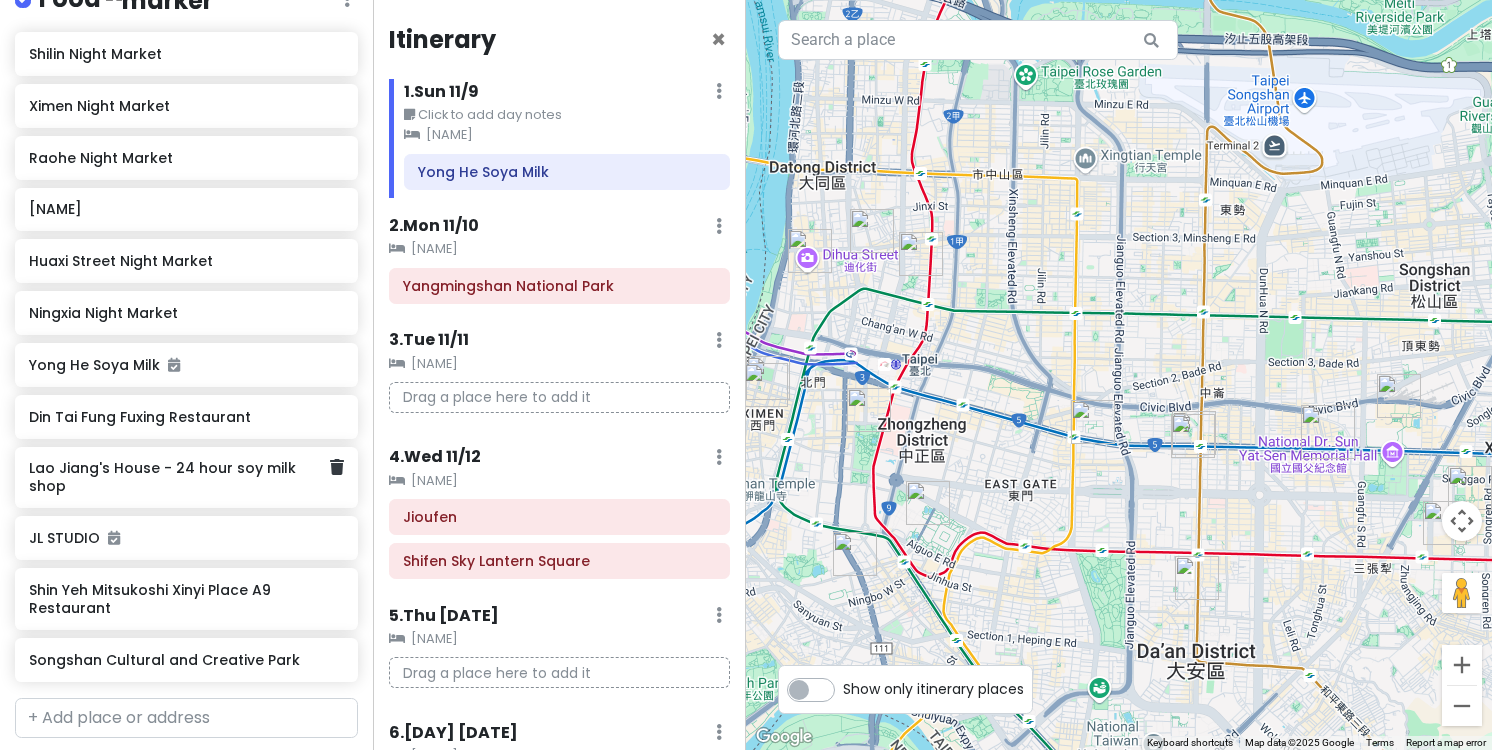click on "Lao Jiang's House - 24 hour soy milk shop" at bounding box center [179, 477] 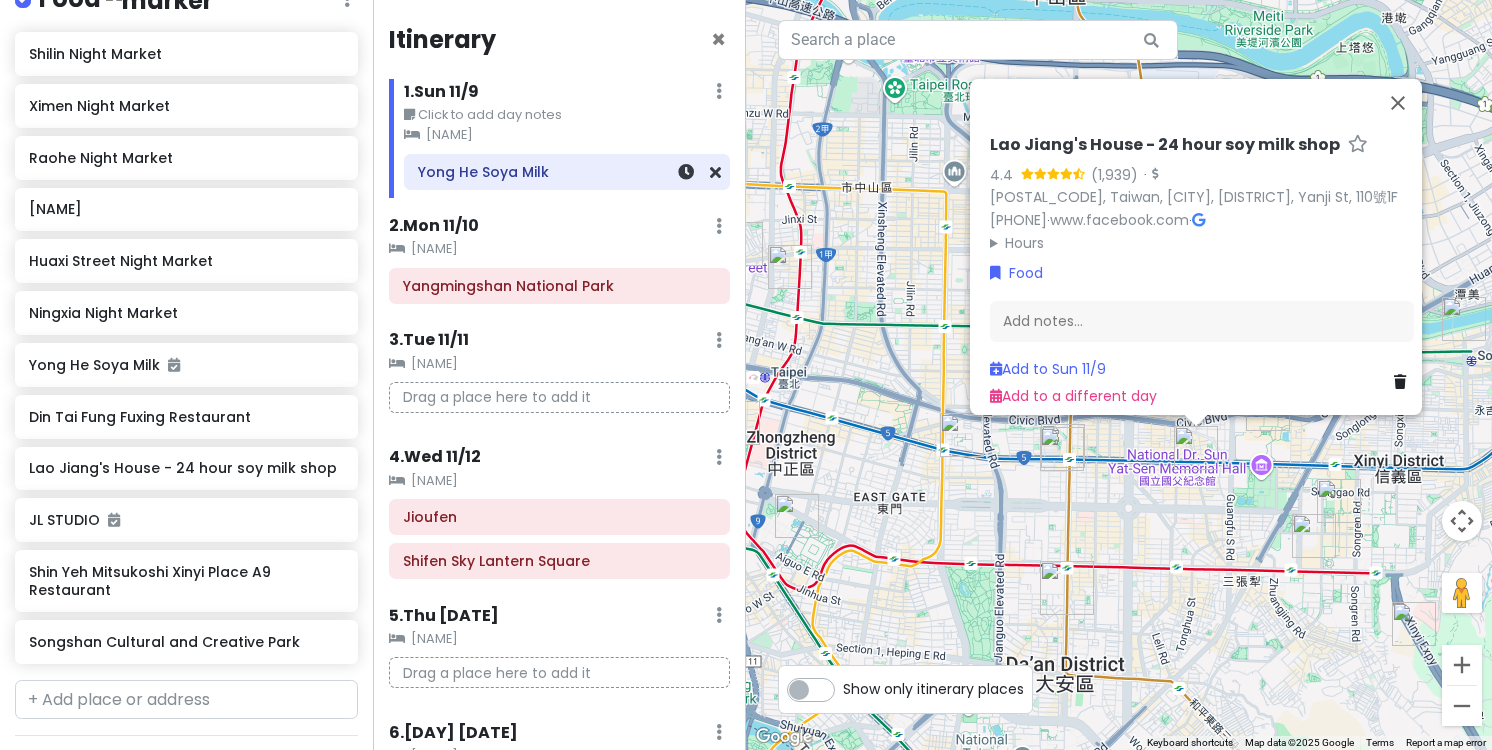 click on "Yong He Soya Milk" at bounding box center [567, 172] 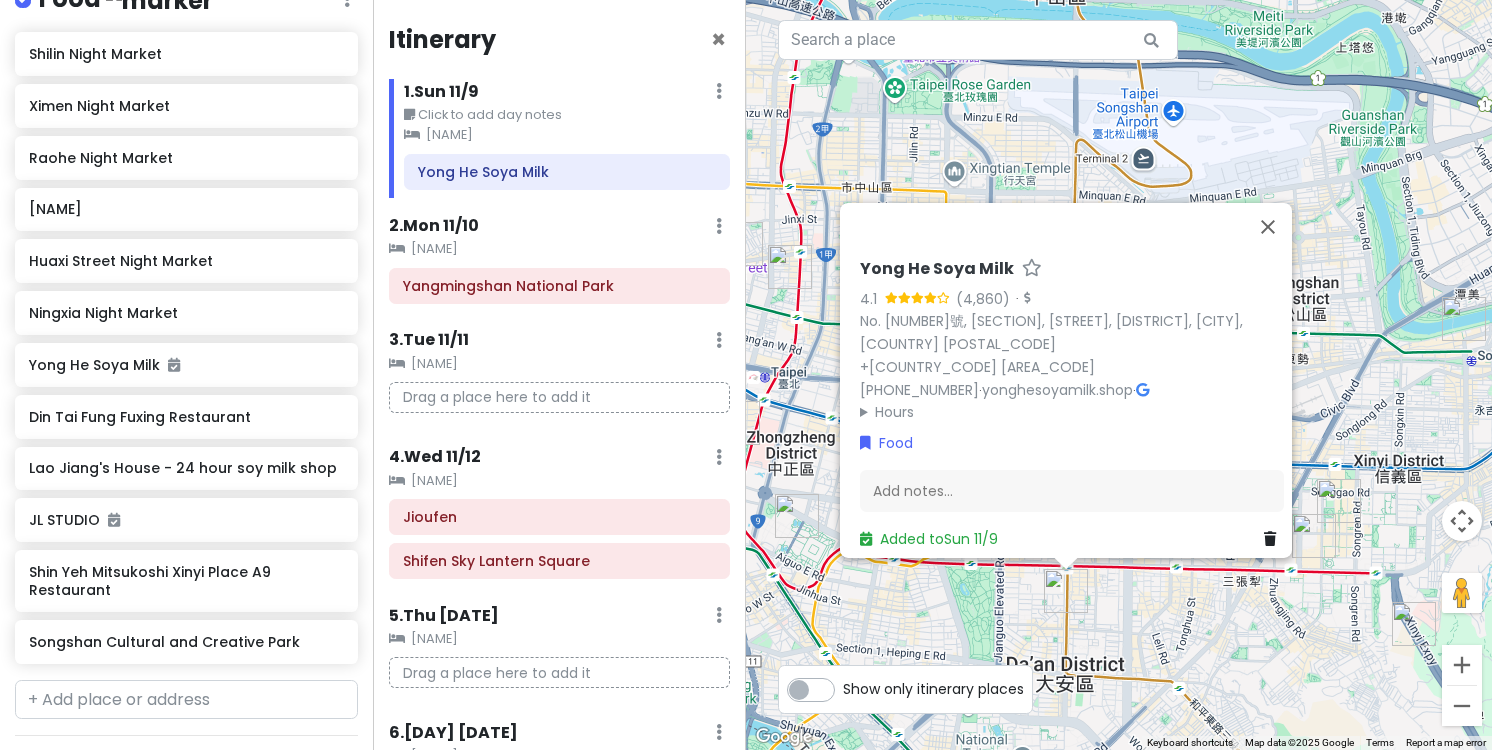 click on "Hours" at bounding box center [1072, 412] 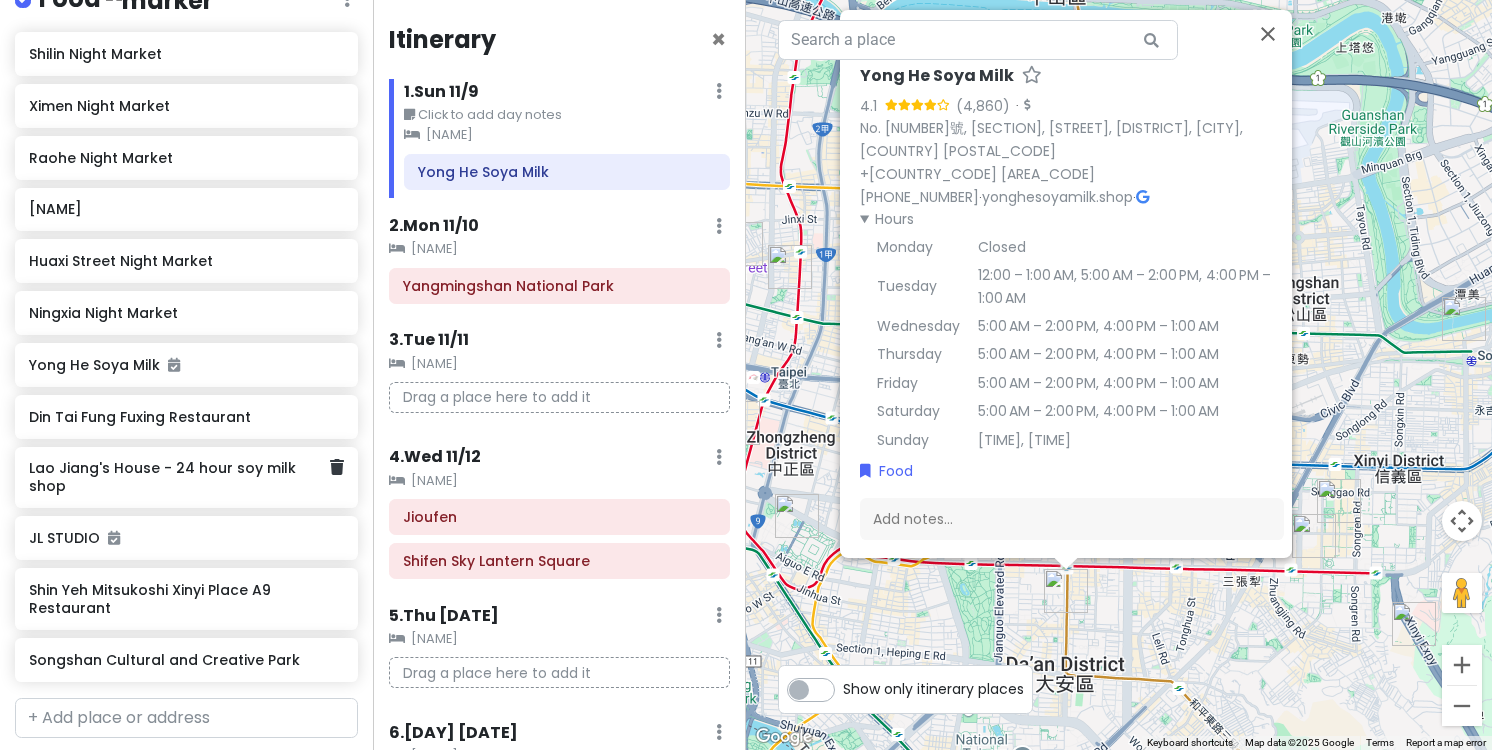 click on "Lao Jiang's House - 24 hour soy milk shop" at bounding box center (179, 477) 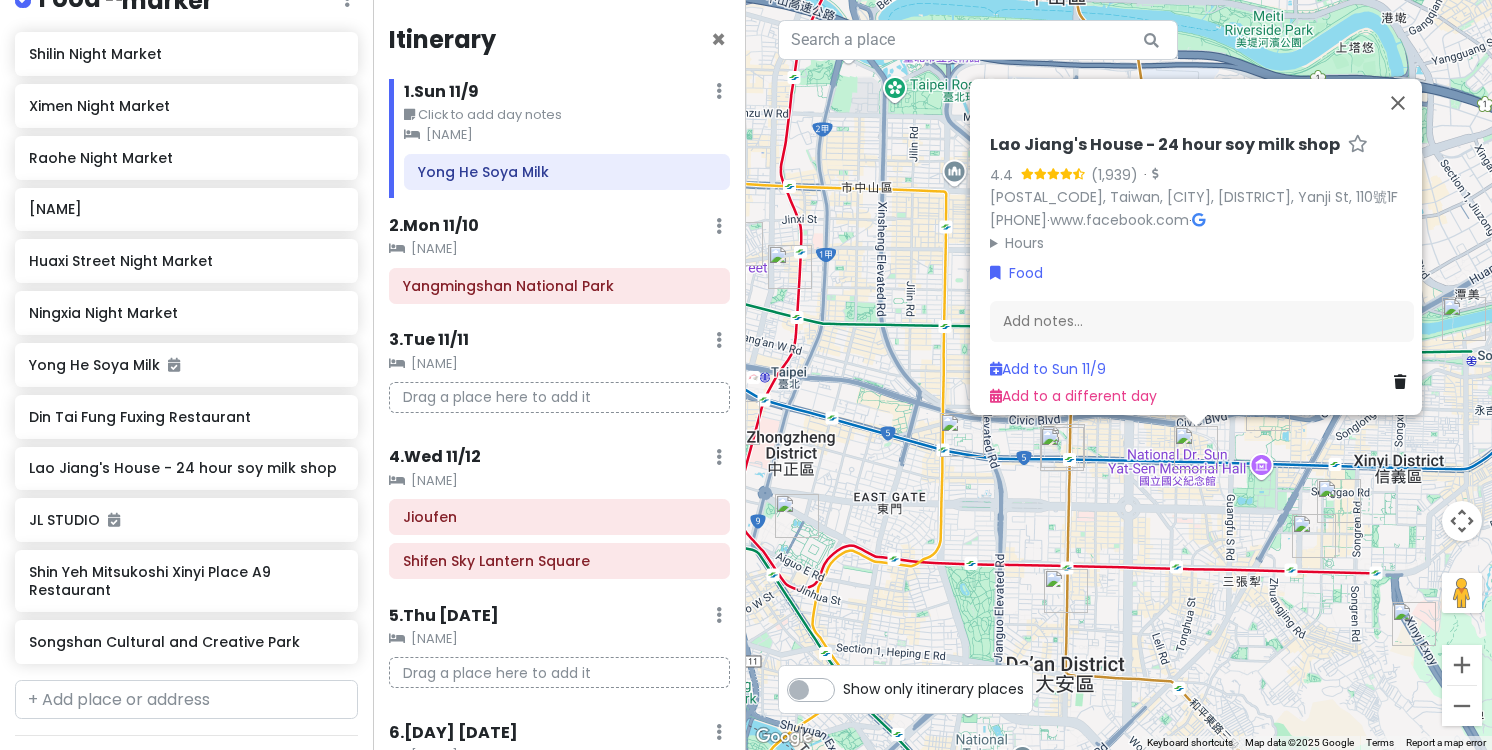 click on "Hours" at bounding box center [1202, 243] 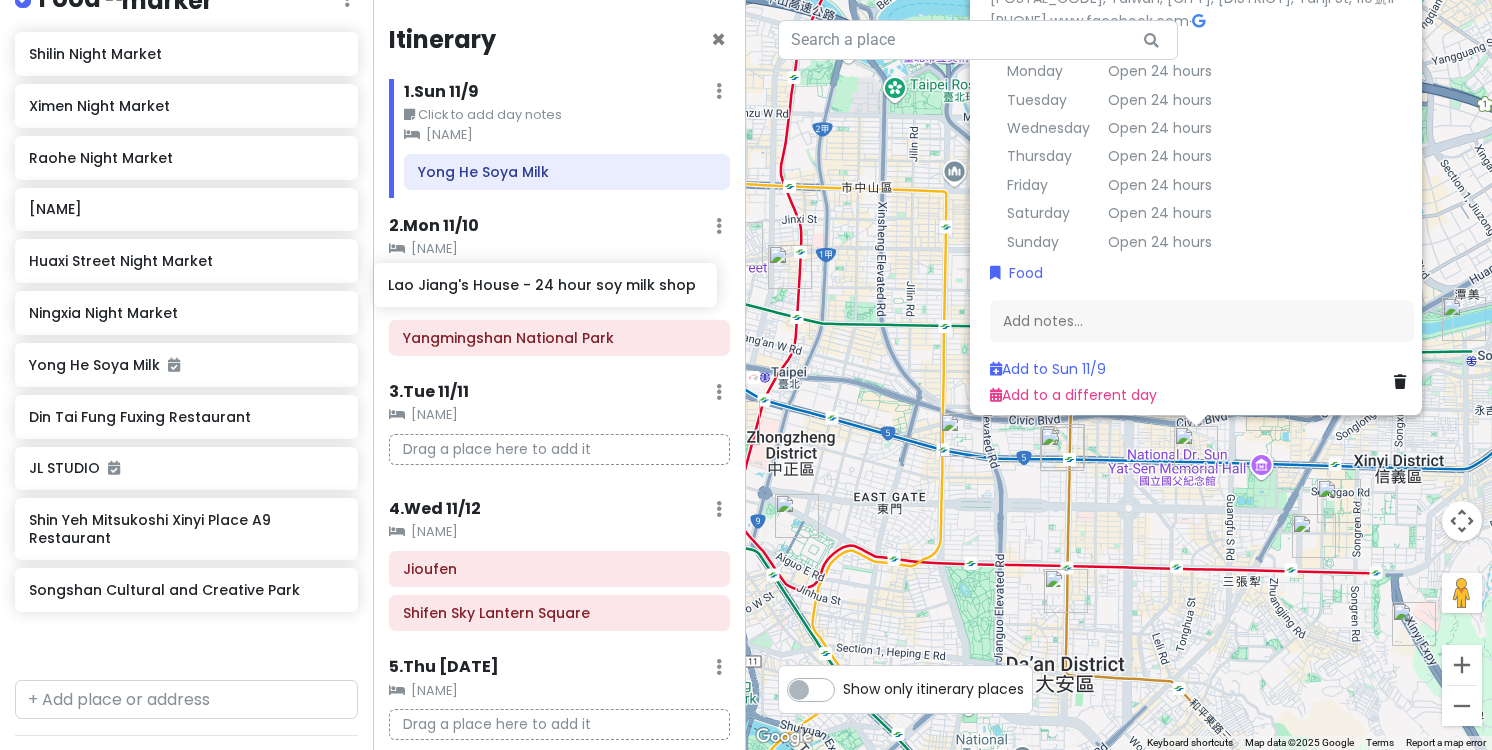drag, startPoint x: 217, startPoint y: 474, endPoint x: 576, endPoint y: 294, distance: 401.59805 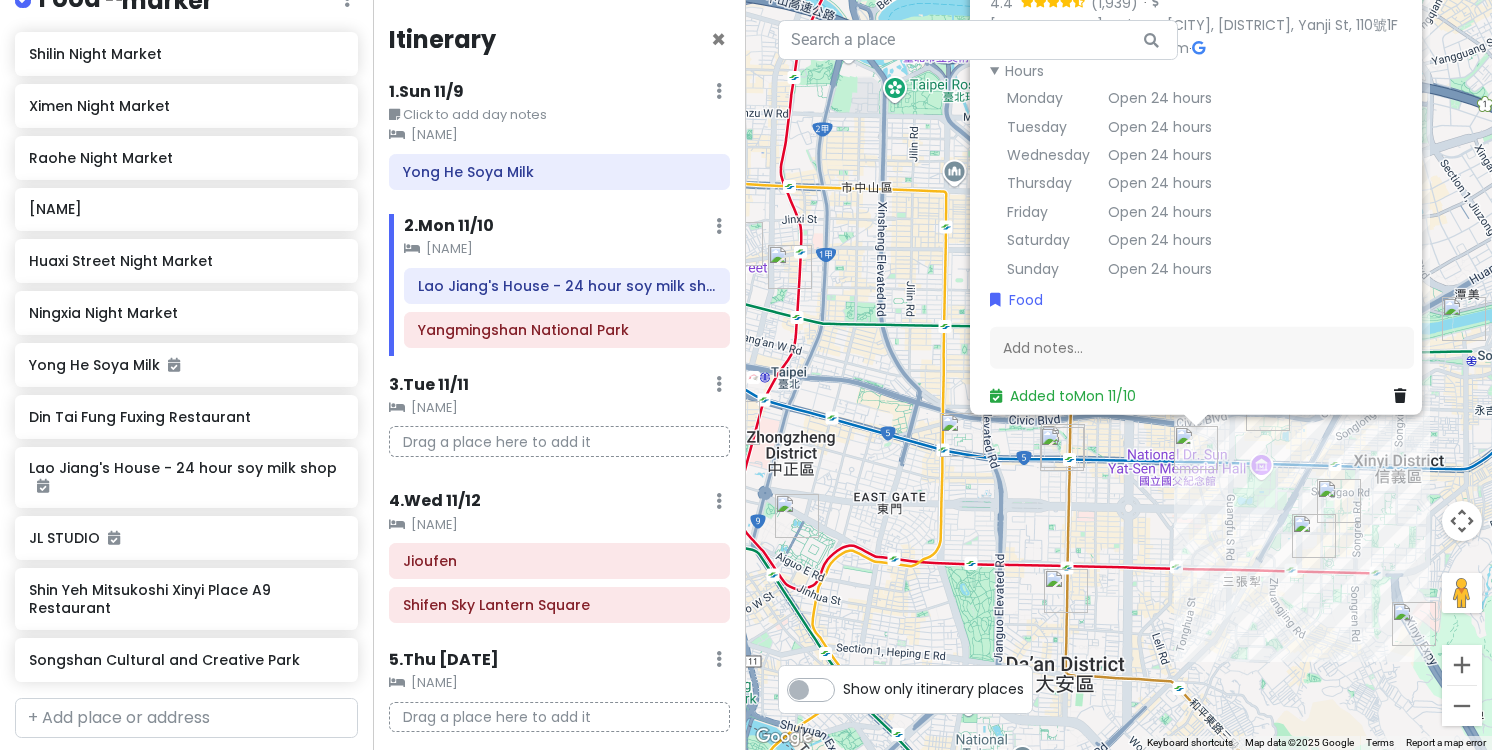 click on "[NAME] - 24 hour soy milk shop [NUMBER]       ([NUMBER])    ·    [POSTAL_CODE], [COUNTRY], [CITY], [DISTRICT], [STREET], [NUMBER] [PHONE]   ·   [URL]   ·   Hours Monday  Open 24 hours Tuesday  Open 24 hours Wednesday  Open 24 hours Thursday  Open 24 hours Friday  Open 24 hours Saturday  Open 24 hours Sunday  Open 24 hours Food Add notes... Added to  Mon [DATE]" at bounding box center [1119, 375] 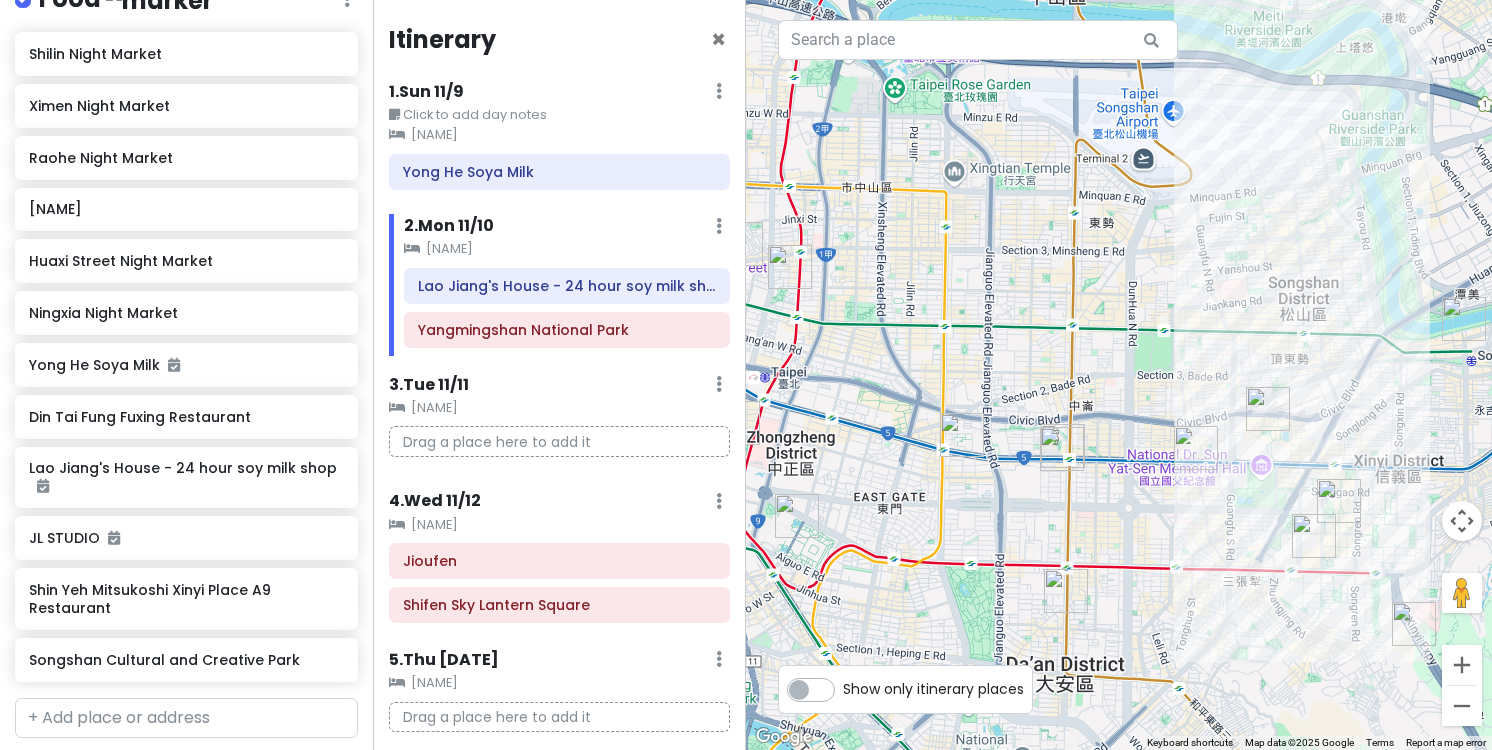 click at bounding box center [1268, 409] 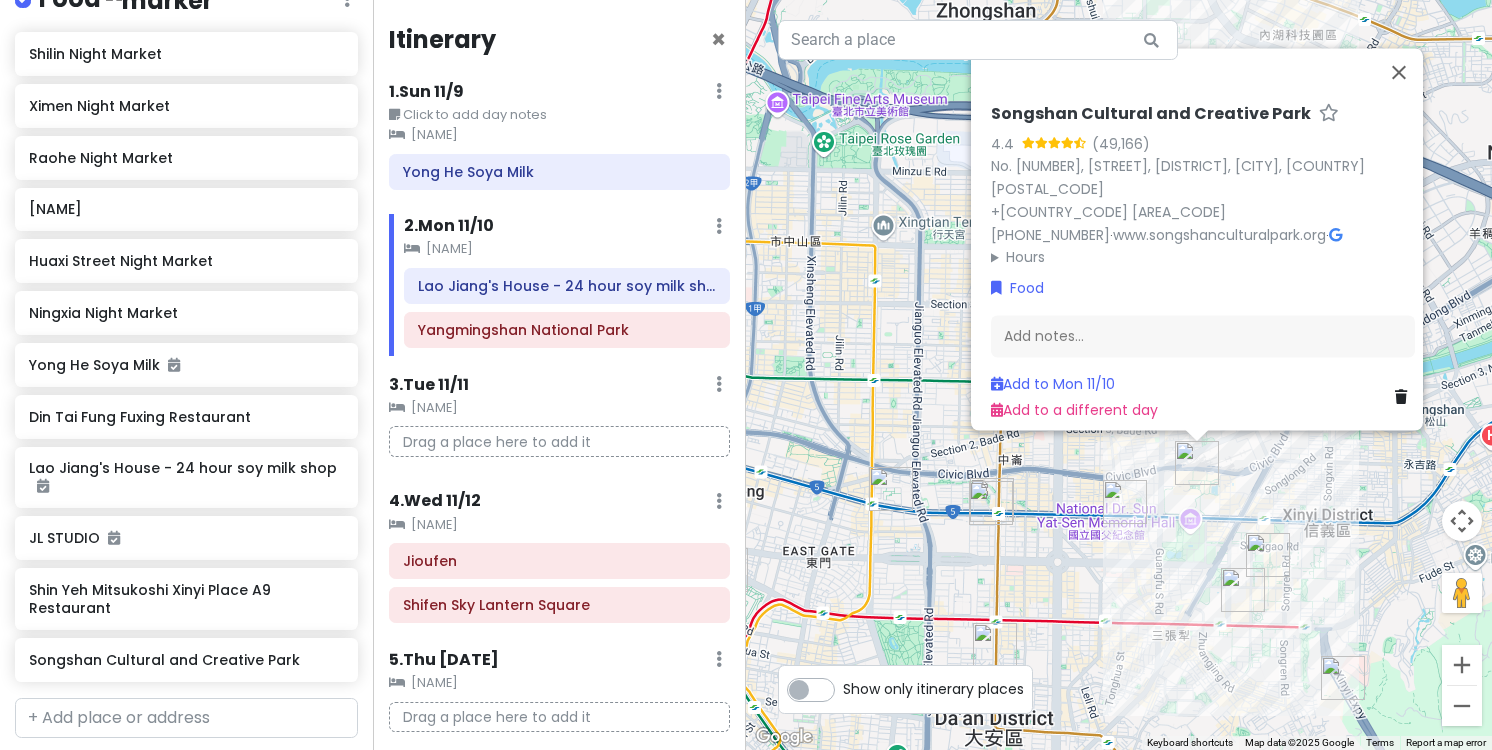click at bounding box center [1268, 555] 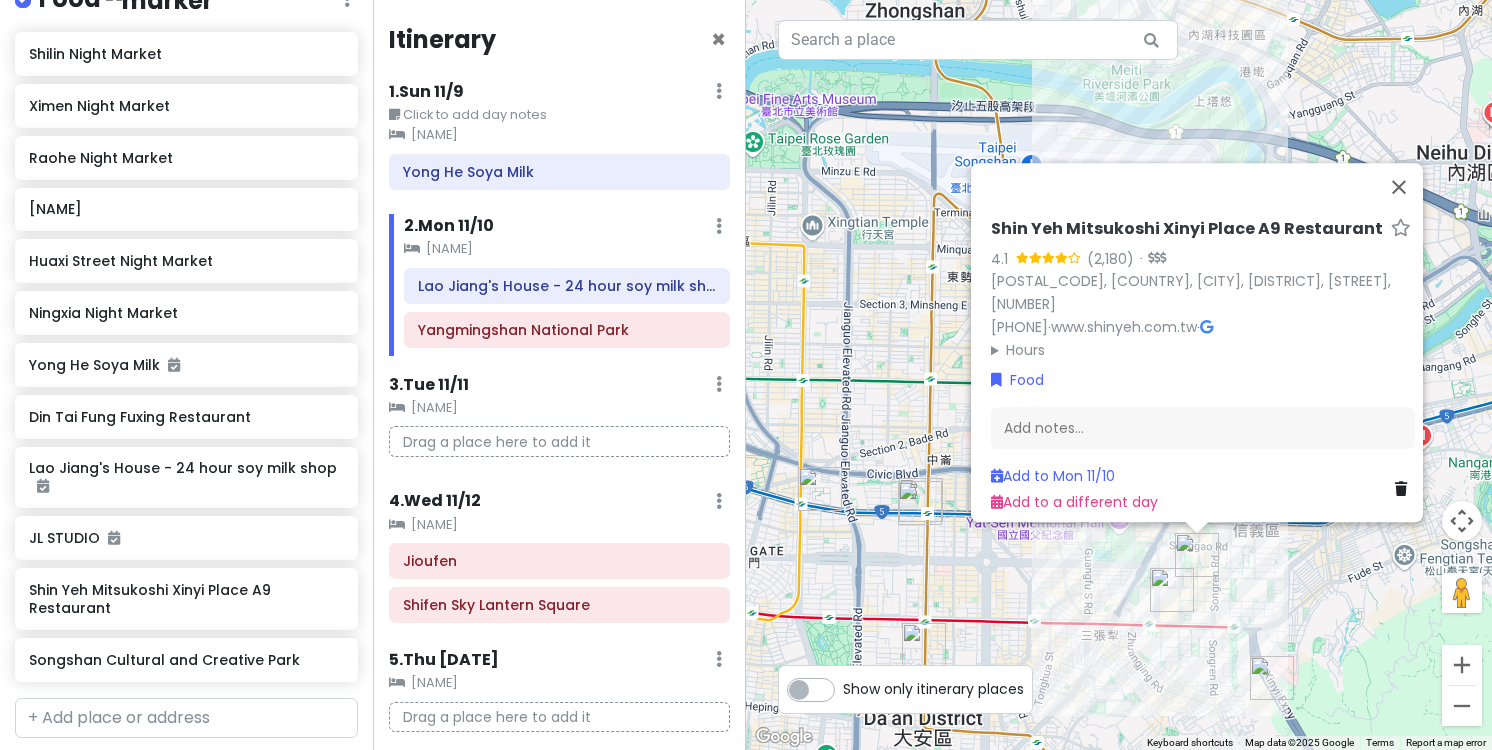 click on "[BRAND] [BRAND] [PLACE] [RATING] ([REVIEWS]) · [POSTAL_CODE], [COUNTRY], [CITY], [DISTRICT], [STREET], [NUMBER] [PHONE] · [URL] · Hours Monday [TIME] Tuesday [TIME] Wednesday [TIME] Thursday [TIME] Friday [TIME] Saturday [TIME] Sunday [TIME] Food Add notes... Add to Mon [DATE] Add to a different day" at bounding box center [1119, 375] 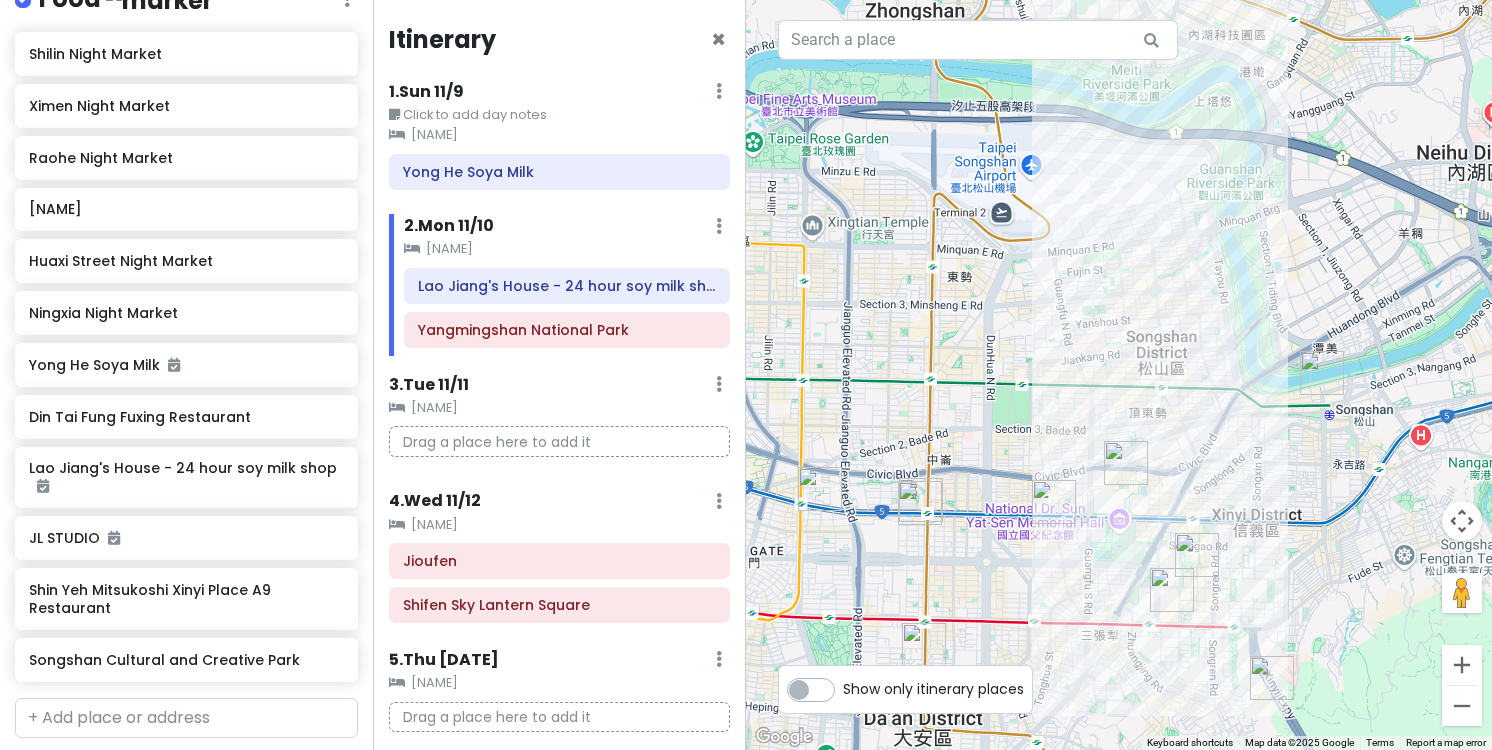 click at bounding box center (1172, 590) 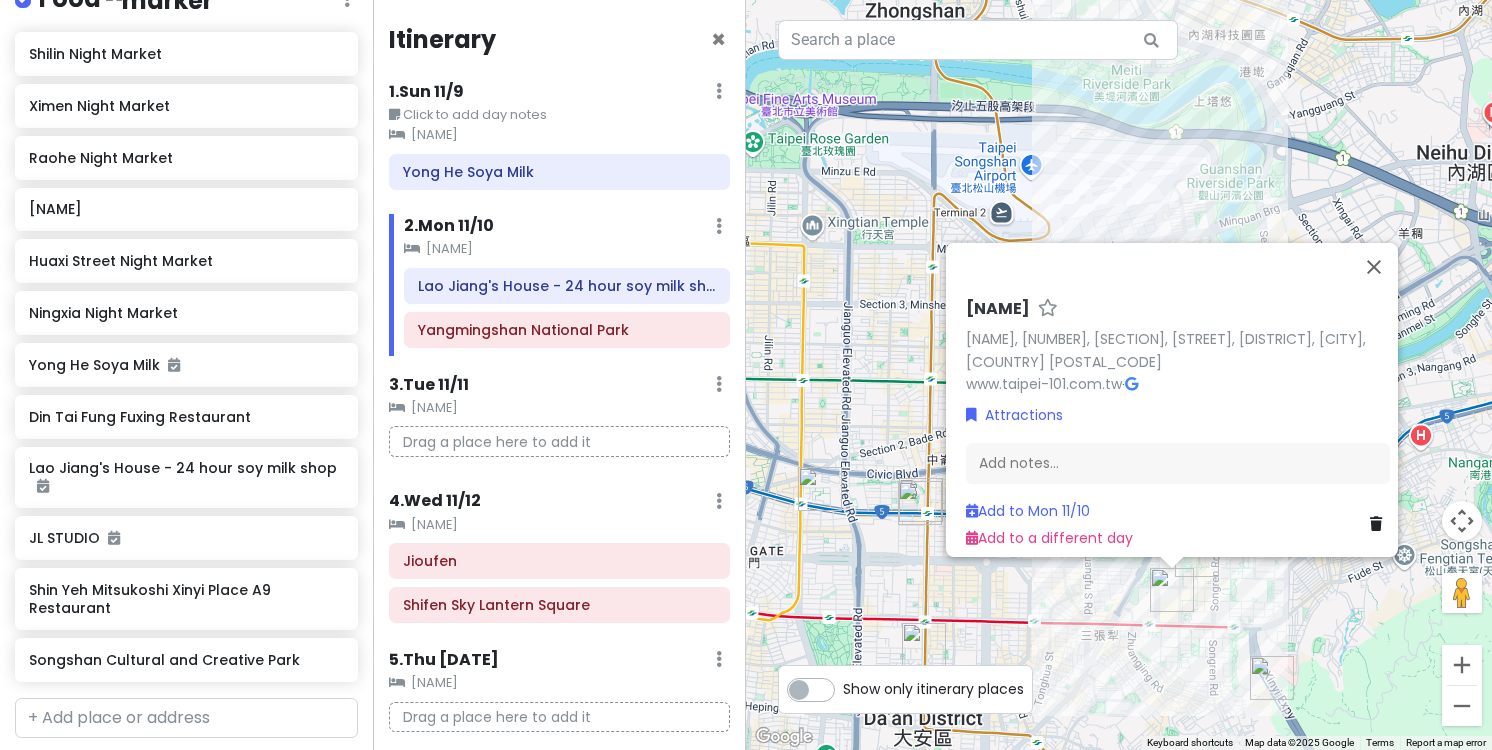 click on "[CITY] [POSTAL_CODE], [SECTION], [STREET], [DISTRICT], [CITY], [COUNTRY] www.taipei-101.com.tw · Attractions Add notes... Add to Mon [DATE] Add to a different day" at bounding box center (1119, 375) 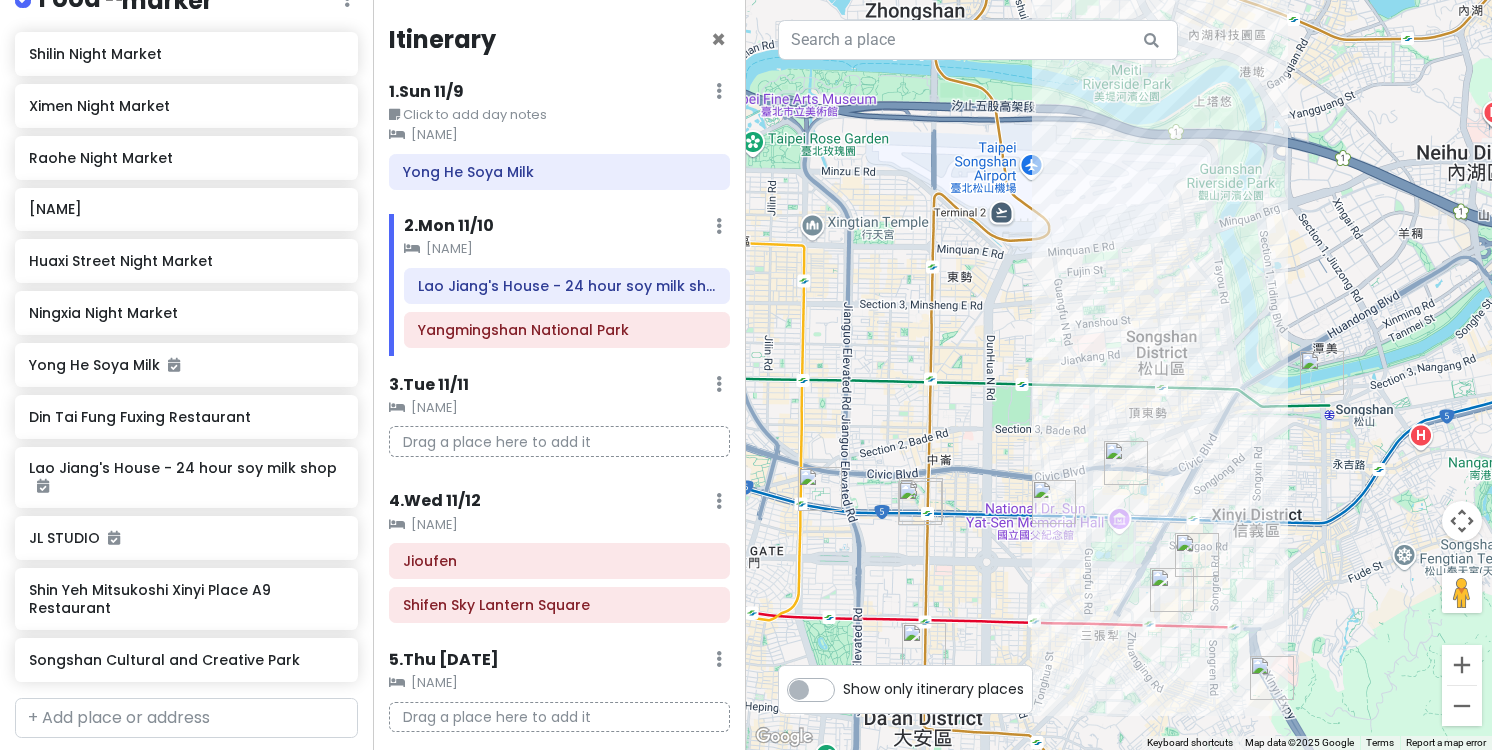 click at bounding box center (1272, 678) 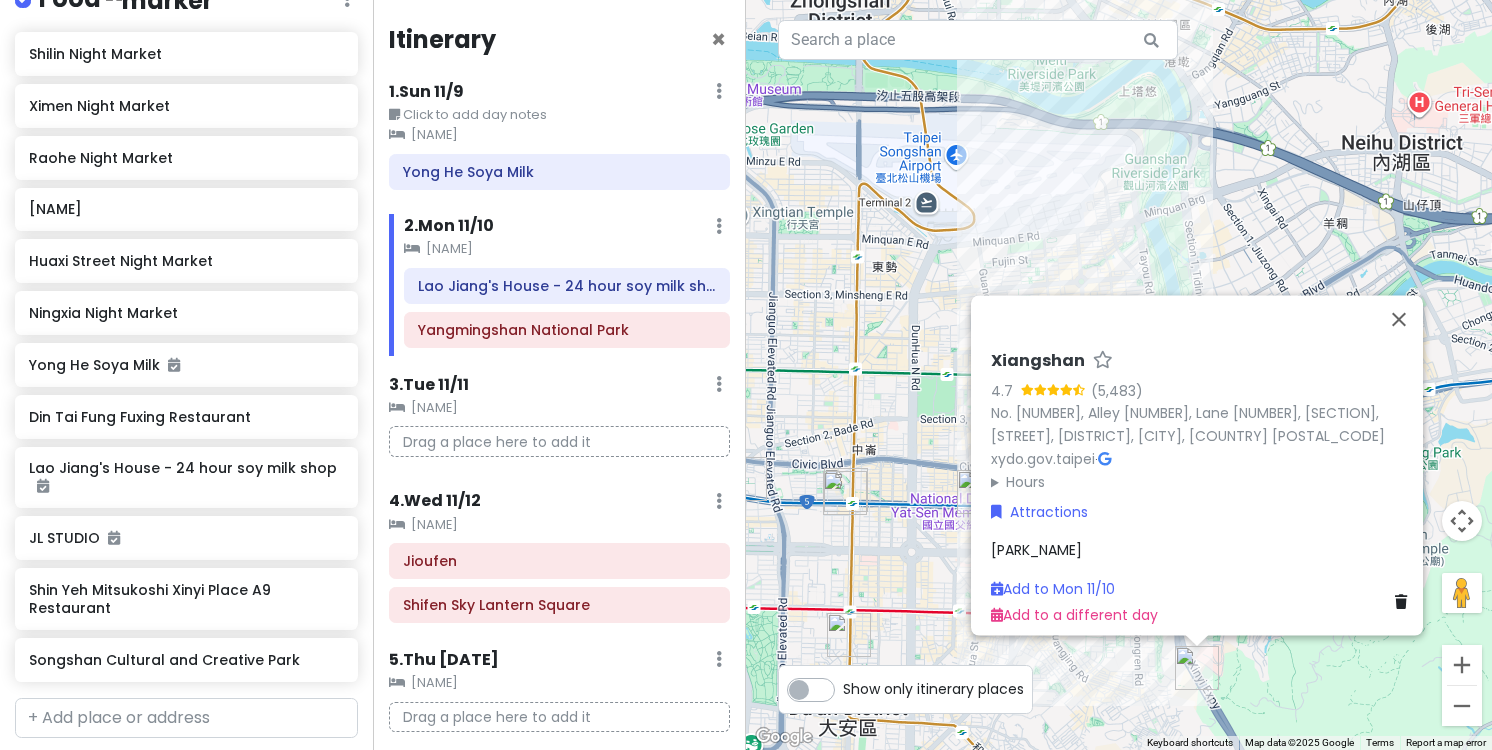 click on "[NAME] [NUMBER]       ([NUMBER]) [NUMBER], [ALLEY], [ALLEY], [LANE], [SECTION], [STREET], [DISTRICT], [CITY], [COUNTRY] [POSTAL_CODE] [URL]   ·   Hours Monday  Open 24 hours Tuesday  Open 24 hours Wednesday  Open 24 hours Thursday  Open 24 hours Friday  Open 24 hours Saturday  Open 24 hours Sunday  Open 24 hours Attractions [ATTRACTION]  Add to   Mon [DATE]  Add to a different day" at bounding box center [1119, 375] 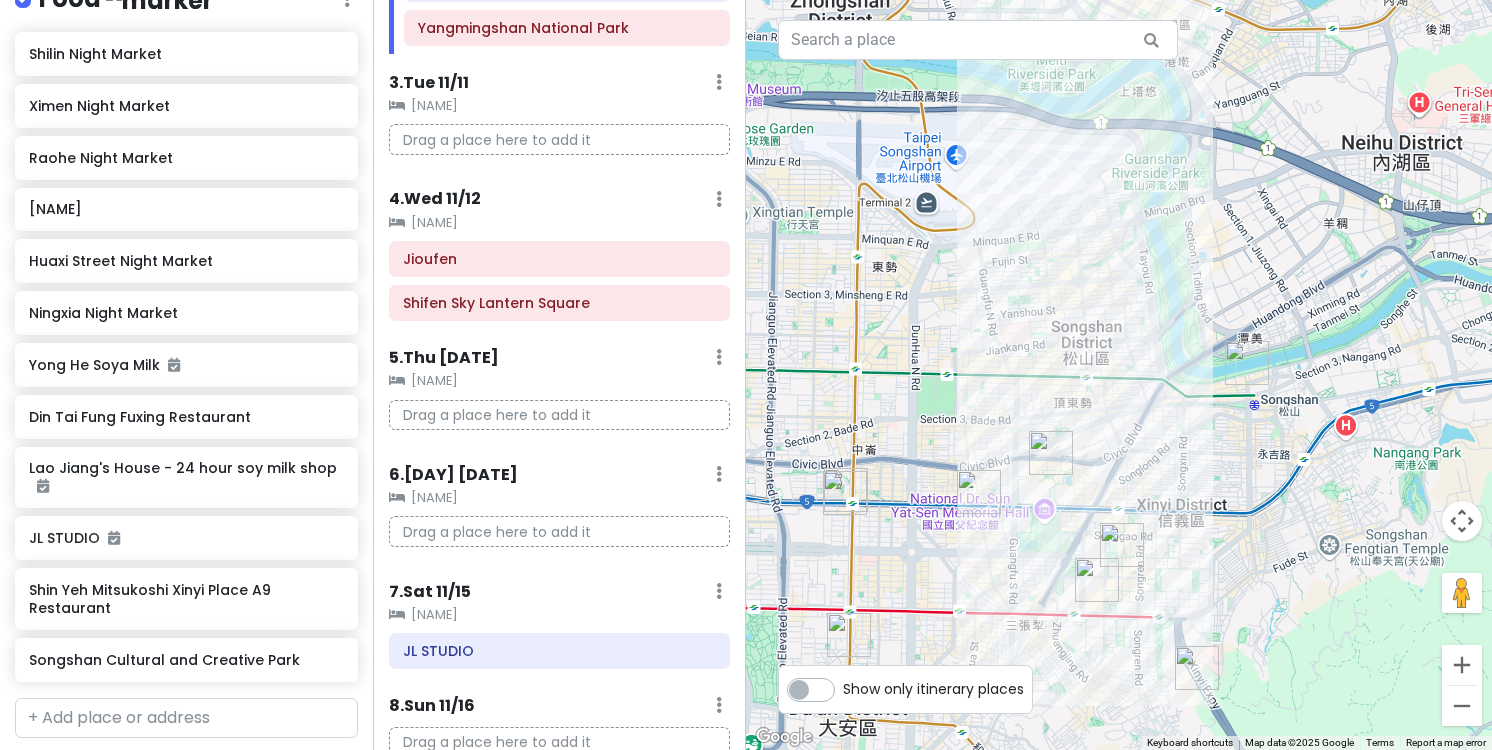 scroll, scrollTop: 303, scrollLeft: 0, axis: vertical 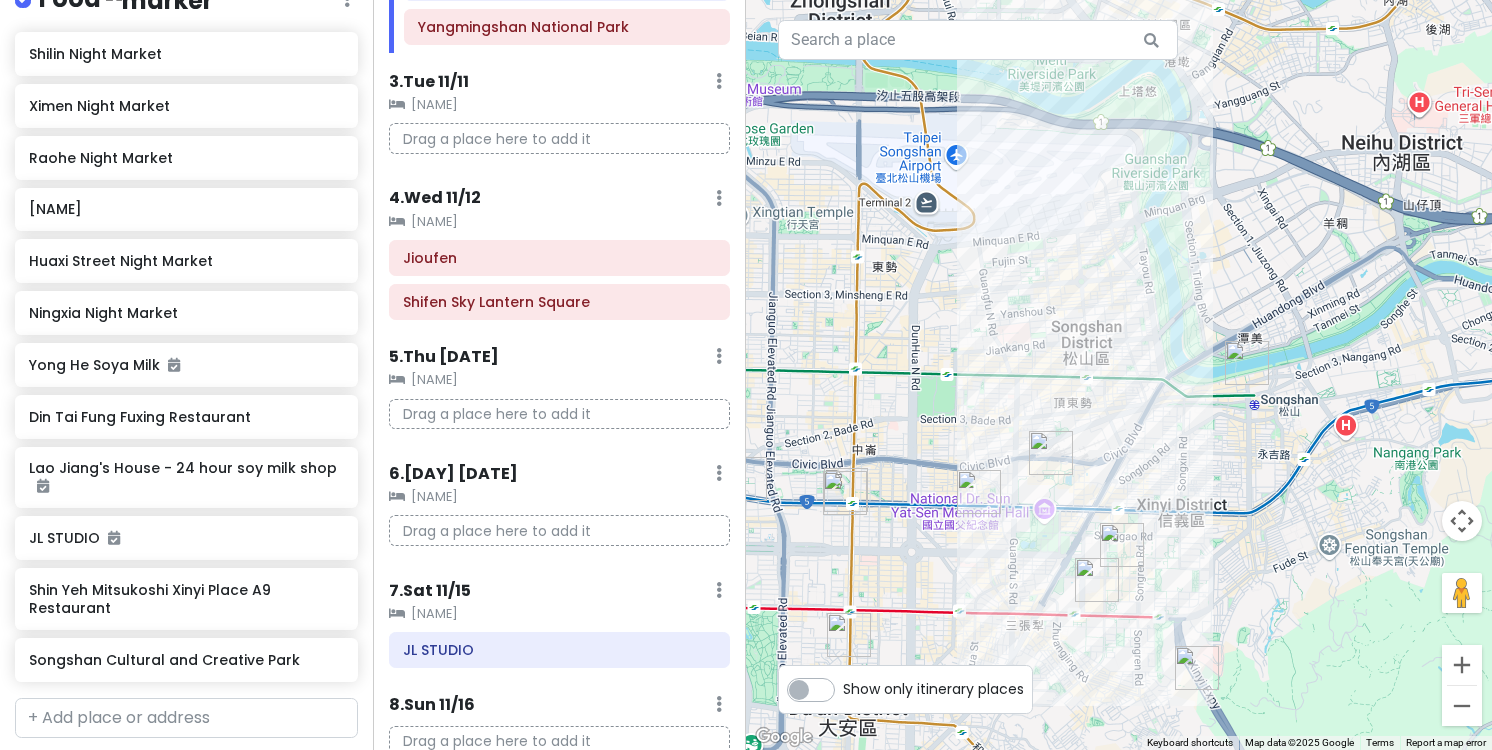 click at bounding box center (1197, 668) 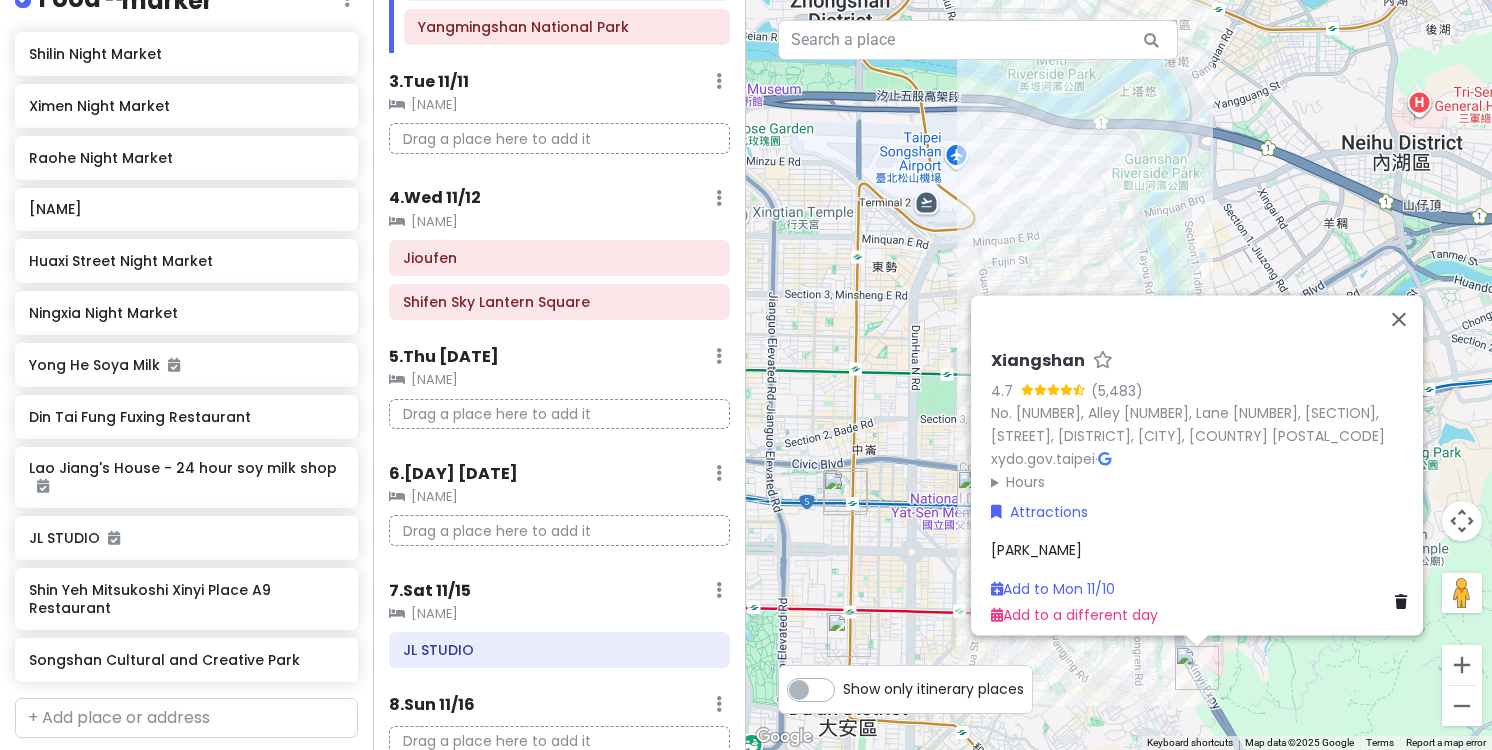 click on "[NAME] [NUMBER]       ([NUMBER]) [NUMBER], [ALLEY], [ALLEY], [LANE], [SECTION], [STREET], [DISTRICT], [CITY], [COUNTRY] [POSTAL_CODE] [URL]   ·   Hours Monday  Open 24 hours Tuesday  Open 24 hours Wednesday  Open 24 hours Thursday  Open 24 hours Friday  Open 24 hours Saturday  Open 24 hours Sunday  Open 24 hours Attractions [ATTRACTION]  Add to   Mon [DATE]  Add to a different day" at bounding box center [1119, 375] 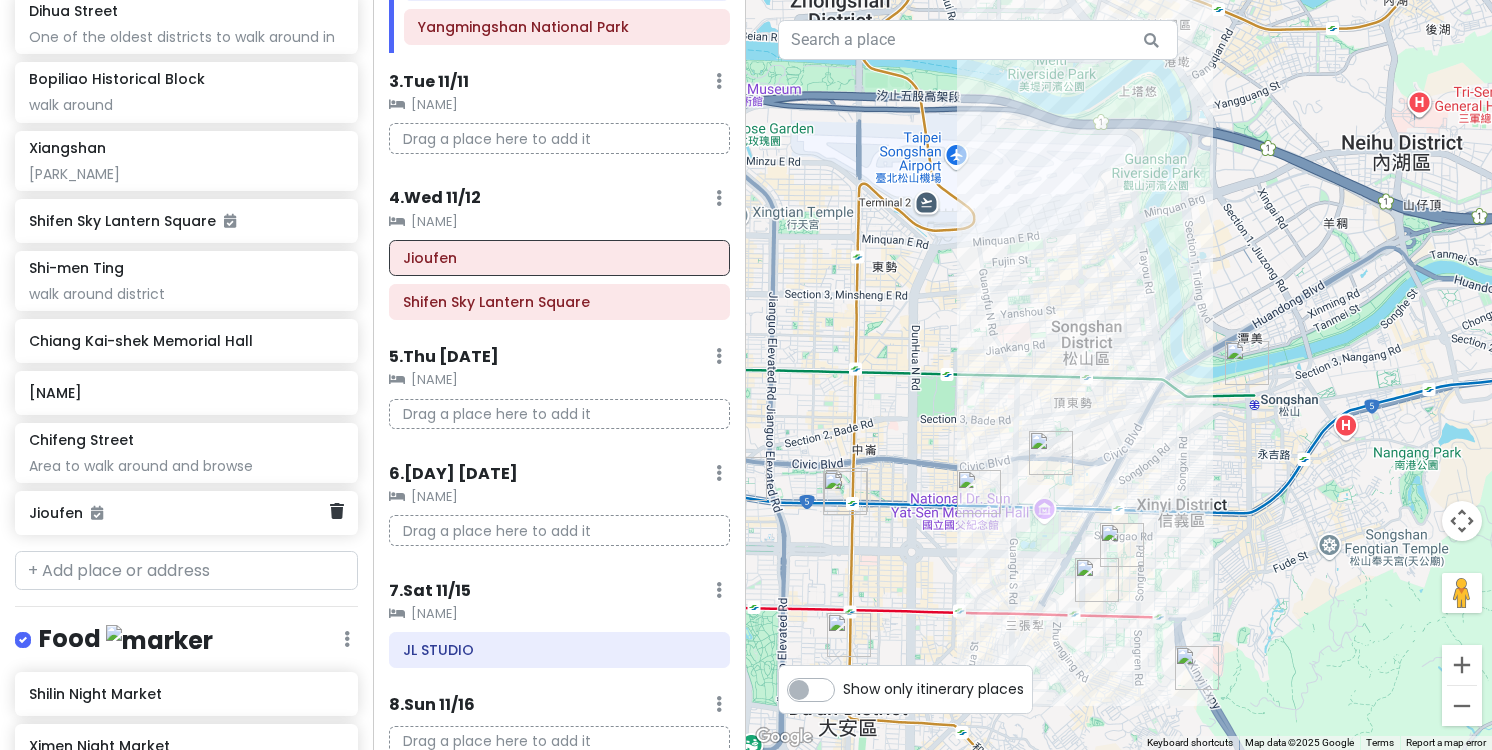 scroll, scrollTop: 577, scrollLeft: 0, axis: vertical 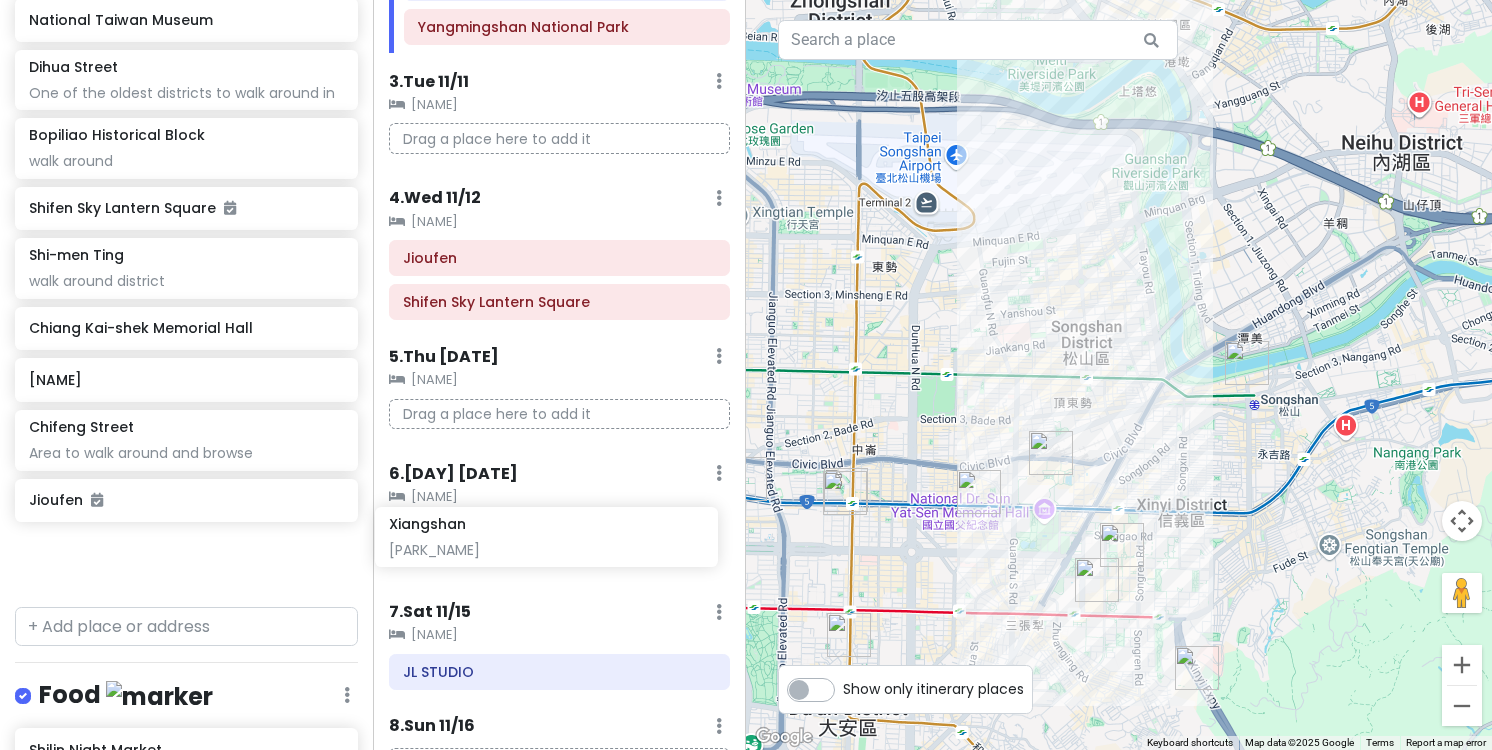 drag, startPoint x: 195, startPoint y: 229, endPoint x: 552, endPoint y: 547, distance: 478.09308 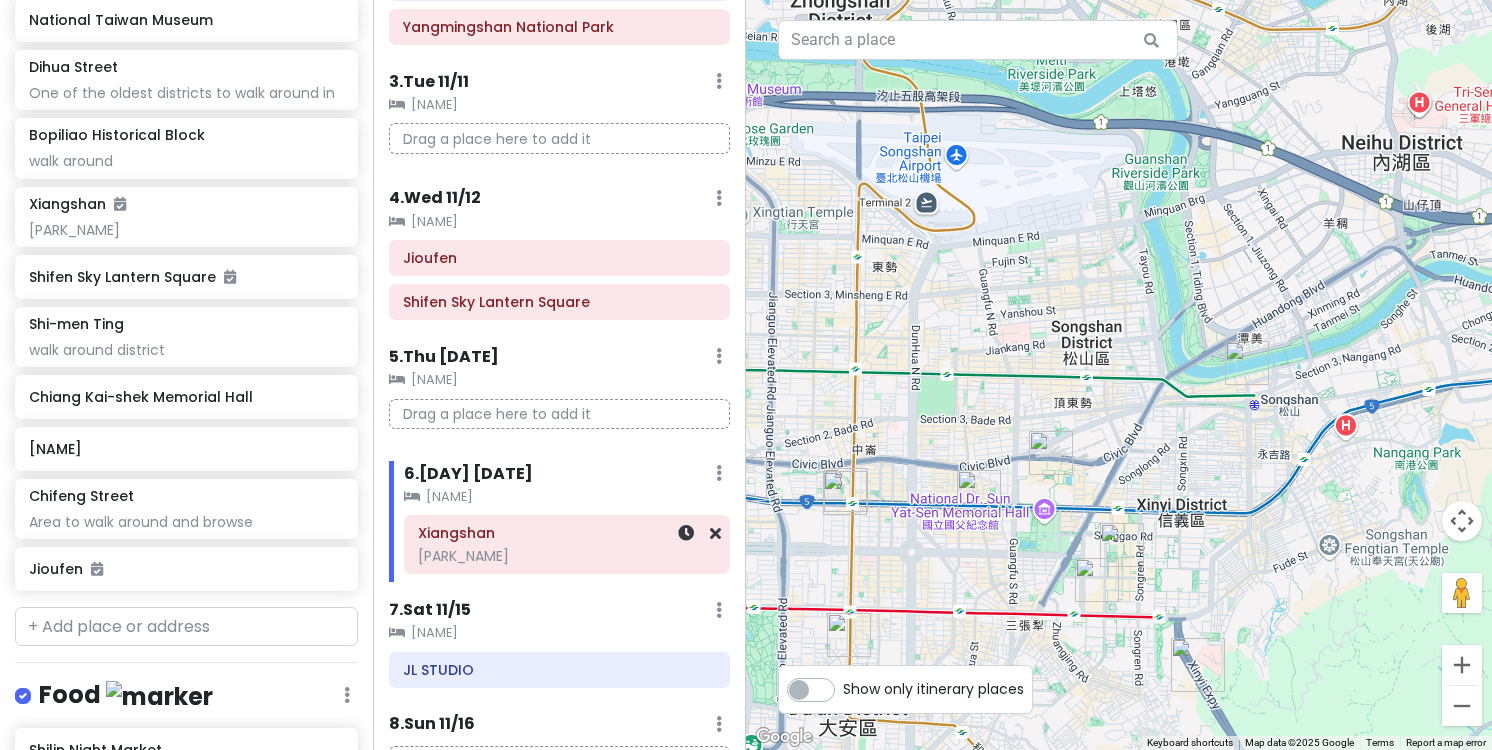 scroll, scrollTop: 508, scrollLeft: 0, axis: vertical 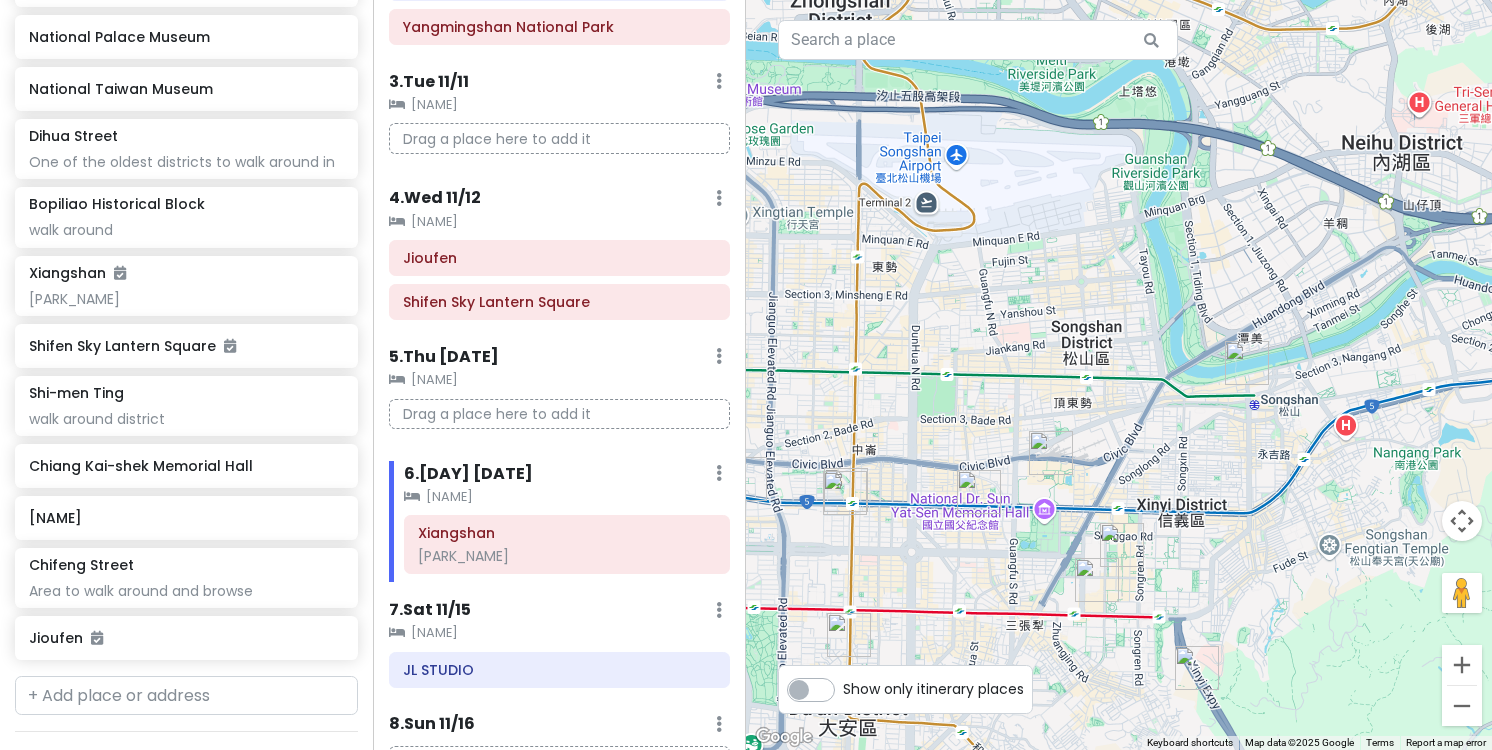 click at bounding box center (1247, 363) 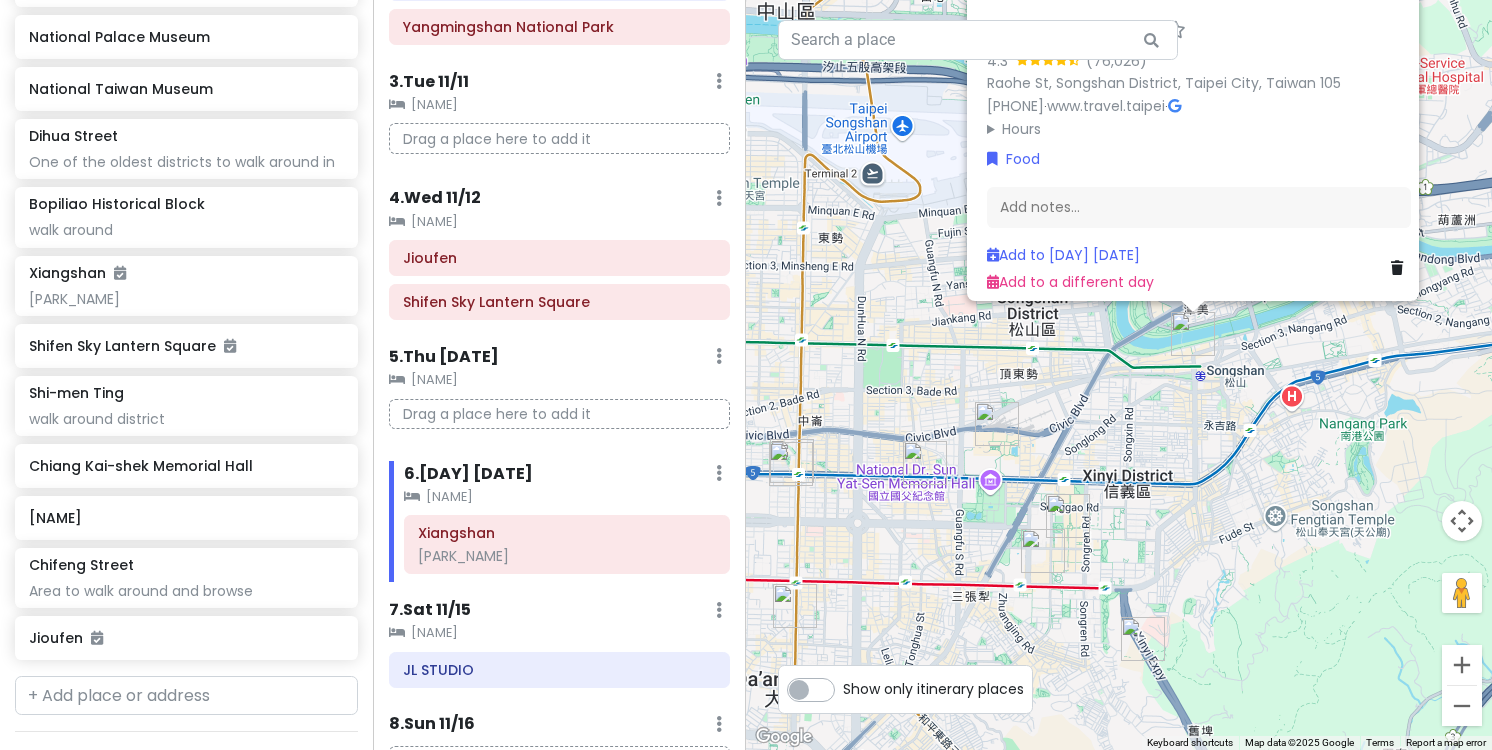 drag, startPoint x: 1173, startPoint y: 591, endPoint x: 1170, endPoint y: 483, distance: 108.04166 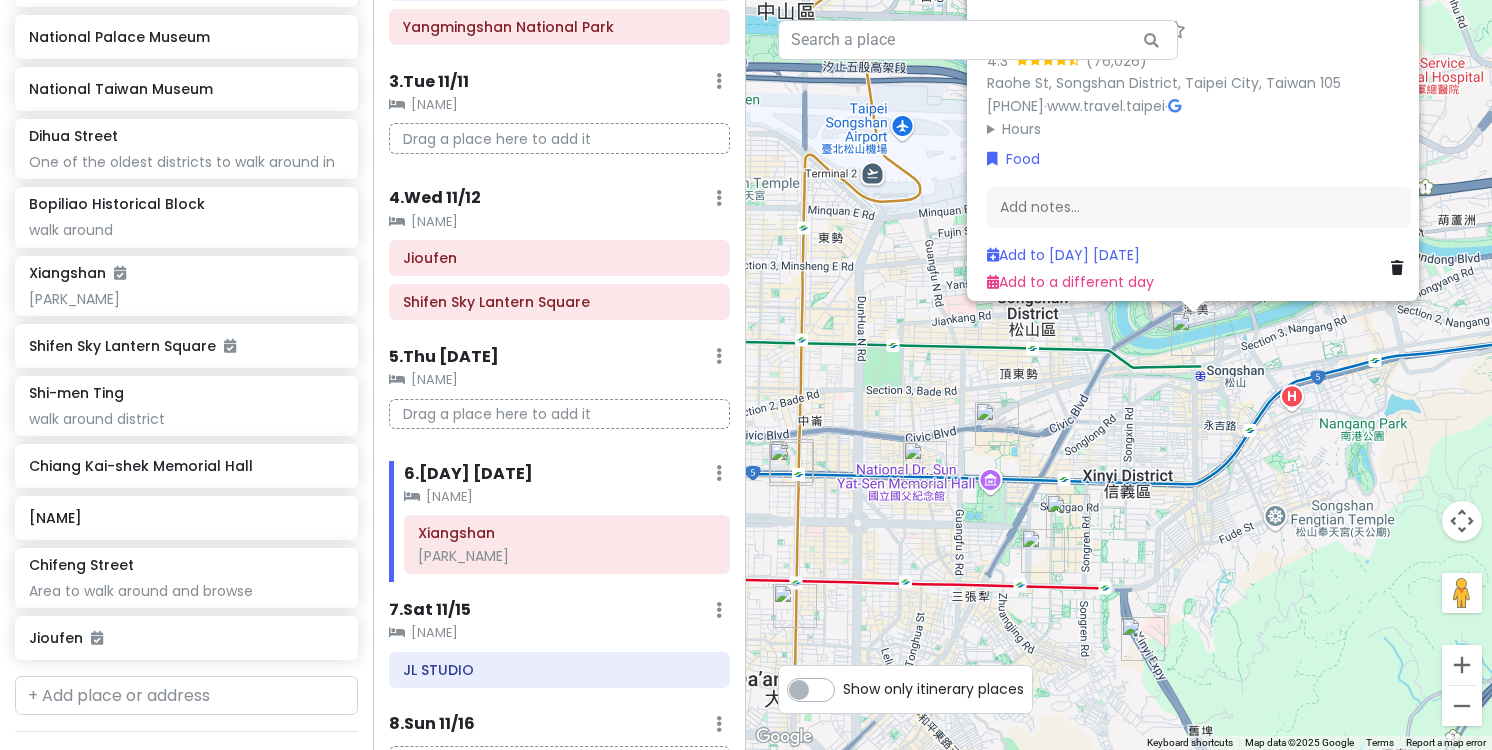 click on "Hours" at bounding box center (1199, 129) 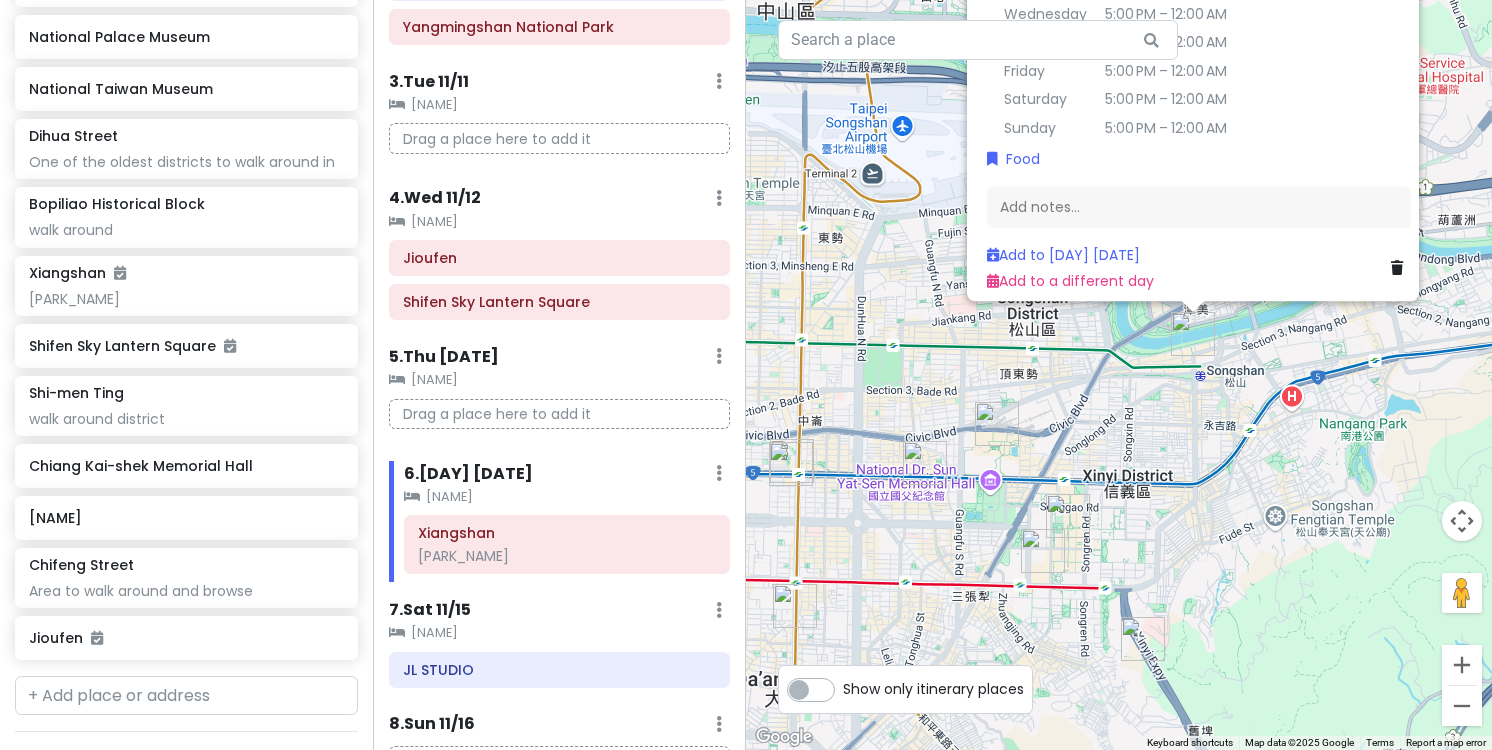 click at bounding box center (1068, 516) 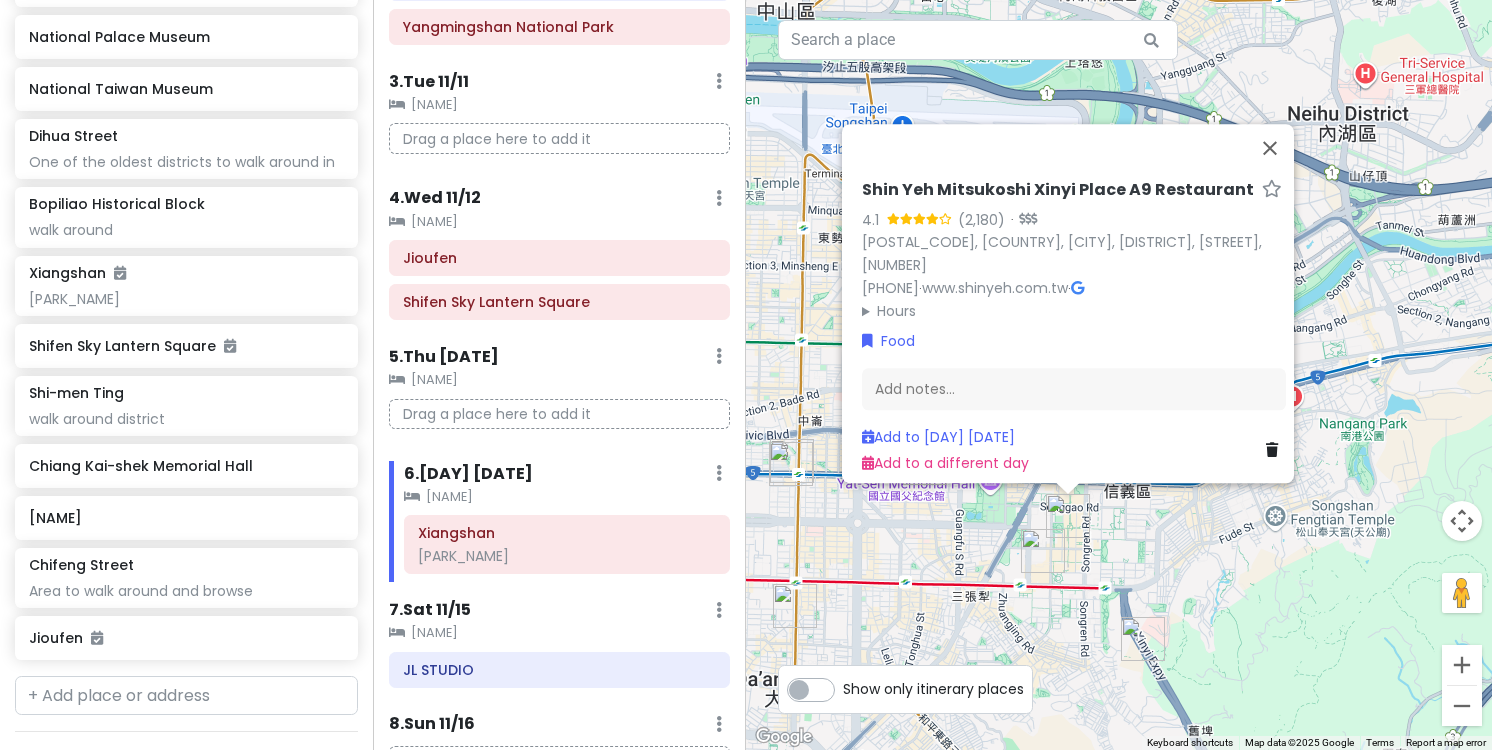 click on "[BRAND] [BRAND] [PLACE] [RATING] ([REVIEWS]) · [POSTAL_CODE], [COUNTRY], [CITY], [DISTRICT], [STREET], [NUMBER] [PHONE] · [URL] · Hours Monday [TIME] Tuesday [TIME] Wednesday [TIME] Thursday [TIME] Friday [TIME] Saturday [TIME] Sunday [TIME] Food Add notes... Add to Fri [DATE] Add to a different day" at bounding box center [1119, 375] 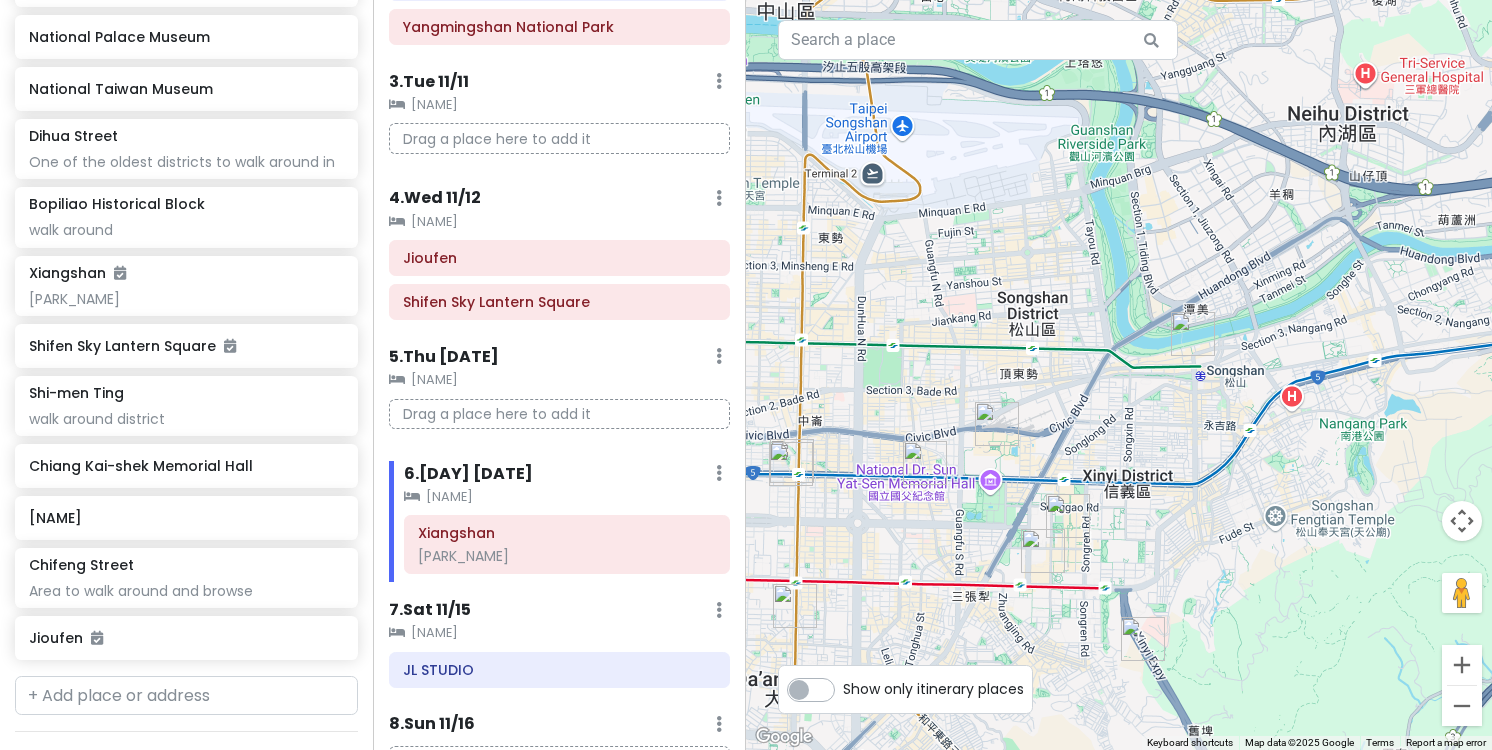 click at bounding box center (1193, 334) 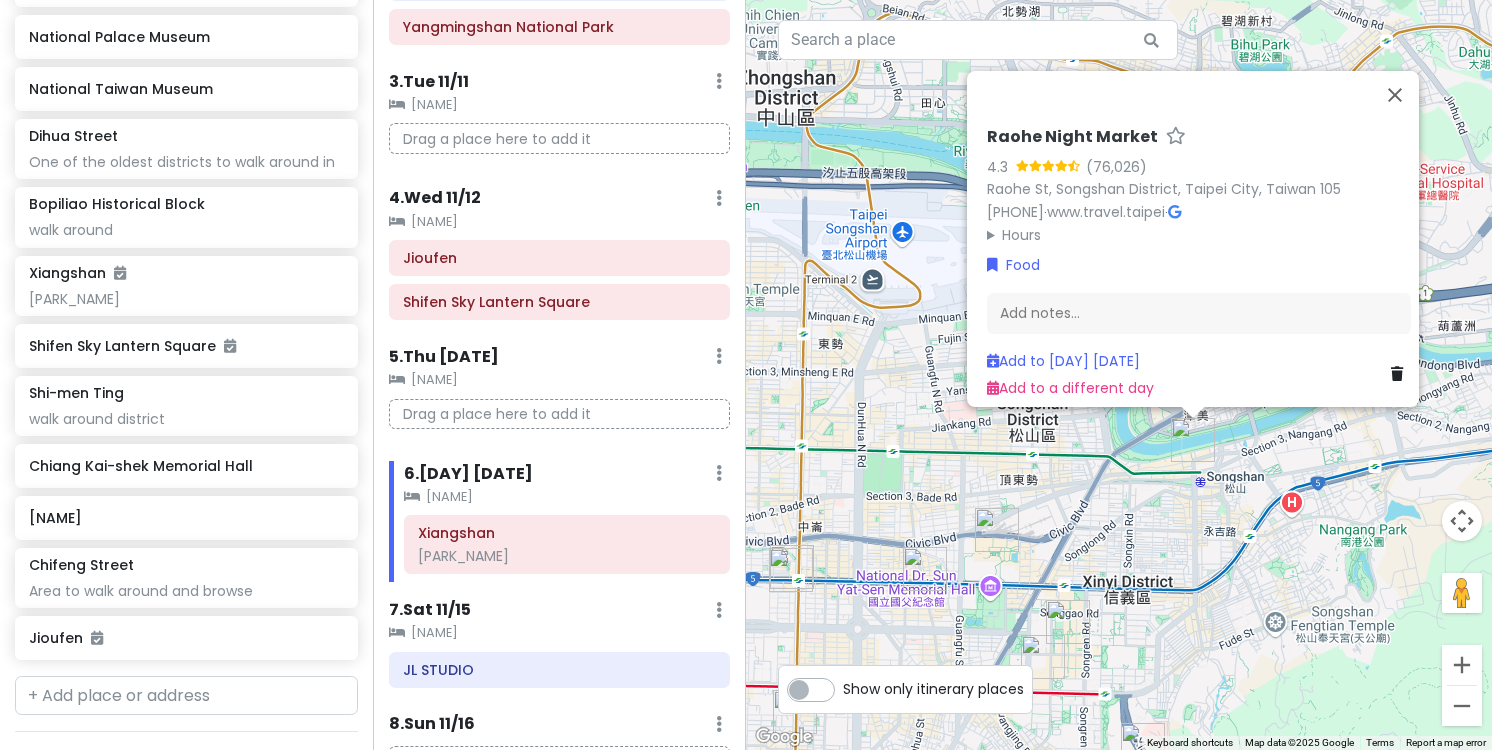 click on "[NAME] [NUMBER]       ([NUMBER]) [STREET], [DISTRICT], [CITY], [COUNTRY] [POSTAL_CODE] [PHONE]   ·   [URL]   ·   Hours Monday  [TIME] PM – [TIME] AM Tuesday  [TIME] PM – [TIME] AM Wednesday  [TIME] PM – [TIME] AM Thursday  [TIME] PM – [TIME] AM Friday  [TIME] PM – [TIME] AM Saturday  [TIME] PM – [TIME] AM Sunday  [TIME] PM – [TIME] AM Food Add notes...  Add to   Fri [DATE]  Add to a different day" at bounding box center (1119, 375) 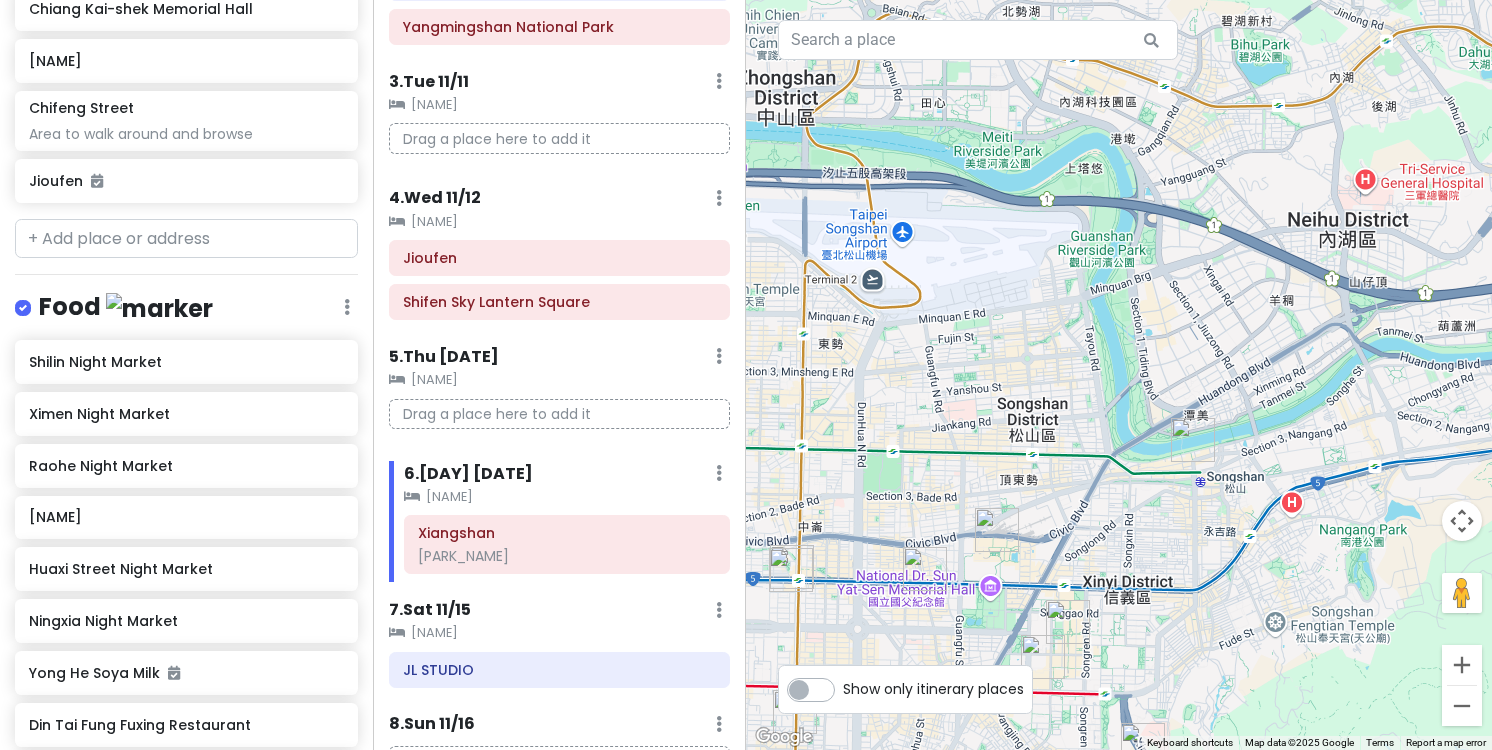 scroll, scrollTop: 966, scrollLeft: 0, axis: vertical 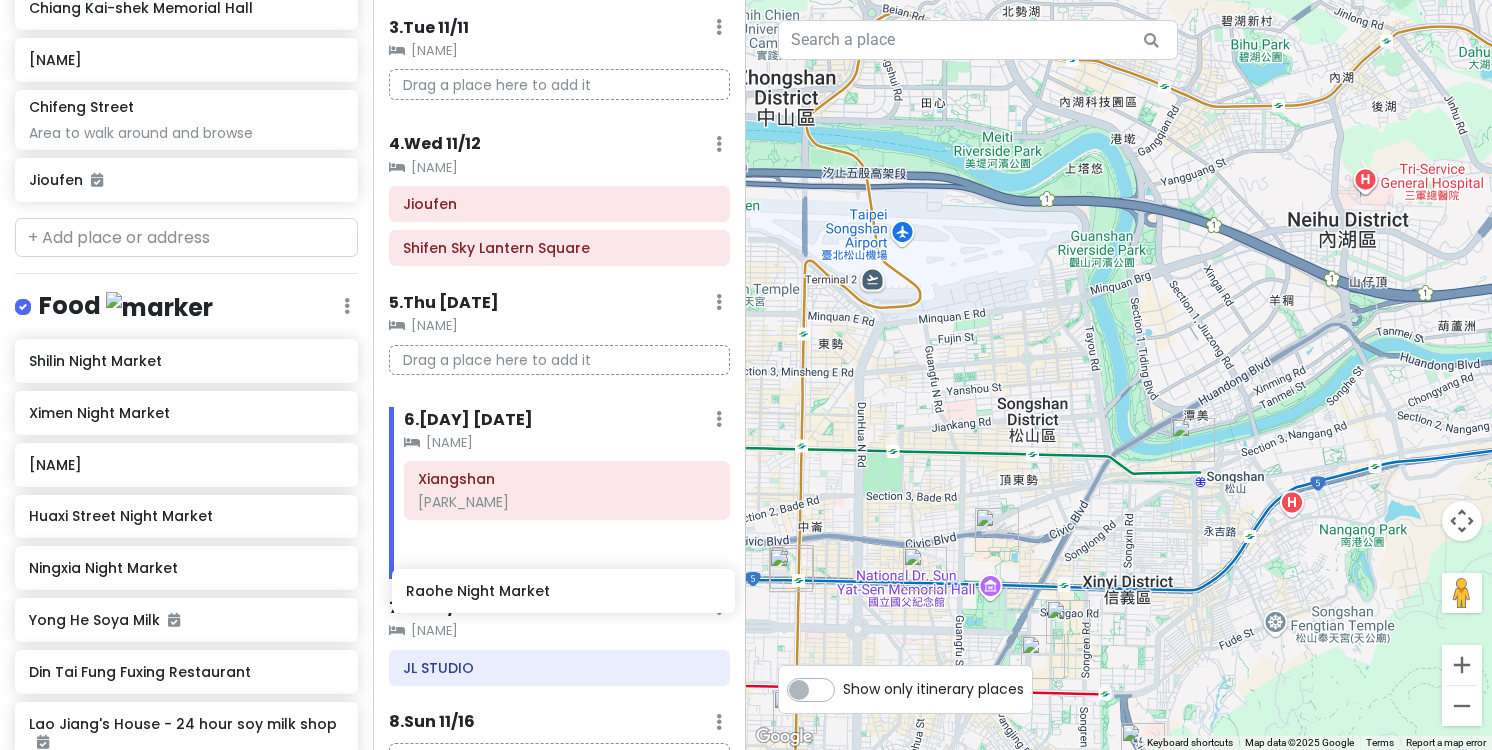 drag, startPoint x: 198, startPoint y: 451, endPoint x: 575, endPoint y: 576, distance: 397.1826 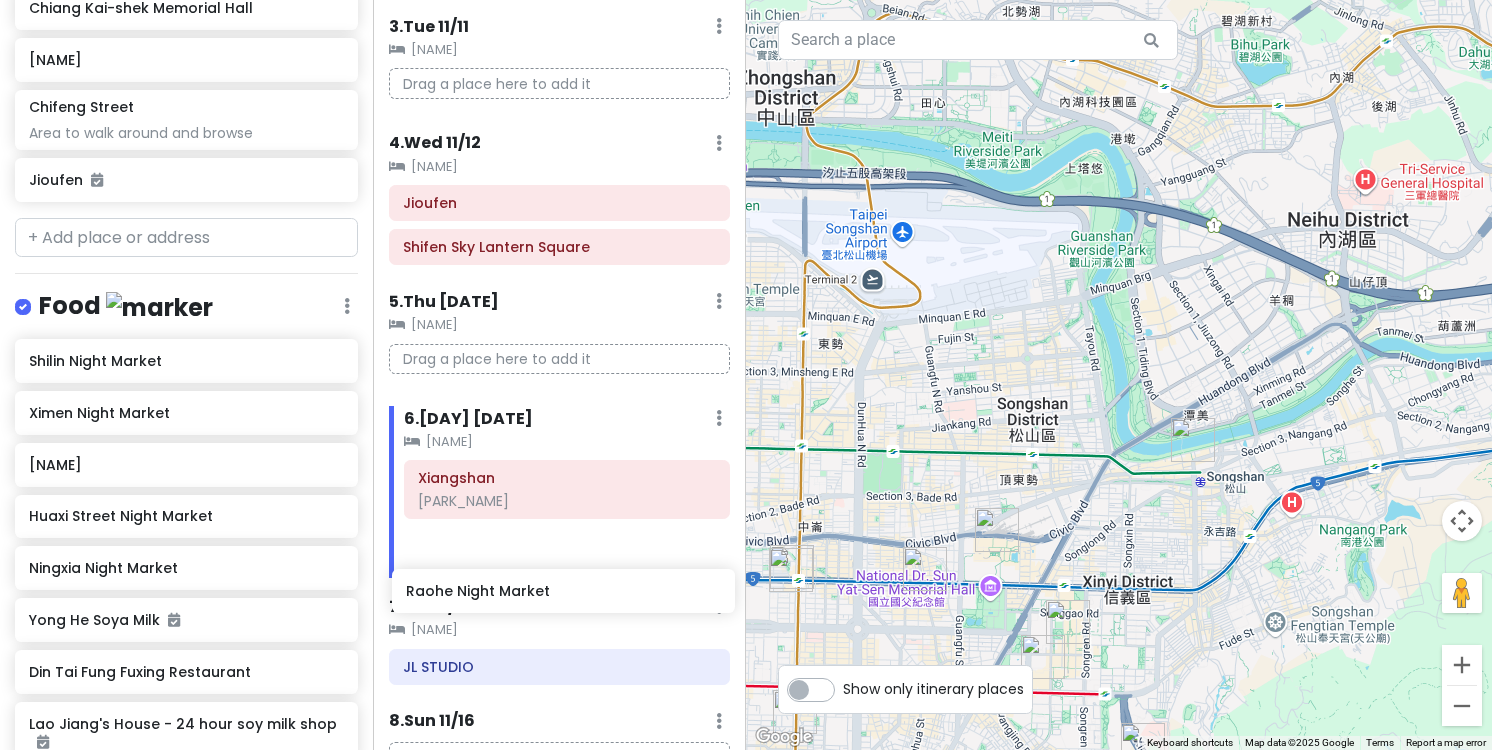 click on "[CITY] Trip Private Change Dates Make a Copy Delete Trip Go Pro ⚡️ Give Feedback 💡 Support Scout ☕️ Itinerary Share Publish Notes Add notes... Attractions   Edit Reorder Delete List [ATTRACTION] [ATTRACTION] [ATTRACTION] [ATTRACTION] [ATTRACTION] [STREET] One of the oldest districts to walk around in [HISTORICAL_BLOCK] walk around [ATTRACTION] [ATTRACTION] [ATTRACTION] [ATTRACTION] walk around district [MEMORIAL_HALL] [MEMORIAL_MUSEUM] [STREET] Area to walk around and browse [DISTRICT] Food   Edit Reorder Delete List [NIGHT_MARKET] [NIGHT_MARKET] [NIGHT_MARKET] [PARKING_GARAGE] [NIGHT_MARKET] [NIGHT_MARKET] [SOYA_MILK_SHOP] [RESTAURANT] [HOUSE_NAME] - [HOURS] [RESTAURANT] [RESTAURANT] [PLACE_NAME] [RESTAURANT] [CULTURAL_PARK] Accommodations   Edit Reorder Delete List Find hotels on Booking.com Itinerary" at bounding box center [746, 375] 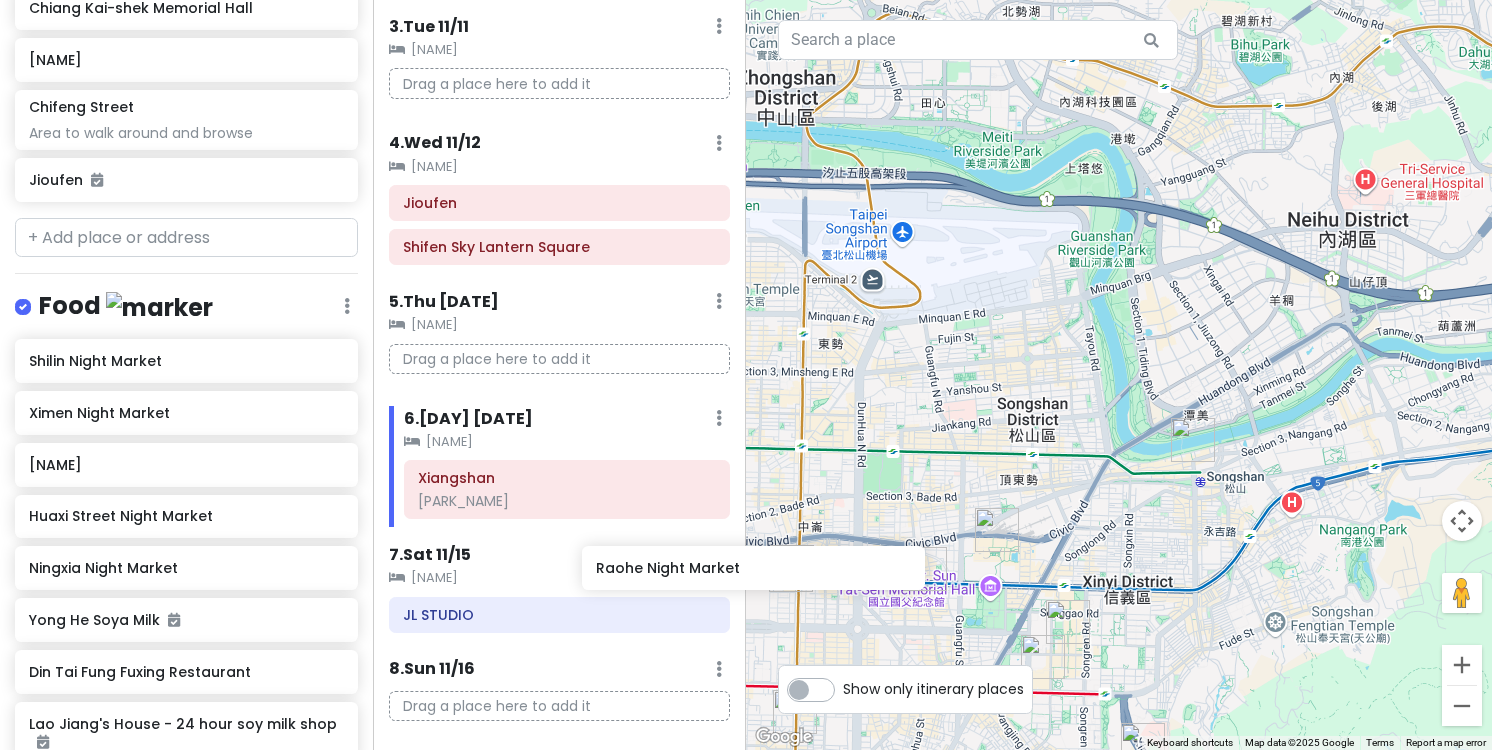 scroll, scrollTop: 360, scrollLeft: 0, axis: vertical 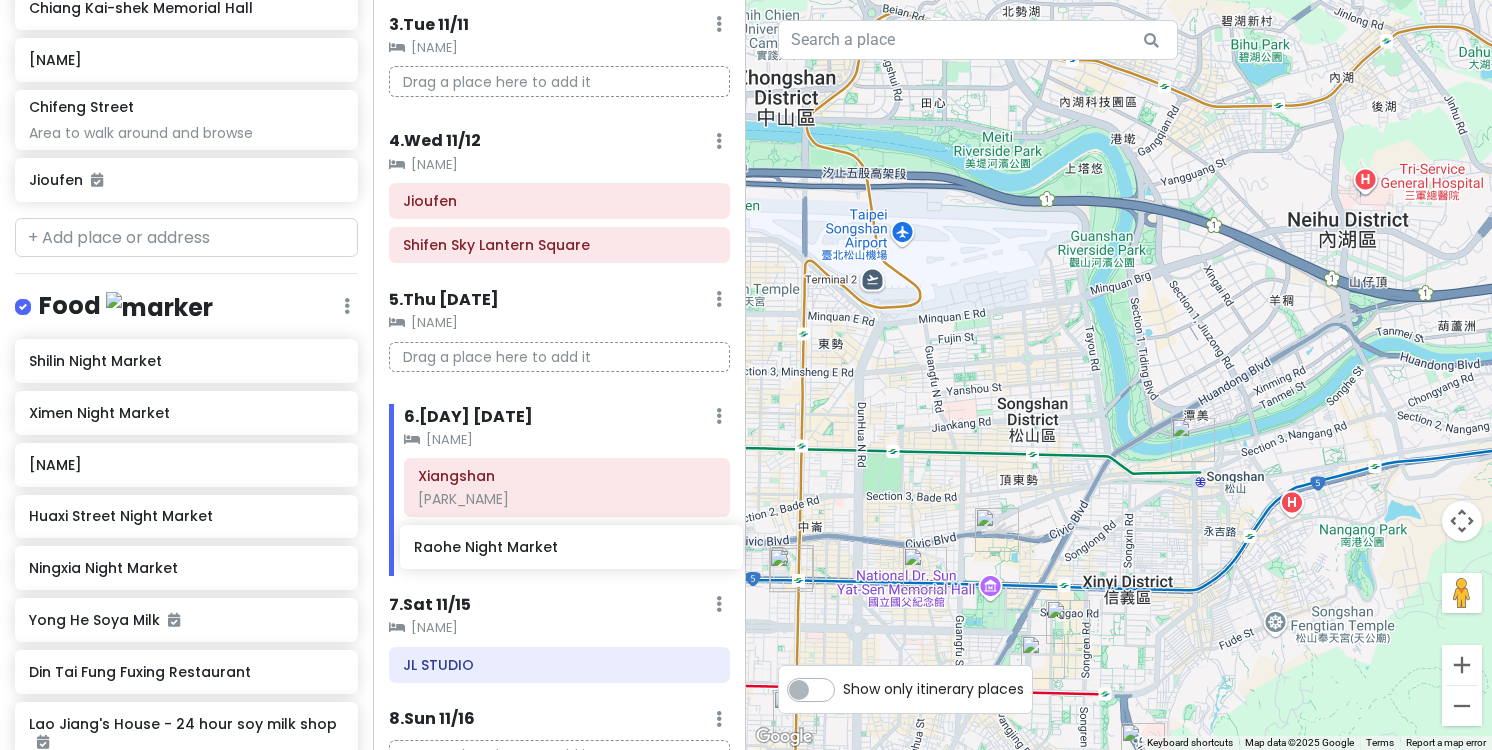 drag, startPoint x: 175, startPoint y: 460, endPoint x: 560, endPoint y: 546, distance: 394.48828 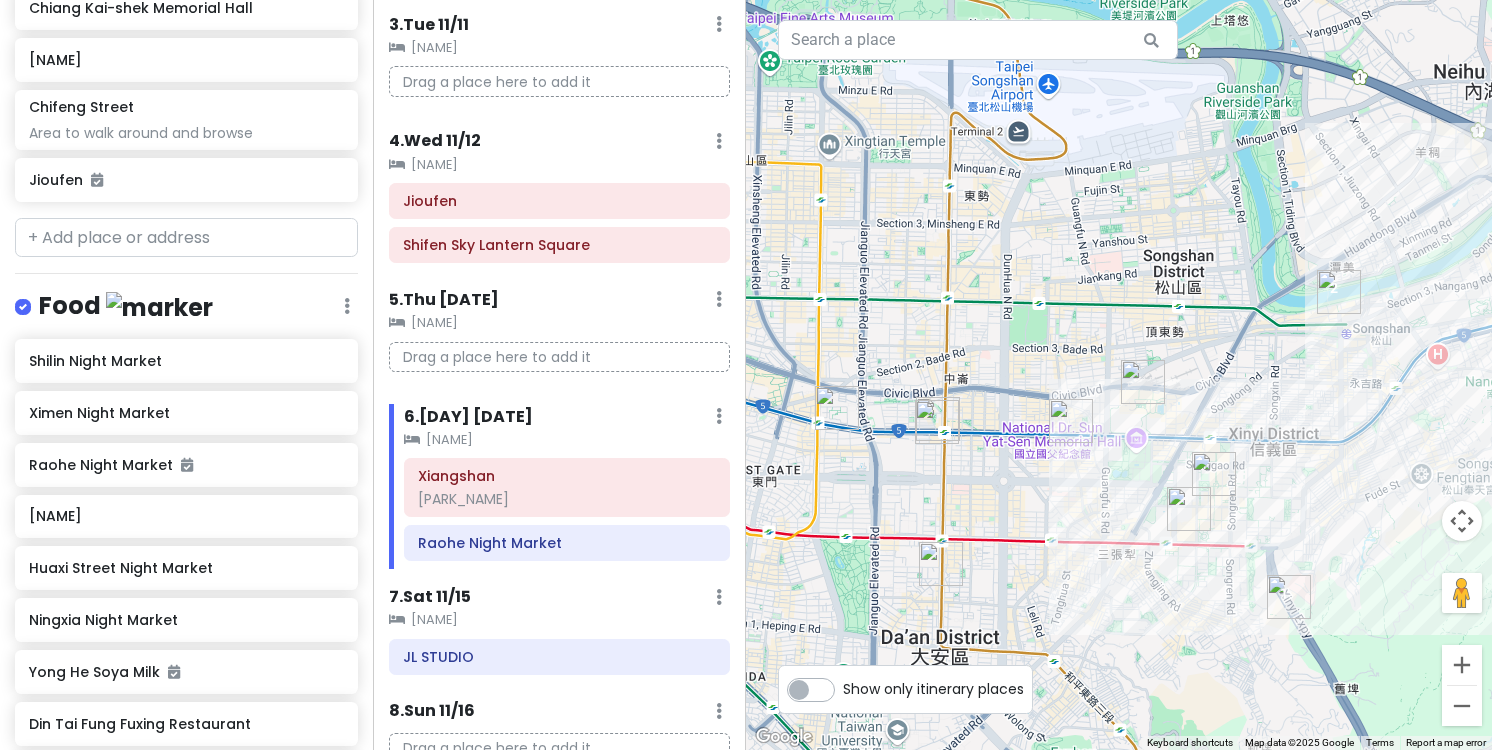 drag, startPoint x: 1184, startPoint y: 583, endPoint x: 1330, endPoint y: 435, distance: 207.89421 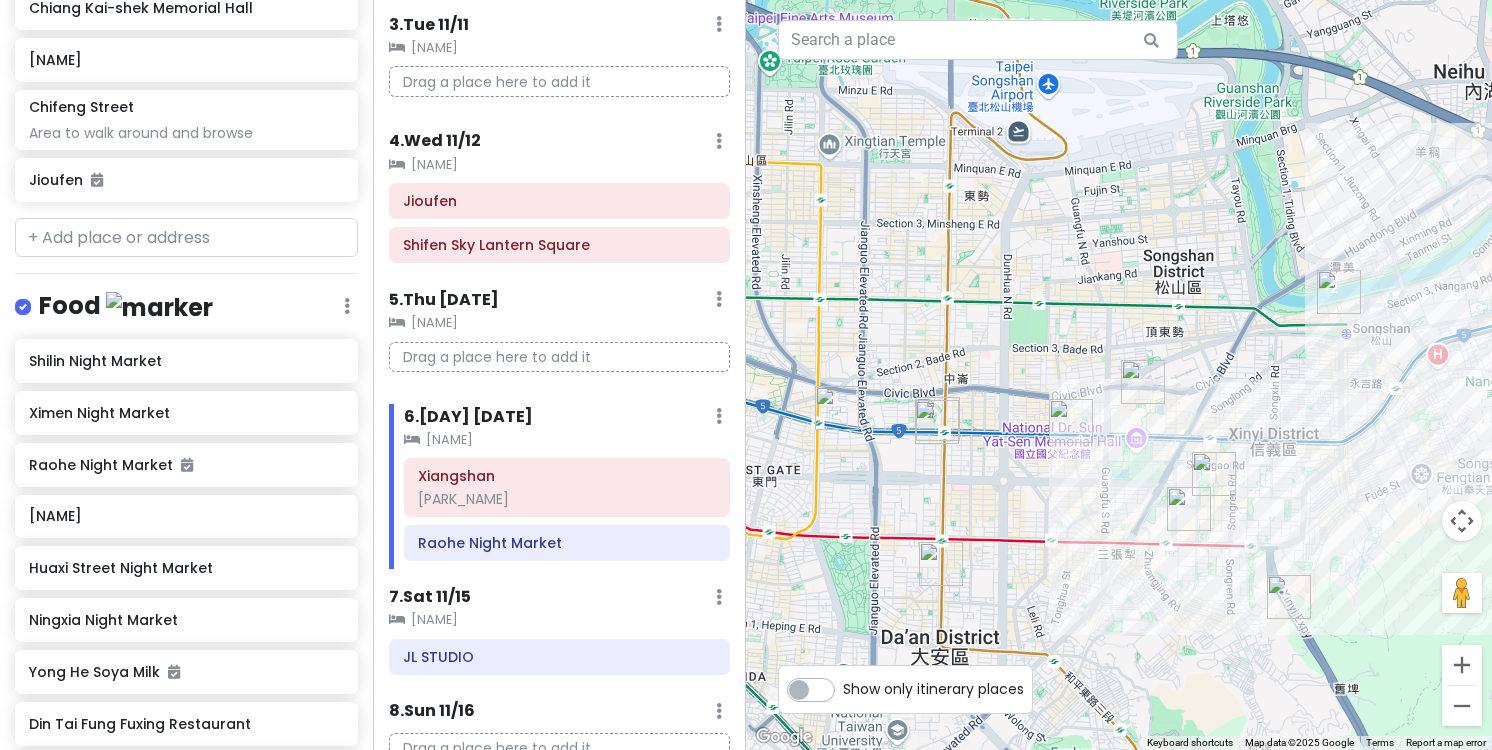 click on ".  [DAY] [DATE] Add Day Notes Clear Lodging Delete Day" at bounding box center [559, 304] 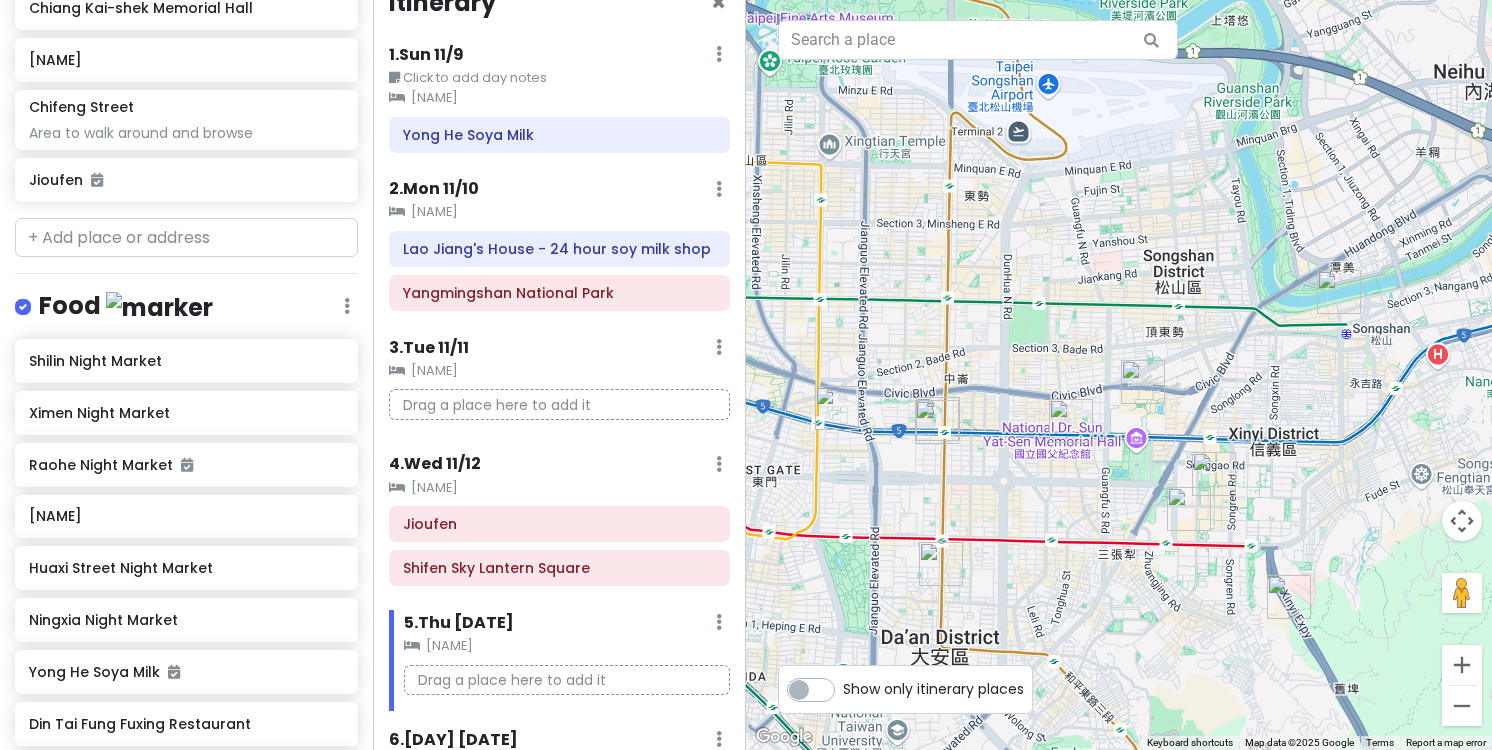 scroll, scrollTop: 0, scrollLeft: 0, axis: both 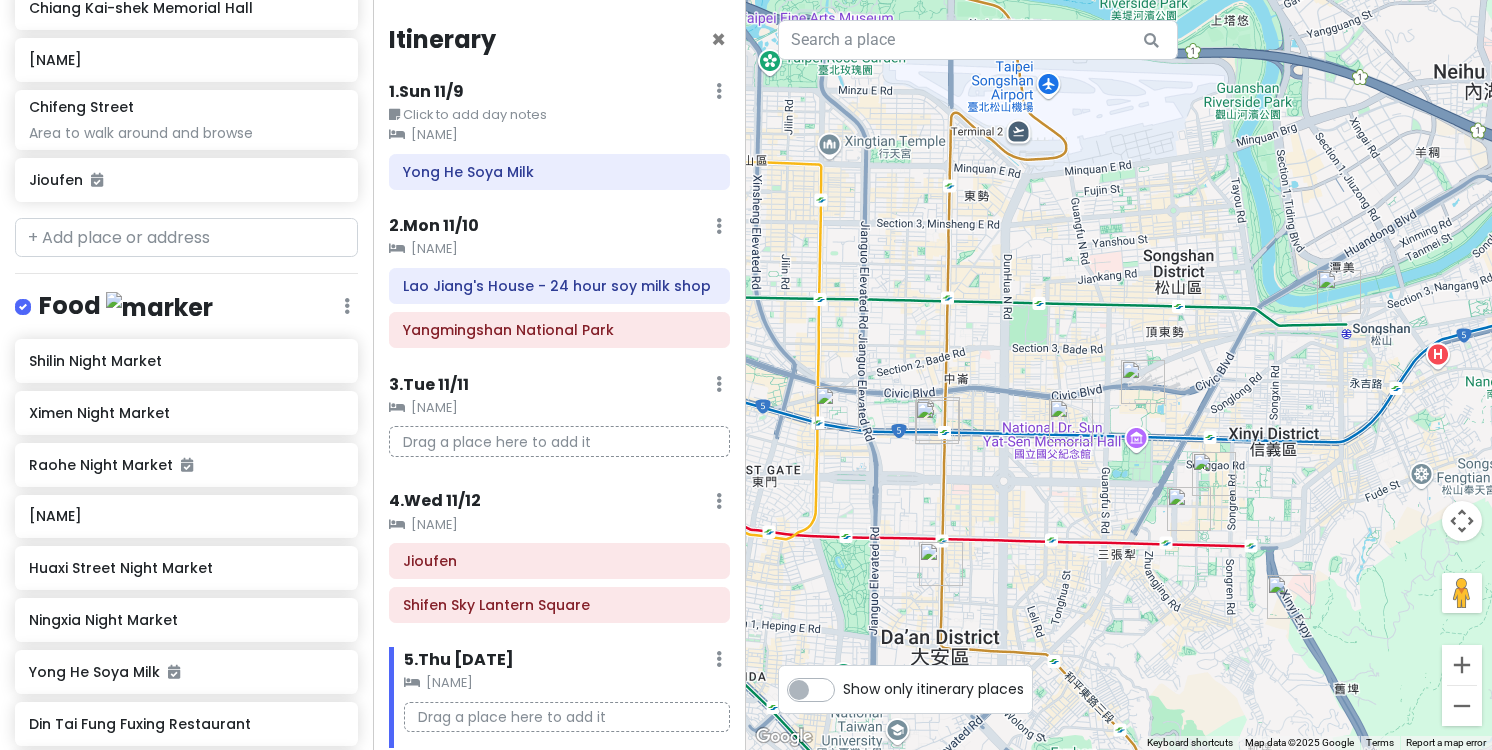 click on "Click to add day notes" at bounding box center [559, 115] 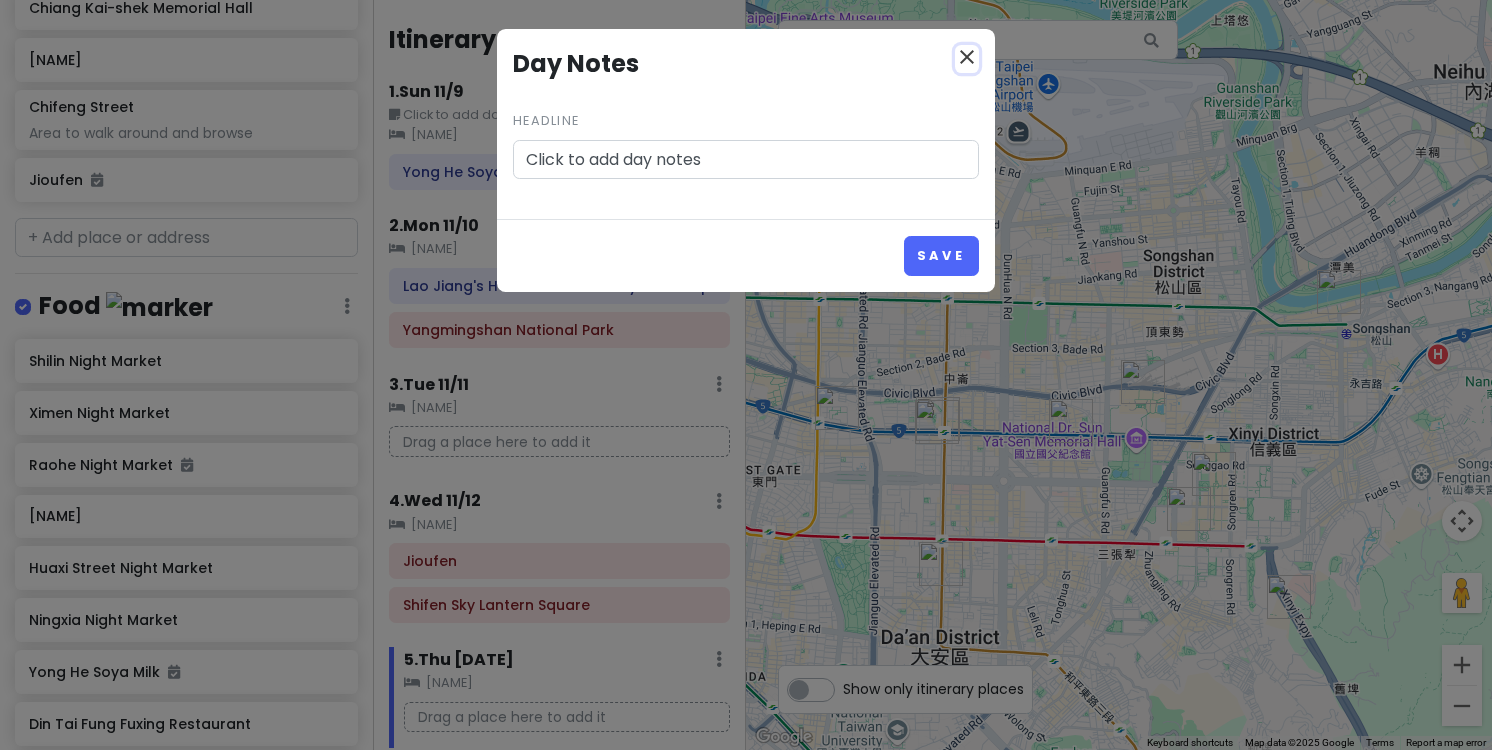click on "close" at bounding box center [967, 57] 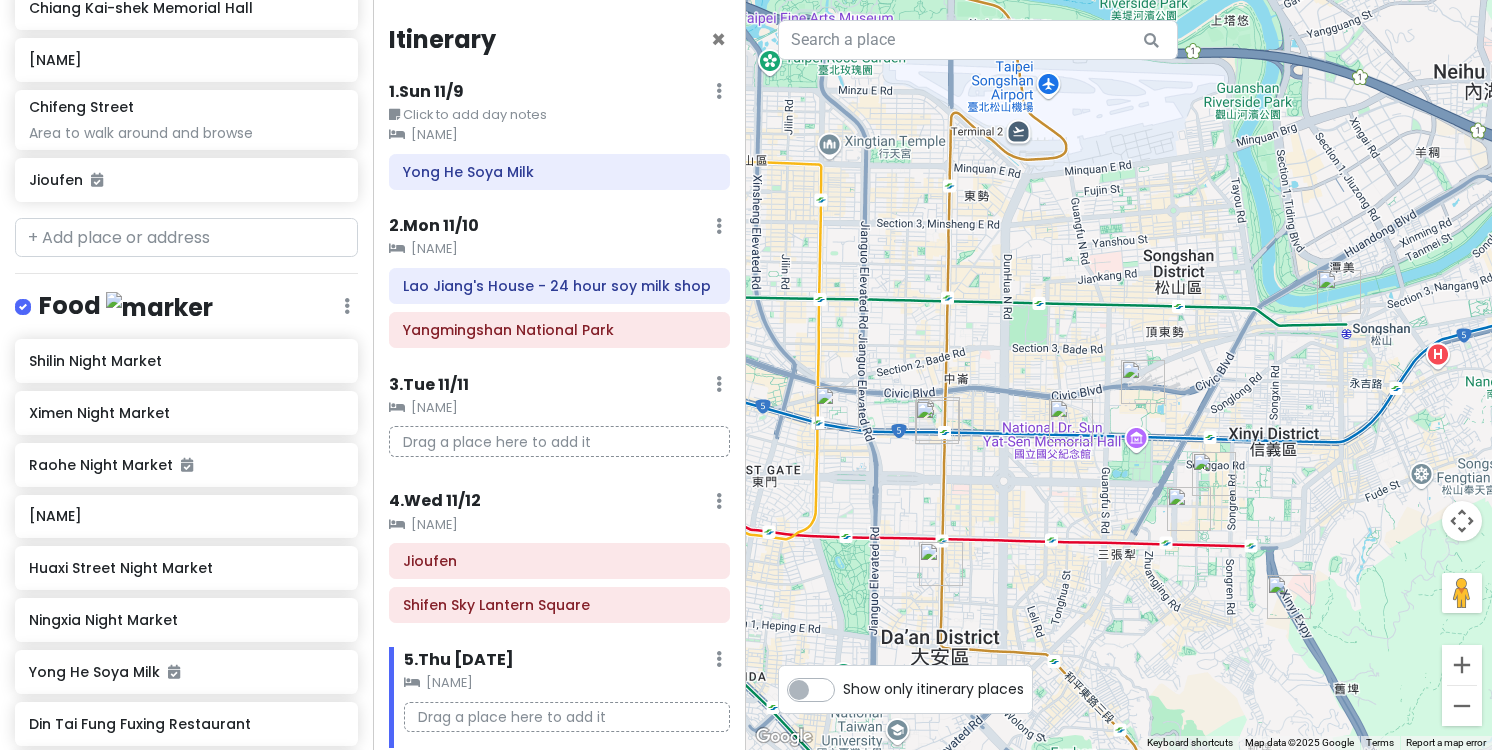 click on "Click to add day notes" at bounding box center (559, 115) 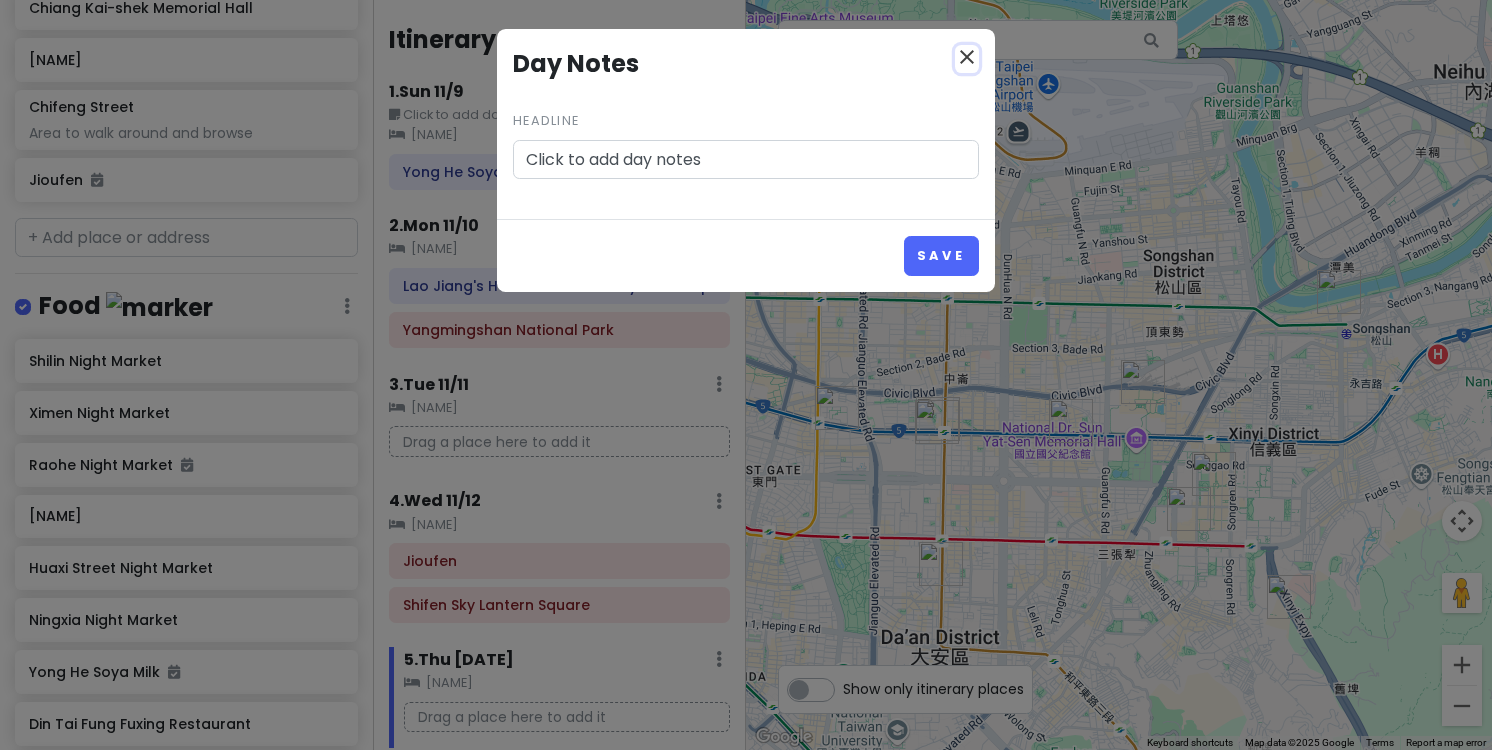 click on "close" at bounding box center [967, 57] 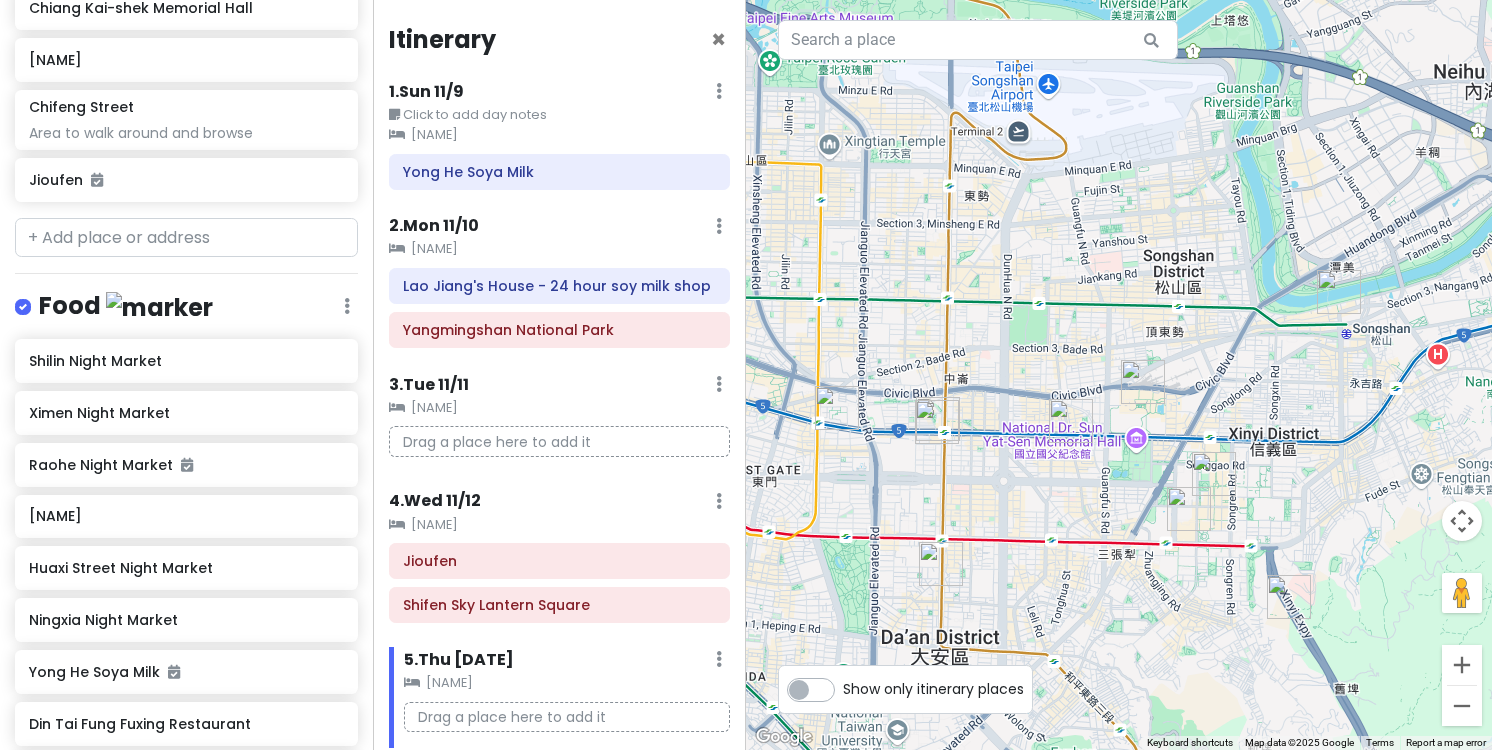 click on "1 .  Sun 11/9 Edit Day Notes Clear Lodging Delete Day" at bounding box center [559, 96] 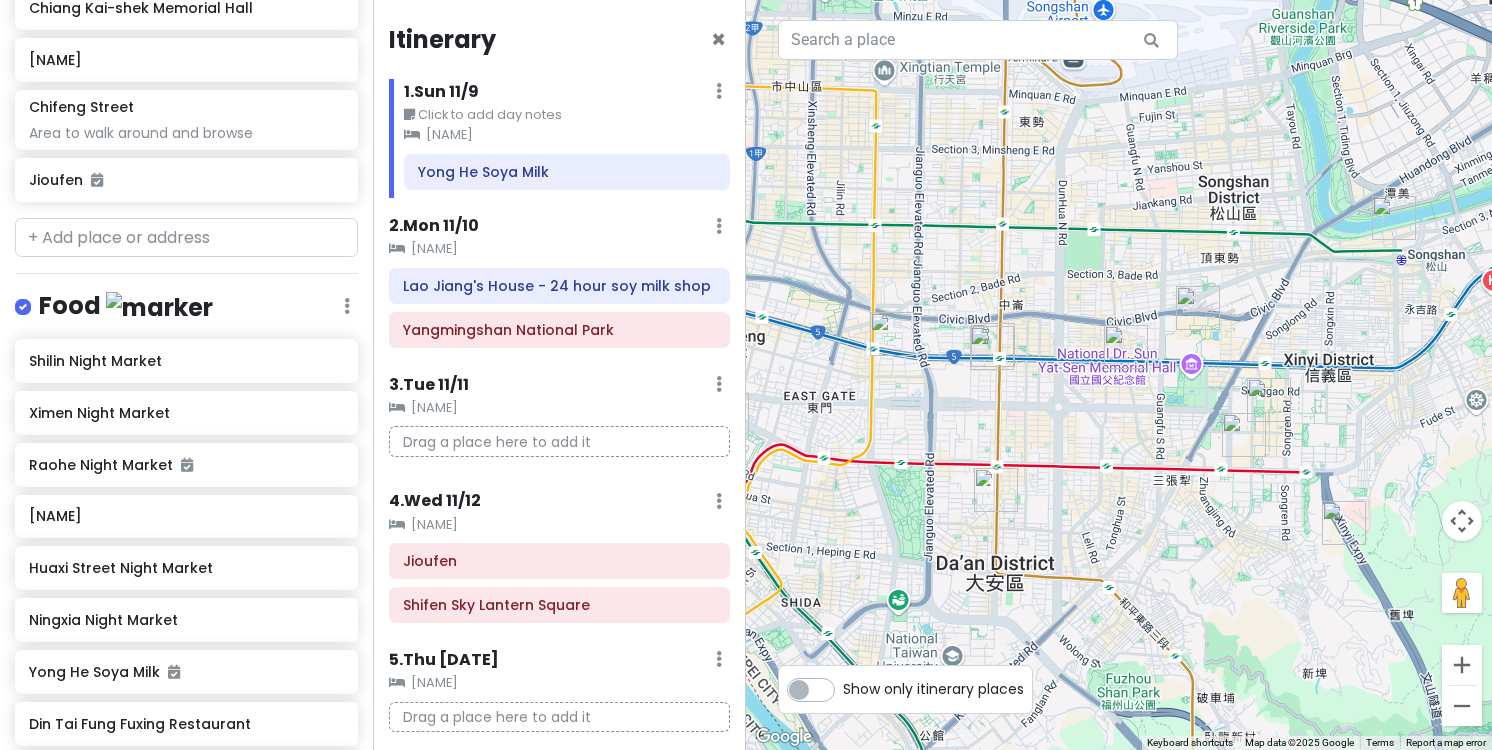 drag, startPoint x: 1090, startPoint y: 532, endPoint x: 1151, endPoint y: 450, distance: 102.20078 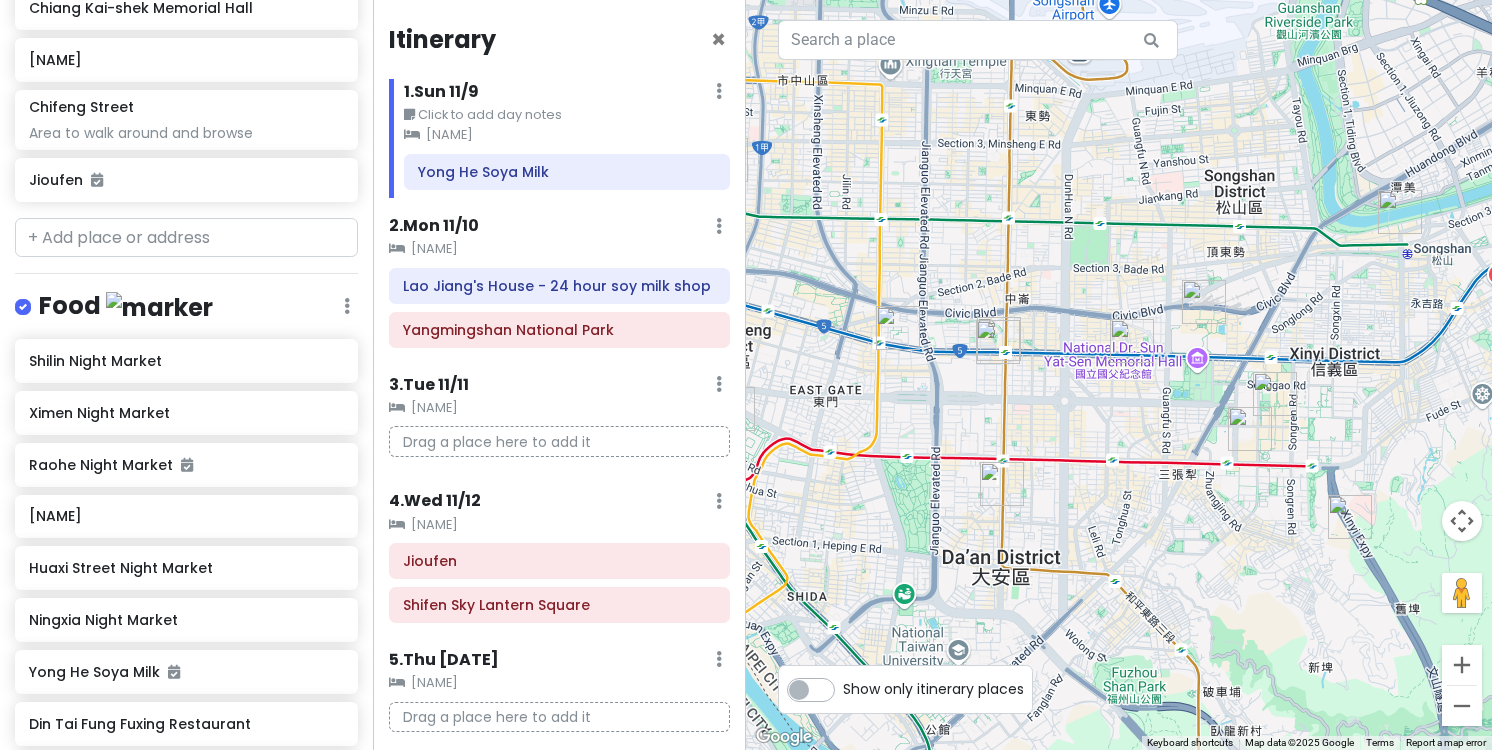 click at bounding box center [998, 342] 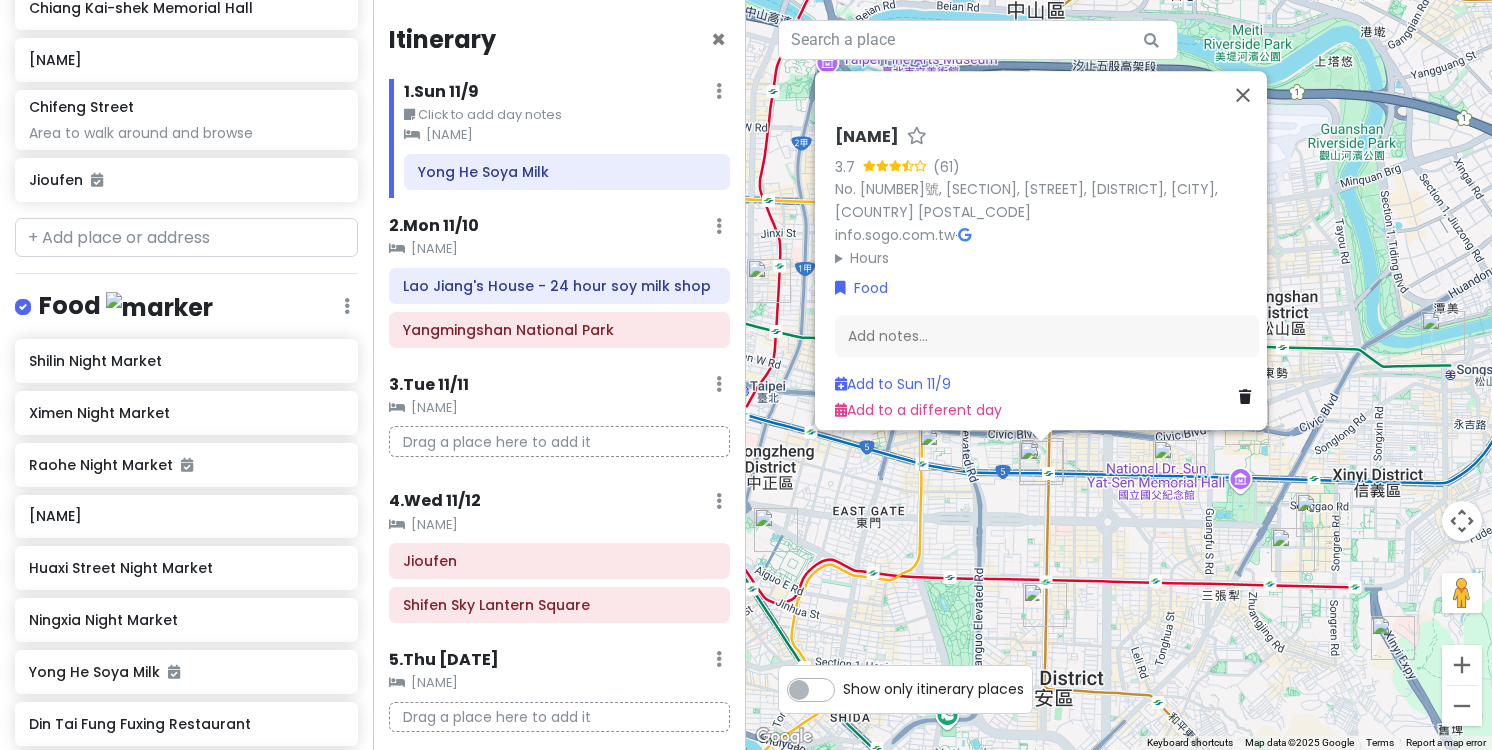 click on "[STORE_NAME] [PARKING_LOT] [NUMBER], [SECTION], [STREET], [DISTRICT], [CITY], [COUNTRY] [POSTAL_CODE] [URL]   ·   Hours Monday  [TIME] – [TIME] Tuesday  [TIME] – [TIME] Wednesday  [TIME] – [TIME] Thursday  [TIME] – [TIME] Friday  [TIME] – [TIME] Saturday  [TIME] – [TIME] Sunday  [TIME] – [TIME] Food Add notes...  Add to   Sun [DATE]  Add to a different day" at bounding box center [1119, 375] 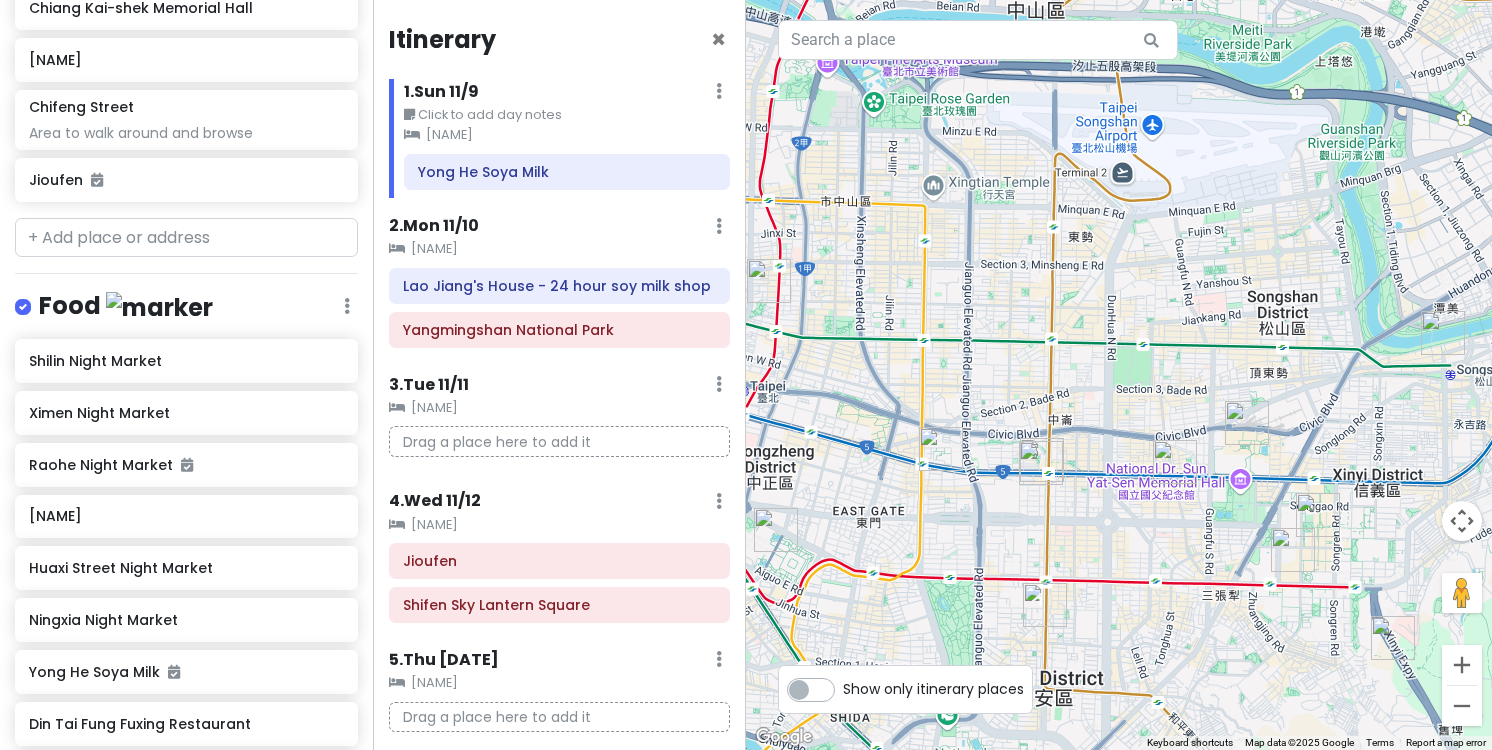 click at bounding box center [1175, 462] 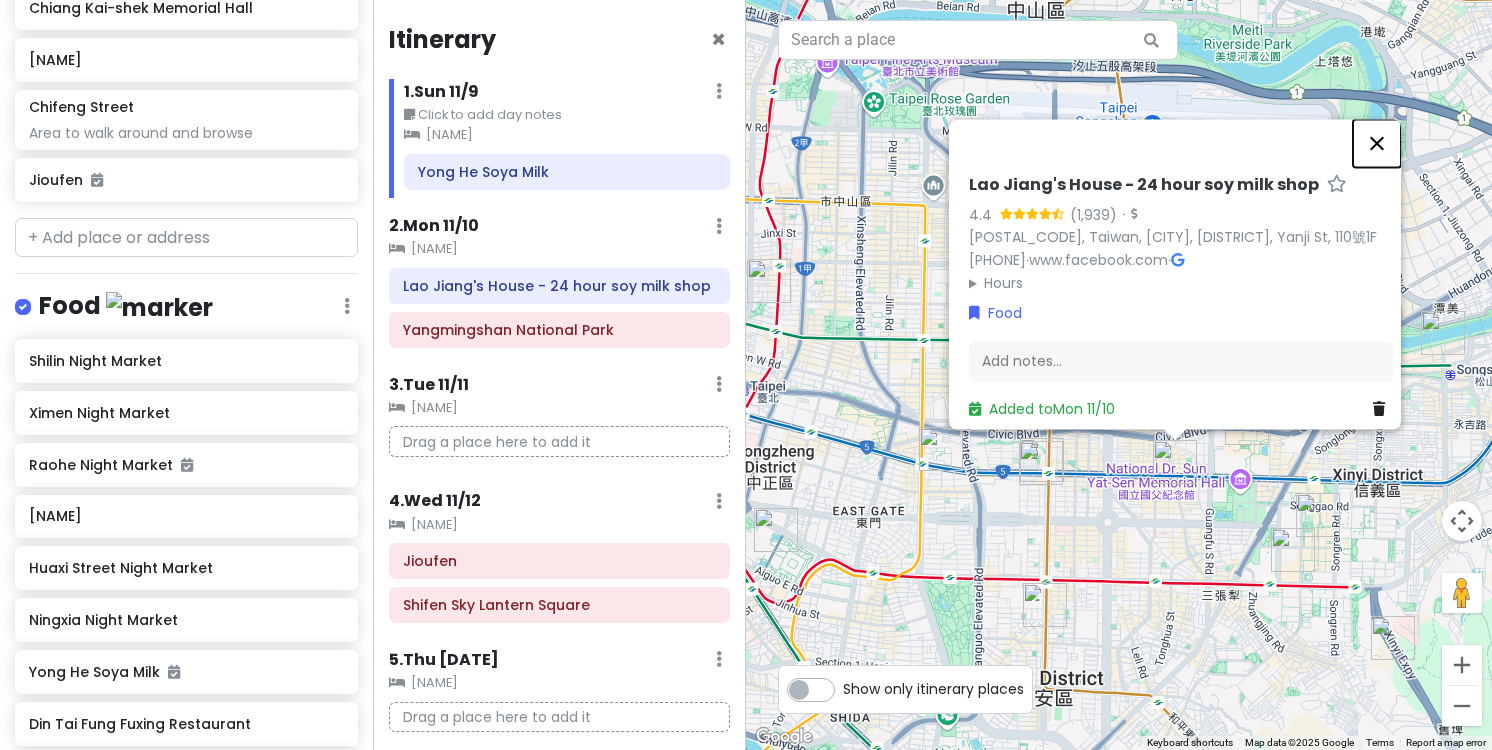 click at bounding box center (1377, 143) 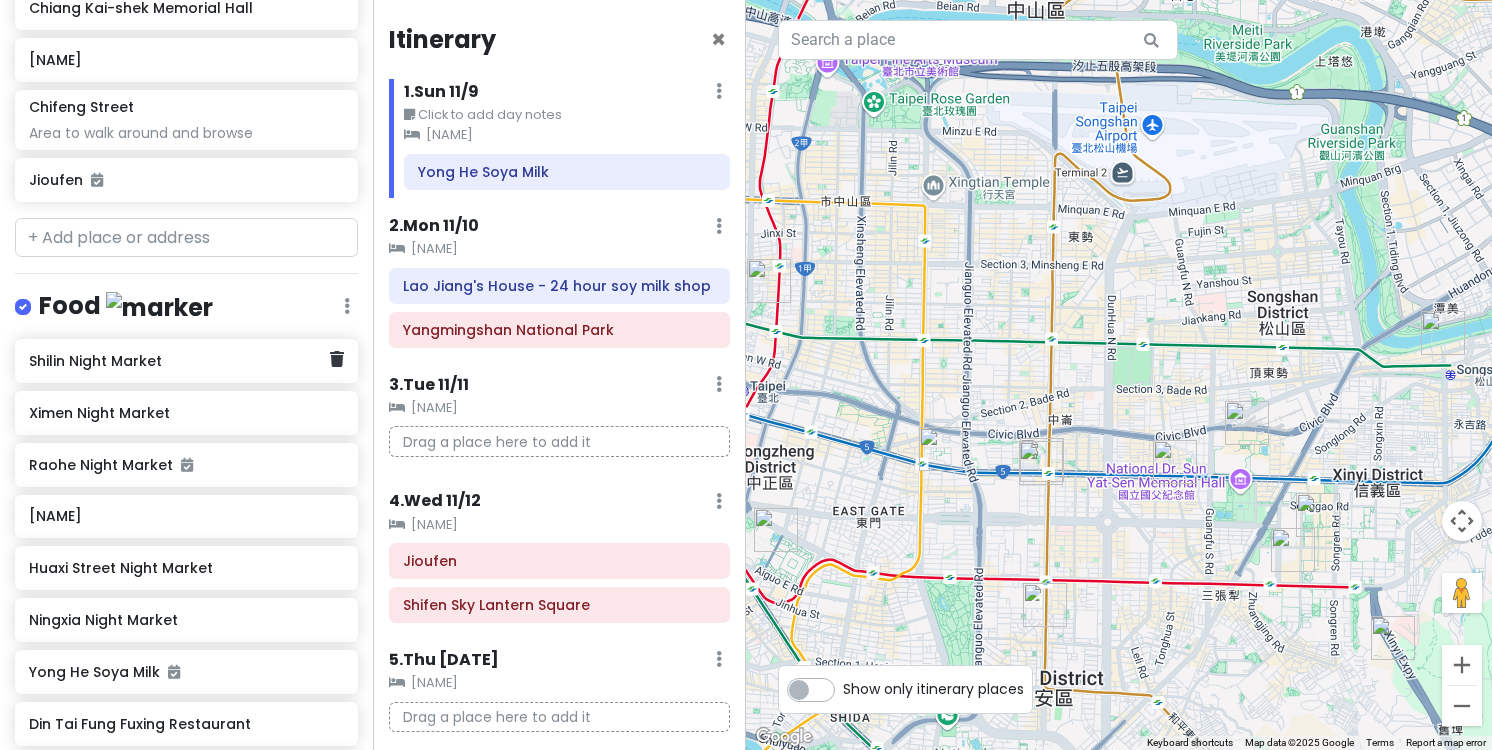 click on "Shilin Night Market" at bounding box center [179, 361] 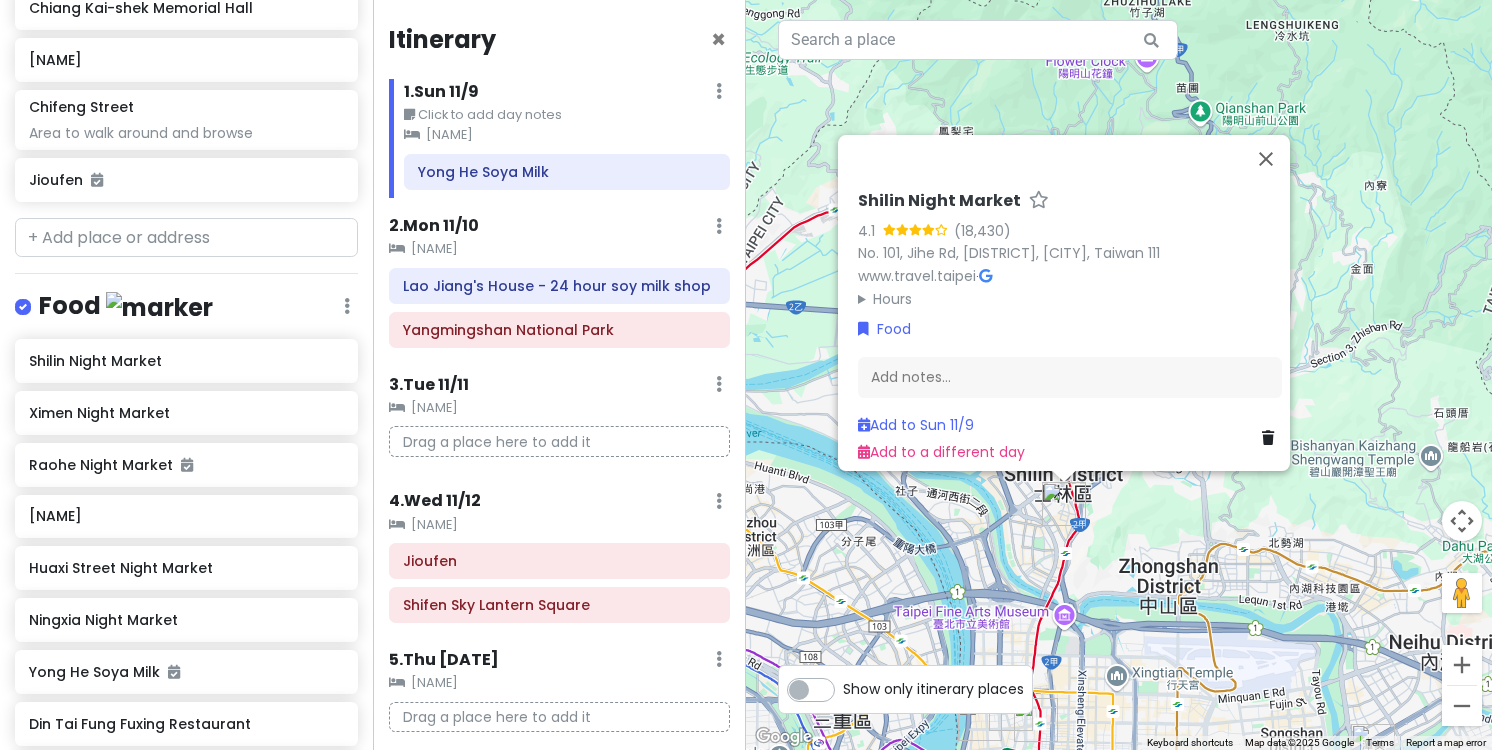 click on "[NAME] [NUMBER]       ([NUMBER]) [NUMBER], [STREET], [DISTRICT], [CITY], [COUNTRY] [POSTAL_CODE] [URL]   ·   Hours Monday  [TIME] PM – [TIME] AM Tuesday  [TIME] PM – [TIME] AM Wednesday  [TIME] PM – [TIME] AM Thursday  [TIME] PM – [TIME] AM Friday  [TIME] PM – [TIME] AM Saturday  [TIME] PM – [TIME] AM Sunday  [TIME] PM – [TIME] AM Food Add notes...  Add to   Sun [DATE]  Add to a different day" at bounding box center (1119, 375) 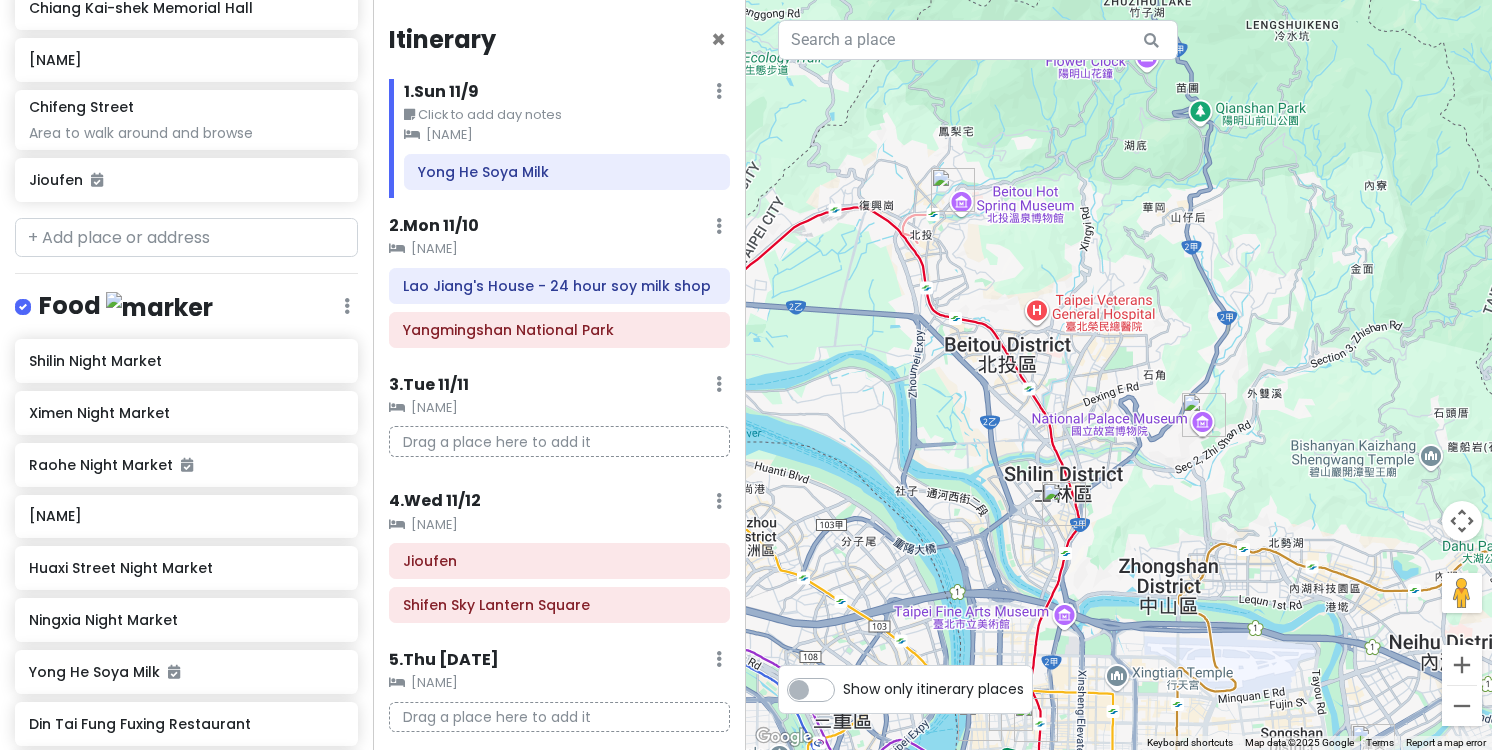 click at bounding box center (953, 190) 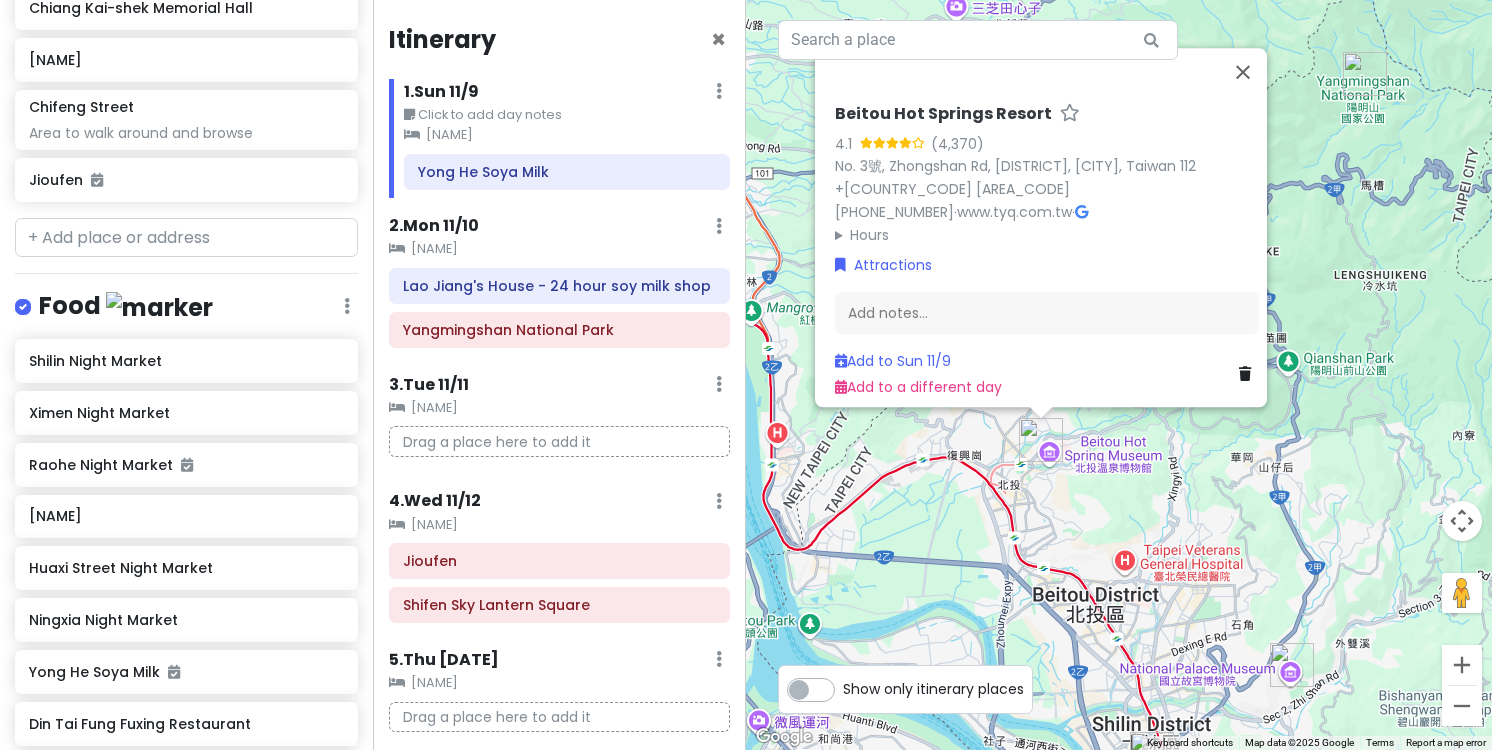 click at bounding box center (1365, 74) 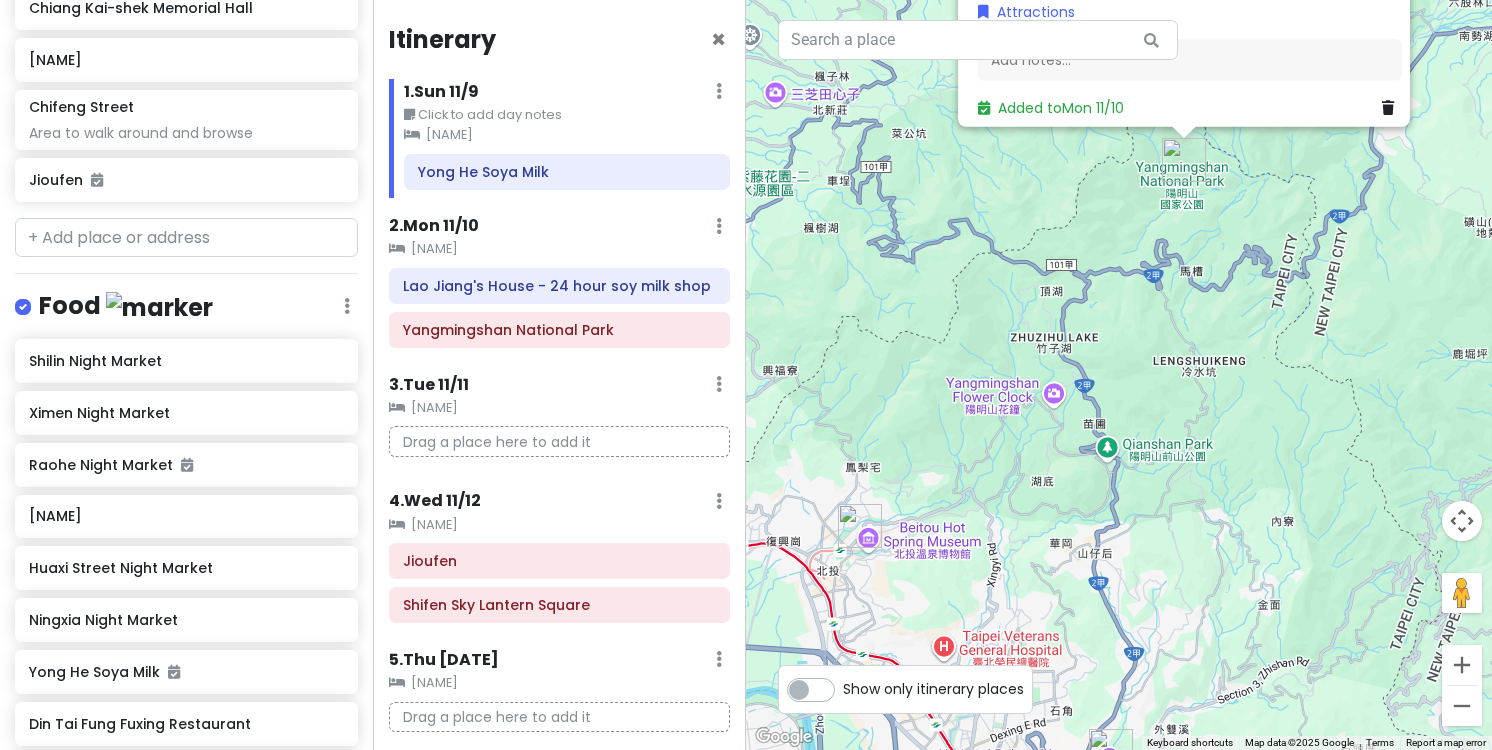 drag, startPoint x: 889, startPoint y: 493, endPoint x: 875, endPoint y: 195, distance: 298.32867 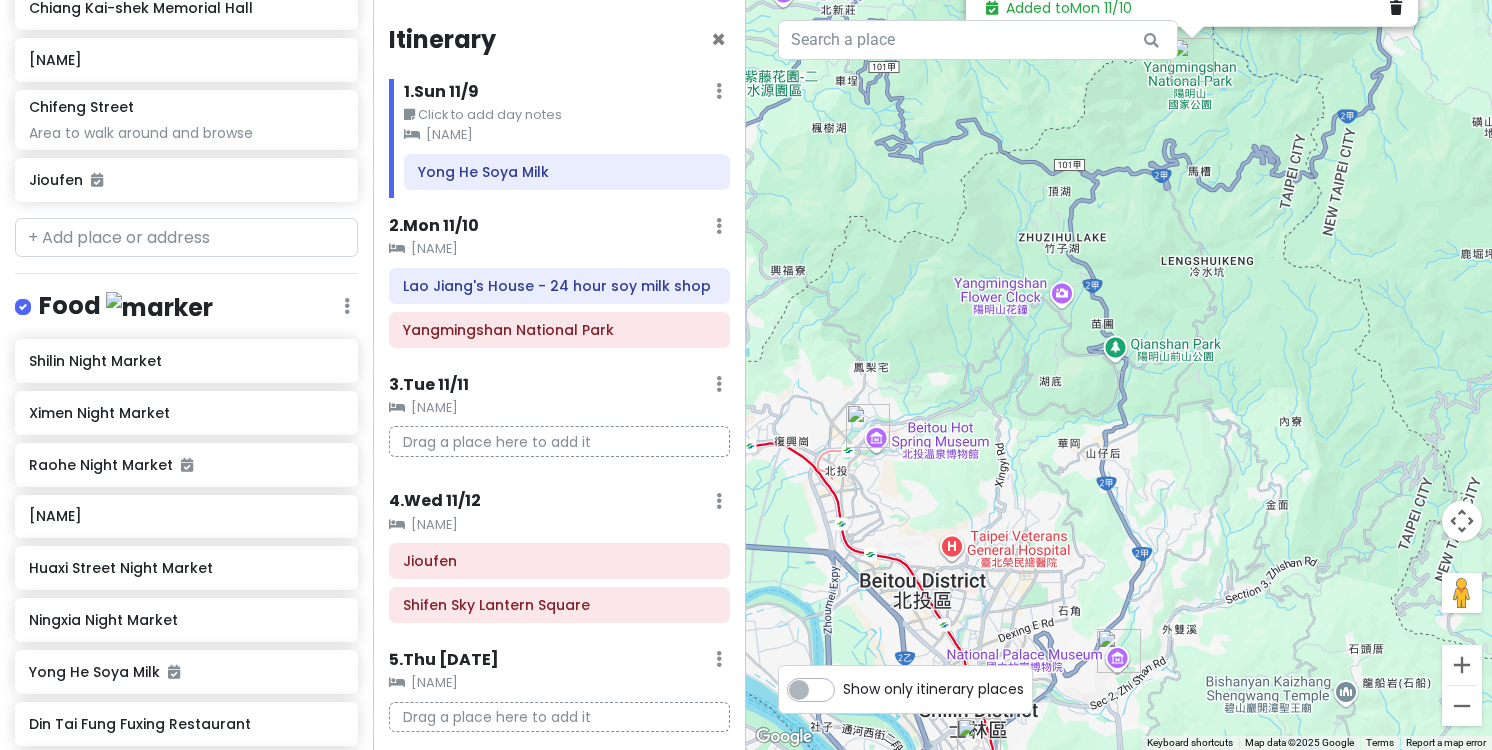 drag, startPoint x: 894, startPoint y: 430, endPoint x: 927, endPoint y: 334, distance: 101.51354 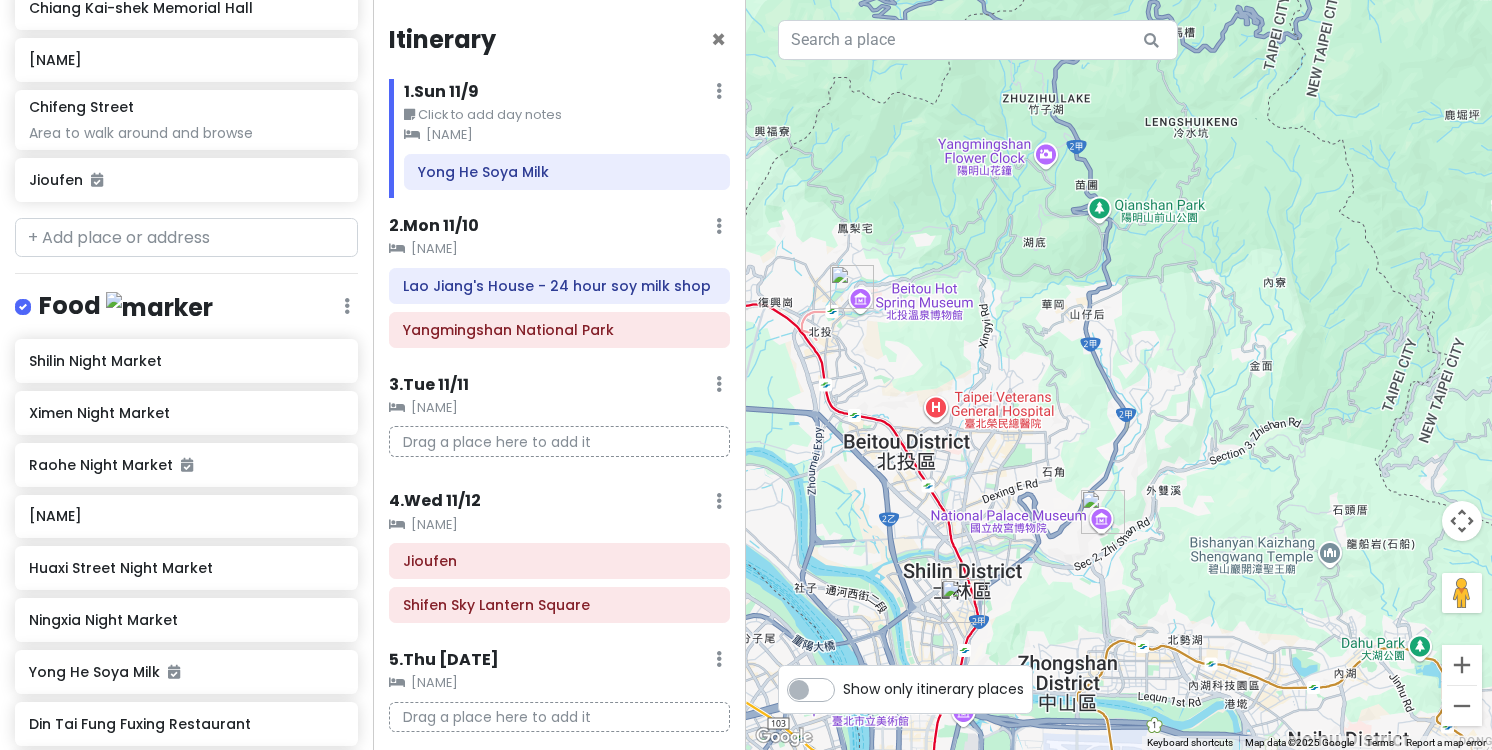 drag, startPoint x: 1030, startPoint y: 432, endPoint x: 971, endPoint y: 338, distance: 110.98198 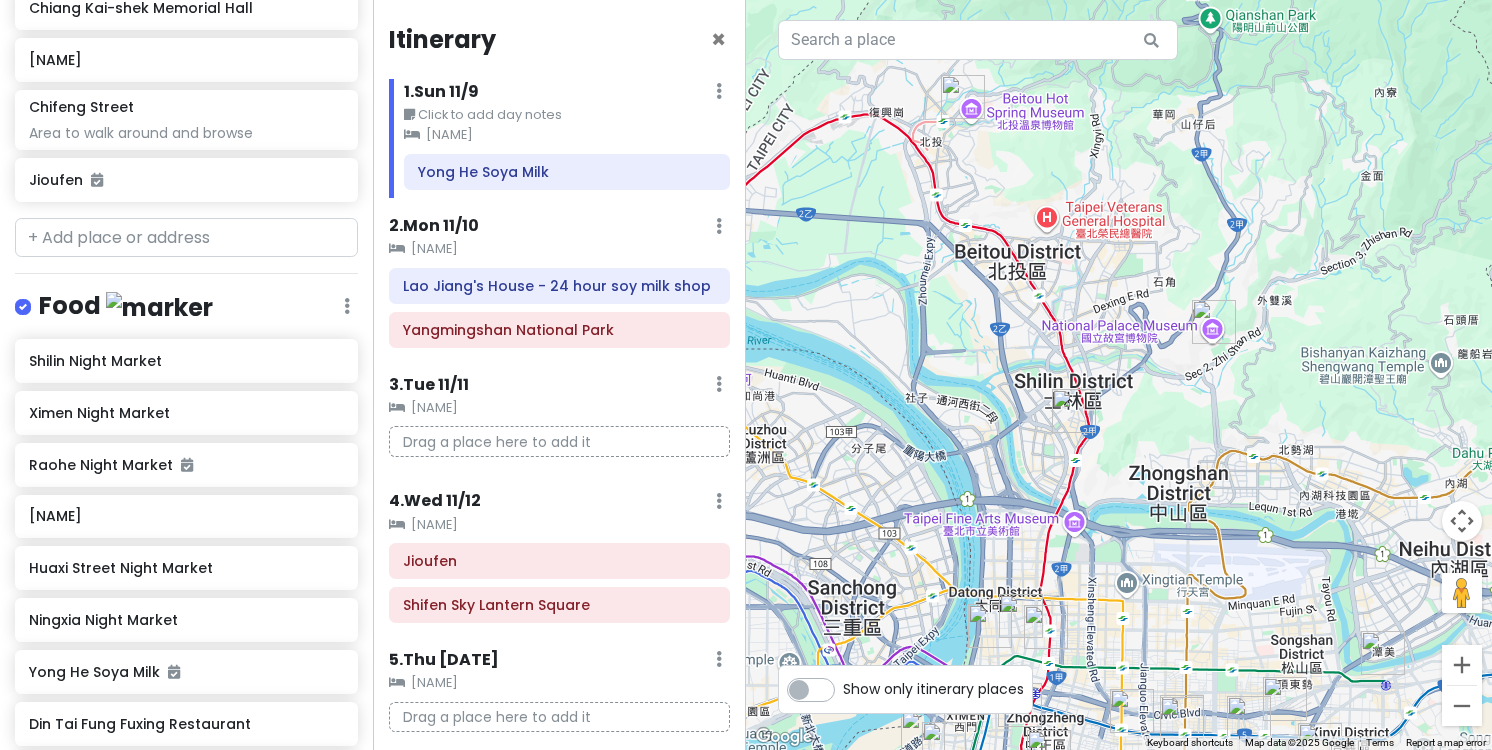 drag, startPoint x: 955, startPoint y: 338, endPoint x: 1088, endPoint y: 154, distance: 227.03523 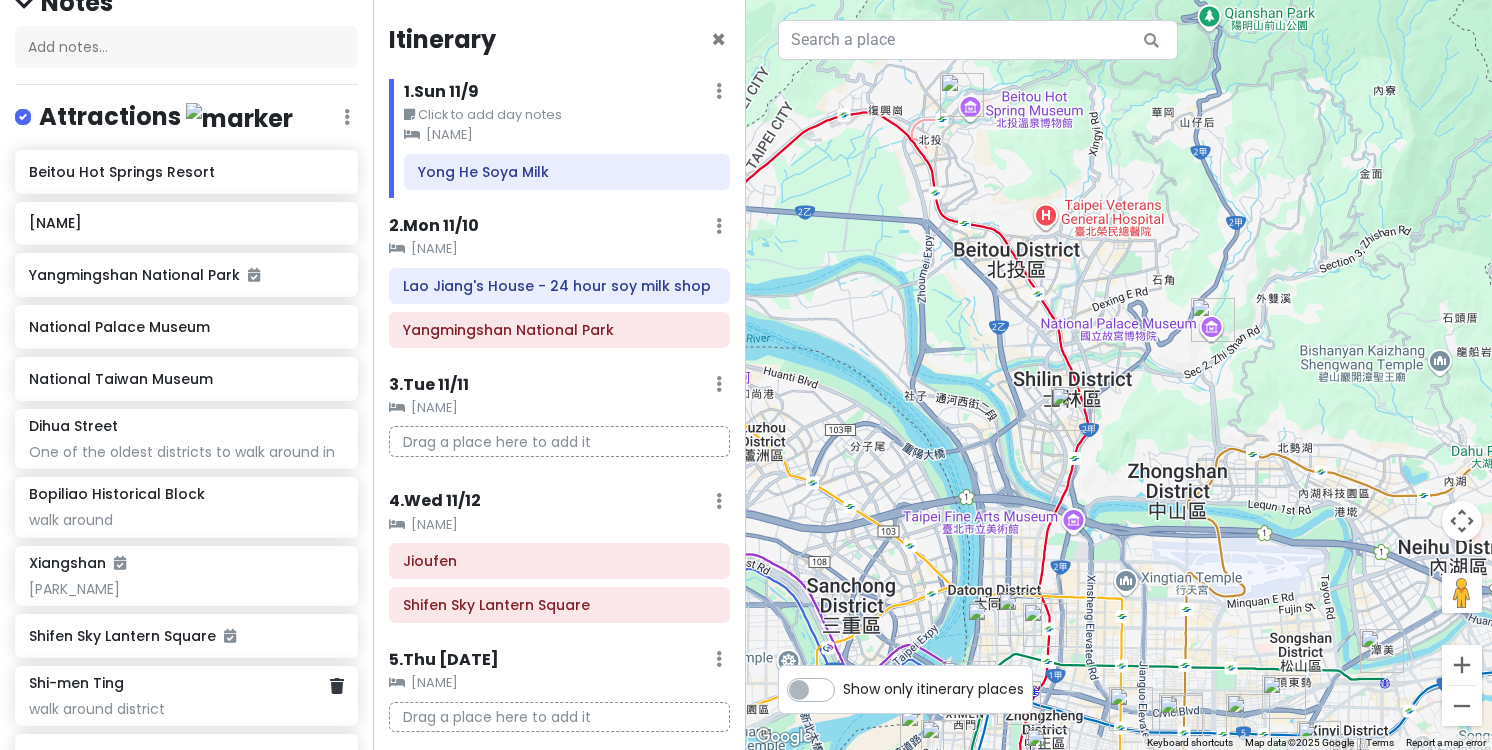 scroll, scrollTop: 216, scrollLeft: 0, axis: vertical 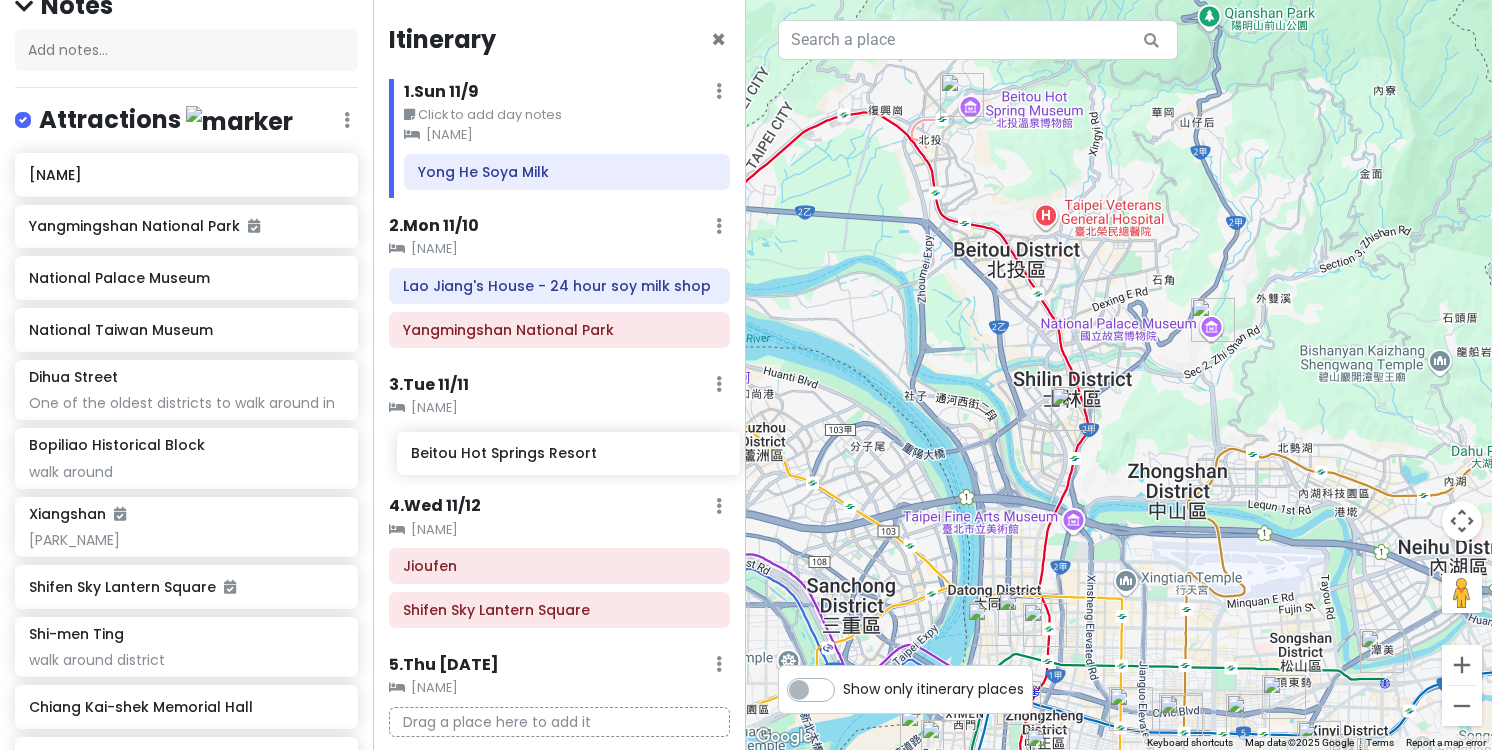 drag, startPoint x: 260, startPoint y: 161, endPoint x: 642, endPoint y: 443, distance: 474.81366 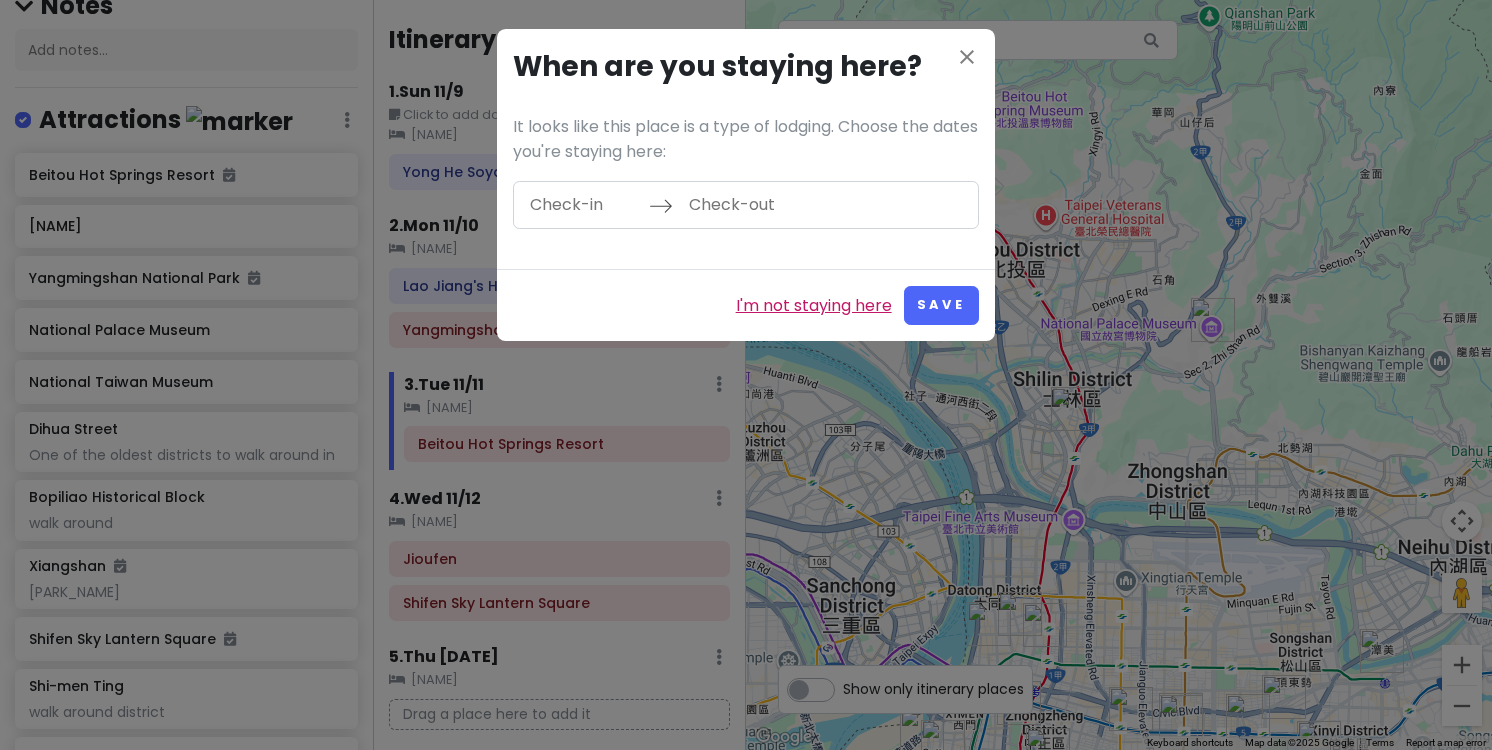 click on "I'm not staying here" at bounding box center (814, 306) 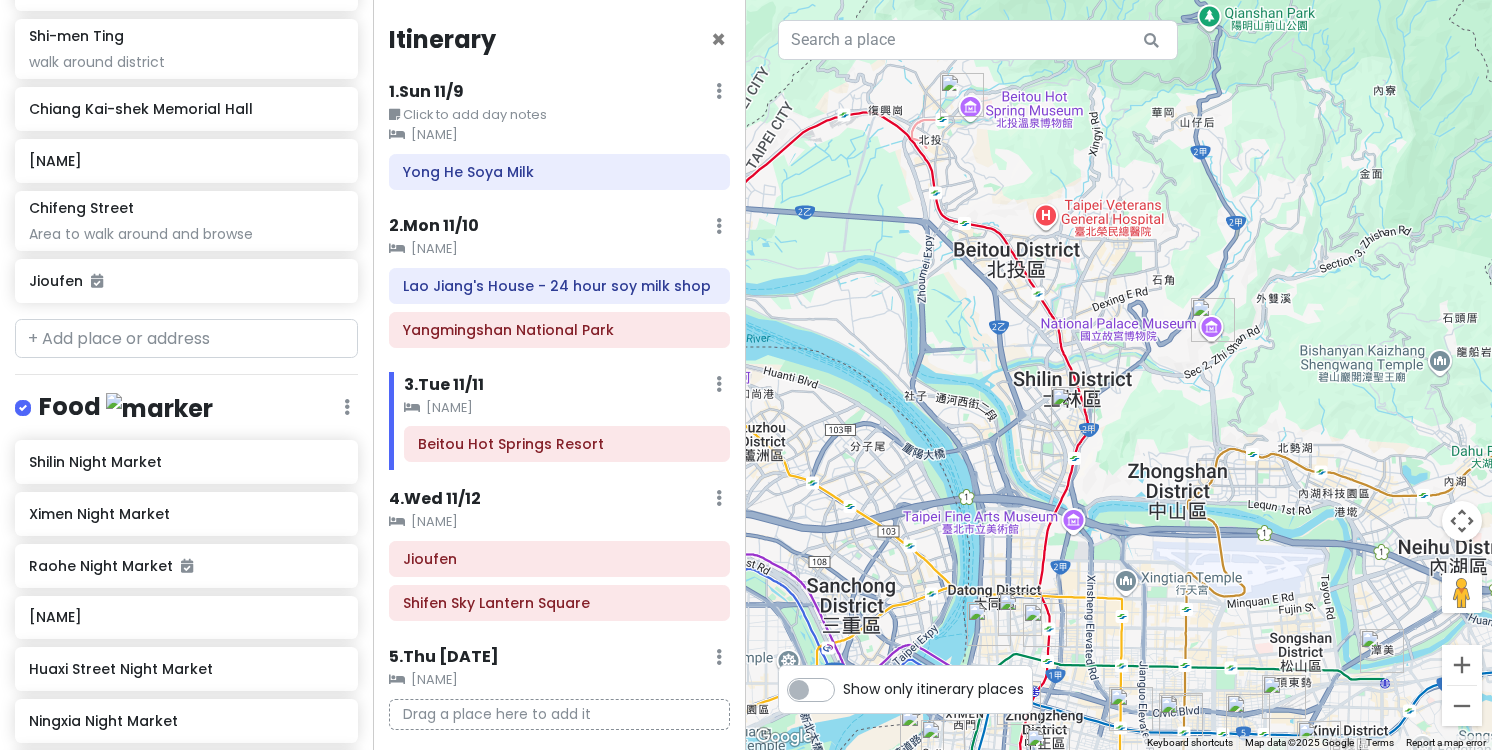 scroll, scrollTop: 869, scrollLeft: 0, axis: vertical 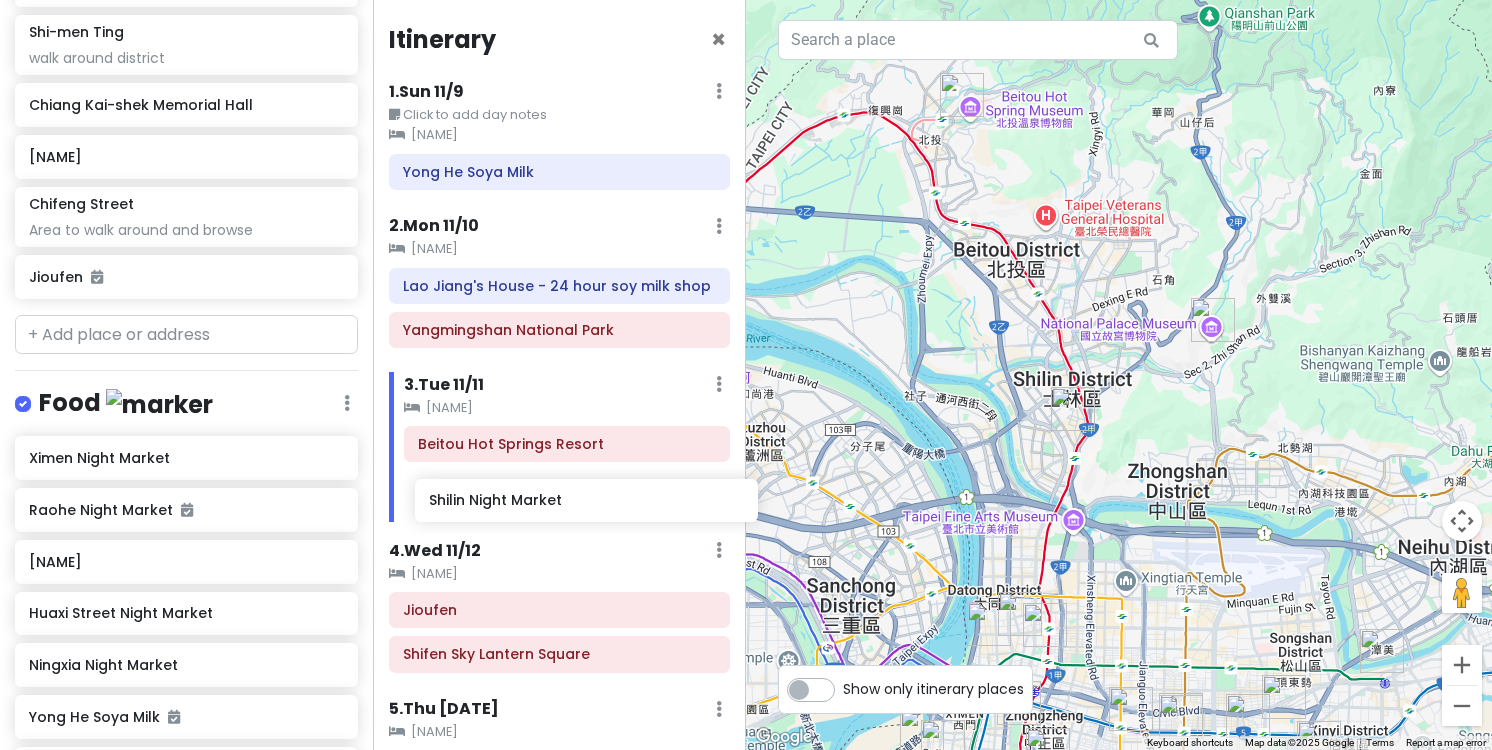 drag, startPoint x: 183, startPoint y: 459, endPoint x: 583, endPoint y: 505, distance: 402.63632 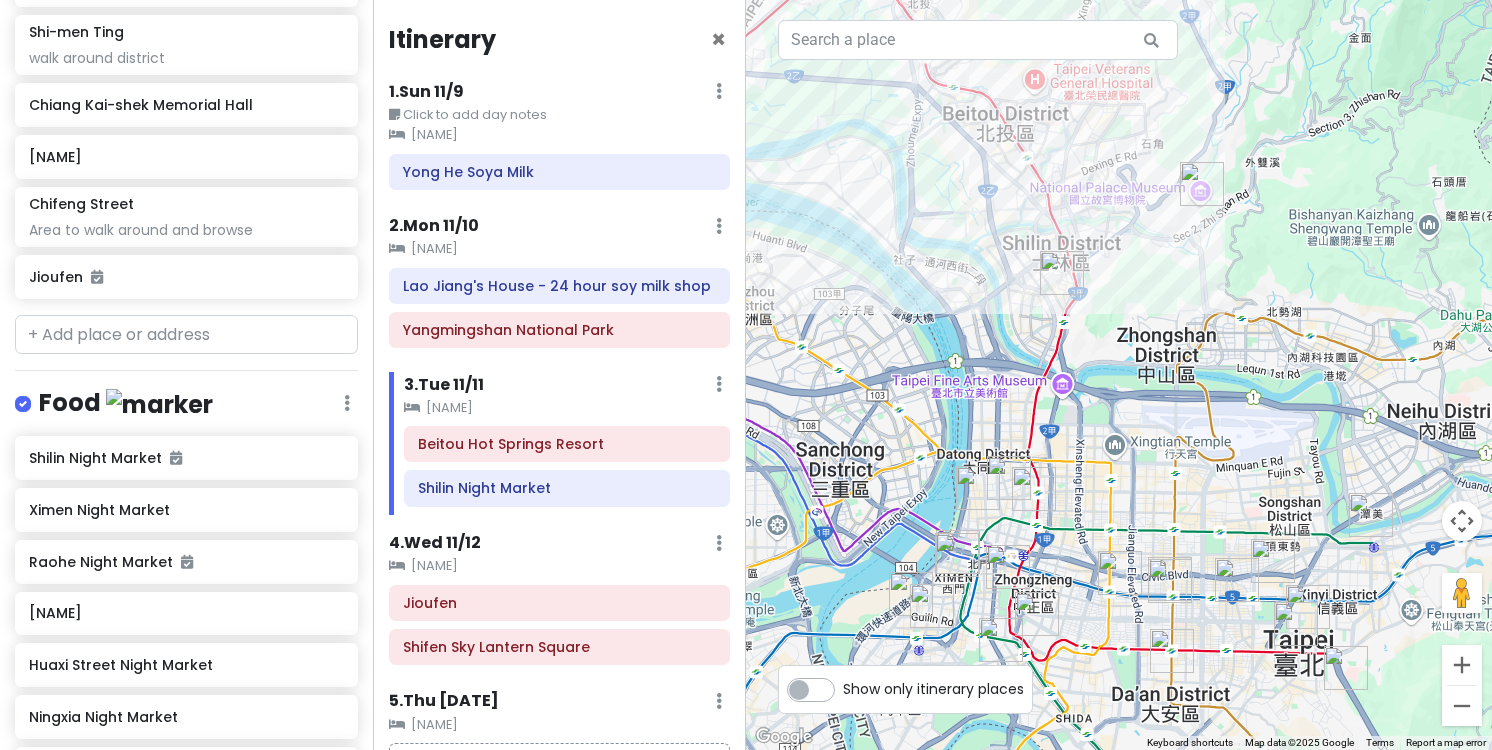 drag, startPoint x: 954, startPoint y: 504, endPoint x: 944, endPoint y: 366, distance: 138.36185 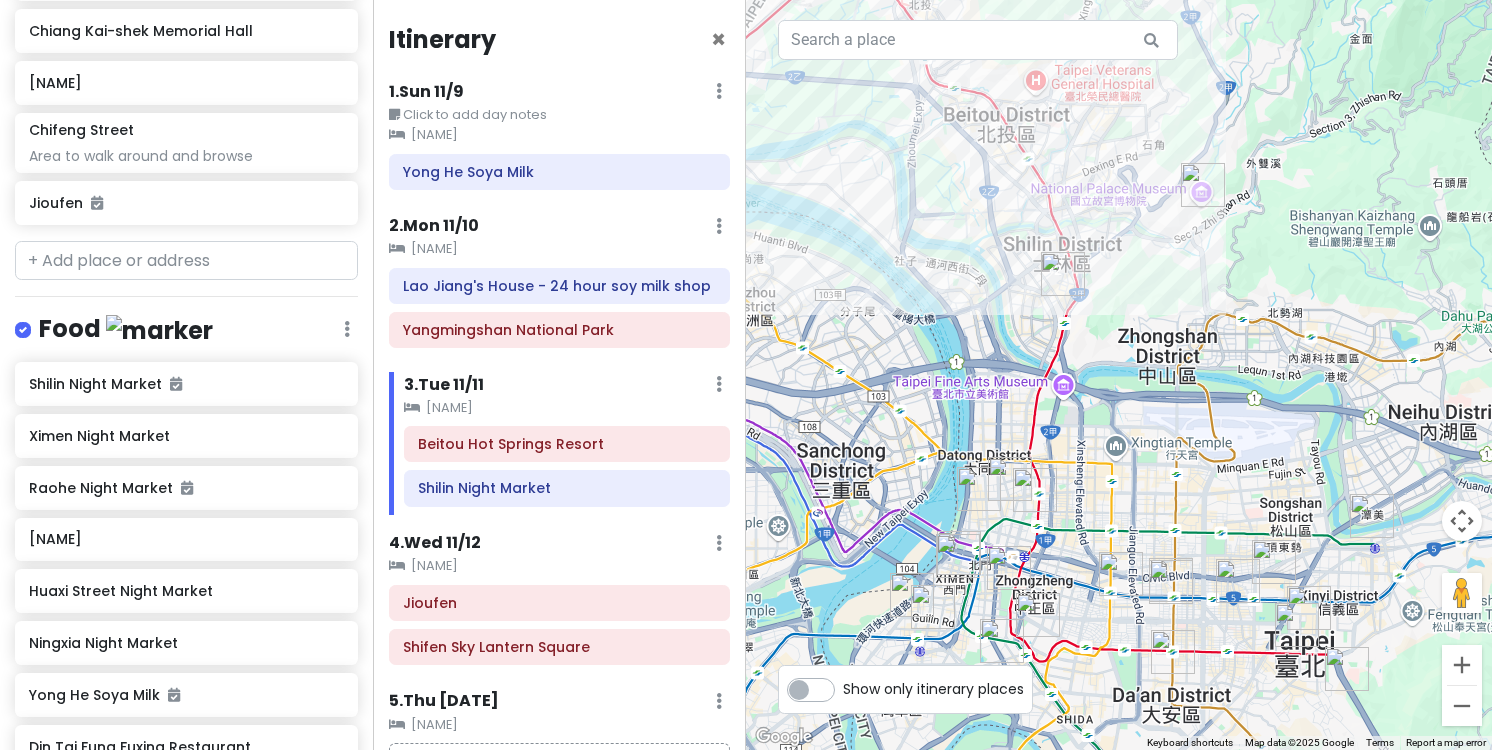 scroll, scrollTop: 955, scrollLeft: 0, axis: vertical 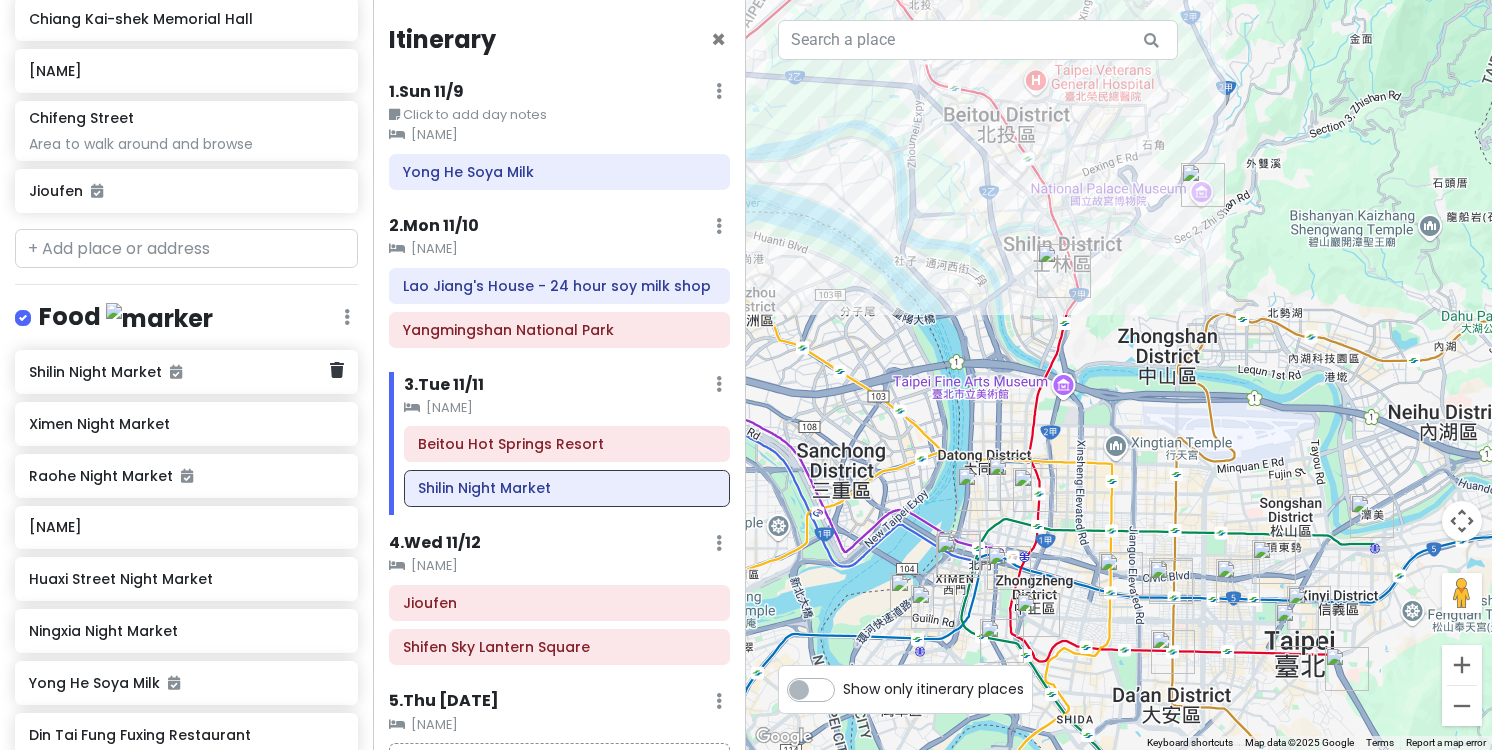 click on "Shilin Night Market" at bounding box center (179, 372) 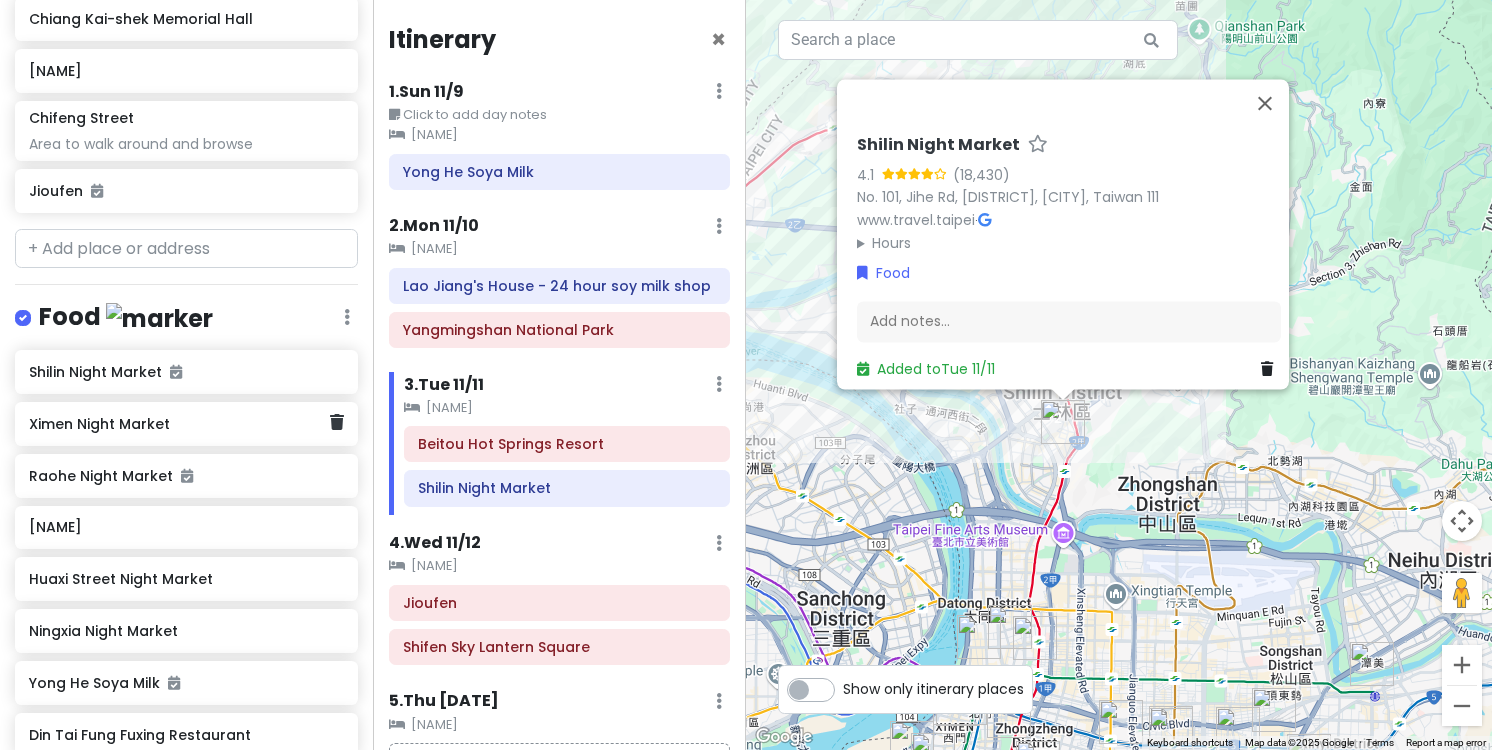 click on "Ximen Night Market" at bounding box center (179, 424) 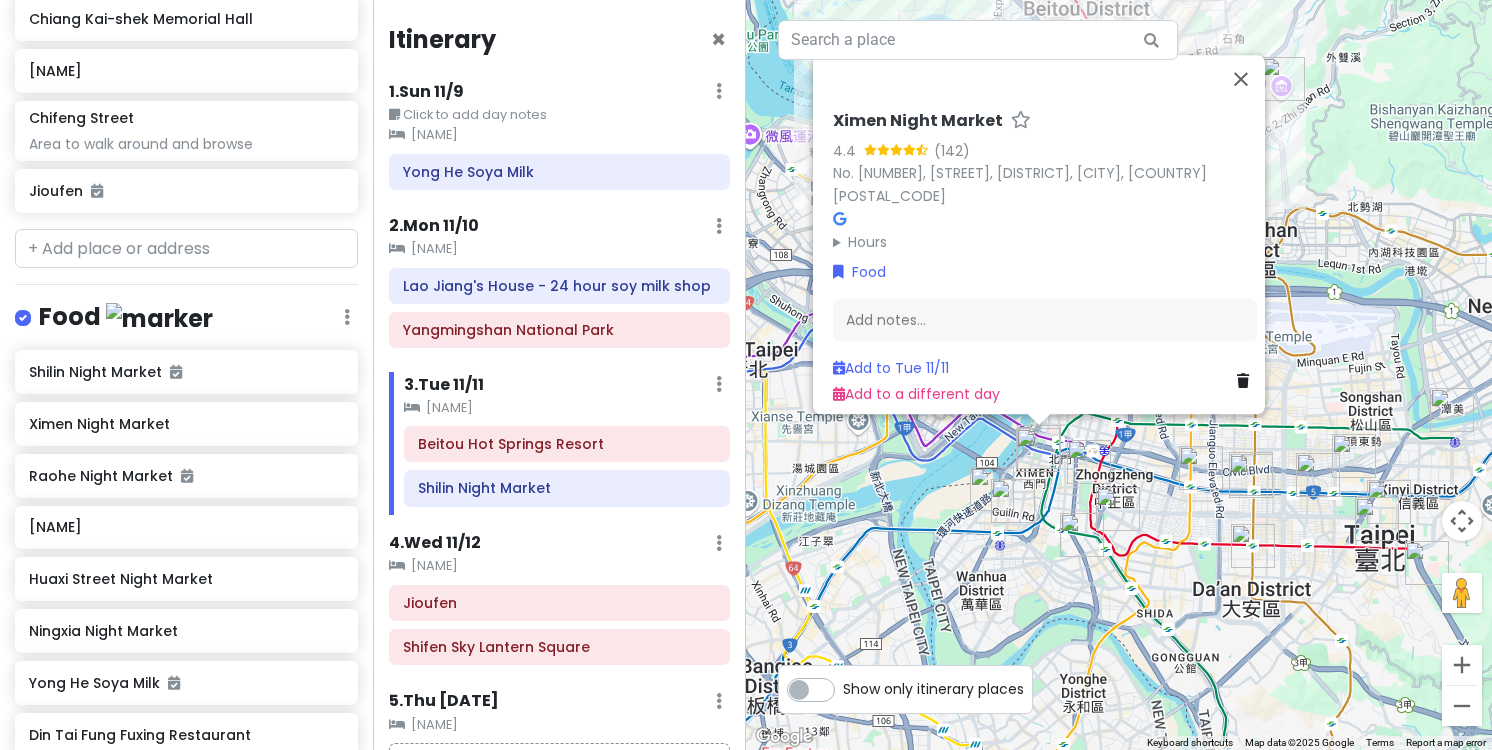 drag, startPoint x: 1366, startPoint y: 506, endPoint x: 1365, endPoint y: 278, distance: 228.0022 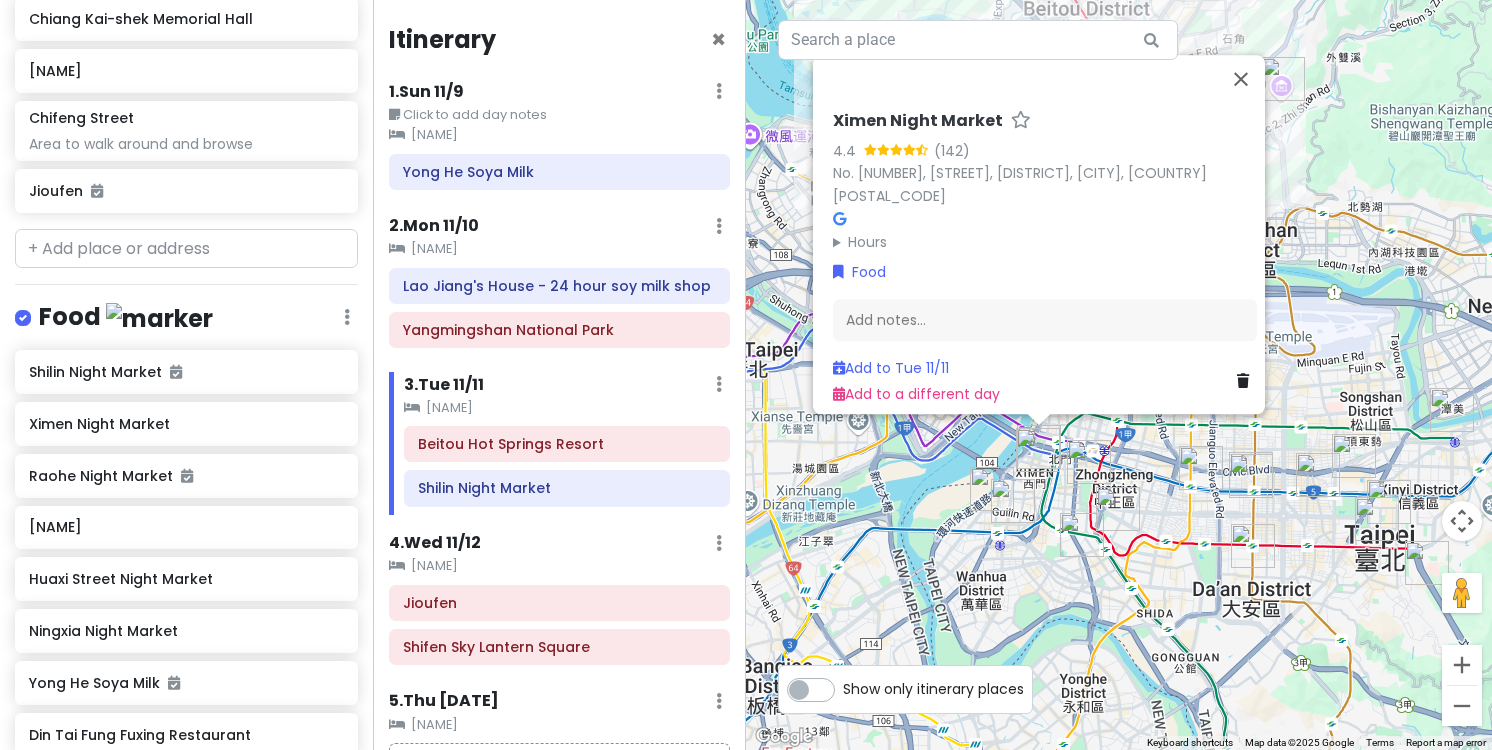 click on "Hours" at bounding box center [1045, 242] 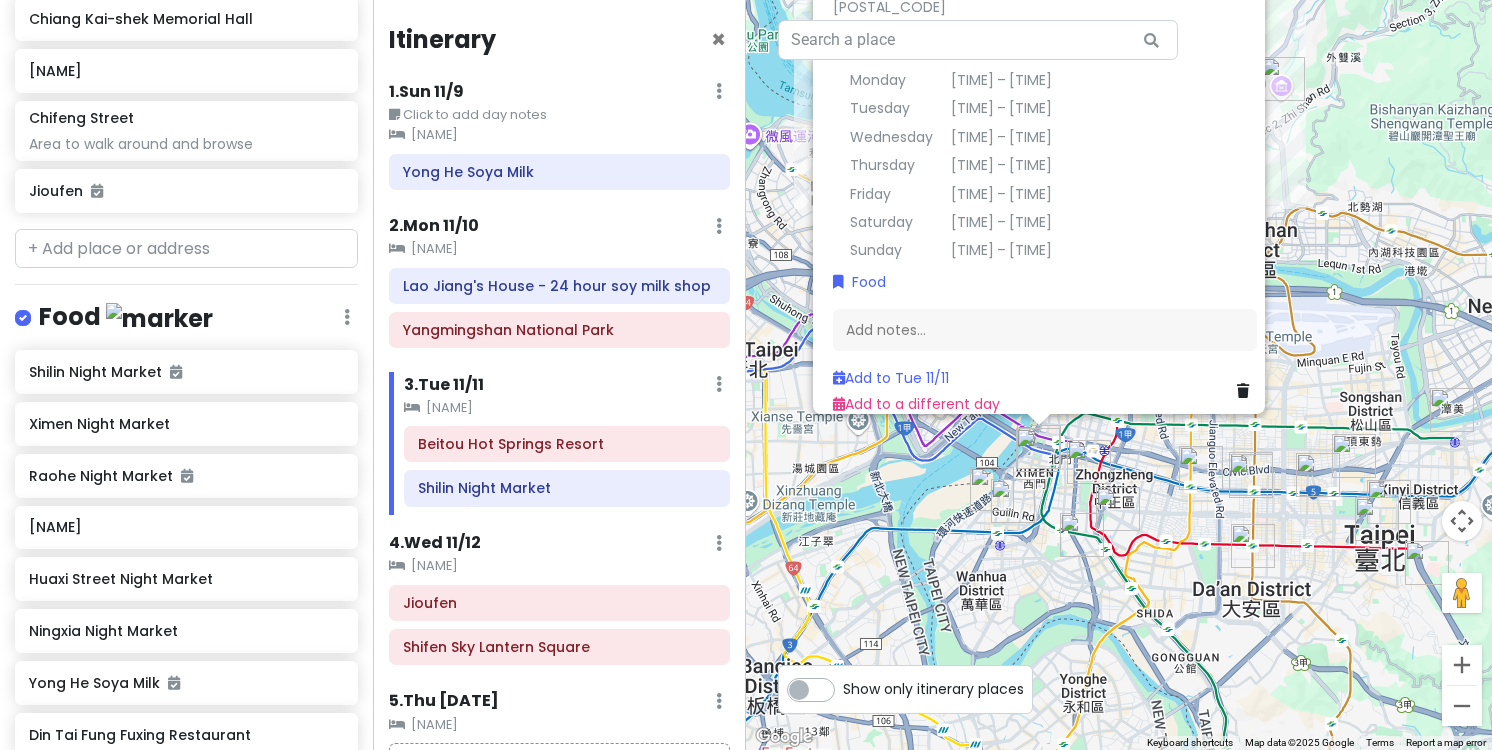 click on "[NUMBER] . Tue [DATE] Add Day Notes Clear Lodging Delete Day" at bounding box center [567, 389] 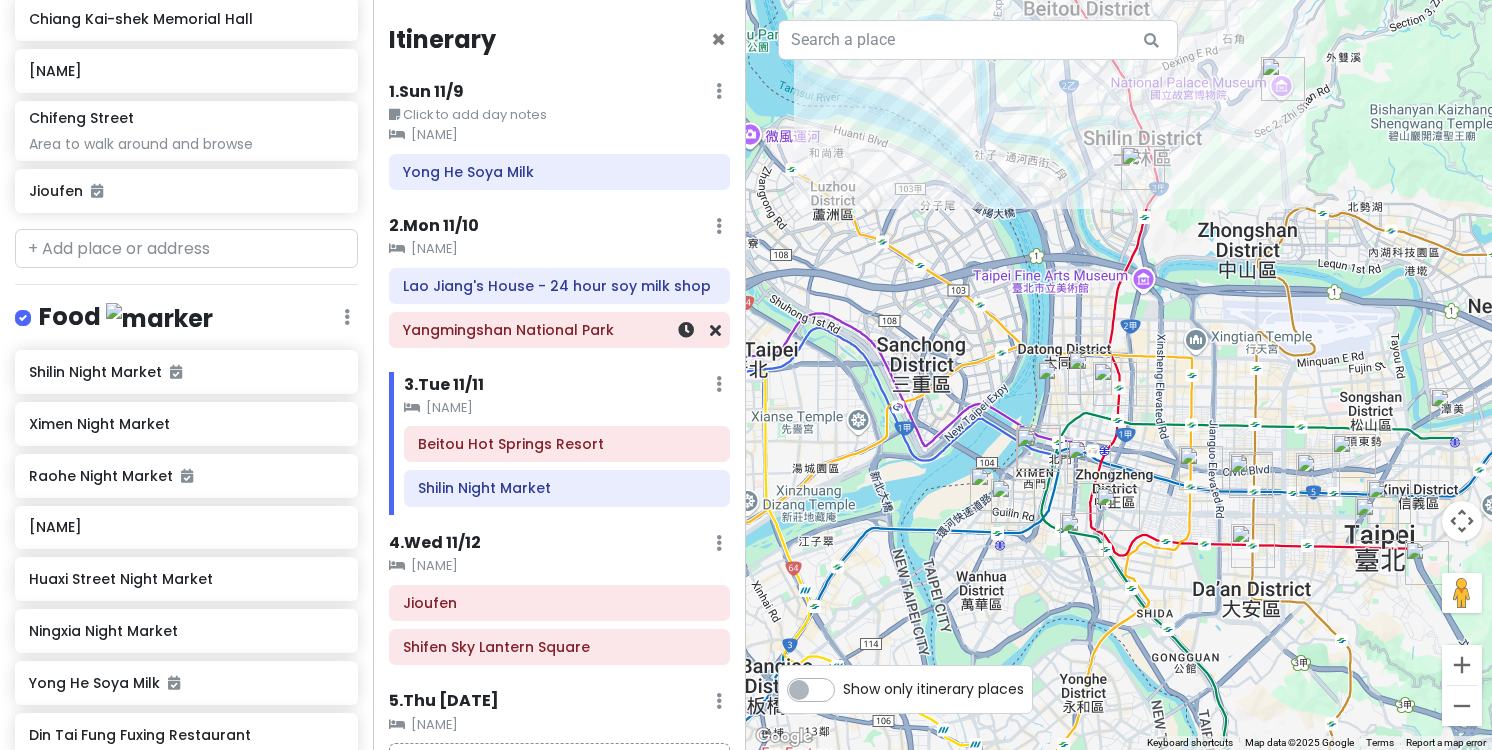 click on "Yangmingshan National Park" at bounding box center (559, 330) 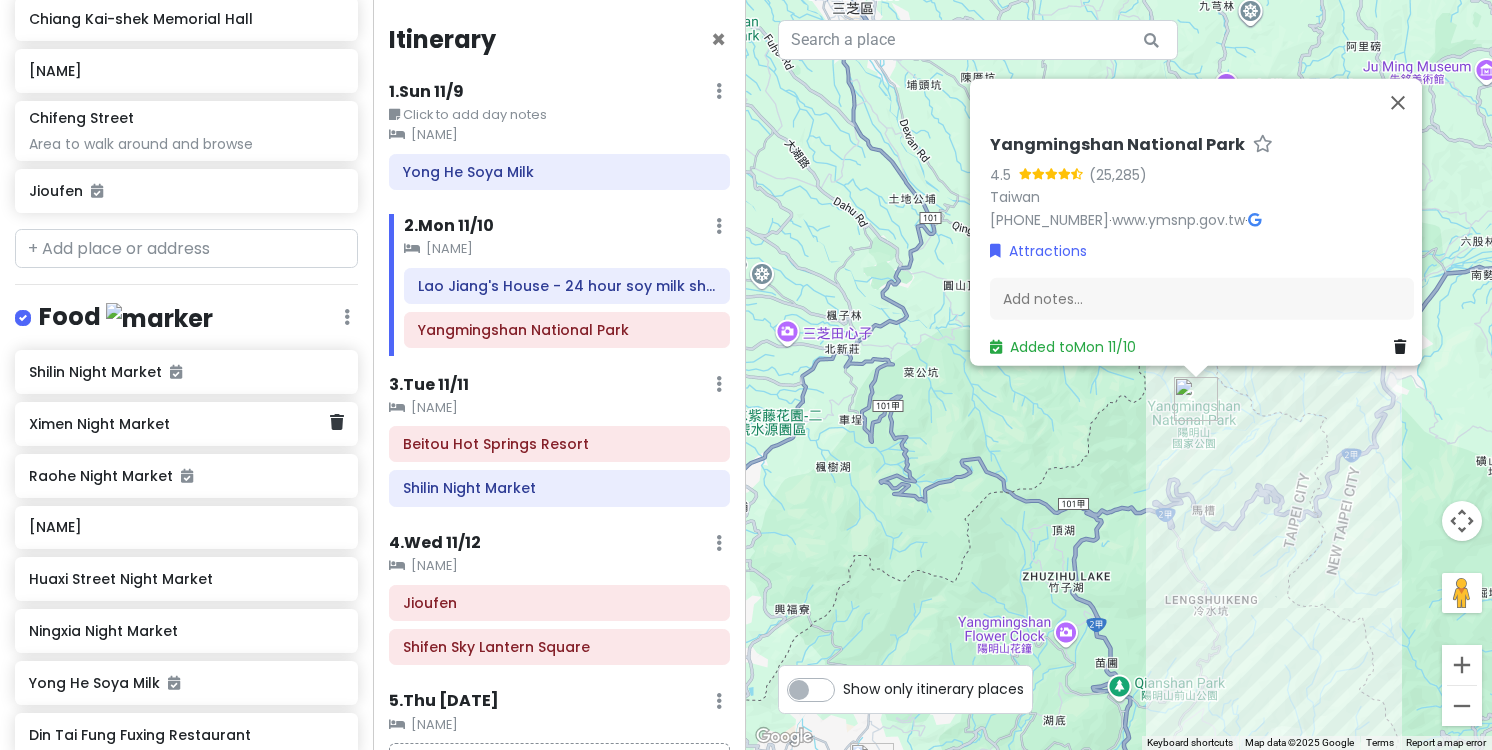 click on "Ximen Night Market" at bounding box center [179, 424] 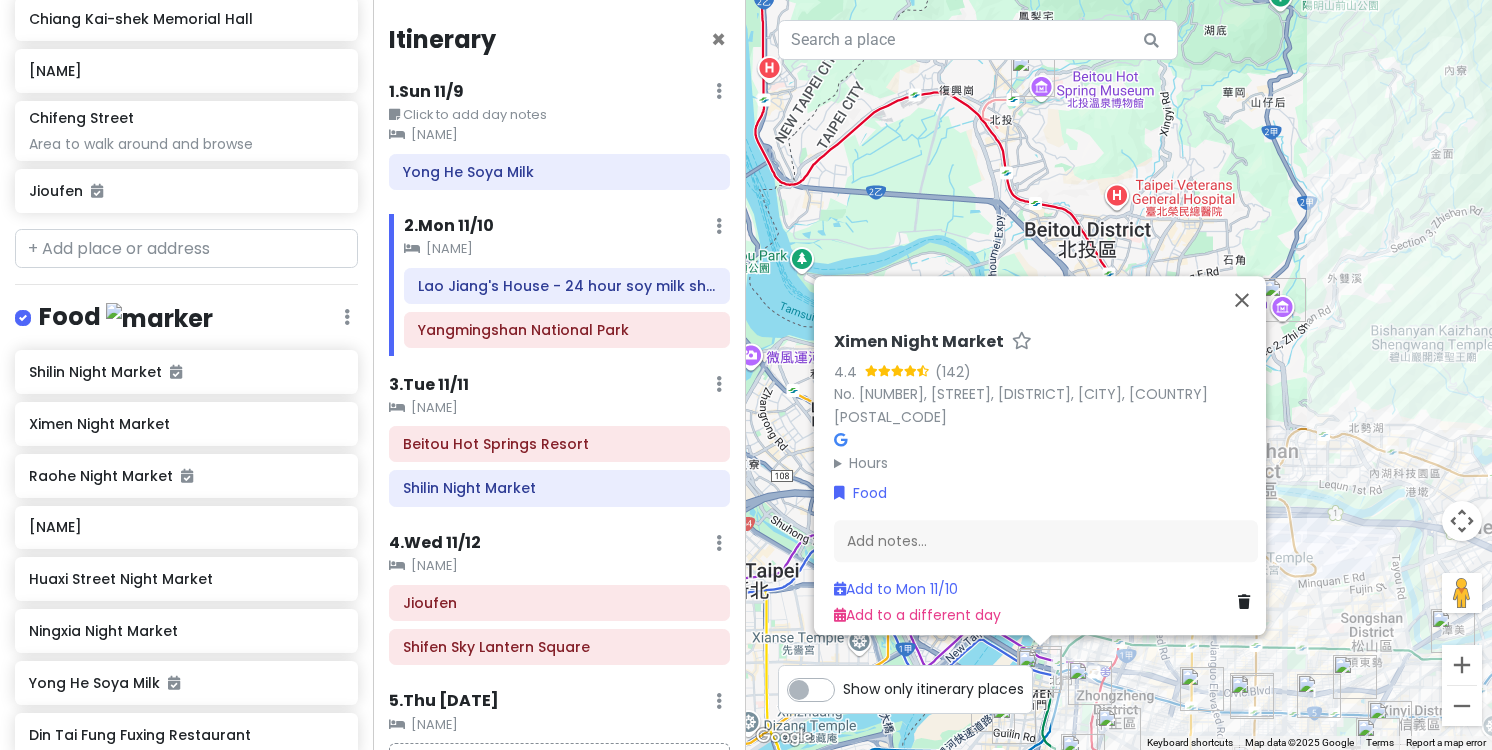 click on "Hours" at bounding box center (1046, 463) 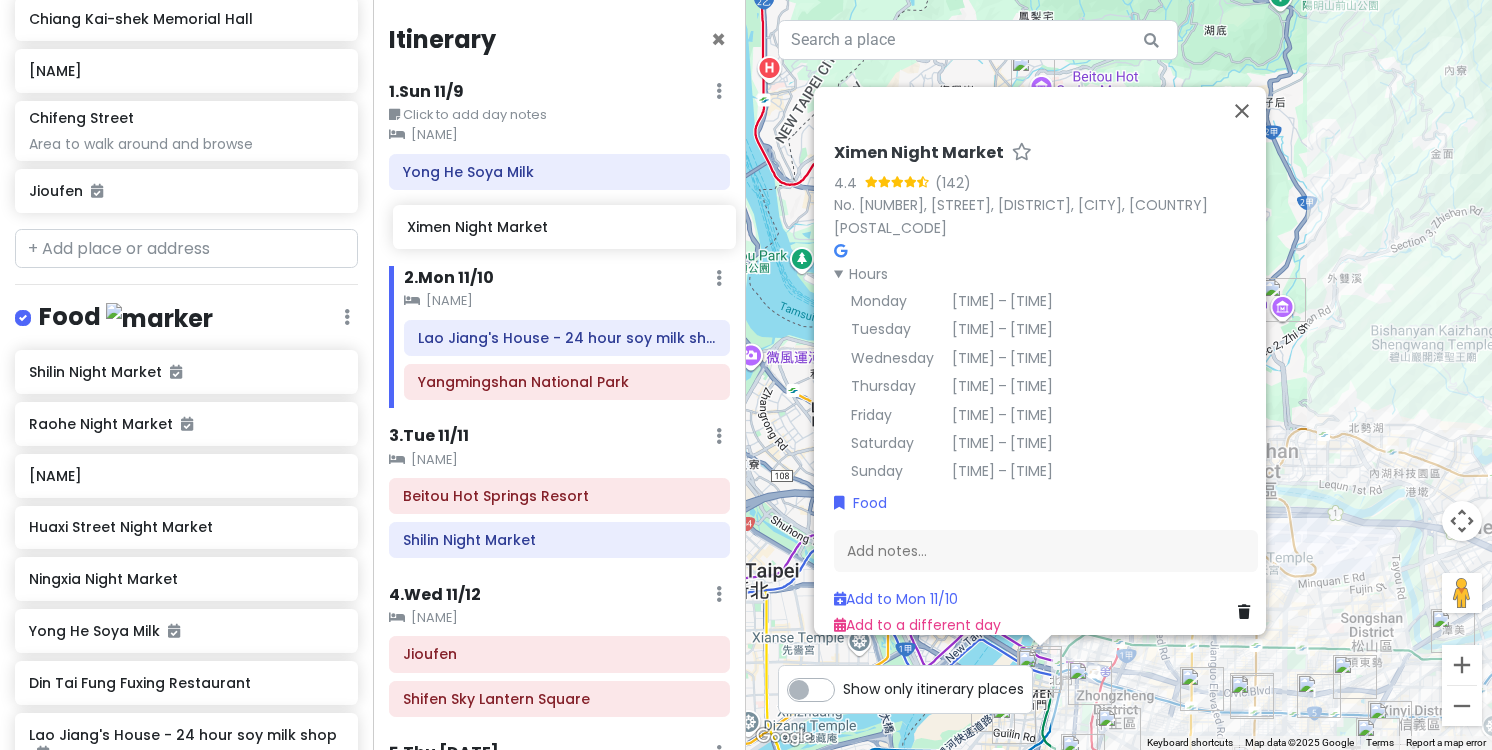 drag, startPoint x: 227, startPoint y: 422, endPoint x: 605, endPoint y: 229, distance: 424.42078 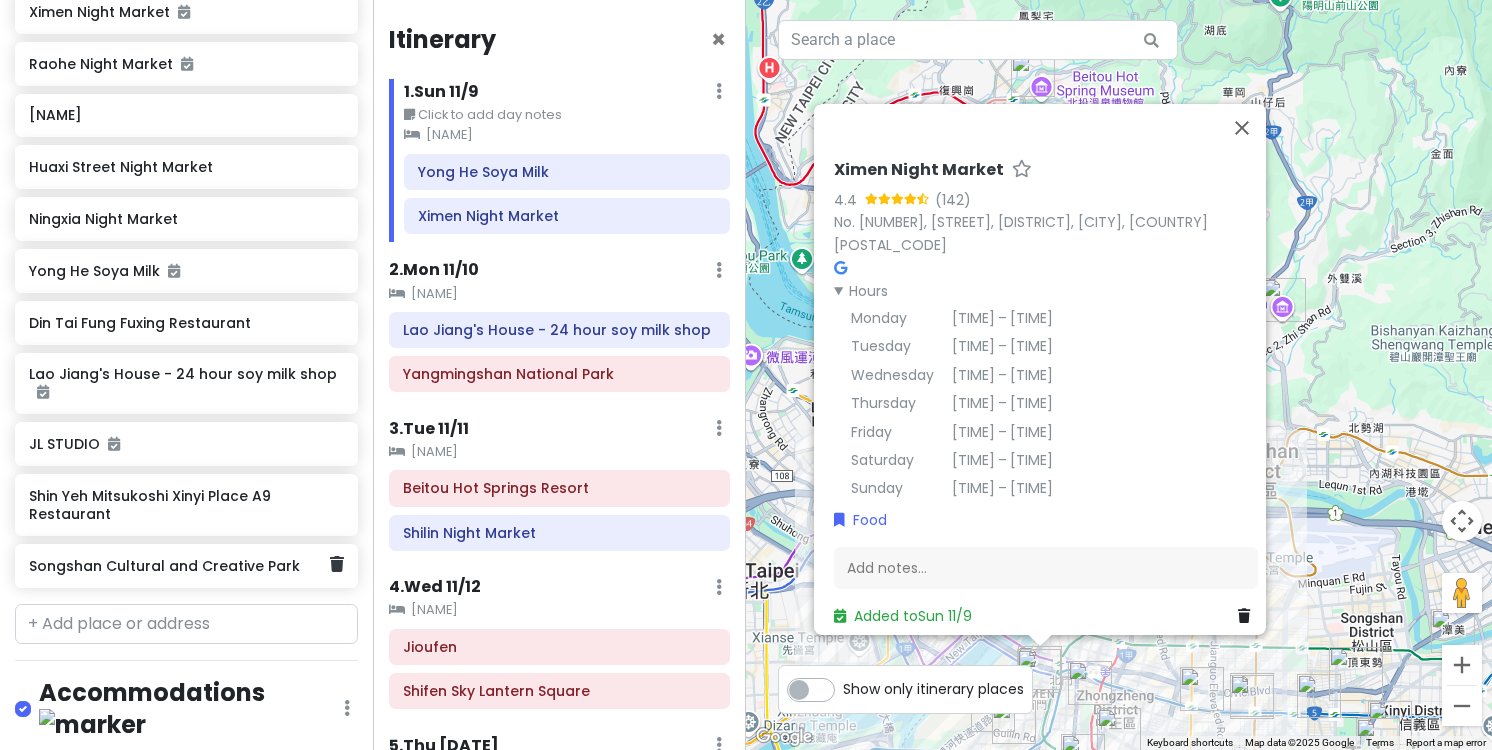 scroll, scrollTop: 1377, scrollLeft: 0, axis: vertical 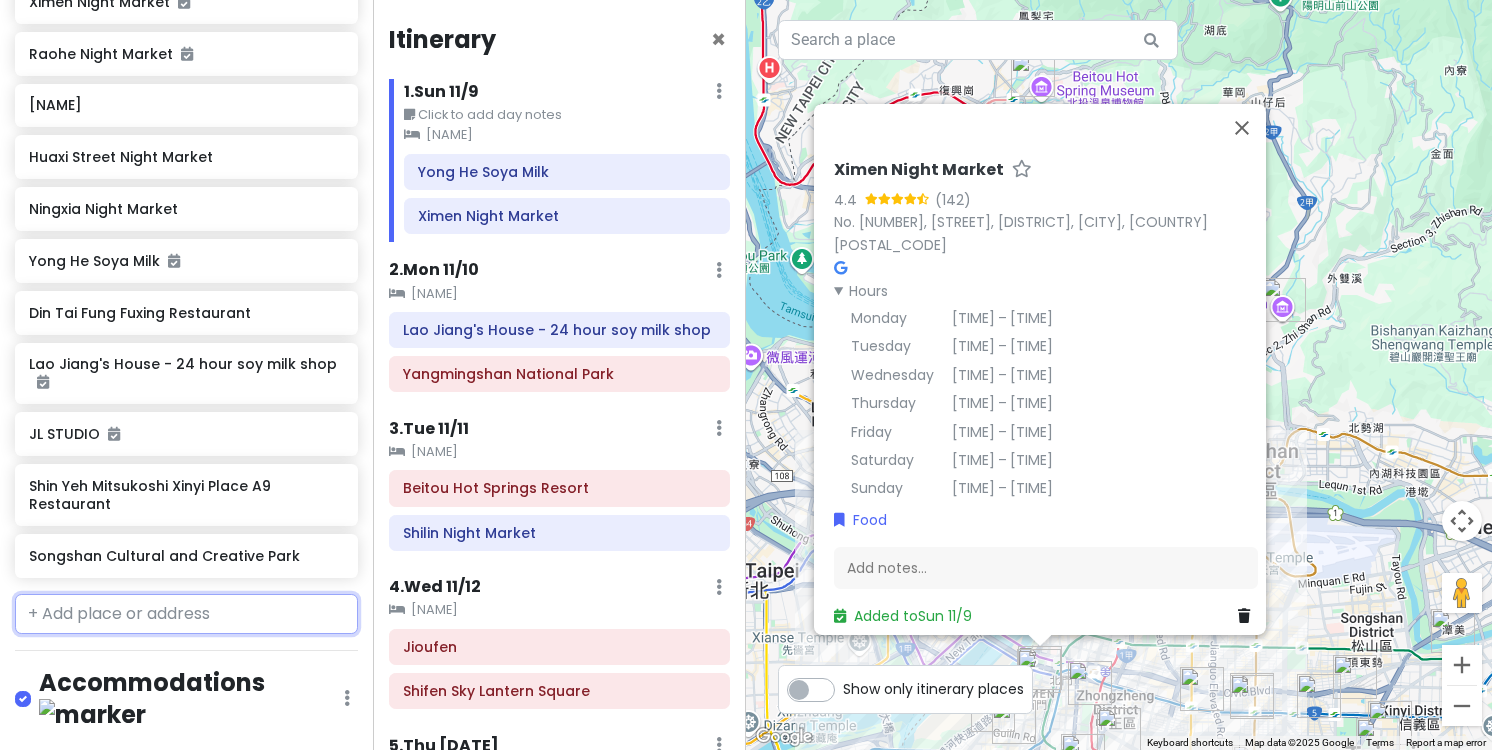 click at bounding box center (186, 614) 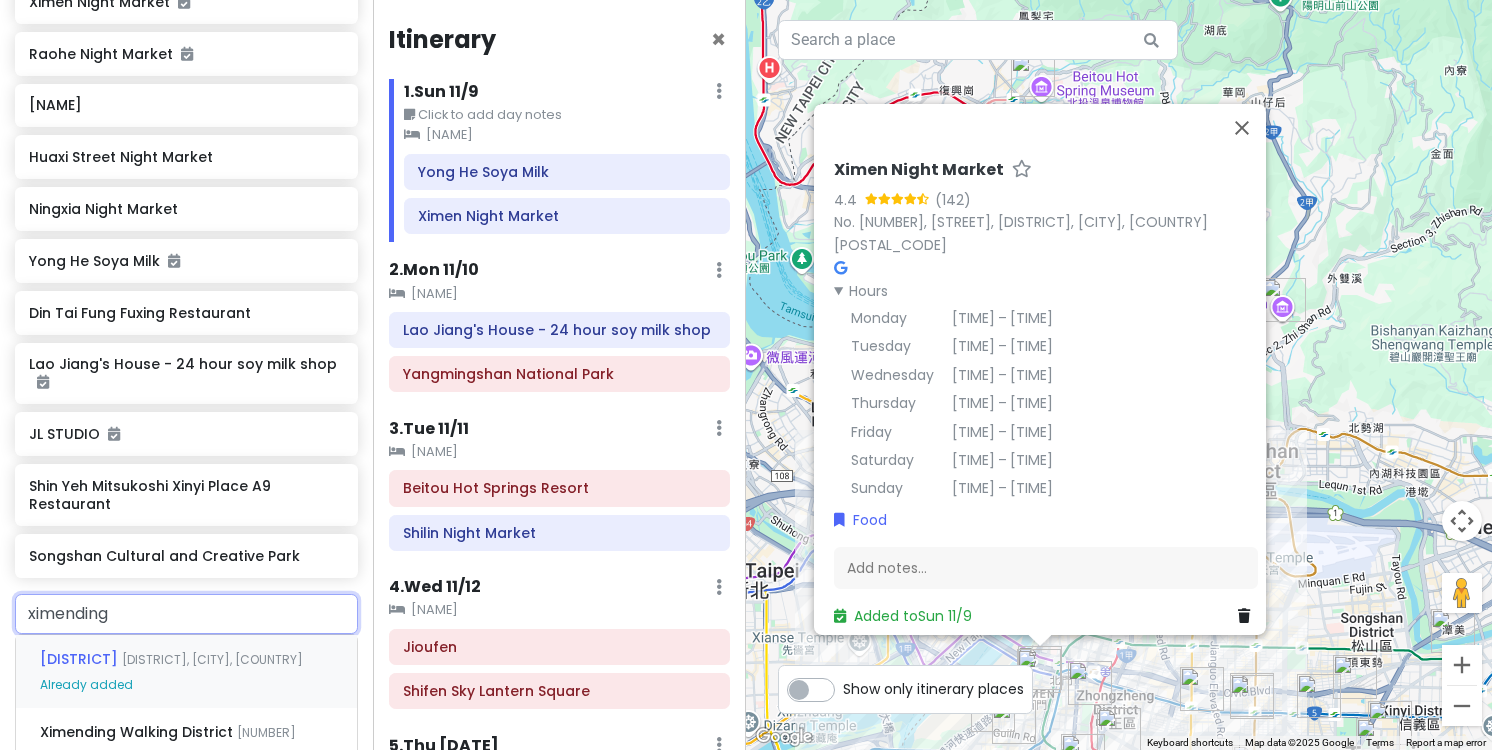 click on "[DISTRICT], [CITY], [COUNTRY] Already added" at bounding box center [186, 672] 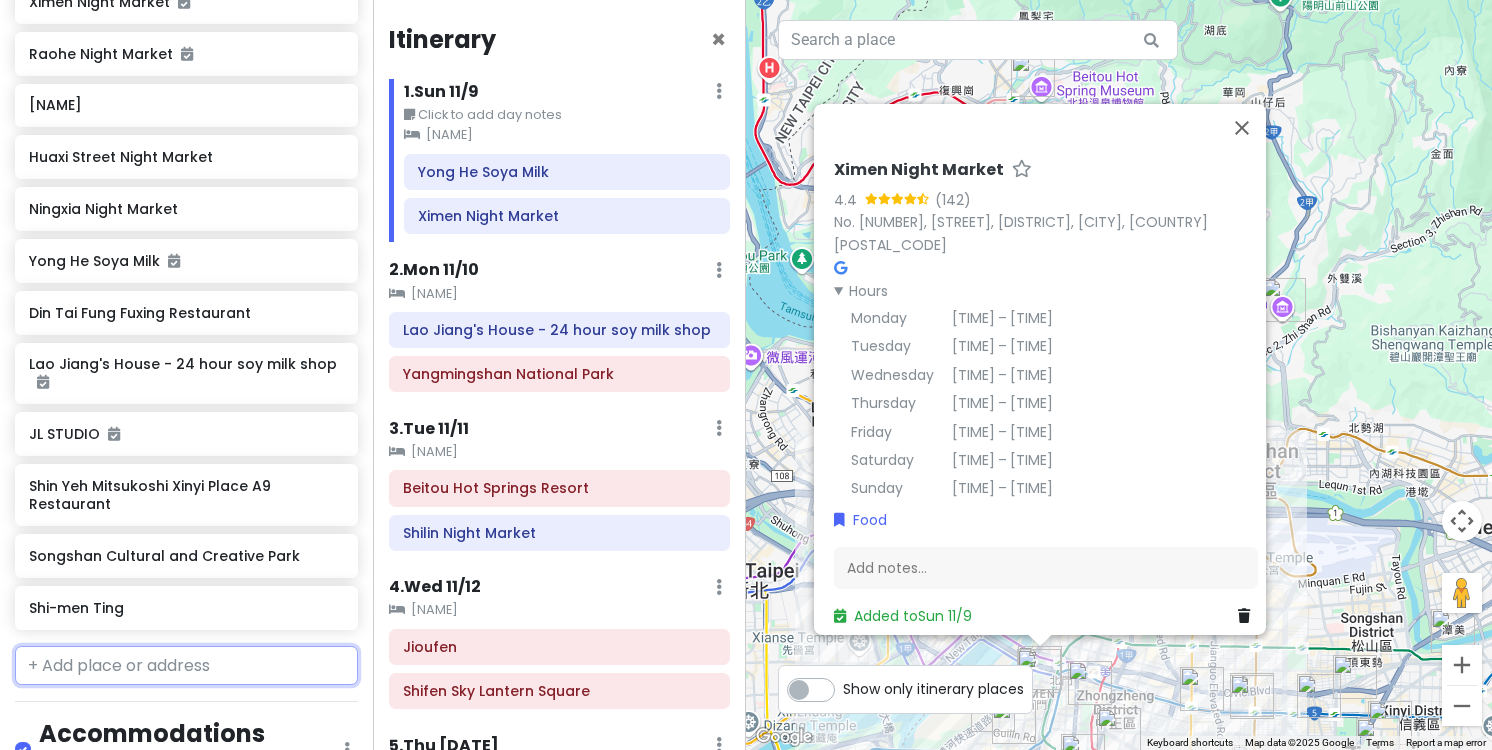 scroll, scrollTop: 1429, scrollLeft: 0, axis: vertical 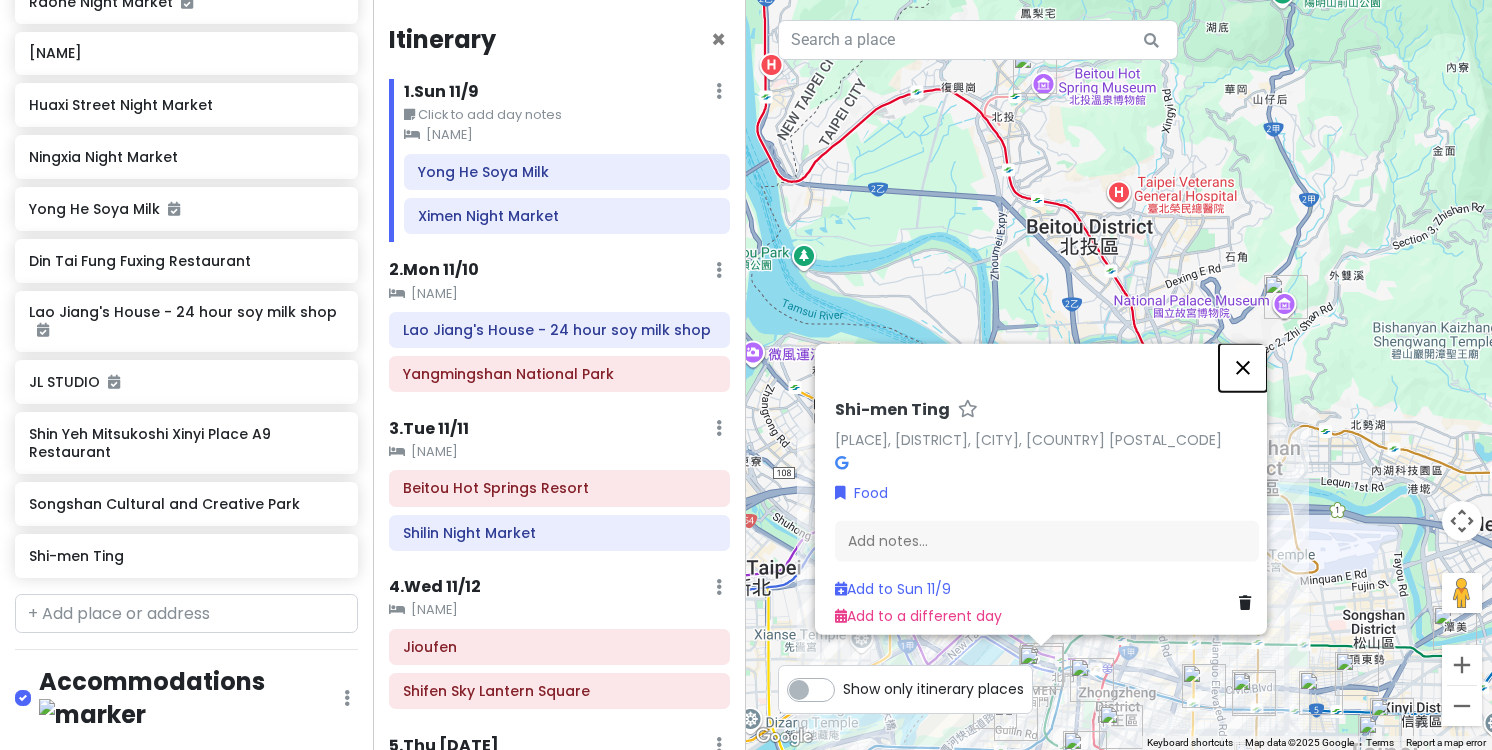 click at bounding box center (1243, 368) 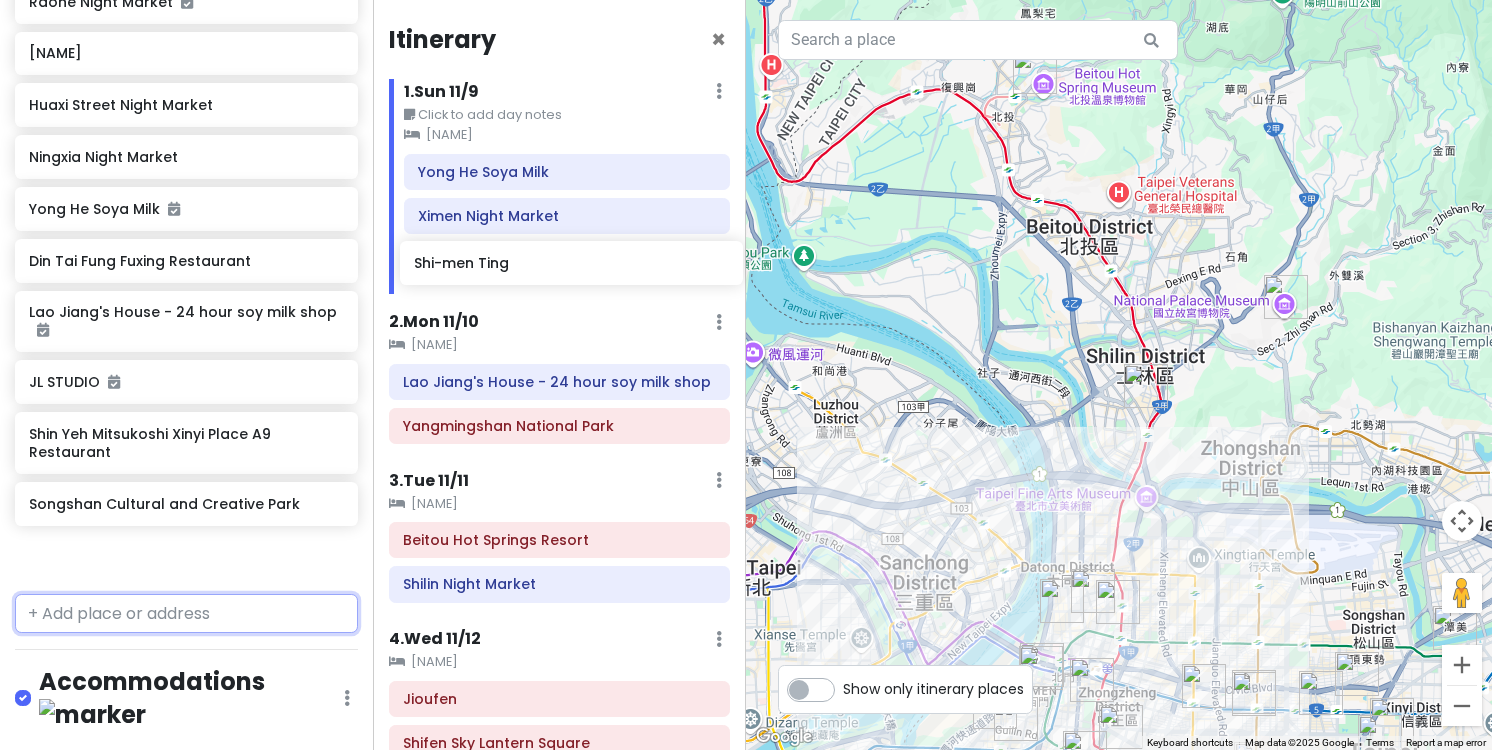 drag, startPoint x: 282, startPoint y: 560, endPoint x: 666, endPoint y: 270, distance: 481.20267 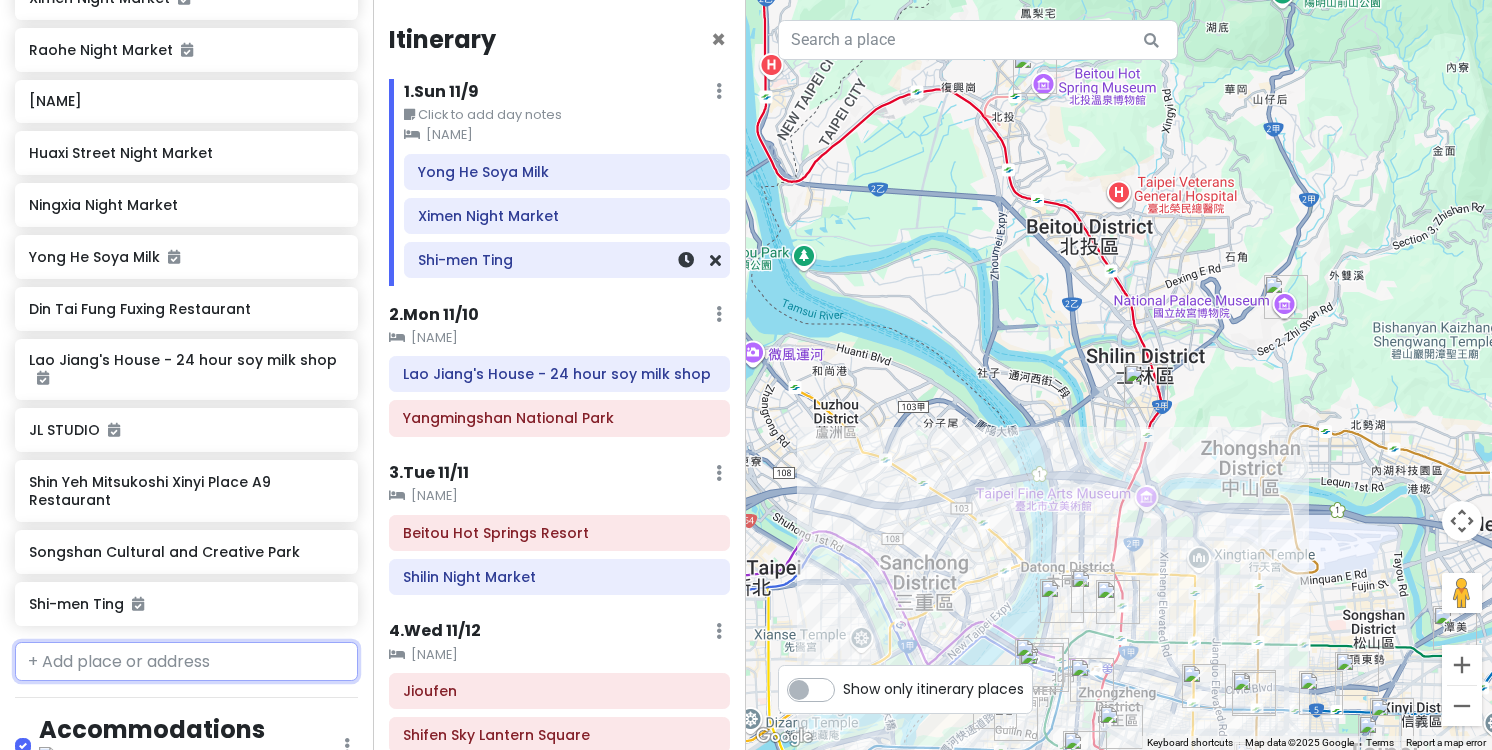 scroll, scrollTop: 1377, scrollLeft: 0, axis: vertical 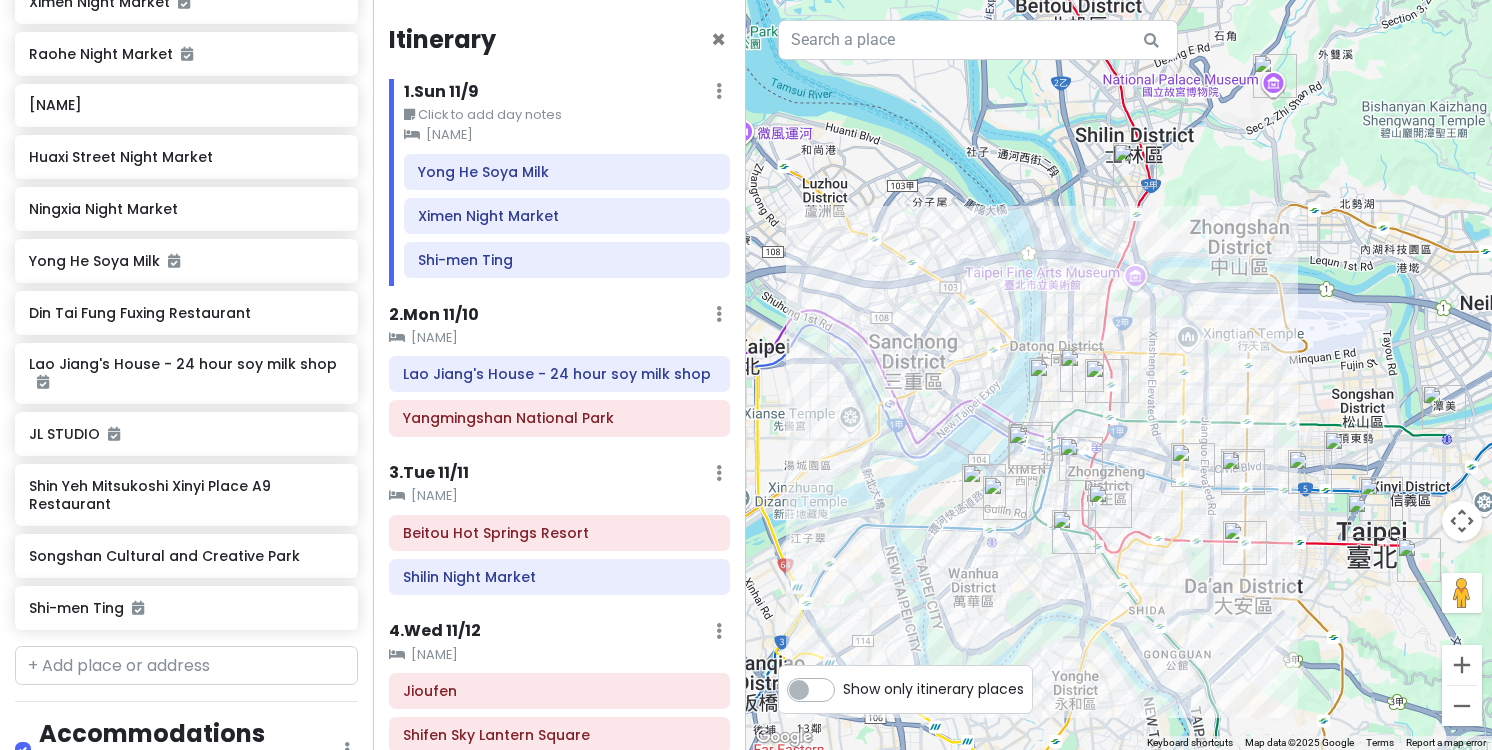 drag, startPoint x: 1249, startPoint y: 576, endPoint x: 1239, endPoint y: 363, distance: 213.23462 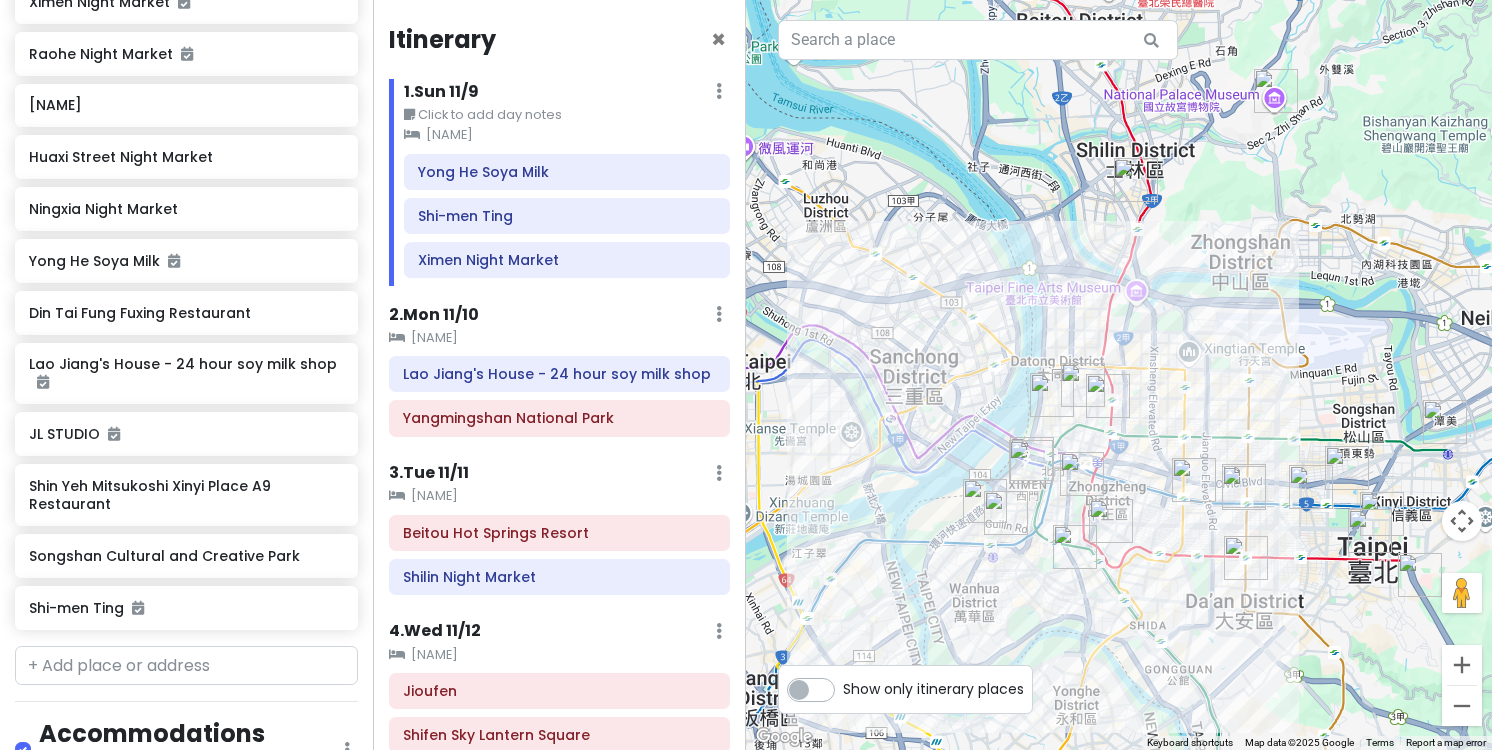 drag, startPoint x: 533, startPoint y: 259, endPoint x: 533, endPoint y: 215, distance: 44 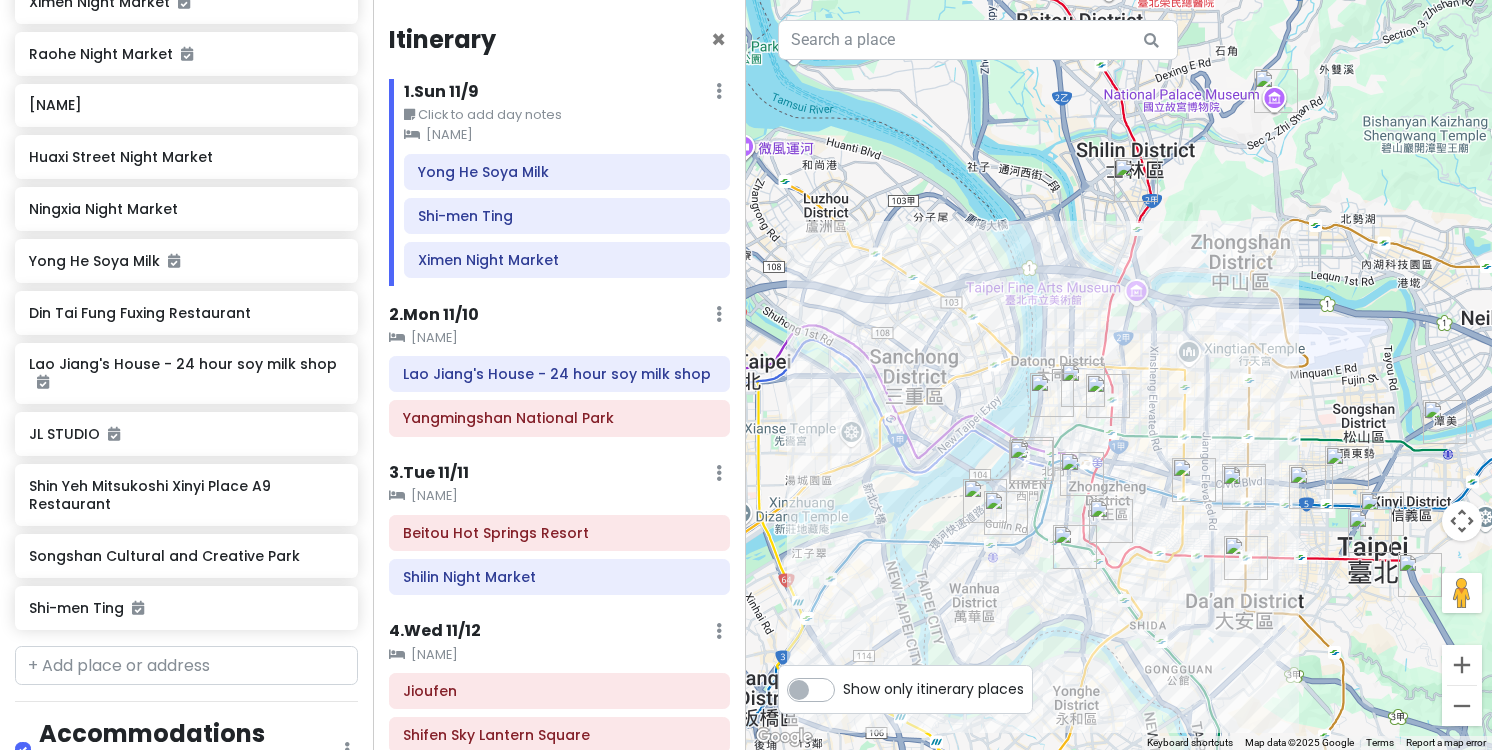 click at bounding box center [1082, 474] 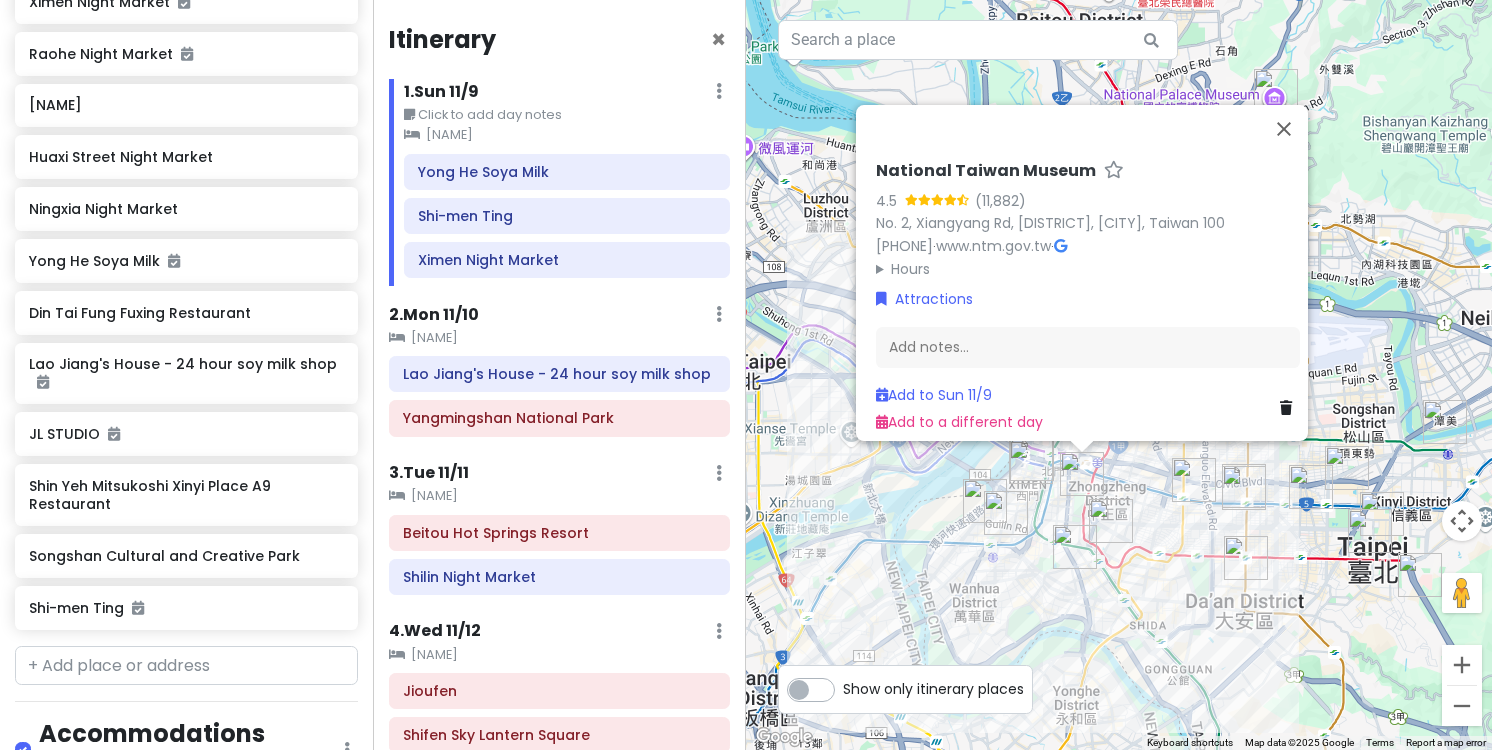 click at bounding box center [1006, 513] 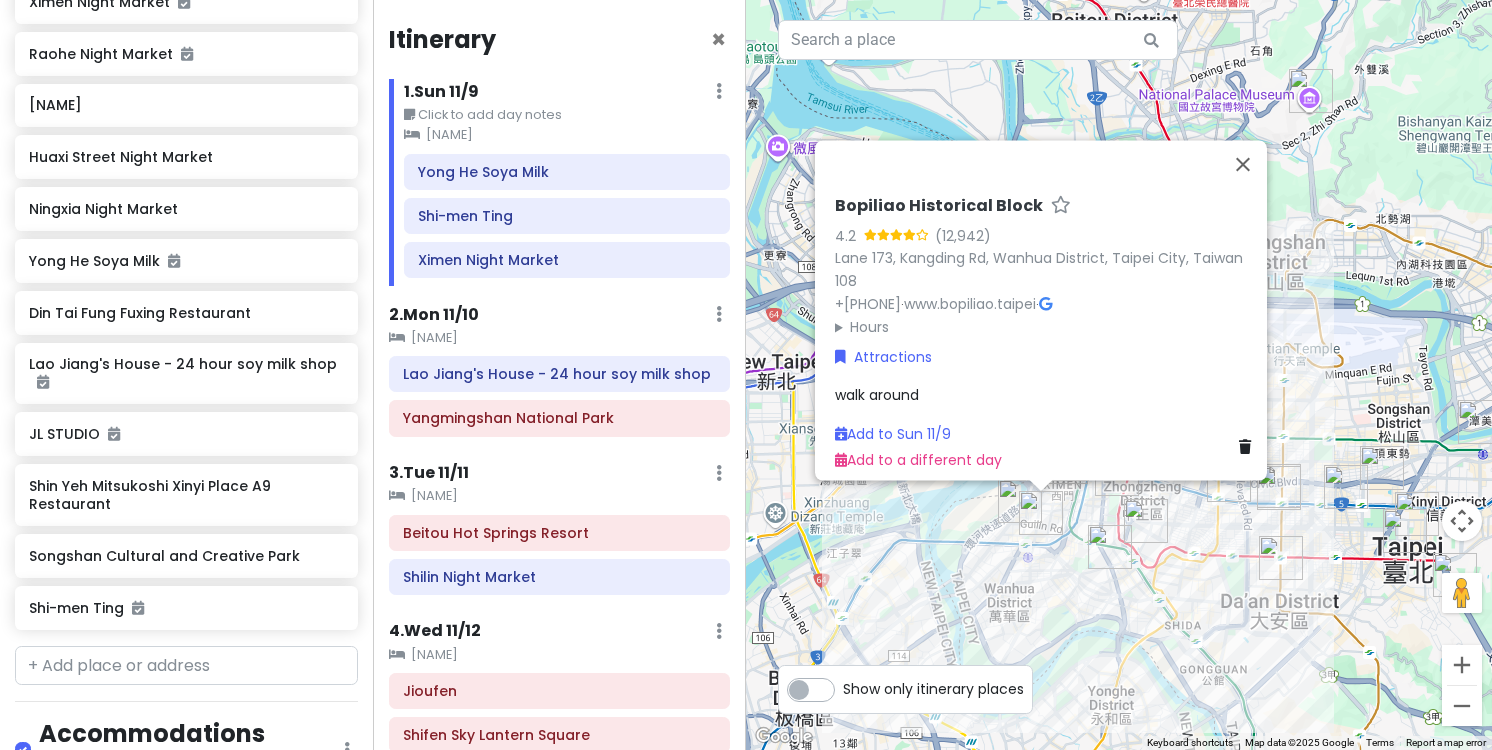 click on "Lane [NUMBER], [STREET], [DISTRICT], [CITY], [COUNTRY] [POSTAL_CODE] +[PHONE] · www.bopiliao.taipei · Hours Monday Closed Tuesday [TIME] Wednesday [TIME] Thursday [TIME] Friday [TIME] Saturday [TIME] Sunday [TIME] Attractions walk around Add to Sun [DATE] Add to a different day" at bounding box center [1119, 375] 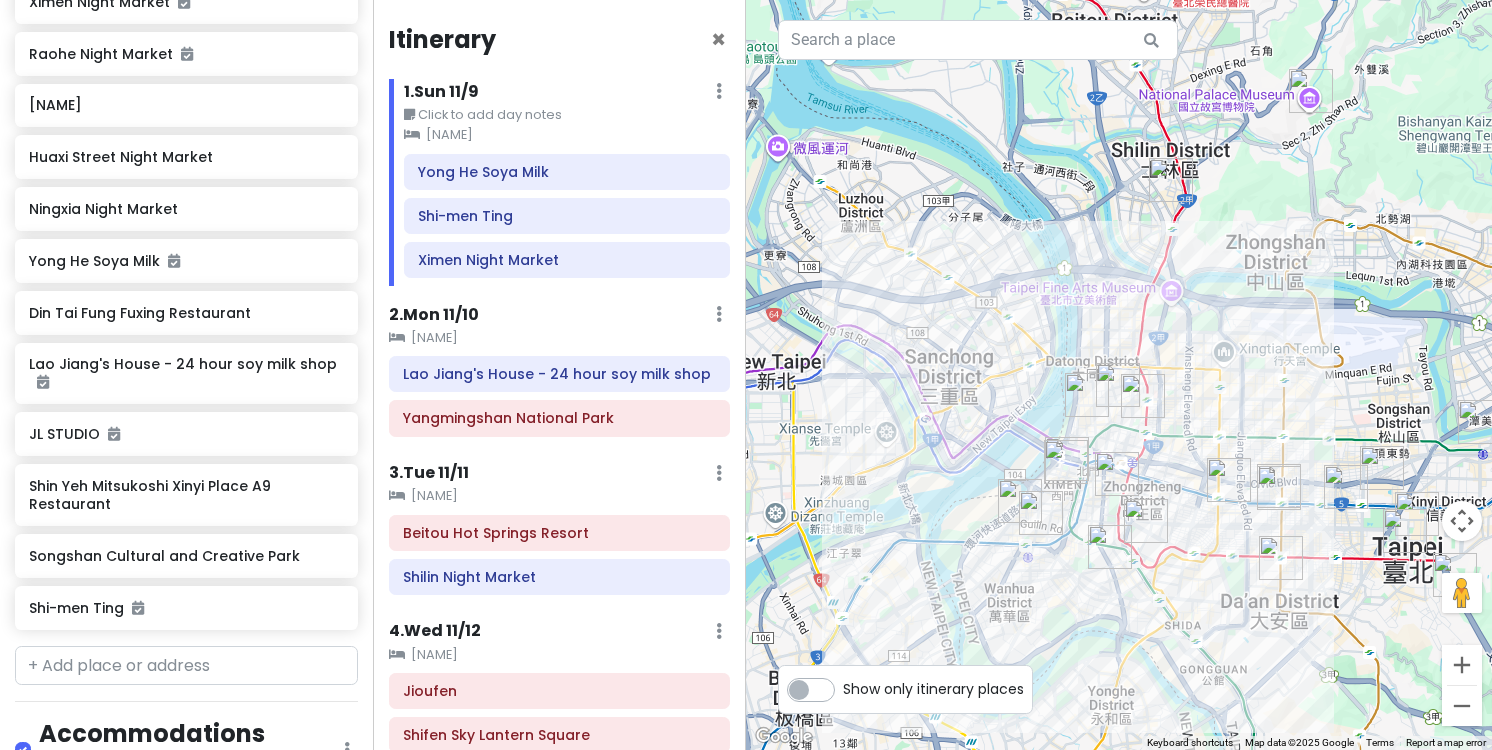 click at bounding box center (1119, 375) 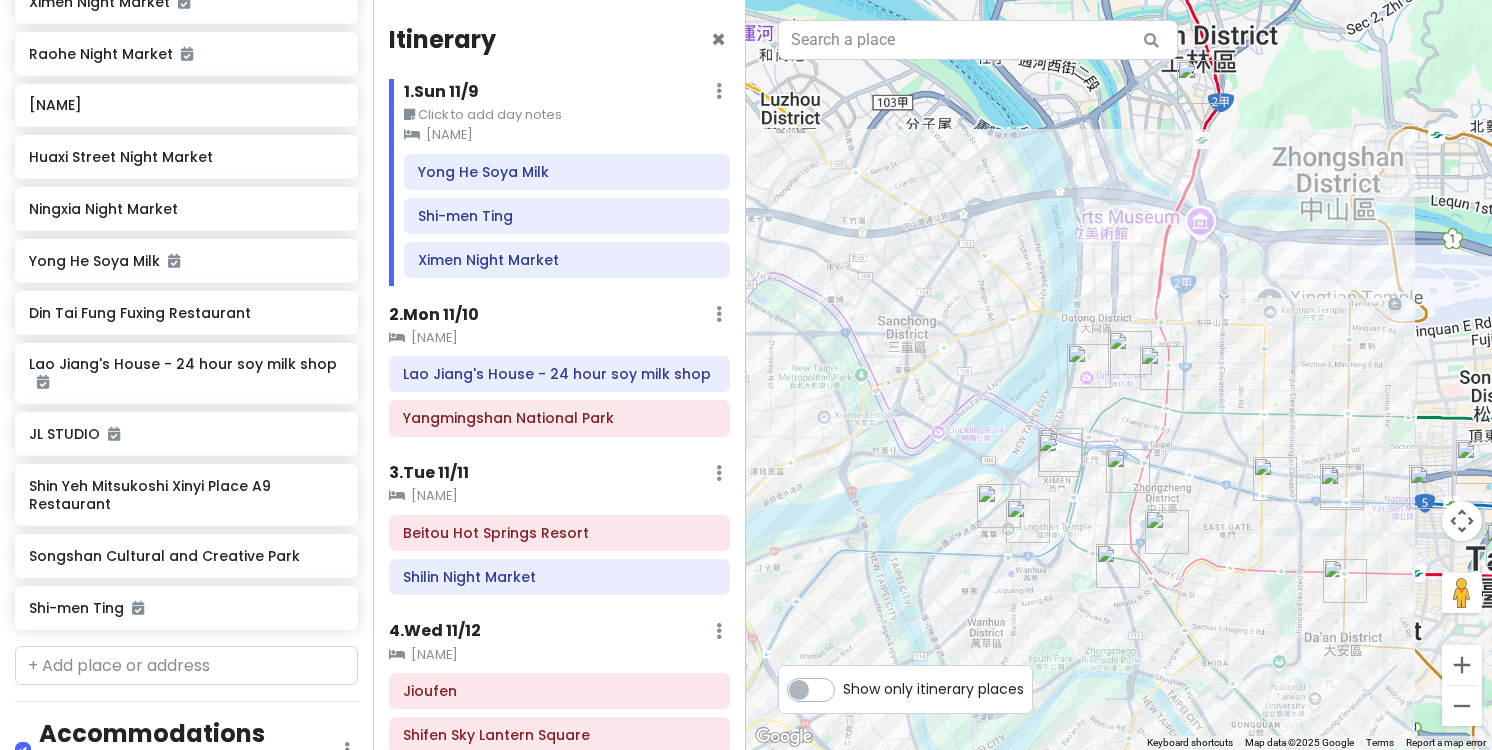 click at bounding box center [1119, 375] 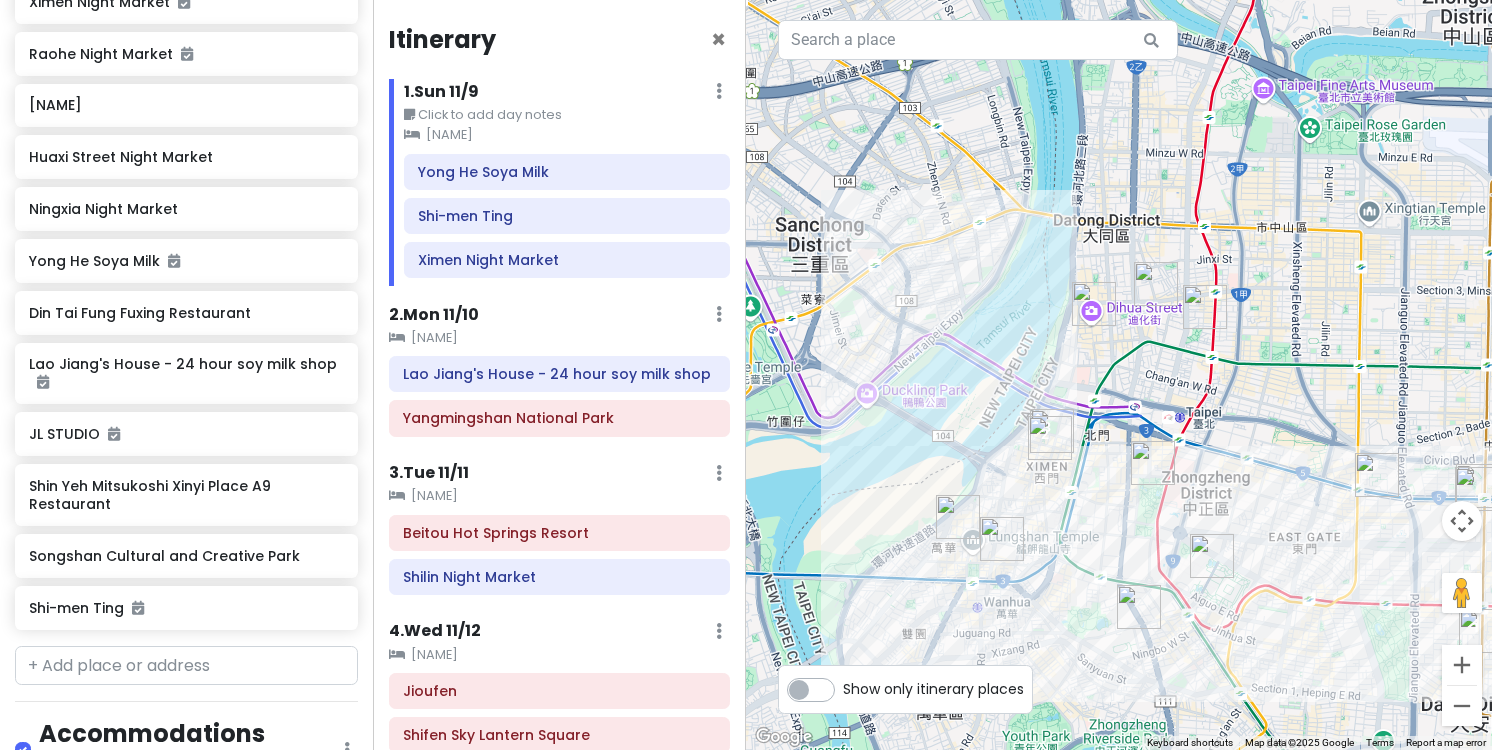 click at bounding box center (1002, 539) 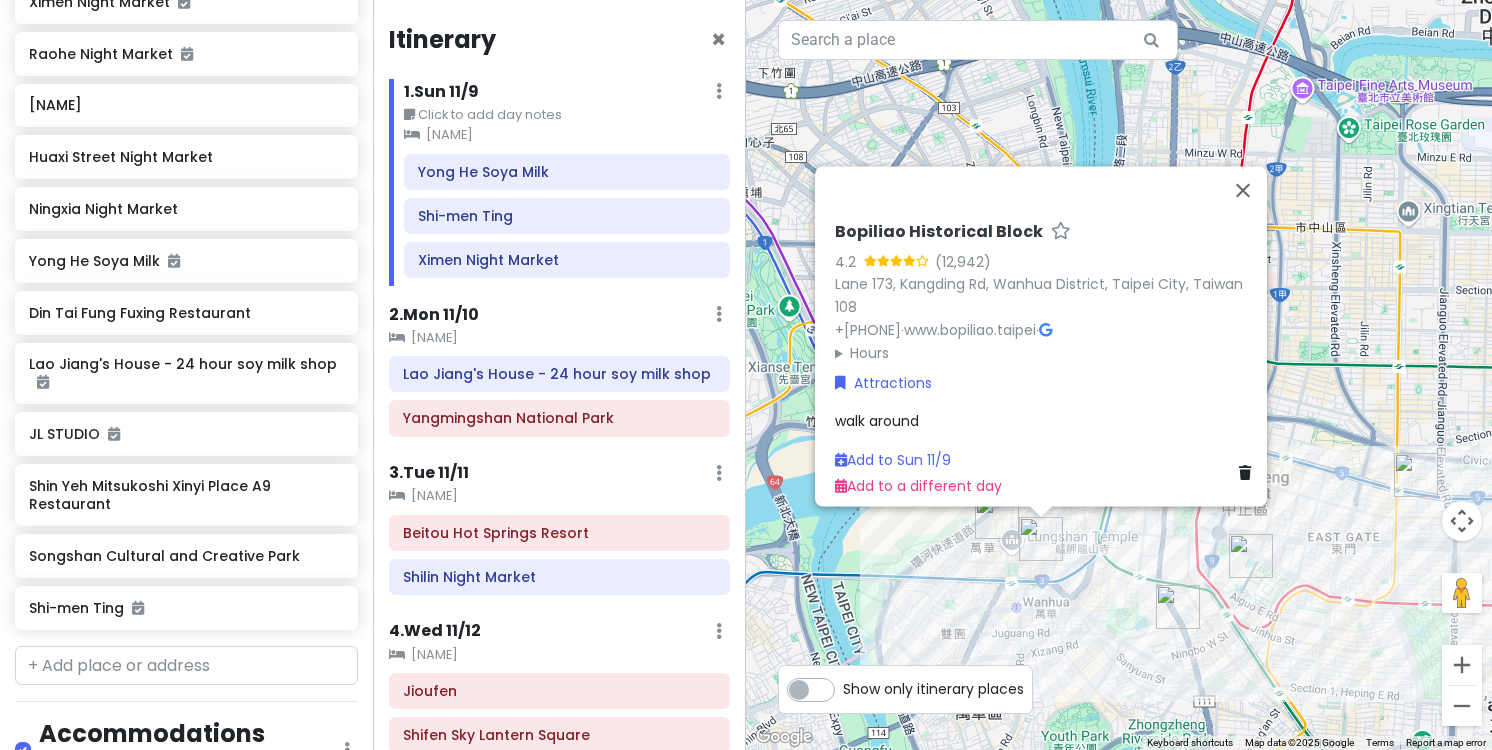click at bounding box center [997, 517] 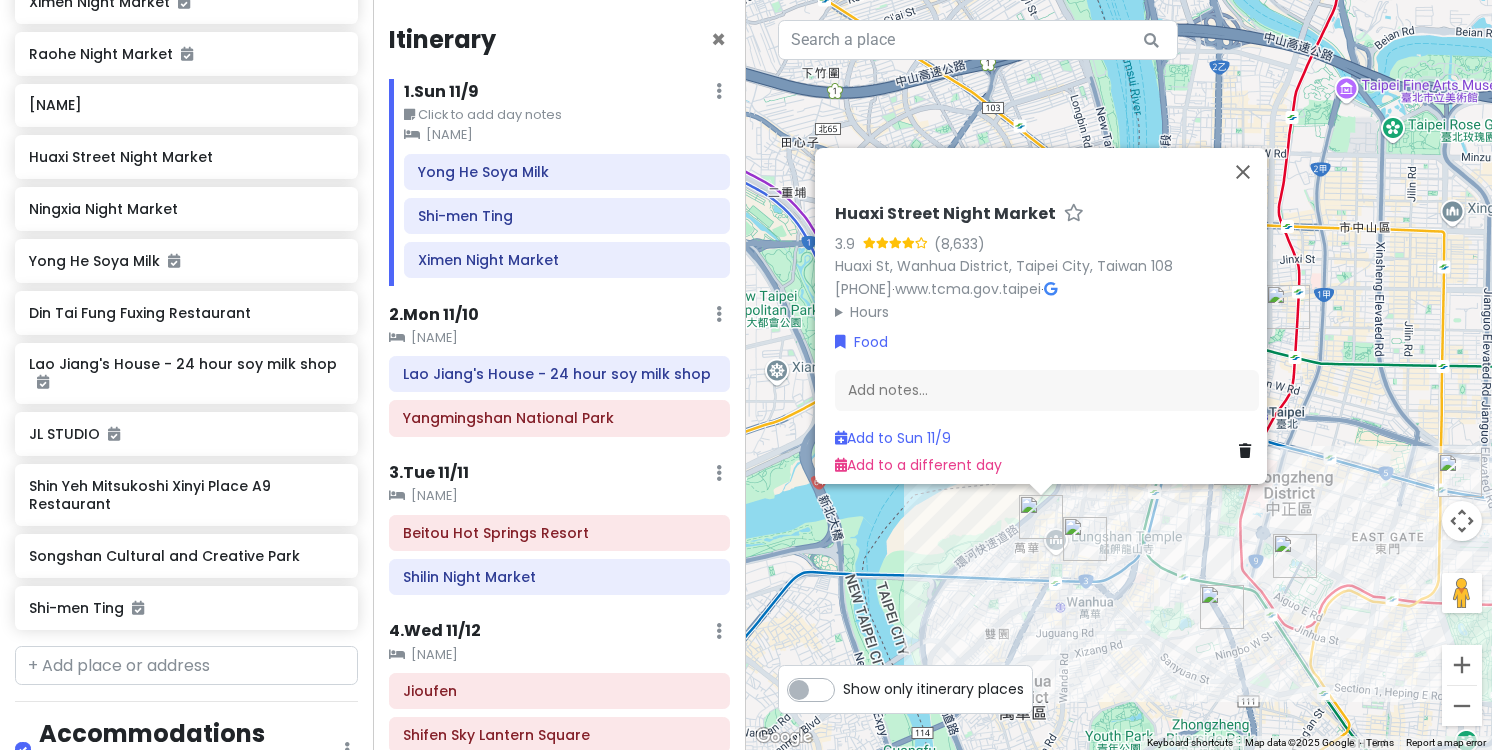 click at bounding box center (1085, 539) 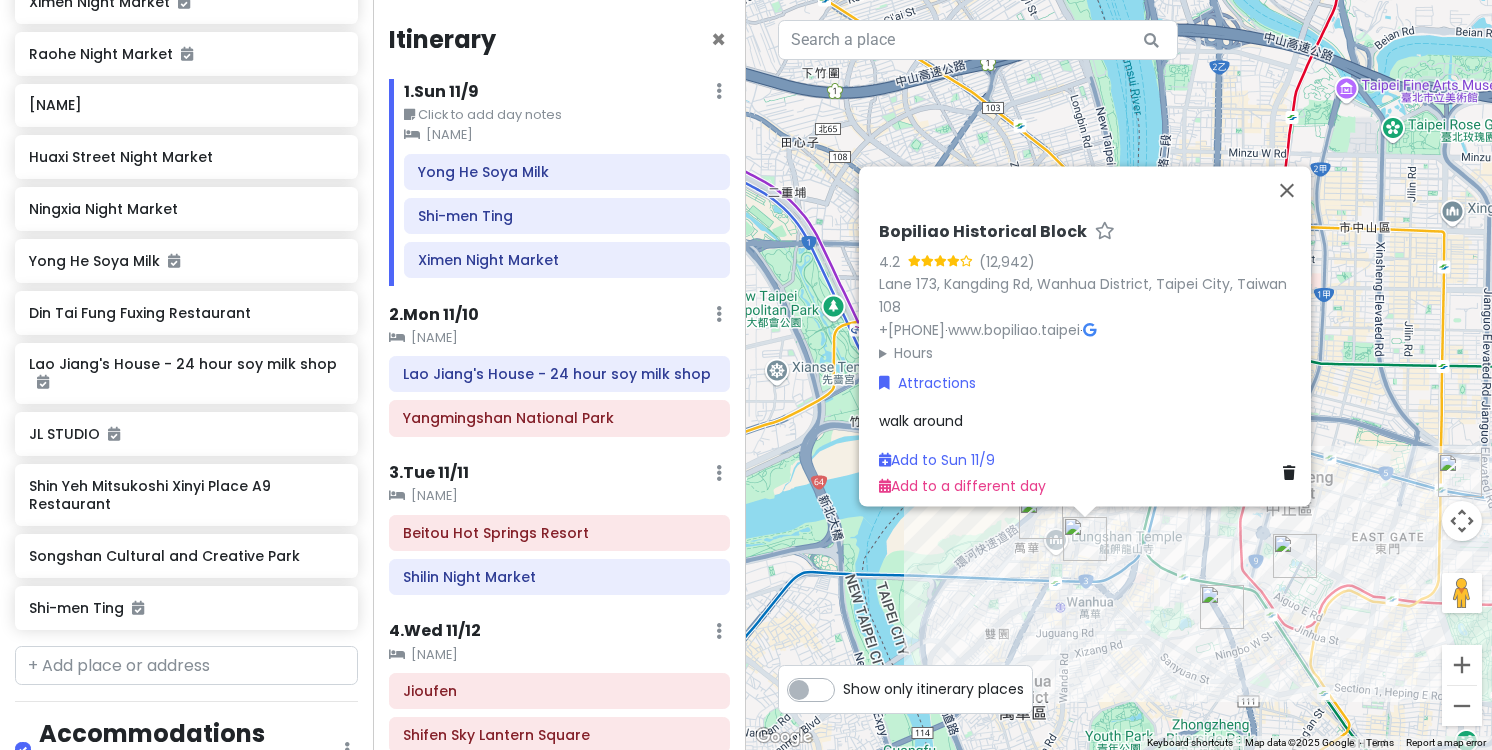 click on "Lane [NUMBER], [STREET], [DISTRICT], [CITY], [COUNTRY] [POSTAL_CODE] +[PHONE] · www.bopiliao.taipei · Hours Monday Closed Tuesday [TIME] Wednesday [TIME] Thursday [TIME] Friday [TIME] Saturday [TIME] Sunday [TIME] Attractions walk around Add to Sun [DATE] Add to a different day" at bounding box center (1119, 375) 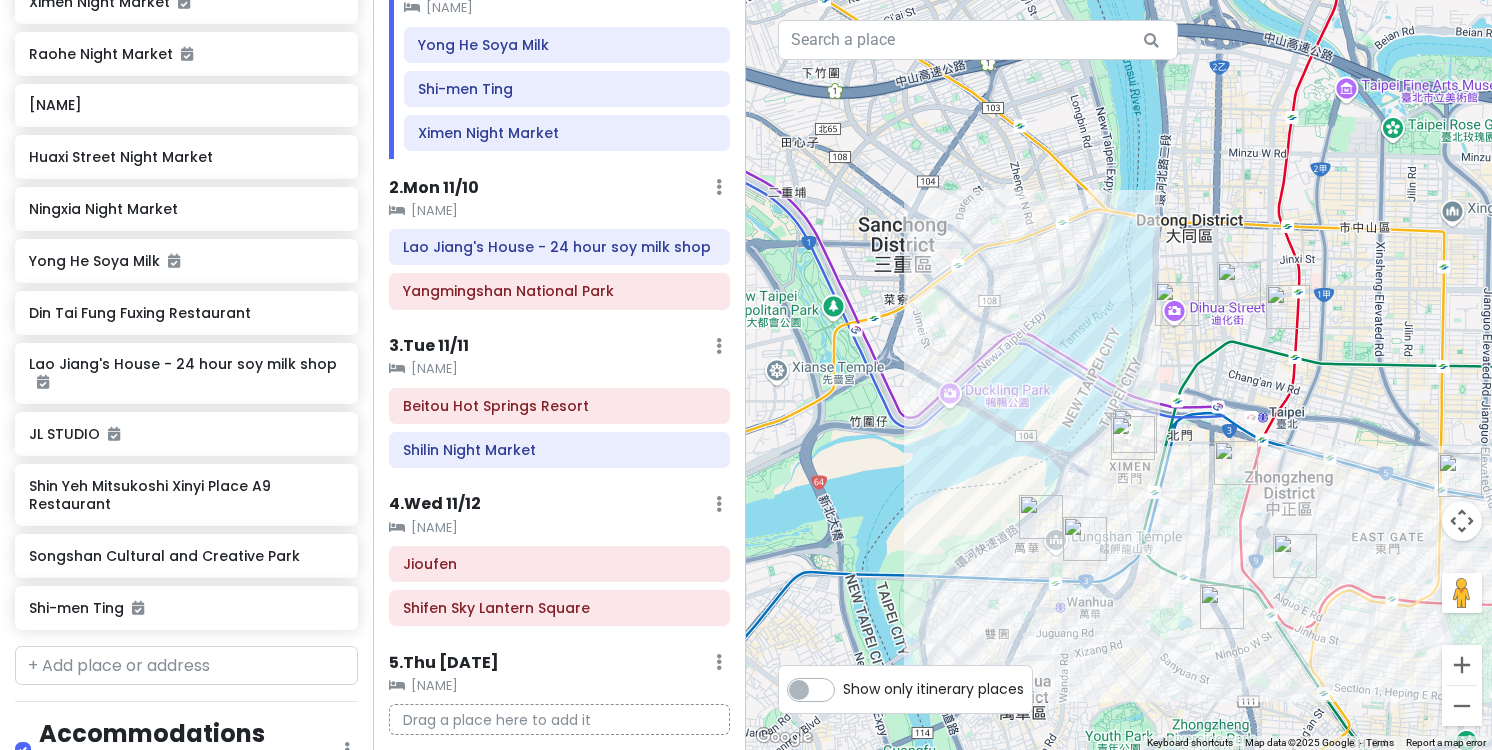 scroll, scrollTop: 134, scrollLeft: 0, axis: vertical 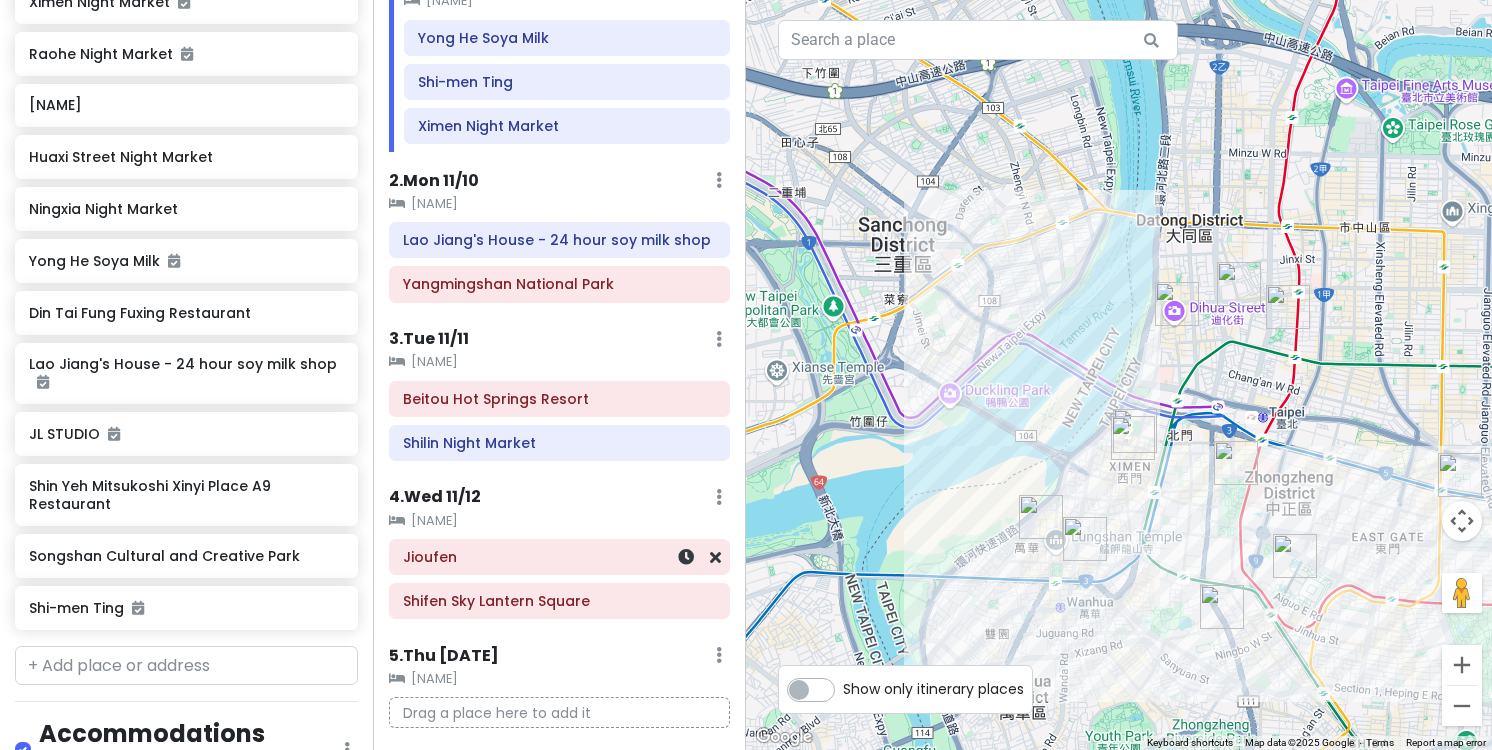 click on "Jioufen" at bounding box center (559, 557) 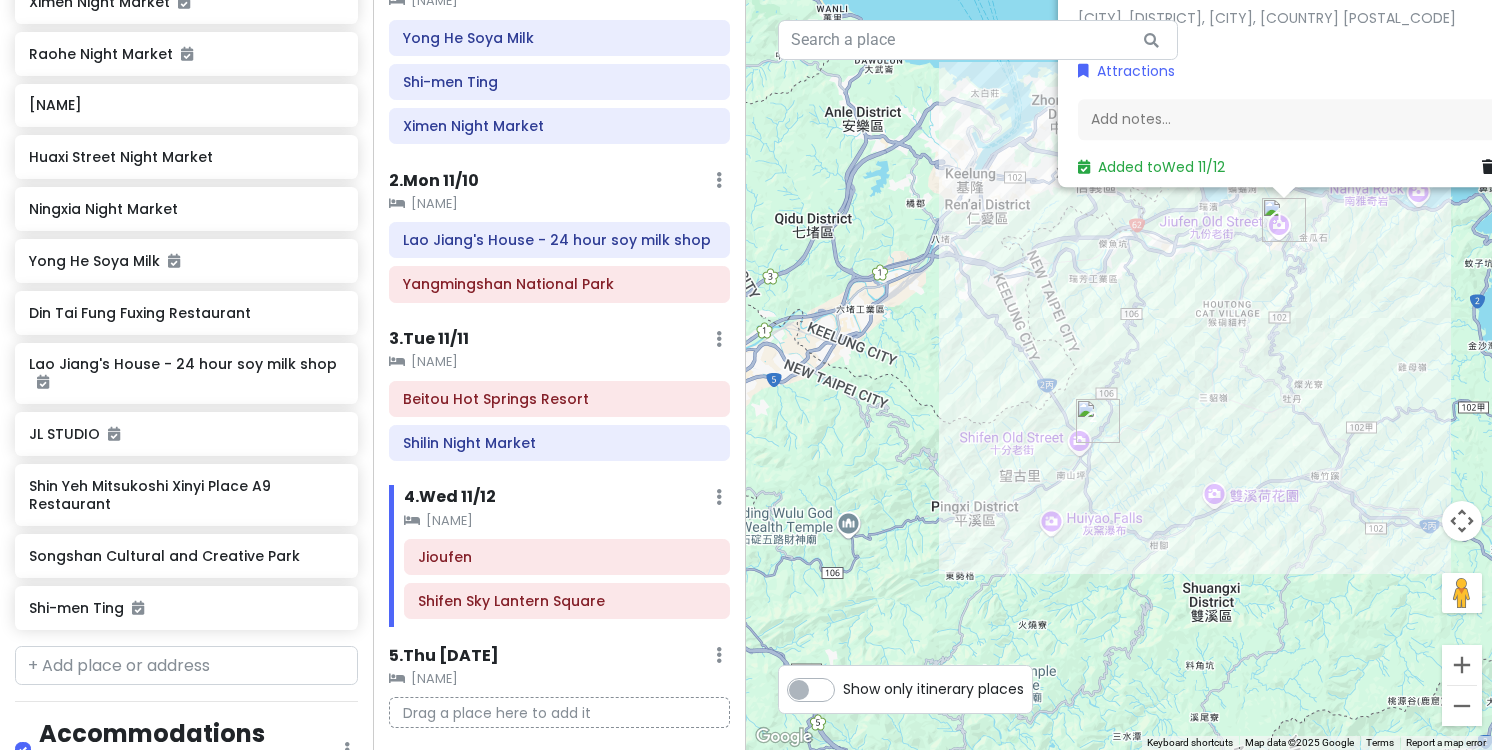 drag, startPoint x: 1044, startPoint y: 566, endPoint x: 1242, endPoint y: 322, distance: 314.22922 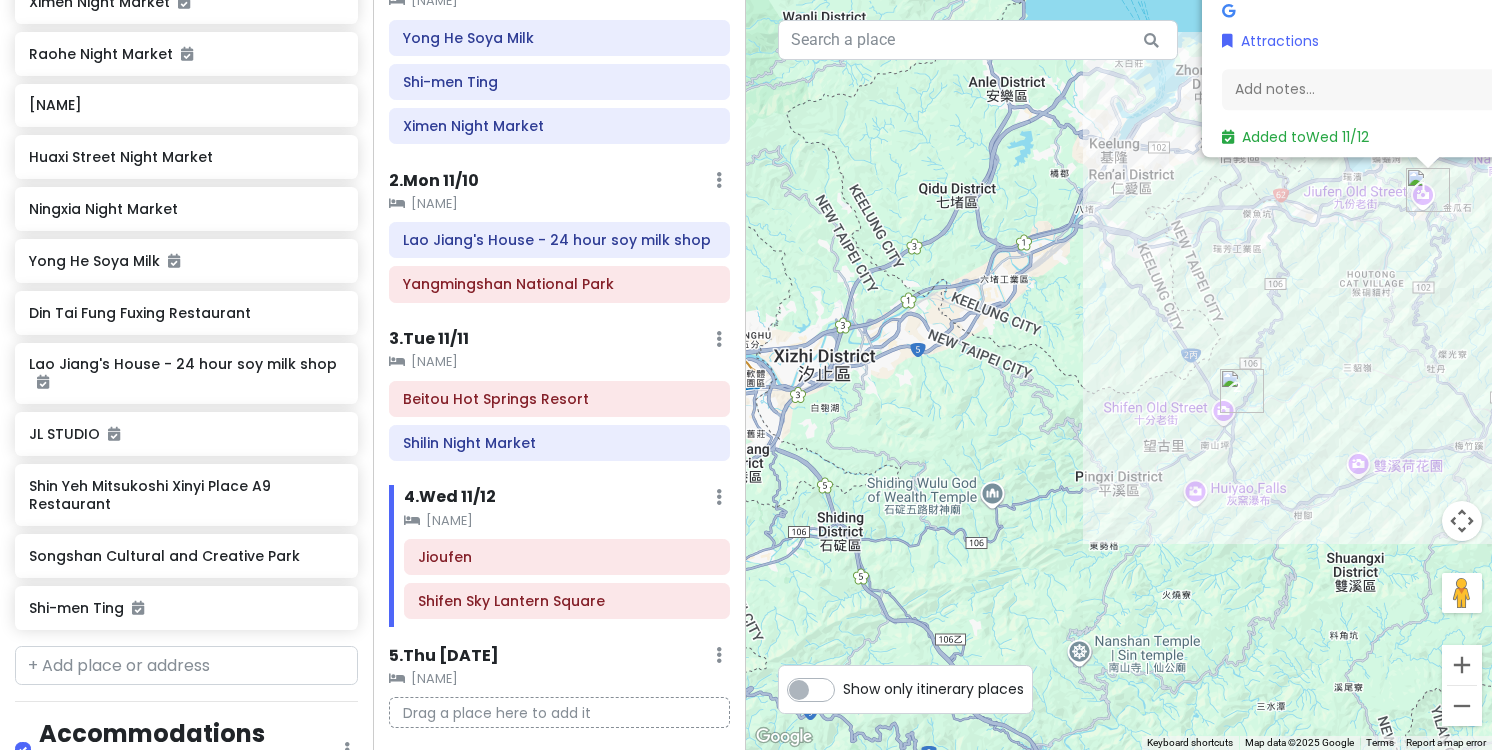 drag, startPoint x: 1150, startPoint y: 344, endPoint x: 1257, endPoint y: 323, distance: 109.041275 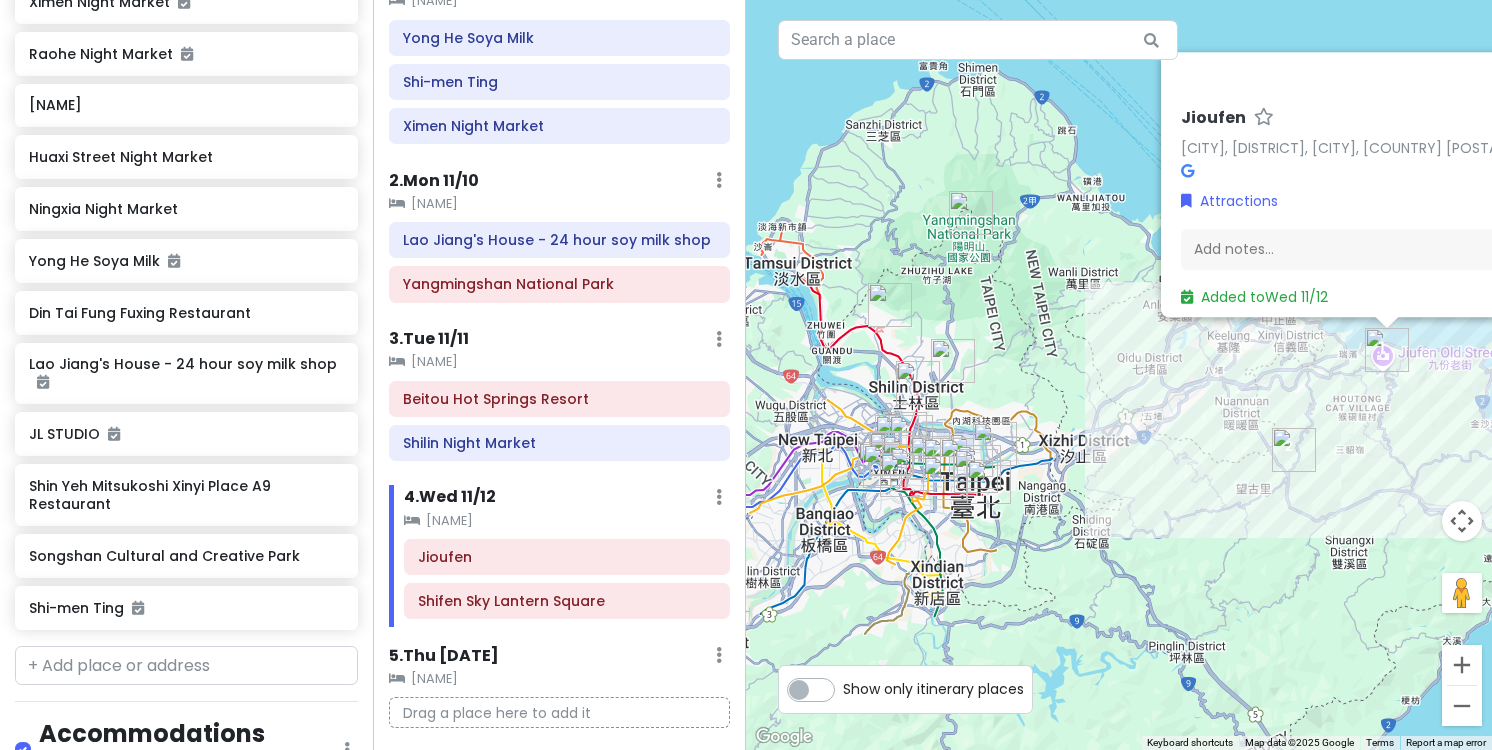 drag, startPoint x: 1050, startPoint y: 483, endPoint x: 1175, endPoint y: 482, distance: 125.004 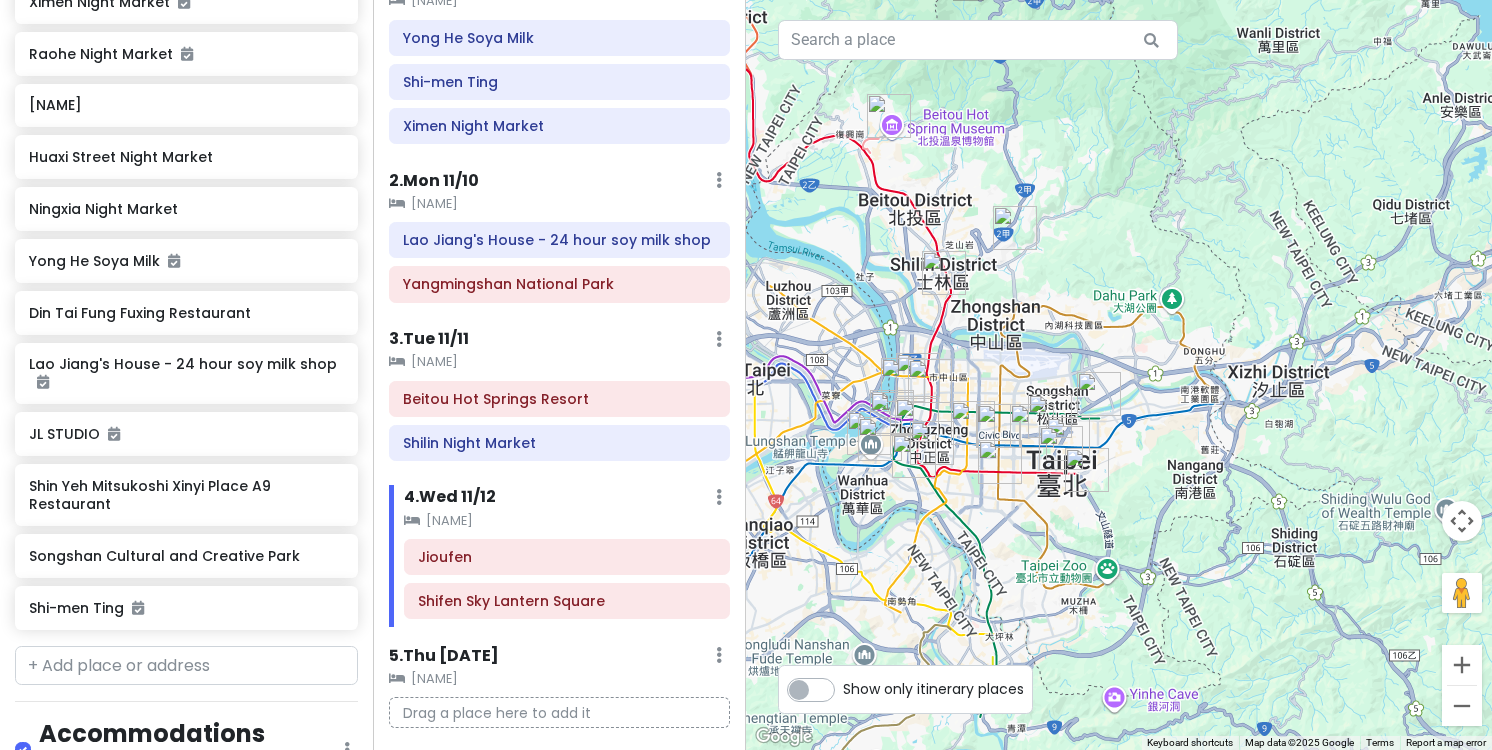 drag, startPoint x: 1003, startPoint y: 491, endPoint x: 1156, endPoint y: 449, distance: 158.66002 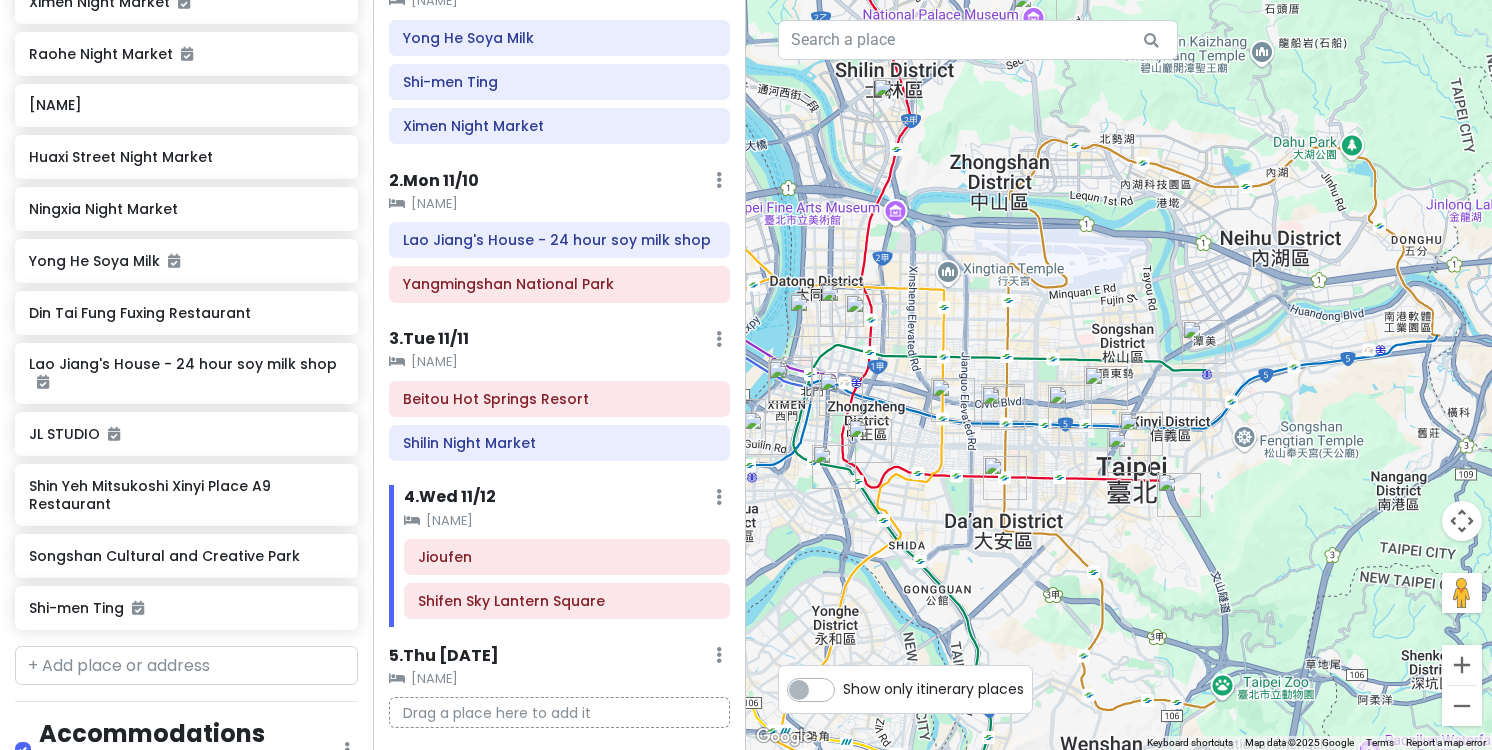 click at bounding box center [870, 441] 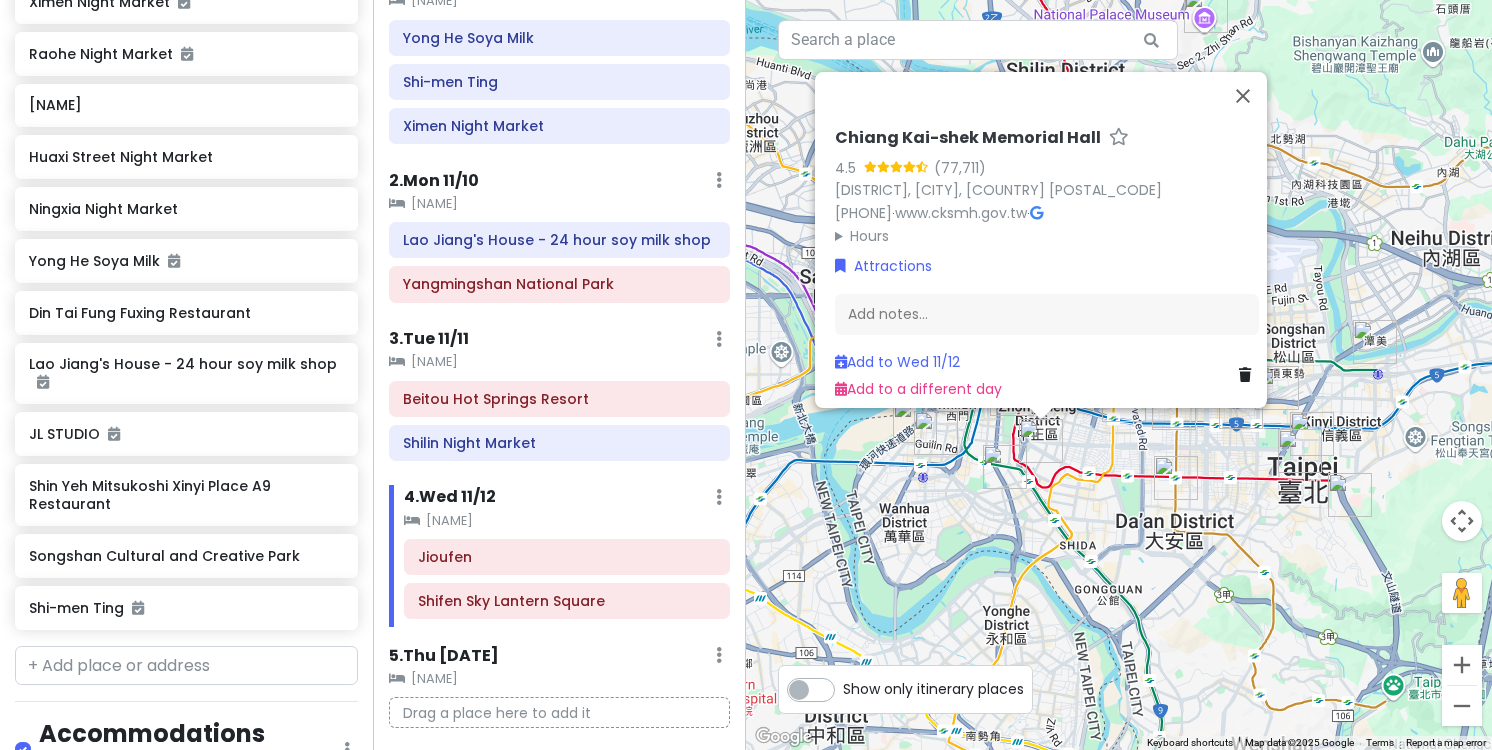 click at bounding box center (1005, 467) 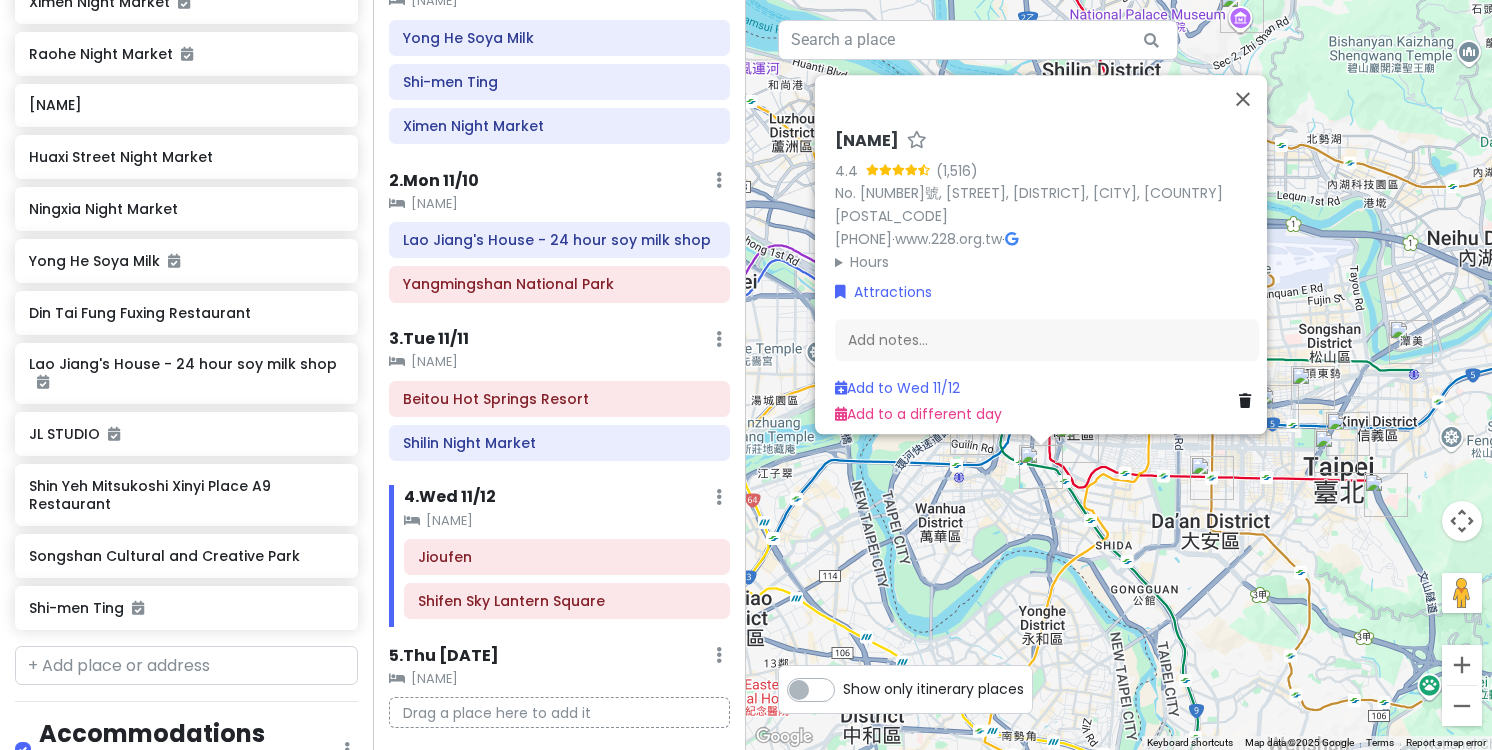 click on "National 228 Memorial Museum 4.4        (1,516) No. 54號, Nanhai Rd, [DISTRICT], [CITY], Taiwan 100052 +886 2 2332 6228   ·   www.228.org.tw   ·   Hours Monday  Closed Tuesday  10:00 AM – 5:00 PM Wednesday  10:00 AM – 5:00 PM Thursday  10:00 AM – 5:00 PM Friday  10:00 AM – 5:00 PM Saturday  10:00 AM – 5:00 PM Sunday  10:00 AM – 5:00 PM Attractions Add notes...  Add to   Wed 11/12  Add to a different day" at bounding box center [1119, 375] 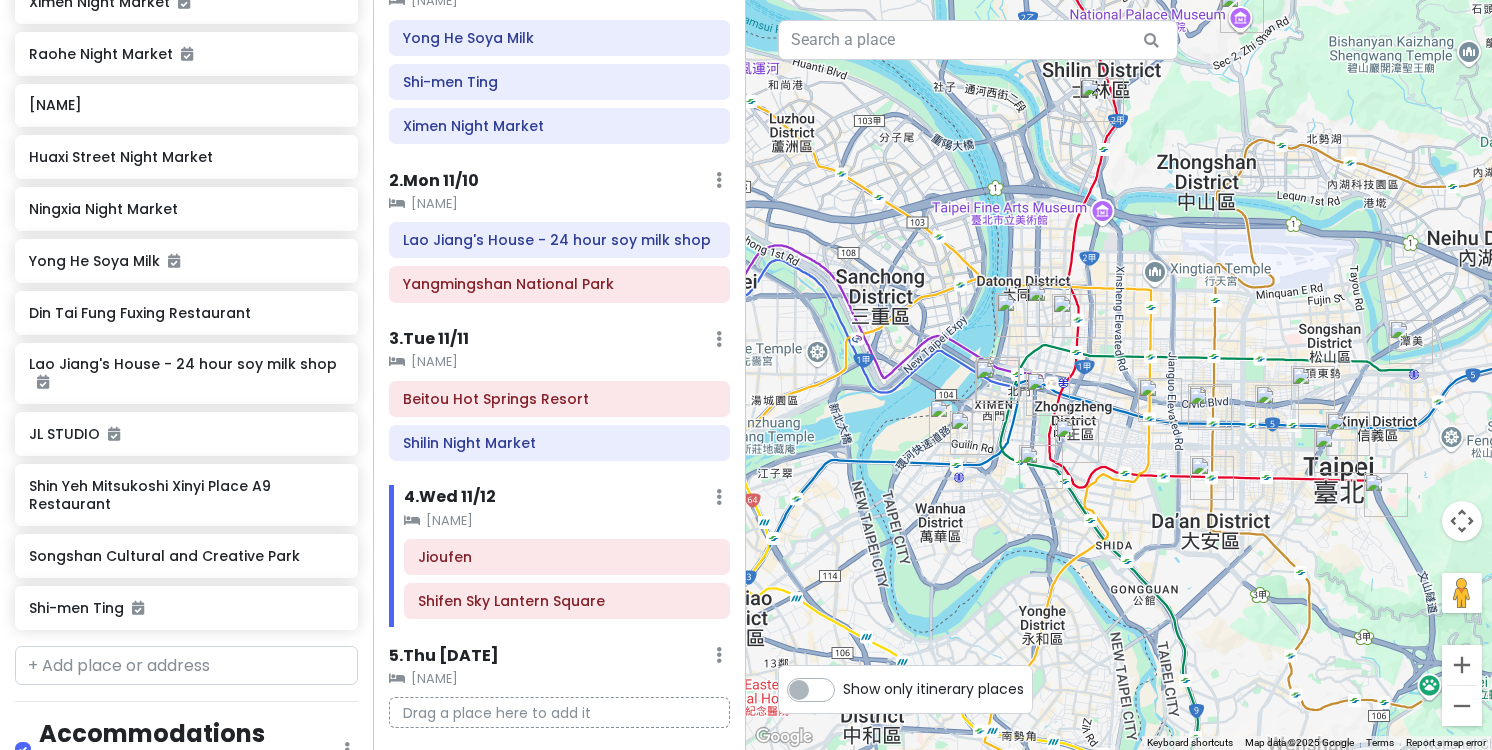 click at bounding box center (1048, 394) 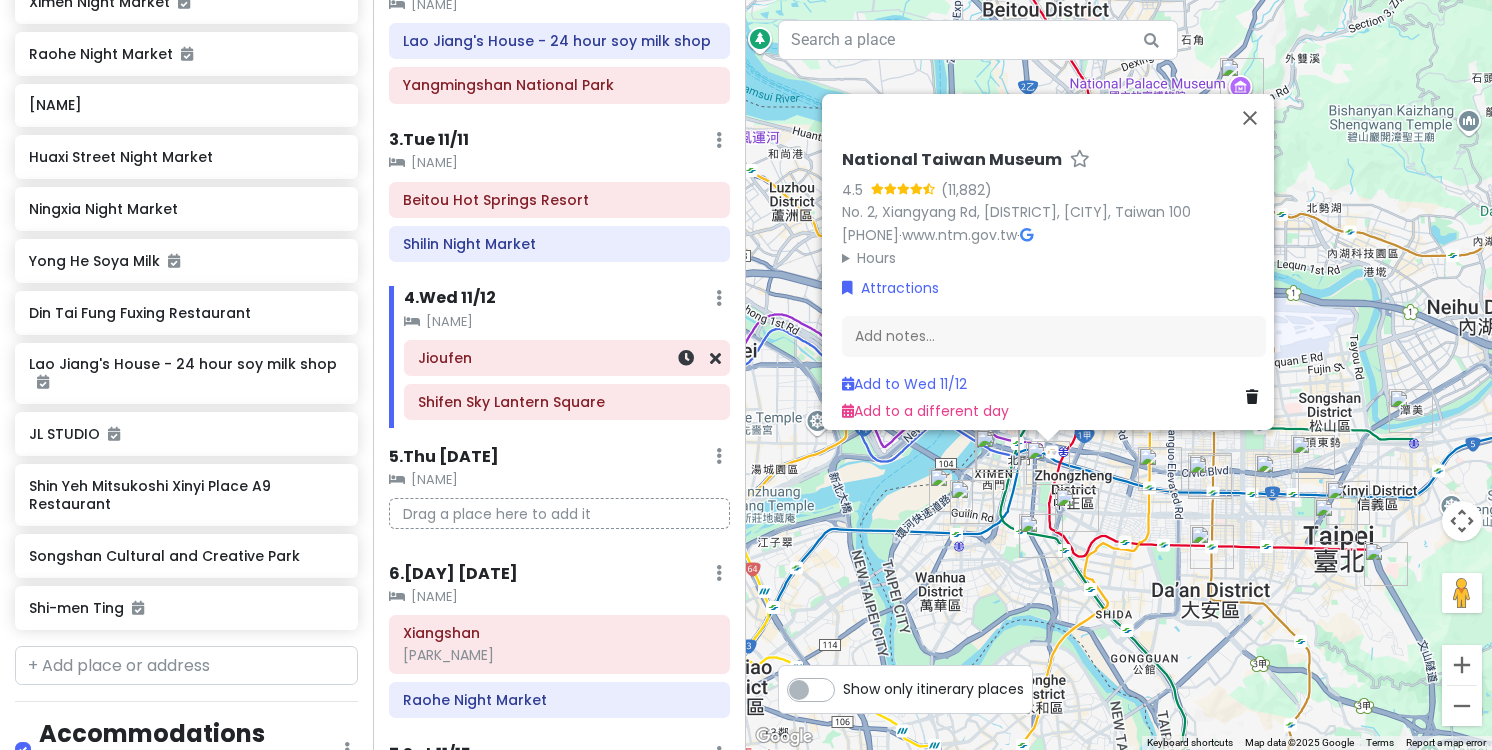 scroll, scrollTop: 344, scrollLeft: 0, axis: vertical 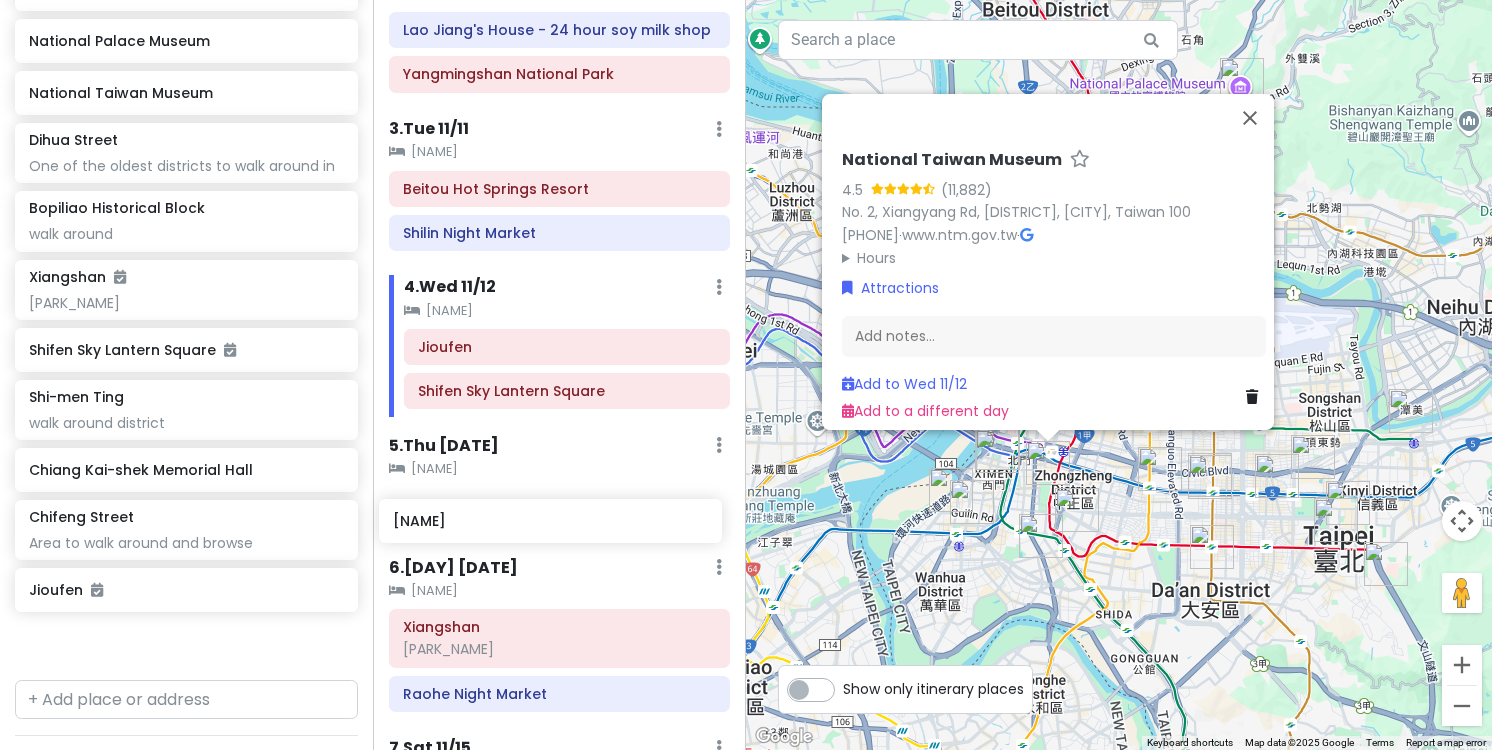 drag, startPoint x: 197, startPoint y: 519, endPoint x: 561, endPoint y: 520, distance: 364.00137 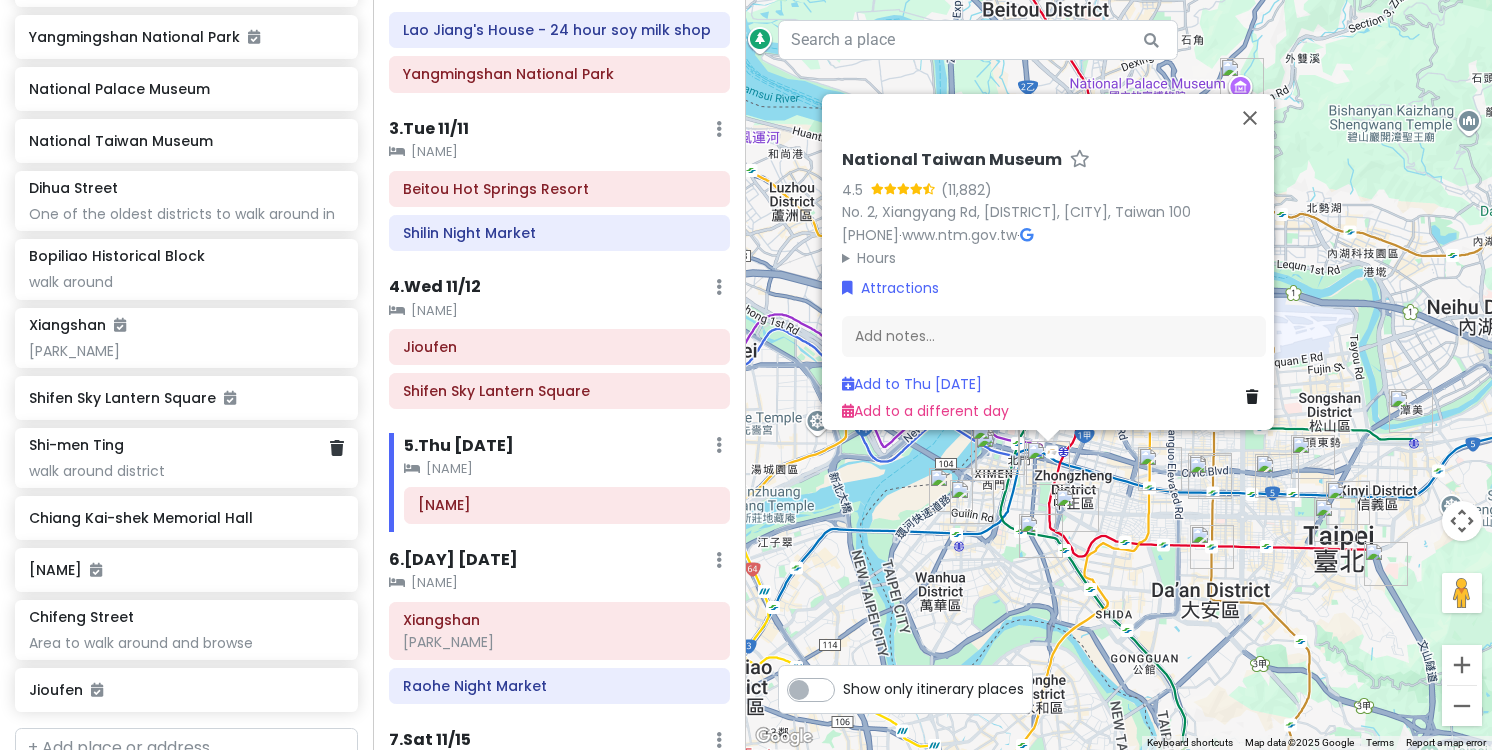 scroll, scrollTop: 452, scrollLeft: 0, axis: vertical 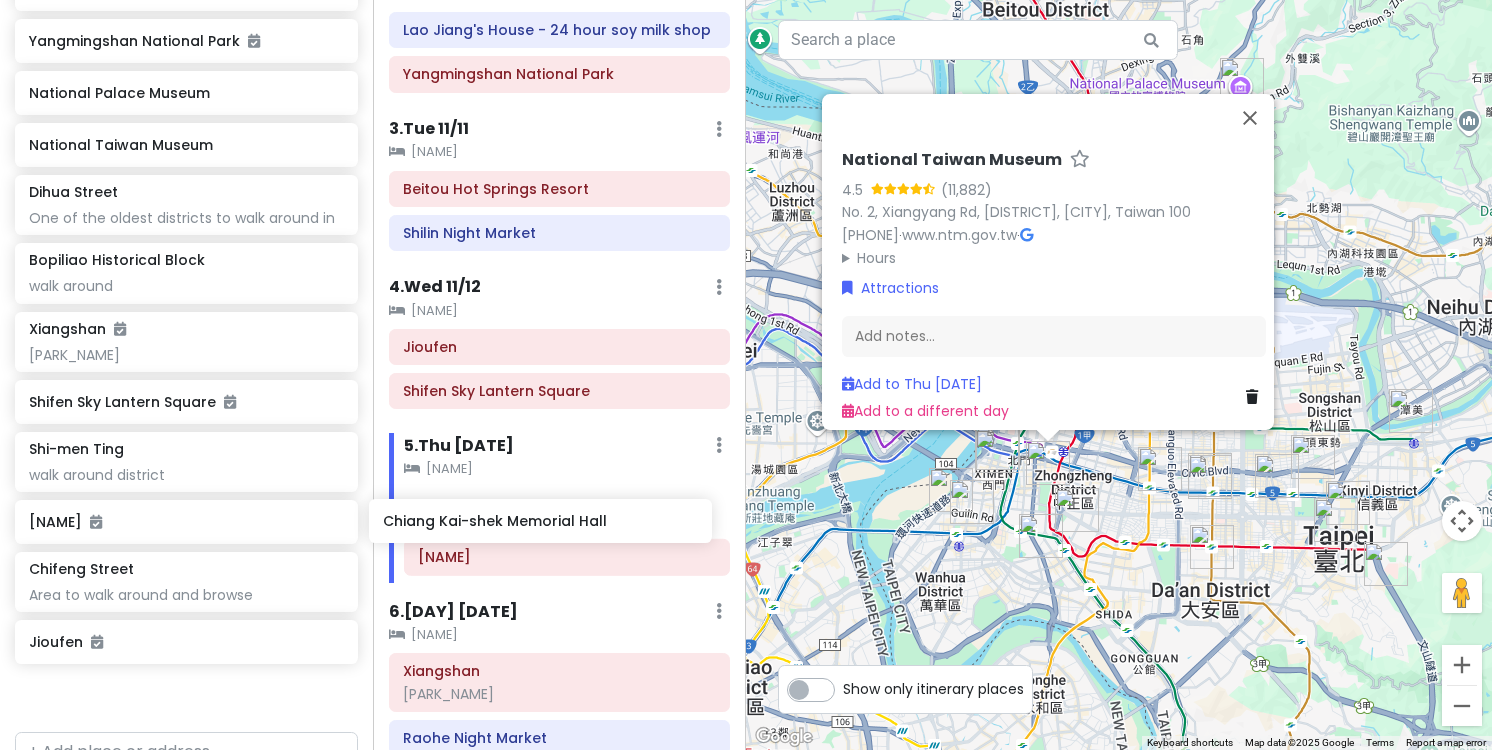 drag, startPoint x: 207, startPoint y: 520, endPoint x: 561, endPoint y: 521, distance: 354.0014 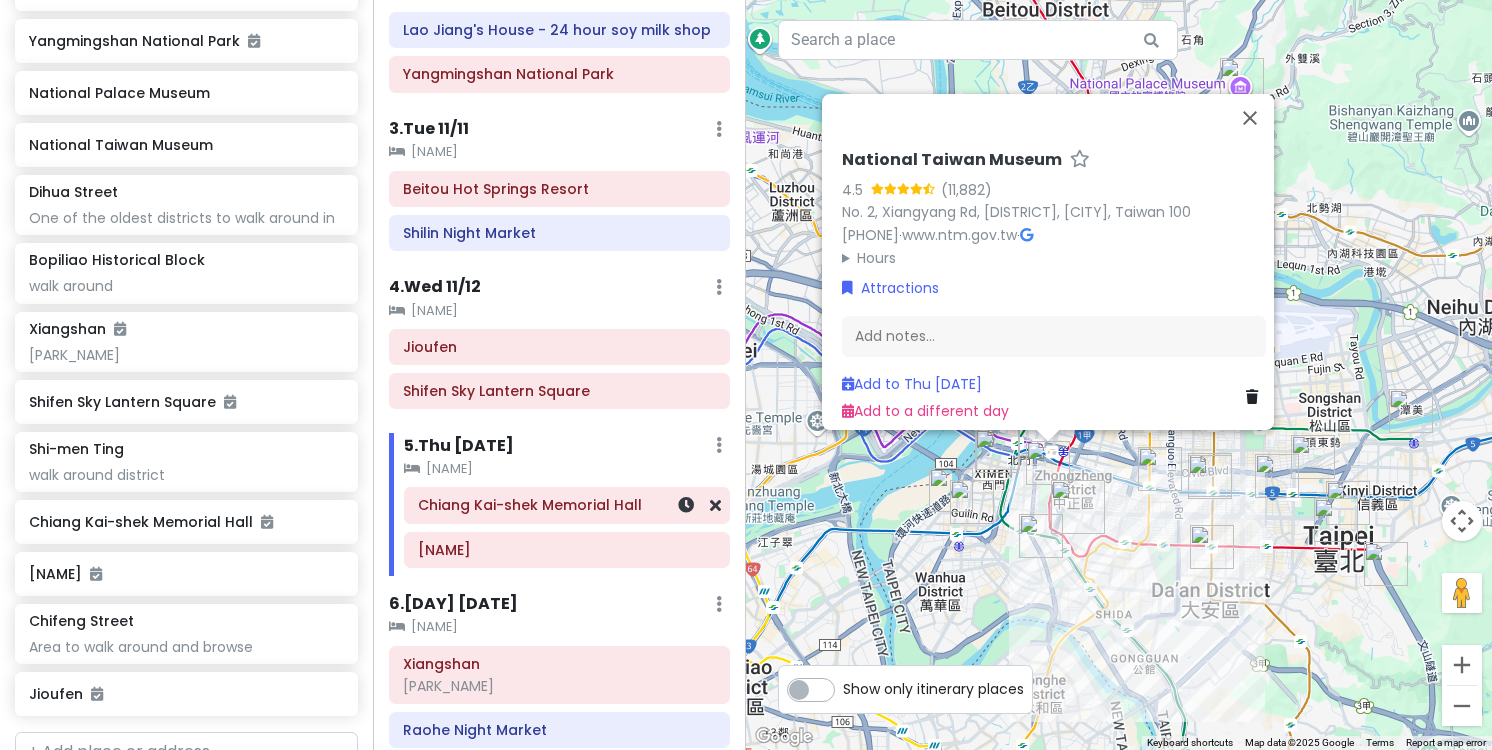 scroll, scrollTop: 434, scrollLeft: 0, axis: vertical 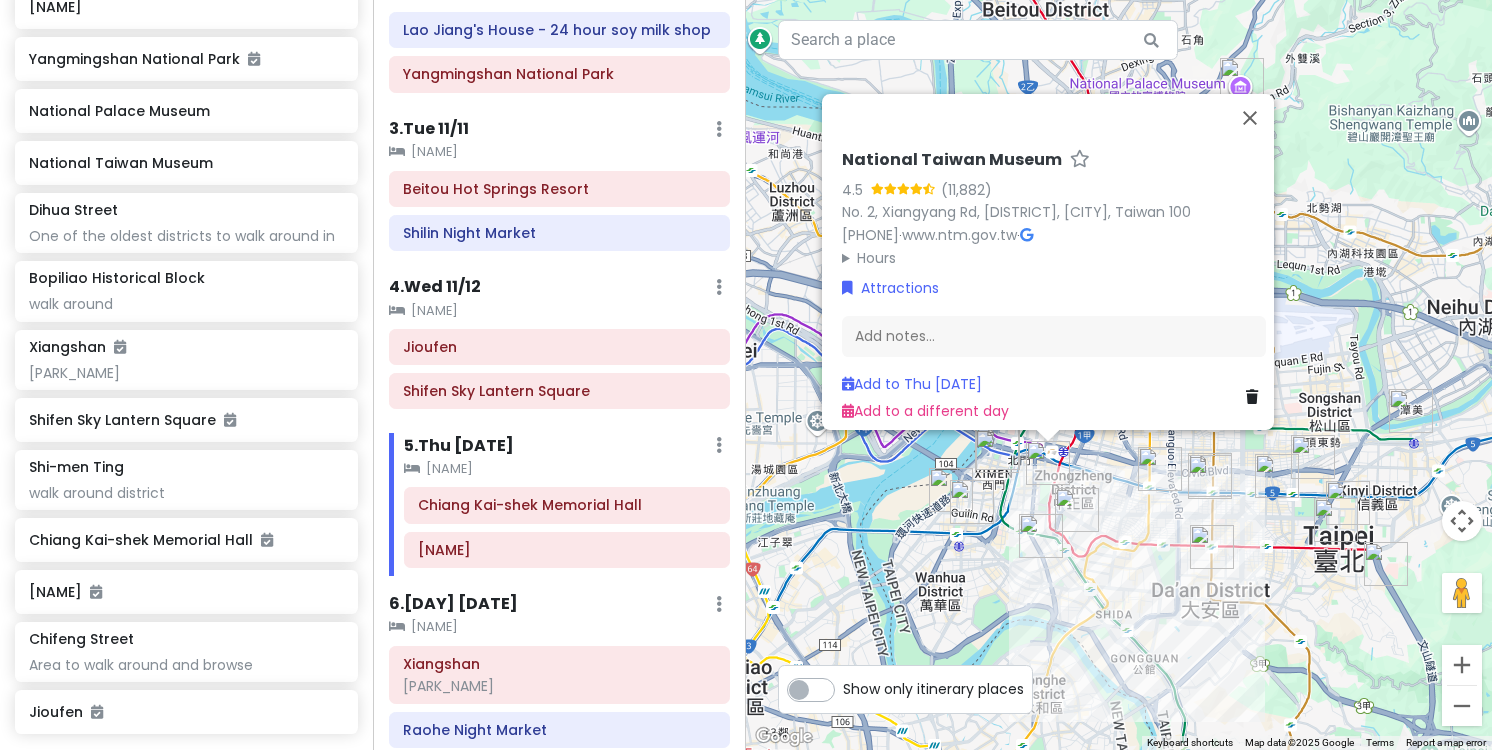 click on "[MUSEUM] [NUMBER], [STREET], [DISTRICT], [CITY], [COUNTRY] [POSTAL_CODE] [PHONE]   ·   [URL]   ·   Hours Monday  Closed Tuesday  [TIME] – [TIME] Wednesday  [TIME] – [TIME] Thursday  [TIME] – [TIME] Friday  [TIME] – [TIME] Saturday  [TIME] – [TIME] Sunday  [TIME] – [TIME] Attractions Add notes...  Add to   Thu [DATE]  Add to a different day" at bounding box center (1119, 375) 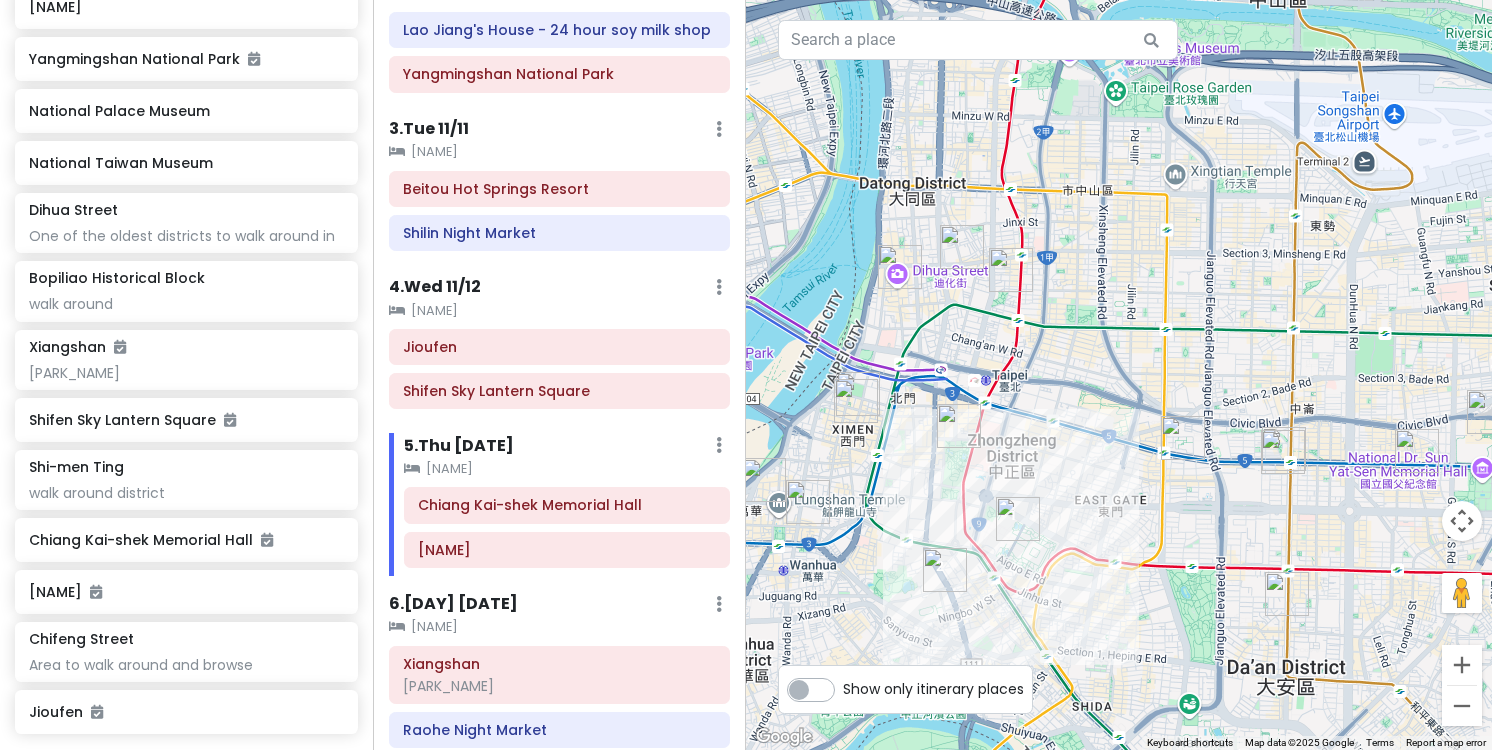 click at bounding box center (959, 426) 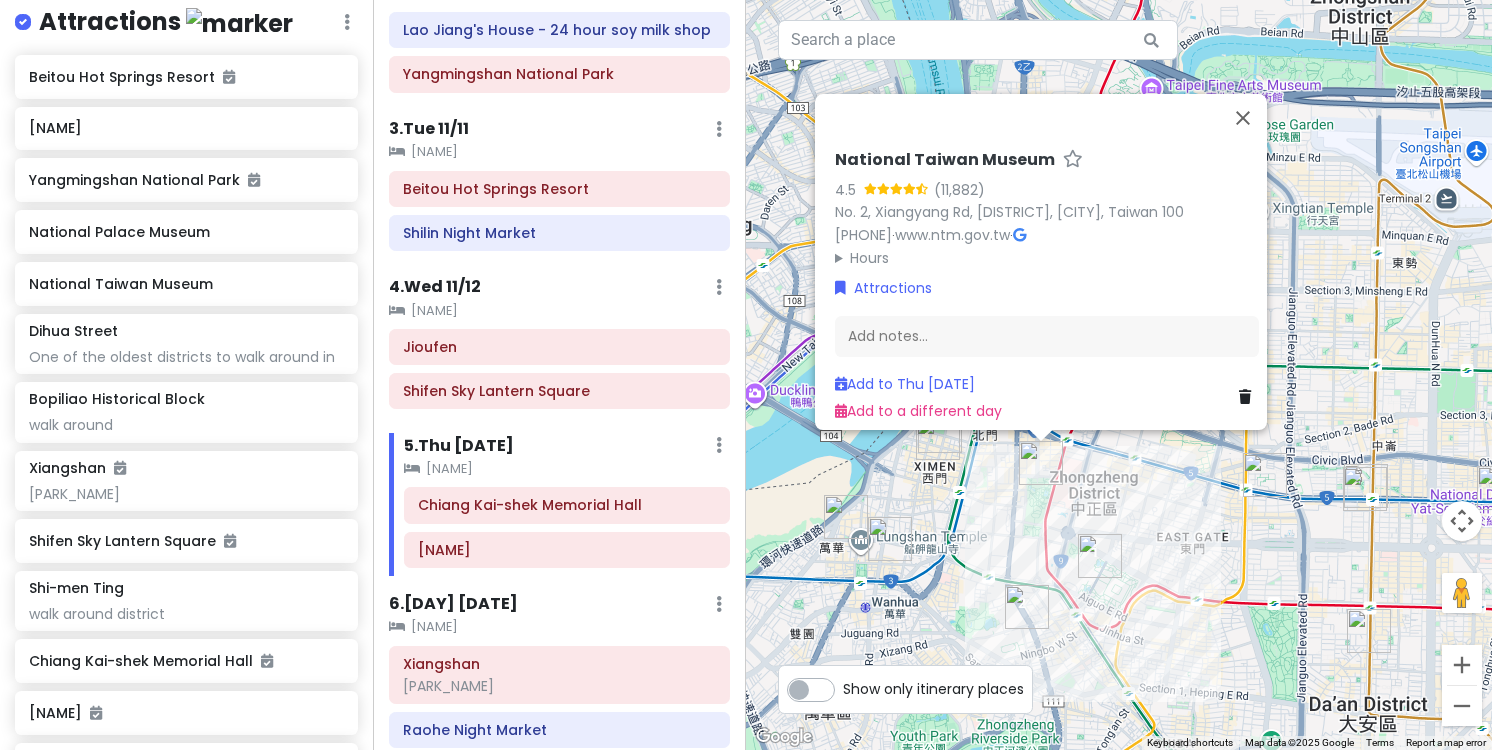 scroll, scrollTop: 294, scrollLeft: 0, axis: vertical 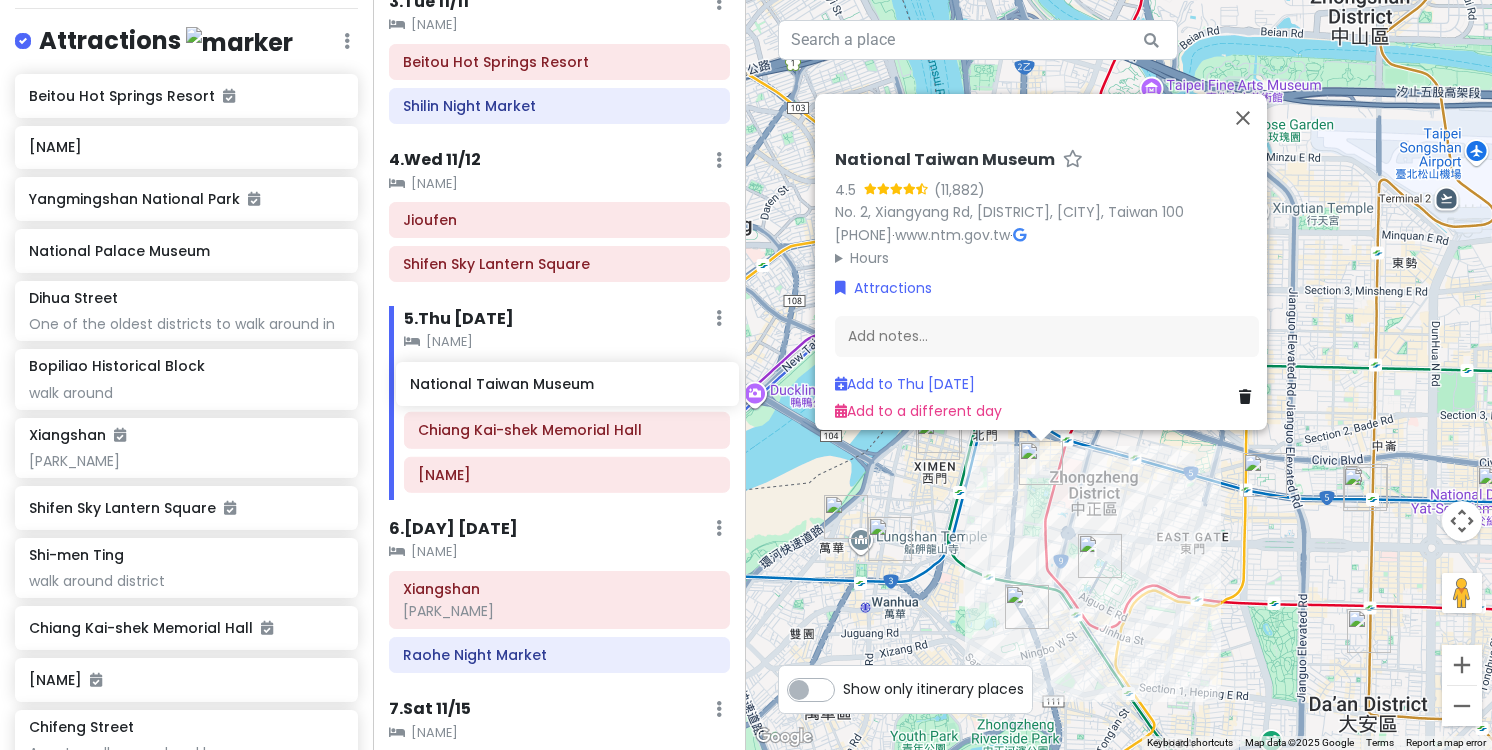 drag, startPoint x: 254, startPoint y: 300, endPoint x: 635, endPoint y: 383, distance: 389.93588 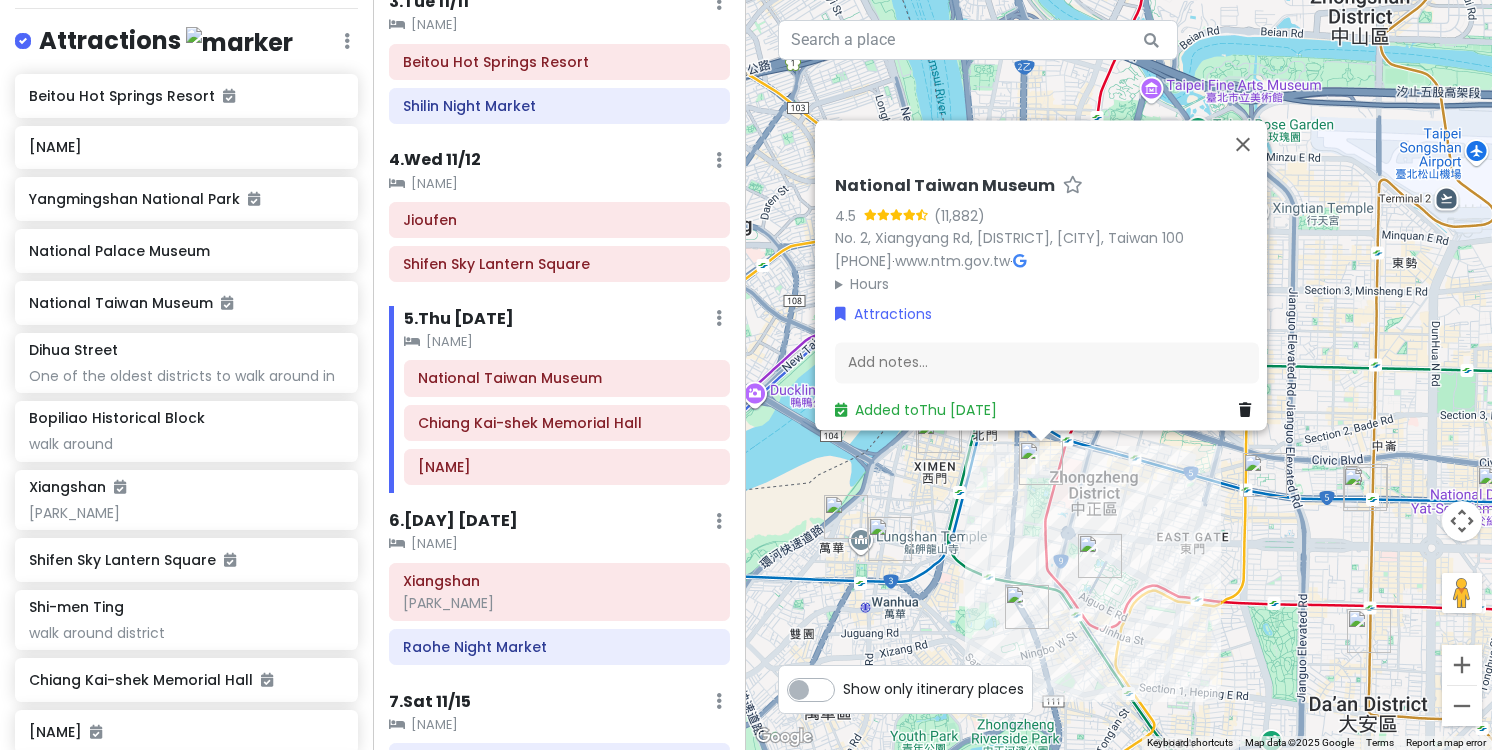 click on "[MUSEUM_NAME] [NUMBER]        ([NUMBER]) [NUMBER]. [NUMBER], [STREET], [DISTRICT], [CITY], [COUNTRY] [POSTAL_CODE] [PHONE_NUMBER]   ·   [URL]   ·   Hours [DAY] Closed [DAY] [TIME] [DAY] [TIME] [DAY] [TIME] [DAY] [TIME] [DAY] [TIME] [DAY] [TIME] Attractions Add notes... Added to  [DAY] [MONTH]" at bounding box center [1119, 375] 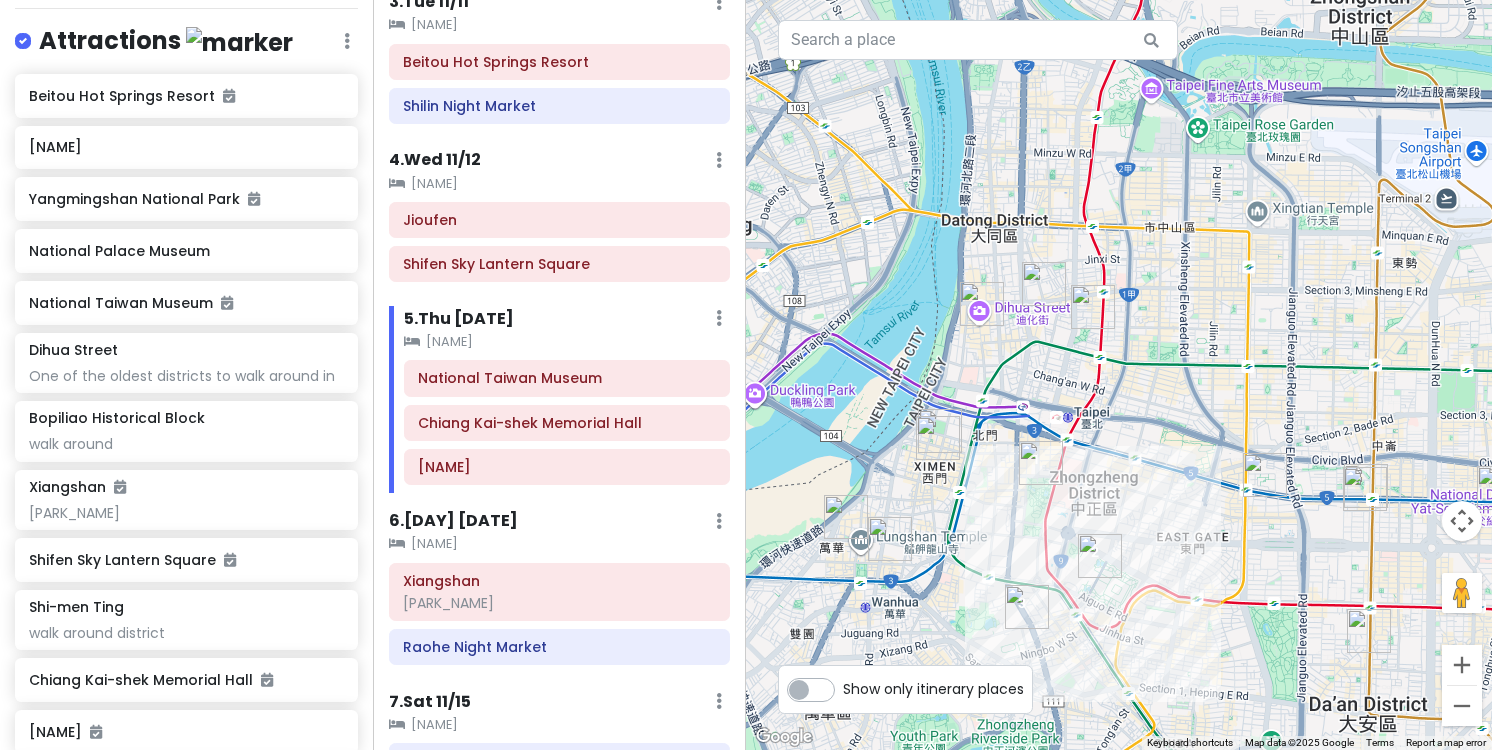 click at bounding box center (938, 438) 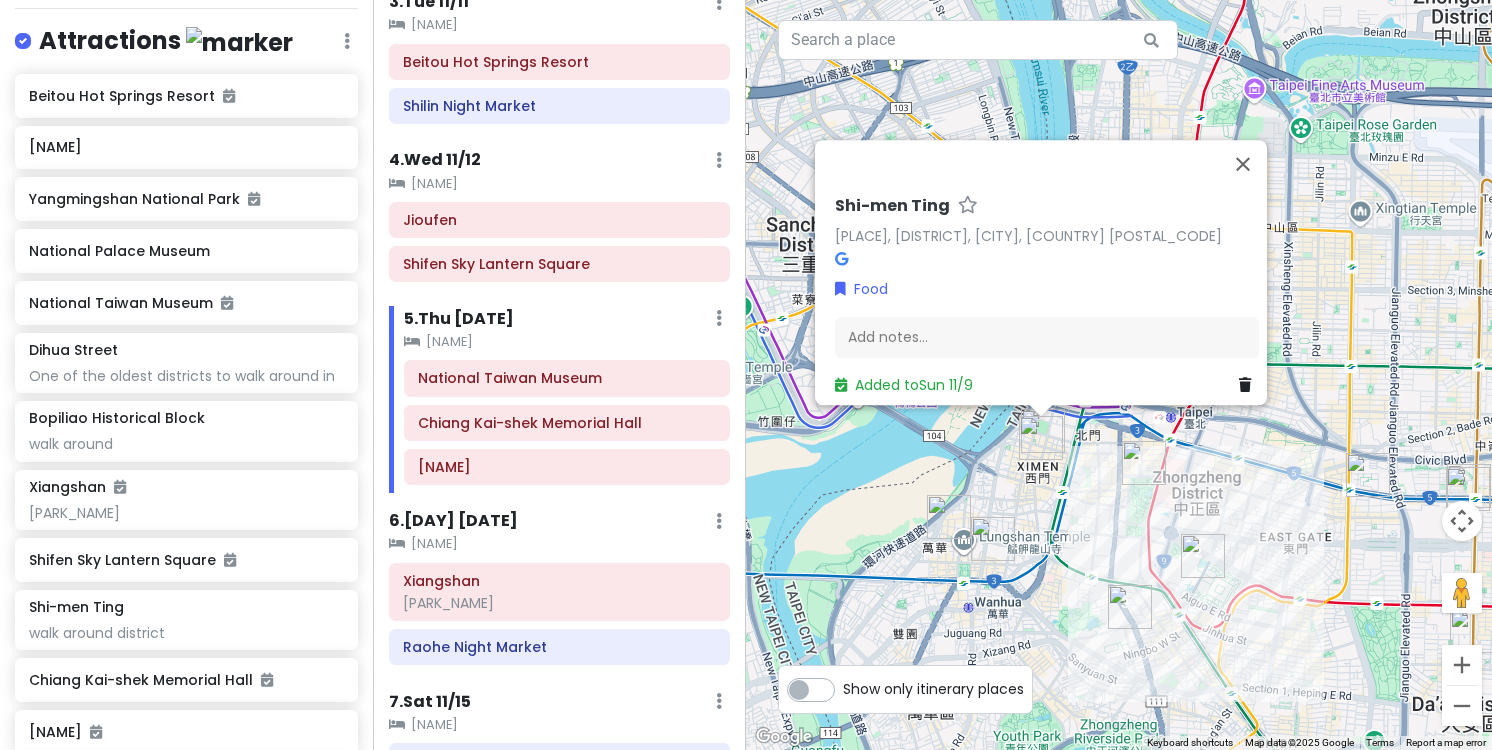 click on "Shi-men Ting Shi-men Ting, [DISTRICT], [CITY], Taiwan 108 Food Add notes... Added to  Sun 11/9" at bounding box center [1119, 375] 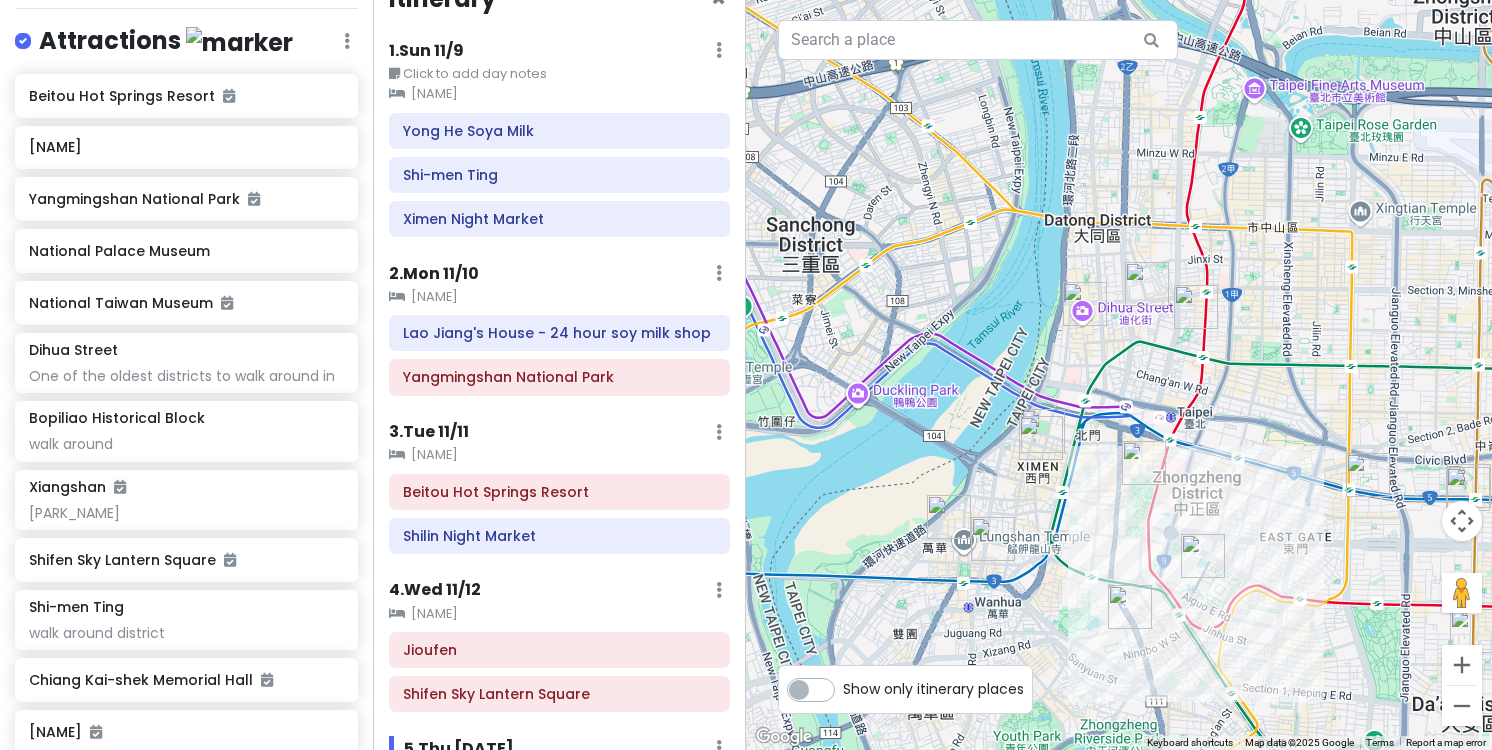 scroll, scrollTop: 32, scrollLeft: 0, axis: vertical 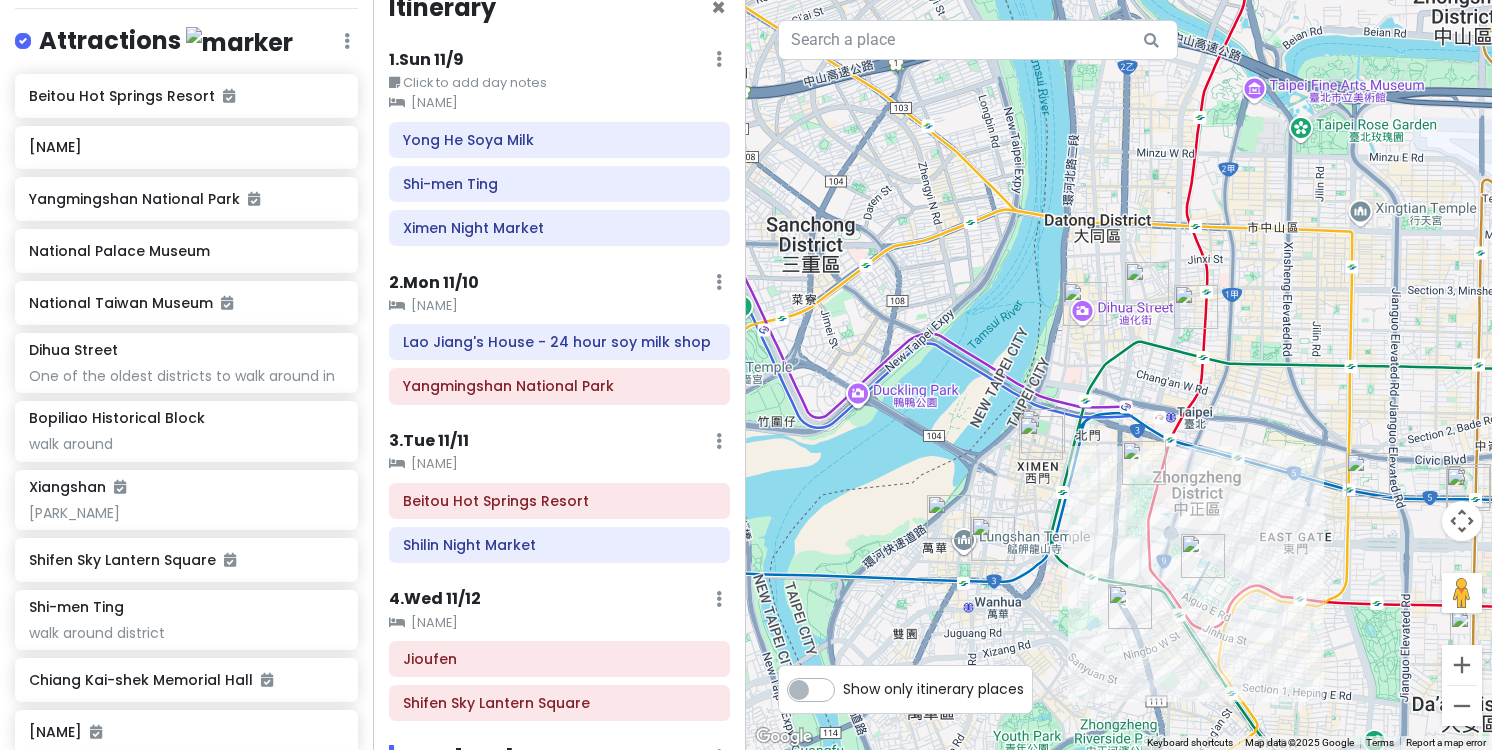 click on "1 .  Sun 11/9 Edit Day Notes Clear Lodging Delete Day" at bounding box center [559, 64] 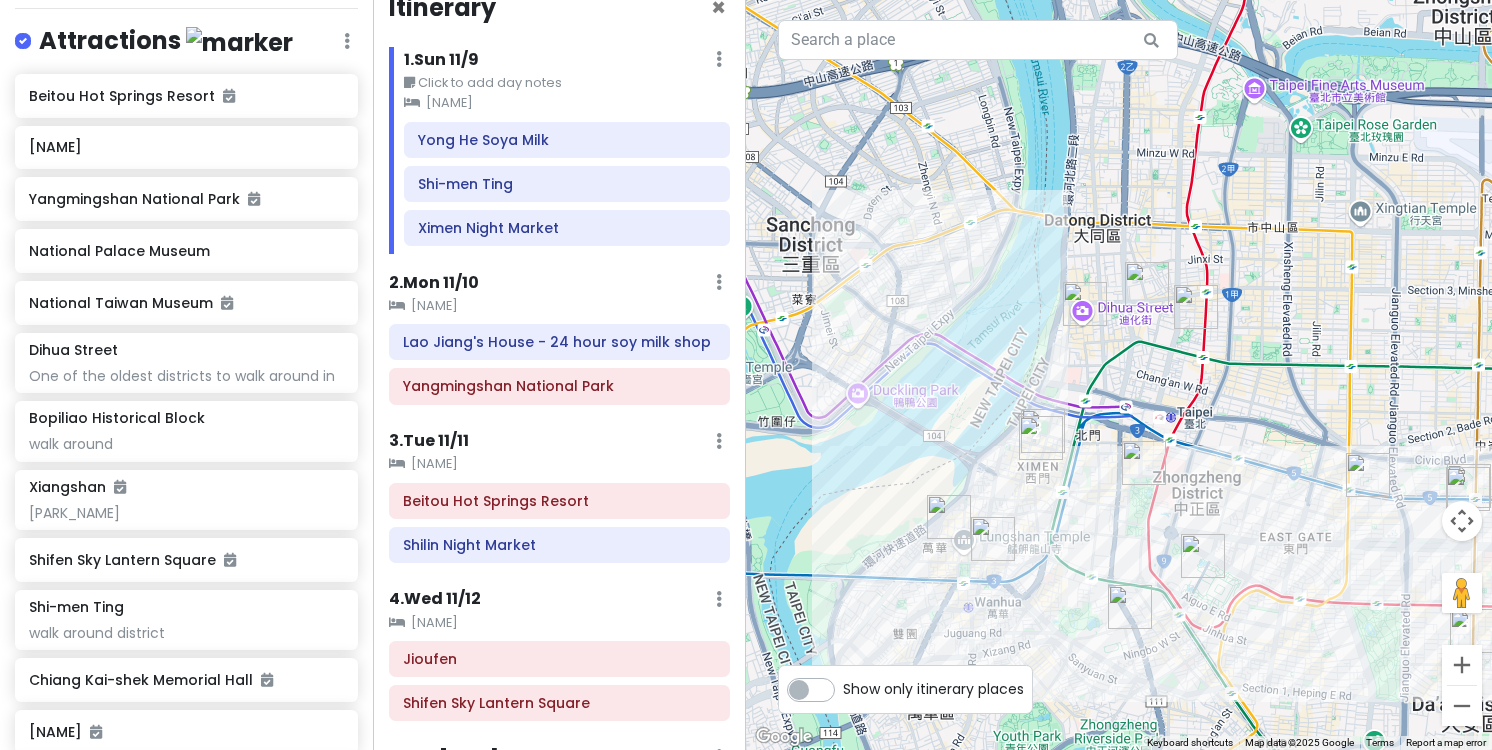 click at bounding box center (993, 539) 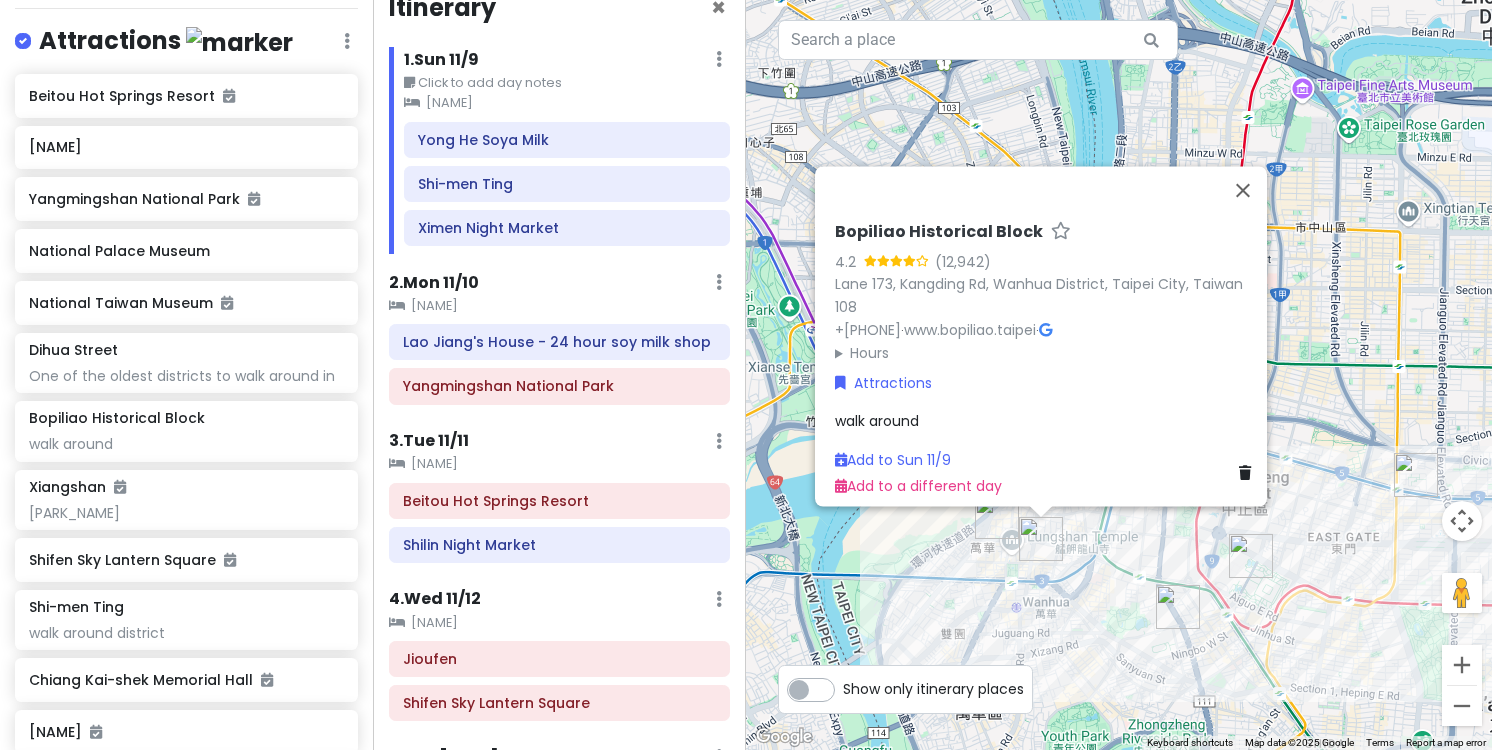 click on "Lane [NUMBER], [STREET], [DISTRICT], [CITY], [COUNTRY] [POSTAL_CODE] +[PHONE] · www.bopiliao.taipei · Hours Monday Closed Tuesday [TIME] Wednesday [TIME] Thursday [TIME] Friday [TIME] Saturday [TIME] Sunday [TIME] Attractions walk around Add to Sun [DATE] Add to a different day" at bounding box center [1119, 375] 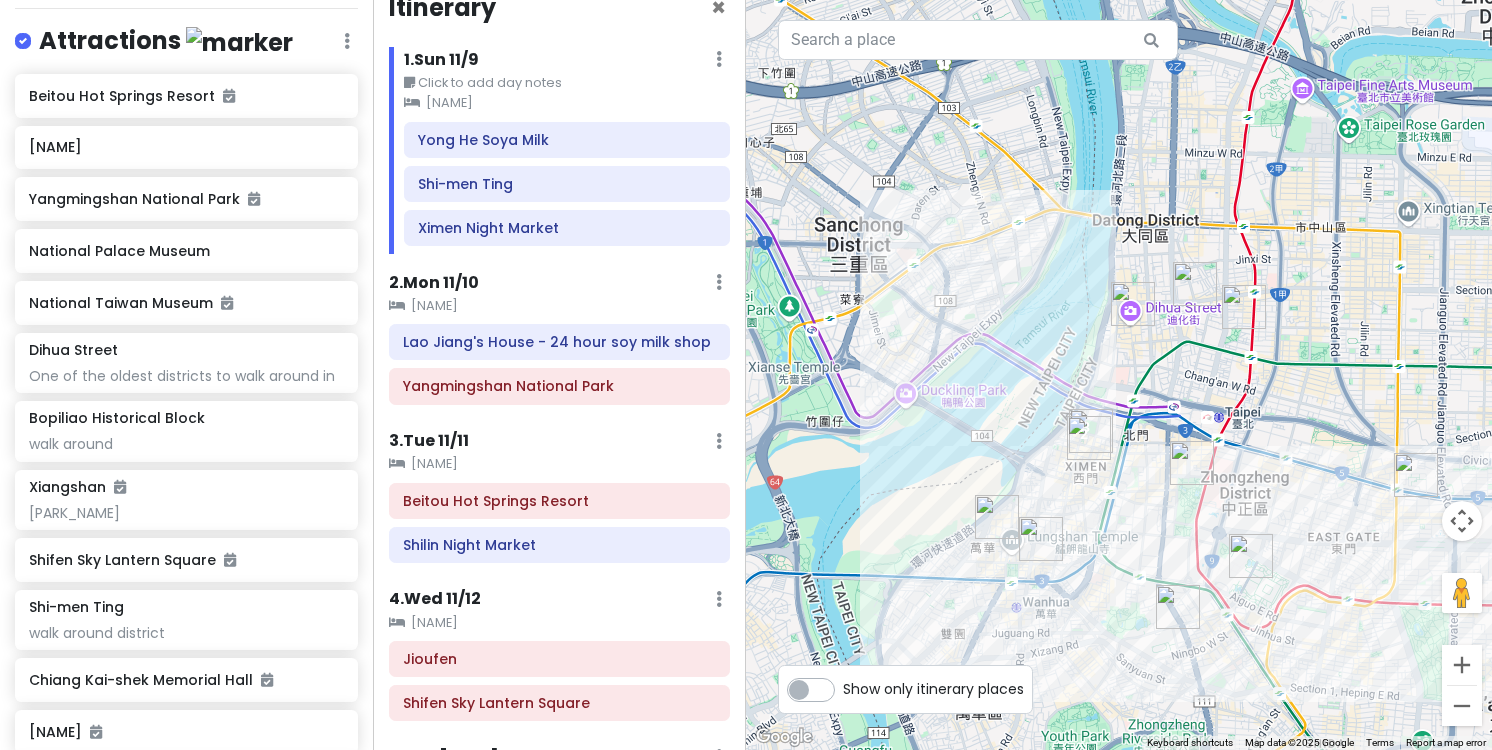 click at bounding box center [997, 517] 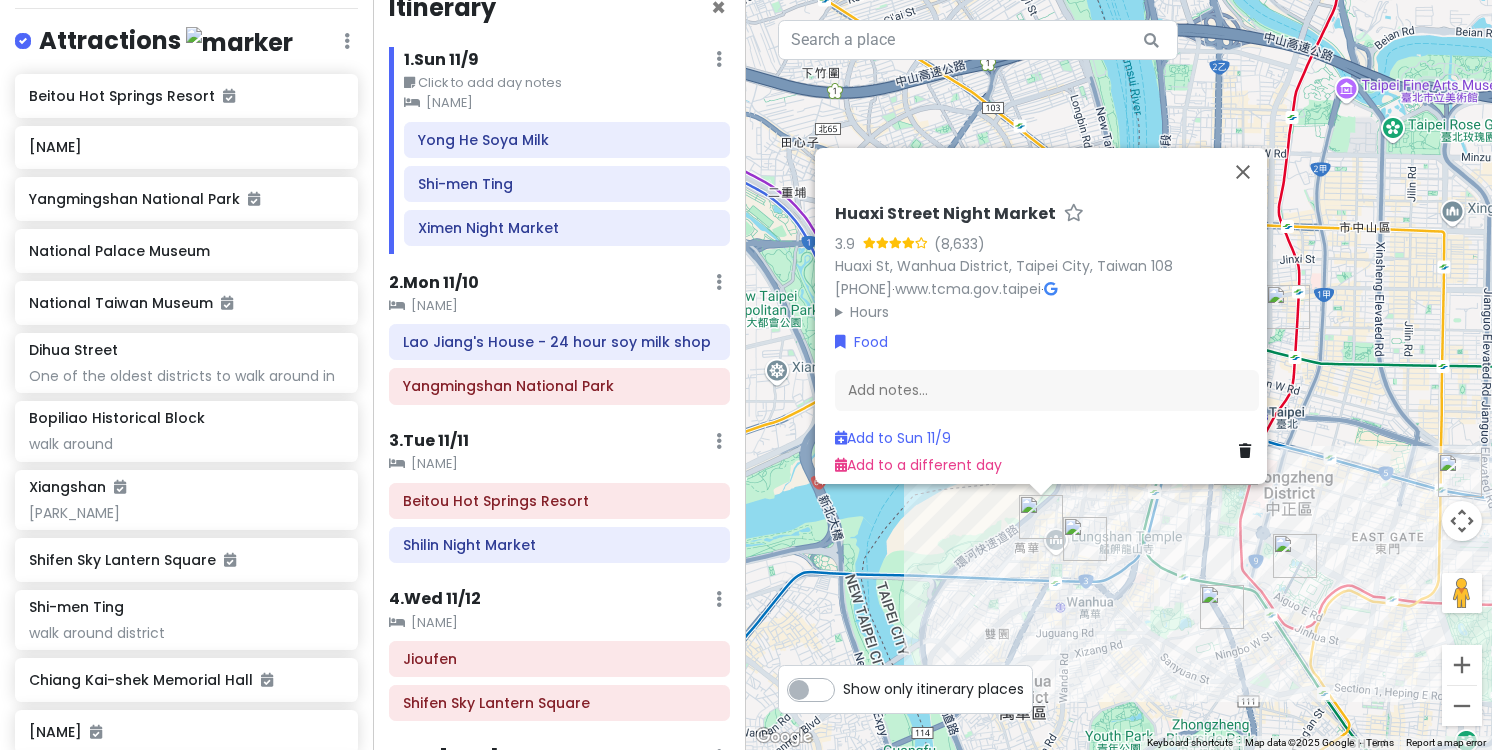 click on "Hours" at bounding box center [1047, 312] 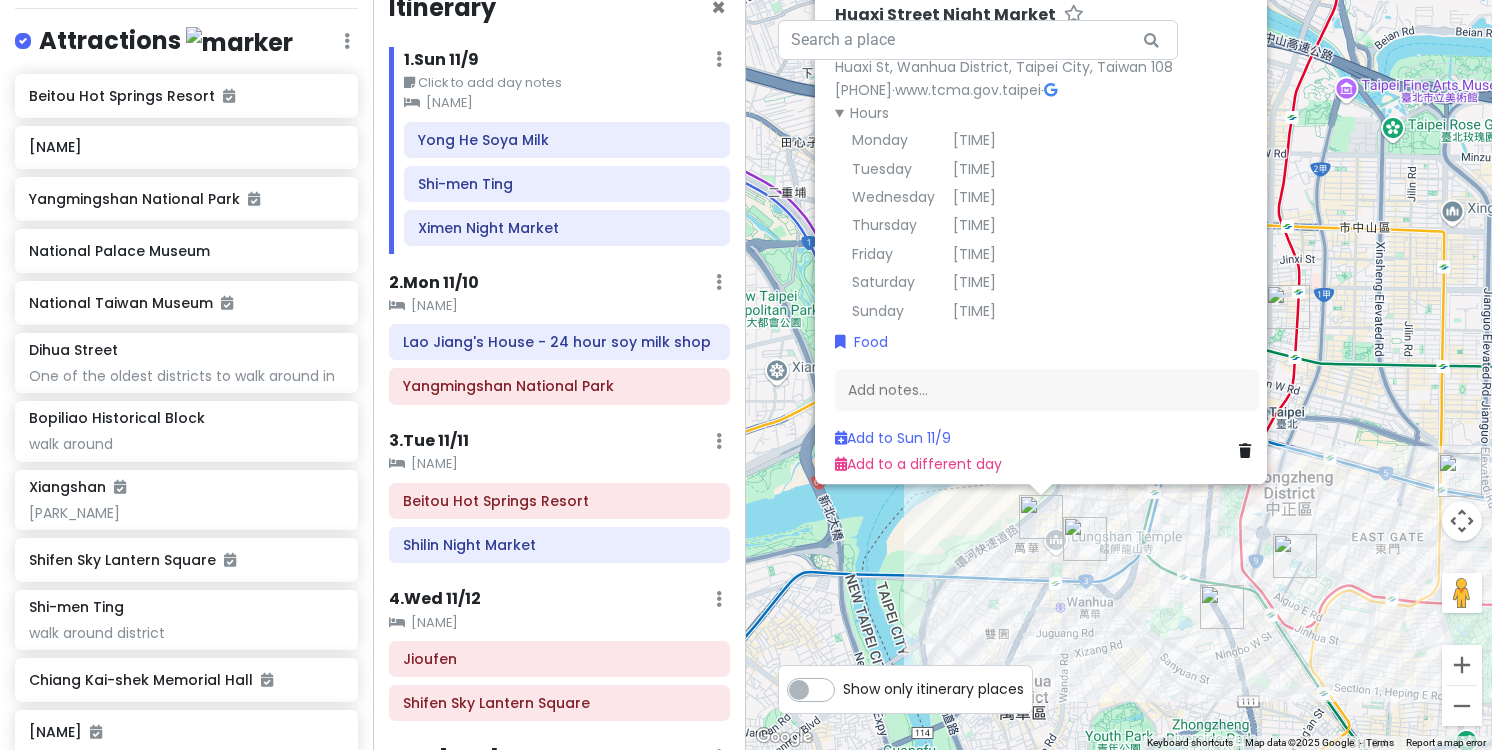 click on "[NIGHT_MARKET] [NUMBER]        ([NUMBER]) [STREET], [DISTRICT], [CITY], [COUNTRY] [POSTAL_CODE] [PHONE_NUMBER]   ·   [URL]   ·   Hours [DAY] [TIME] [DAY] [TIME] [DAY] [TIME] [DAY] [TIME] [DAY] [TIME] [DAY] [TIME] [DAY] [TIME] Food Add notes...  Add to   [DAY] [MONTH]  Add to a different day" at bounding box center [1119, 375] 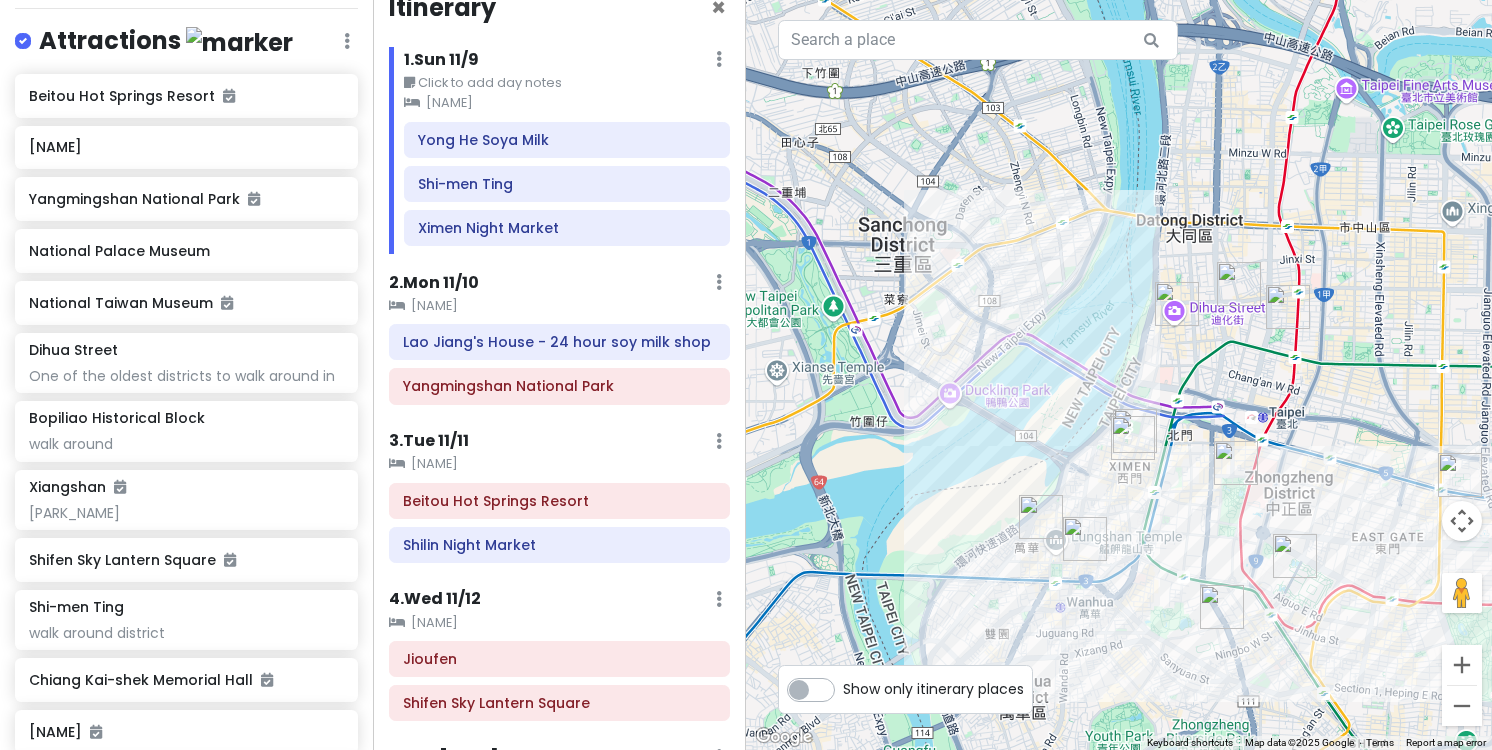 click at bounding box center (1085, 539) 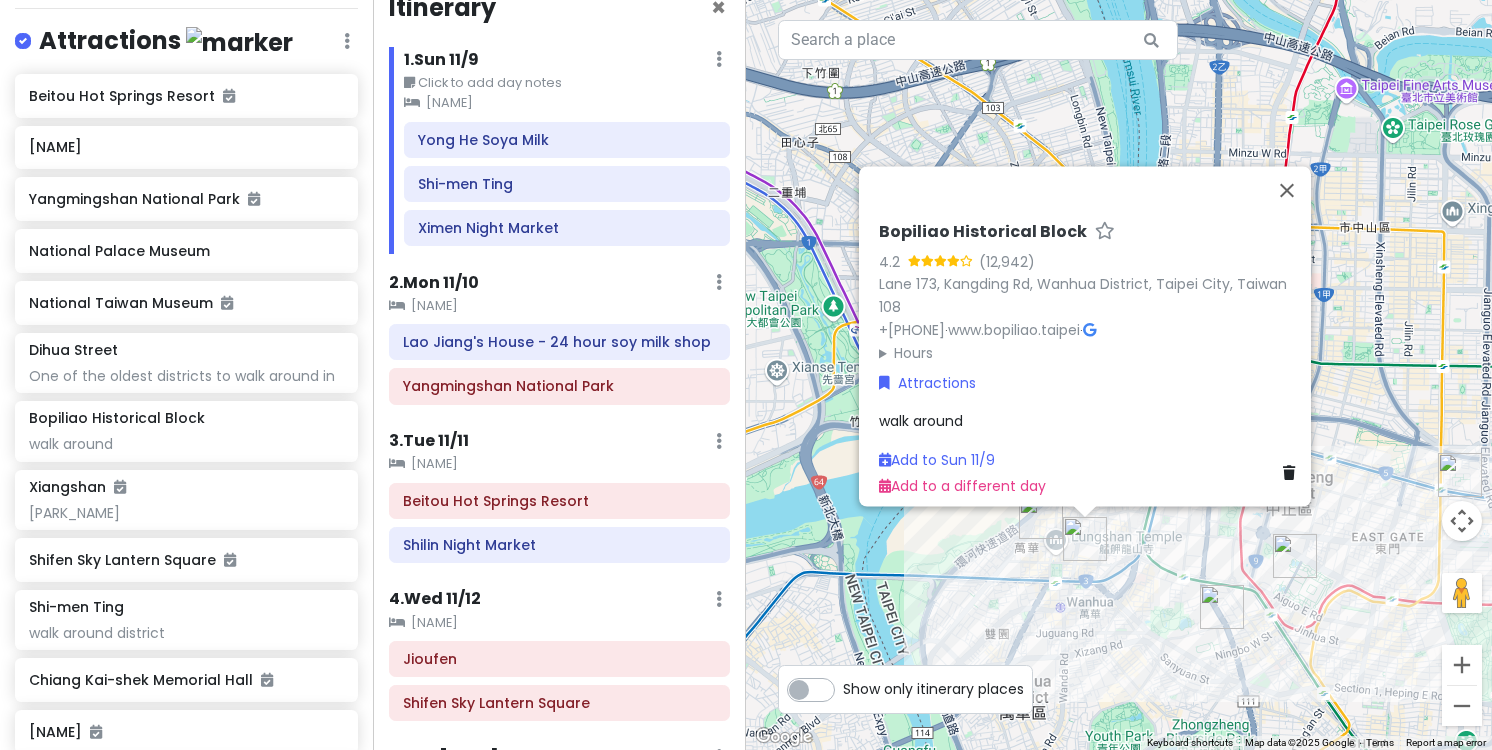 click on "Hours" at bounding box center [1091, 353] 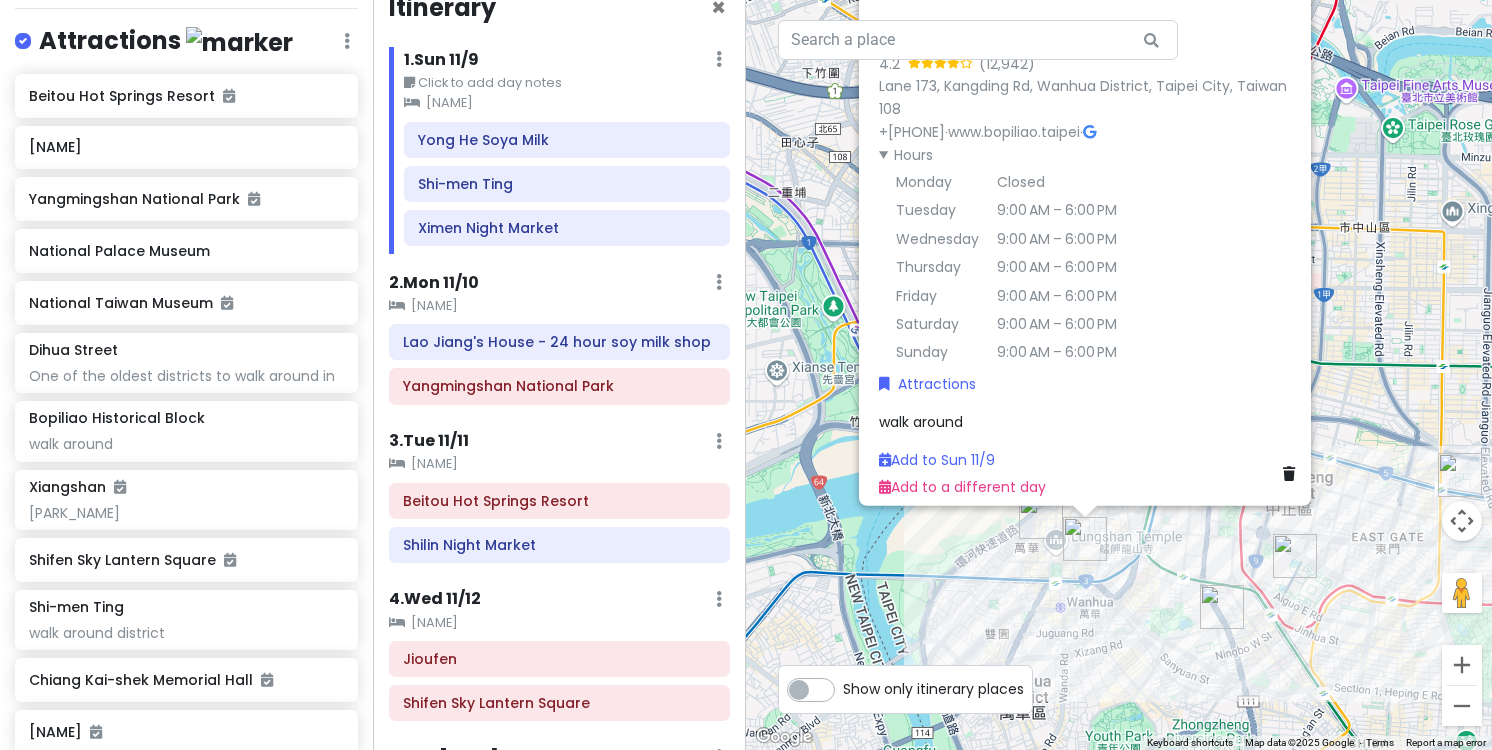 click on "Lane [NUMBER], [STREET], [DISTRICT], [CITY], [COUNTRY] [POSTAL_CODE] +[PHONE] · www.bopiliao.taipei · Hours Monday Closed Tuesday [TIME] Wednesday [TIME] Thursday [TIME] Friday [TIME] Saturday [TIME] Sunday [TIME] Attractions walk around Add to Sun [DATE] Add to a different day" at bounding box center [1119, 375] 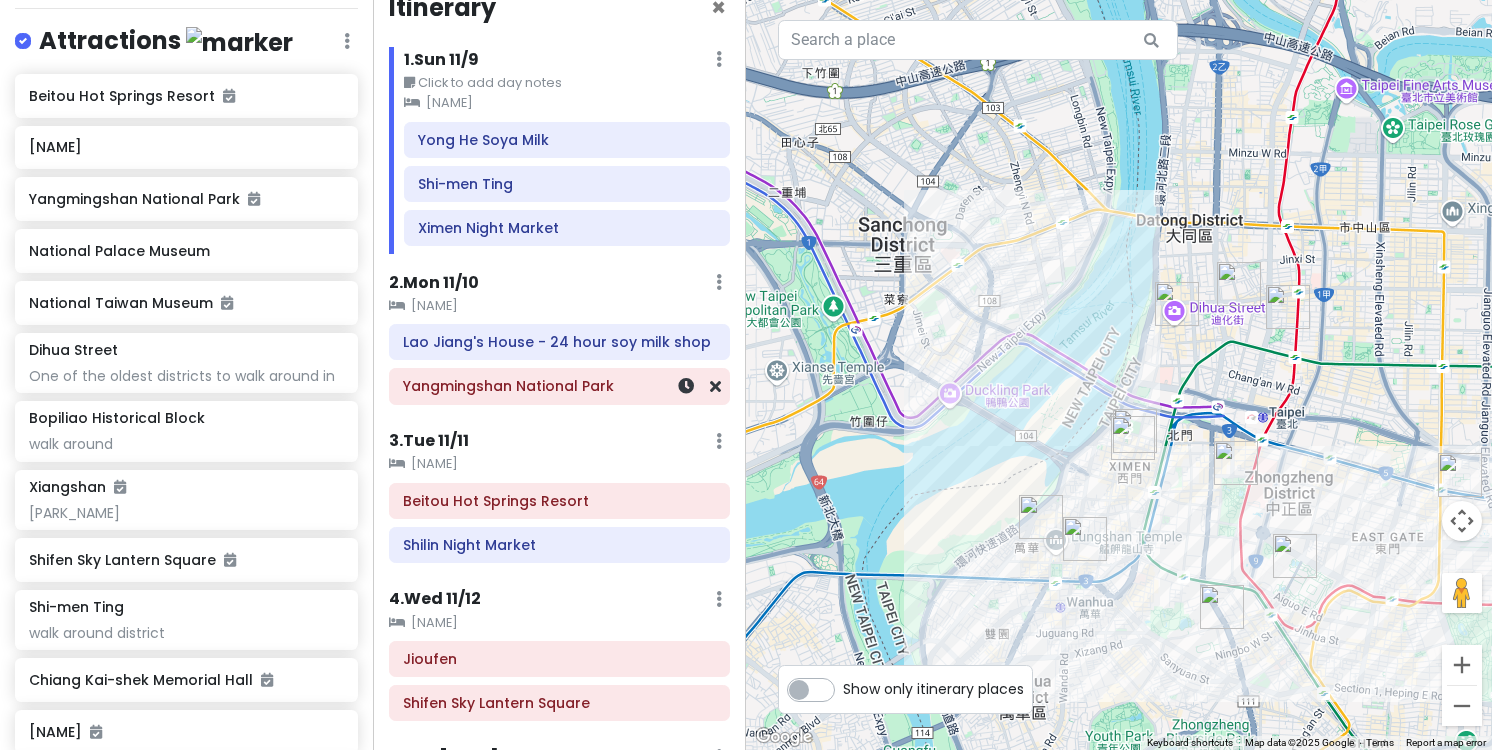 click on "Yangmingshan National Park" at bounding box center [559, 386] 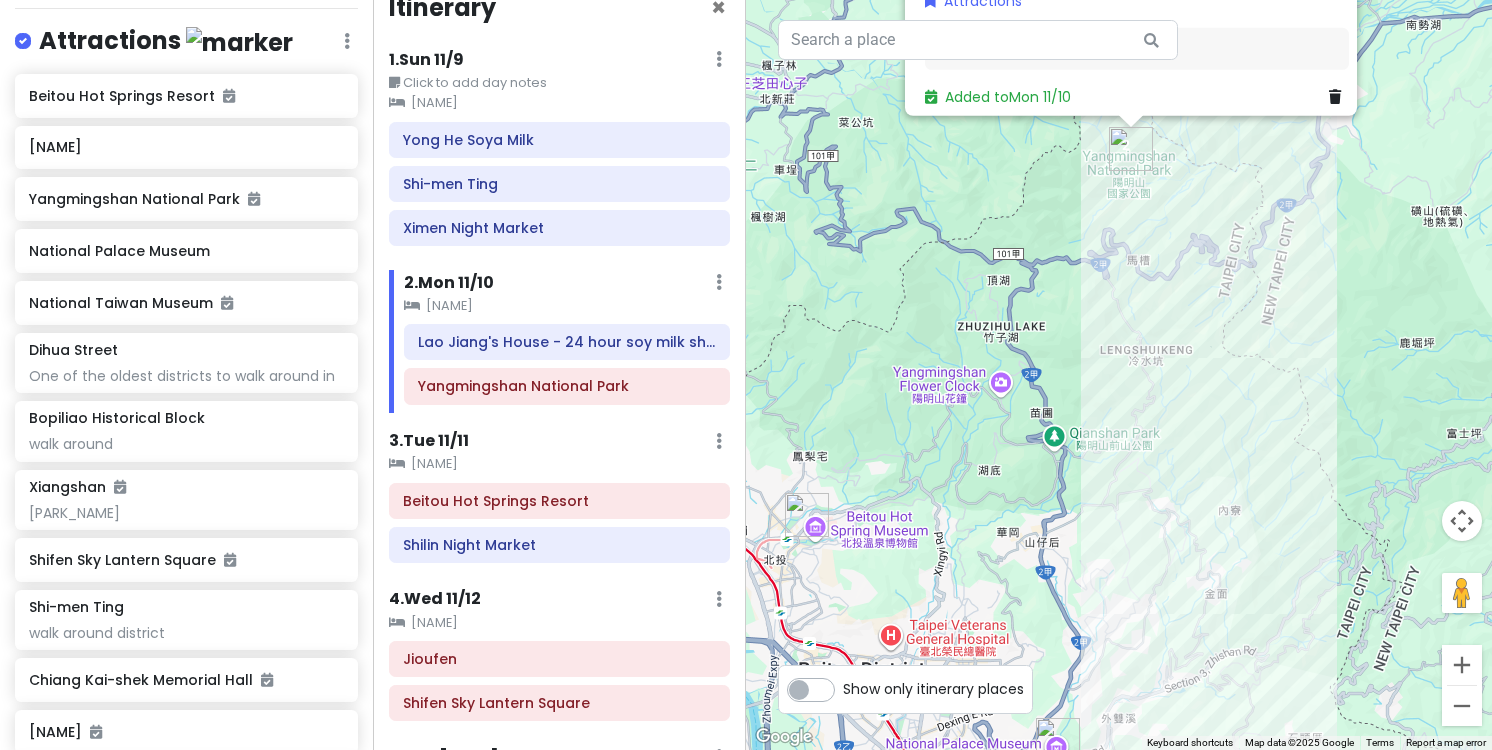 drag, startPoint x: 1024, startPoint y: 574, endPoint x: 1039, endPoint y: 270, distance: 304.36984 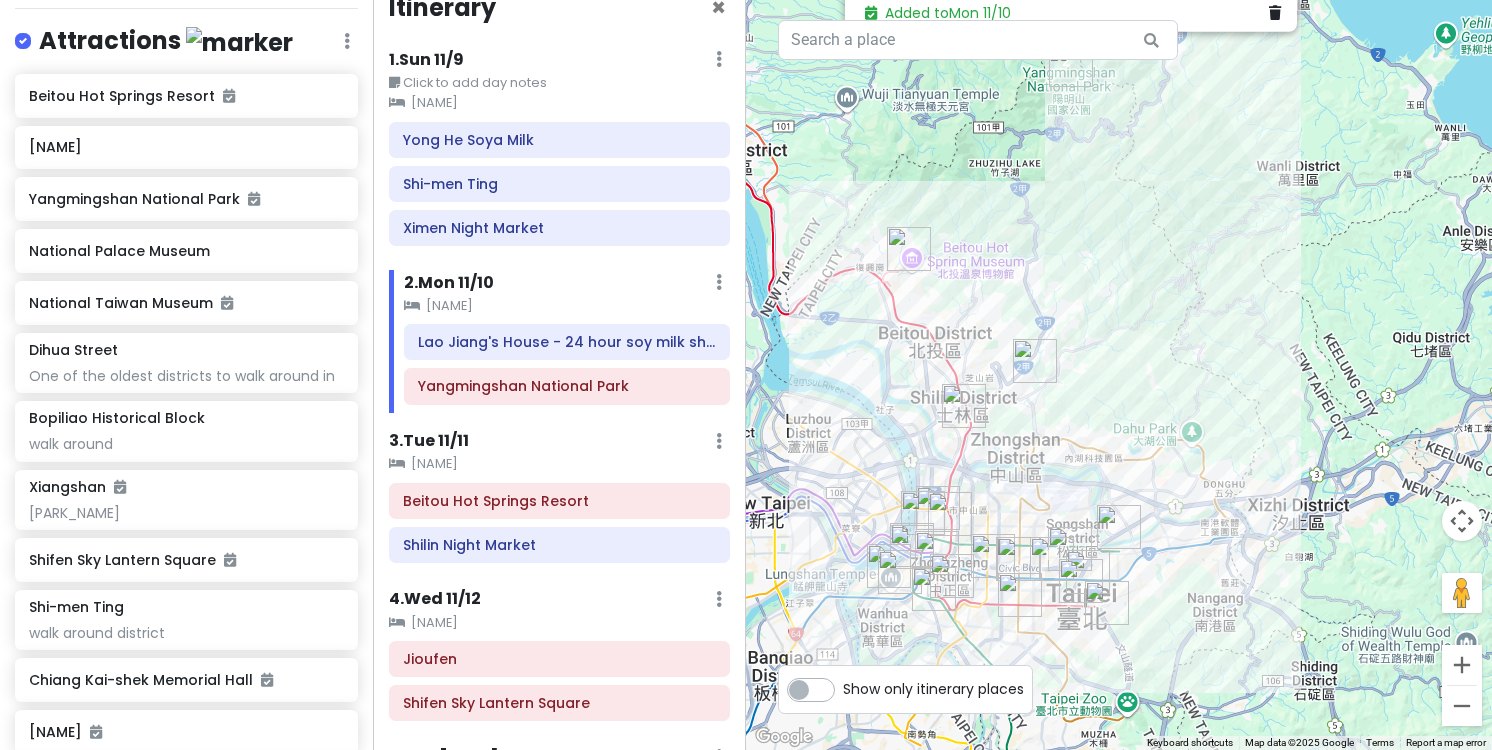 drag, startPoint x: 1031, startPoint y: 458, endPoint x: 1028, endPoint y: 266, distance: 192.02344 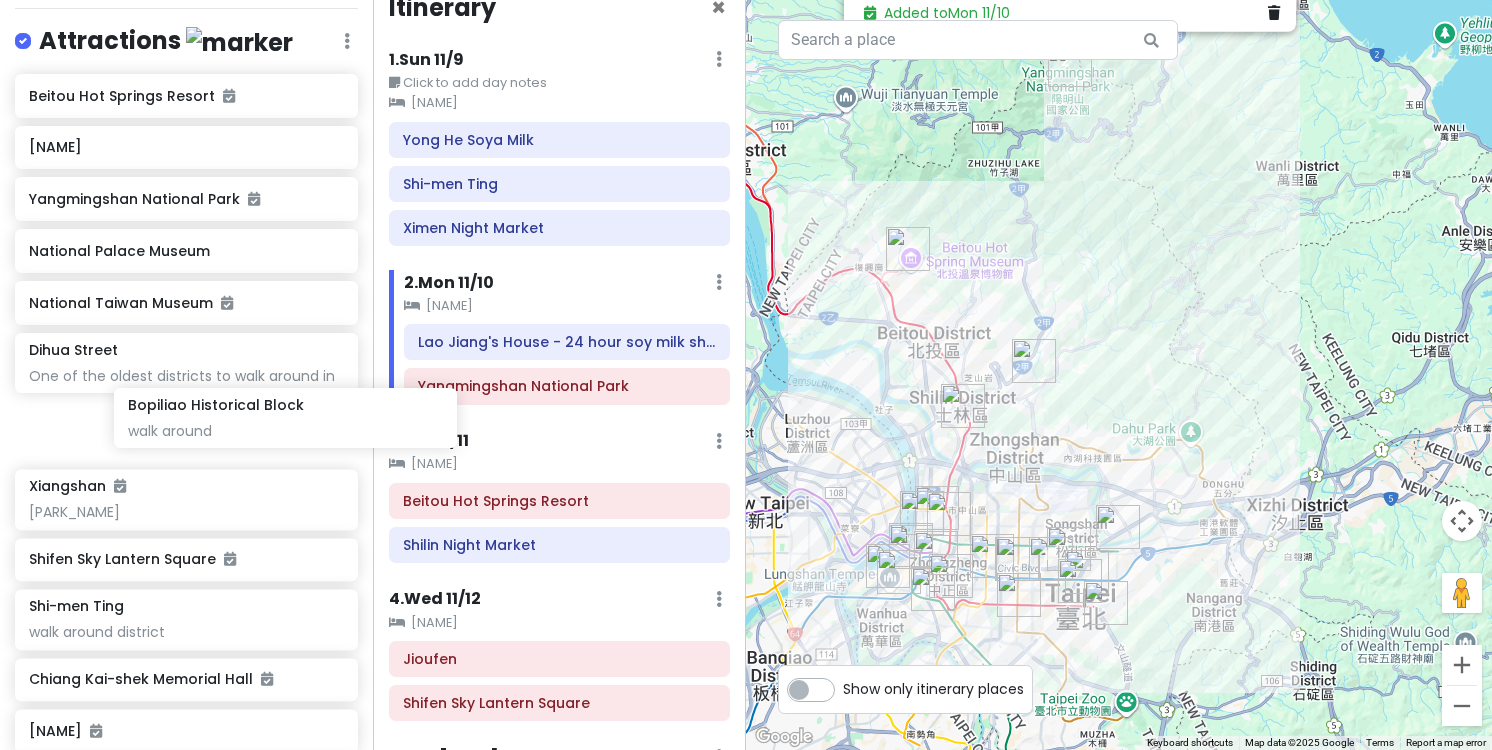 drag, startPoint x: 212, startPoint y: 425, endPoint x: 311, endPoint y: 414, distance: 99.60924 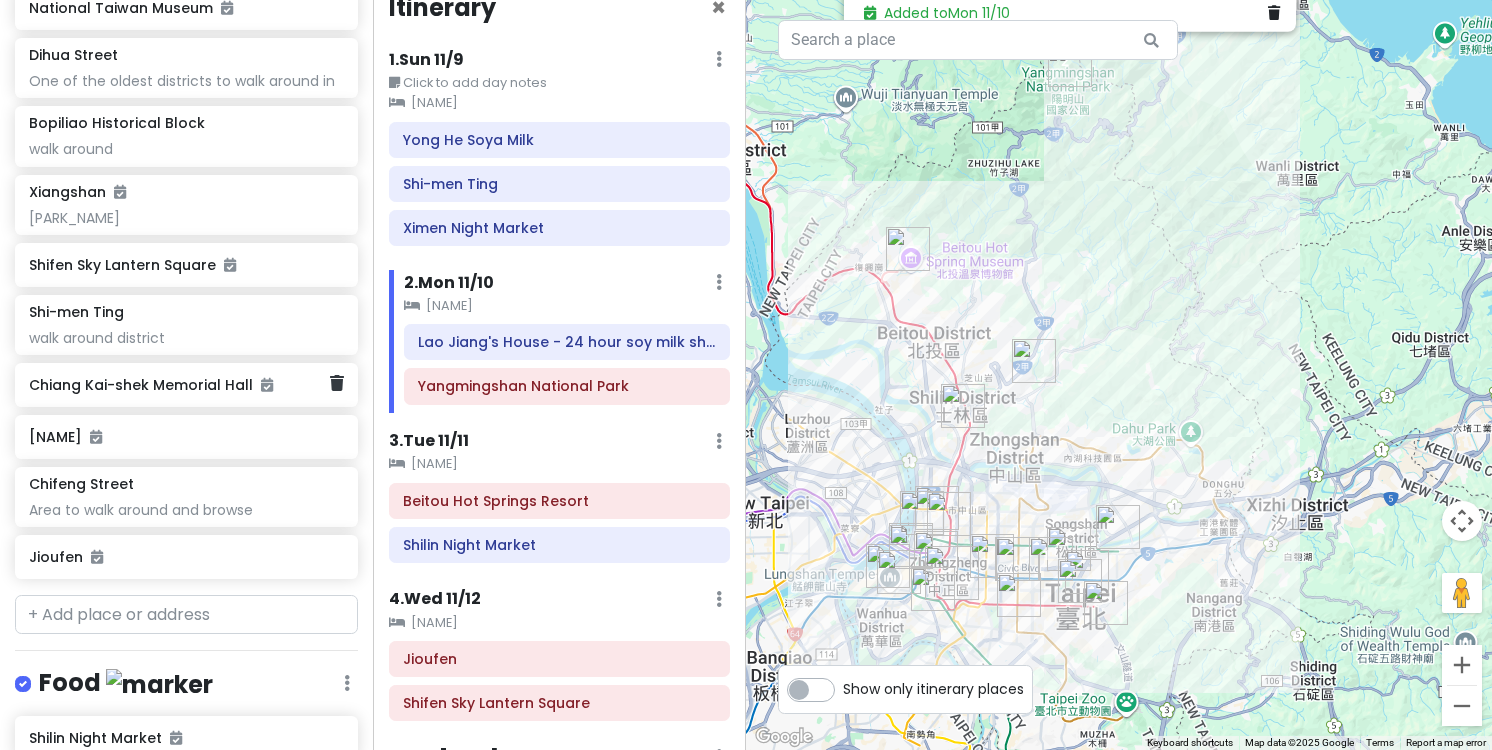 scroll, scrollTop: 581, scrollLeft: 0, axis: vertical 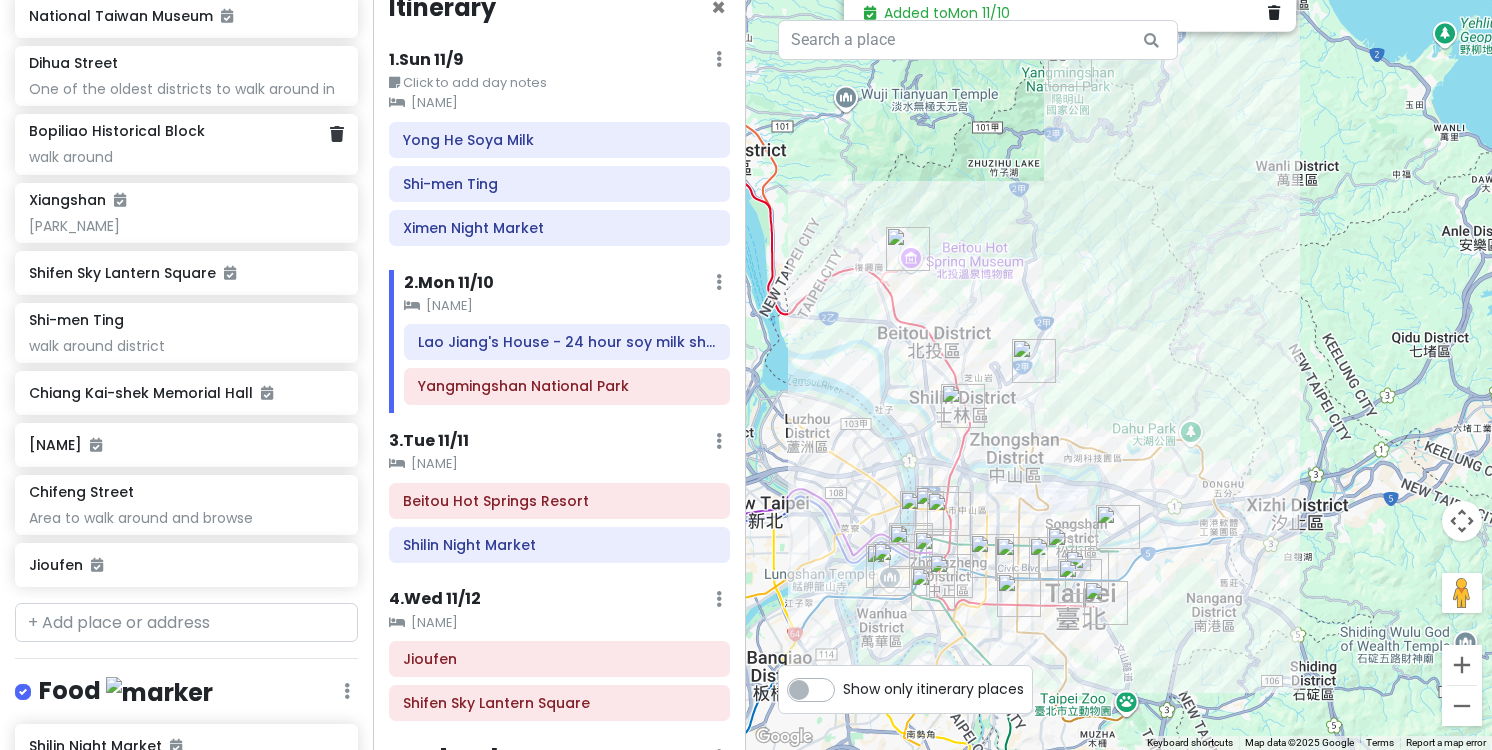 click on "walk around" at bounding box center (186, 89) 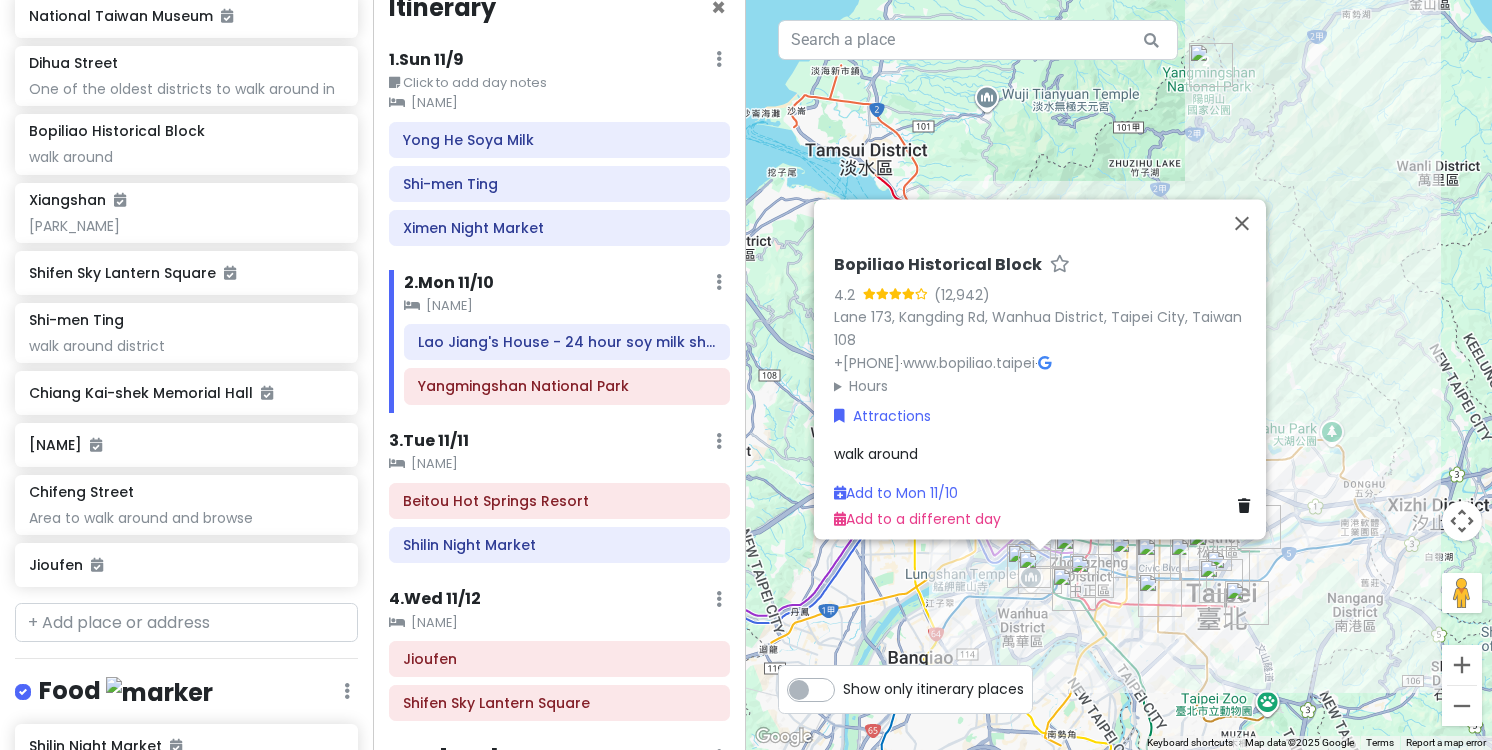click on "Hours" at bounding box center (1046, 386) 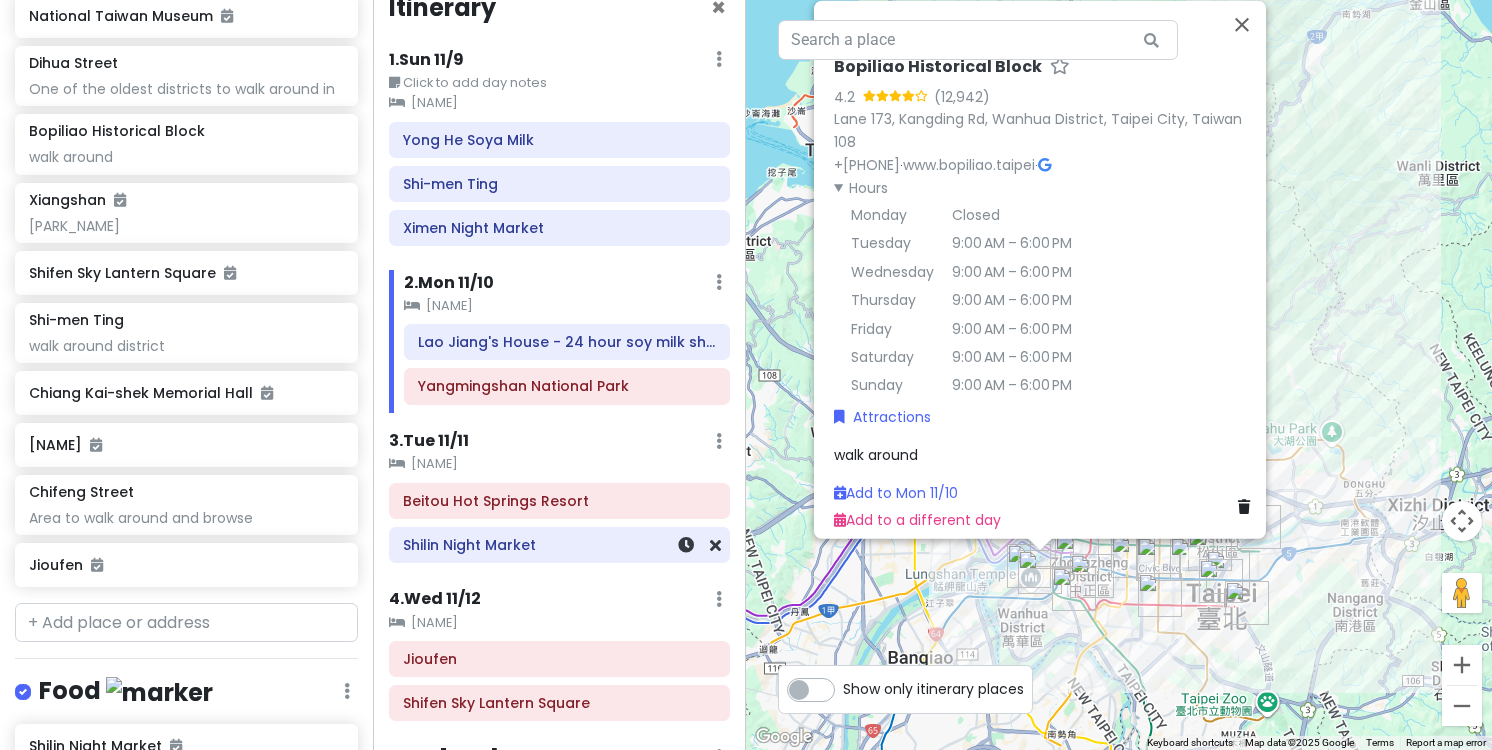 click on "Shilin Night Market" at bounding box center (559, 545) 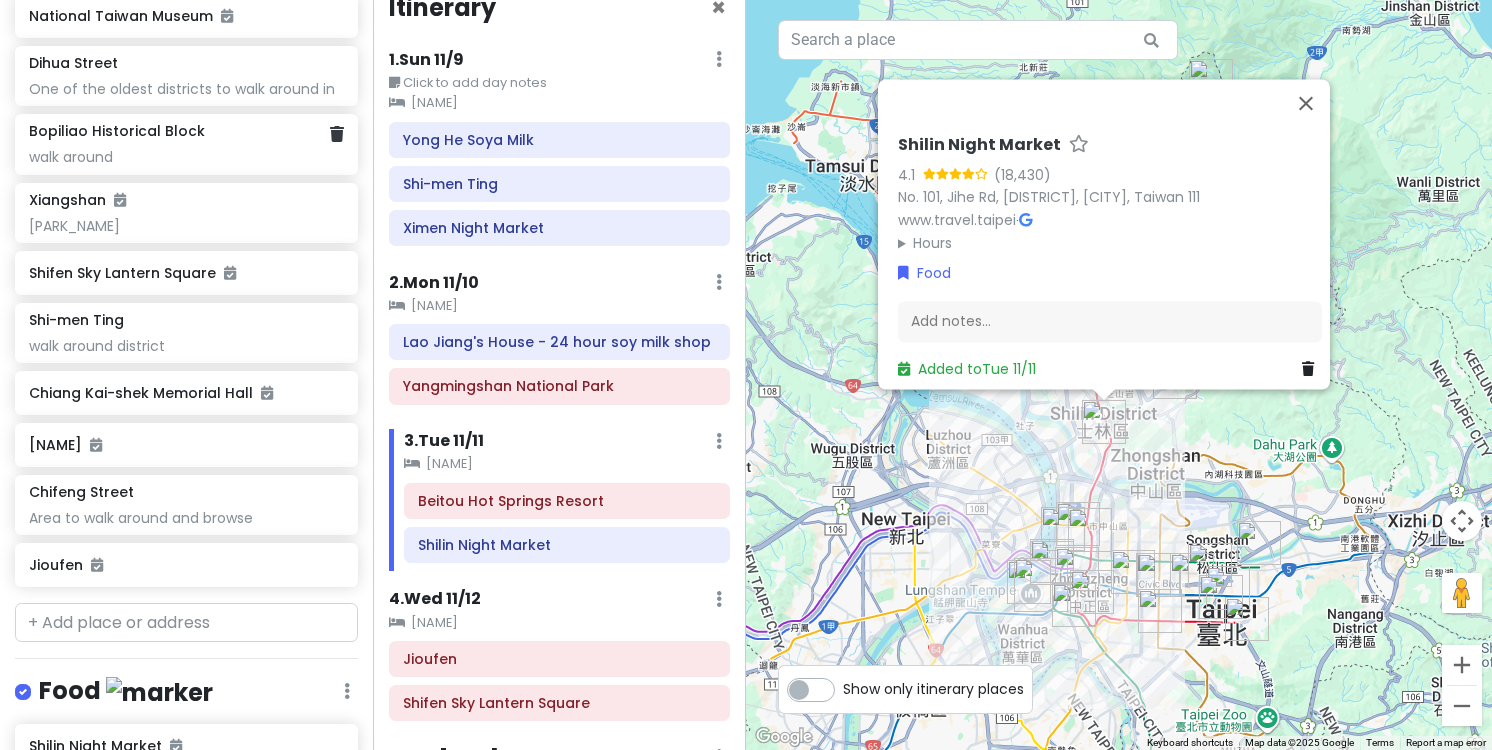 click on "Bopiliao Historical Block walk around" 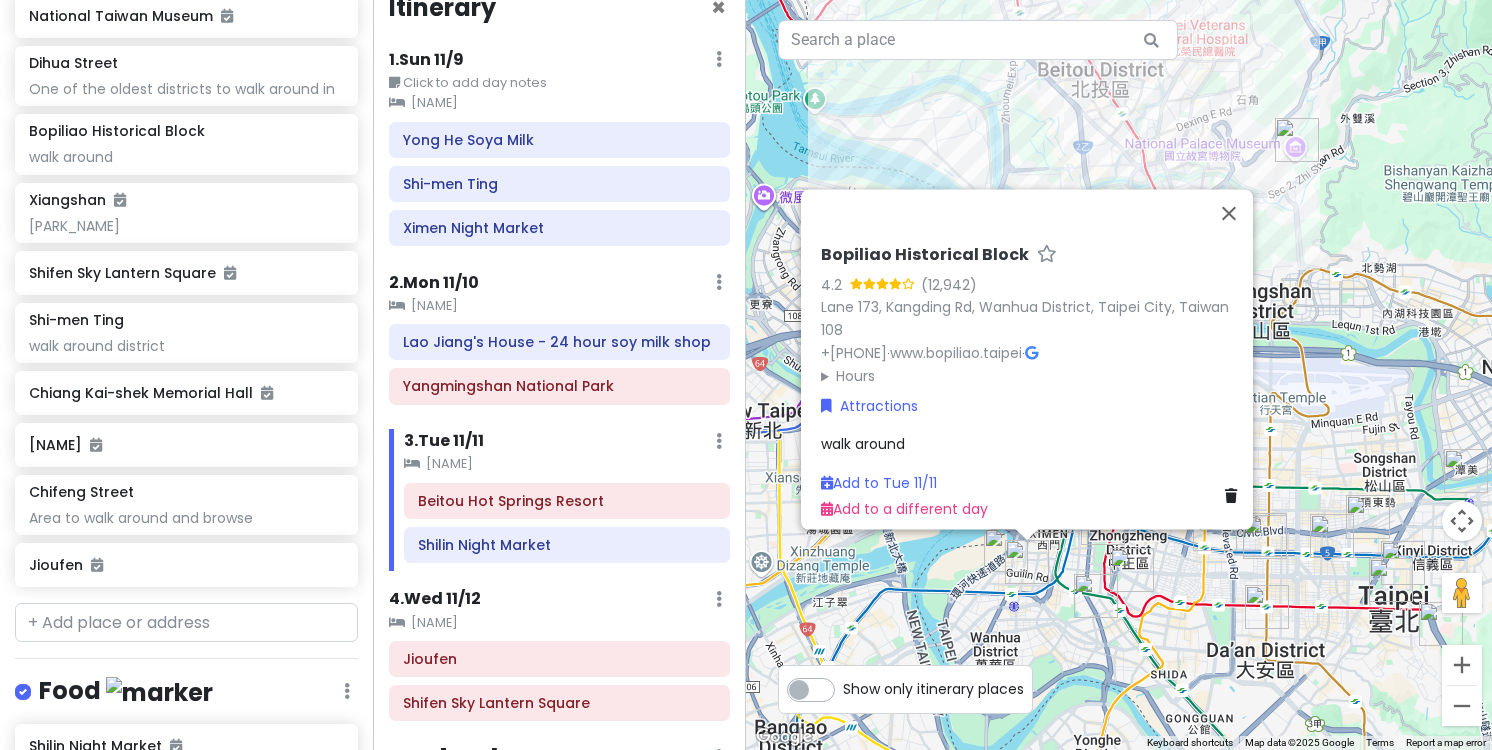 click at bounding box center (1006, 550) 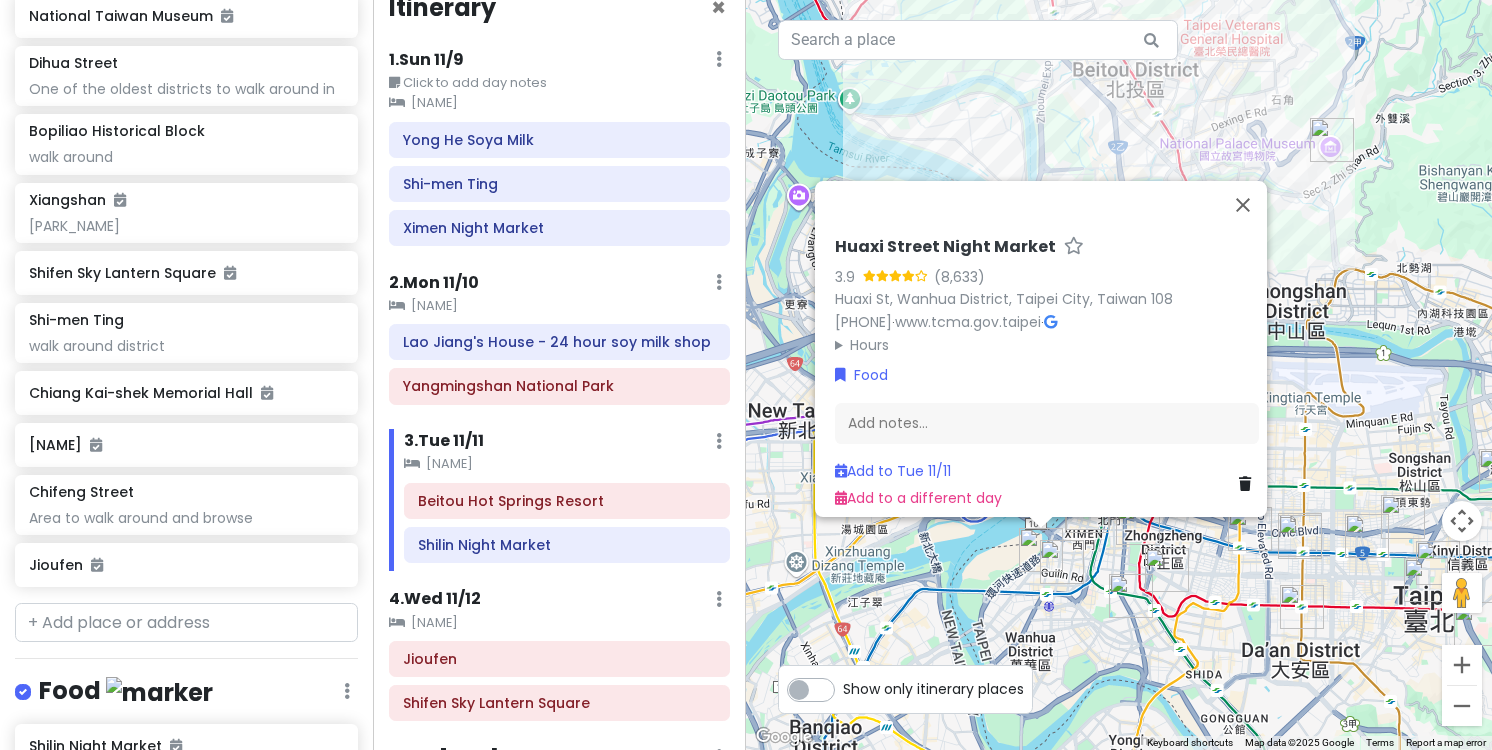 click on "Hours" at bounding box center [1047, 345] 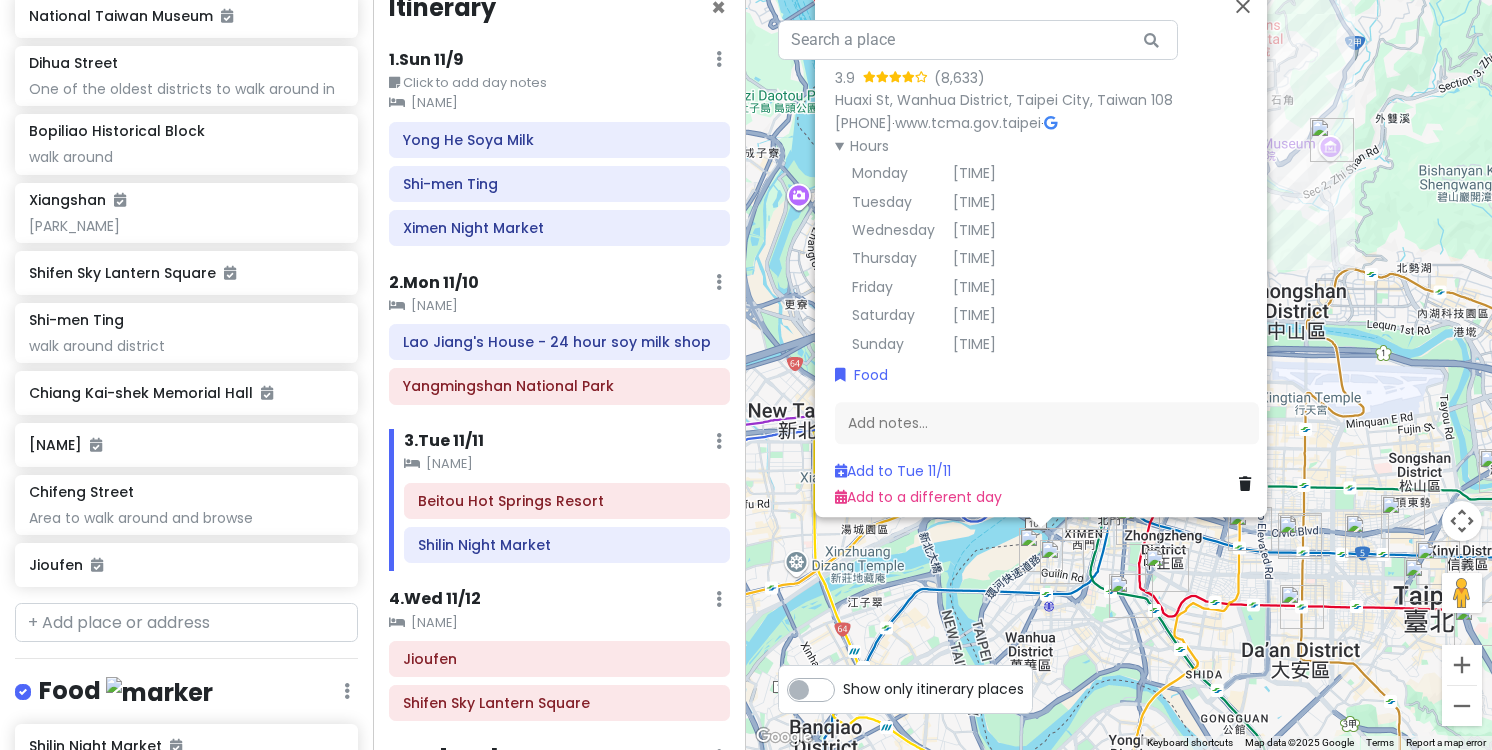 click on "[MARKET_NAME] [RATING] ([REVIEWS]) [STREET], [DISTRICT], [CITY], [COUNTRY] [POSTAL_CODE] [PHONE] · [URL] · Hours Monday [TIME] Tuesday [TIME] Wednesday [TIME] Thursday [TIME] Friday [TIME] Saturday [TIME] Sunday [TIME] Food Add notes... Add to Tue [DATE] Add to a different day" at bounding box center (1119, 375) 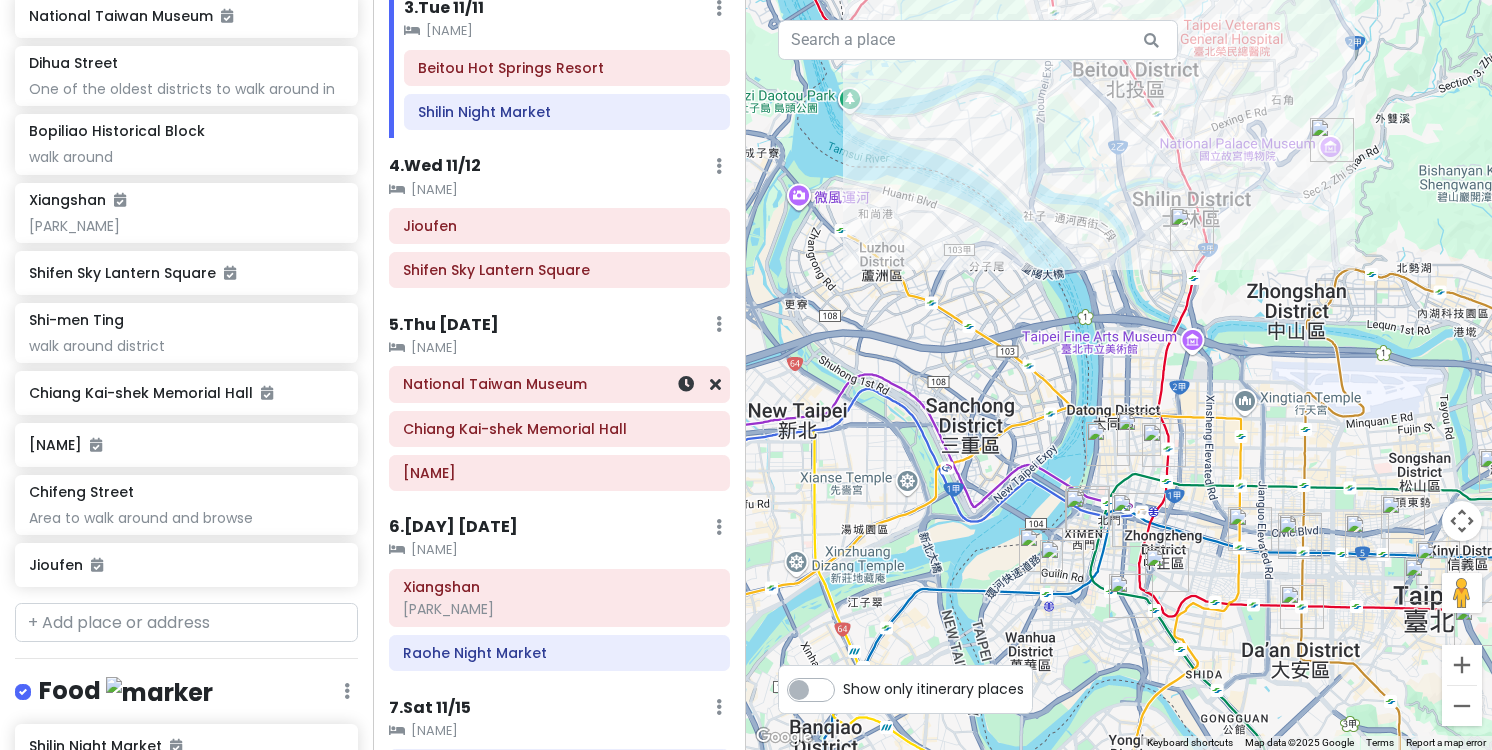 scroll, scrollTop: 468, scrollLeft: 0, axis: vertical 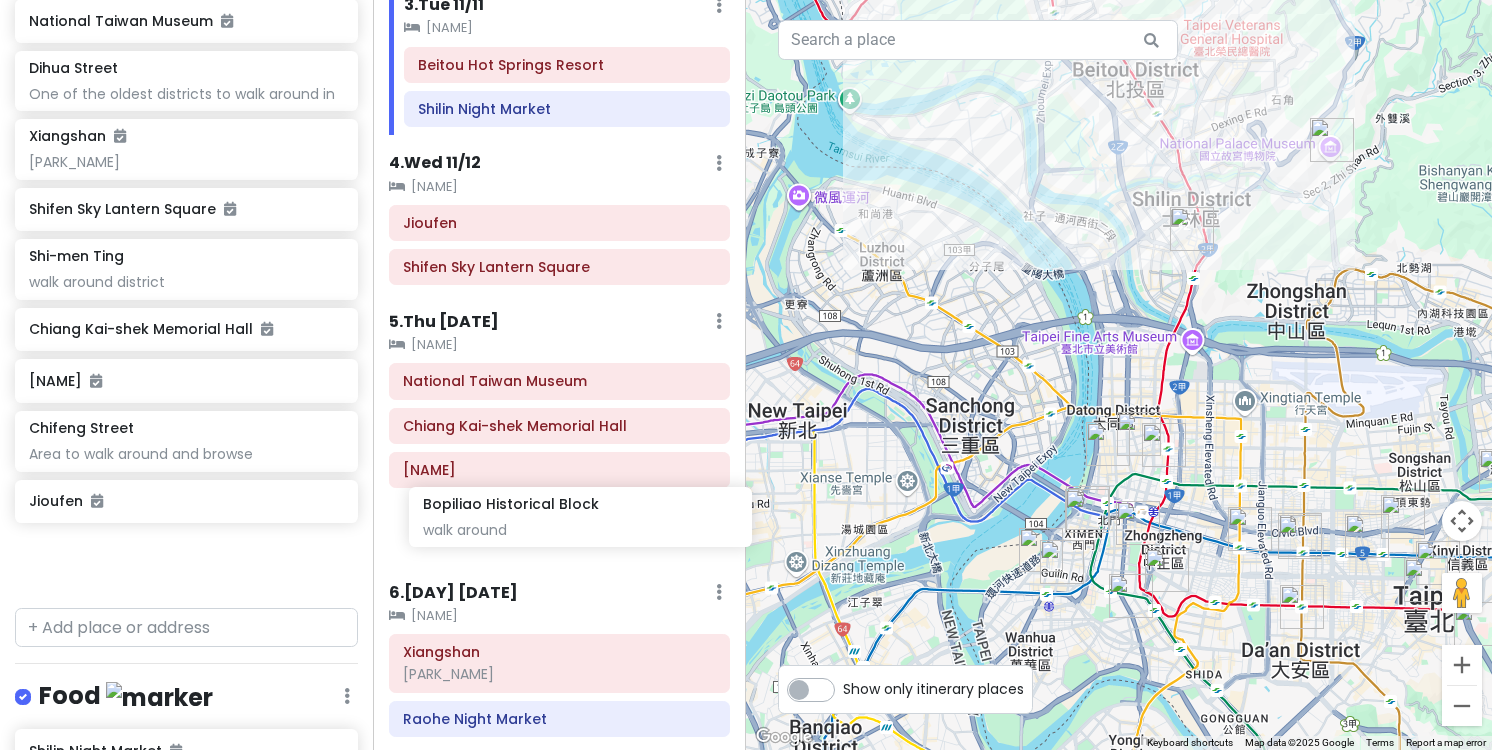 drag, startPoint x: 194, startPoint y: 150, endPoint x: 588, endPoint y: 525, distance: 543.9311 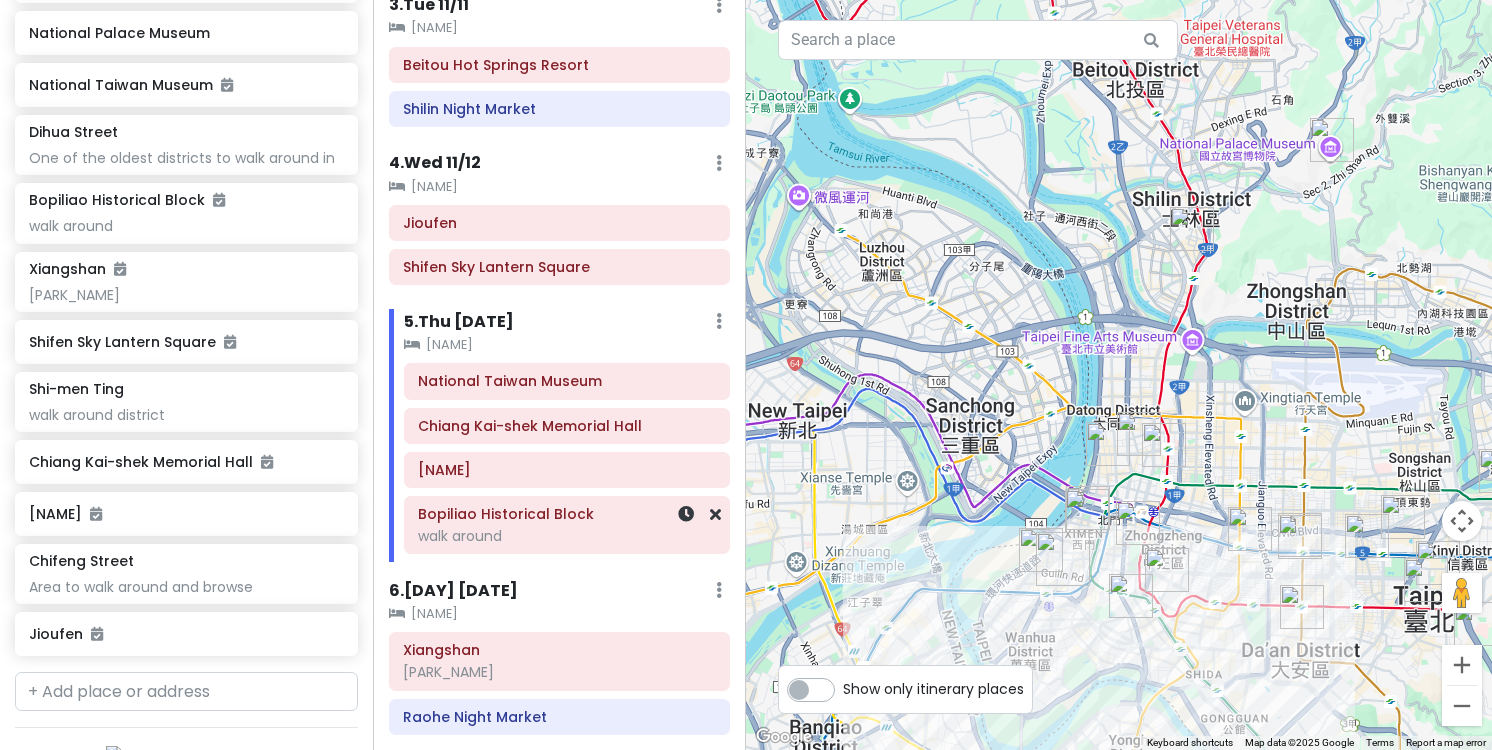 scroll, scrollTop: 508, scrollLeft: 0, axis: vertical 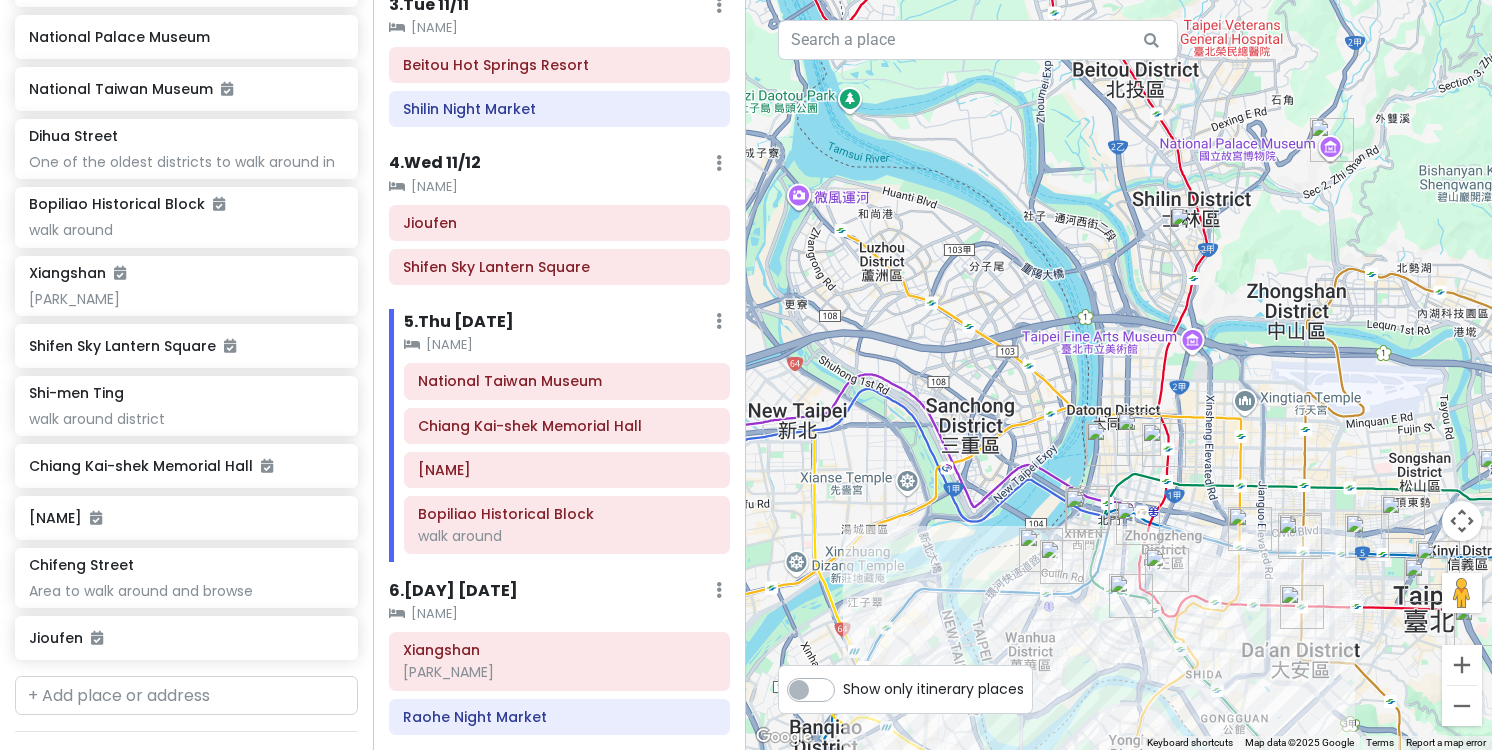 click at bounding box center [1041, 550] 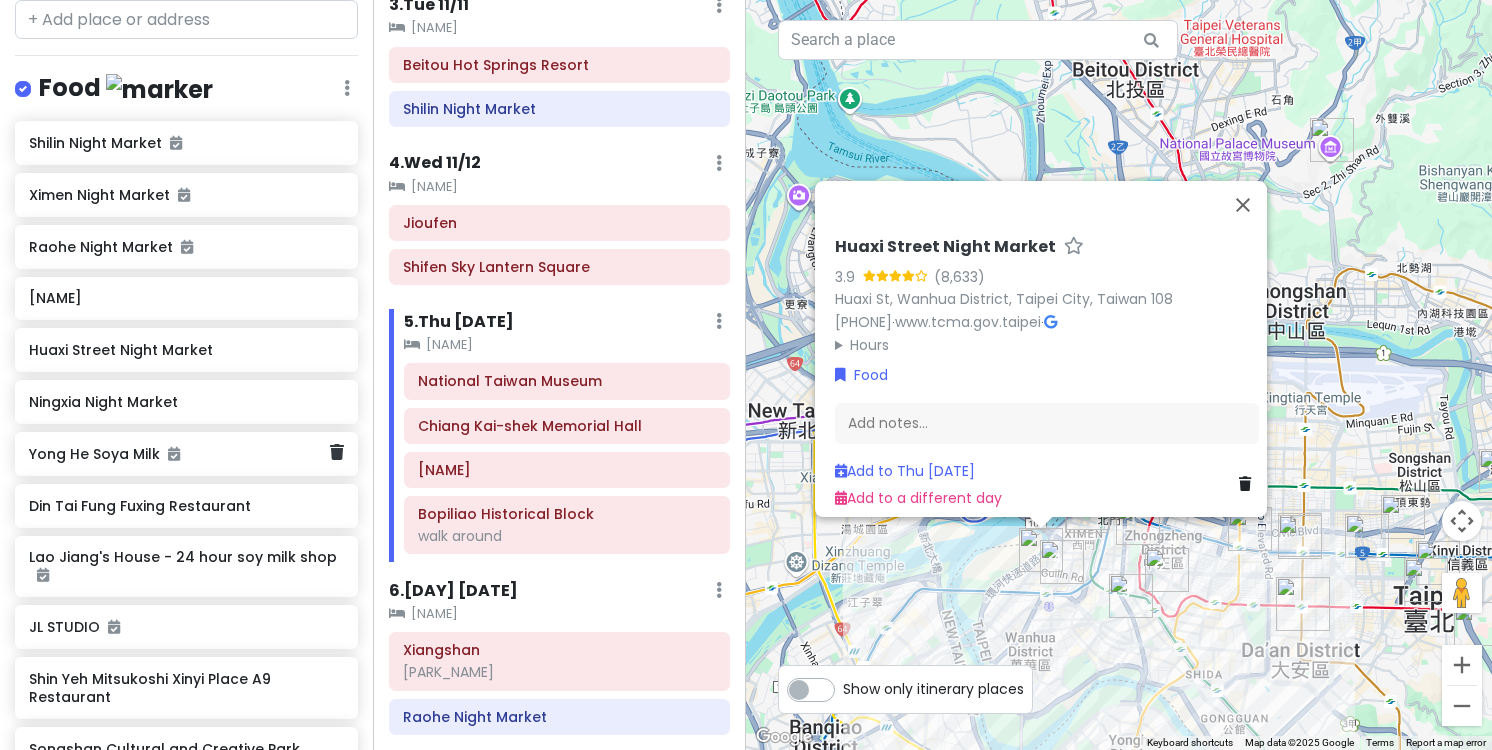 scroll, scrollTop: 1194, scrollLeft: 0, axis: vertical 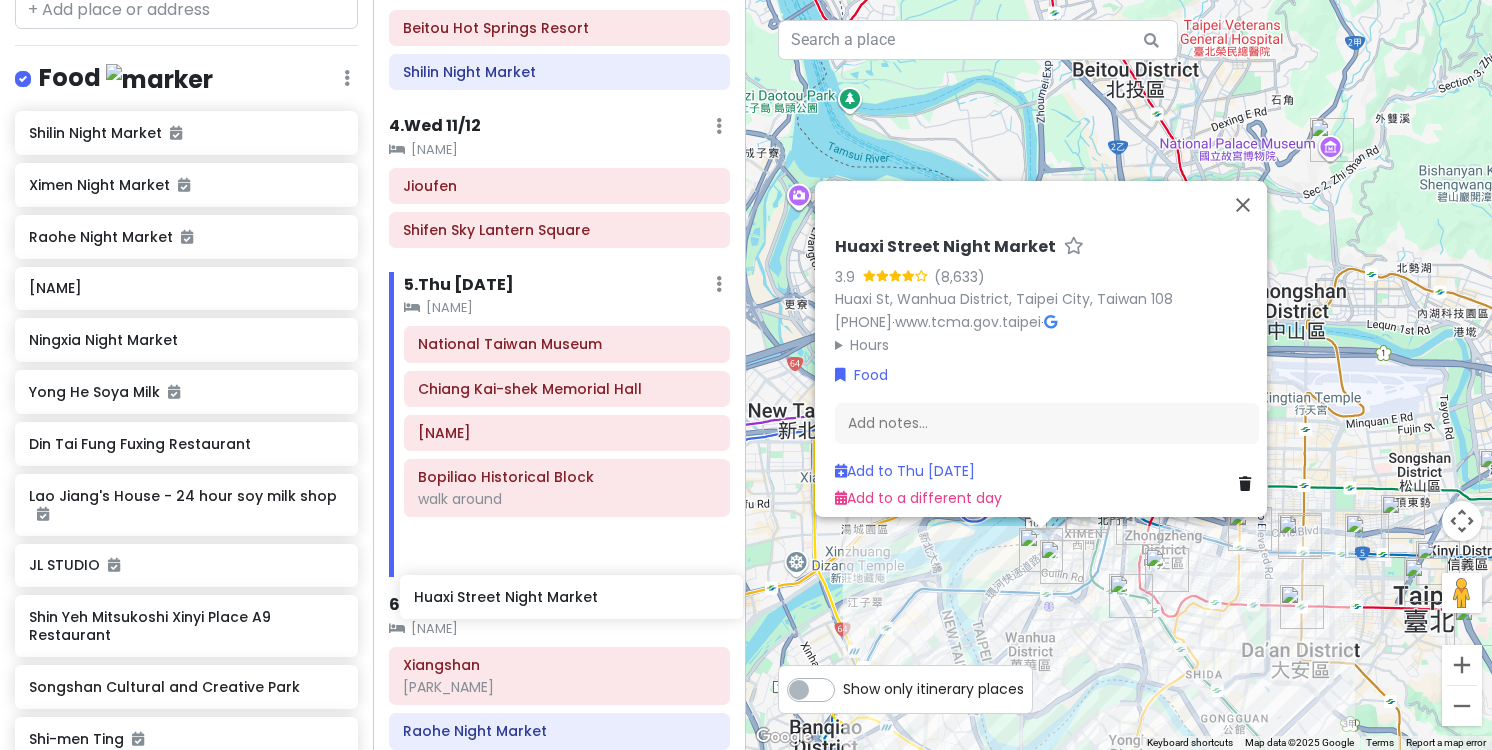drag, startPoint x: 134, startPoint y: 341, endPoint x: 520, endPoint y: 600, distance: 464.84082 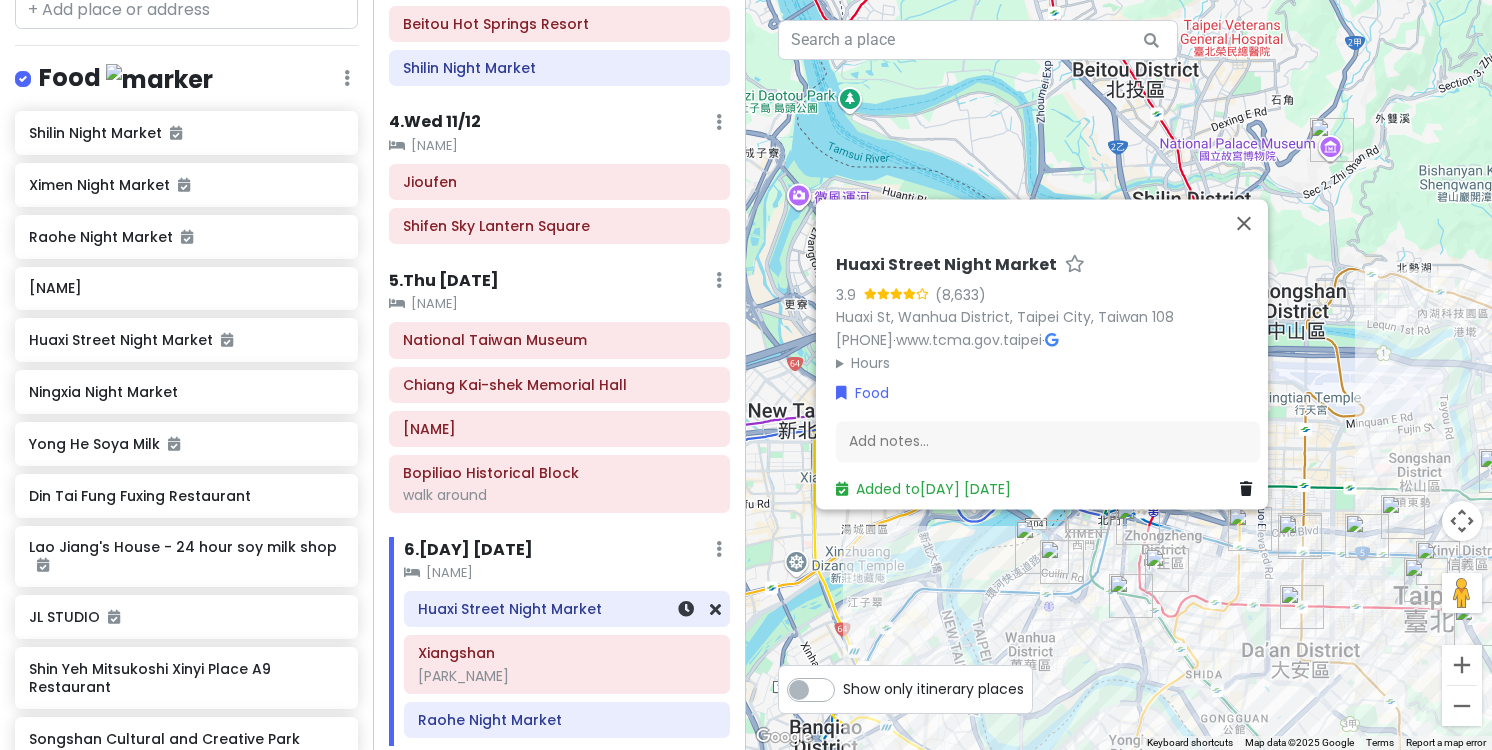 scroll, scrollTop: 513, scrollLeft: 0, axis: vertical 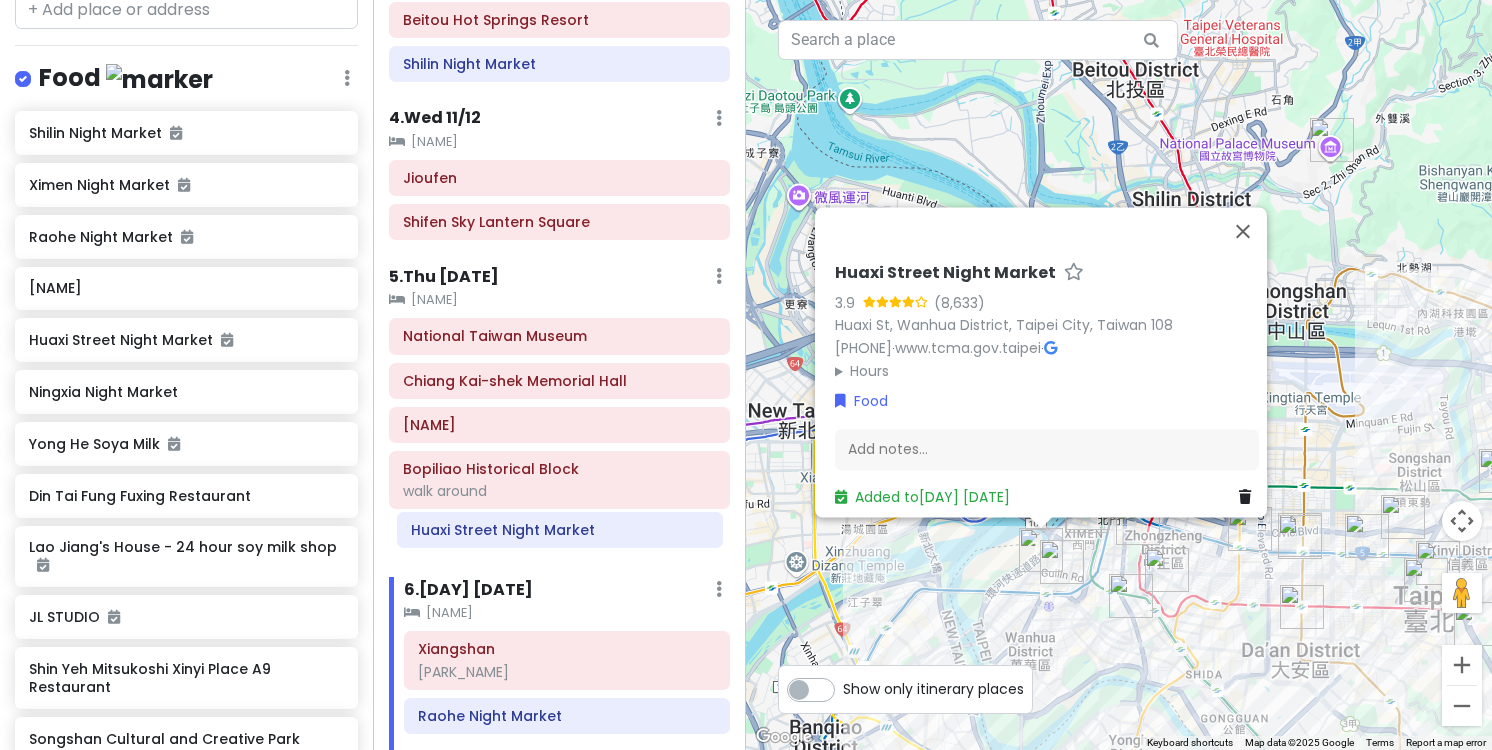 drag, startPoint x: 512, startPoint y: 613, endPoint x: 505, endPoint y: 533, distance: 80.305664 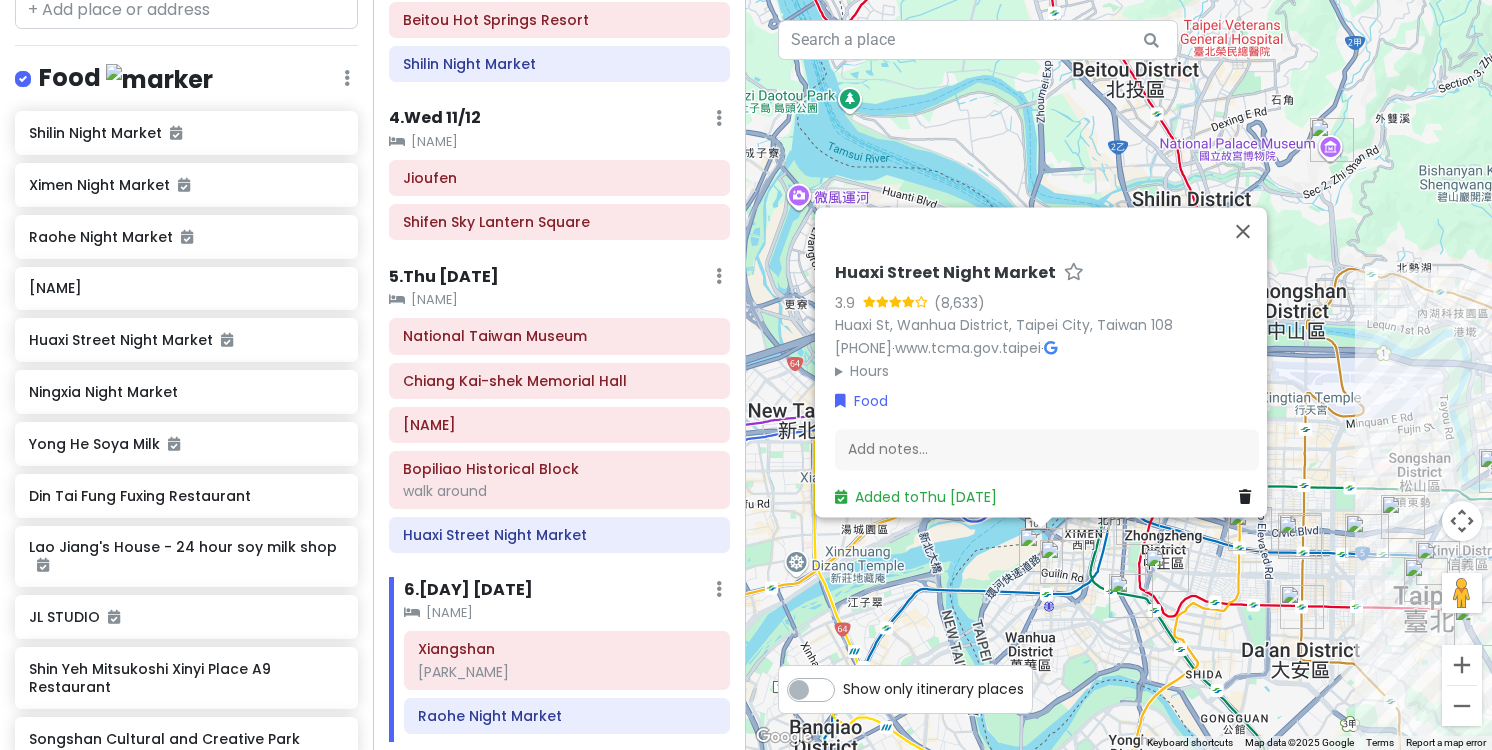 click on "[STREET] [MARKET] [DISTRICT], [CITY], [COUNTRY] [POSTAL_CODE] [PHONE]   ·   [URL]   ·   Hours Monday  [TIME] – [TIME] Tuesday  [TIME] – [TIME] Wednesday  [TIME] – [TIME] Thursday  [TIME] – [TIME] Friday  [TIME] – [TIME] Saturday  [TIME] – [TIME] Sunday  [TIME] – [TIME] Food Add notes... Added to  Thu [DATE]" at bounding box center (1119, 375) 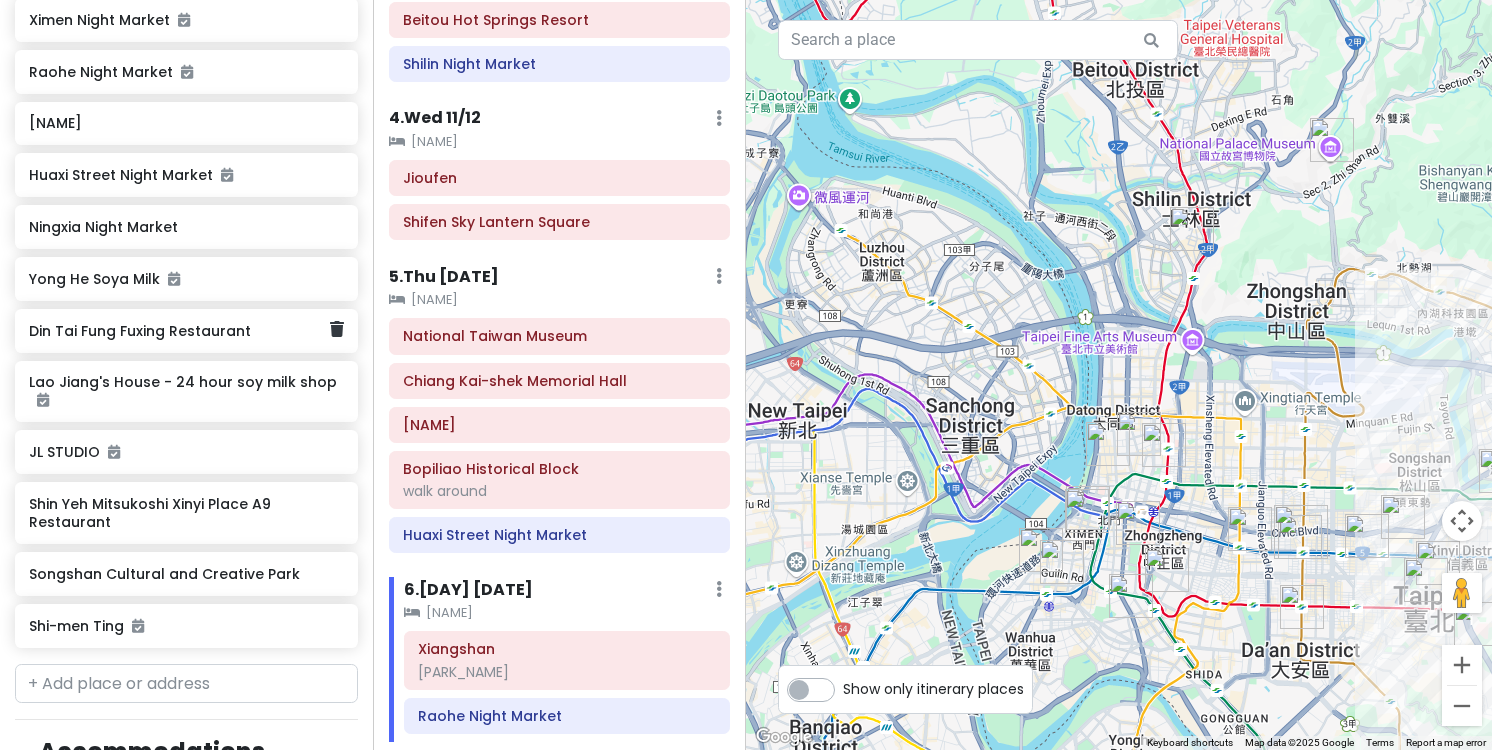 scroll, scrollTop: 1365, scrollLeft: 0, axis: vertical 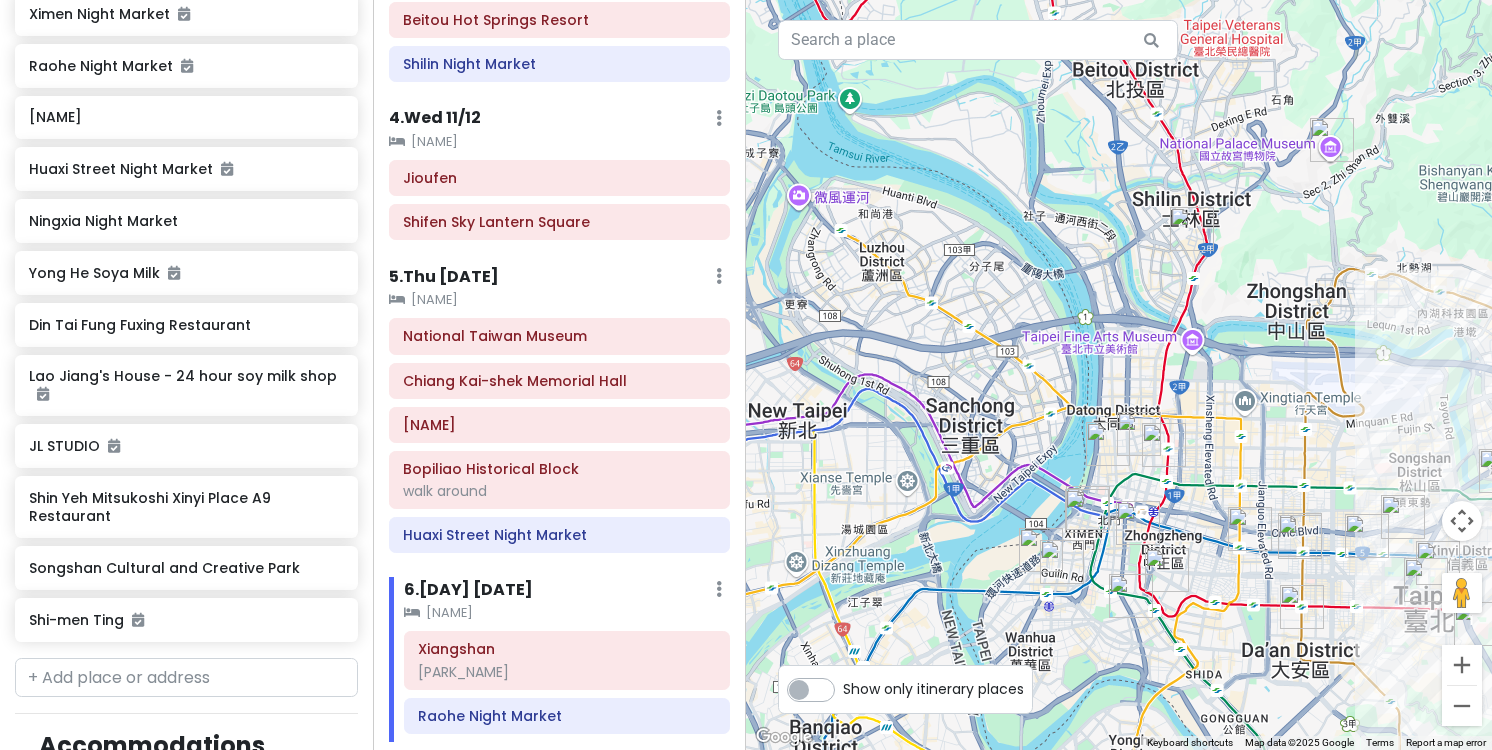 click at bounding box center [1041, 550] 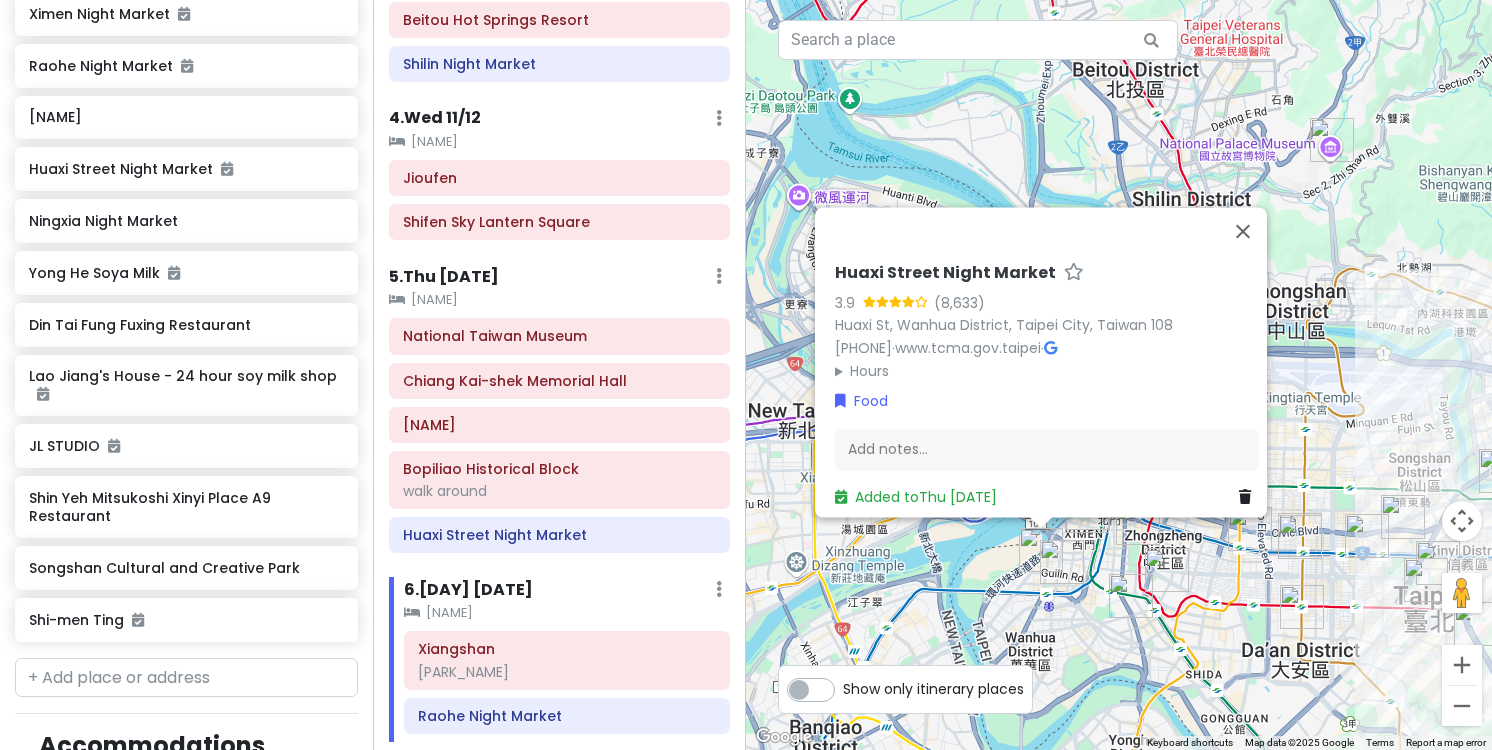 click at bounding box center (1062, 562) 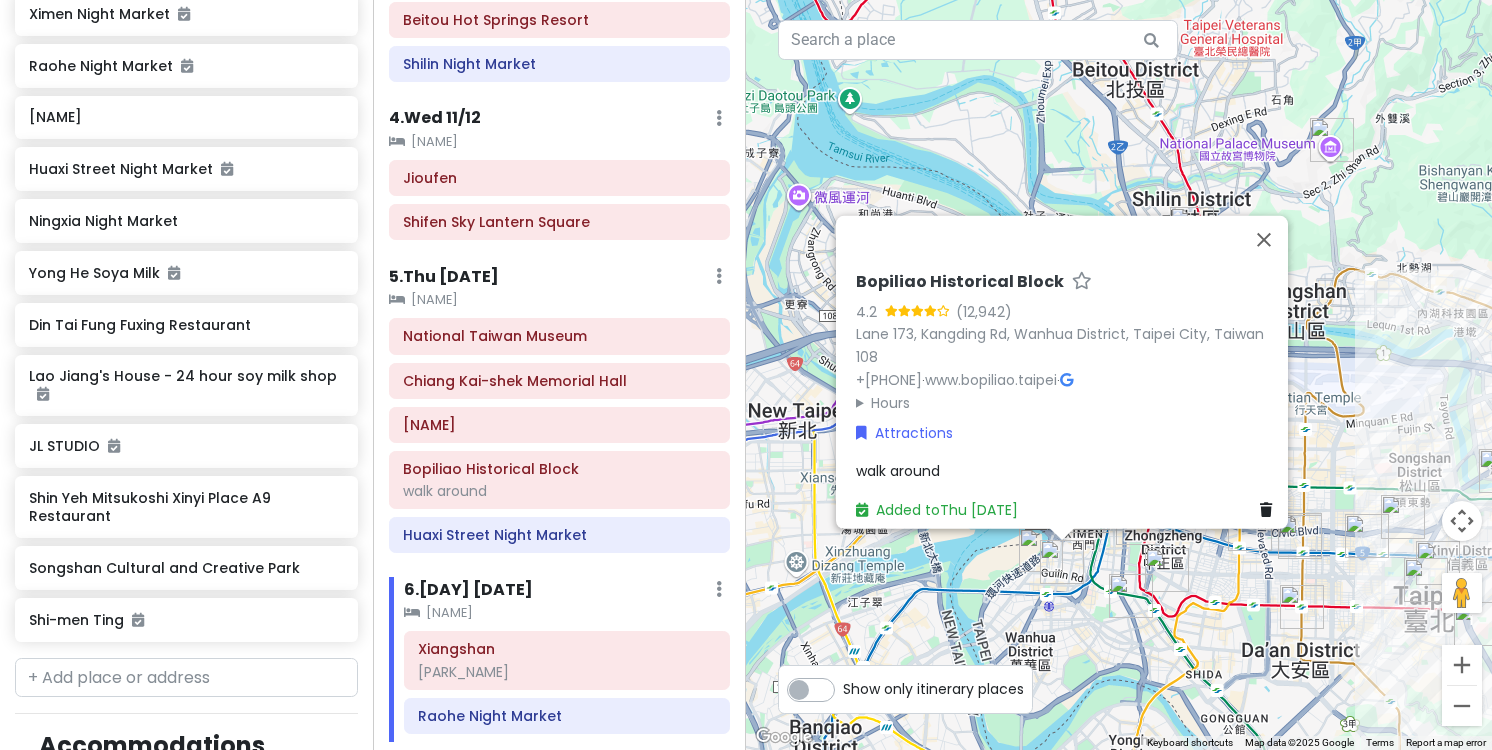 click at bounding box center [1062, 562] 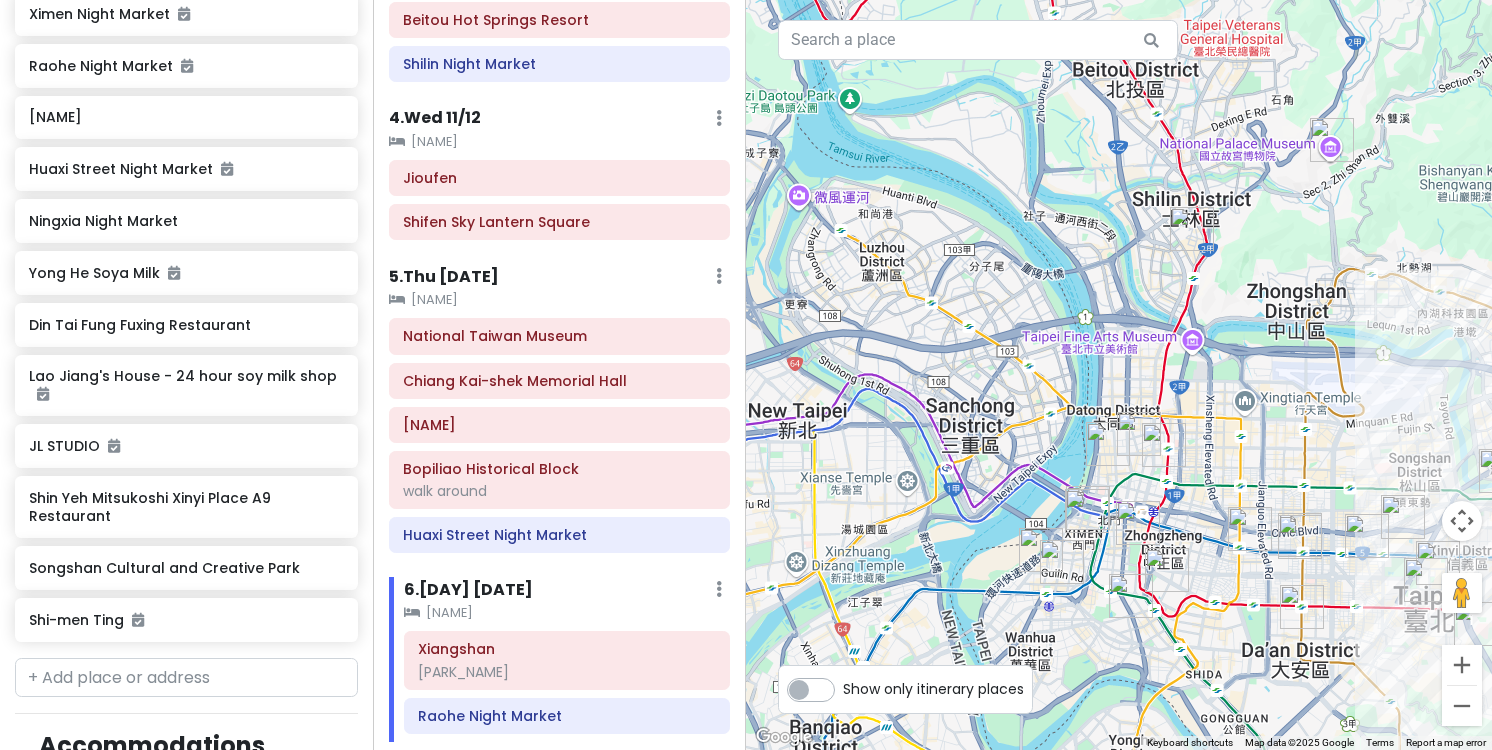 click at bounding box center [1087, 511] 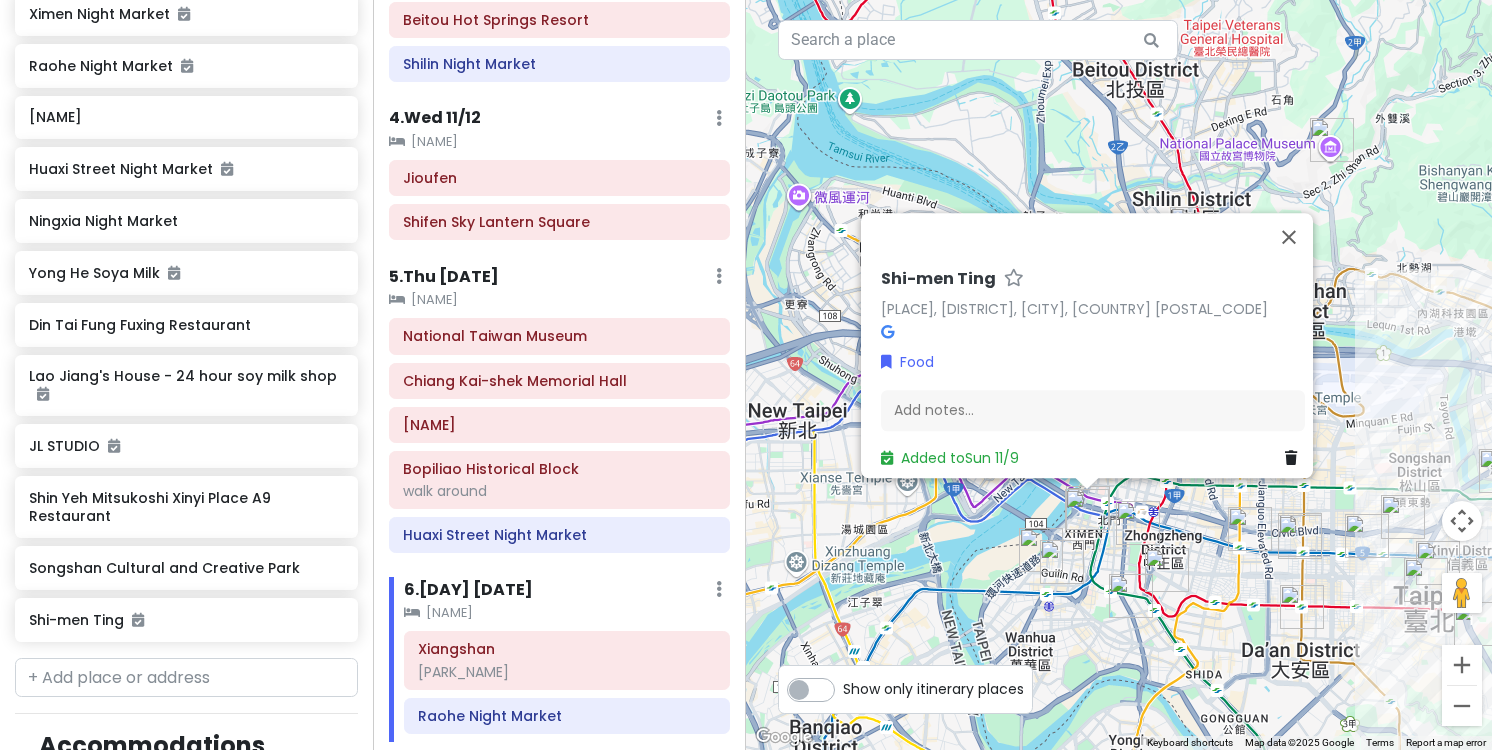 click on "Shi-men Ting Shi-men Ting, [DISTRICT], [CITY], Taiwan 108 Food Add notes... Added to  Sun 11/9" at bounding box center (1119, 375) 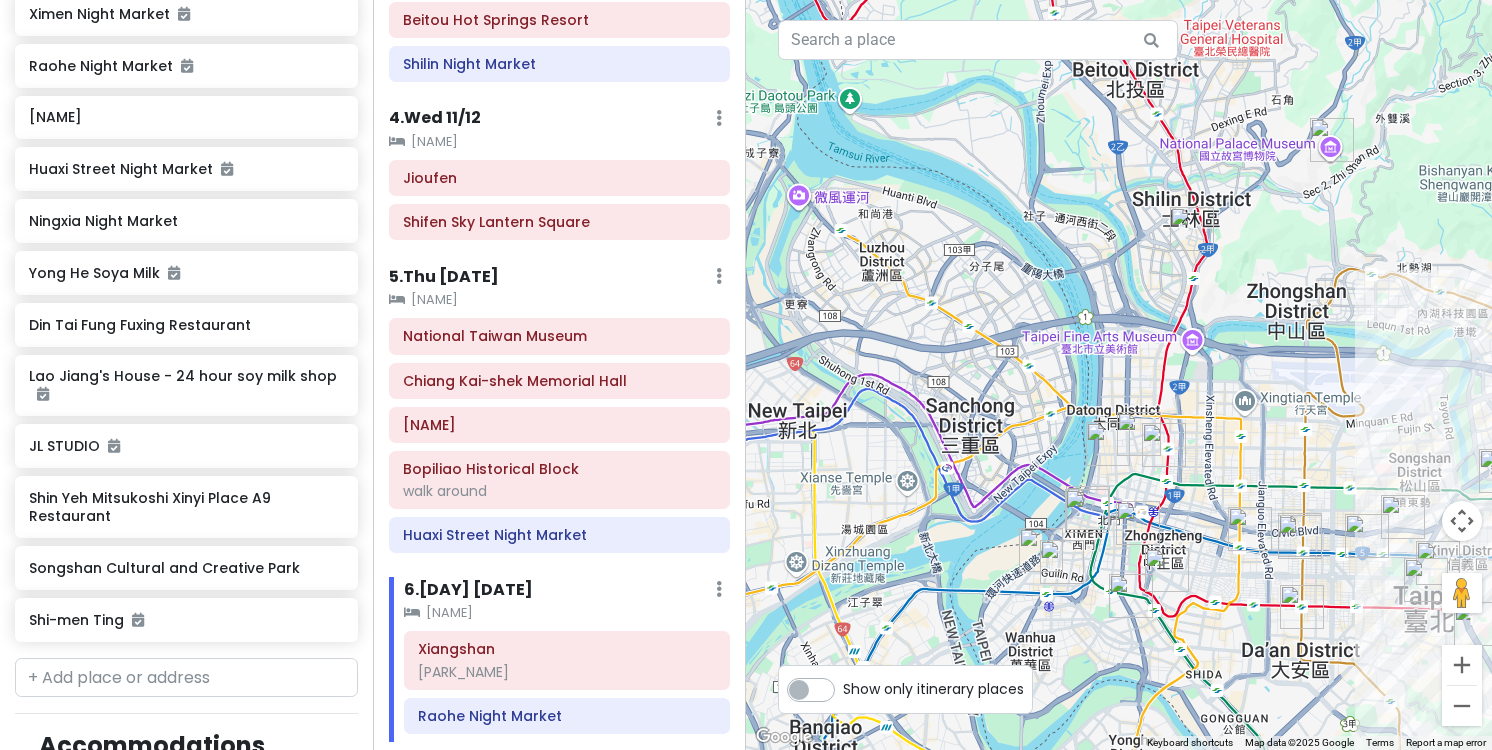 click at bounding box center (1119, 375) 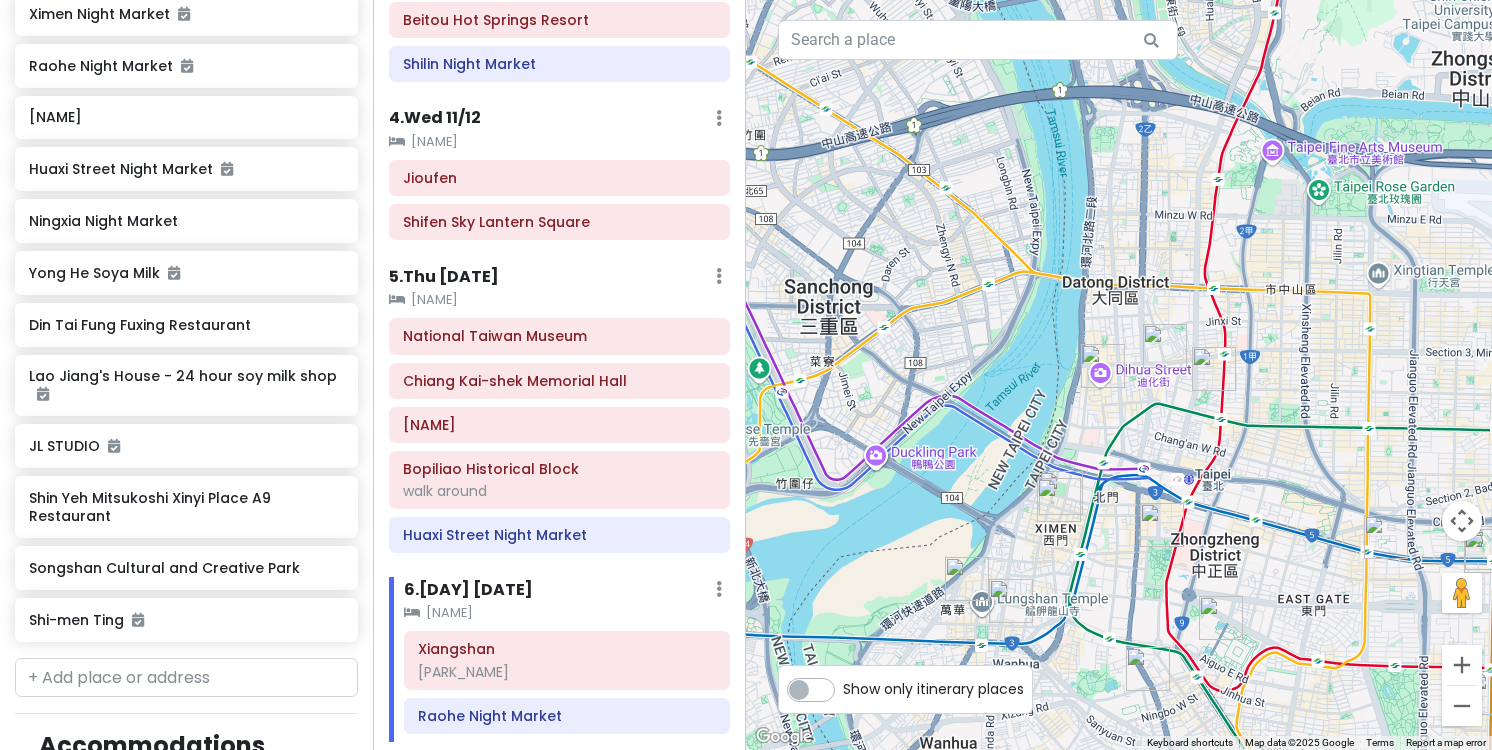 click at bounding box center [1061, 493] 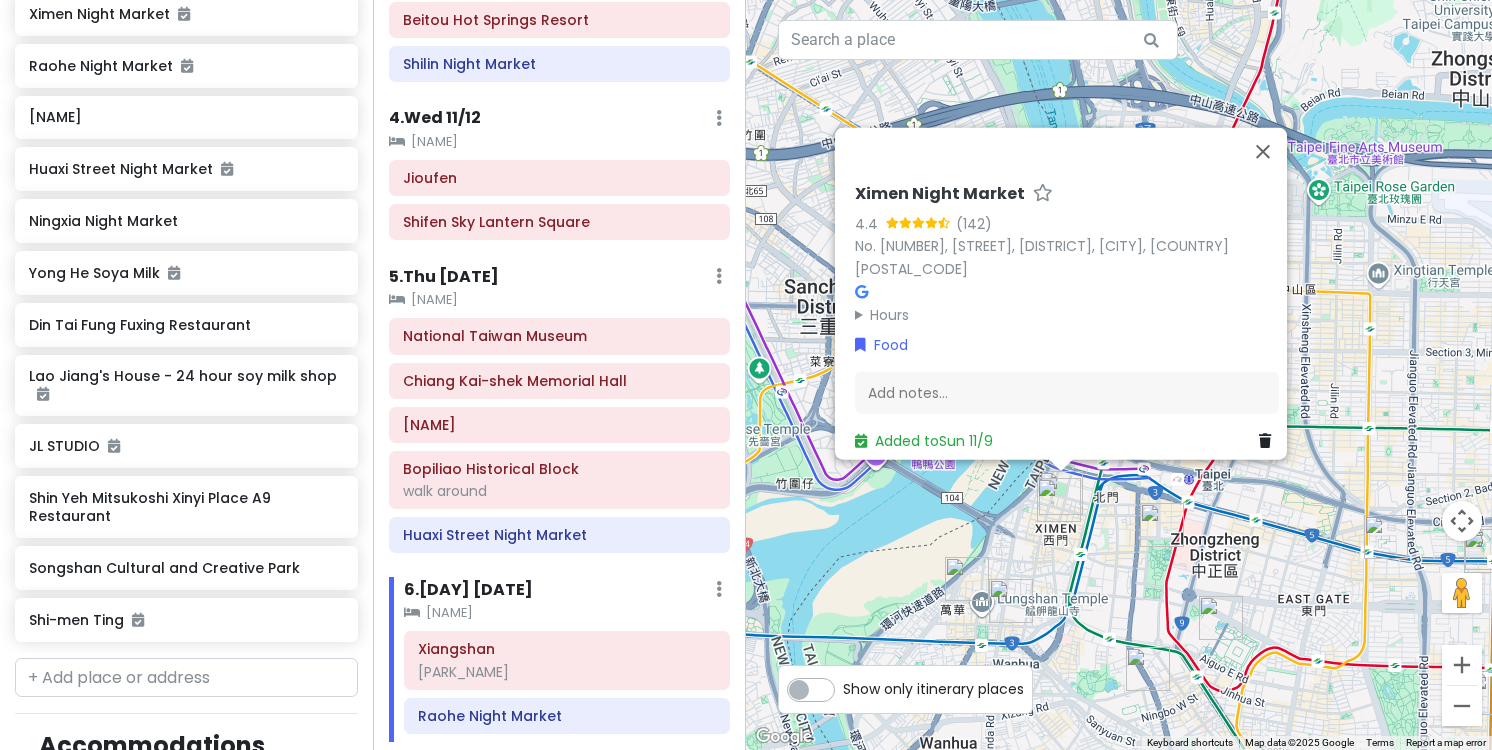 click on "[NIGHT_MARKET] [NUMBER]        ([NUMBER]) [NUMBER][NUMBER]. [NUMBER], [STREET], [DISTRICT], [CITY], [COUNTRY] [POSTAL_CODE] Hours [DAY] [TIME] [DAY] [TIME] [DAY] [TIME] [DAY] [TIME] [DAY] [TIME] [DAY] [TIME] [DAY] [TIME] Food Add notes... Added to  [DAY] [MONTH]" at bounding box center (1119, 375) 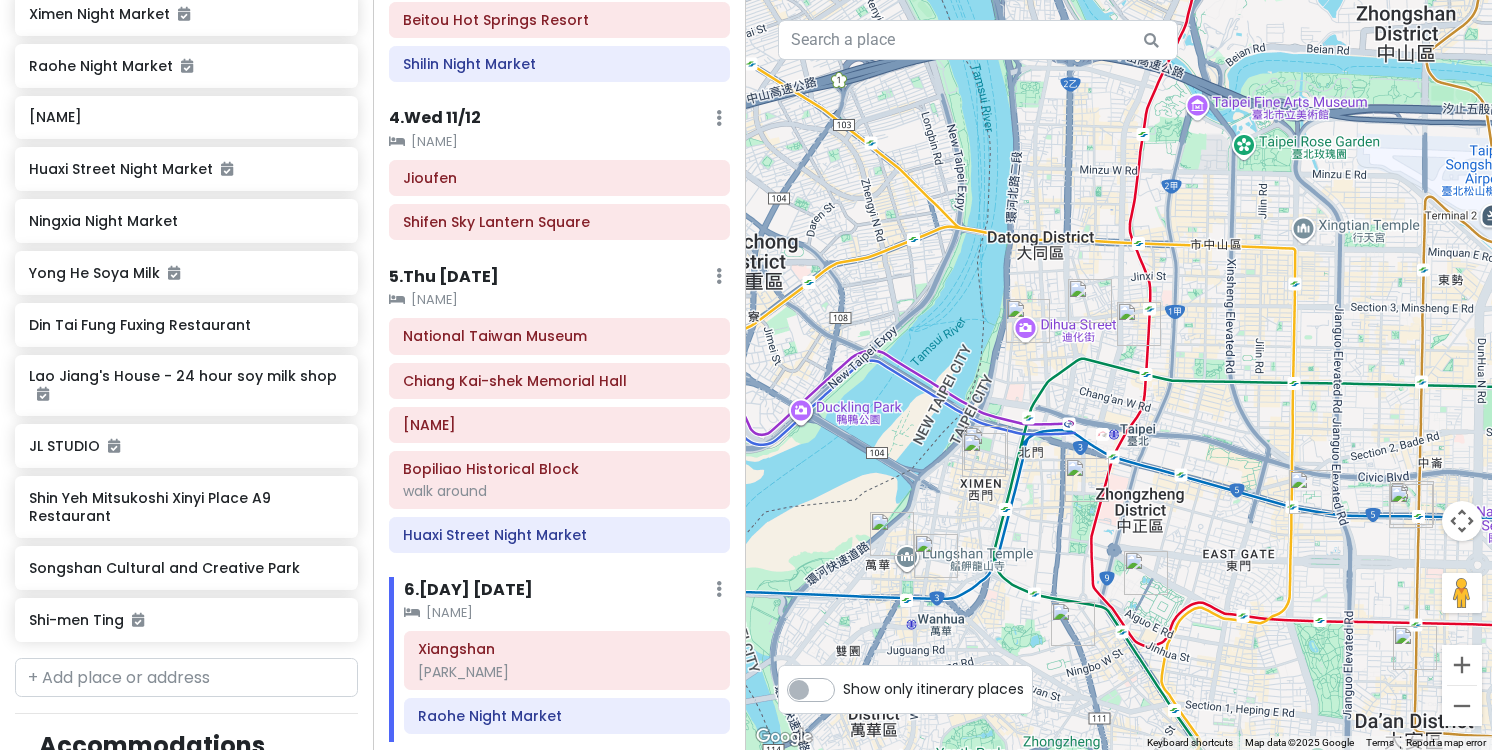 drag, startPoint x: 1095, startPoint y: 561, endPoint x: 971, endPoint y: 497, distance: 139.54211 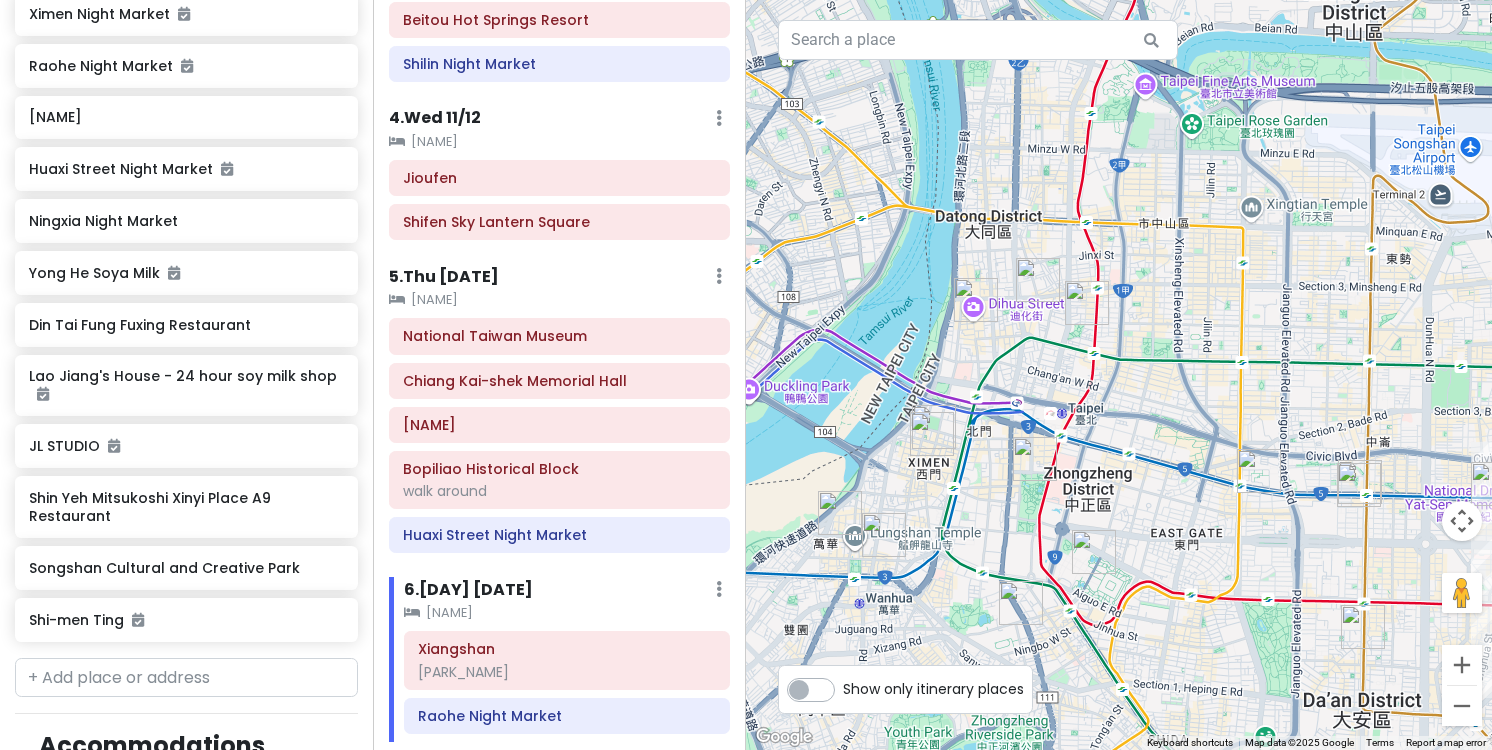 click at bounding box center [1087, 303] 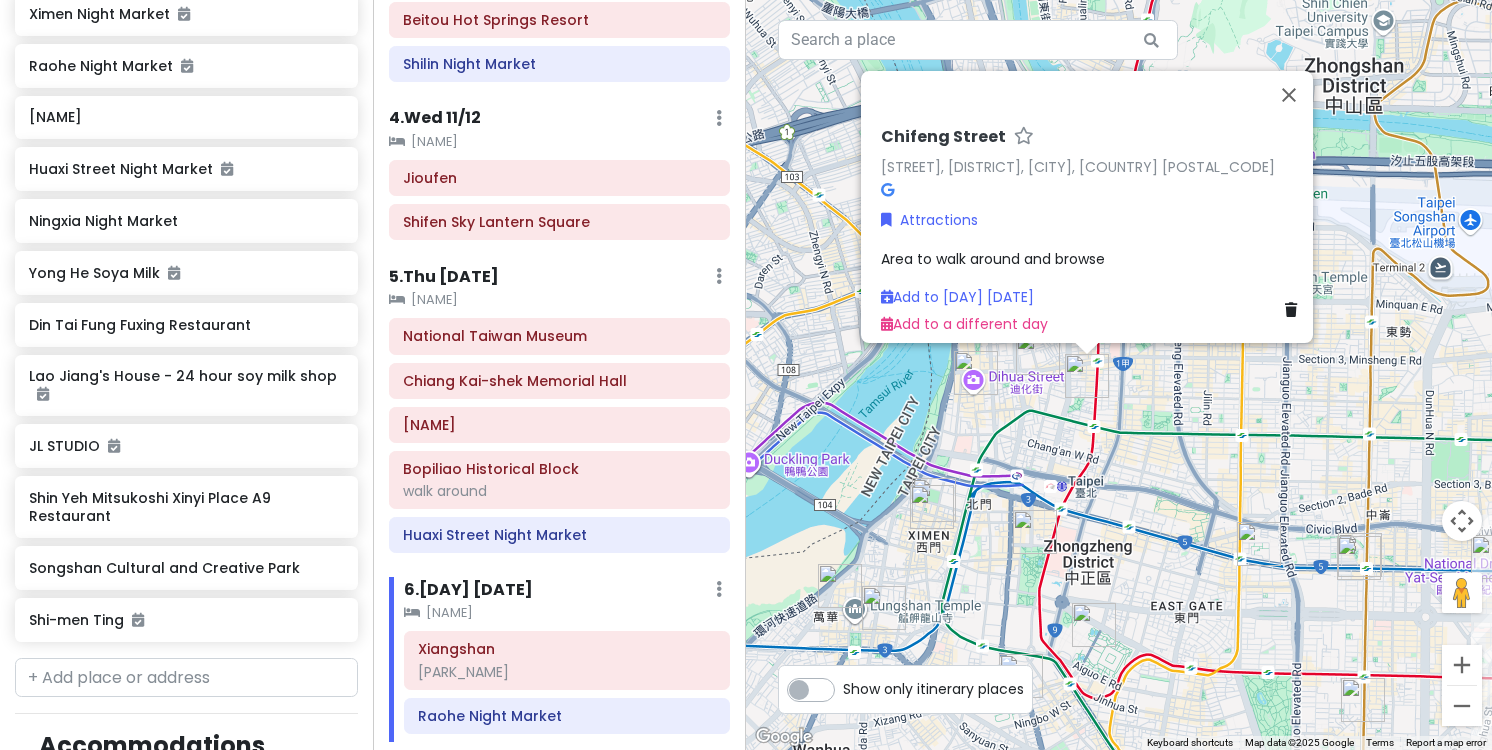 click at bounding box center [1038, 353] 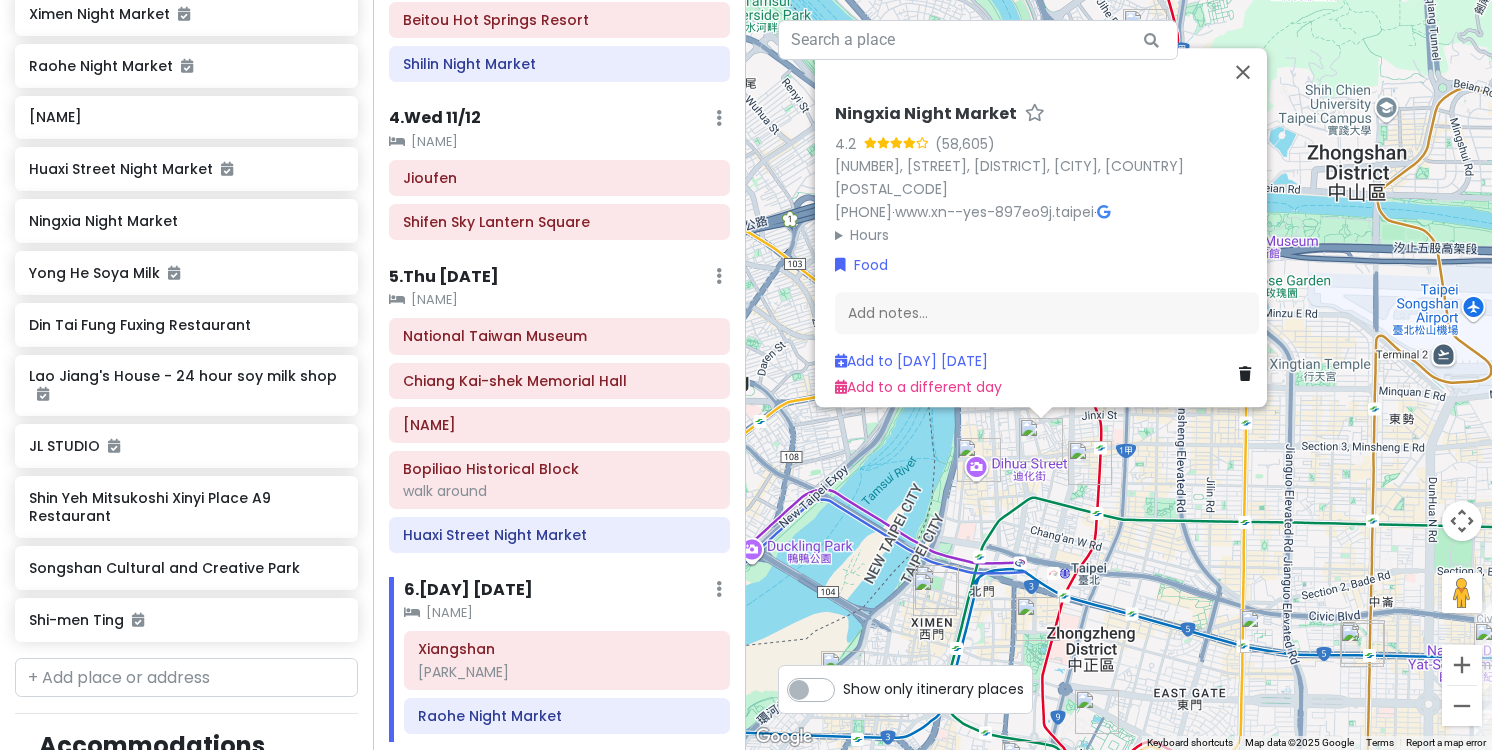 click at bounding box center [979, 460] 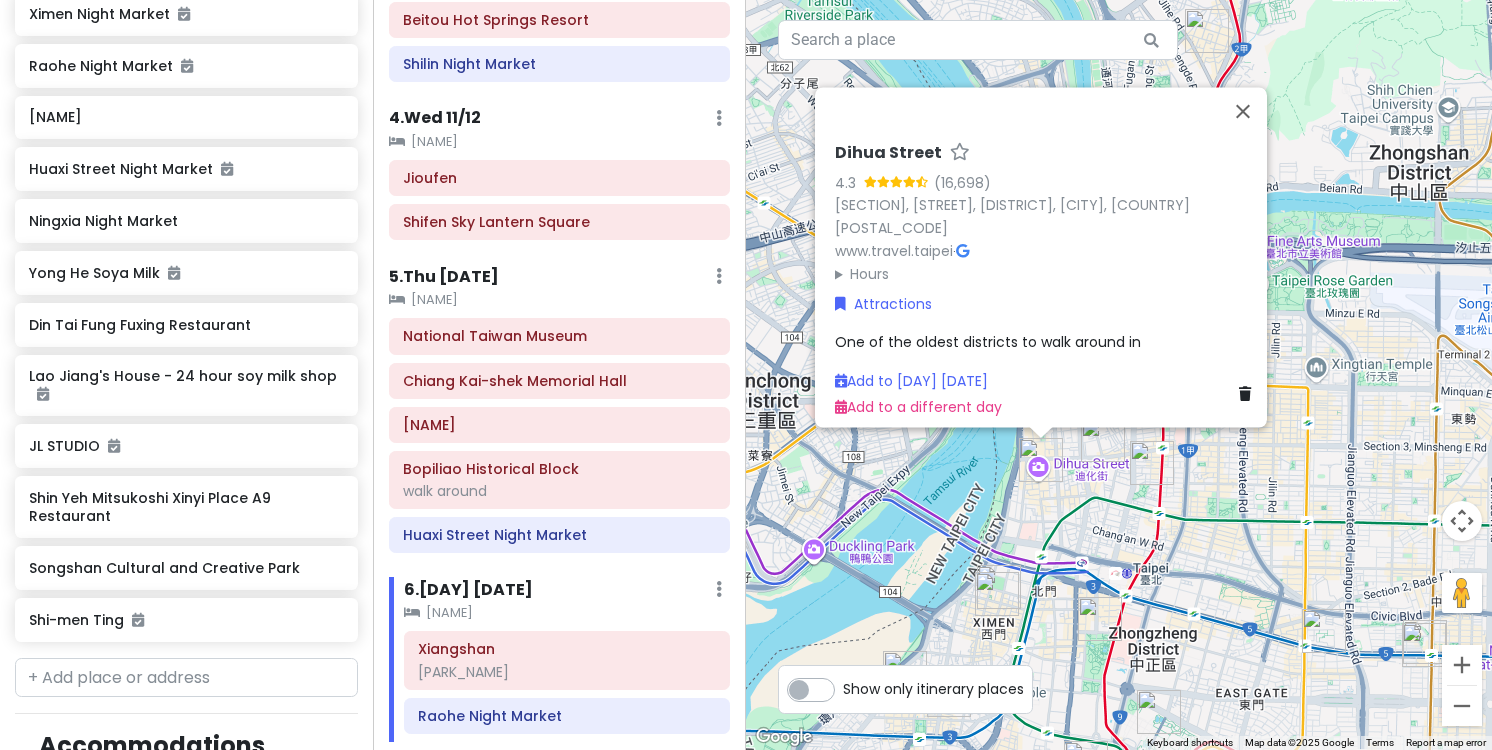 click on "Dihua Street 4.3        (16,698) Section 1, Dihua St, [DISTRICT], [CITY], Taiwan 103 www.travel.taipei   ·   Hours Monday  Open 24 hours Tuesday  Open 24 hours Wednesday  Open 24 hours Thursday  Open 24 hours Friday  Open 24 hours Saturday  Open 24 hours Sunday  Open 24 hours Attractions One of the oldest districts to walk around in  Add to   Fri 11/14  Add to a different day" at bounding box center [1119, 375] 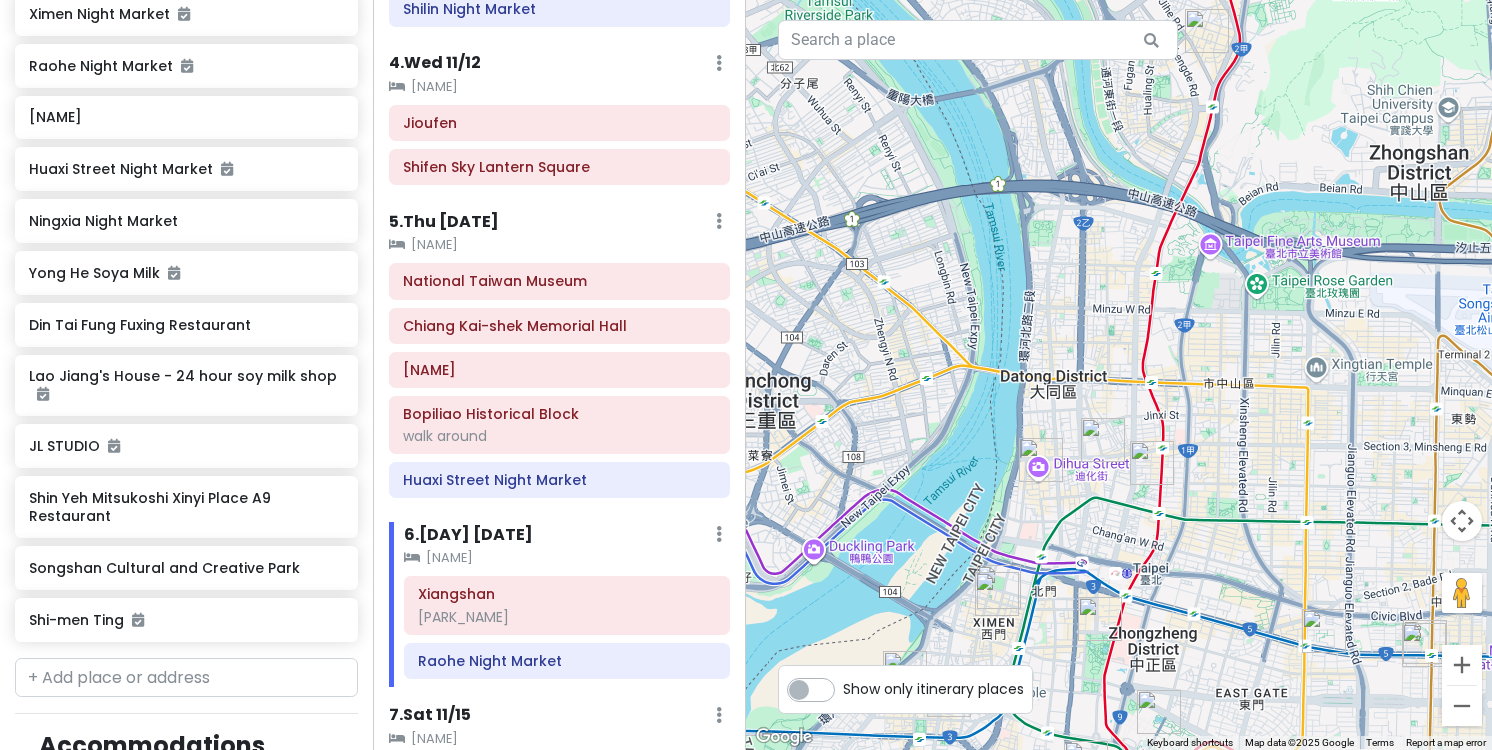 scroll, scrollTop: 553, scrollLeft: 0, axis: vertical 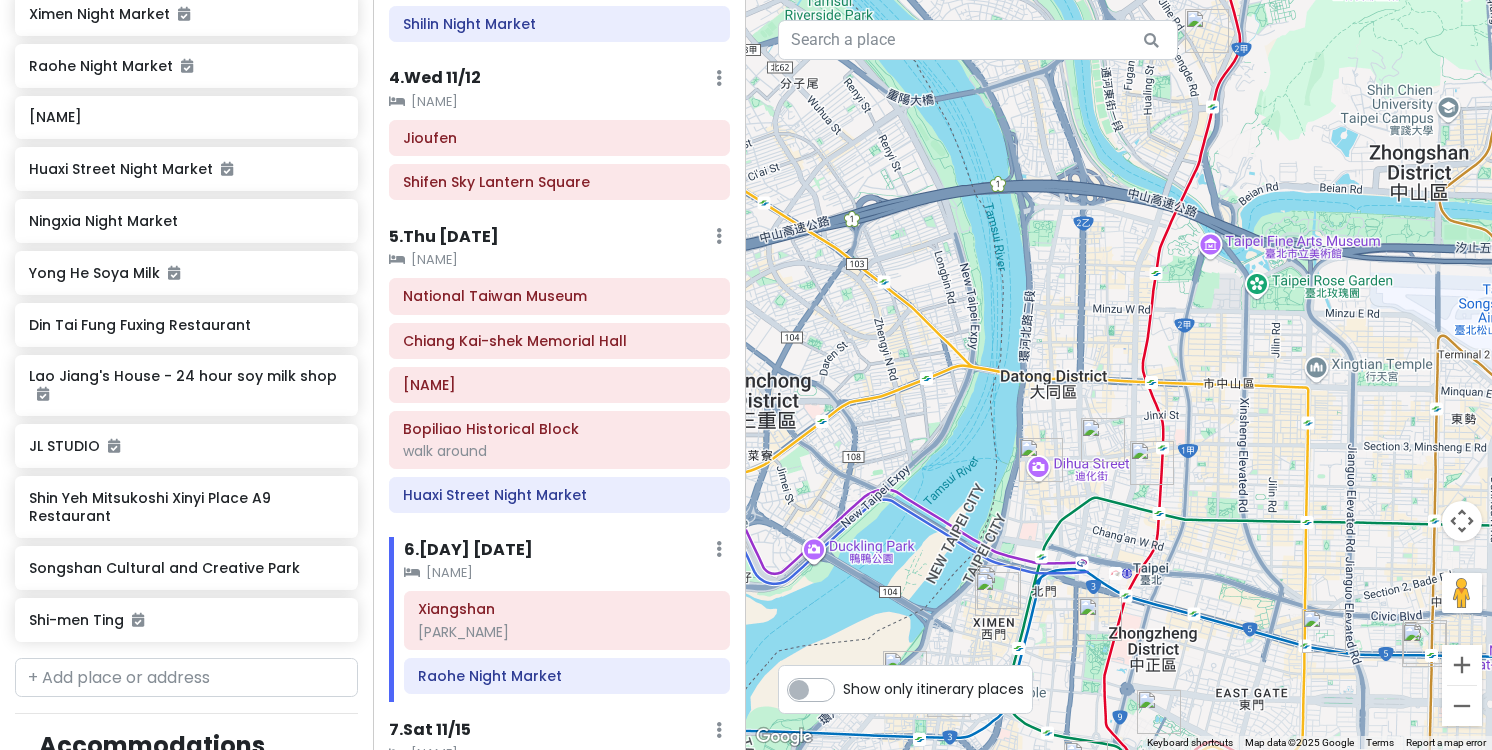 click at bounding box center [1152, 463] 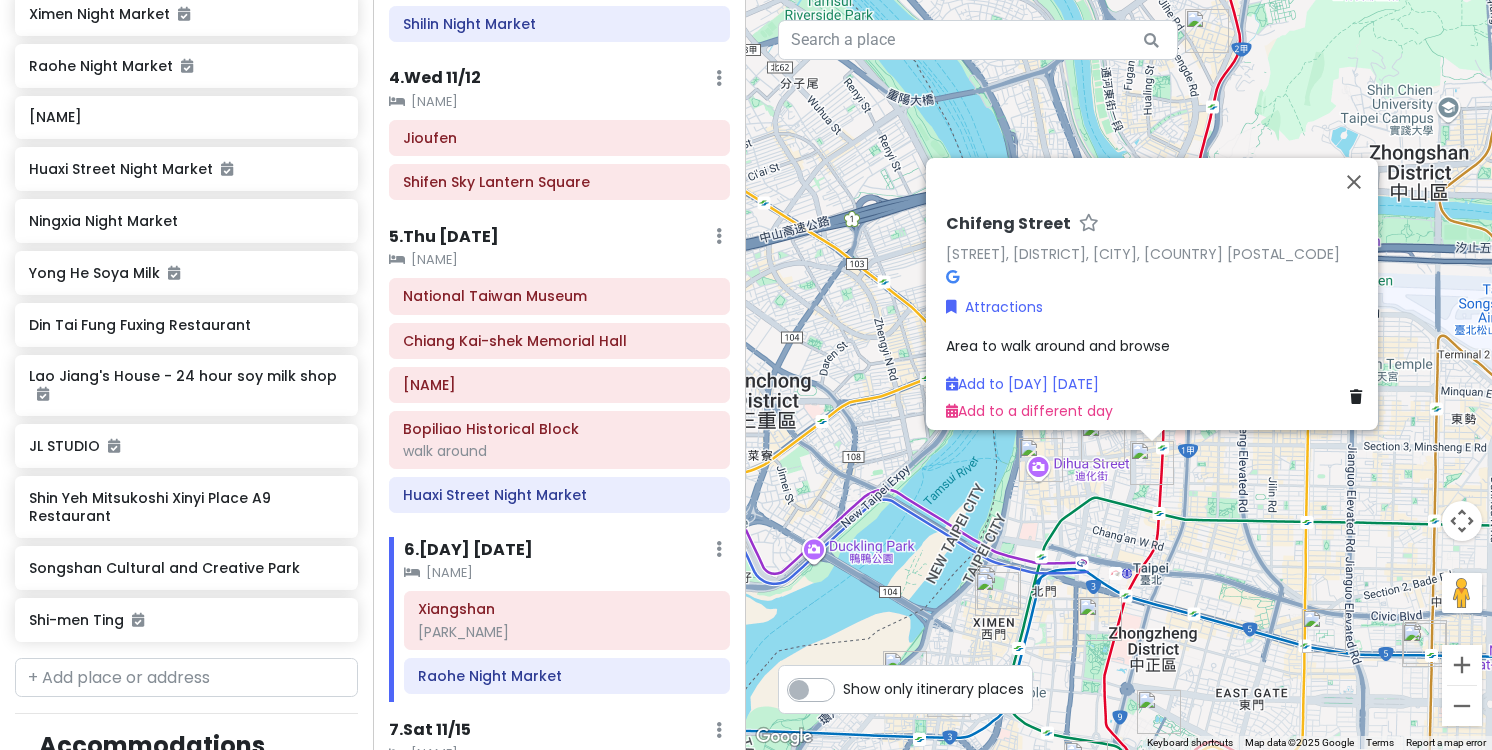 click on "[STREET] [STREET], [DISTRICT], [CITY], [COUNTRY] [POSTAL_CODE] Attractions Area to walk around and browse Add to Fri [DATE] Add to a different day" at bounding box center [1119, 375] 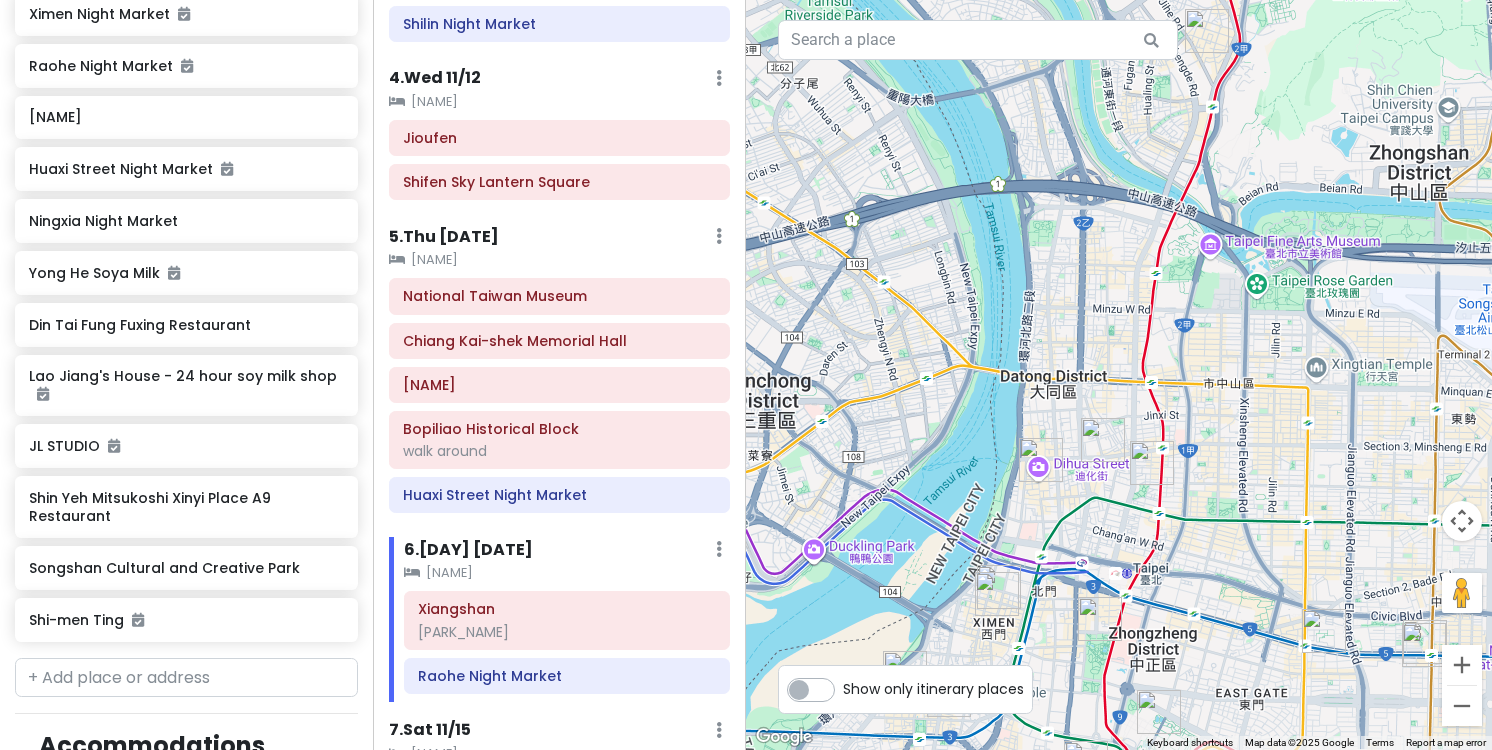click at bounding box center [1103, 440] 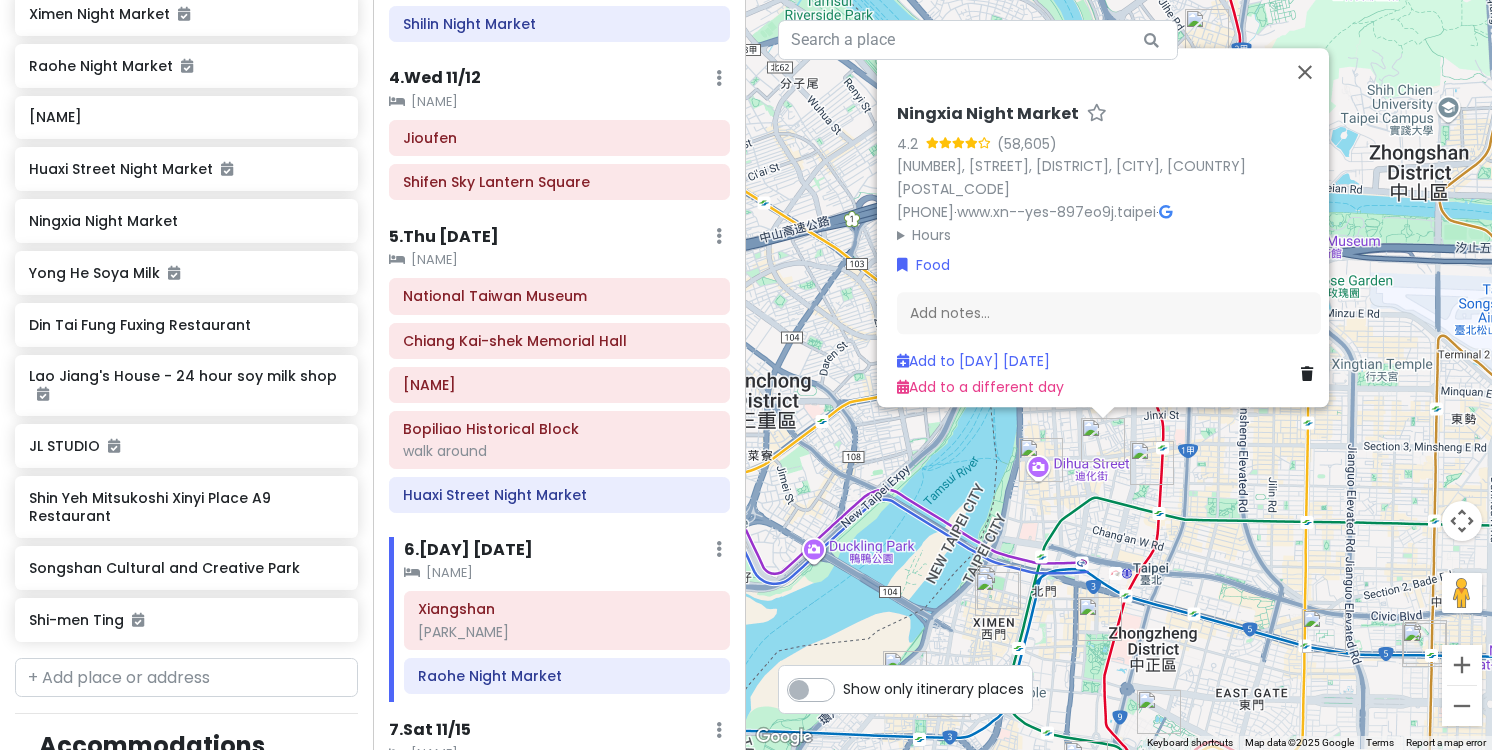 click on "Hours" at bounding box center (1109, 235) 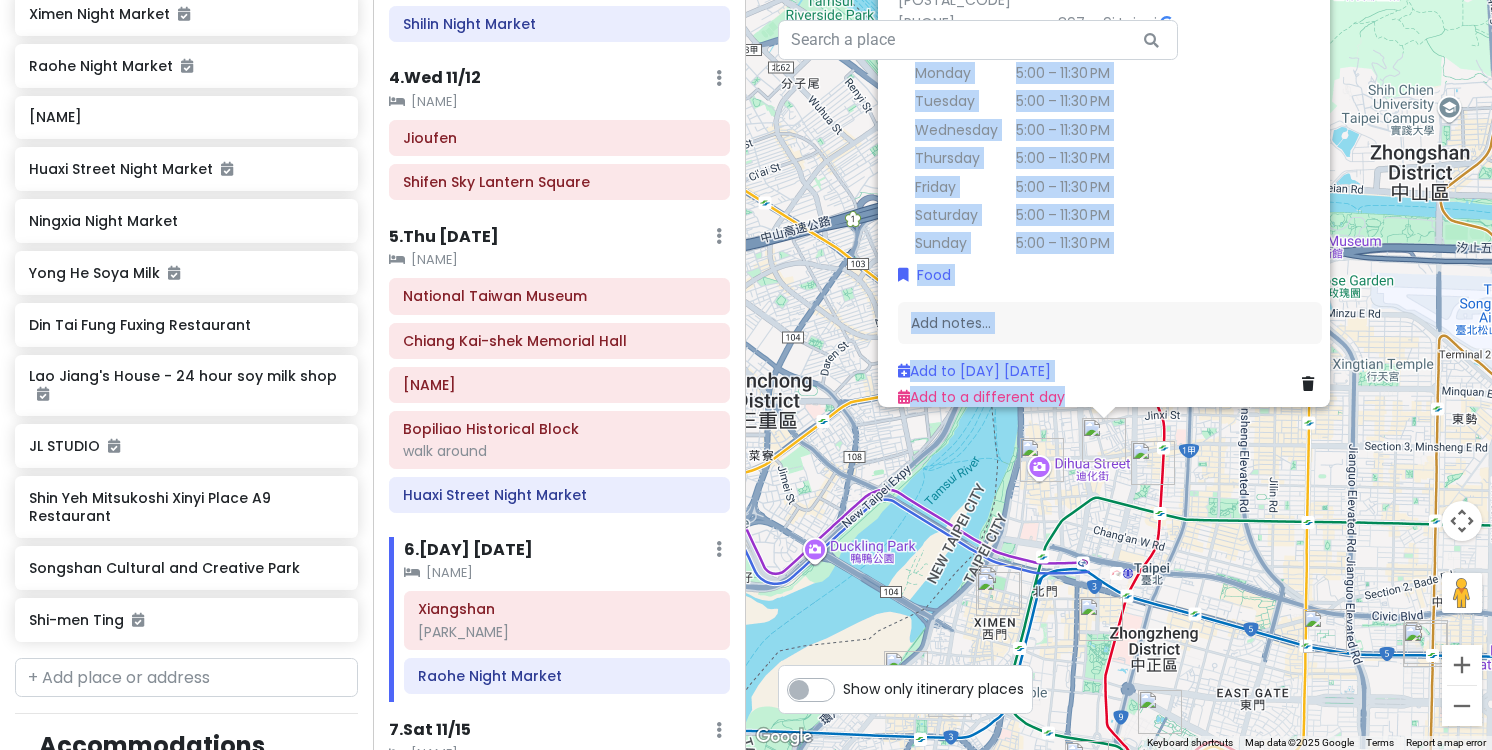 drag, startPoint x: 1253, startPoint y: 189, endPoint x: 1238, endPoint y: 321, distance: 132.84953 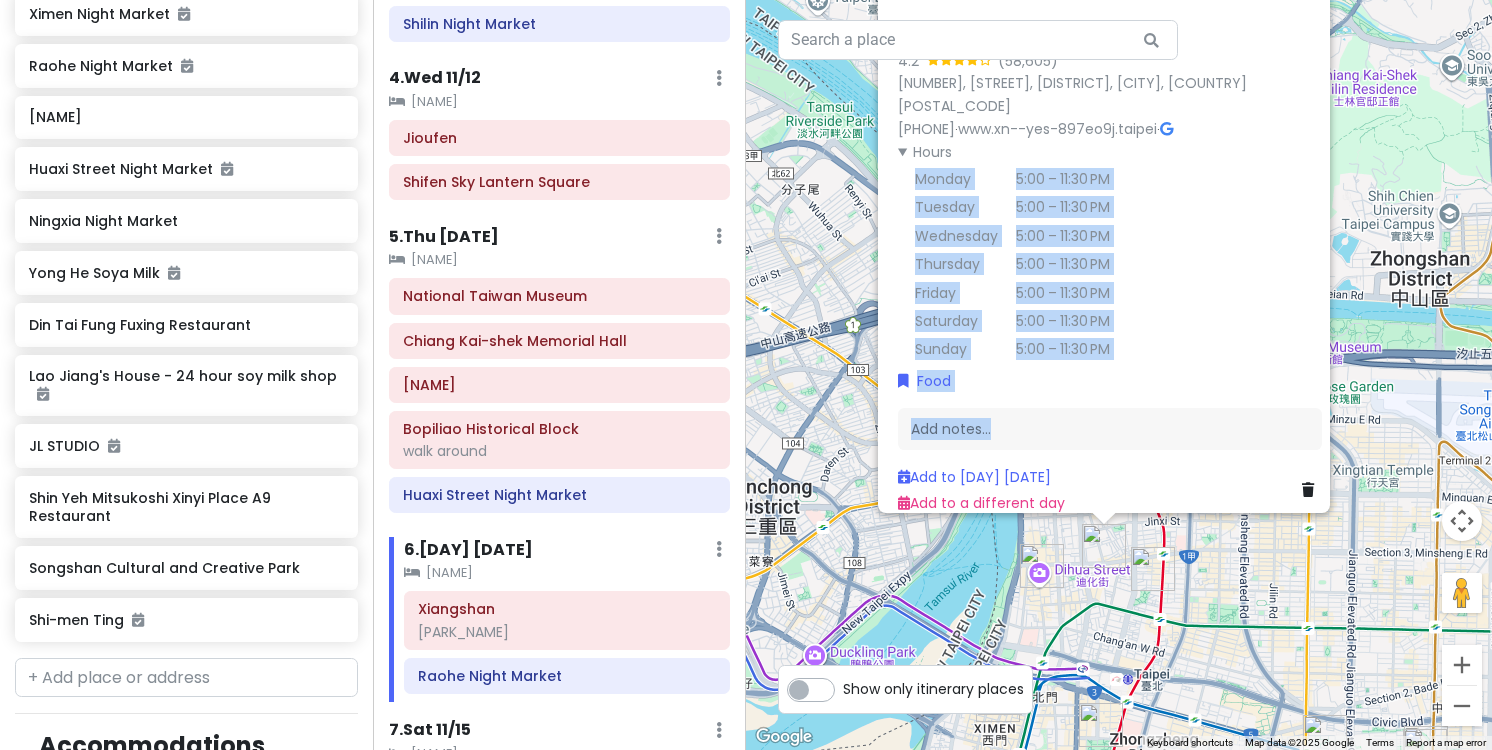drag, startPoint x: 1259, startPoint y: 483, endPoint x: 1259, endPoint y: 591, distance: 108 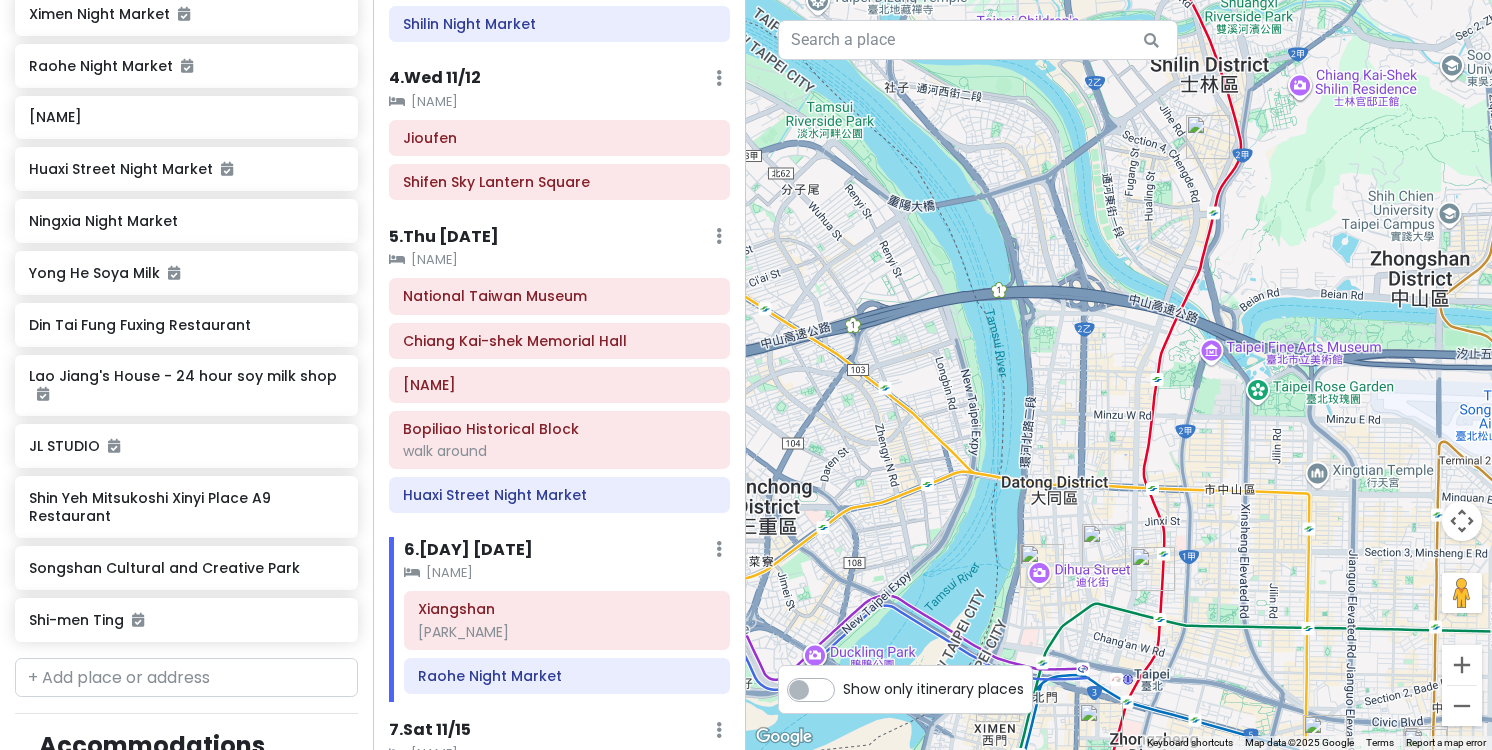 click at bounding box center (1042, 566) 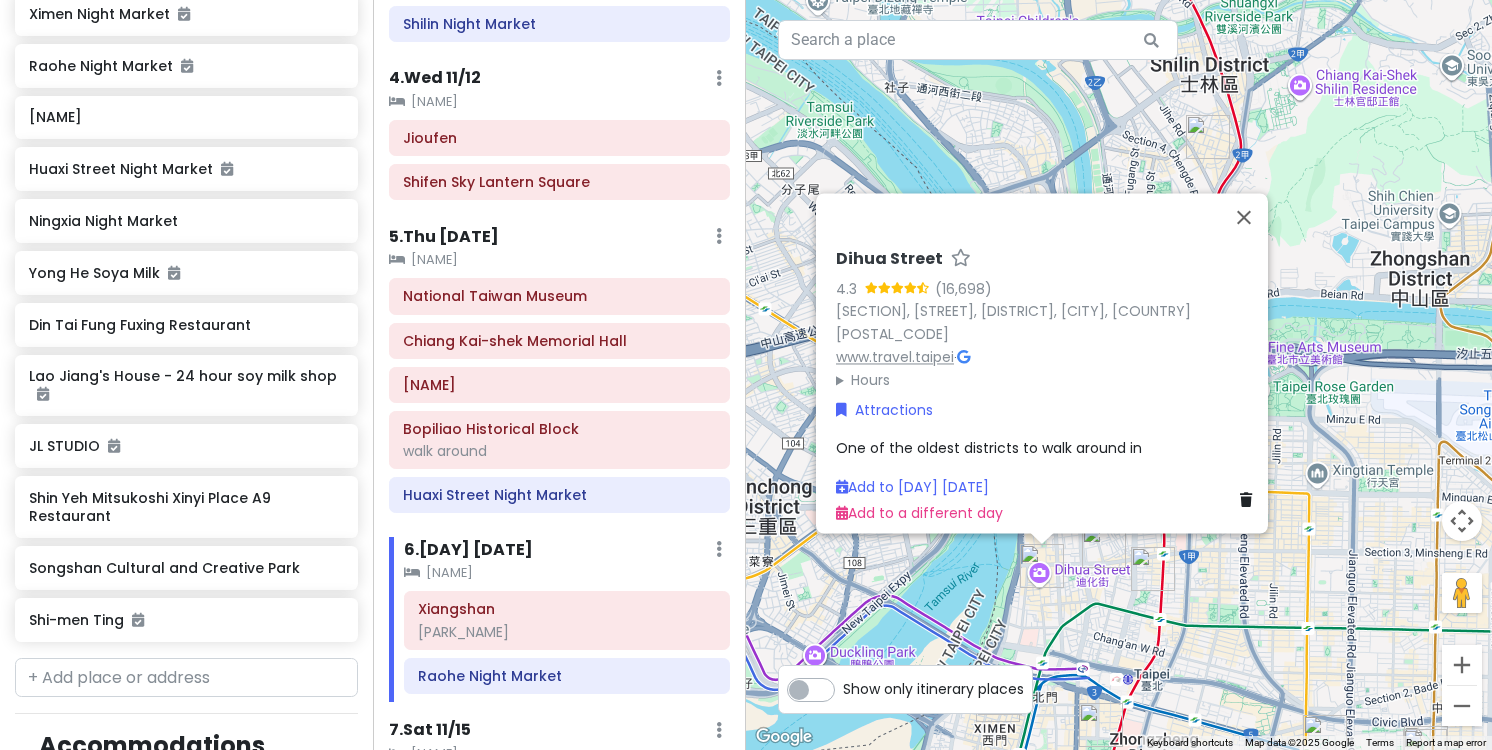 click on "www.travel.taipei" 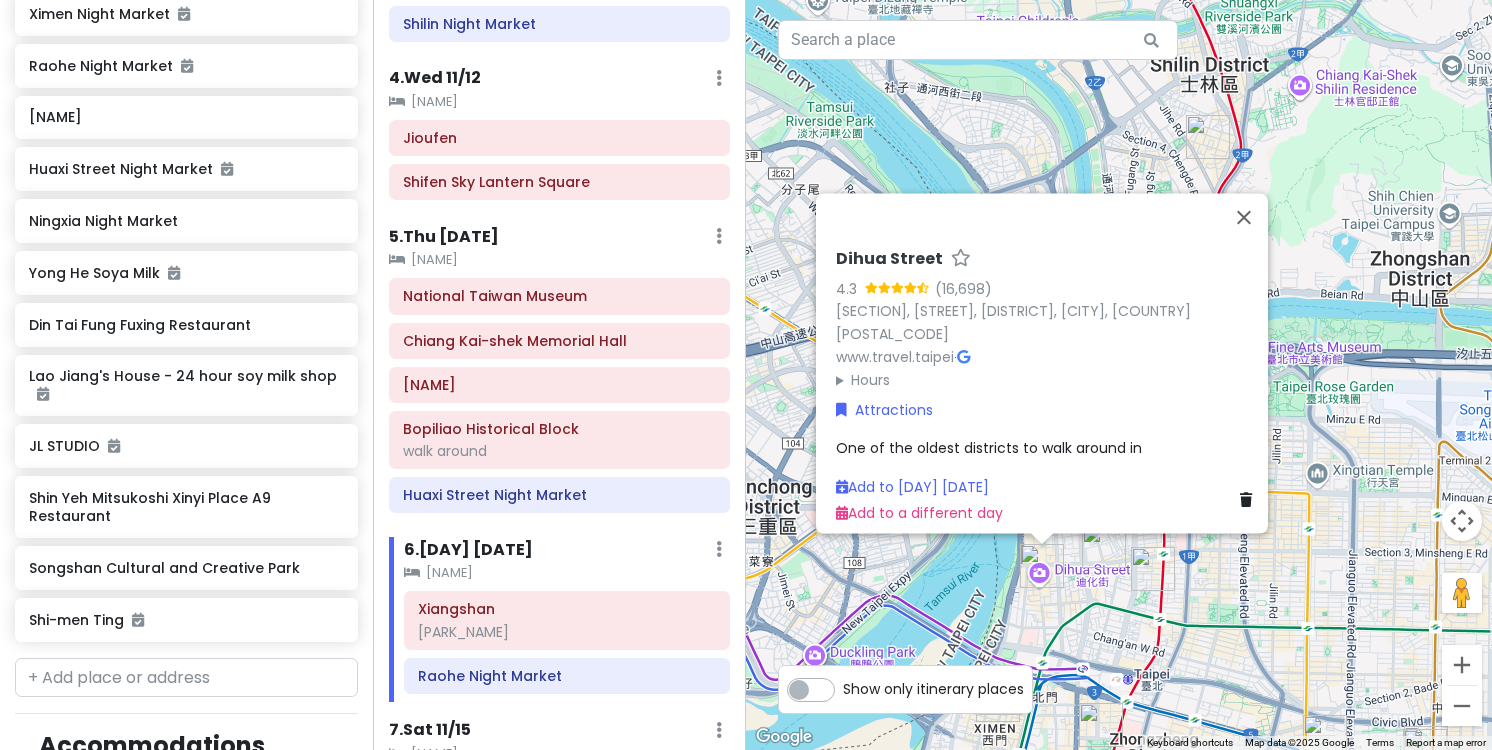 click on "Hours" at bounding box center (1048, 380) 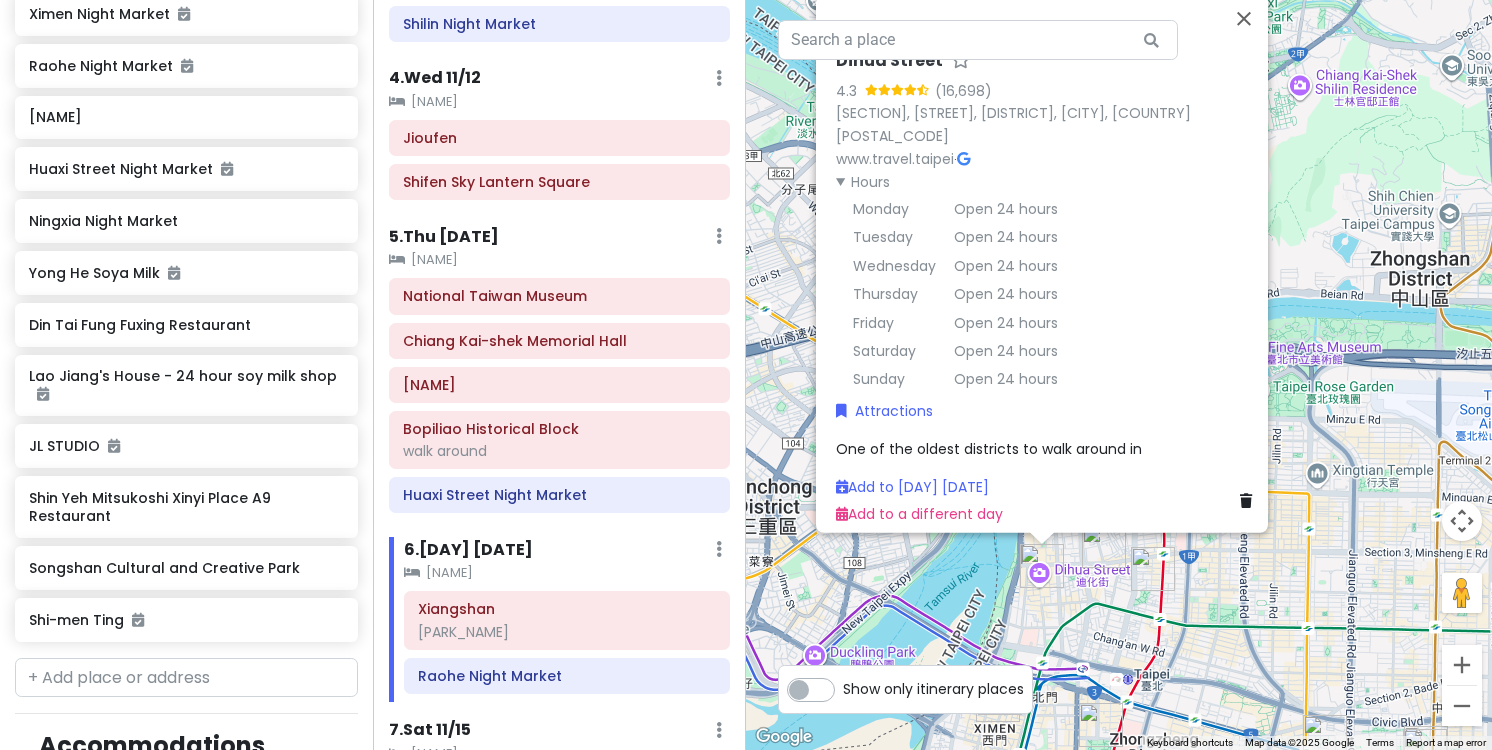 click on "Dihua Street 4.3        (16,698) Section 1, Dihua St, [DISTRICT], [CITY], Taiwan 103 www.travel.taipei   ·   Hours Monday  Open 24 hours Tuesday  Open 24 hours Wednesday  Open 24 hours Thursday  Open 24 hours Friday  Open 24 hours Saturday  Open 24 hours Sunday  Open 24 hours Attractions One of the oldest districts to walk around in  Add to   Fri 11/14  Add to a different day" at bounding box center [1119, 375] 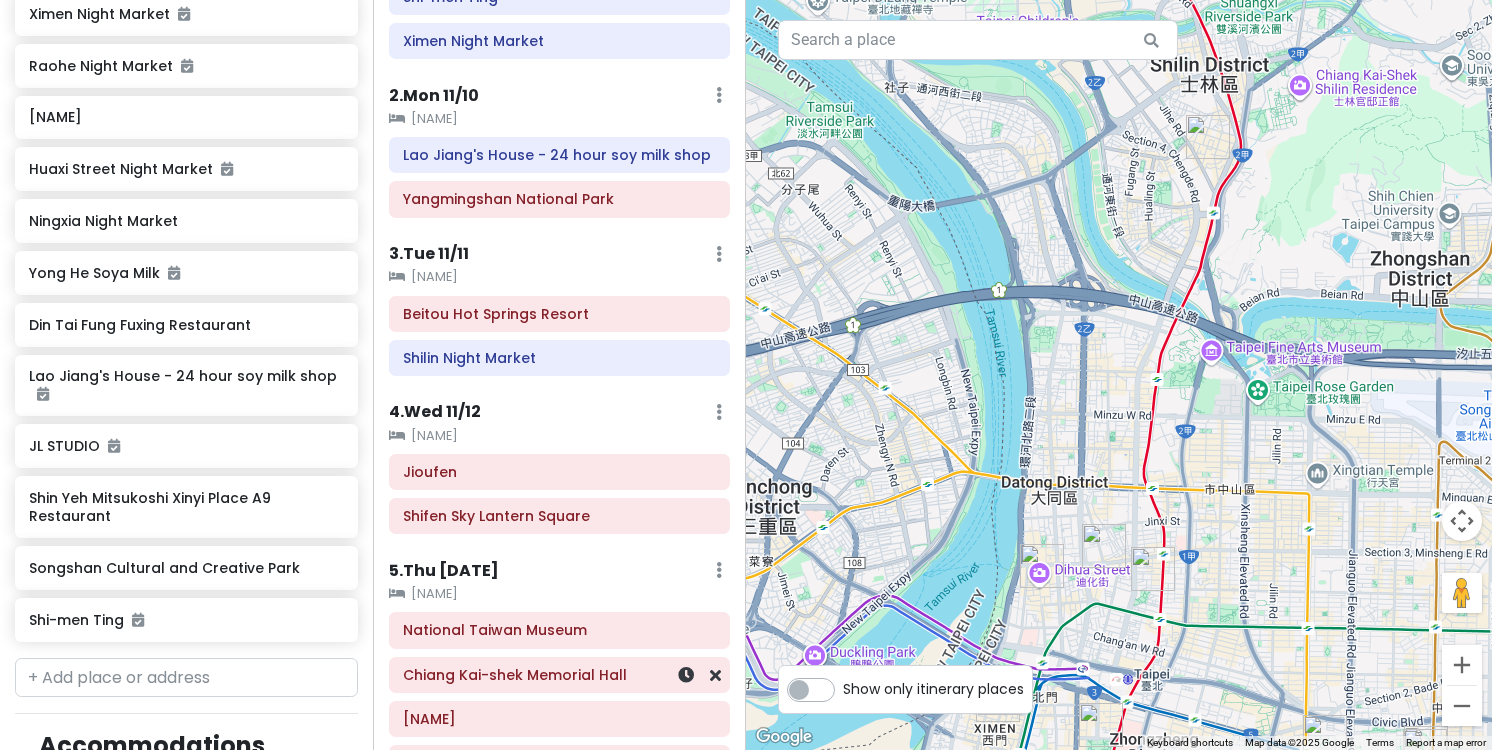 scroll, scrollTop: 0, scrollLeft: 0, axis: both 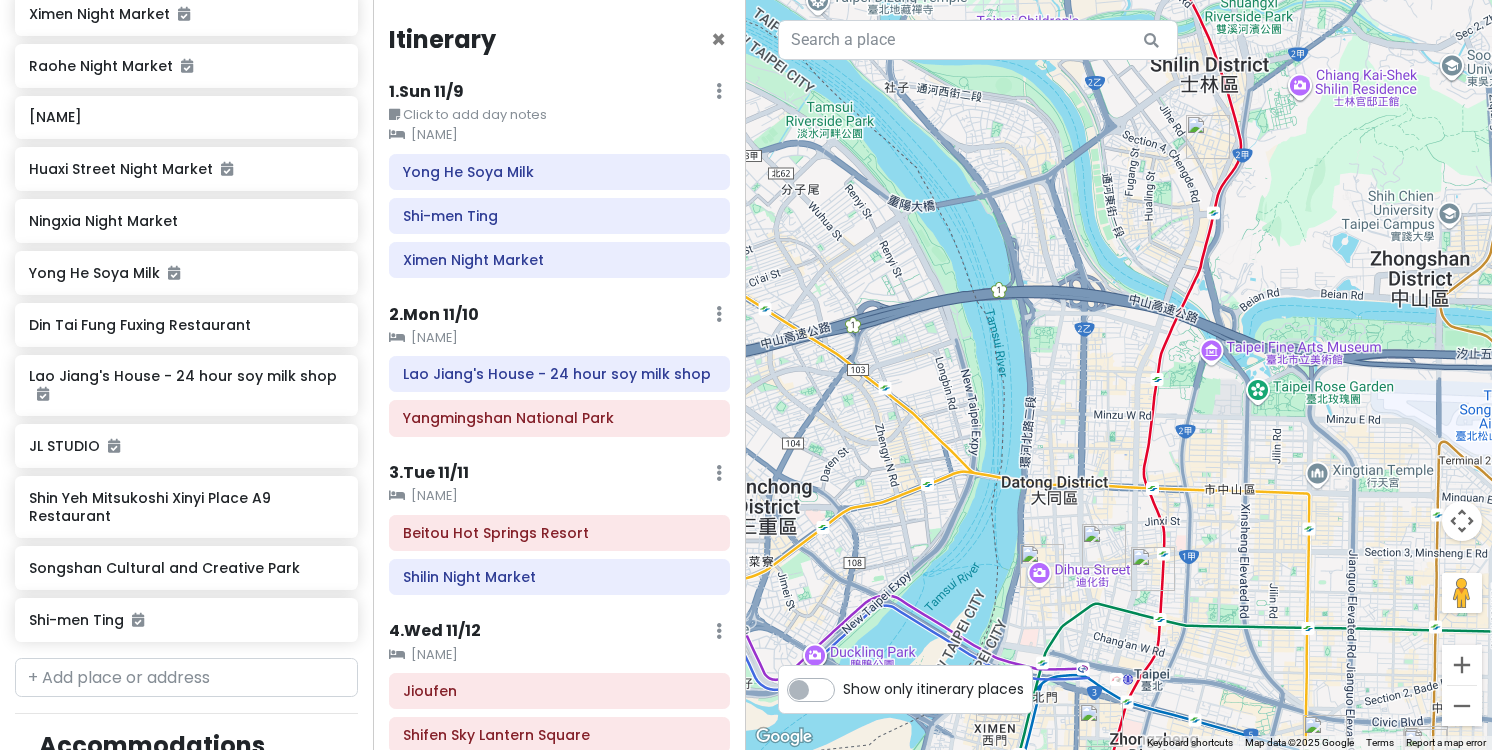 click at bounding box center (1153, 569) 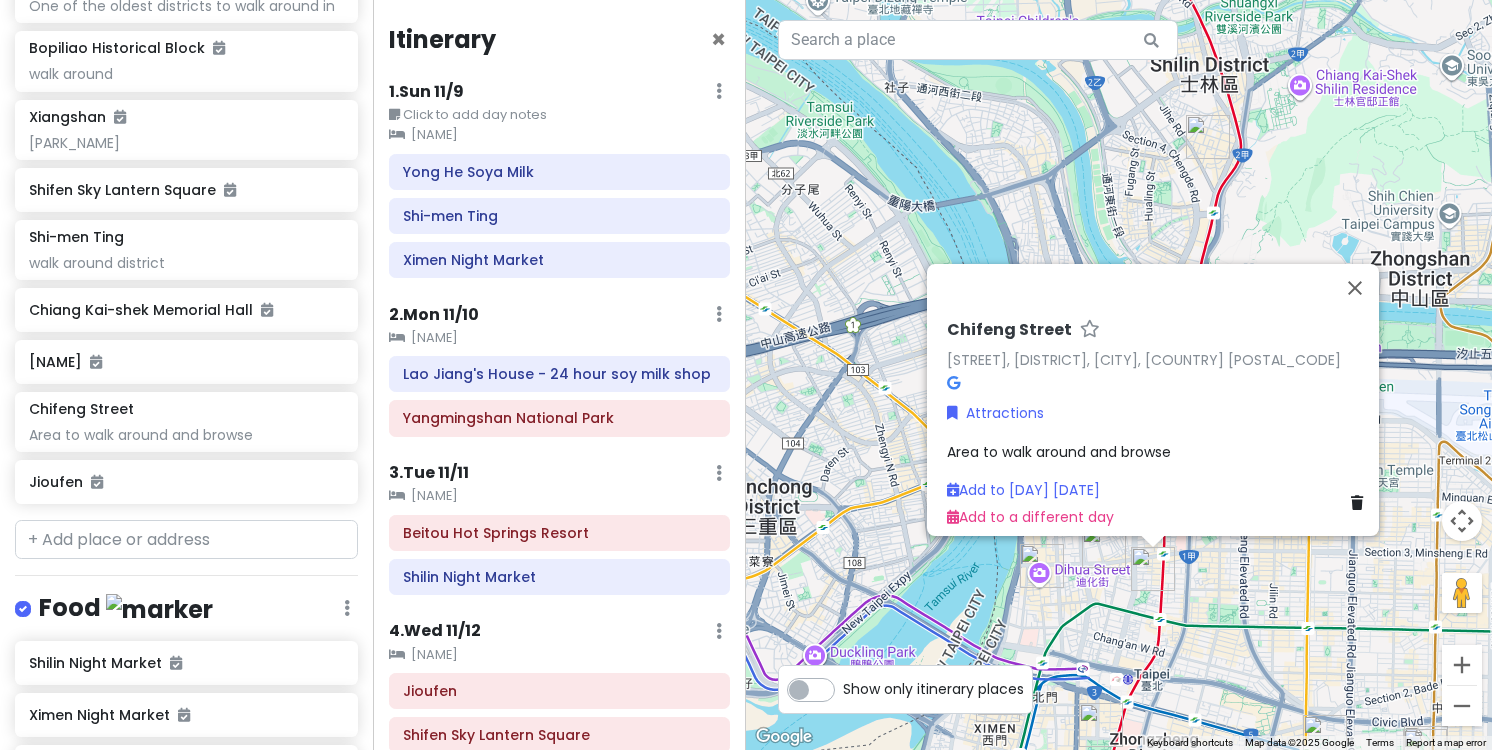 scroll, scrollTop: 661, scrollLeft: 0, axis: vertical 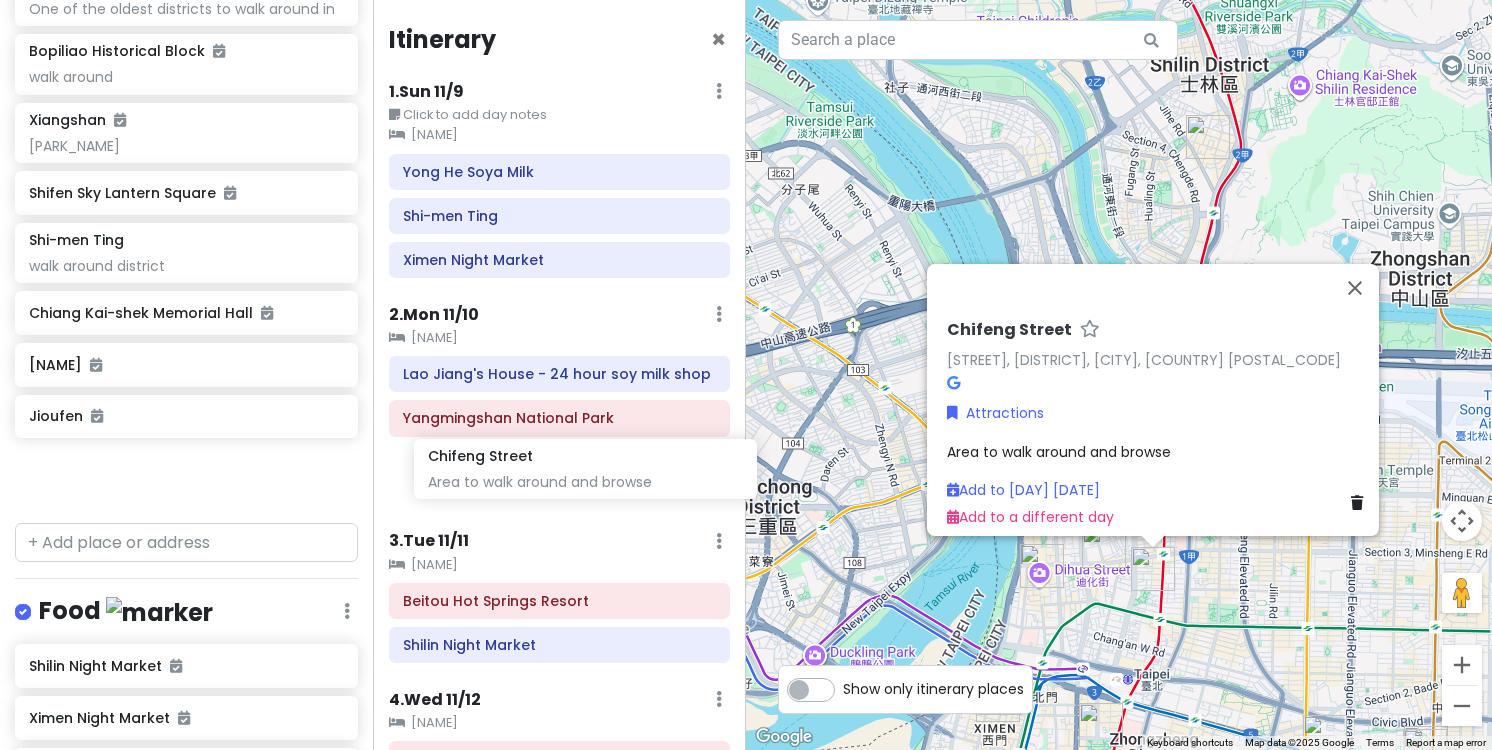 drag, startPoint x: 174, startPoint y: 421, endPoint x: 572, endPoint y: 467, distance: 400.64948 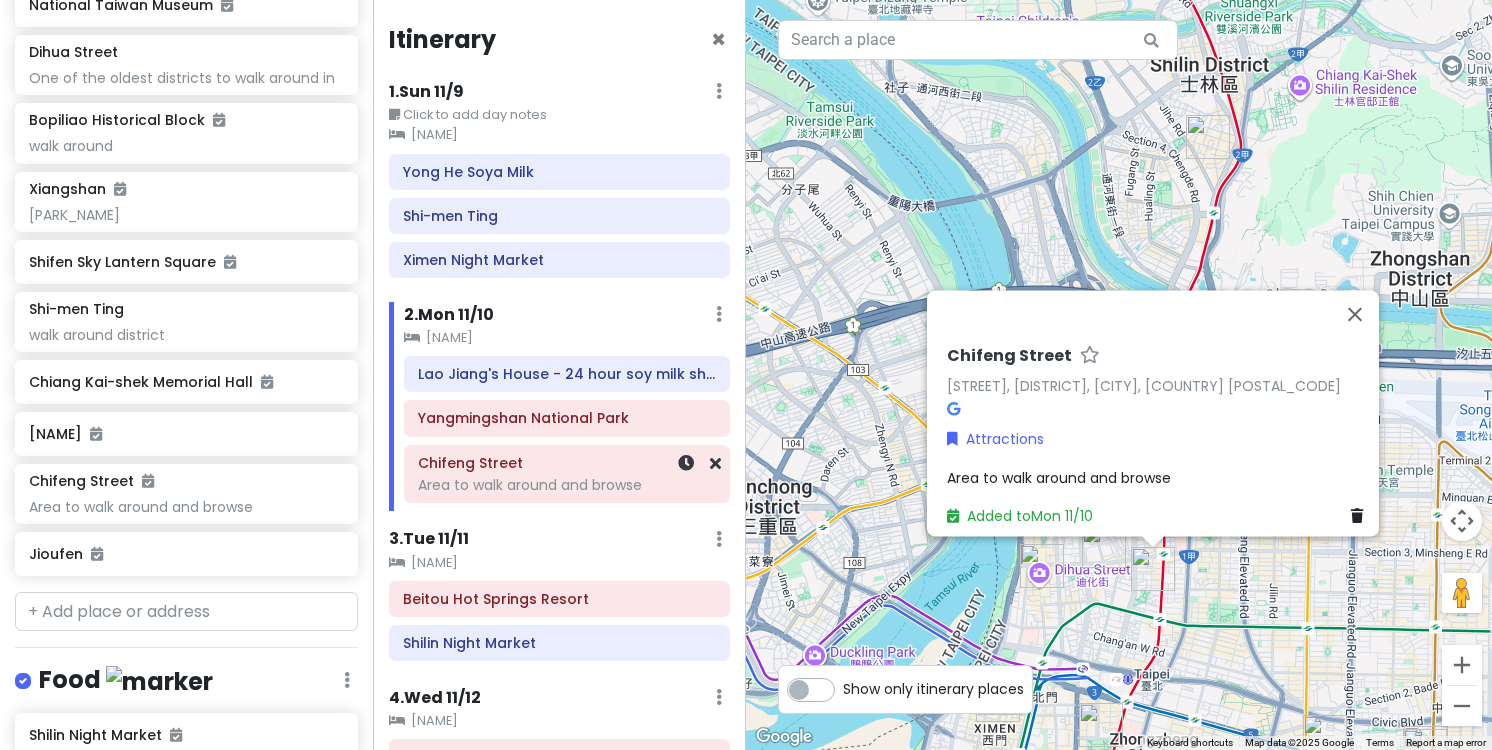 scroll, scrollTop: 592, scrollLeft: 0, axis: vertical 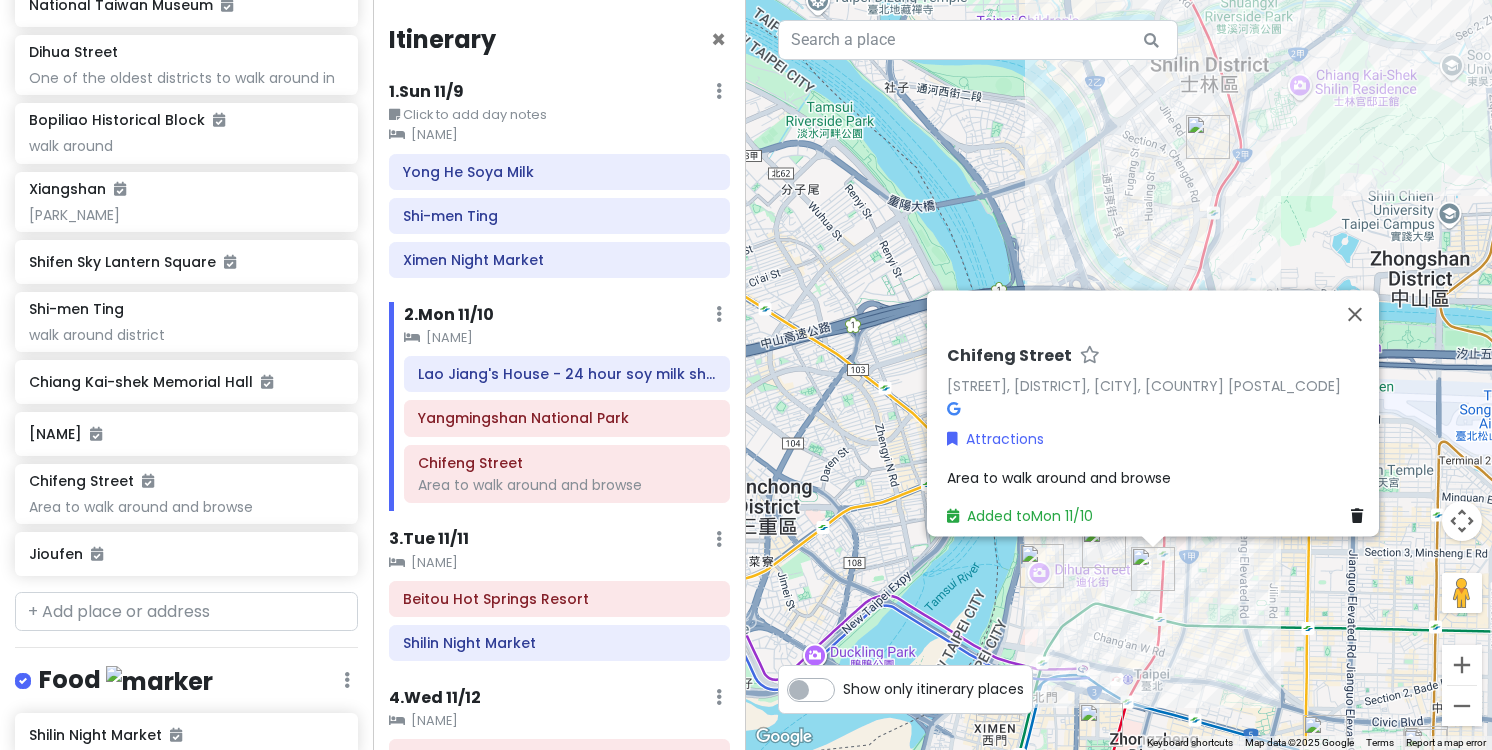 click at bounding box center [1104, 546] 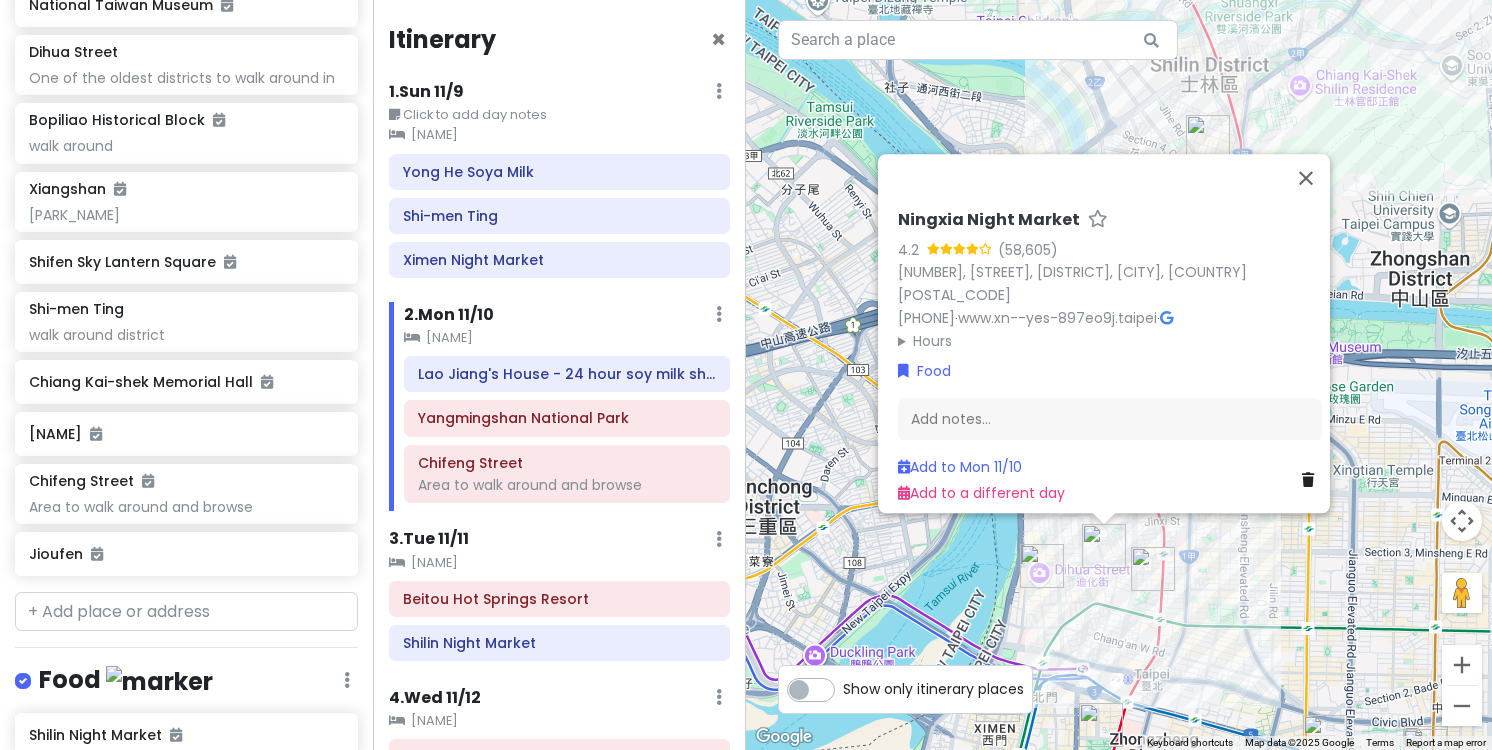 click at bounding box center (1042, 566) 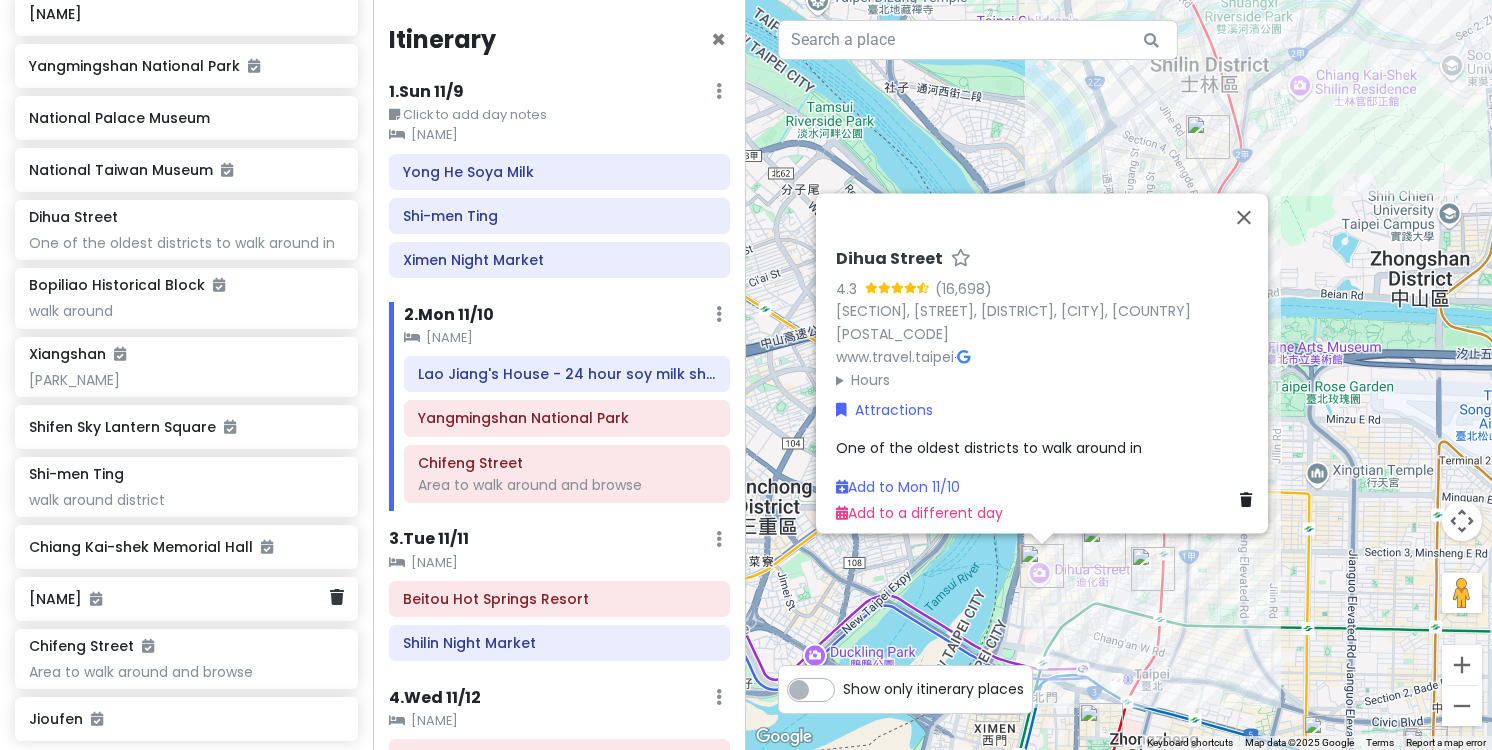 scroll, scrollTop: 423, scrollLeft: 0, axis: vertical 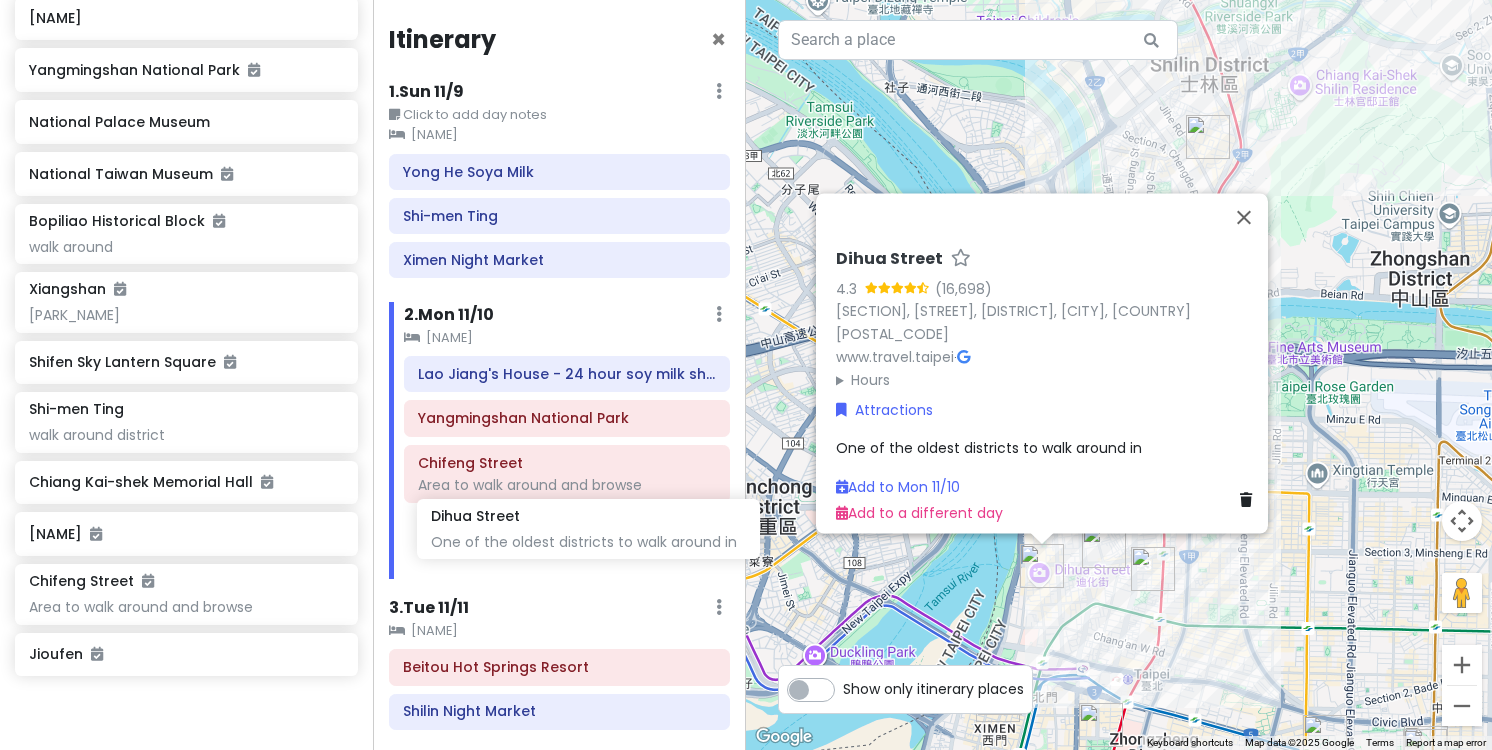 drag, startPoint x: 161, startPoint y: 229, endPoint x: 563, endPoint y: 526, distance: 499.81296 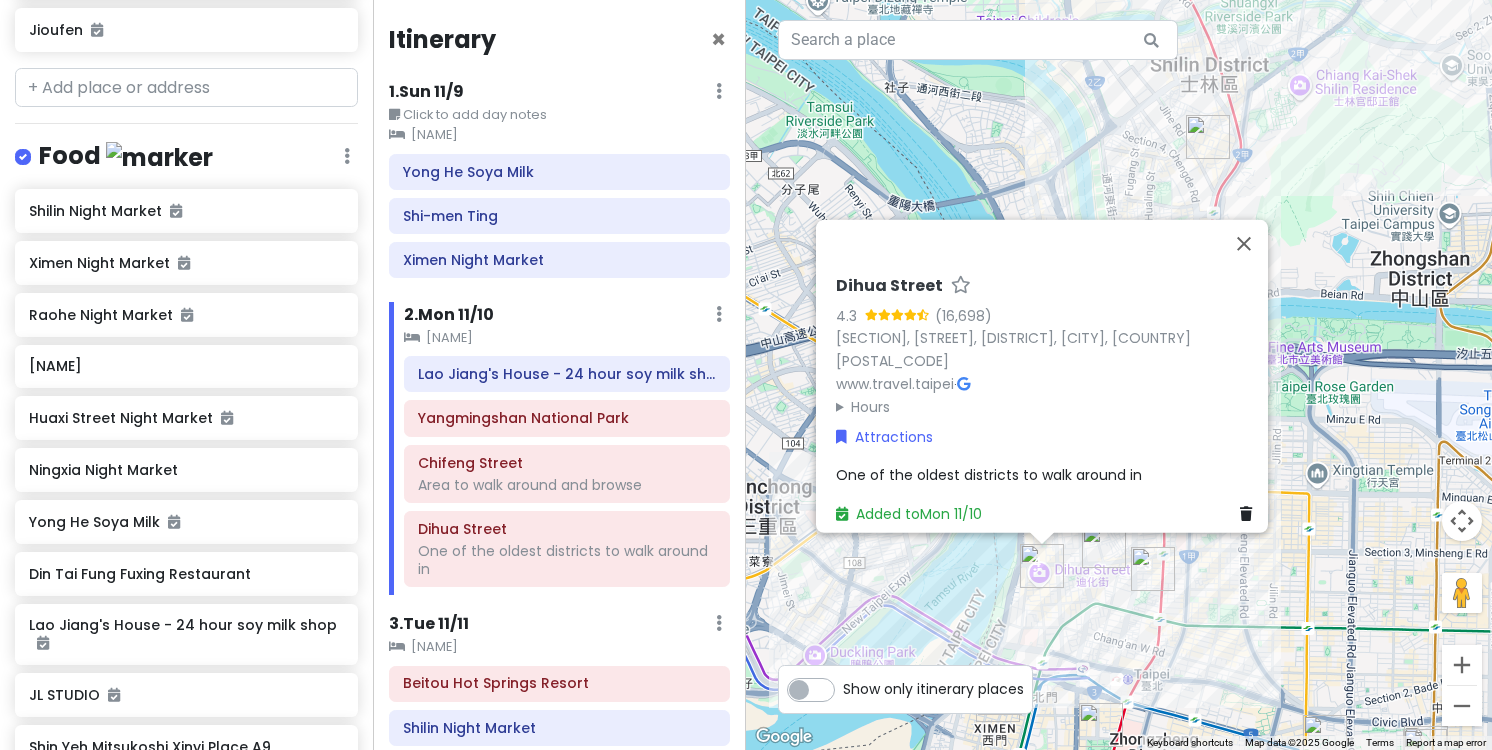 scroll, scrollTop: 1119, scrollLeft: 0, axis: vertical 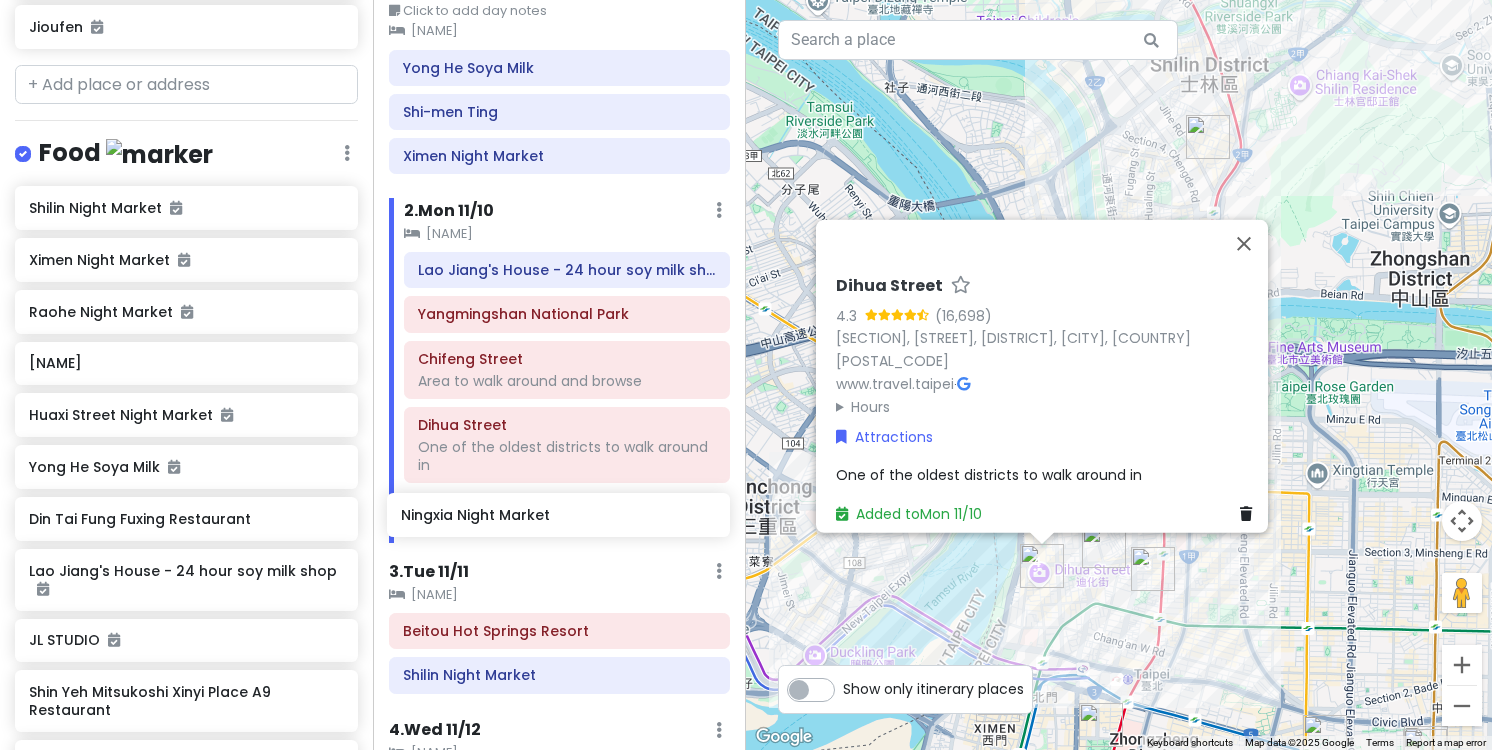 drag, startPoint x: 206, startPoint y: 466, endPoint x: 578, endPoint y: 518, distance: 375.61682 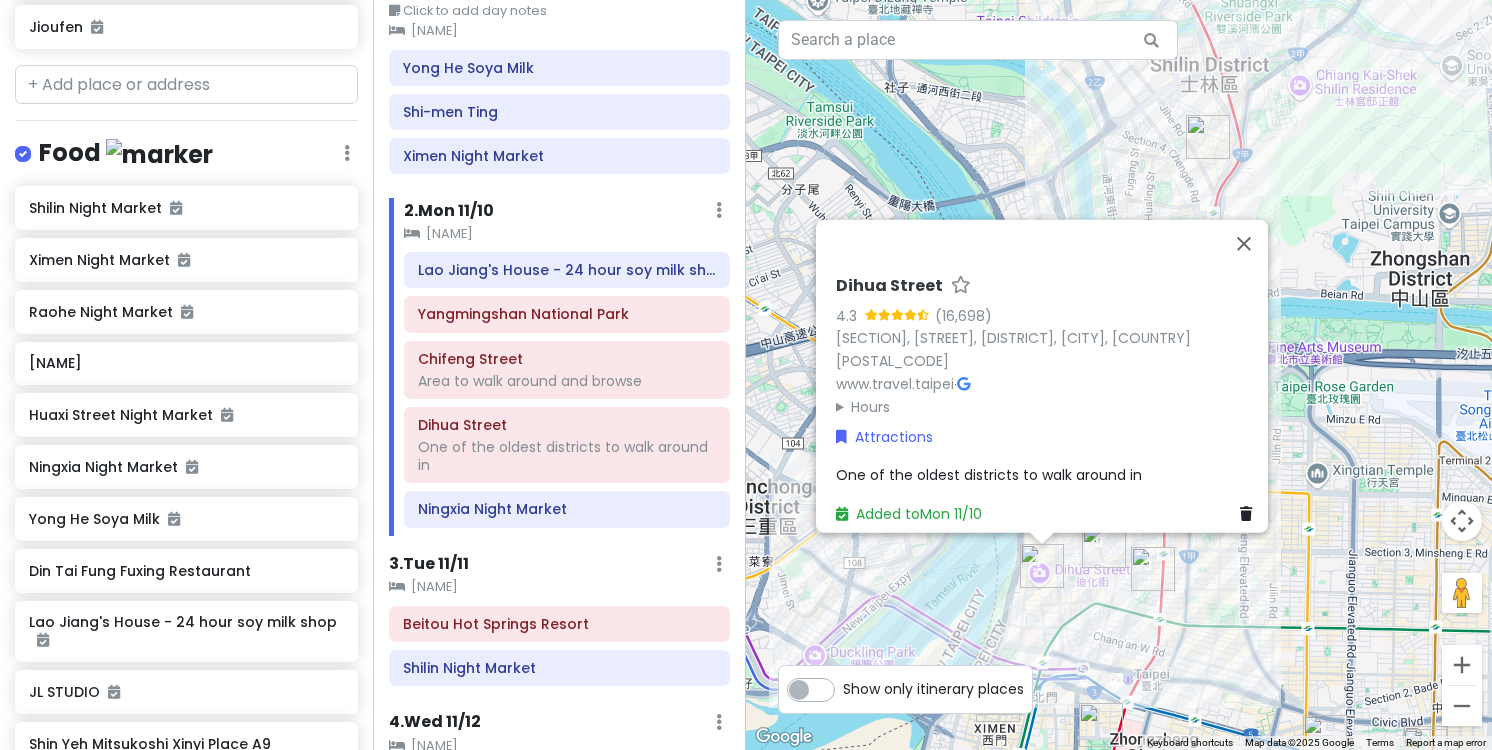 click on "Dihua Street 4.3        (16,698) Section 1, Dihua St, [DISTRICT], [CITY], Taiwan 103 www.travel.taipei   ·   Hours Monday  Open 24 hours Tuesday  Open 24 hours Wednesday  Open 24 hours Thursday  Open 24 hours Friday  Open 24 hours Saturday  Open 24 hours Sunday  Open 24 hours Attractions One of the oldest districts to walk around in Added to  Mon 11/10" at bounding box center (1119, 375) 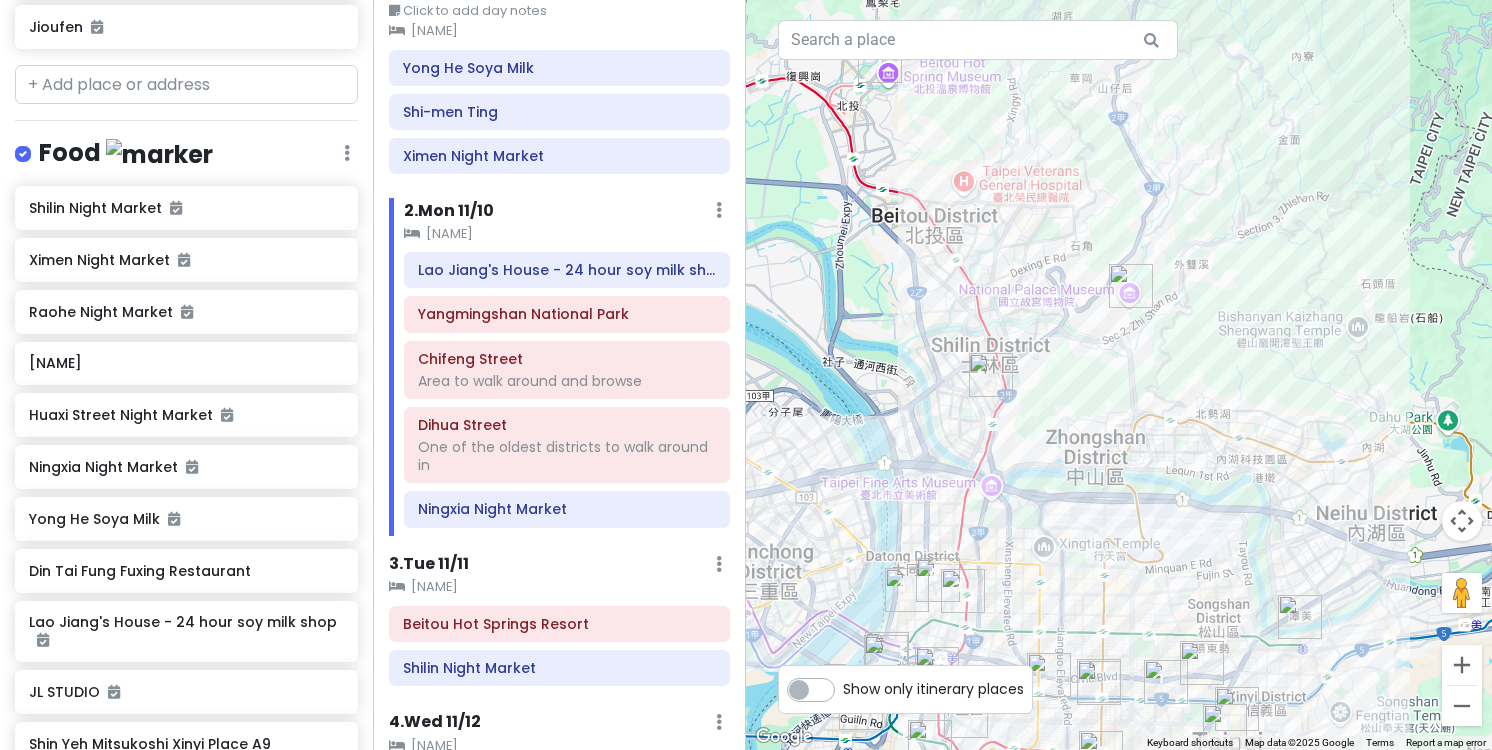 drag, startPoint x: 1266, startPoint y: 484, endPoint x: 1025, endPoint y: 541, distance: 247.64894 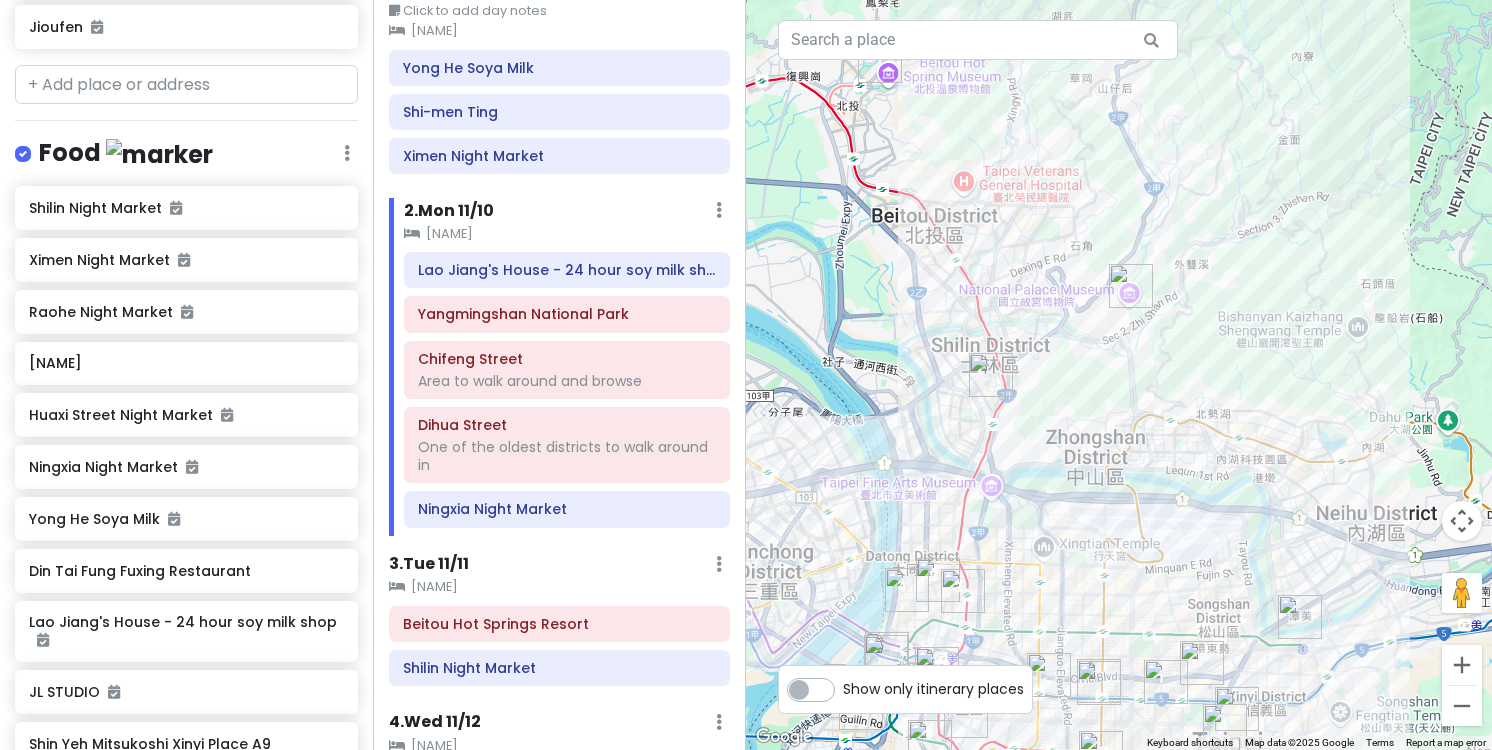 click at bounding box center [991, 375] 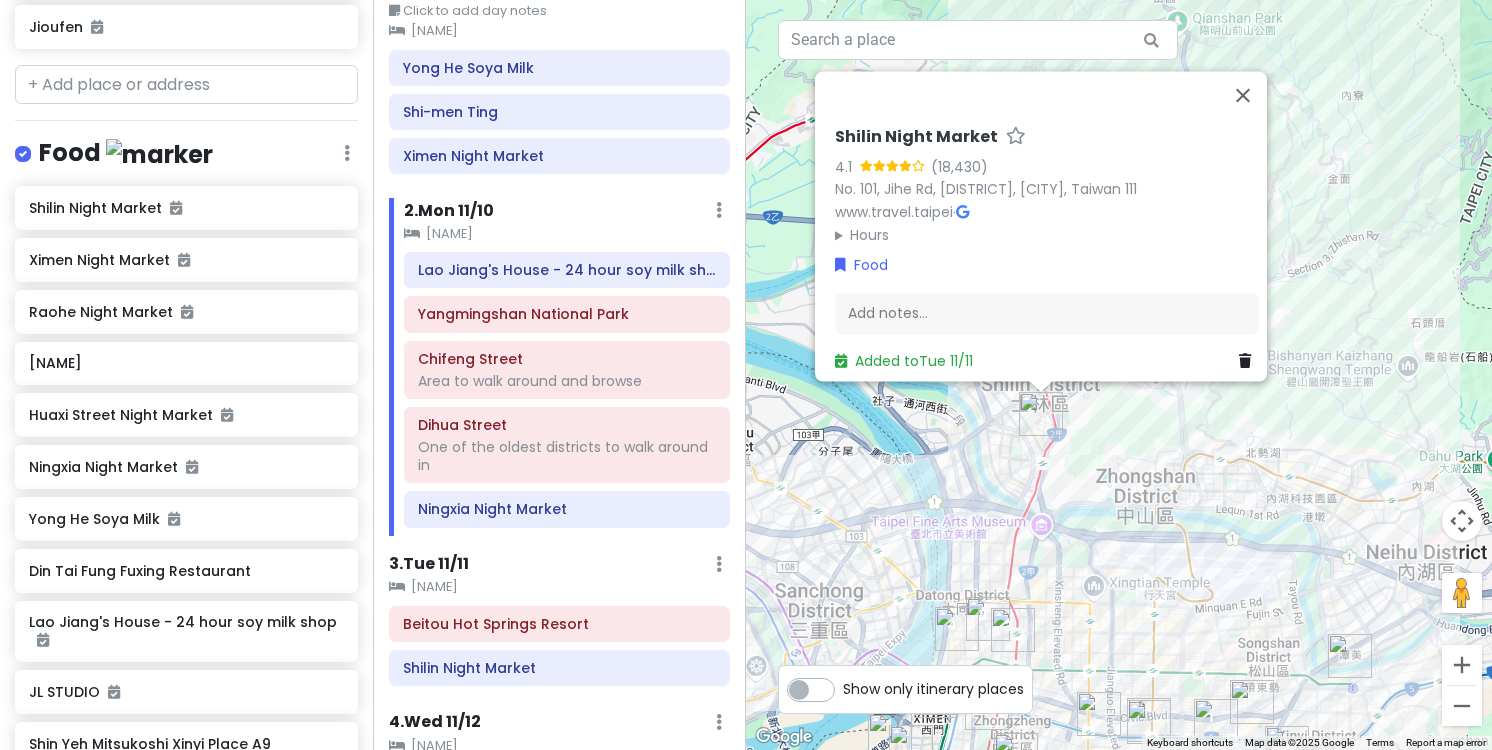 click on "No. [NUMBER], [STREET], [DISTRICT], [CITY], [COUNTRY] [POSTAL_CODE] www.travel.taipei · Hours Monday 4:00 PM – 12:00 AM Tuesday 4:00 PM – 12:00 AM Wednesday 4:00 PM – 12:00 AM Thursday 4:00 PM – 12:00 AM Friday 4:00 PM – 12:00 AM Saturday 4:00 PM – 12:00 AM Sunday 4:00 PM – 12:00 AM Food Add notes... Added to Tue [DATE]" at bounding box center (1119, 375) 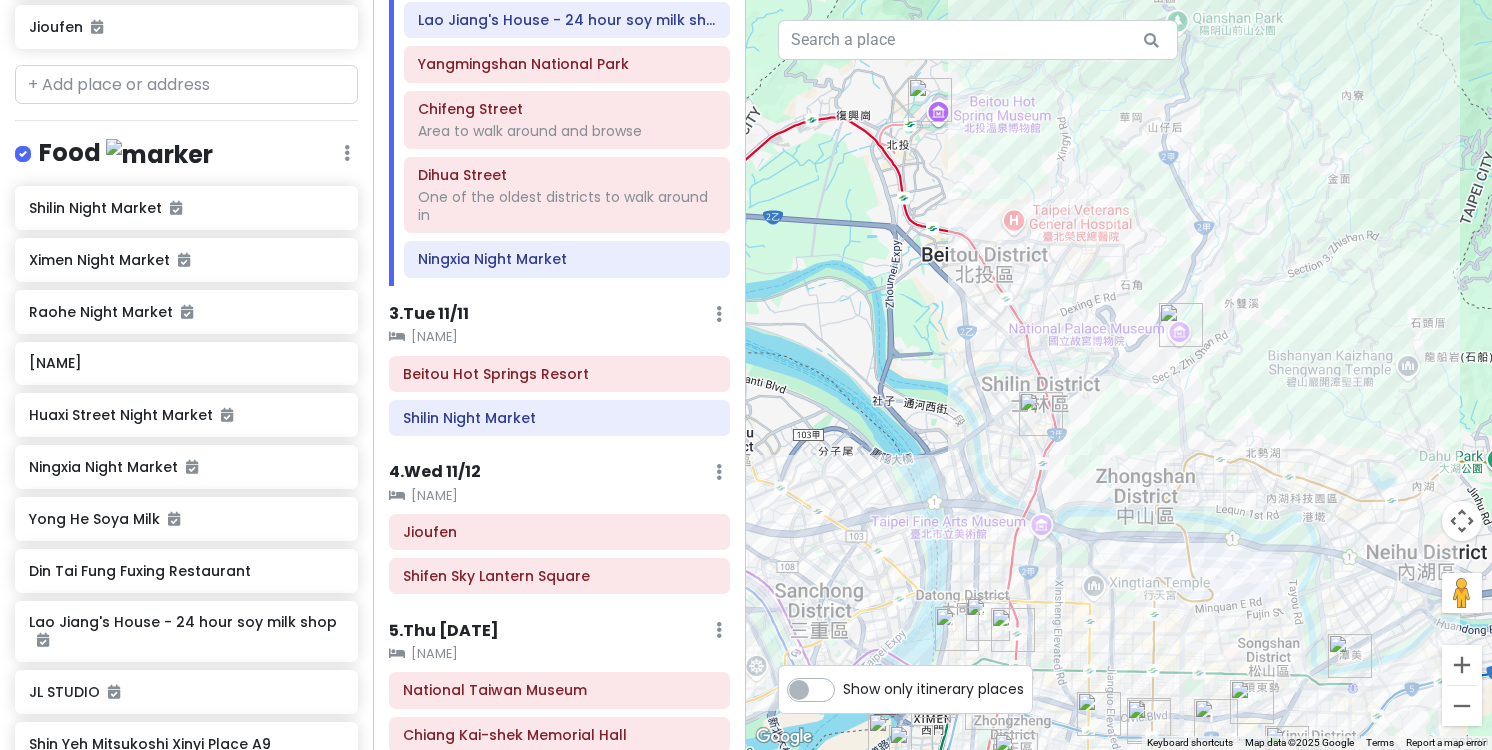 scroll, scrollTop: 358, scrollLeft: 0, axis: vertical 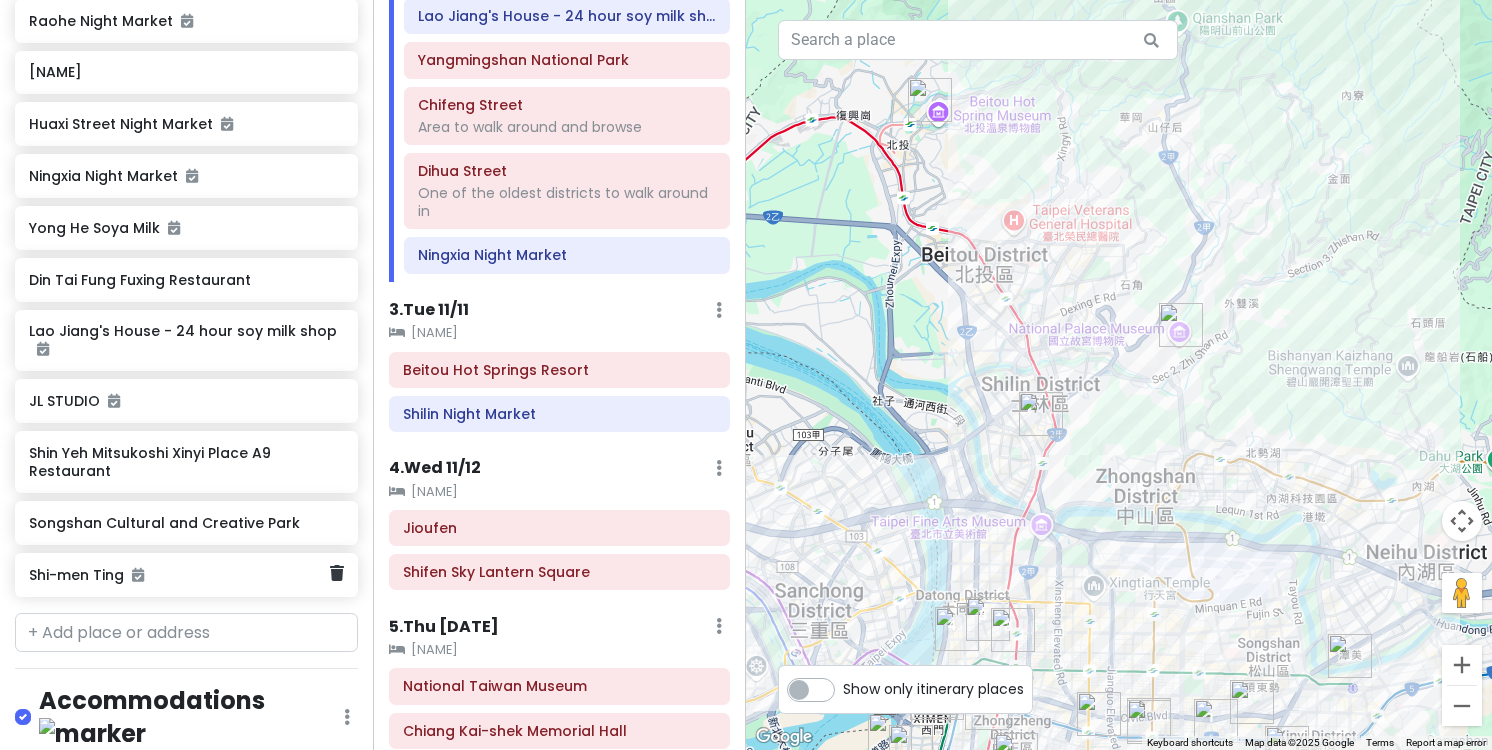 click on "Shi-men Ting" at bounding box center (179, 575) 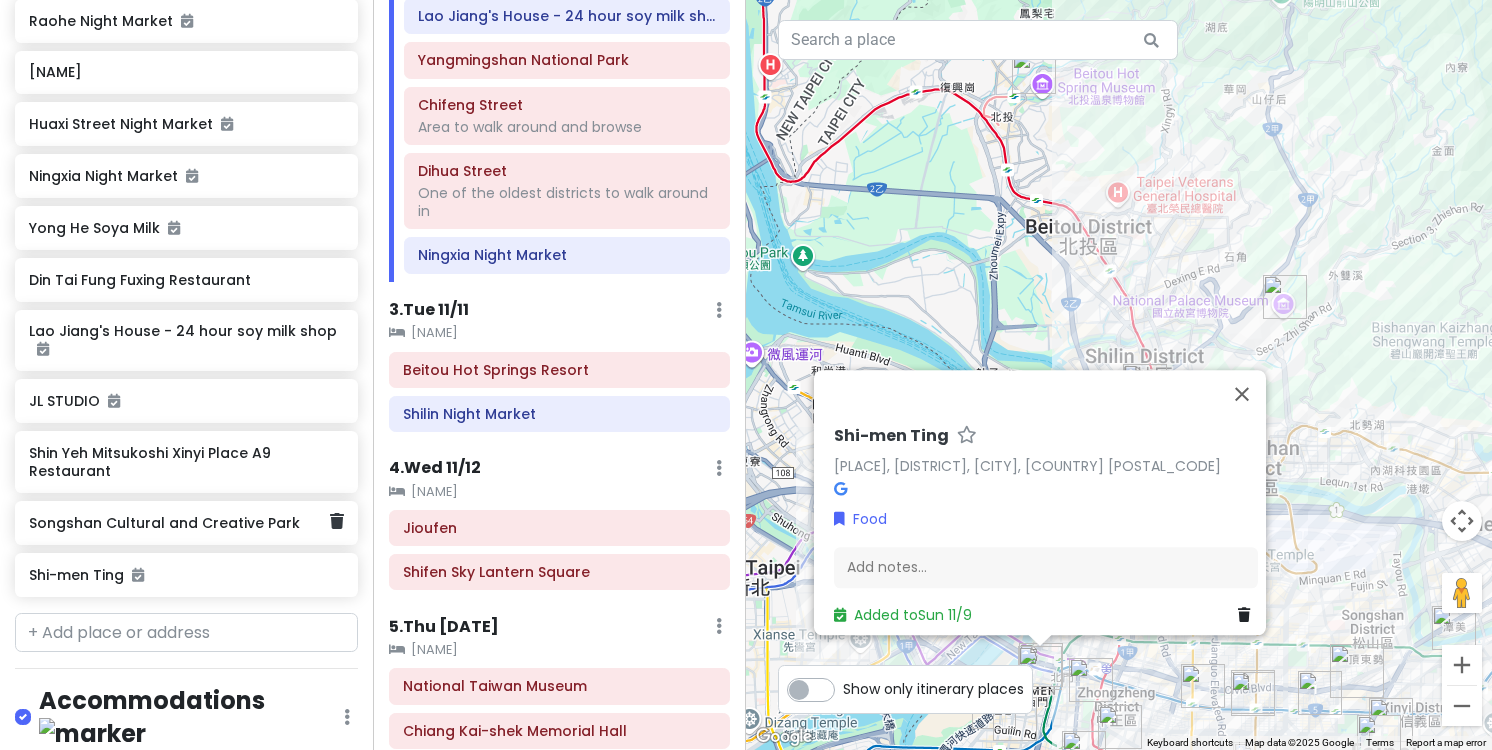 click on "Songshan Cultural and Creative Park" 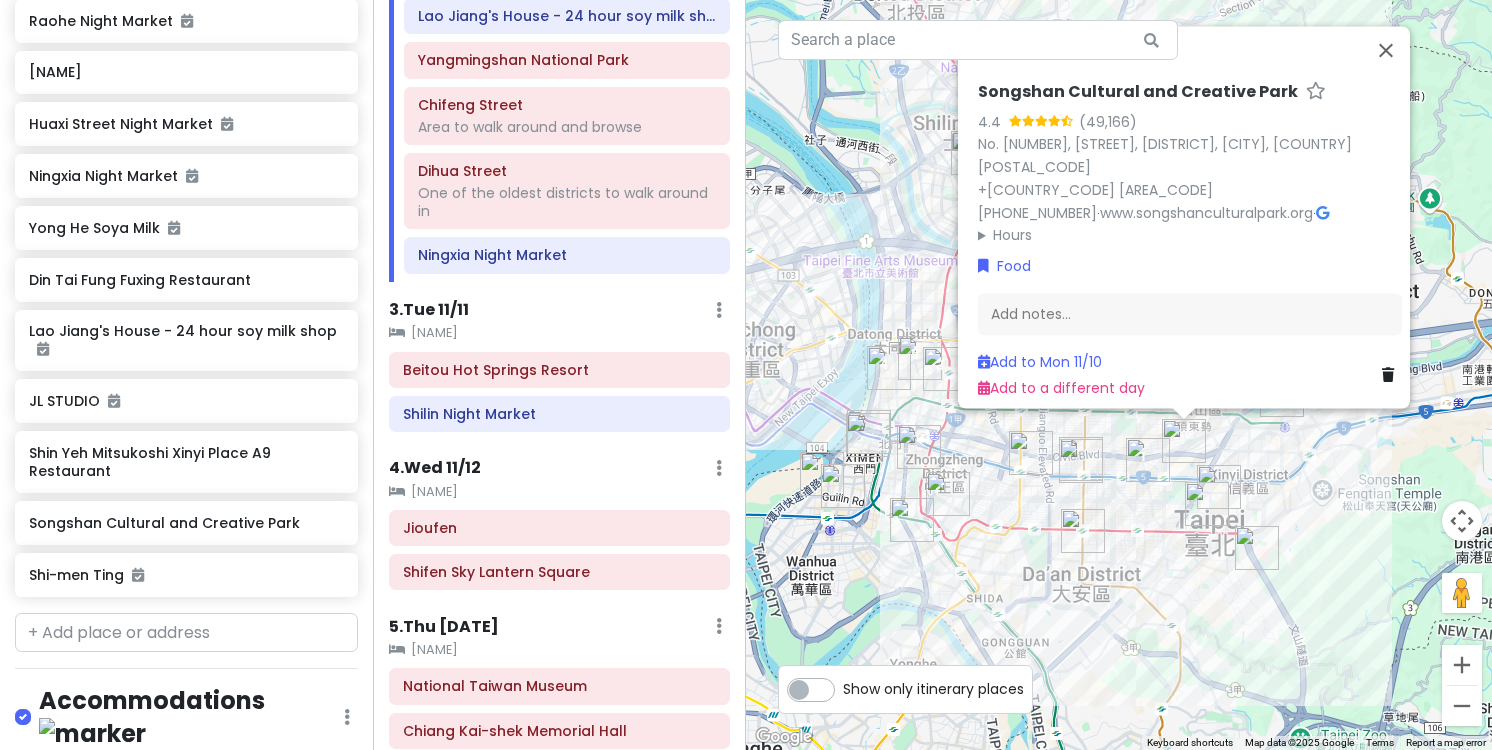 drag, startPoint x: 1321, startPoint y: 660, endPoint x: 1308, endPoint y: 449, distance: 211.4001 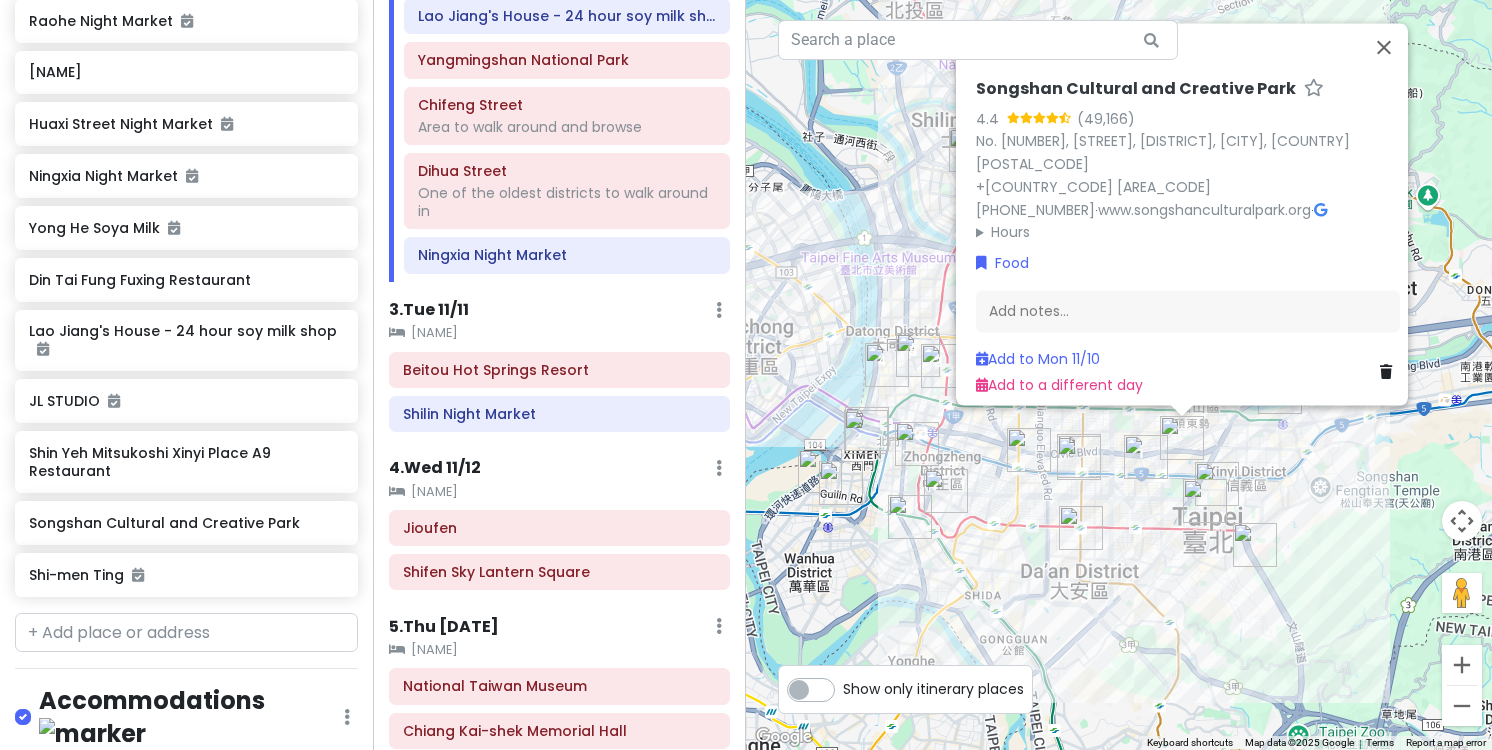 click on "[NAME] [NUMBER]       ([NUMBER]) [NUMBER]號, [STREET], [DISTRICT], [CITY], [COUNTRY] [POSTAL_CODE] [PHONE]   ·   [URL]   ·   Hours Monday  [TIME] AM – [TIME] PM Tuesday  [TIME] AM – [TIME] PM Wednesday  [TIME] AM – [TIME] PM Thursday  [TIME] AM – [TIME] PM Friday  [TIME] AM – [TIME] PM Saturday  [TIME] AM – [TIME] PM Sunday  [TIME] AM – [TIME] PM Food Add notes...  Add to   Mon [DATE]  Add to a different day" at bounding box center [1119, 375] 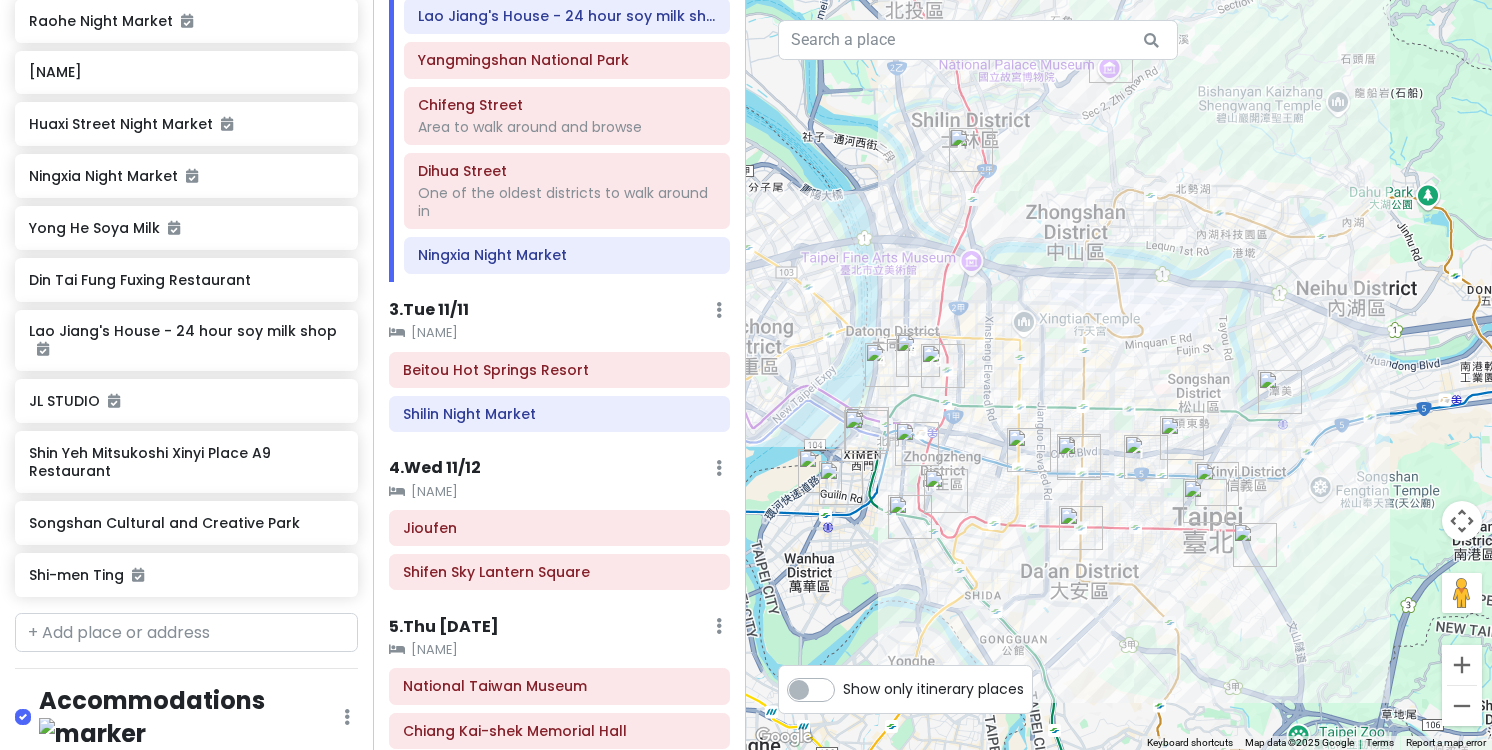 click at bounding box center [1182, 438] 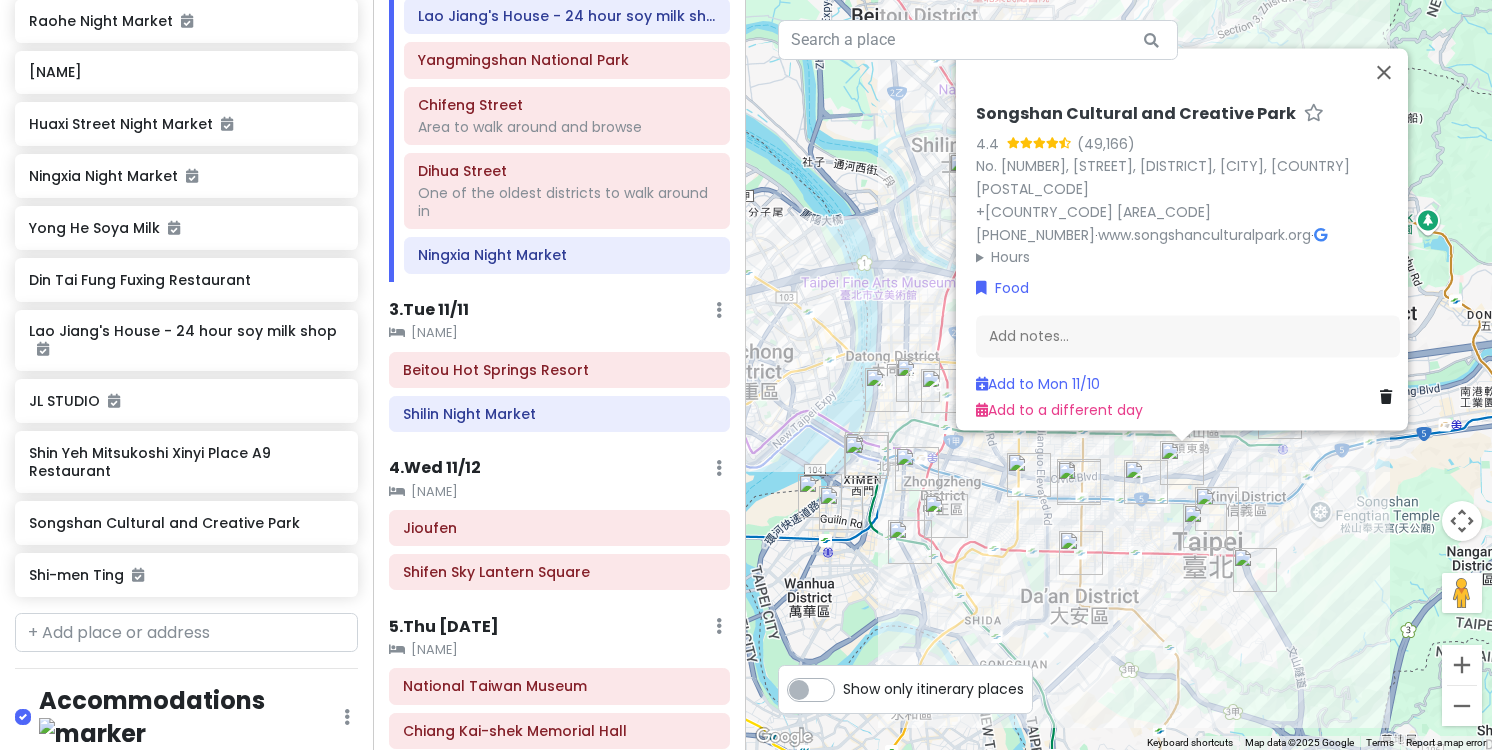 click on "[NAME] [NUMBER]       ([NUMBER]) [NUMBER]號, [STREET], [DISTRICT], [CITY], [COUNTRY] [POSTAL_CODE] [PHONE]   ·   [URL]   ·   Hours Monday  [TIME] AM – [TIME] PM Tuesday  [TIME] AM – [TIME] PM Wednesday  [TIME] AM – [TIME] PM Thursday  [TIME] AM – [TIME] PM Friday  [TIME] AM – [TIME] PM Saturday  [TIME] AM – [TIME] PM Sunday  [TIME] AM – [TIME] PM Food Add notes...  Add to   Mon [DATE]  Add to a different day" at bounding box center (1119, 375) 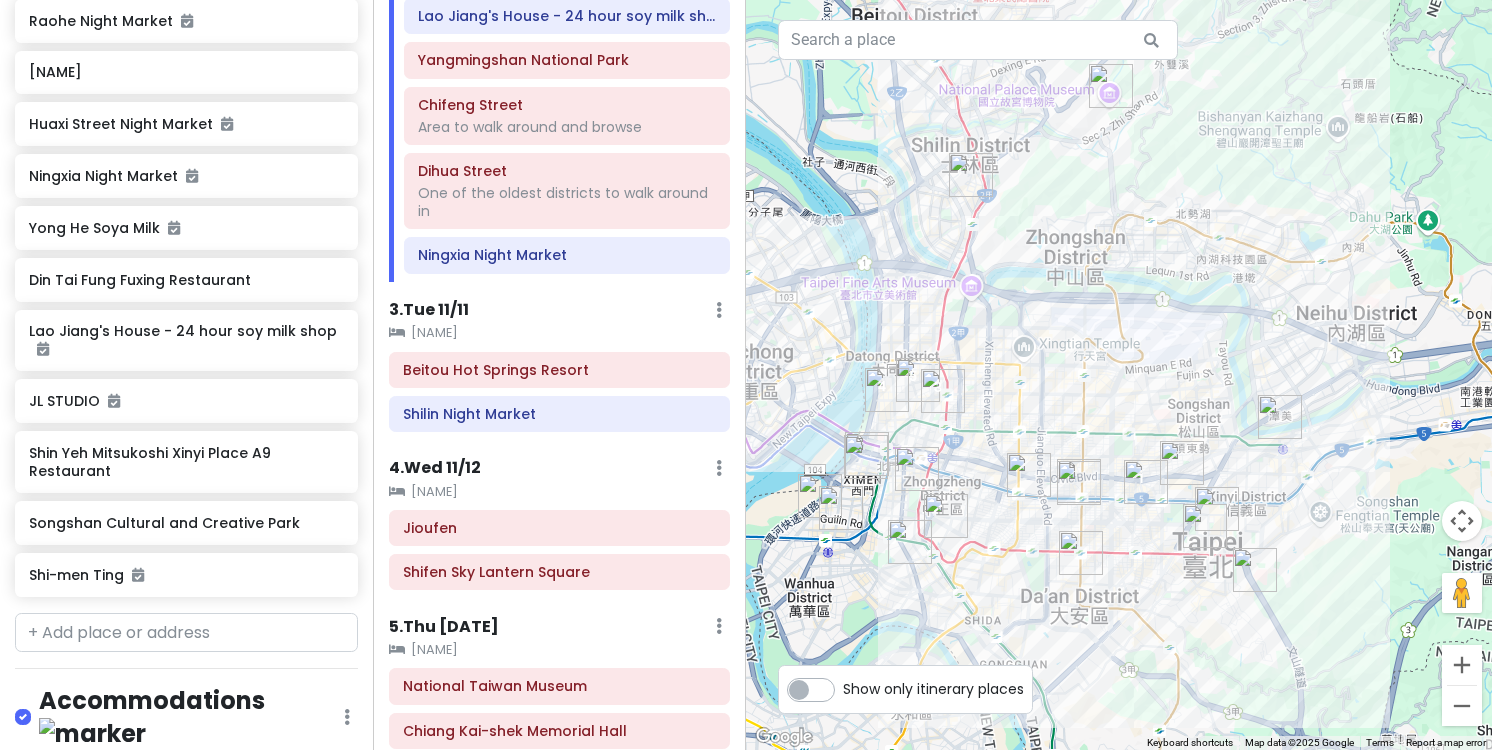click at bounding box center (1217, 509) 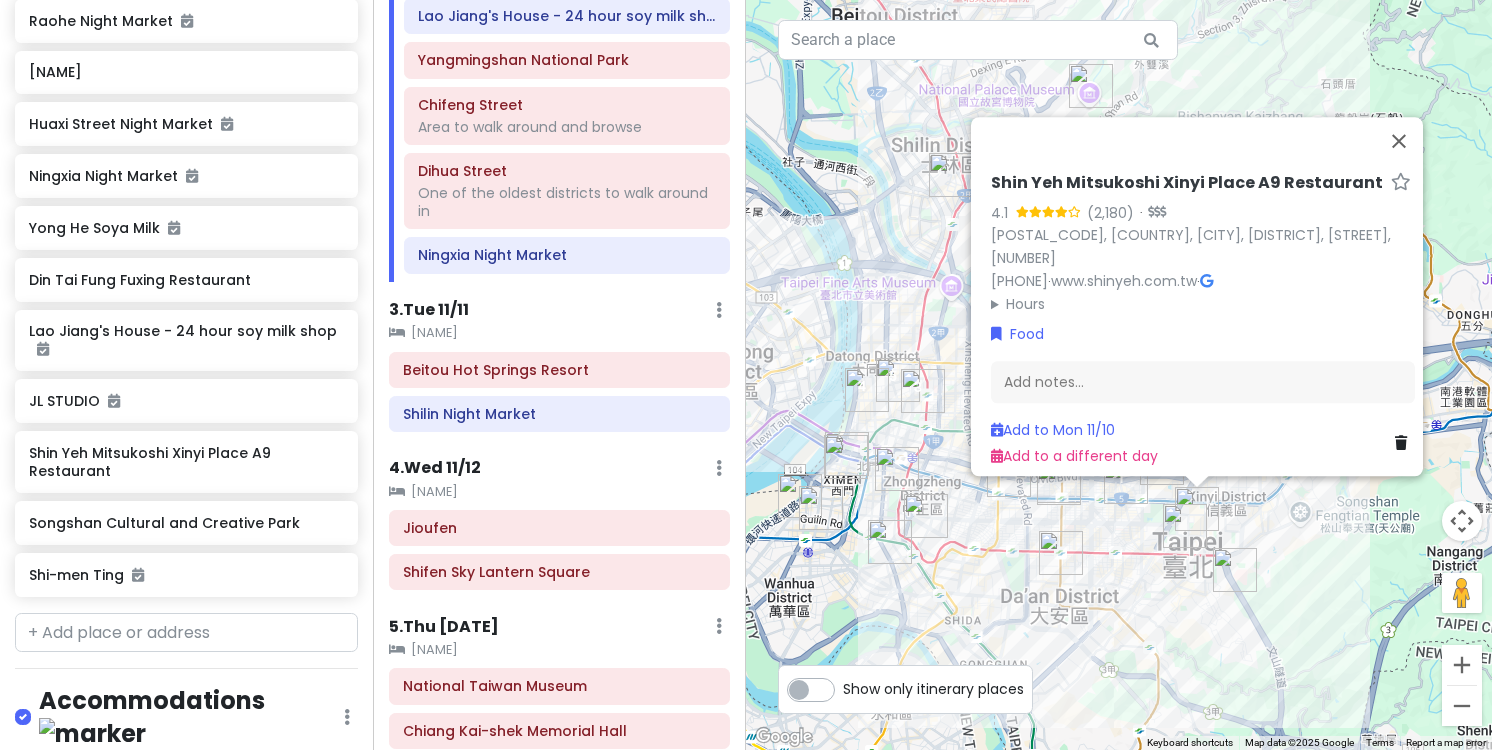 click at bounding box center (1185, 526) 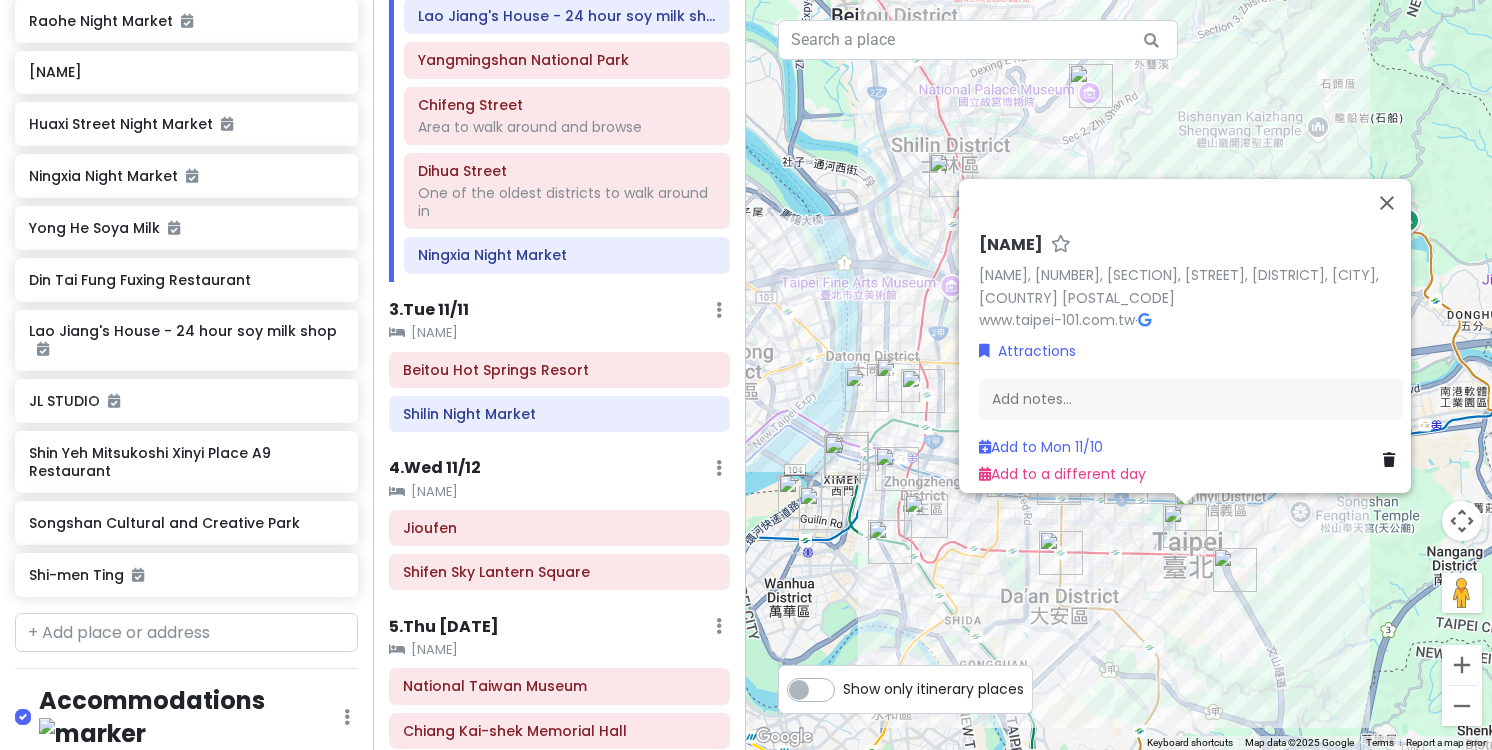 click on "[CITY] [POSTAL_CODE], [SECTION], [STREET], [DISTRICT], [CITY], [COUNTRY] www.taipei-101.com.tw · Attractions Add notes... Add to Mon [DATE] Add to a different day" at bounding box center (1119, 375) 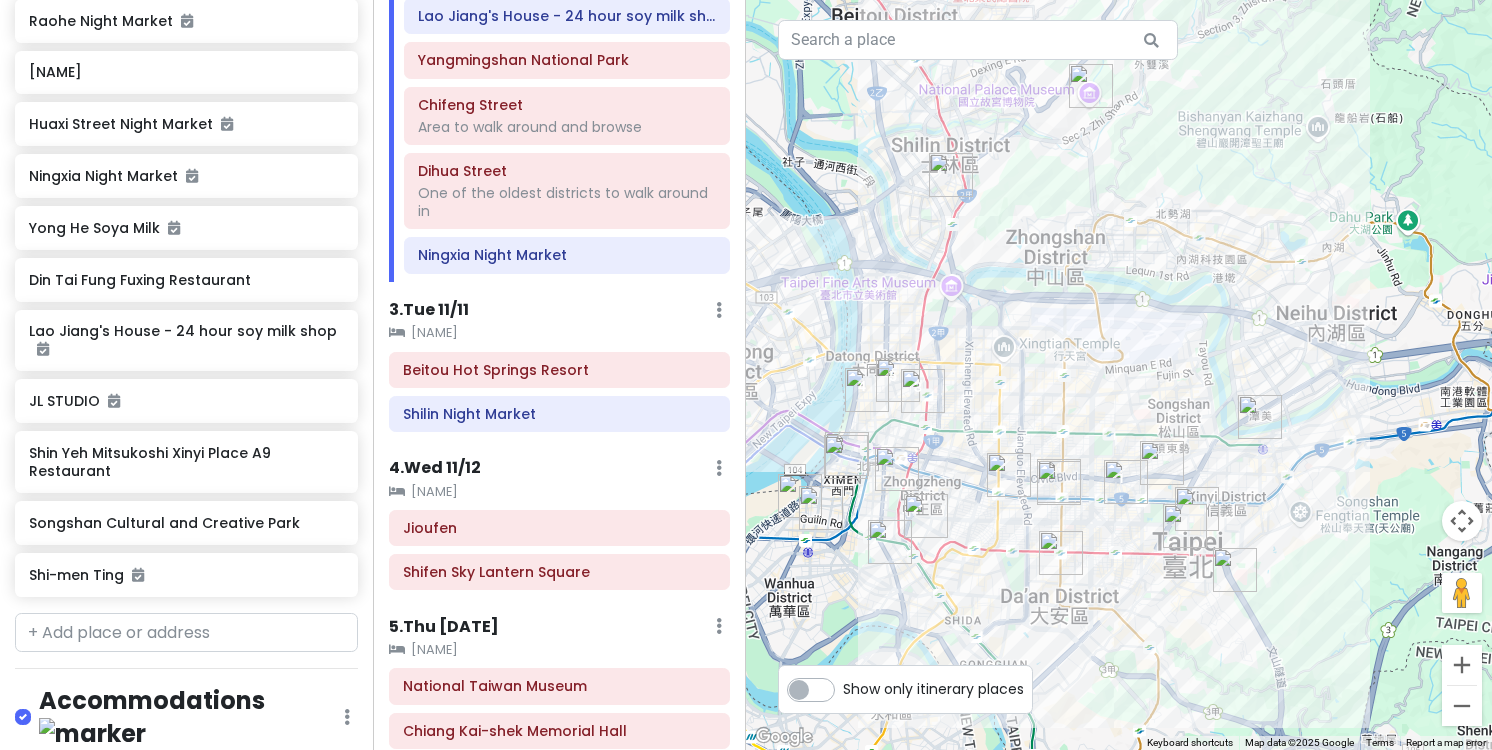 click at bounding box center [1235, 570] 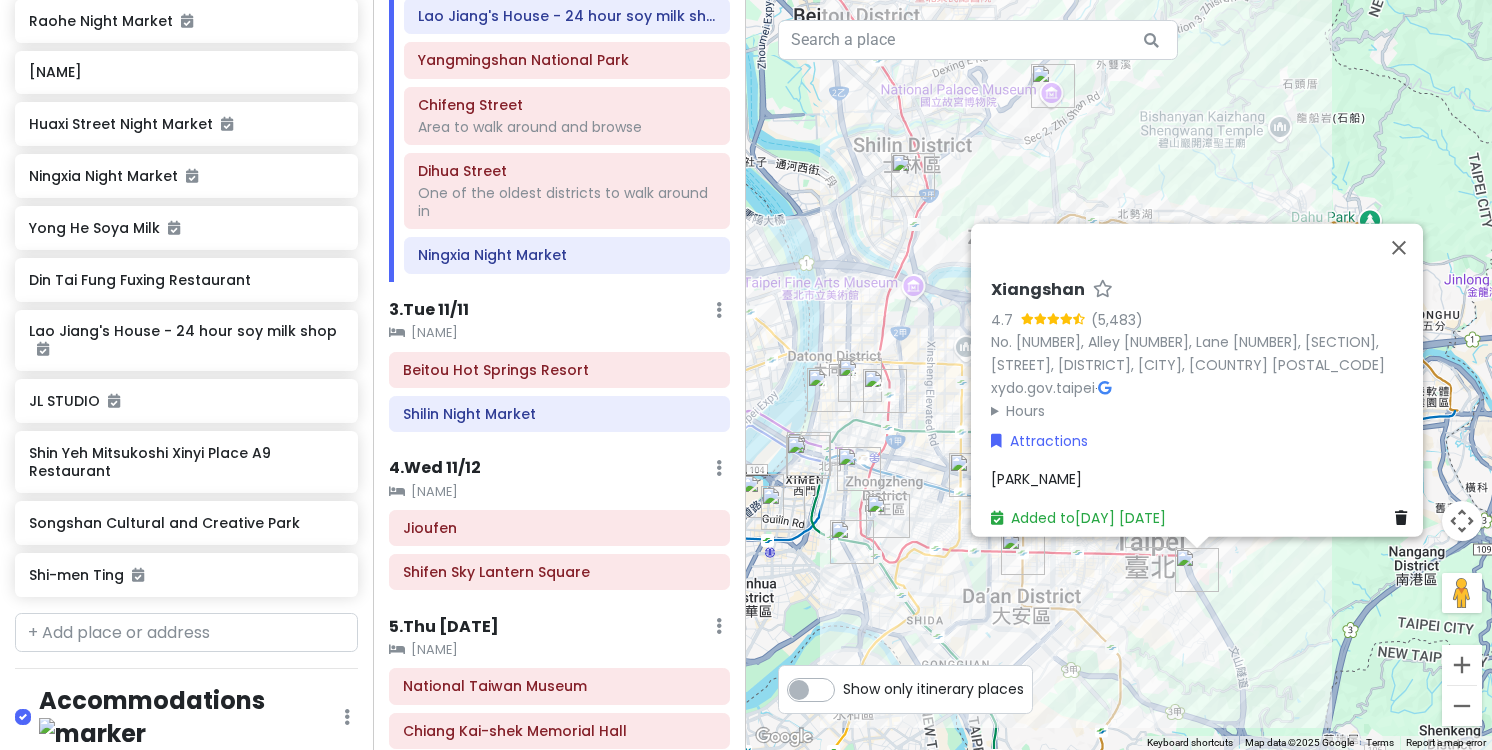 click on "[NAME] [NUMBER]        ([NUMBER]) [NUMBER]. [NUMBER], [NAME] [NUMBER], [NUMBER], [NUMBER], [DISTRICT], [CITY], [COUNTRY] [POSTAL_CODE] [URL]   ·   Hours [DAY] [OPEN_HOURS] [DAY] [OPEN_HOURS] [DAY] [OPEN_HOURS] [DAY] [OPEN_HOURS] [DAY] [OPEN_HOURS] [DAY] [OPEN_HOURS] [DAY] [OPEN_HOURS] Attractions [NAME] Added to  [DAY] [MONTH]/[DAY]" at bounding box center (1119, 375) 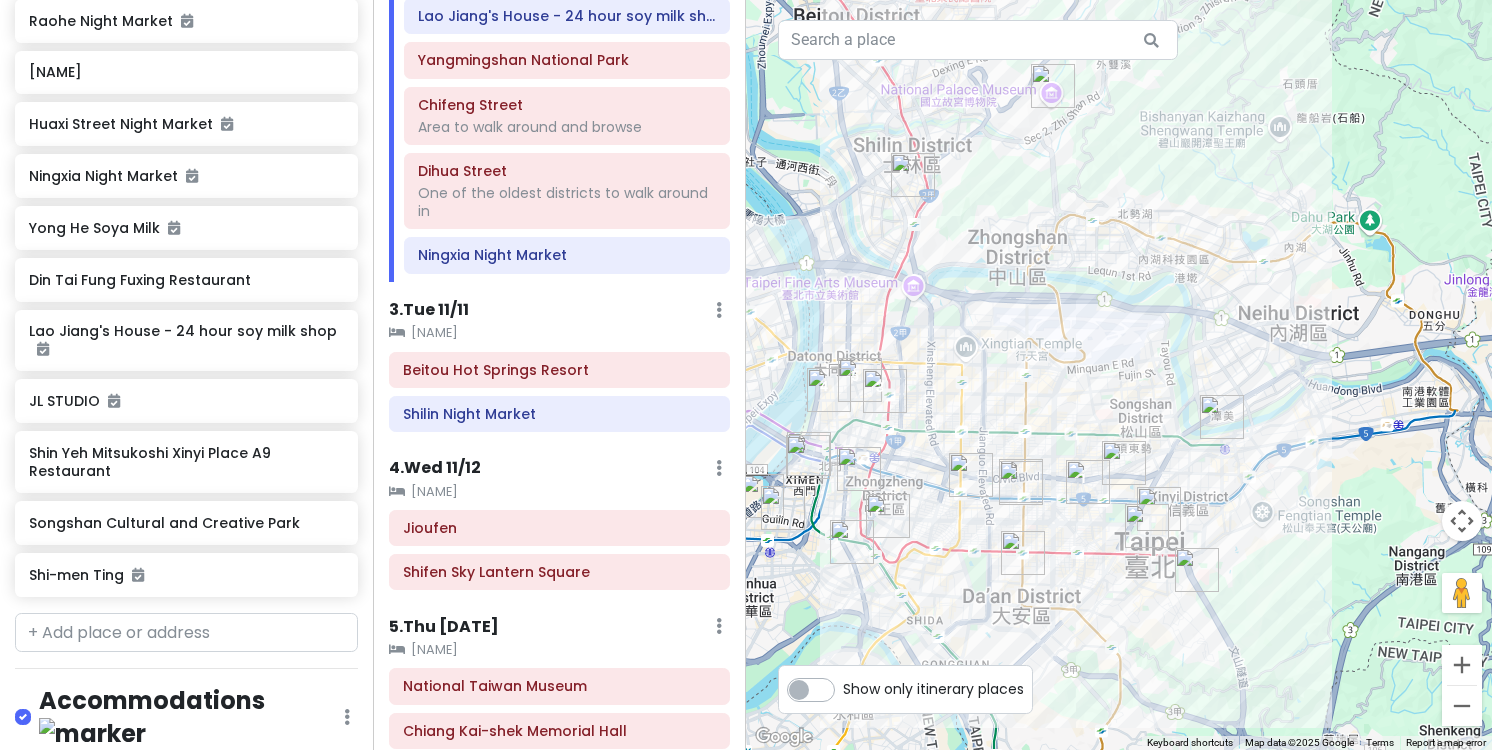 click at bounding box center (1197, 570) 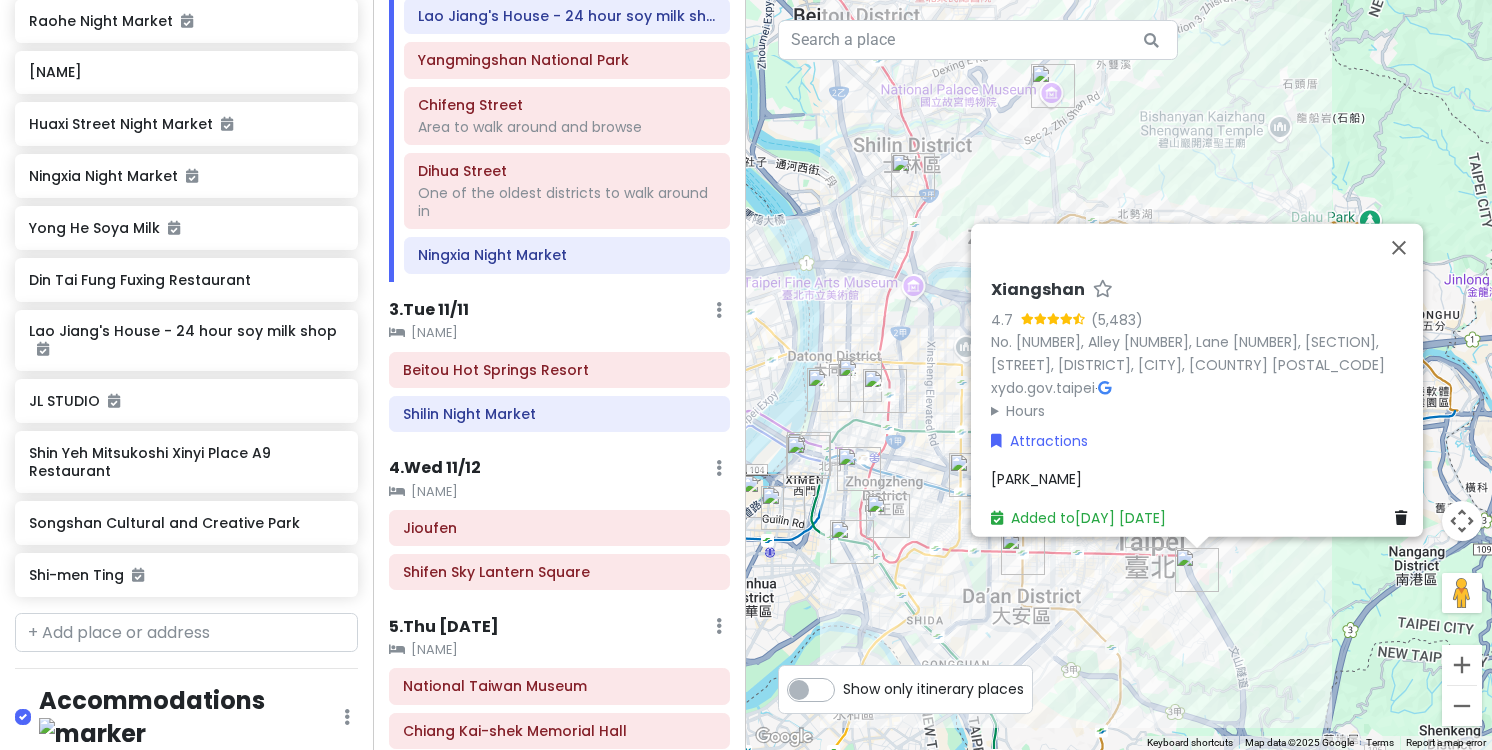 click on "[NAME] [NUMBER]        ([NUMBER]) [NUMBER]. [NUMBER], [NAME] [NUMBER], [NUMBER], [NUMBER], [DISTRICT], [CITY], [COUNTRY] [POSTAL_CODE] [URL]   ·   Hours [DAY] [OPEN_HOURS] [DAY] [OPEN_HOURS] [DAY] [OPEN_HOURS] [DAY] [OPEN_HOURS] [DAY] [OPEN_HOURS] [DAY] [OPEN_HOURS] [DAY] [OPEN_HOURS] Attractions [NAME] Added to  [DAY] [MONTH]/[DAY]" at bounding box center (1119, 375) 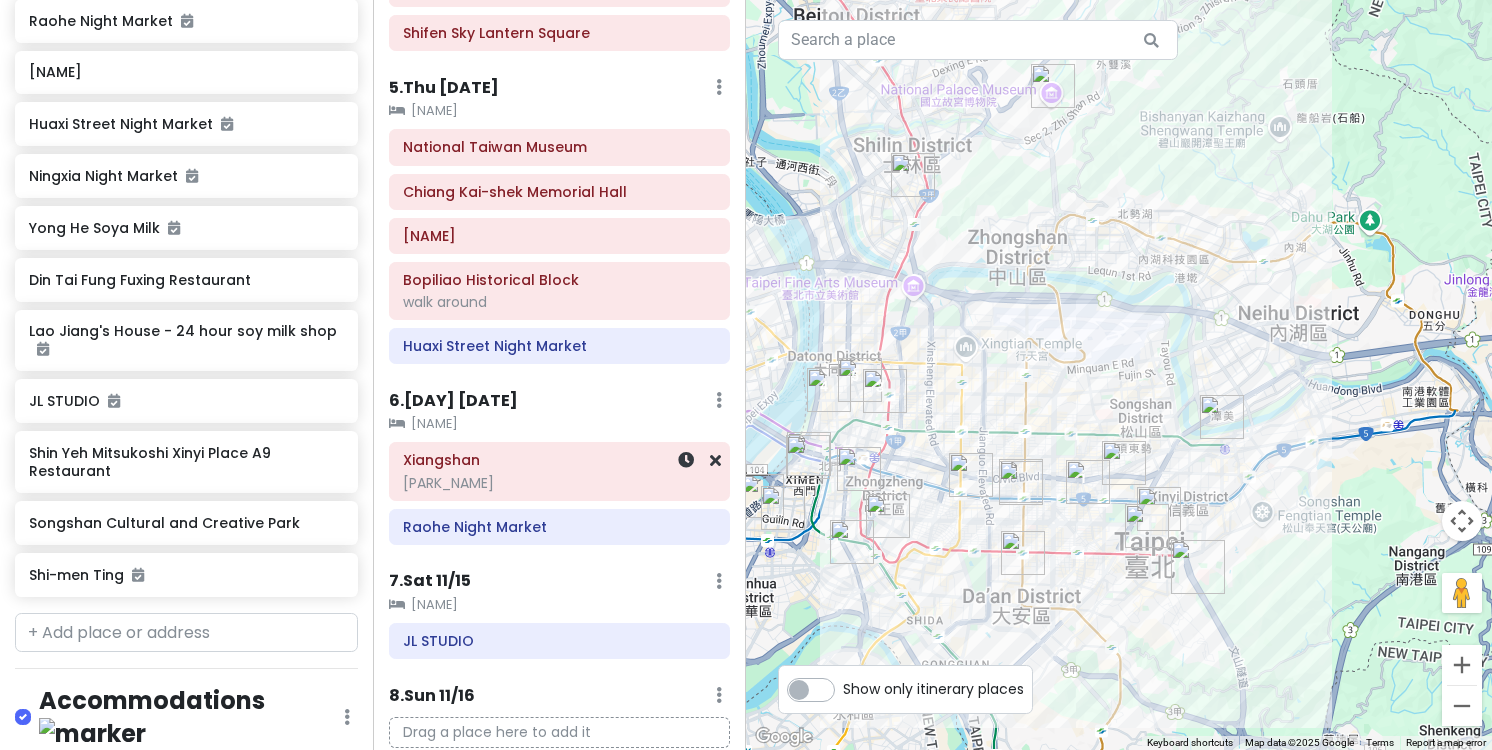 scroll, scrollTop: 898, scrollLeft: 0, axis: vertical 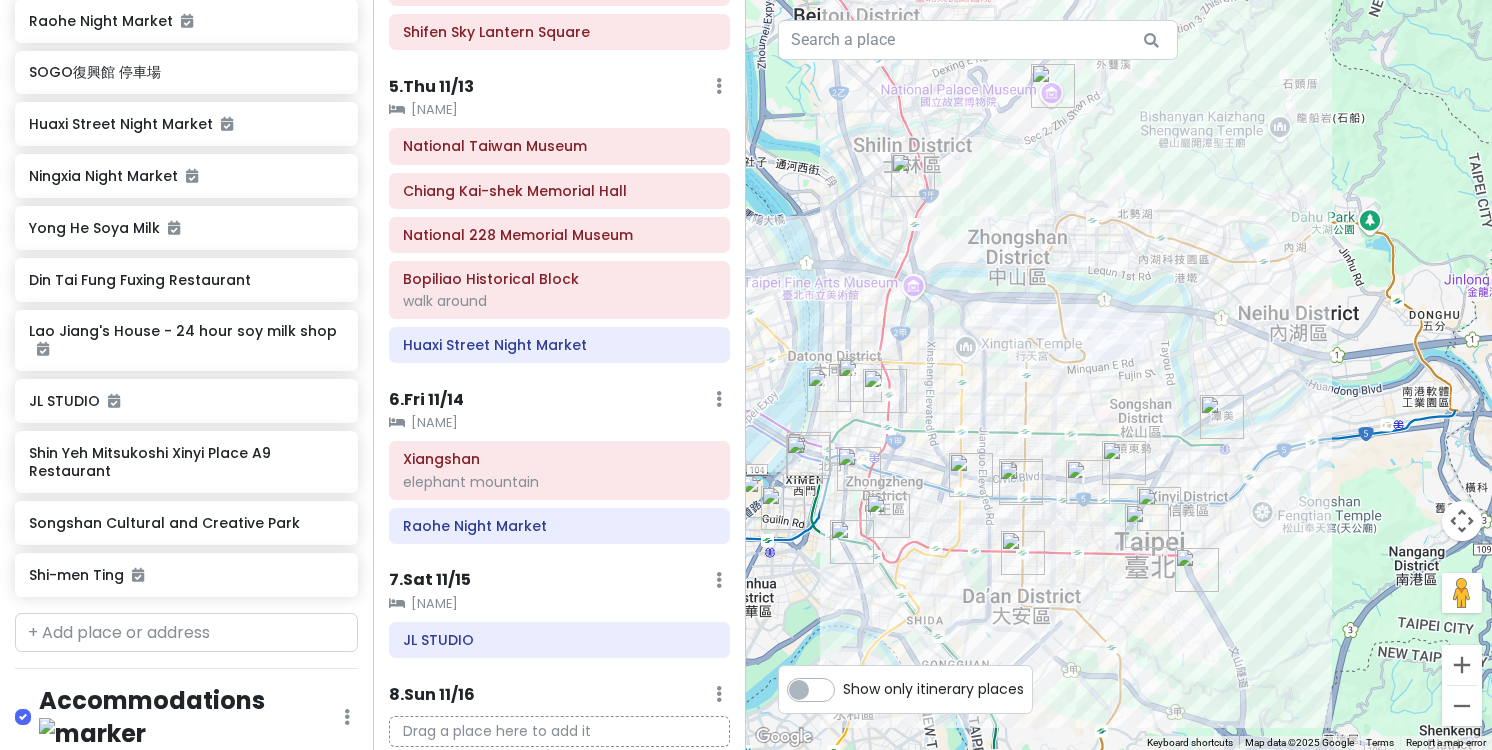 click at bounding box center [1147, 526] 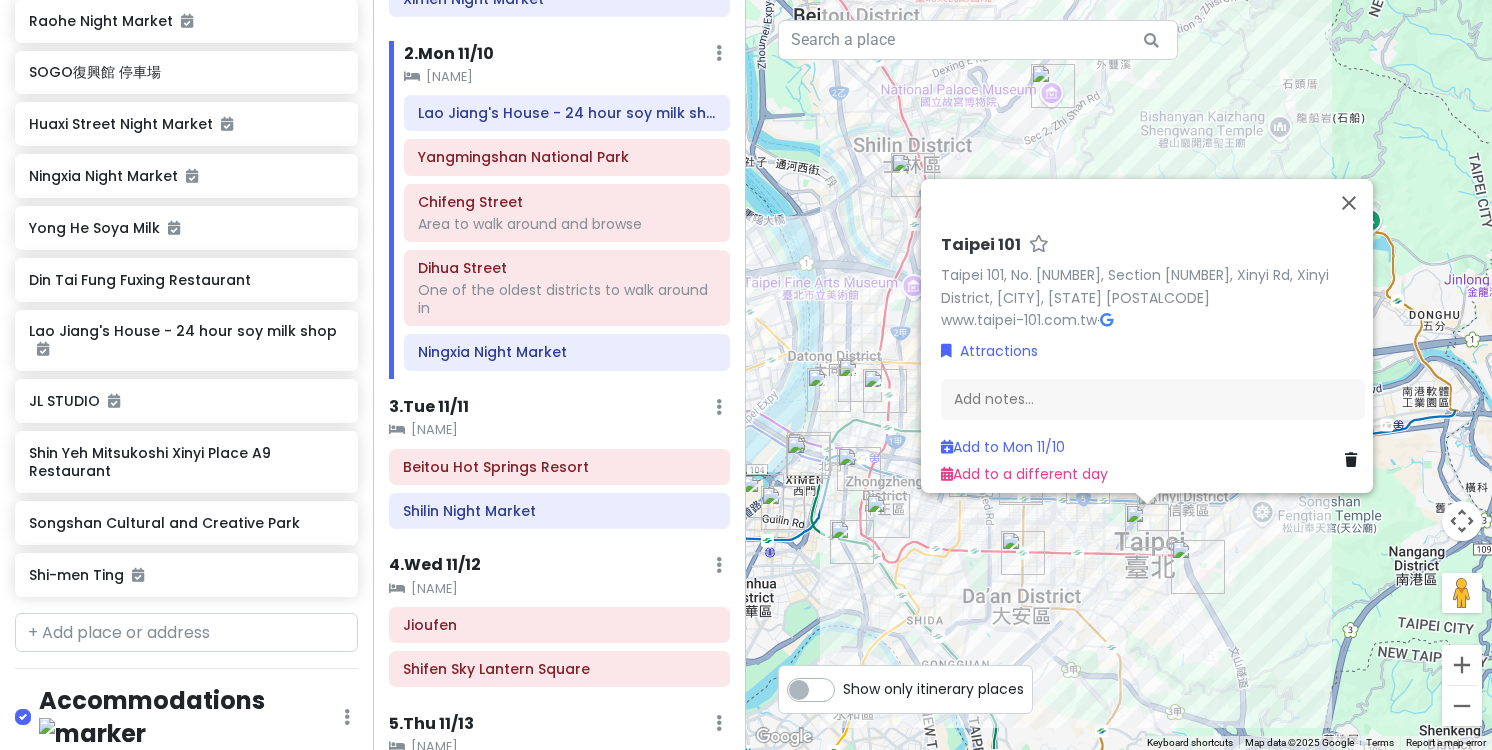 scroll, scrollTop: 0, scrollLeft: 0, axis: both 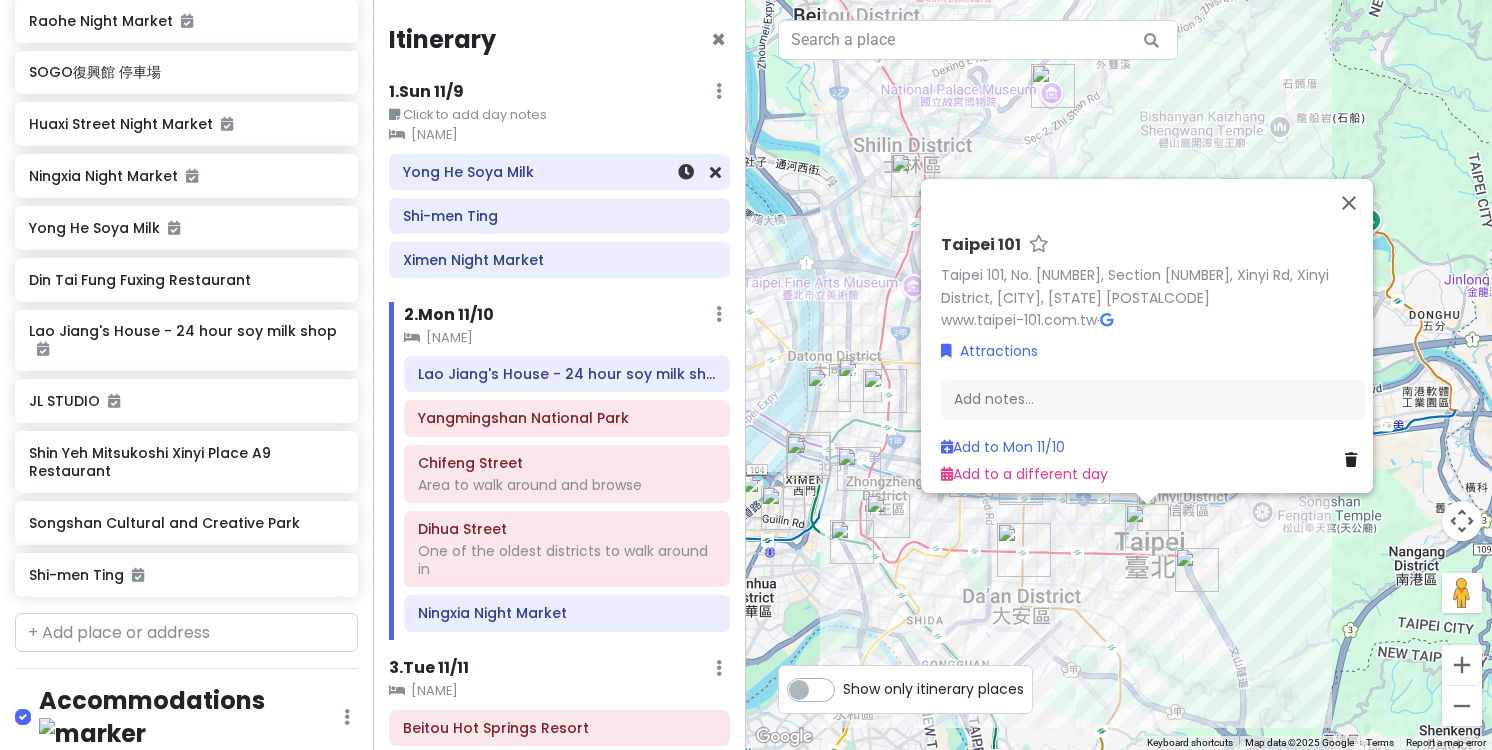 click on "Yong He Soya Milk" at bounding box center (559, 172) 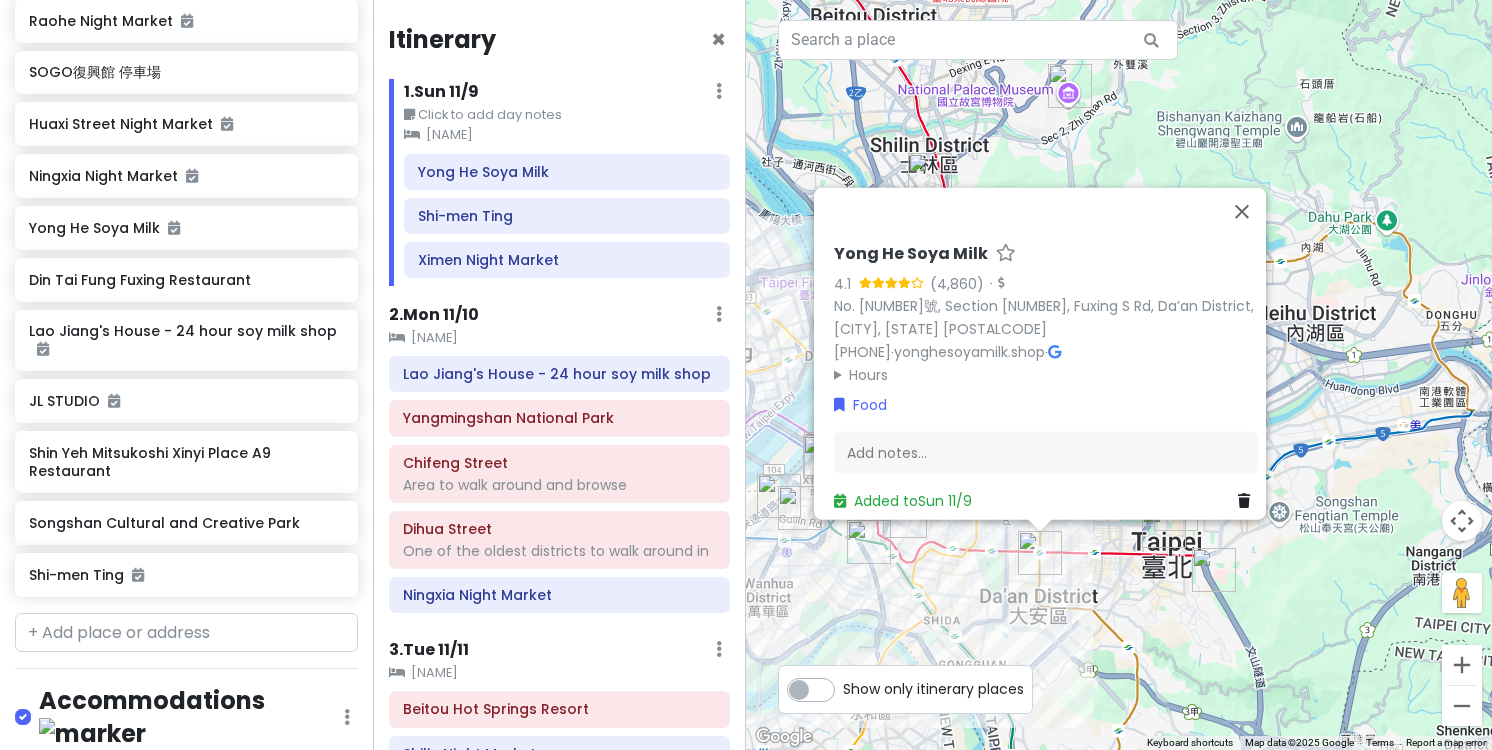 click on "106, [COUNTRY], [CITY], [DISTRICT], [STREET], [NUMBER] [POSTAL_CODE] +[PHONE] · yonghesoyamilk.shop · Hours Monday Closed Tuesday [TIME] [TIME] Wednesday [TIME] [TIME] Thursday [TIME] [TIME] Friday [TIME] [TIME] Saturday [TIME] [TIME] Sunday [TIME] [TIME] Food Add notes... Added to Sun [DATE]" at bounding box center (1119, 375) 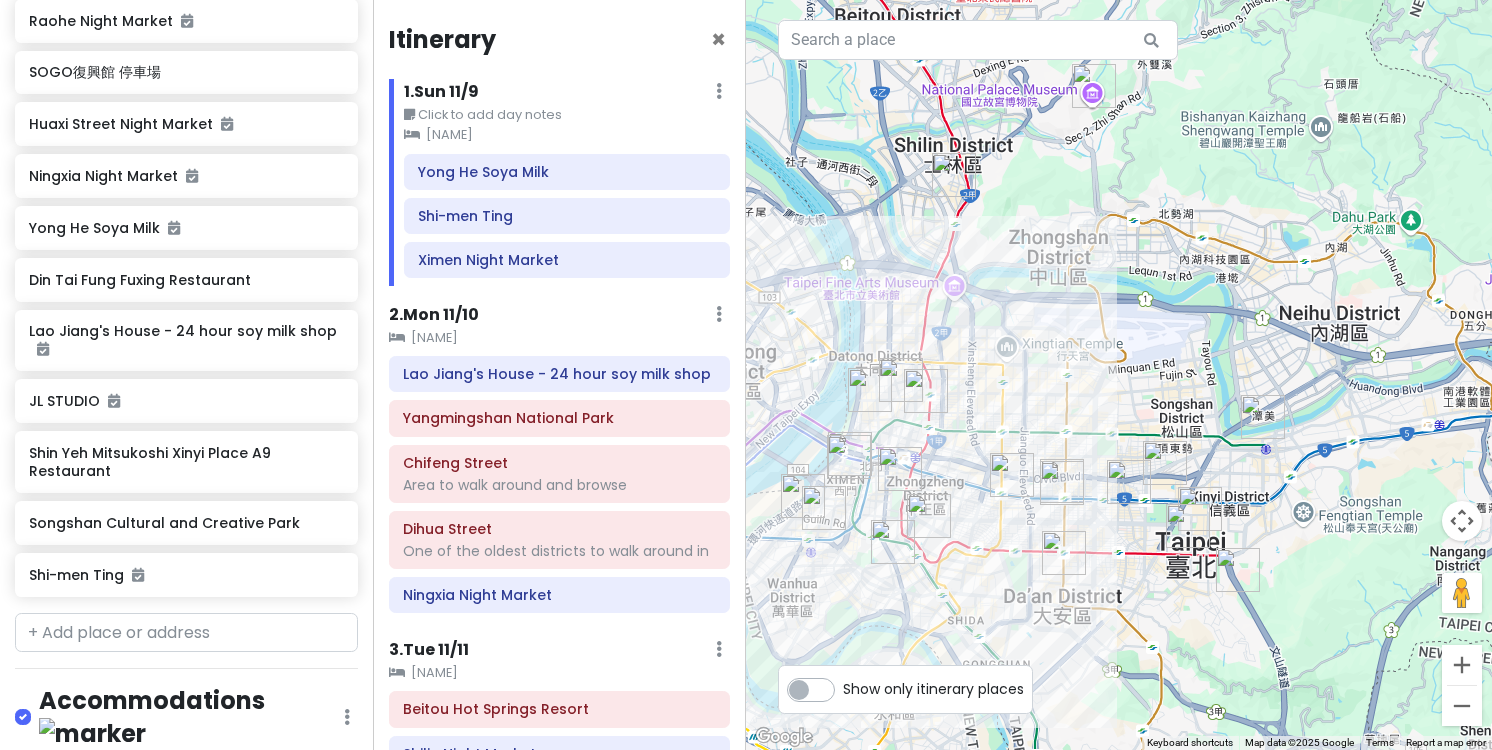drag, startPoint x: 1100, startPoint y: 606, endPoint x: 1126, endPoint y: 606, distance: 26 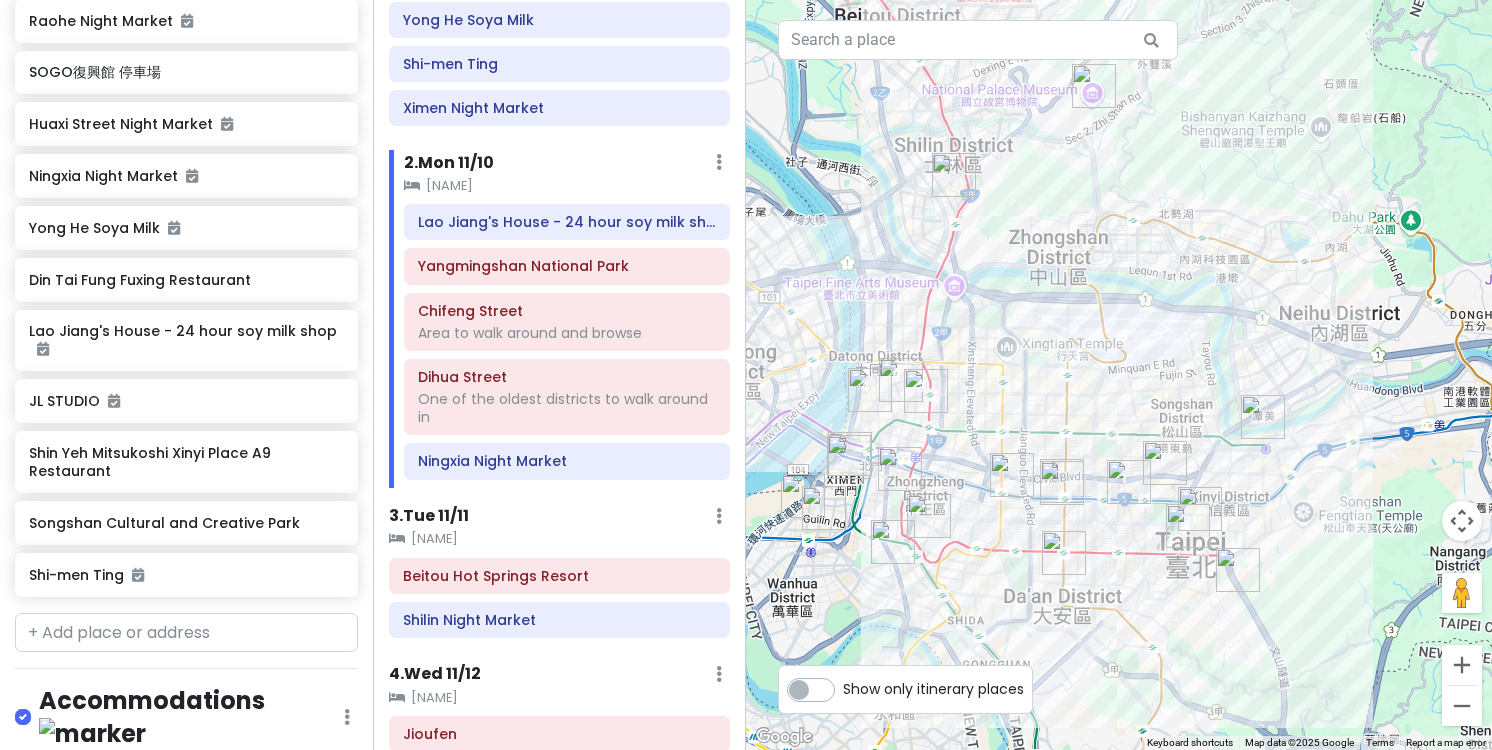 scroll, scrollTop: 168, scrollLeft: 0, axis: vertical 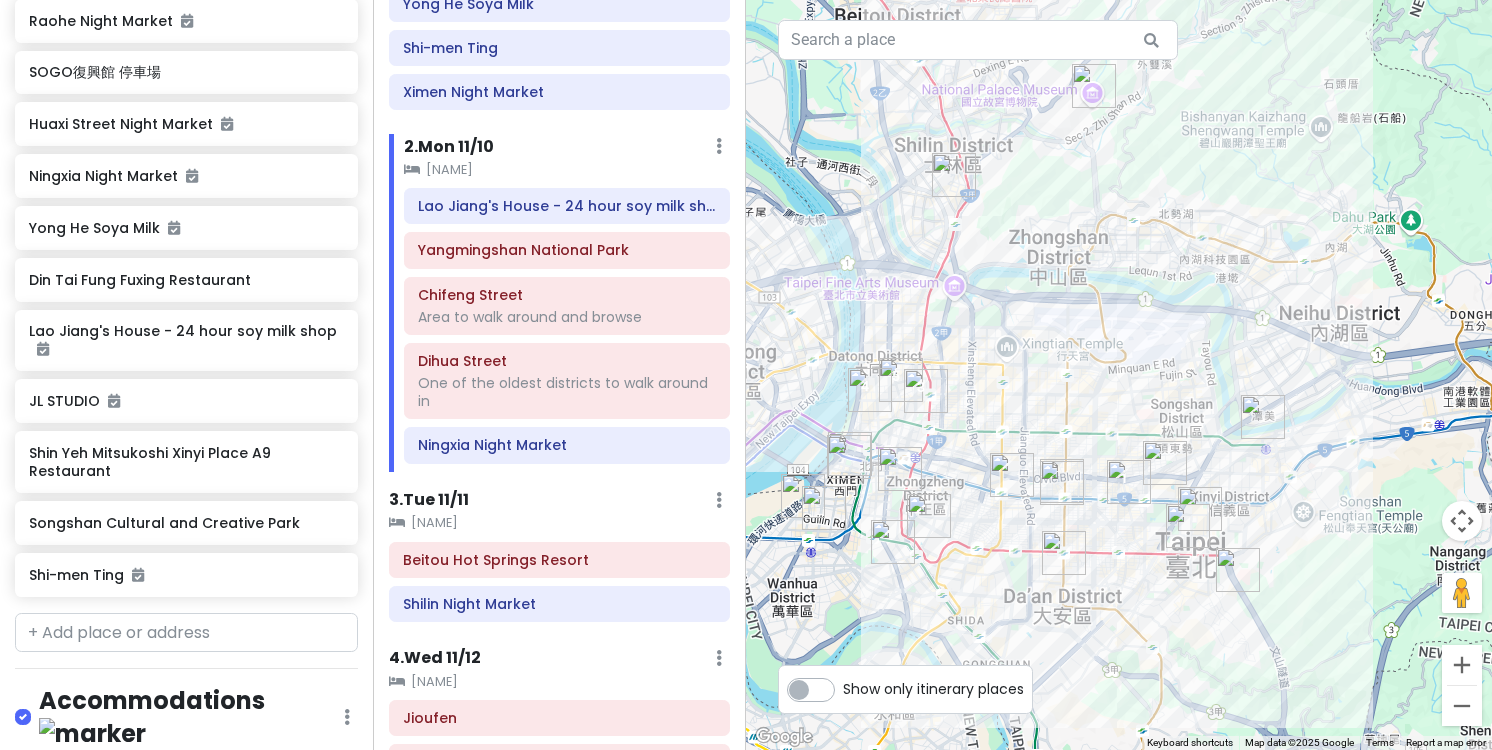 click on "[NAME]" 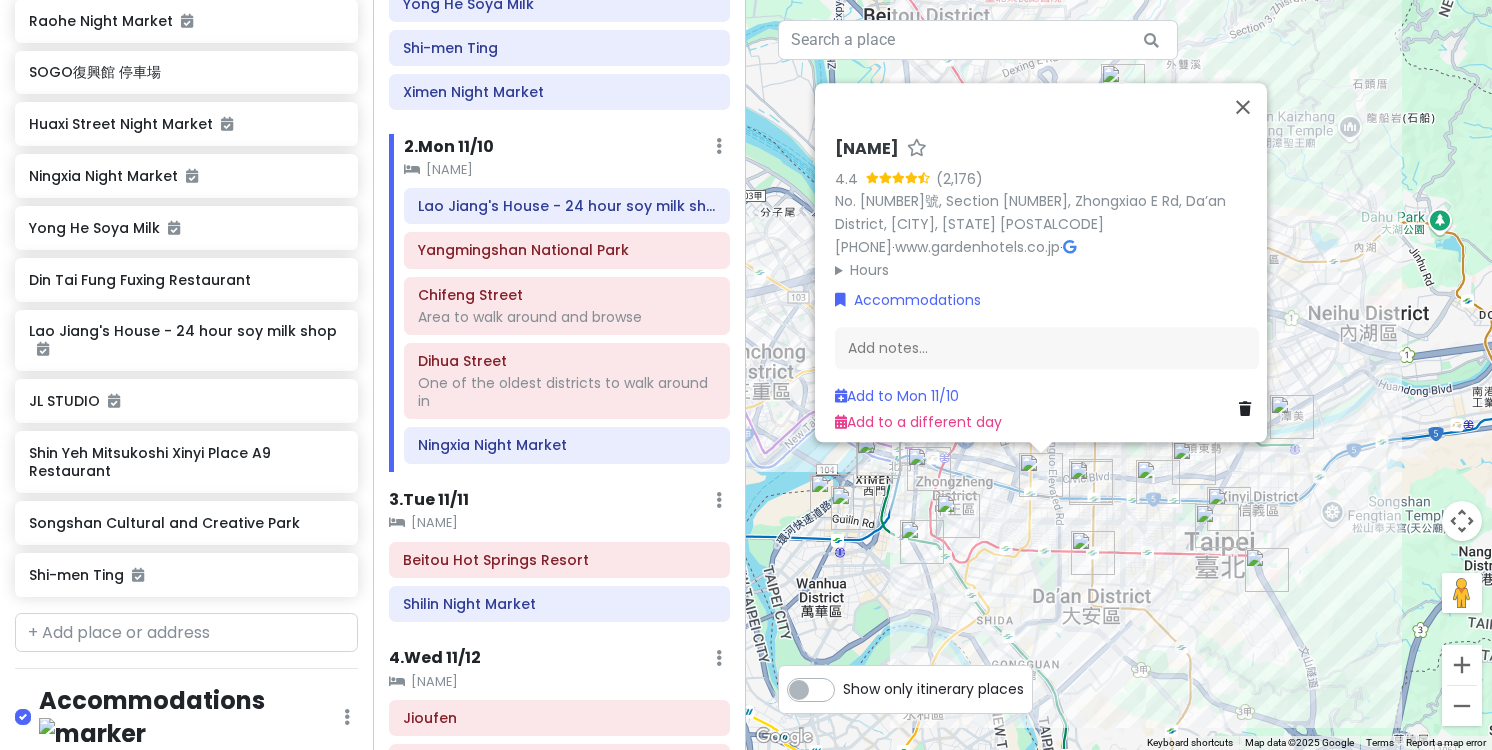 click on "[NAME]" 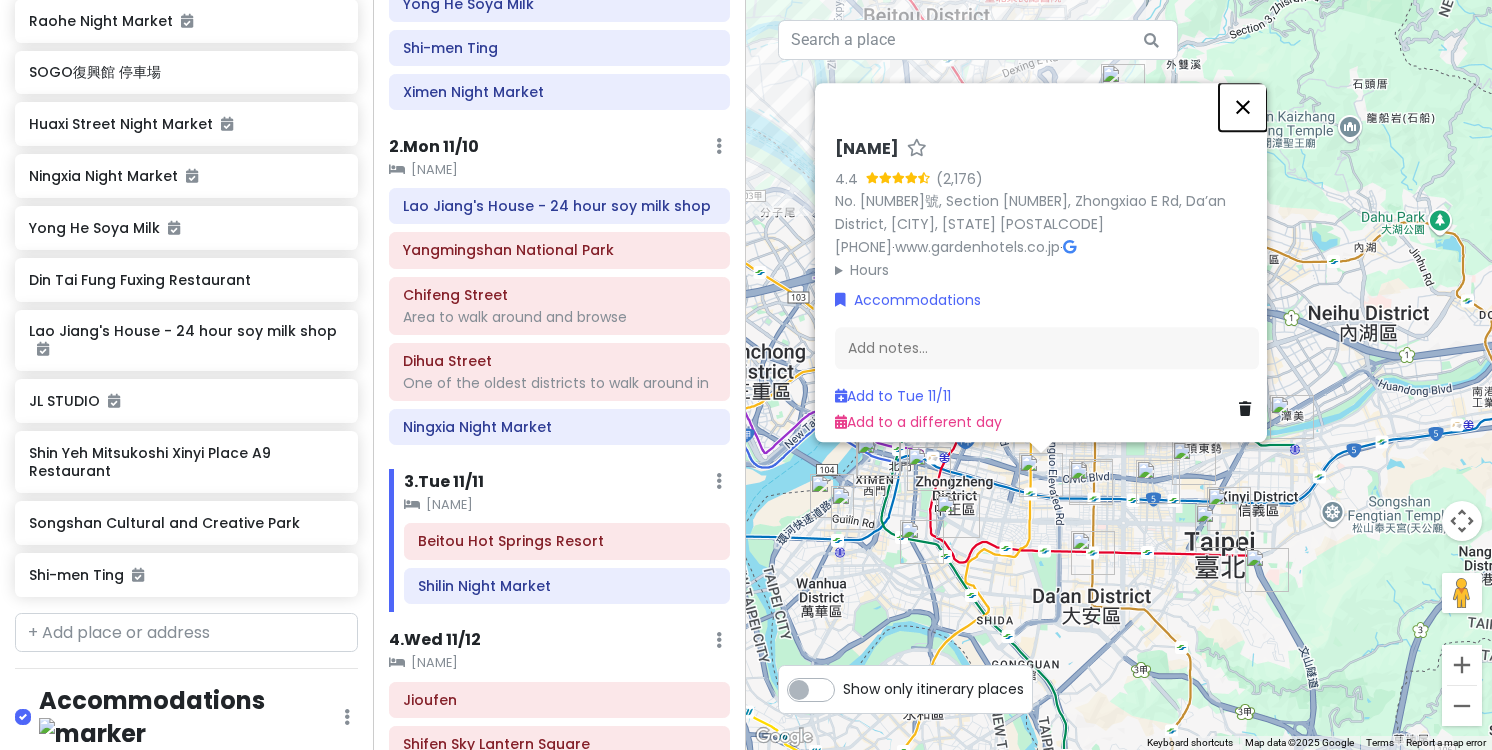 click at bounding box center [1243, 107] 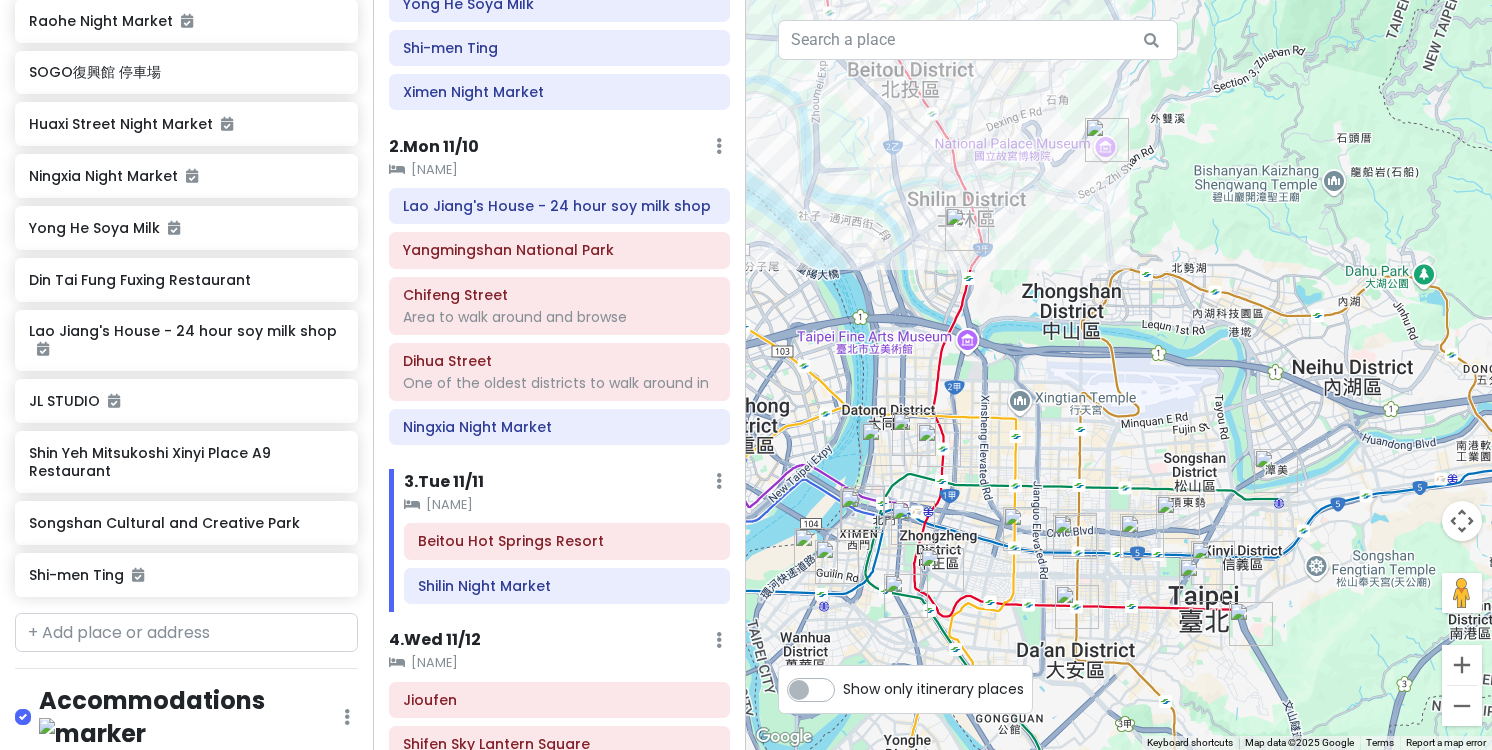 drag, startPoint x: 1104, startPoint y: 249, endPoint x: 1088, endPoint y: 320, distance: 72.780495 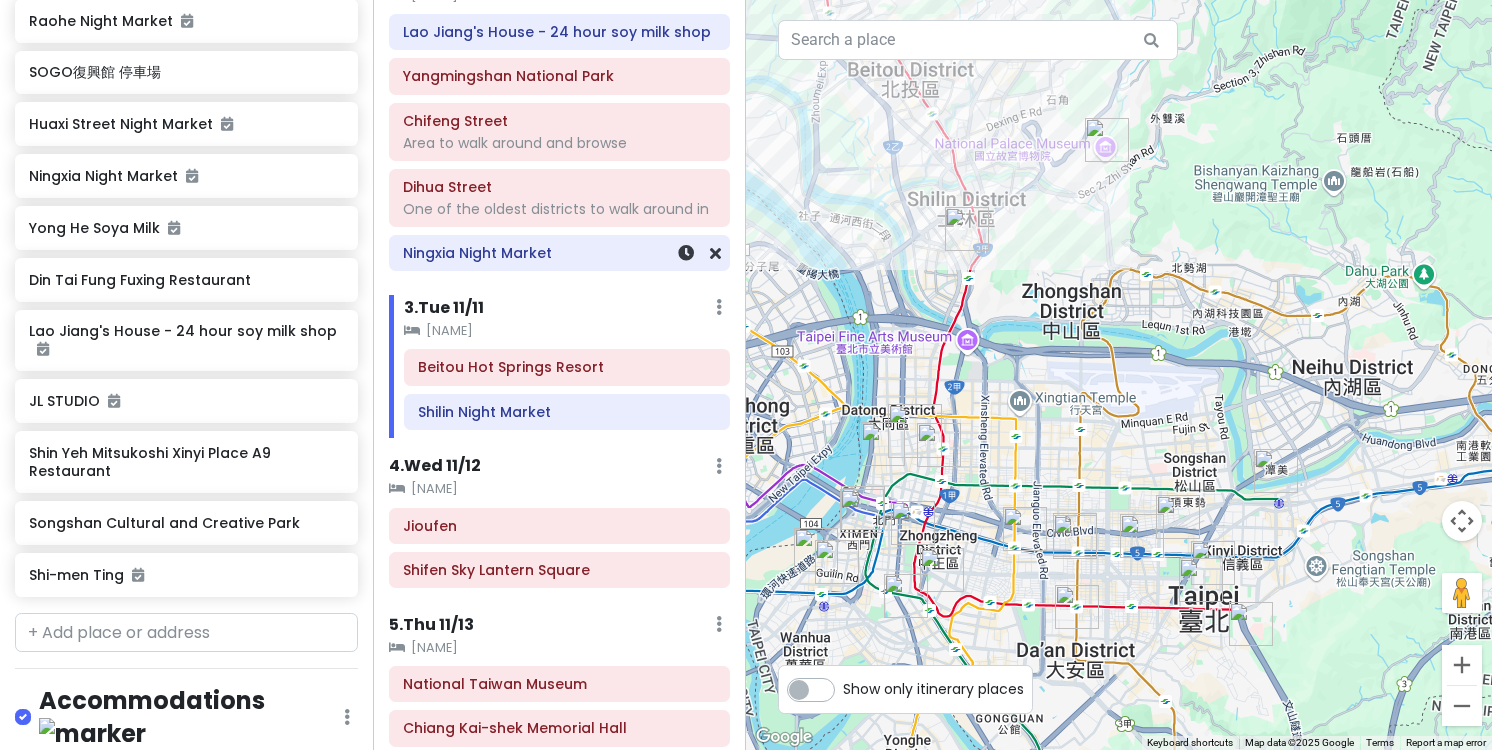 scroll, scrollTop: 344, scrollLeft: 0, axis: vertical 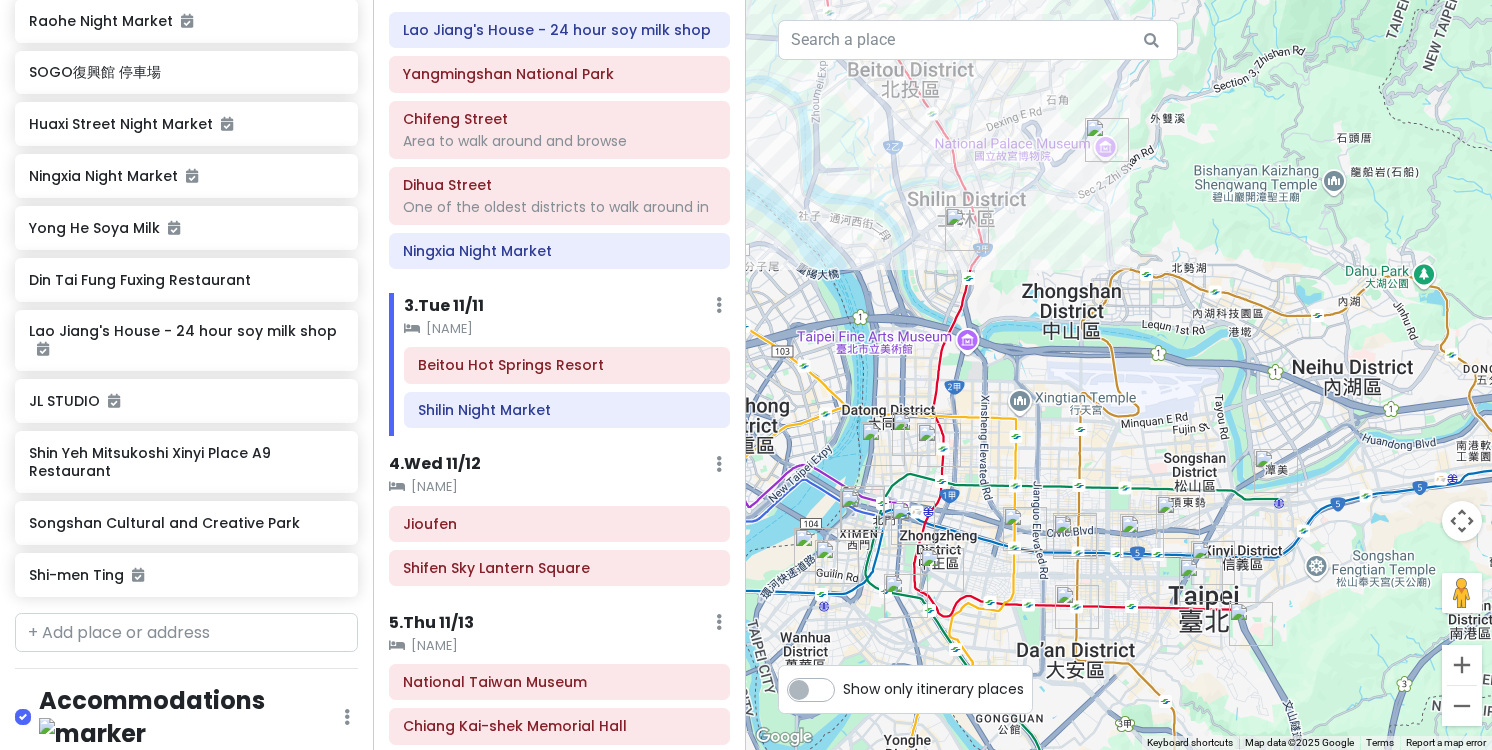 click on "4 .  Wed 11/12" at bounding box center (435, 464) 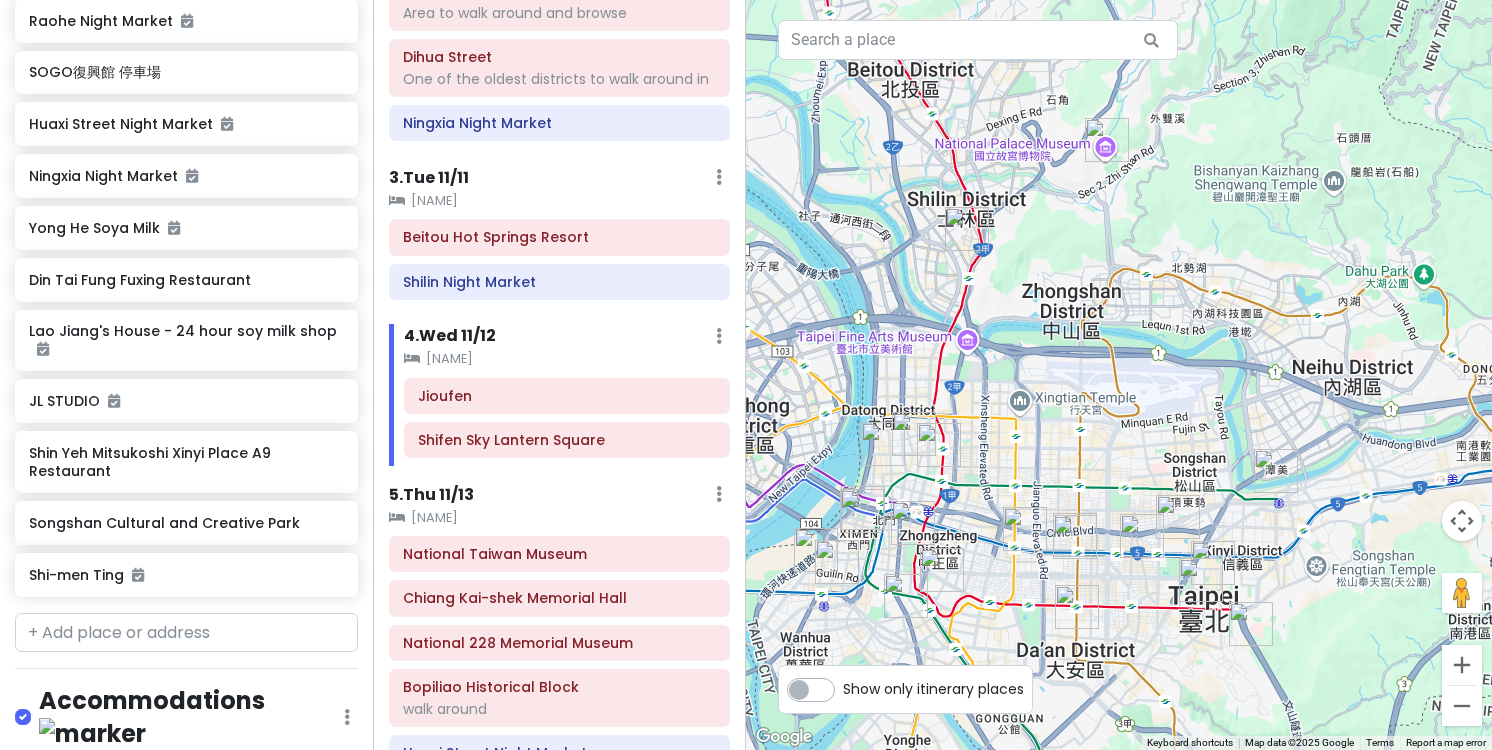 scroll, scrollTop: 488, scrollLeft: 0, axis: vertical 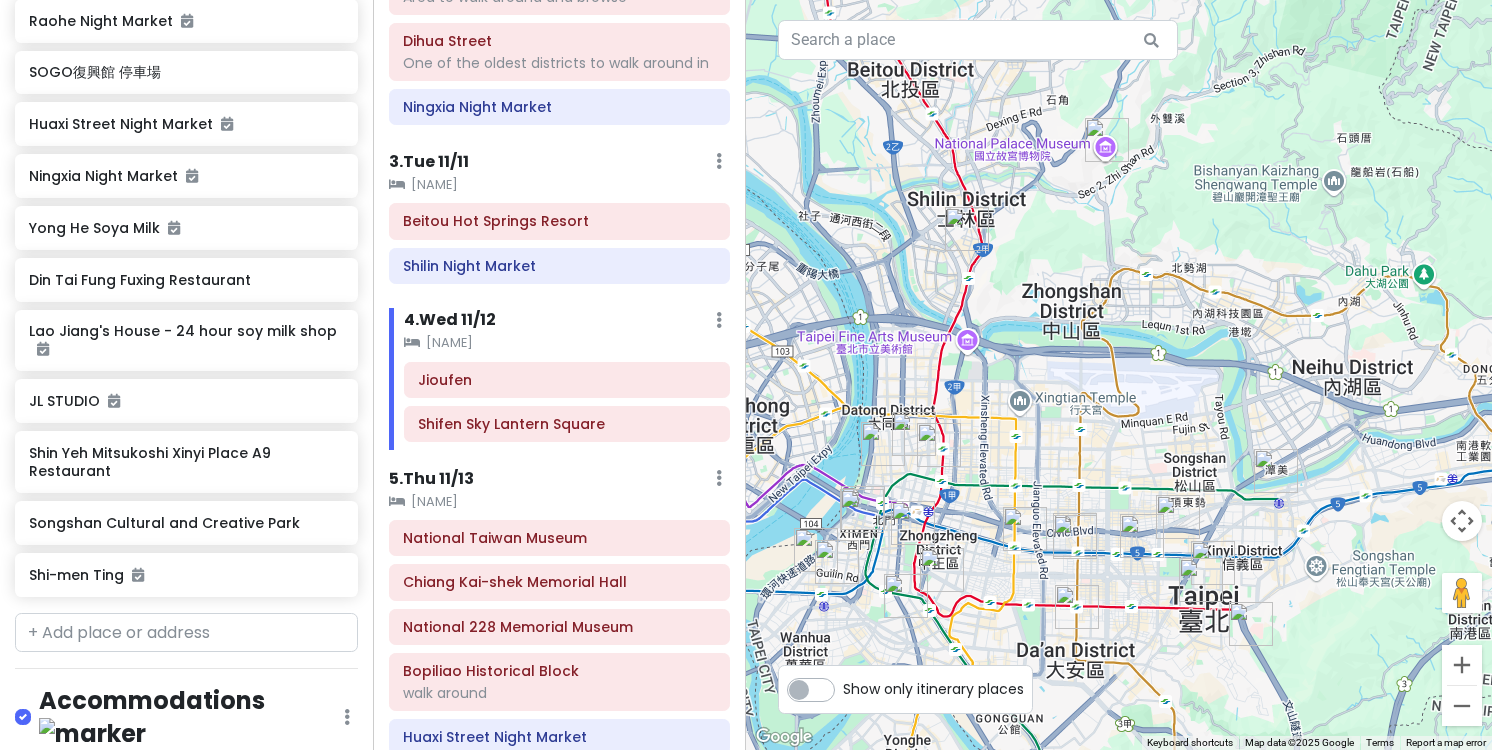 click on "5 .  [DAY] [DATE]" at bounding box center (431, 479) 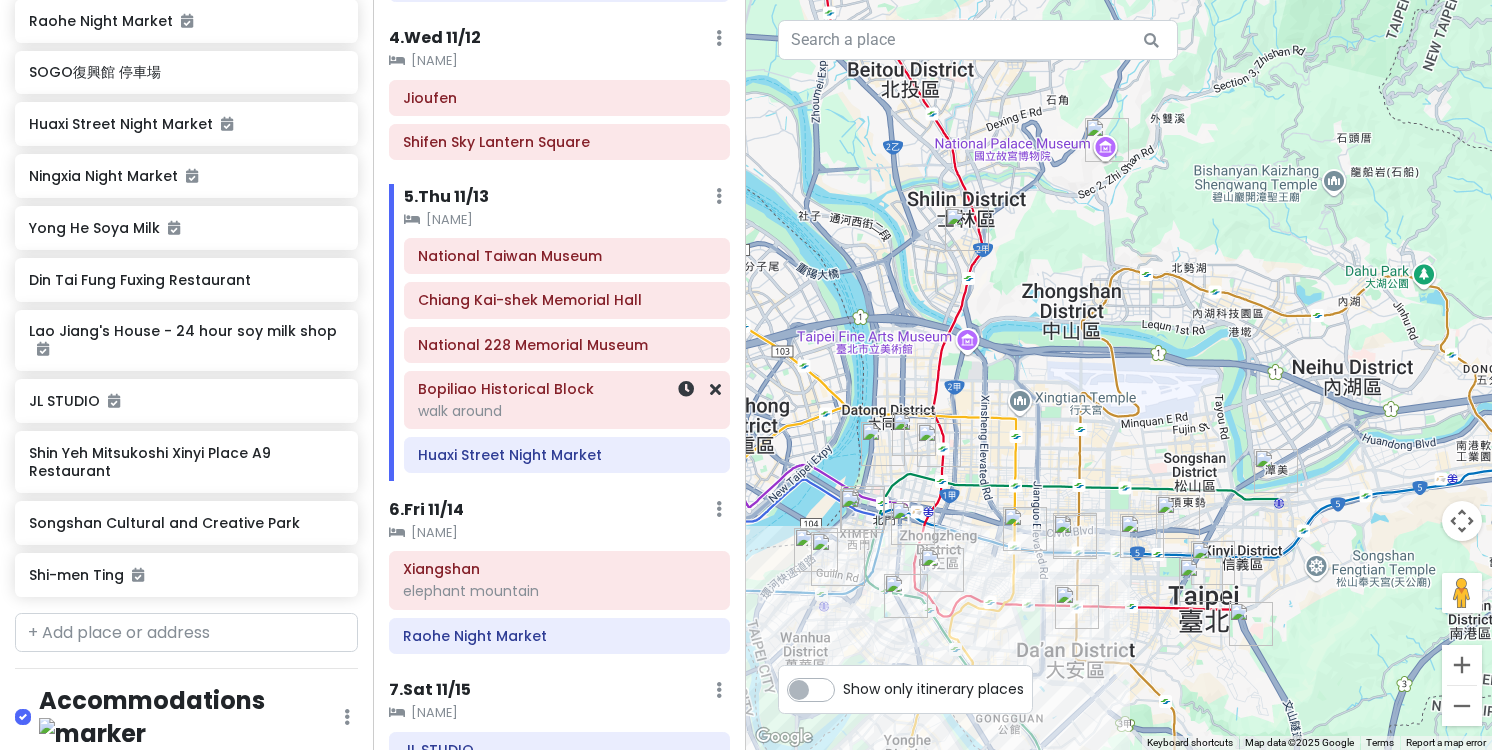 scroll, scrollTop: 810, scrollLeft: 0, axis: vertical 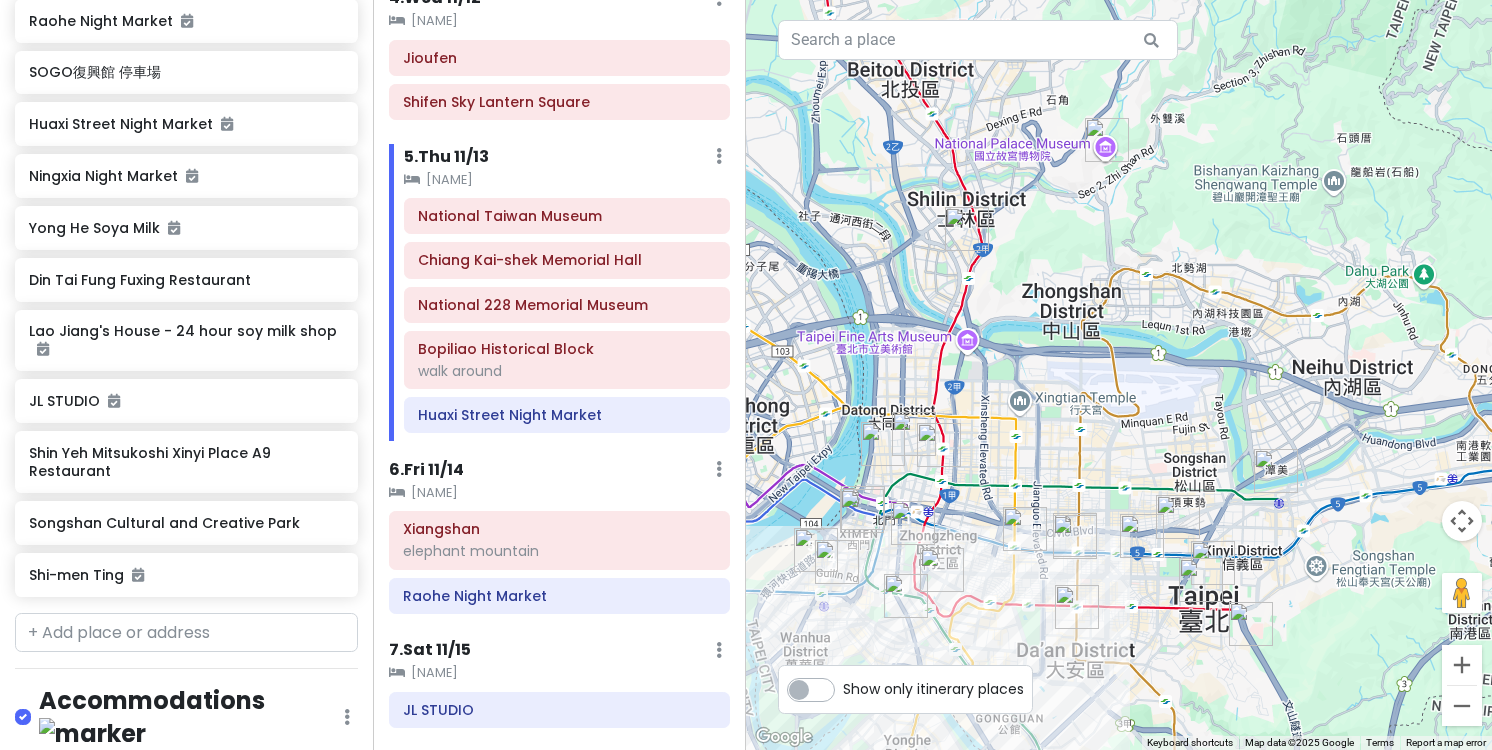 click on "6 .  Fri 11/14" at bounding box center (426, 470) 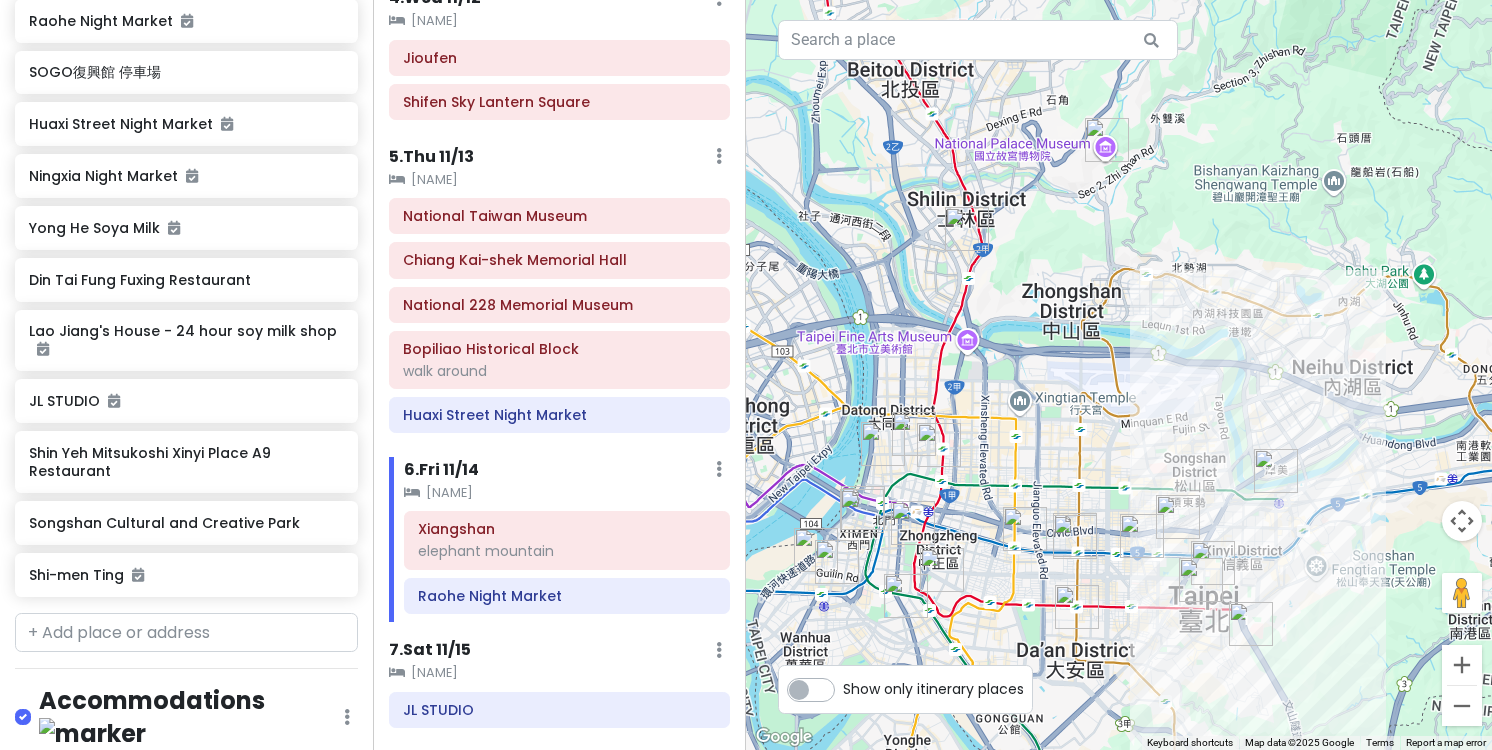 click at bounding box center (1201, 580) 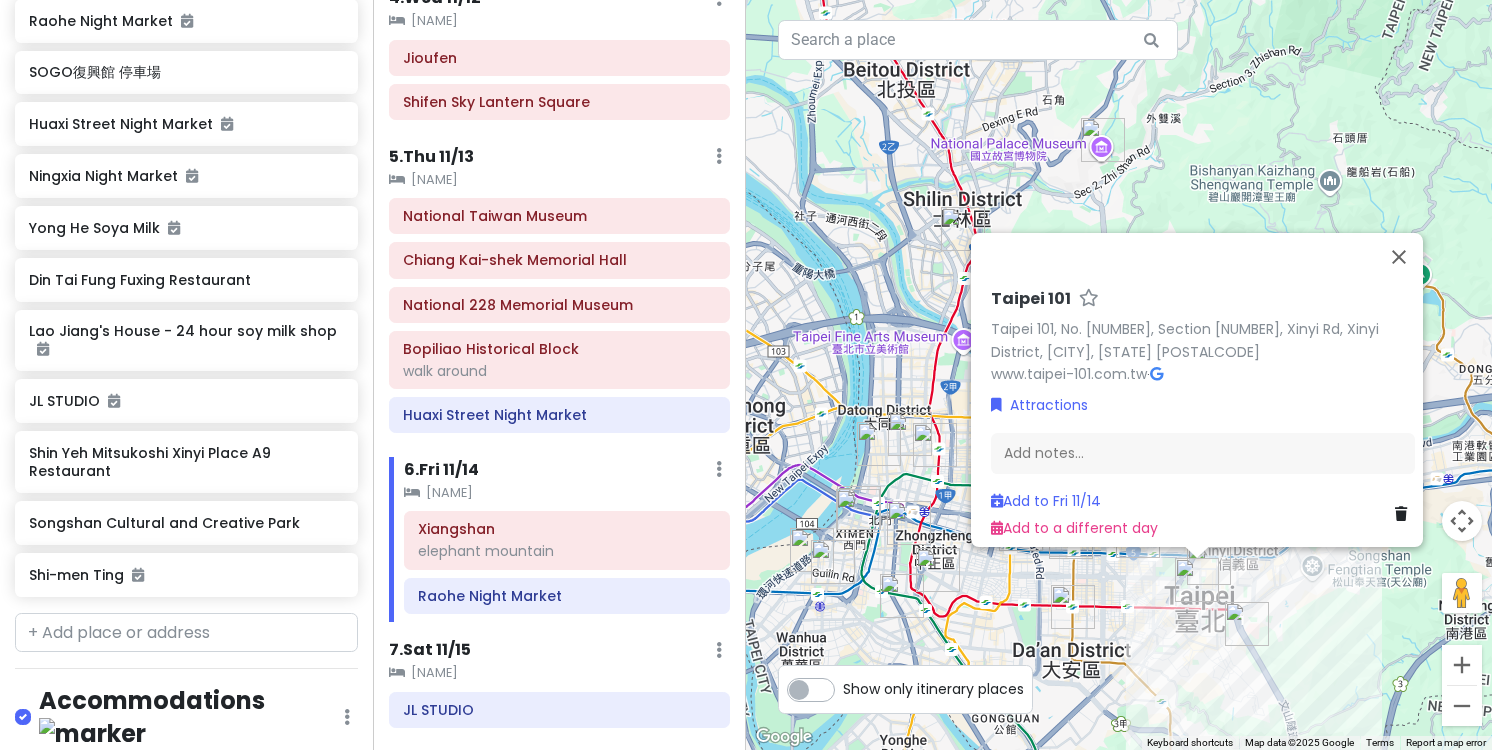 click at bounding box center (1197, 580) 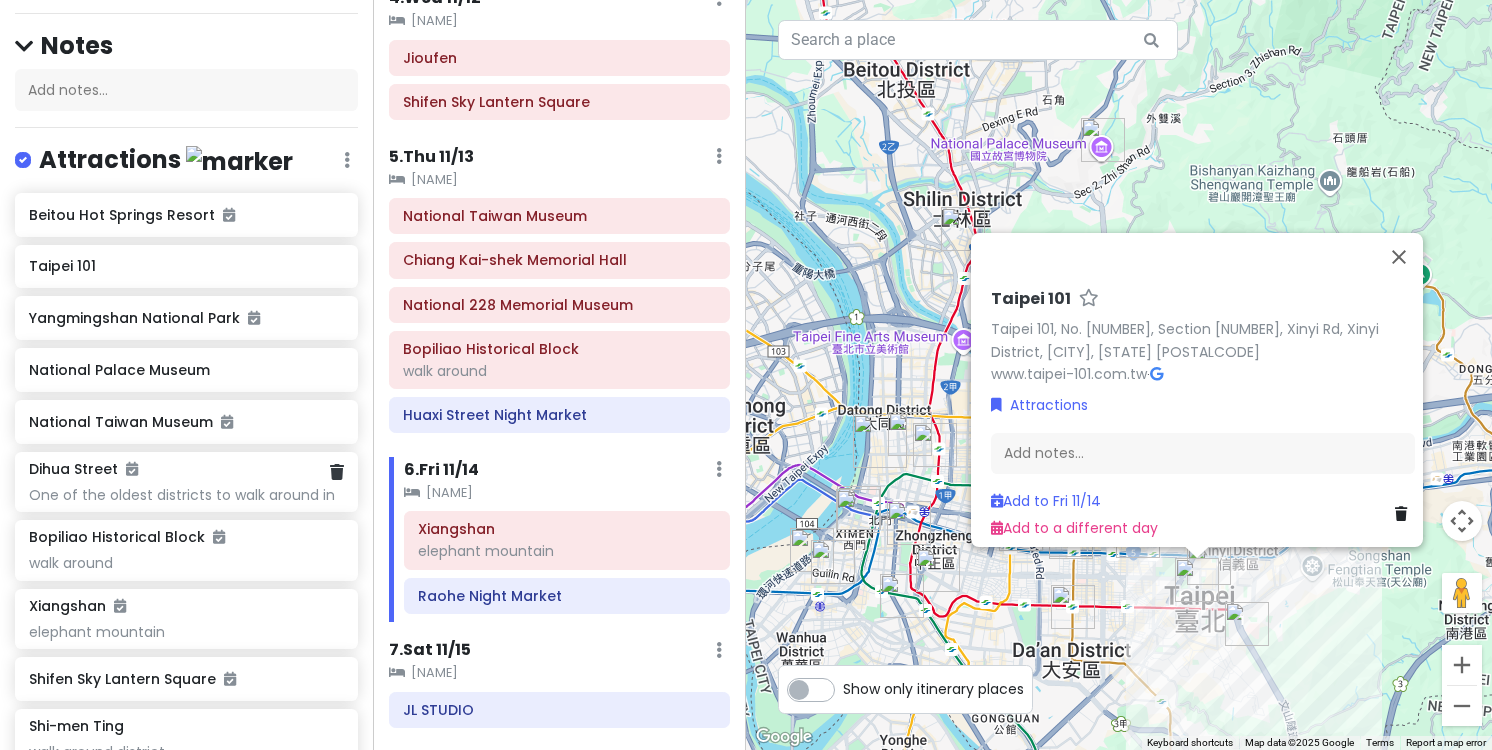scroll, scrollTop: 159, scrollLeft: 0, axis: vertical 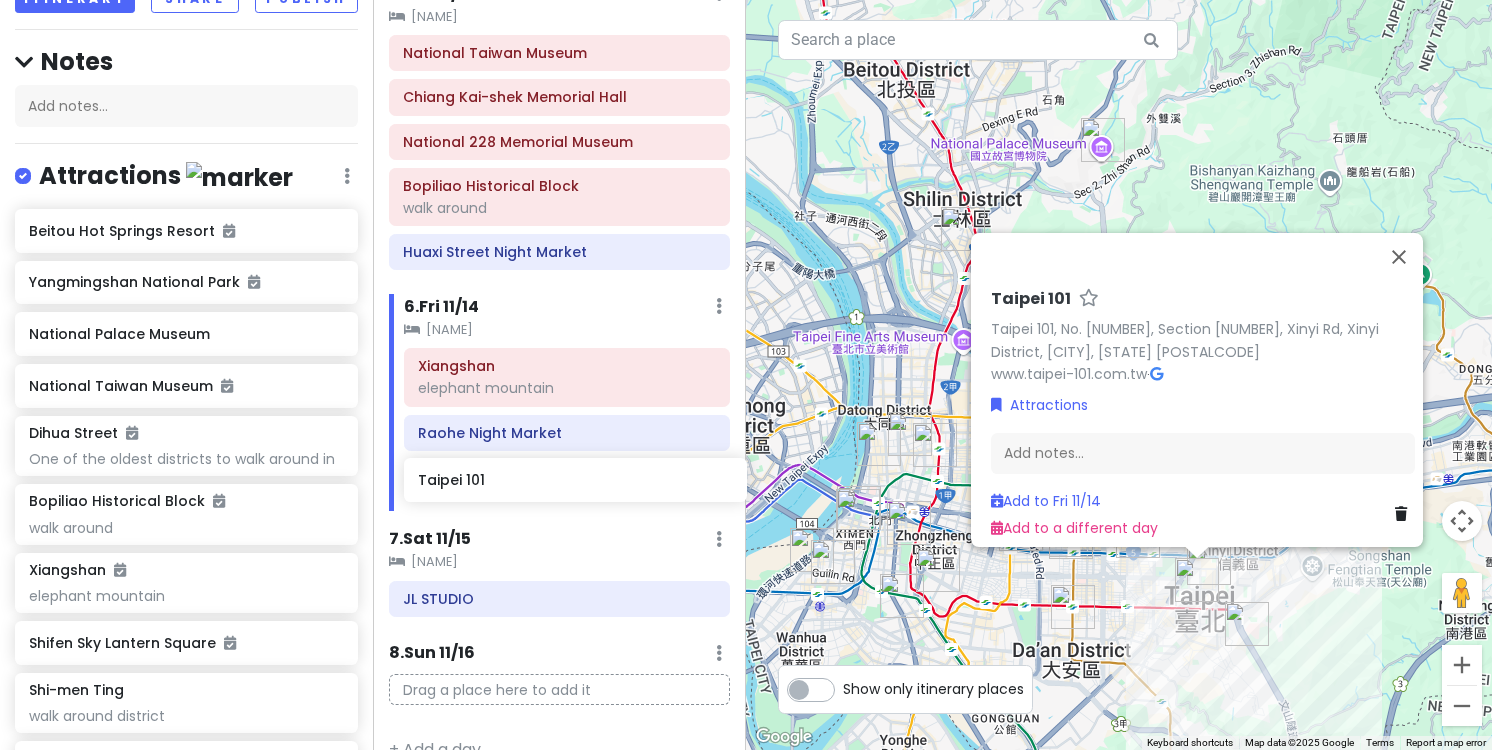 drag, startPoint x: 213, startPoint y: 288, endPoint x: 602, endPoint y: 488, distance: 437.40256 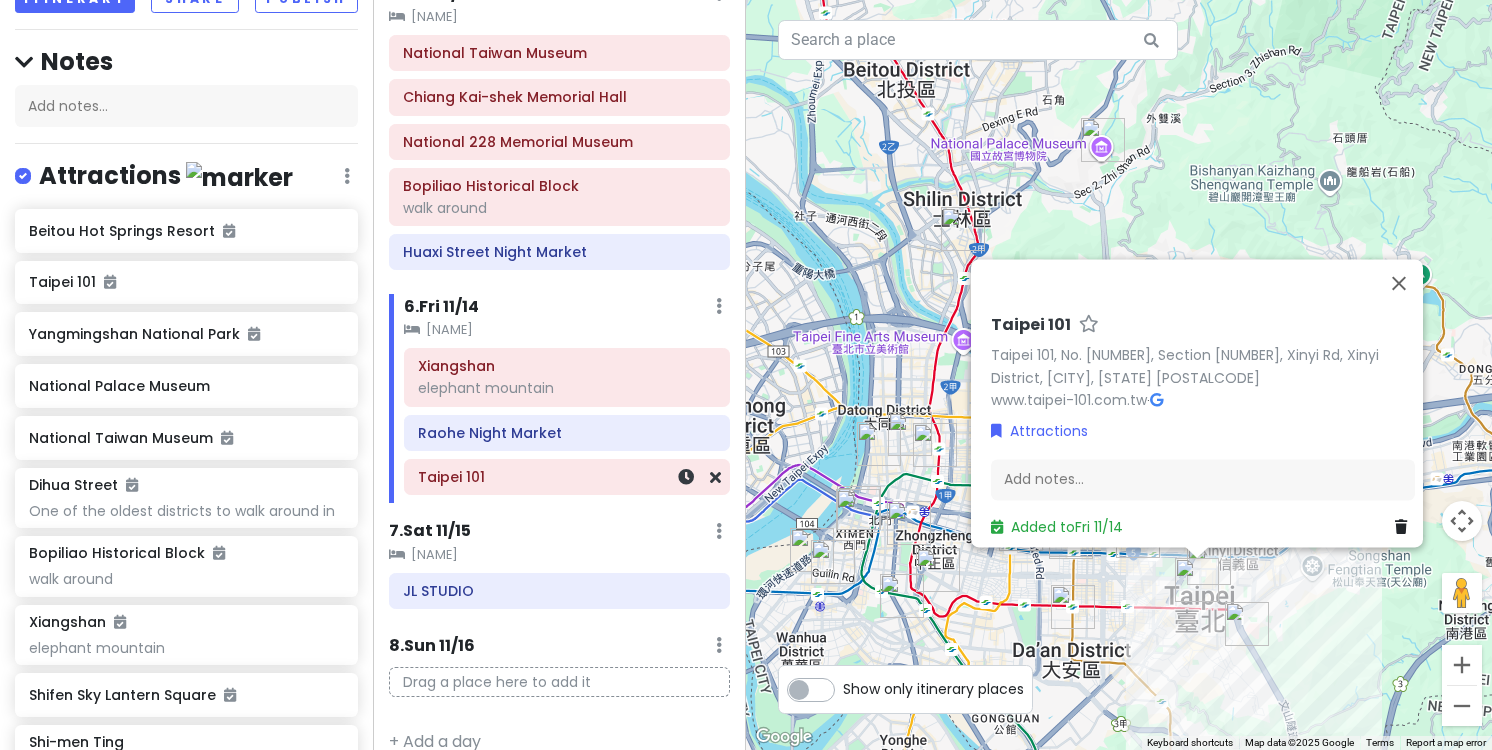 scroll, scrollTop: 973, scrollLeft: 0, axis: vertical 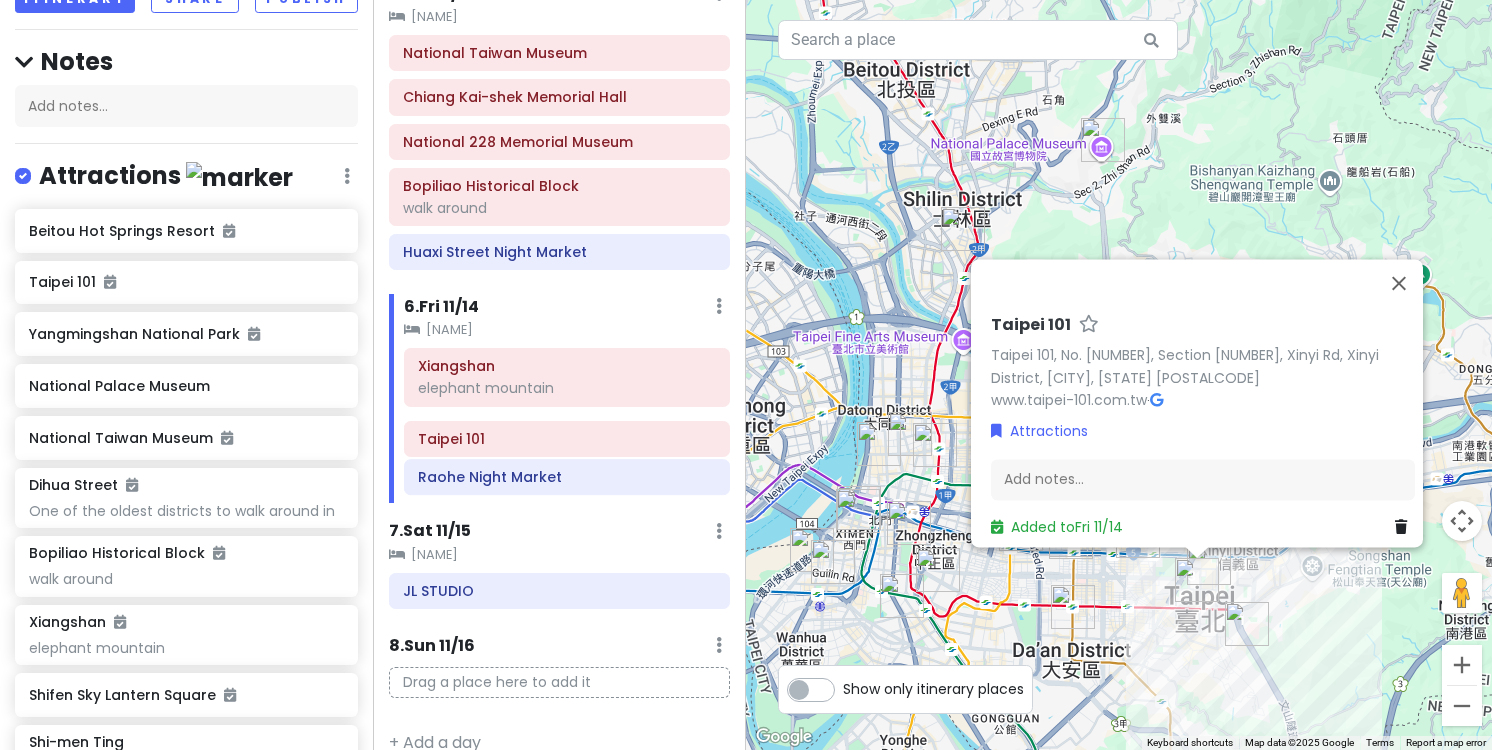 drag, startPoint x: 520, startPoint y: 481, endPoint x: 520, endPoint y: 444, distance: 37 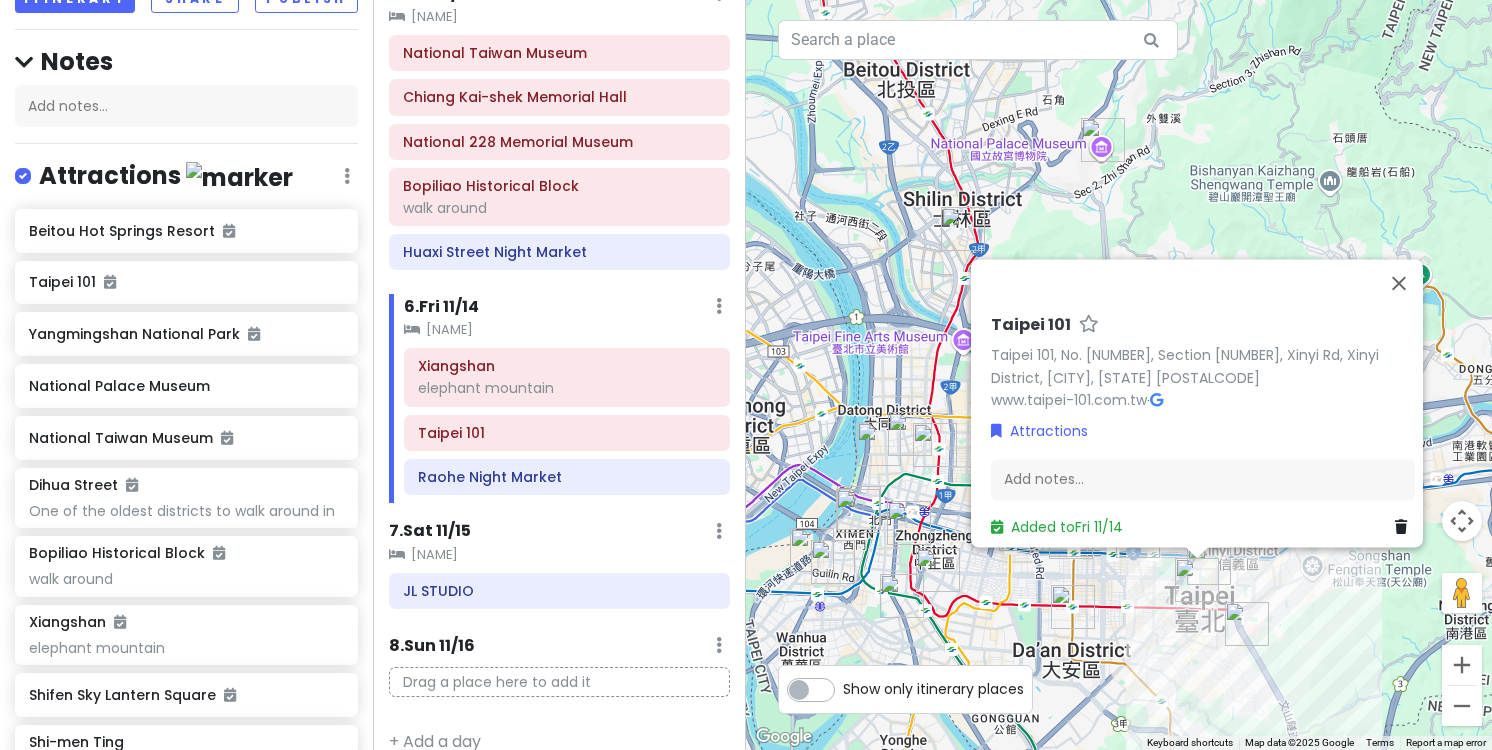 click on "Taipei 101 Taipei 101, No. 7, Section 5, Xinyi Rd, Xinyi District, Taipei City, Taiwan 110 www.taipei-101.com.tw   ·   Attractions Add notes... Added to  Fri 11/14" at bounding box center [1119, 375] 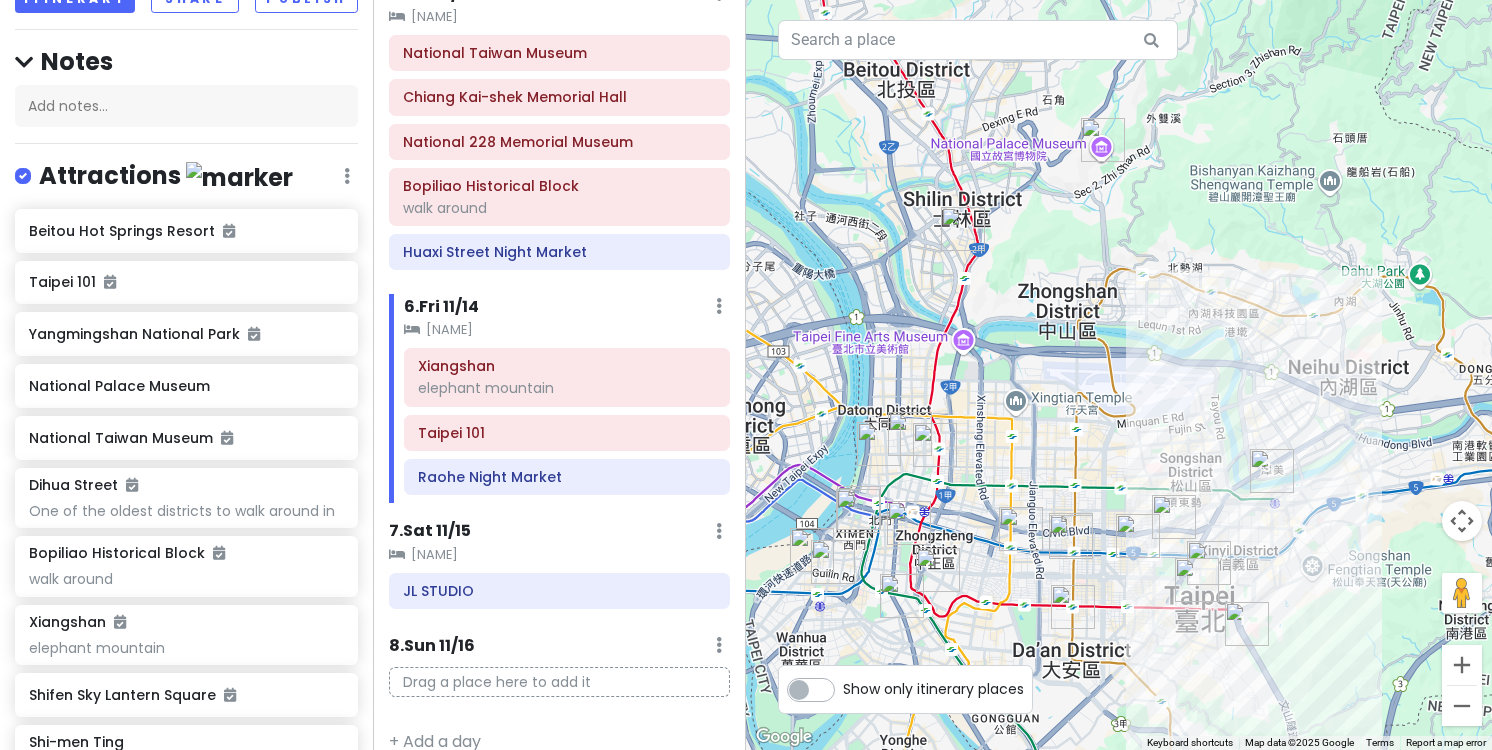 click at bounding box center (1119, 375) 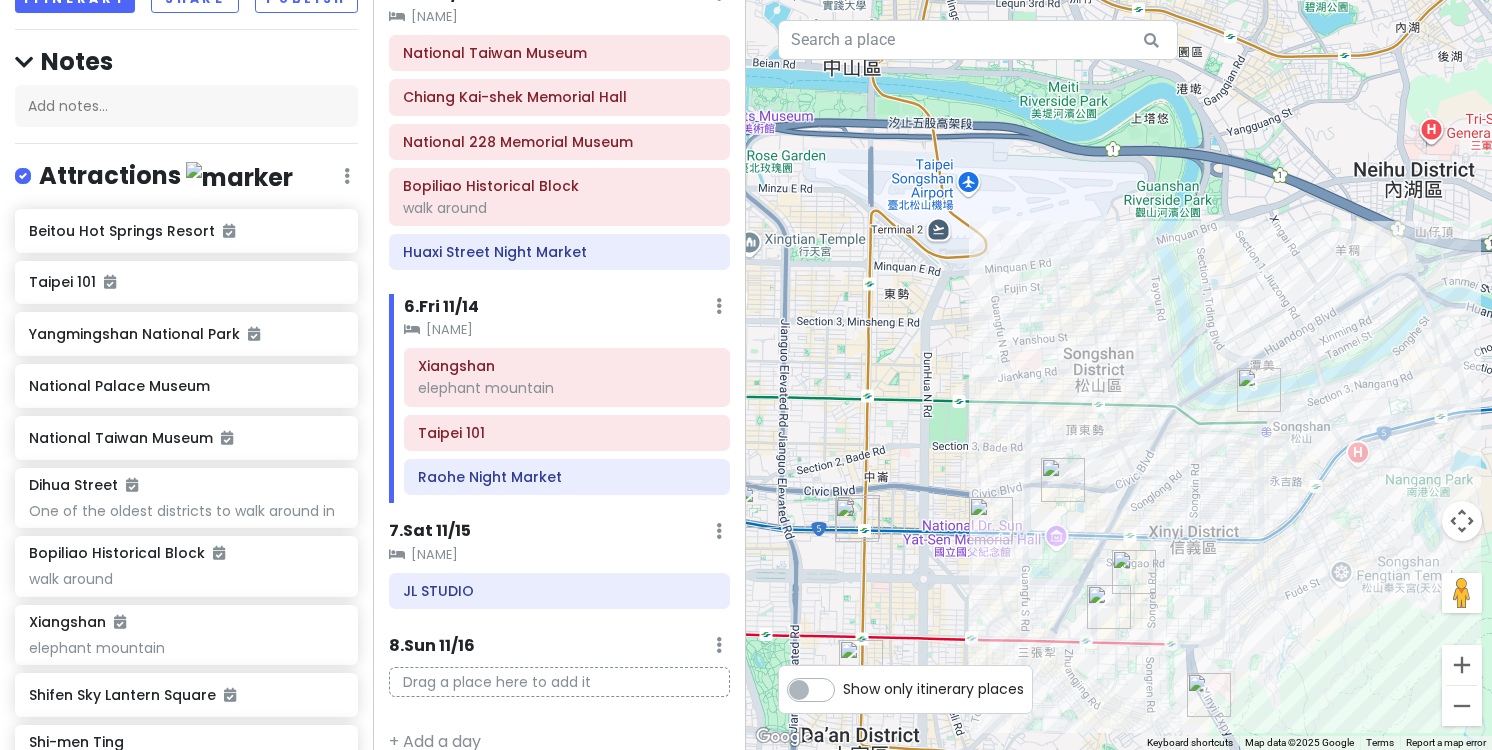click at bounding box center (1134, 572) 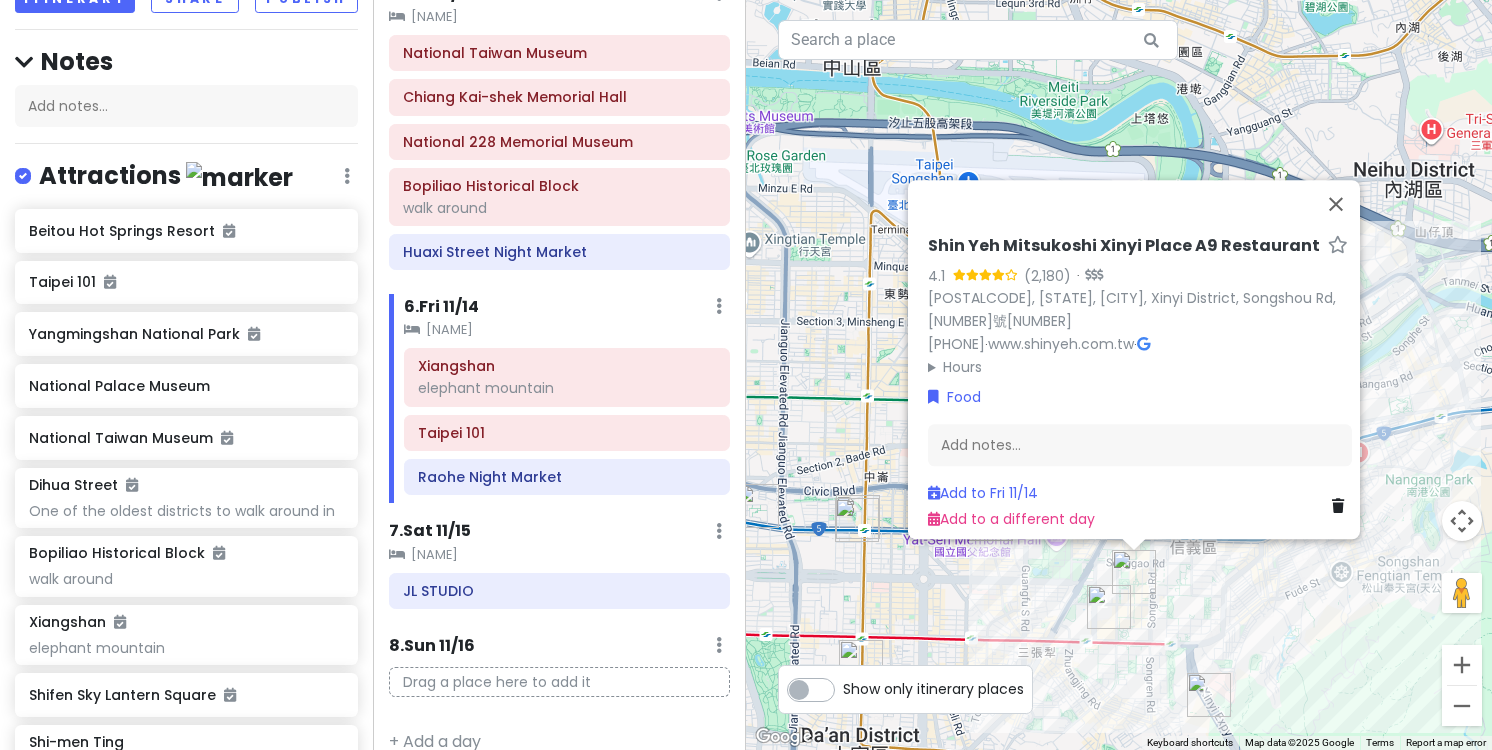 click on "[BRAND] [BRAND] [PLACE] [RATING] ([REVIEWS]) · [POSTAL_CODE], [COUNTRY], [CITY], [DISTRICT], [STREET], [NUMBER] [PHONE] · [URL] · Hours Monday [TIME] Tuesday [TIME] Wednesday [TIME] Thursday [TIME] Friday [TIME] Saturday [TIME] Sunday [TIME] Food Add notes... Add to Fri [DATE] Add to a different day" at bounding box center [1119, 375] 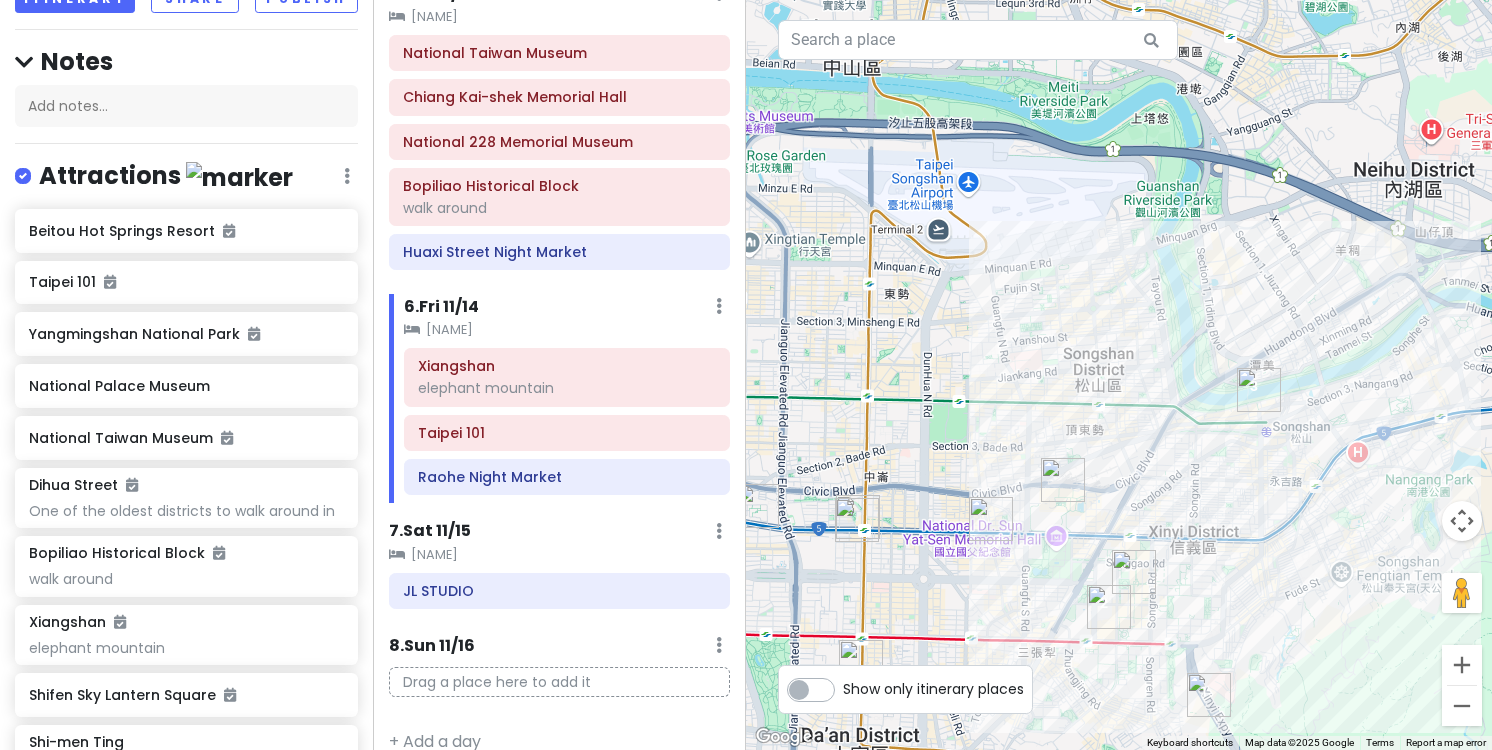 click at bounding box center (1063, 480) 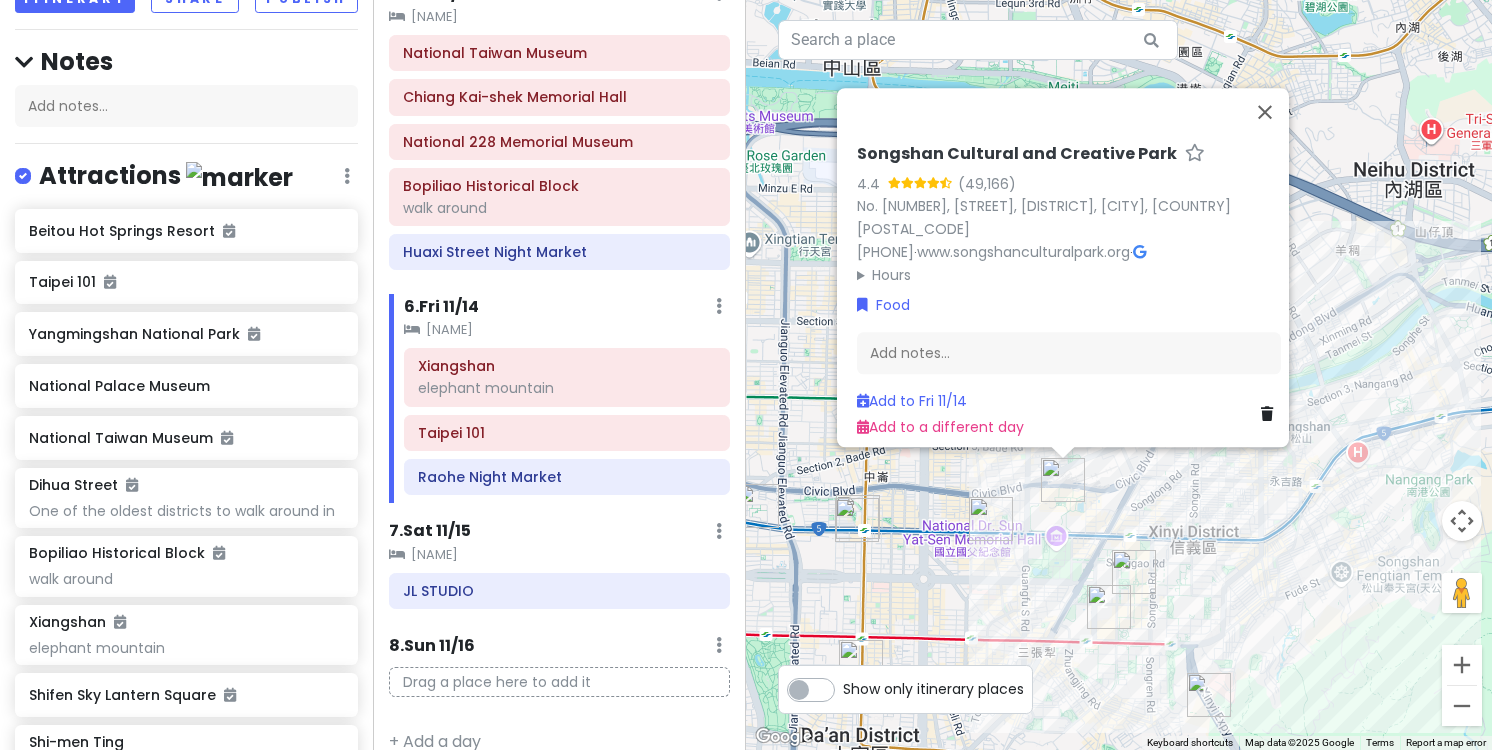 click at bounding box center (991, 519) 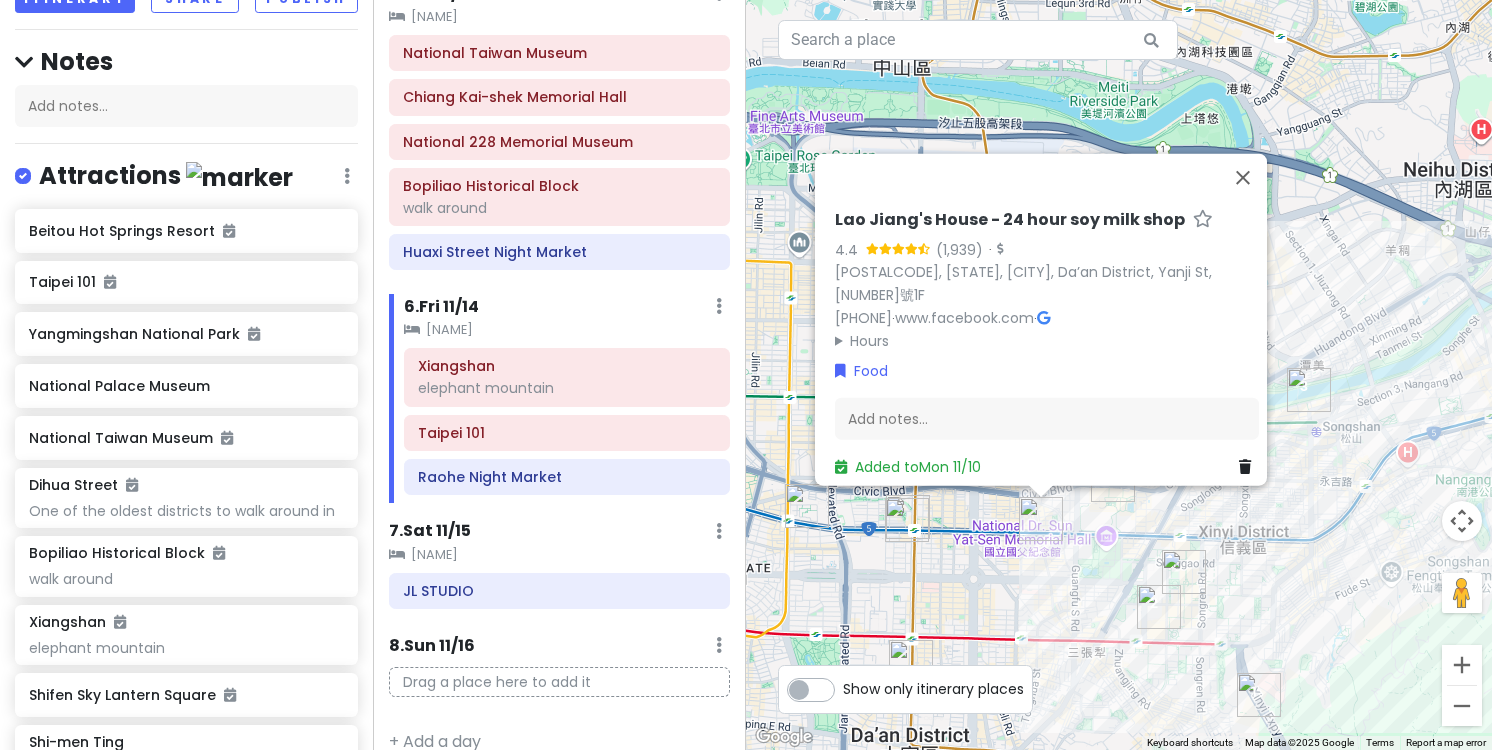 click on "[NAME] - 24 hour soy milk shop [NUMBER]       ([NUMBER])    ·    [POSTAL_CODE], [COUNTRY], [CITY], [DISTRICT], [STREET], [NUMBER] [PHONE]   ·   [URL]   ·   Hours Monday  Open 24 hours Tuesday  Open 24 hours Wednesday  Open 24 hours Thursday  Open 24 hours Friday  Open 24 hours Saturday  Open 24 hours Sunday  Open 24 hours Food Add notes... Added to  Mon [DATE]" at bounding box center (1119, 375) 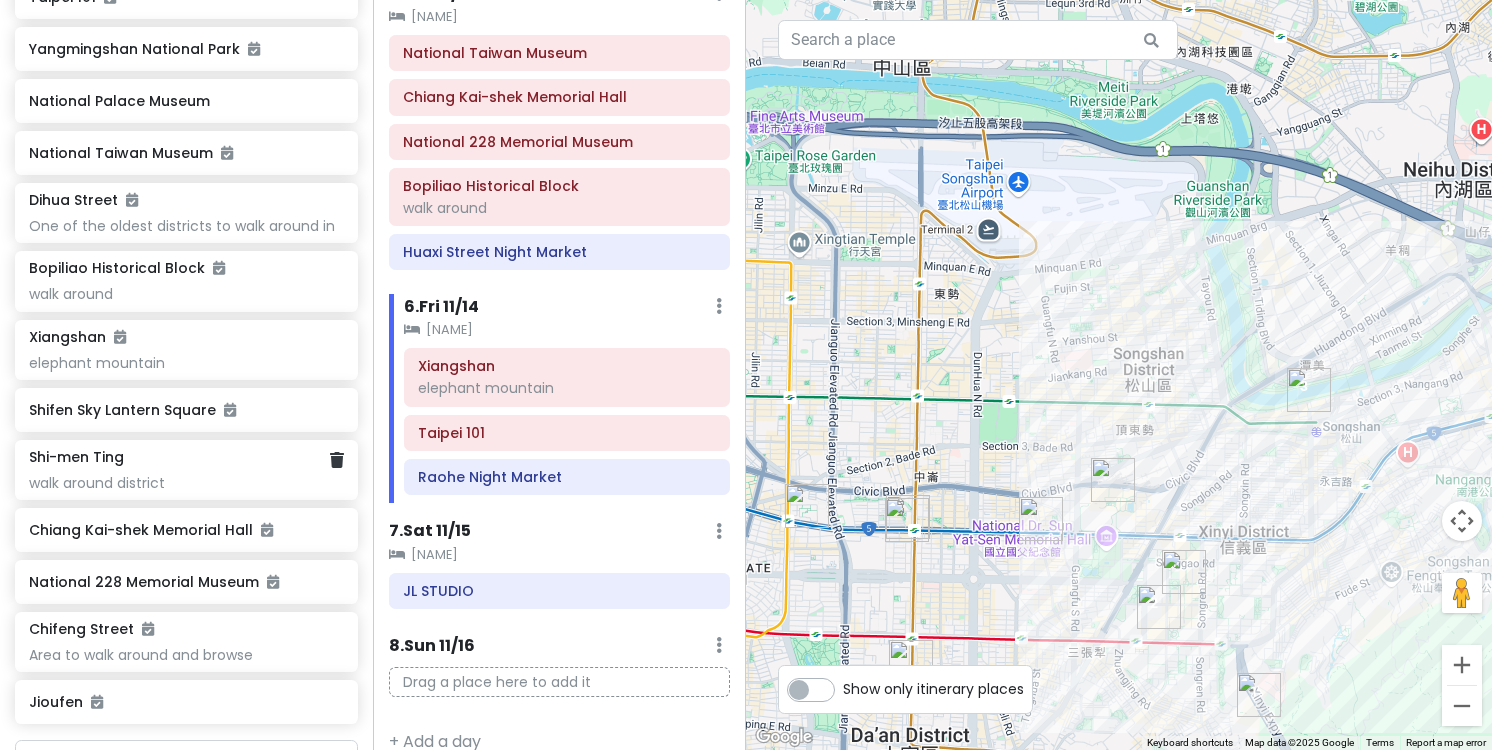 scroll, scrollTop: 465, scrollLeft: 0, axis: vertical 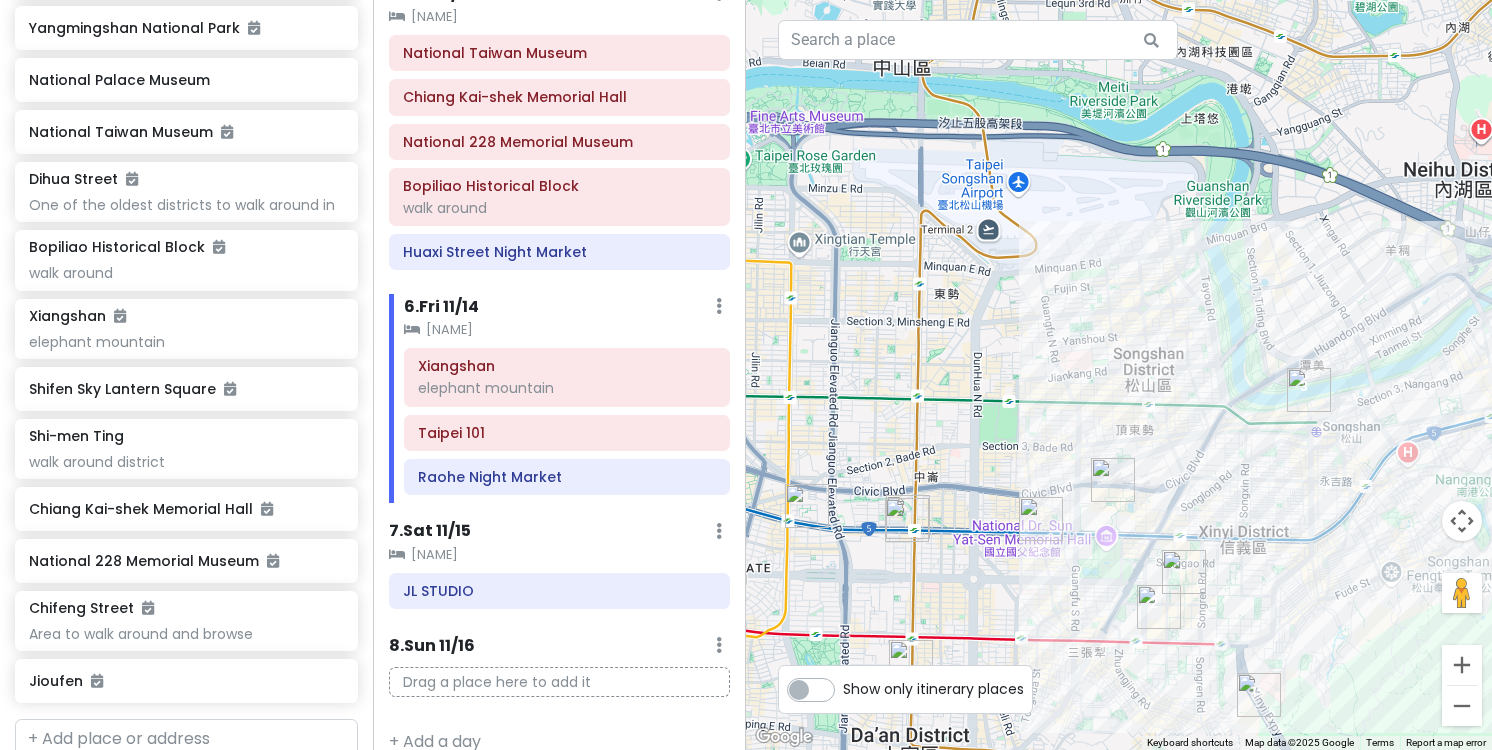 click at bounding box center [1184, 572] 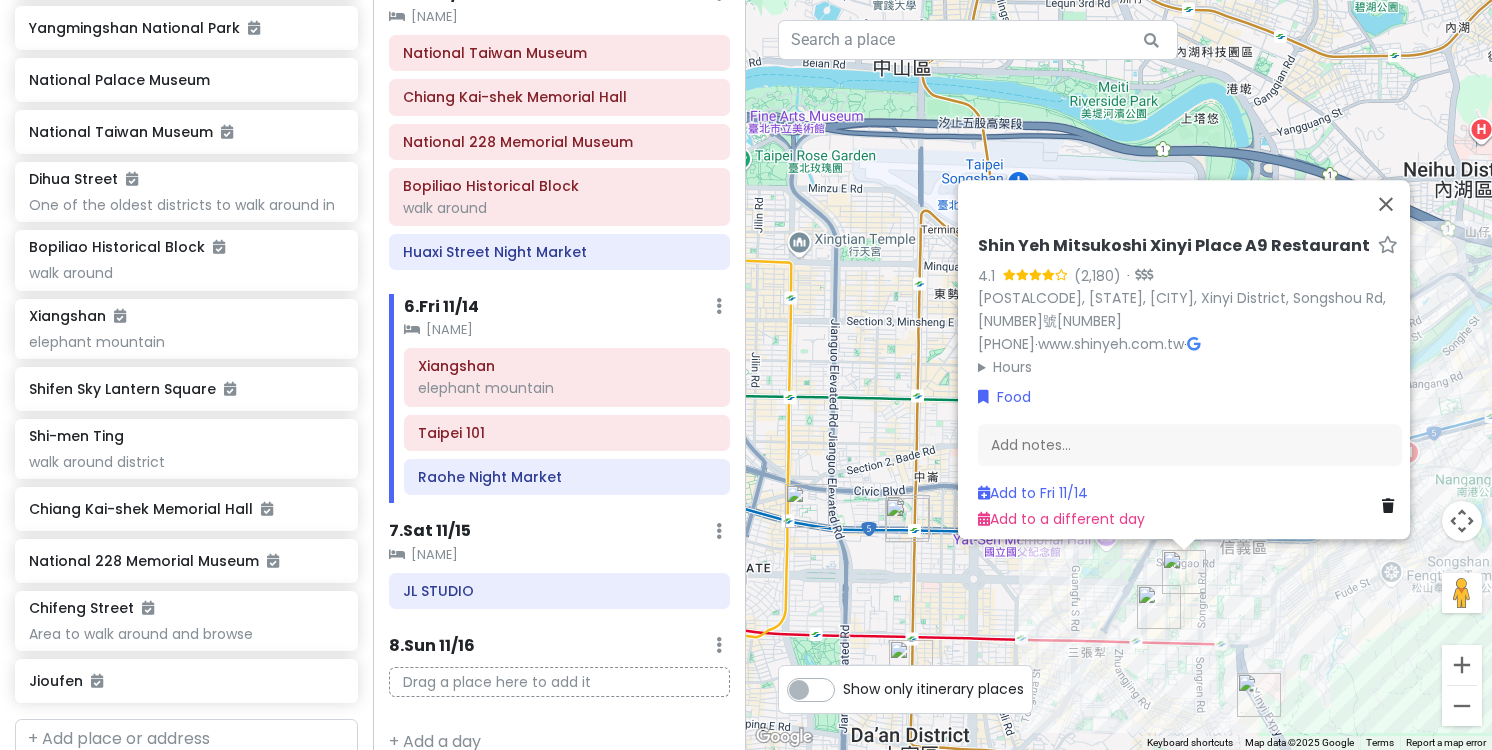 click on "[BRAND] [BRAND] [PLACE] [RATING] ([REVIEWS]) · [POSTAL_CODE], [COUNTRY], [CITY], [DISTRICT], [STREET], [NUMBER] [PHONE] · [URL] · Hours Monday [TIME] Tuesday [TIME] Wednesday [TIME] Thursday [TIME] Friday [TIME] Saturday [TIME] Sunday [TIME] Food Add notes... Add to Fri [DATE] Add to a different day" at bounding box center (1119, 375) 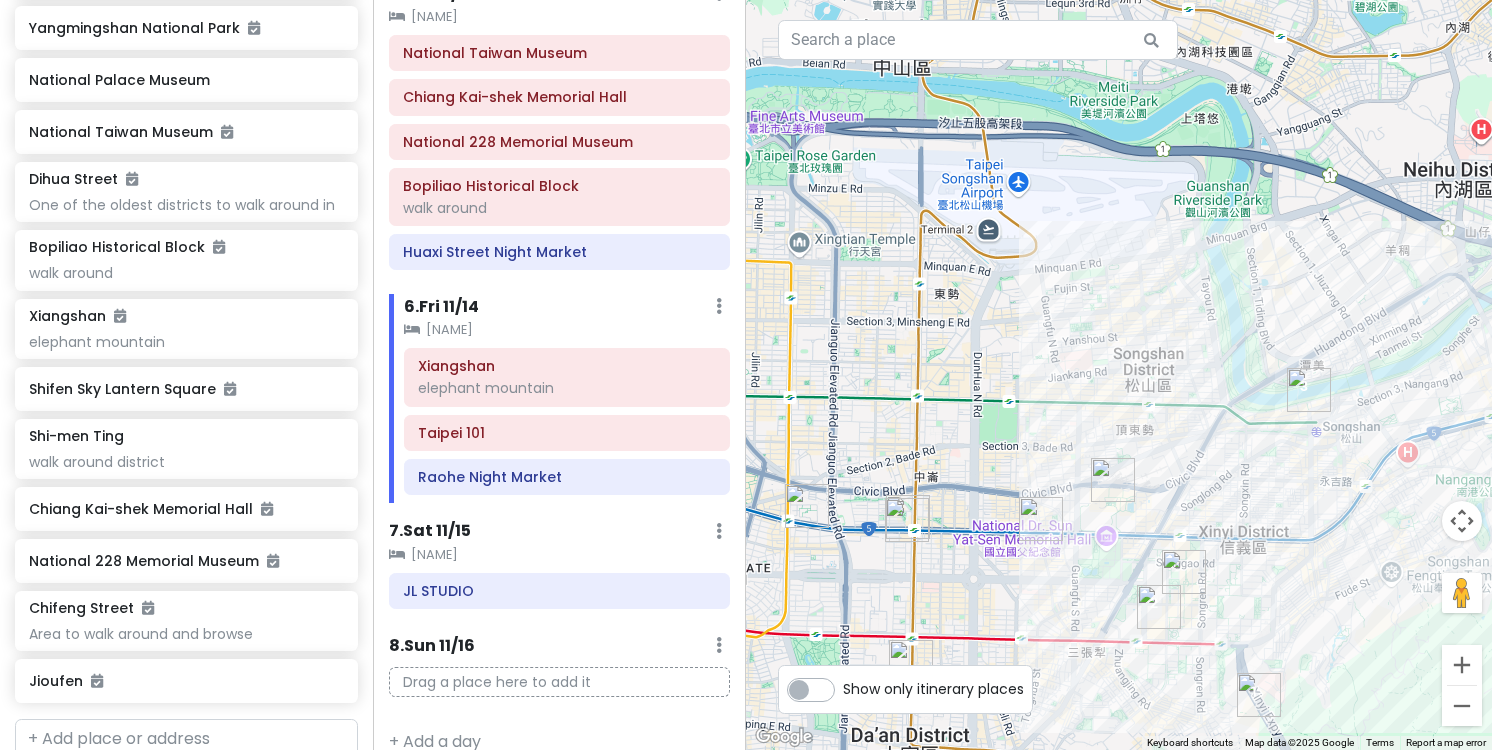 click at bounding box center (1113, 480) 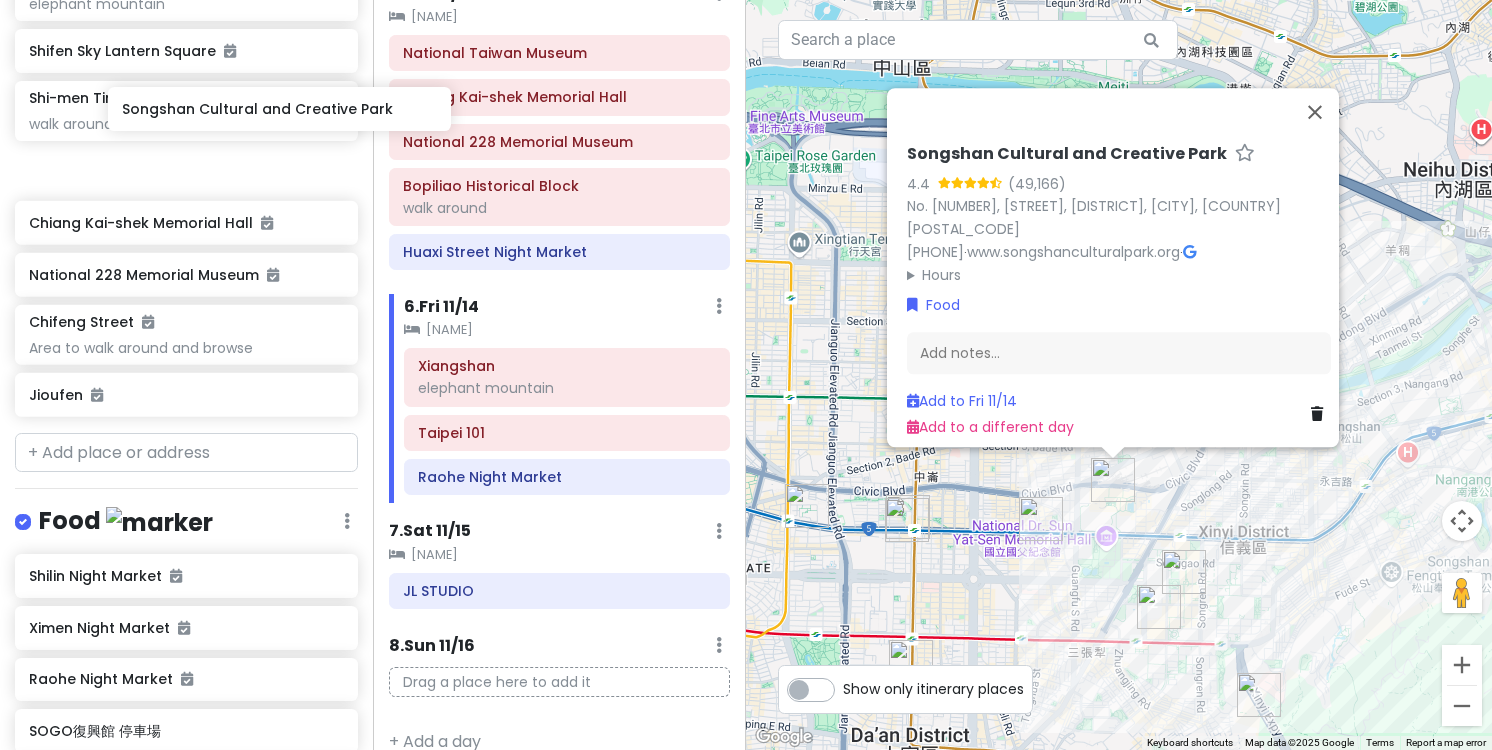 scroll, scrollTop: 772, scrollLeft: 0, axis: vertical 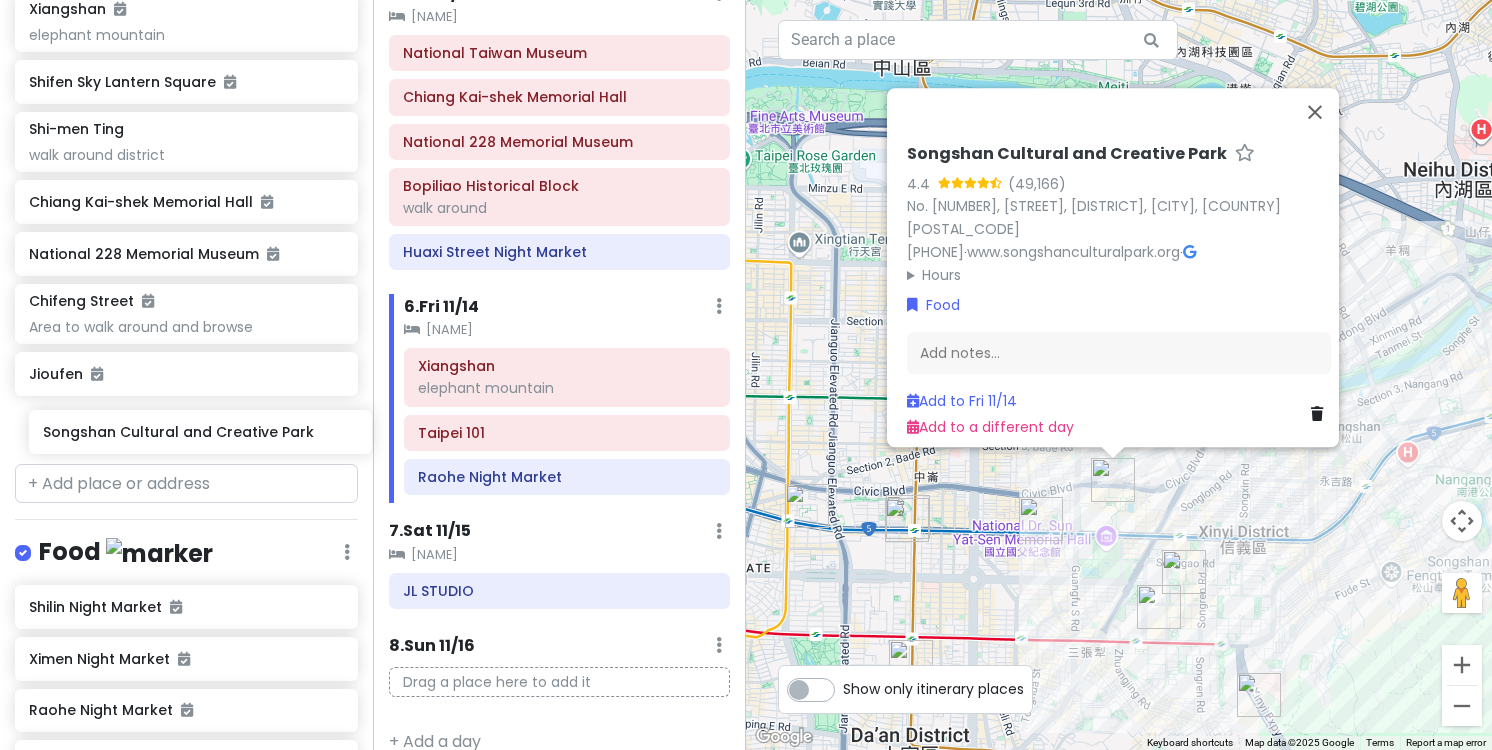 drag, startPoint x: 135, startPoint y: 508, endPoint x: 147, endPoint y: 439, distance: 70.035706 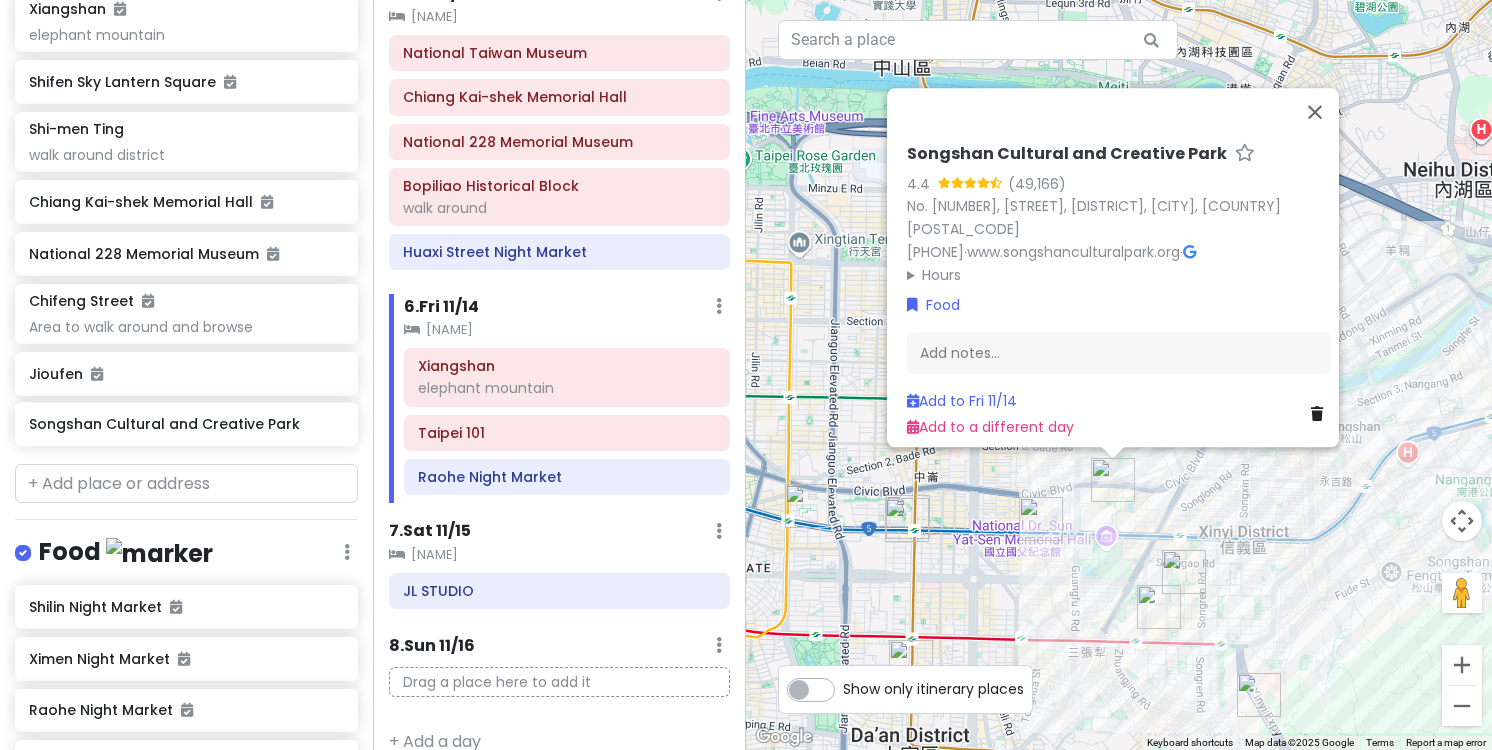 scroll, scrollTop: 824, scrollLeft: 0, axis: vertical 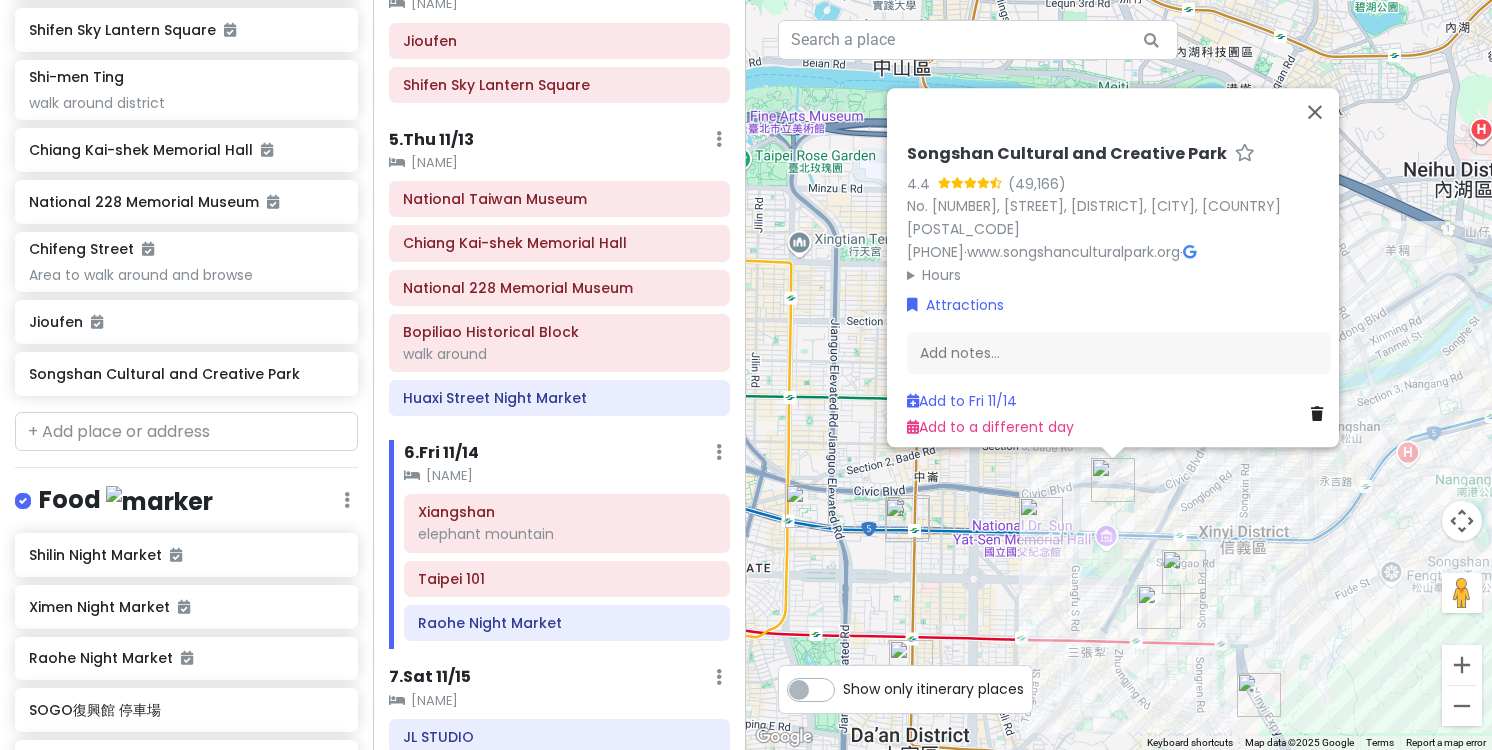 click at bounding box center (1041, 519) 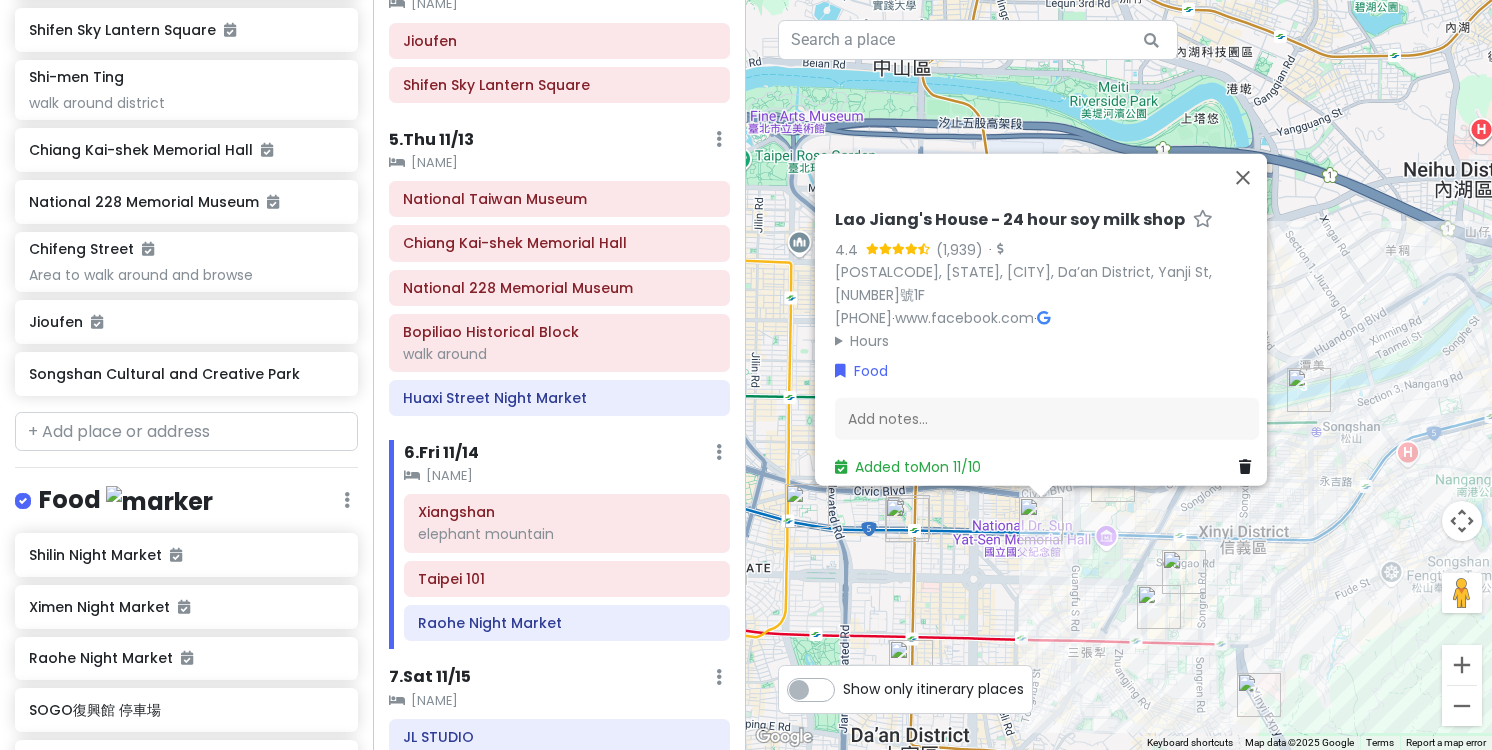 click on "[NAME] - 24 hour soy milk shop [NUMBER]       ([NUMBER])    ·    [POSTAL_CODE], [COUNTRY], [CITY], [DISTRICT], [STREET], [NUMBER] [PHONE]   ·   [URL]   ·   Hours Monday  Open 24 hours Tuesday  Open 24 hours Wednesday  Open 24 hours Thursday  Open 24 hours Friday  Open 24 hours Saturday  Open 24 hours Sunday  Open 24 hours Food Add notes... Added to  Mon [DATE]" at bounding box center [1119, 375] 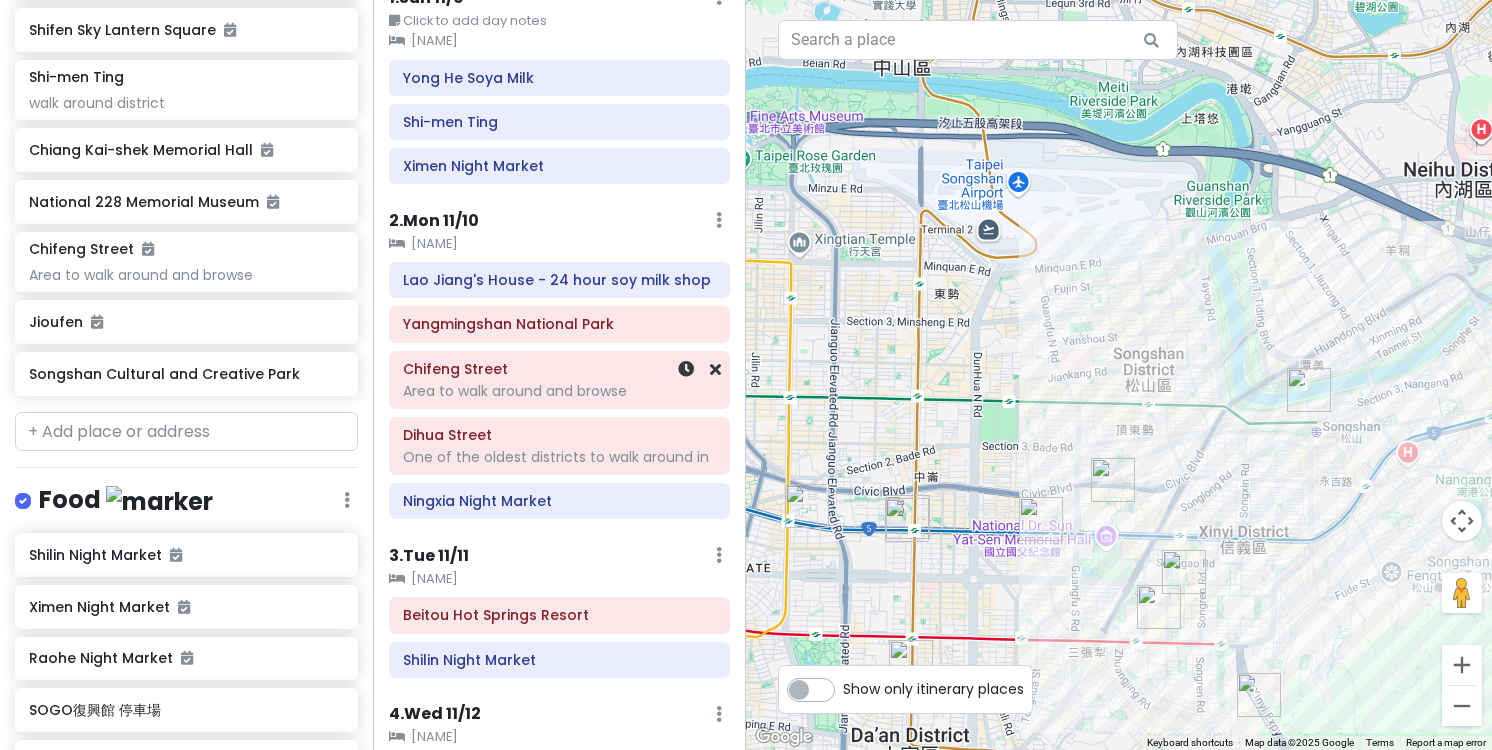 scroll, scrollTop: 85, scrollLeft: 0, axis: vertical 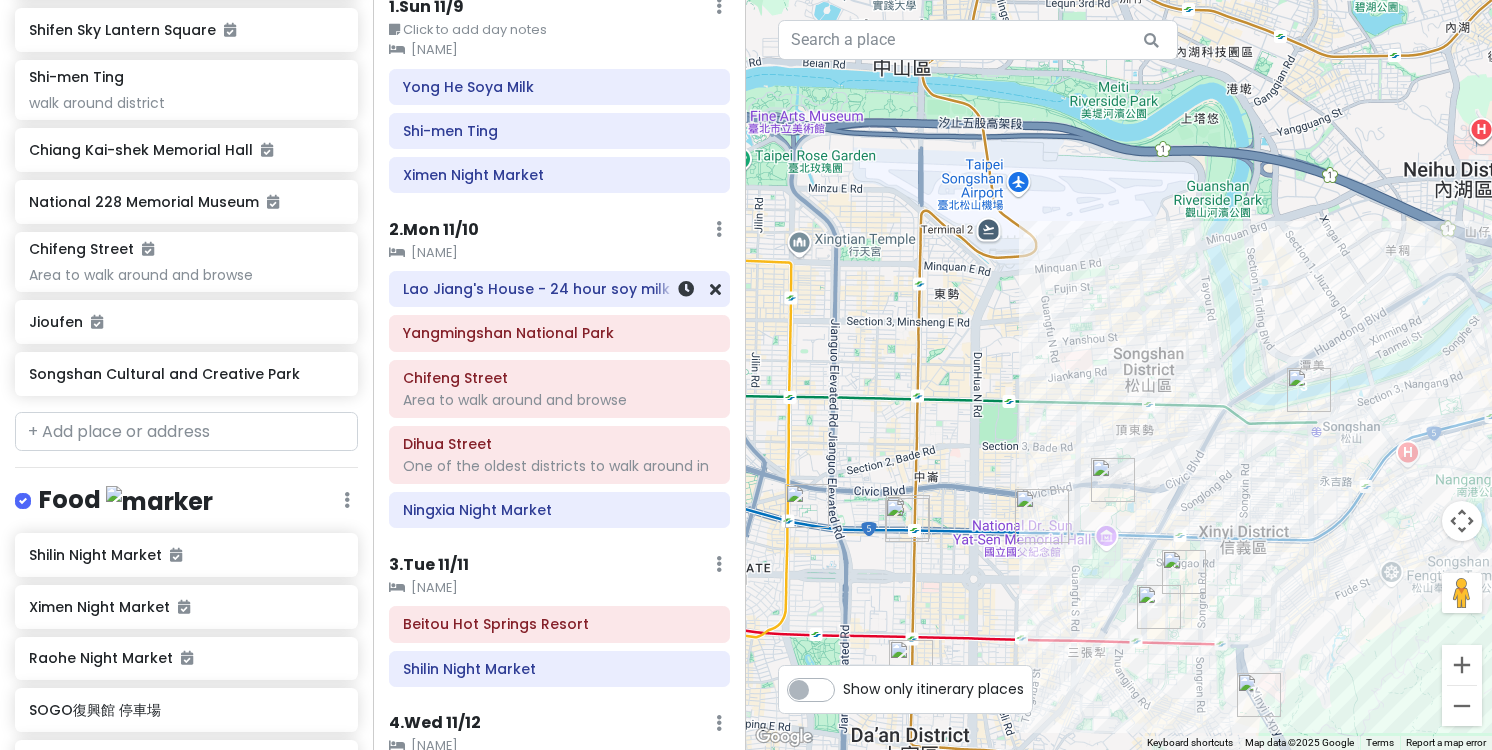 click on "Lao Jiang's House - 24 hour soy milk shop" at bounding box center (559, 289) 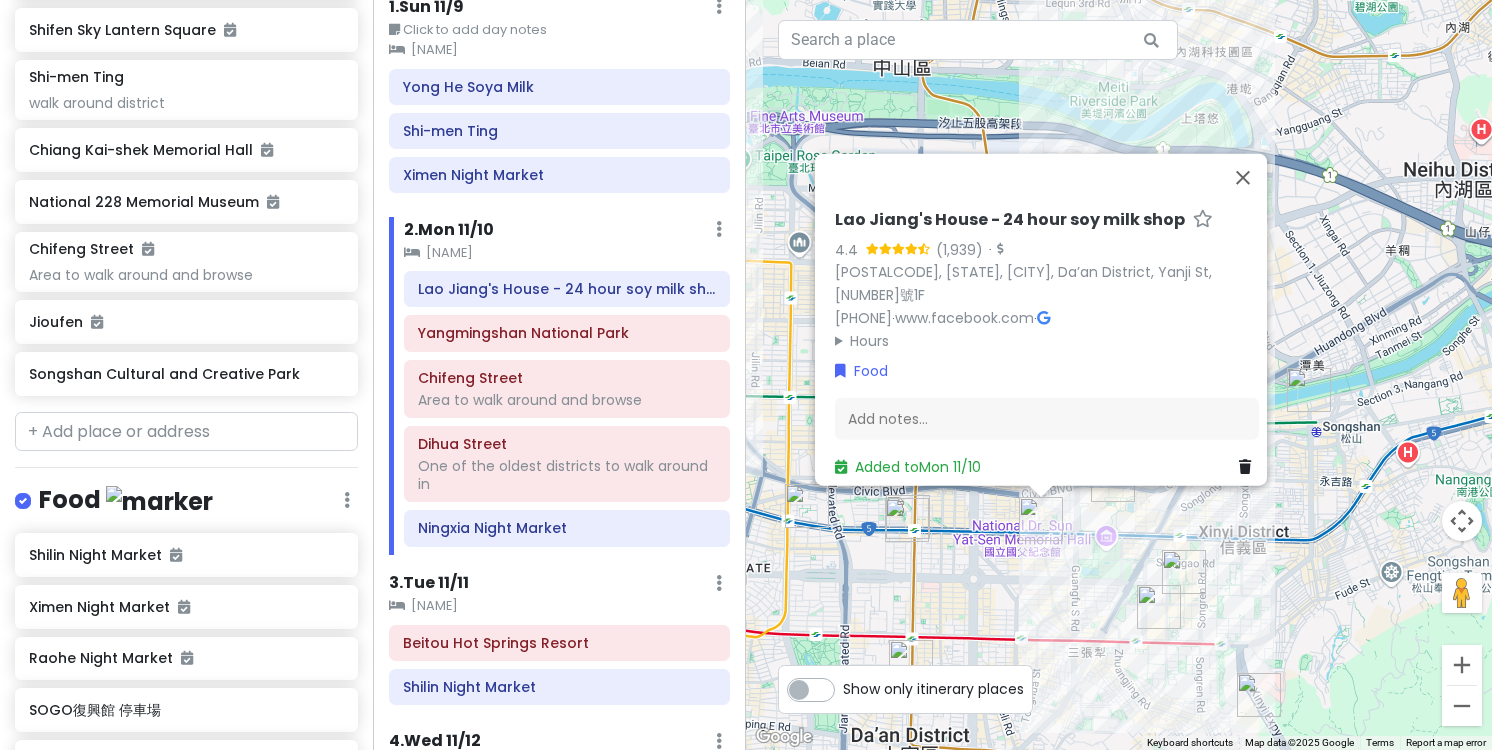 click on "[NAME] - 24 hour soy milk shop [NUMBER]       ([NUMBER])    ·    [POSTAL_CODE], [COUNTRY], [CITY], [DISTRICT], [STREET], [NUMBER] [PHONE]   ·   [URL]   ·   Hours Monday  Open 24 hours Tuesday  Open 24 hours Wednesday  Open 24 hours Thursday  Open 24 hours Friday  Open 24 hours Saturday  Open 24 hours Sunday  Open 24 hours Food Add notes... Added to  Mon [DATE]" at bounding box center (1119, 375) 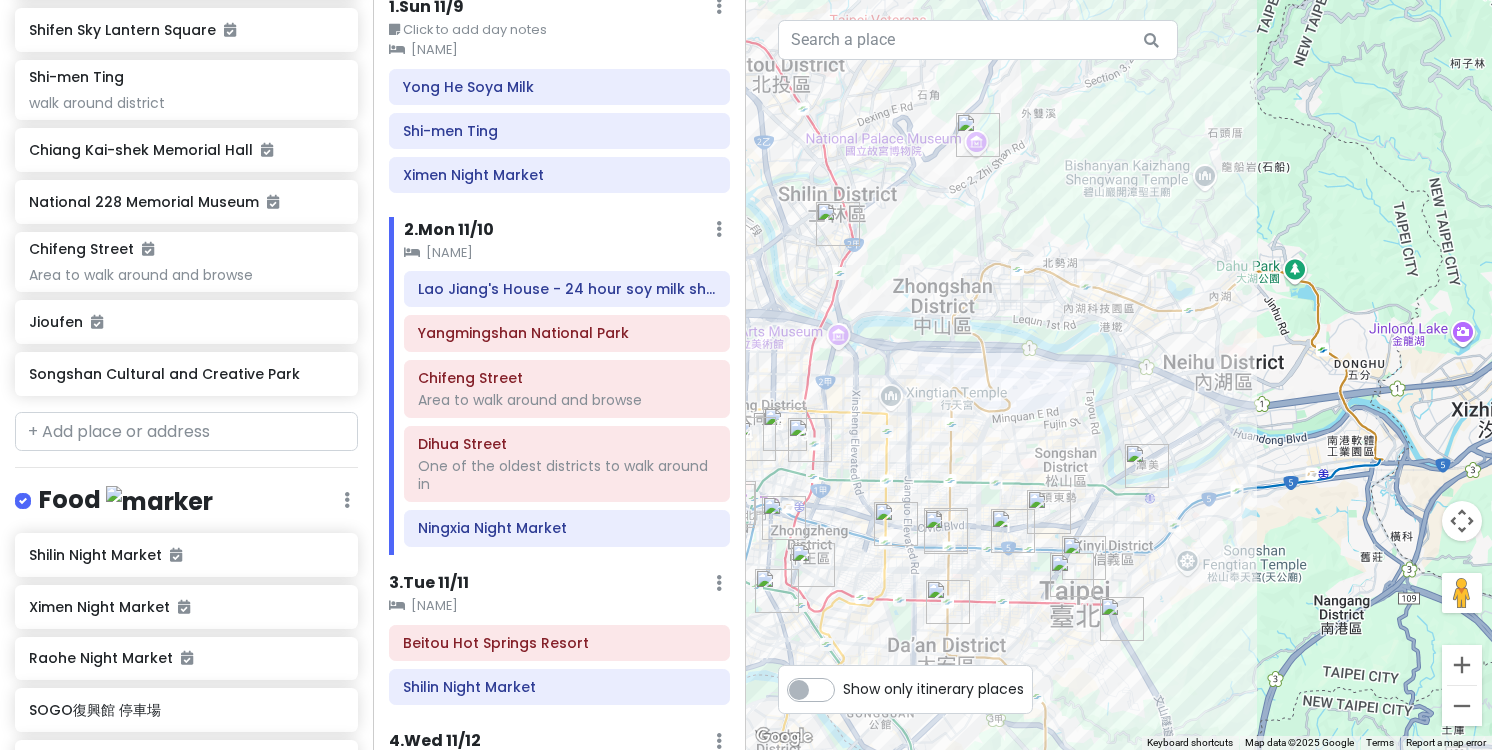 click on "[NAME]" at bounding box center (559, 50) 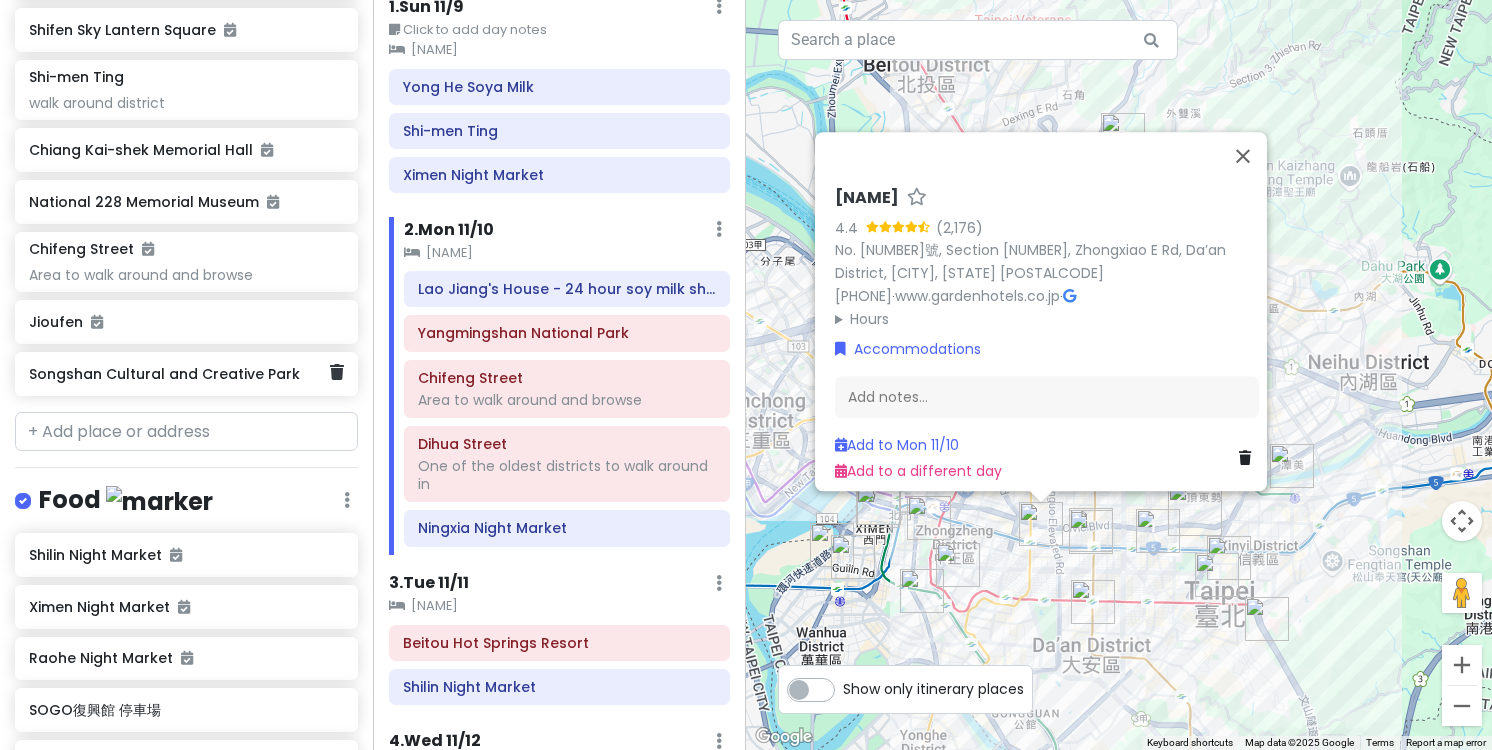 click on "Songshan Cultural and Creative Park" at bounding box center [179, 374] 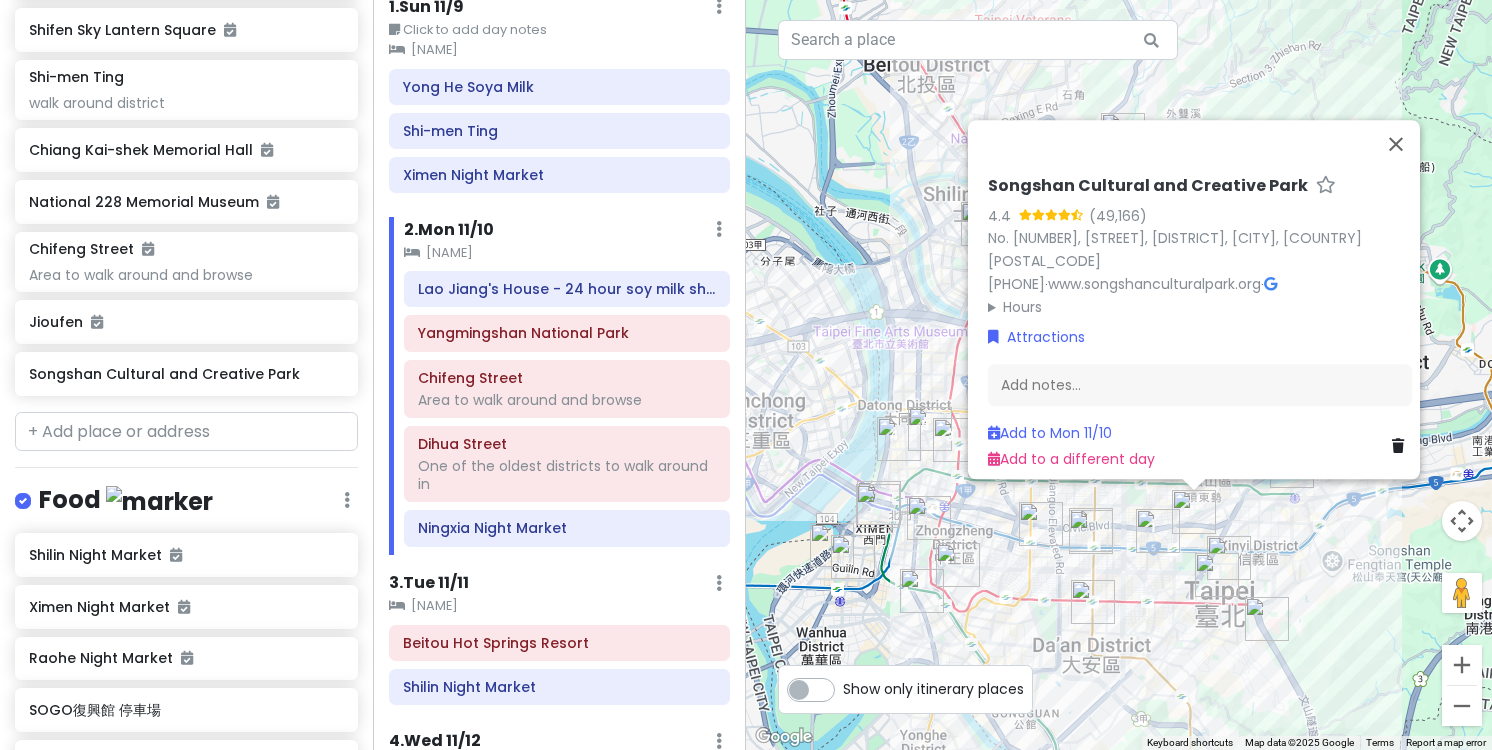 click on "1 .  Sun 11/9" at bounding box center [426, 7] 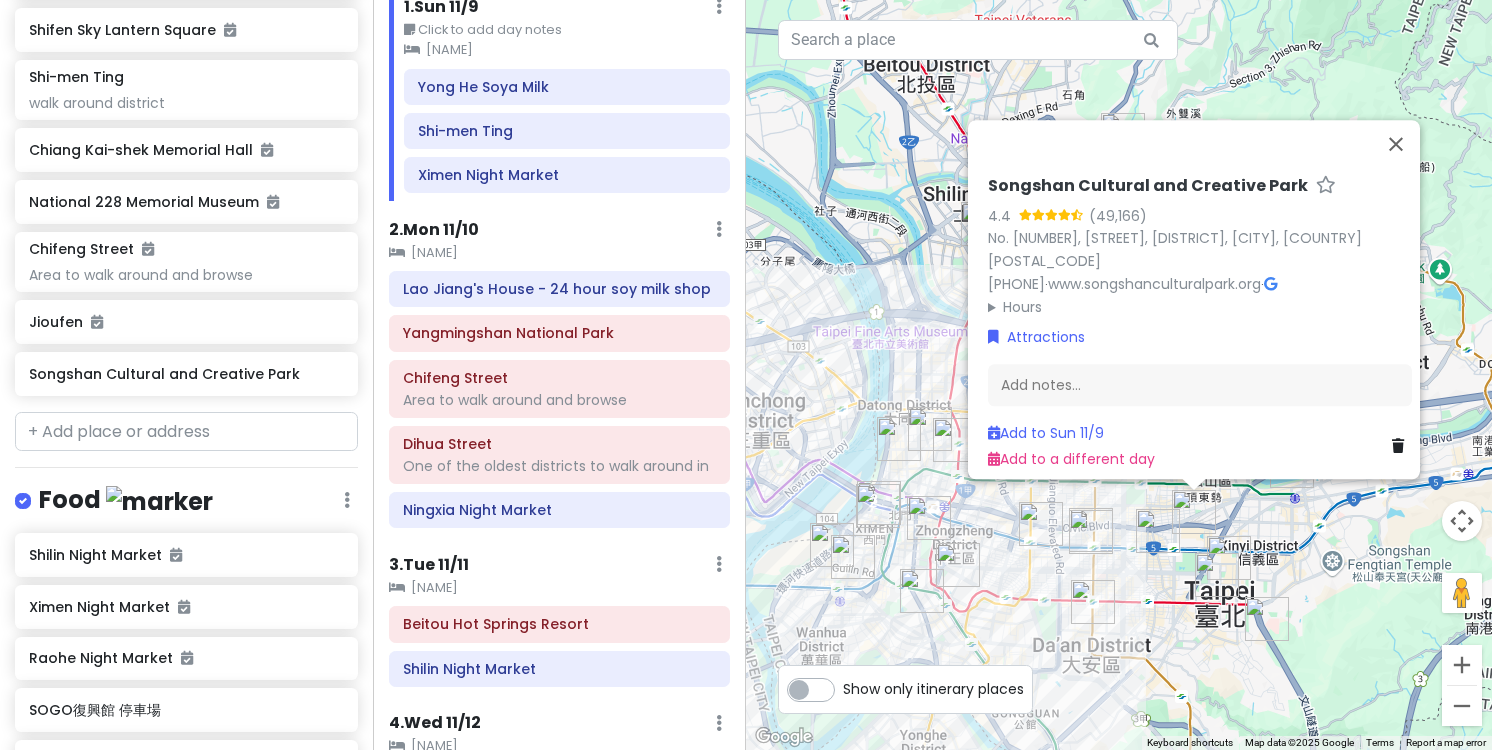 click on "2 .  Mon 11/10" at bounding box center [434, 230] 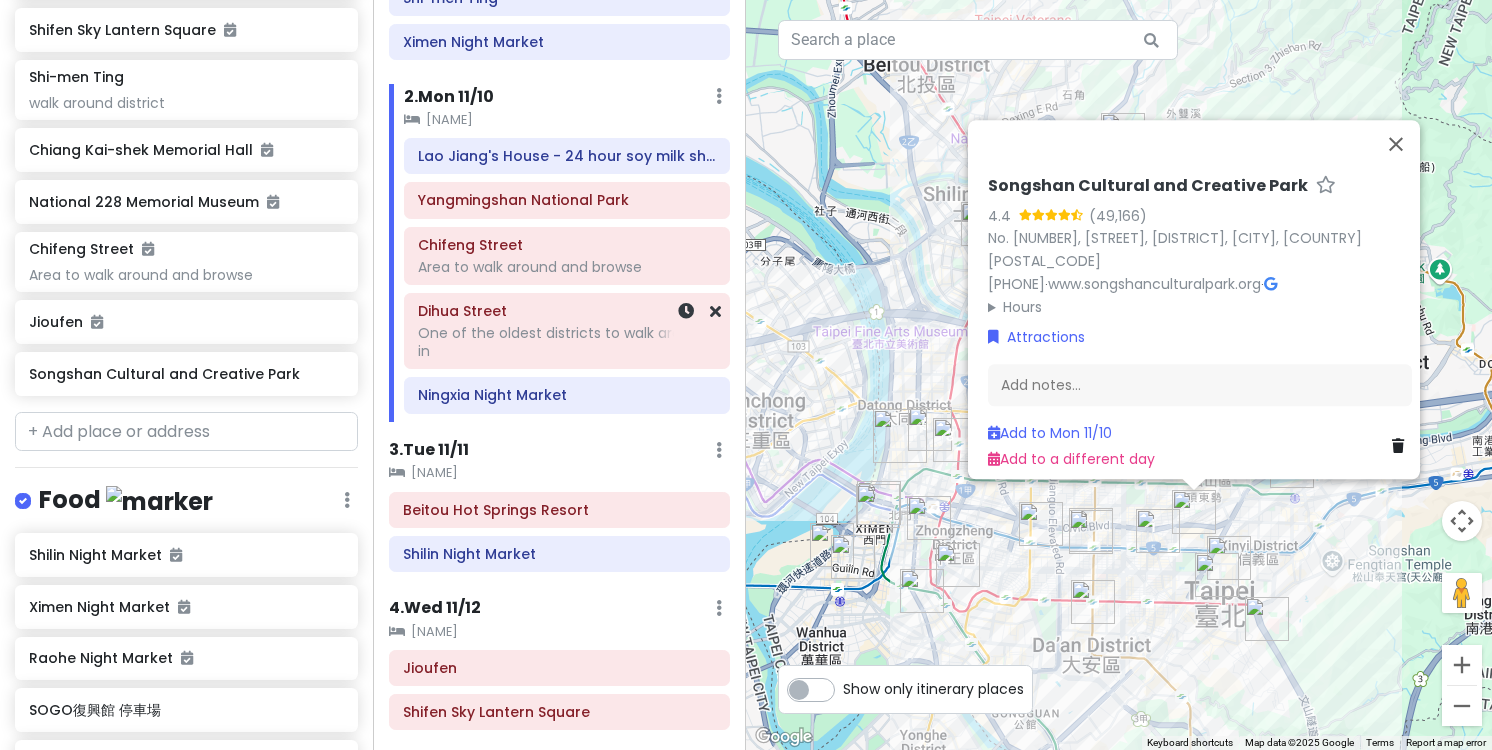 scroll, scrollTop: 225, scrollLeft: 0, axis: vertical 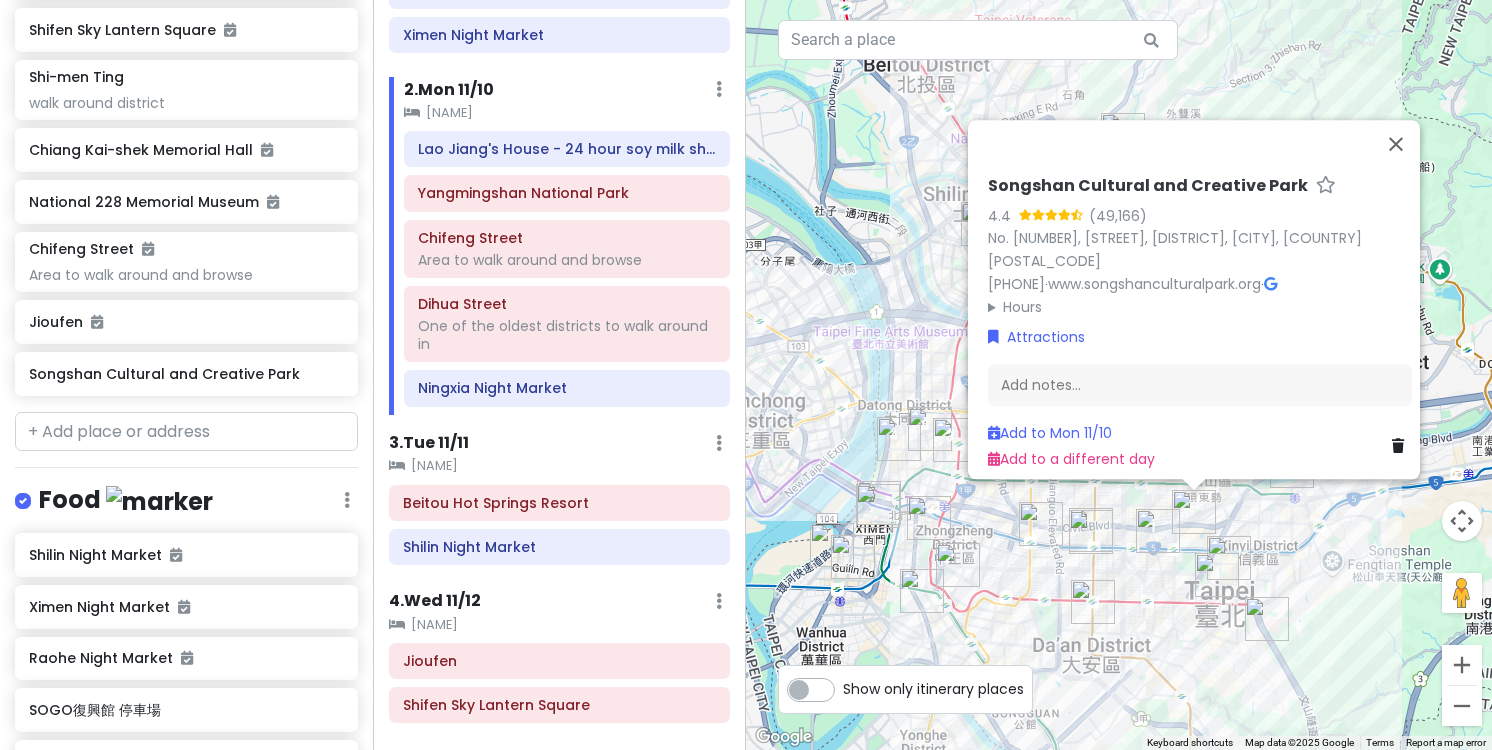 click on "3 .  Tue 11/11" at bounding box center (429, 443) 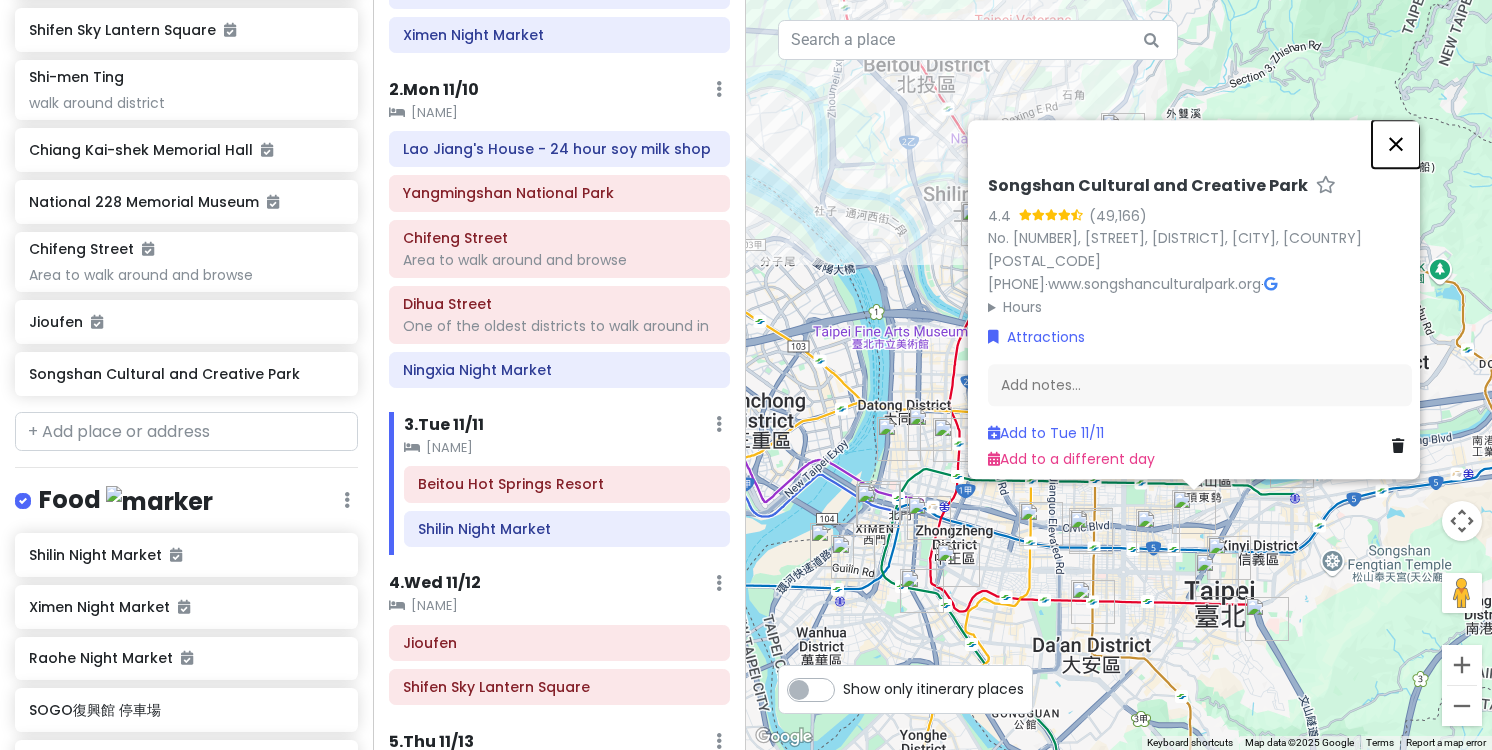 click at bounding box center (1396, 144) 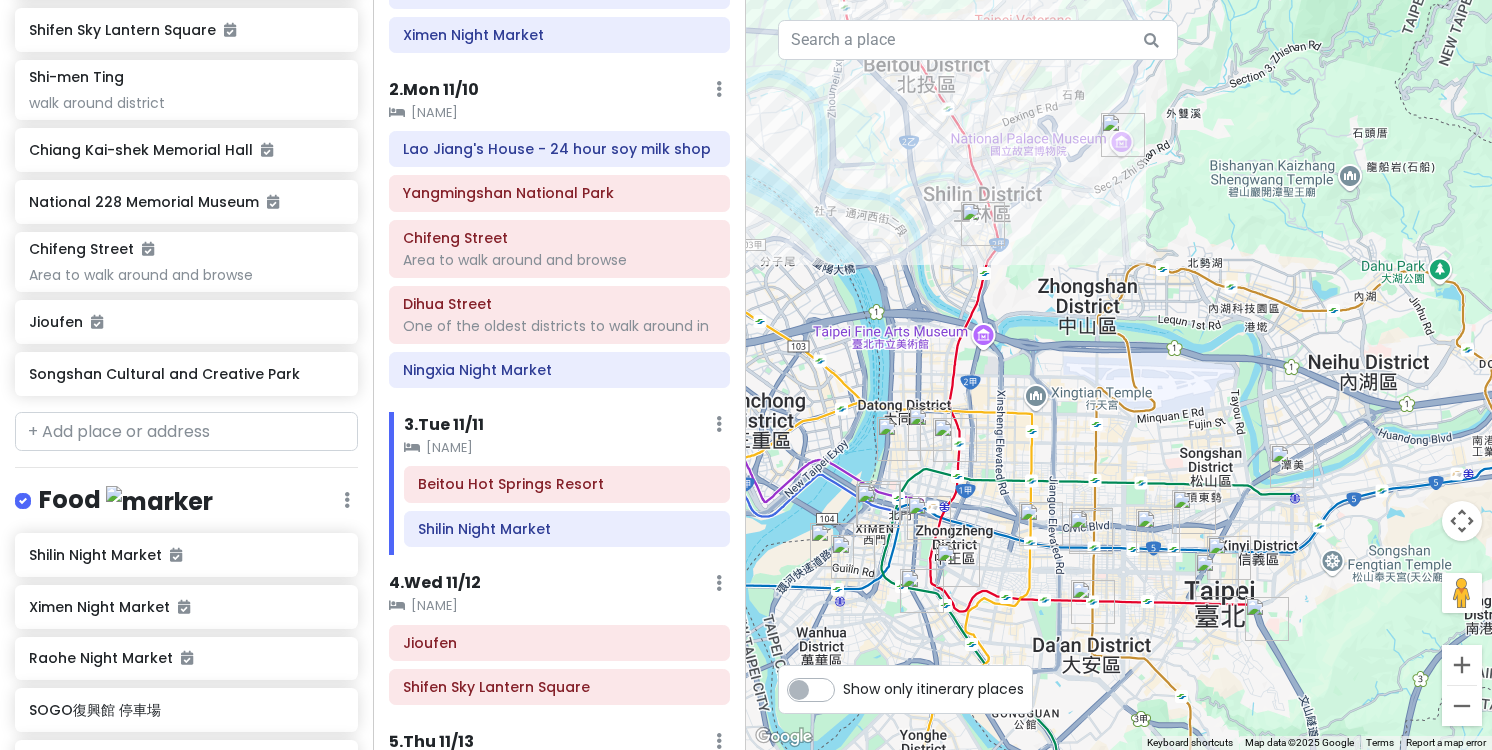 click at bounding box center (1158, 531) 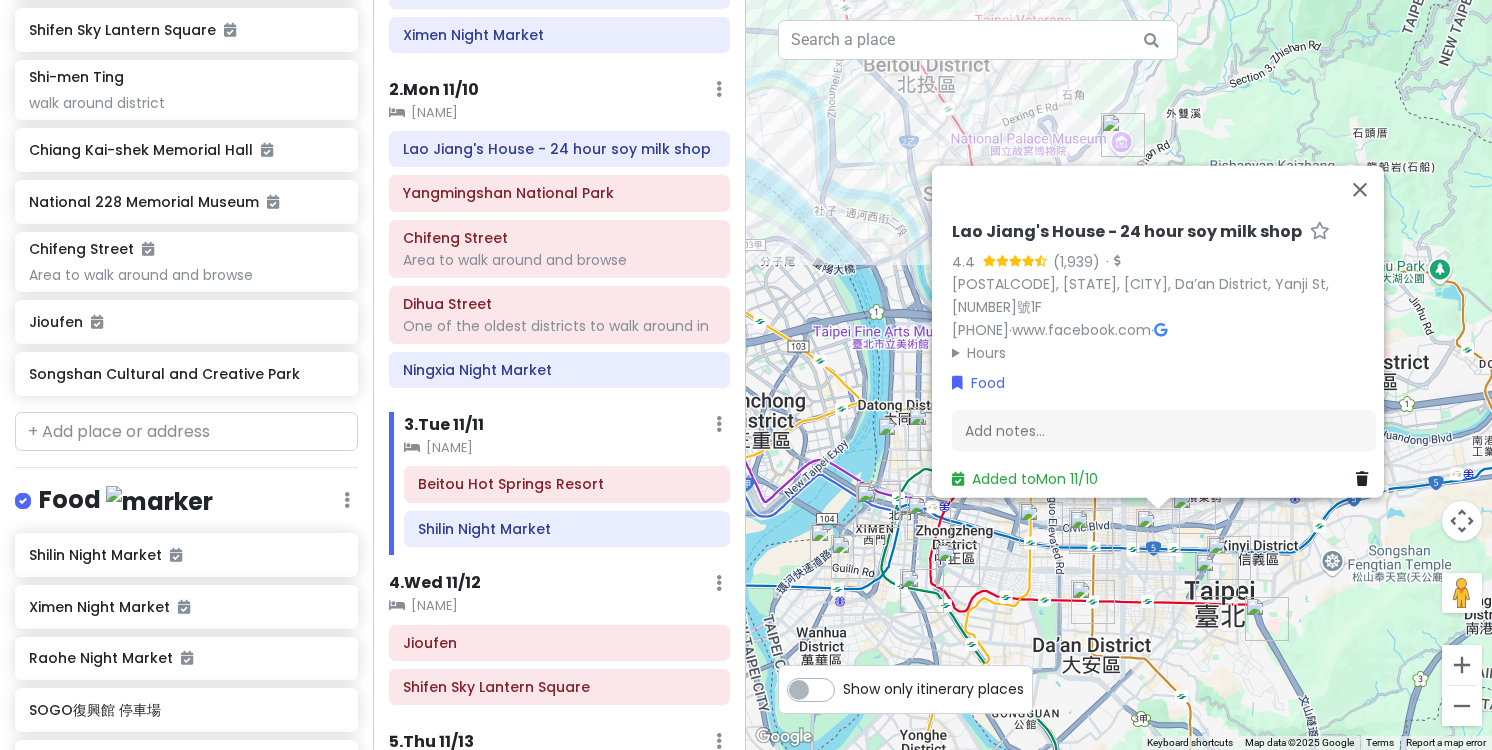 click on "[NAME] - 24 hour soy milk shop [NUMBER]       ([NUMBER])    ·    [POSTAL_CODE], [COUNTRY], [CITY], [DISTRICT], [STREET], [NUMBER] [PHONE]   ·   [URL]   ·   Hours Monday  Open 24 hours Tuesday  Open 24 hours Wednesday  Open 24 hours Thursday  Open 24 hours Friday  Open 24 hours Saturday  Open 24 hours Sunday  Open 24 hours Food Add notes... Added to  Mon [DATE]" at bounding box center (1119, 375) 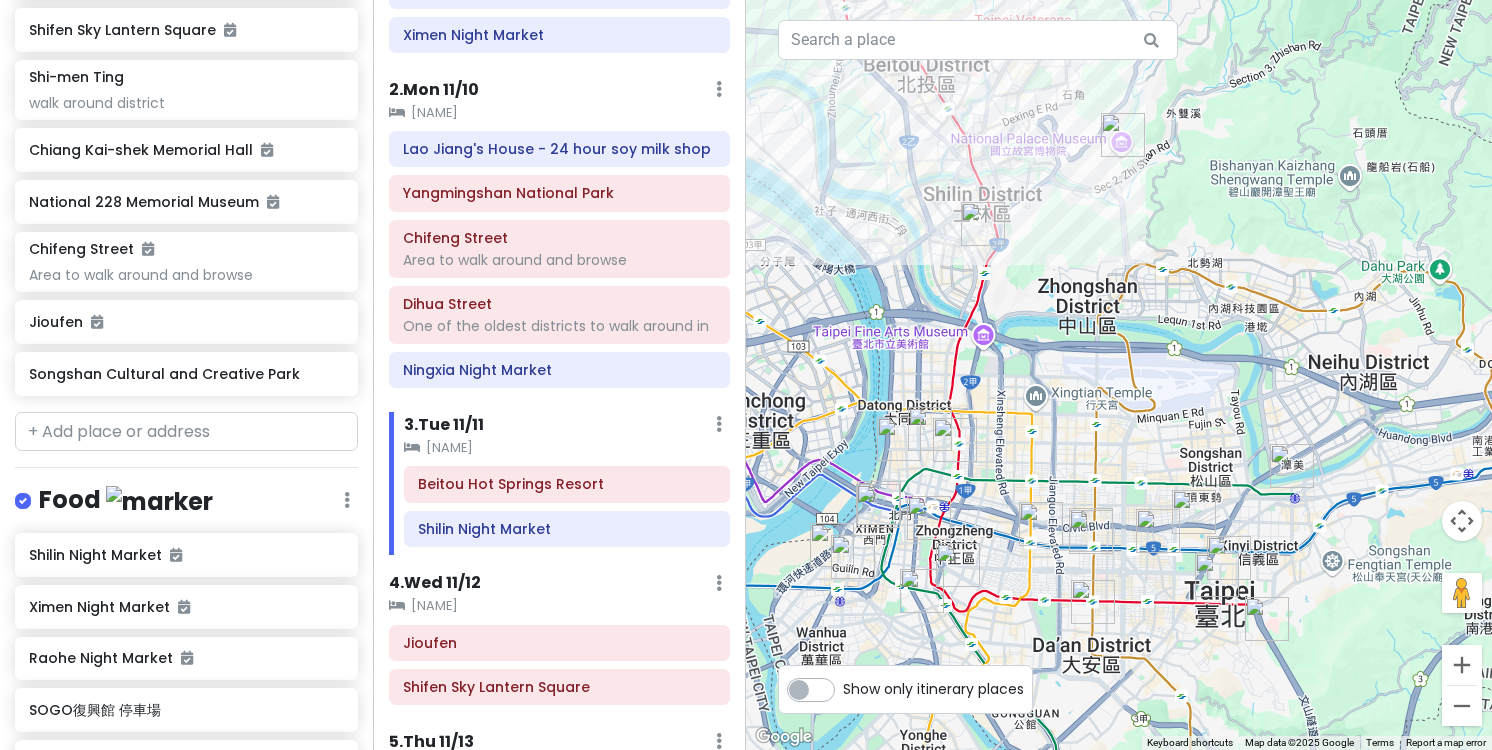 click at bounding box center [1194, 512] 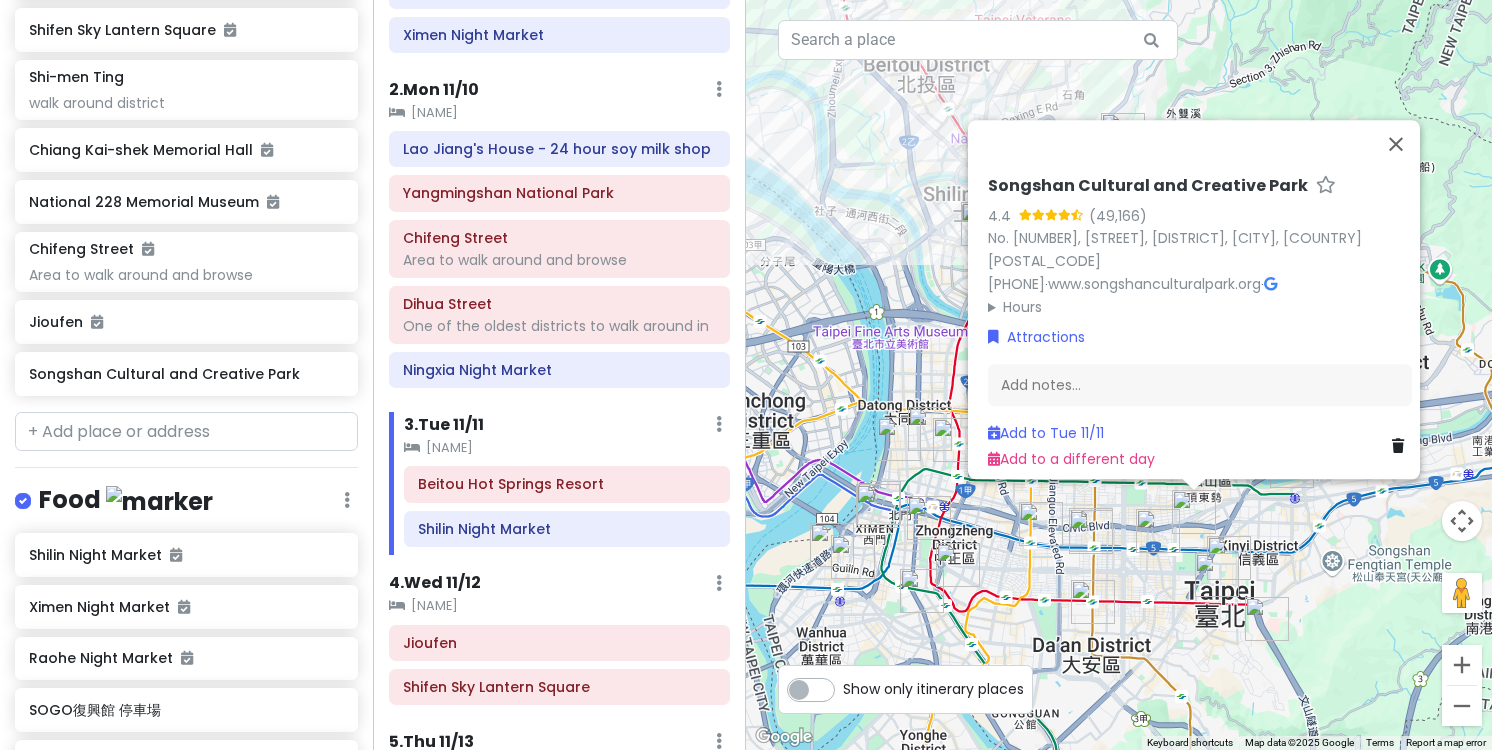click at bounding box center [1158, 531] 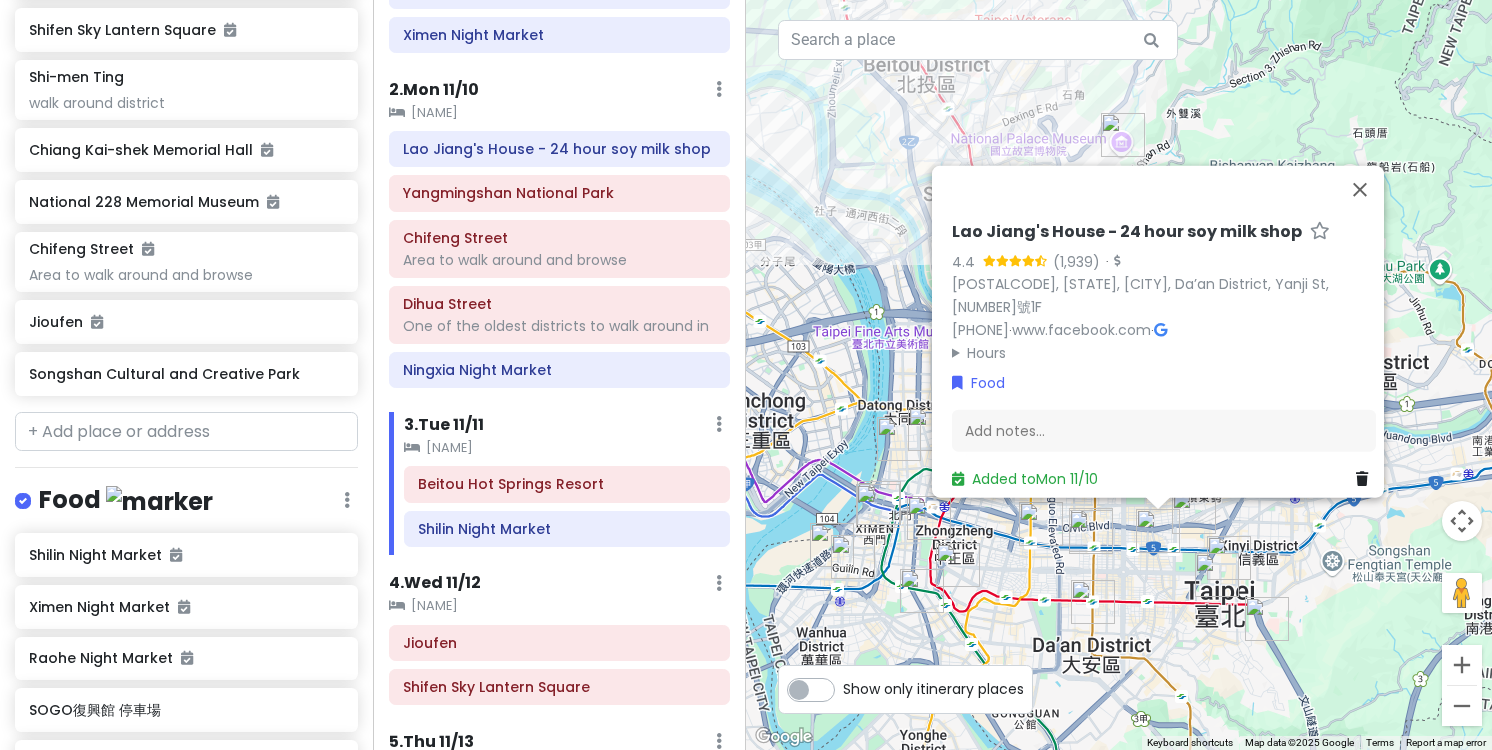 click at bounding box center (1091, 532) 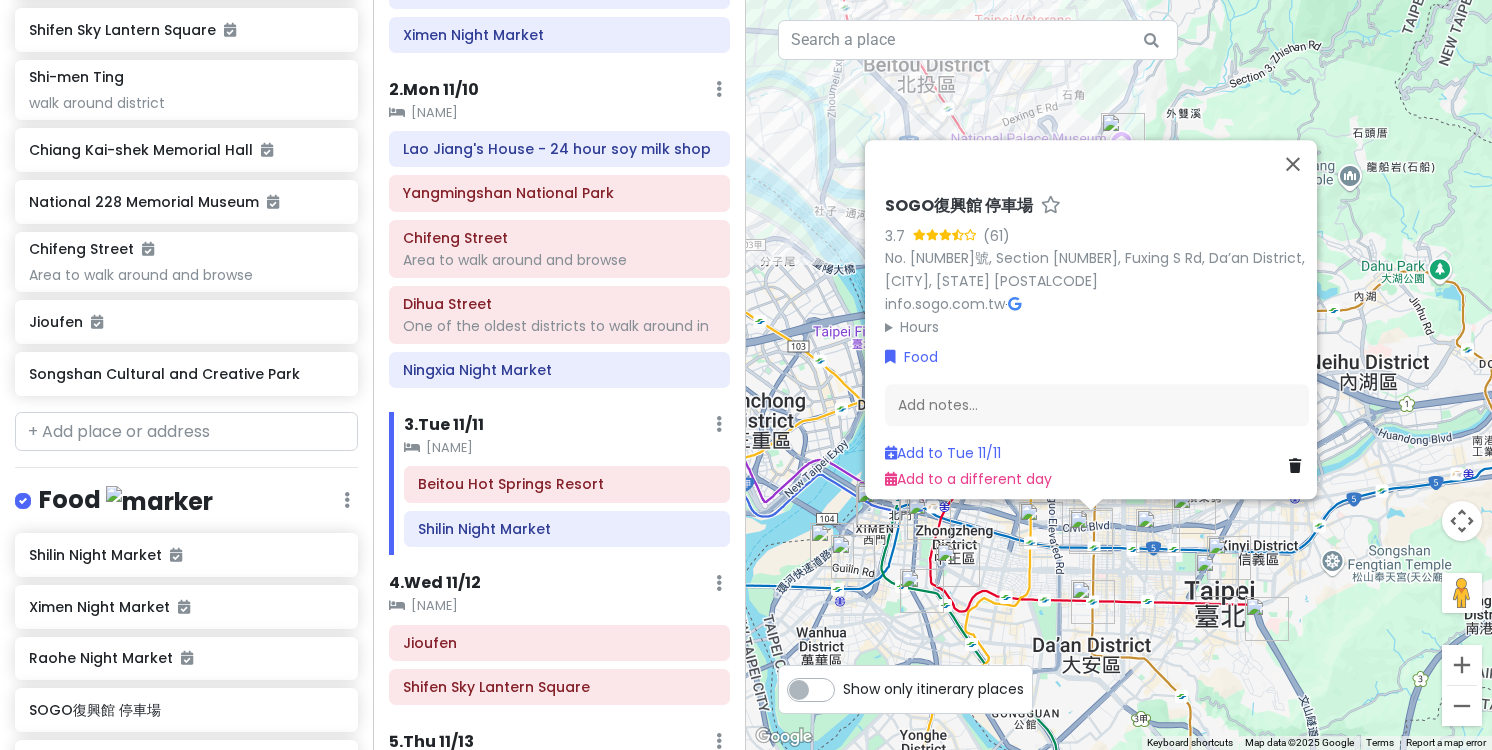 click on "SOGO復興館 停車場 3.7        (61) No. 180號, Section 1, Fuxing S Rd, Da’an District, Taipei City, Taiwan 106 info.sogo.com.tw   ·   Hours Monday  11:00 AM – 9:30 PM Tuesday  11:00 AM – 9:30 PM Wednesday  11:00 AM – 9:30 PM Thursday  11:00 AM – 9:30 PM Friday  11:00 AM – 10:00 PM Saturday  11:00 AM – 10:00 PM Sunday  11:00 AM – 9:30 PM Food Add notes...  Add to   Tue 11/11  Add to a different day" at bounding box center [1119, 375] 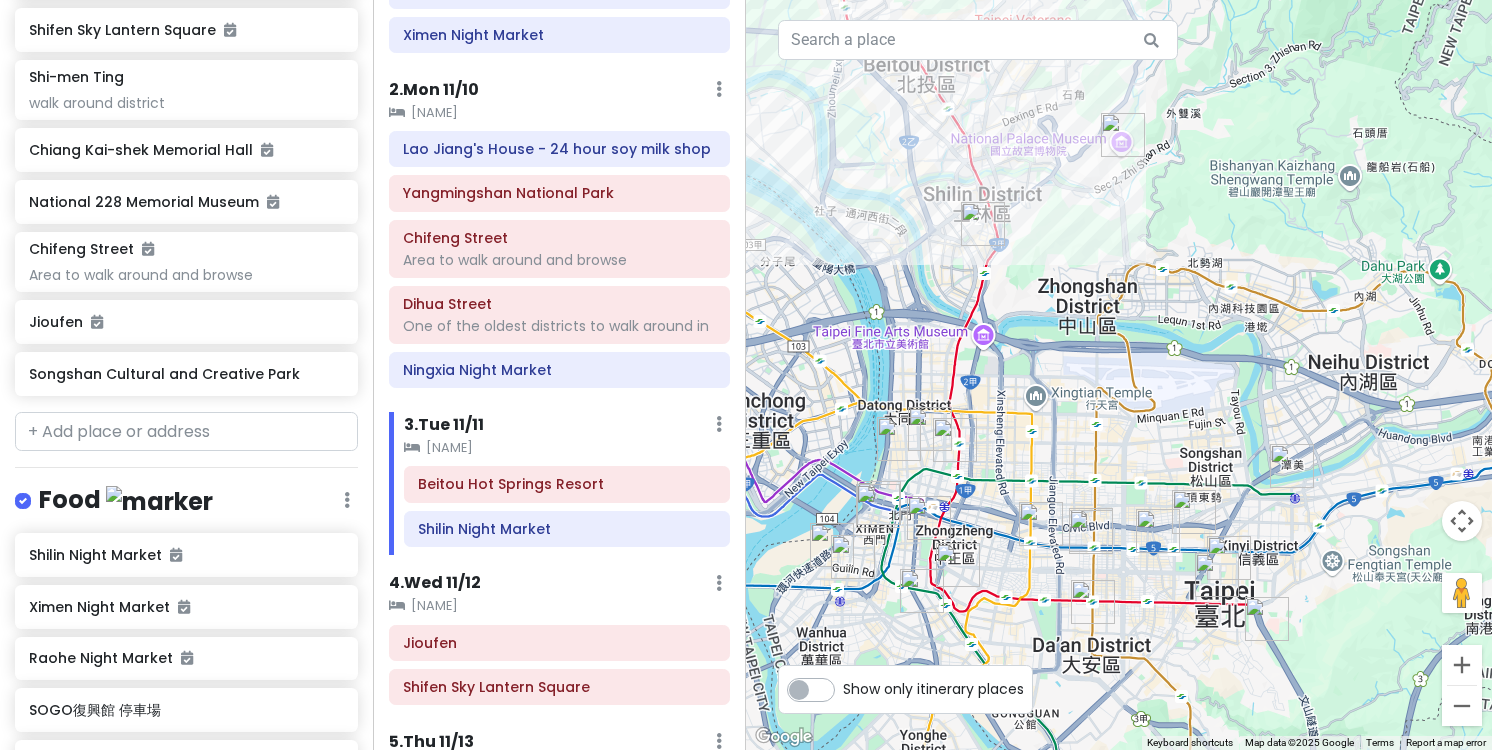click at bounding box center [1091, 532] 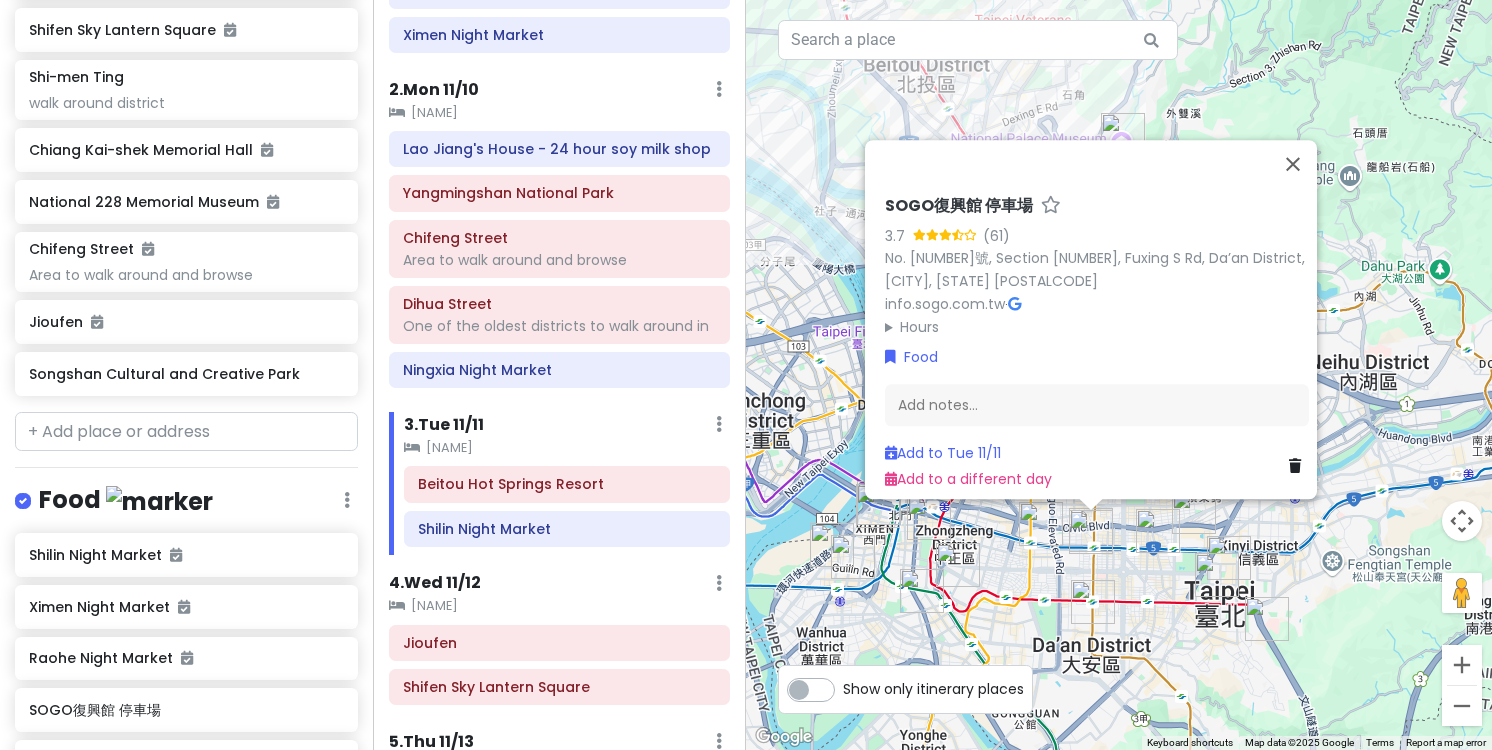 click on "SOGO復興館 停車場 3.7        (61) No. 180號, Section 1, Fuxing S Rd, Da’an District, Taipei City, Taiwan 106 info.sogo.com.tw   ·   Hours Monday  11:00 AM – 9:30 PM Tuesday  11:00 AM – 9:30 PM Wednesday  11:00 AM – 9:30 PM Thursday  11:00 AM – 9:30 PM Friday  11:00 AM – 10:00 PM Saturday  11:00 AM – 10:00 PM Sunday  11:00 AM – 9:30 PM Food Add notes...  Add to   Tue 11/11  Add to a different day" at bounding box center [1119, 375] 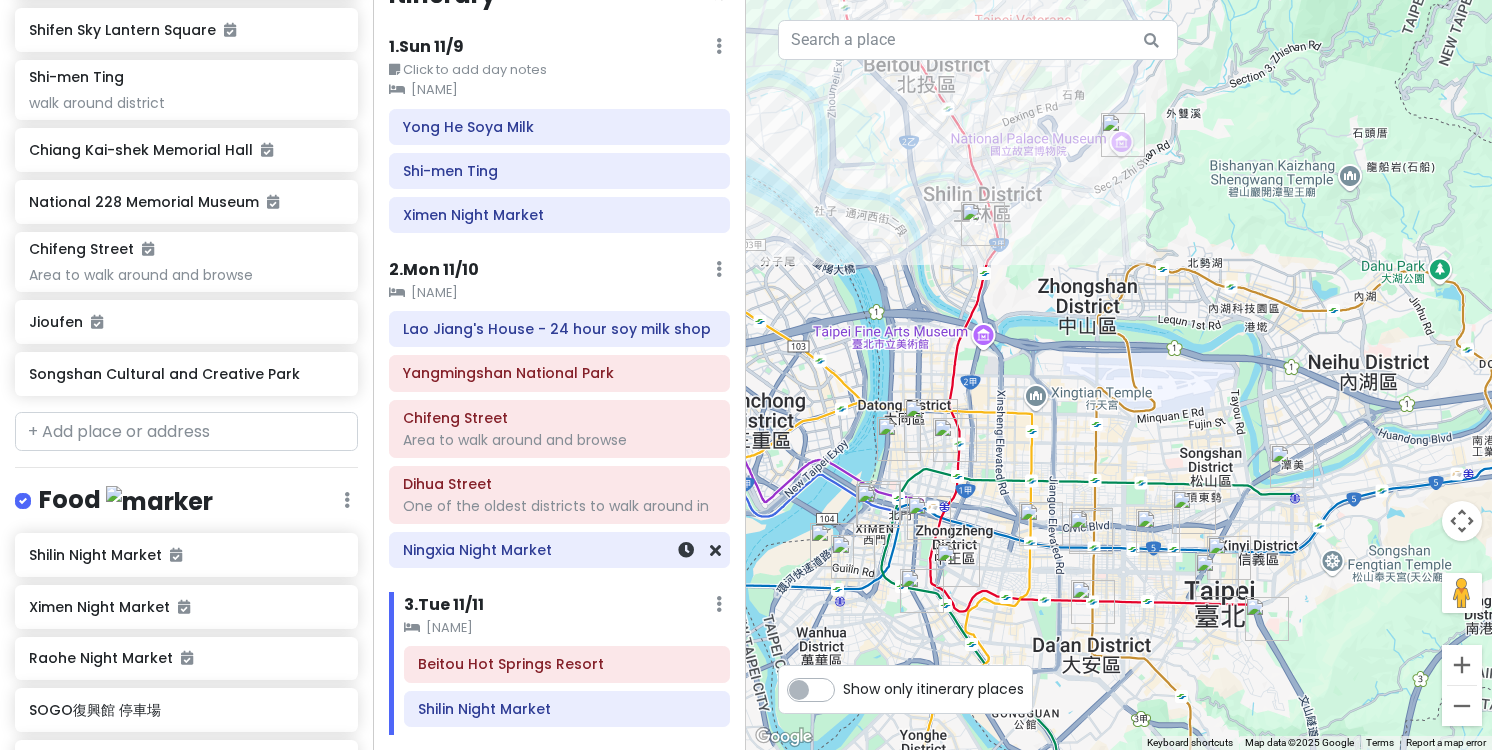 scroll, scrollTop: 0, scrollLeft: 0, axis: both 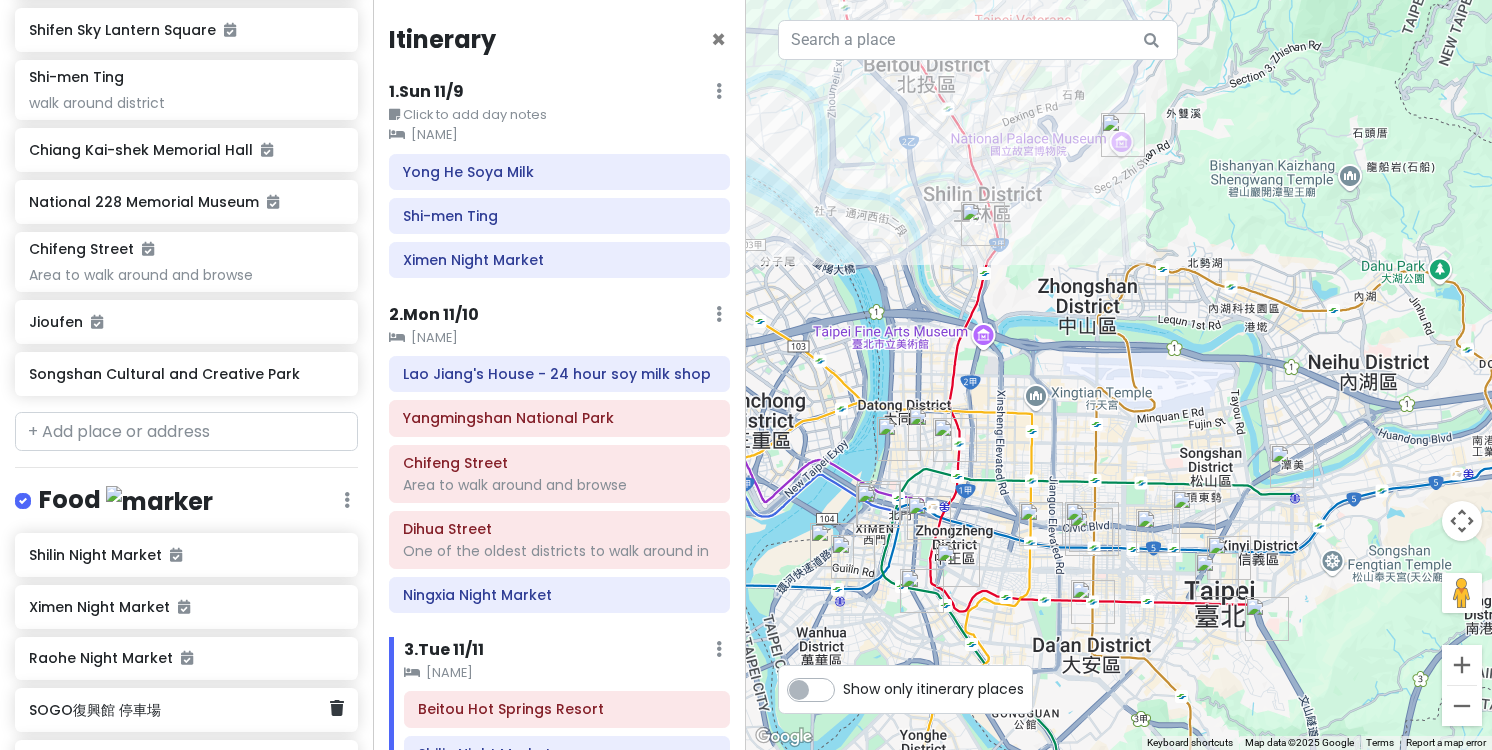 click on "[NAME]" at bounding box center (179, 710) 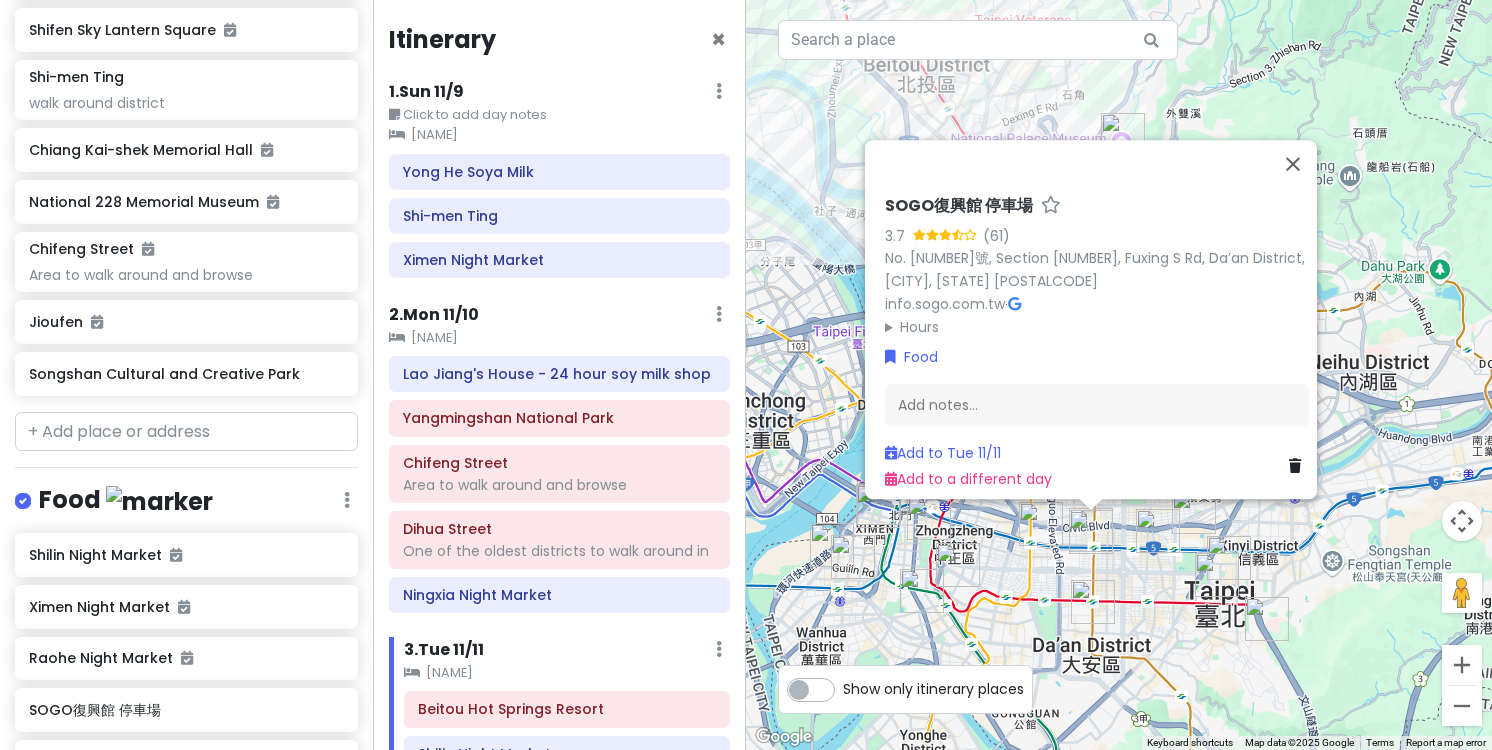 click on "Hours" at bounding box center (1097, 327) 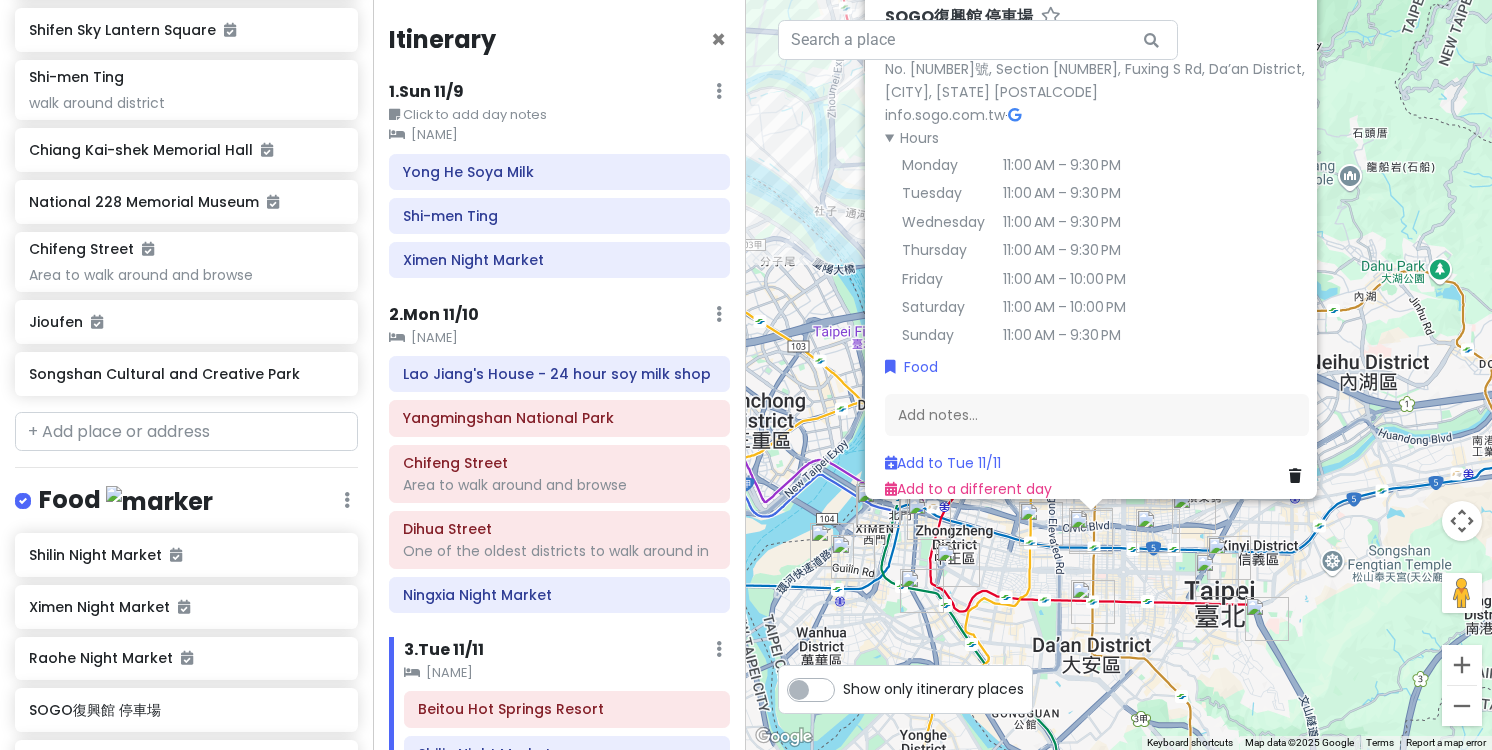 click on "SOGO復興館 停車場 3.7        (61) No. 180號, Section 1, Fuxing S Rd, Da’an District, Taipei City, Taiwan 106 info.sogo.com.tw   ·   Hours Monday  11:00 AM – 9:30 PM Tuesday  11:00 AM – 9:30 PM Wednesday  11:00 AM – 9:30 PM Thursday  11:00 AM – 9:30 PM Friday  11:00 AM – 10:00 PM Saturday  11:00 AM – 10:00 PM Sunday  11:00 AM – 9:30 PM Food Add notes...  Add to   Tue 11/11  Add to a different day" at bounding box center (1119, 375) 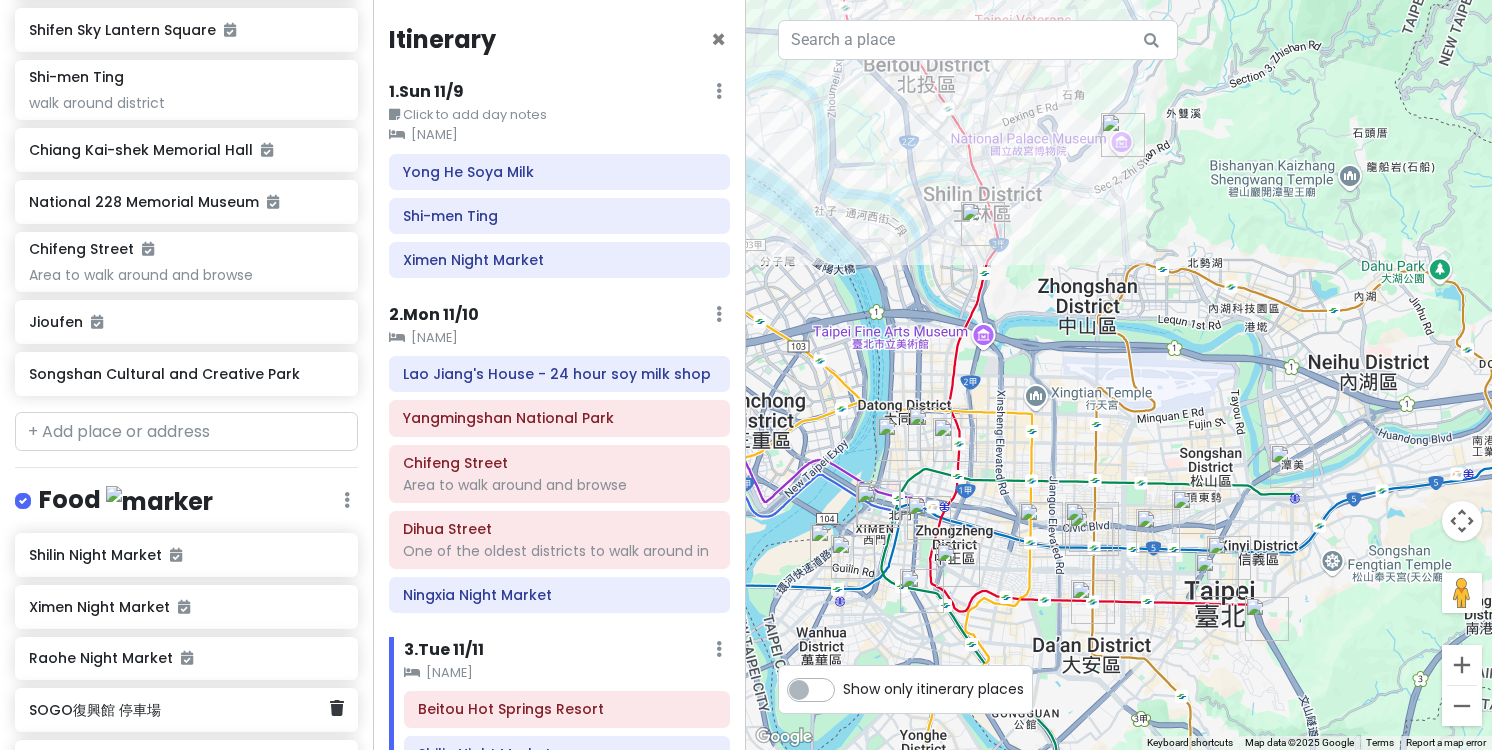 scroll, scrollTop: 832, scrollLeft: 0, axis: vertical 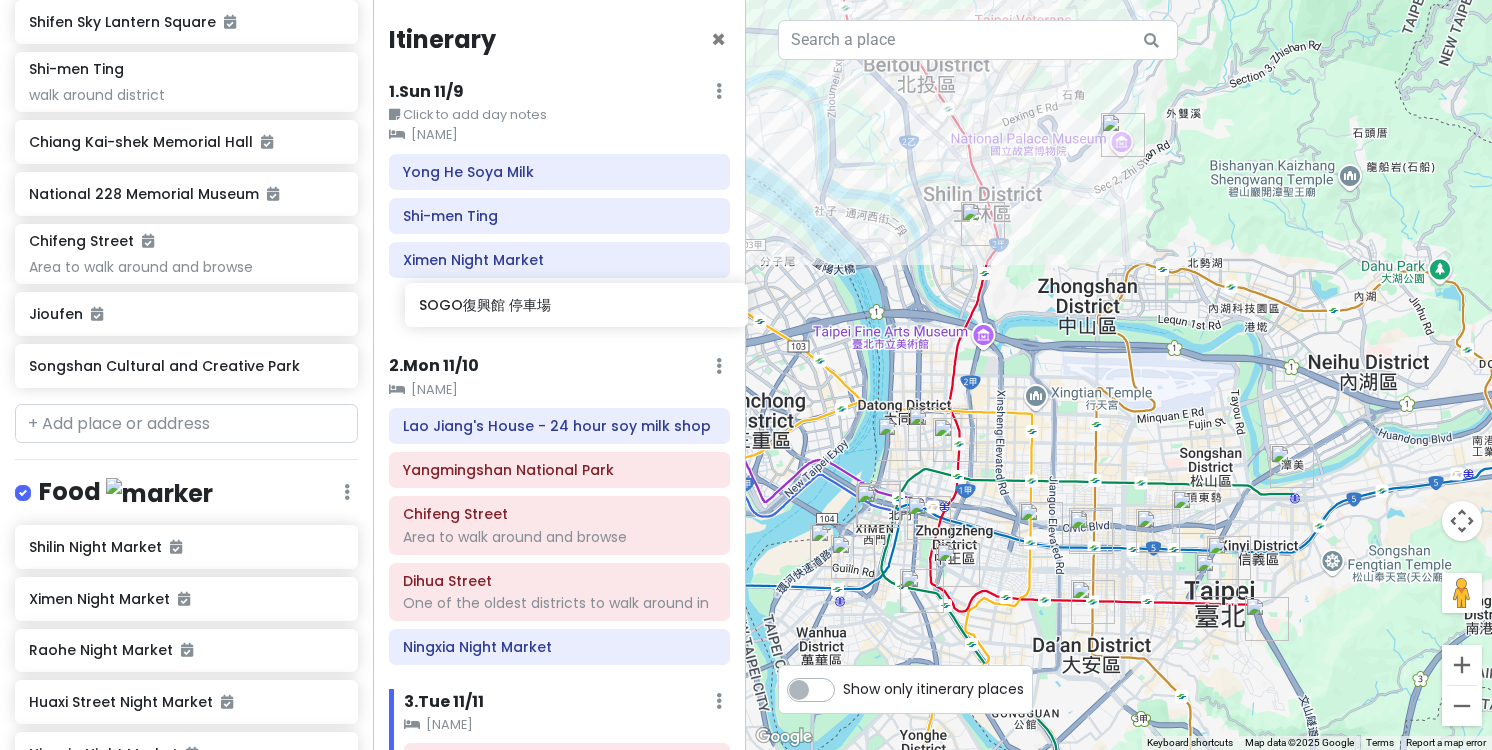 drag, startPoint x: 86, startPoint y: 705, endPoint x: 476, endPoint y: 303, distance: 560.09283 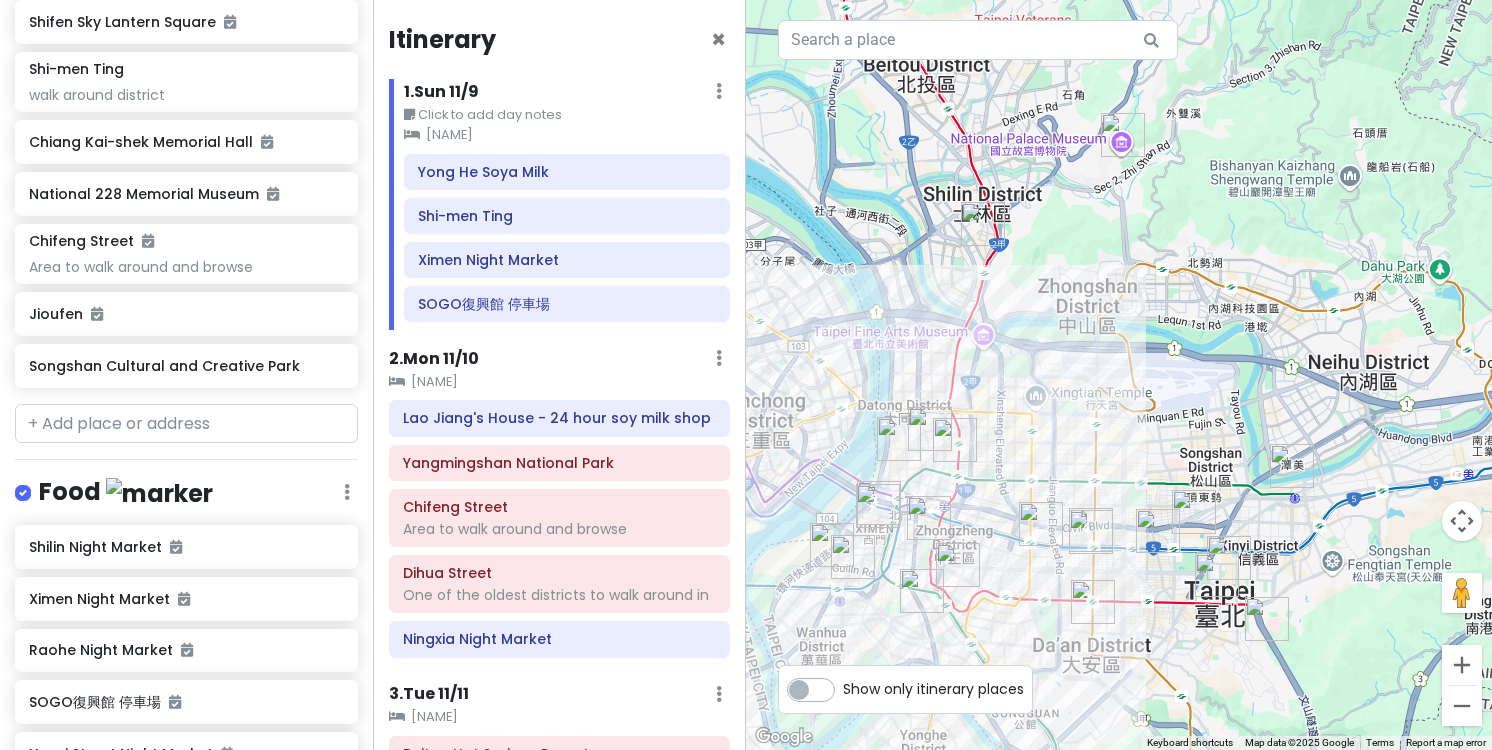 click at bounding box center (1119, 375) 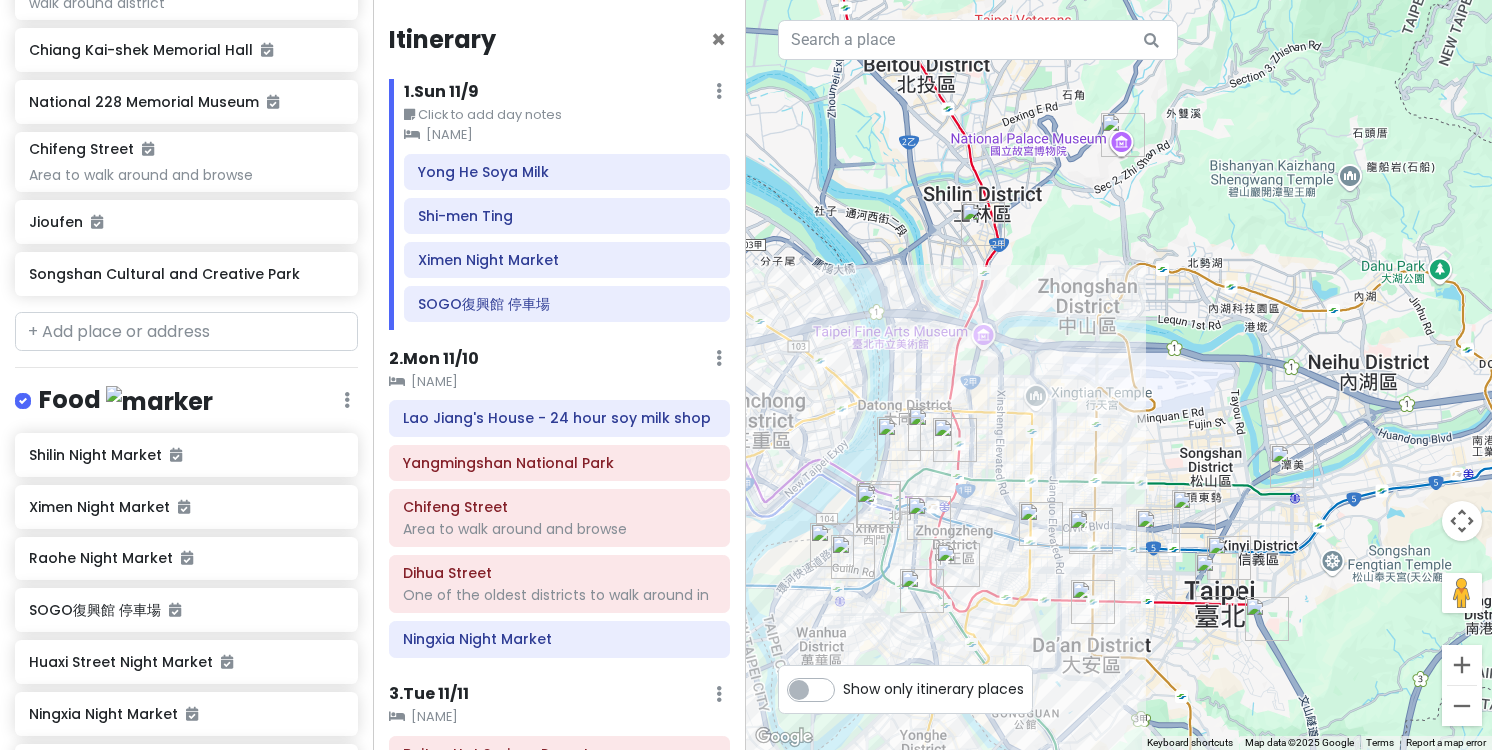 scroll, scrollTop: 929, scrollLeft: 0, axis: vertical 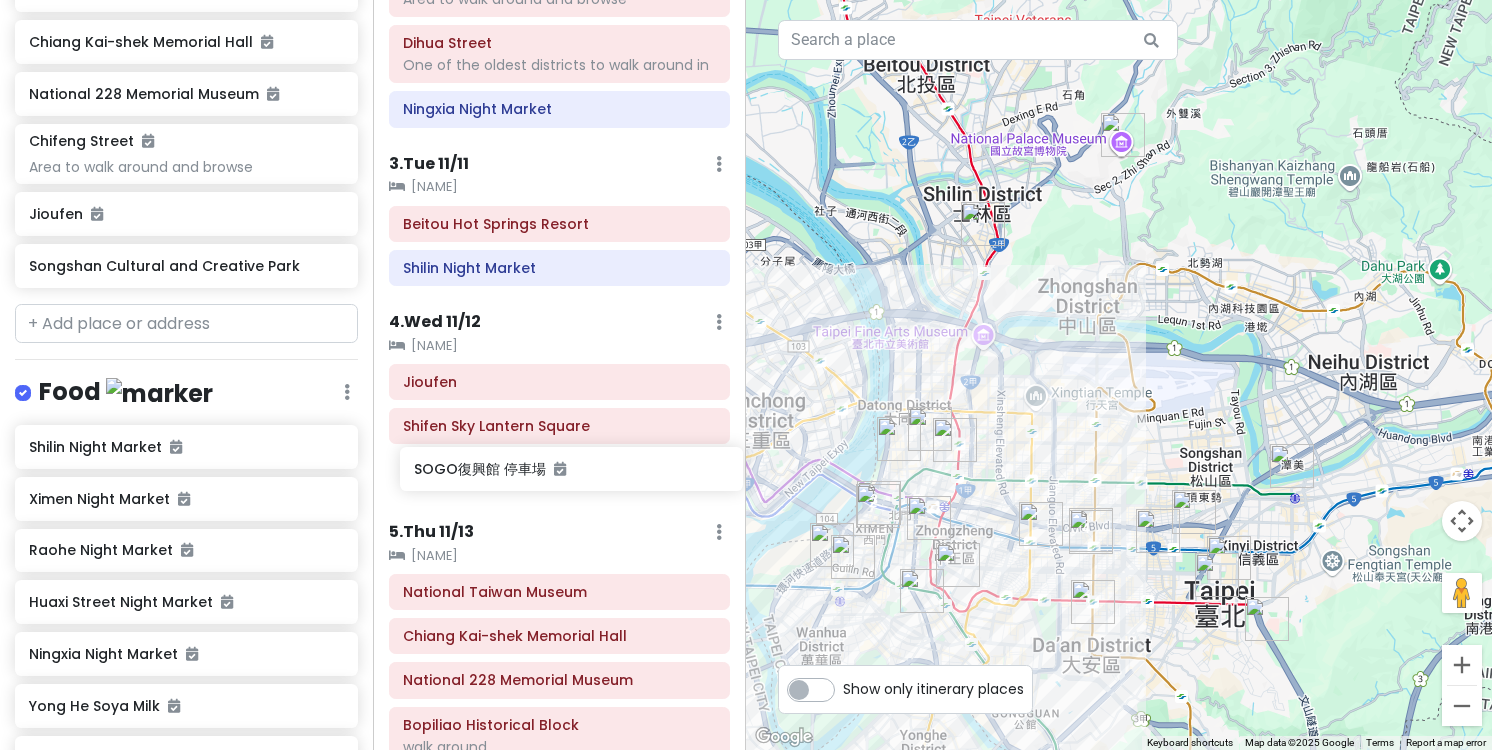drag, startPoint x: 188, startPoint y: 602, endPoint x: 573, endPoint y: 469, distance: 407.3254 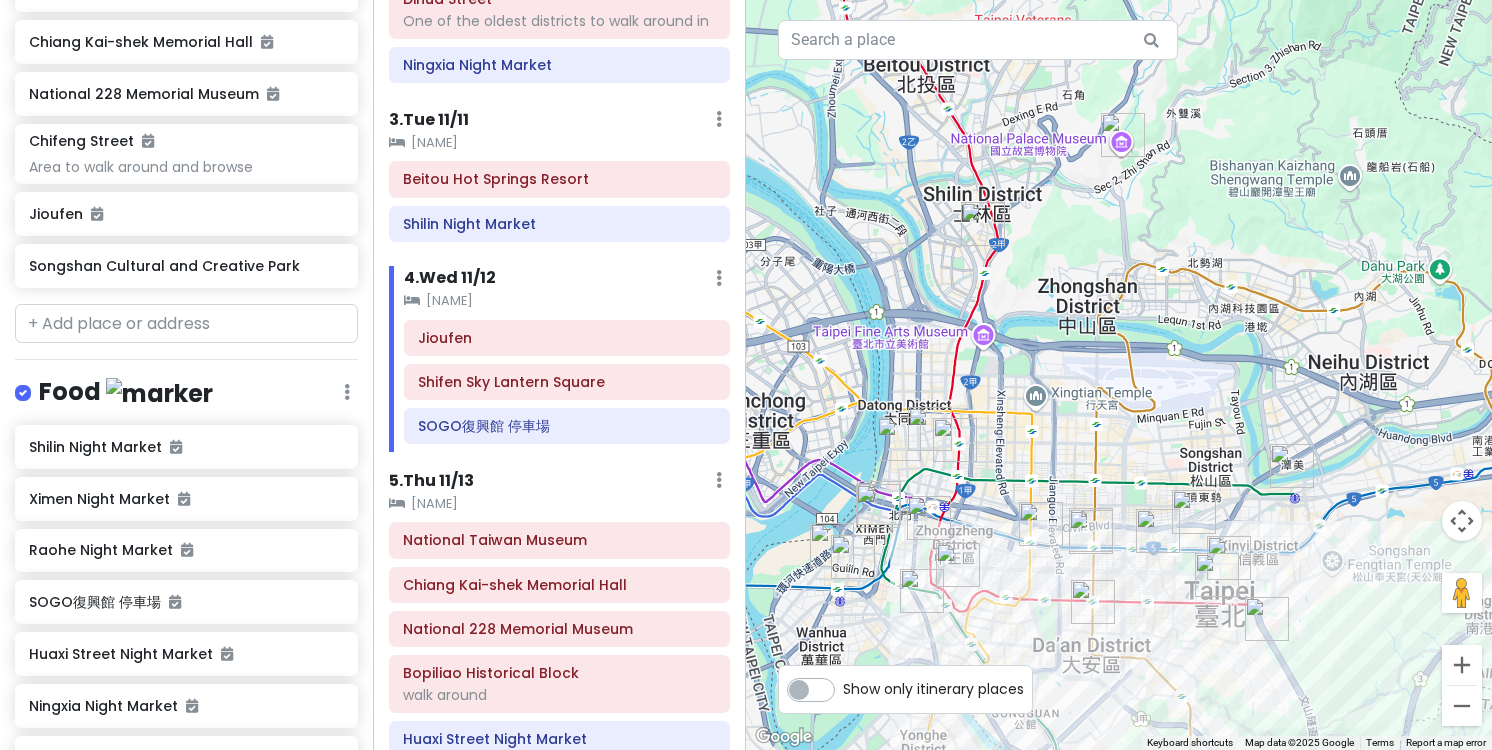 scroll, scrollTop: 486, scrollLeft: 0, axis: vertical 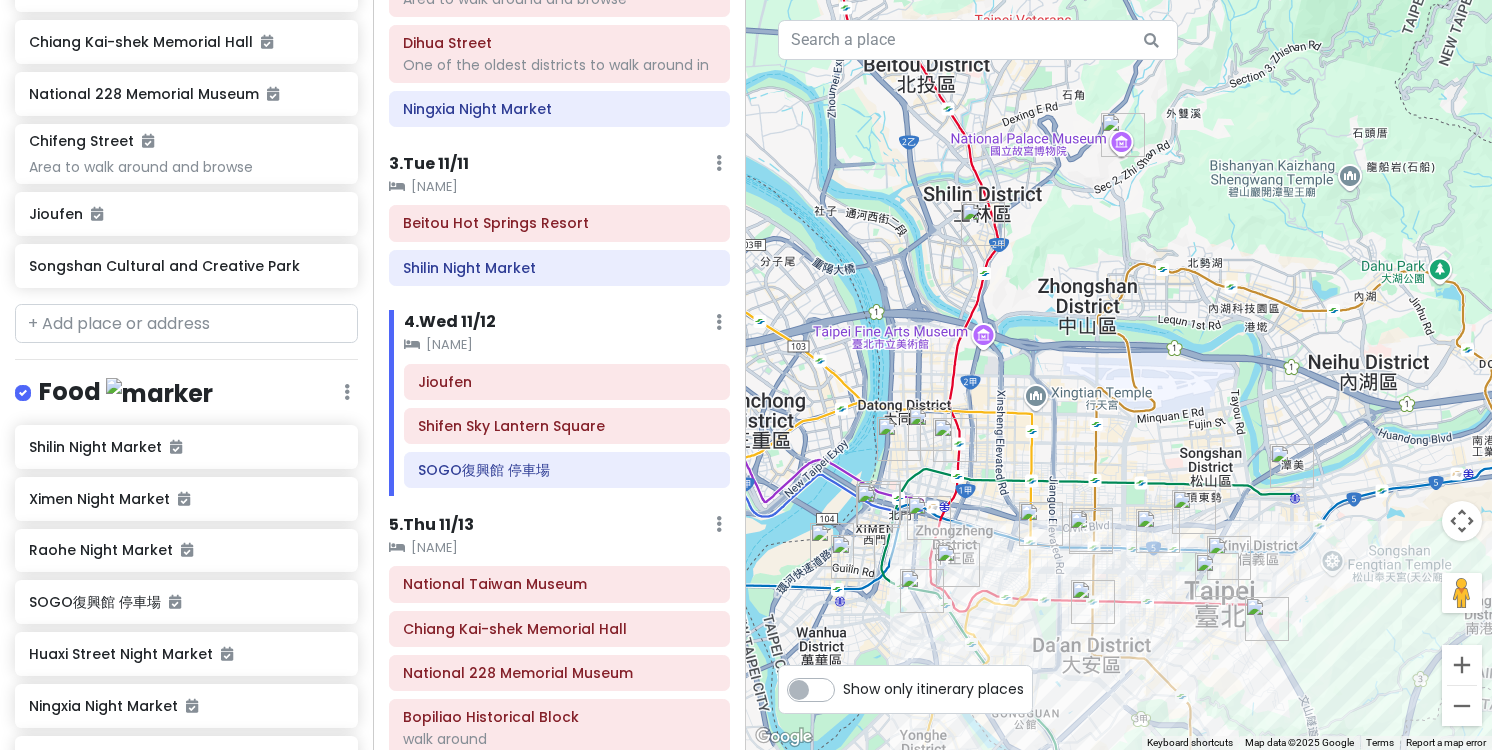 click at bounding box center (1119, 375) 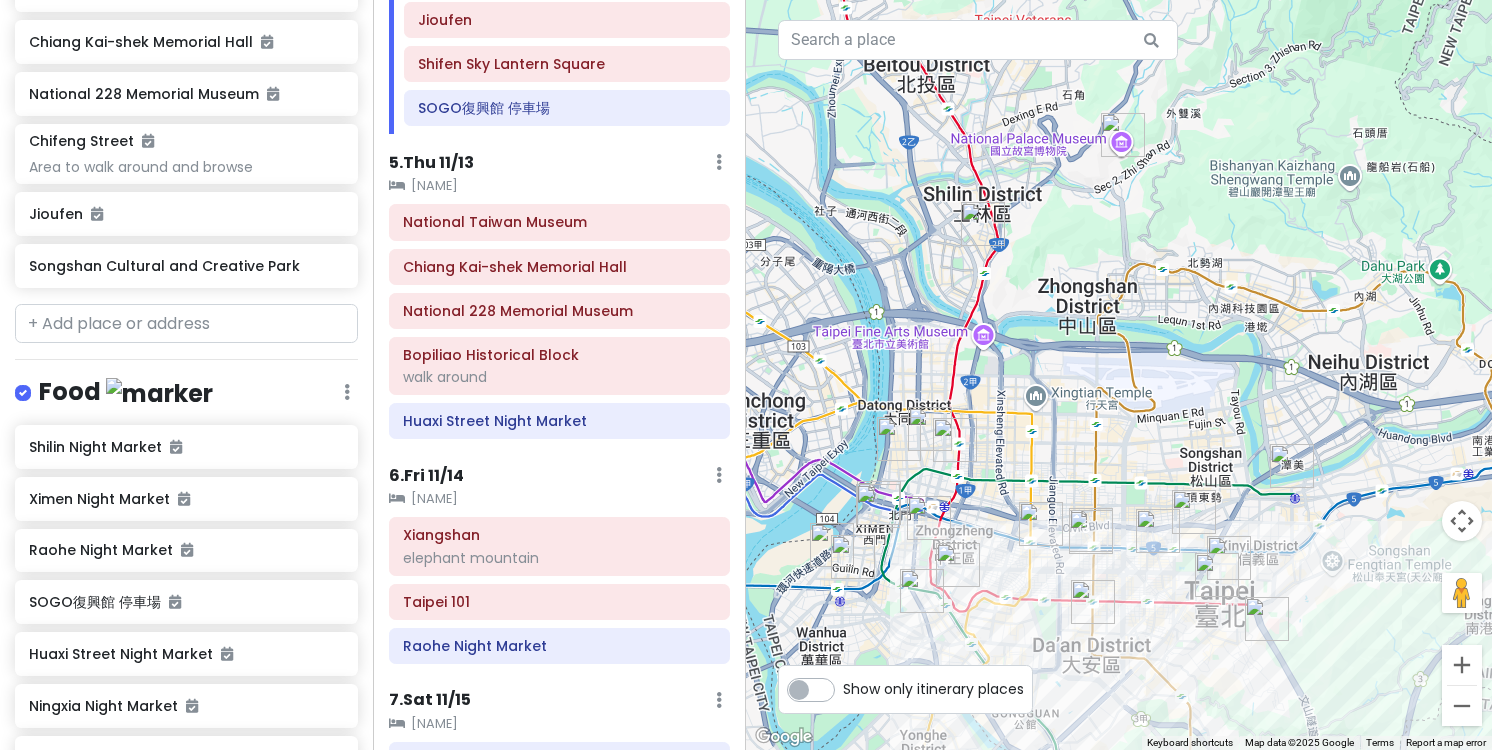 scroll, scrollTop: 853, scrollLeft: 0, axis: vertical 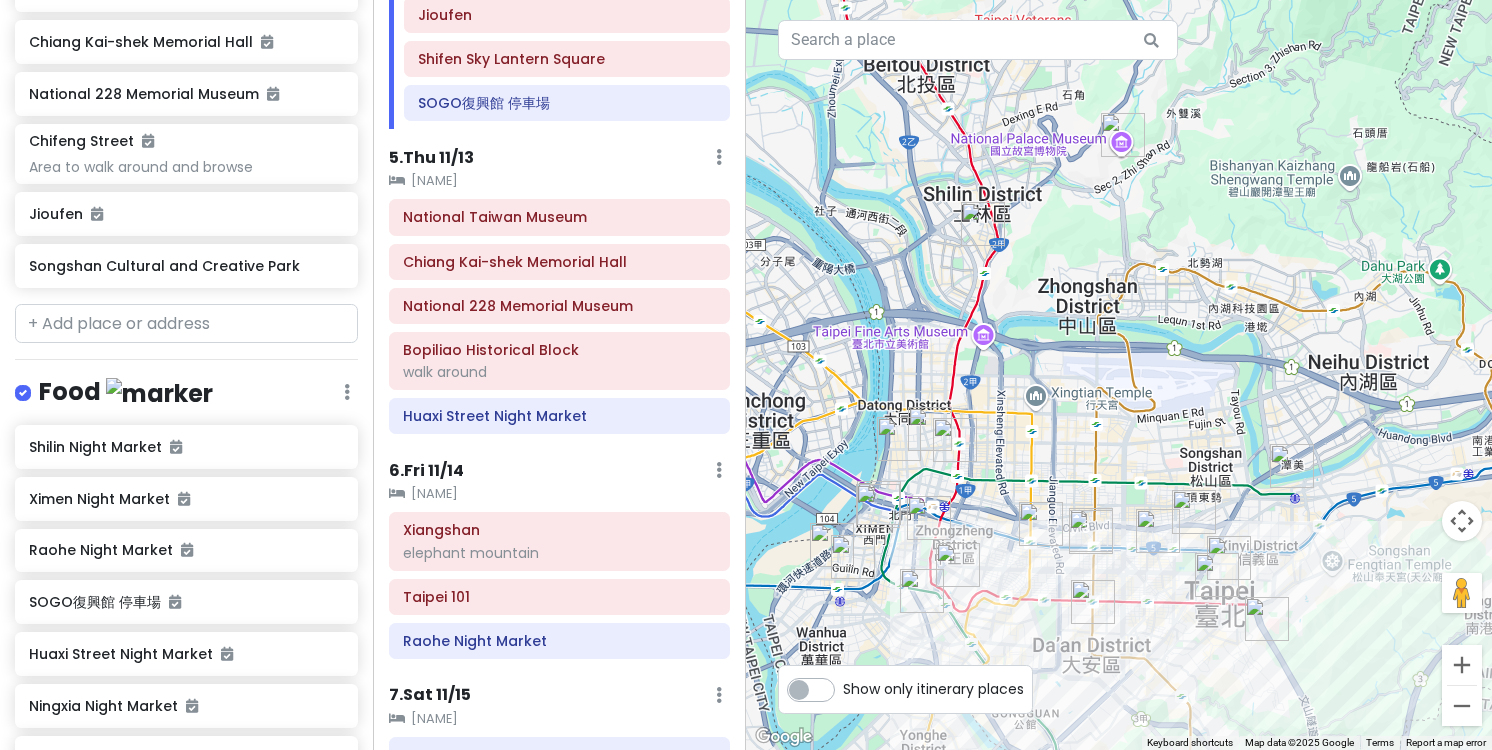 click at bounding box center (1194, 512) 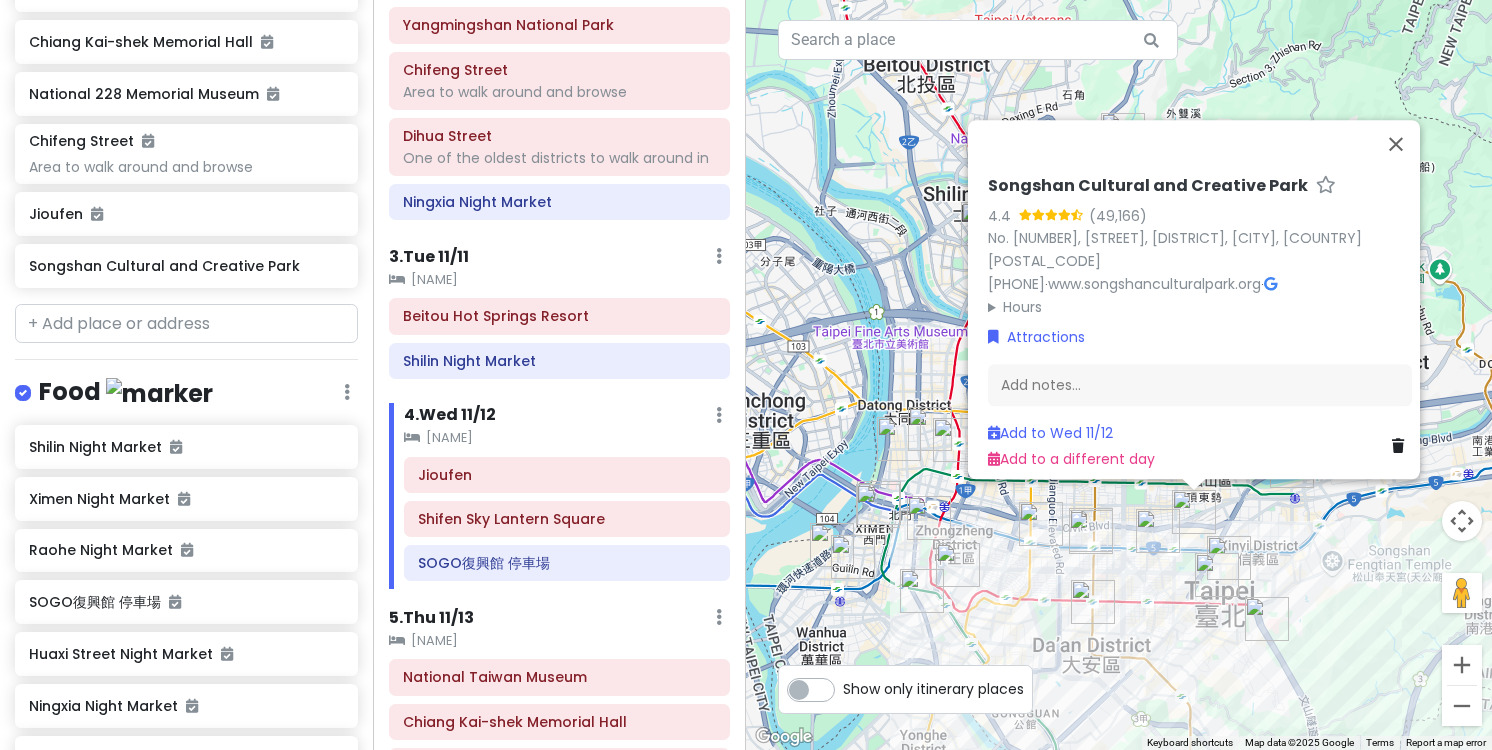 scroll, scrollTop: 390, scrollLeft: 0, axis: vertical 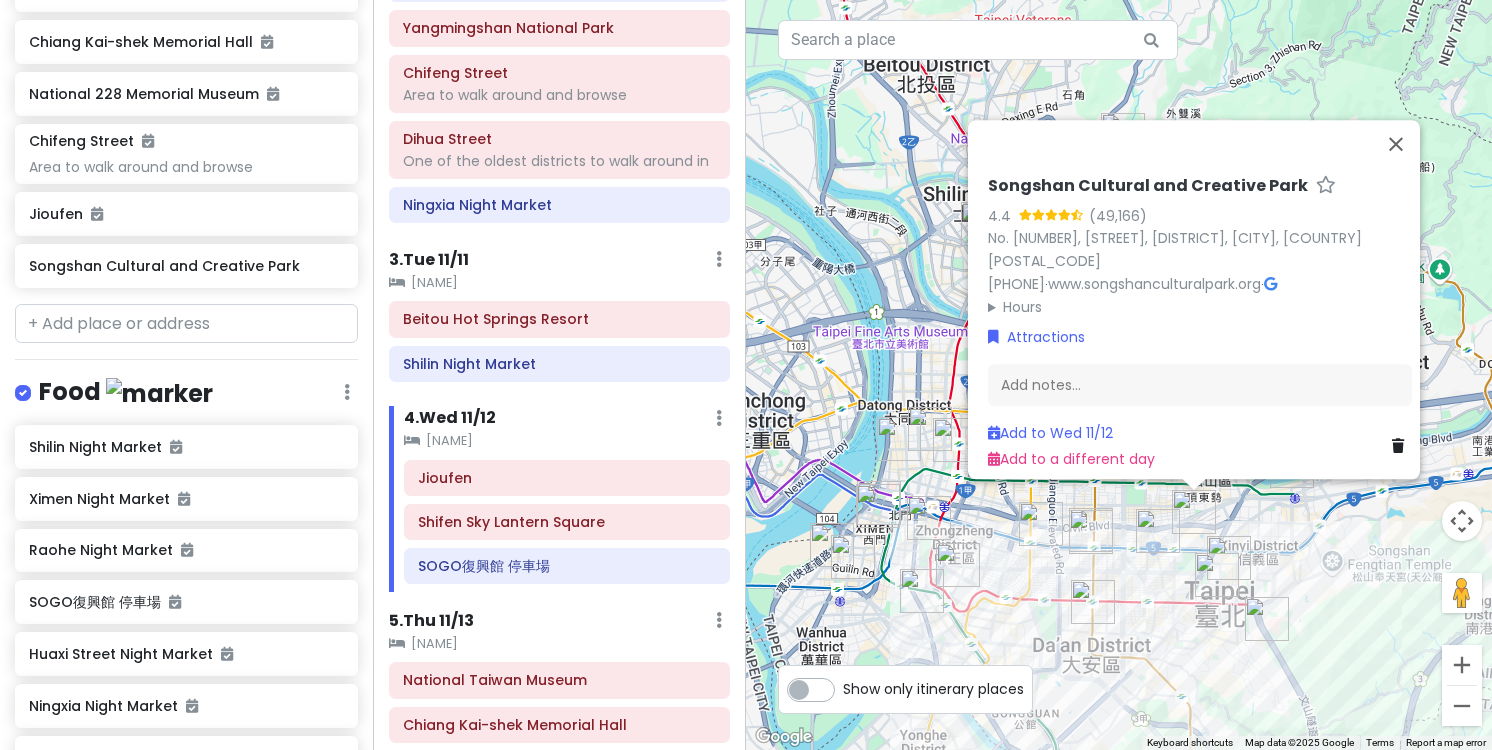 click on "3 .  Tue 11/11" at bounding box center [429, 260] 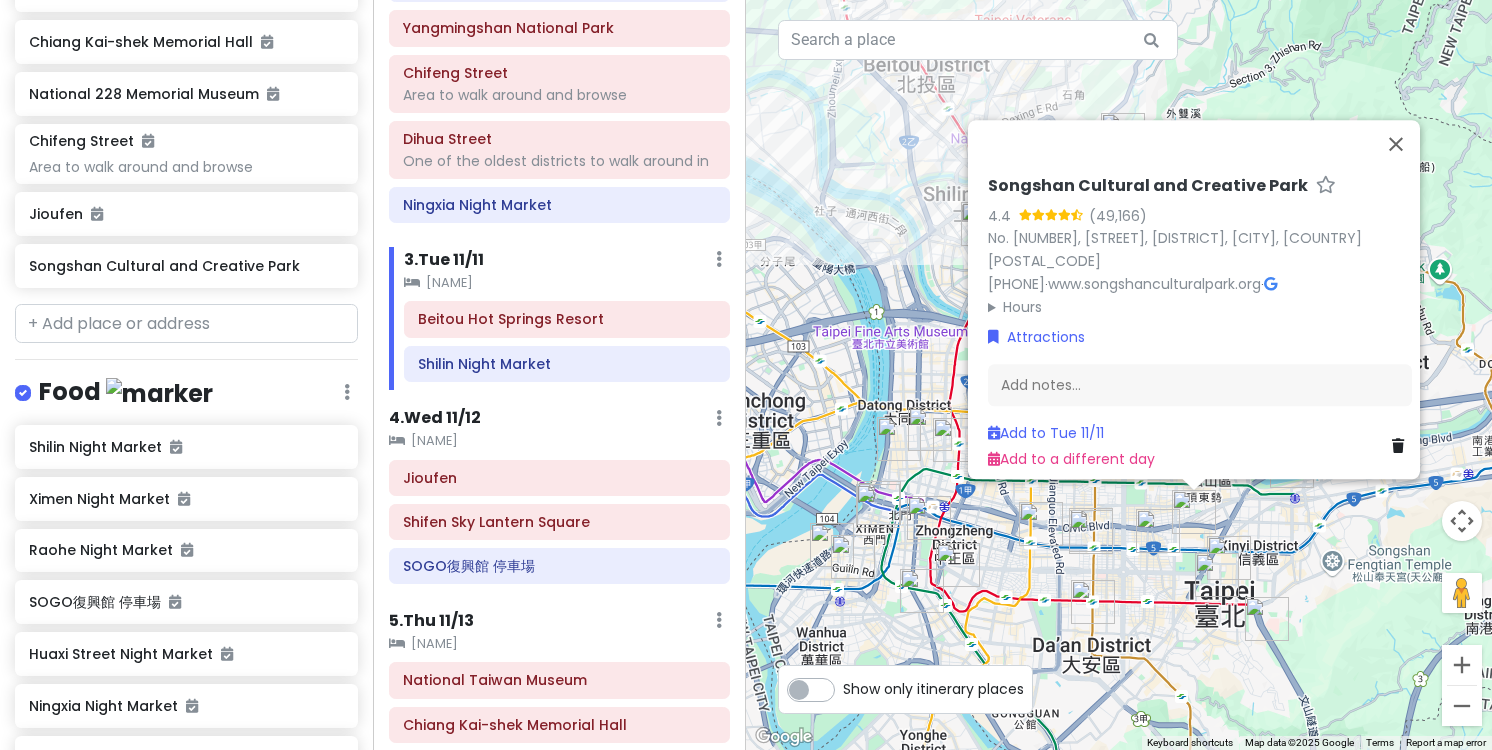 click on "Songshan Cultural and Creative Park 4.4        (49,166) No. 133號, Guangfu S Rd, Xinyi District, Taipei City, Taiwan 11072 +886 2 2765 1388   ·   www.songshanculturalpark.org   ·   Hours Monday  8:00 AM – 10:00 PM Tuesday  8:00 AM – 10:00 PM Wednesday  8:00 AM – 10:00 PM Thursday  8:00 AM – 10:00 PM Friday  8:00 AM – 10:00 PM Saturday  8:00 AM – 10:00 PM Sunday  8:00 AM – 10:00 PM Attractions Add notes...  Add to   Tue 11/11  Add to a different day" at bounding box center [1119, 375] 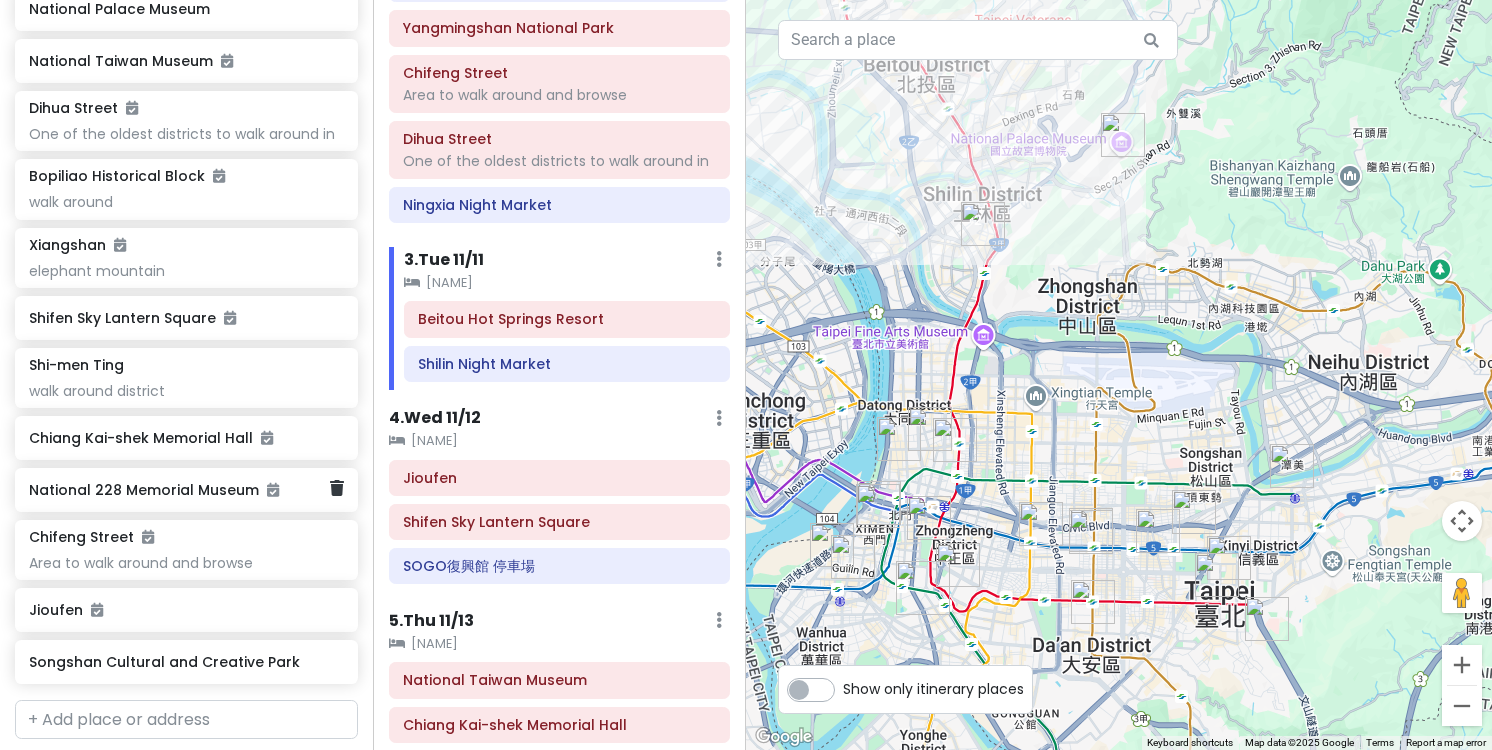 scroll, scrollTop: 538, scrollLeft: 0, axis: vertical 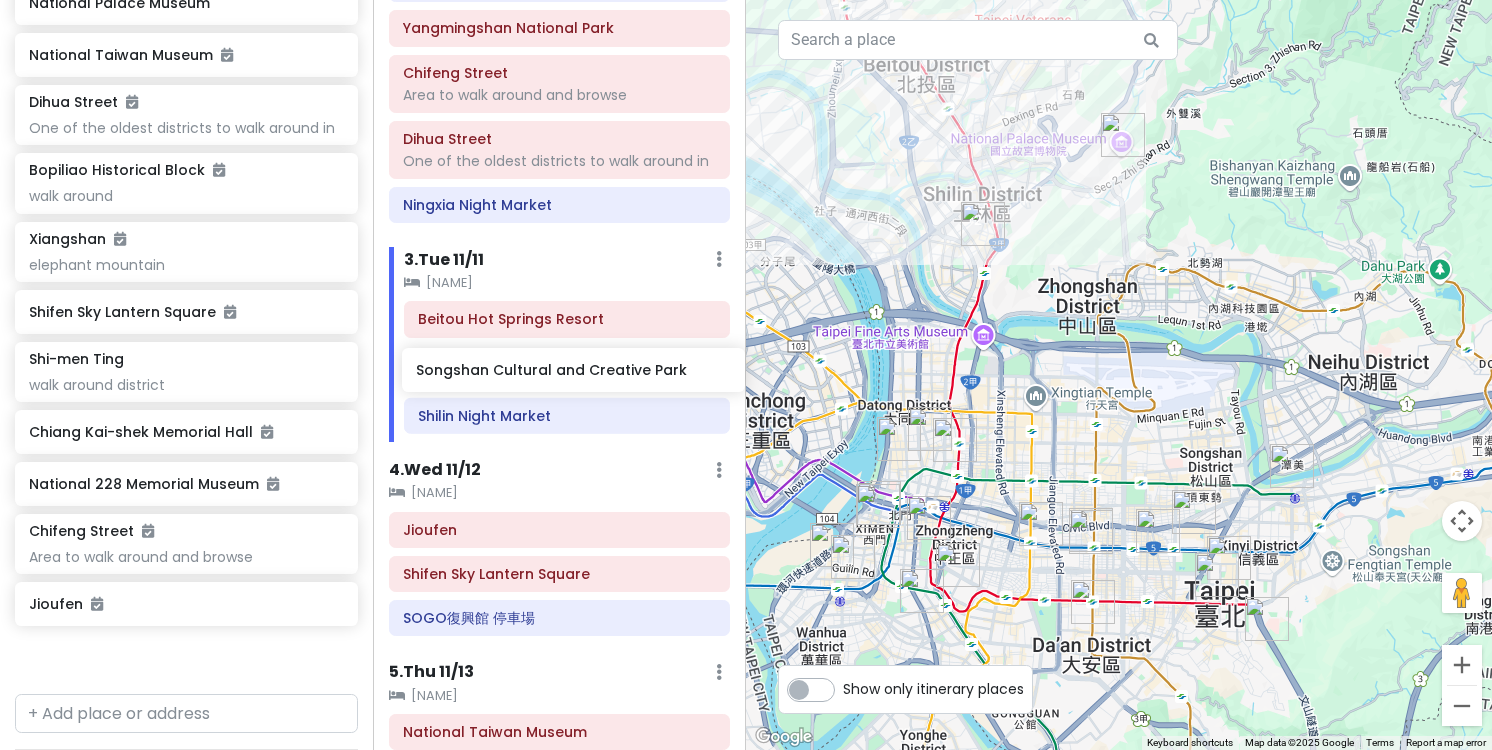 drag, startPoint x: 182, startPoint y: 663, endPoint x: 569, endPoint y: 375, distance: 482.40335 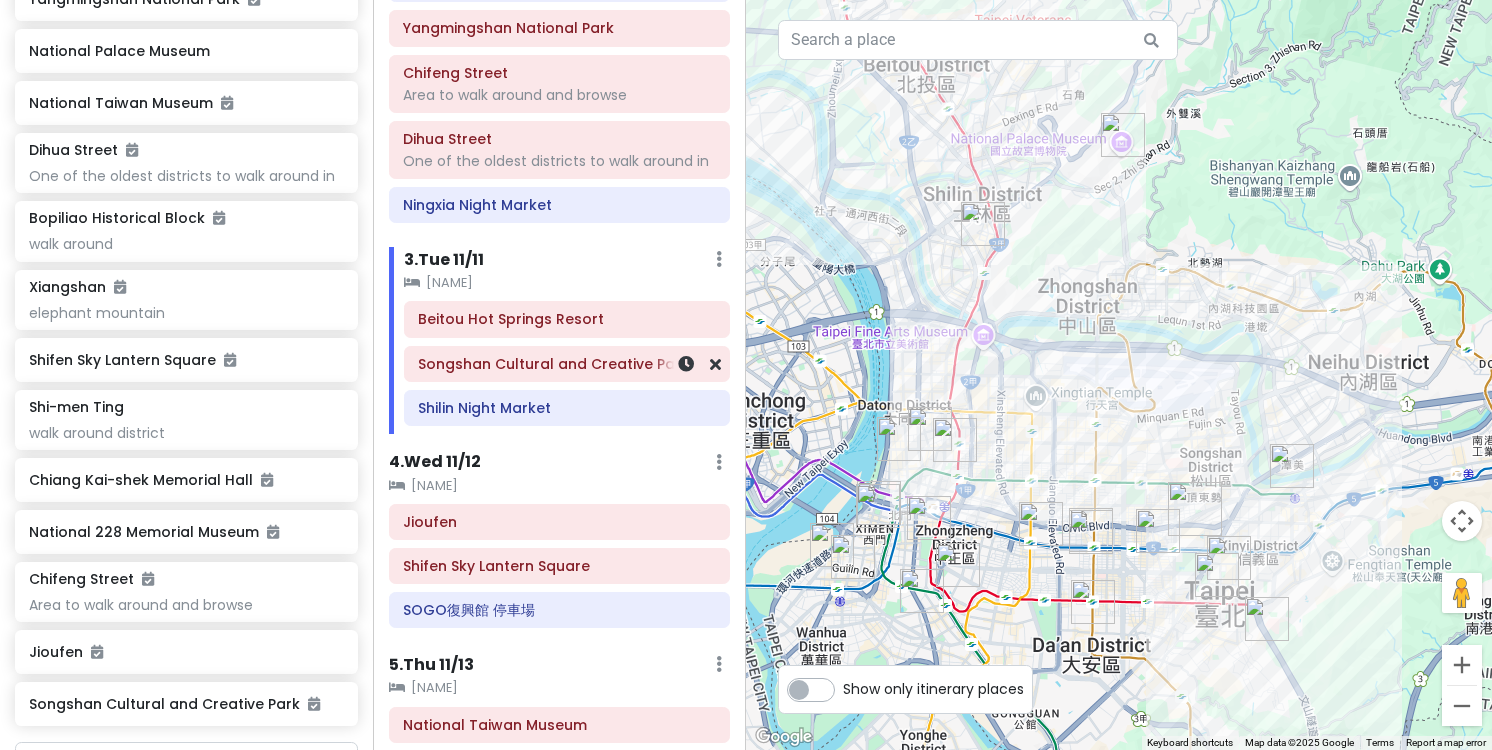 scroll, scrollTop: 490, scrollLeft: 0, axis: vertical 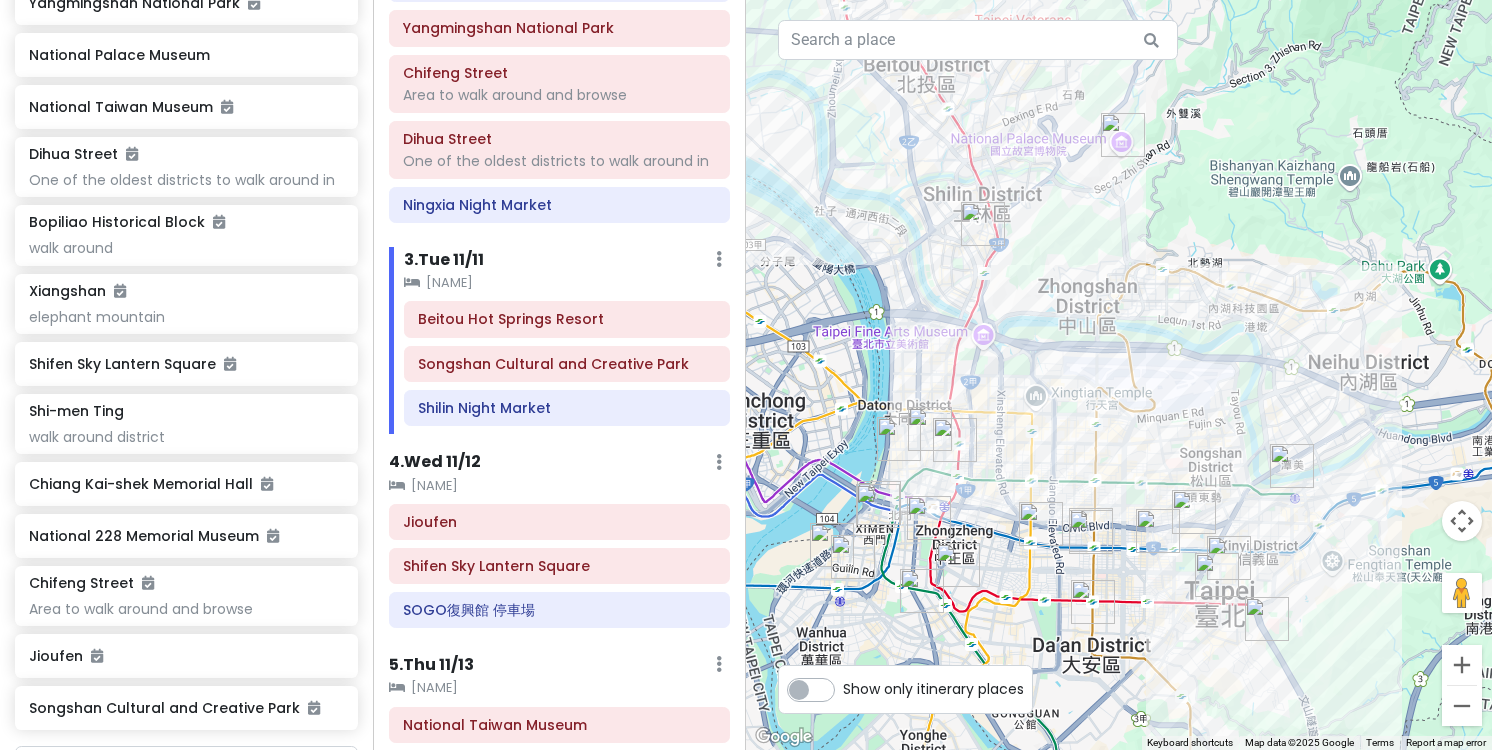 click at bounding box center [1119, 375] 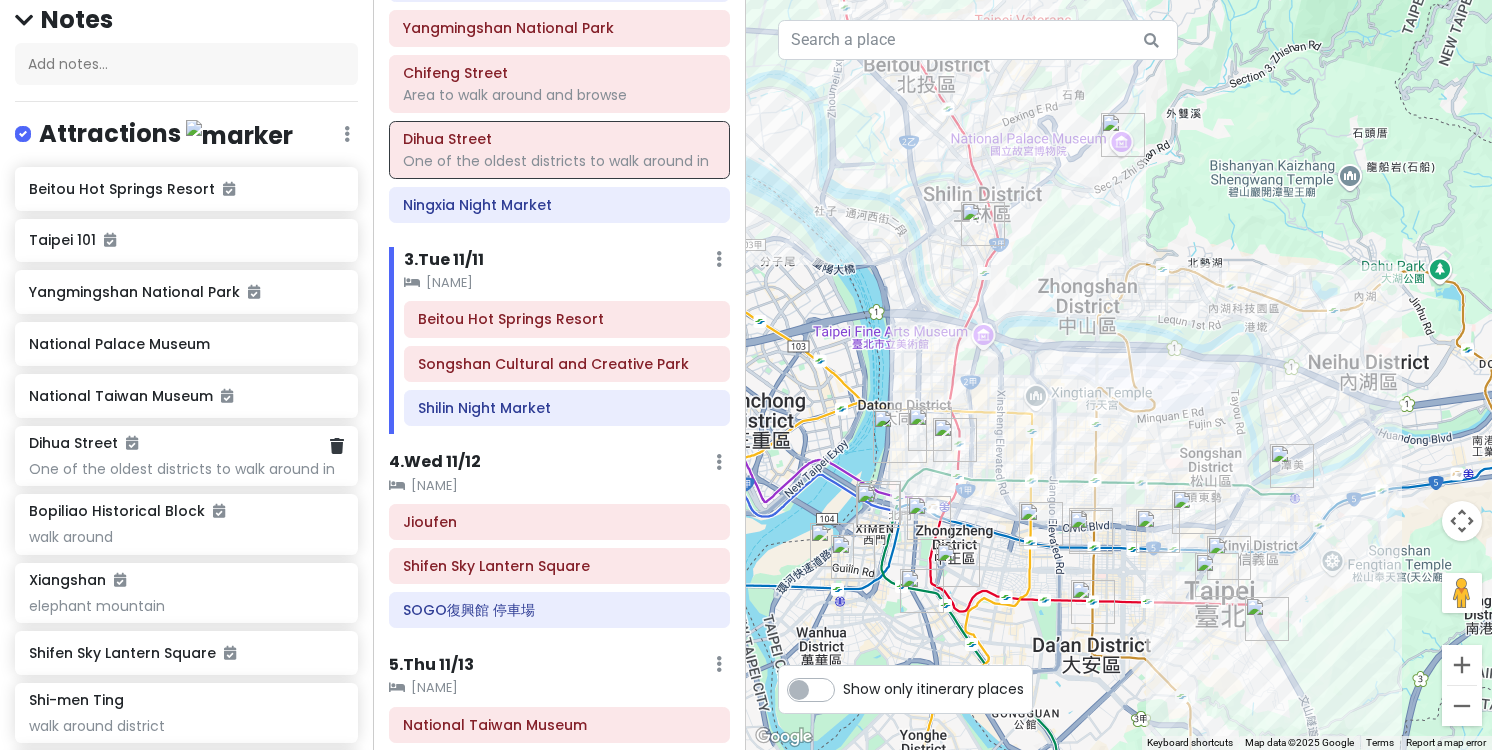 scroll, scrollTop: 133, scrollLeft: 0, axis: vertical 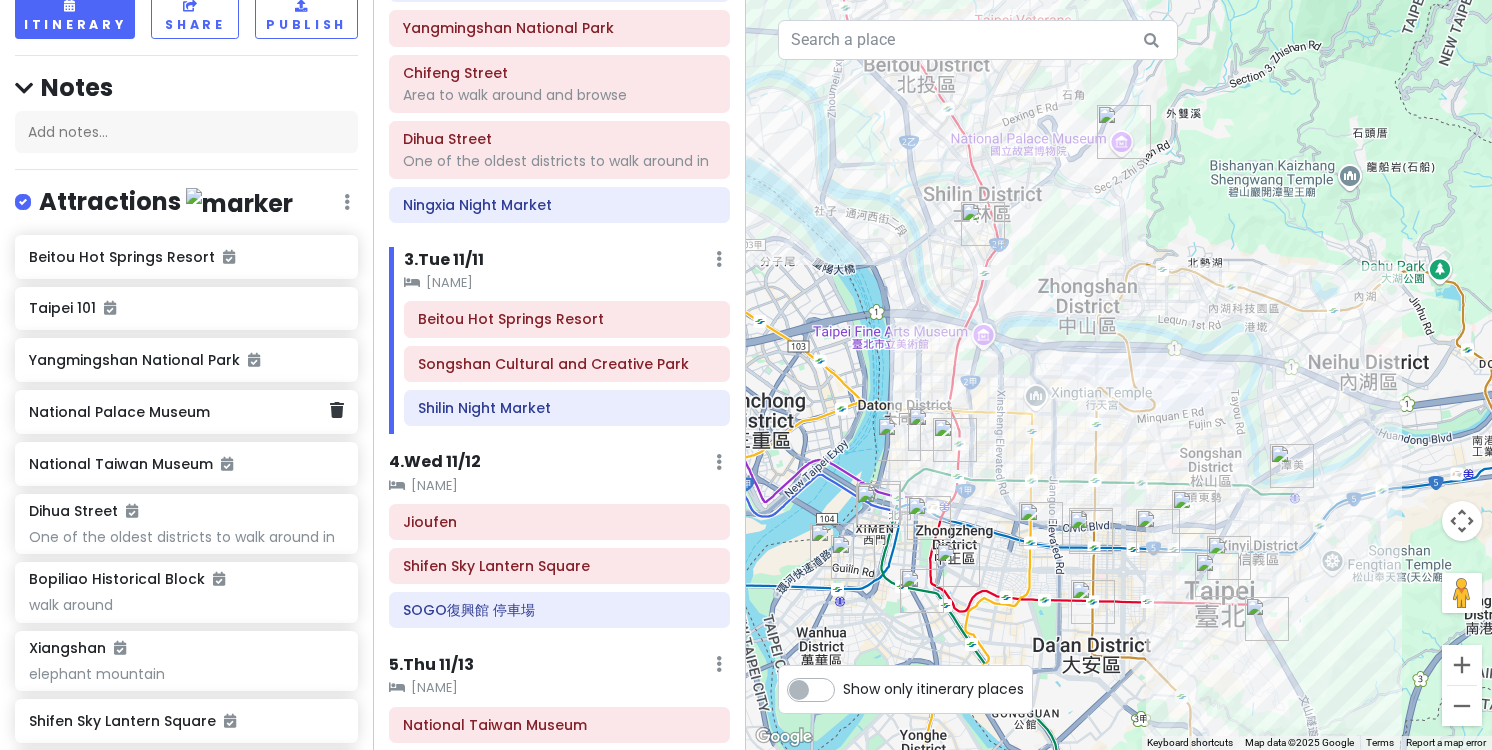 click on "National Palace Museum" at bounding box center [179, 412] 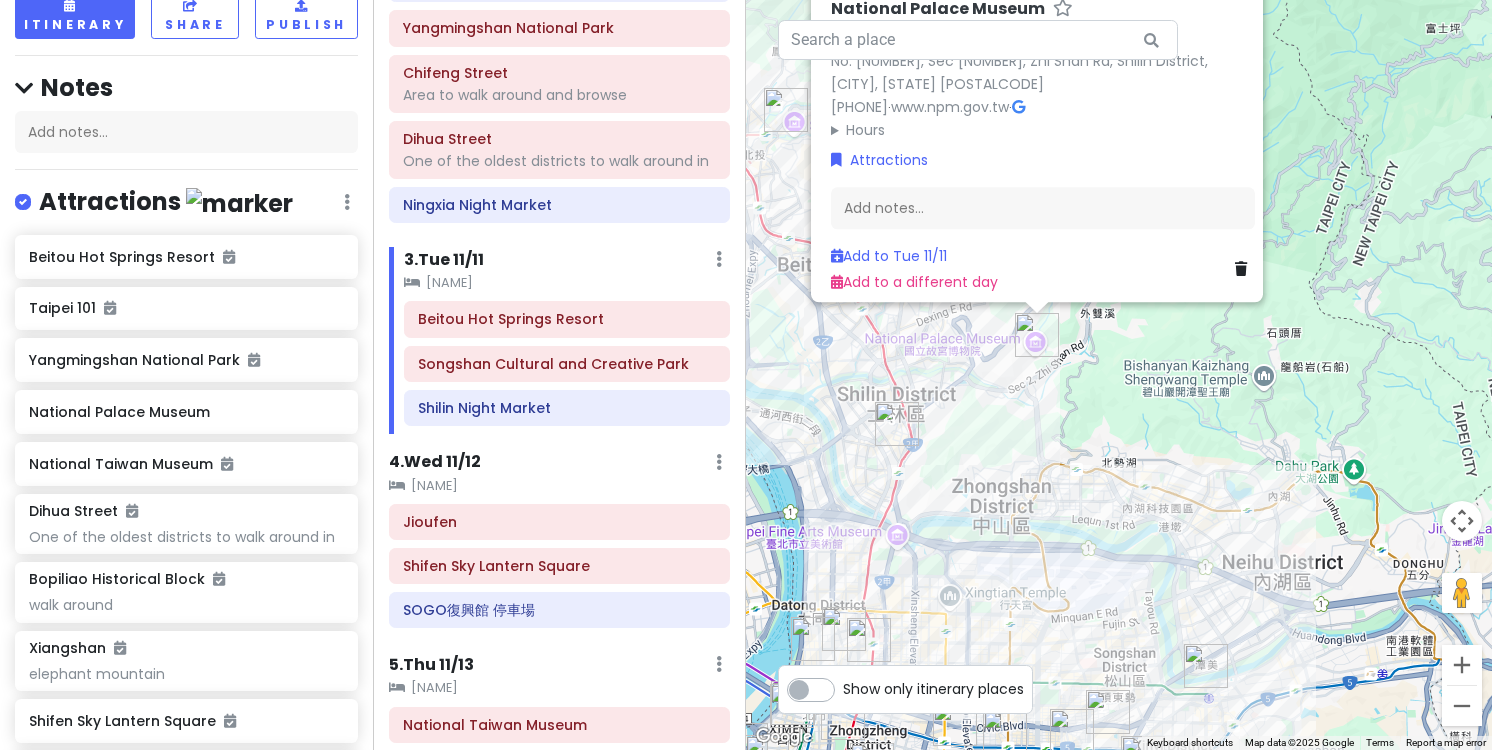 drag, startPoint x: 1185, startPoint y: 524, endPoint x: 1097, endPoint y: 387, distance: 162.82812 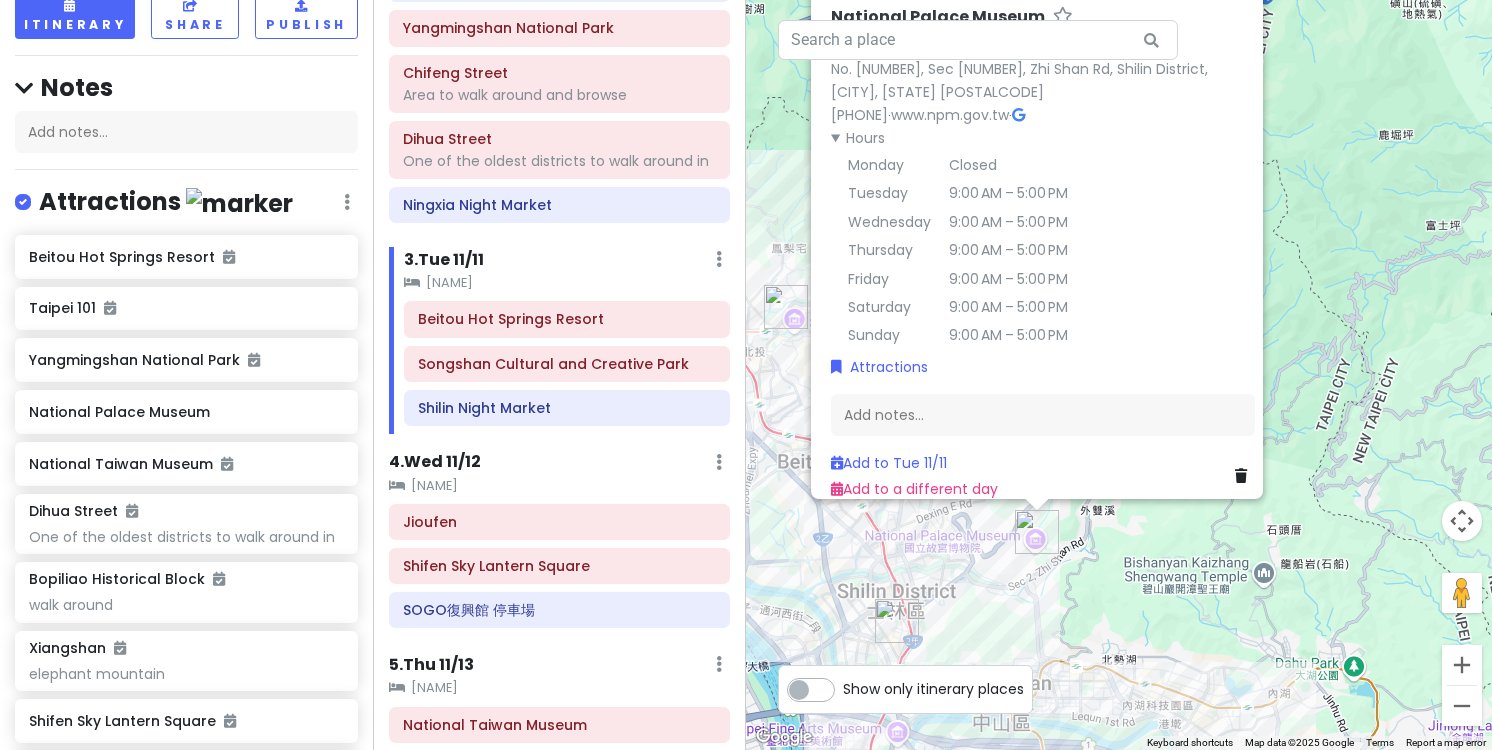 drag, startPoint x: 1133, startPoint y: 466, endPoint x: 1133, endPoint y: 665, distance: 199 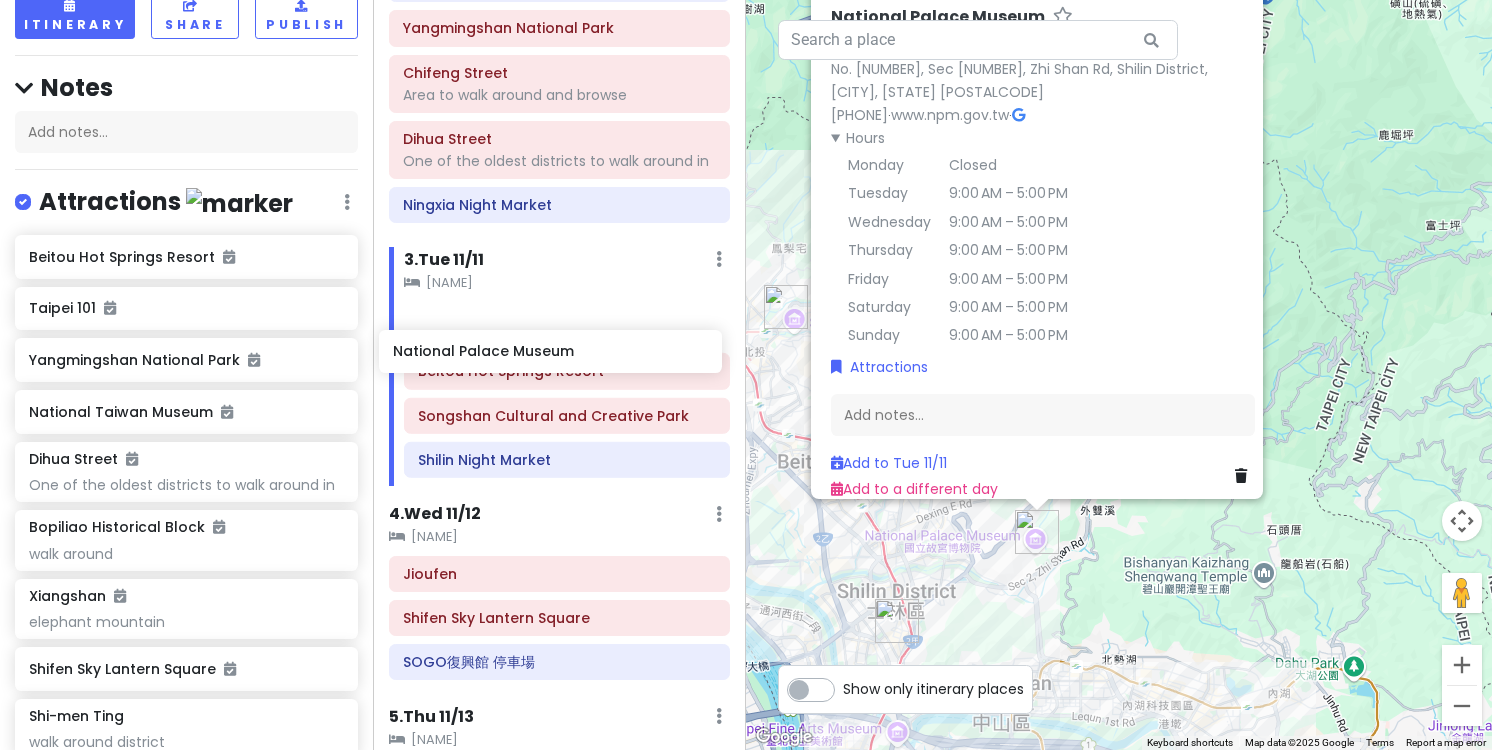 drag, startPoint x: 209, startPoint y: 410, endPoint x: 572, endPoint y: 354, distance: 367.29416 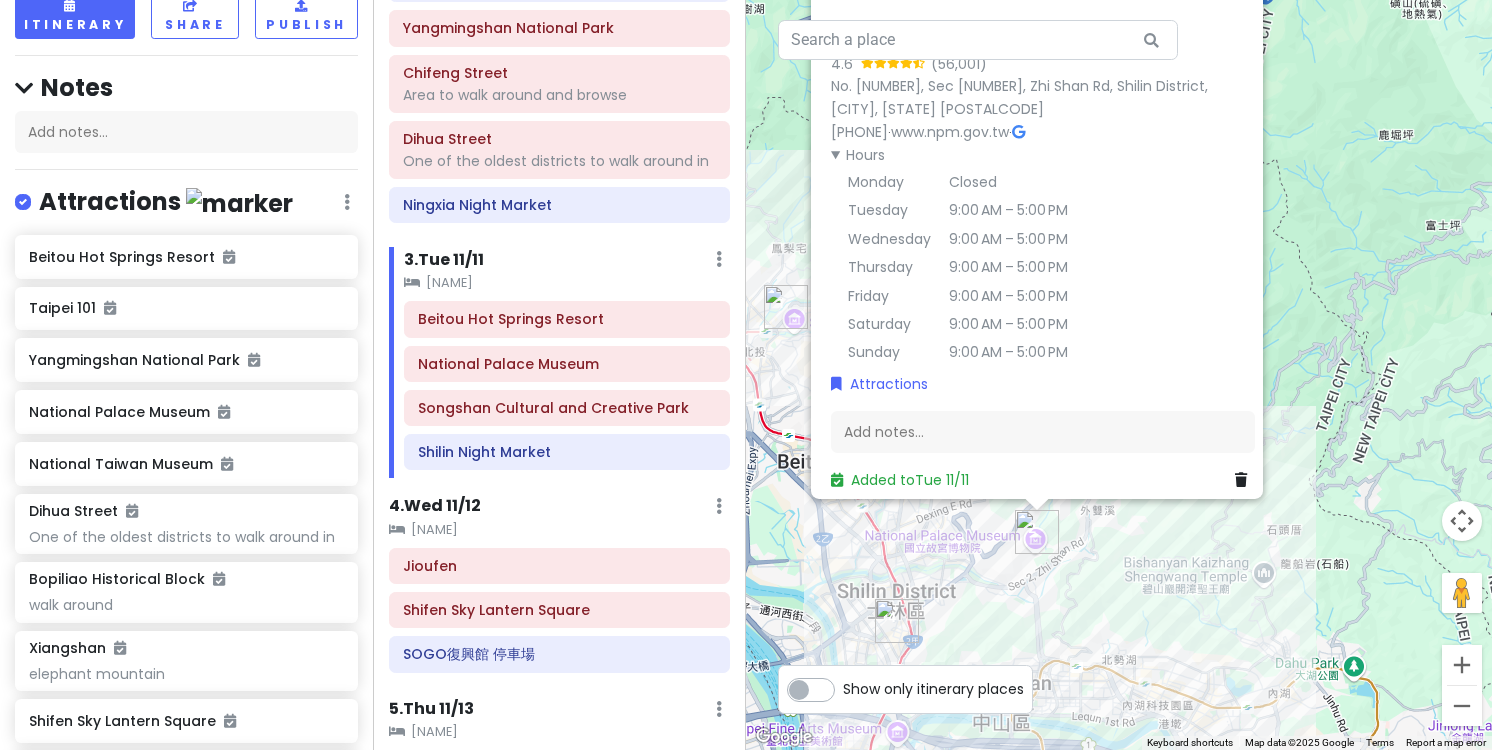 click on "National Palace Museum 4.6        (56,001) No. 221, Sec 2, Zhi Shan Rd, Shilin District, Taipei City, Taiwan 111 +886 2 2881 2021   ·   www.npm.gov.tw   ·   Hours Monday  Closed Tuesday  9:00 AM – 5:00 PM Wednesday  9:00 AM – 5:00 PM Thursday  9:00 AM – 5:00 PM Friday  9:00 AM – 5:00 PM Saturday  9:00 AM – 5:00 PM Sunday  9:00 AM – 5:00 PM Attractions Add notes... Added to  Tue 11/11" at bounding box center [1119, 375] 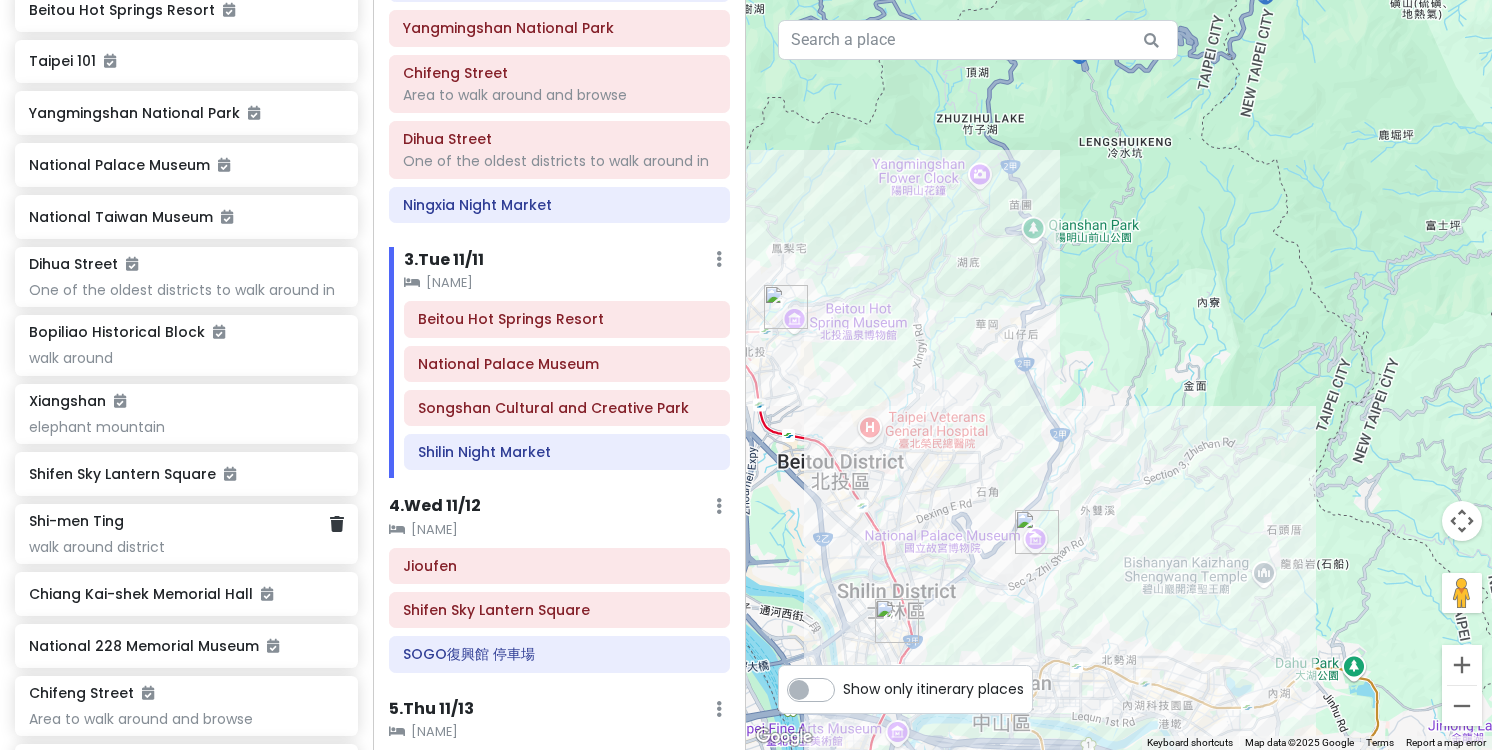 scroll, scrollTop: 421, scrollLeft: 0, axis: vertical 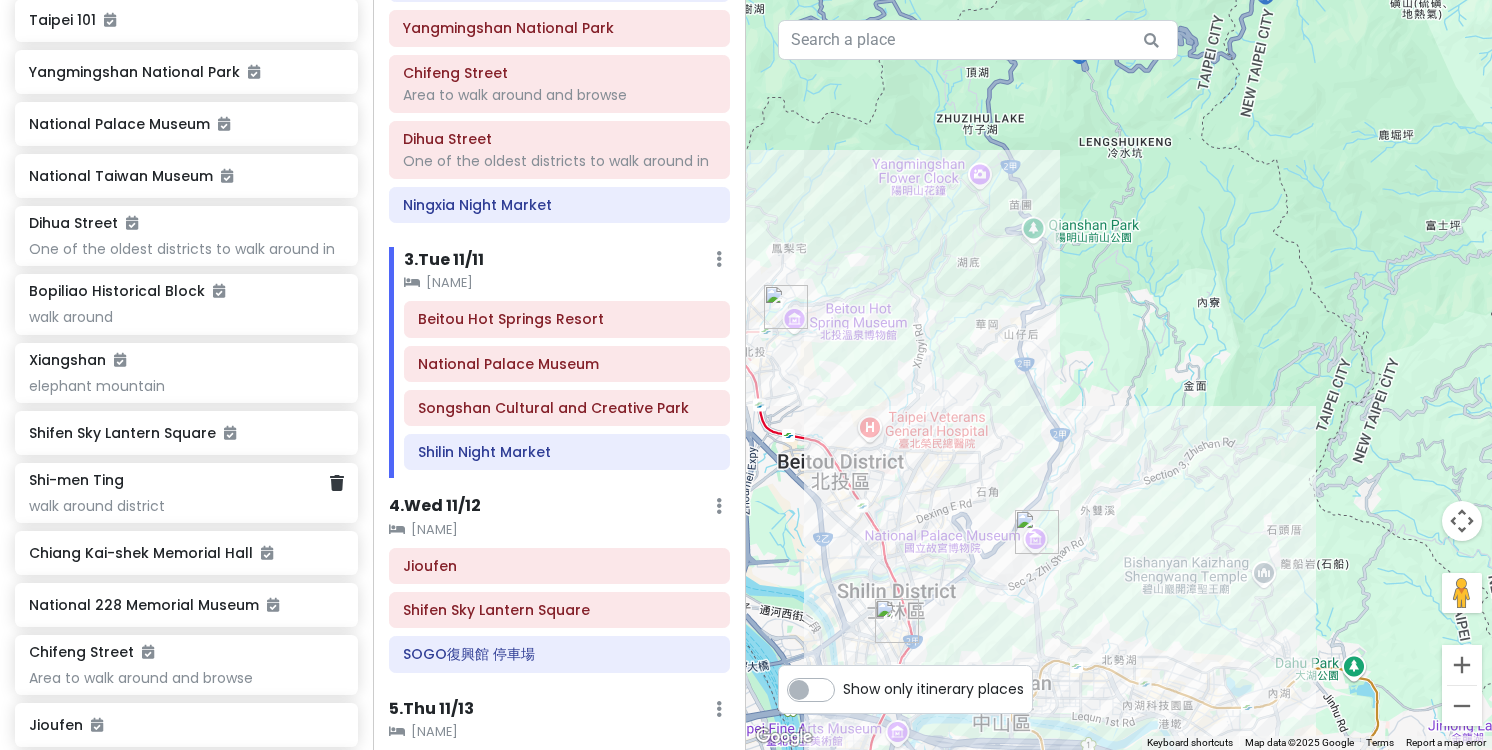 click on "Shi-men Ting walk around district" 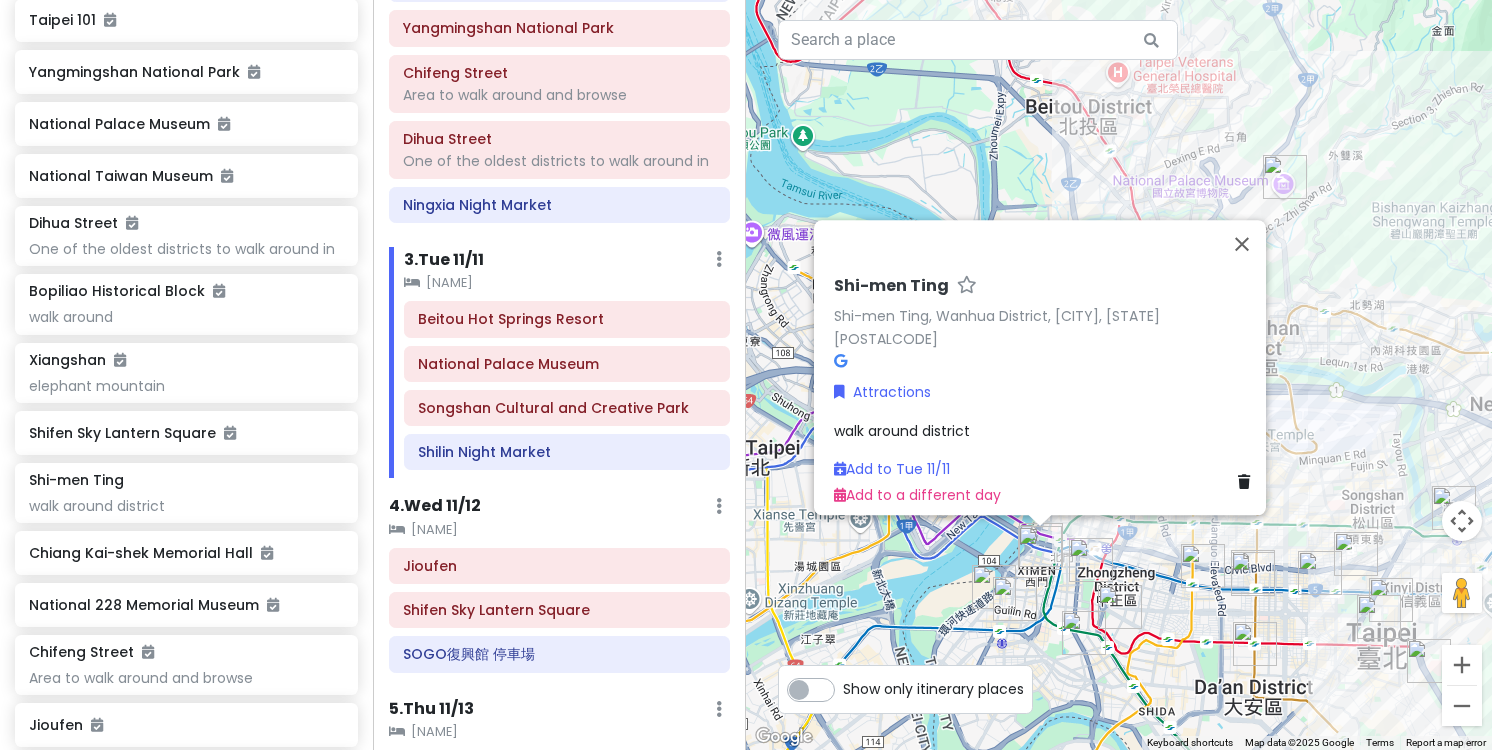 drag, startPoint x: 1360, startPoint y: 442, endPoint x: 1360, endPoint y: 313, distance: 129 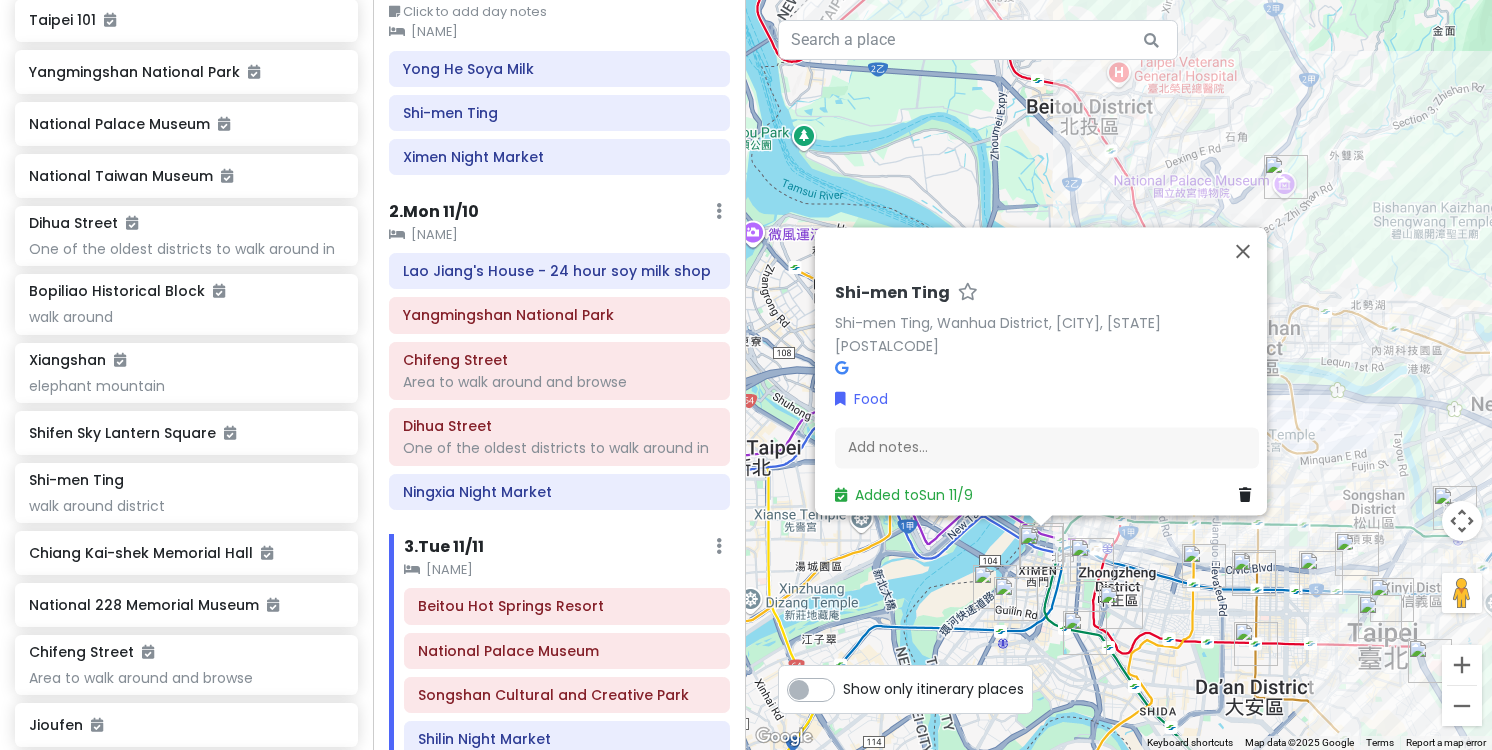 scroll, scrollTop: 0, scrollLeft: 0, axis: both 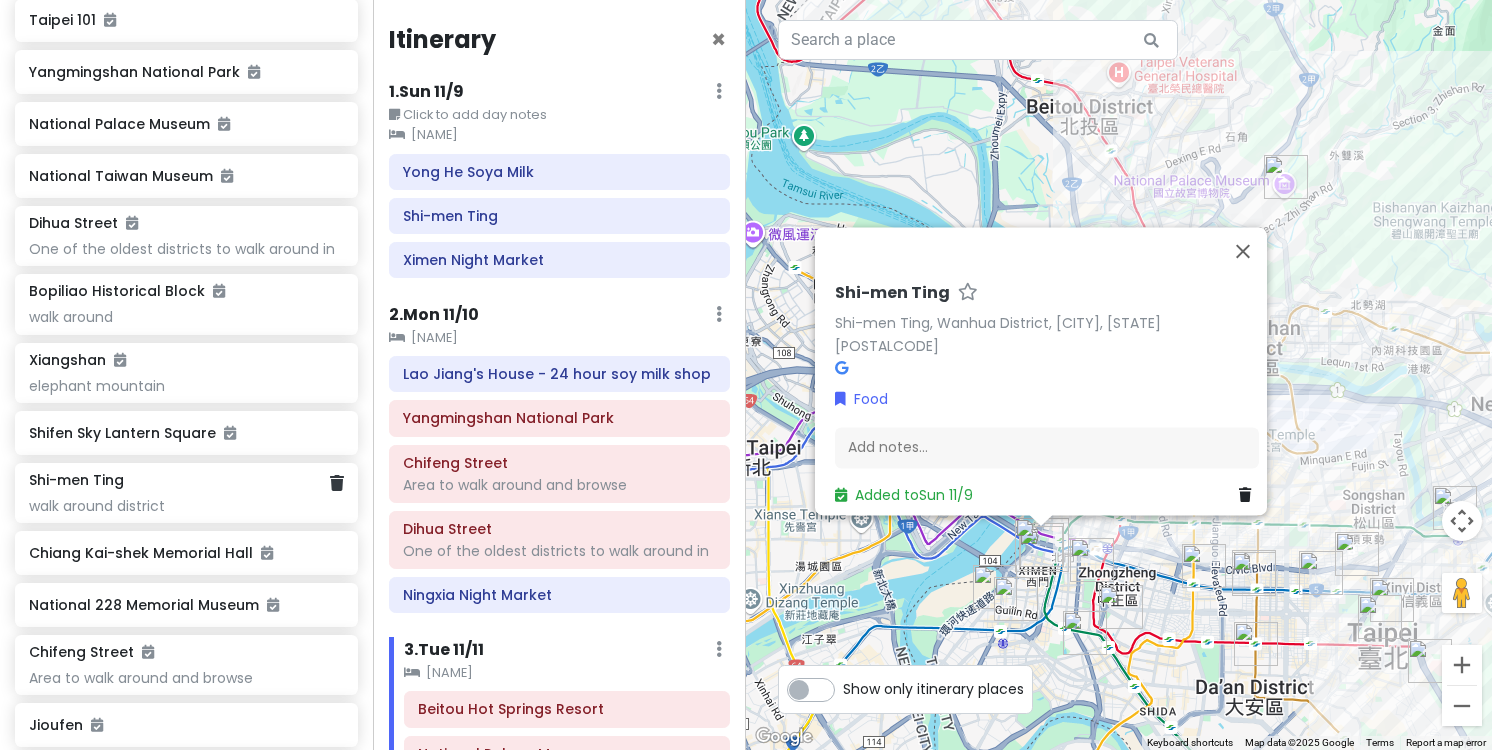 click on "walk around district" at bounding box center (186, 249) 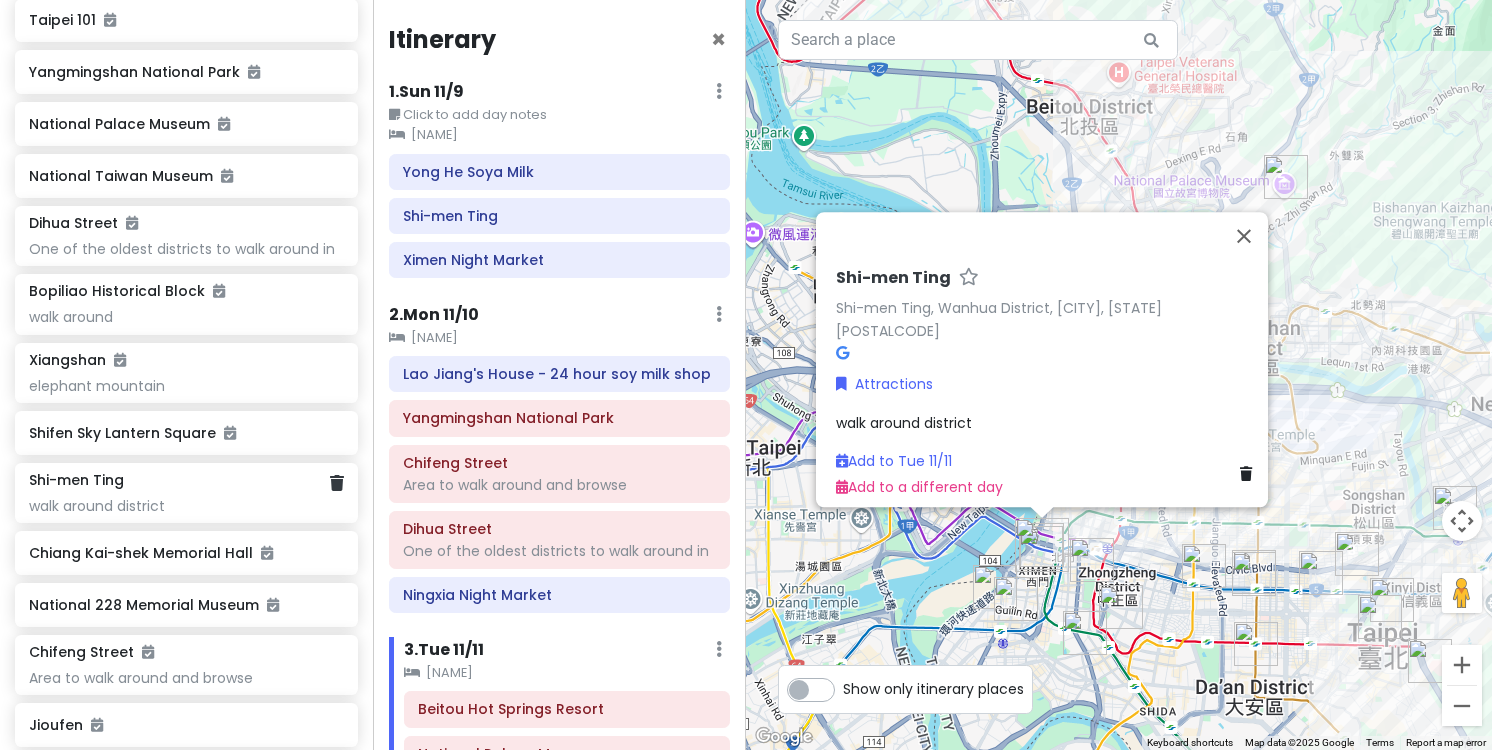 click on "walk around district" at bounding box center (186, 249) 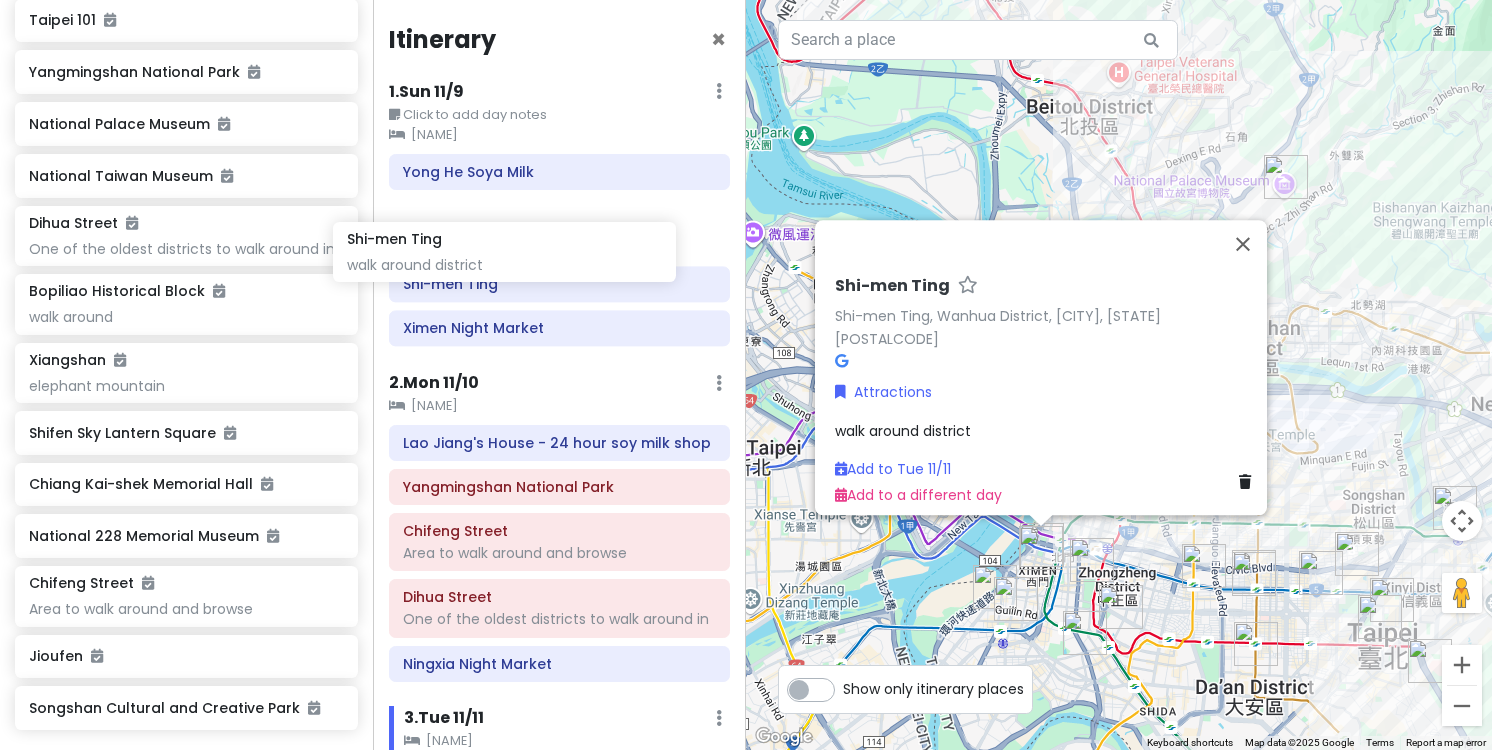 drag, startPoint x: 213, startPoint y: 504, endPoint x: 532, endPoint y: 267, distance: 397.40408 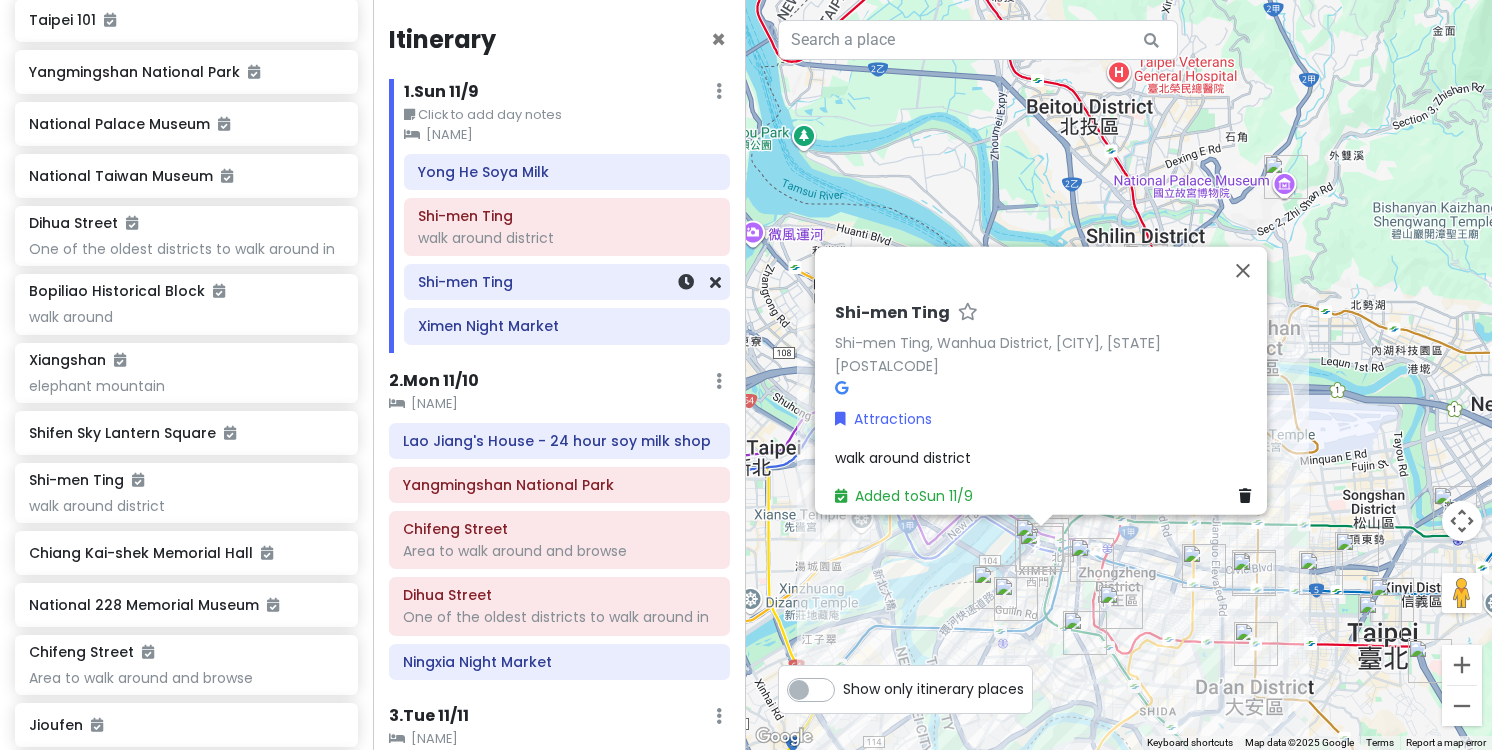 click on "Shi-men Ting" at bounding box center (567, 282) 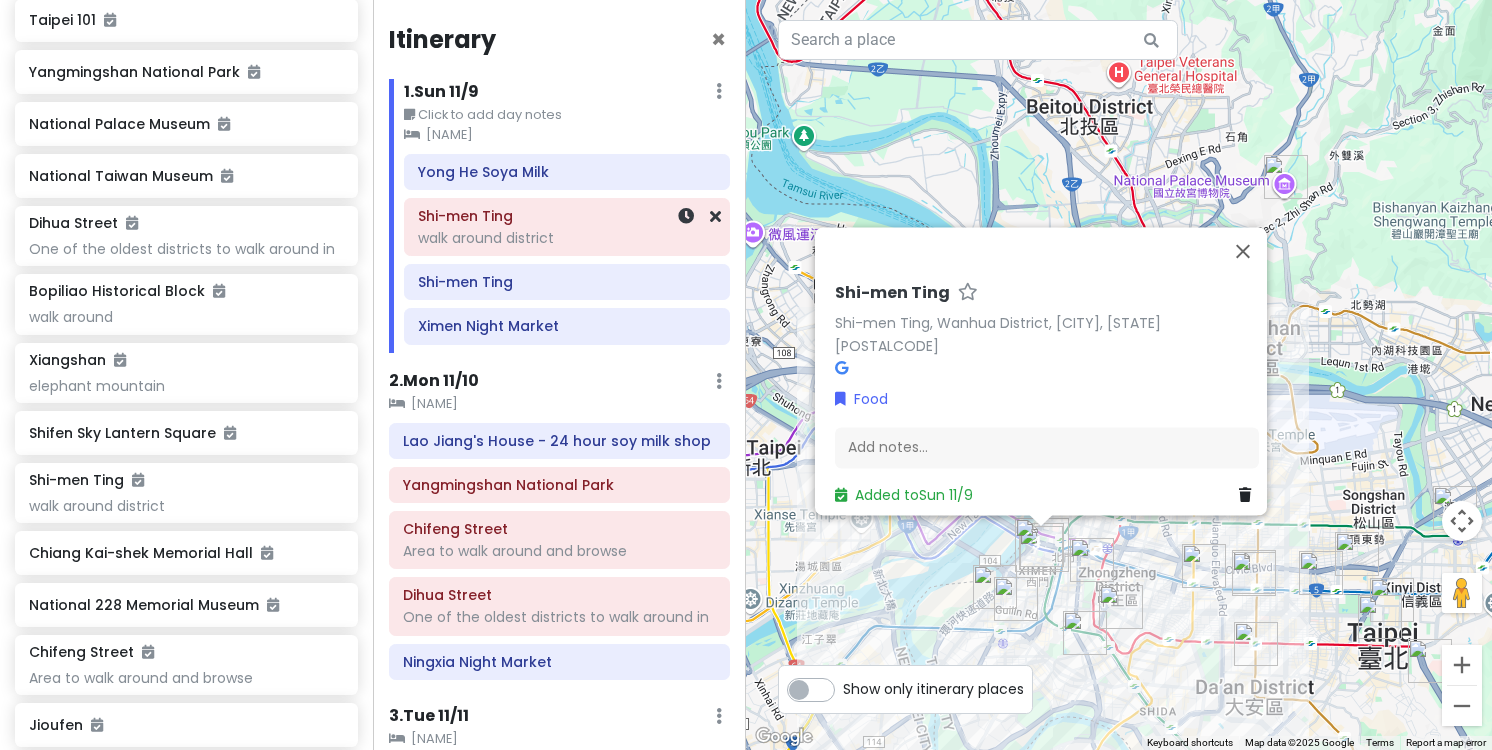 click on "walk around district" at bounding box center [567, 238] 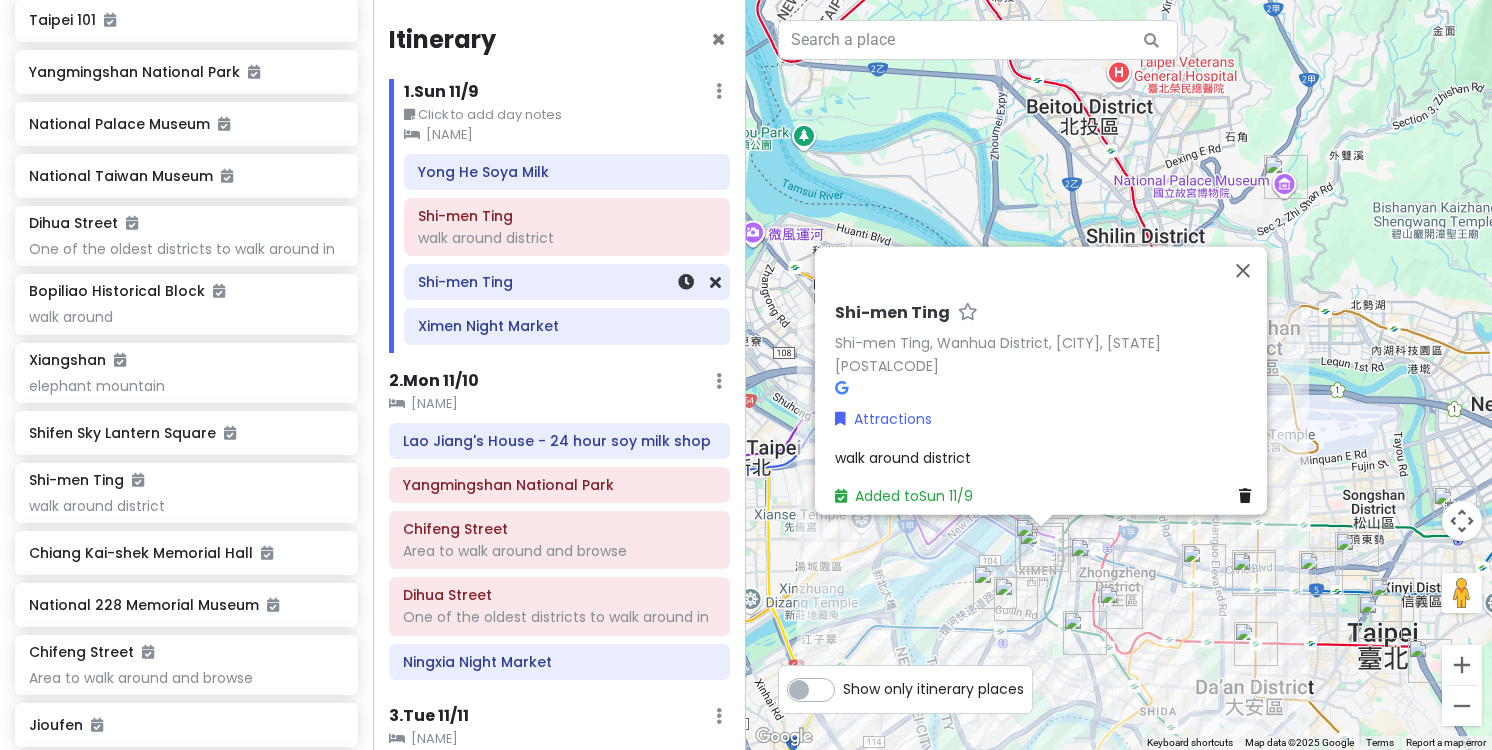 click on "Shi-men Ting" at bounding box center [567, 282] 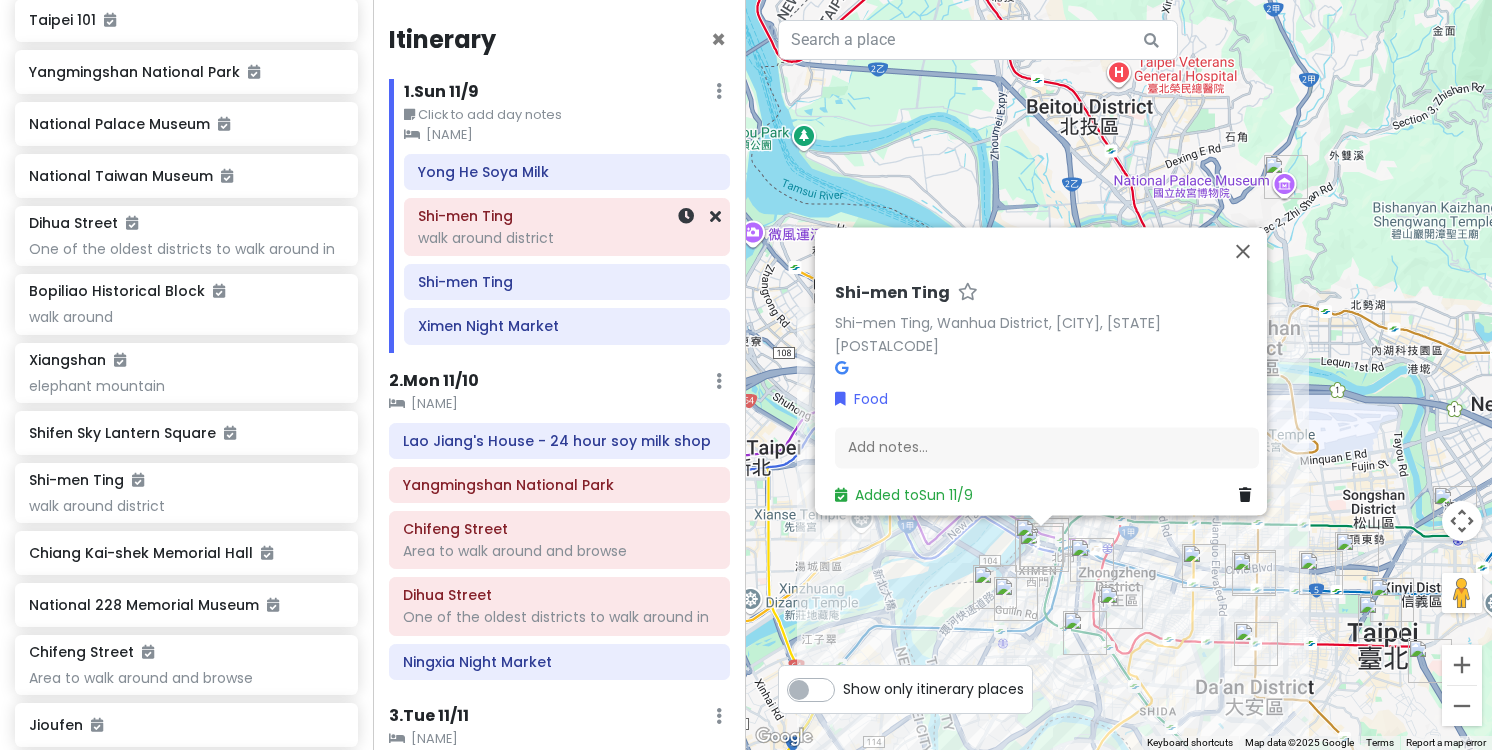click at bounding box center [687, 227] 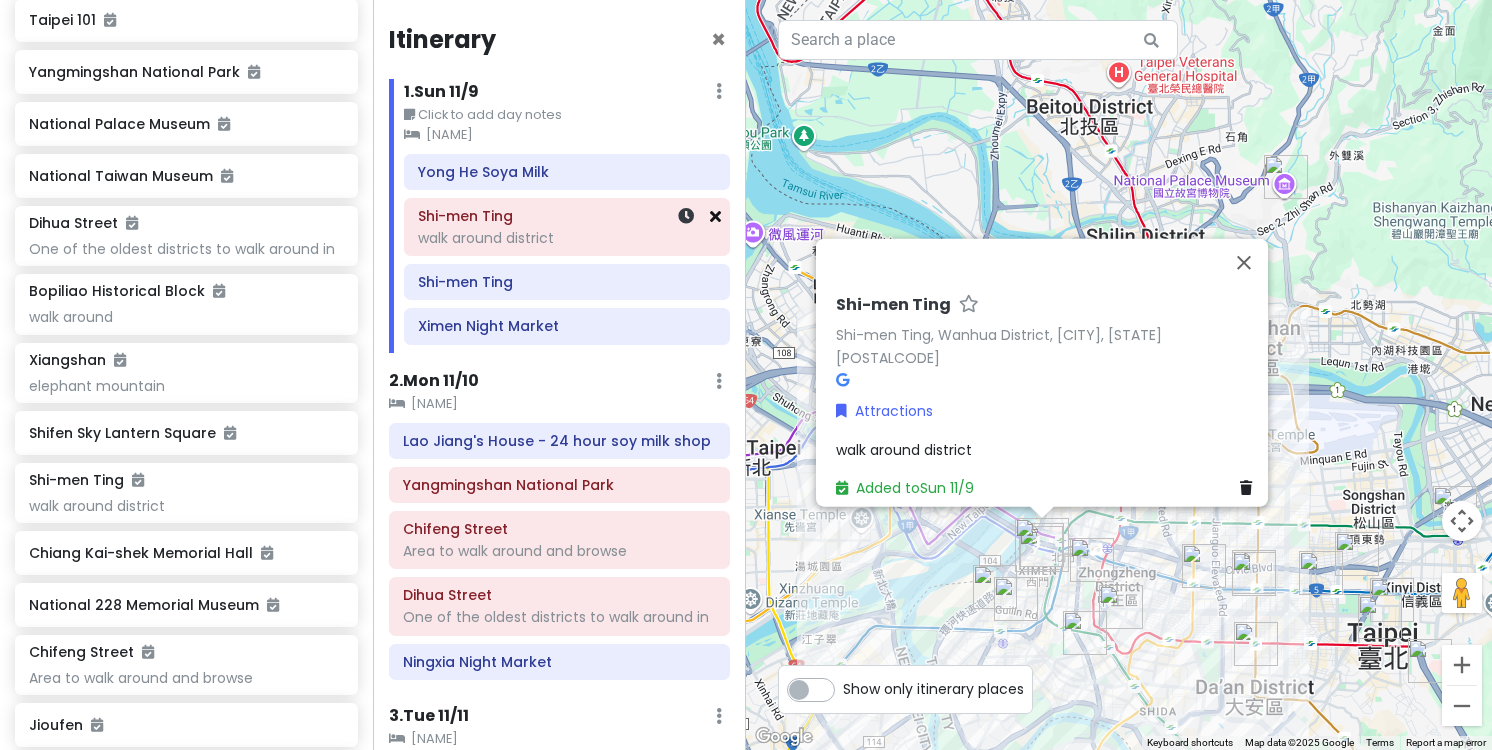 click at bounding box center (715, 216) 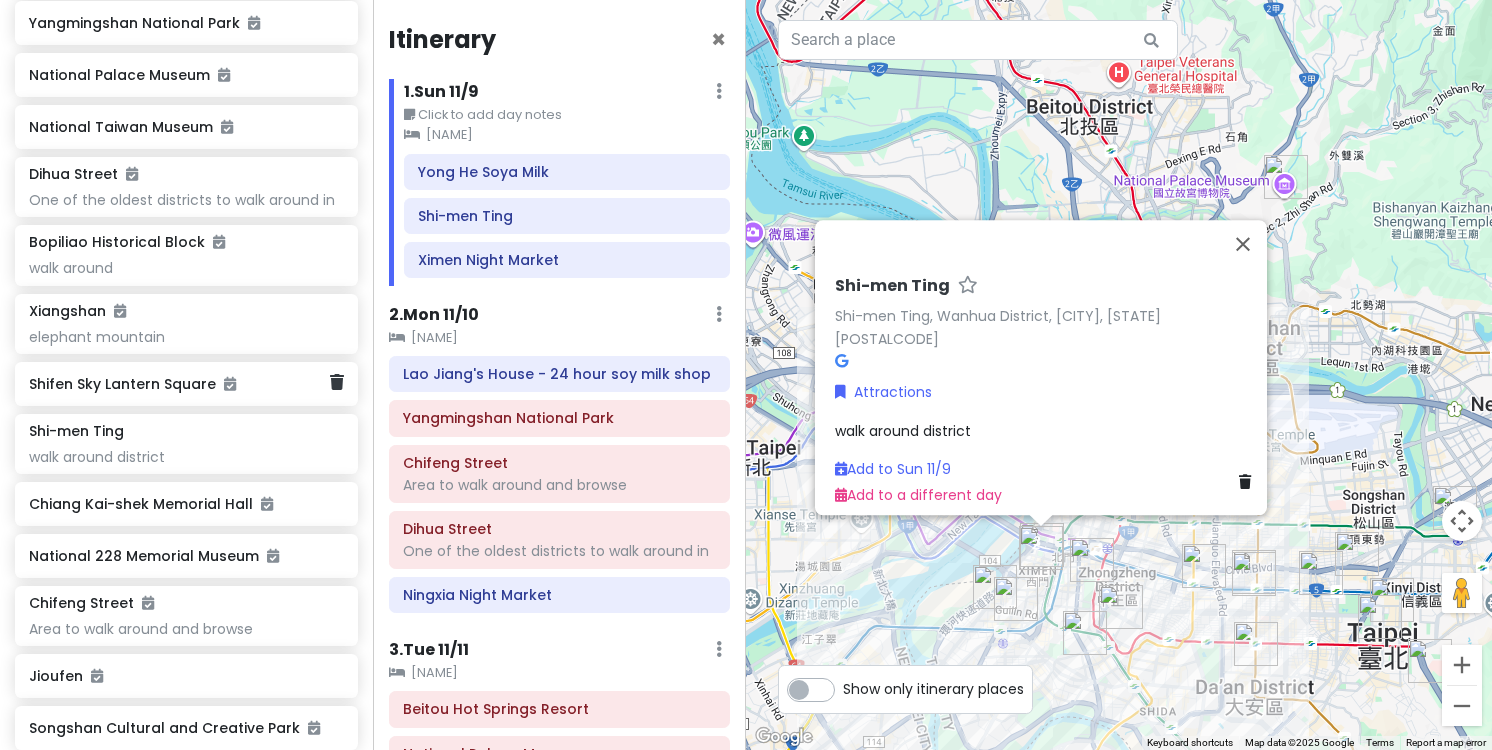 scroll, scrollTop: 471, scrollLeft: 0, axis: vertical 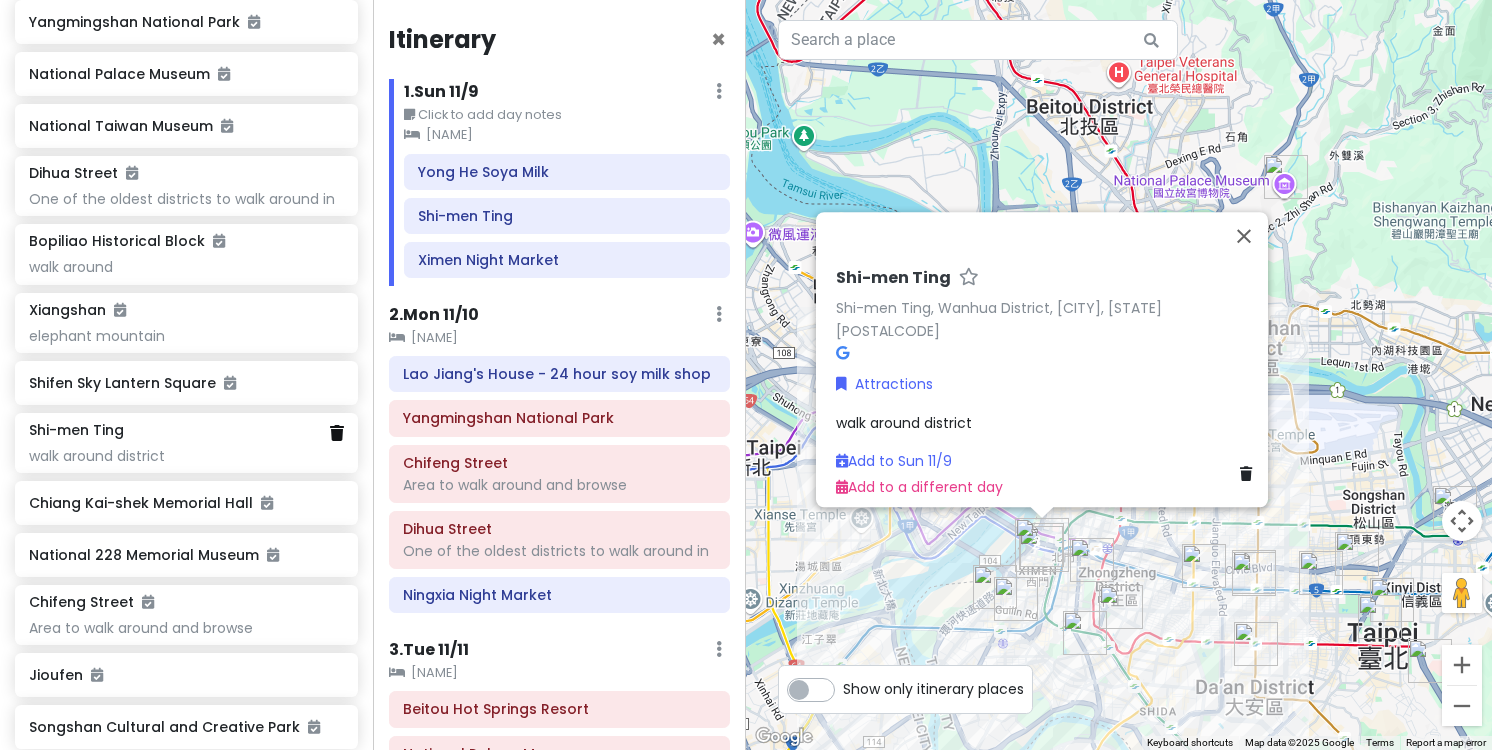 click at bounding box center (337, 433) 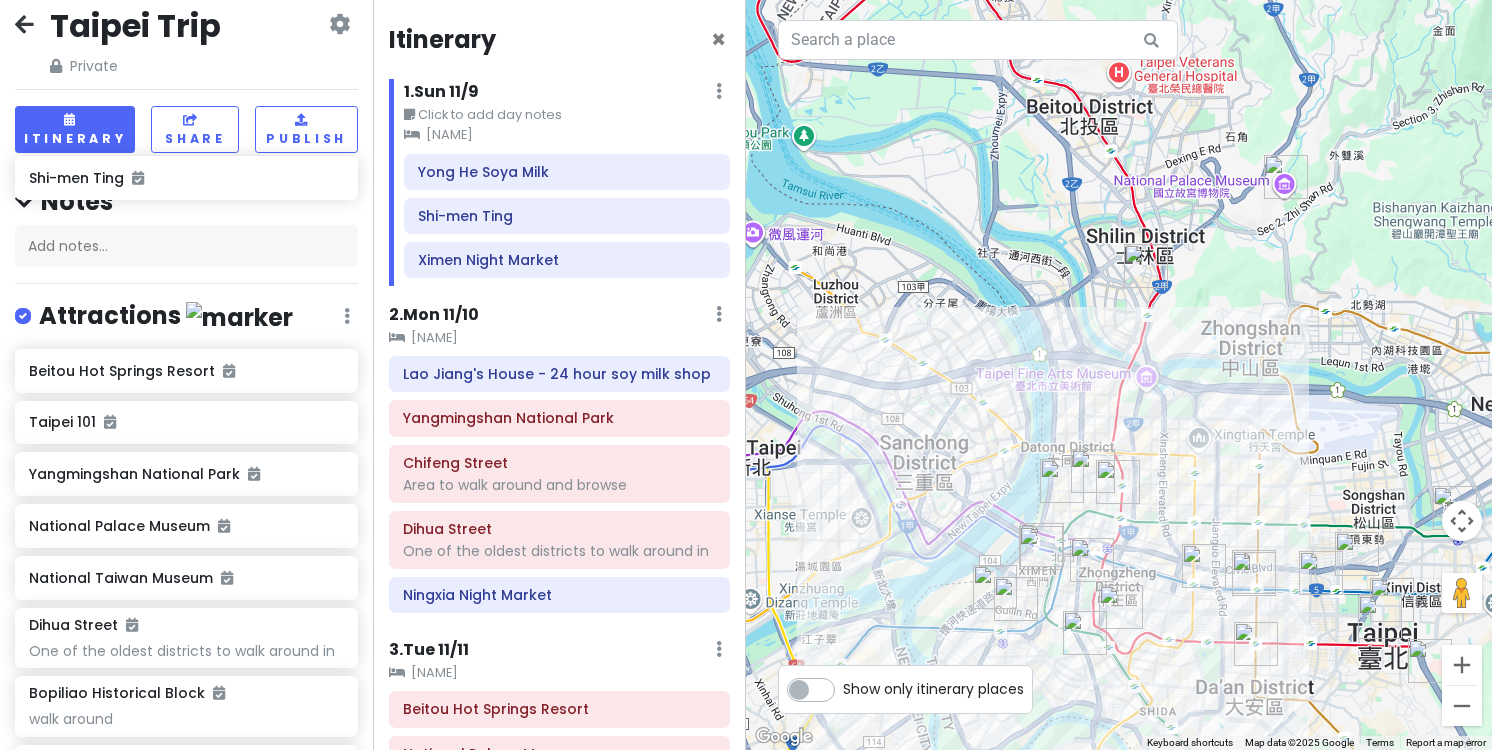scroll, scrollTop: 0, scrollLeft: 0, axis: both 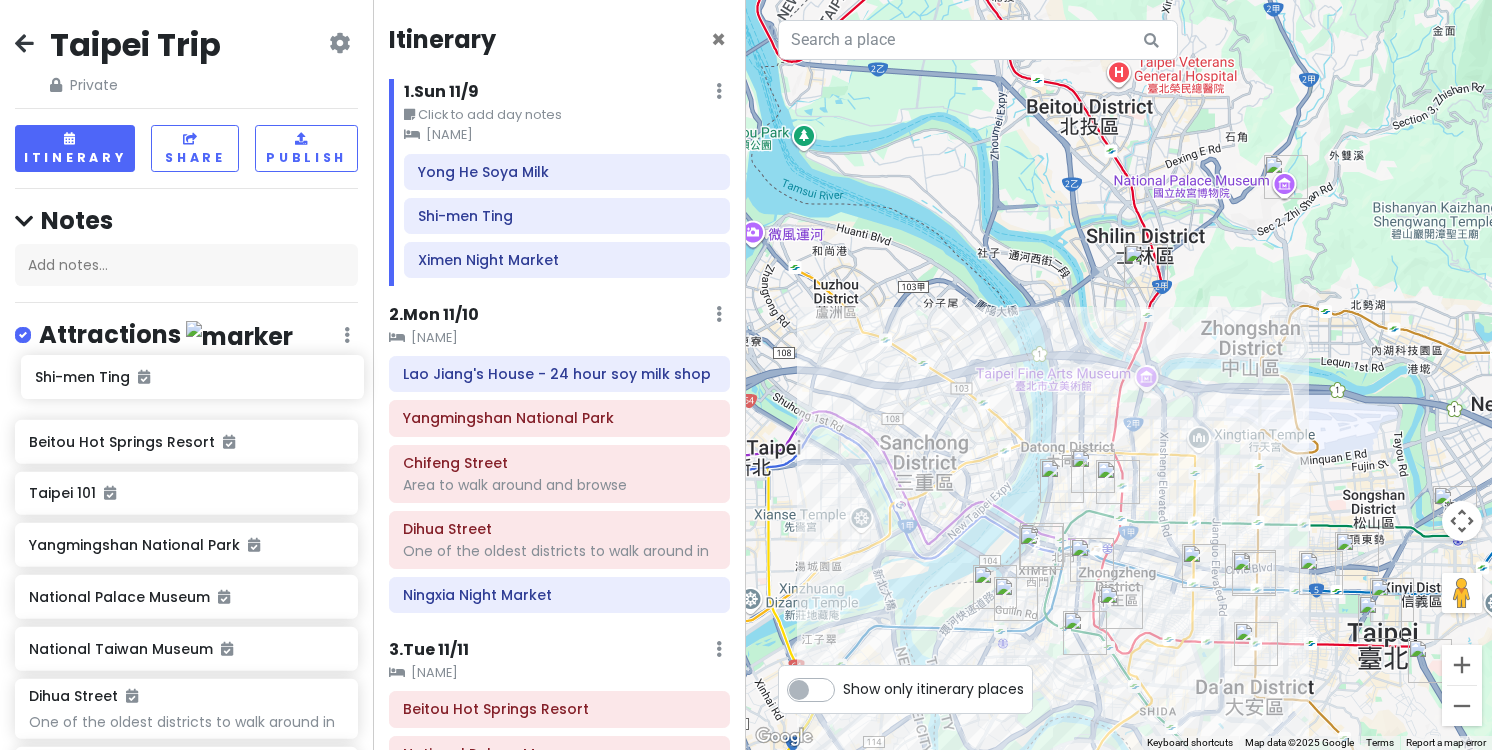 drag, startPoint x: 205, startPoint y: 640, endPoint x: 211, endPoint y: 378, distance: 262.0687 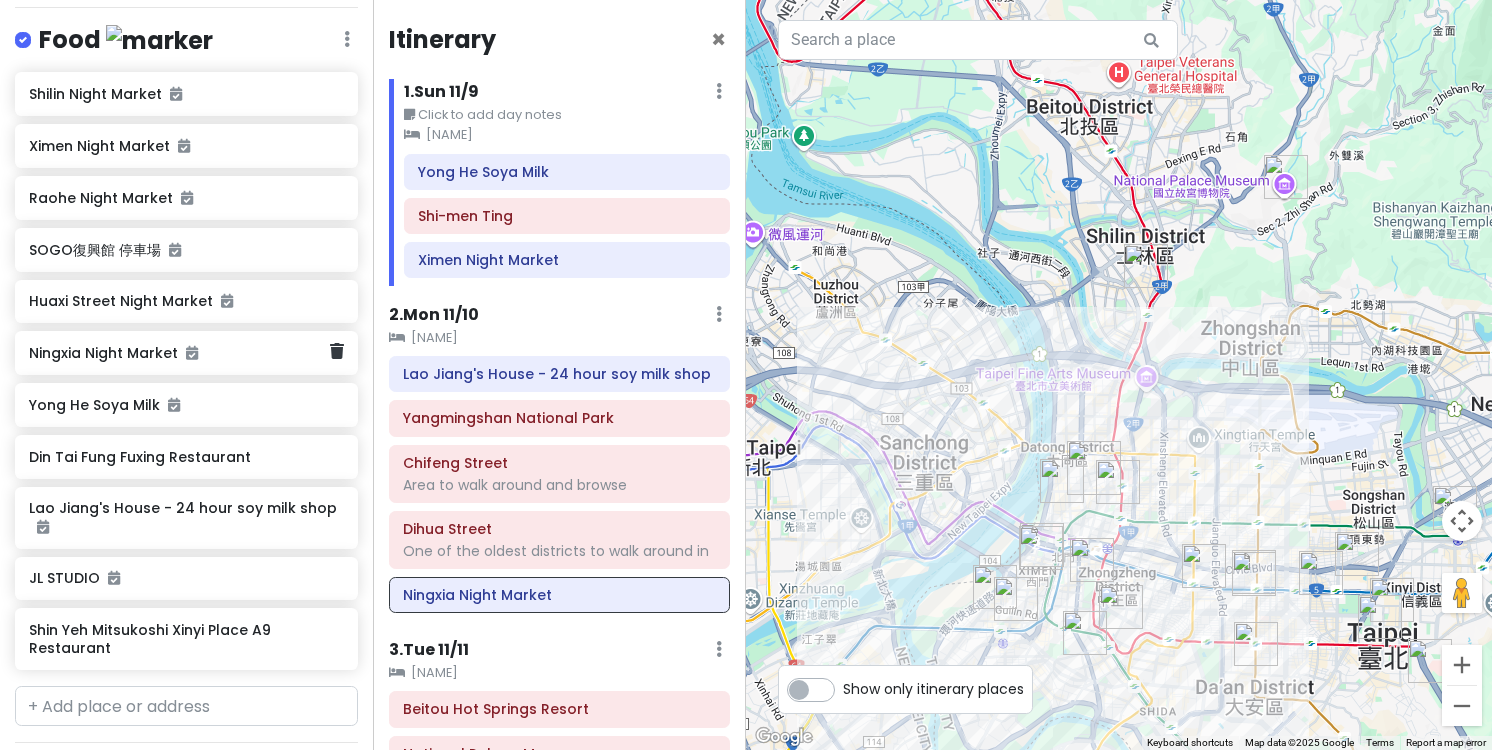 scroll, scrollTop: 1277, scrollLeft: 0, axis: vertical 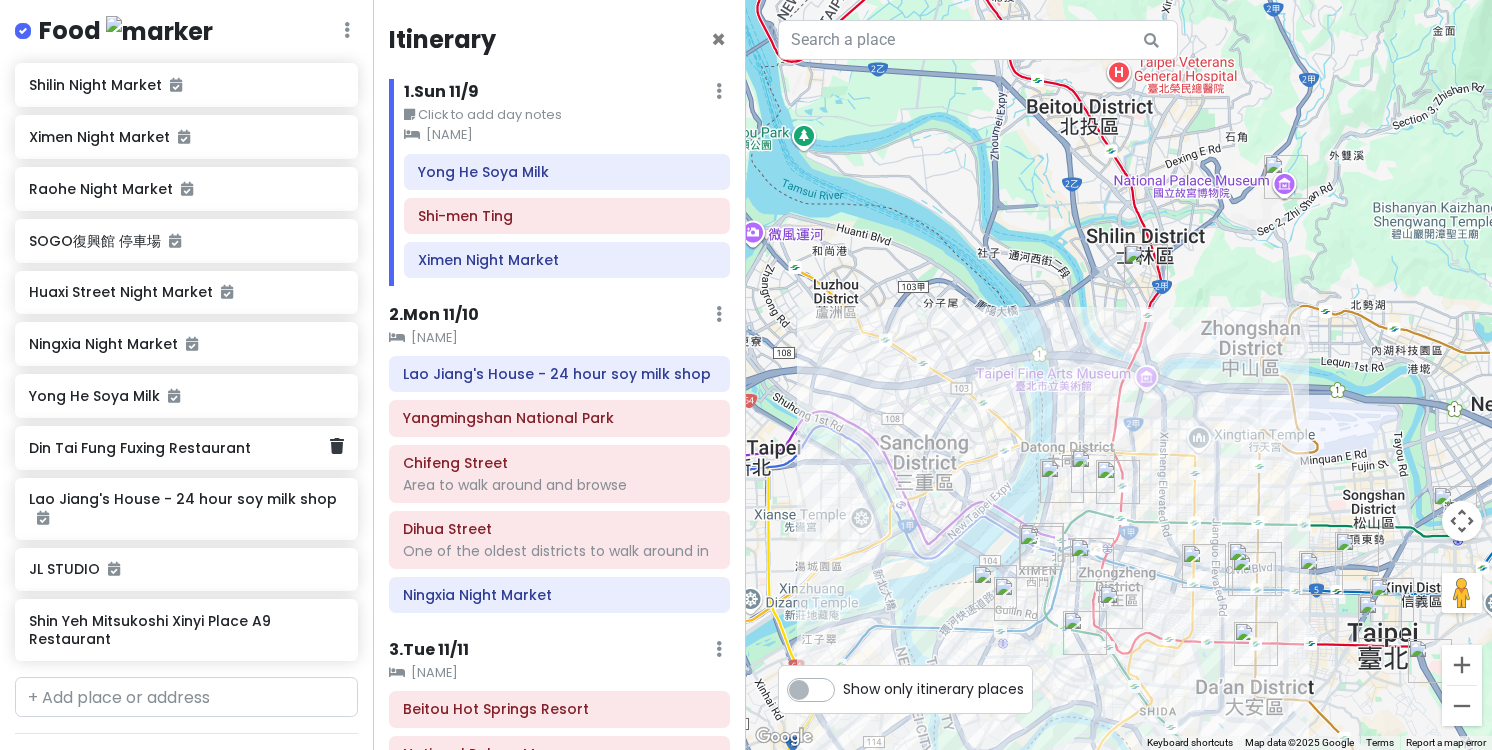 click on "Din Tai Fung Fuxing Restaurant" at bounding box center (179, 448) 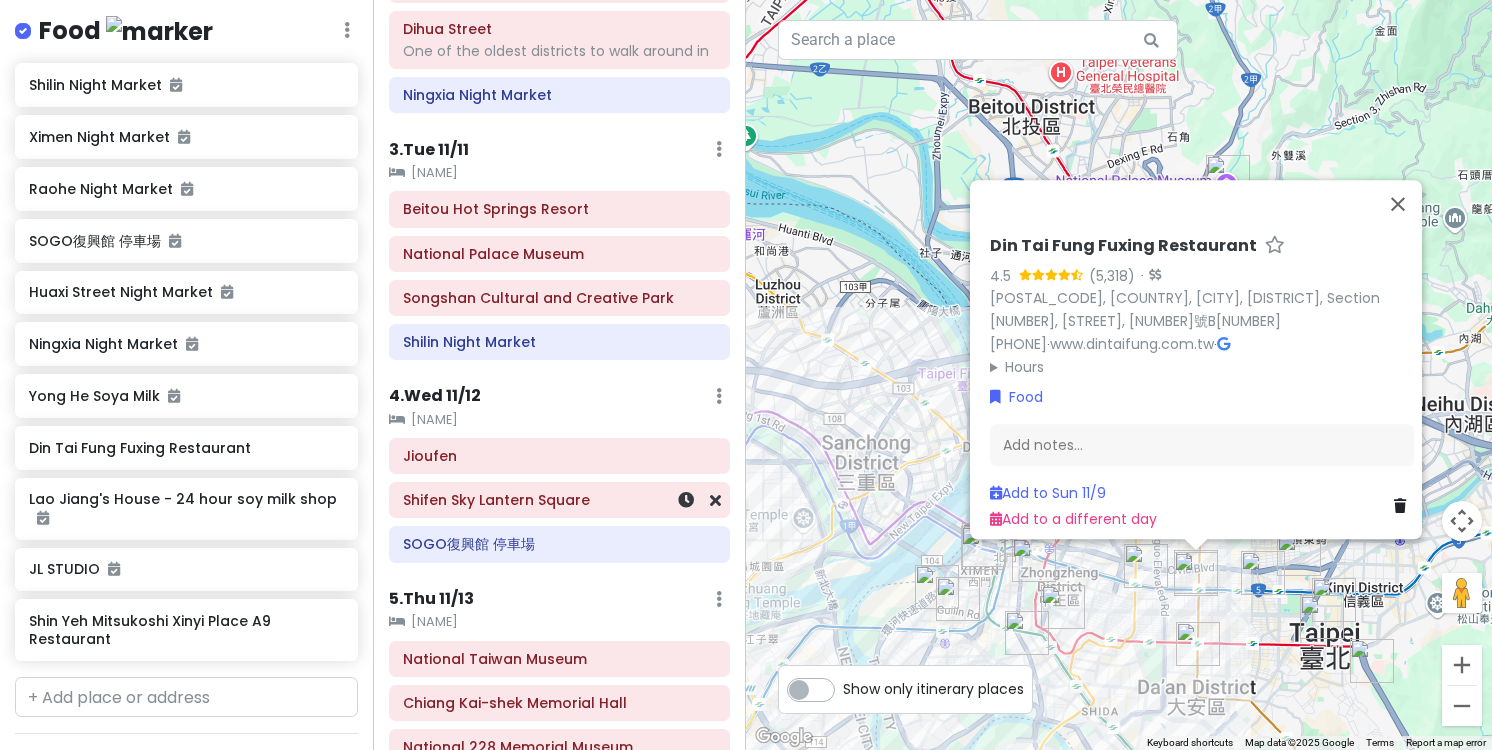 scroll, scrollTop: 503, scrollLeft: 0, axis: vertical 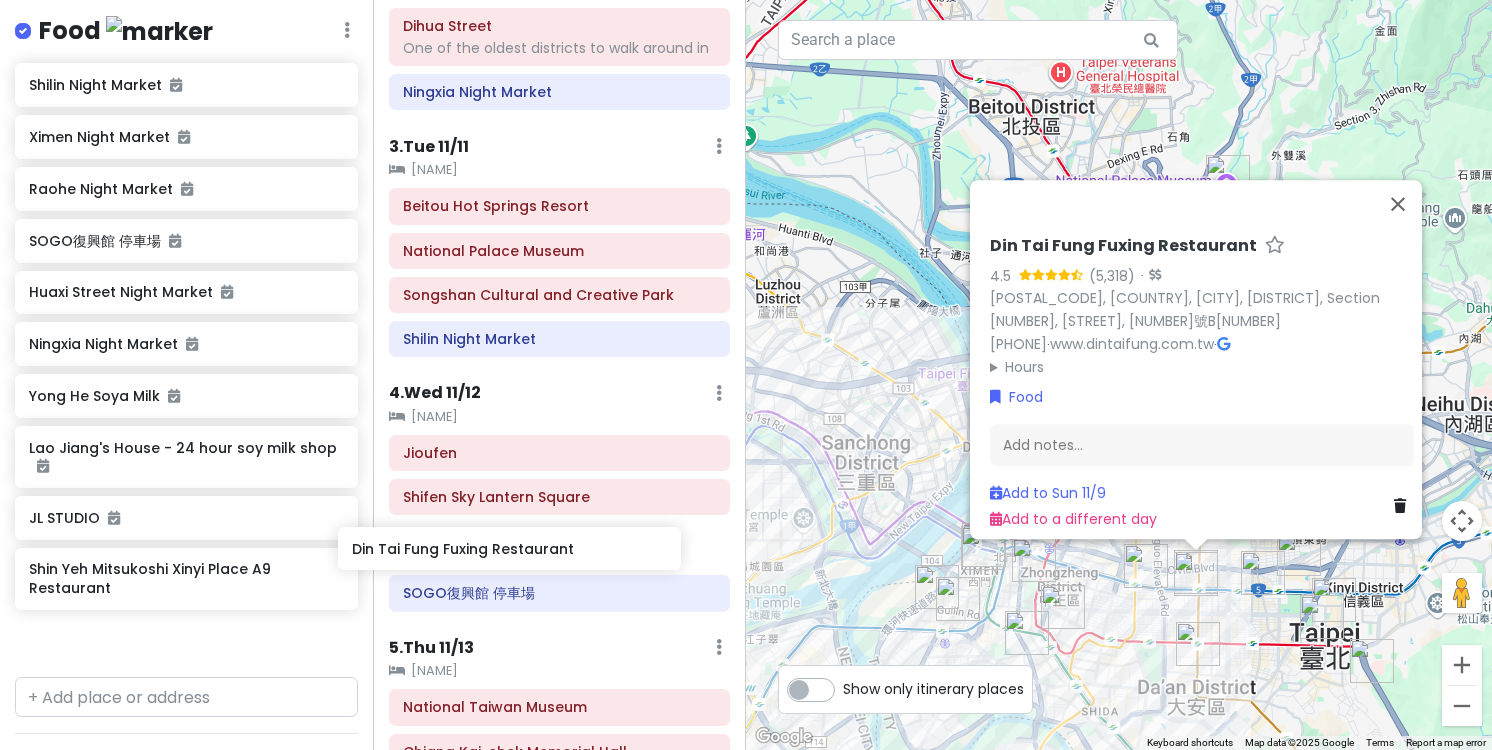 drag, startPoint x: 229, startPoint y: 456, endPoint x: 554, endPoint y: 560, distance: 341.23453 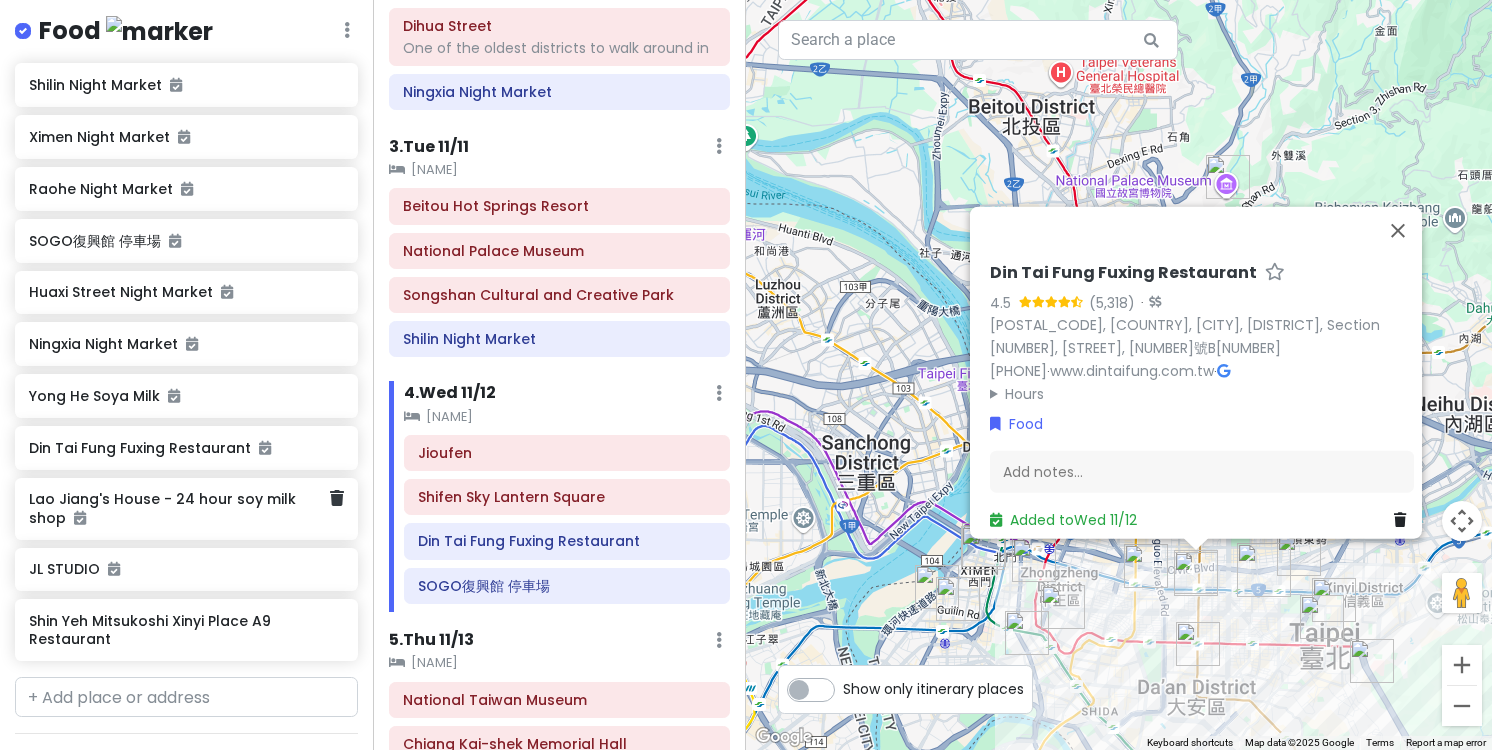 scroll, scrollTop: 1315, scrollLeft: 0, axis: vertical 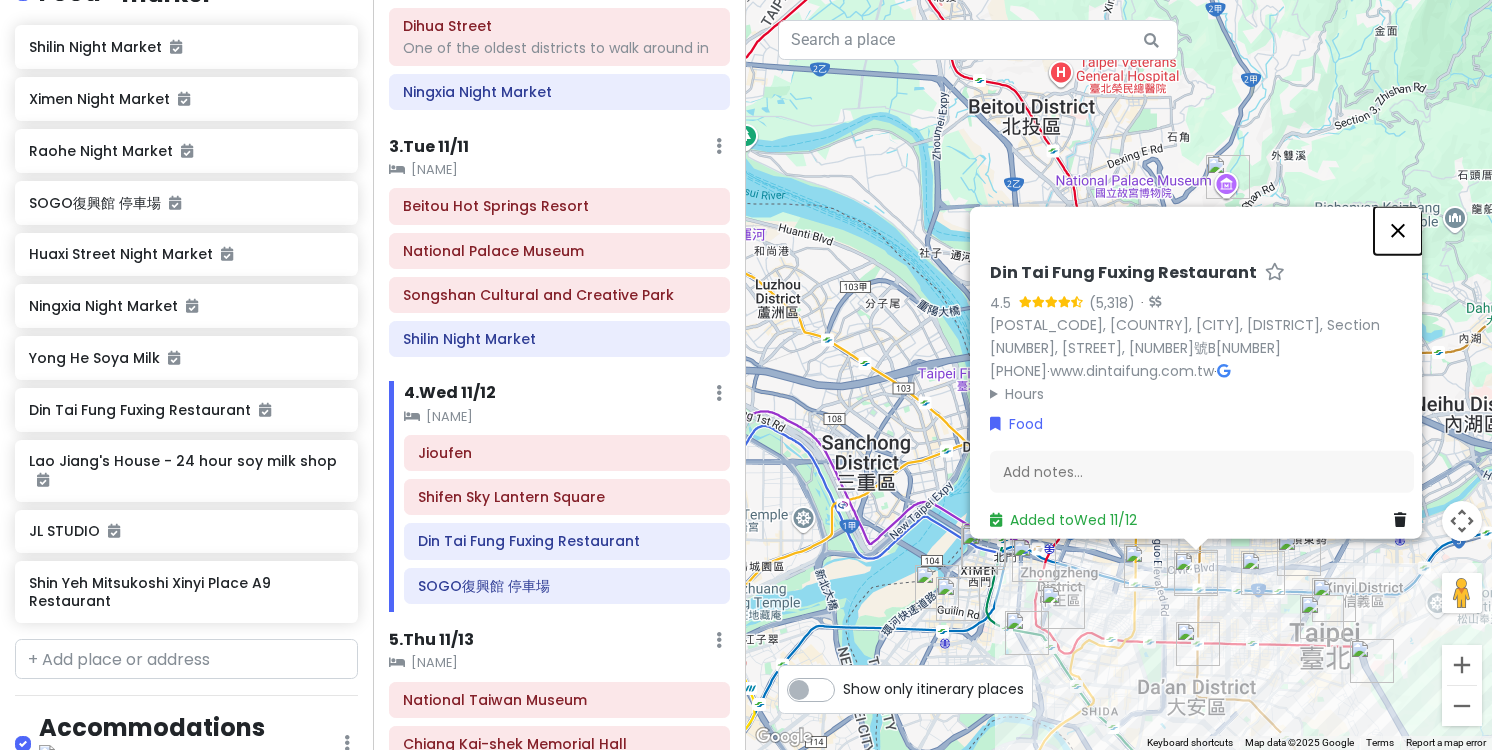 click at bounding box center [1398, 231] 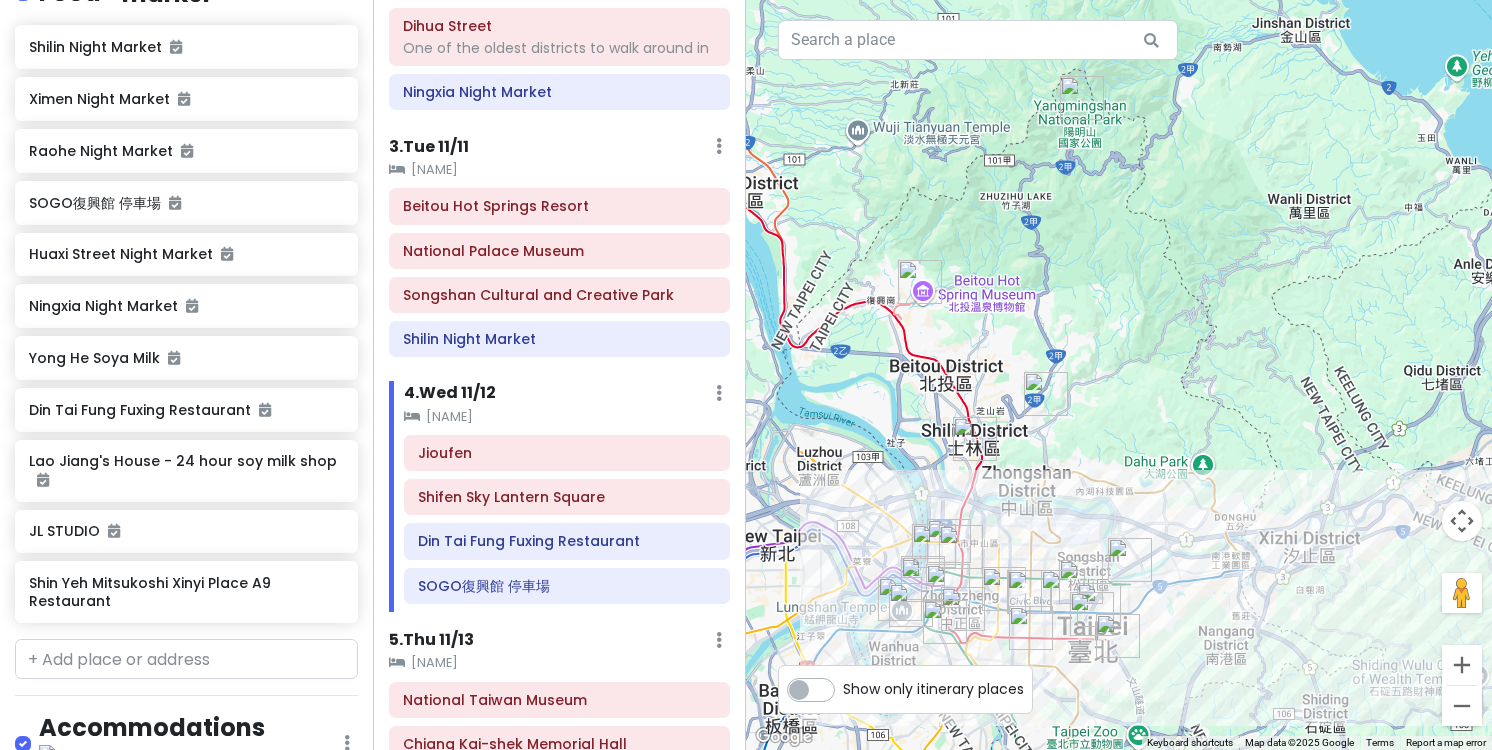 drag, startPoint x: 1376, startPoint y: 301, endPoint x: 1196, endPoint y: 404, distance: 207.38611 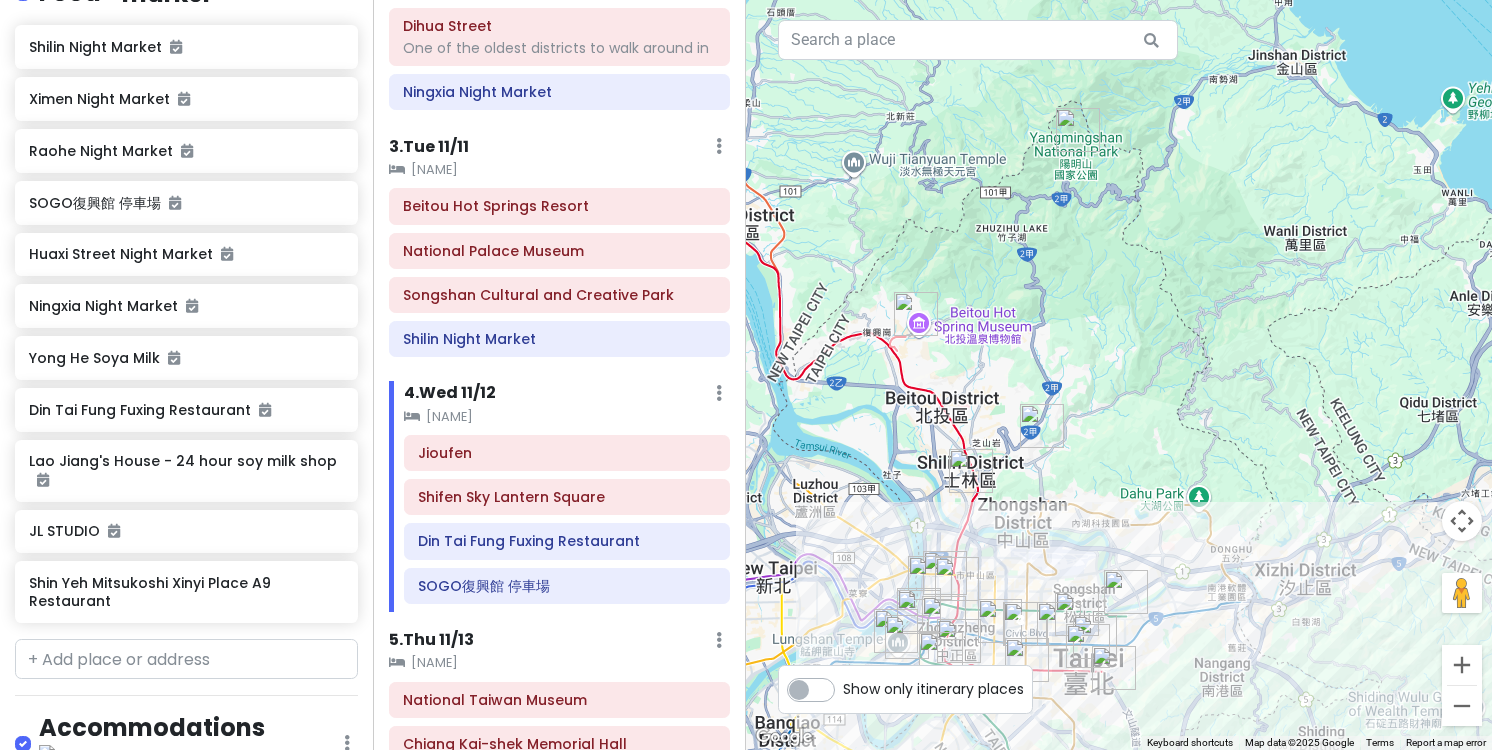 scroll, scrollTop: 0, scrollLeft: 0, axis: both 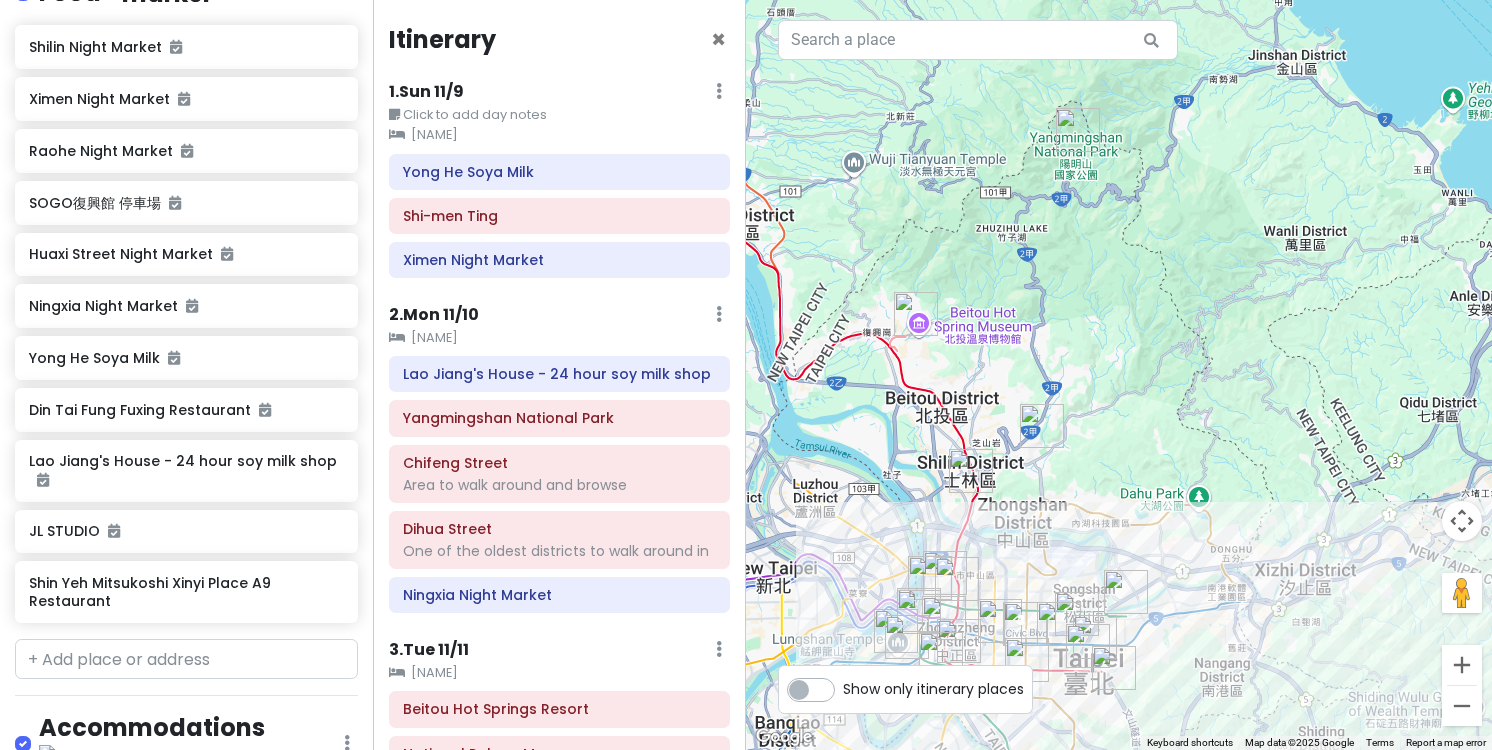 click on "1 .  Sun 11/9" at bounding box center [426, 92] 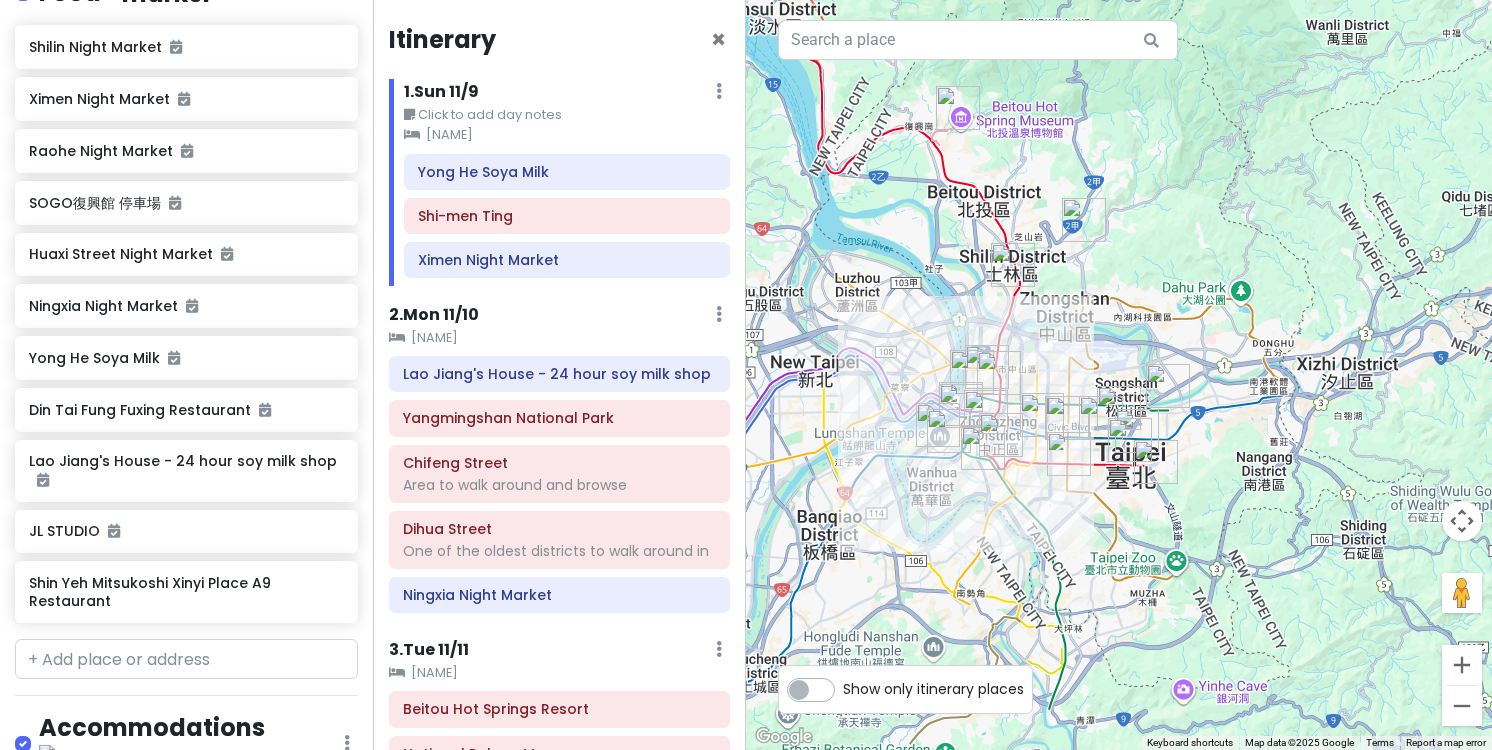 drag, startPoint x: 1095, startPoint y: 413, endPoint x: 1145, endPoint y: 185, distance: 233.41808 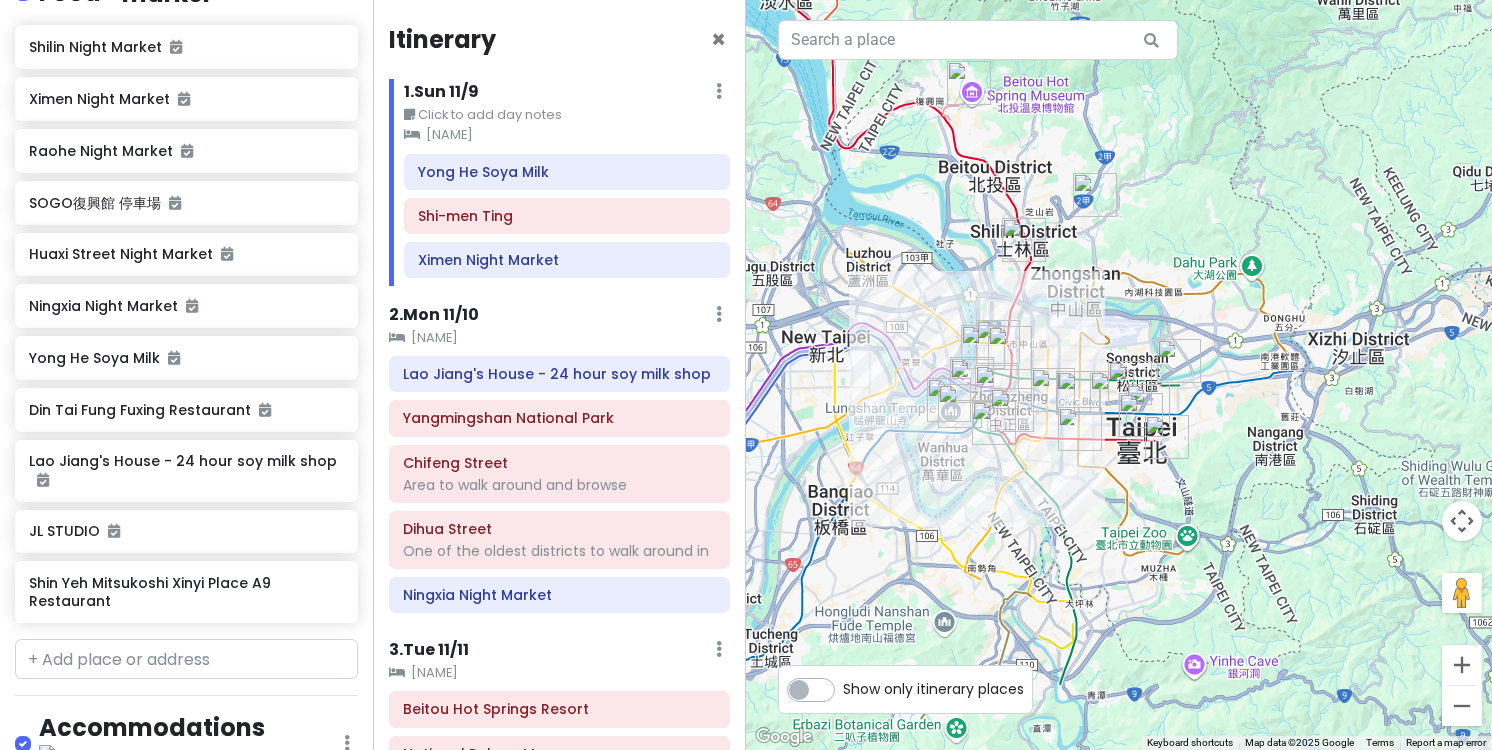 click at bounding box center (1119, 375) 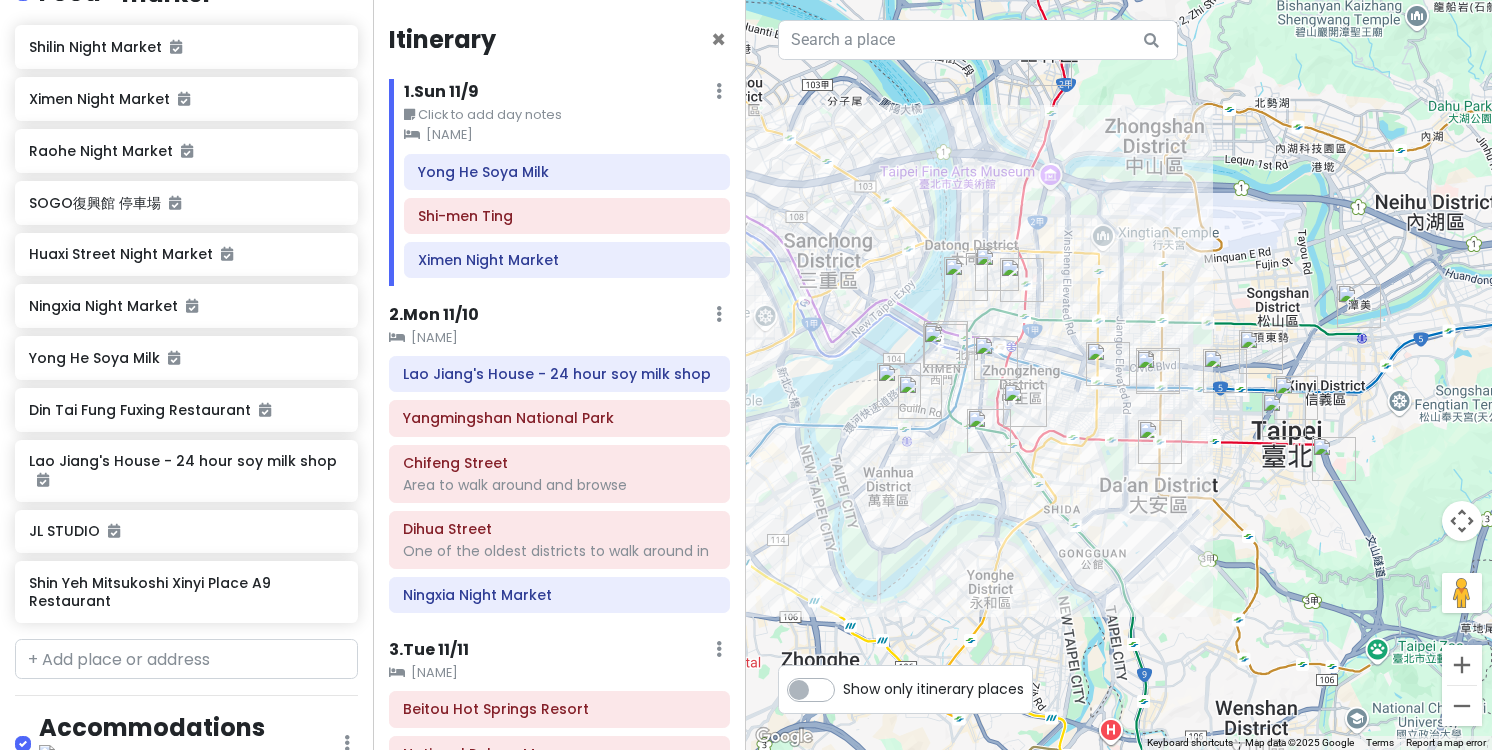 drag, startPoint x: 1070, startPoint y: 424, endPoint x: 1171, endPoint y: 301, distance: 159.154 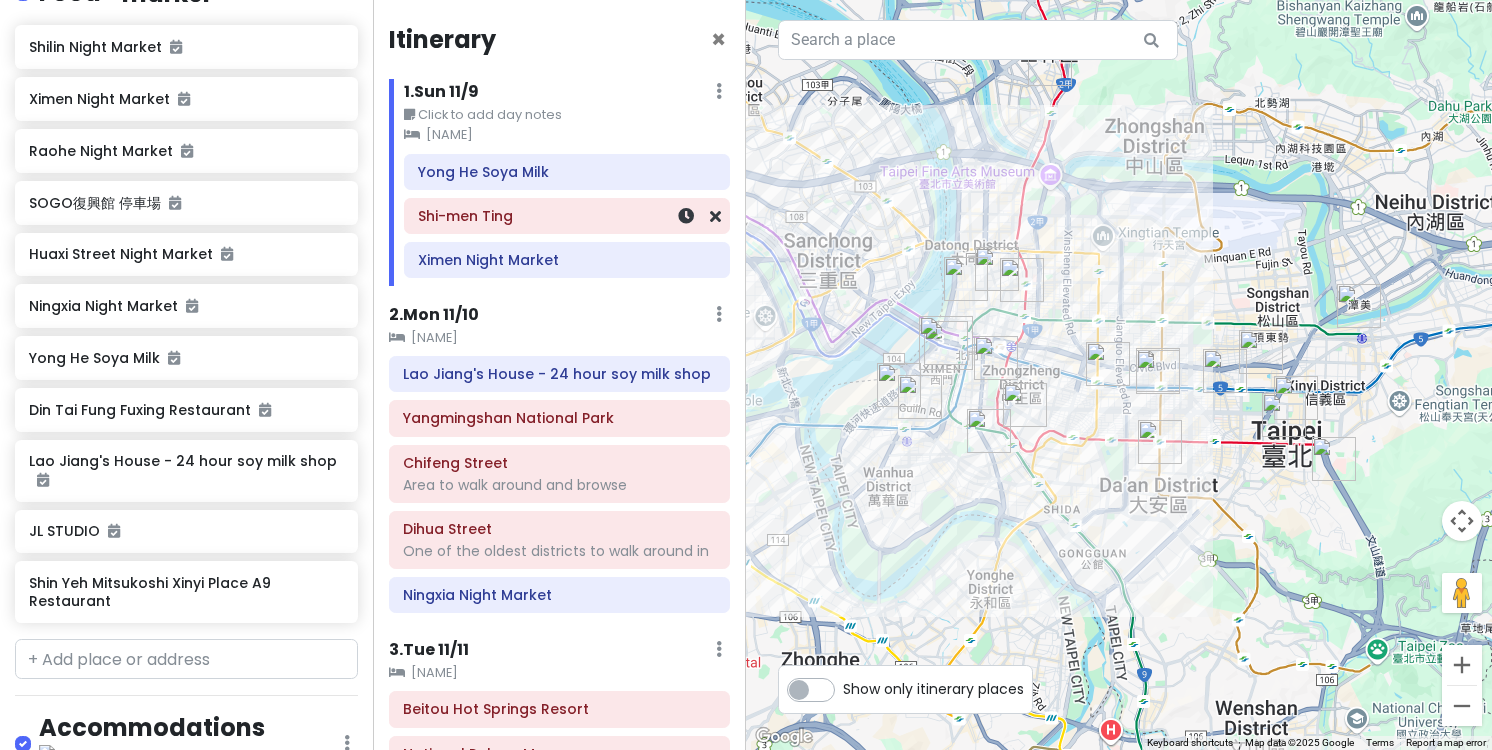click on "Shi-men Ting" at bounding box center [567, 216] 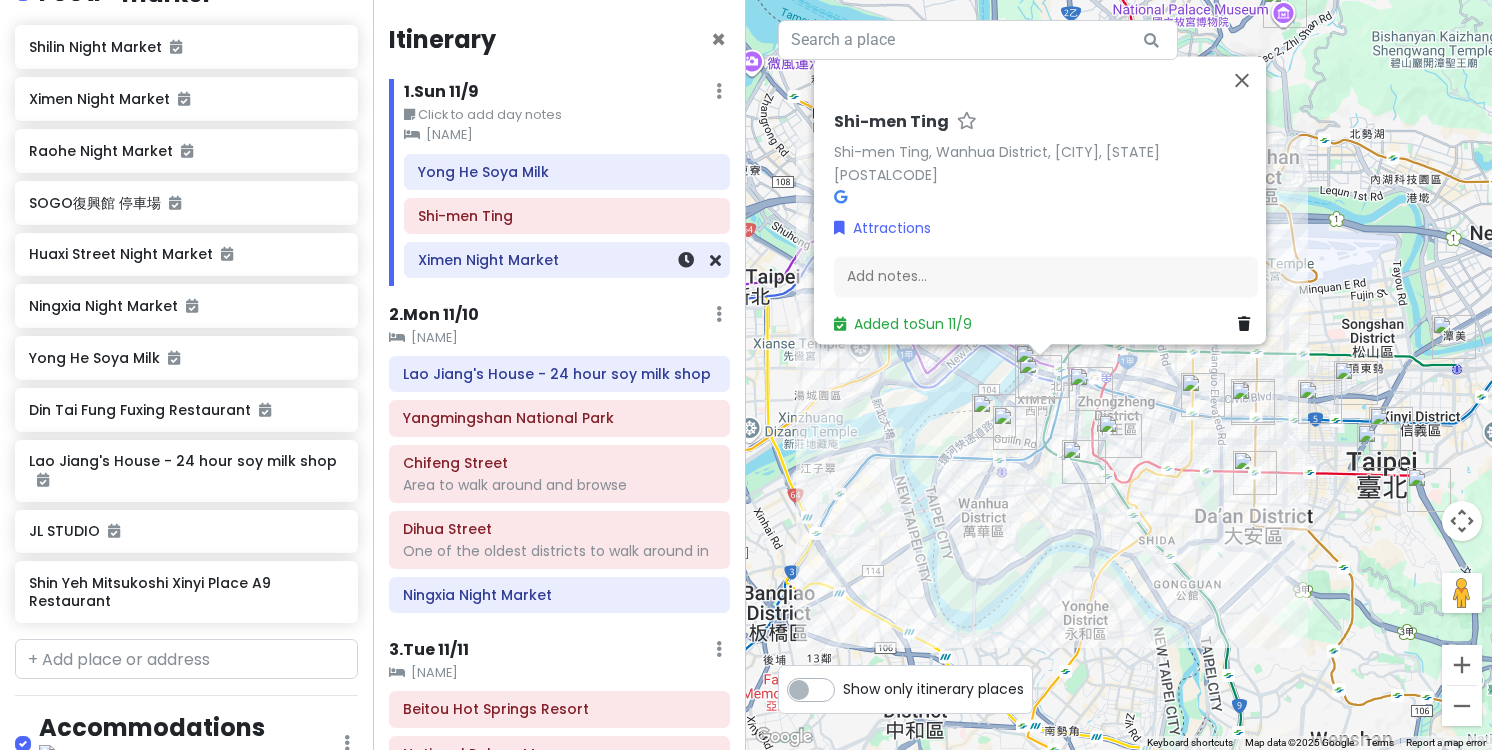 click on "Ximen Night Market" at bounding box center [567, 260] 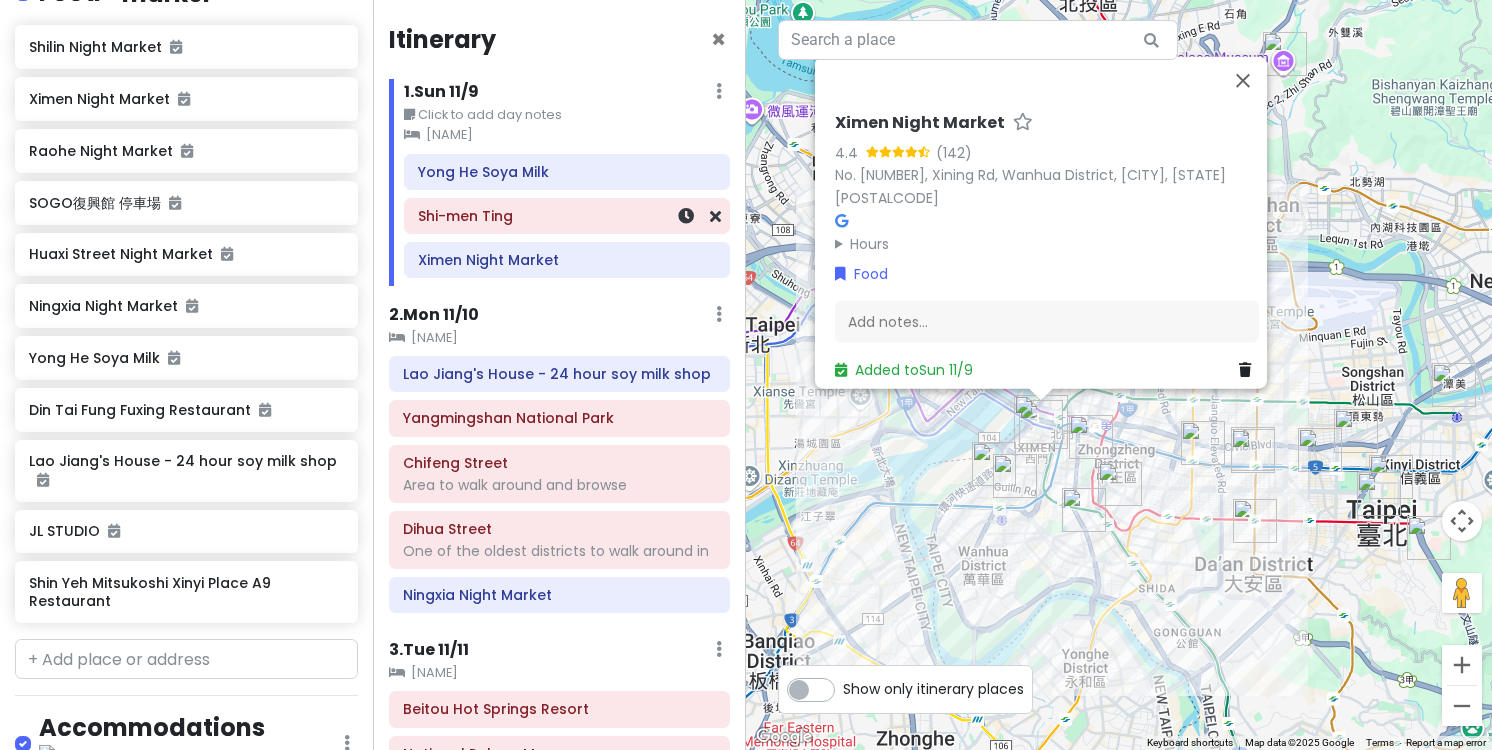 click on "Shi-men Ting" at bounding box center [567, 216] 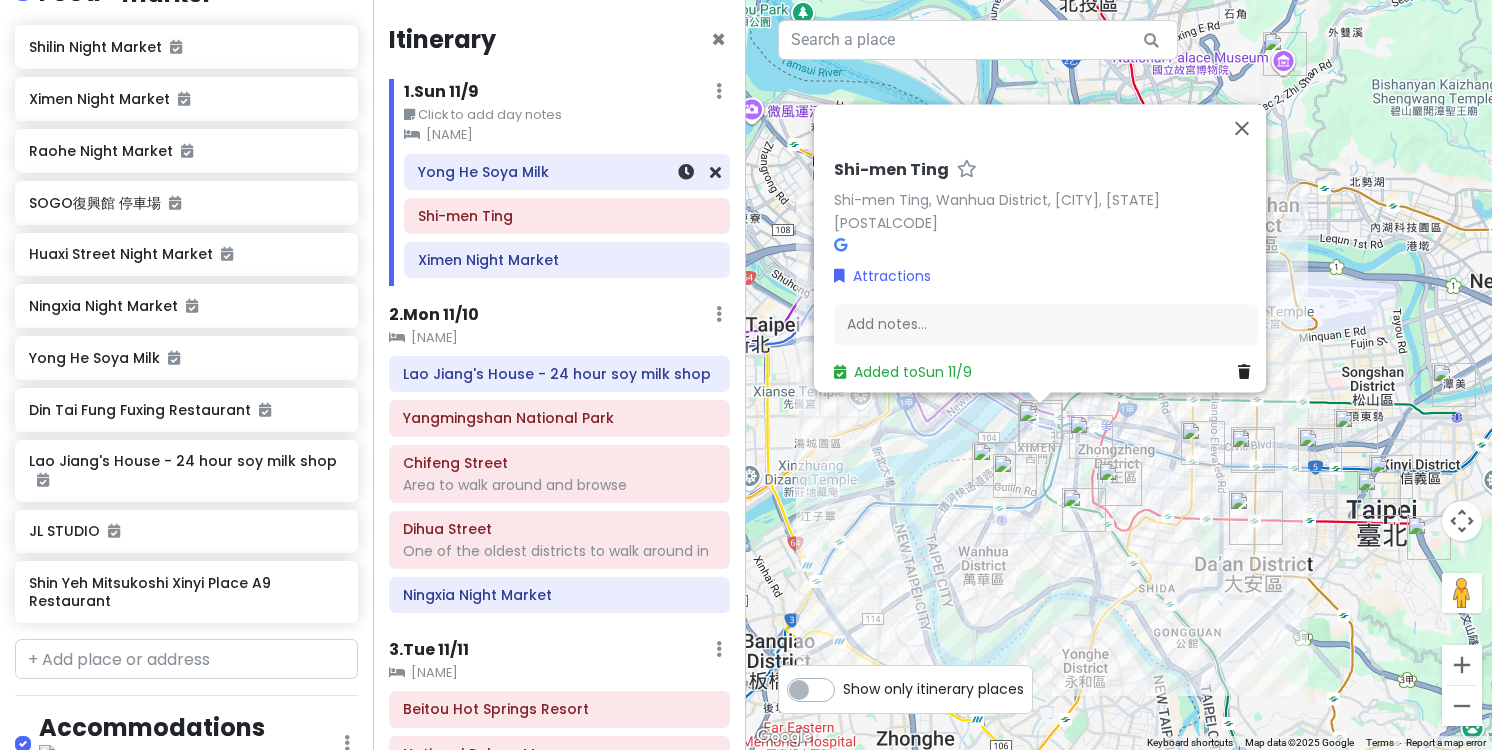 click on "Yong He Soya Milk" at bounding box center (567, 172) 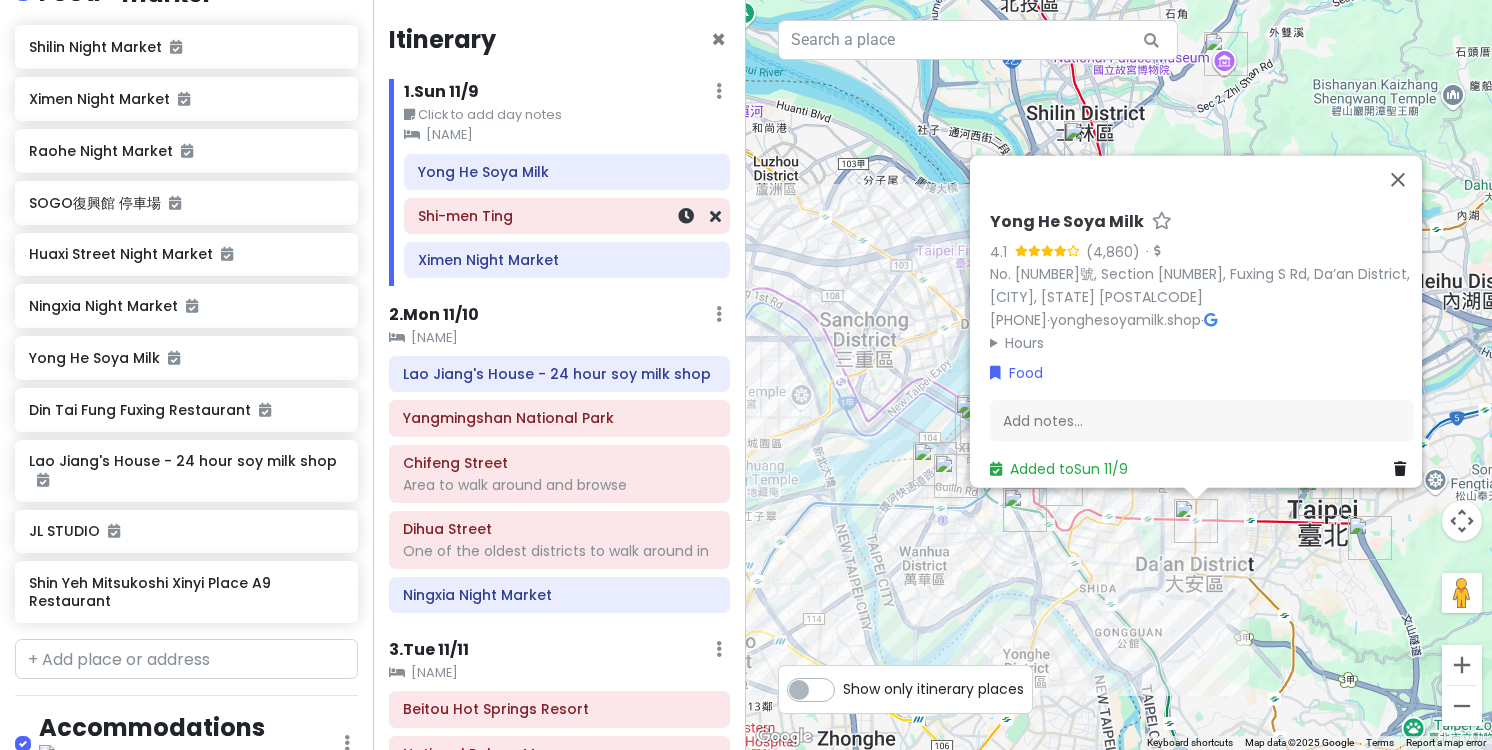 click on "Shi-men Ting" at bounding box center (567, 216) 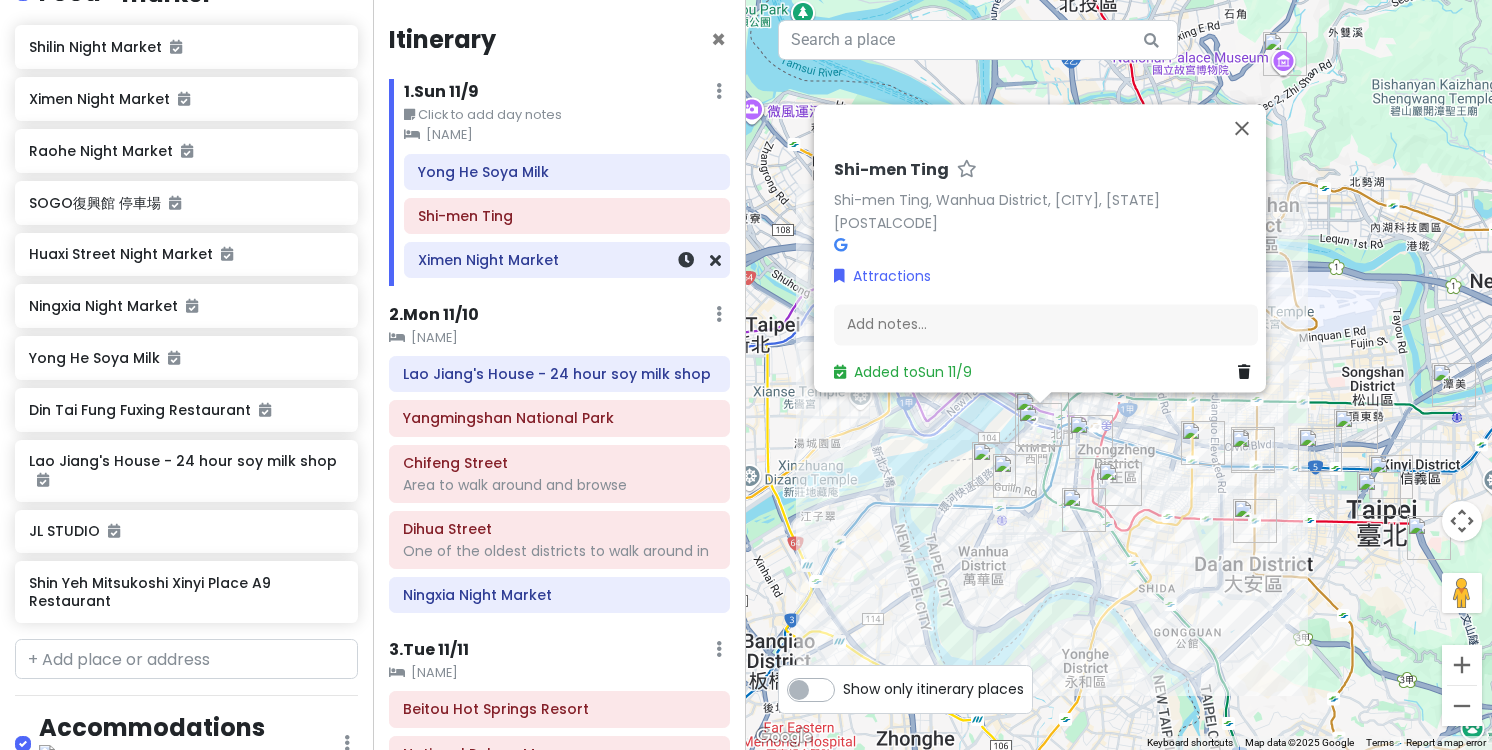 click on "Ximen Night Market" at bounding box center (567, 260) 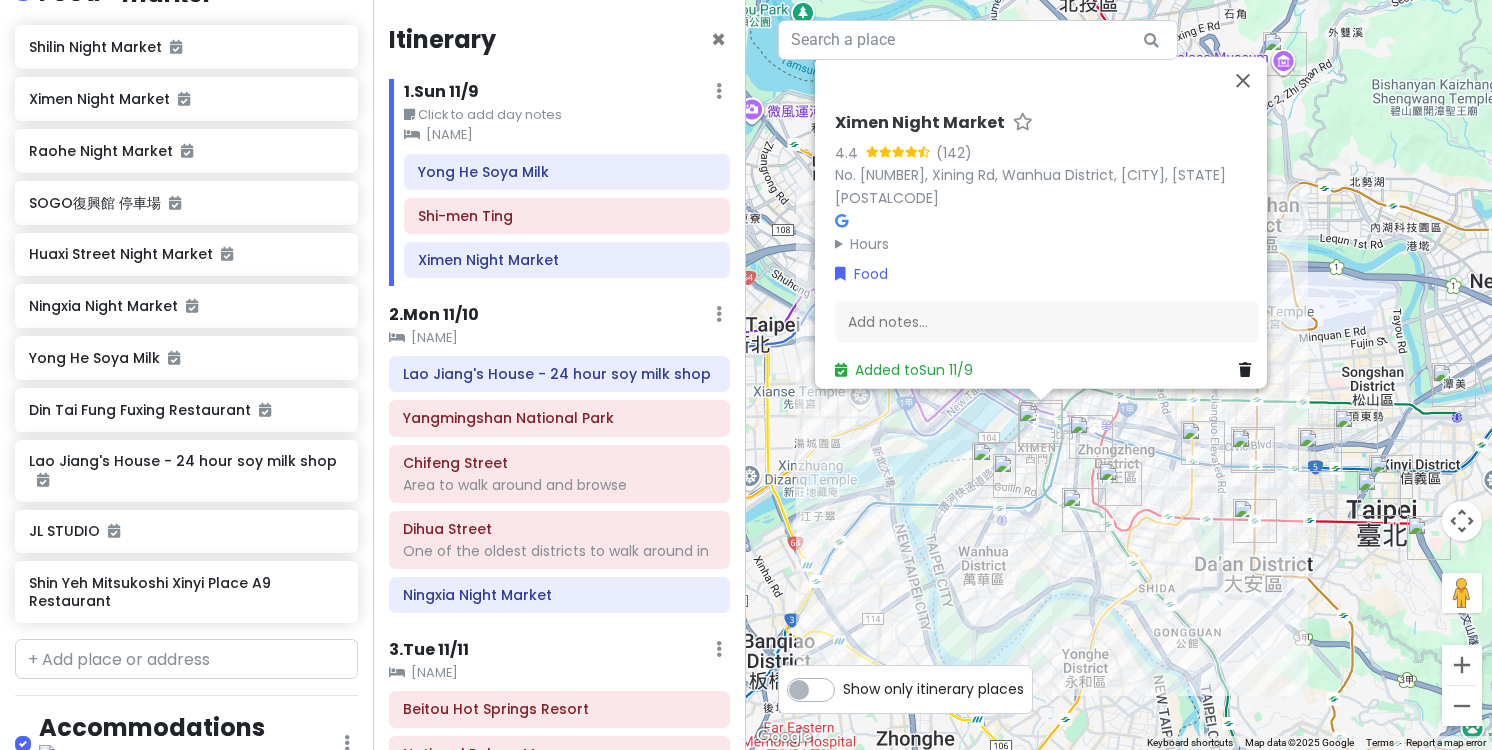 click on "Hours" at bounding box center (1047, 243) 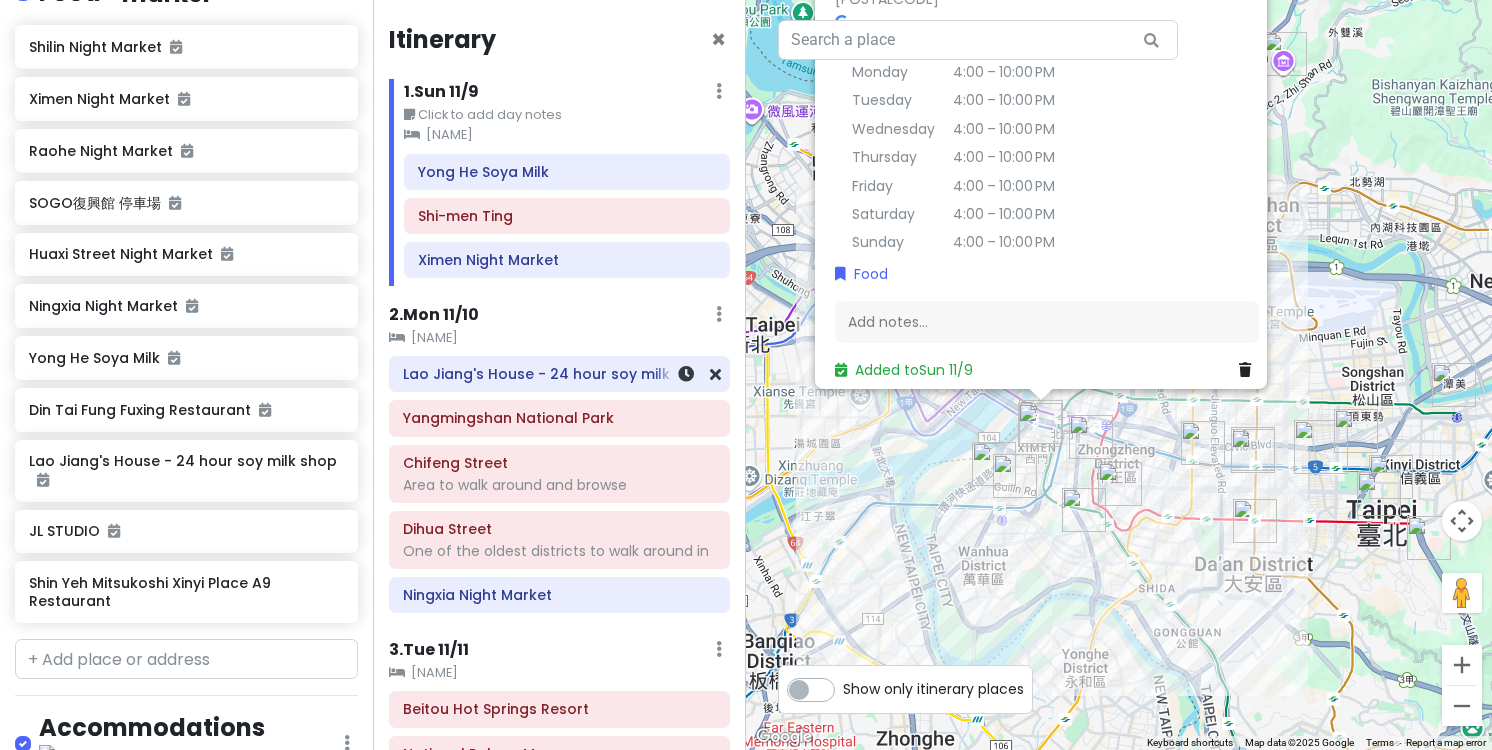 click on "Lao Jiang's House - 24 hour soy milk shop" at bounding box center (559, 374) 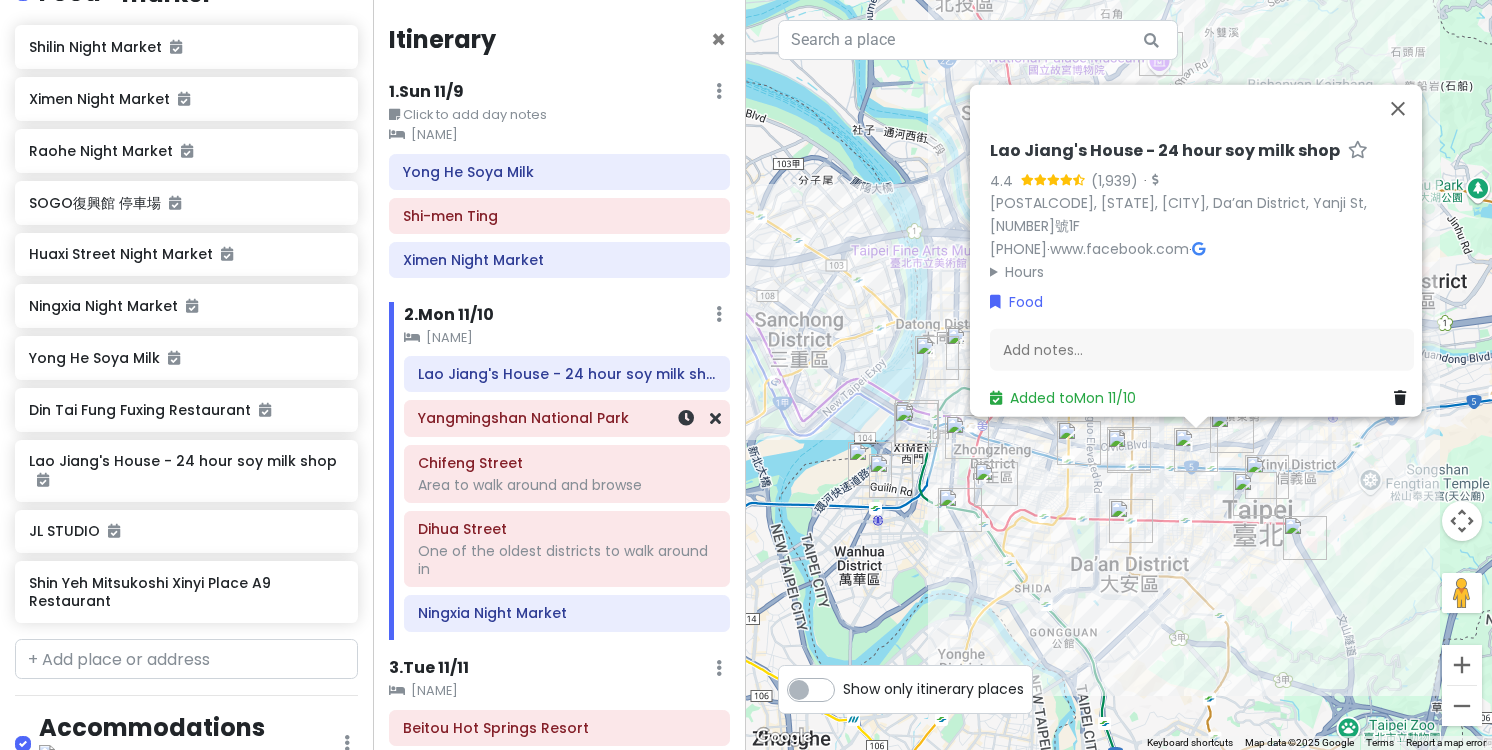 click on "Yangmingshan National Park" at bounding box center [567, 418] 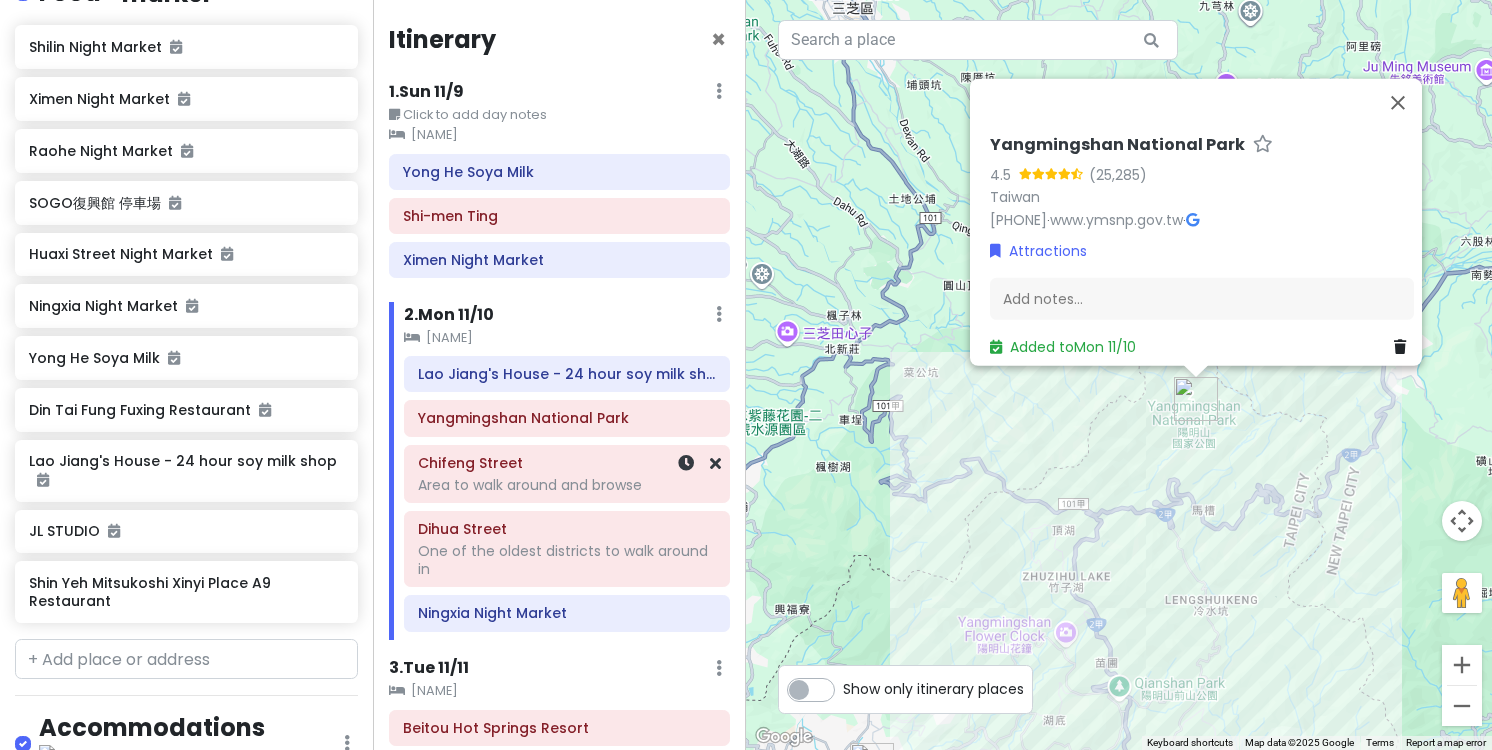 click on "Chifeng Street" at bounding box center [567, 463] 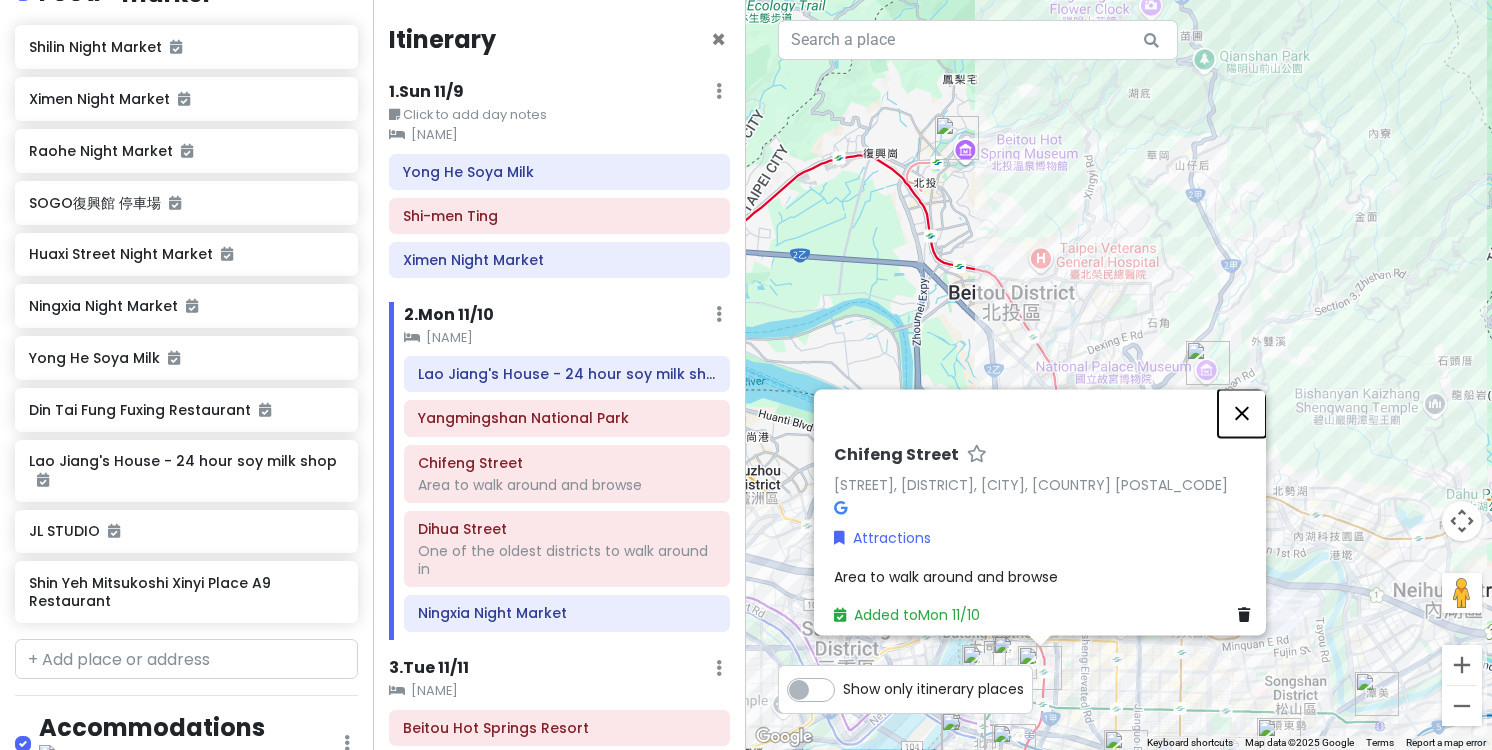click at bounding box center [1242, 413] 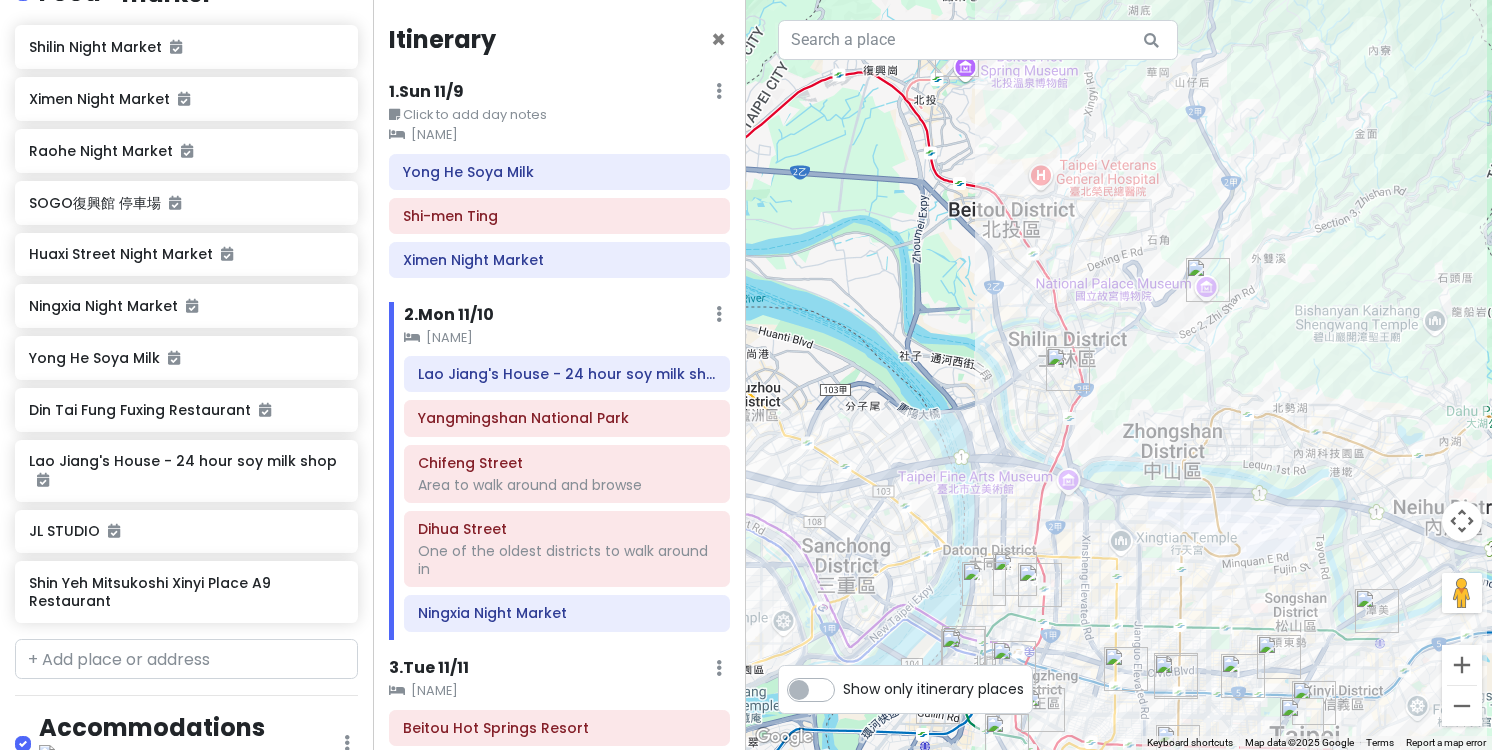 drag, startPoint x: 1127, startPoint y: 529, endPoint x: 1127, endPoint y: 444, distance: 85 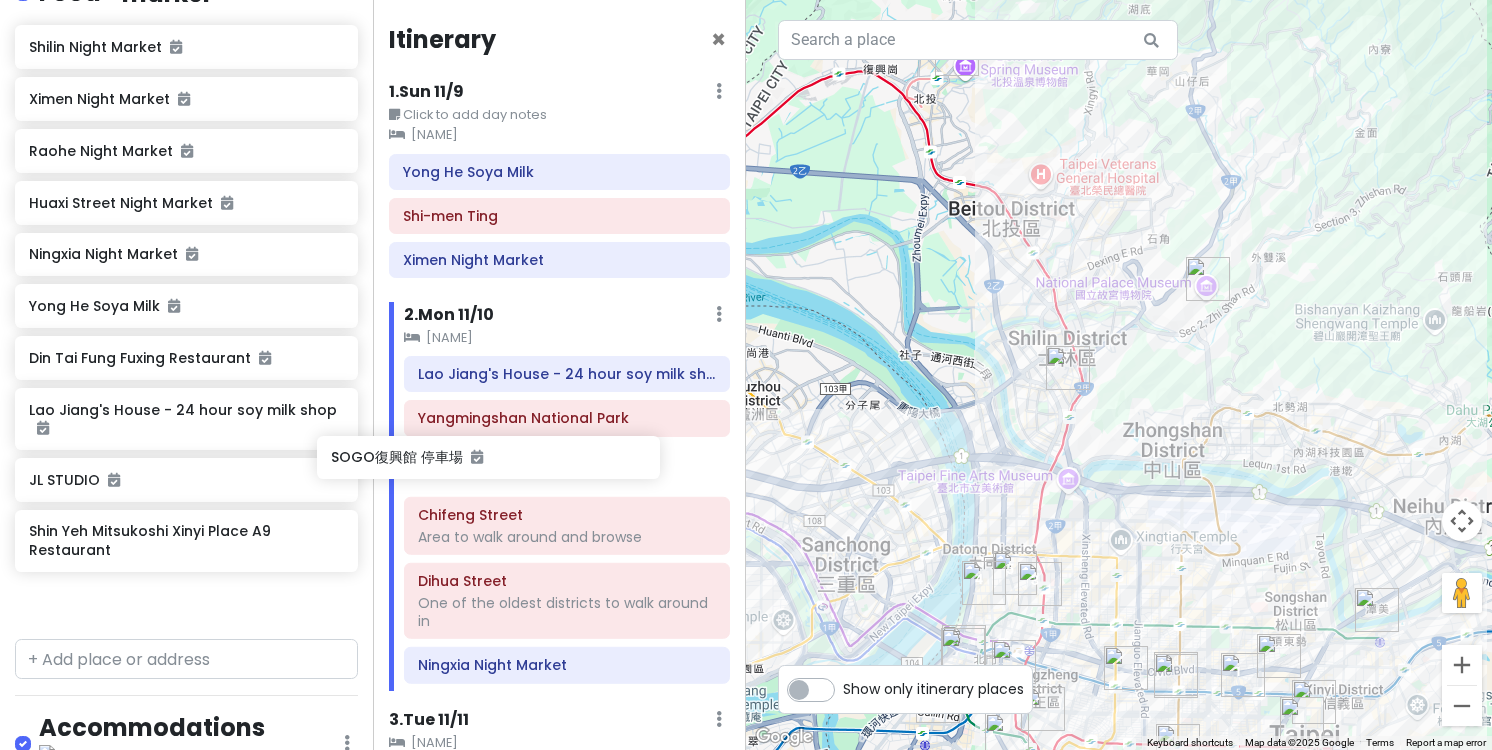 drag, startPoint x: 198, startPoint y: 199, endPoint x: 519, endPoint y: 459, distance: 413.08716 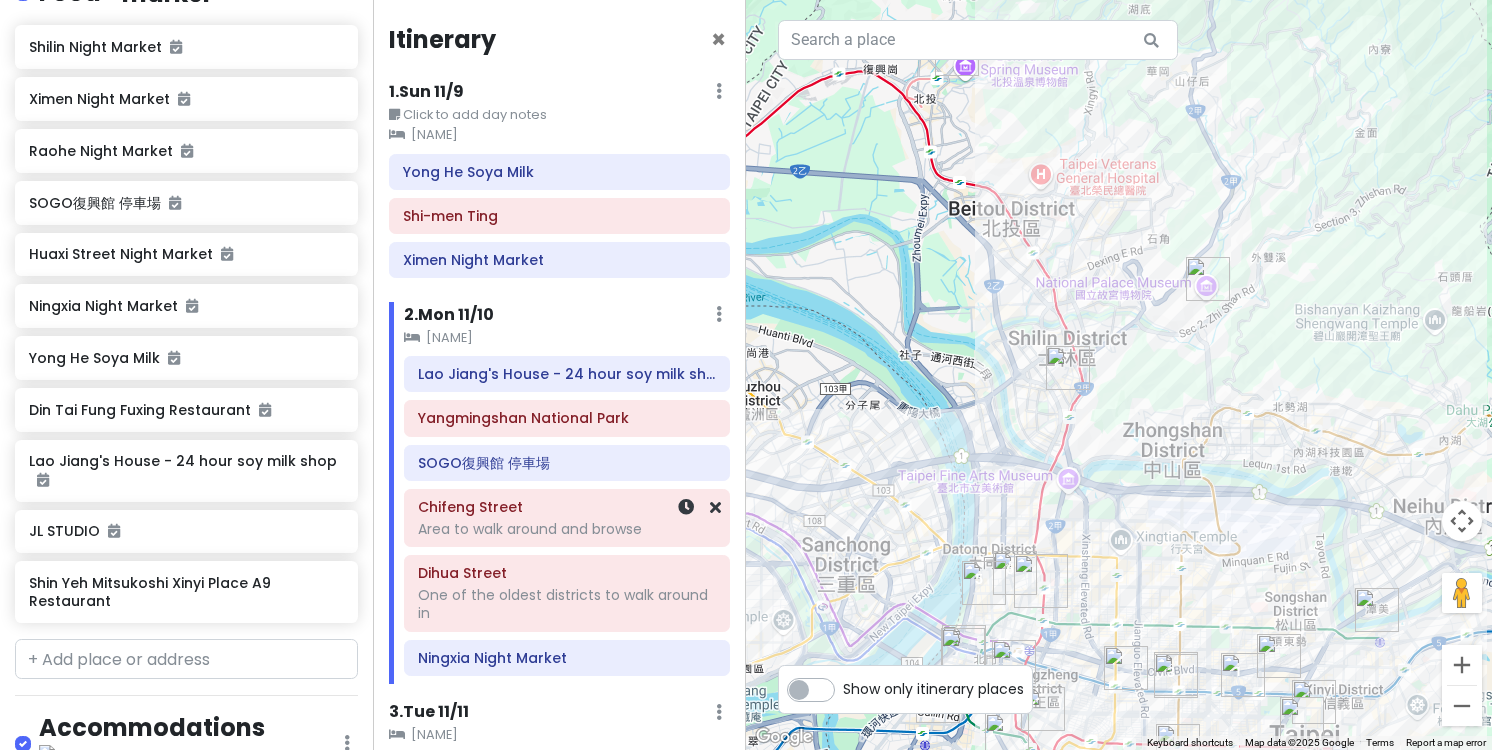 click on "Chifeng Street" at bounding box center (567, 507) 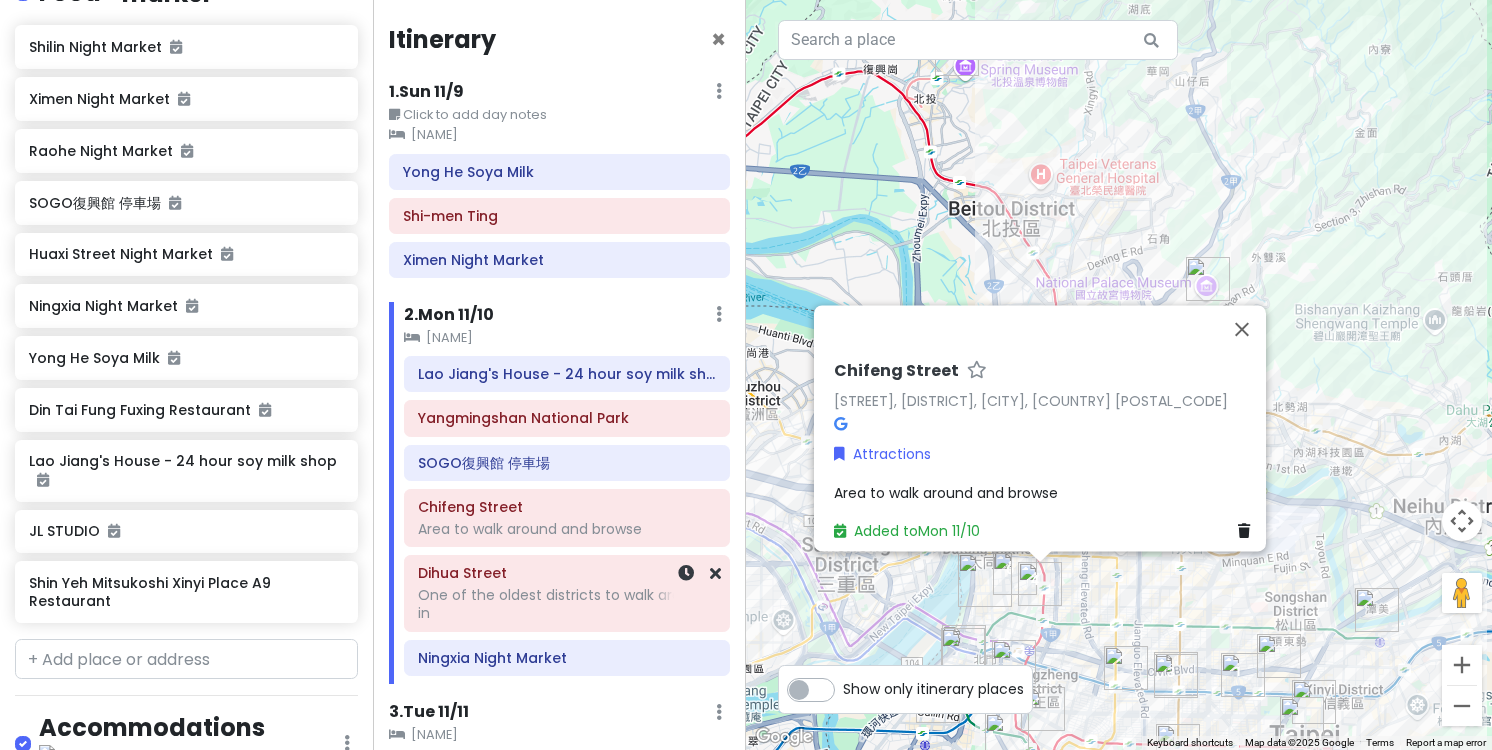 click on "Dihua Street" at bounding box center (567, 573) 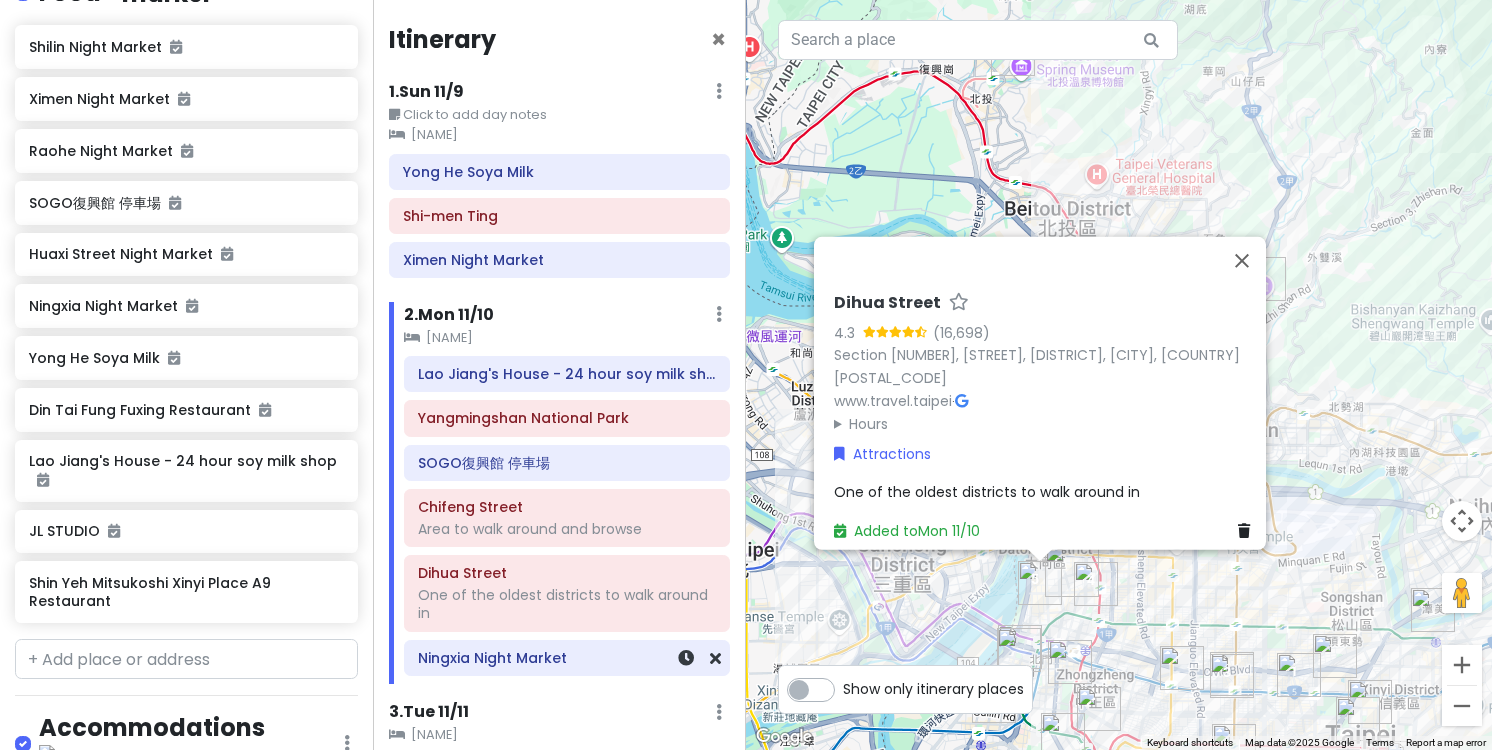 click on "Ningxia Night Market" at bounding box center [567, 658] 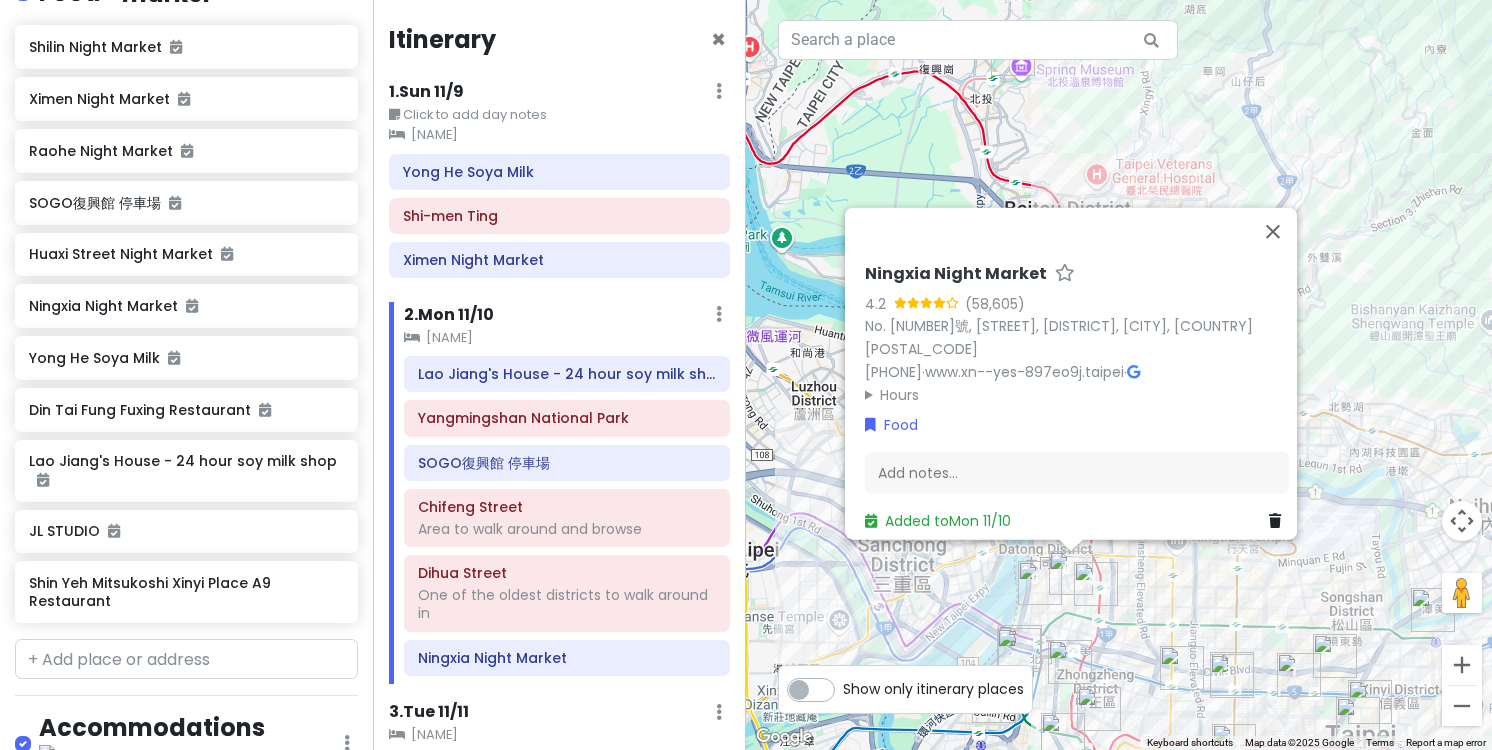 click on "Hours" at bounding box center (1077, 394) 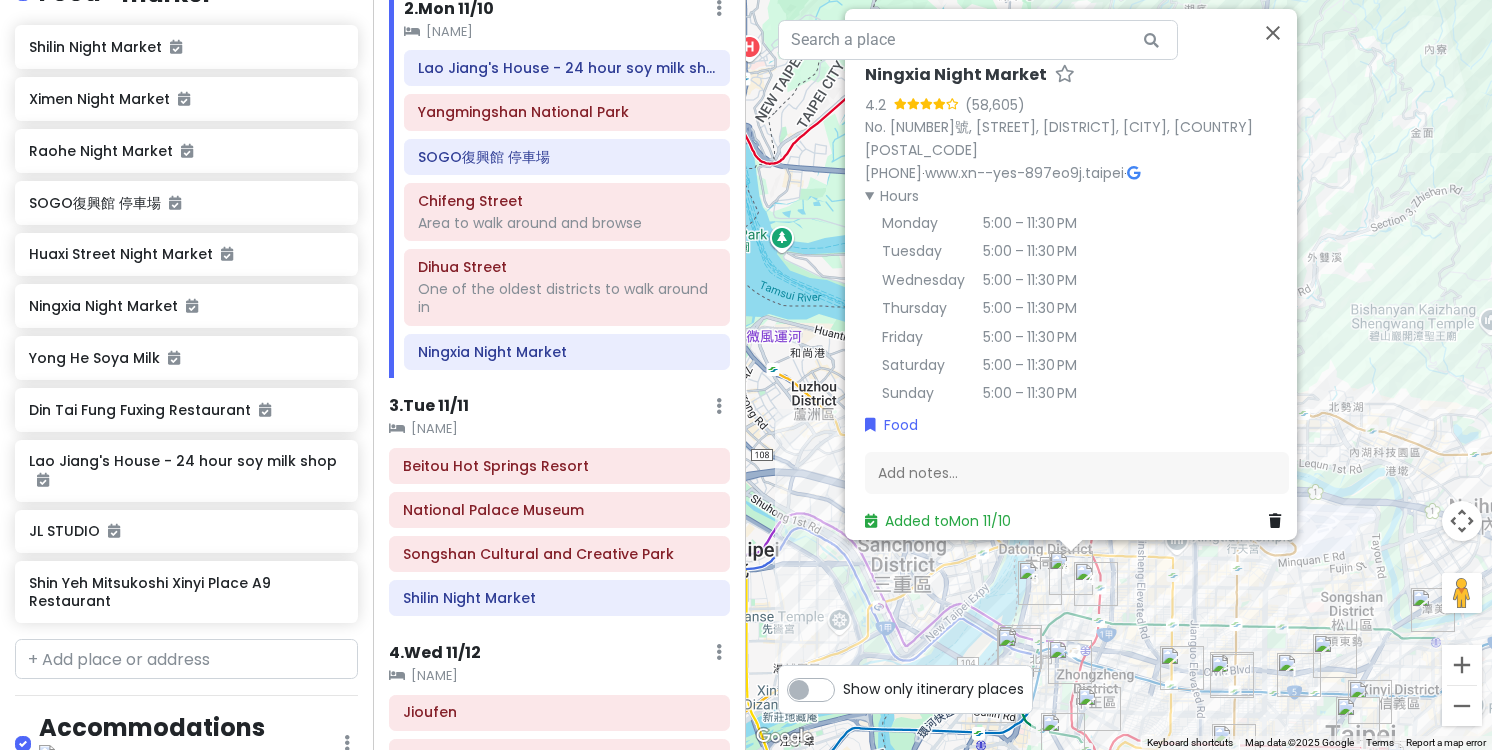 scroll, scrollTop: 328, scrollLeft: 0, axis: vertical 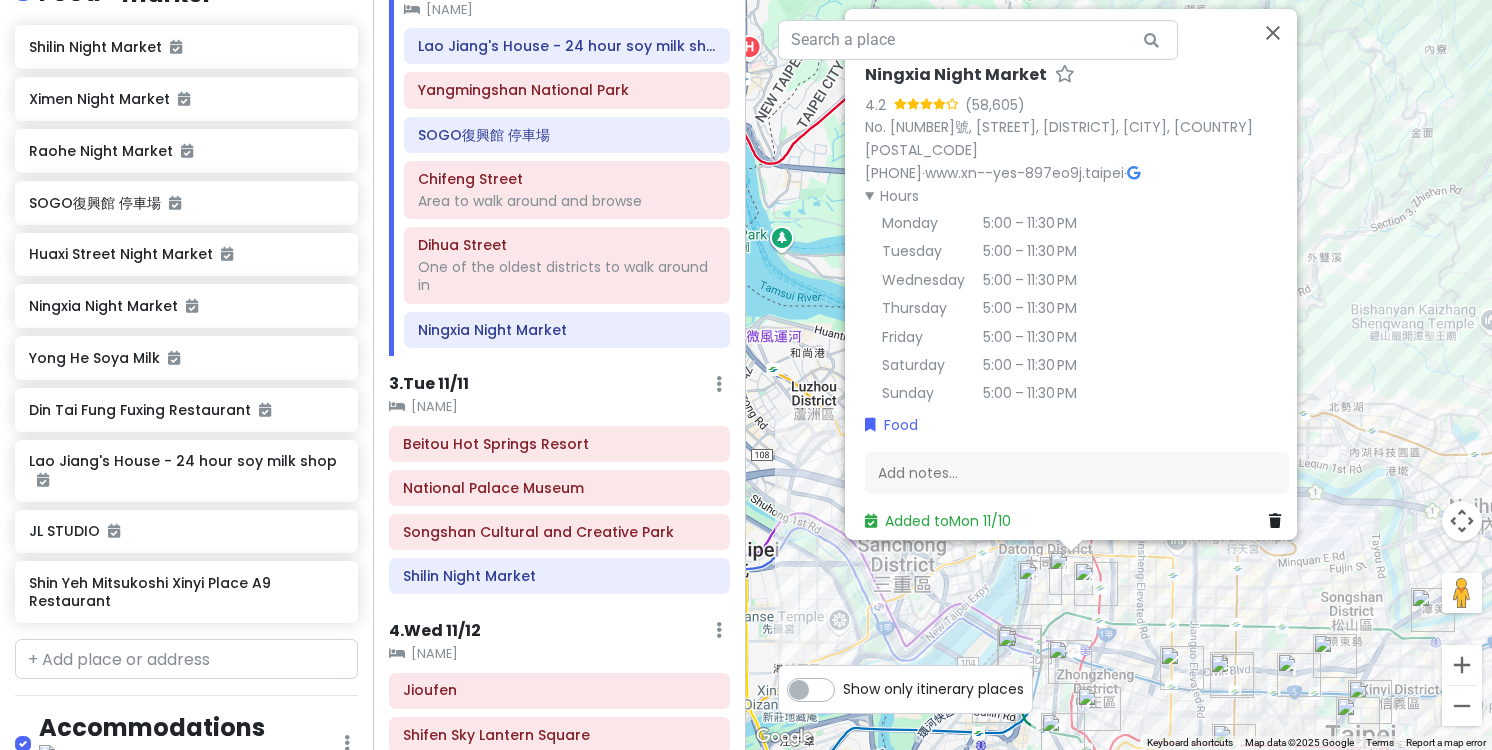 click on "[NAME]" 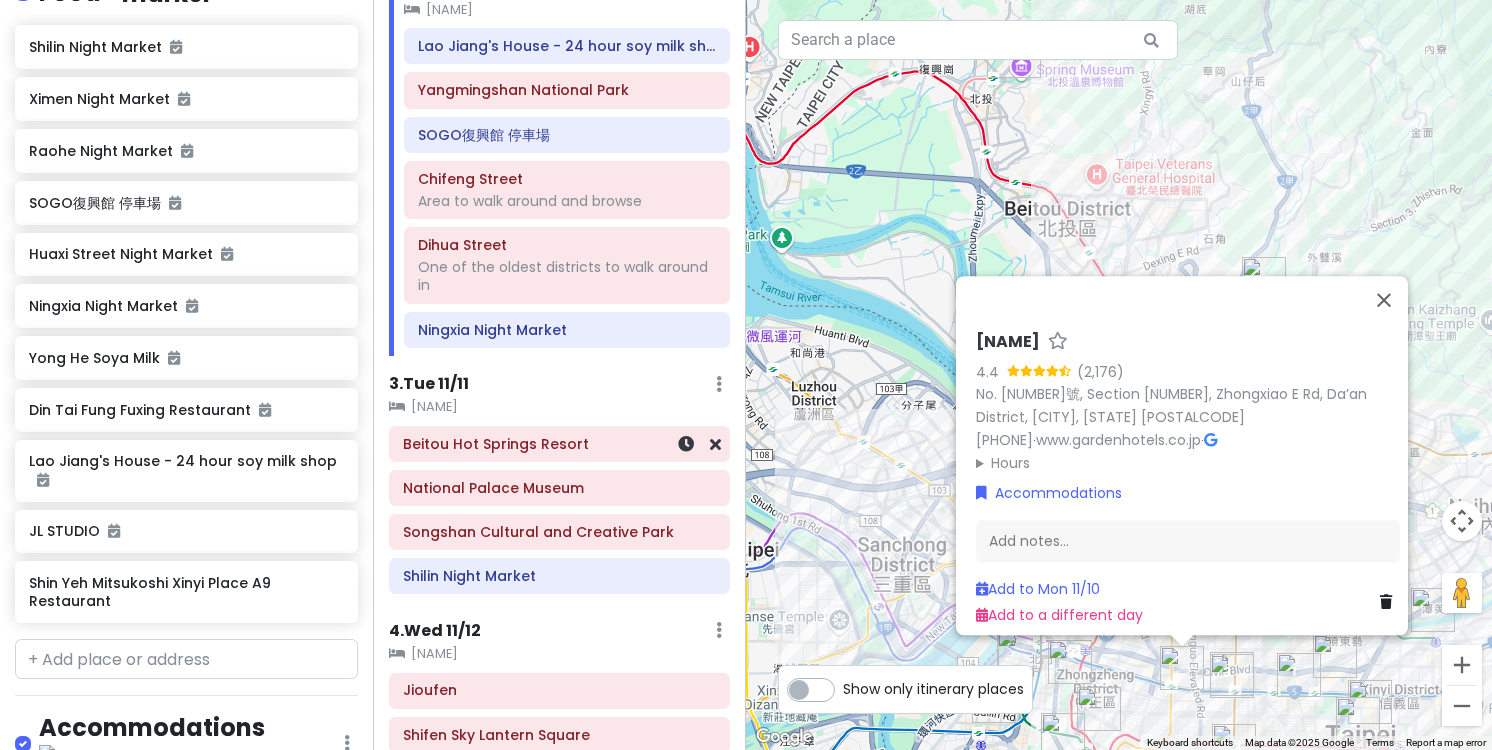 click on "Beitou Hot Springs Resort" at bounding box center [559, 444] 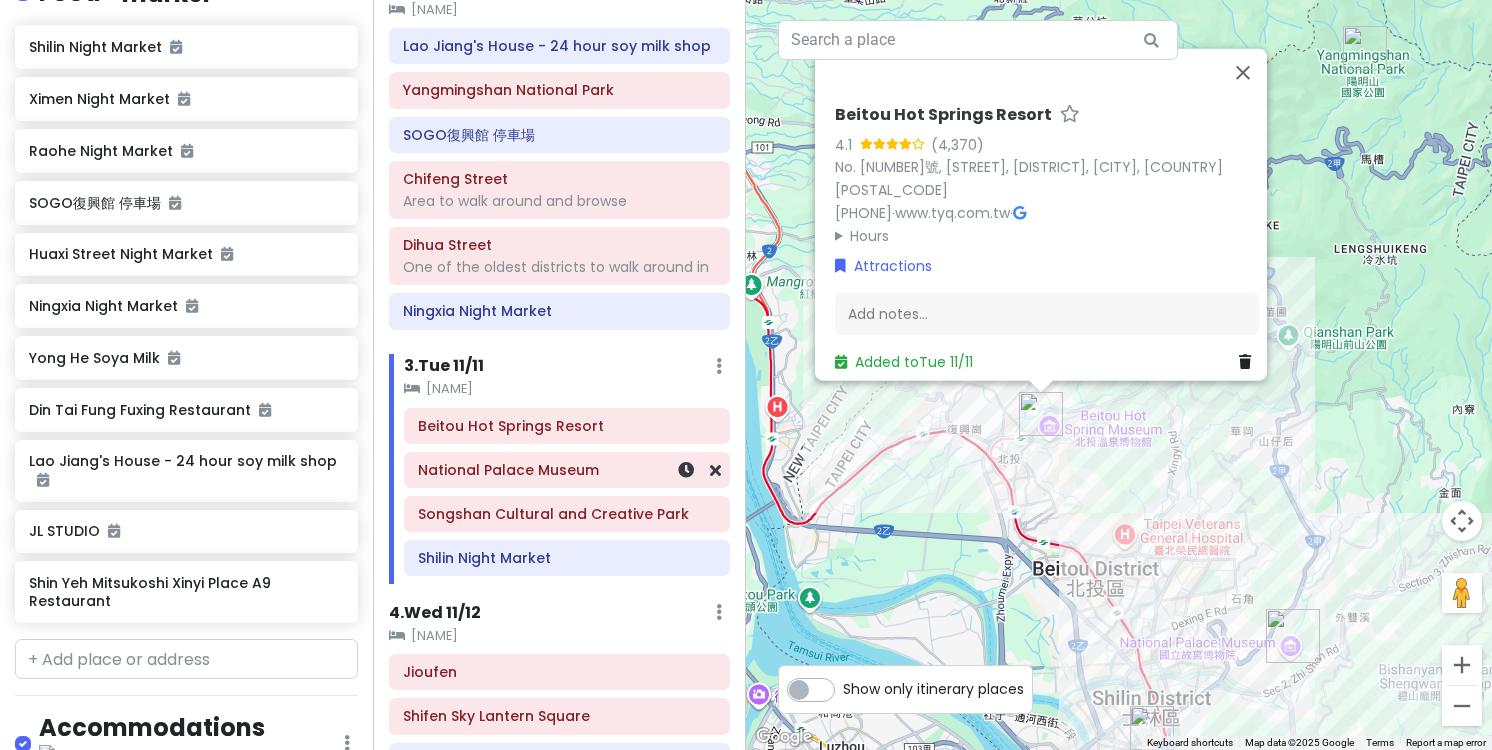 click on "National Palace Museum" at bounding box center [567, 470] 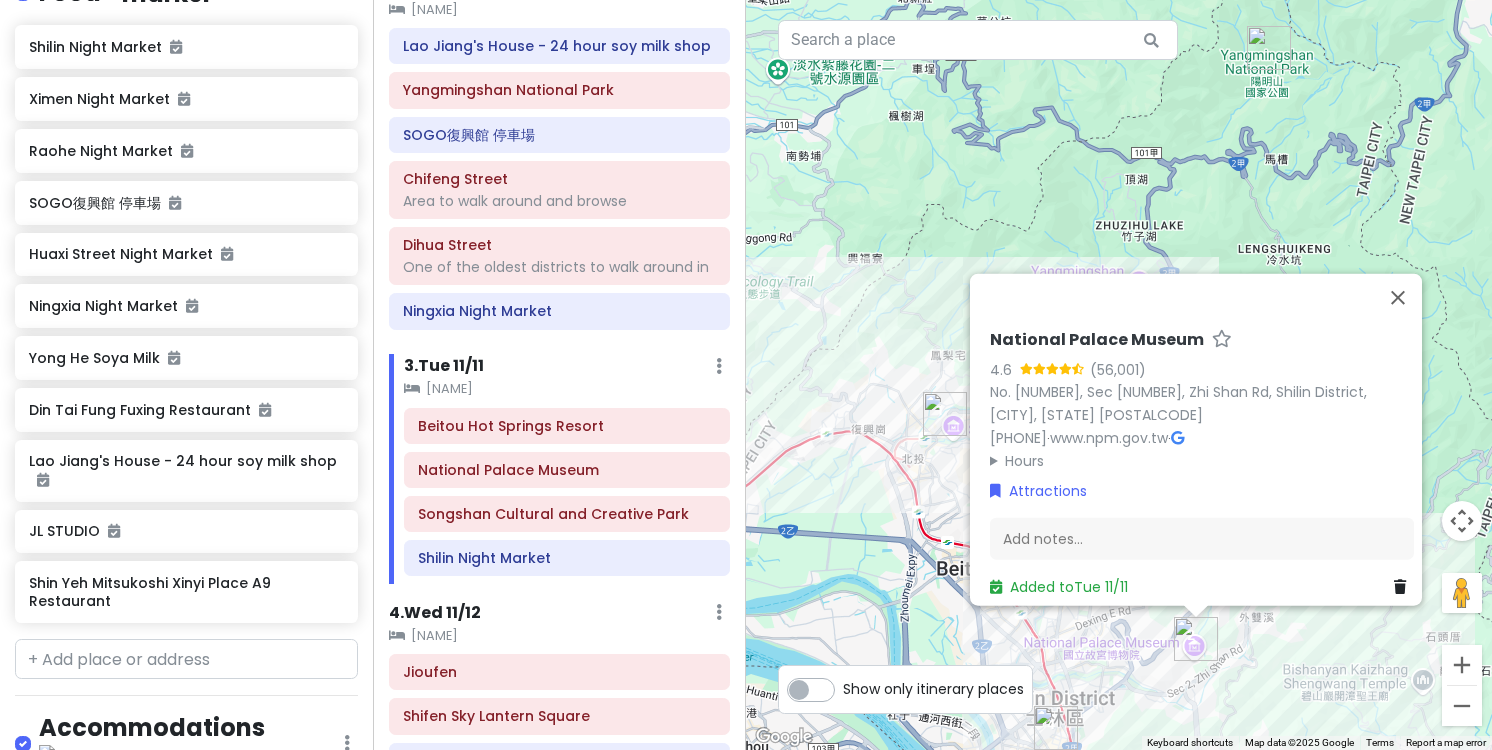 click on "Hours" at bounding box center [1202, 460] 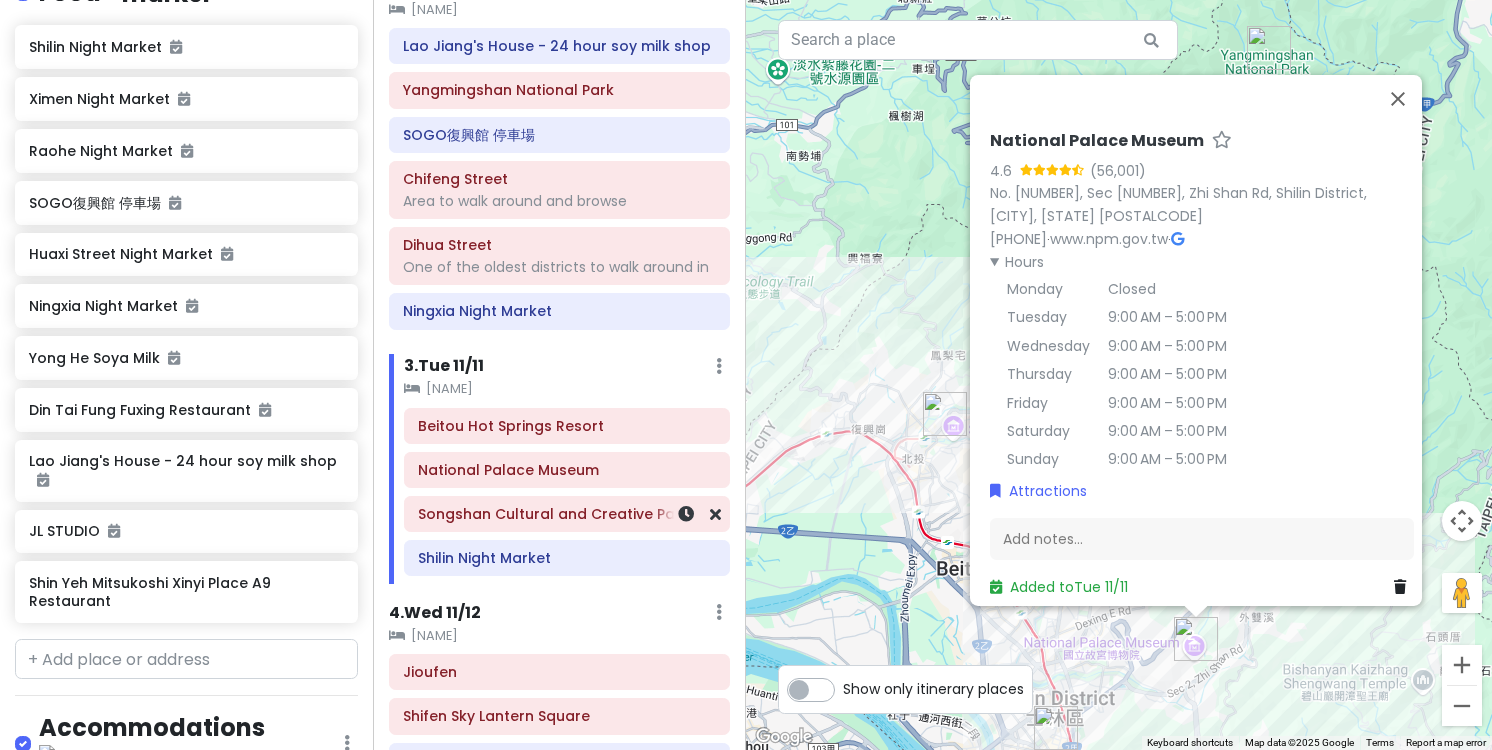 click on "Songshan Cultural and Creative Park" at bounding box center [567, 514] 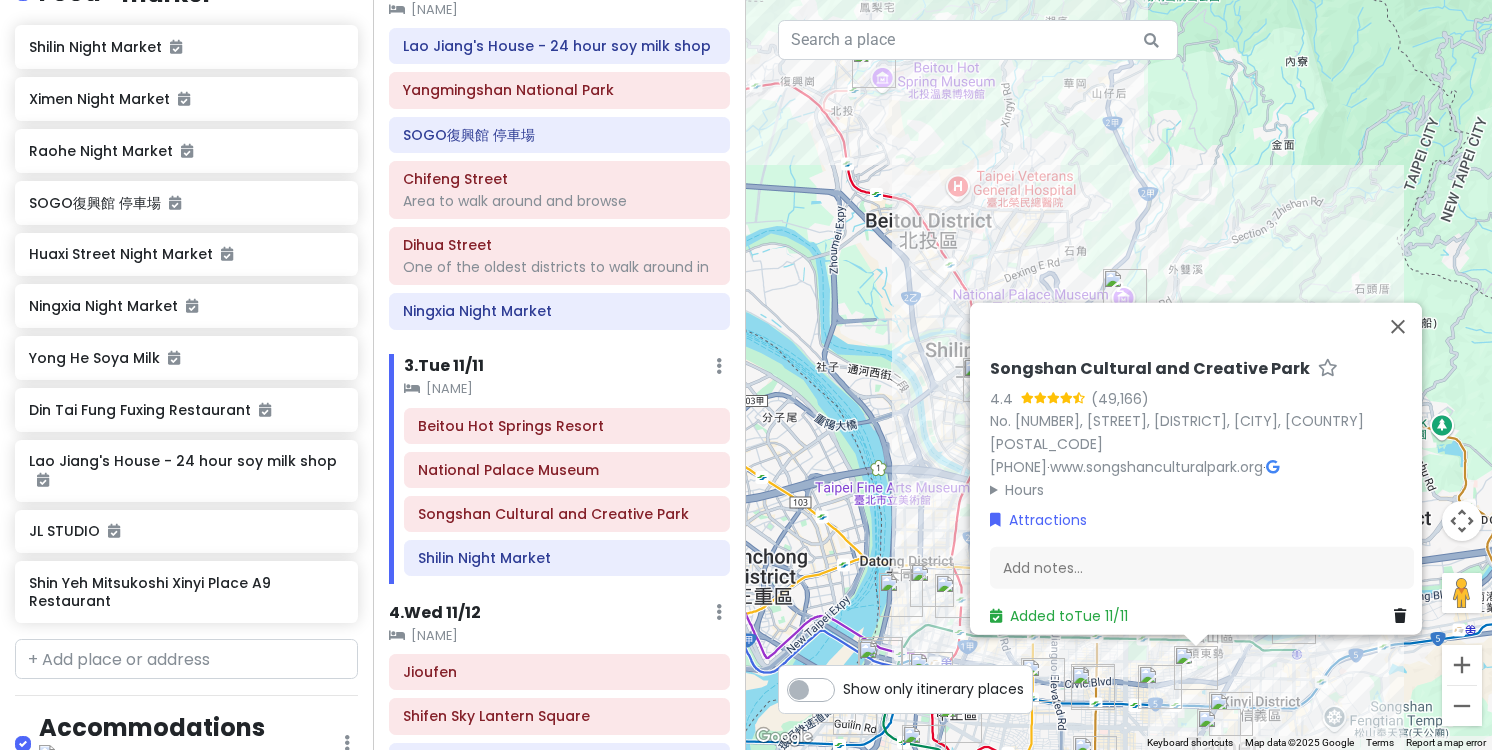 click on "Songshan Cultural and Creative Park 4.4        (49,166) No. 133號, Guangfu S Rd, Xinyi District, Taipei City, Taiwan 11072 +886 2 2765 1388   ·   www.songshanculturalpark.org   ·   Hours Monday  8:00 AM – 10:00 PM Tuesday  8:00 AM – 10:00 PM Wednesday  8:00 AM – 10:00 PM Thursday  8:00 AM – 10:00 PM Friday  8:00 AM – 10:00 PM Saturday  8:00 AM – 10:00 PM Sunday  8:00 AM – 10:00 PM Attractions Add notes... Added to  Tue 11/11" at bounding box center [1119, 375] 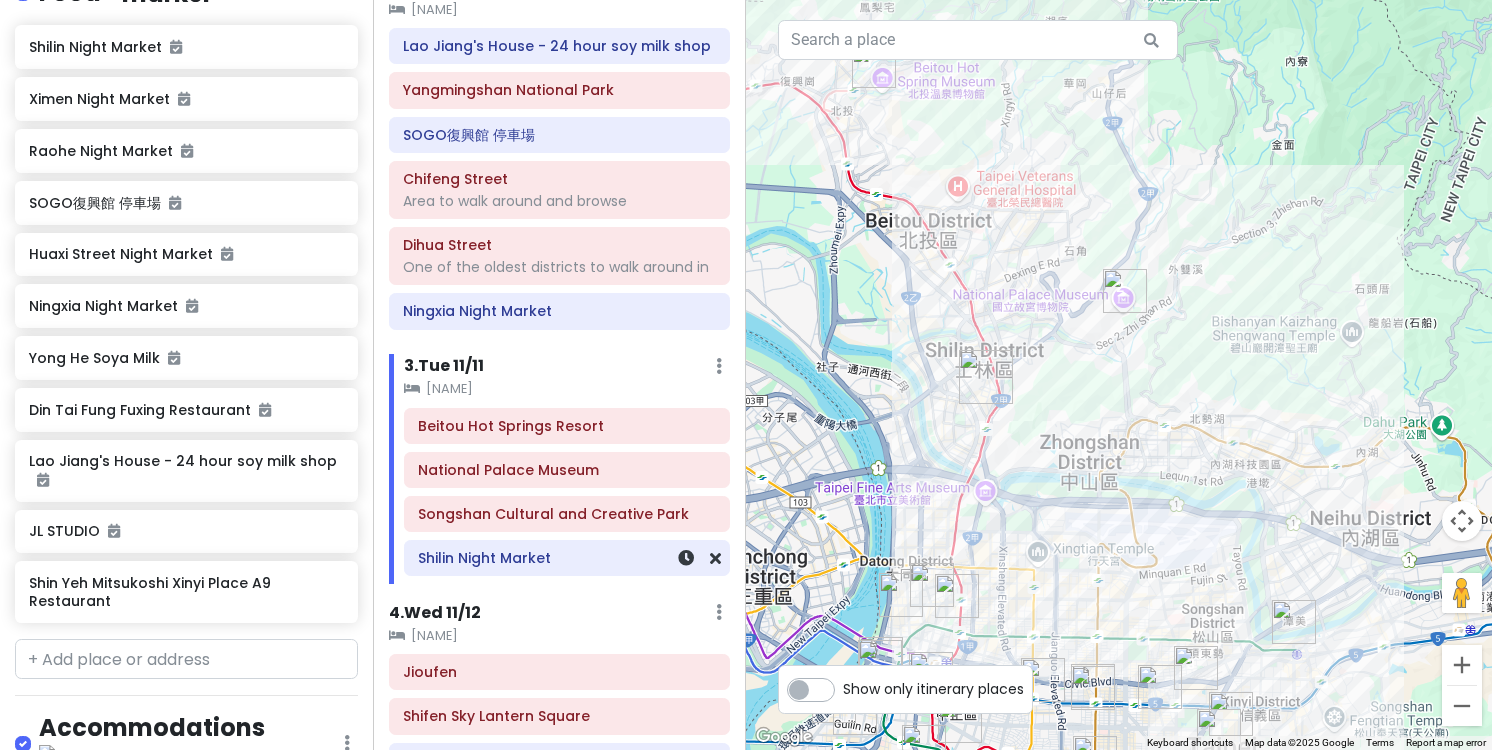 click on "Shilin Night Market" at bounding box center [567, 558] 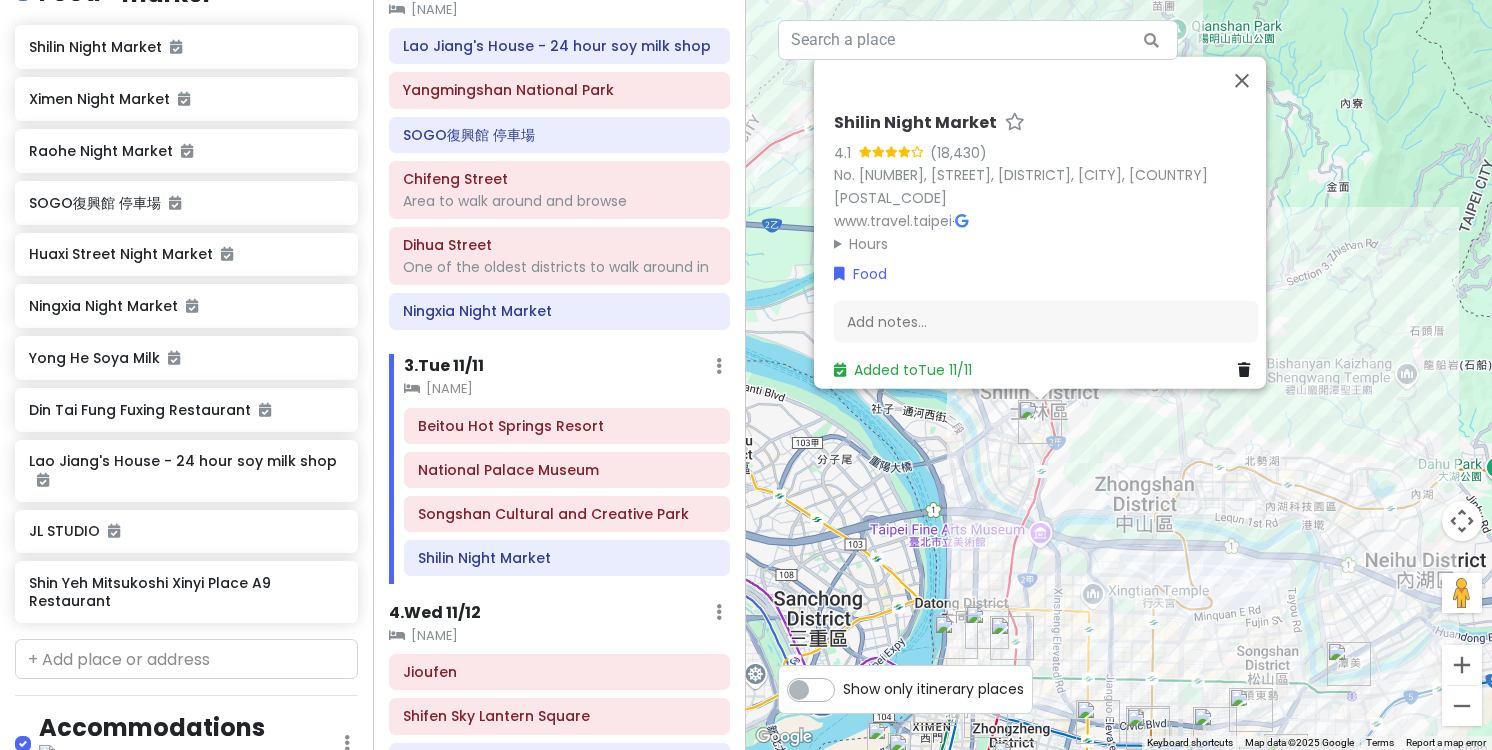 click on "Hours" at bounding box center (1046, 243) 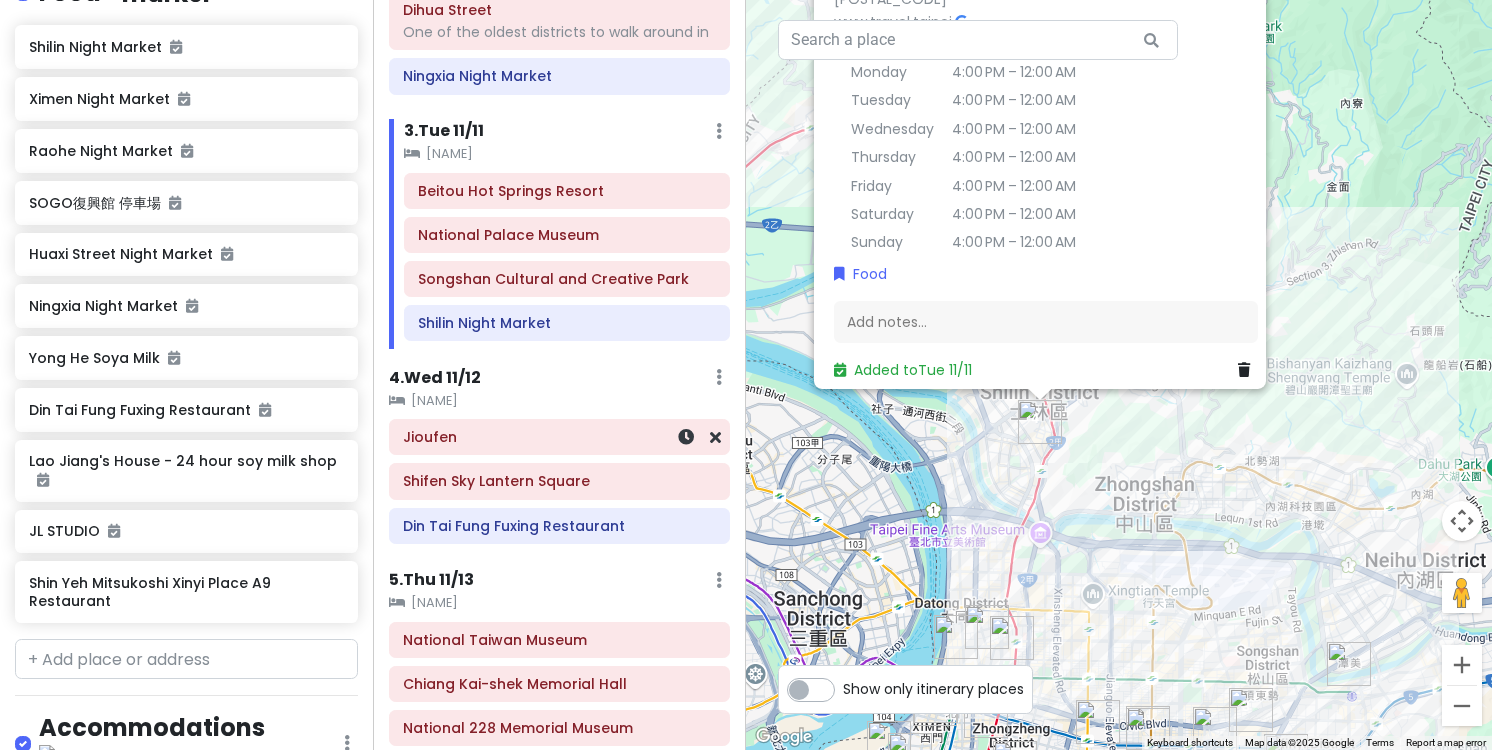 scroll, scrollTop: 567, scrollLeft: 0, axis: vertical 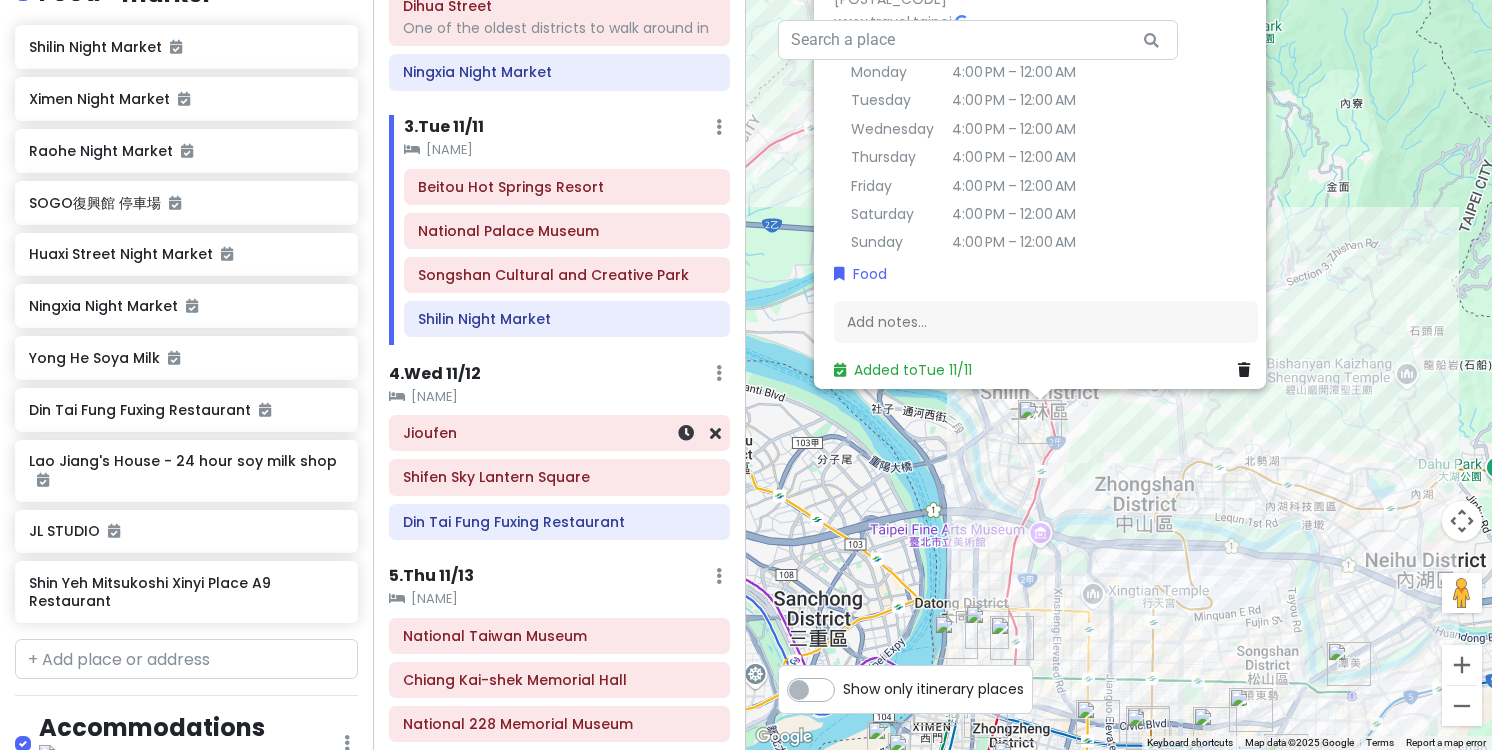 click on "Jioufen" at bounding box center (559, 433) 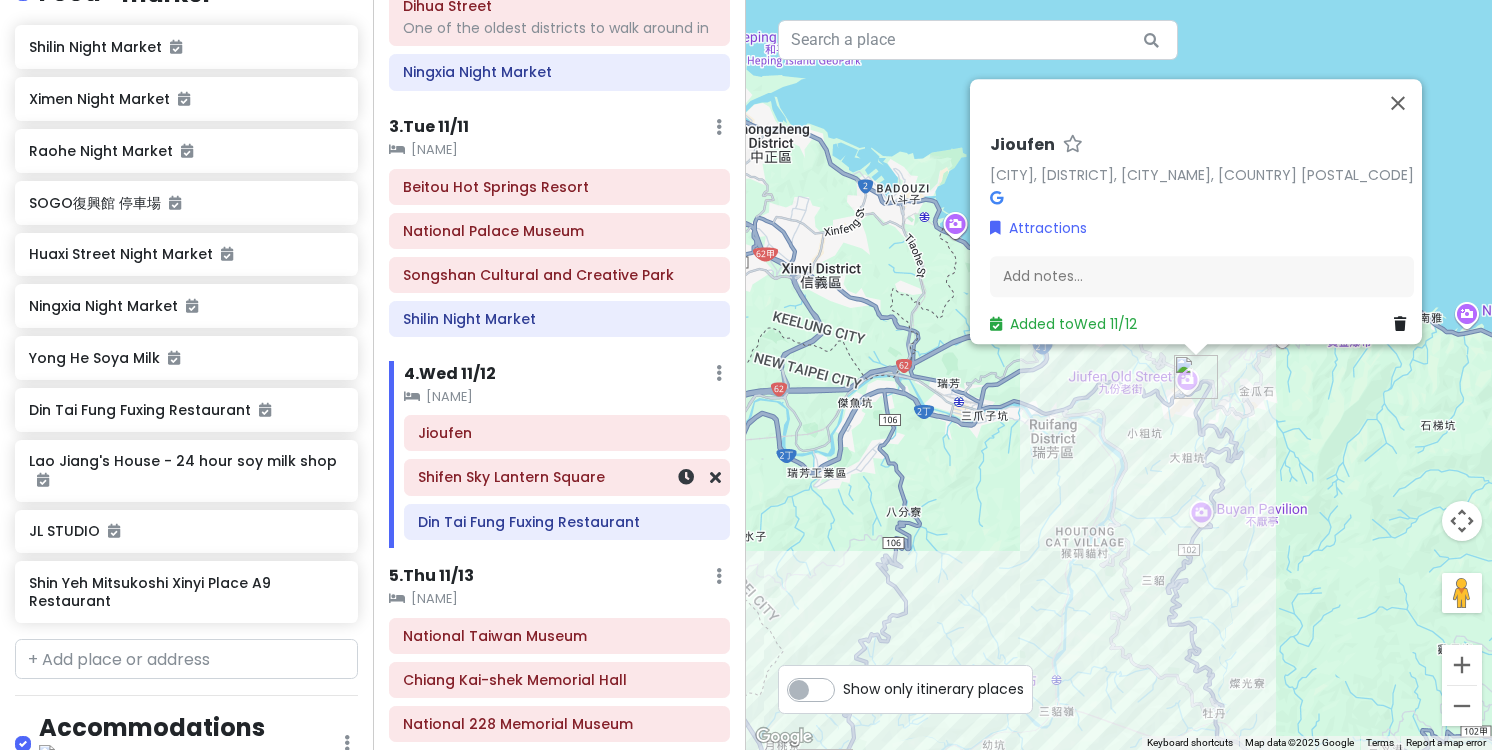 click on "Shifen Sky Lantern Square" at bounding box center [567, 477] 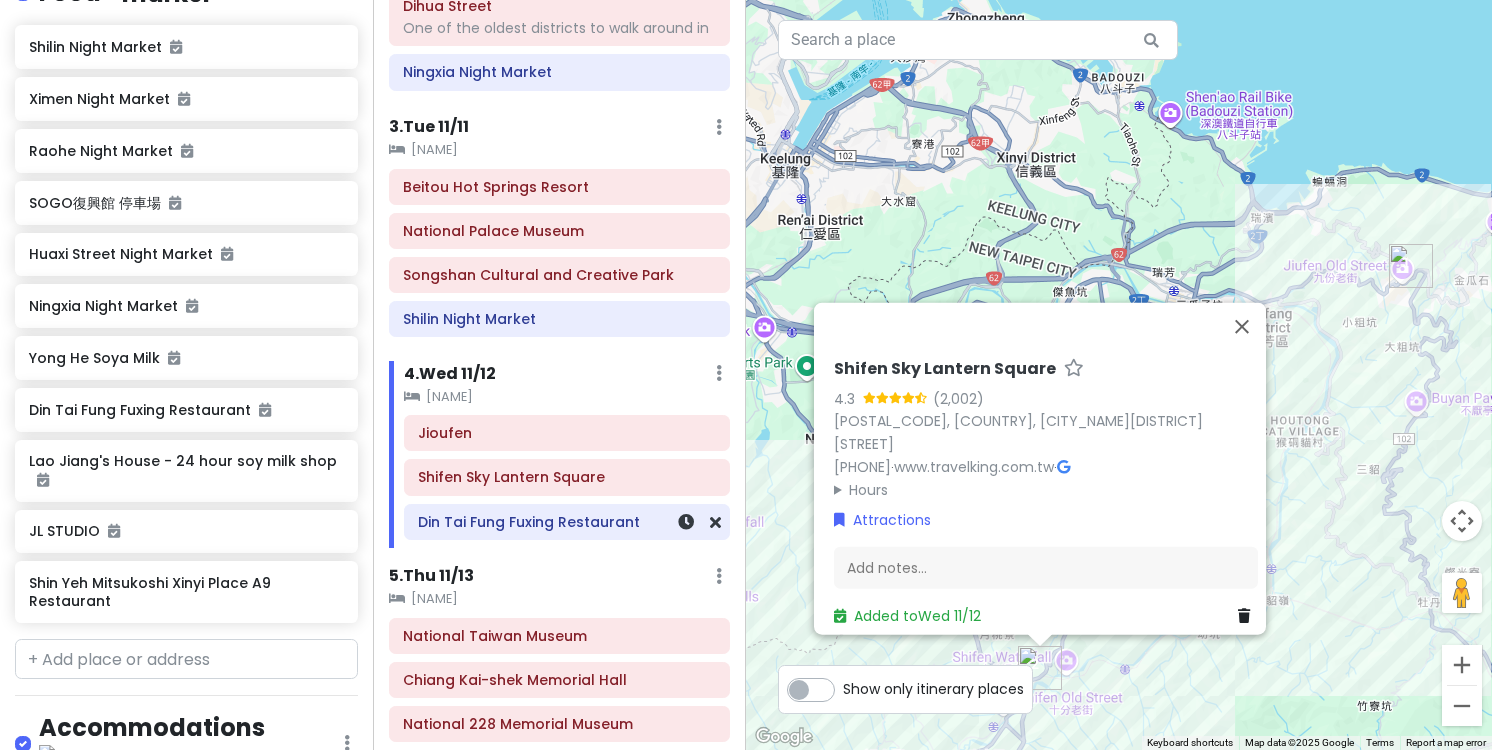 click on "Din Tai Fung Fuxing Restaurant" at bounding box center (567, 522) 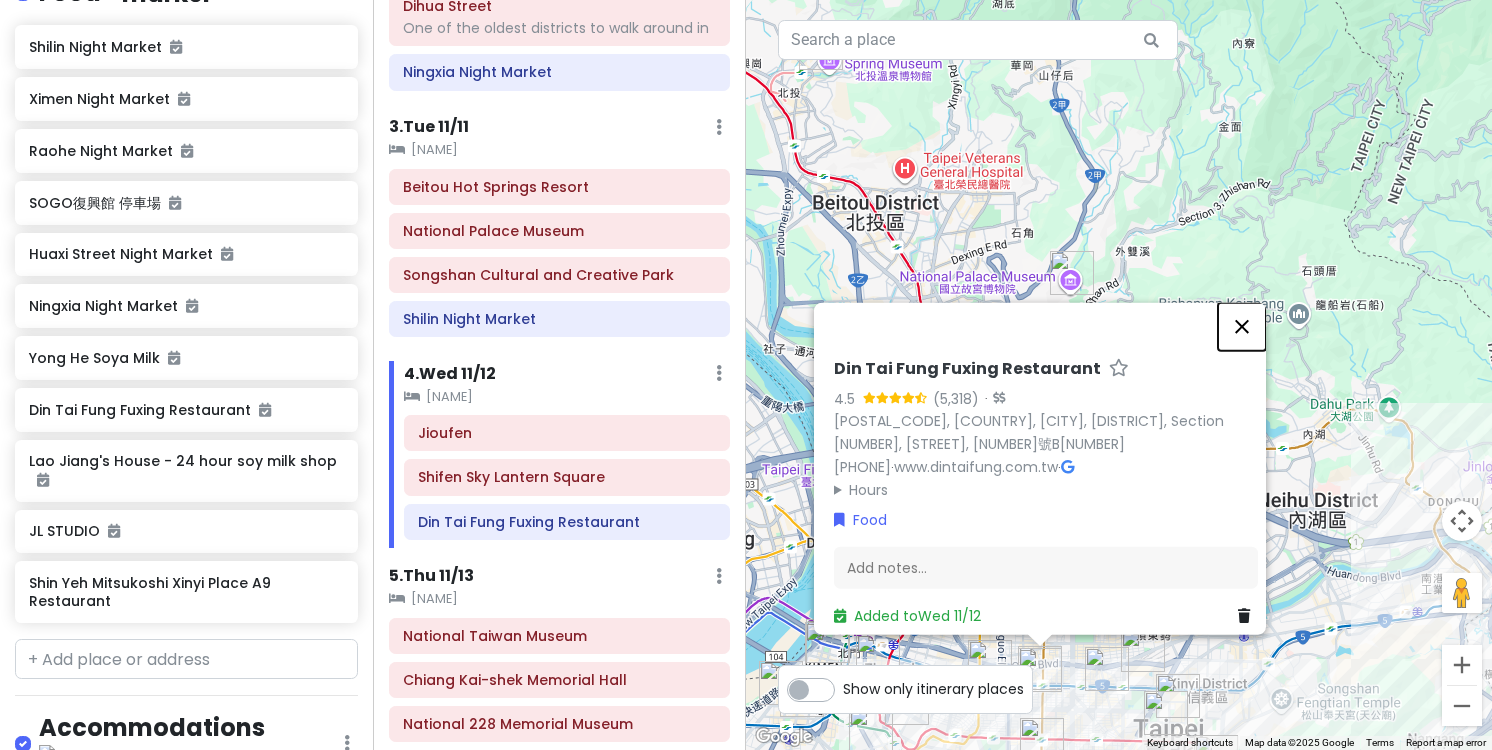 click at bounding box center (1242, 327) 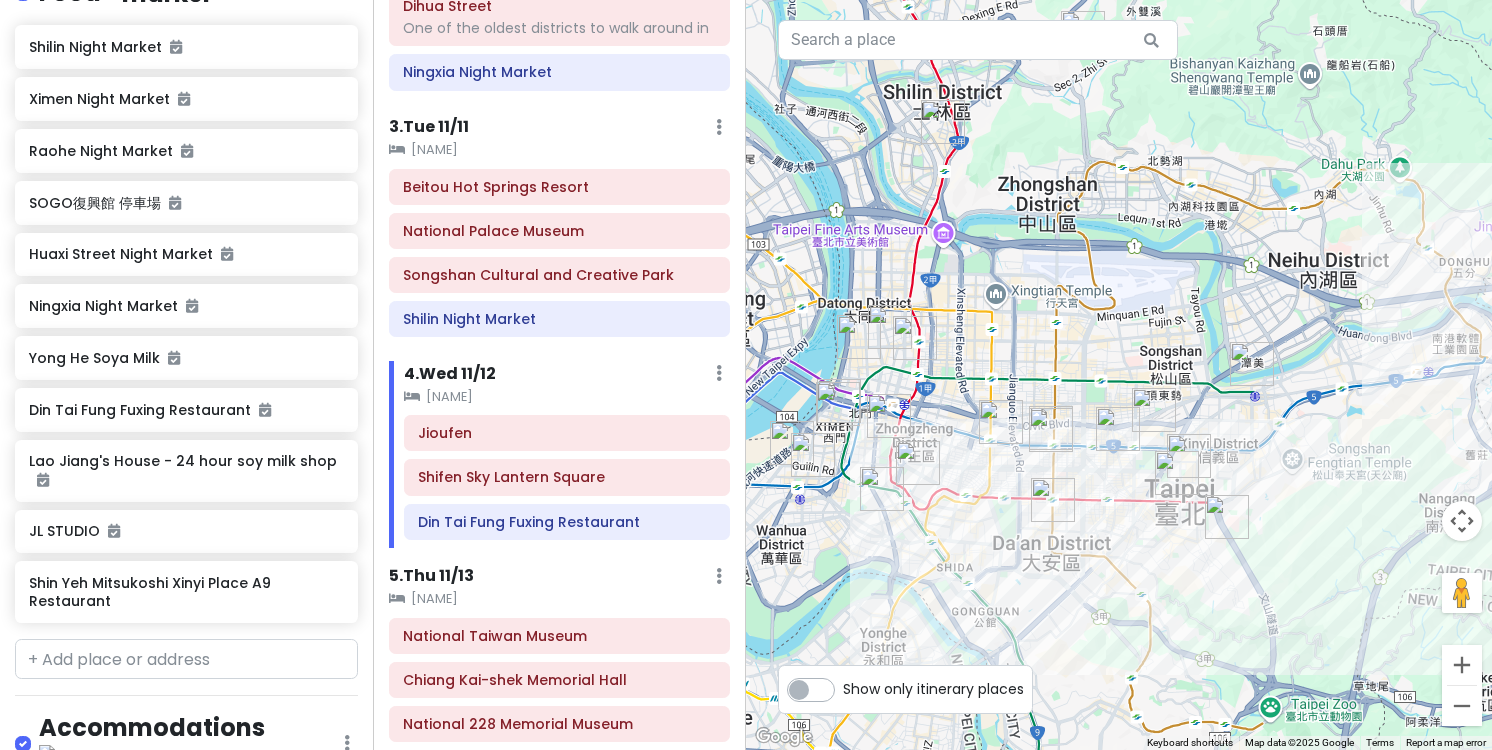 drag, startPoint x: 1095, startPoint y: 497, endPoint x: 1106, endPoint y: 253, distance: 244.24782 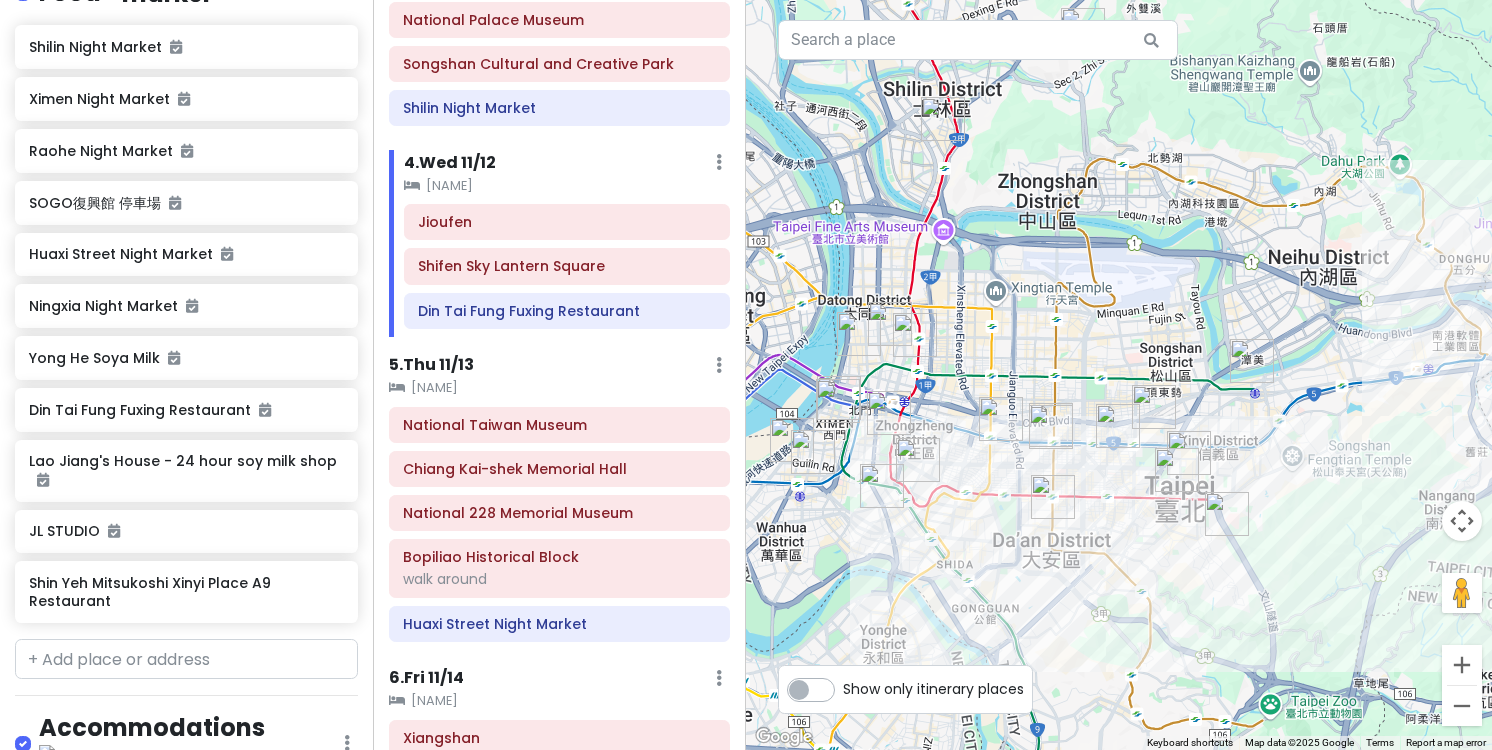 scroll, scrollTop: 787, scrollLeft: 0, axis: vertical 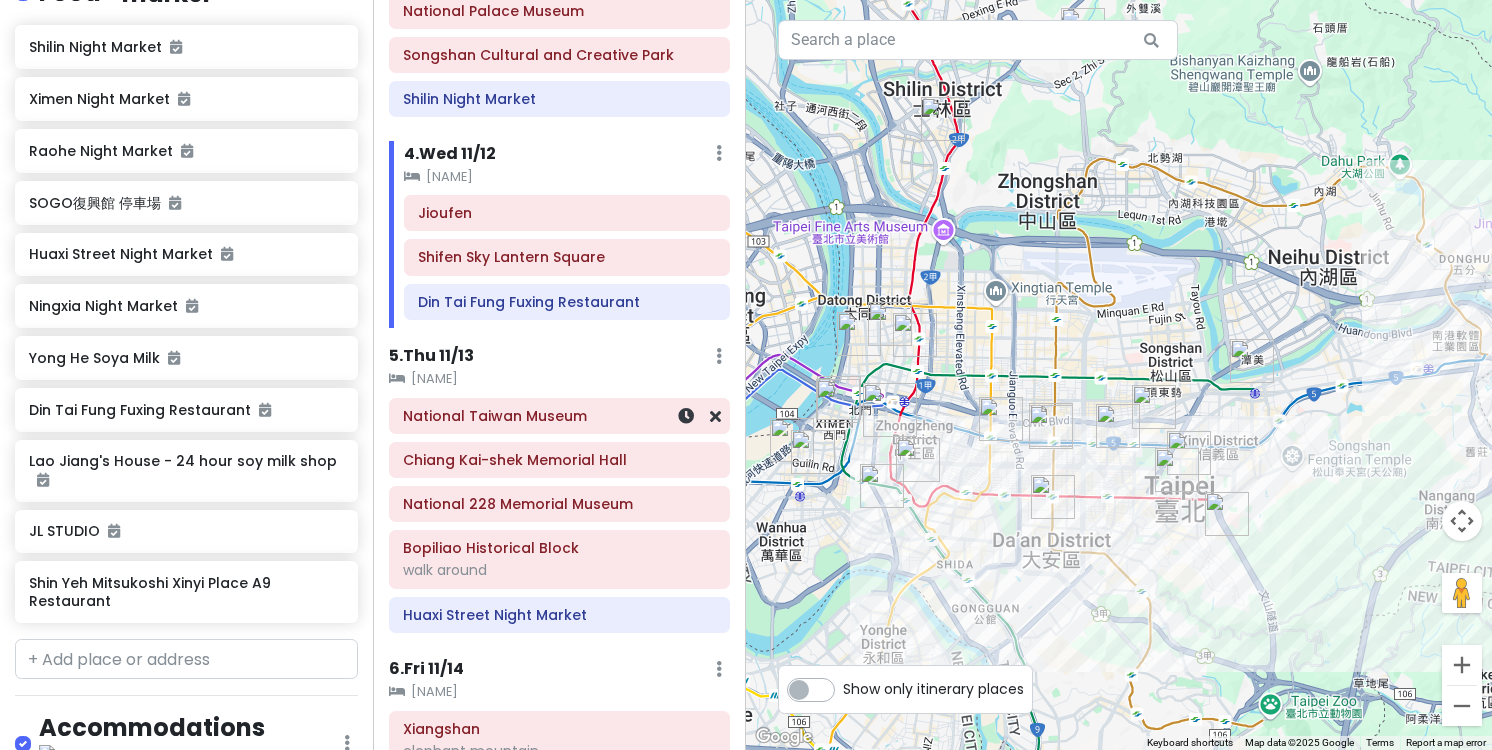click on "National Taiwan Museum" at bounding box center [559, 416] 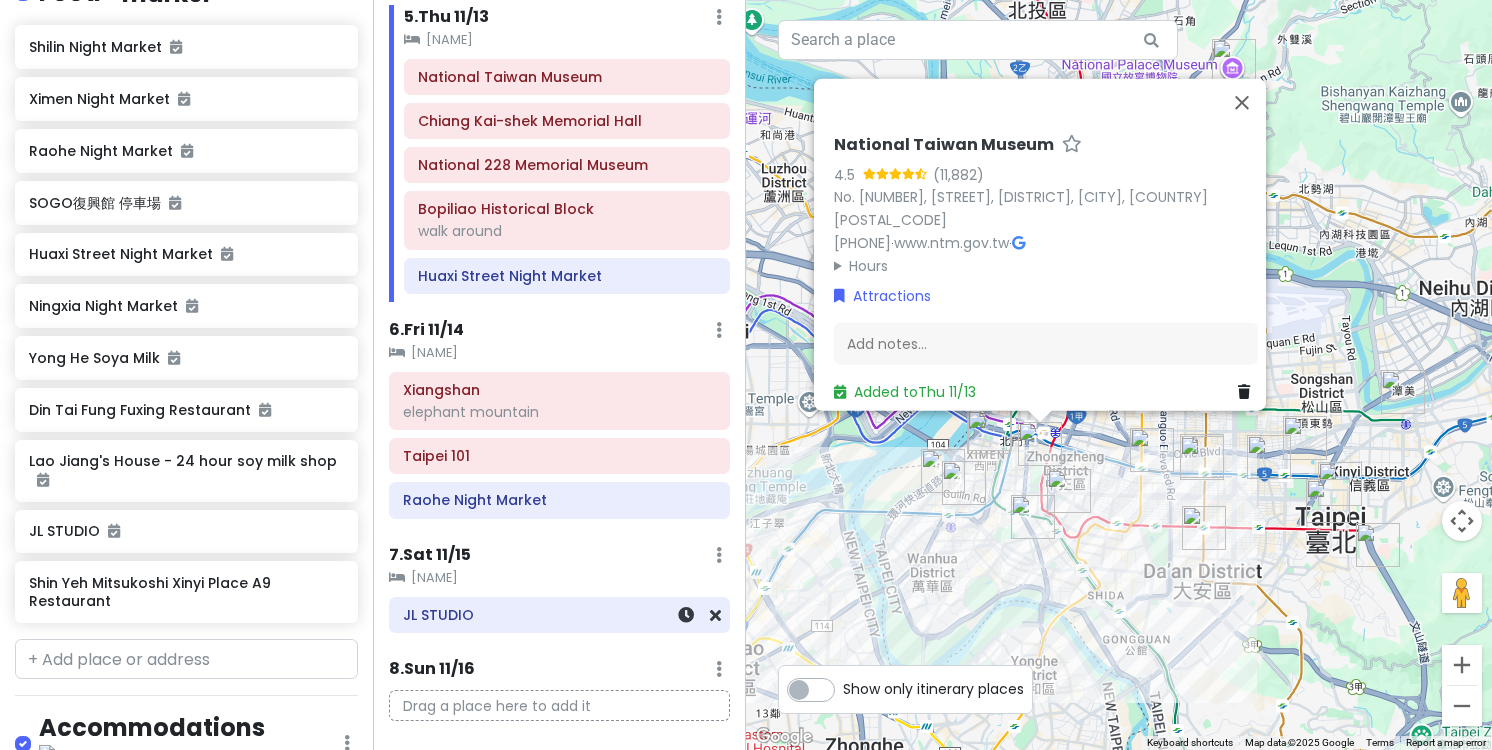 scroll, scrollTop: 1119, scrollLeft: 0, axis: vertical 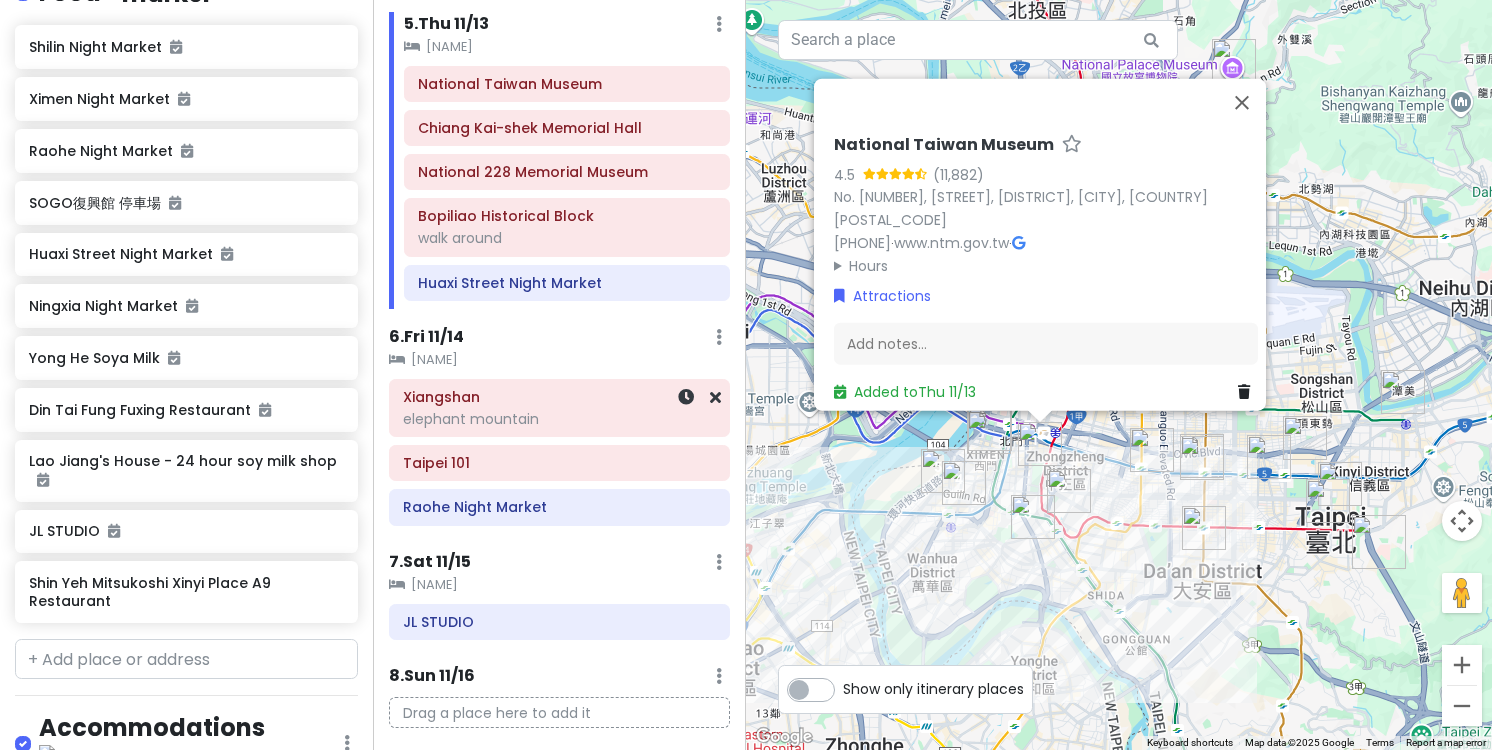 click on "[PARK_NAME]" at bounding box center [559, -590] 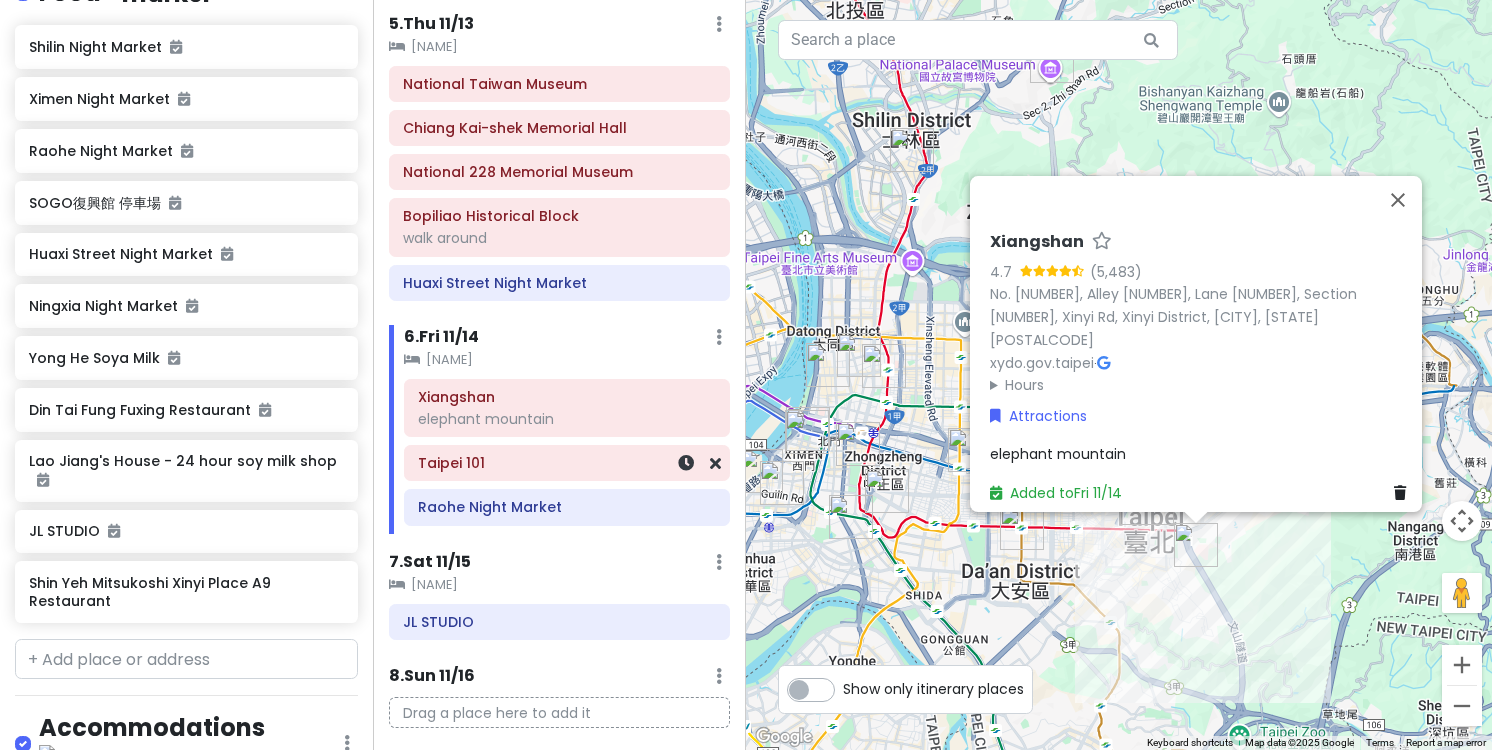 click on "[NAME]" at bounding box center (567, 463) 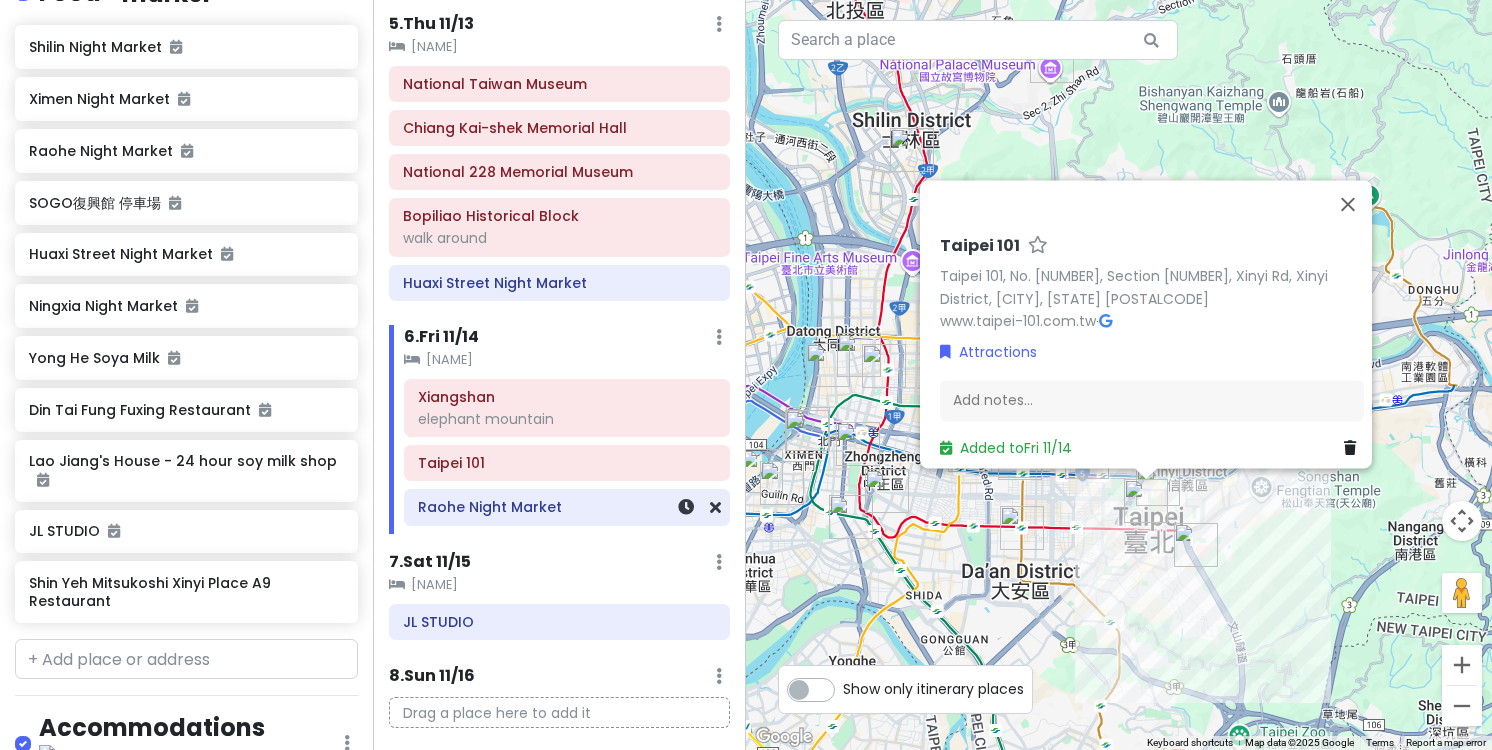 click on "Raohe Night Market" at bounding box center [567, 507] 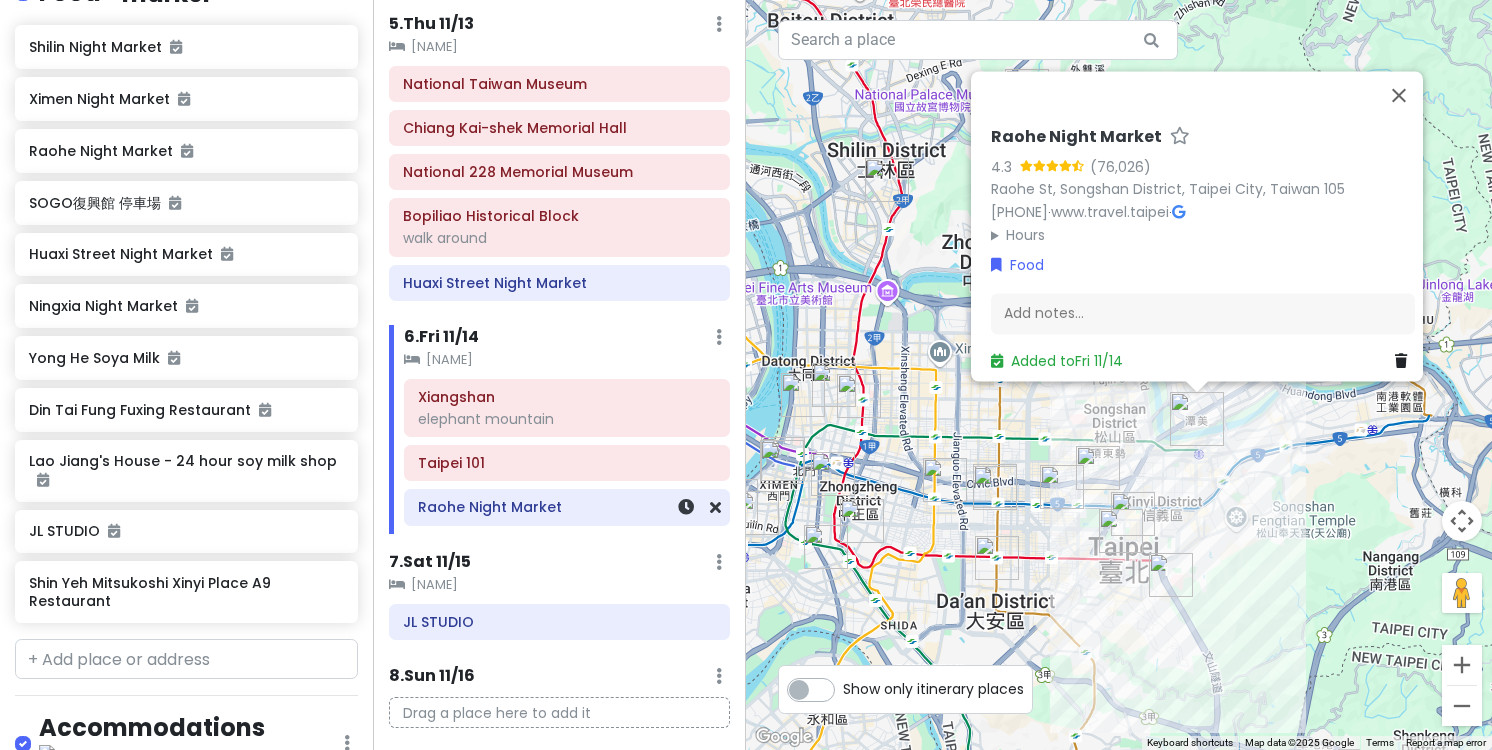 scroll, scrollTop: 1179, scrollLeft: 0, axis: vertical 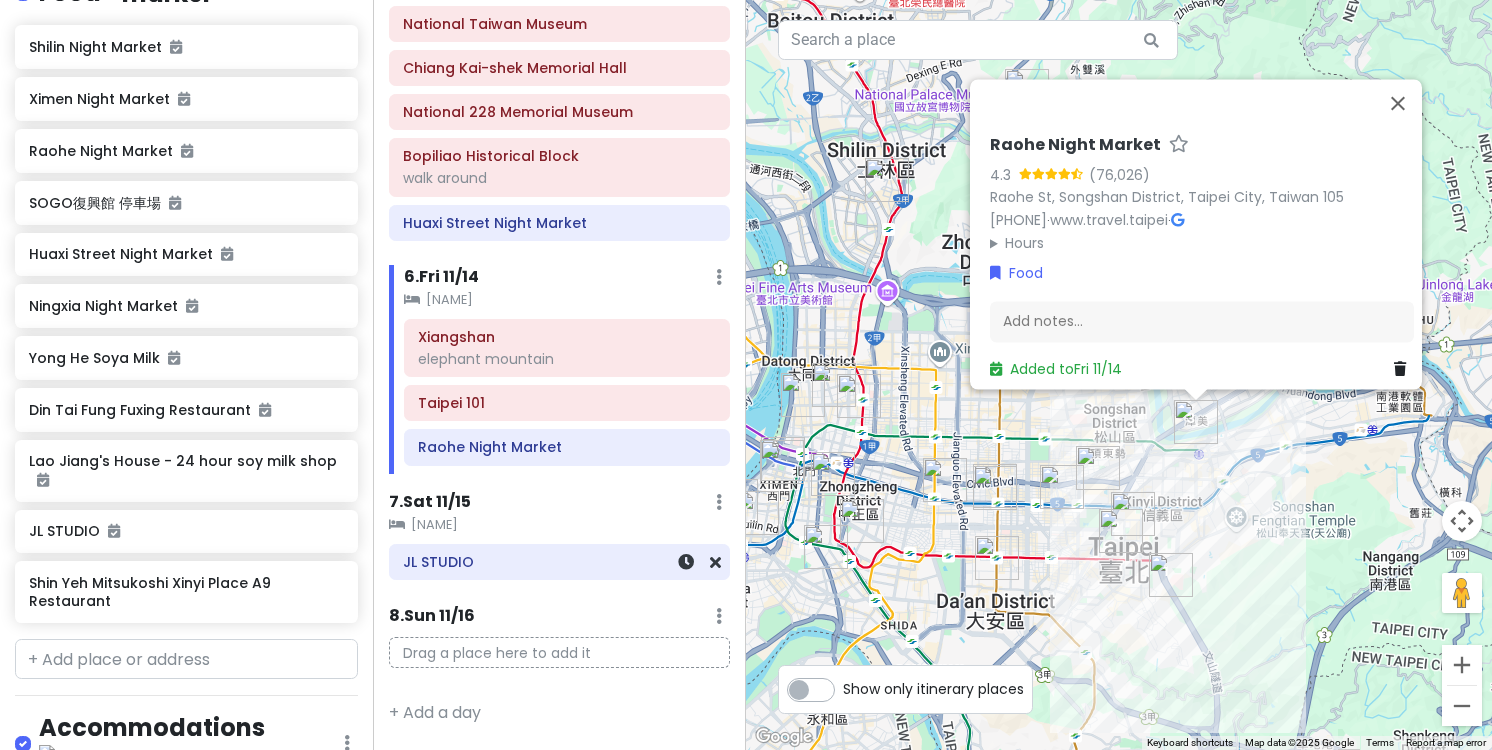 click on "JL STUDIO" at bounding box center [559, 562] 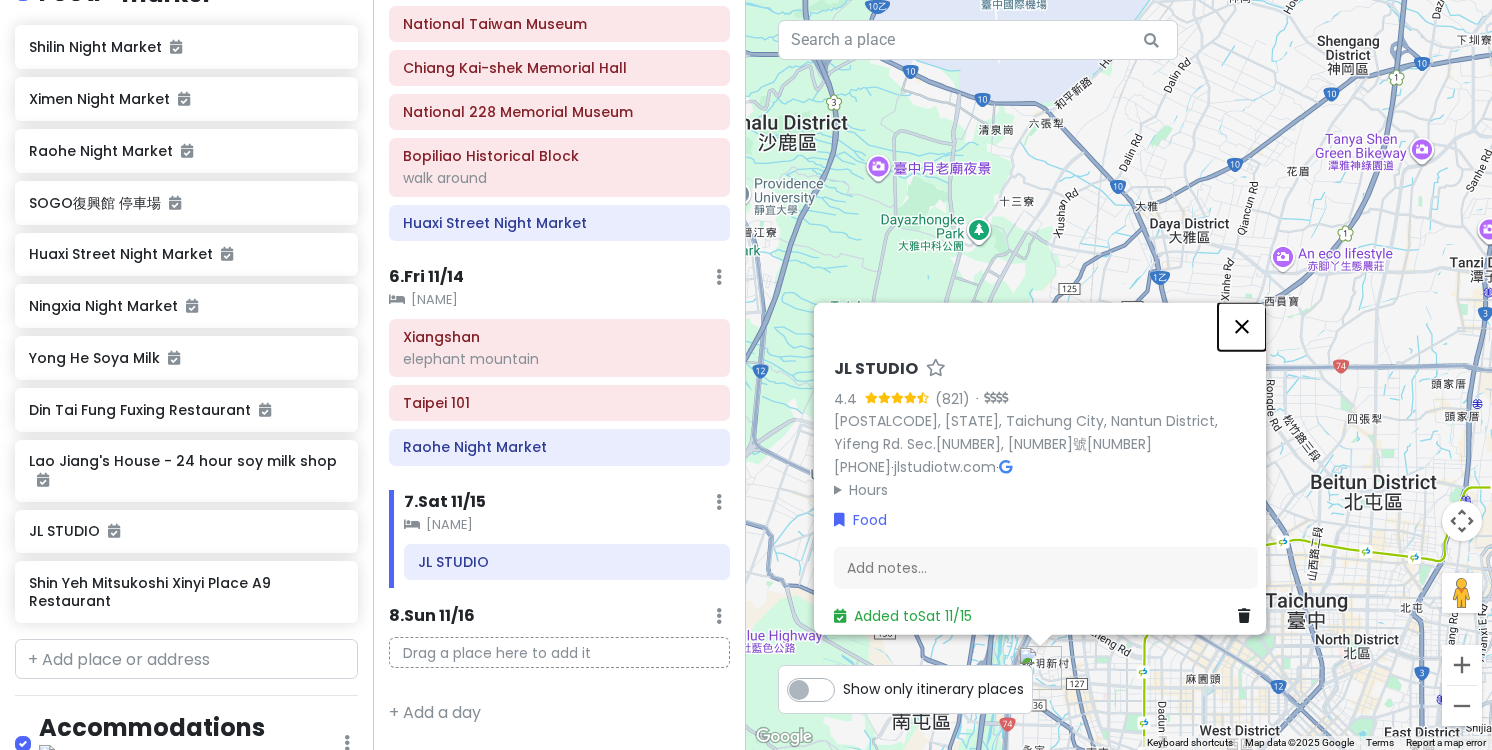 click at bounding box center [1242, 327] 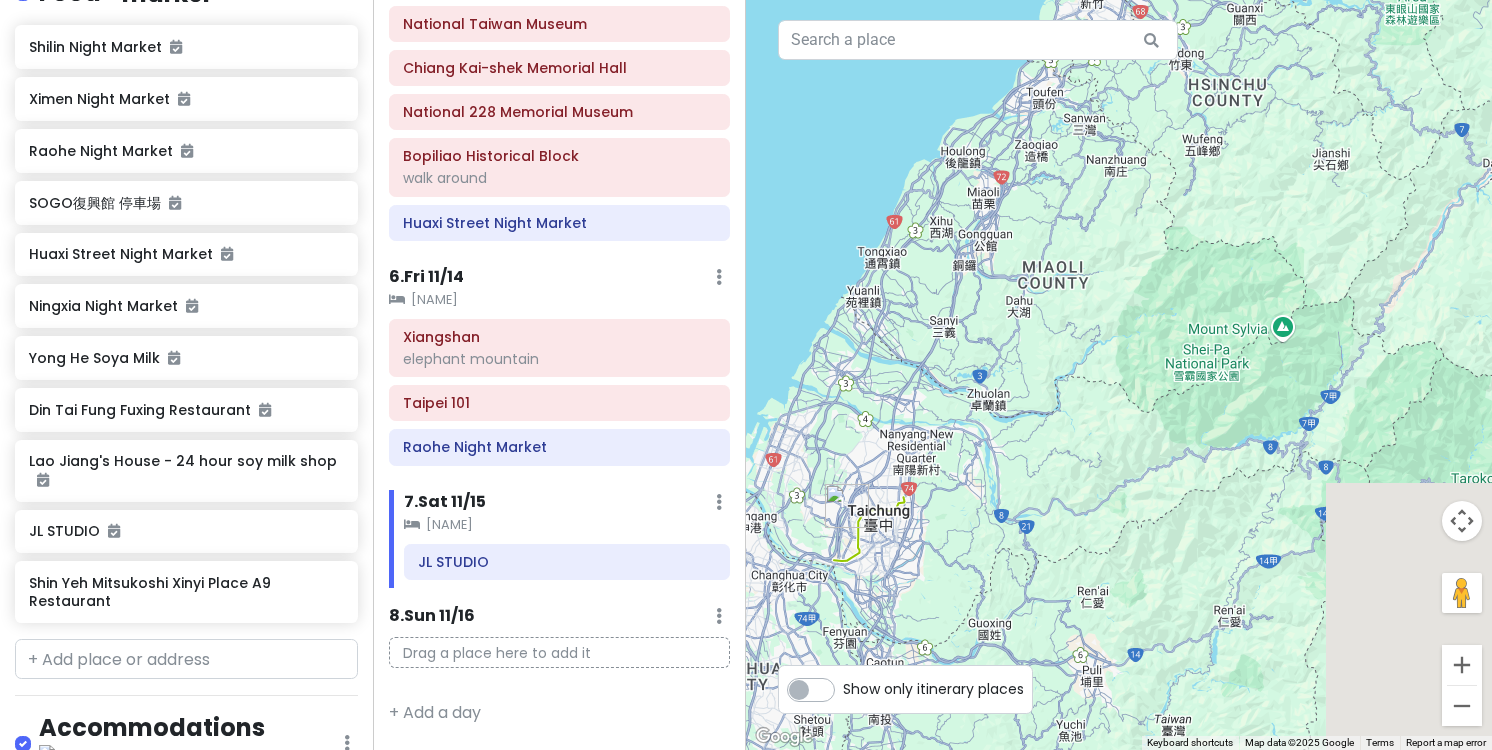 drag, startPoint x: 1283, startPoint y: 379, endPoint x: 936, endPoint y: 442, distance: 352.67264 